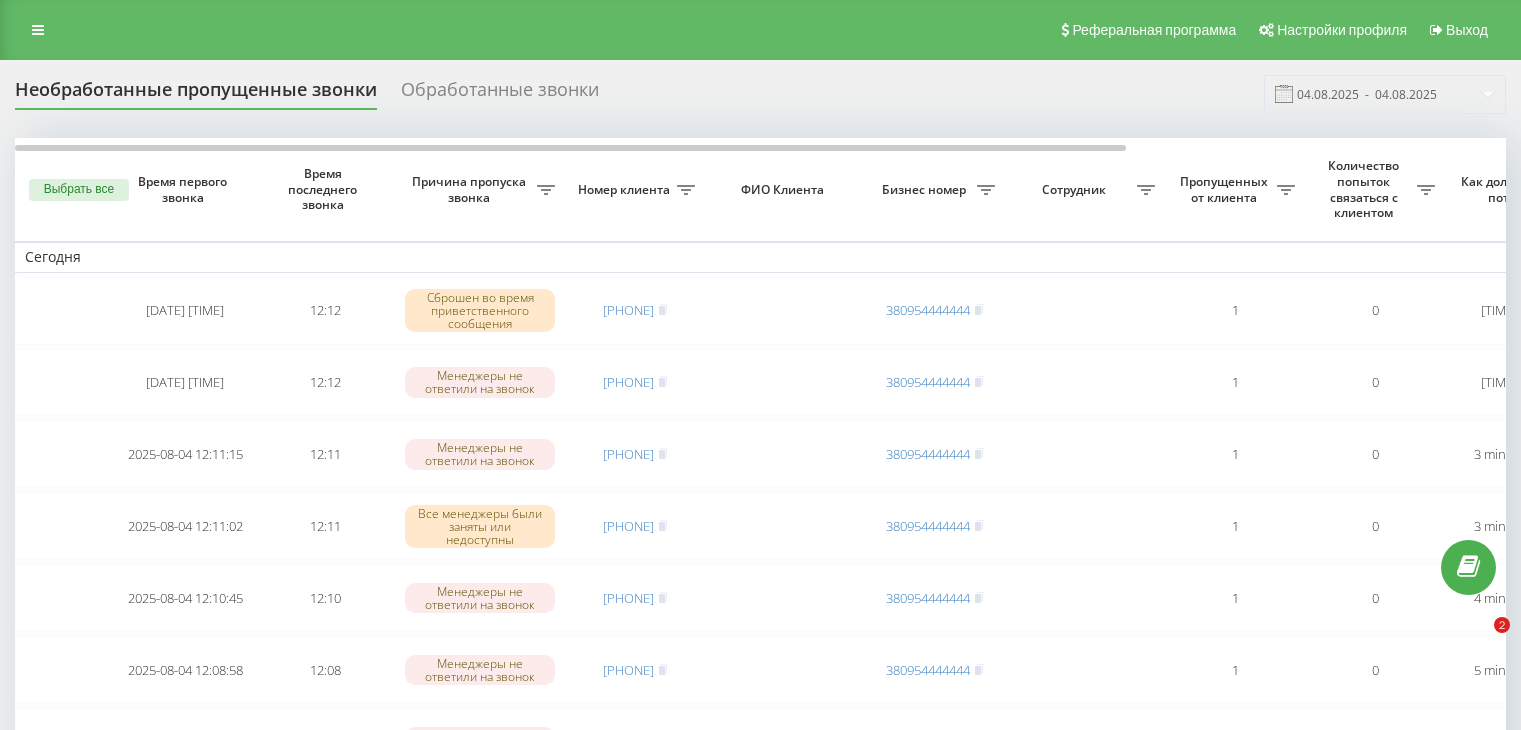 scroll, scrollTop: 0, scrollLeft: 0, axis: both 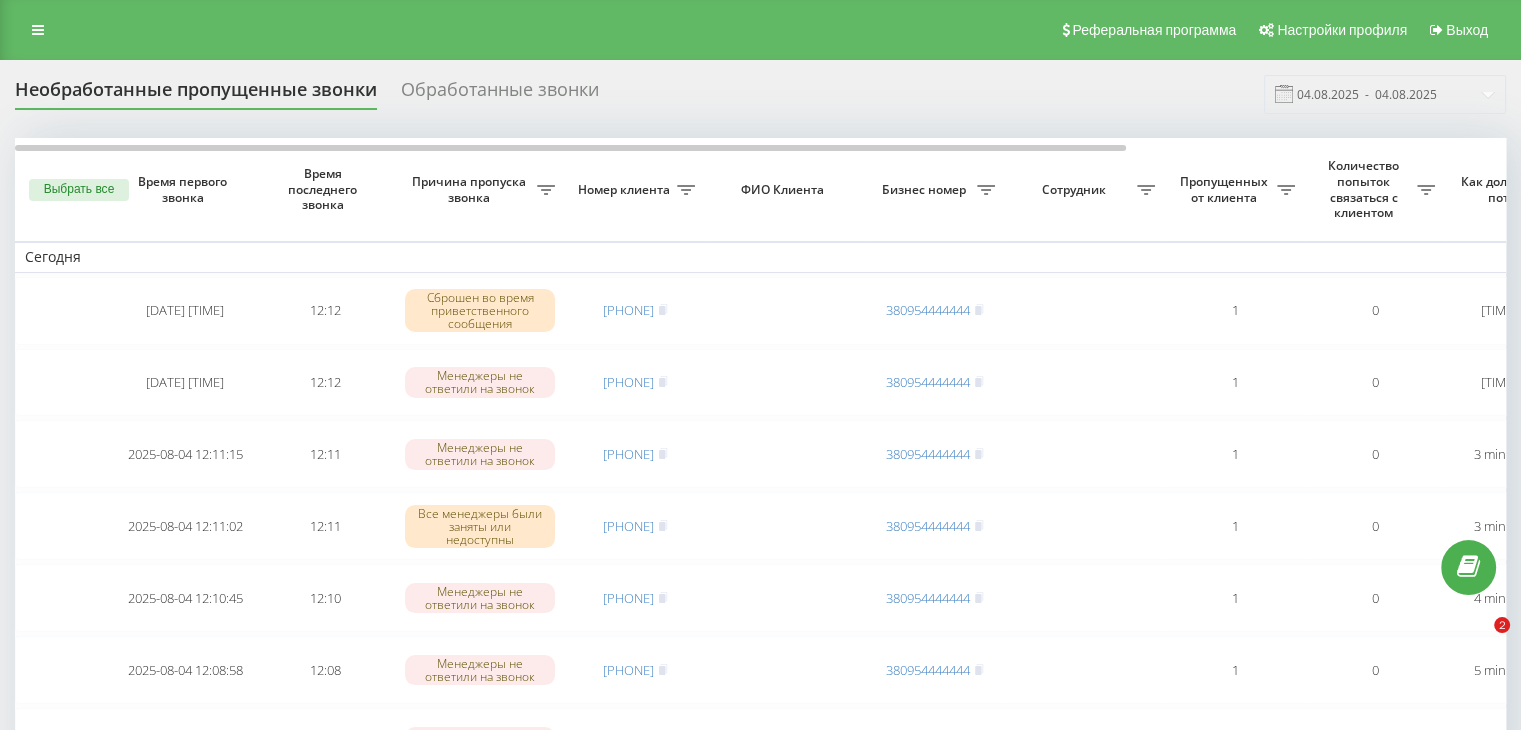 click on "04.08.2025  -  04.08.2025" at bounding box center [1385, 94] 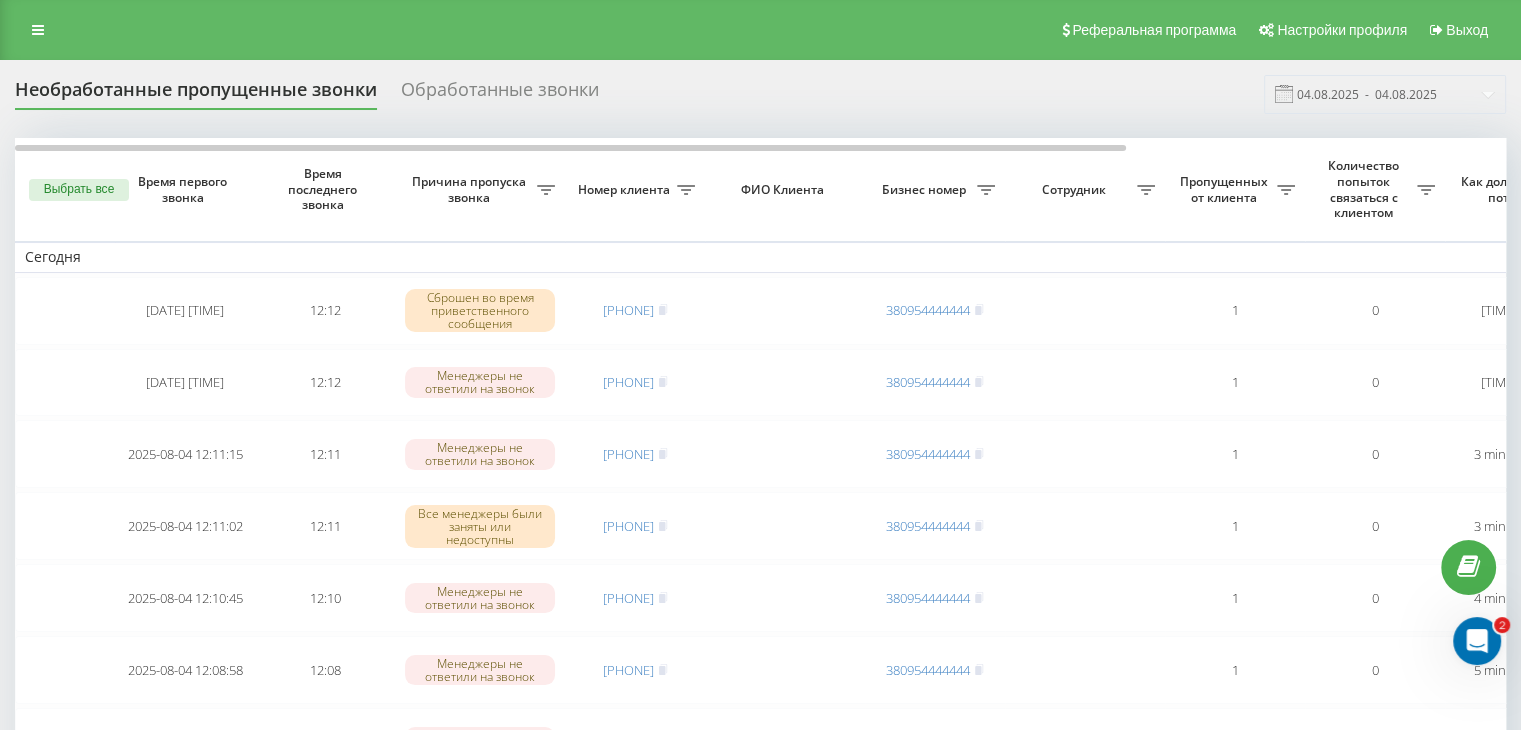 scroll, scrollTop: 0, scrollLeft: 0, axis: both 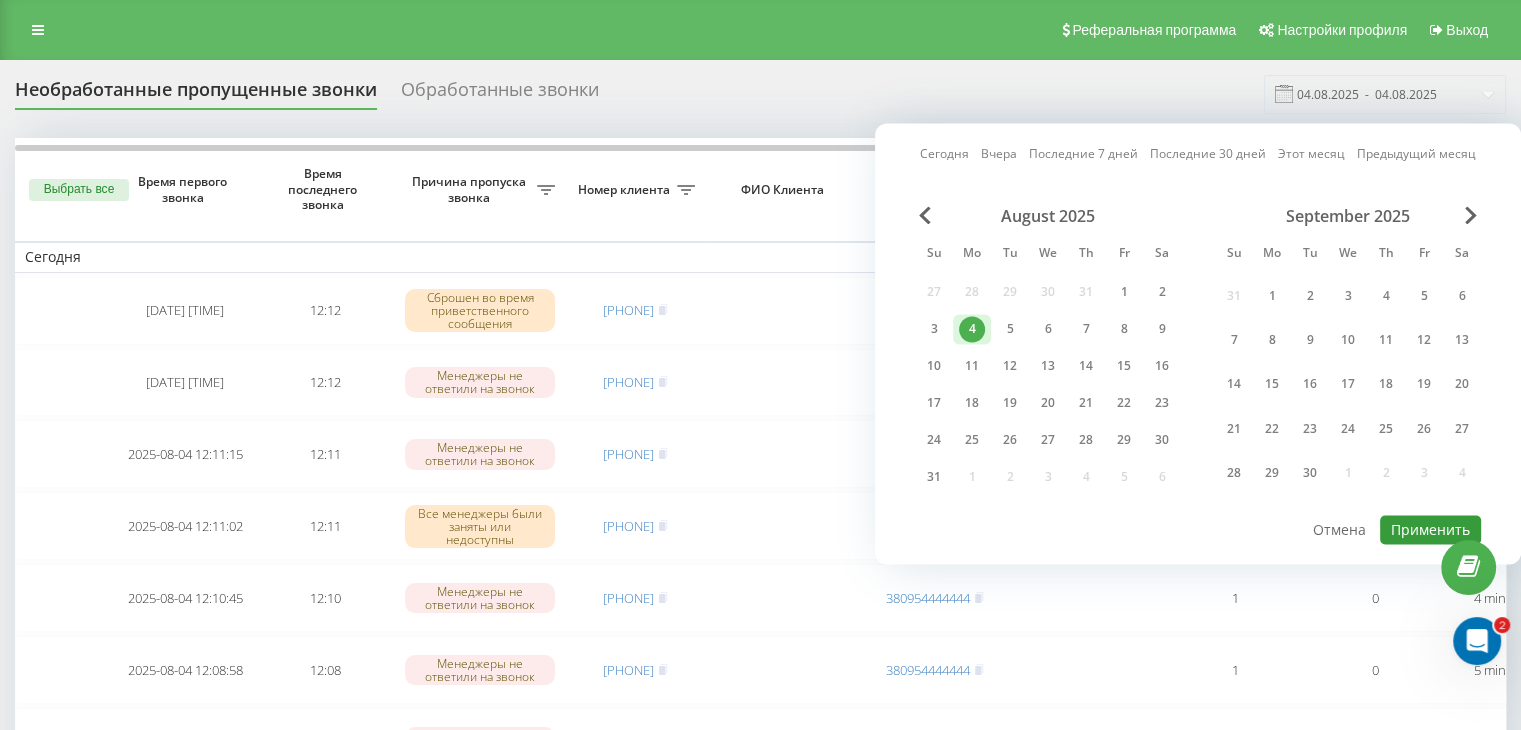 click on "Применить" at bounding box center (1430, 529) 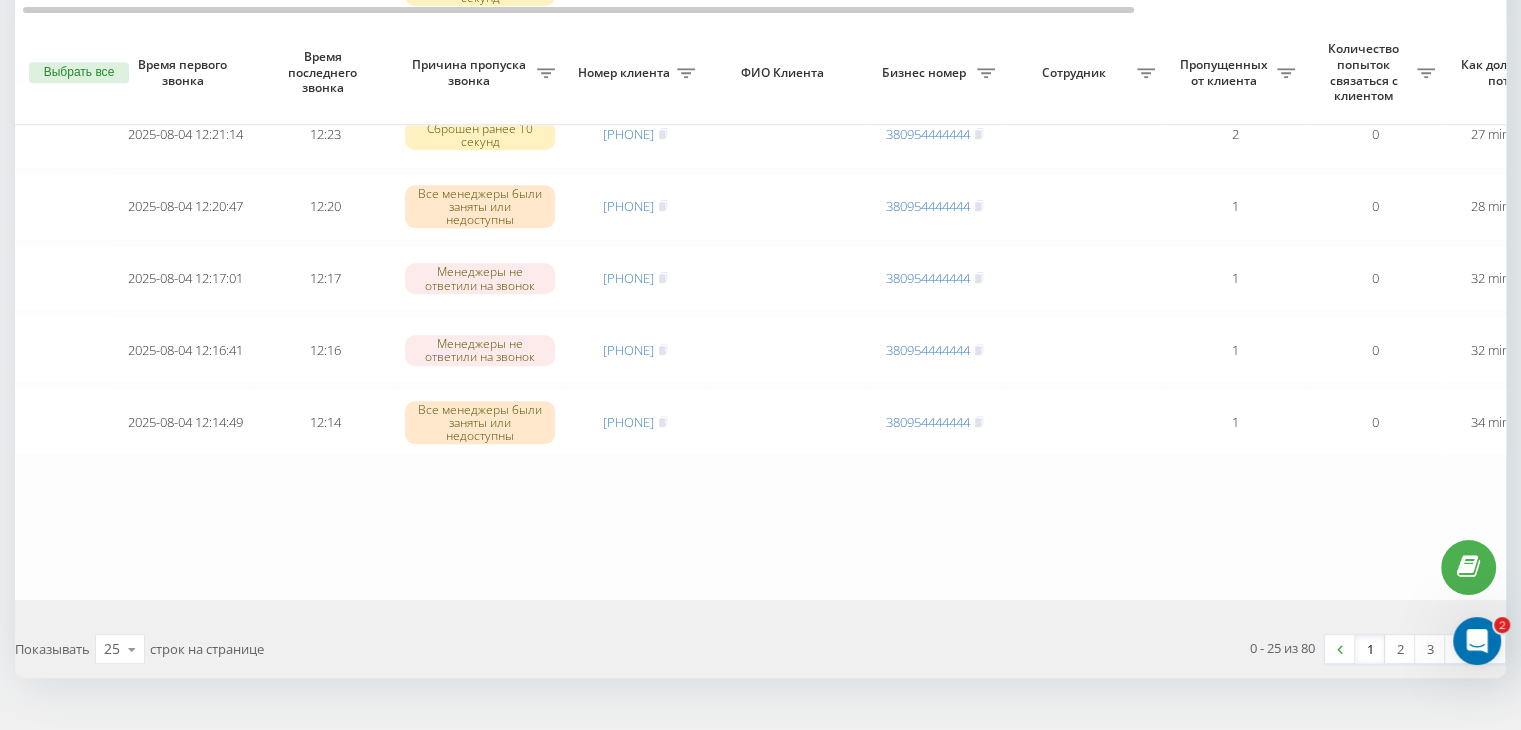 scroll, scrollTop: 1647, scrollLeft: 0, axis: vertical 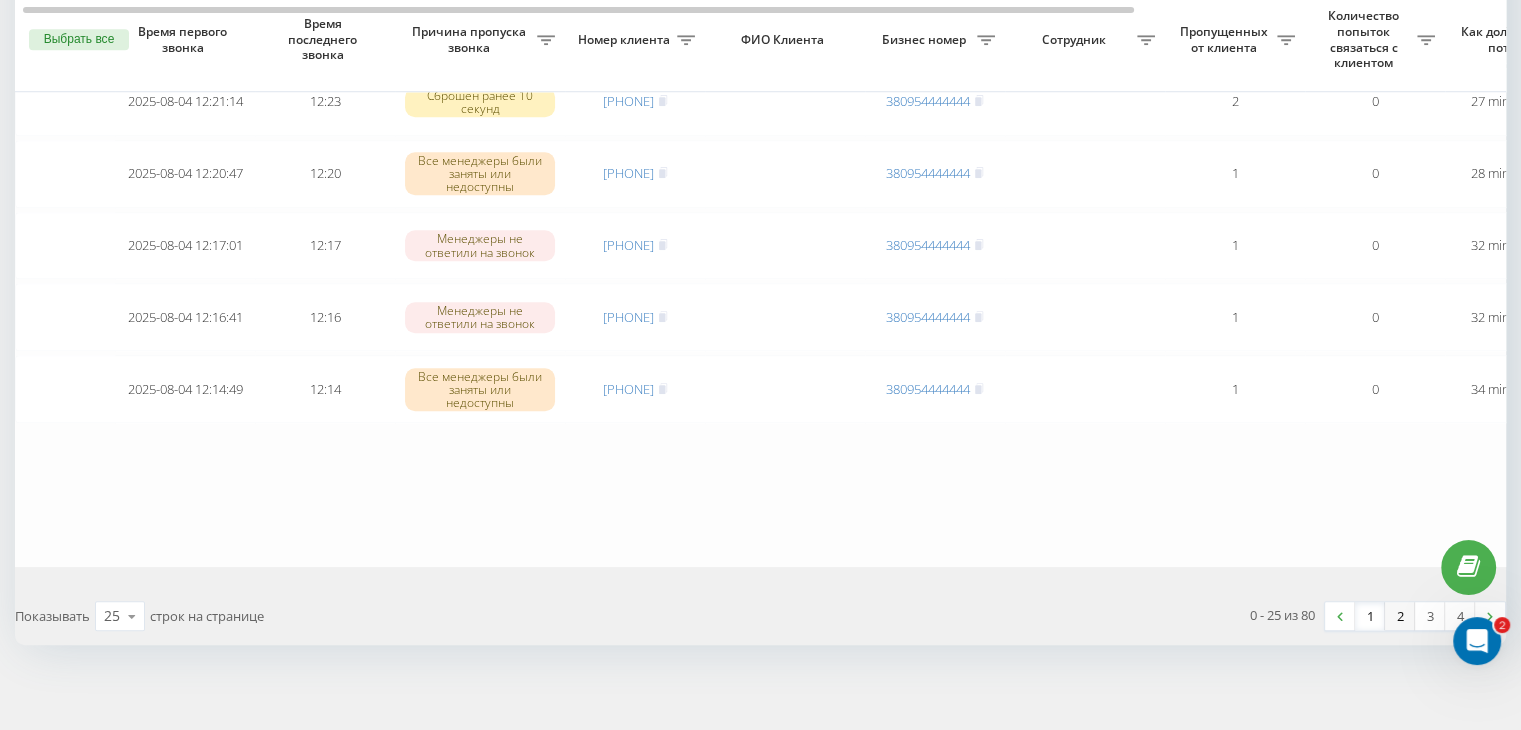 click on "2" at bounding box center (1400, 616) 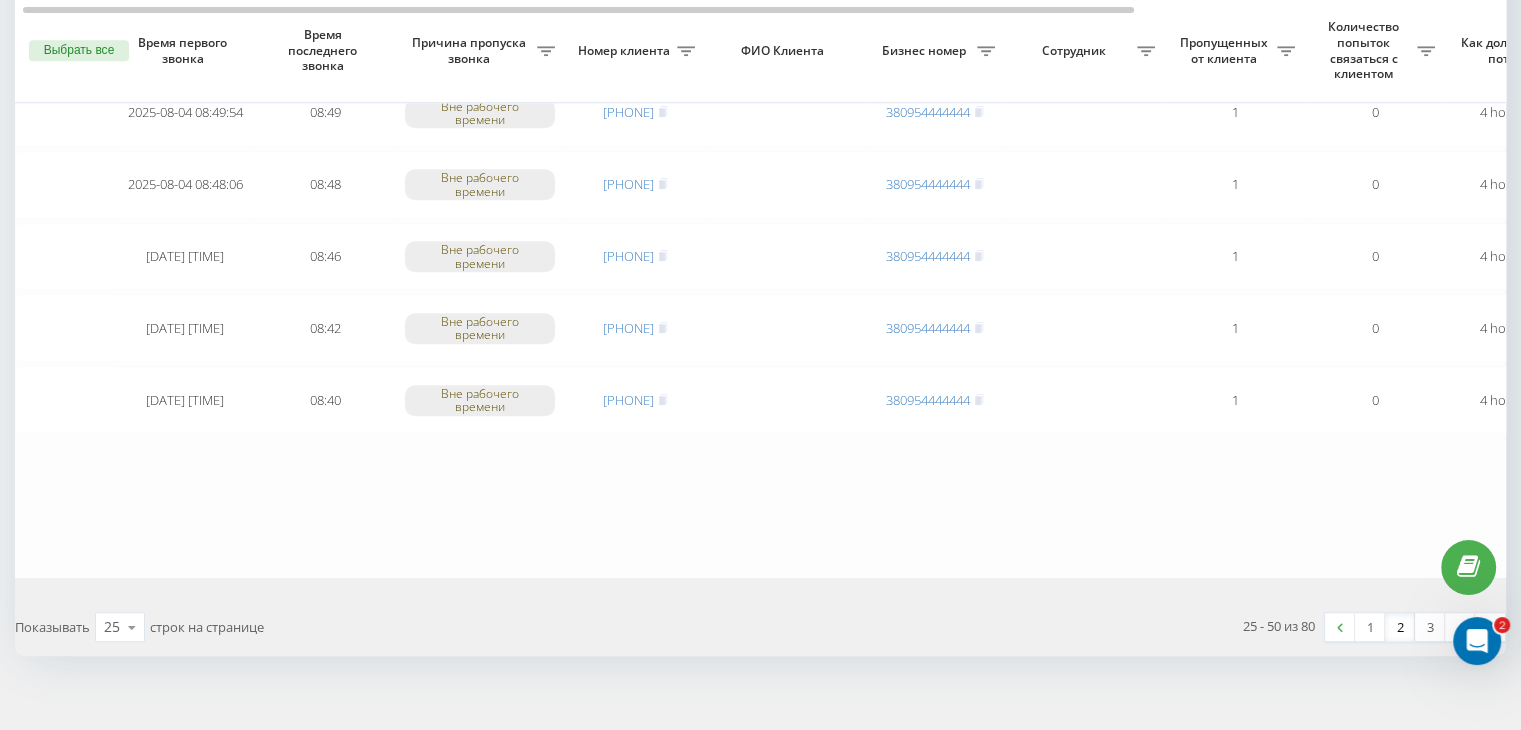 scroll, scrollTop: 1647, scrollLeft: 0, axis: vertical 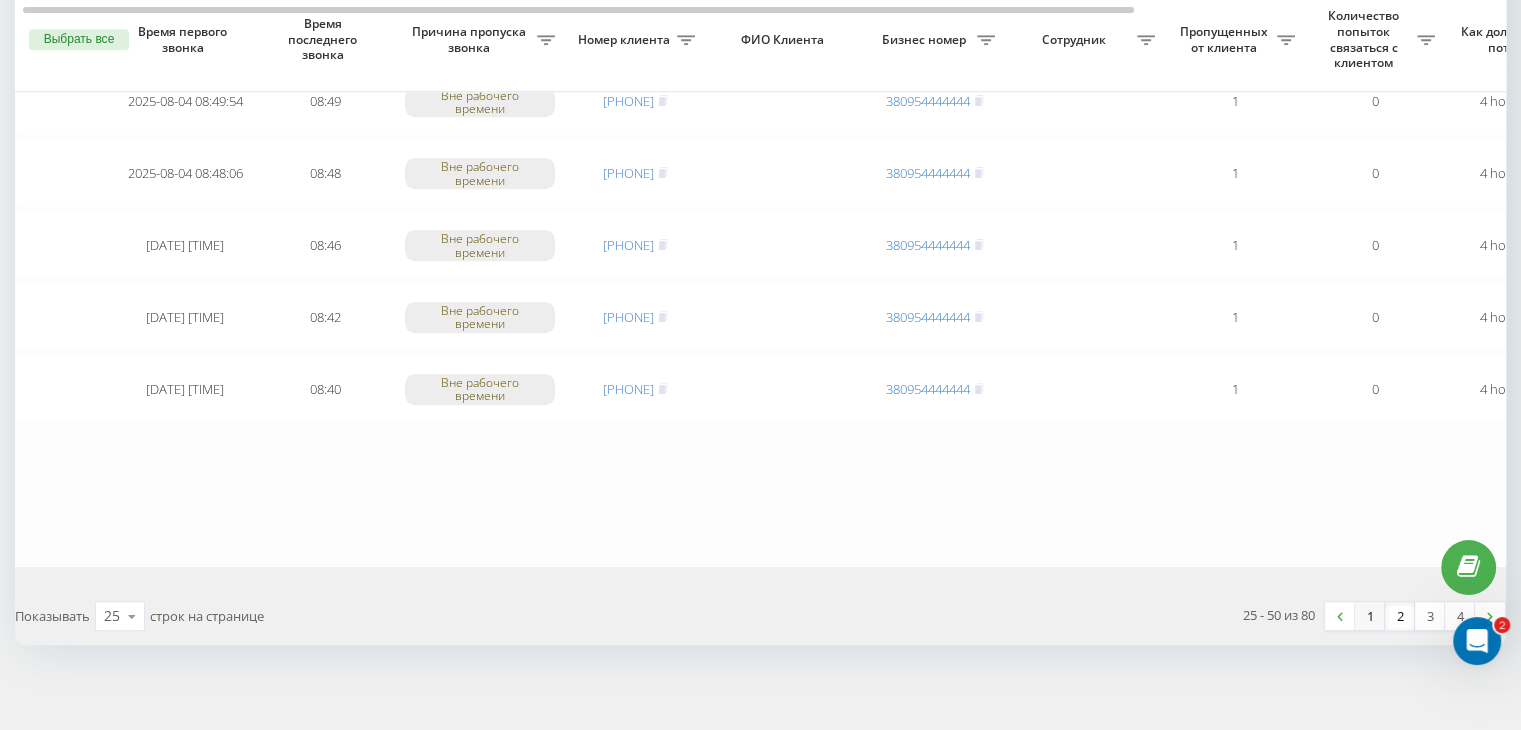click on "1" at bounding box center (1370, 616) 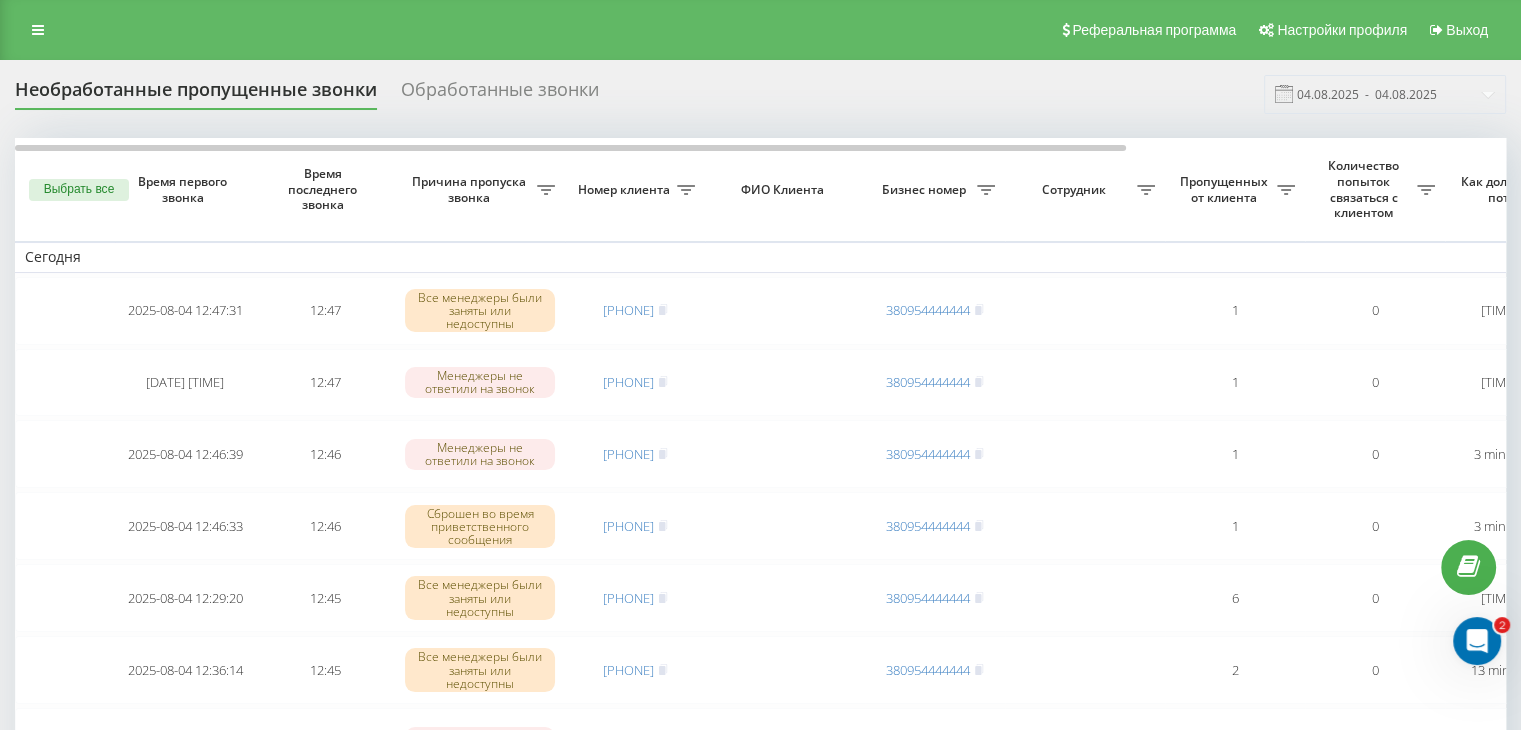 scroll, scrollTop: 100, scrollLeft: 0, axis: vertical 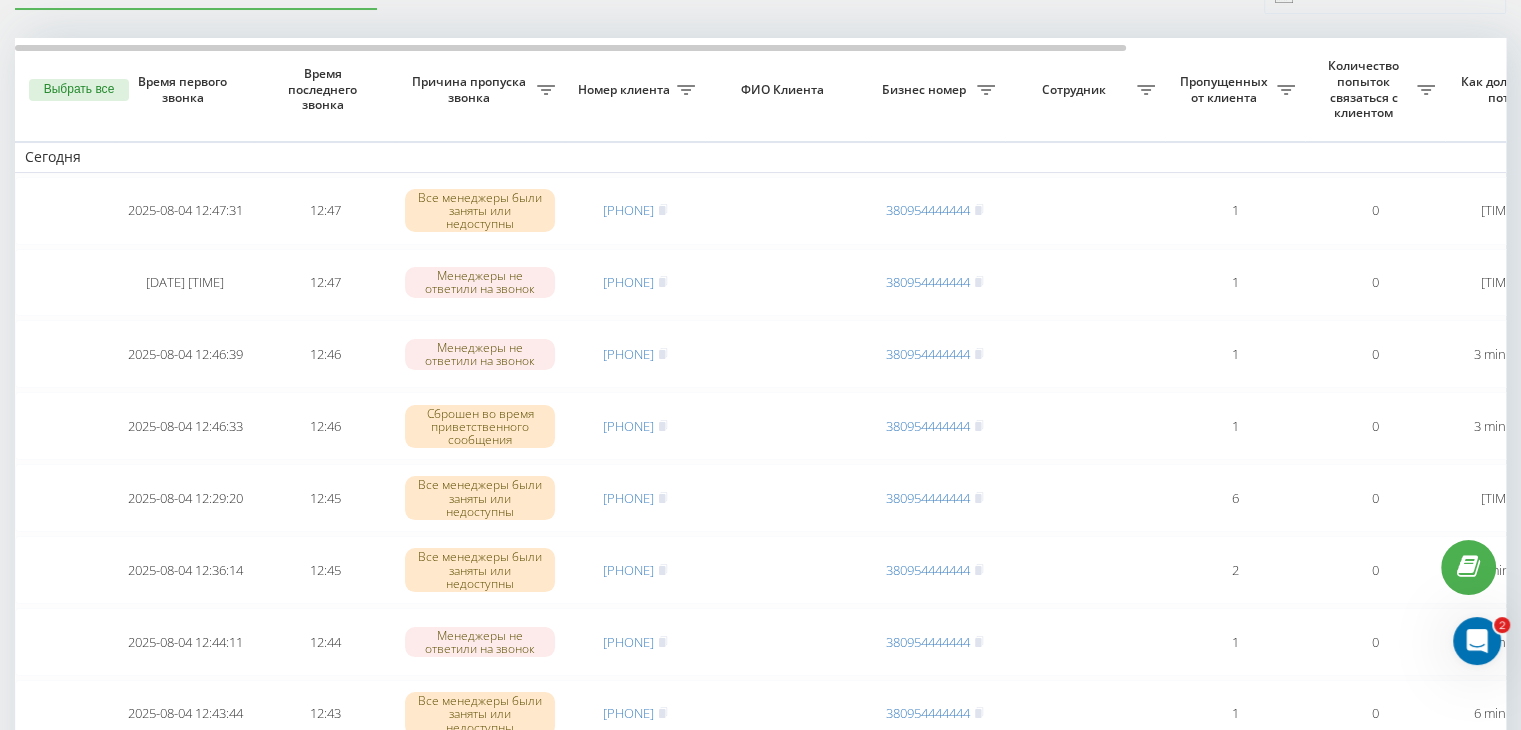 click on "Необработанные пропущенные звонки Обработанные звонки 04.08.2025  -  04.08.2025 Выбрать все Время первого звонка Время последнего звонка Причина пропуска звонка Номер клиента ФИО Клиента Бизнес номер Сотрудник Пропущенных от клиента Количество попыток связаться с клиентом Как долго звонок потерян Название схемы переадресации Комментарий к звонку Сегодня 2025-08-04 12:47:31 12:47 Все менеджеры были заняты или недоступны [PHONE] [PHONE] 1 0 2 minutes ago ukrpas.com.ua Обработать Не удалось связаться Связался с клиентом с помощью другого канала Клиент перезвонил сам с другого номера 12:47" at bounding box center [760, 1123] 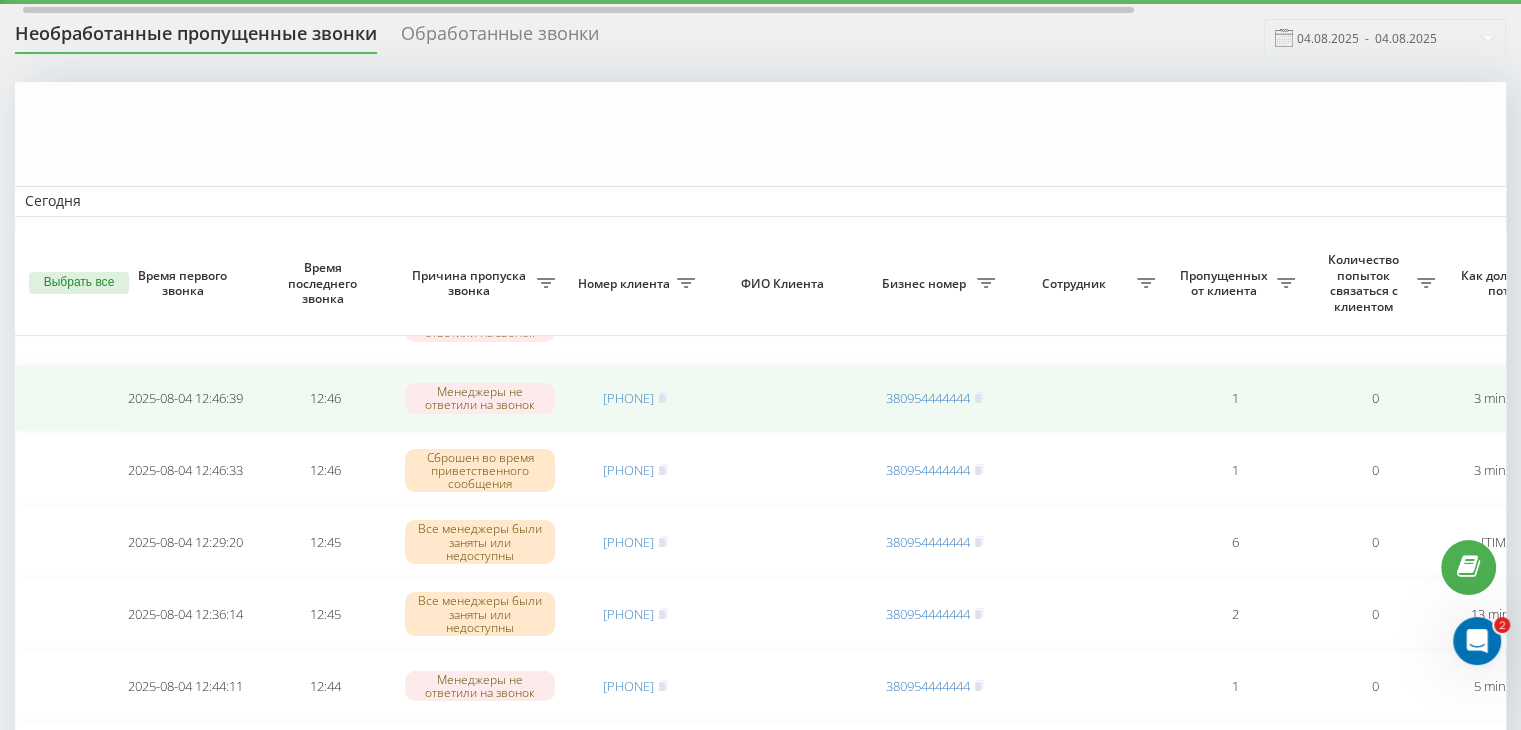 scroll, scrollTop: 0, scrollLeft: 0, axis: both 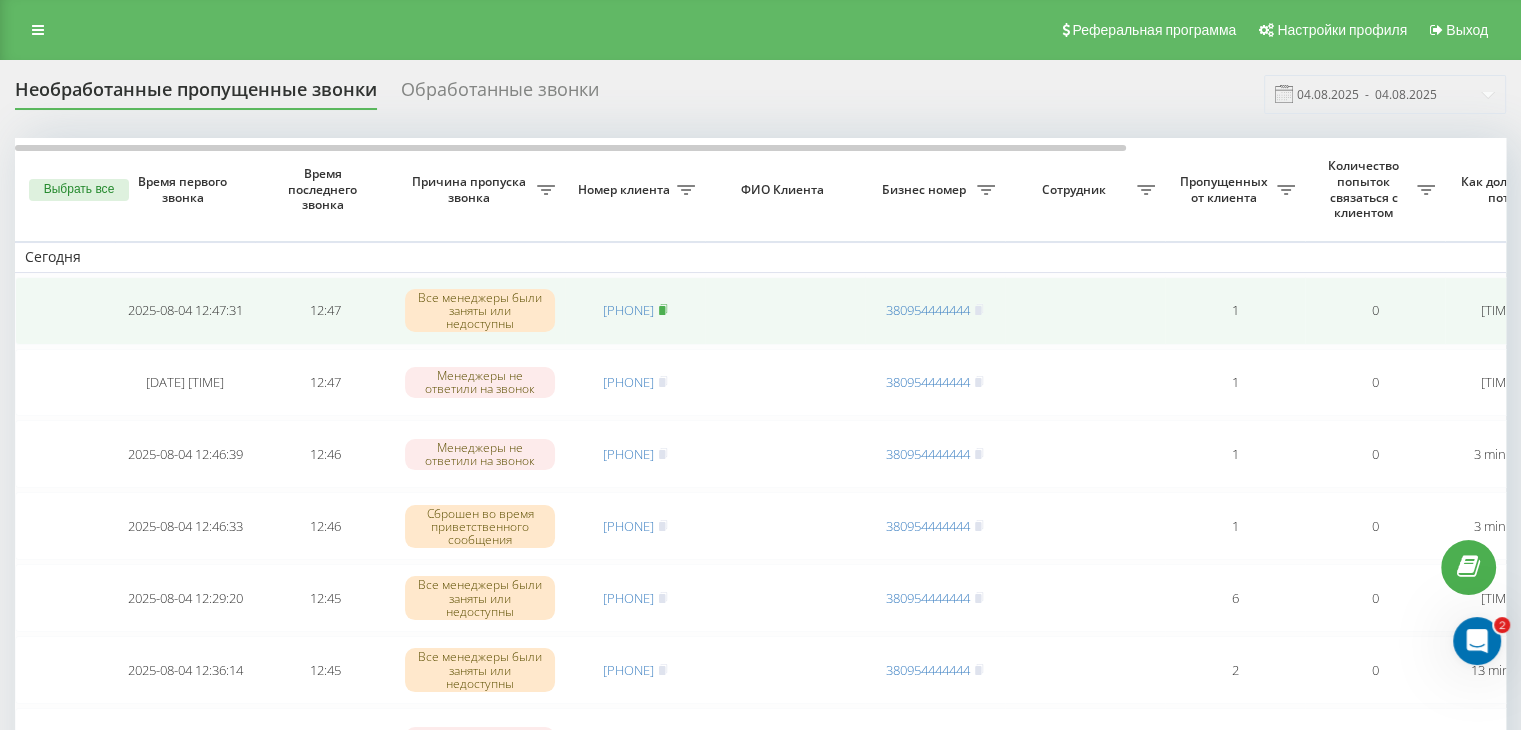 click 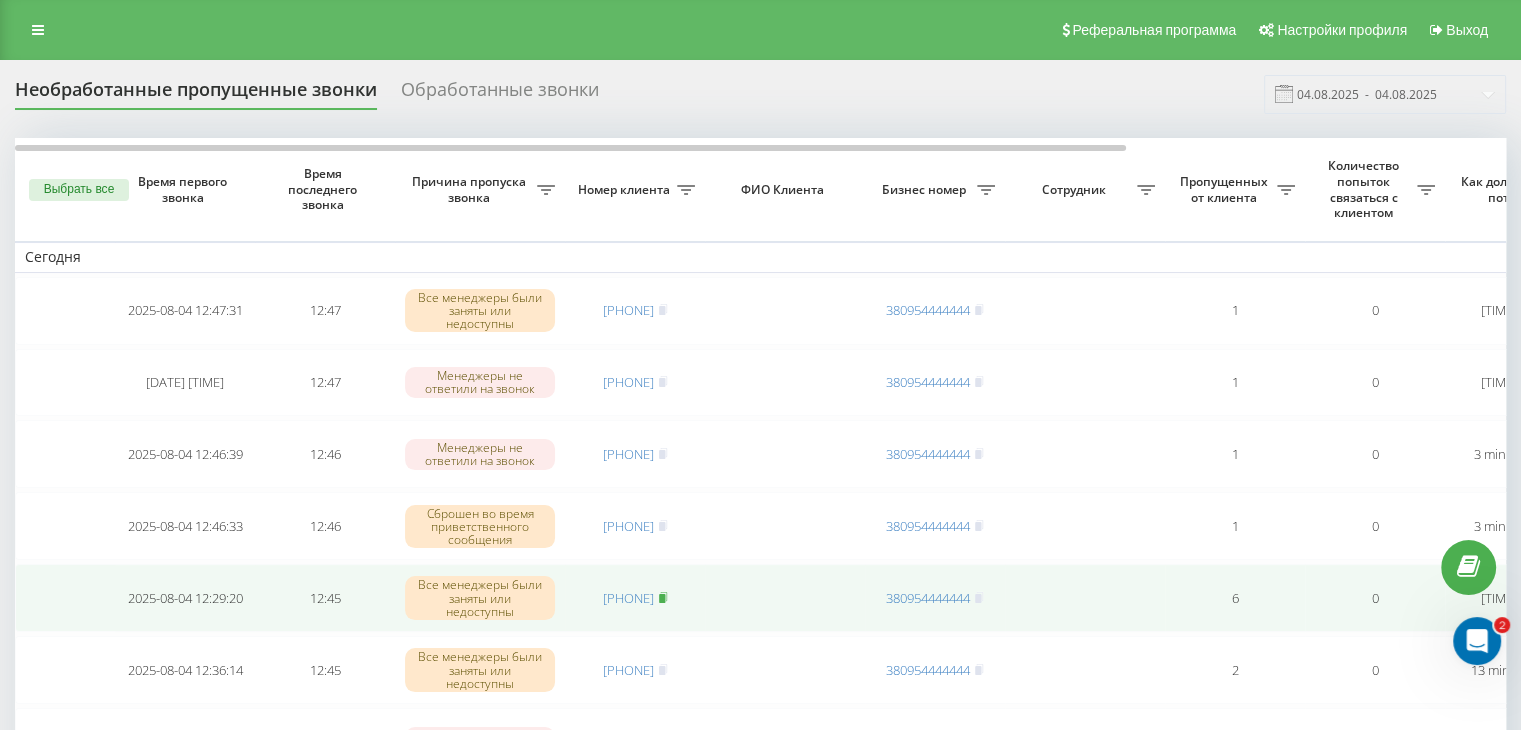click at bounding box center [663, 598] 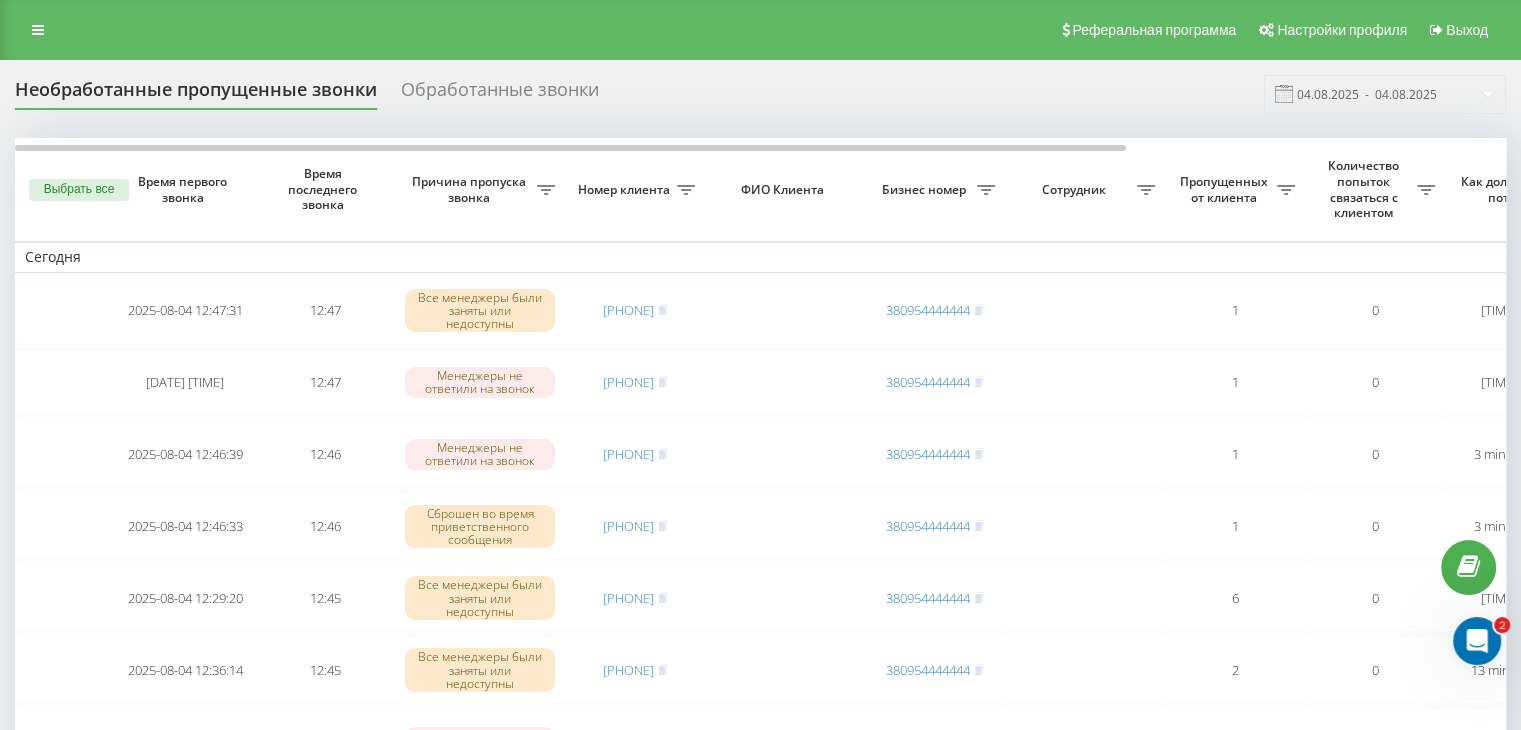 click on "Необработанные пропущенные звонки Обработанные звонки 04.08.2025  -  04.08.2025 Выбрать все Время первого звонка Время последнего звонка Причина пропуска звонка Номер клиента ФИО Клиента Бизнес номер Сотрудник Пропущенных от клиента Количество попыток связаться с клиентом Как долго звонок потерян Название схемы переадресации Комментарий к звонку Сегодня 2025-08-04 12:47:31 12:47 Все менеджеры были заняты или недоступны [PHONE] [PHONE] 1 0 2 minutes ago ukrpas.com.ua Обработать Не удалось связаться Связался с клиентом с помощью другого канала Клиент перезвонил сам с другого номера 12:47" at bounding box center (760, 1183) 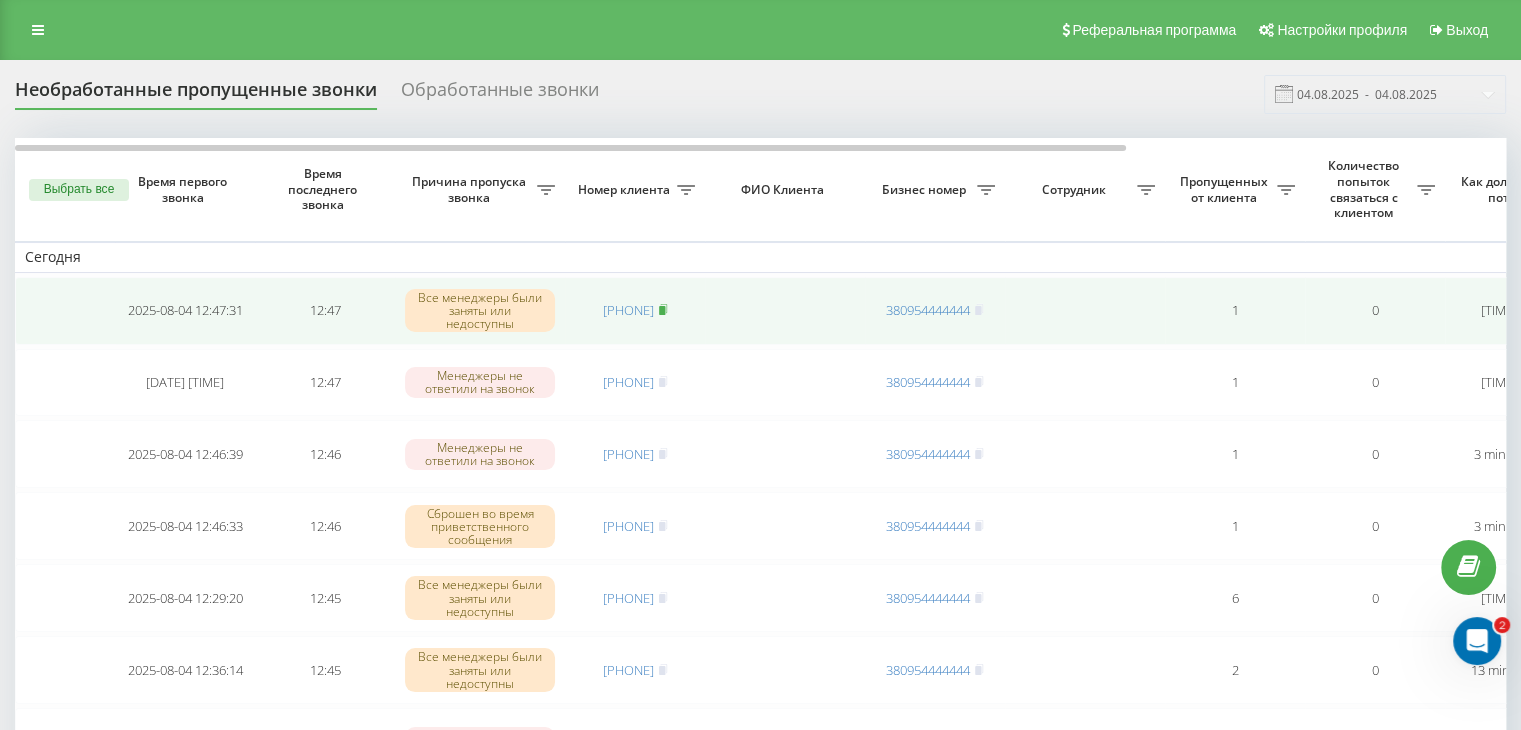 click 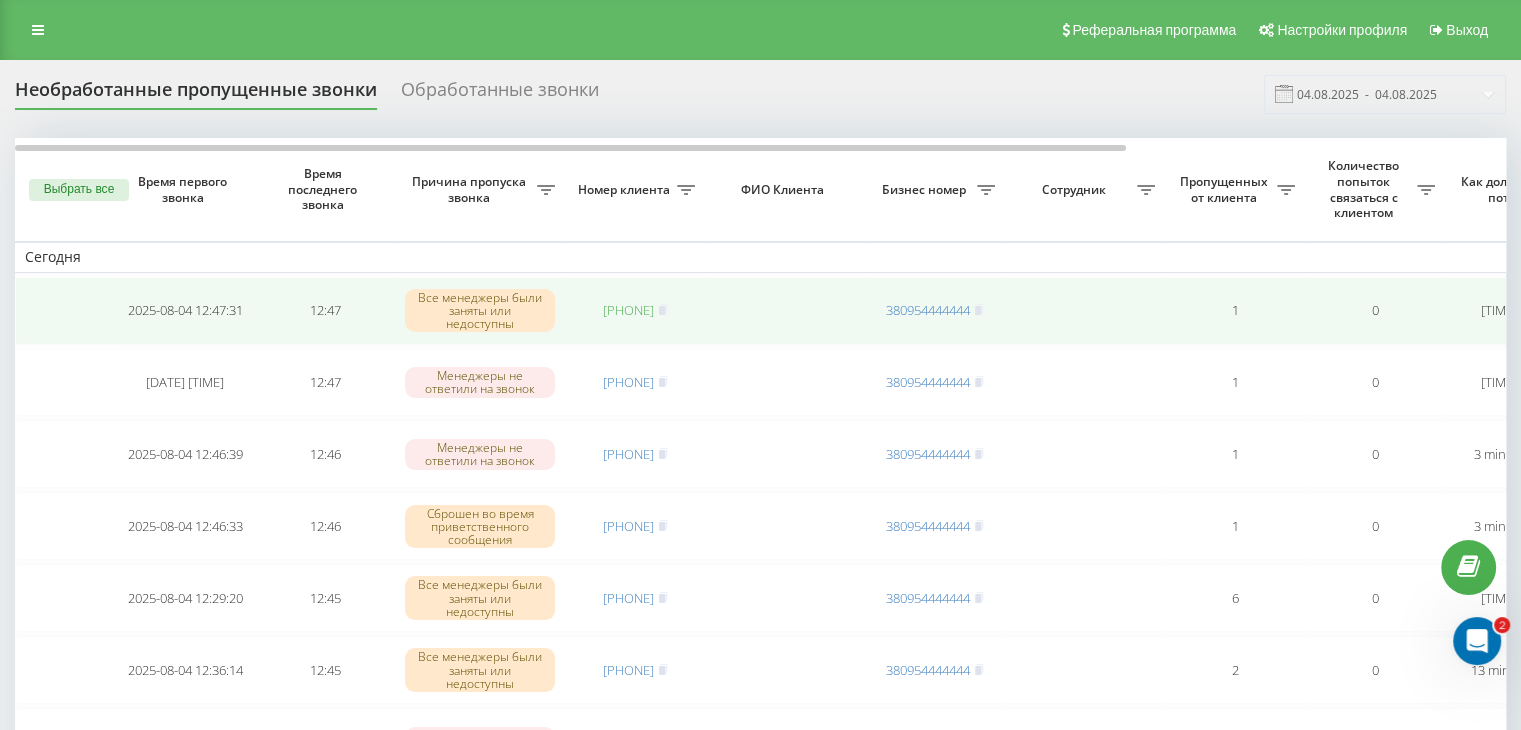click on "[PHONE]" at bounding box center [628, 310] 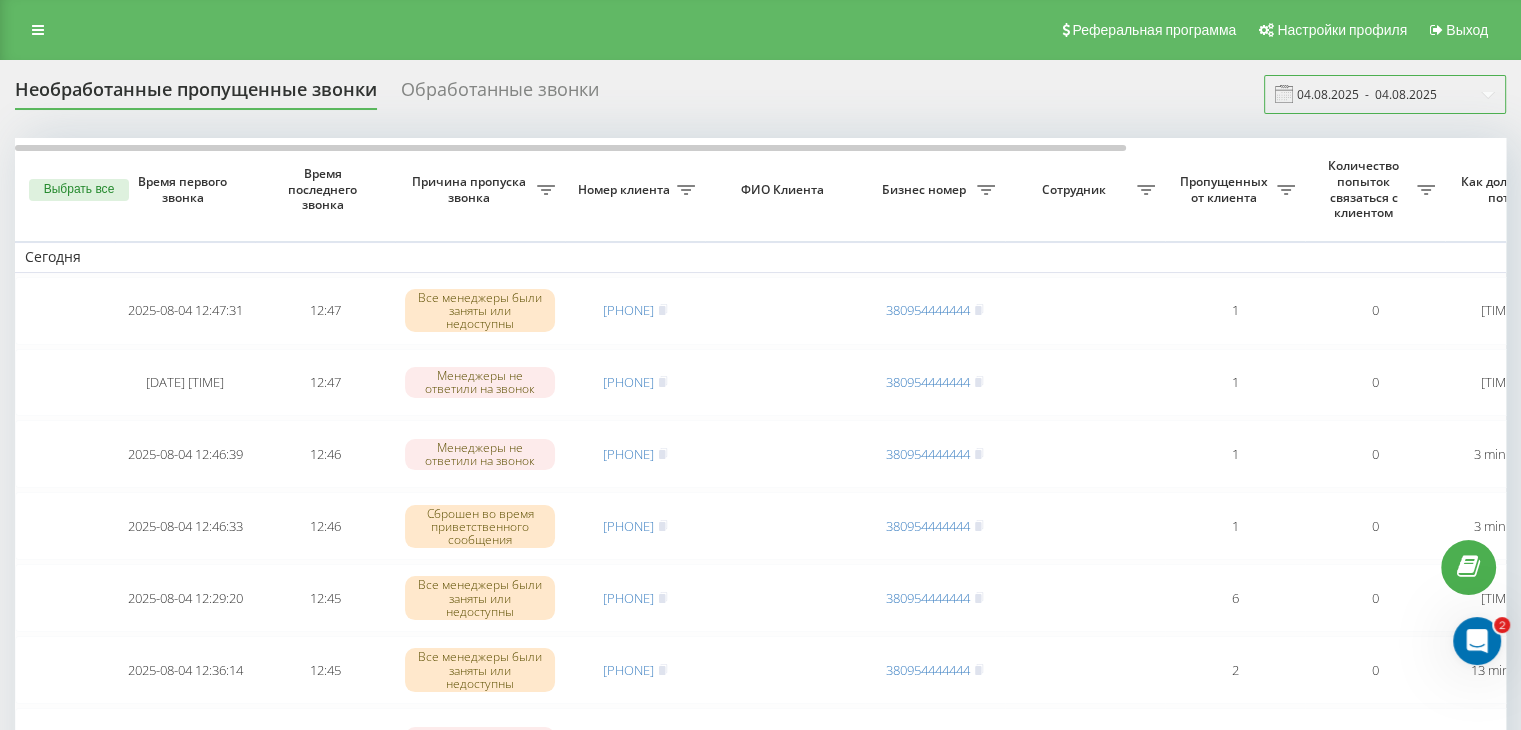 click on "04.08.2025  -  04.08.2025" at bounding box center (1385, 94) 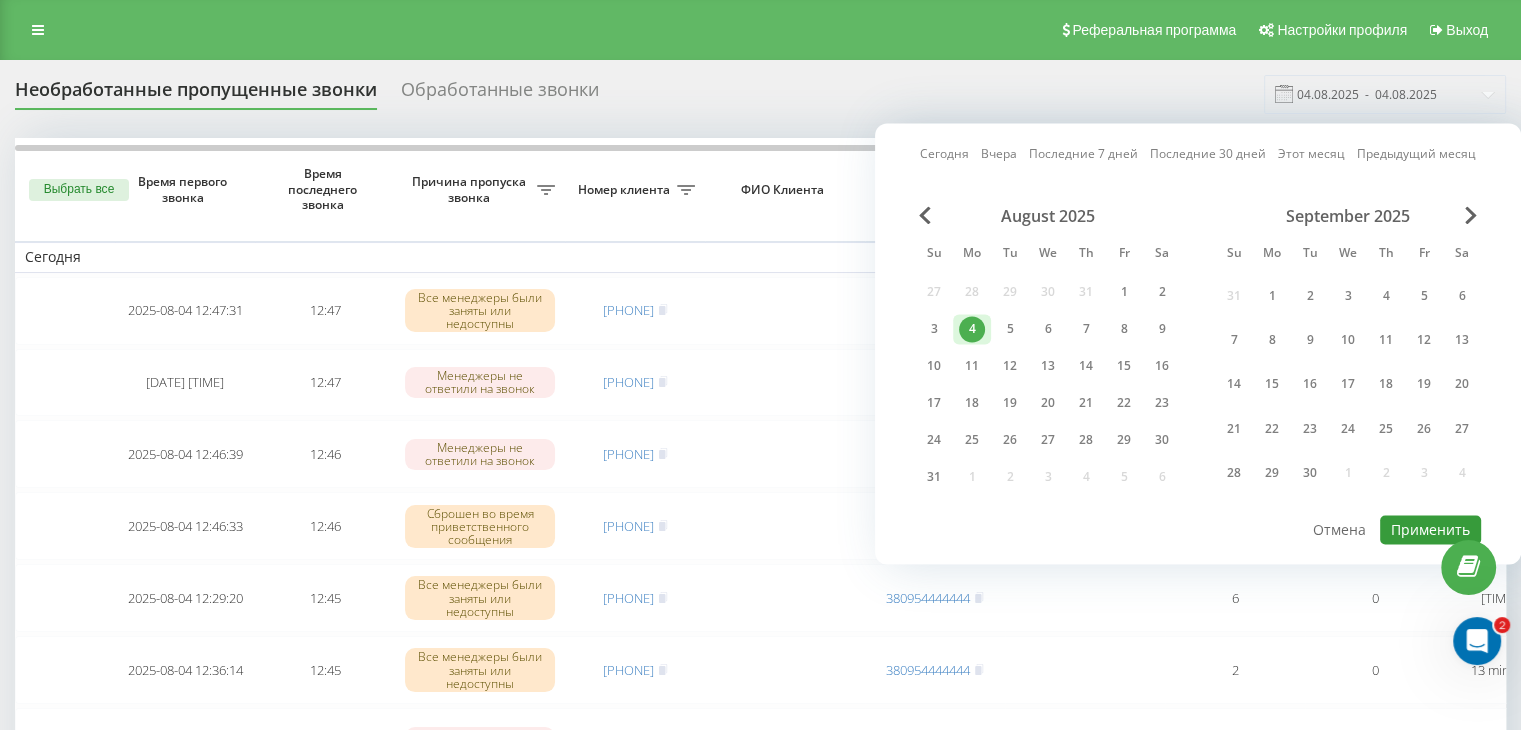 click on "Применить" at bounding box center [1430, 529] 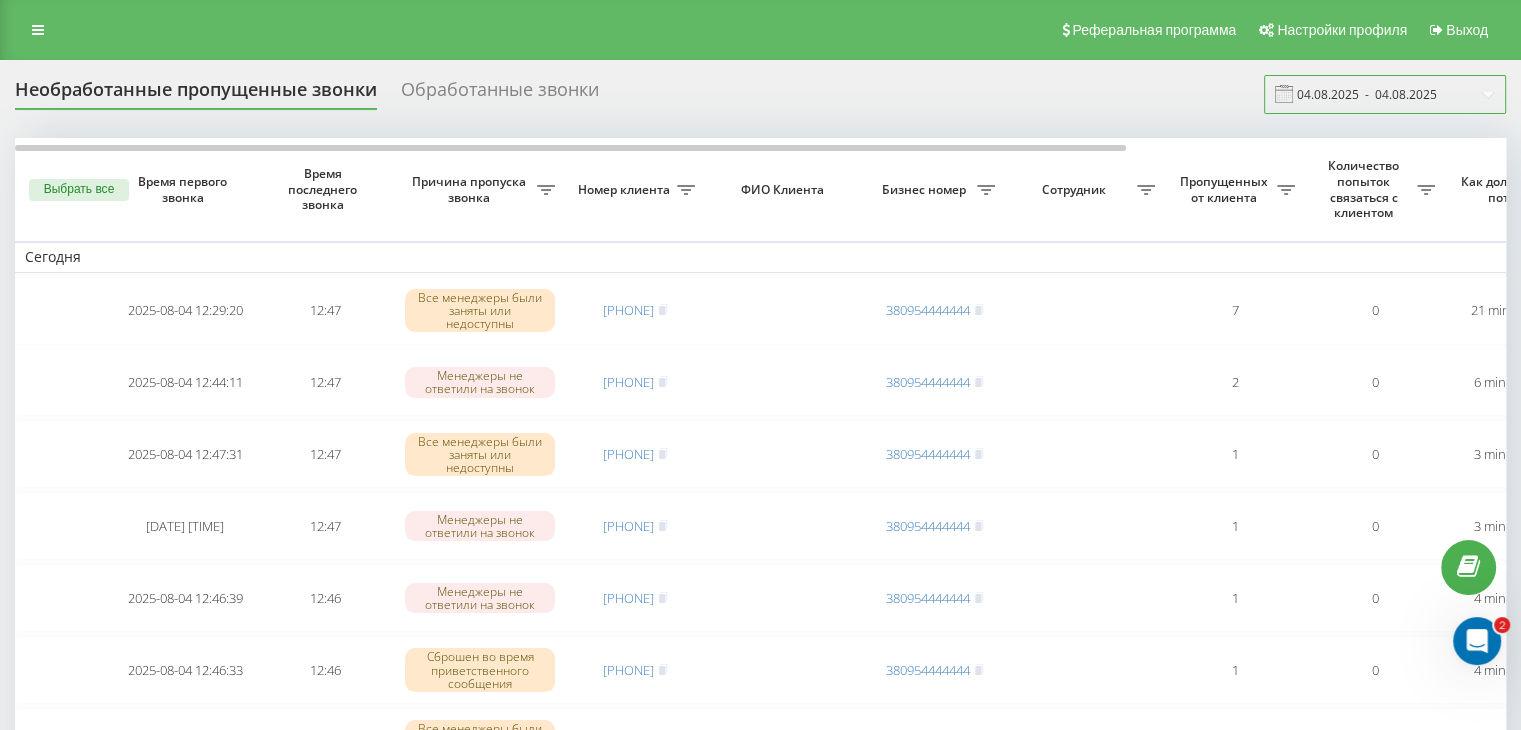click on "04.08.2025  -  04.08.2025" at bounding box center (1385, 94) 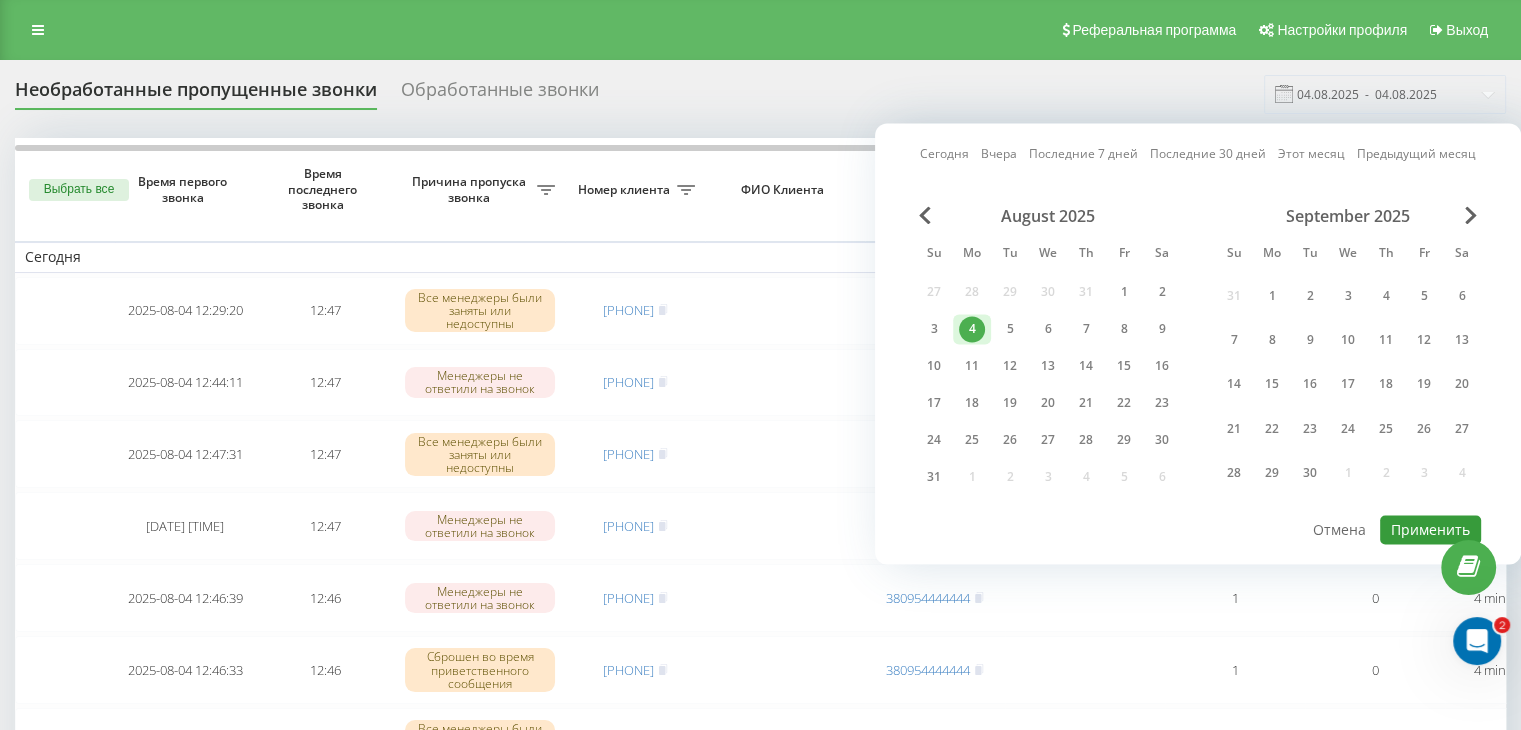 click on "Применить" at bounding box center [1430, 529] 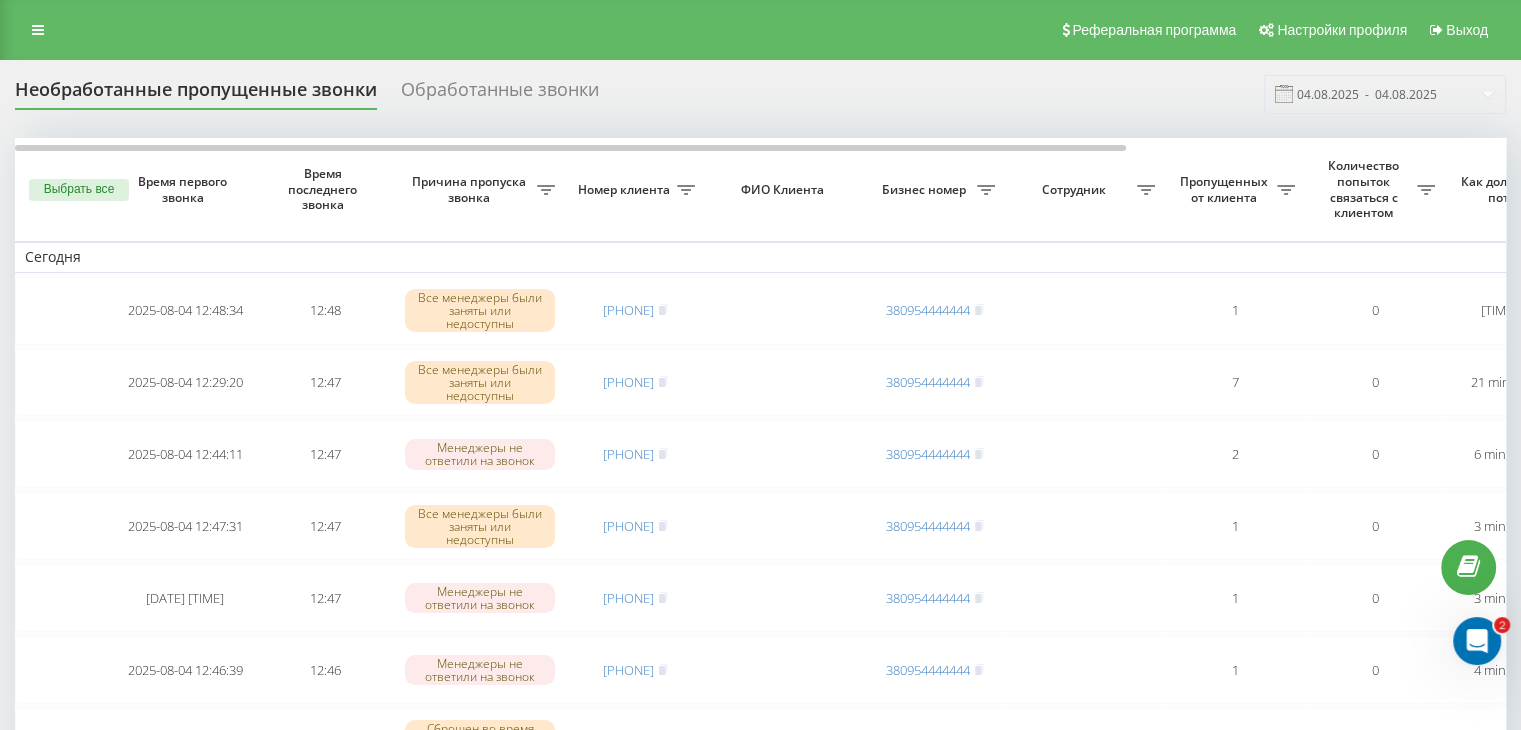 click on "Необработанные пропущенные звонки Обработанные звонки 04.08.2025  -  04.08.2025 Выбрать все Время первого звонка Время последнего звонка Причина пропуска звонка Номер клиента ФИО Клиента Бизнес номер Сотрудник Пропущенных от клиента Количество попыток связаться с клиентом Как долго звонок потерян Название схемы переадресации Комментарий к звонку Сегодня 2025-08-04 12:48:34 12:48 Все менеджеры были заняты или недоступны [PHONE] [PHONE] 1 0 2 minutes ago ukrpas.com.ua Обработать Не удалось связаться Связался с клиентом с помощью другого канала Клиент перезвонил сам с другого номера 12:47" at bounding box center [760, 1183] 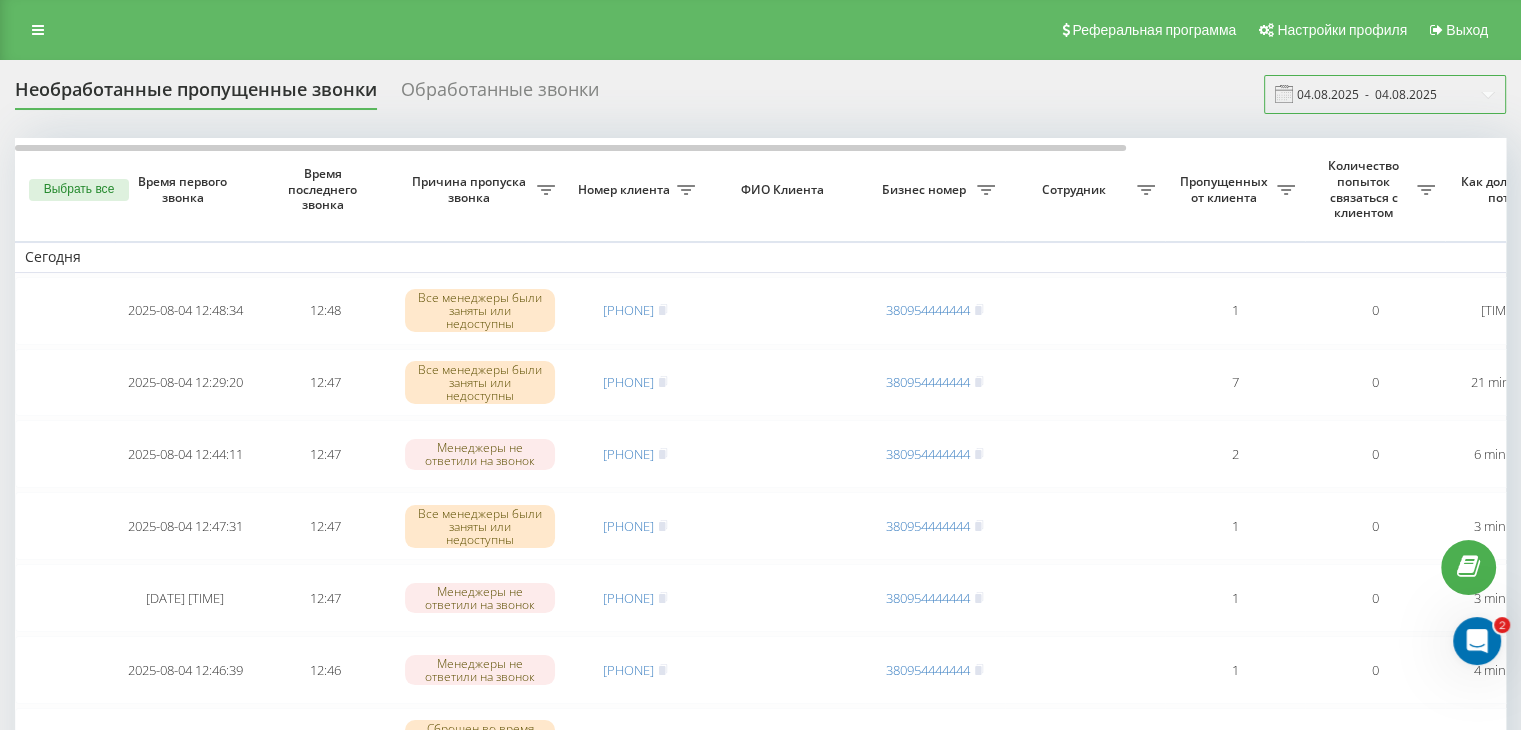 click on "04.08.2025  -  04.08.2025" at bounding box center [1385, 94] 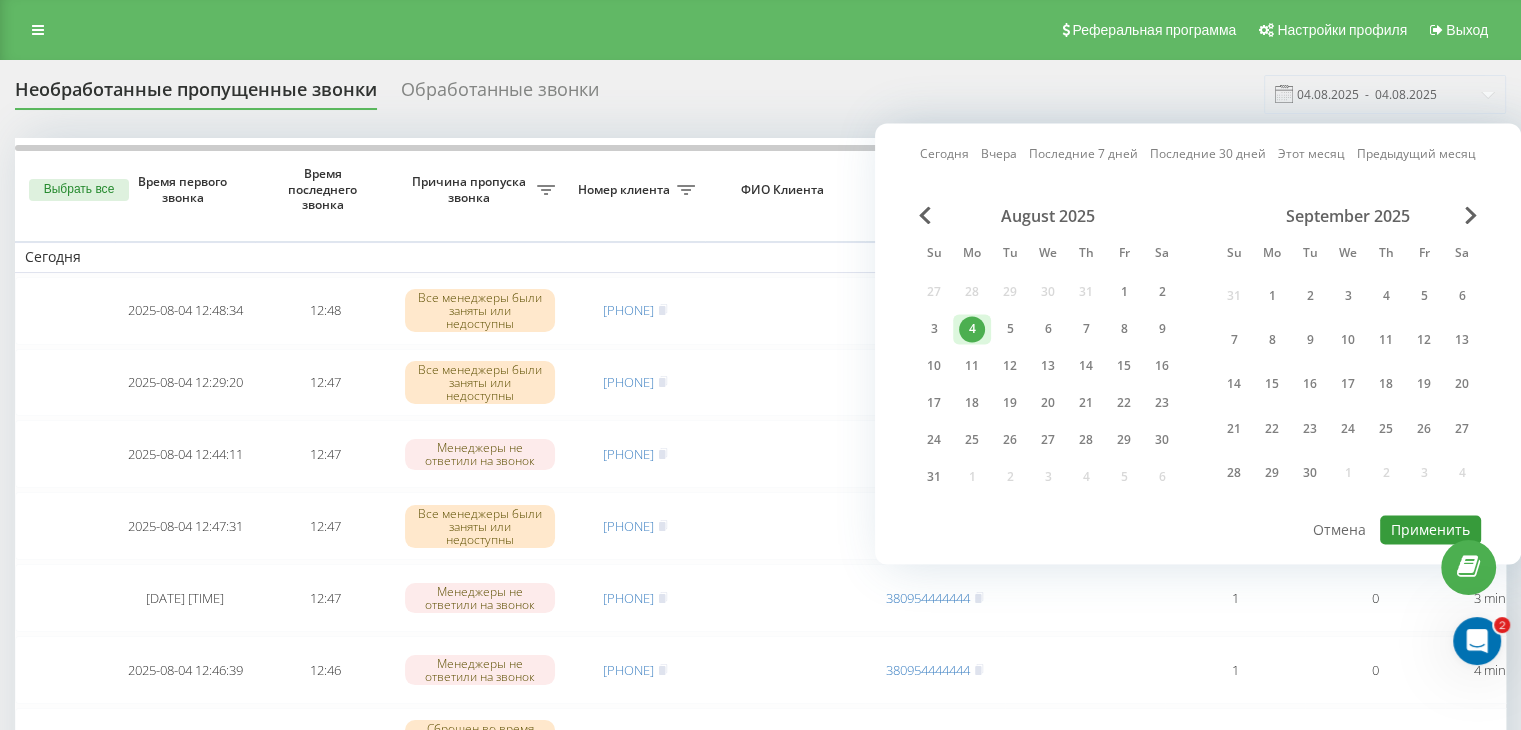 click on "Применить" at bounding box center [1430, 529] 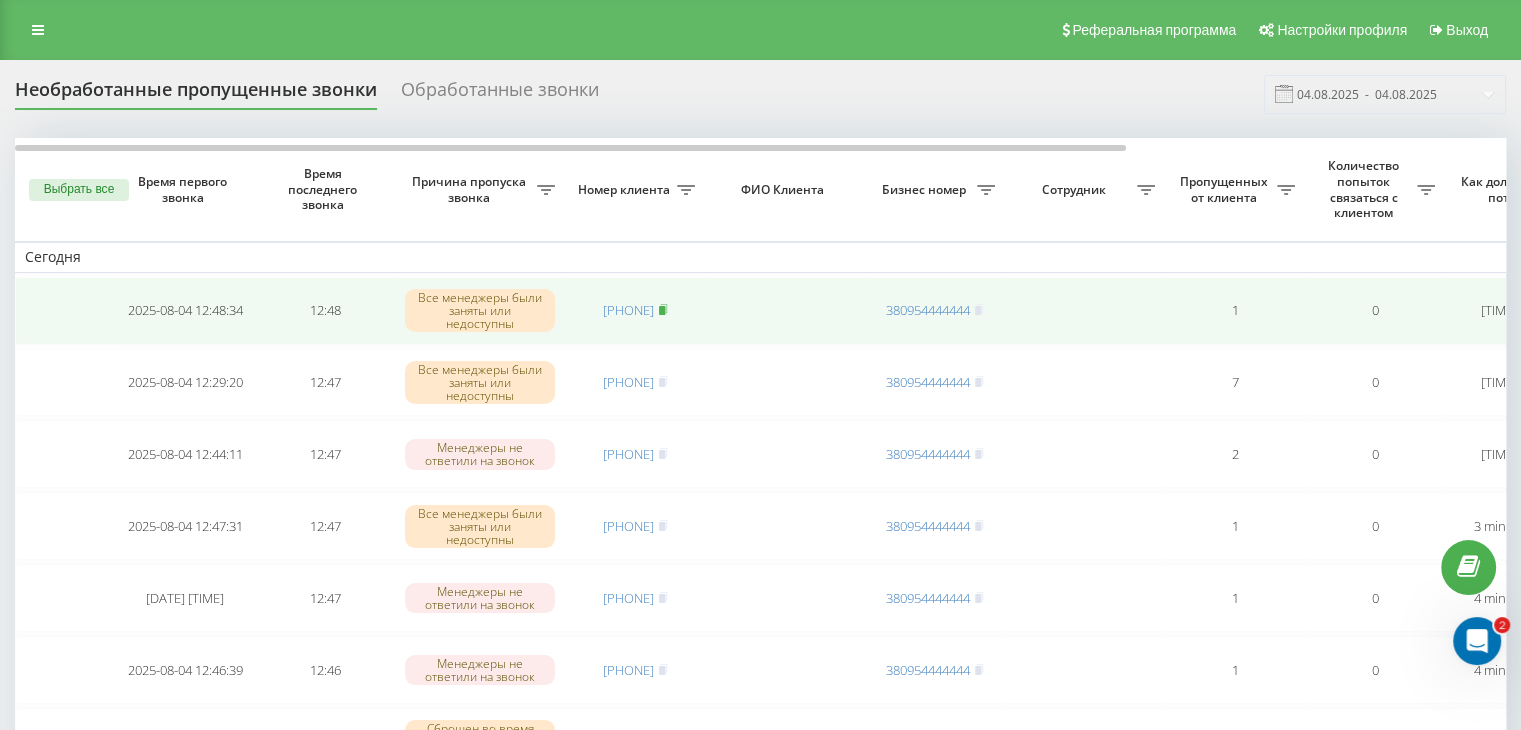 click 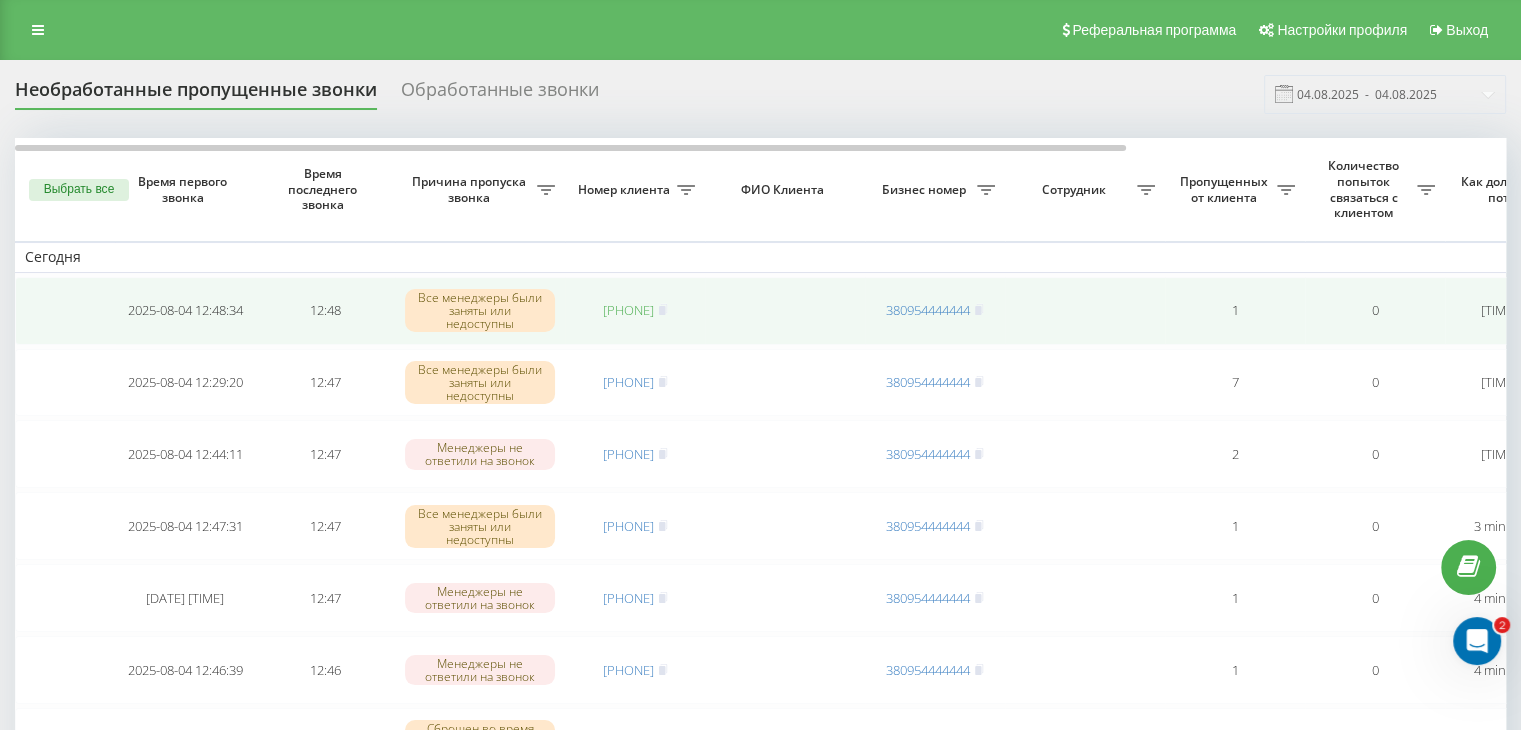 click on "[PHONE]" at bounding box center (628, 310) 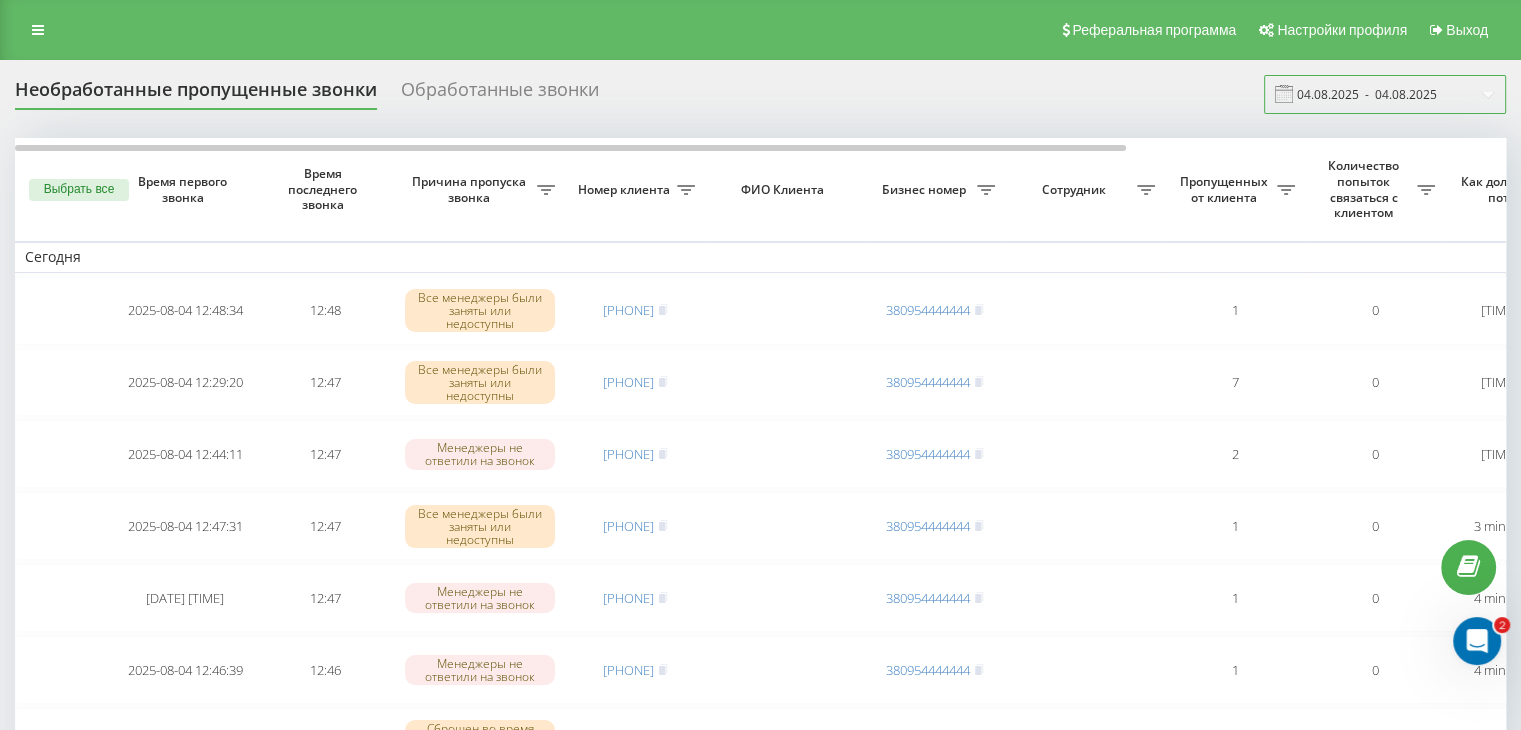 click on "04.08.2025  -  04.08.2025" at bounding box center (1385, 94) 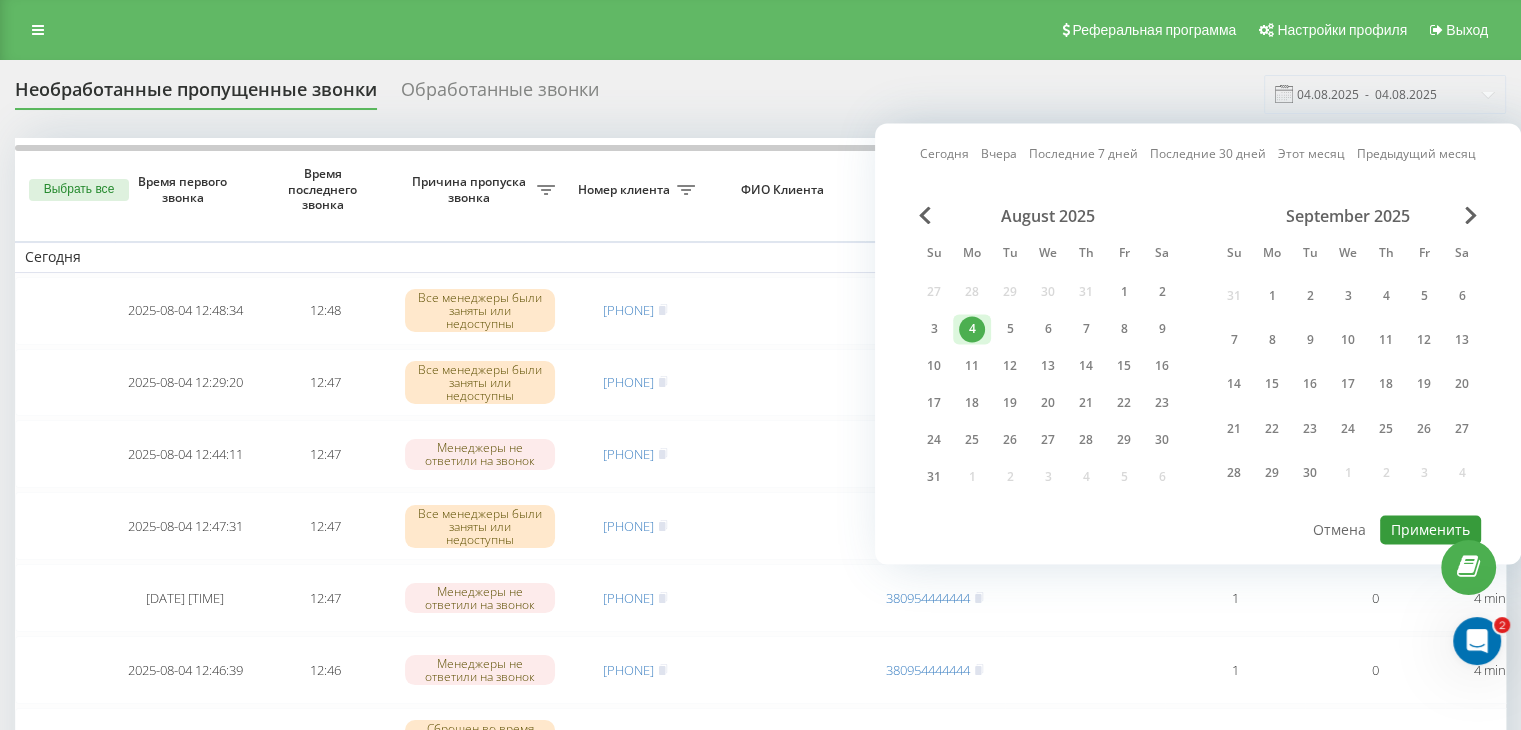 click on "Применить" at bounding box center (1430, 529) 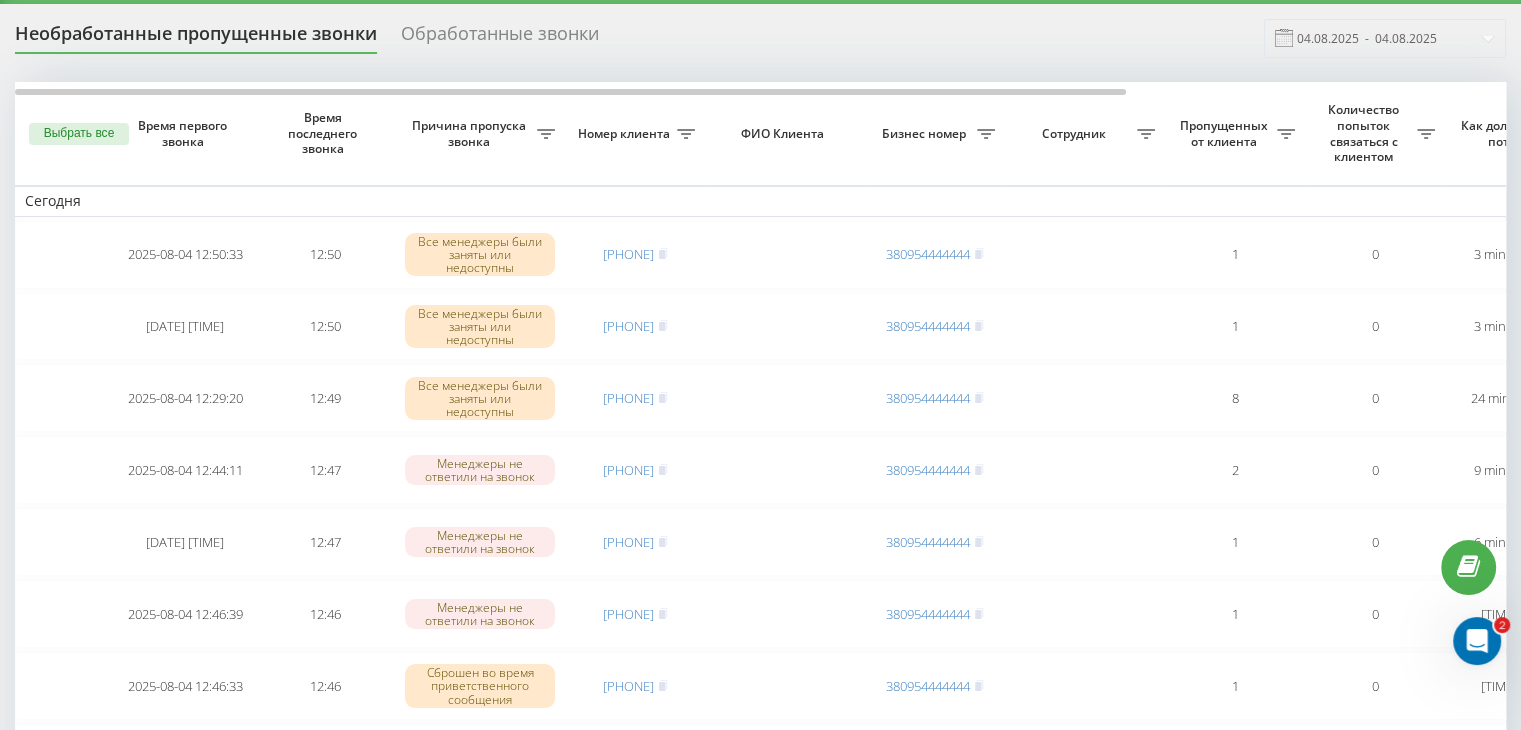 scroll, scrollTop: 100, scrollLeft: 0, axis: vertical 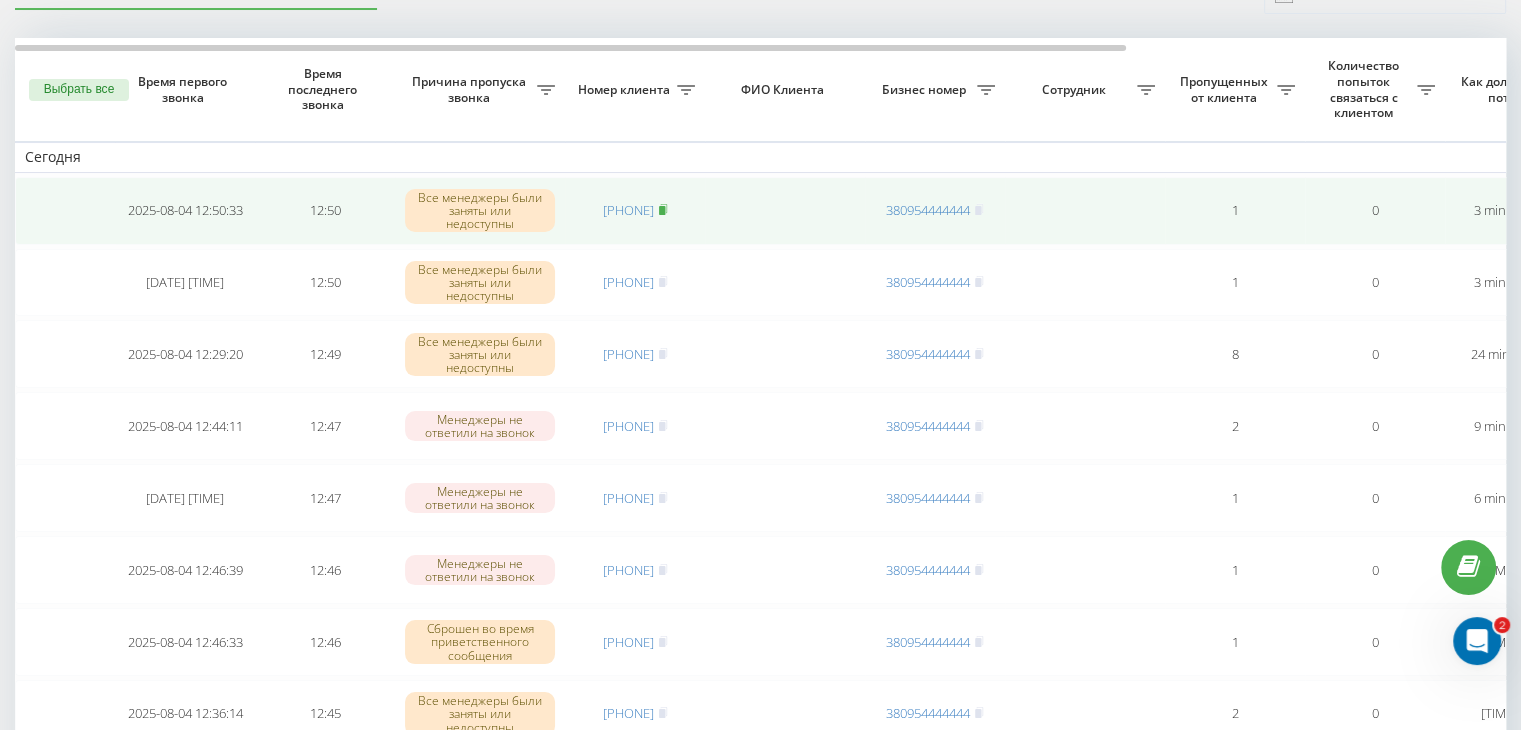 click 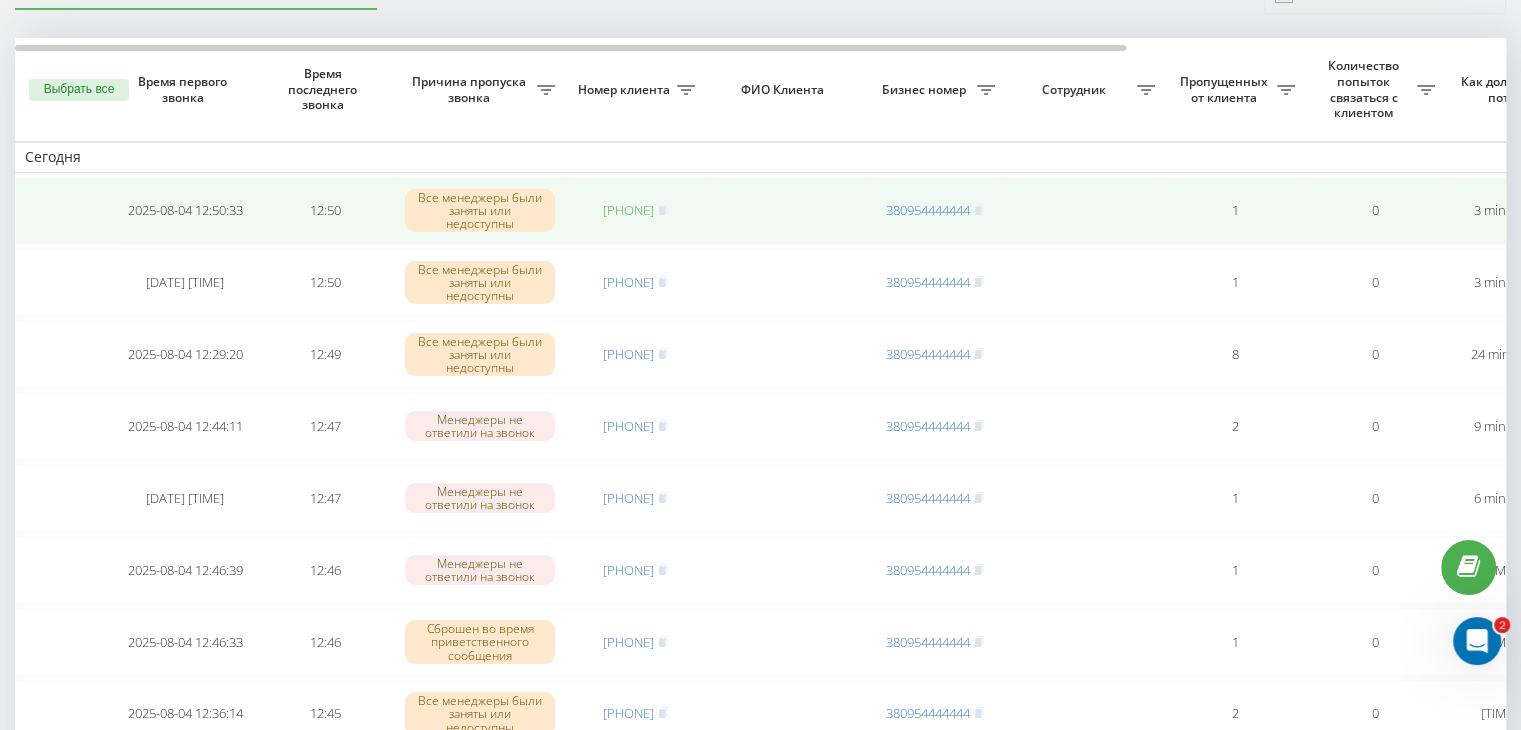 drag, startPoint x: 596, startPoint y: 202, endPoint x: 604, endPoint y: 213, distance: 13.601471 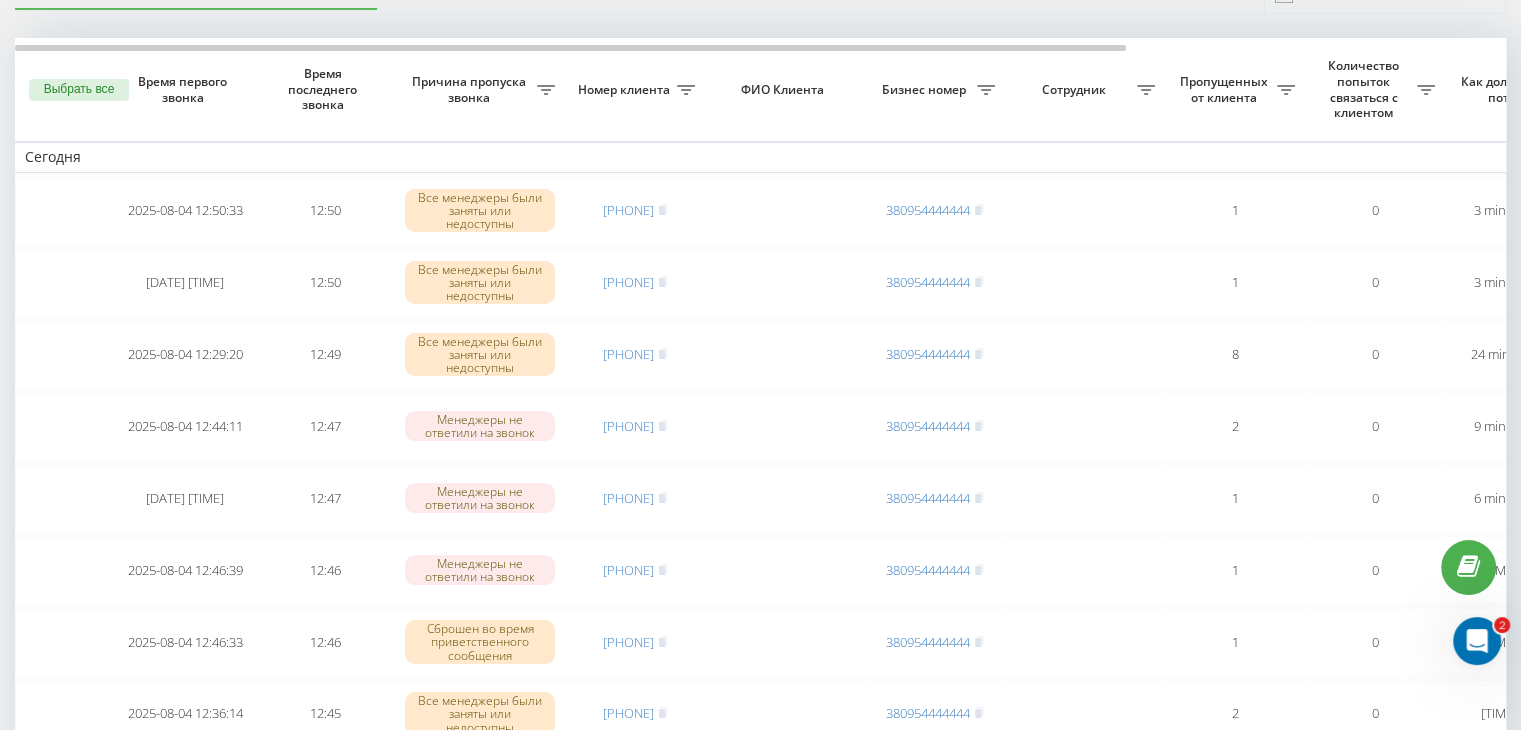 click on "Необработанные пропущенные звонки Обработанные звонки 04.08.2025  -  04.08.2025 Выбрать все Время первого звонка Время последнего звонка Причина пропуска звонка Номер клиента ФИО Клиента Бизнес номер Сотрудник Пропущенных от клиента Количество попыток связаться с клиентом Как долго звонок потерян Название схемы переадресации Комментарий к звонку Сегодня 2025-08-04 12:50:33 12:50 Все менеджеры были заняты или недоступны [PHONE] [PHONE] 1 0 3 minutes ago ukrpas.com.ua Обработать Не удалось связаться Связался с клиентом с помощью другого канала Клиент перезвонил сам с другого номера 12:50" at bounding box center (760, 1083) 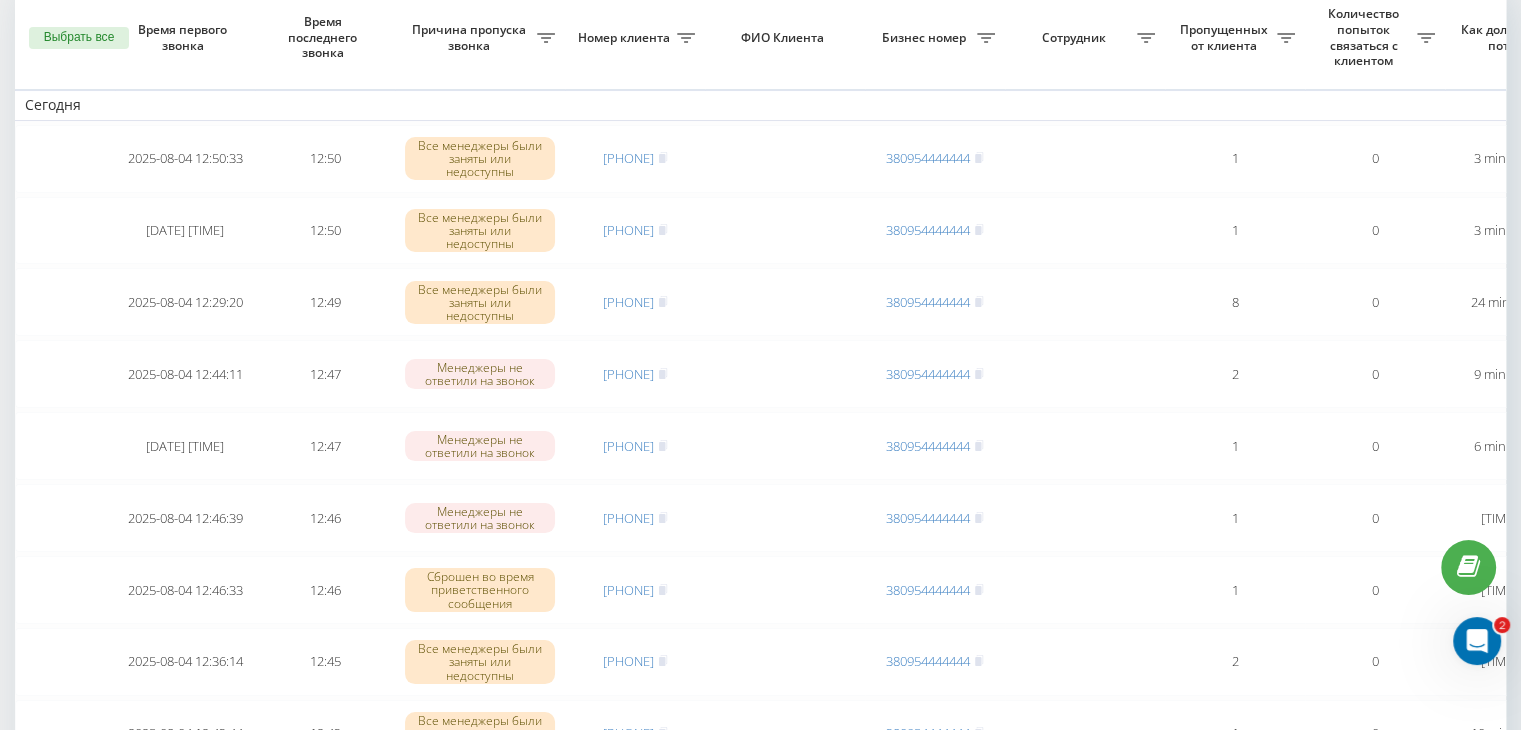 scroll, scrollTop: 0, scrollLeft: 0, axis: both 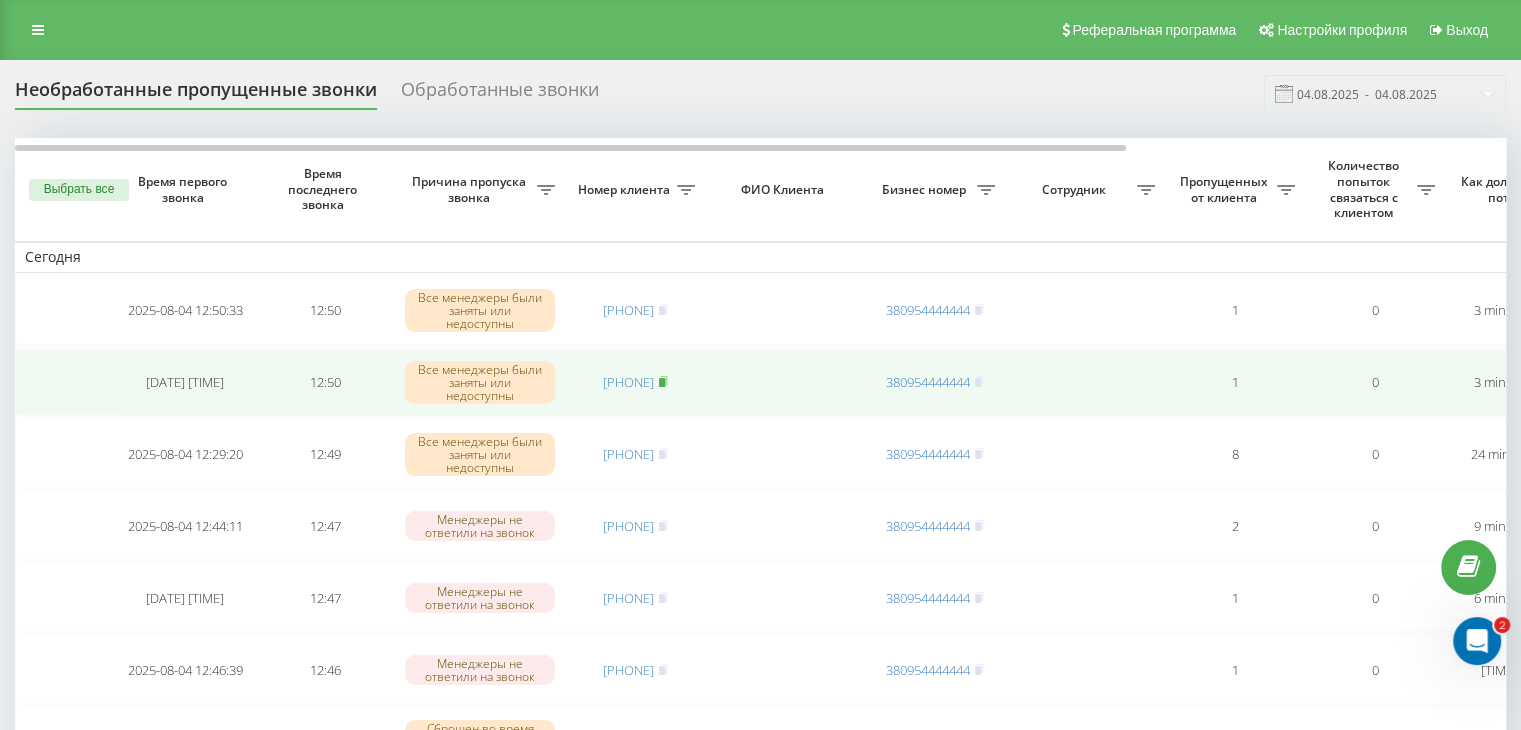 click 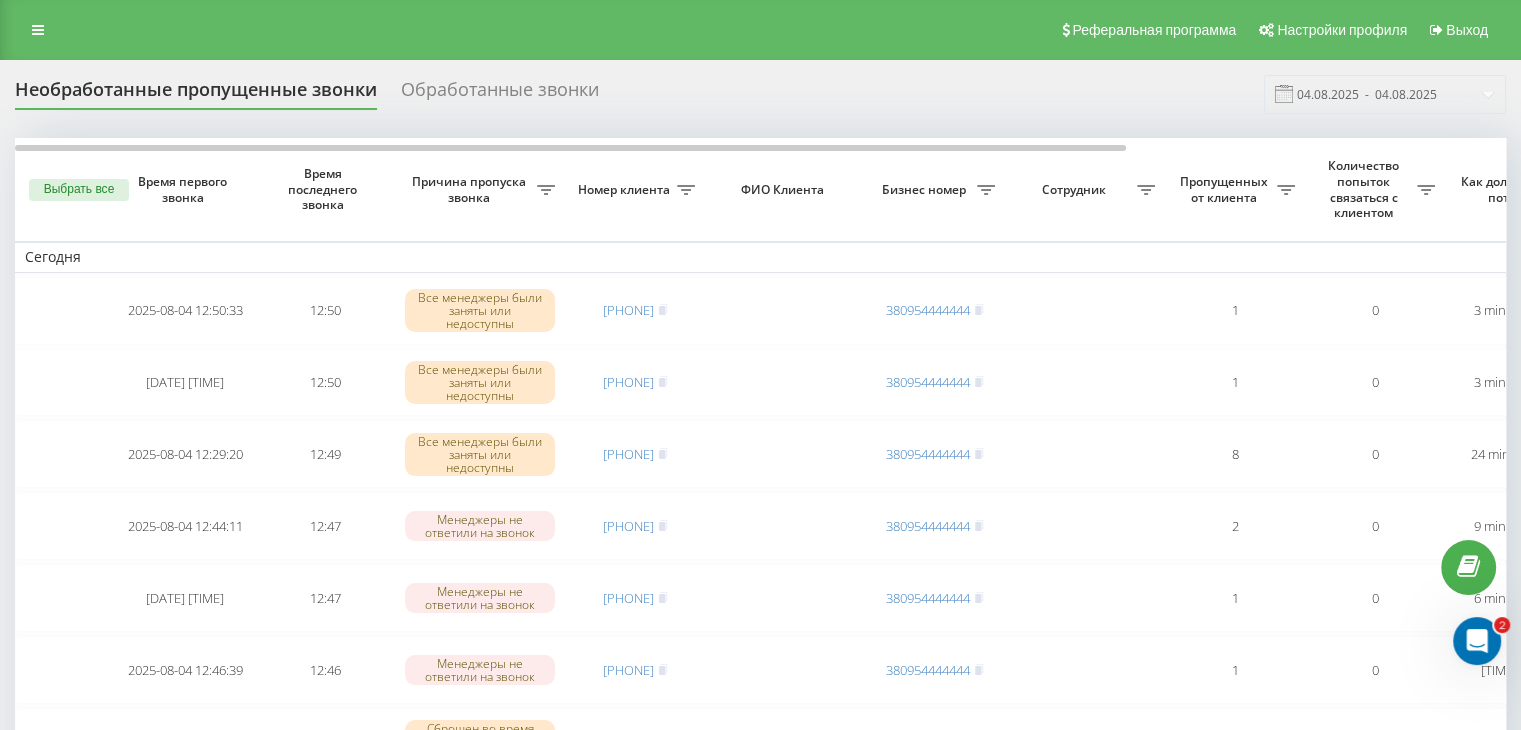 click on "Необработанные пропущенные звонки Обработанные звонки 04.08.2025  -  04.08.2025" at bounding box center [760, 94] 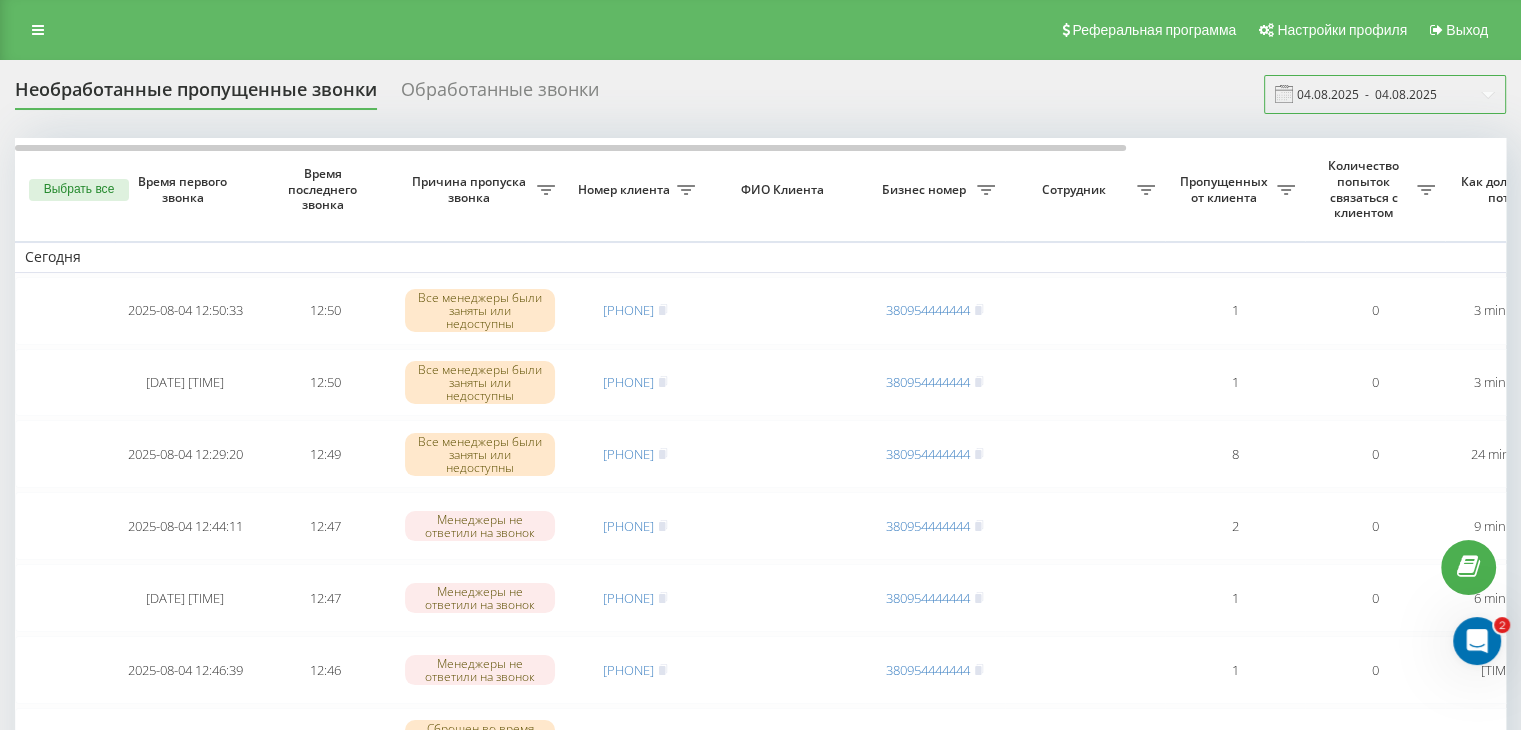 drag, startPoint x: 1396, startPoint y: 86, endPoint x: 1396, endPoint y: 109, distance: 23 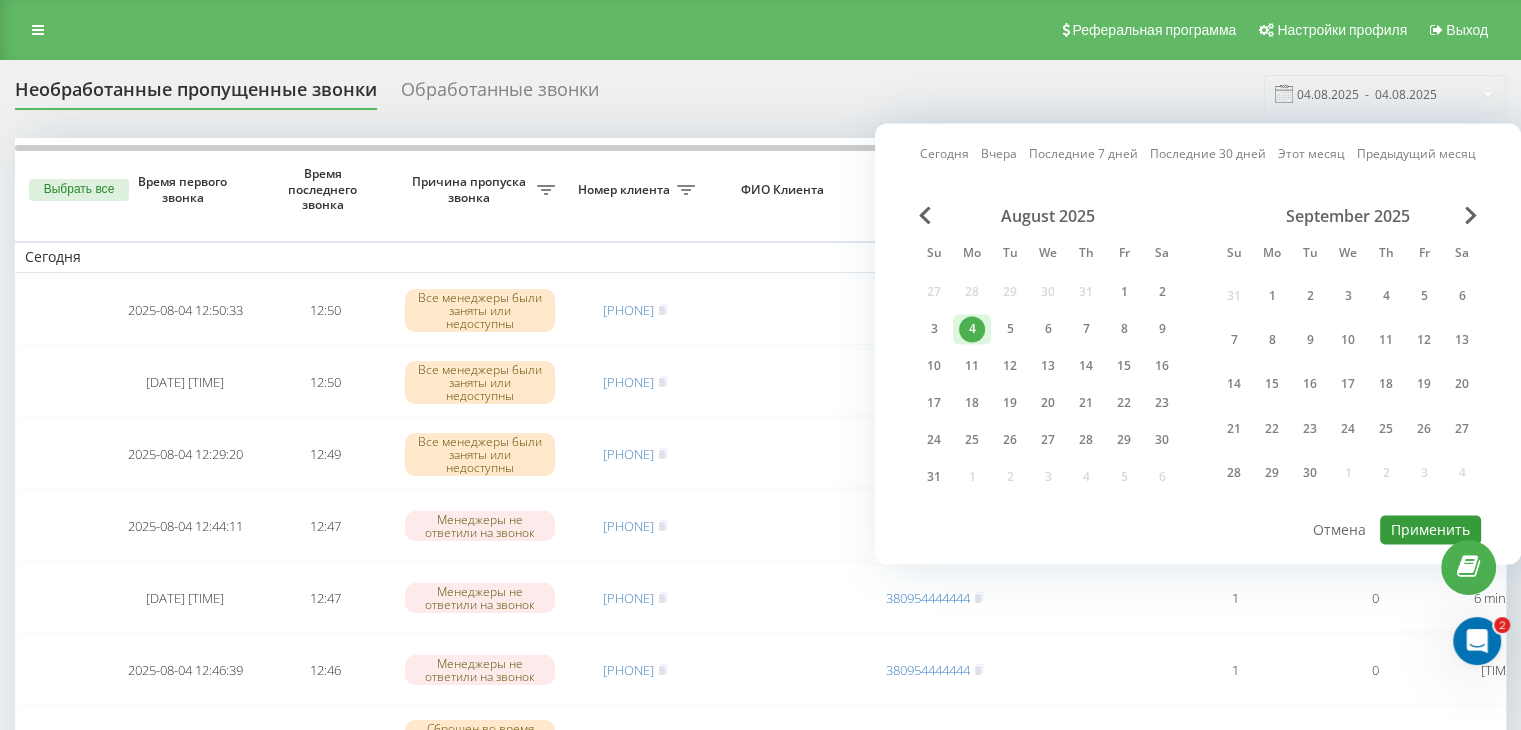 click on "Применить" at bounding box center (1430, 529) 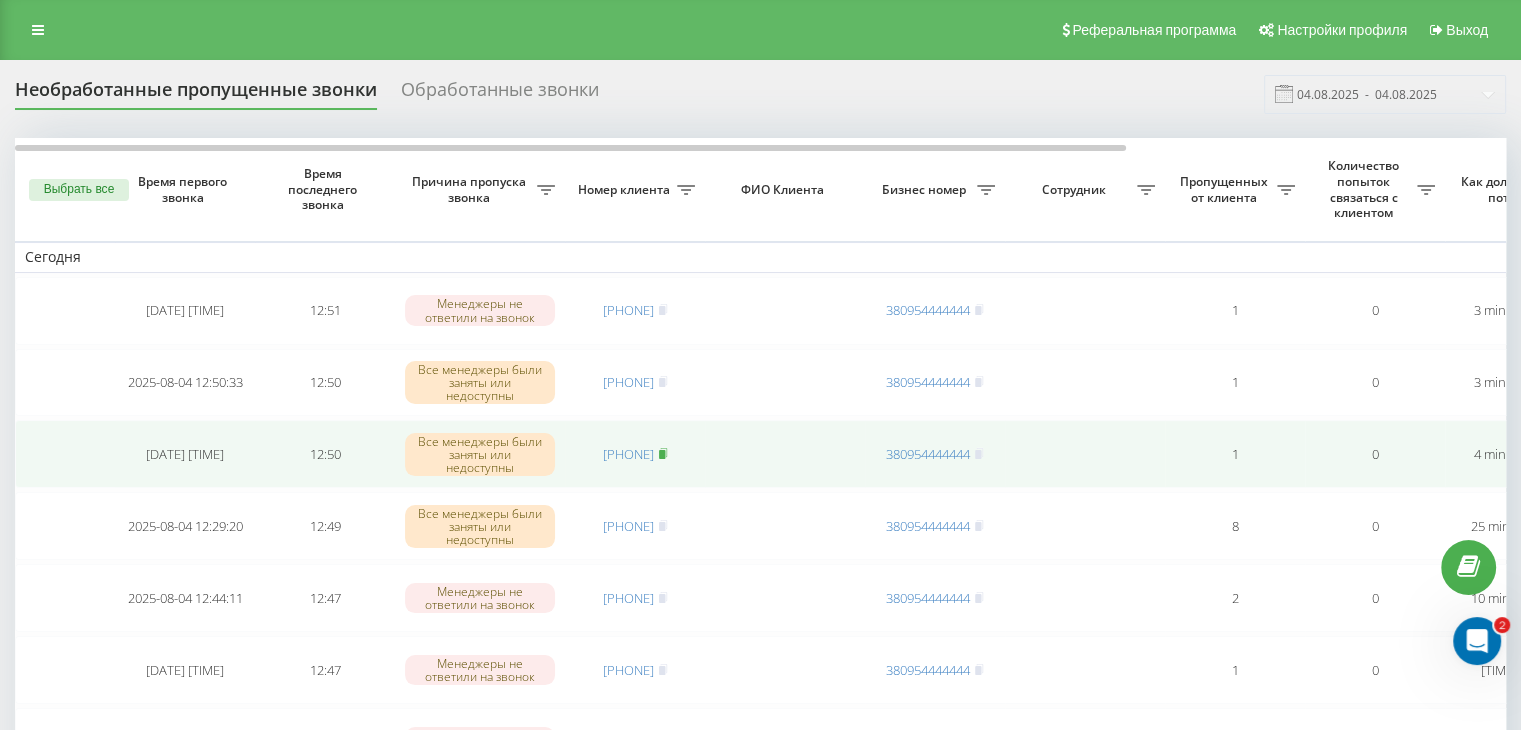 click 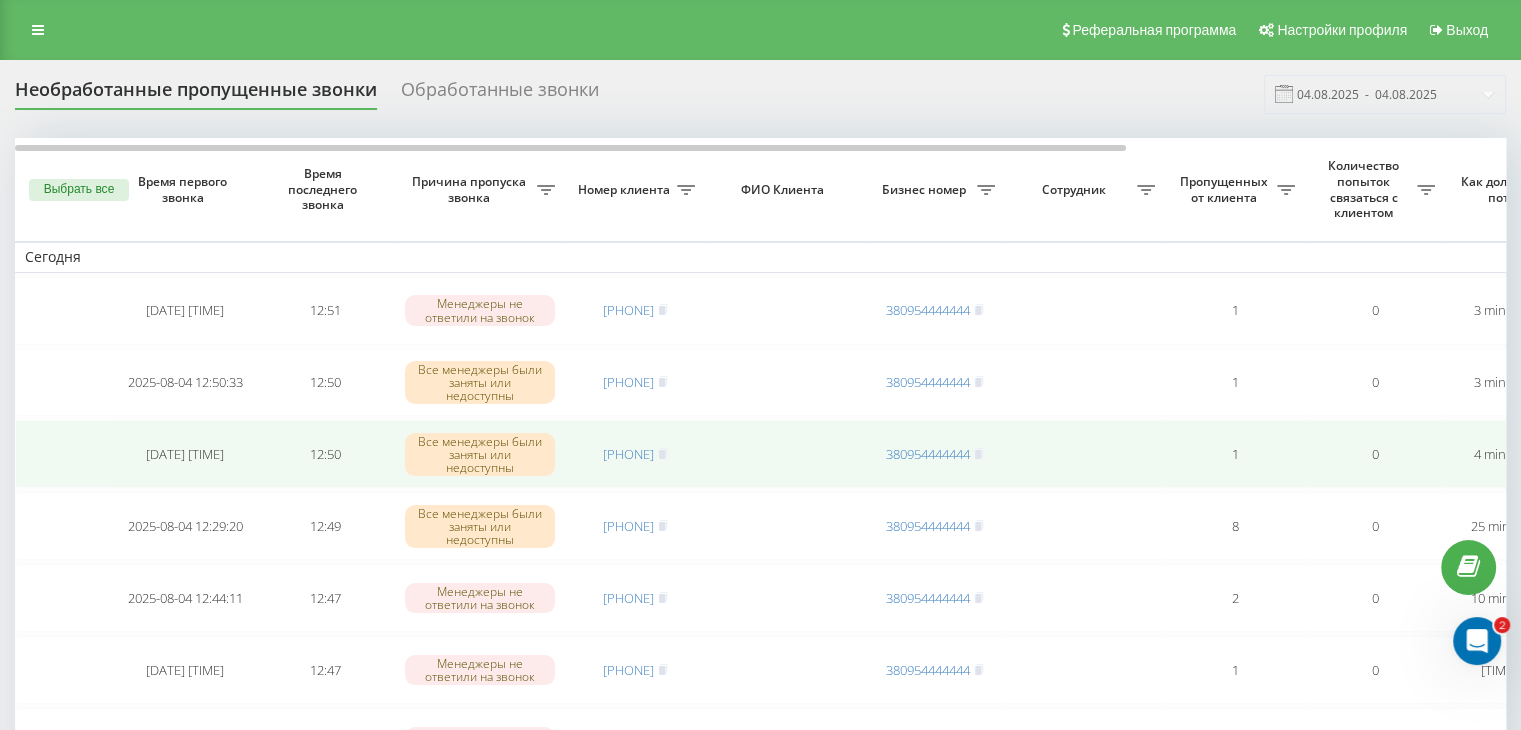 click on "[PHONE]" at bounding box center (635, 454) 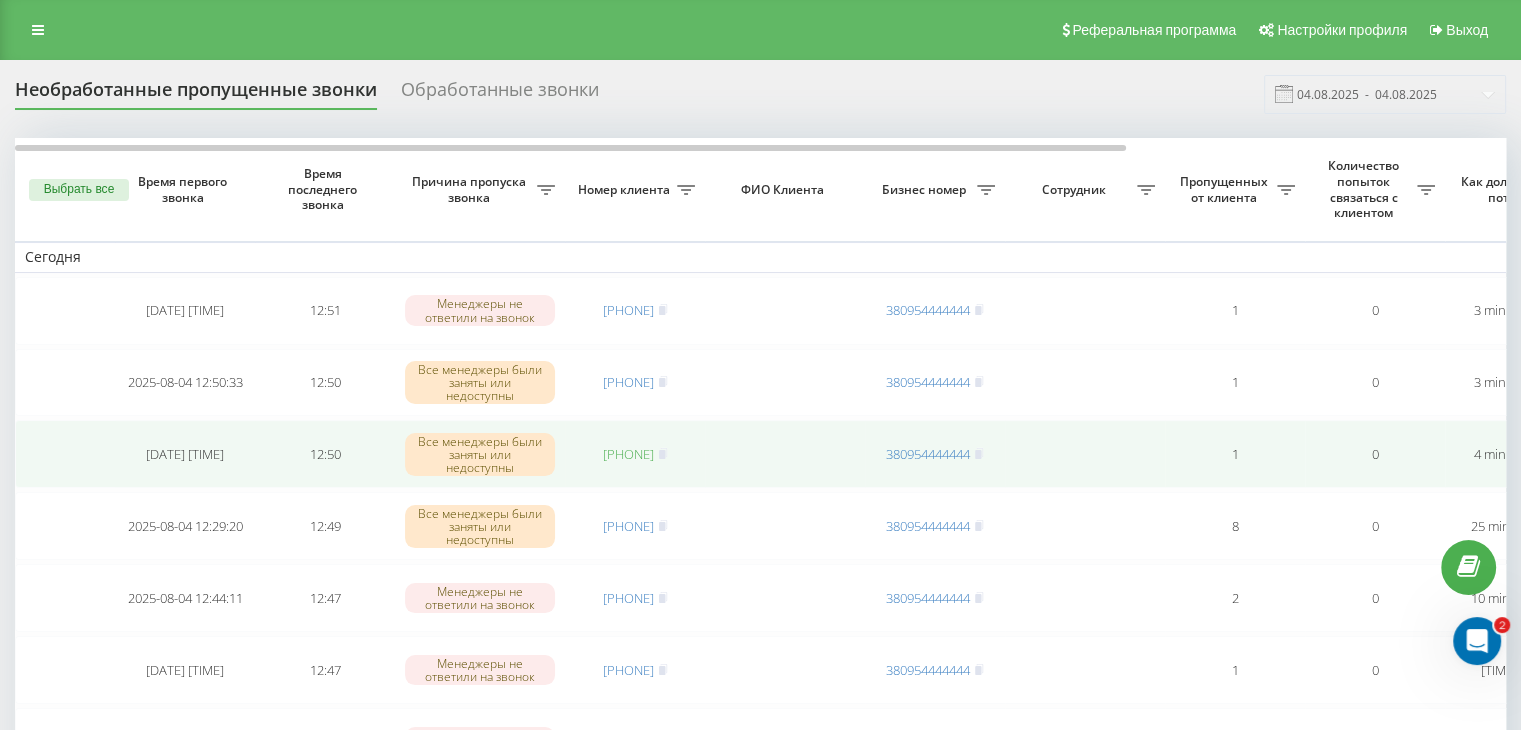 click on "[PHONE]" at bounding box center [628, 454] 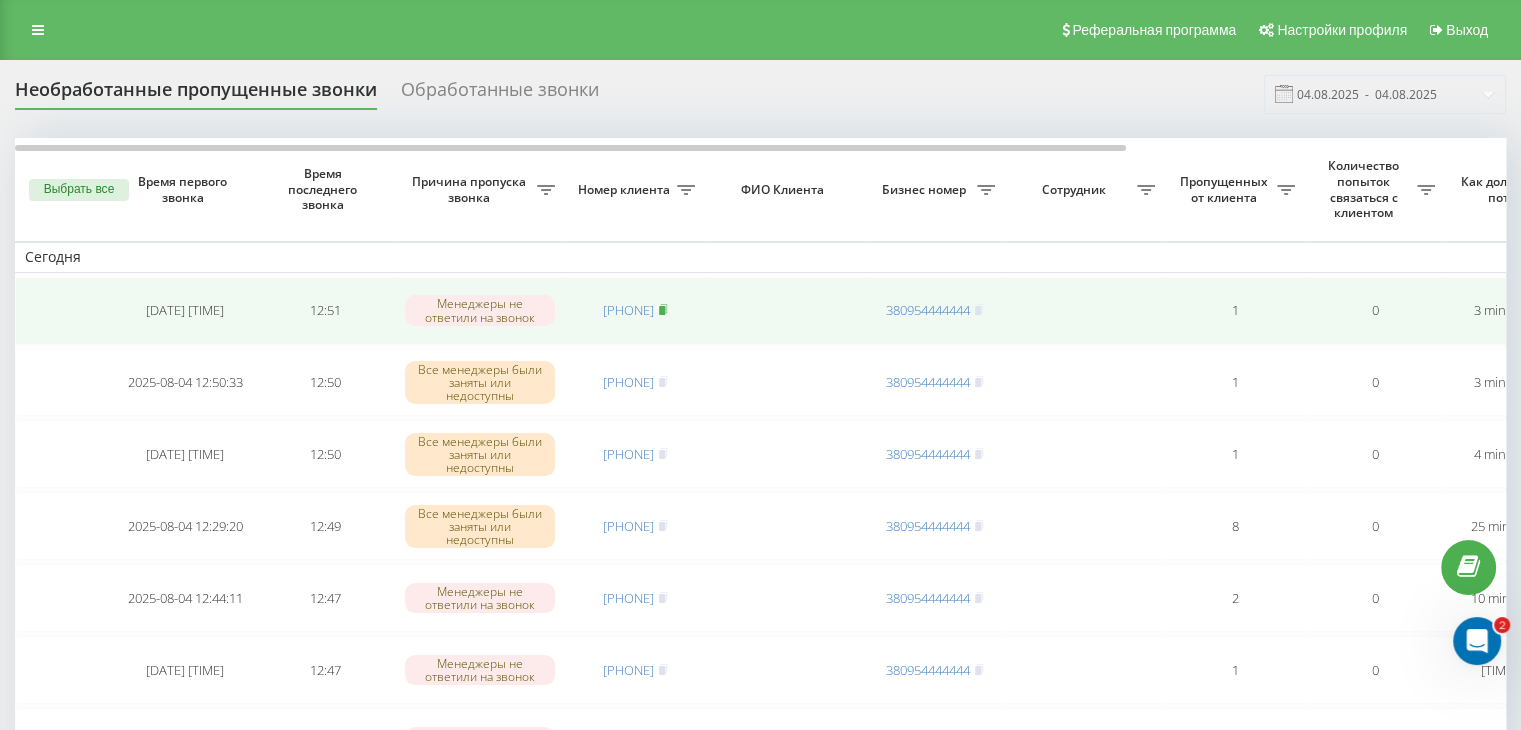 click 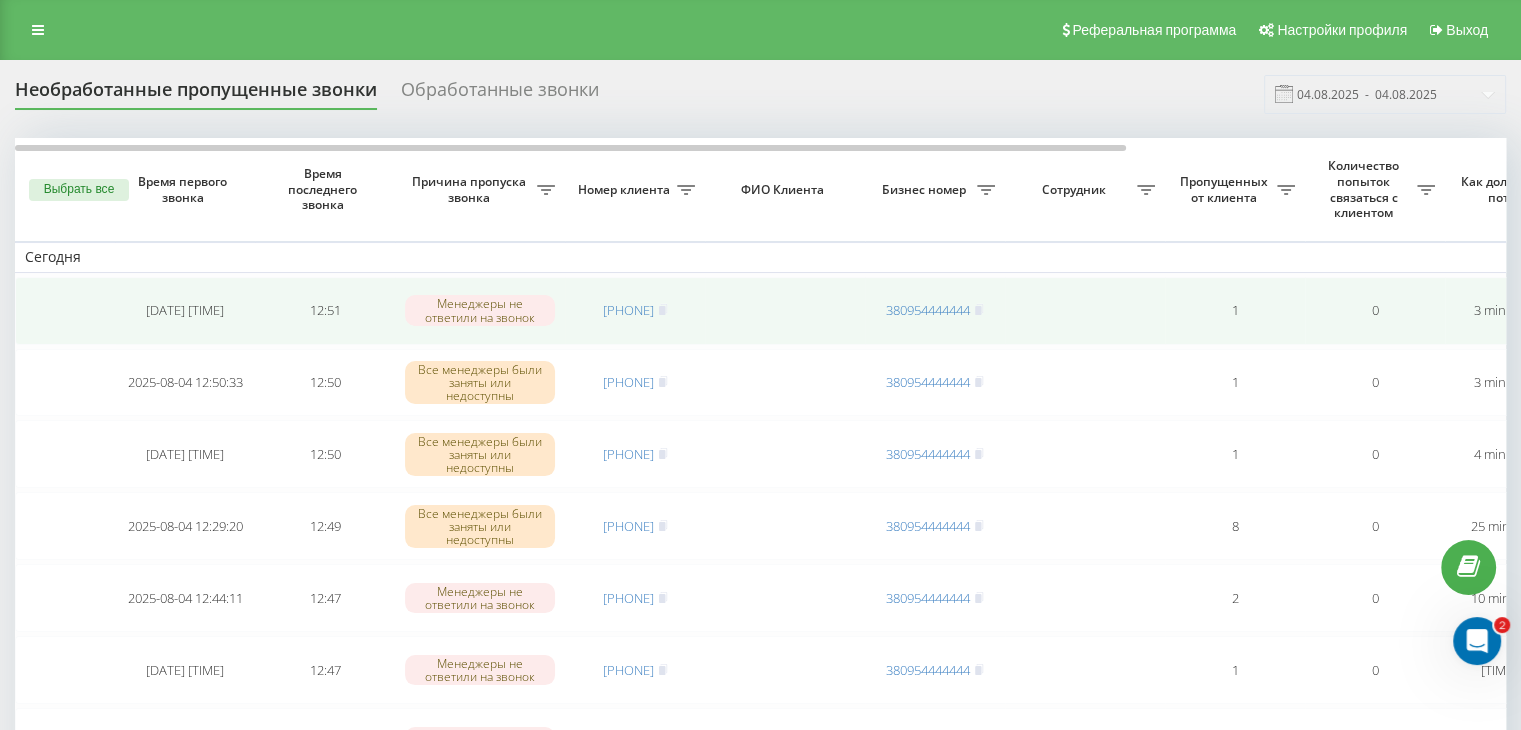 click on "[PHONE]" at bounding box center [635, 311] 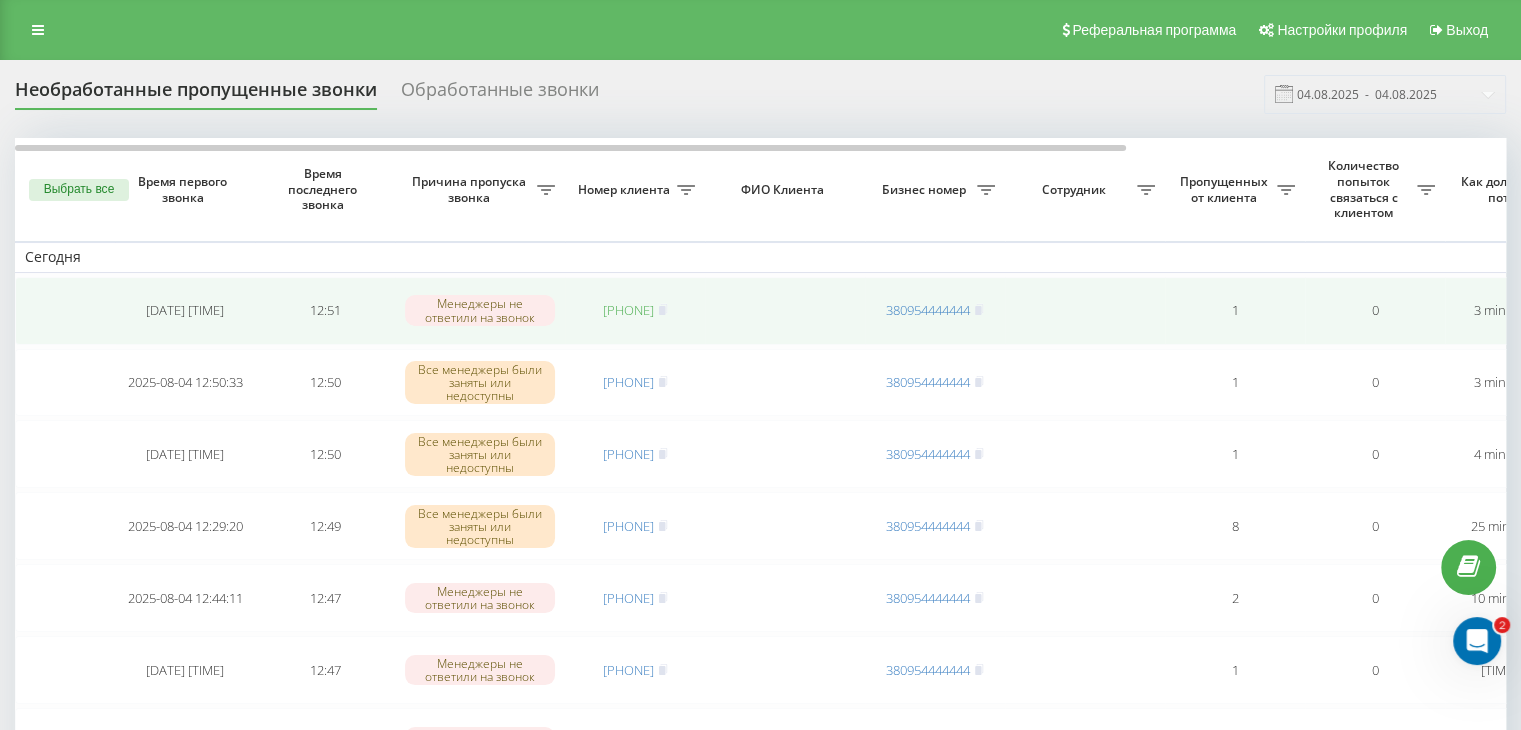 click on "[PHONE]" at bounding box center (628, 310) 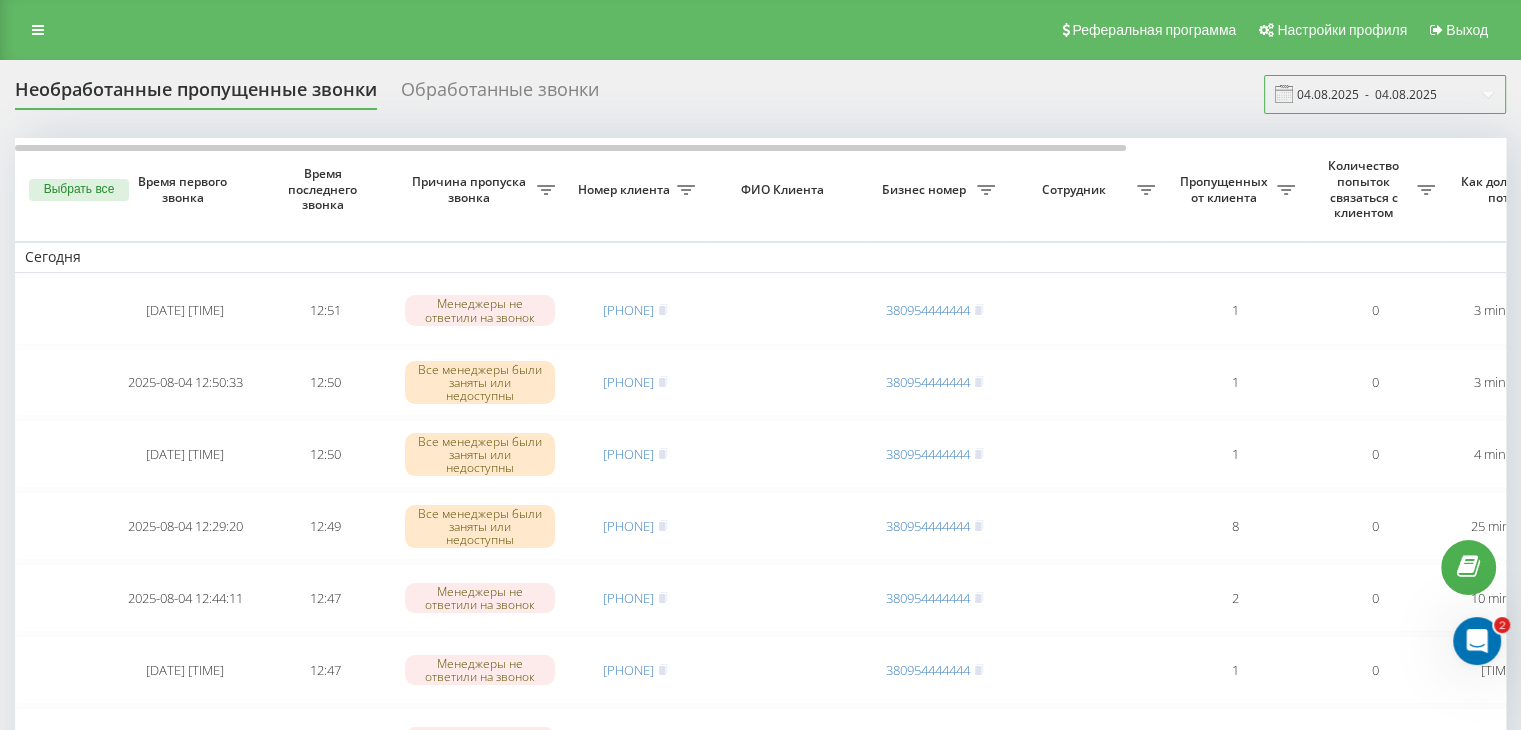 click on "04.08.2025  -  04.08.2025" at bounding box center (1385, 94) 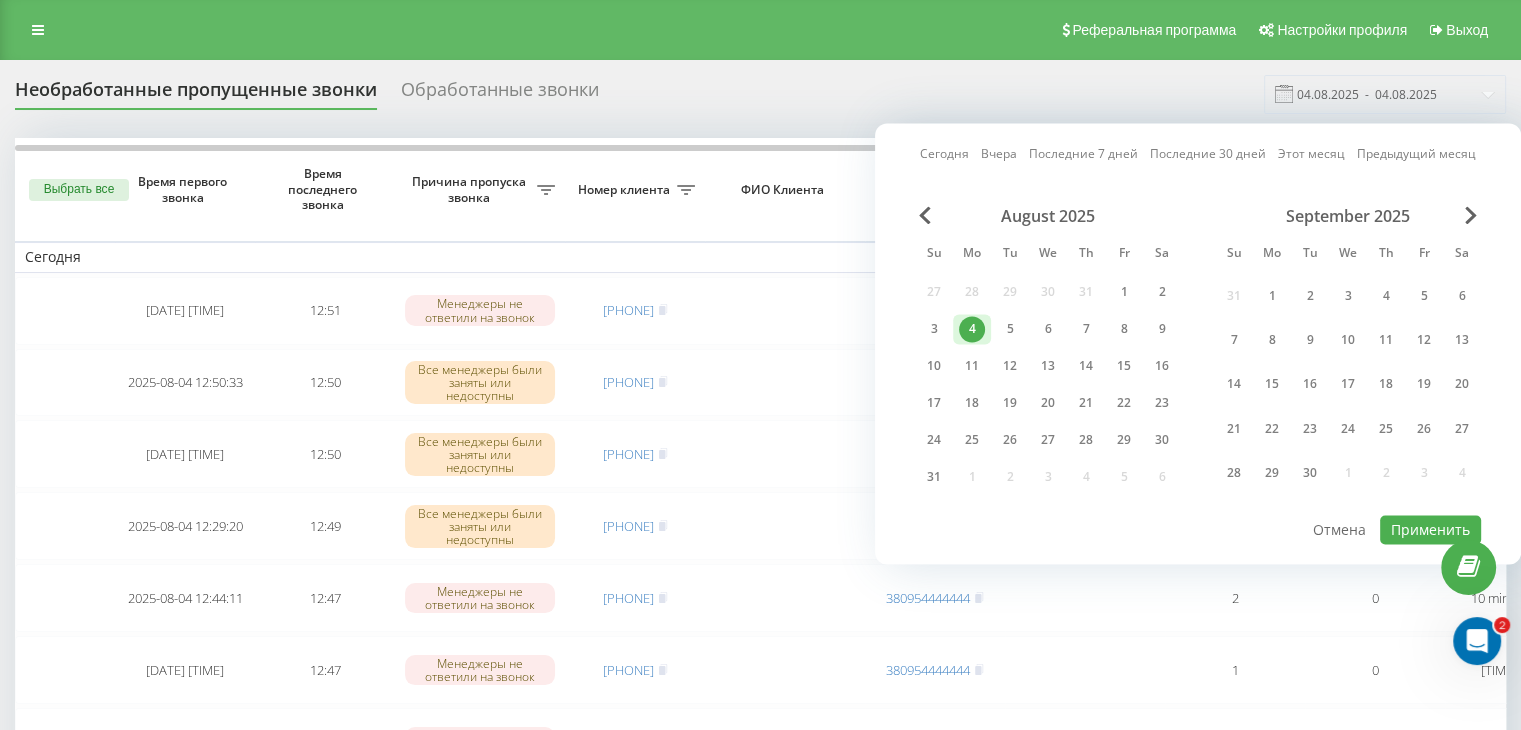 click on "August [YEAR] Su Mo Tu We Th Fr Sa 27 28 29 30 31 1 2 3 4 5 6 7 8 9 10 11 12 13 14 15 16 17 18 19 20 21 22 23 24 25 26 27 28 29 30 31 1 2 3 4 September [YEAR] Su Mo Tu We Th Fr Sa 31 1 2 3 4 5 6 7 8 9 10 11 12 13 14 15 16 17 18 19 20 21 22 23 24 25 26 27 28 29 30 1 2 3 4" at bounding box center (1198, 359) 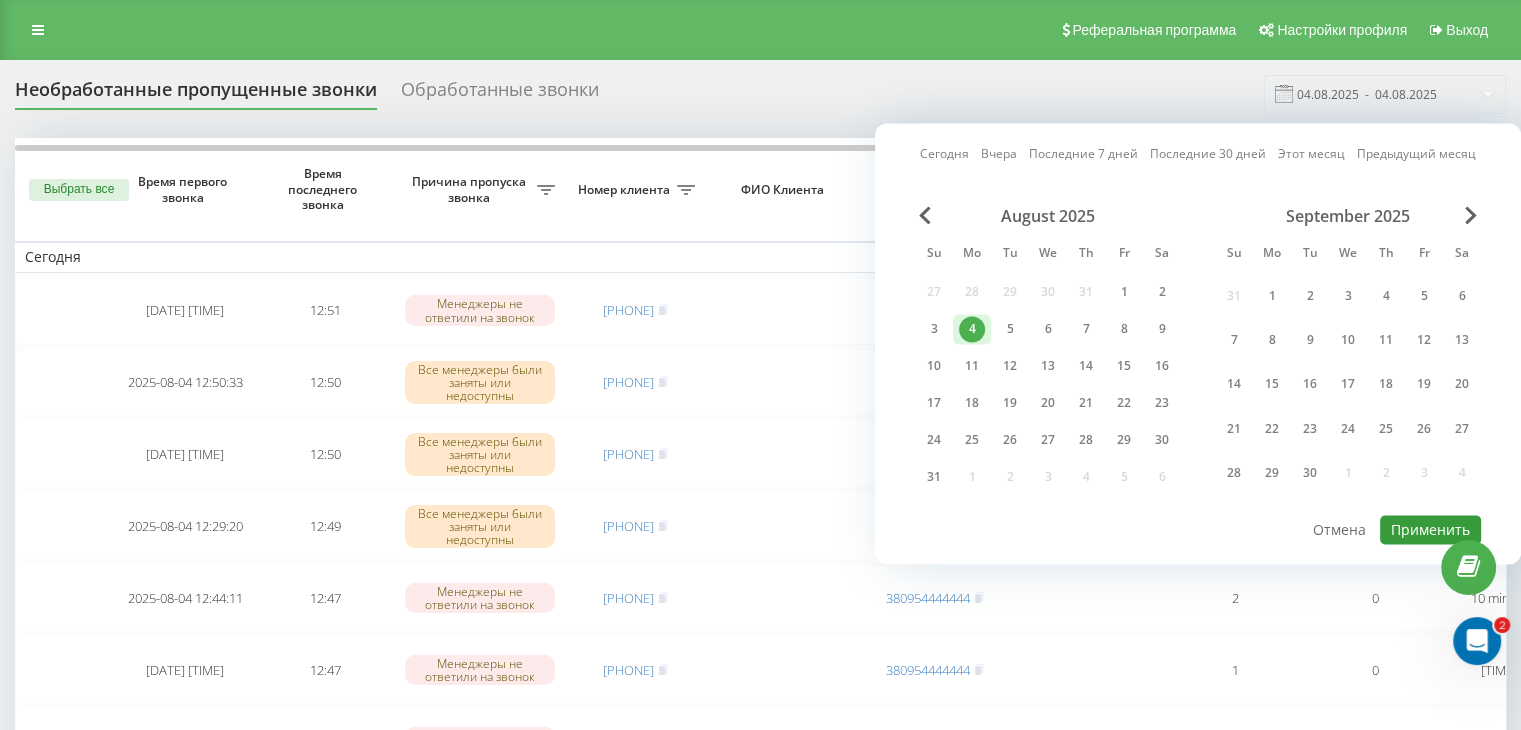 click on "Применить" at bounding box center (1430, 529) 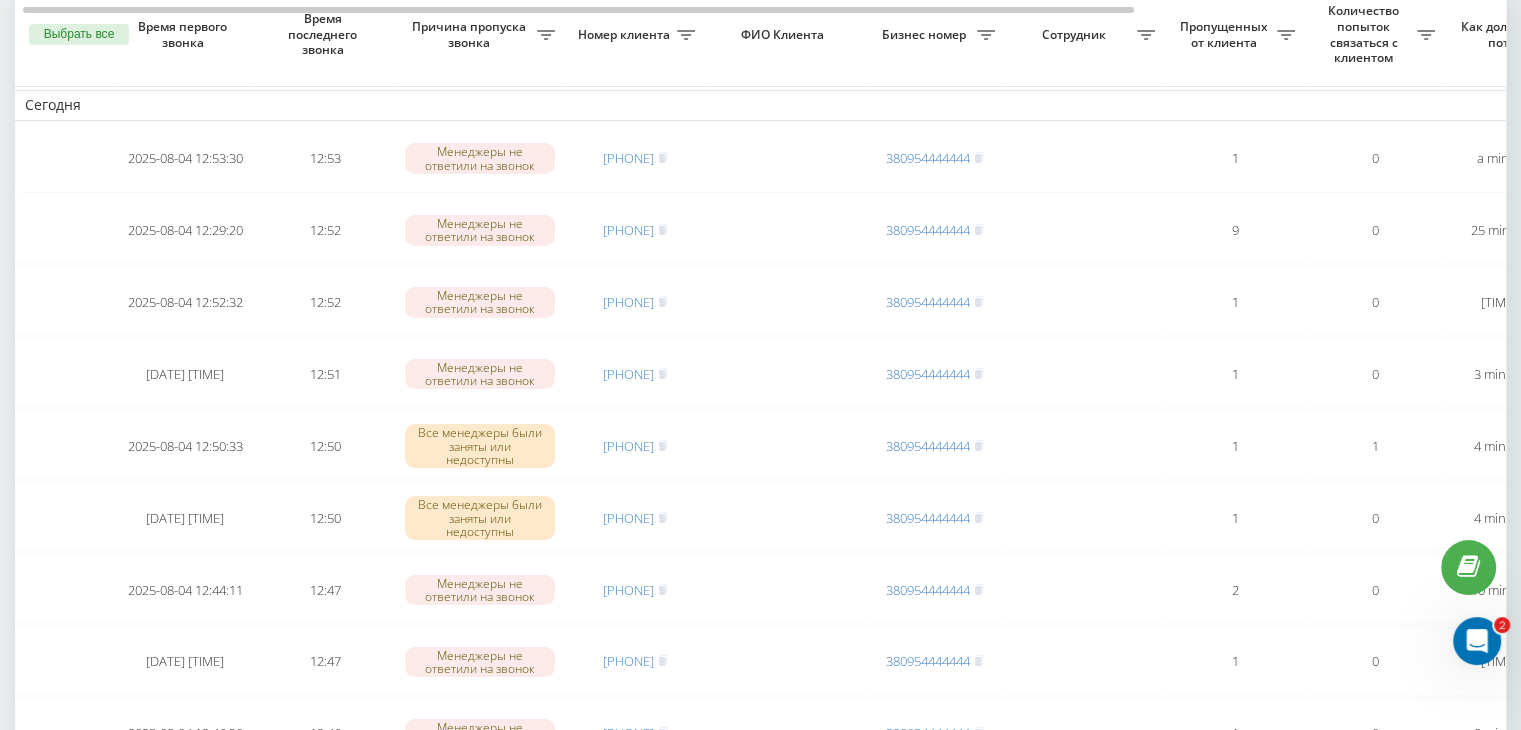 scroll, scrollTop: 147, scrollLeft: 0, axis: vertical 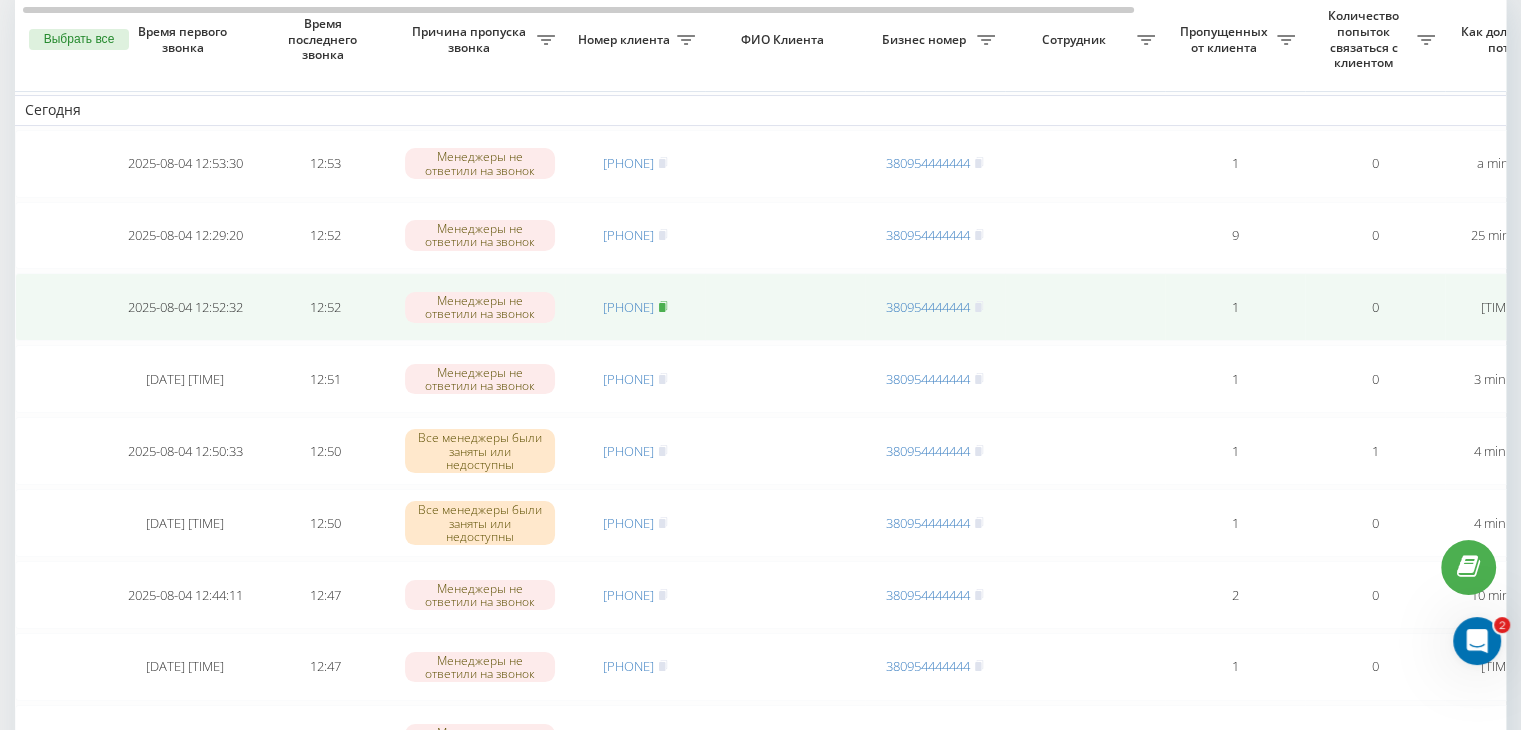 click 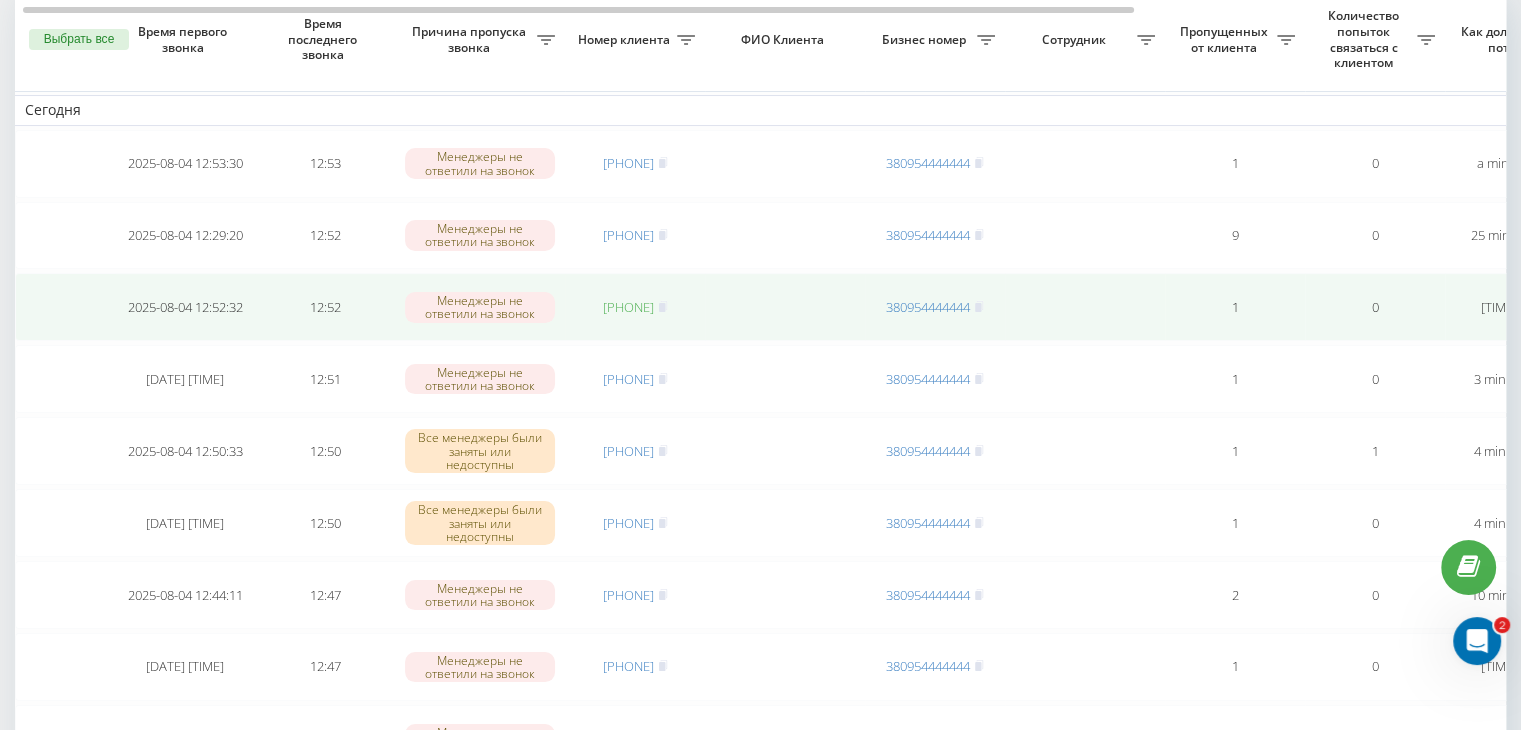 click on "[PHONE]" at bounding box center (628, 307) 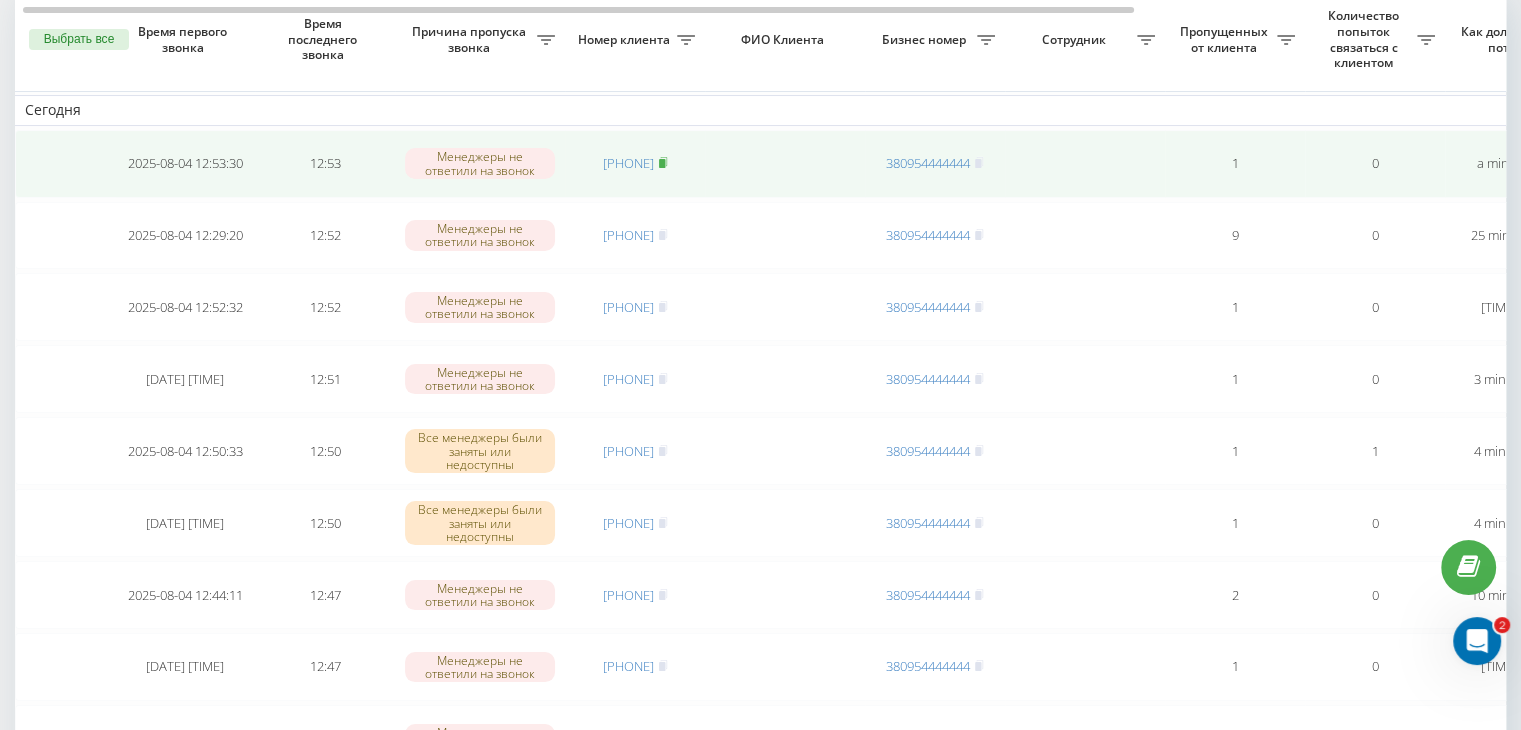click 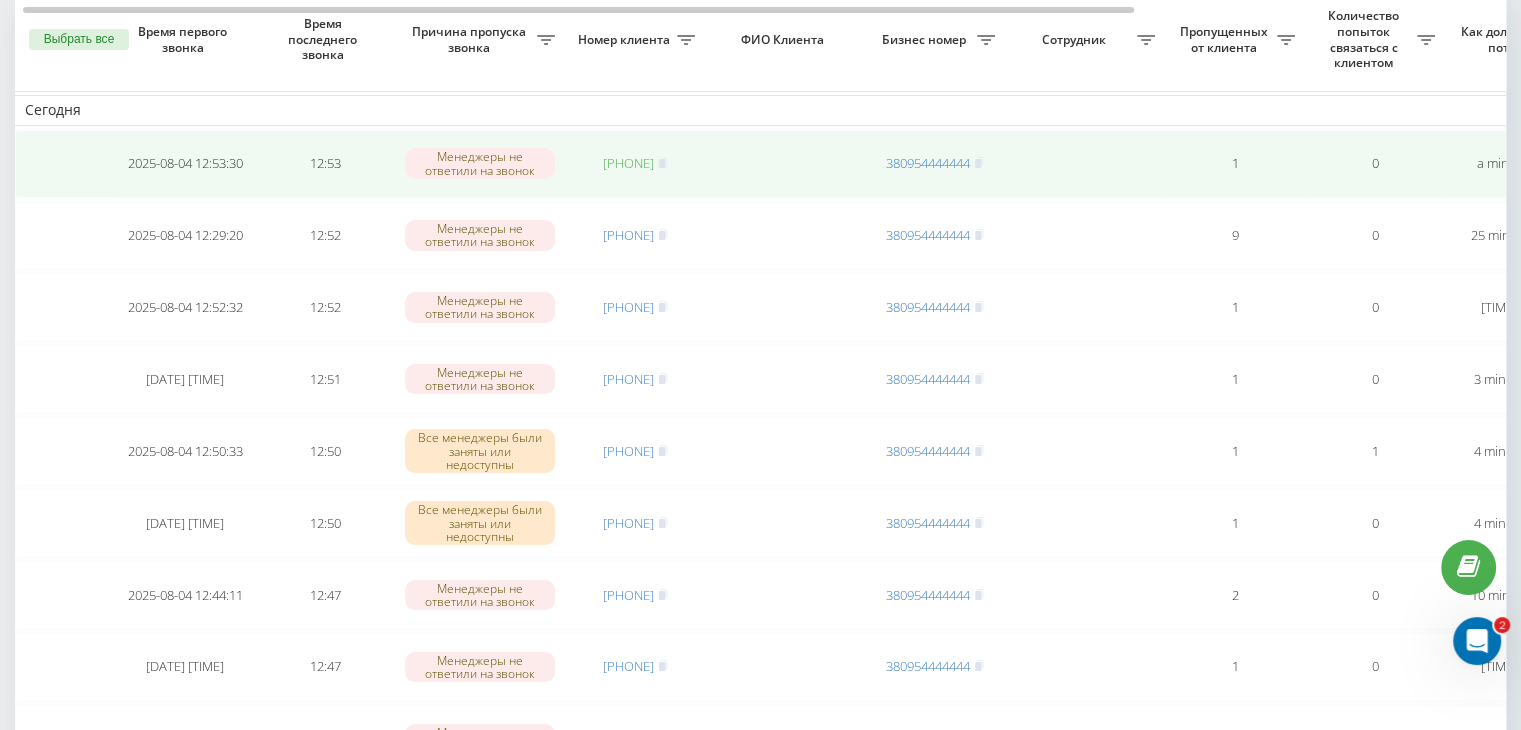 click on "[PHONE]" at bounding box center (628, 163) 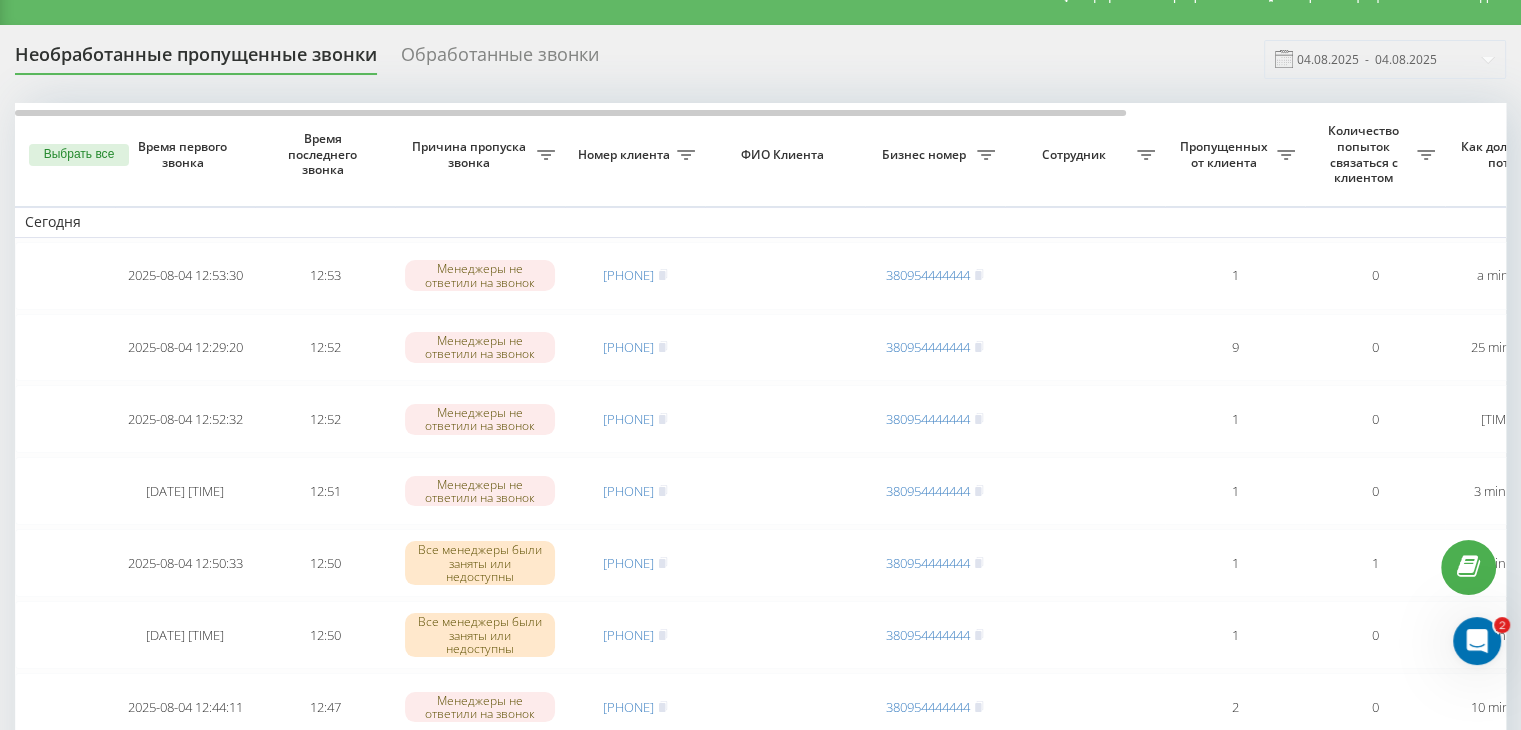 scroll, scrollTop: 0, scrollLeft: 0, axis: both 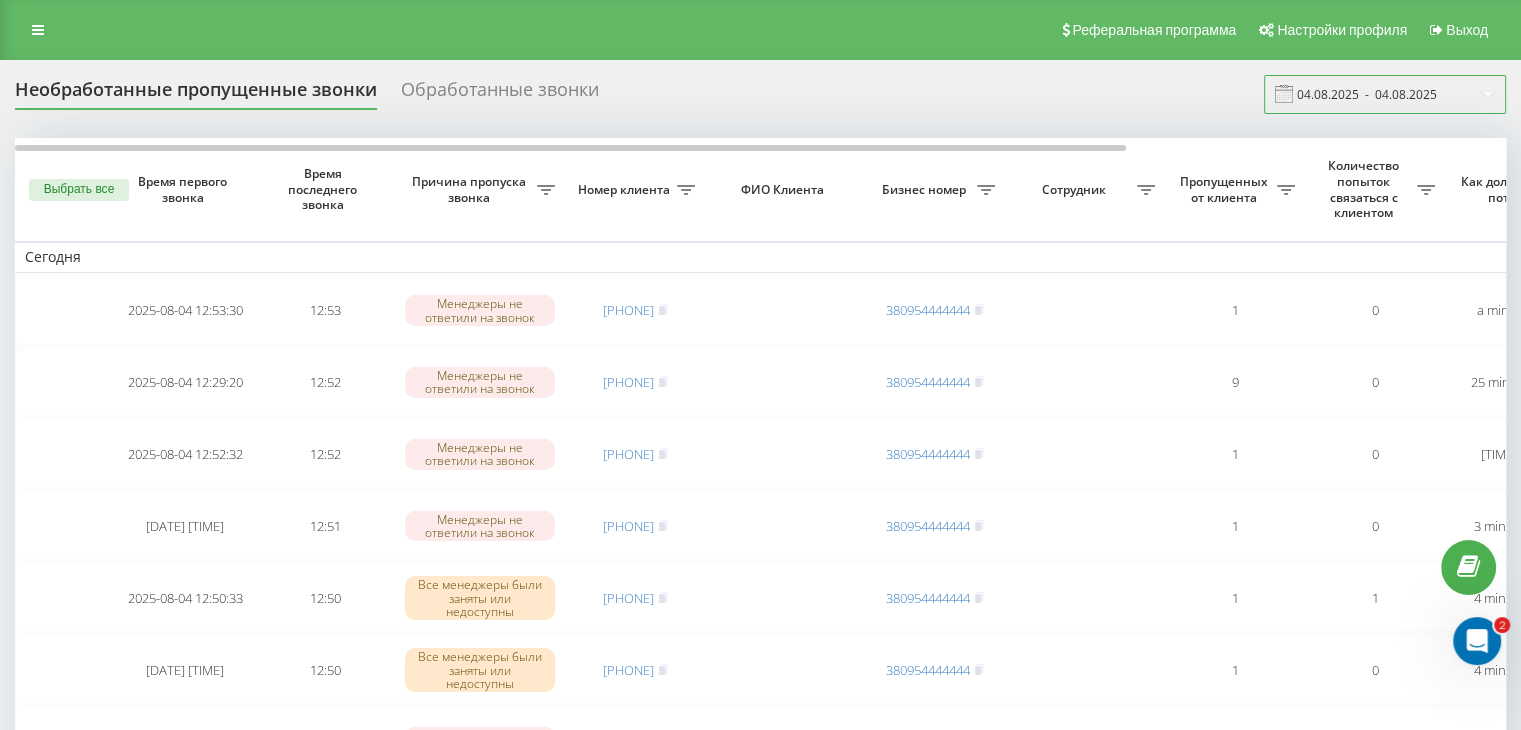 click on "04.08.2025  -  04.08.2025" at bounding box center (1385, 94) 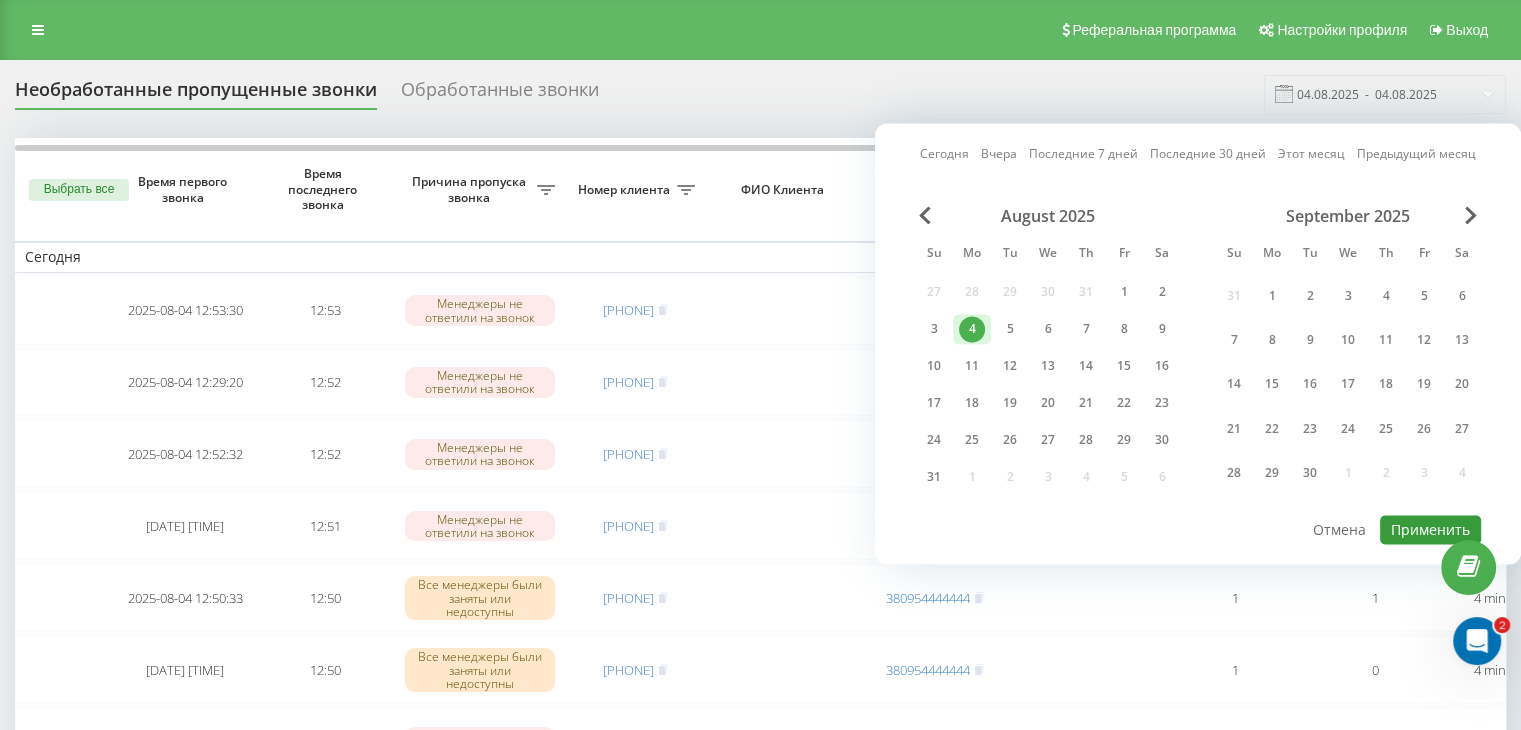 click on "Применить" at bounding box center (1430, 529) 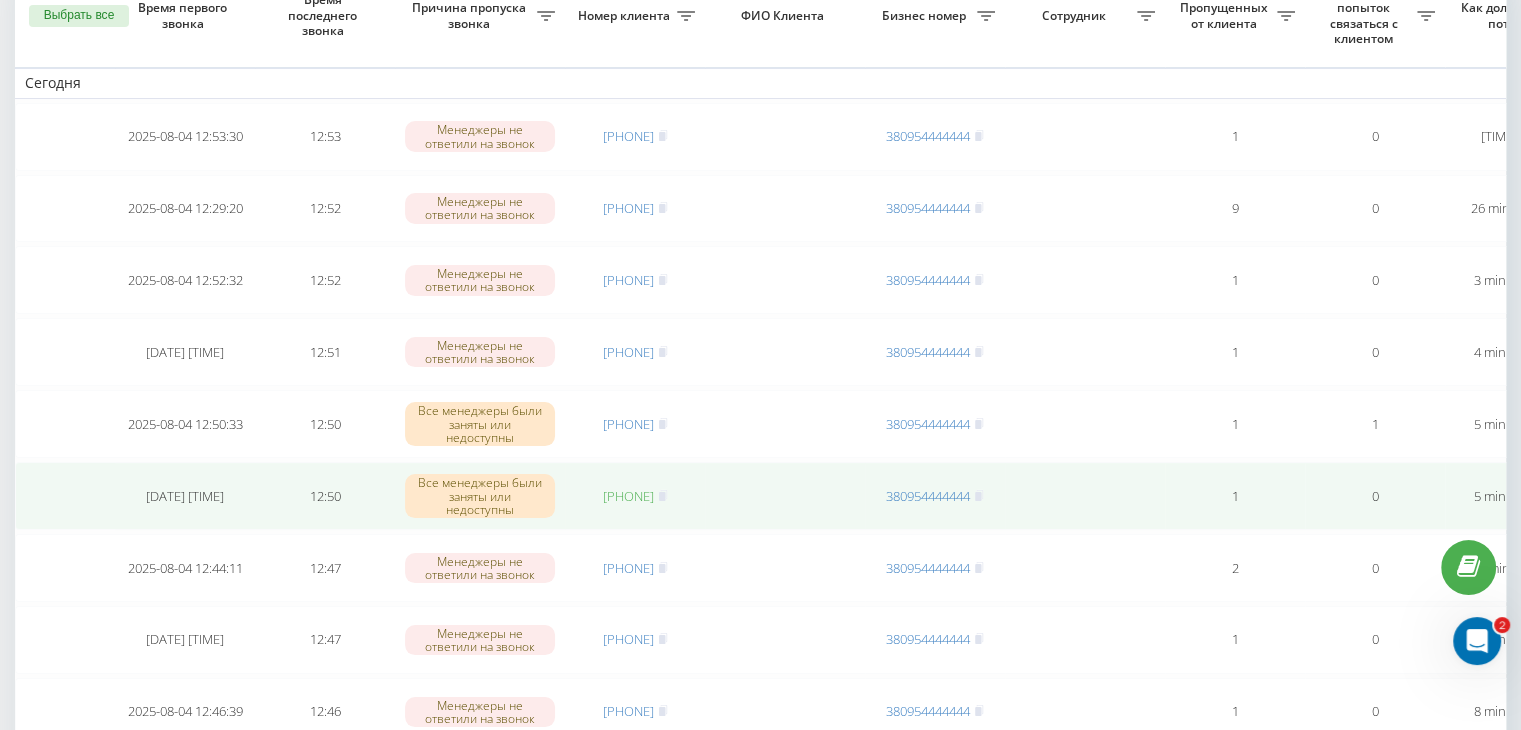 scroll, scrollTop: 200, scrollLeft: 0, axis: vertical 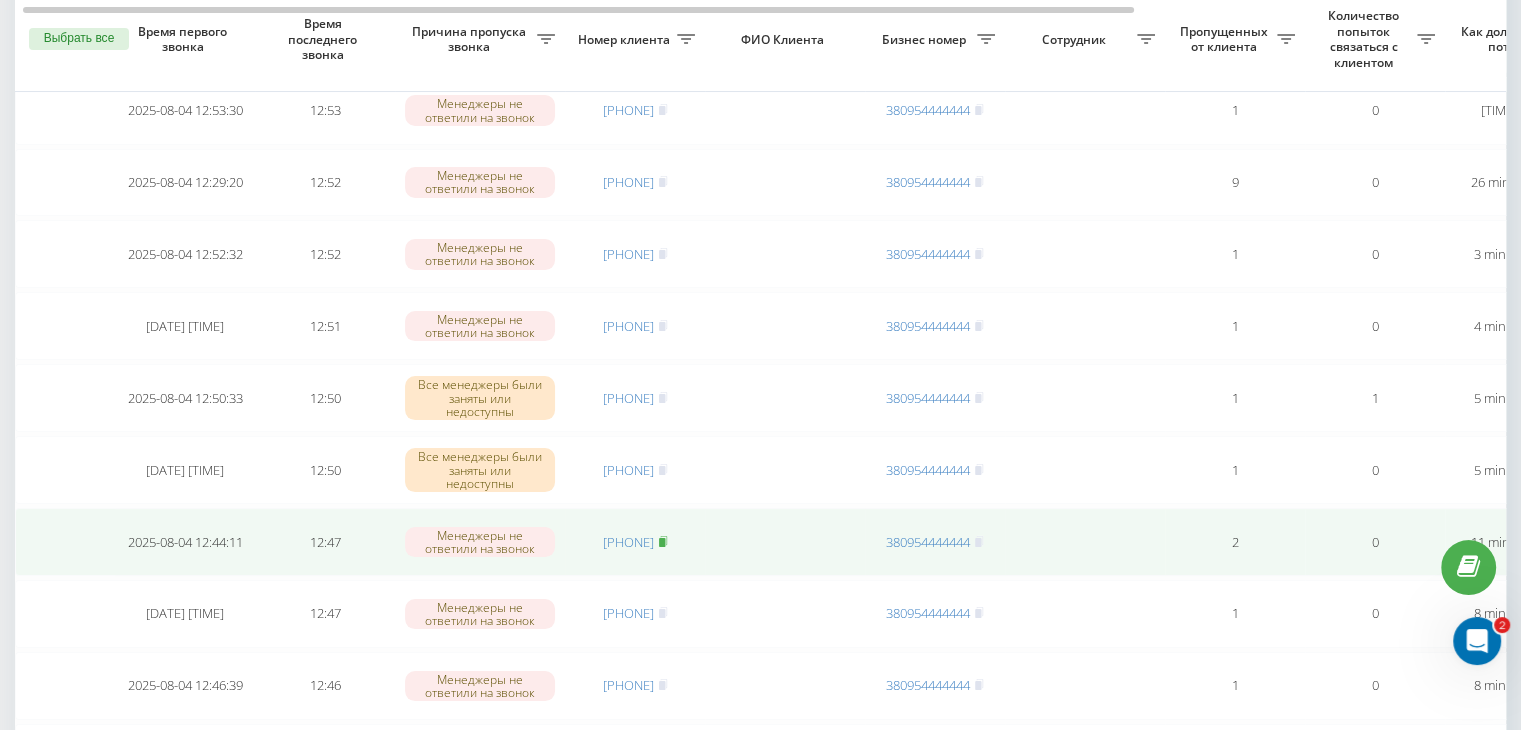 click 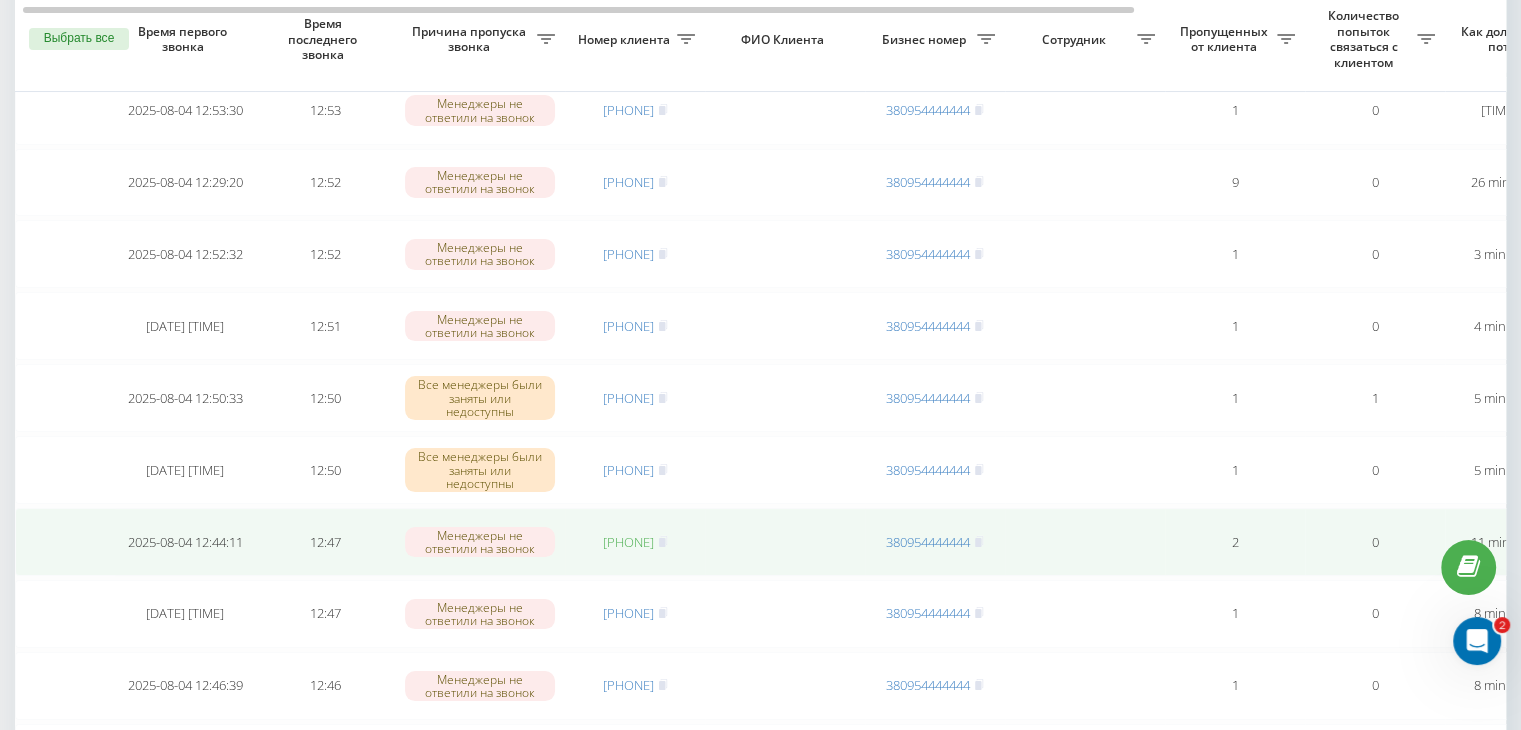 click on "[PHONE]" at bounding box center (628, 542) 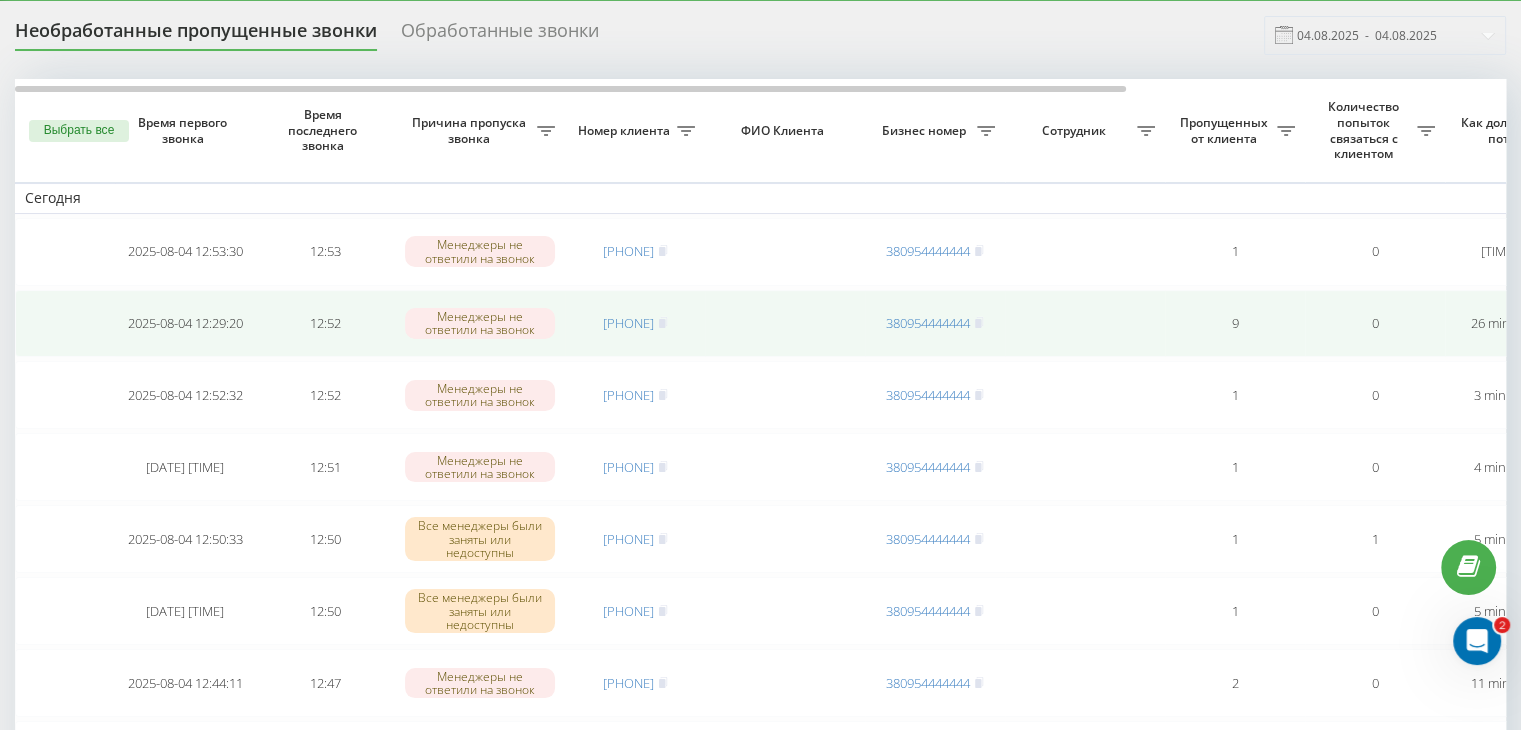 scroll, scrollTop: 0, scrollLeft: 0, axis: both 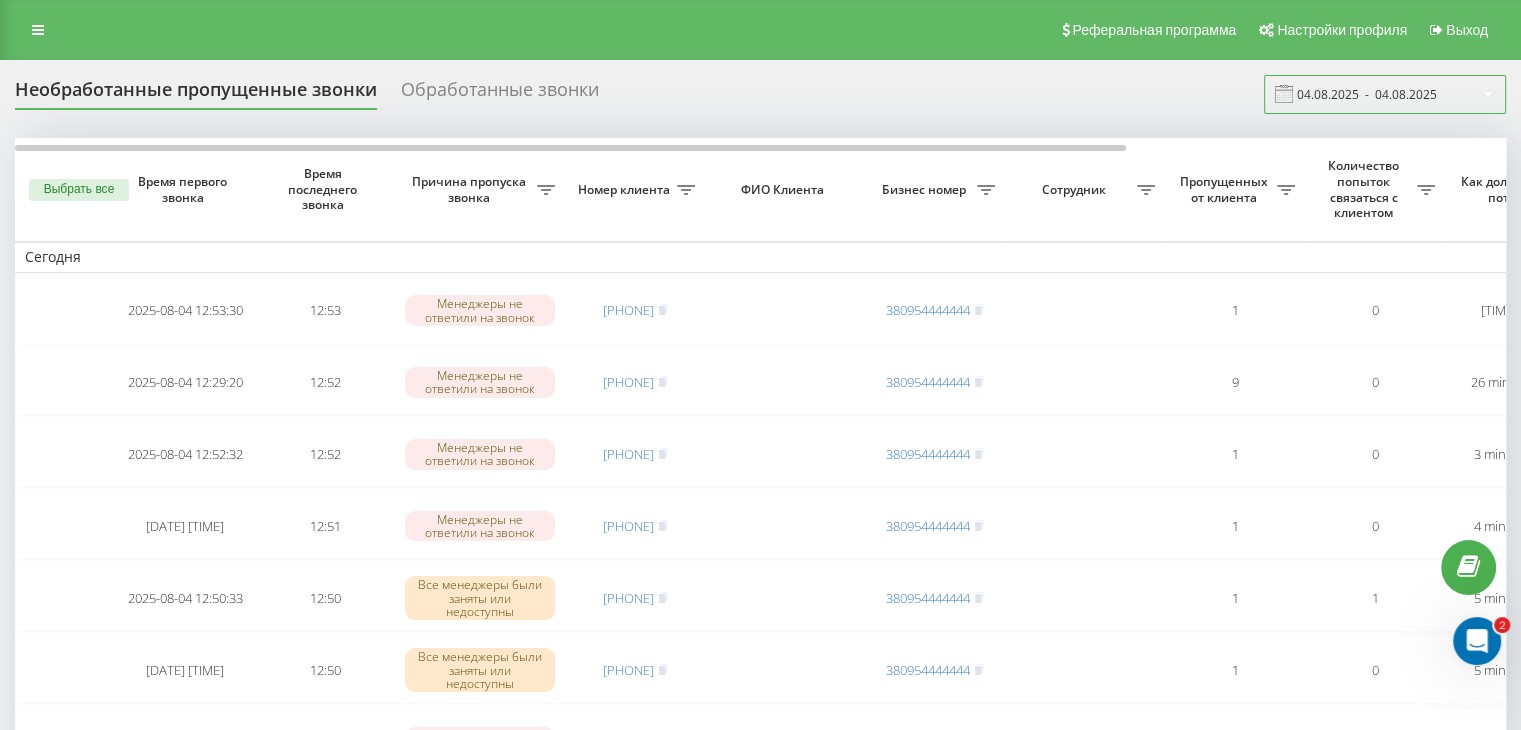 click on "04.08.2025  -  04.08.2025" at bounding box center (1385, 94) 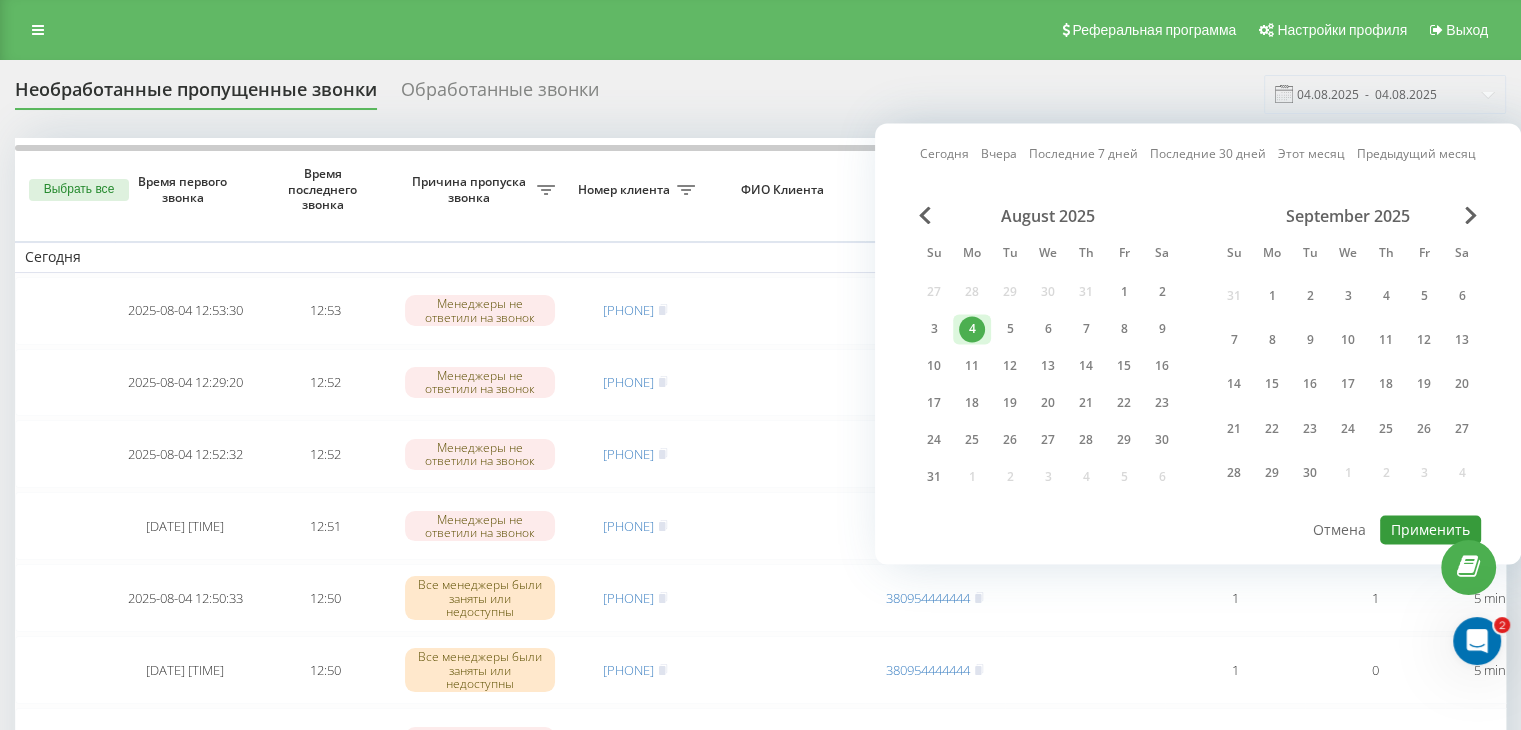 click on "Применить" at bounding box center (1430, 529) 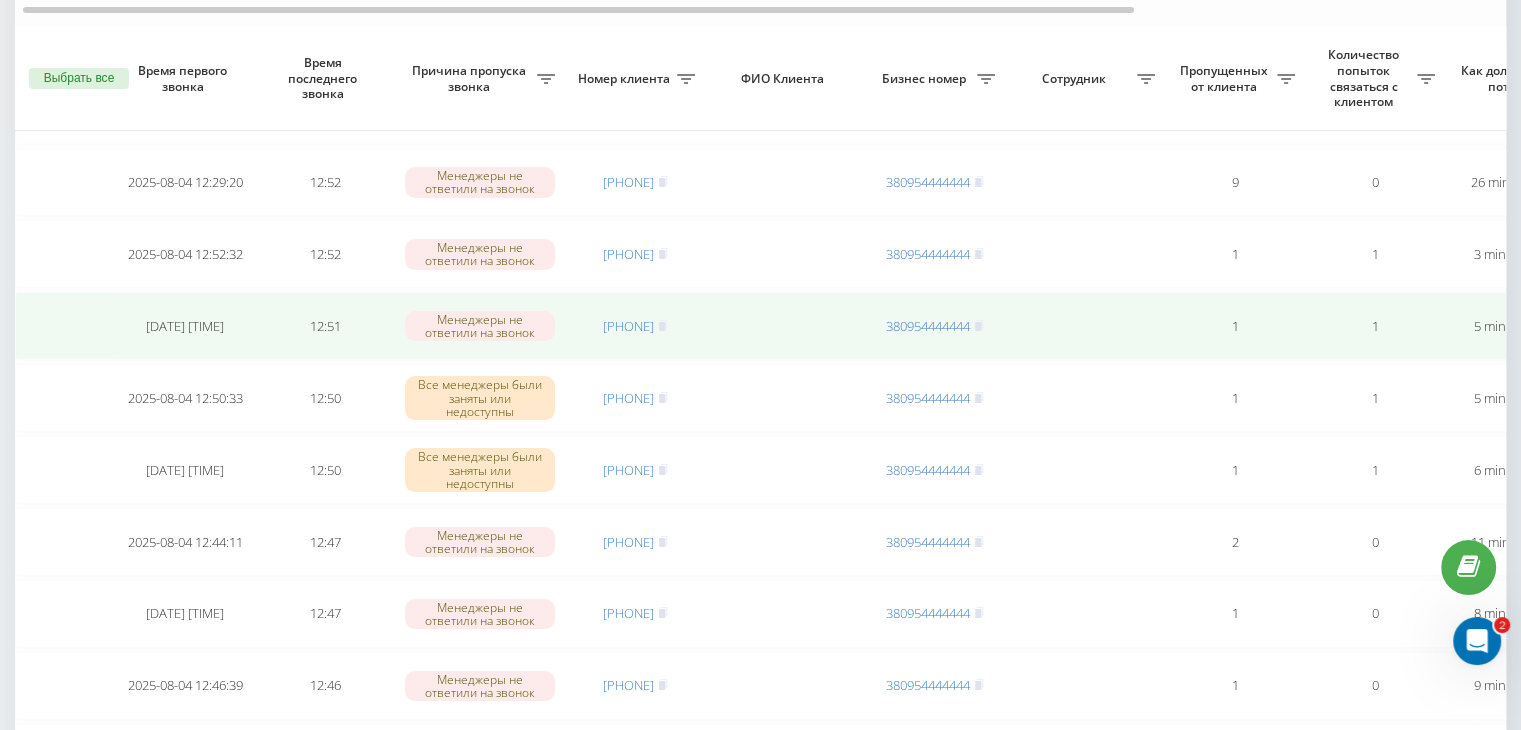 scroll, scrollTop: 300, scrollLeft: 0, axis: vertical 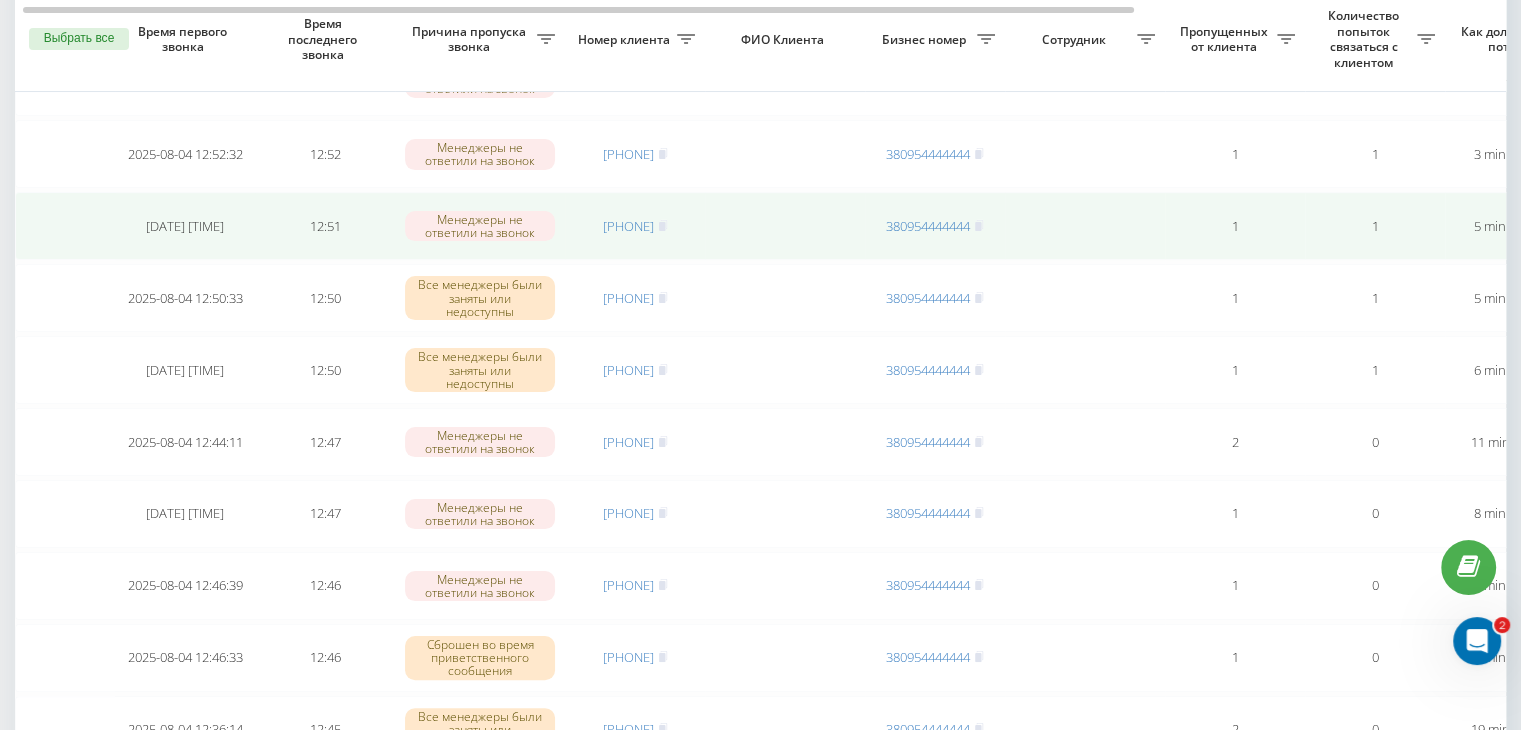drag, startPoint x: 0, startPoint y: 273, endPoint x: 415, endPoint y: 209, distance: 419.90594 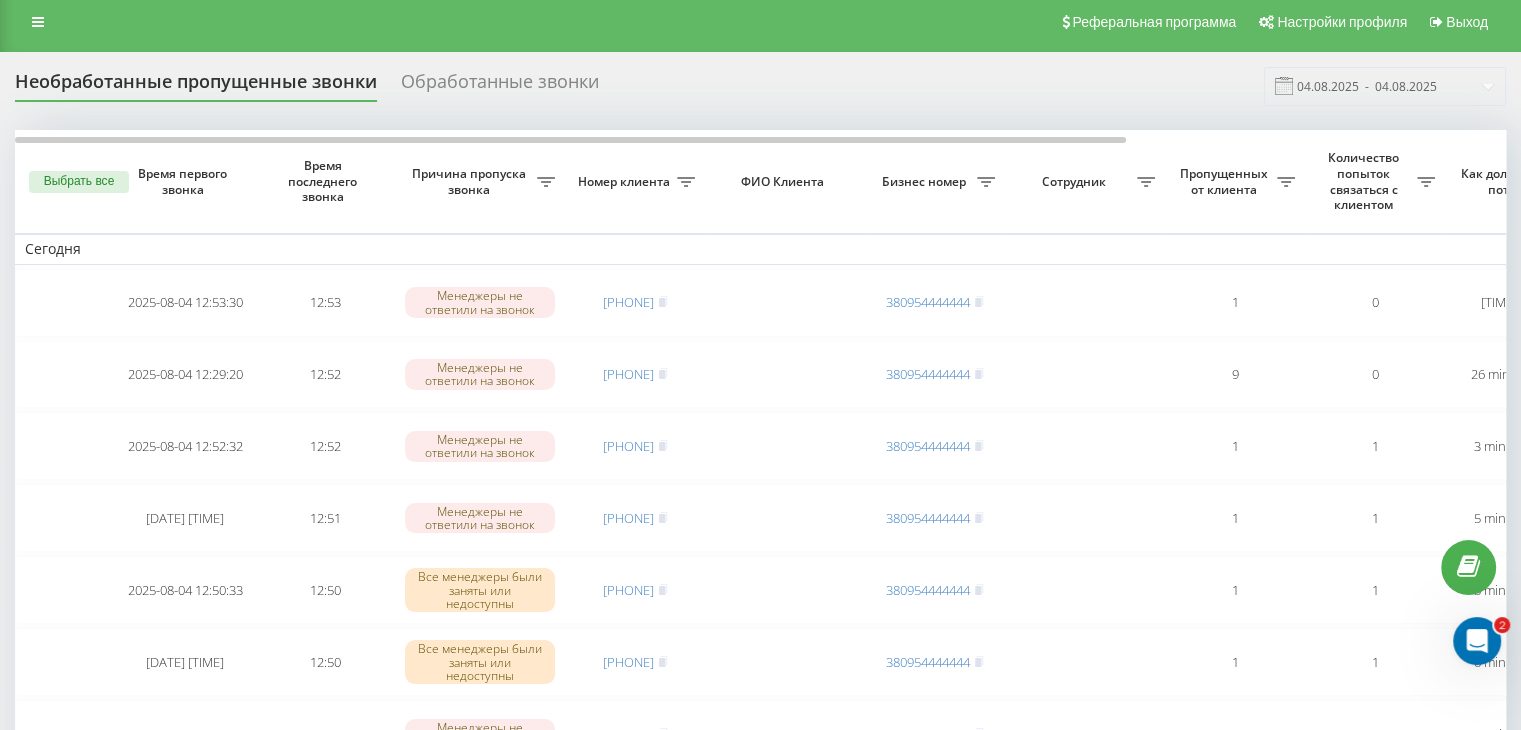 scroll, scrollTop: 0, scrollLeft: 0, axis: both 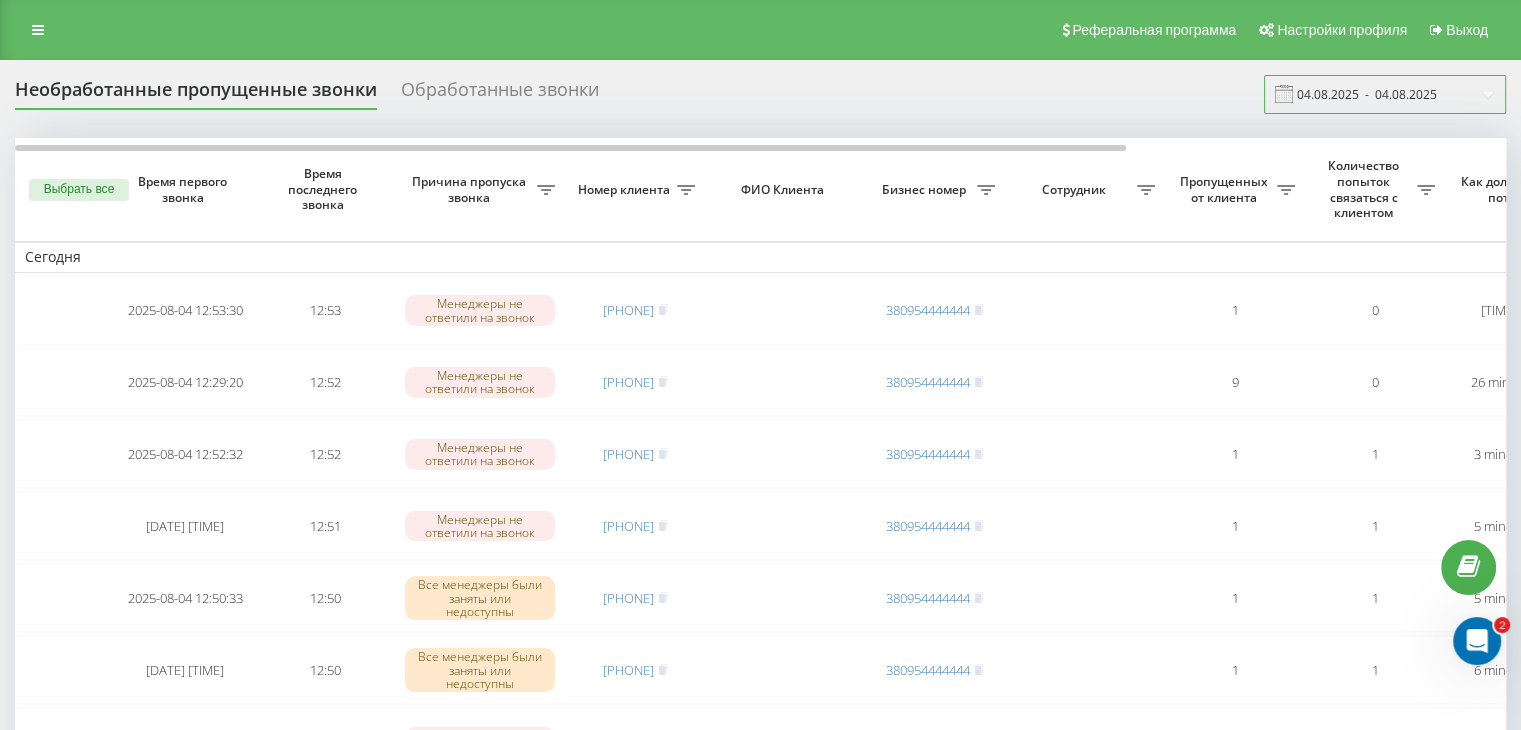 click on "04.08.2025  -  04.08.2025" at bounding box center (1385, 94) 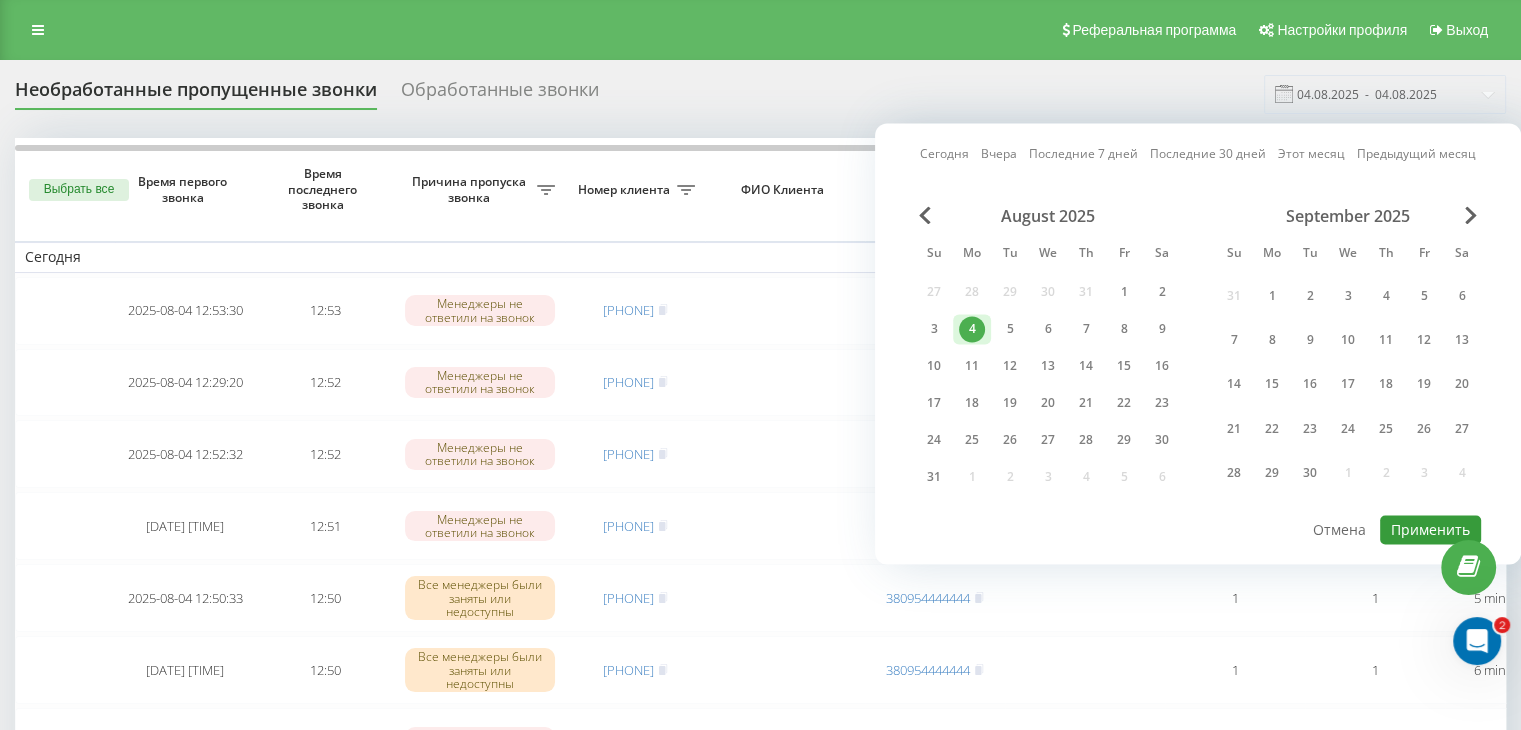 click on "Применить" at bounding box center [1430, 529] 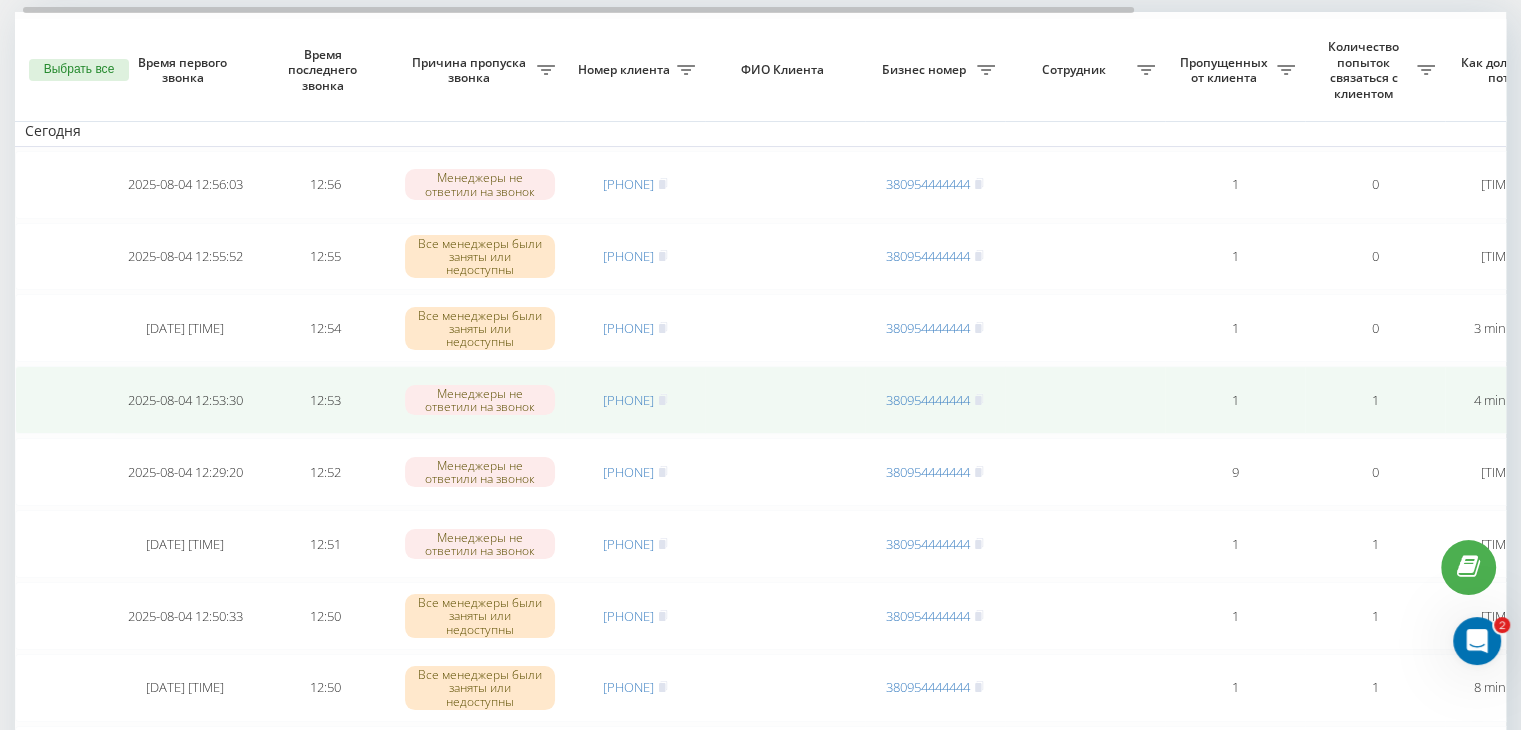 scroll, scrollTop: 100, scrollLeft: 0, axis: vertical 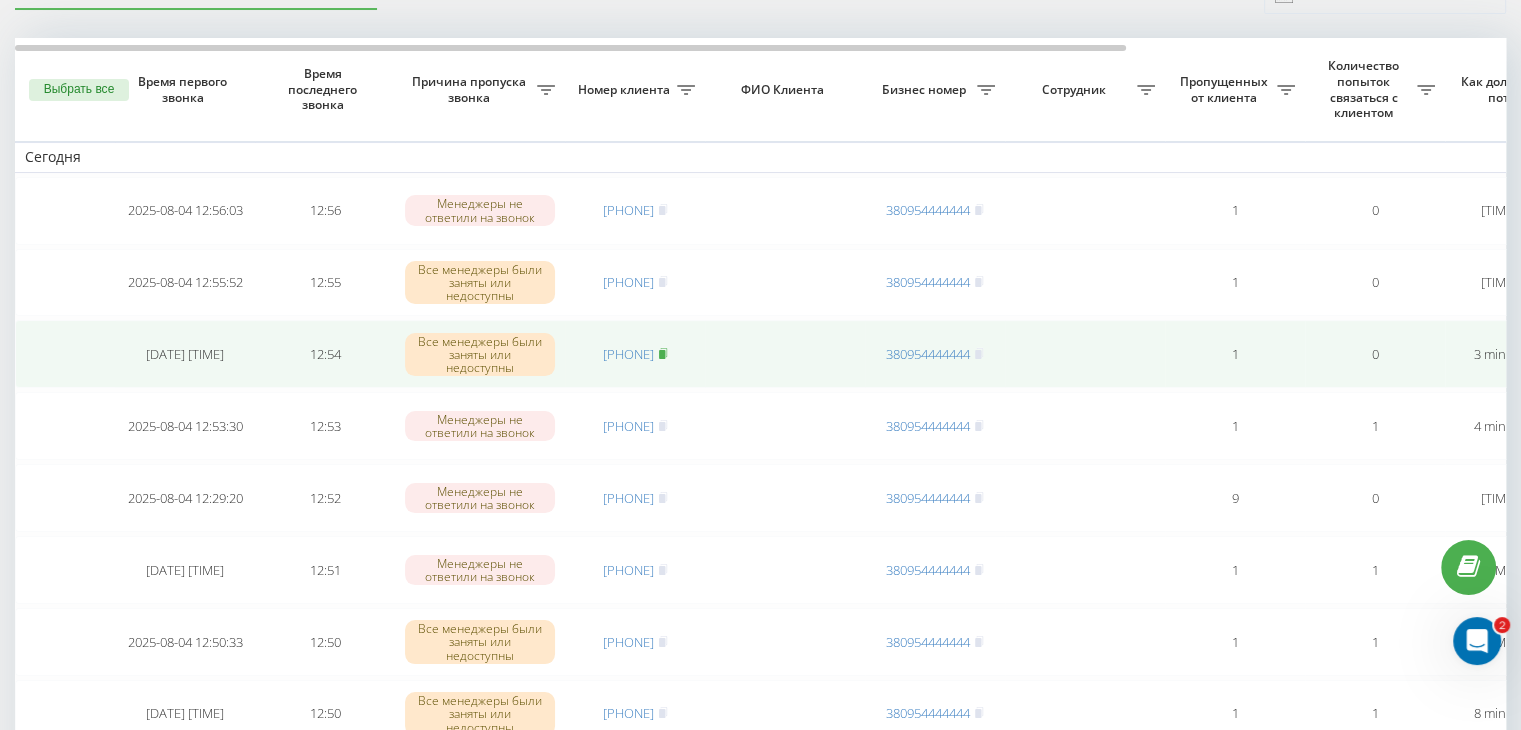 click 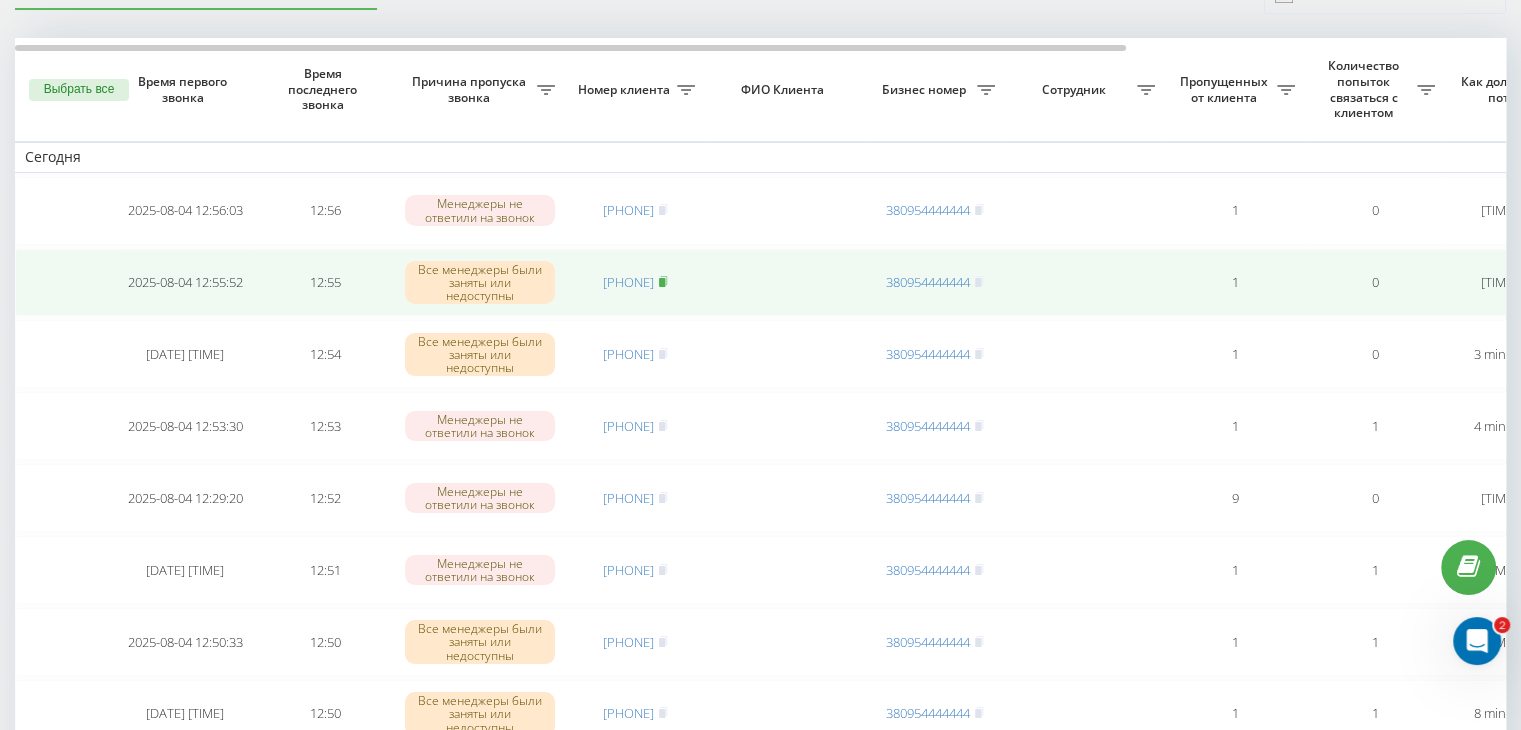click 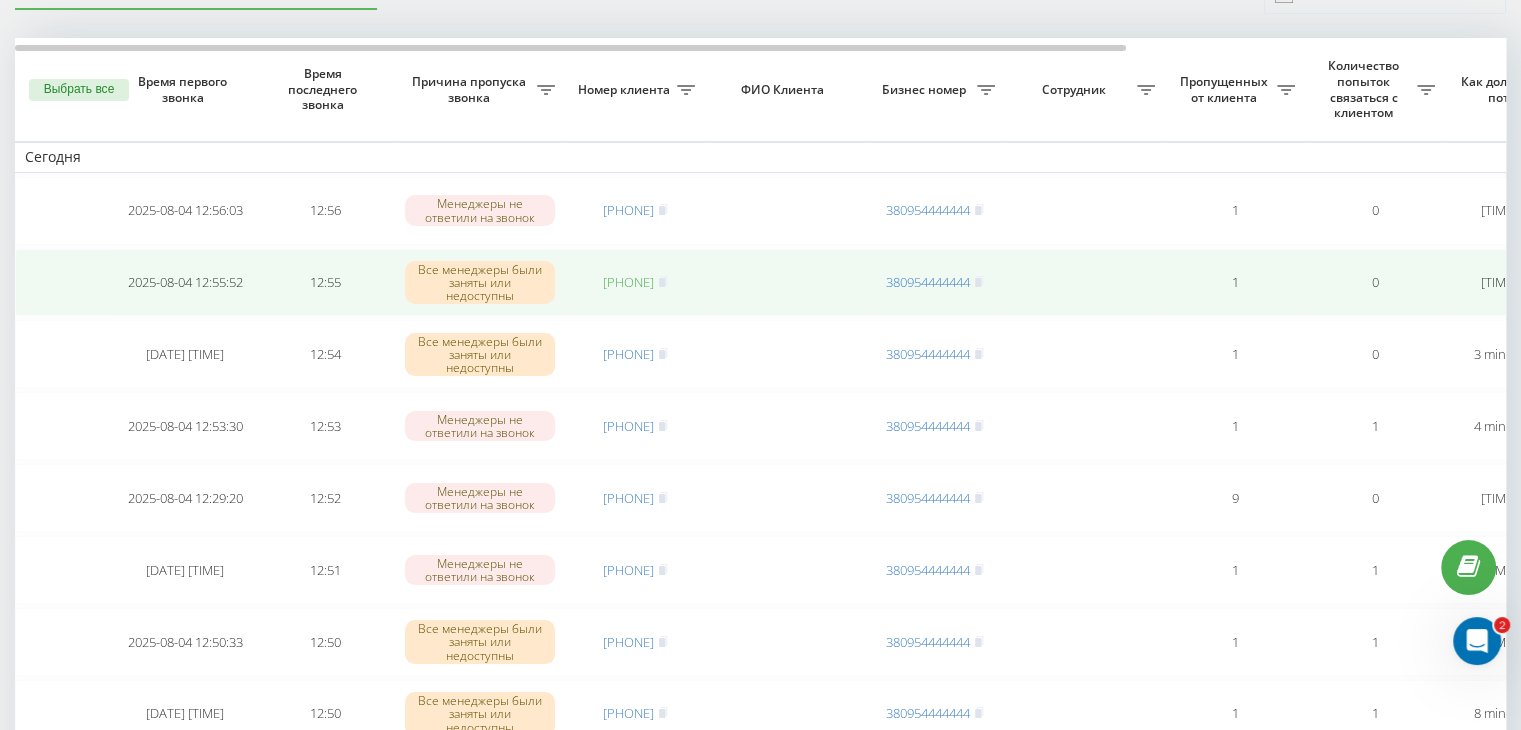 click on "[PHONE]" at bounding box center [628, 282] 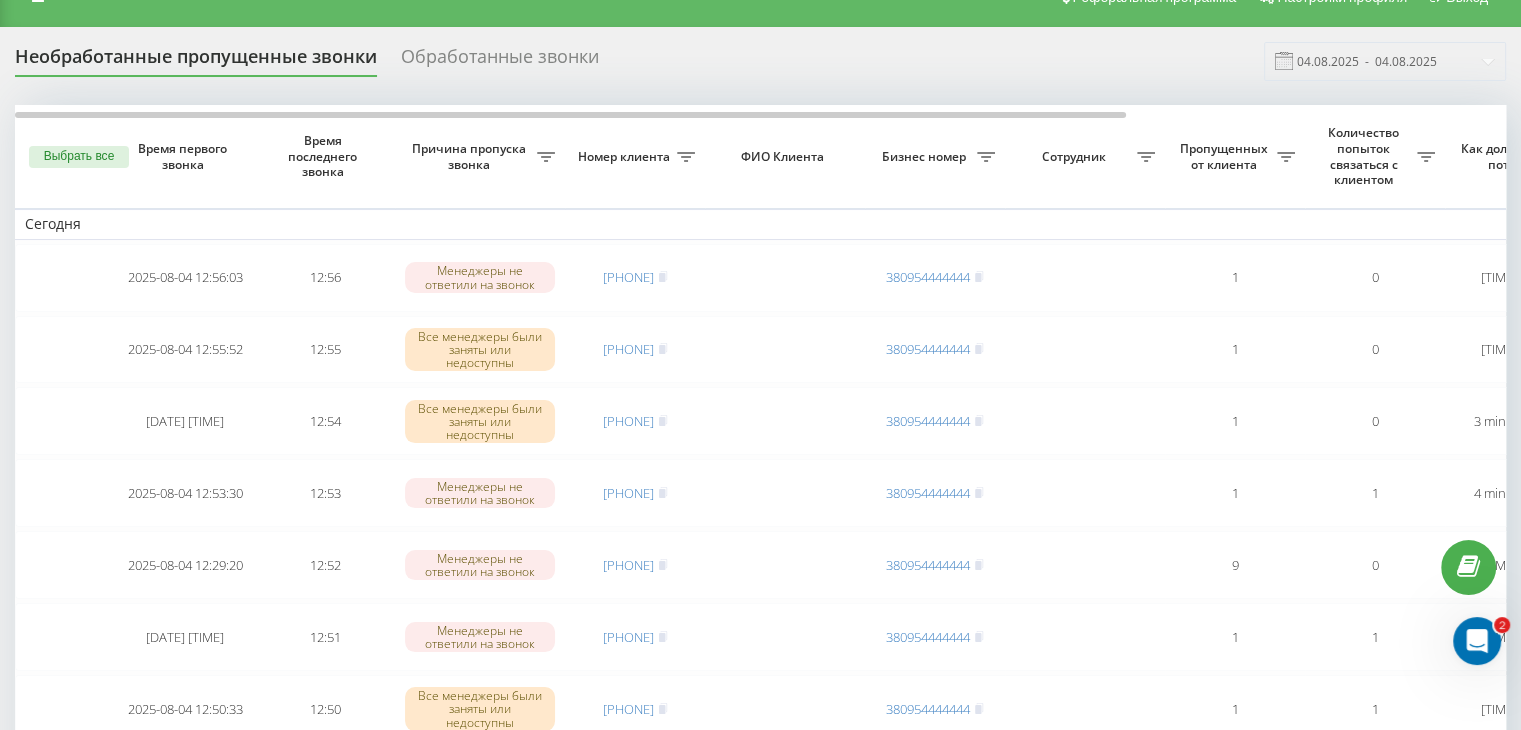 scroll, scrollTop: 0, scrollLeft: 0, axis: both 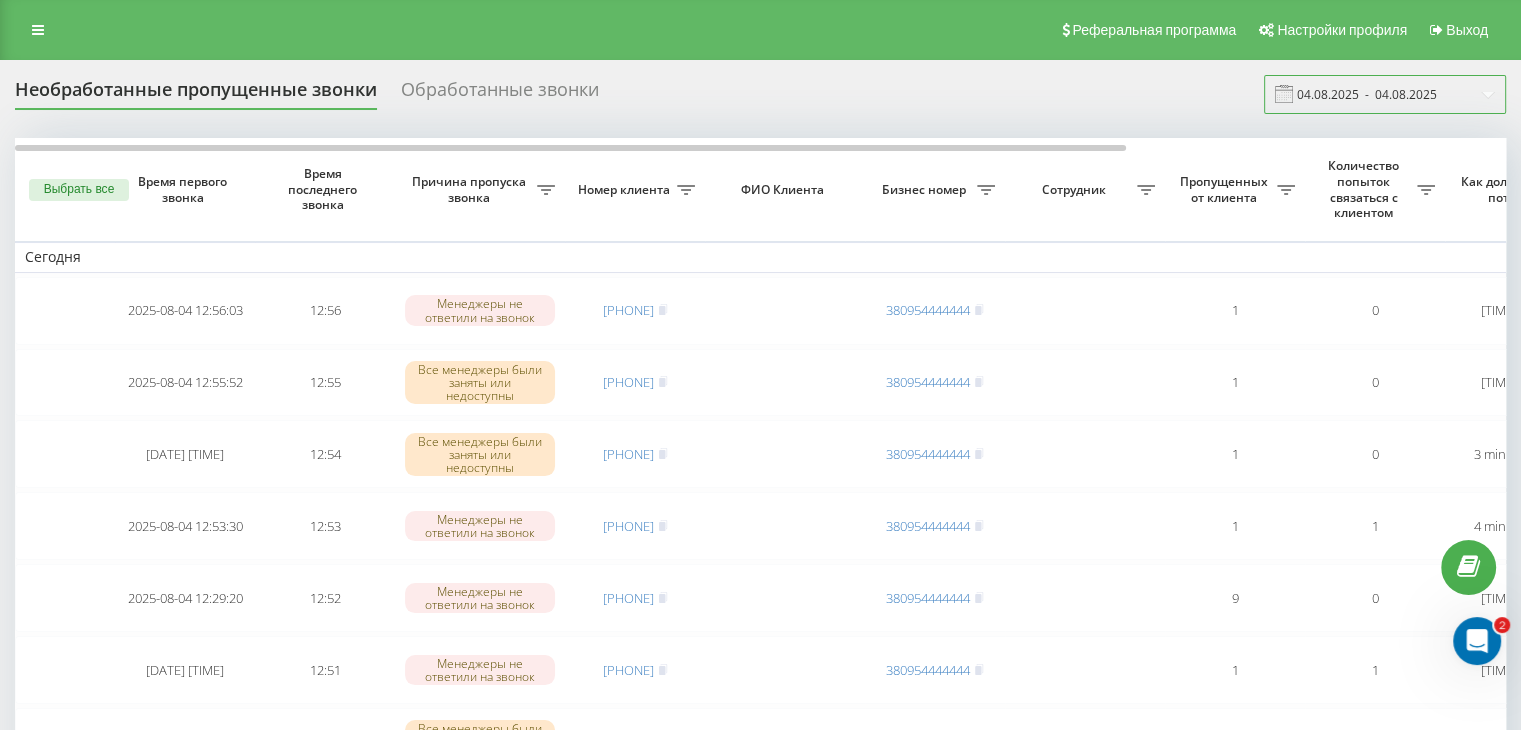 click on "04.08.2025  -  04.08.2025" at bounding box center [1385, 94] 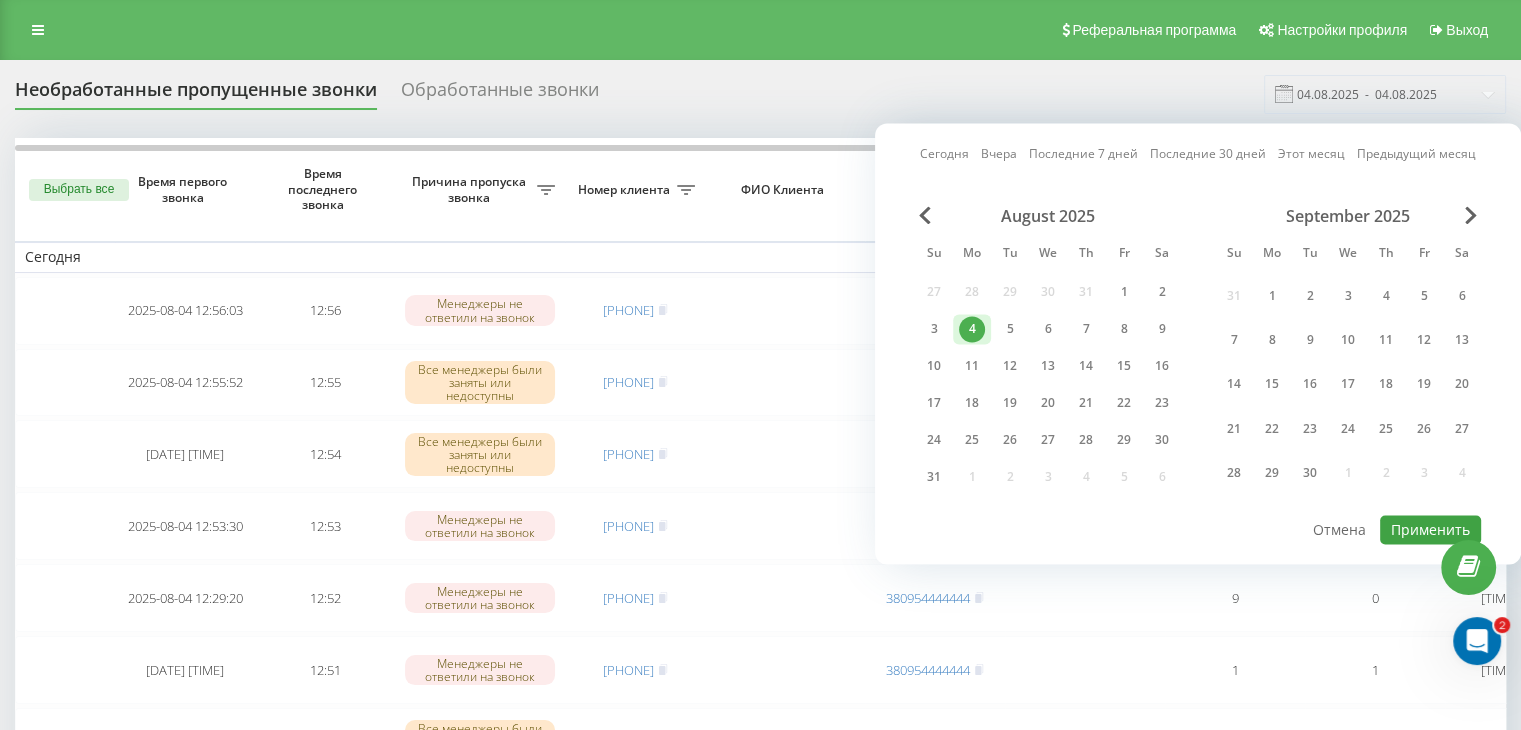 drag, startPoint x: 1404, startPoint y: 542, endPoint x: 1403, endPoint y: 531, distance: 11.045361 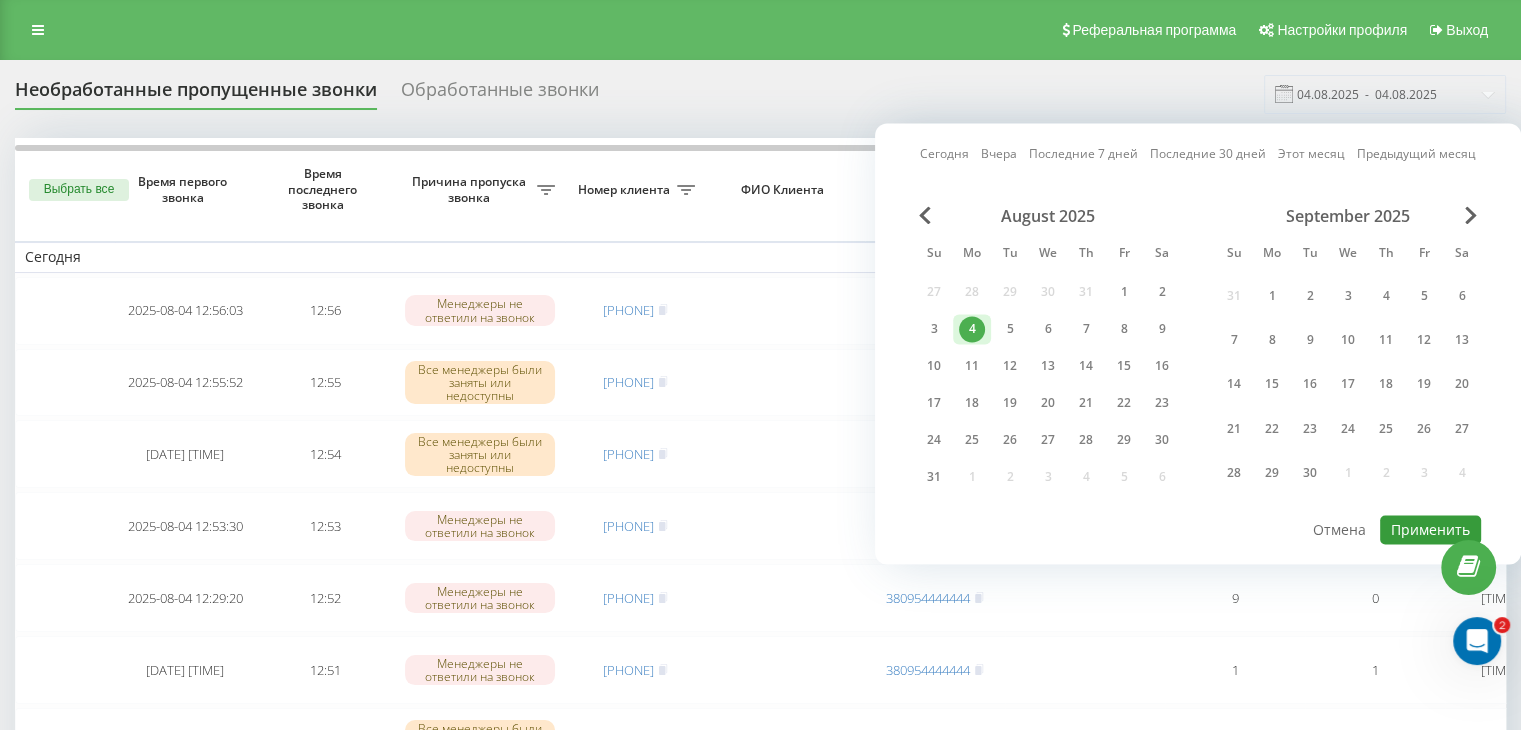 click on "Применить" at bounding box center [1430, 529] 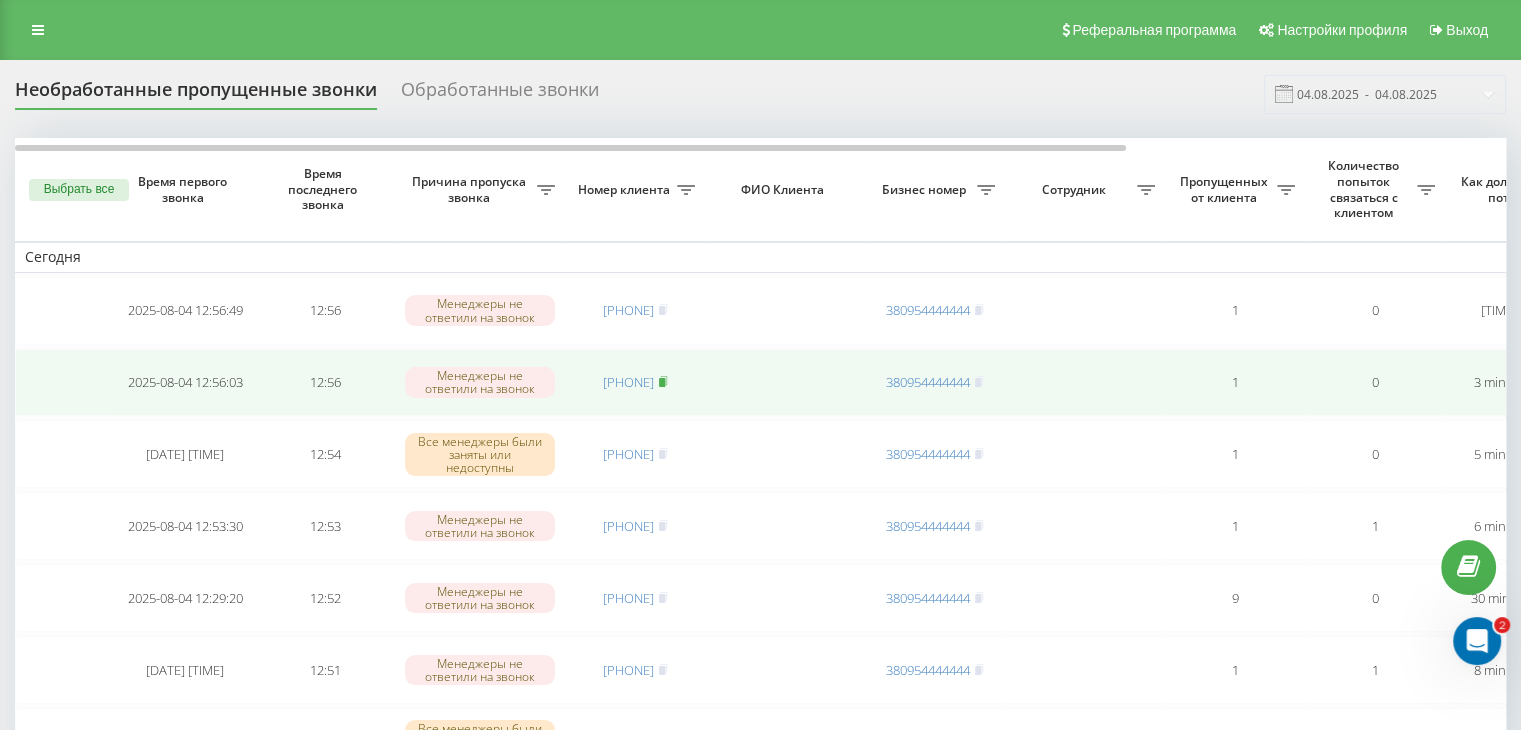 click 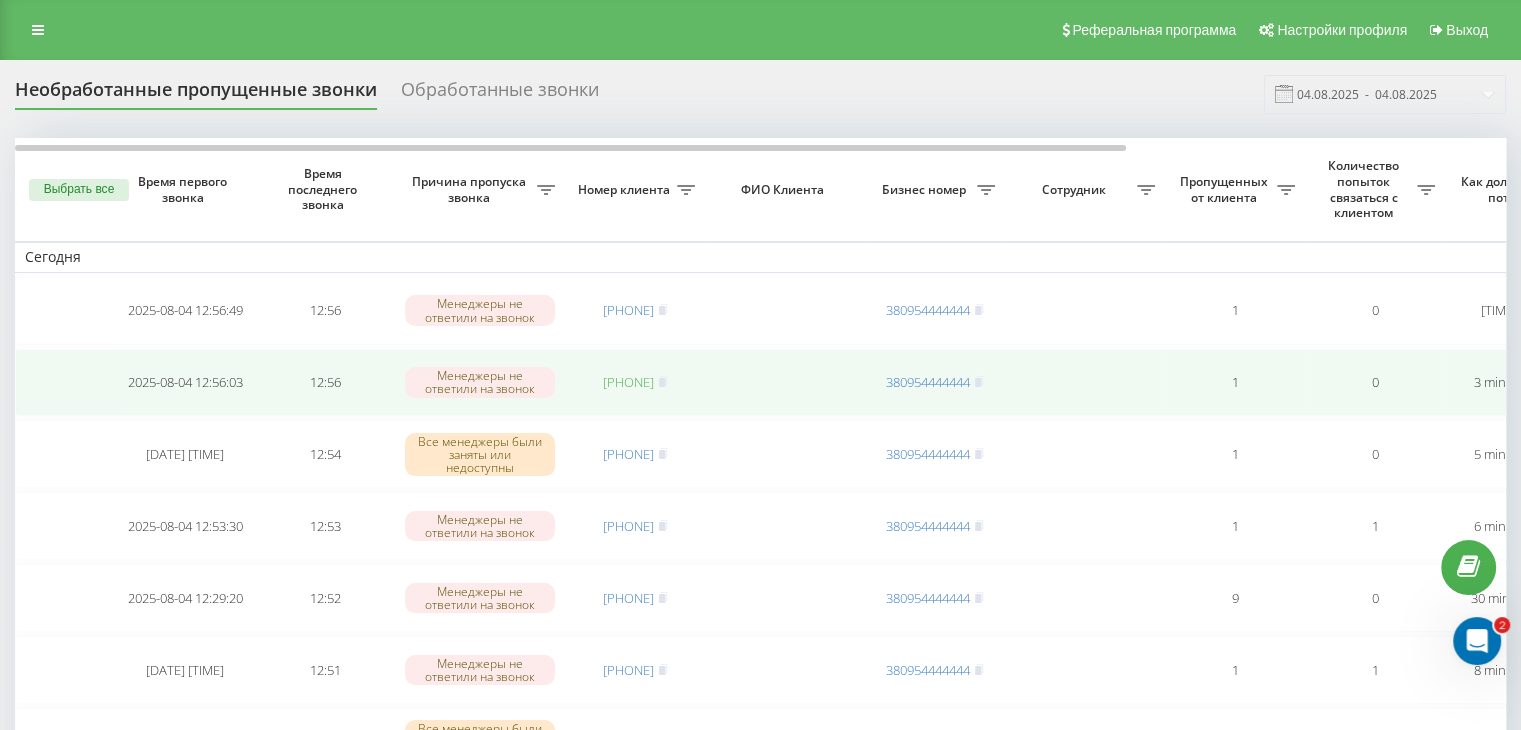 click on "[PHONE]" at bounding box center [628, 382] 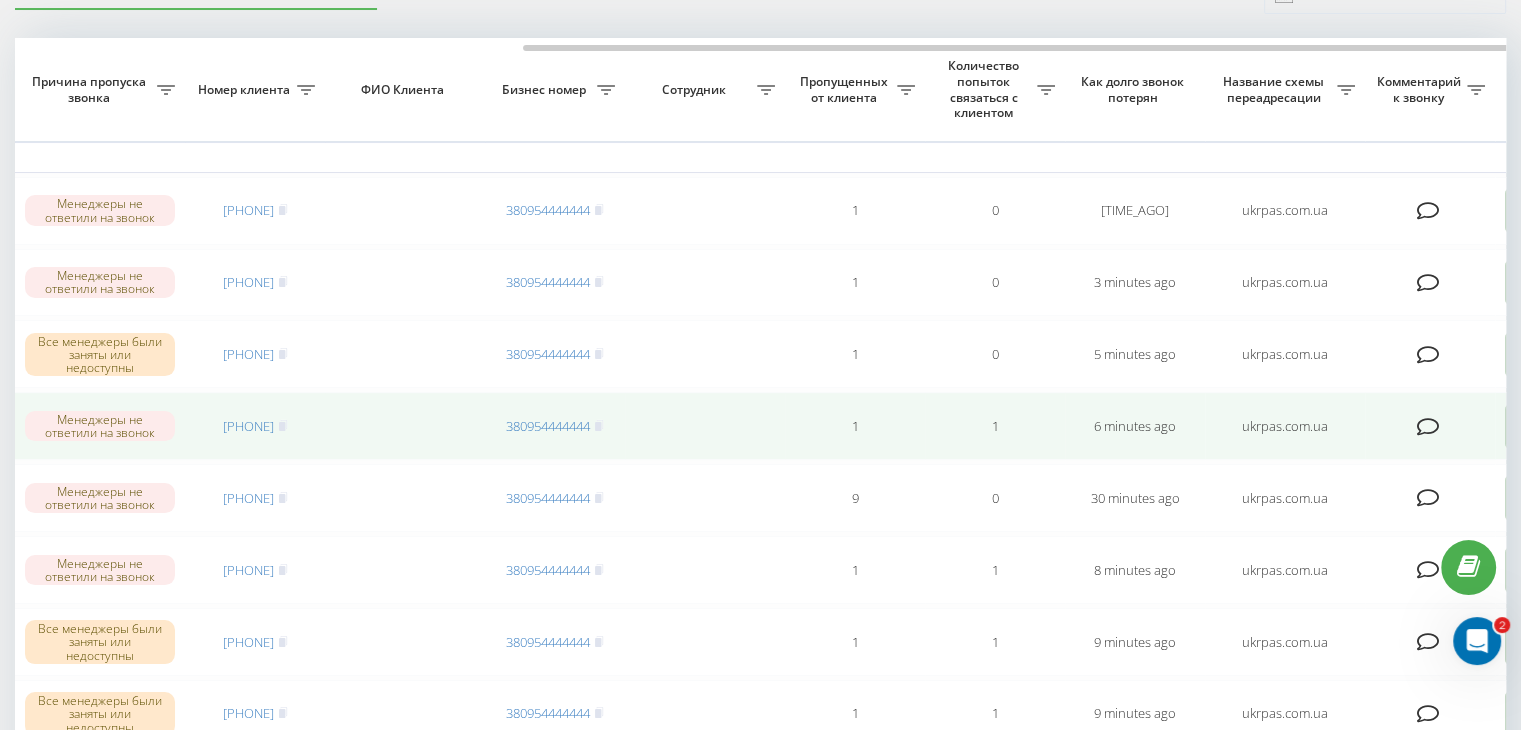 scroll, scrollTop: 0, scrollLeft: 508, axis: horizontal 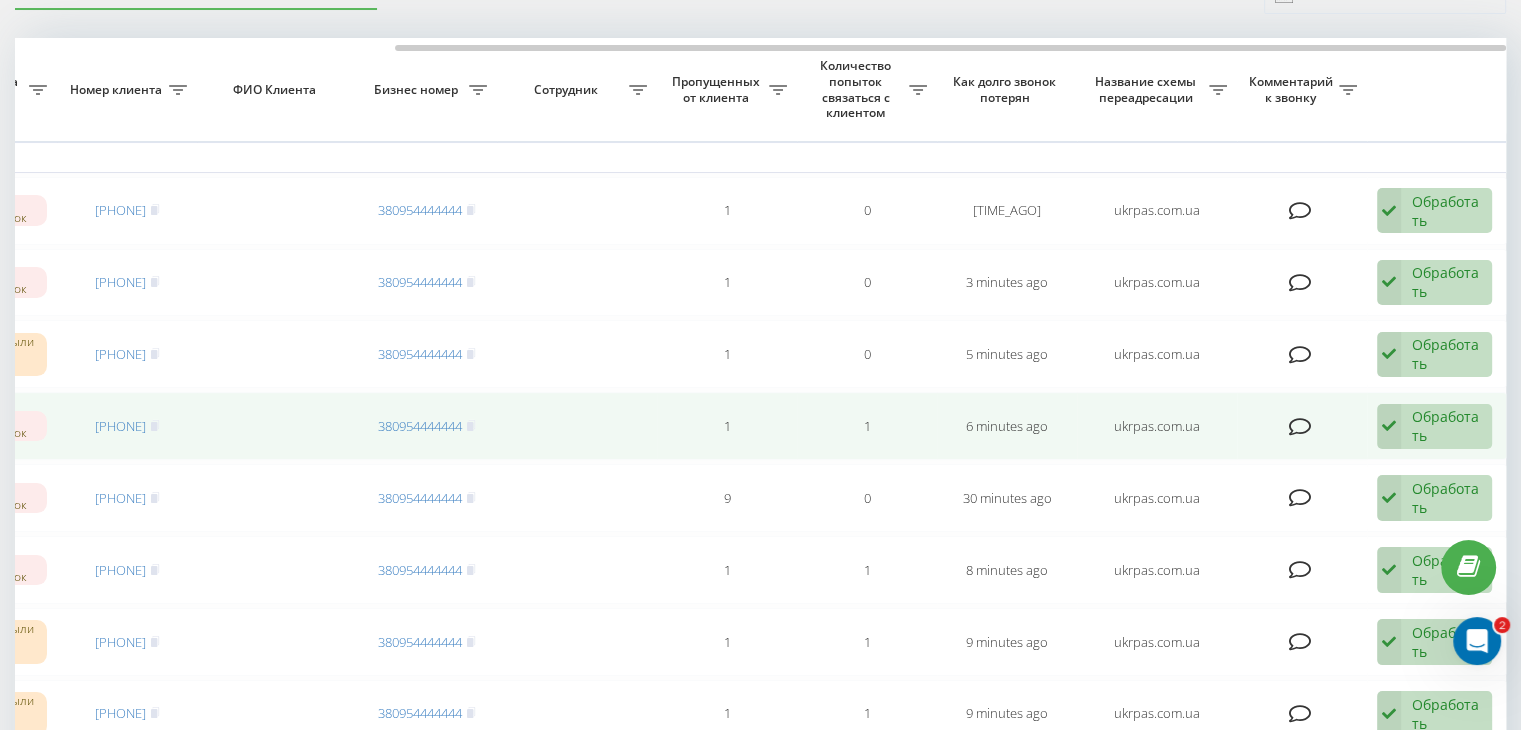 click on "Обработать" at bounding box center [1446, 426] 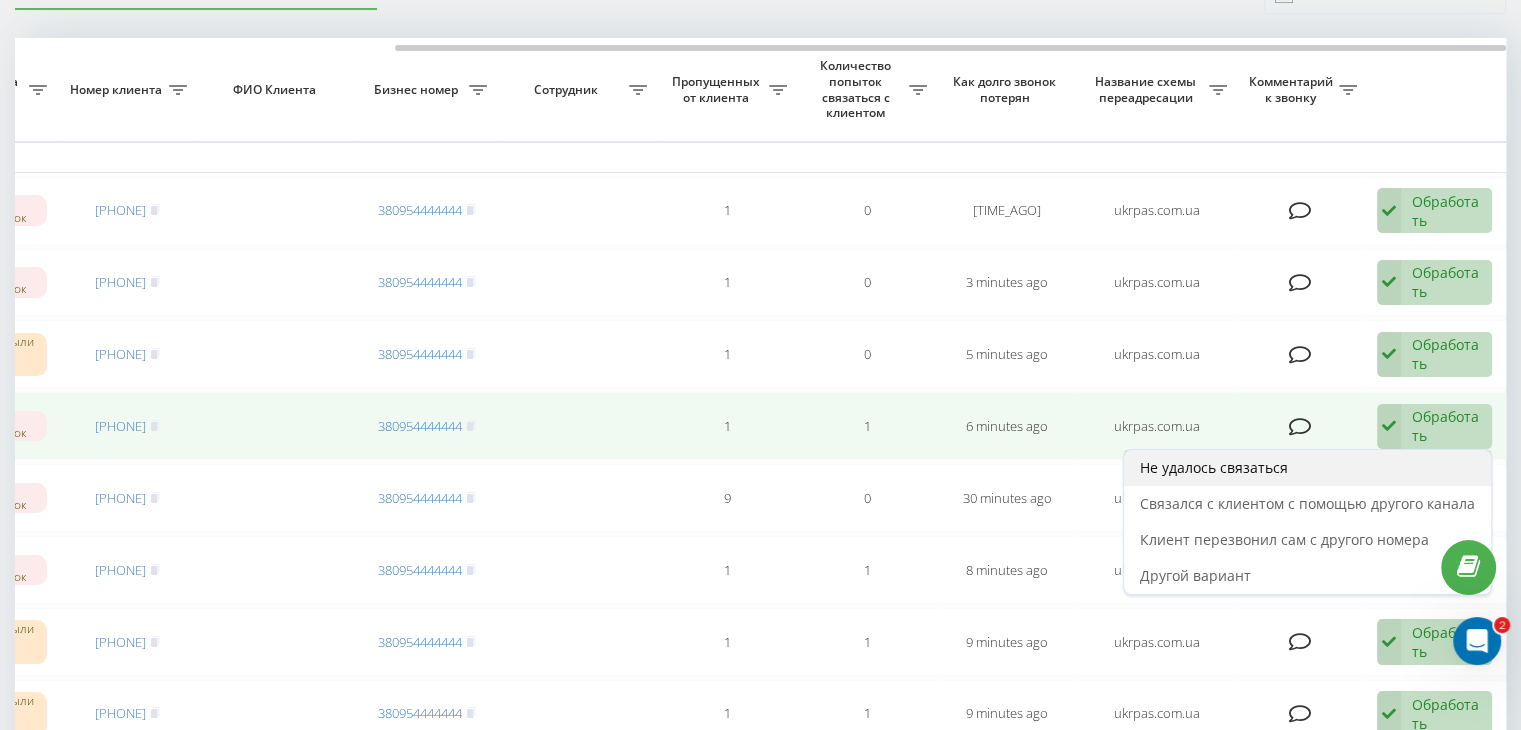 click on "Не удалось связаться" at bounding box center [1307, 468] 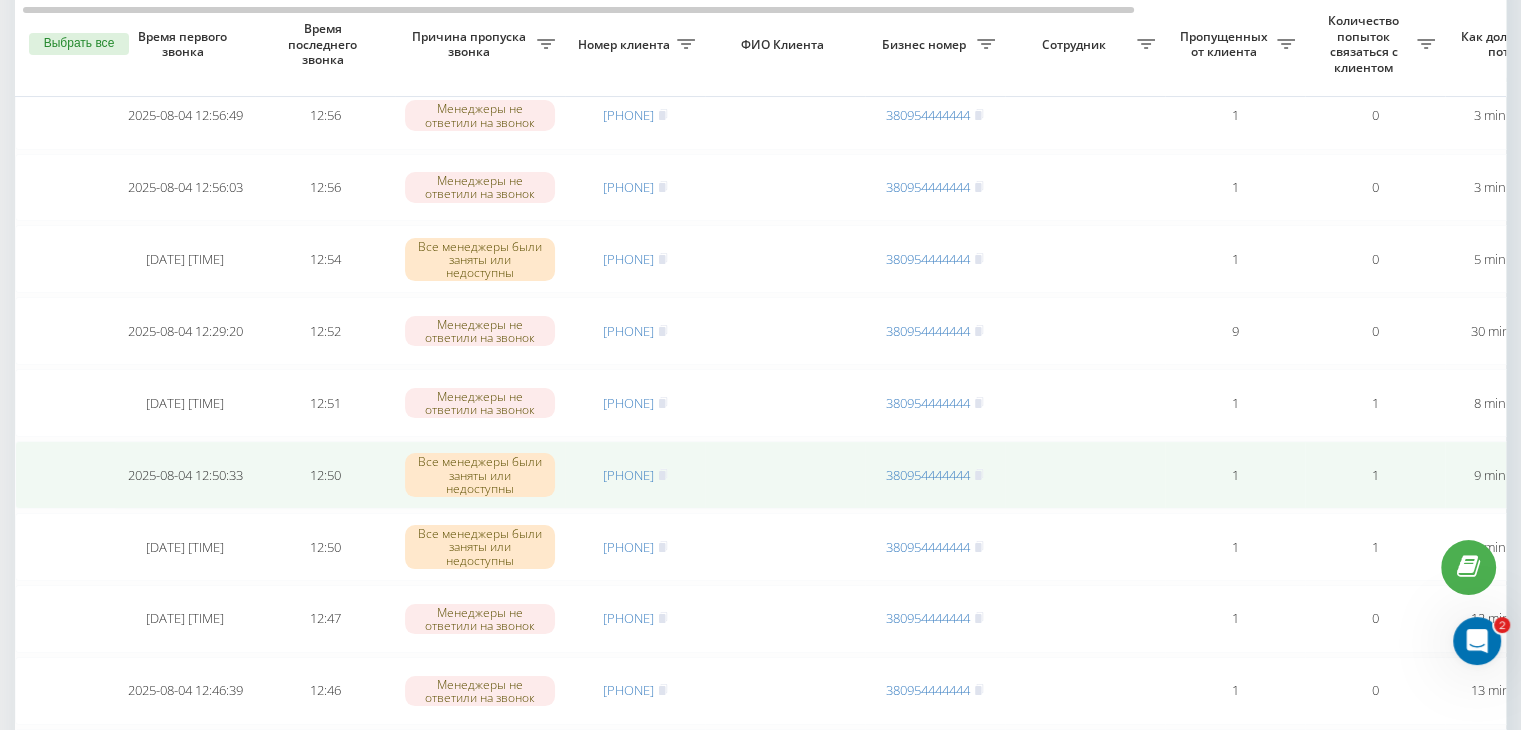 scroll, scrollTop: 0, scrollLeft: 0, axis: both 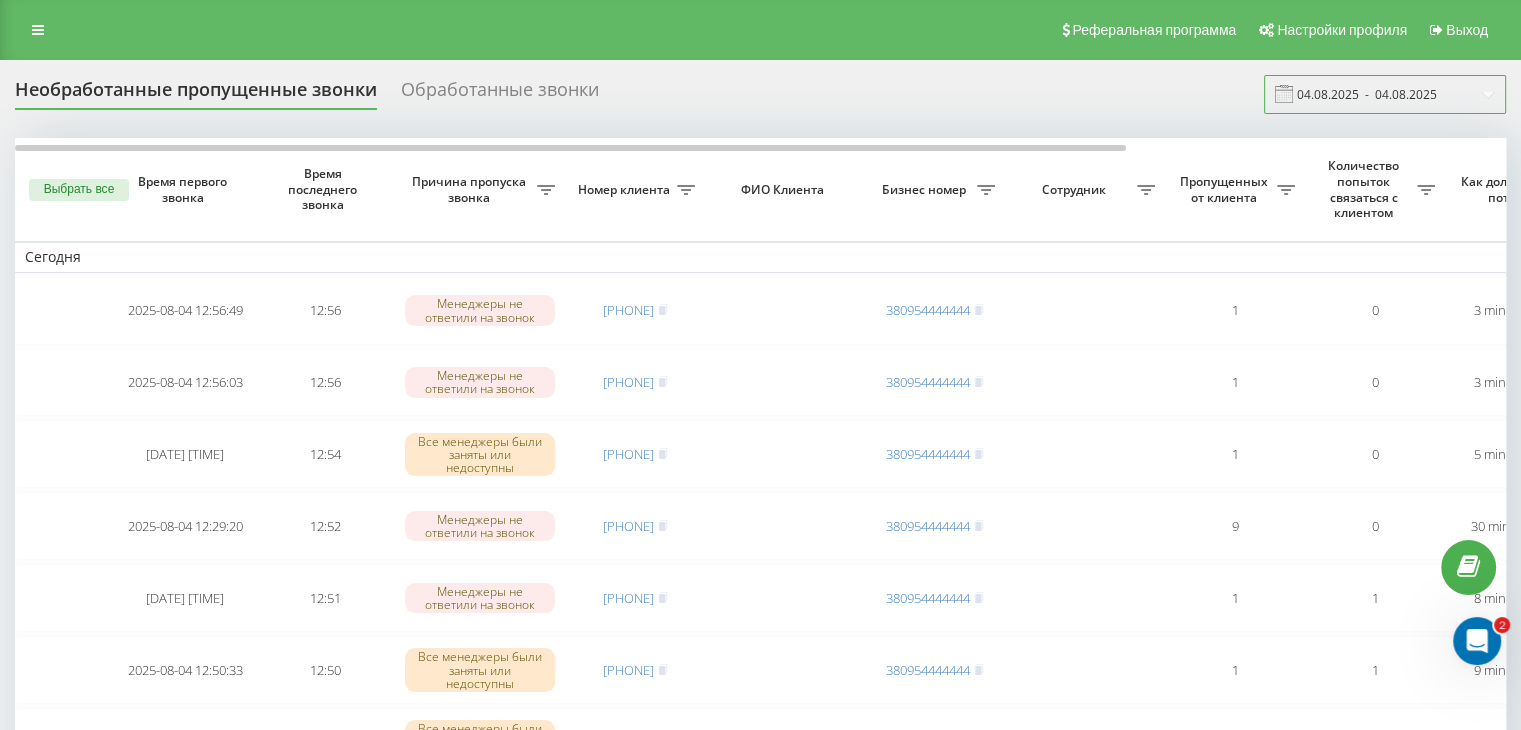 click on "04.08.2025  -  04.08.2025" at bounding box center (1385, 94) 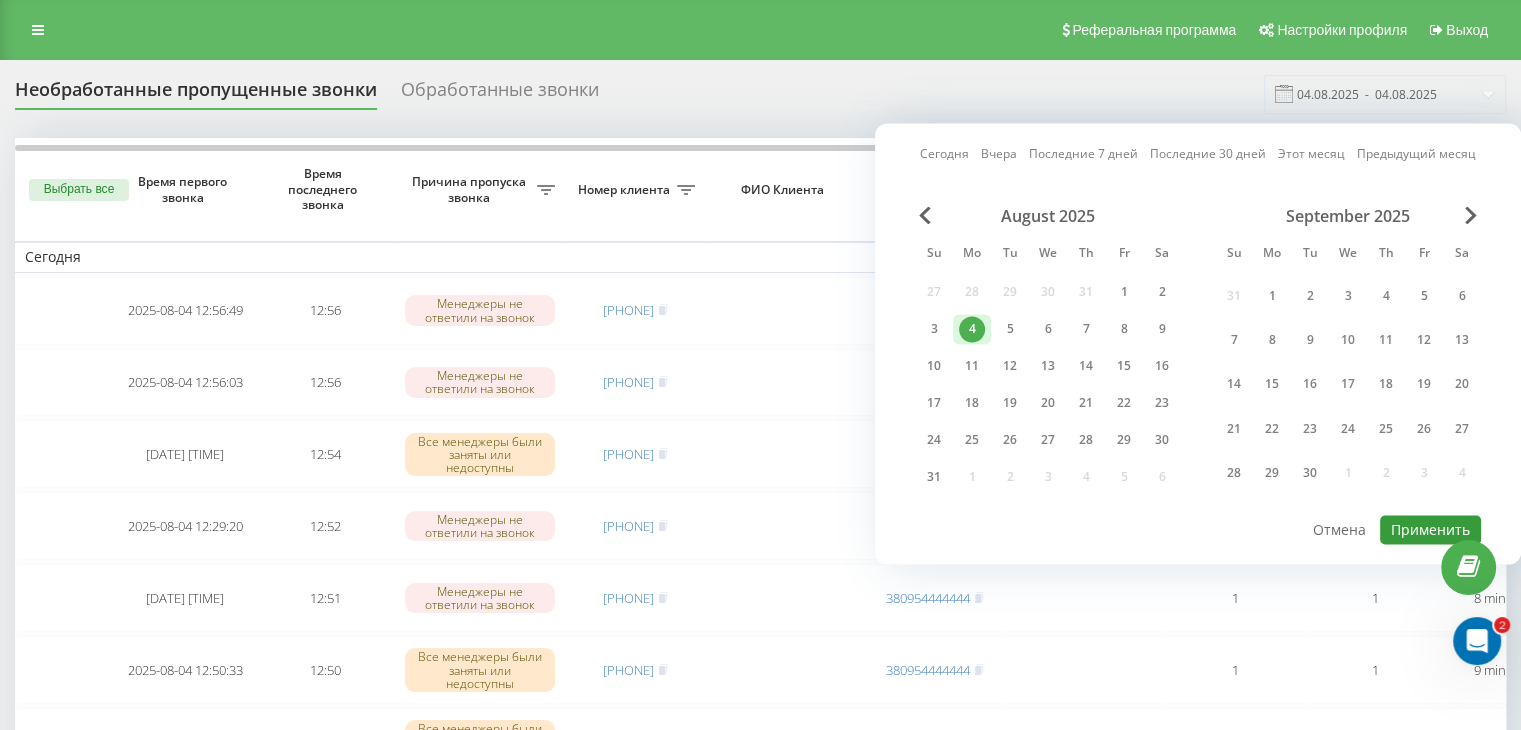 click on "Применить" at bounding box center [1430, 529] 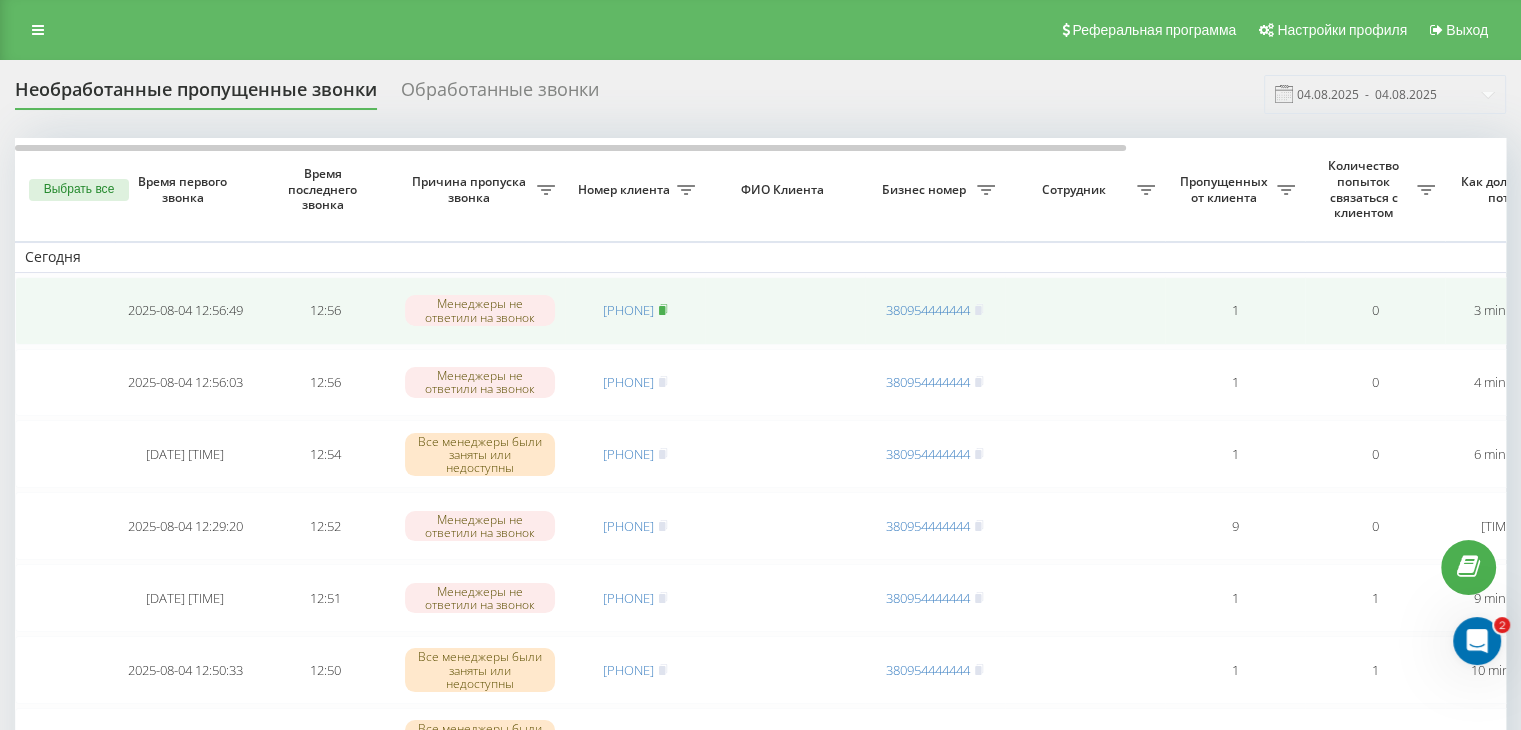 click 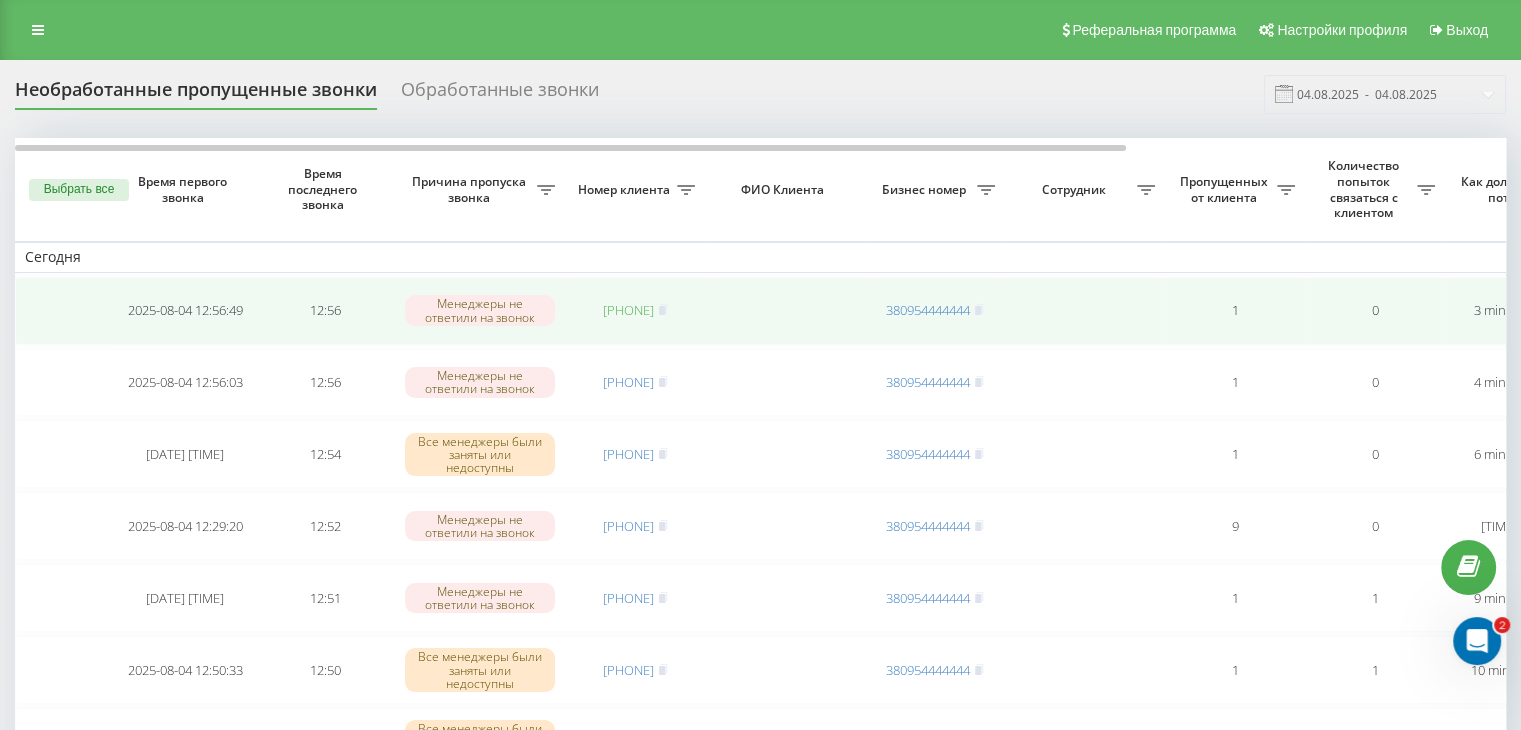 click on "[PHONE]" at bounding box center [628, 310] 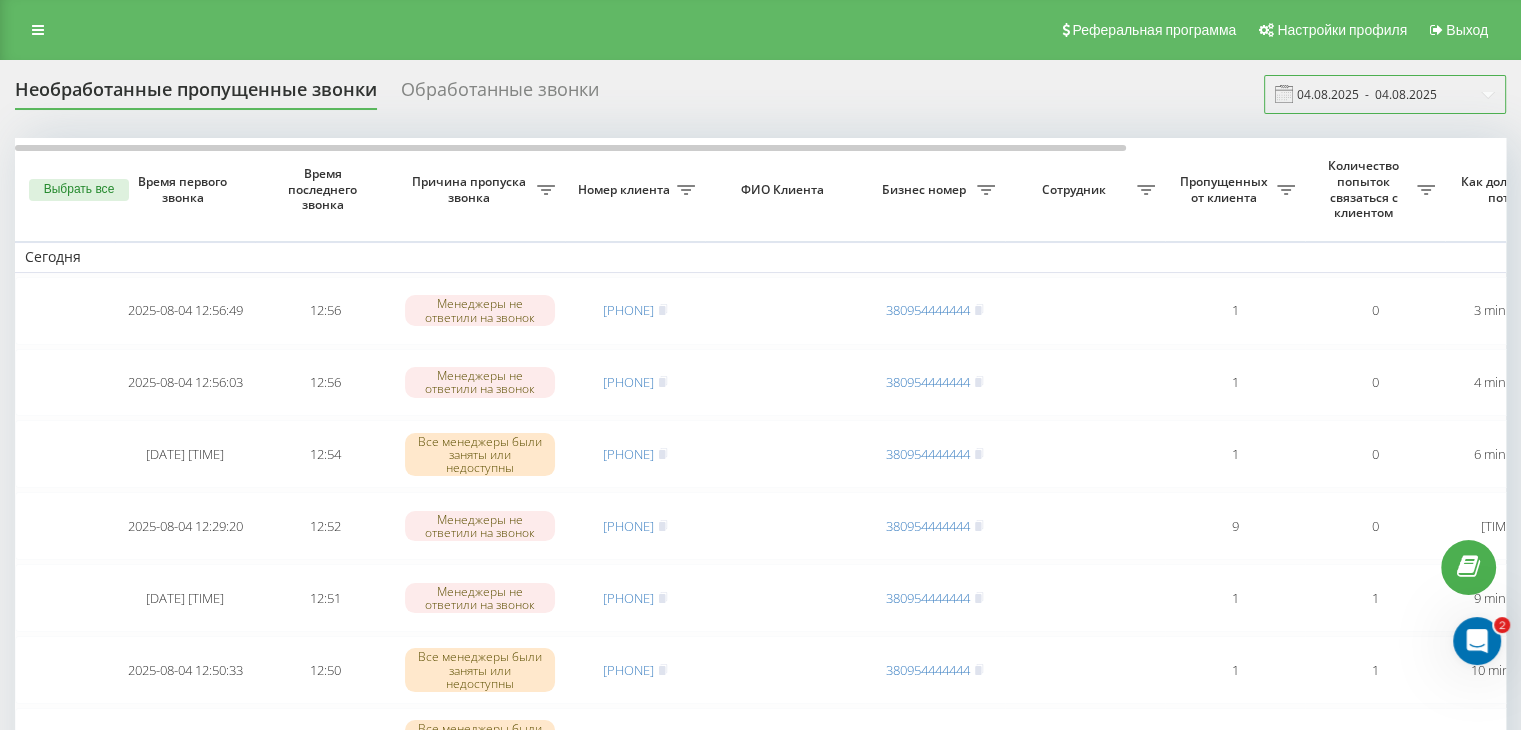 click on "04.08.2025  -  04.08.2025" at bounding box center [1385, 94] 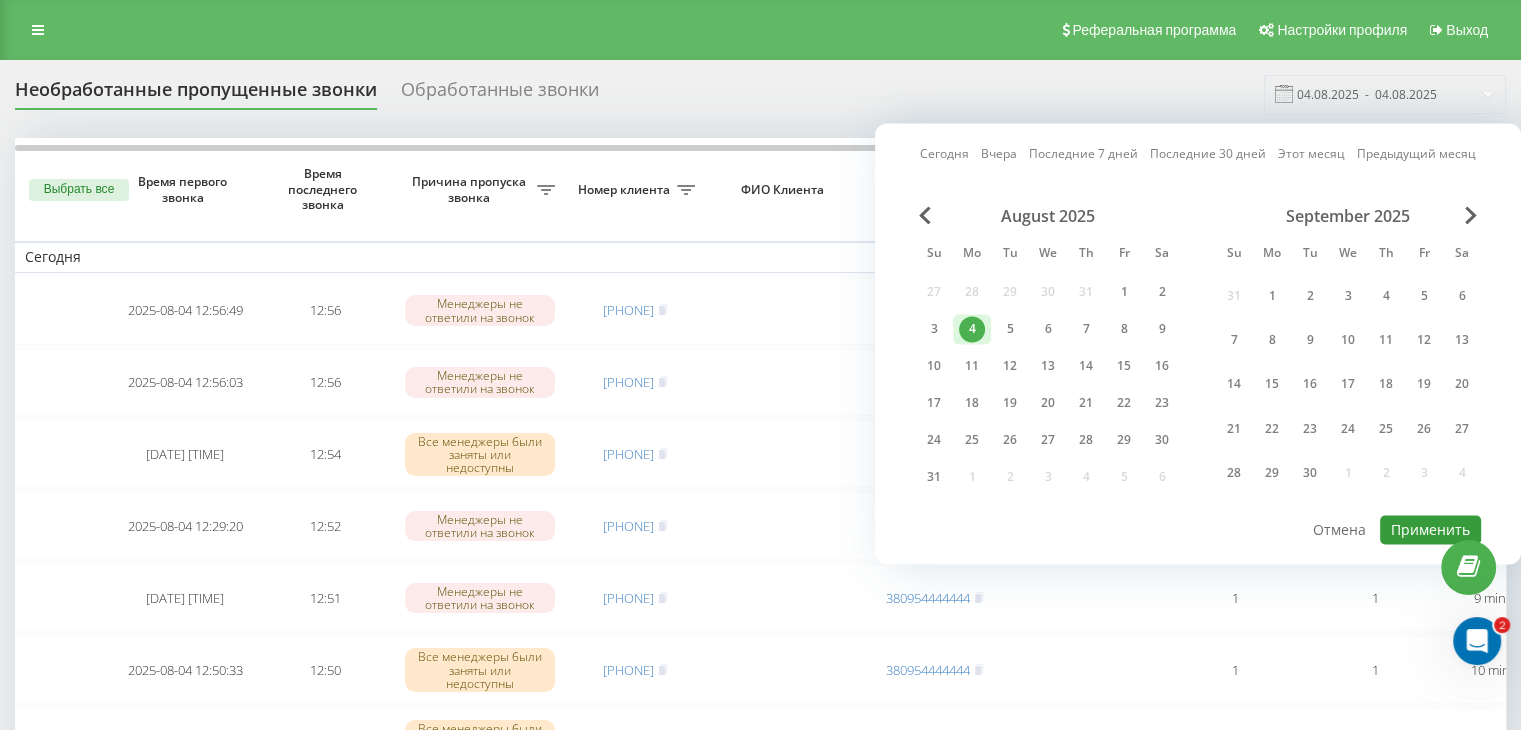 click on "Применить" at bounding box center [1430, 529] 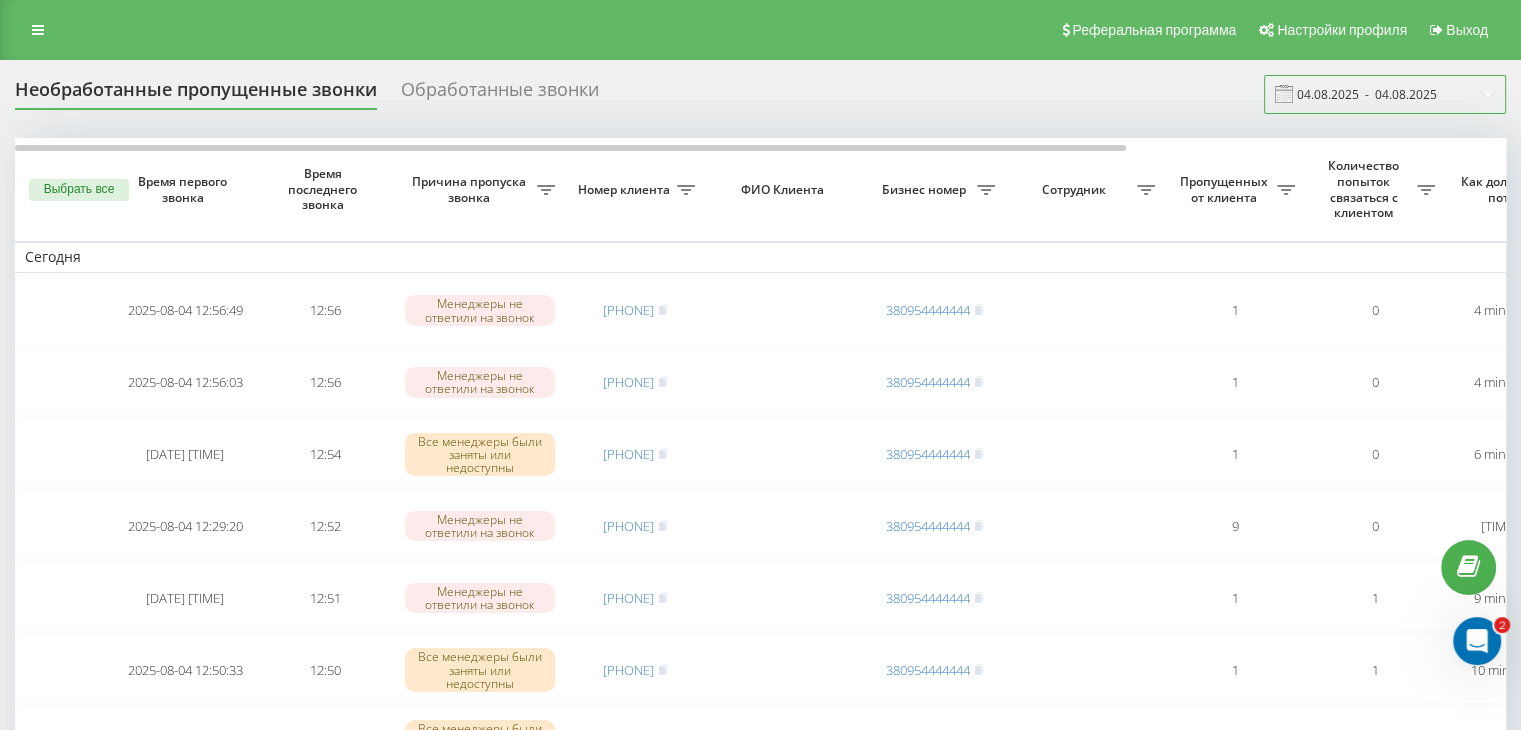 click on "04.08.2025  -  04.08.2025" at bounding box center [1385, 94] 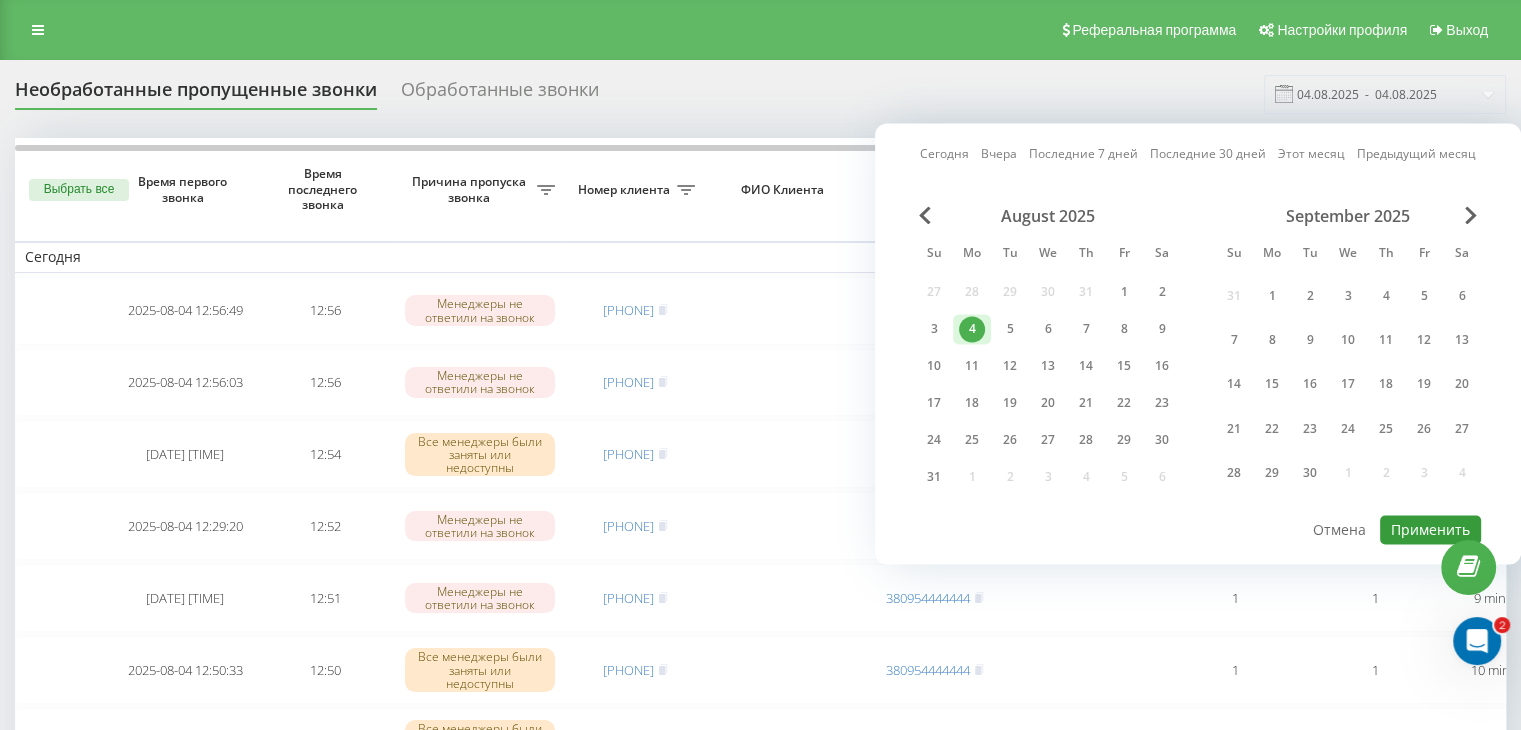click on "Применить" at bounding box center [1430, 529] 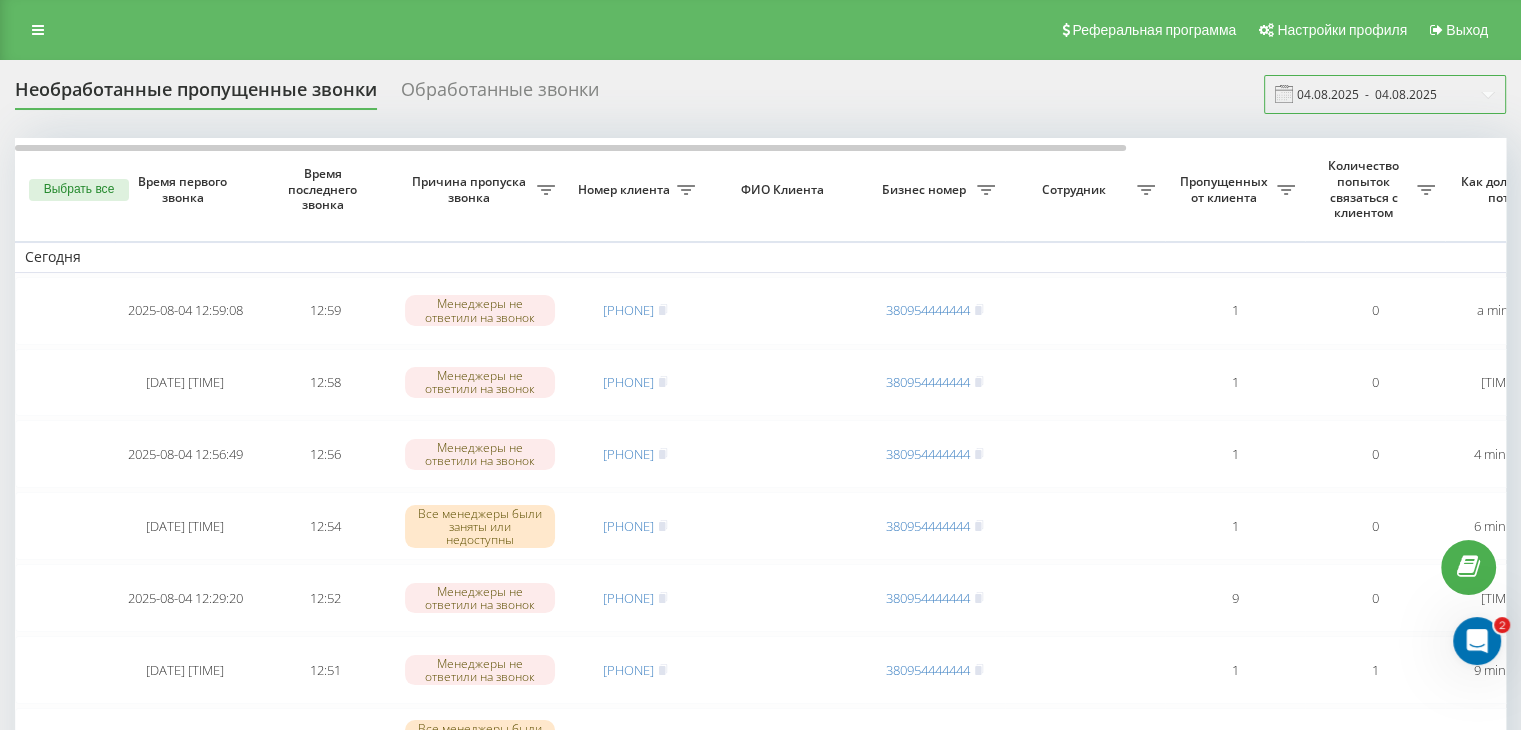 click on "04.08.2025  -  04.08.2025" at bounding box center (1385, 94) 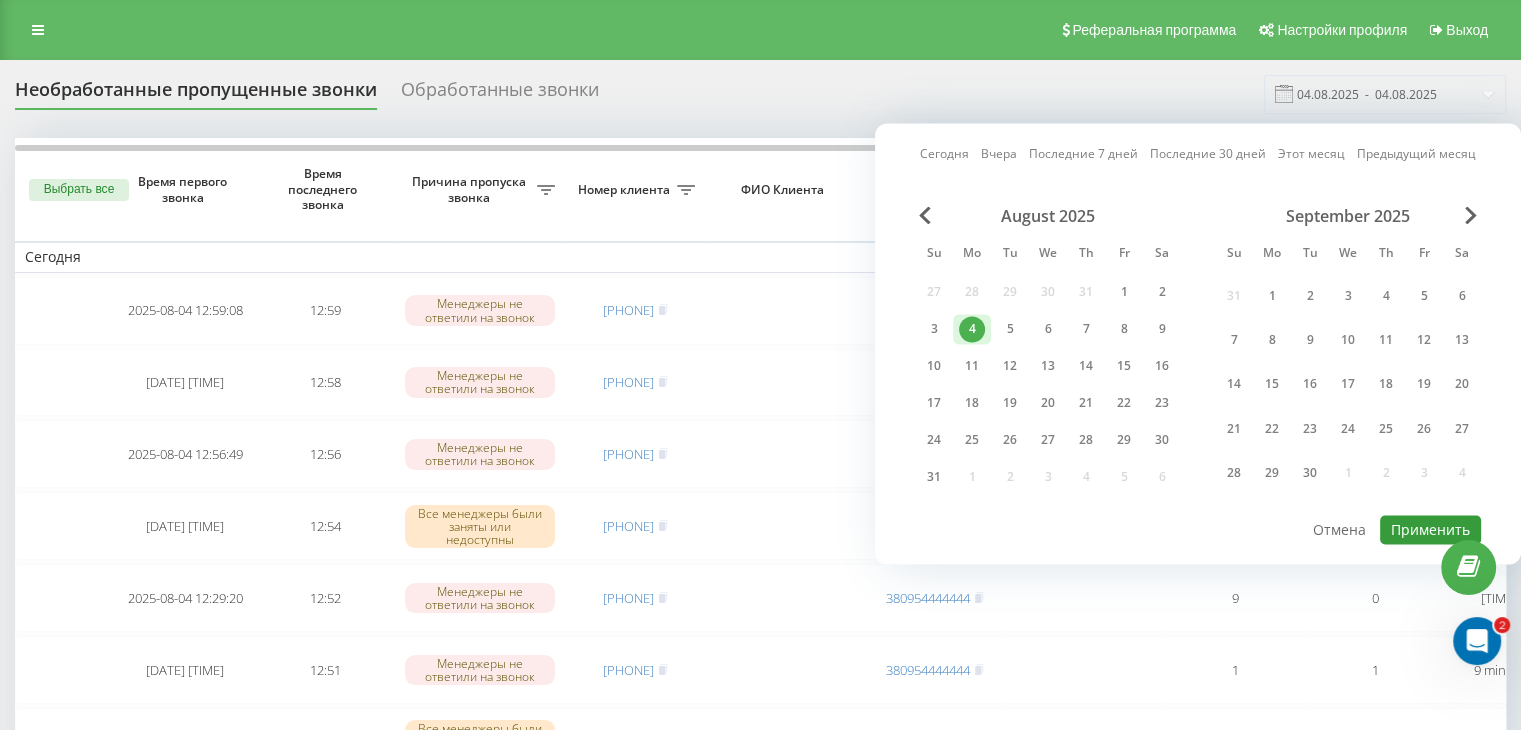 click on "Применить" at bounding box center (1430, 529) 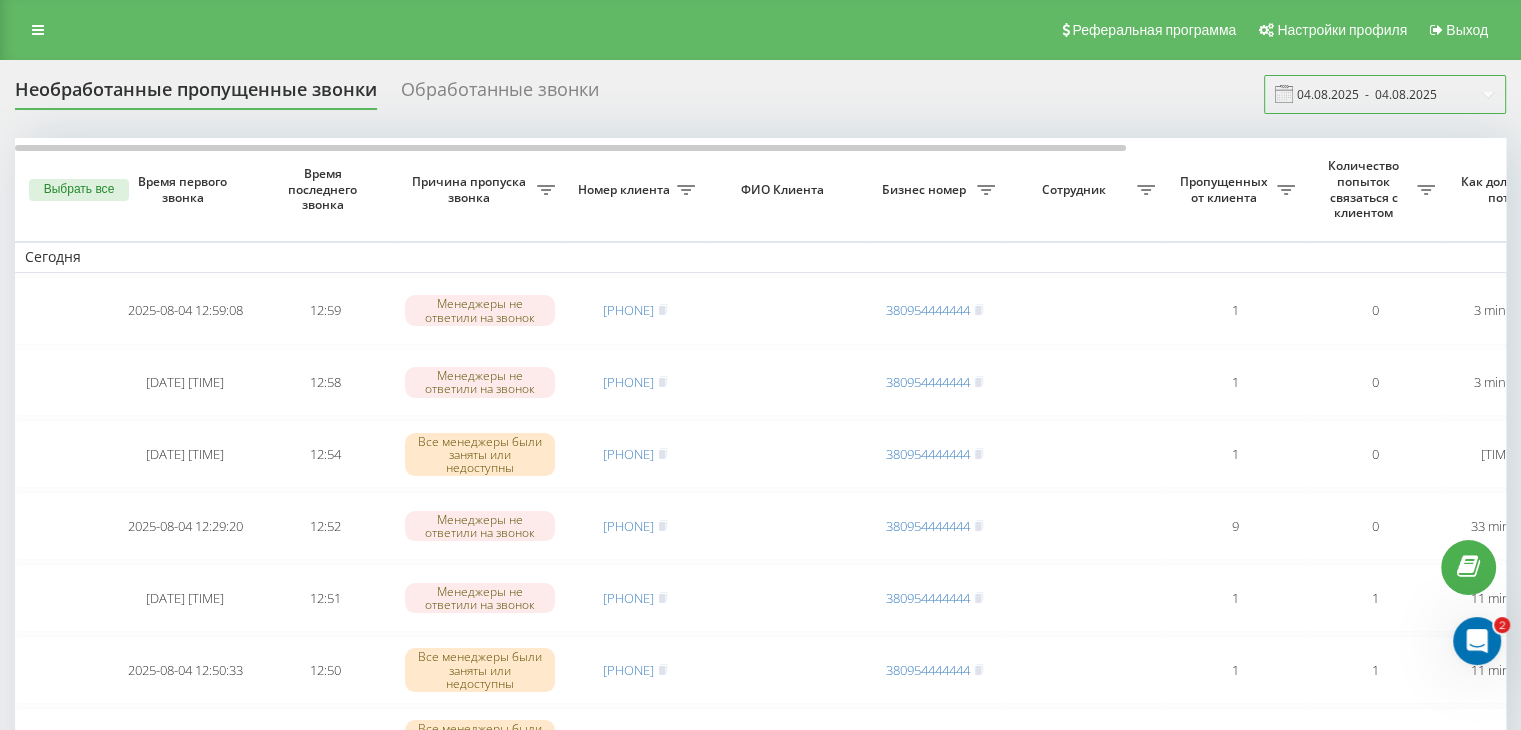 click on "04.08.2025  -  04.08.2025" at bounding box center [1385, 94] 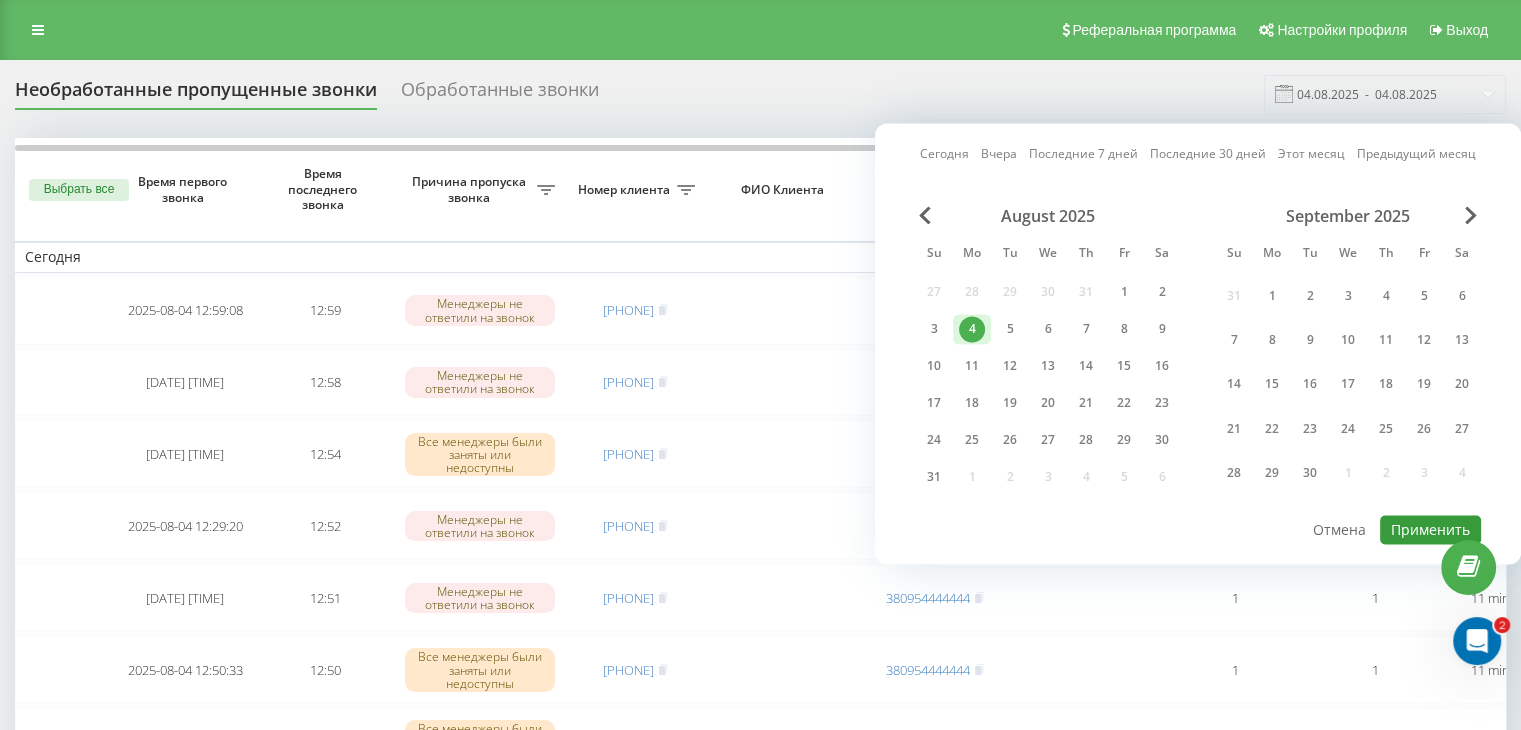 click on "Применить" at bounding box center [1430, 529] 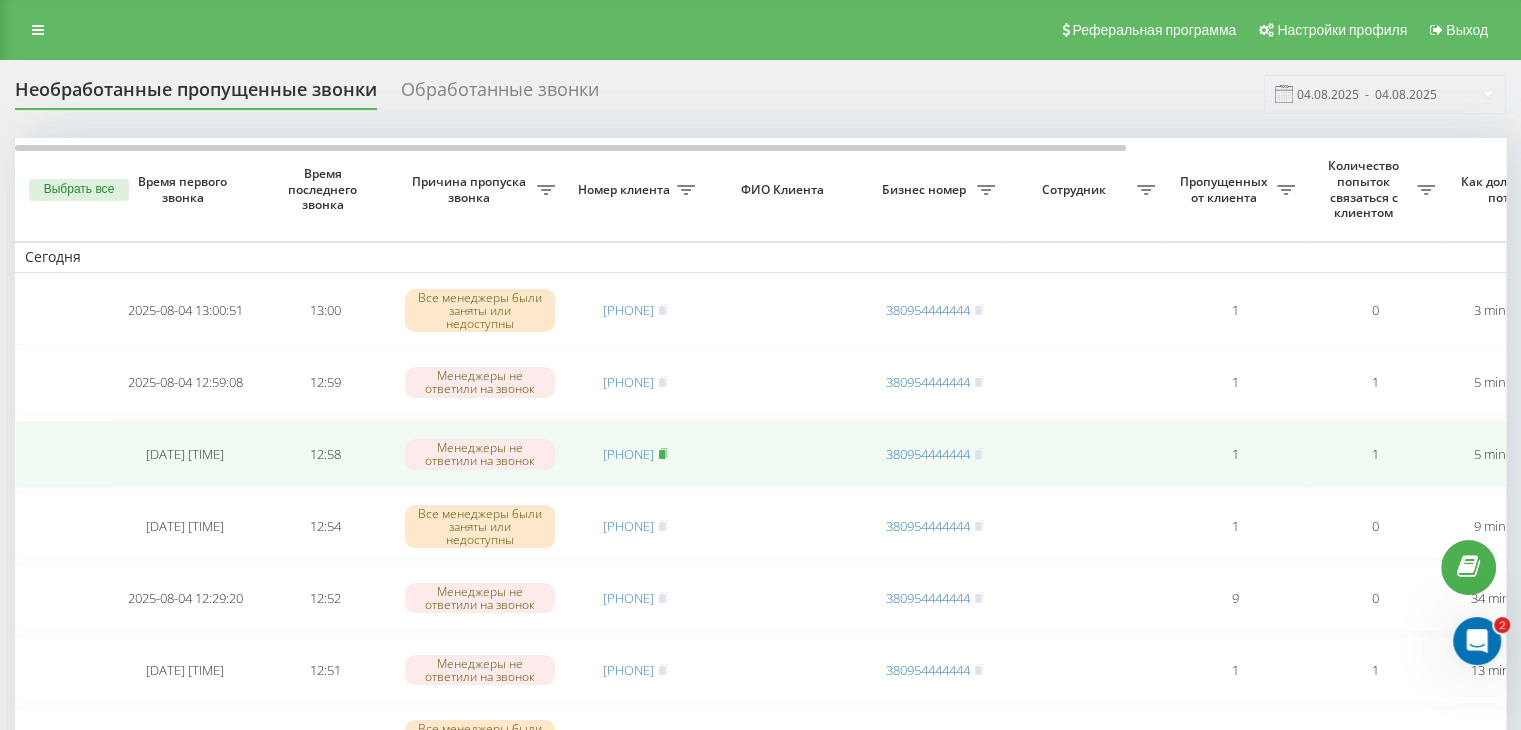 click 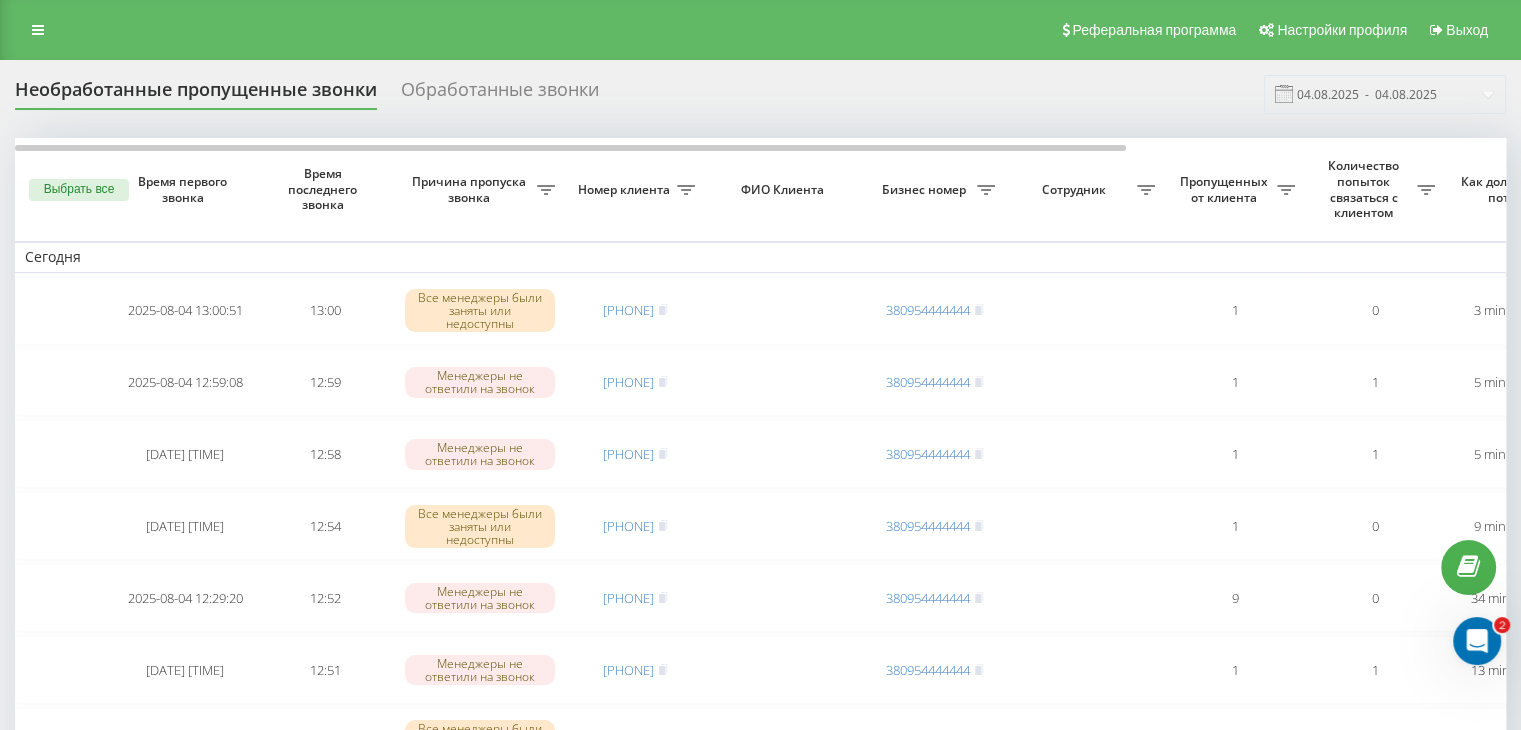 click on "Необработанные пропущенные звонки Обработанные звонки 04.08.2025  -  04.08.2025" at bounding box center (760, 94) 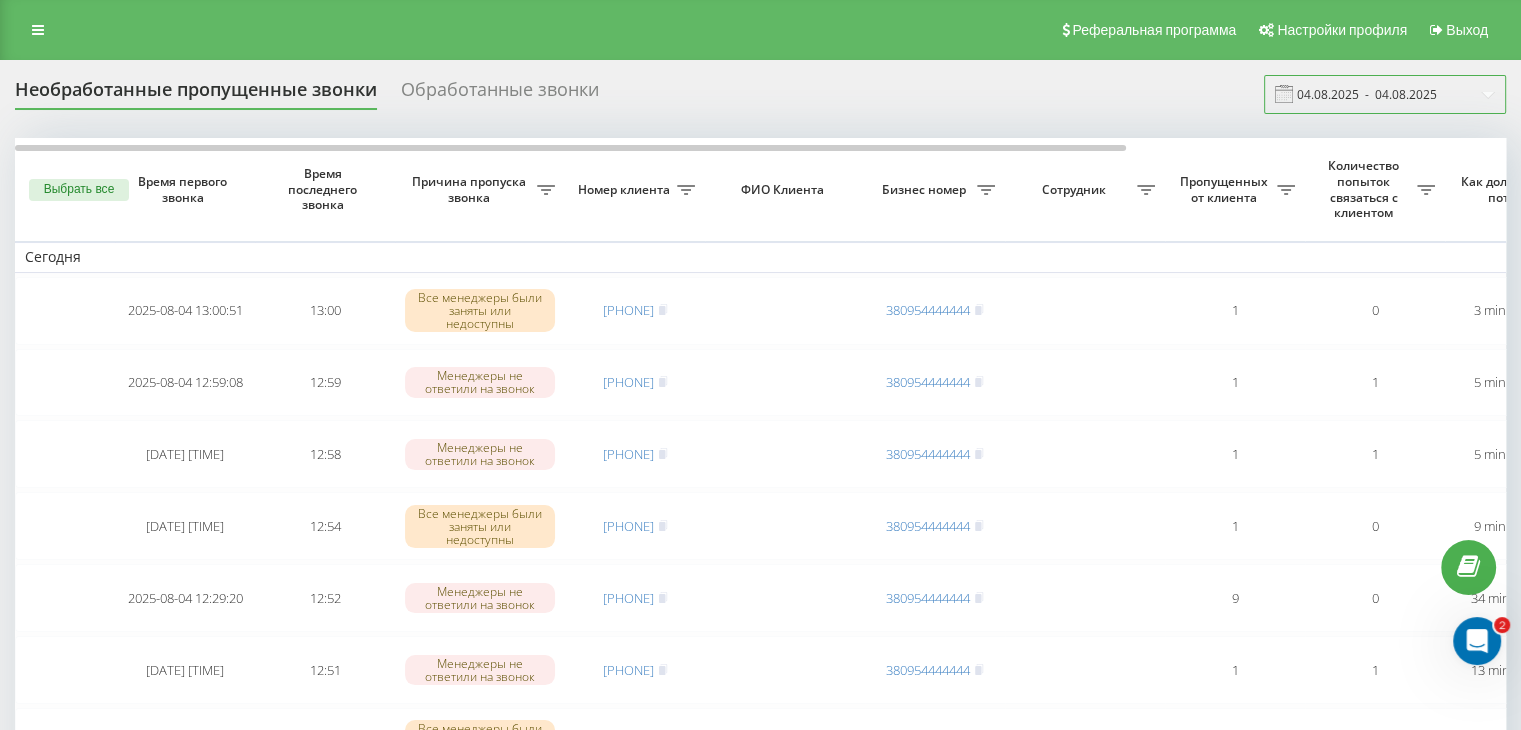 click on "04.08.2025  -  04.08.2025" at bounding box center [1385, 94] 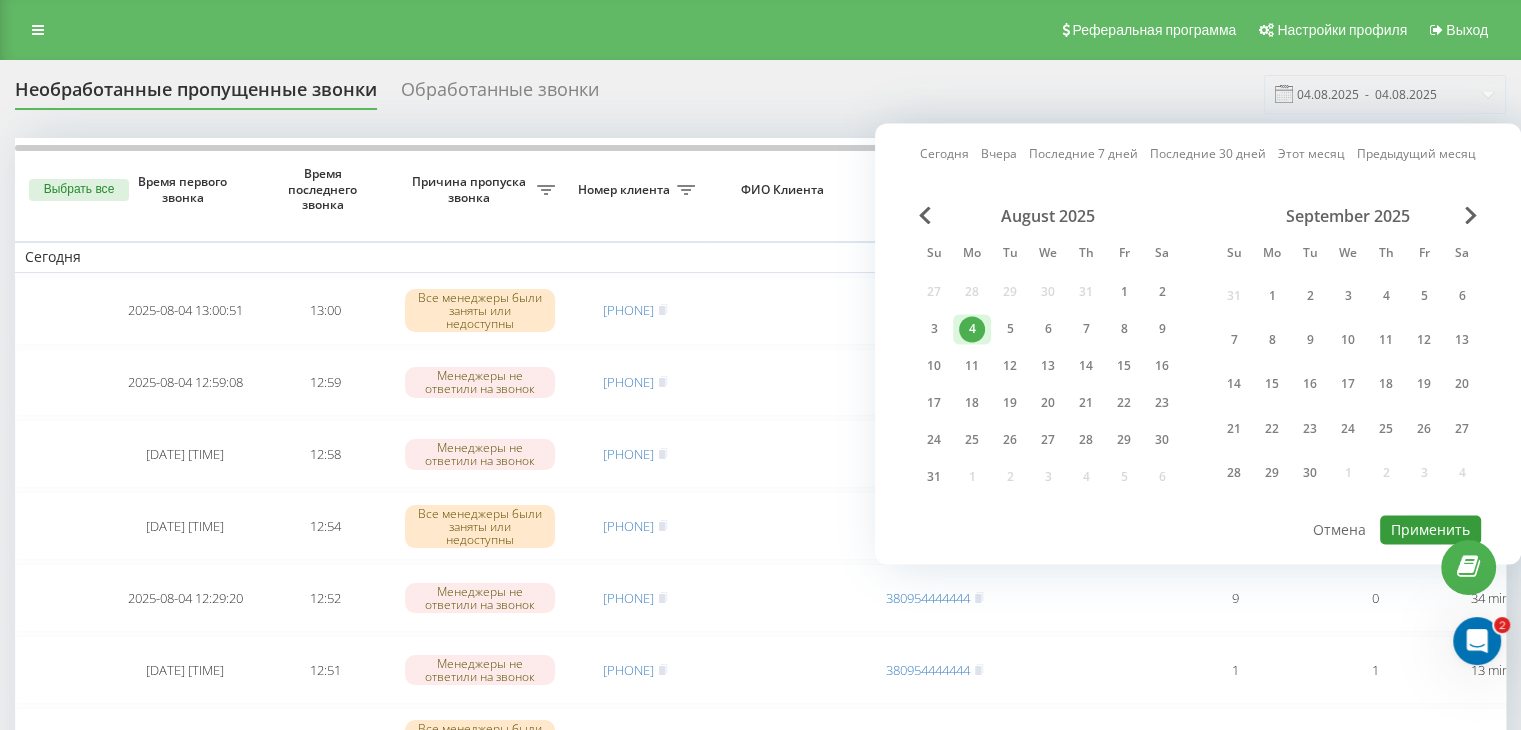 click on "Применить" at bounding box center [1430, 529] 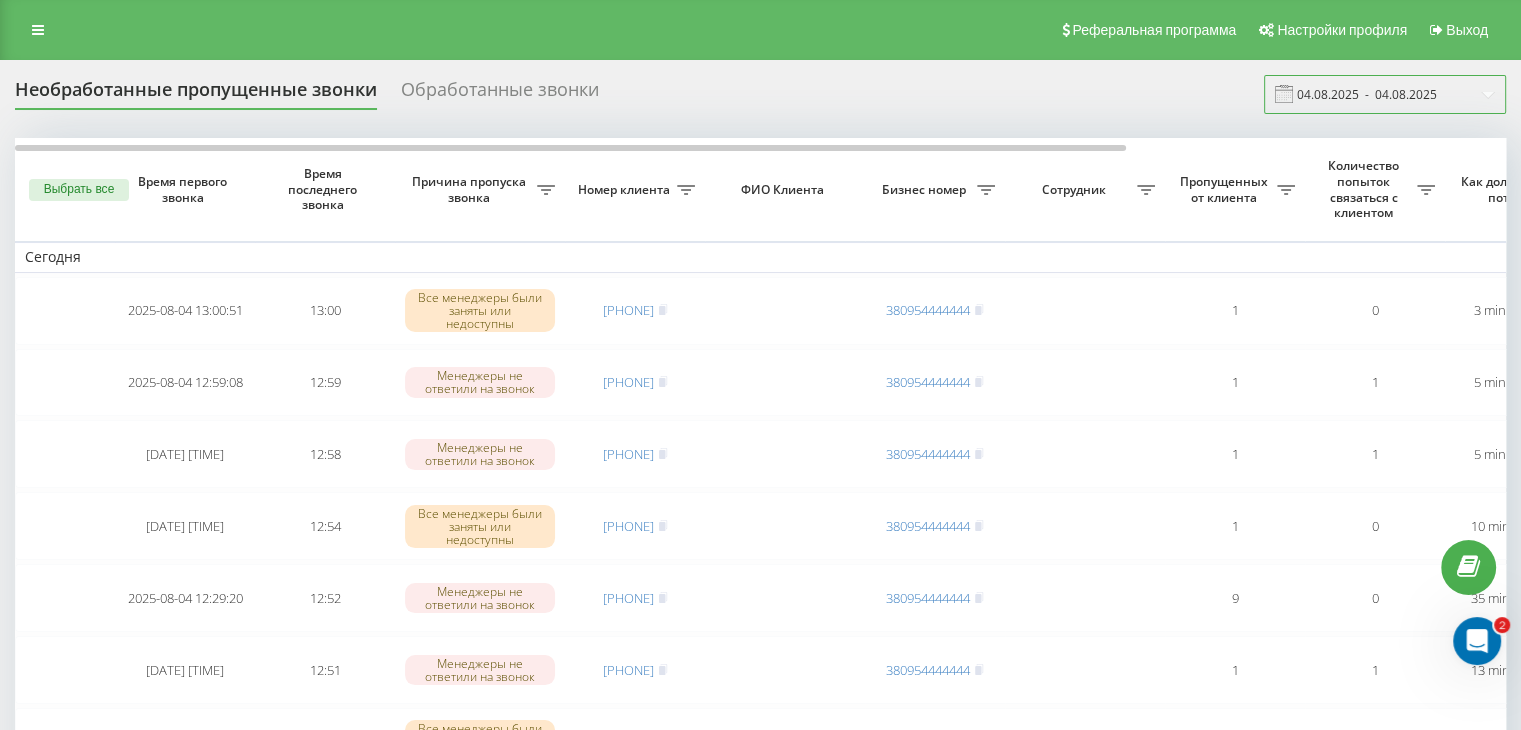 click on "04.08.2025  -  04.08.2025" at bounding box center [1385, 94] 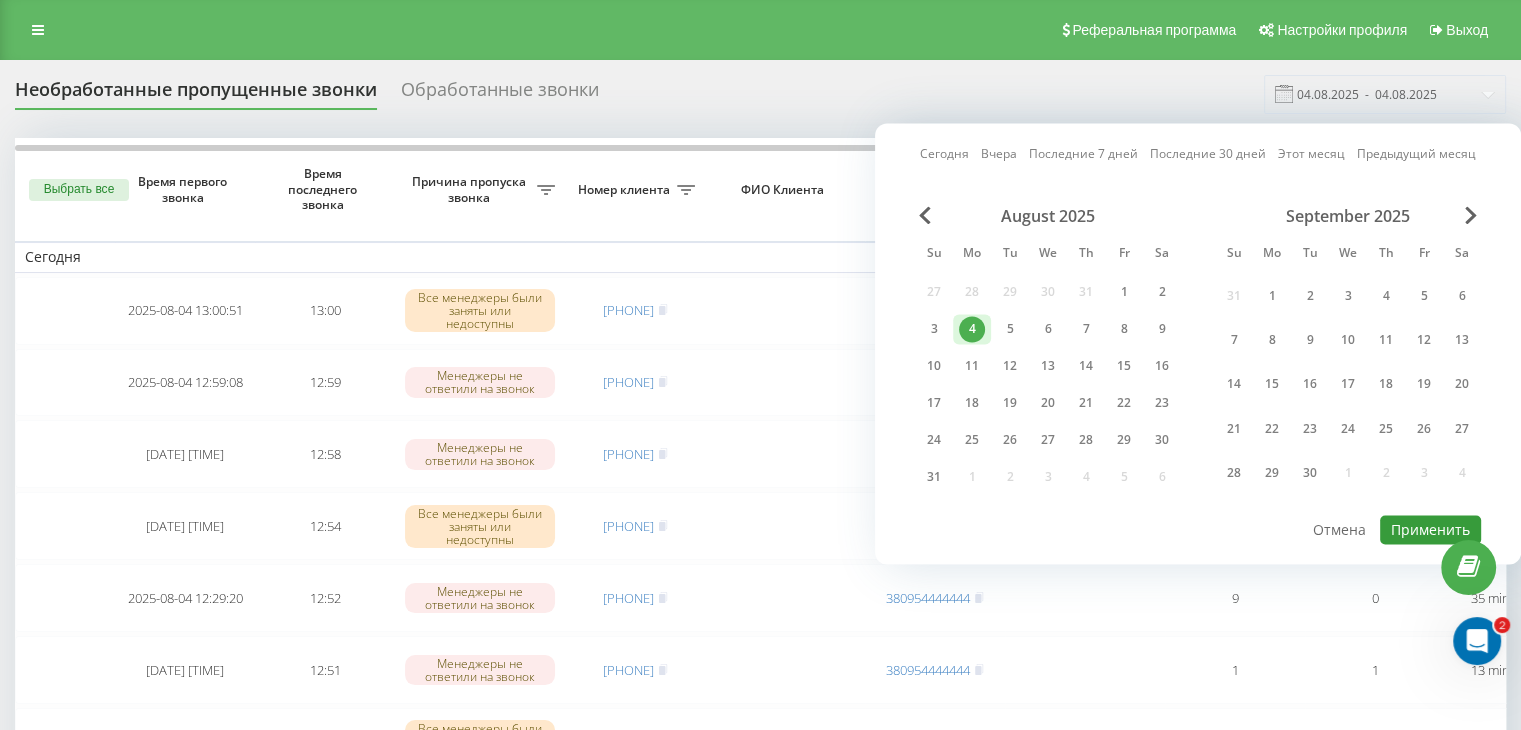 click on "Применить" at bounding box center [1430, 529] 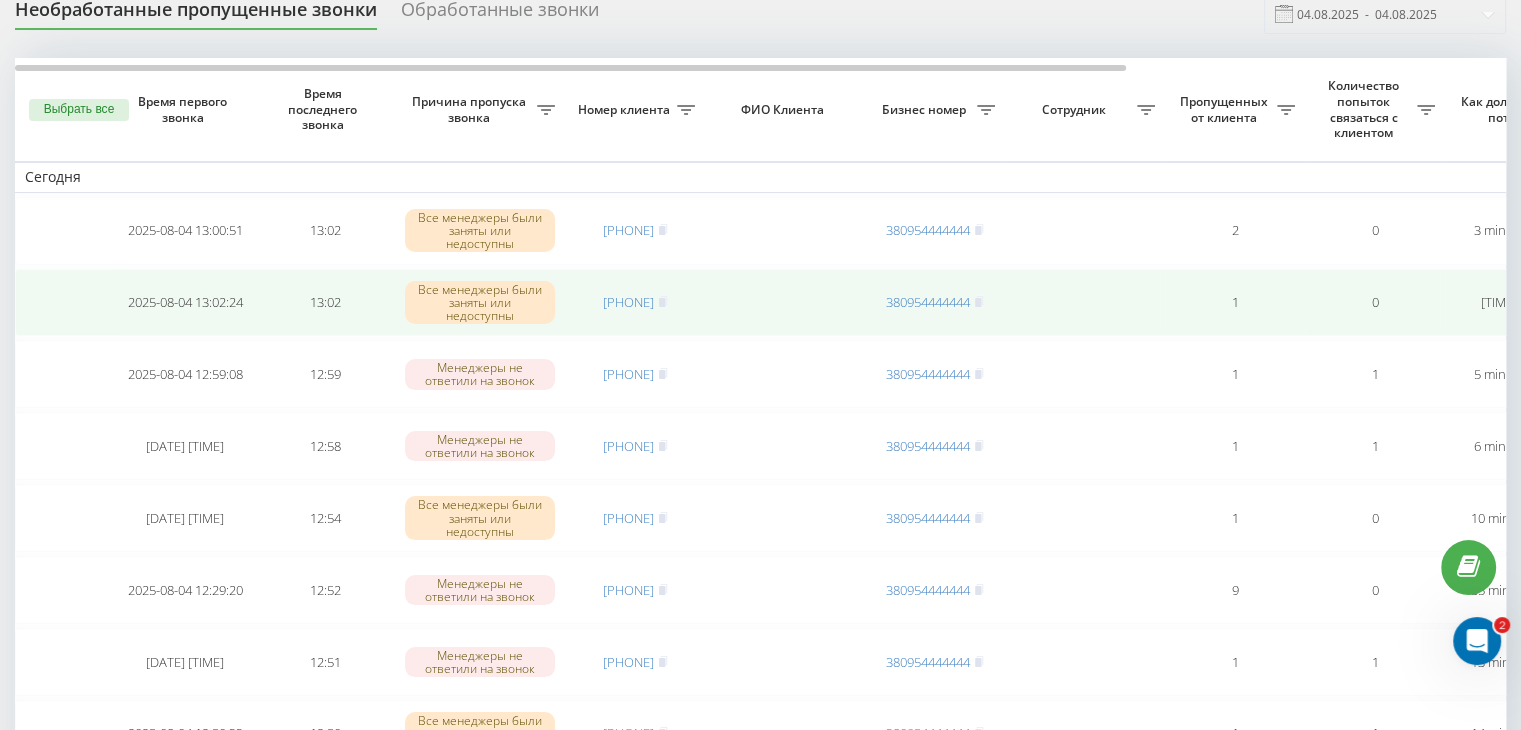 scroll, scrollTop: 100, scrollLeft: 0, axis: vertical 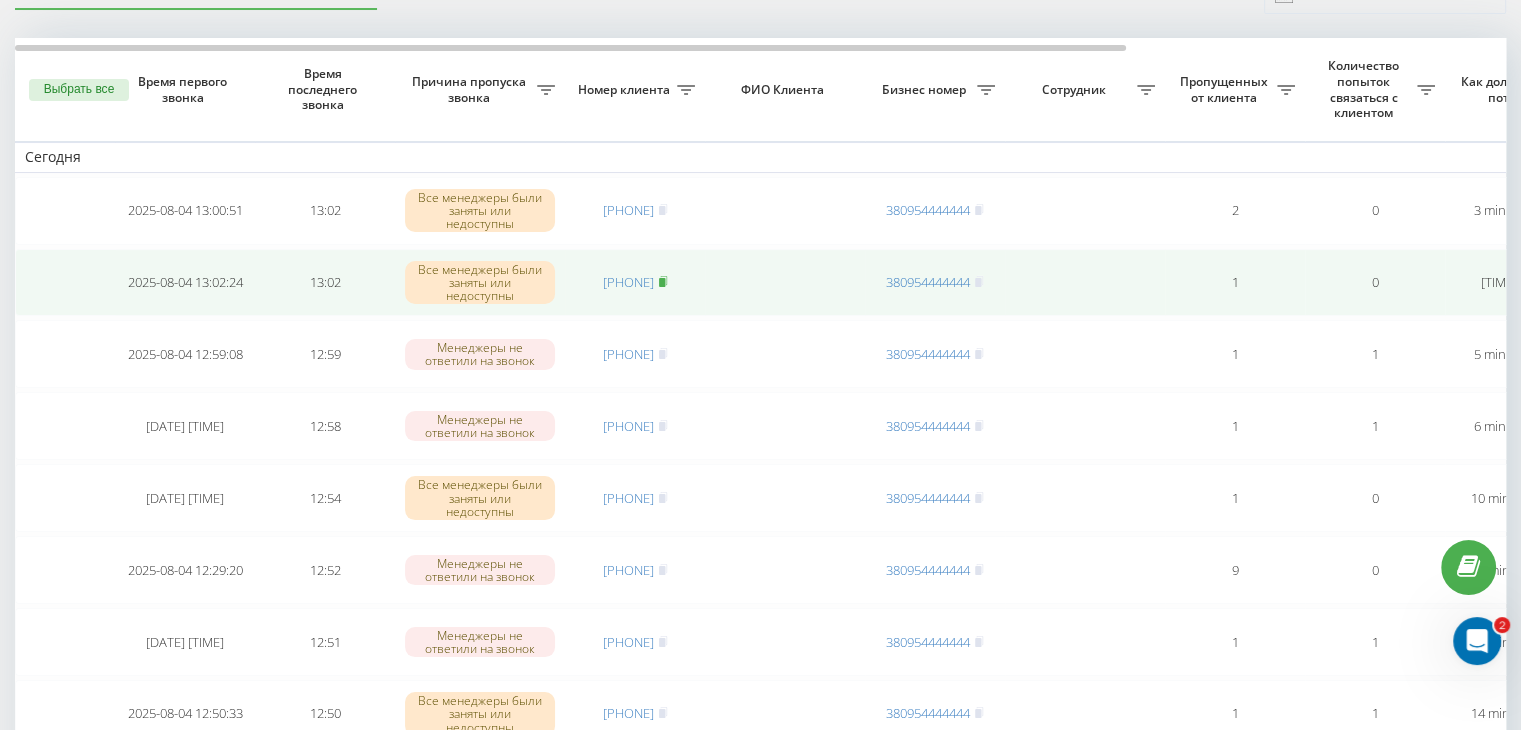 click 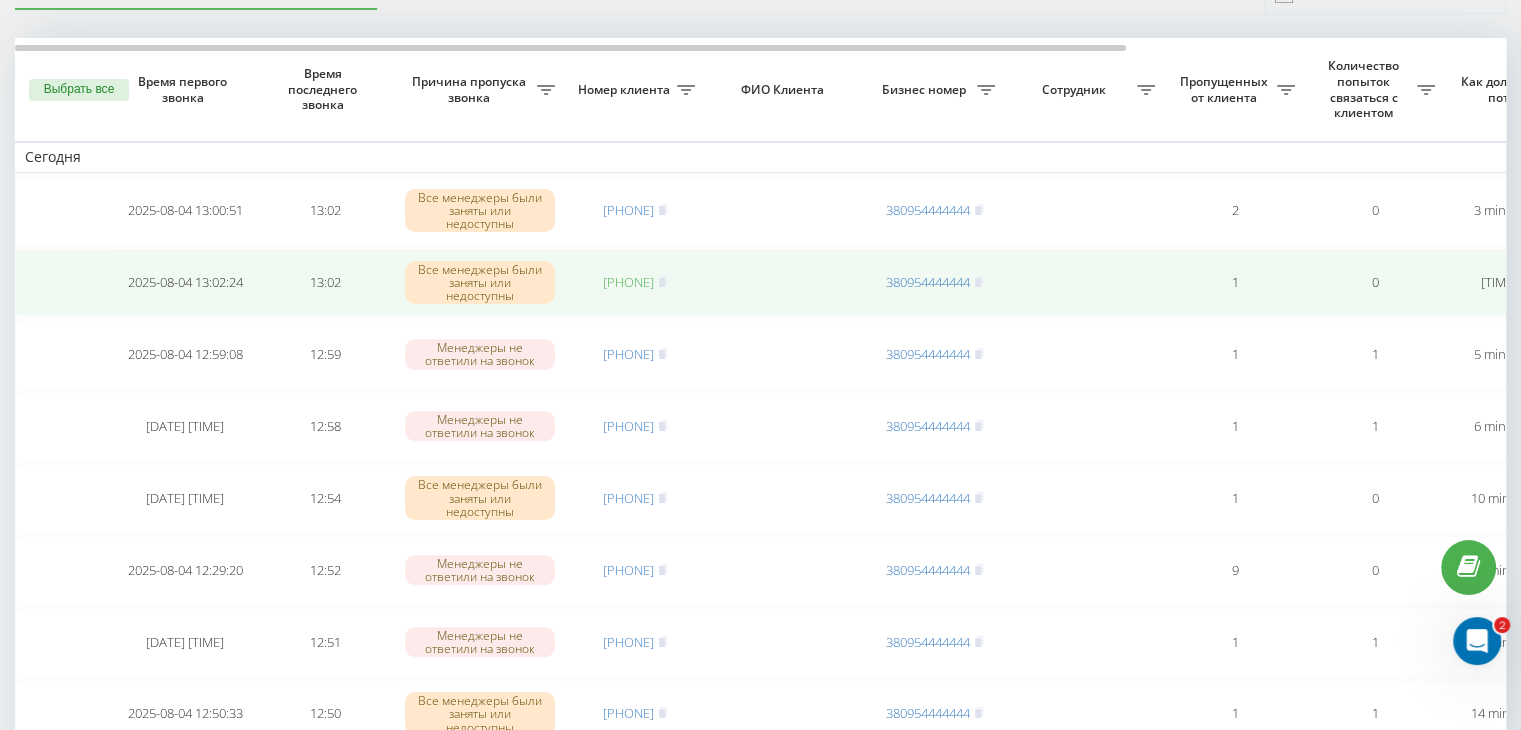 click on "[PHONE]" at bounding box center (628, 282) 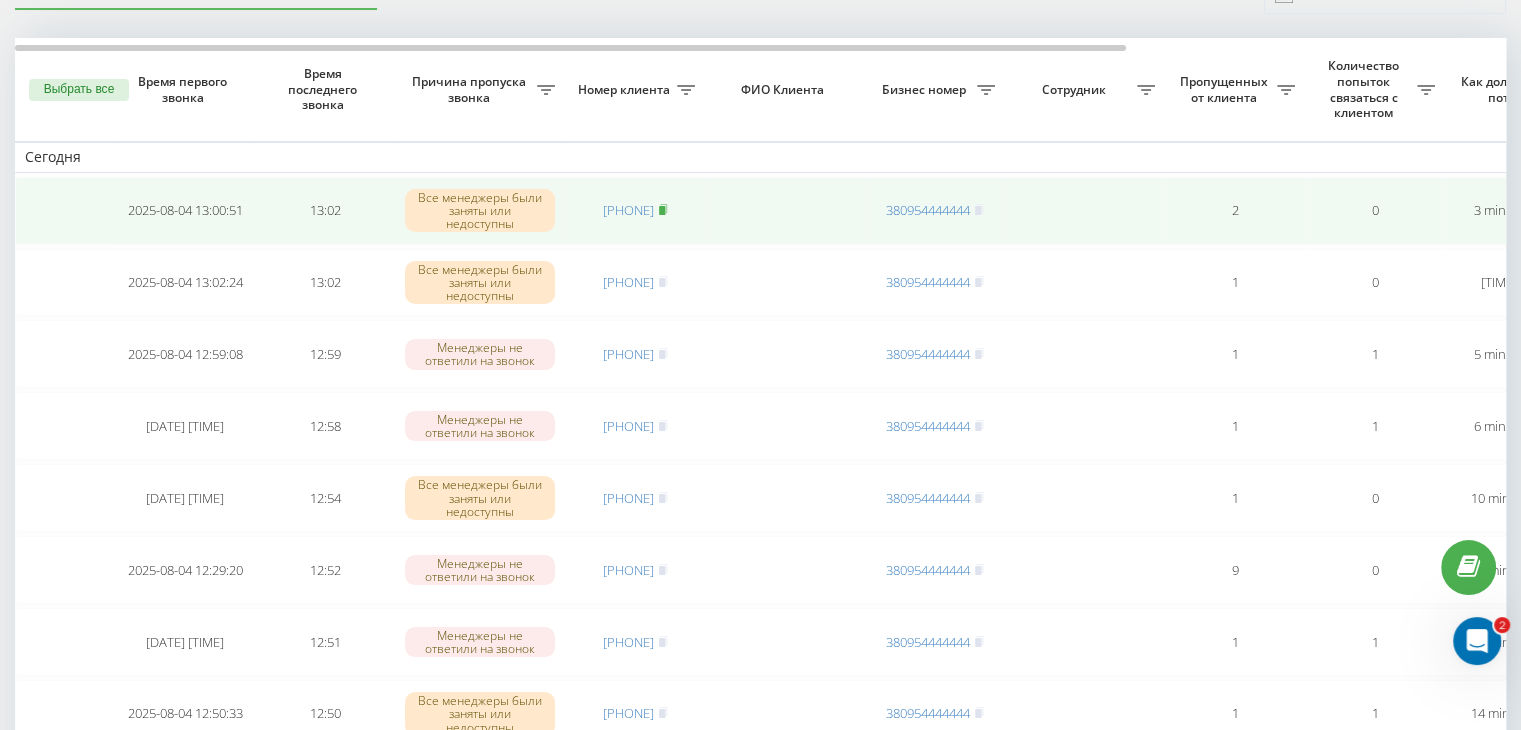 click 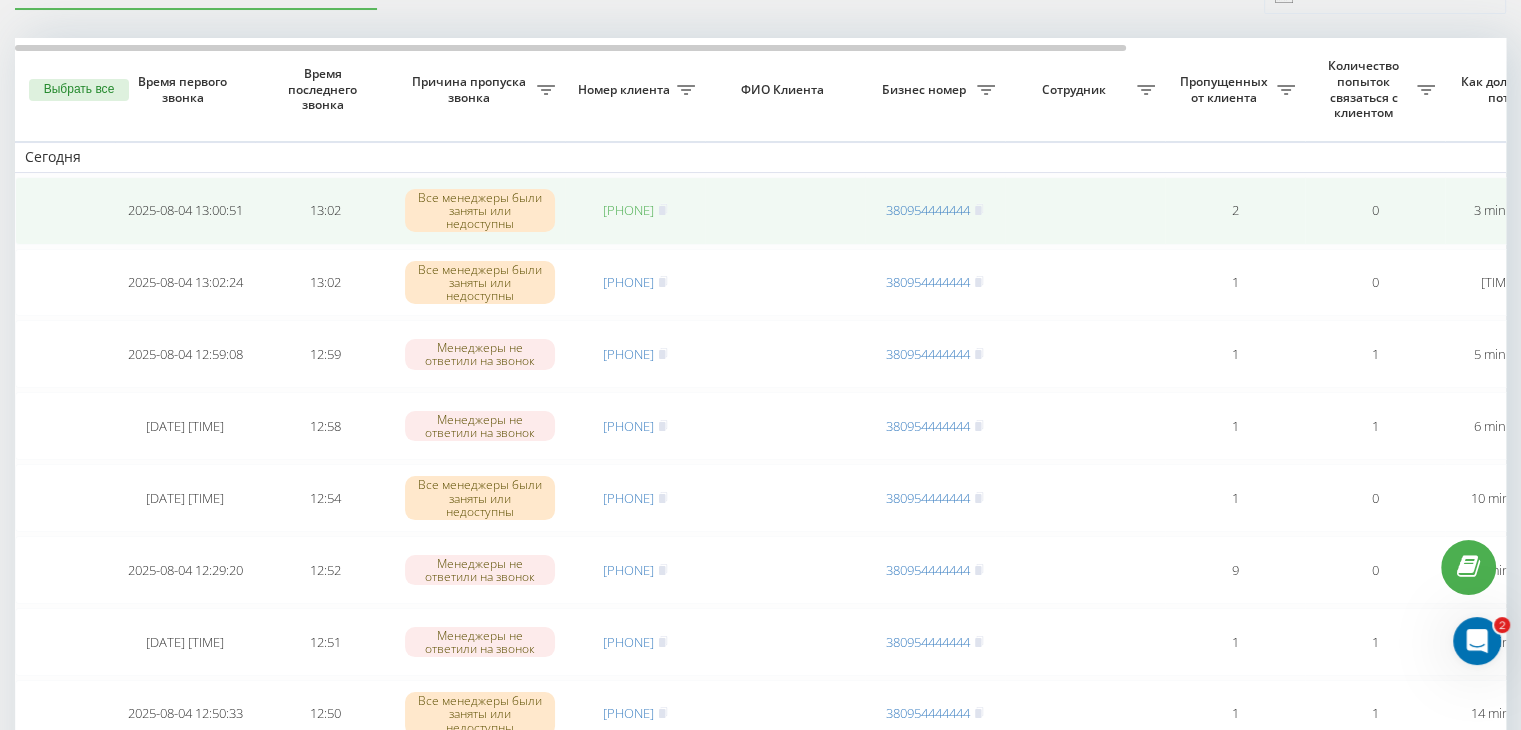 click on "[PHONE]" at bounding box center (628, 210) 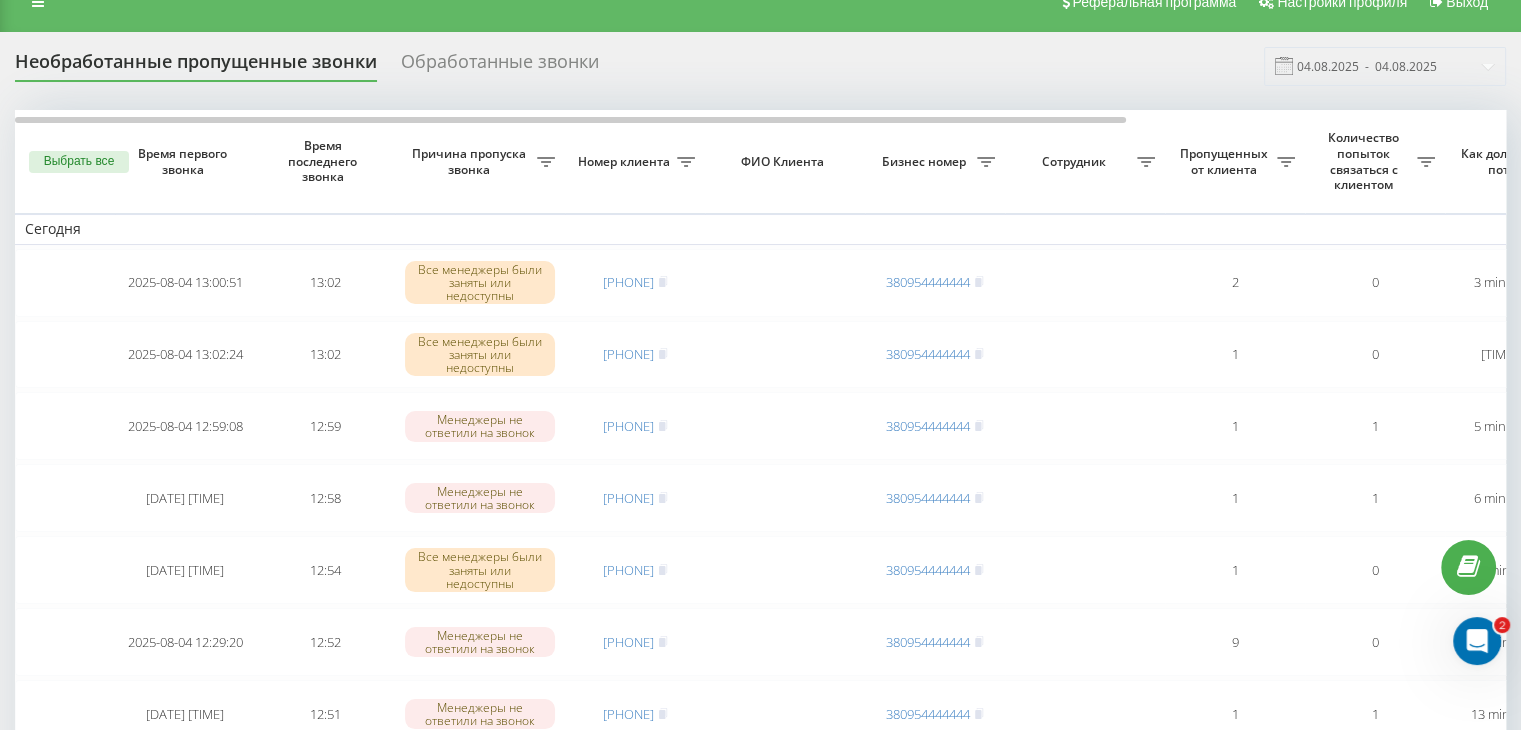 scroll, scrollTop: 0, scrollLeft: 0, axis: both 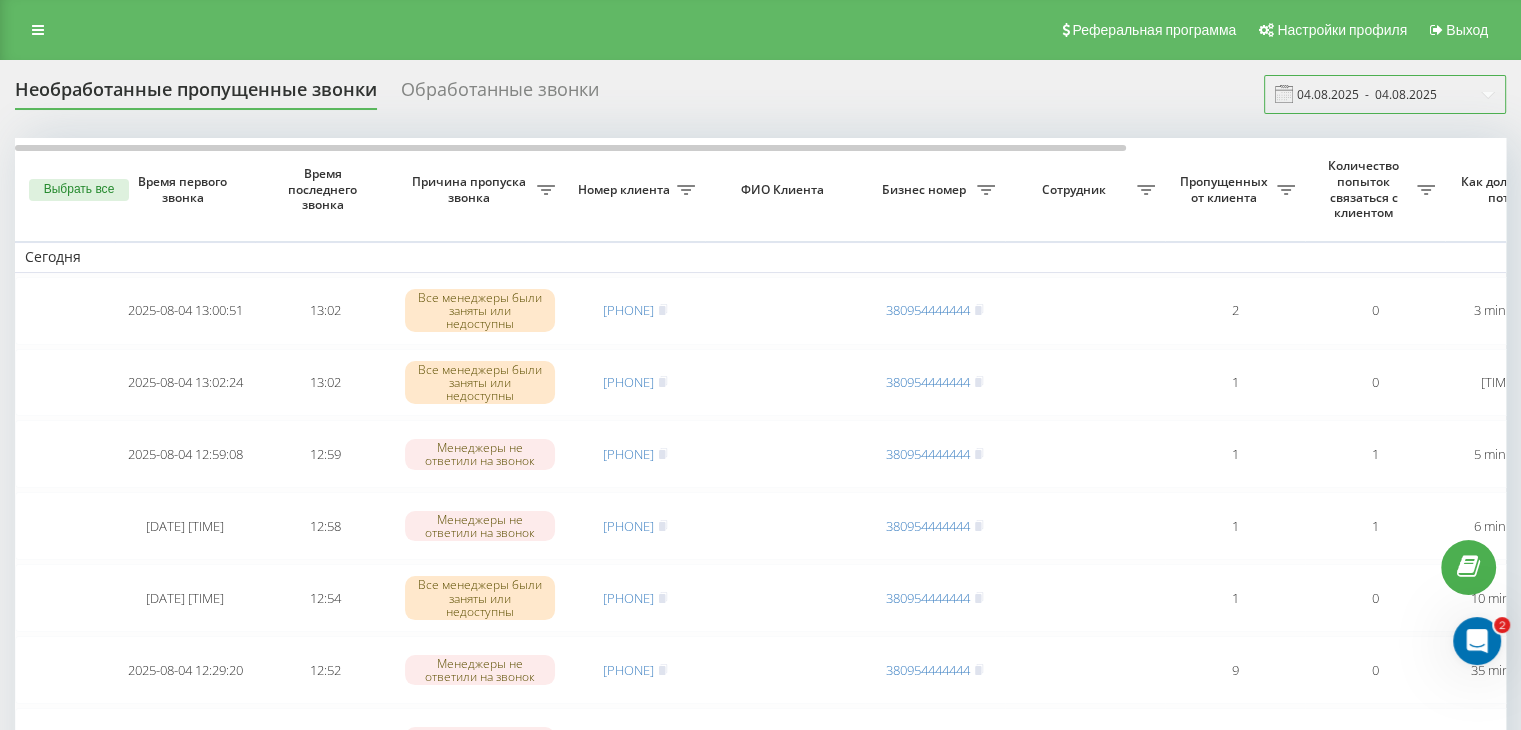 click on "04.08.2025  -  04.08.2025" at bounding box center [1385, 94] 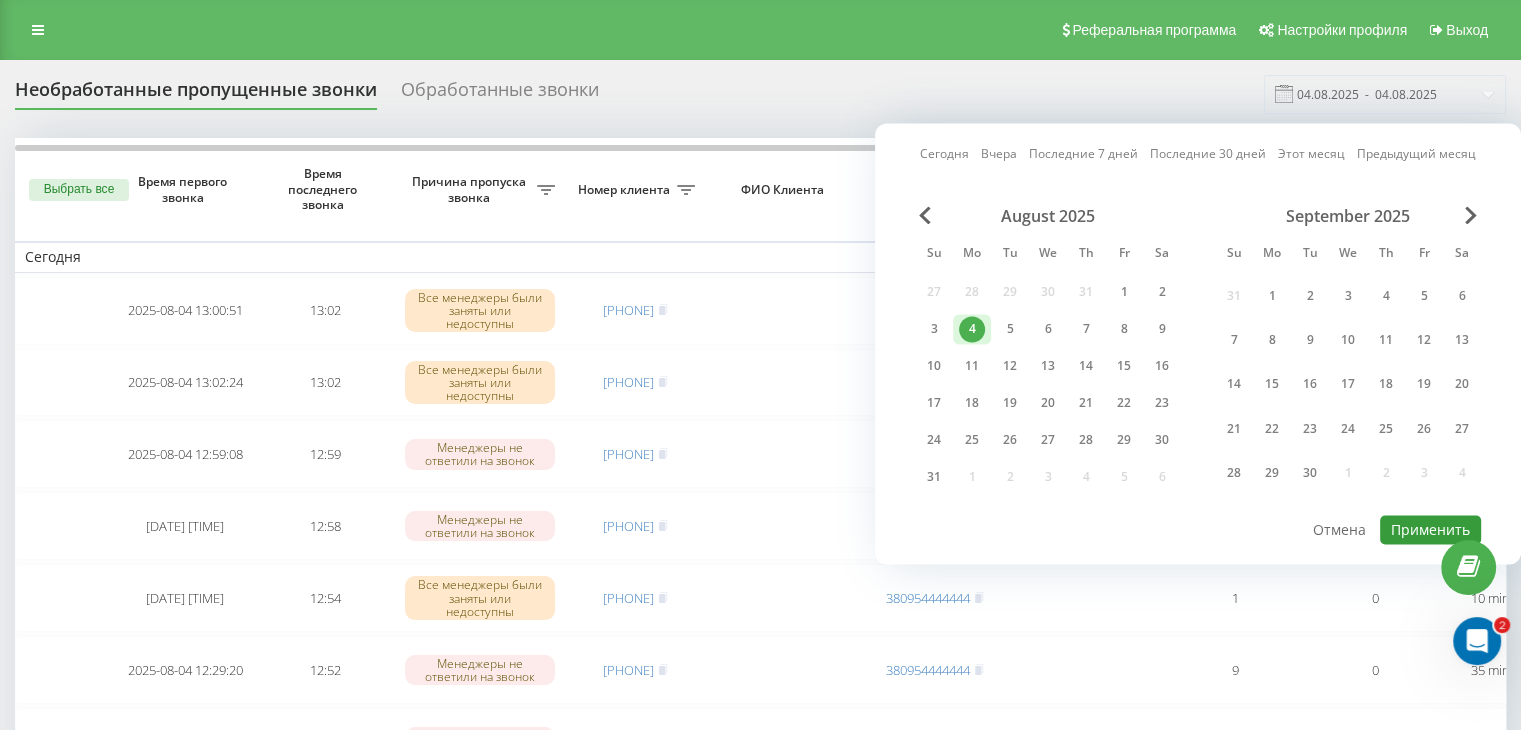 click on "Применить" at bounding box center [1430, 529] 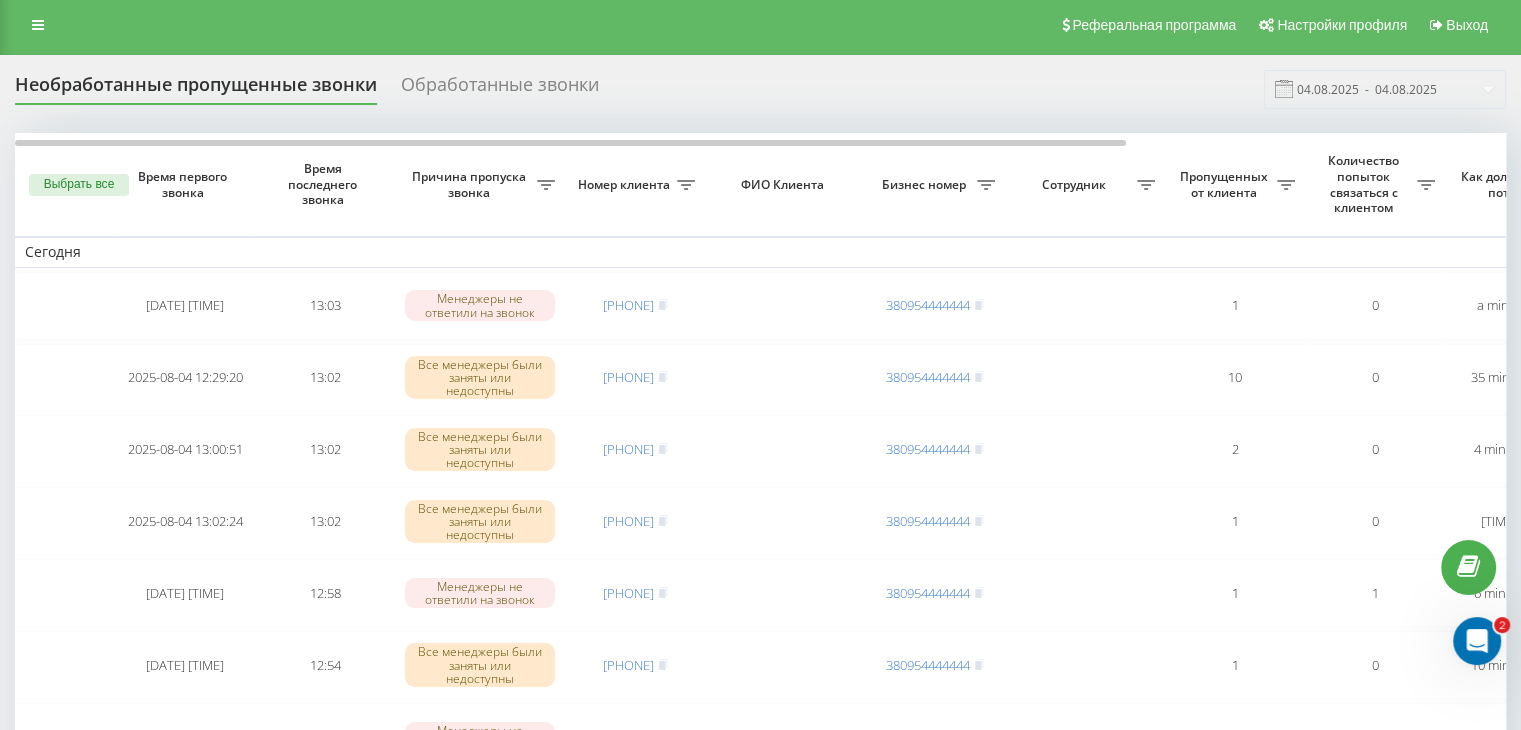scroll, scrollTop: 0, scrollLeft: 0, axis: both 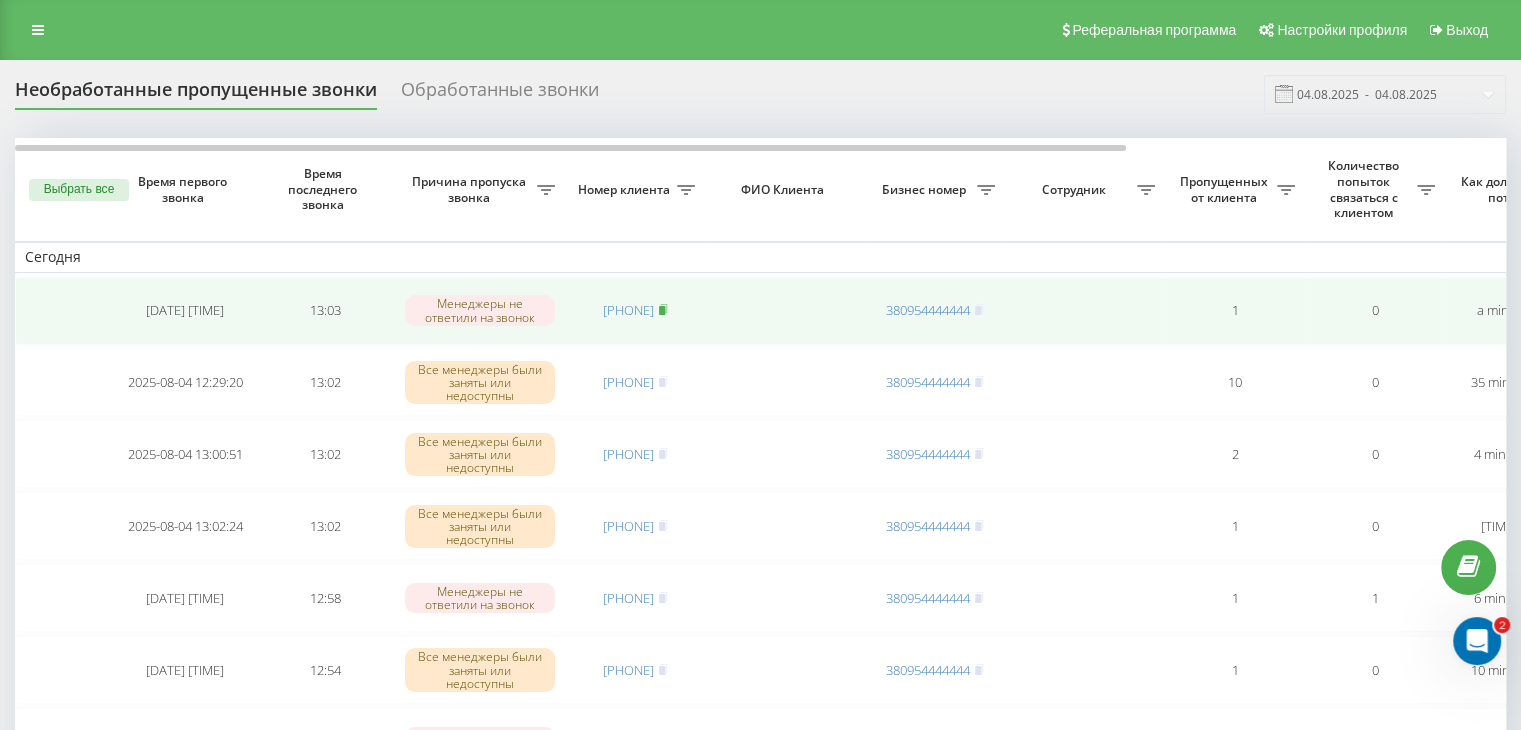 click 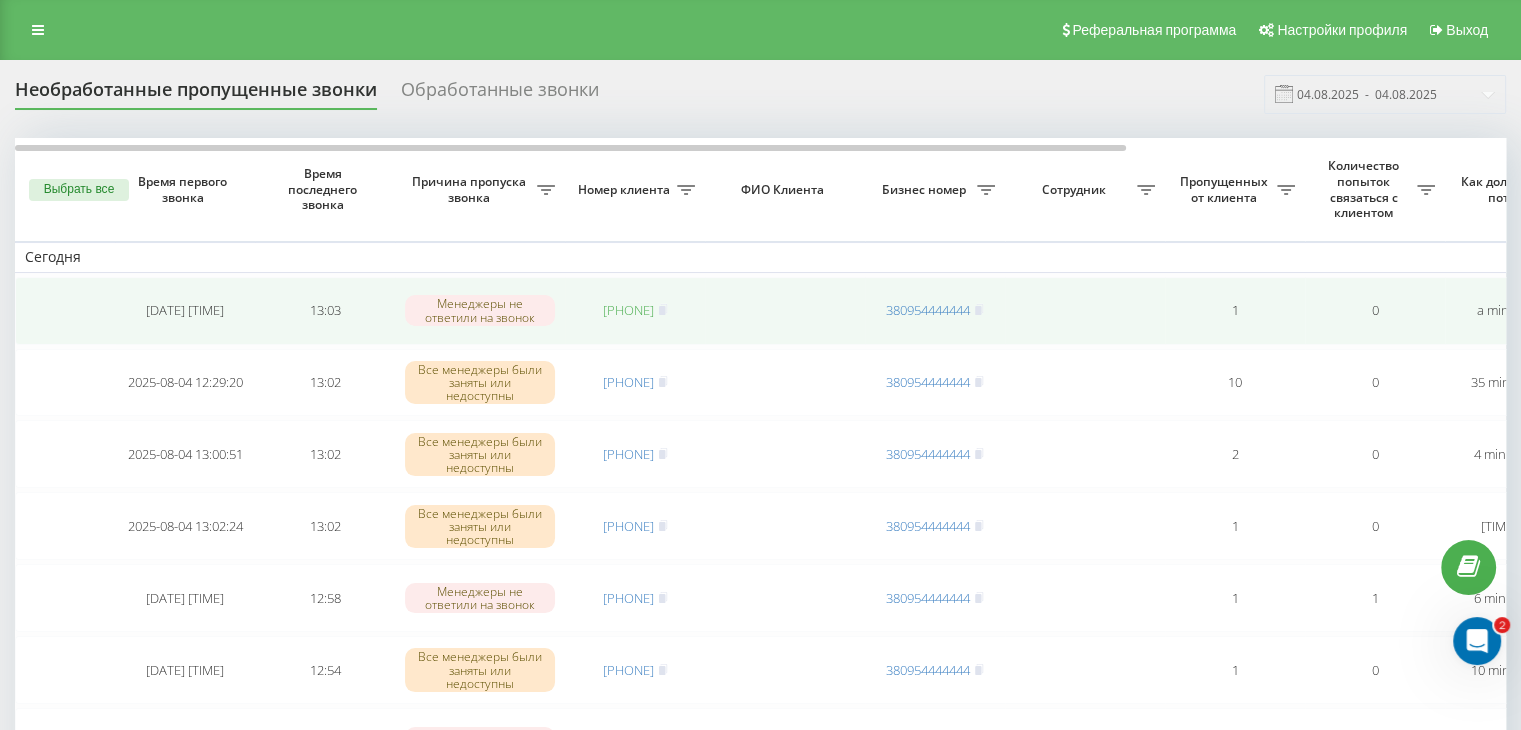 click on "[PHONE]" at bounding box center [628, 310] 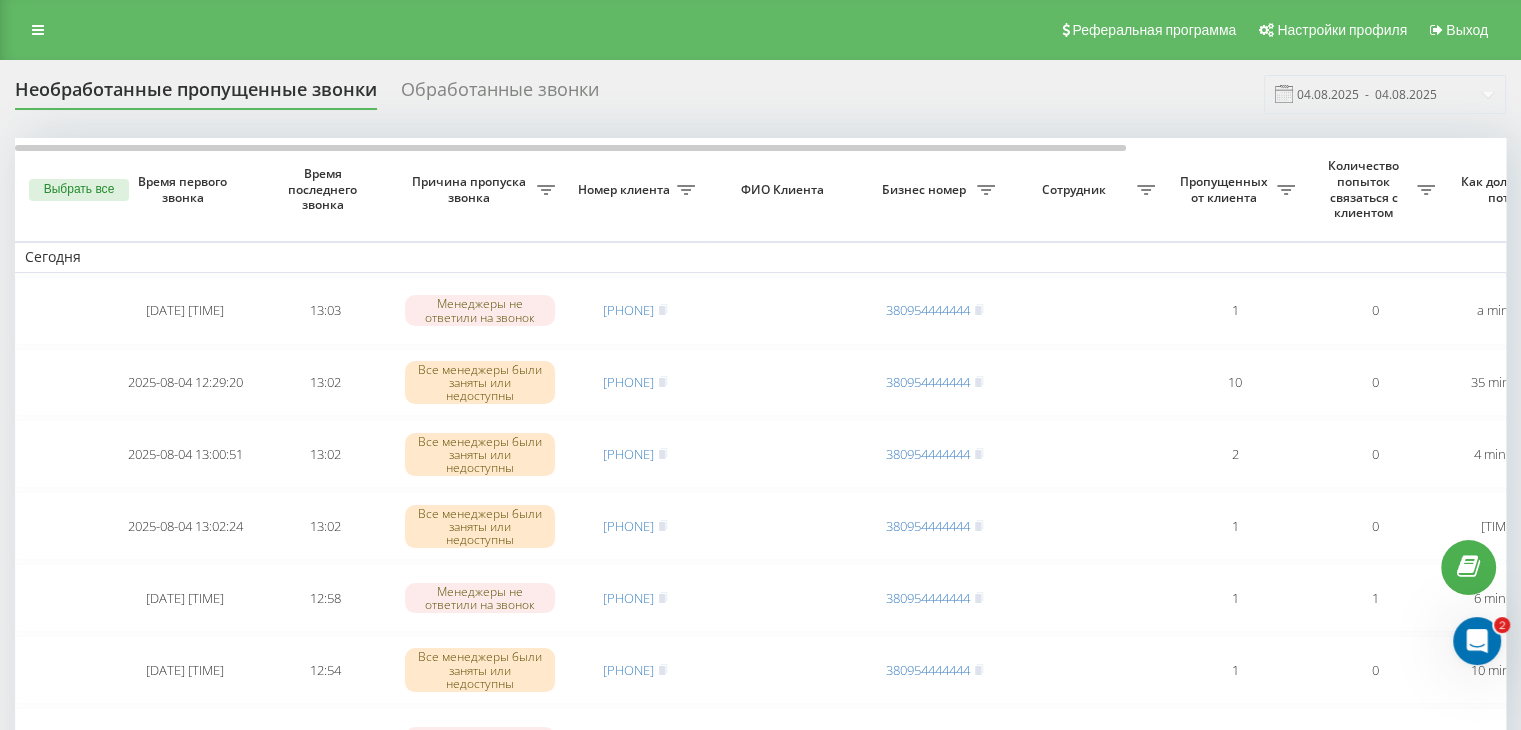 click on "Необработанные пропущенные звонки Обработанные звонки 04.08.2025  -  04.08.2025" at bounding box center [760, 94] 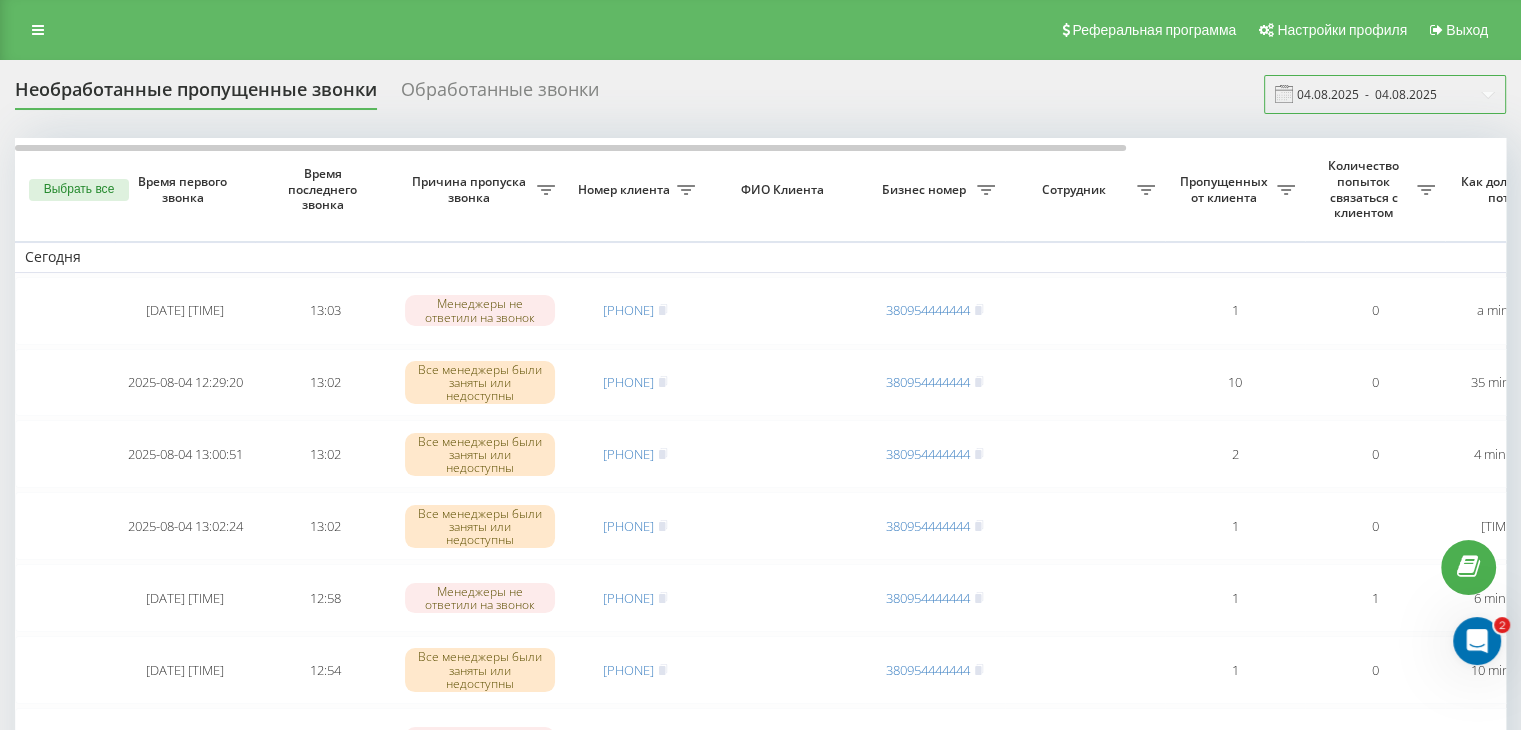 click on "04.08.2025  -  04.08.2025" at bounding box center (1385, 94) 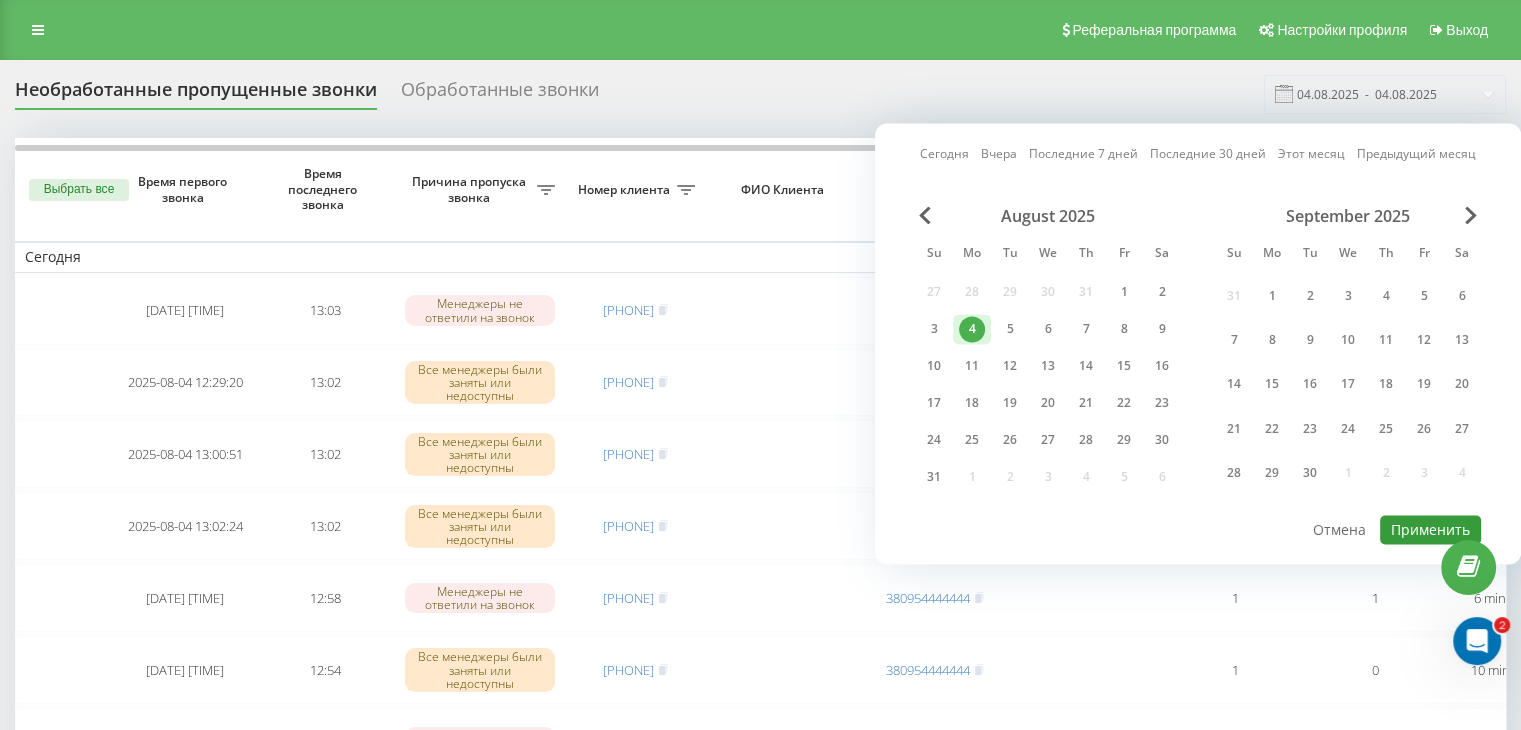 click on "Применить" at bounding box center (1430, 529) 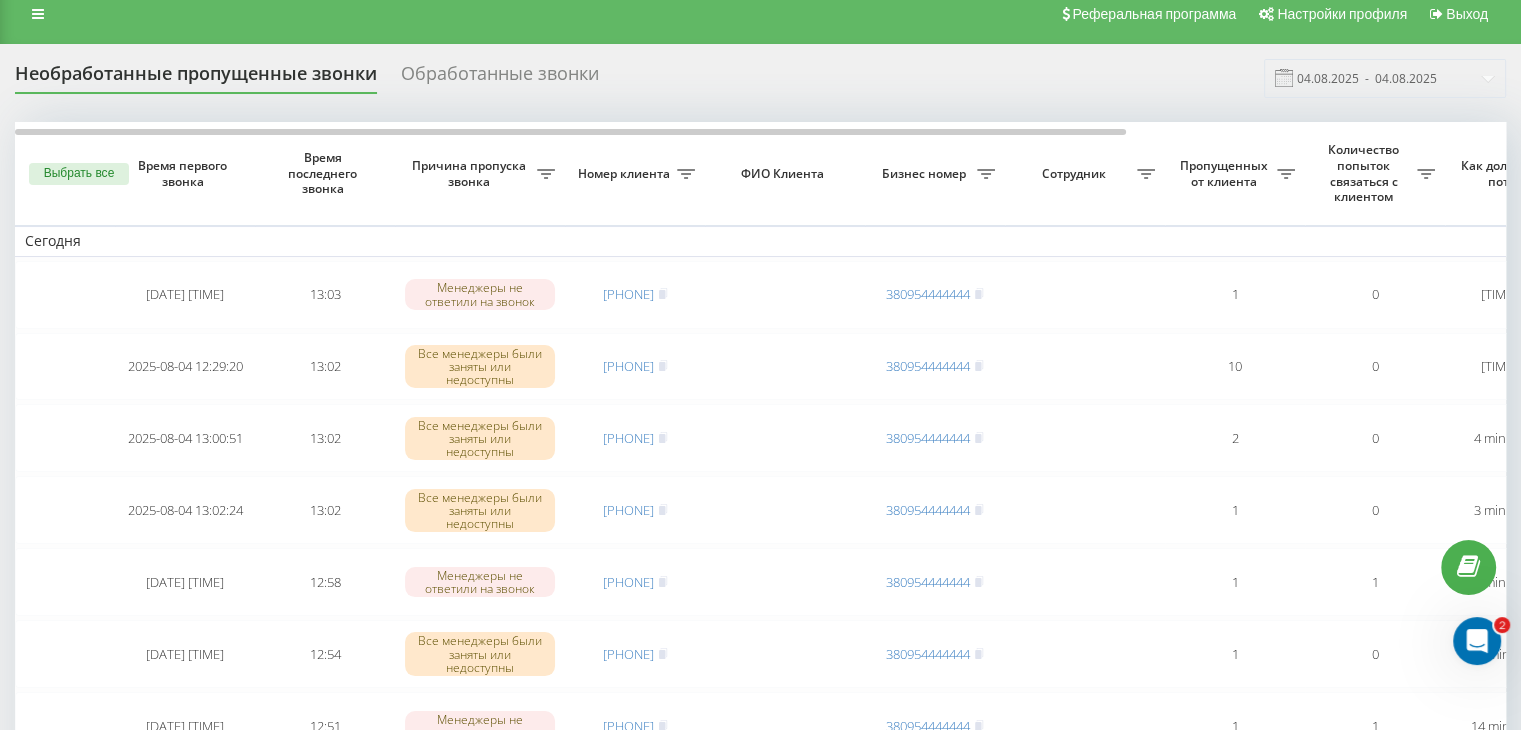 scroll, scrollTop: 0, scrollLeft: 0, axis: both 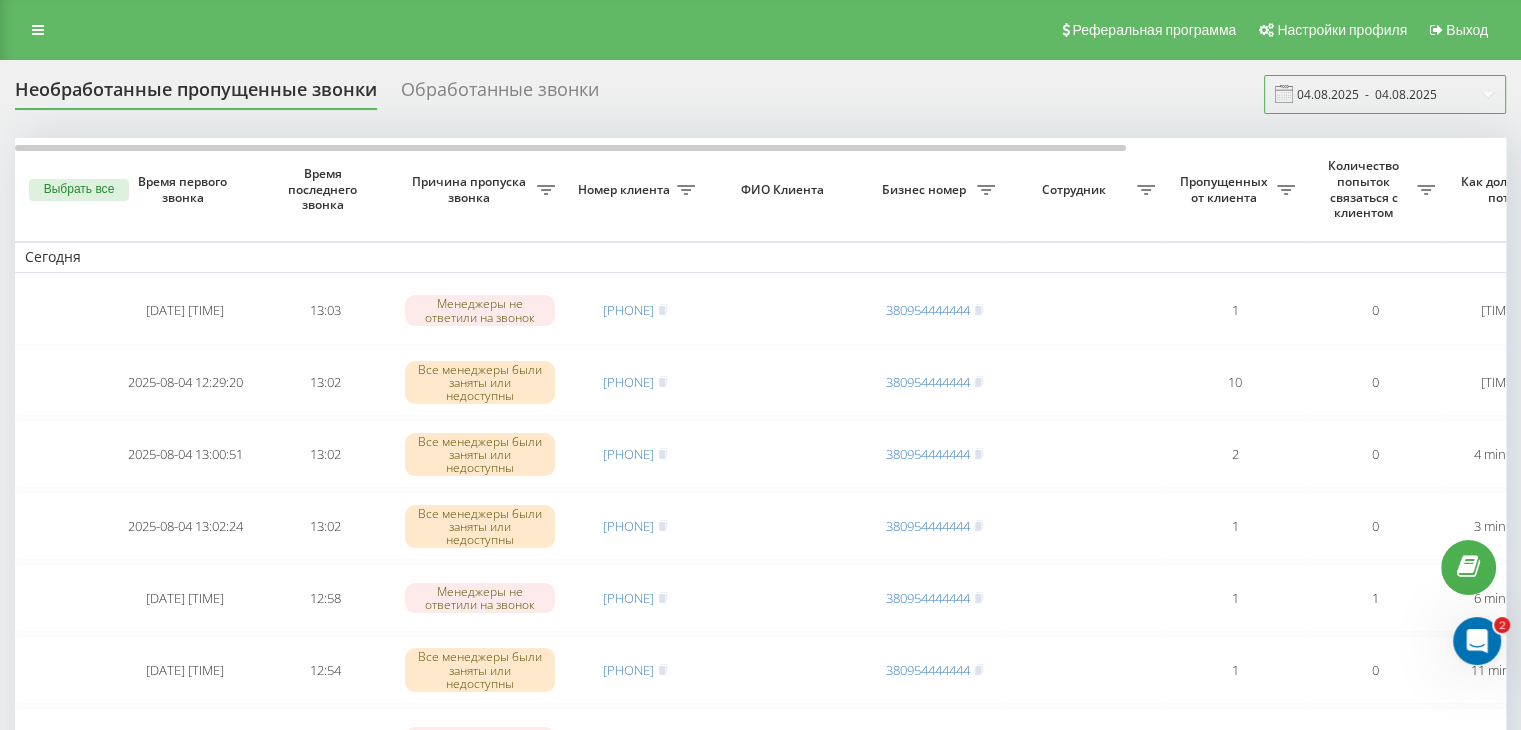 click on "04.08.2025  -  04.08.2025" at bounding box center [1385, 94] 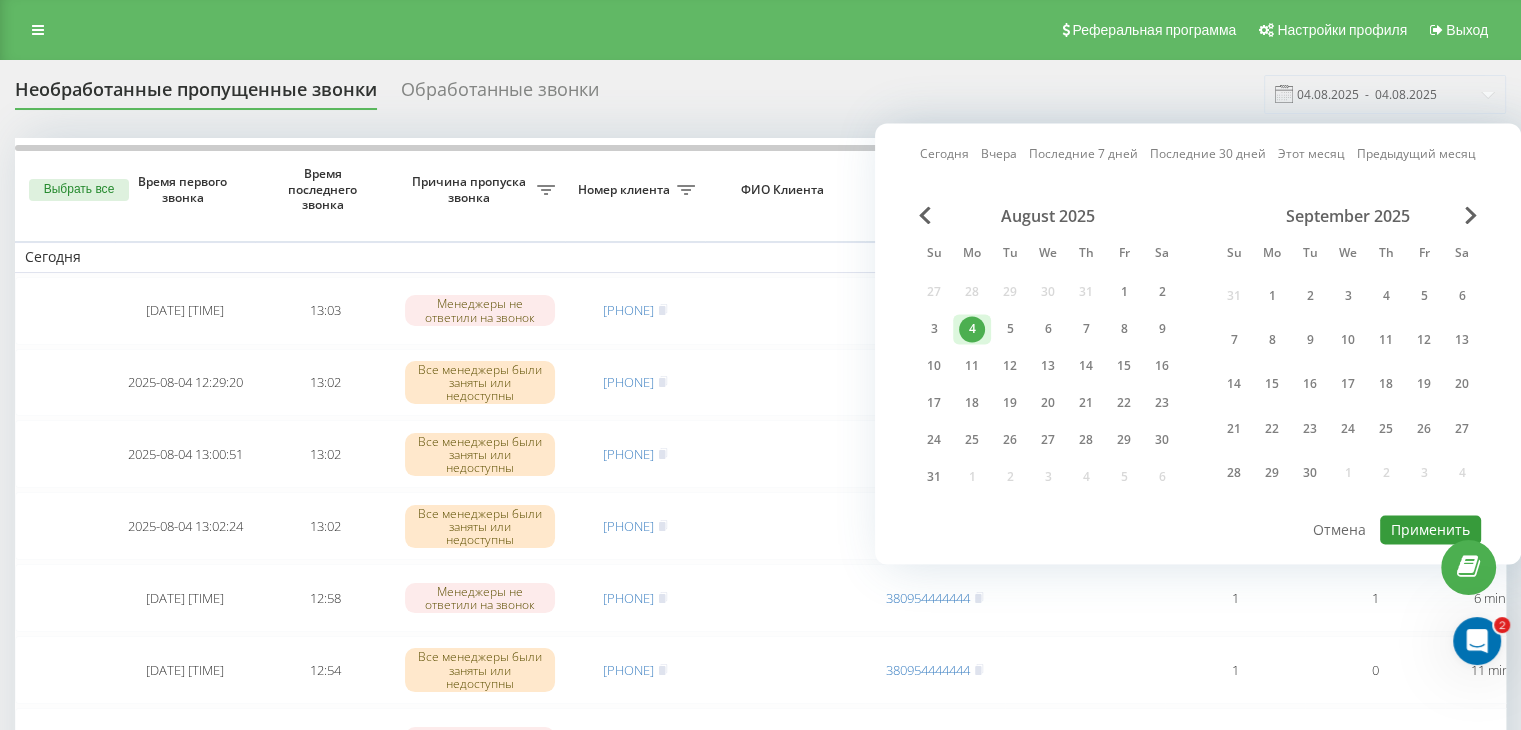 click on "Применить" at bounding box center [1430, 529] 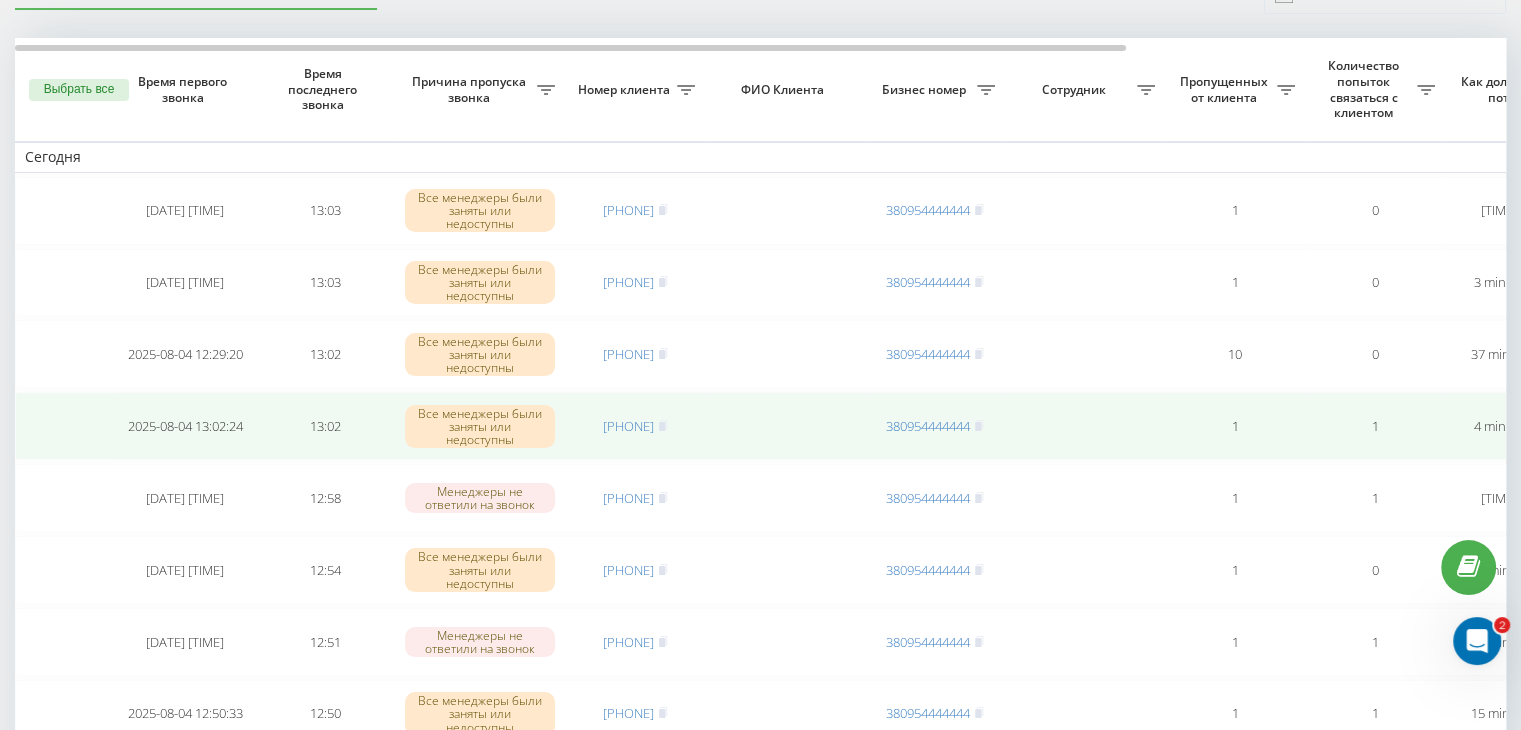 scroll, scrollTop: 200, scrollLeft: 0, axis: vertical 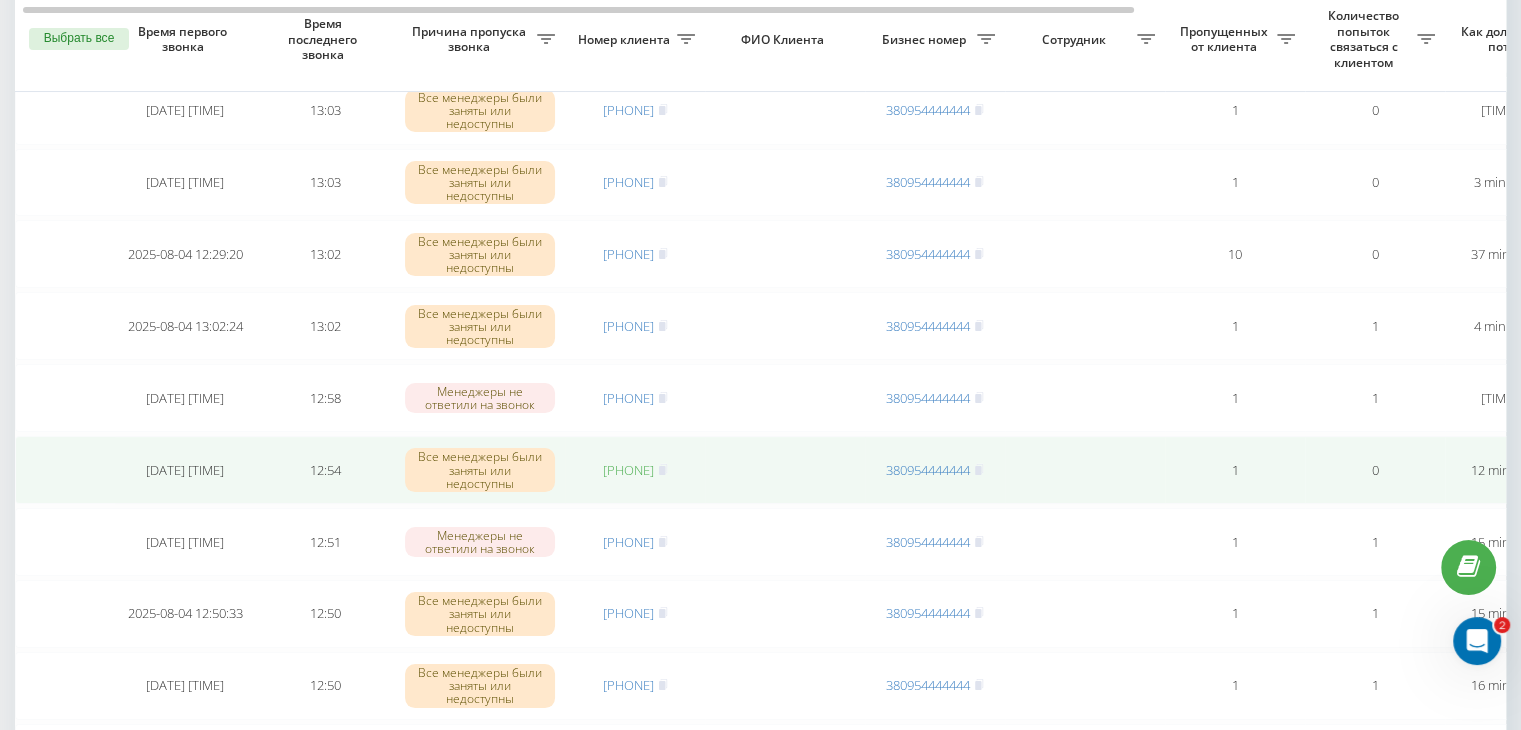click on "[PHONE]" at bounding box center [628, 470] 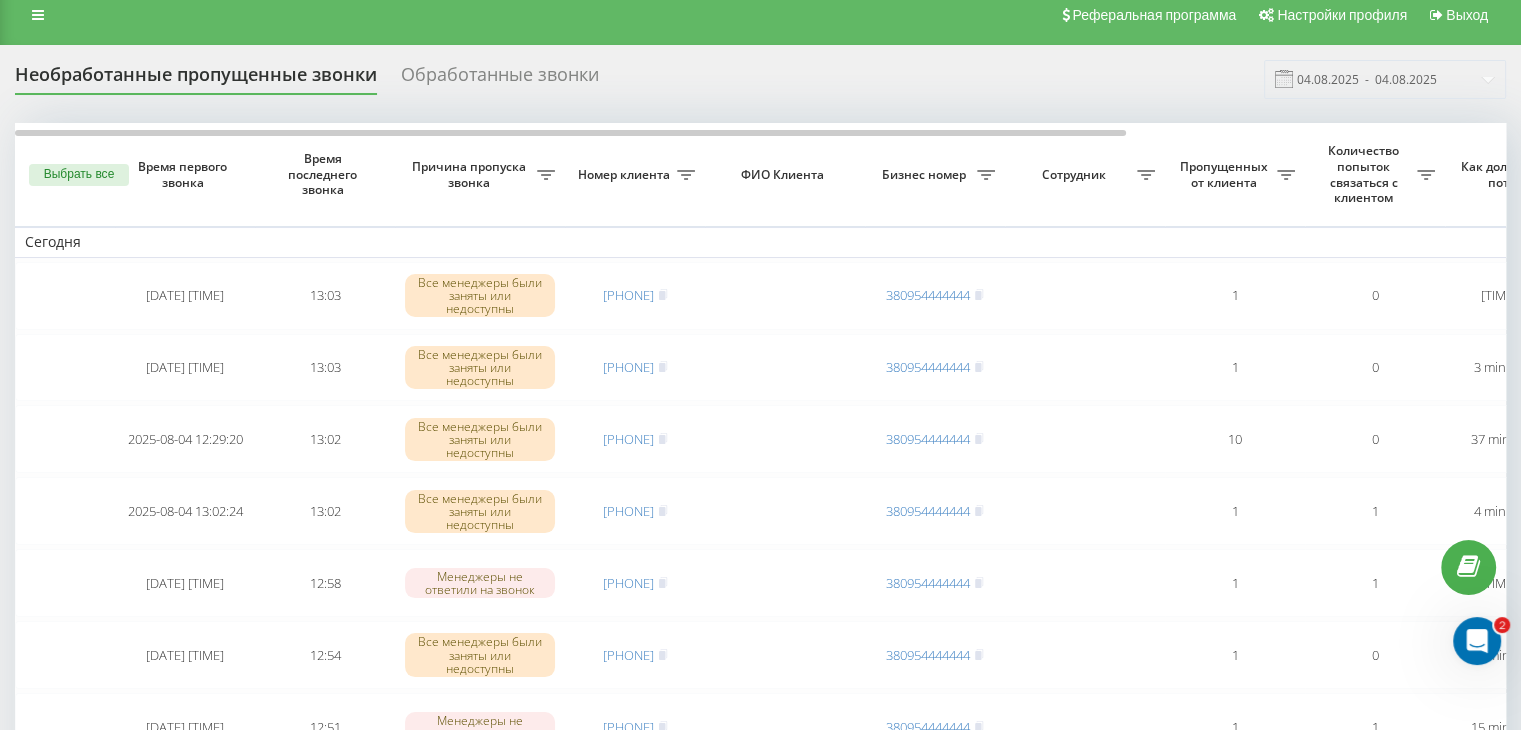 scroll, scrollTop: 0, scrollLeft: 0, axis: both 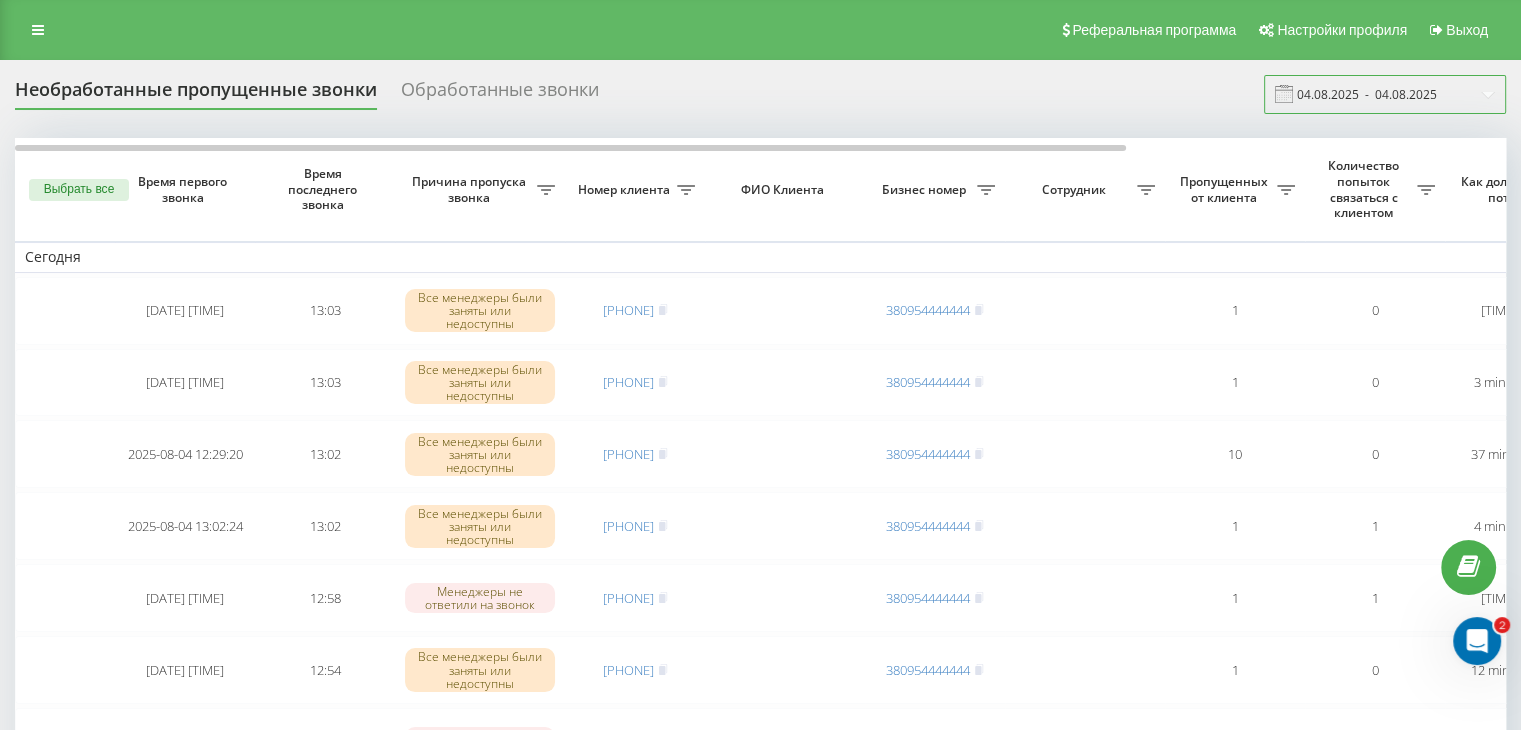 click on "04.08.2025  -  04.08.2025" at bounding box center (1385, 94) 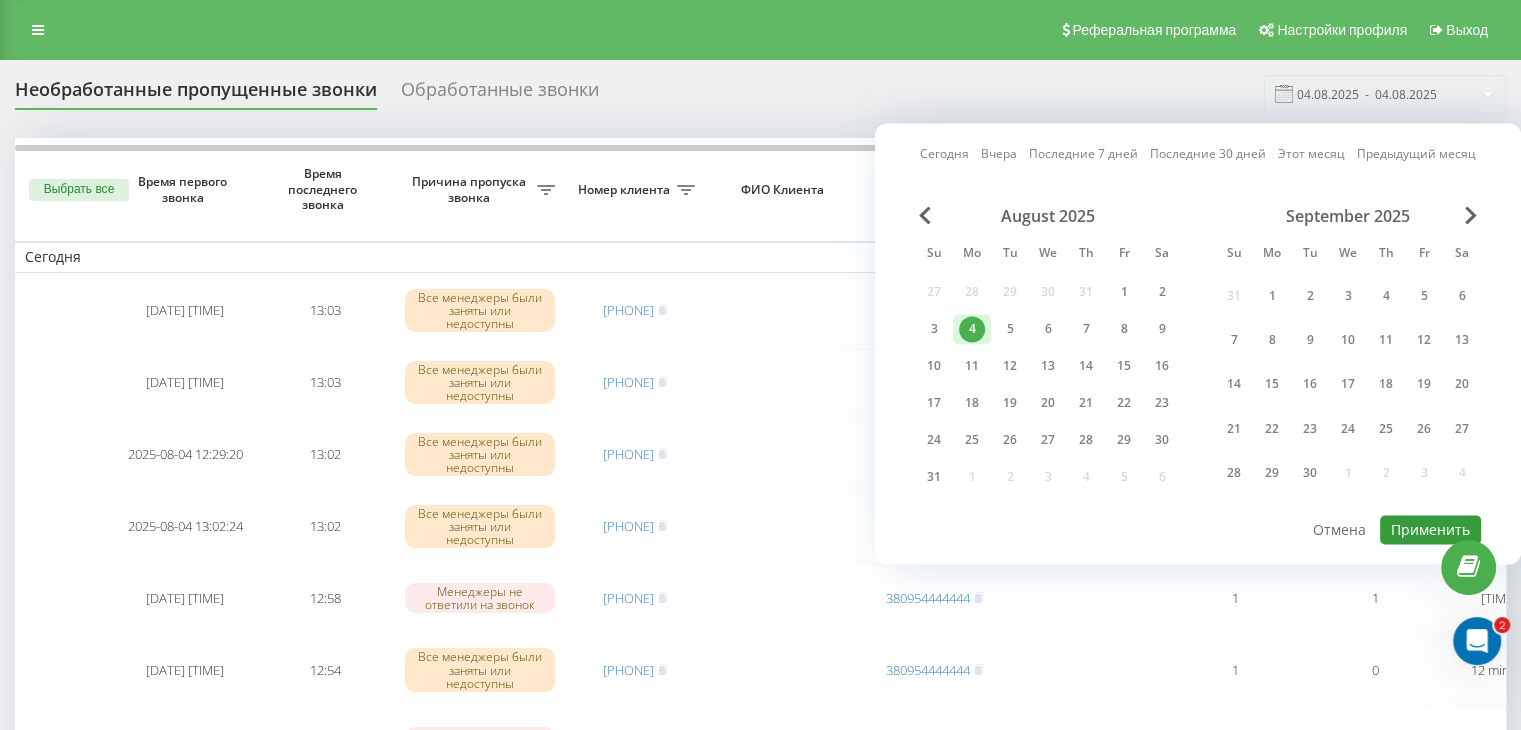 click on "Применить" at bounding box center (1430, 529) 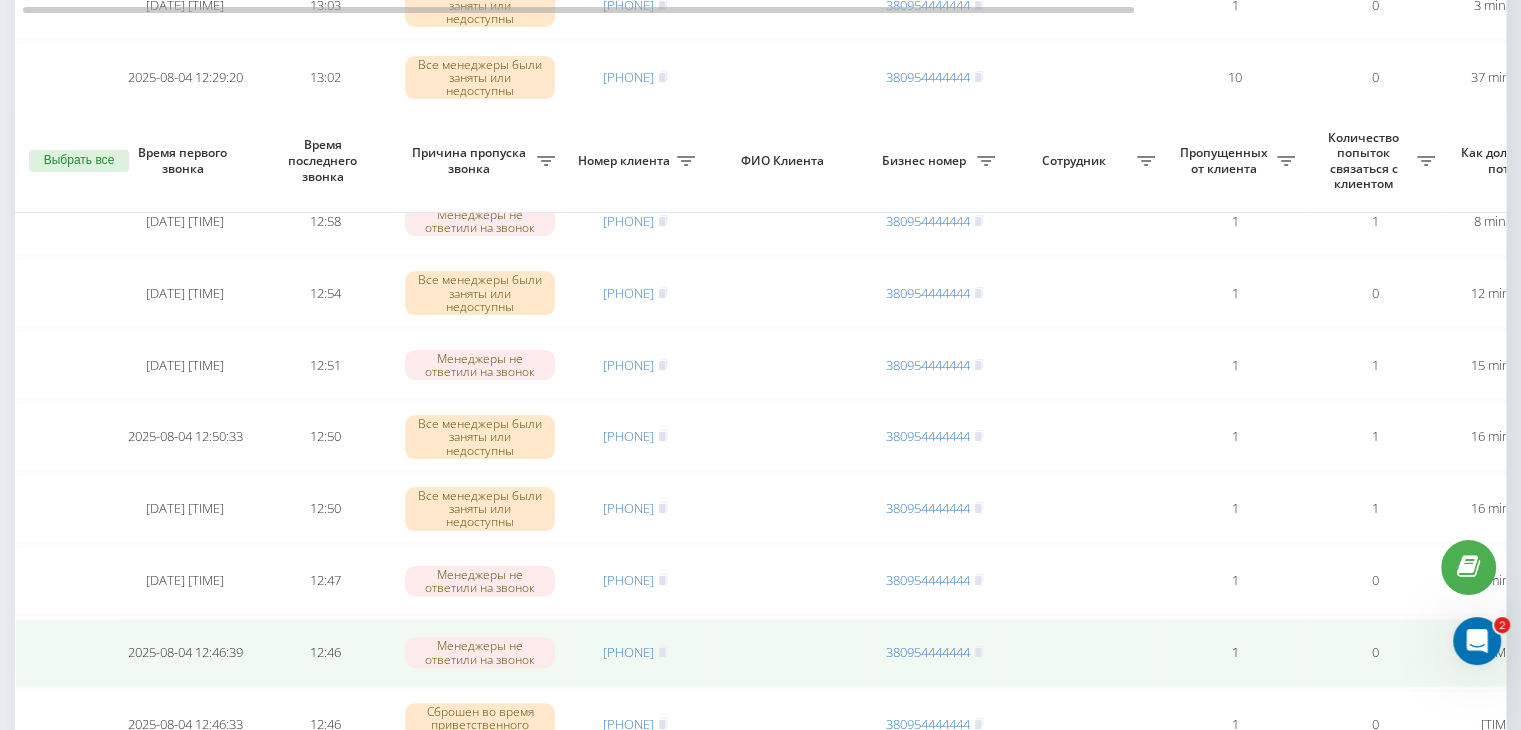 scroll, scrollTop: 0, scrollLeft: 0, axis: both 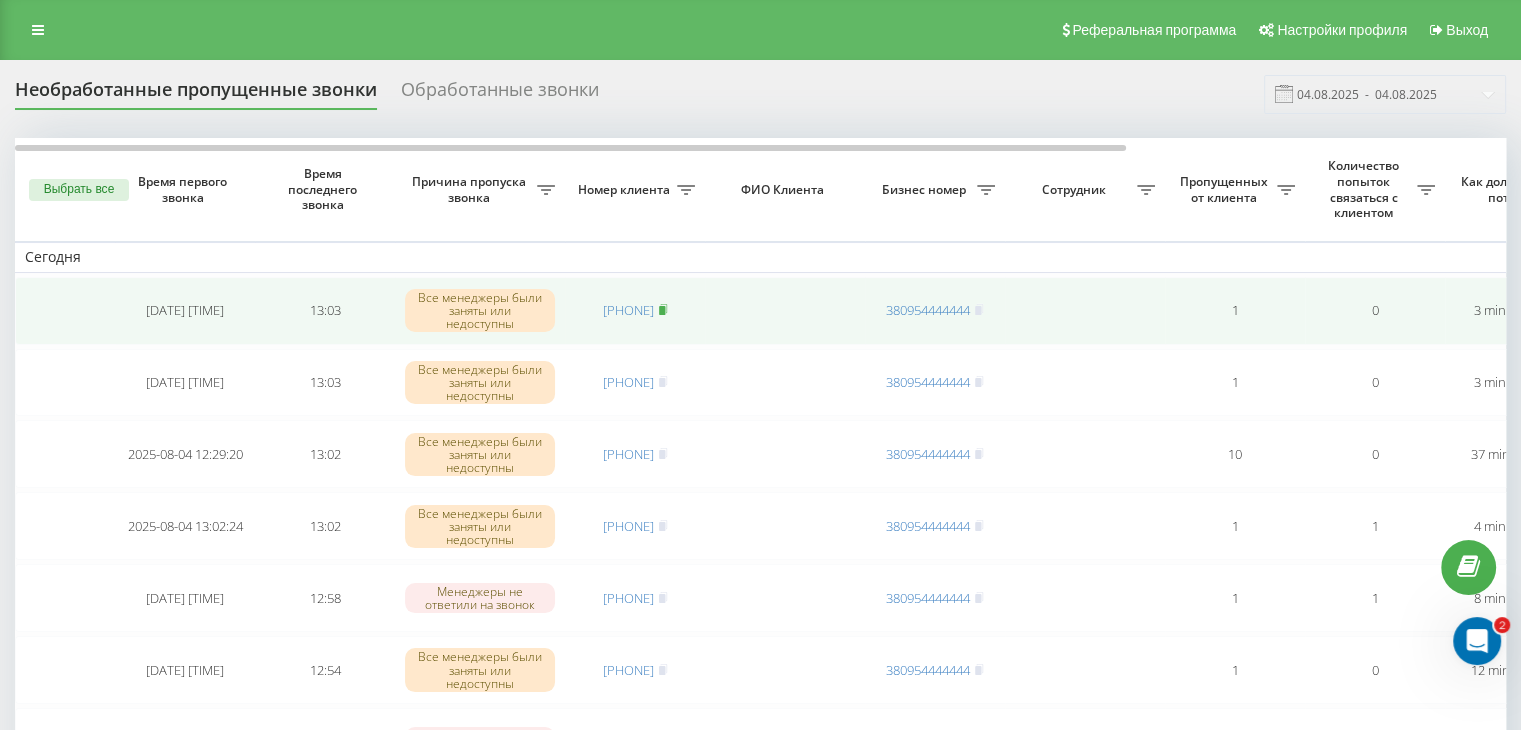 click 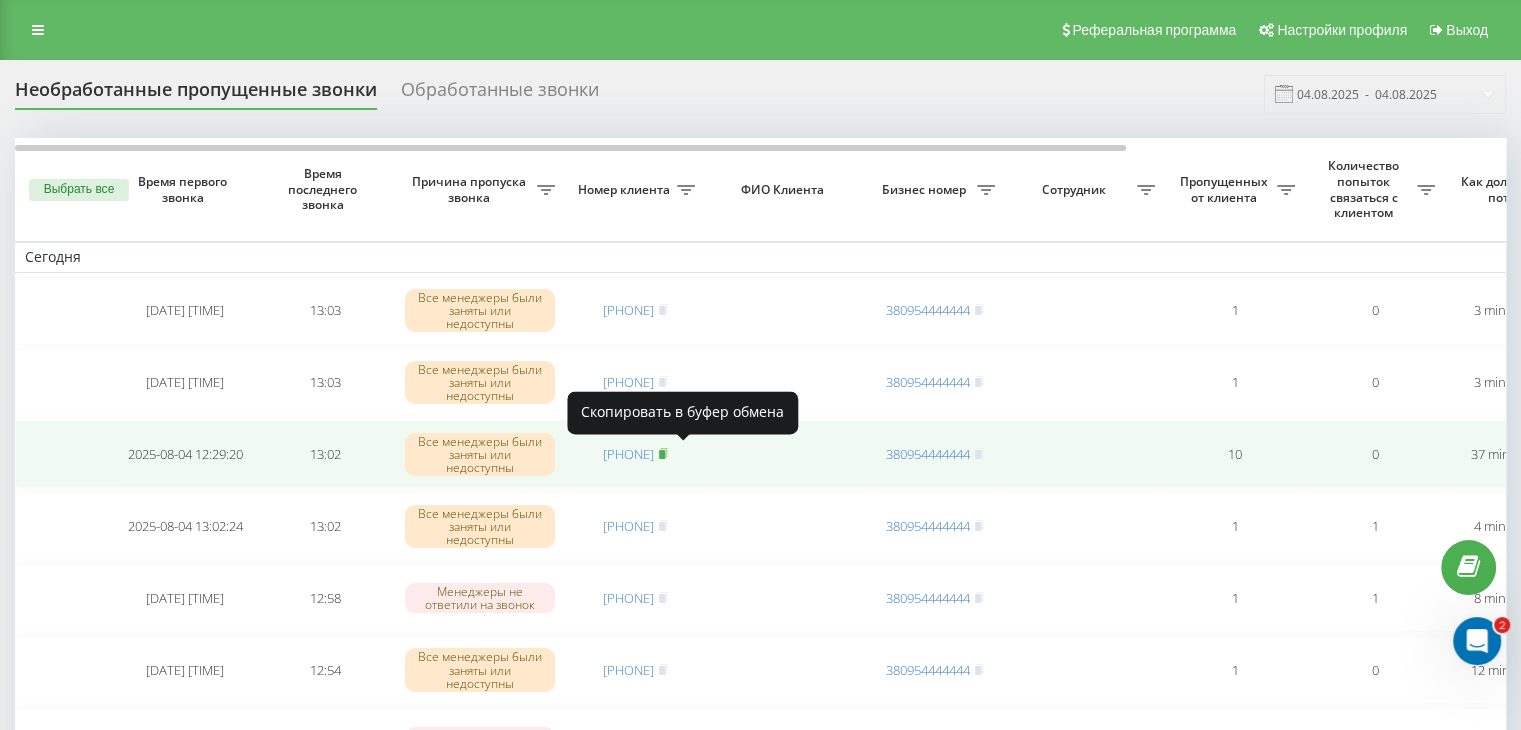 click 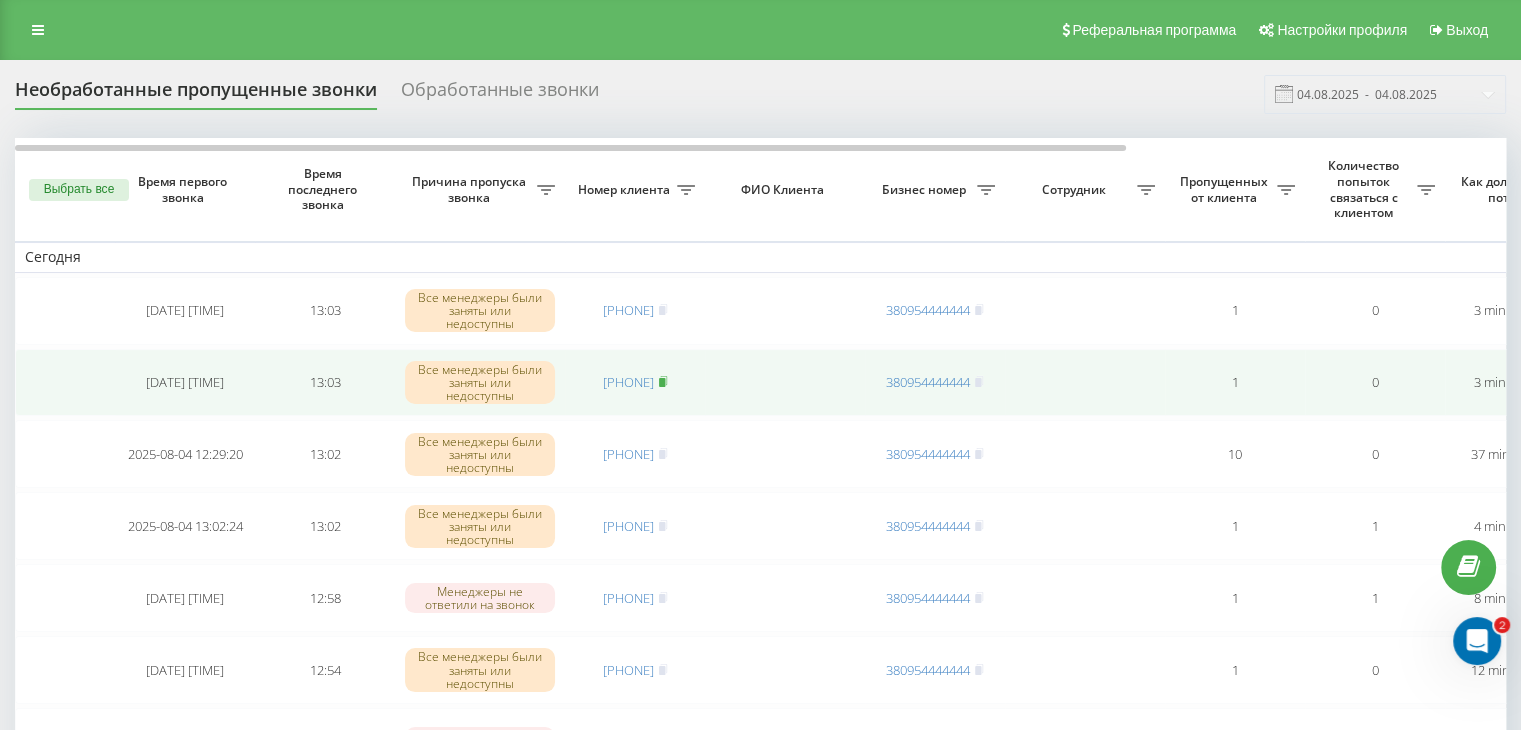 click 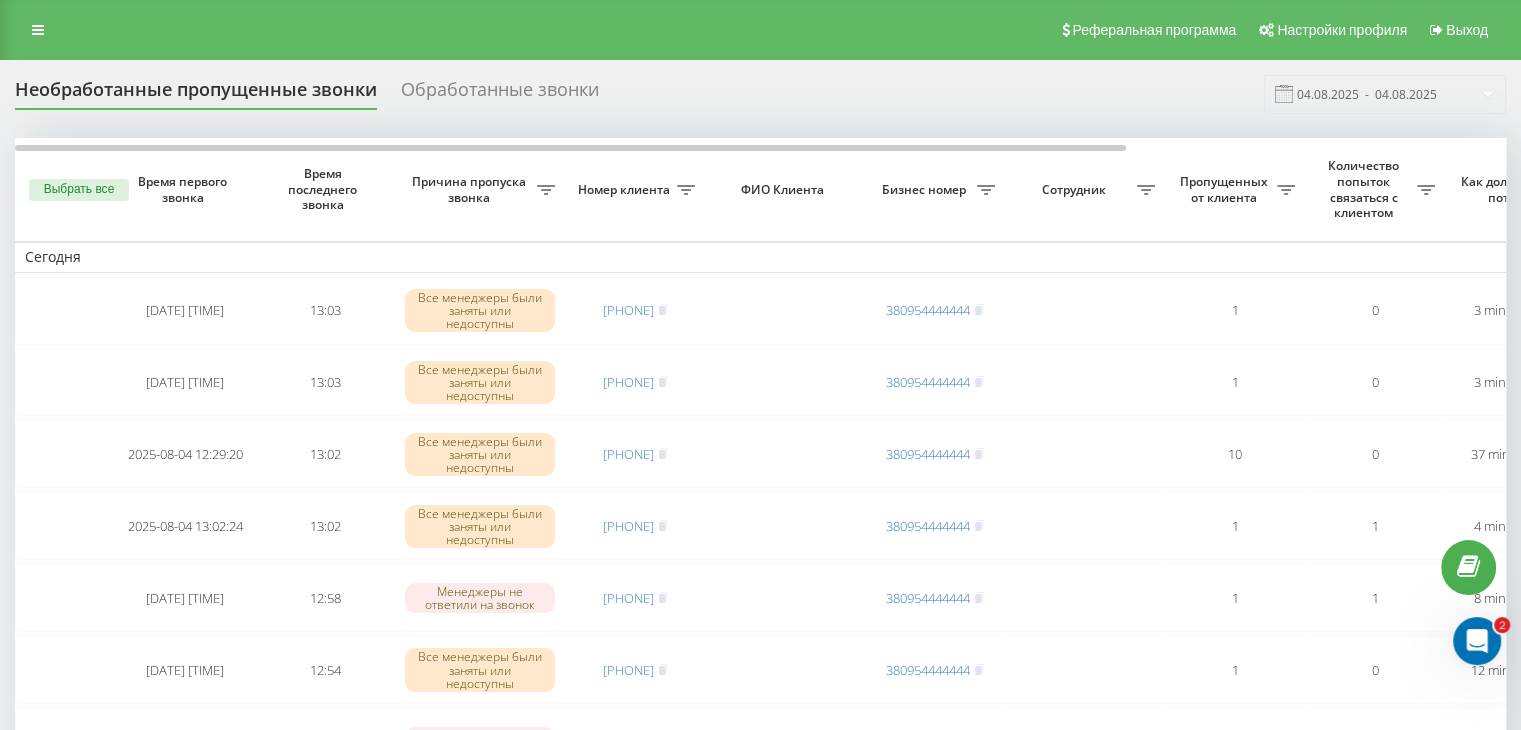 drag, startPoint x: 669, startPoint y: 104, endPoint x: 891, endPoint y: 160, distance: 228.95415 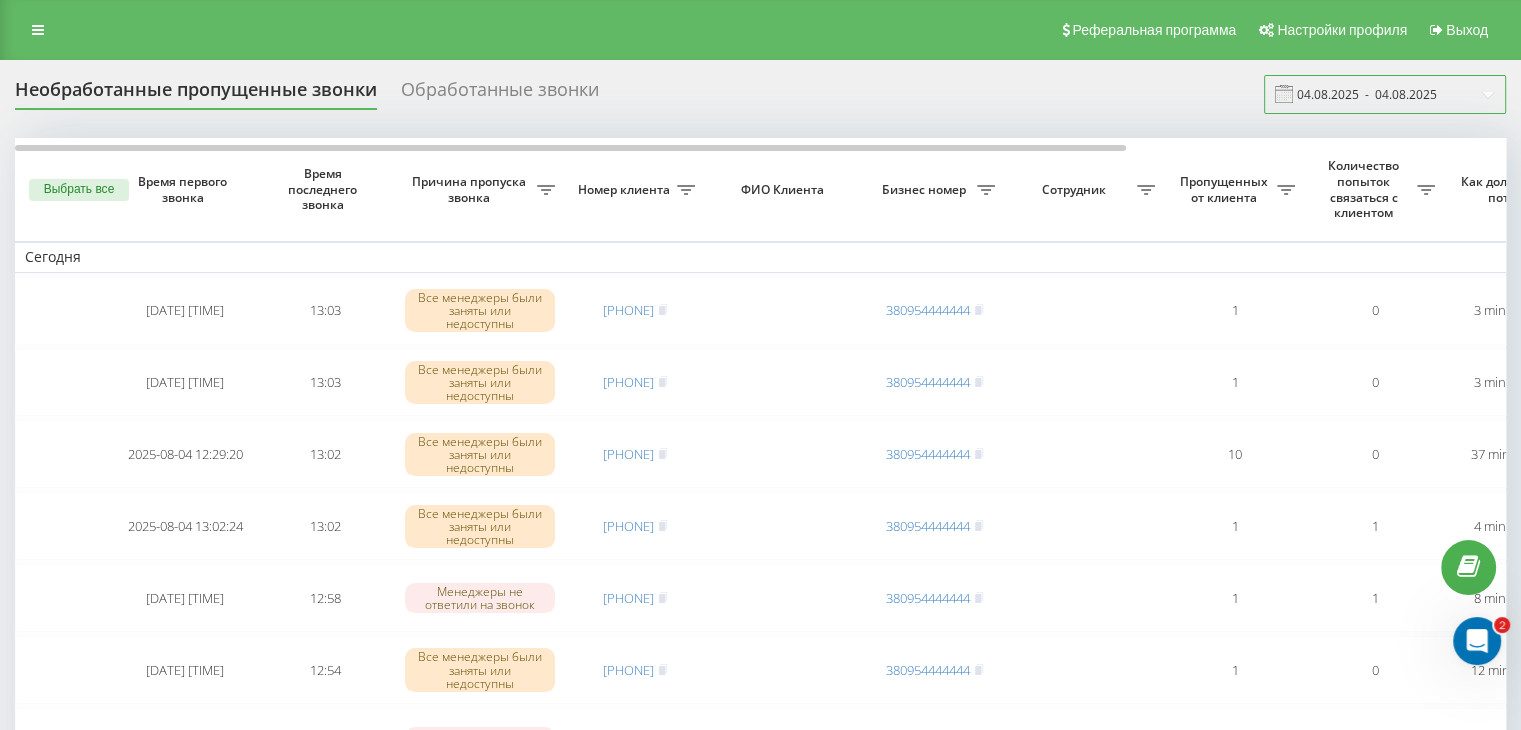 click on "04.08.2025  -  04.08.2025" at bounding box center [1385, 94] 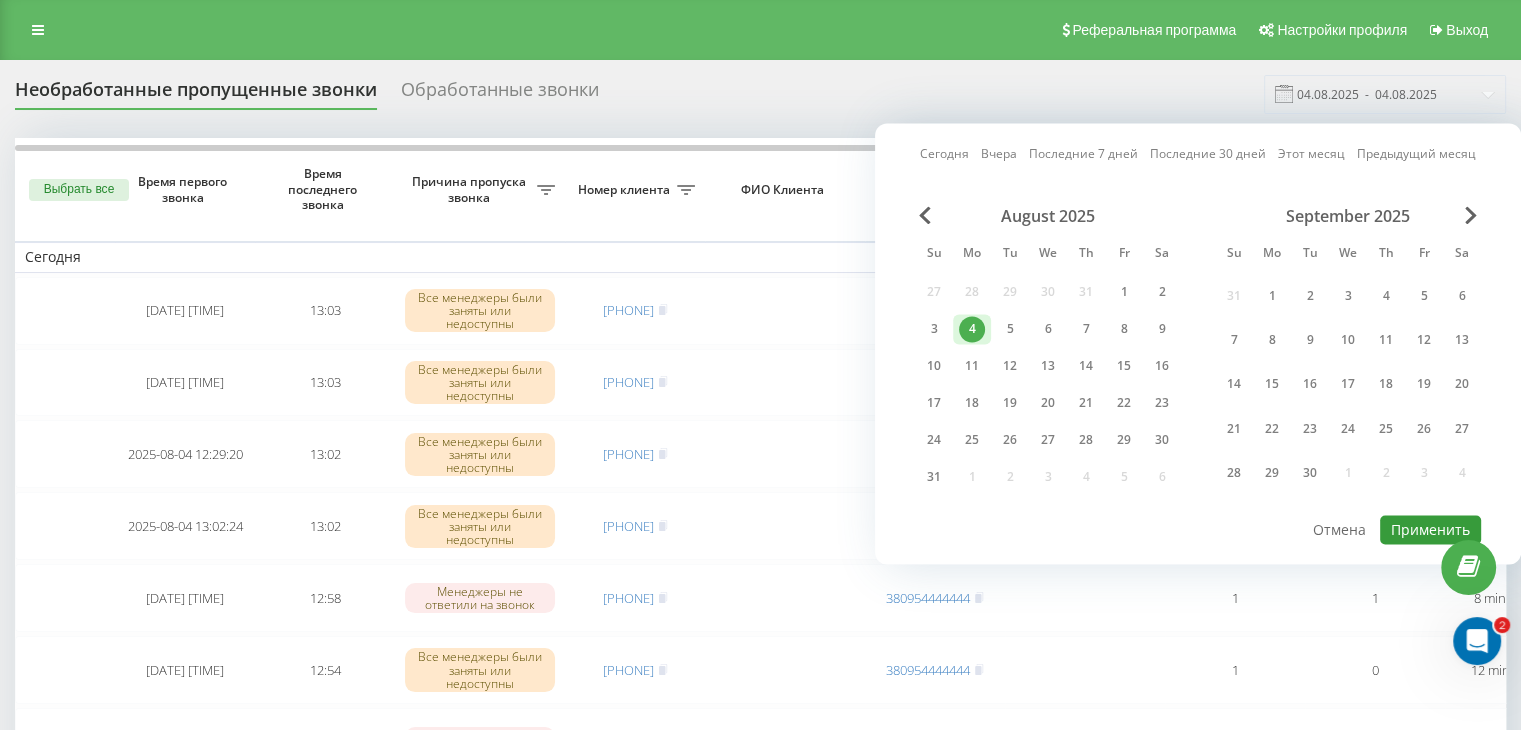 click on "Применить" at bounding box center [1430, 529] 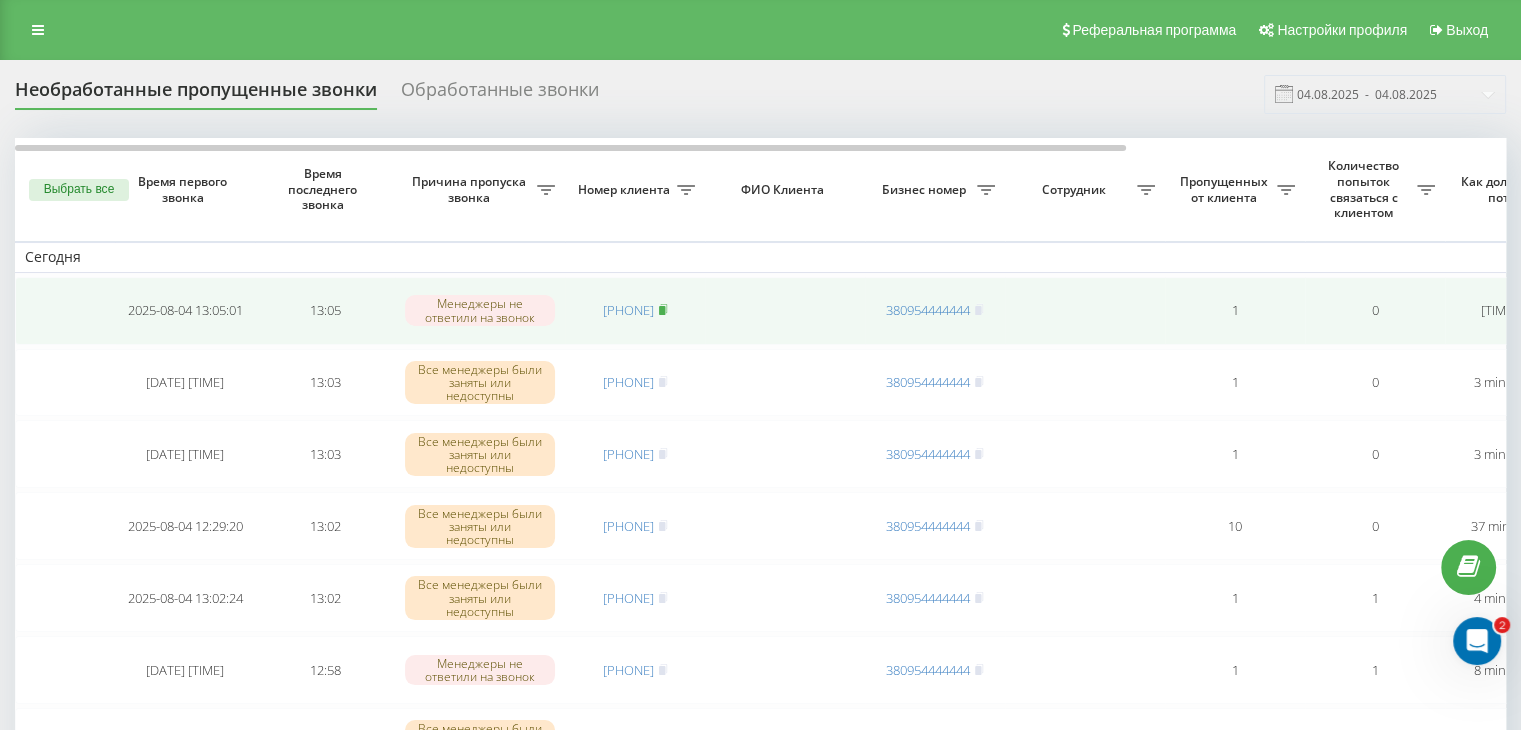 click 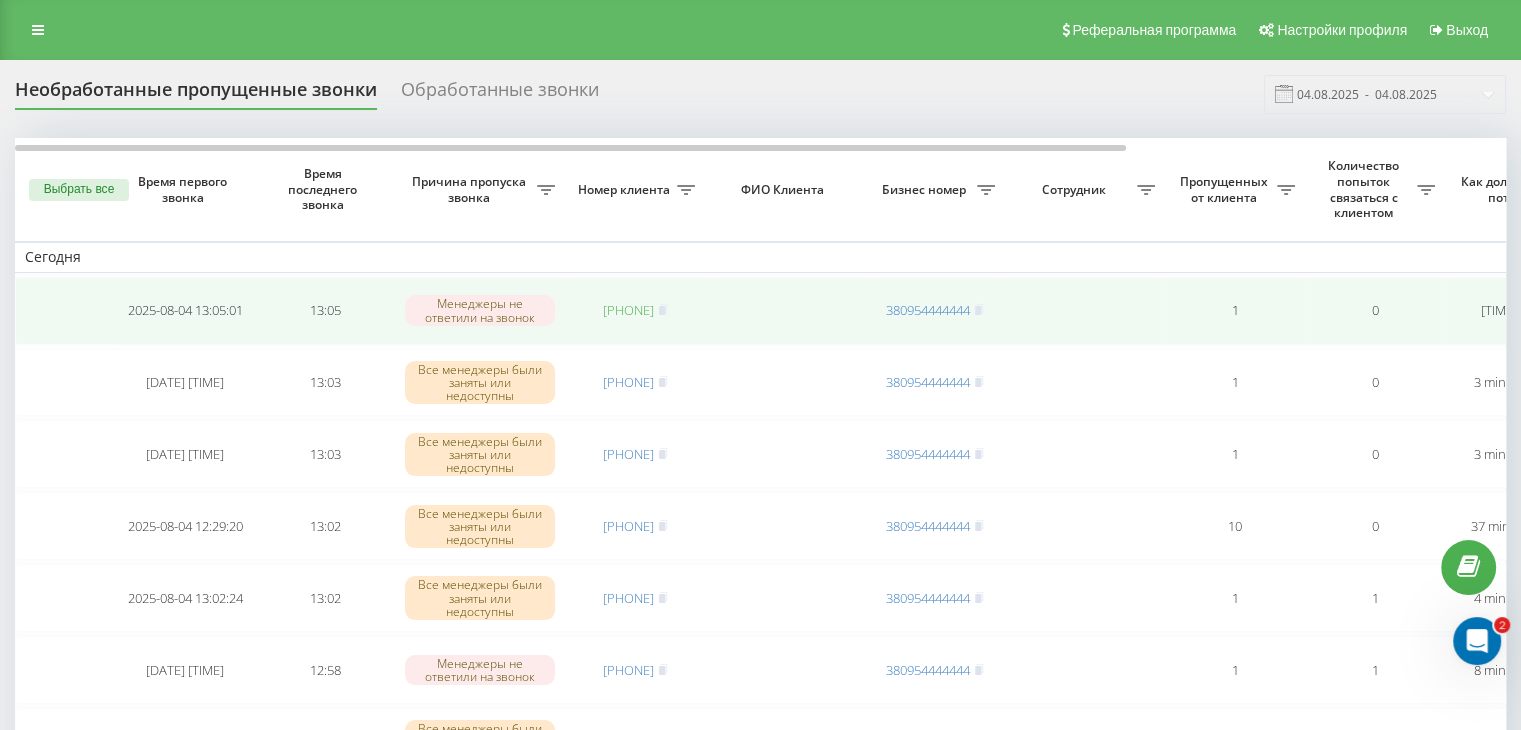 click on "[PHONE]" at bounding box center (628, 310) 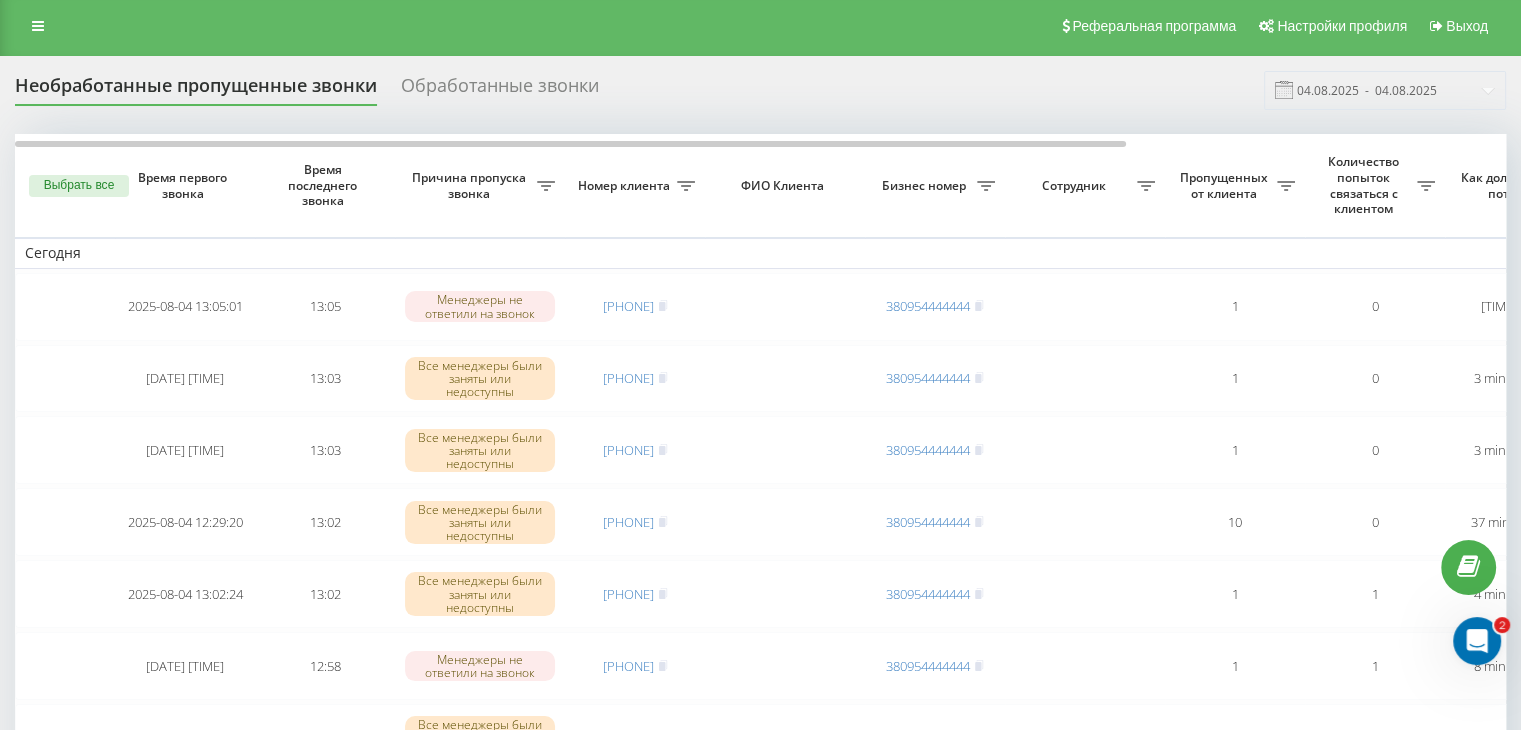 scroll, scrollTop: 0, scrollLeft: 0, axis: both 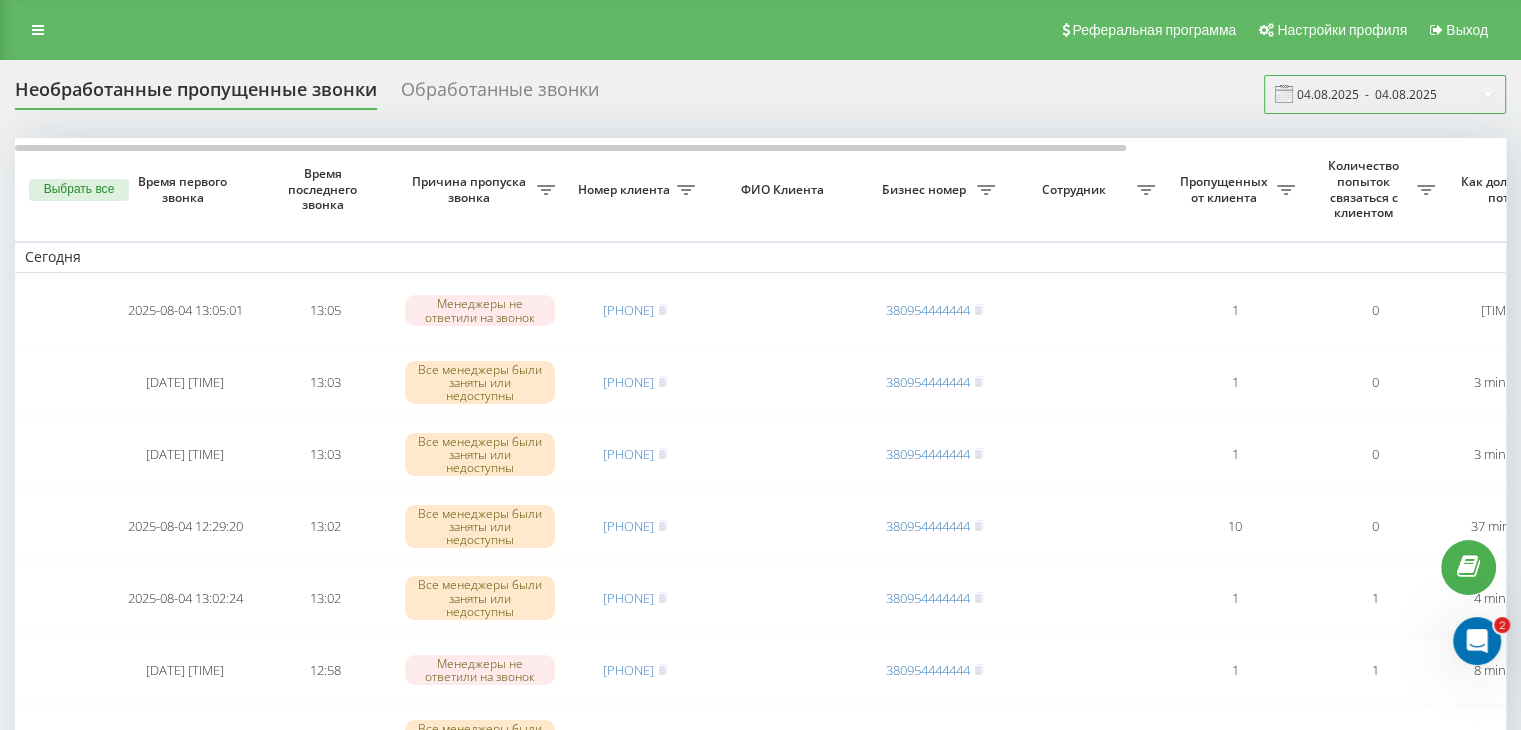 drag, startPoint x: 1360, startPoint y: 97, endPoint x: 1360, endPoint y: 108, distance: 11 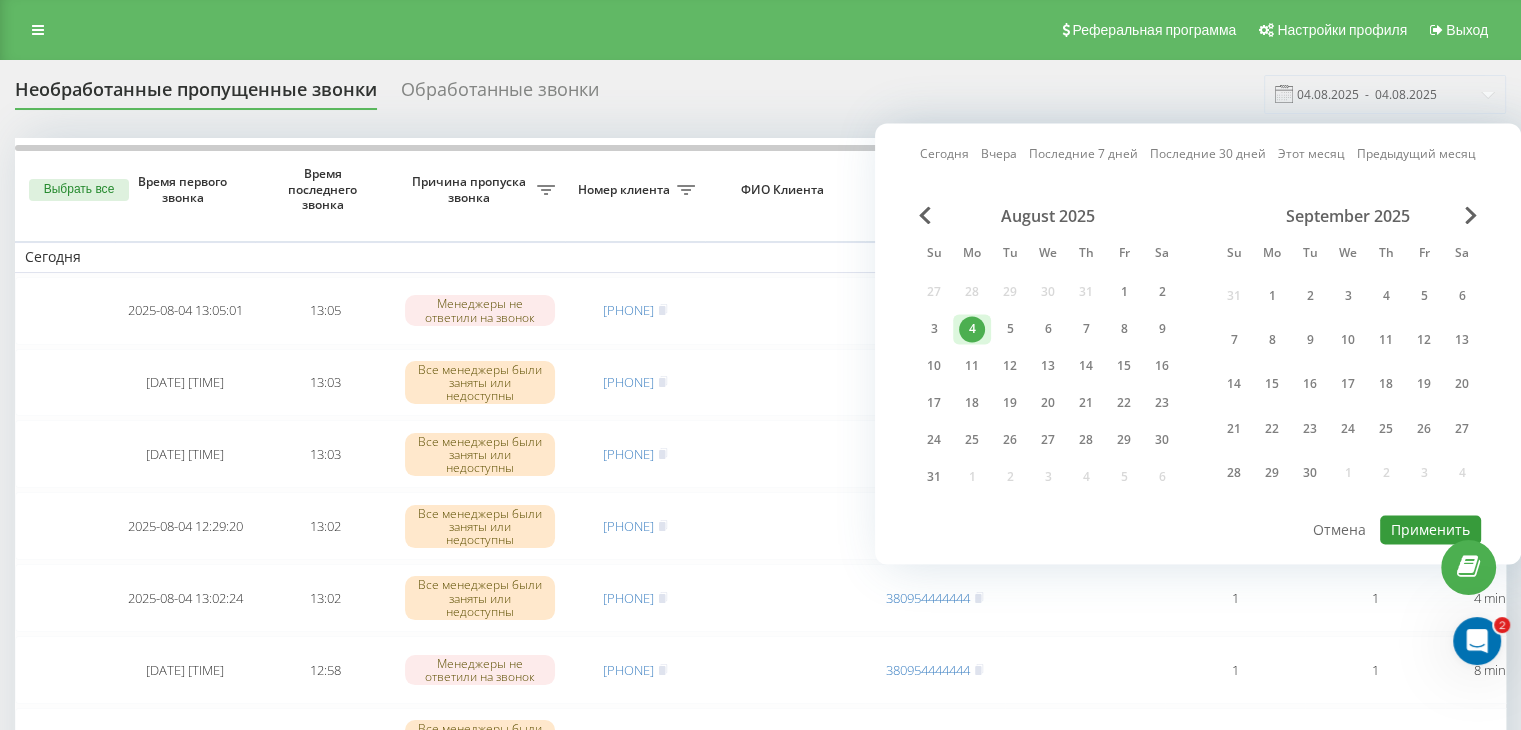 click on "Применить" at bounding box center [1430, 529] 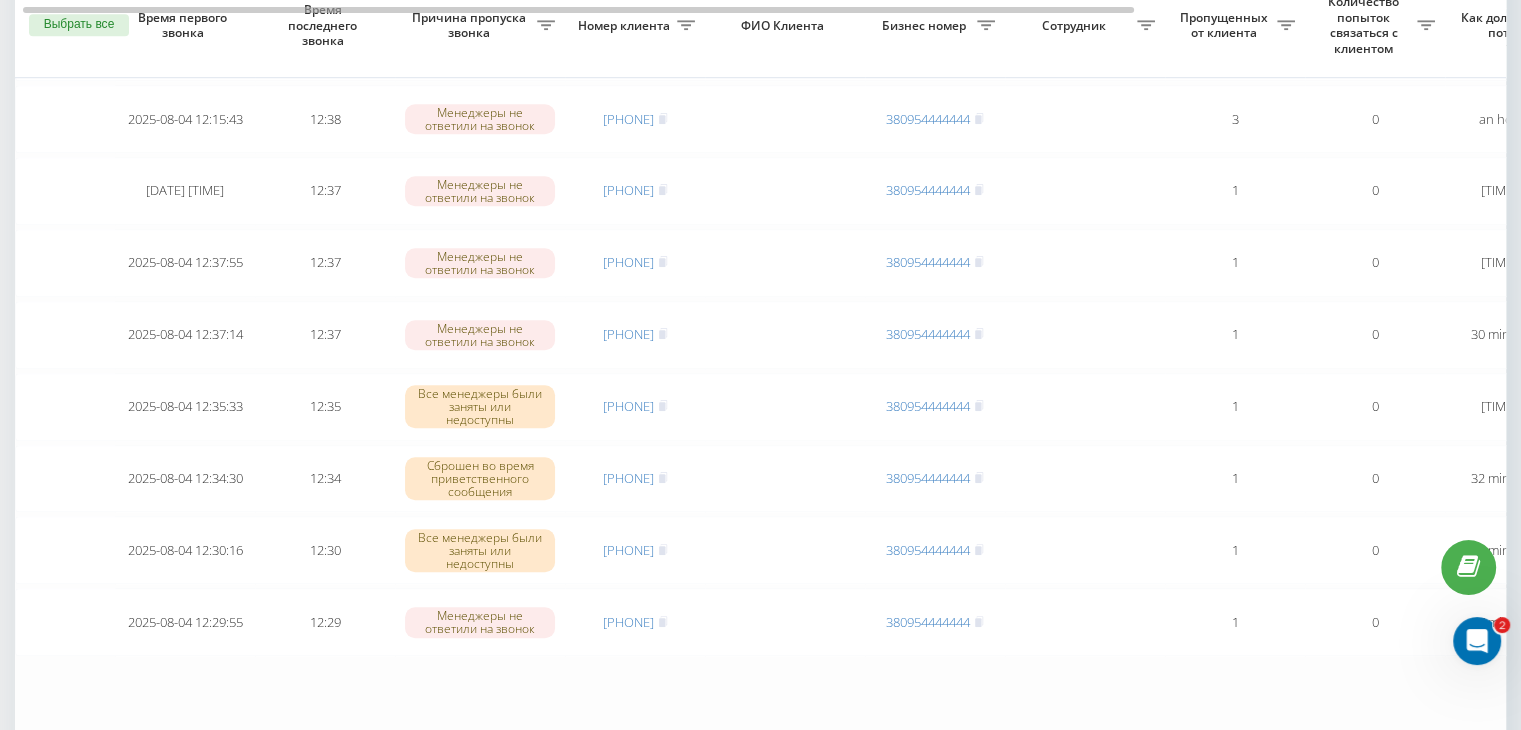 scroll, scrollTop: 1600, scrollLeft: 0, axis: vertical 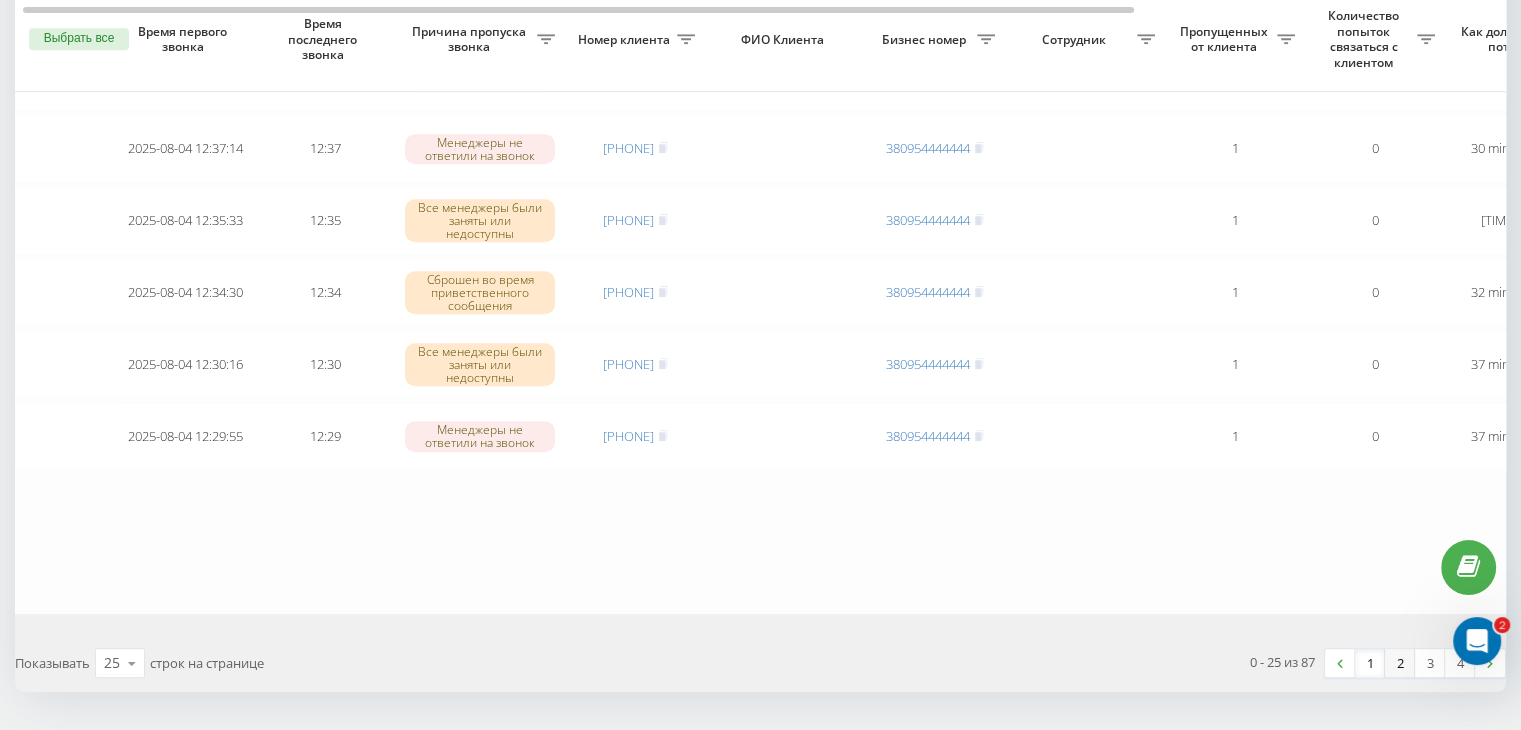 click on "2" at bounding box center [1400, 663] 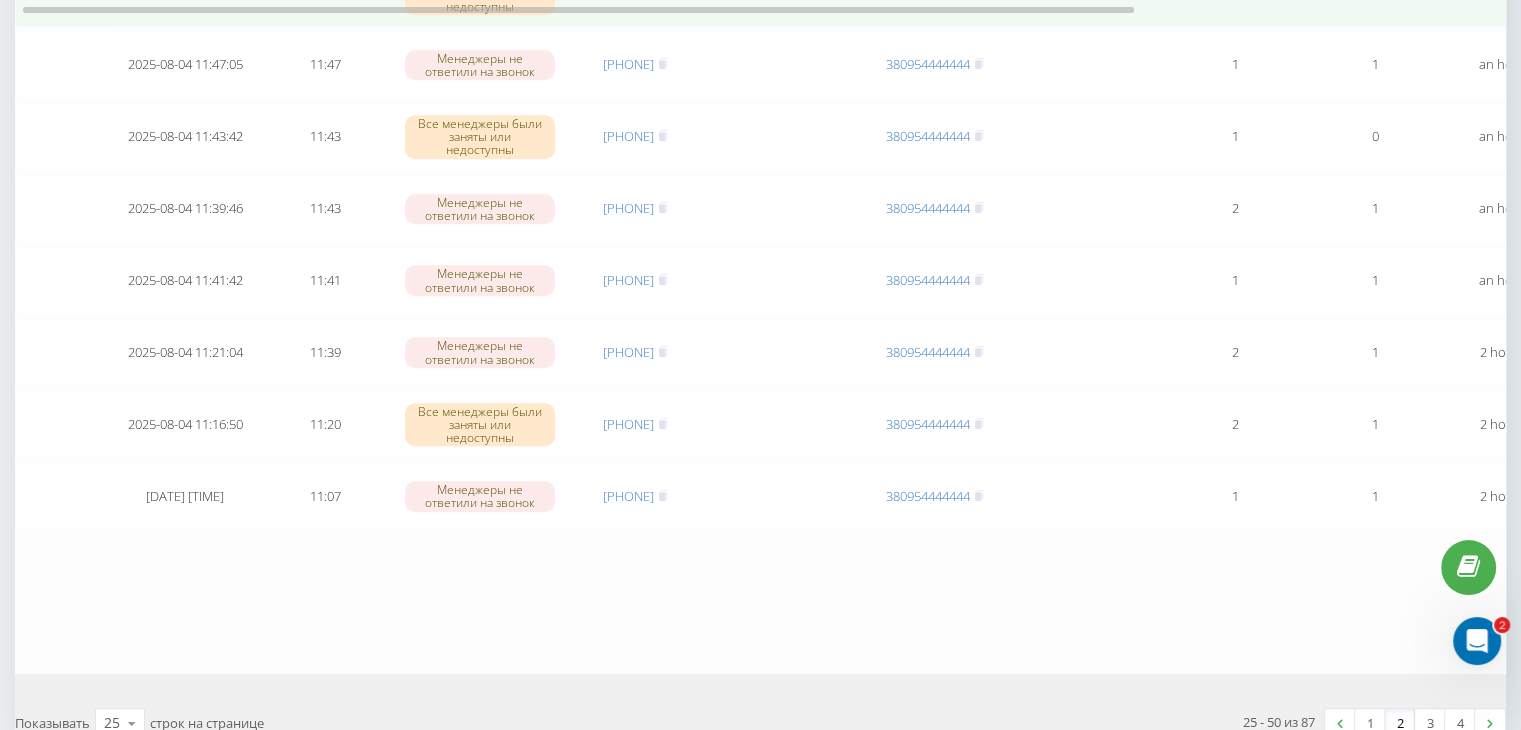 scroll, scrollTop: 1600, scrollLeft: 0, axis: vertical 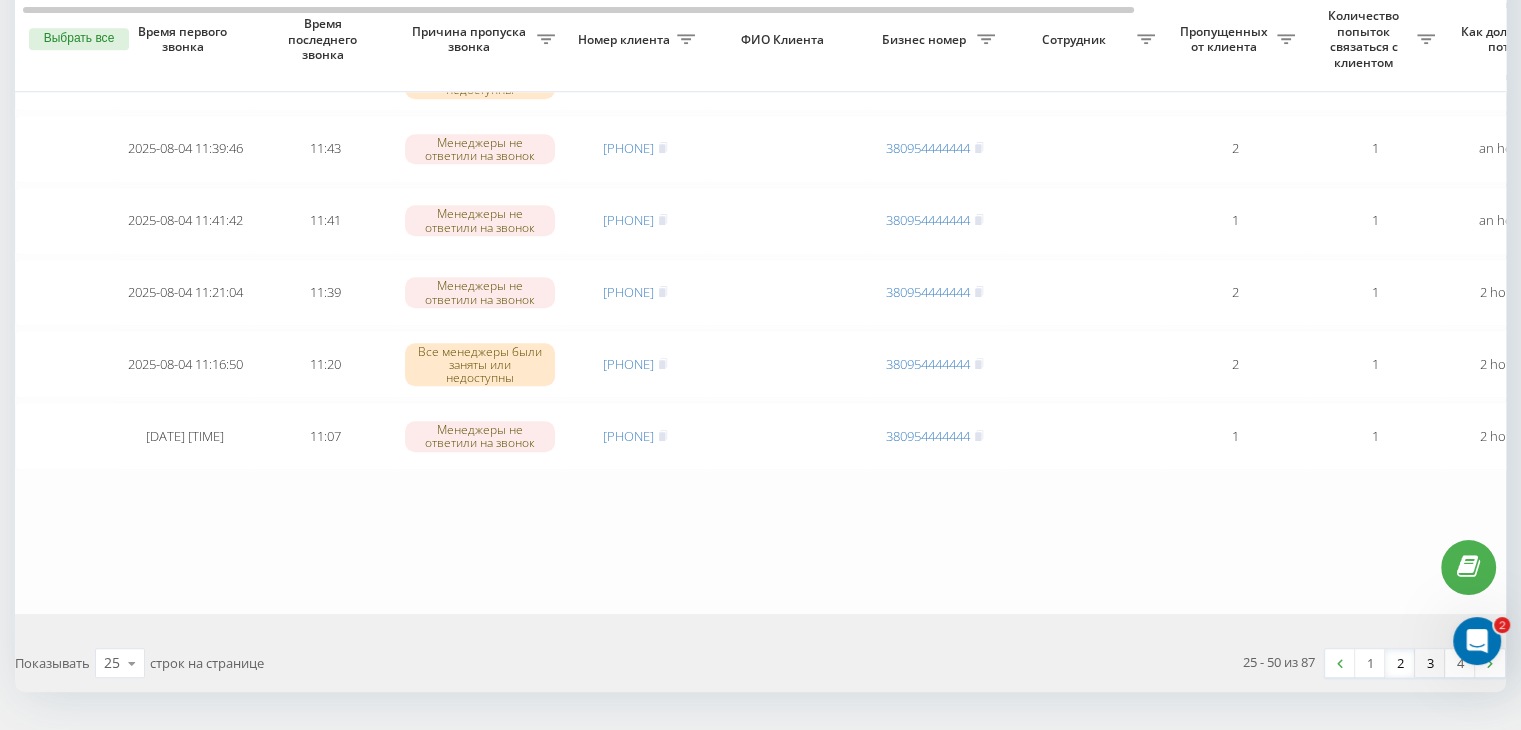 click on "3" at bounding box center (1430, 663) 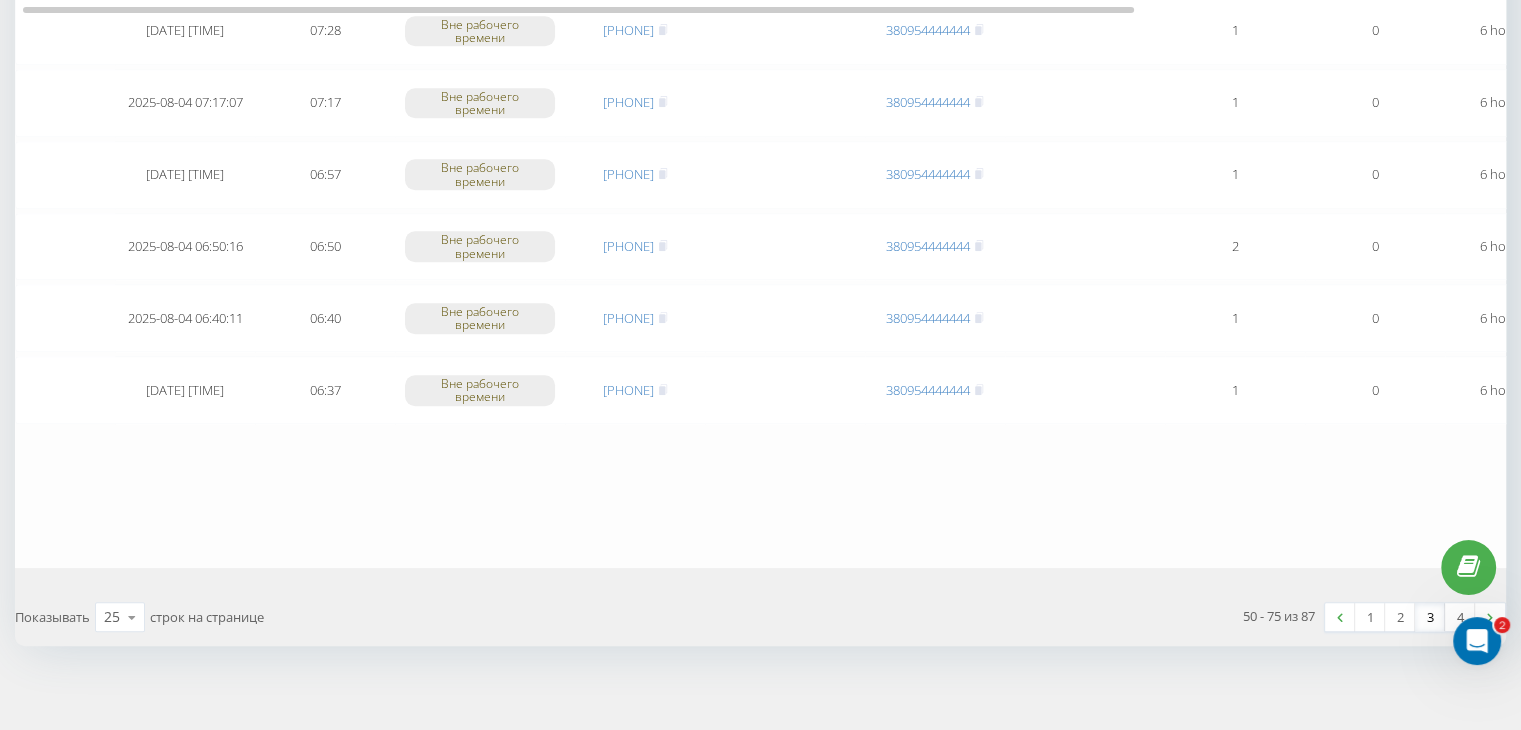 scroll, scrollTop: 1647, scrollLeft: 0, axis: vertical 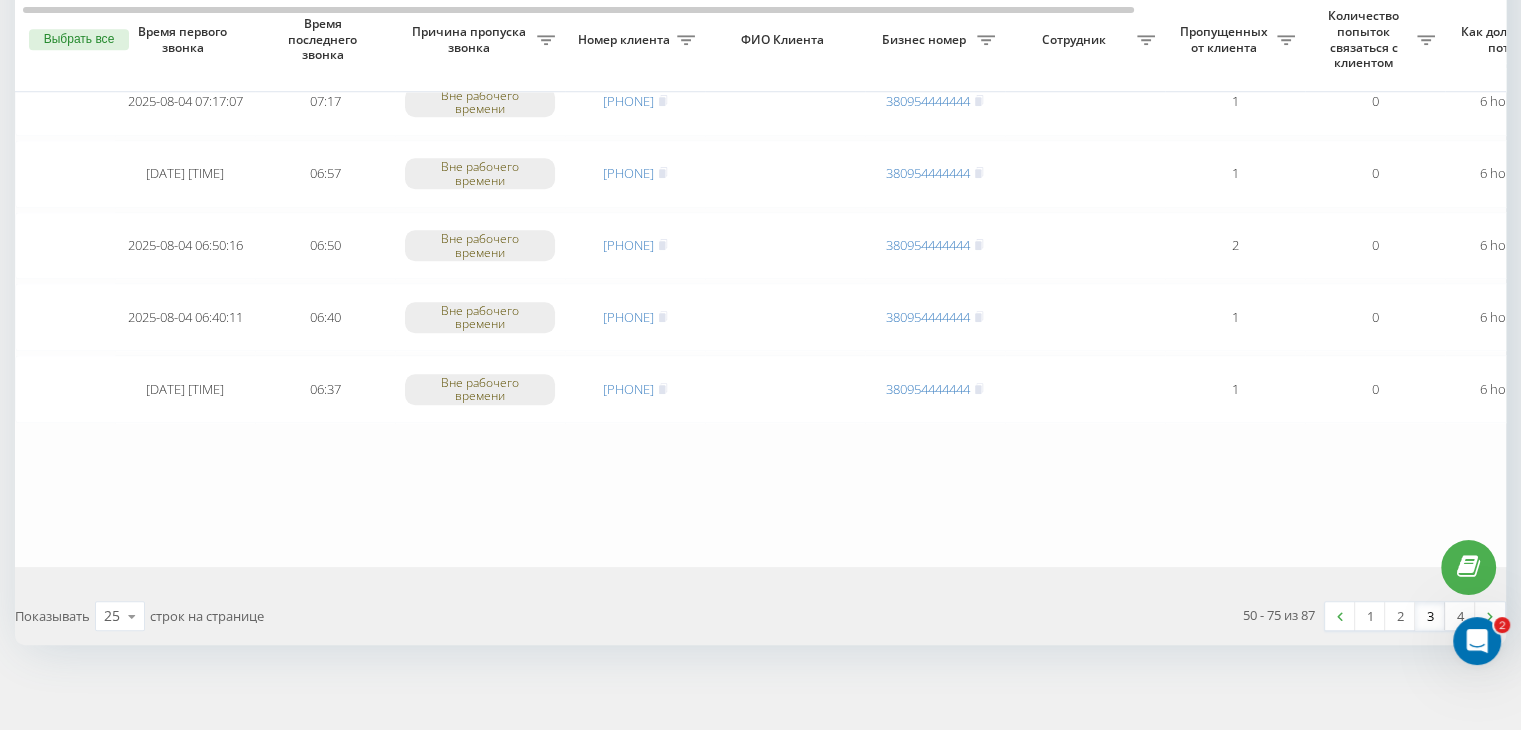 click on "2" at bounding box center [1400, 616] 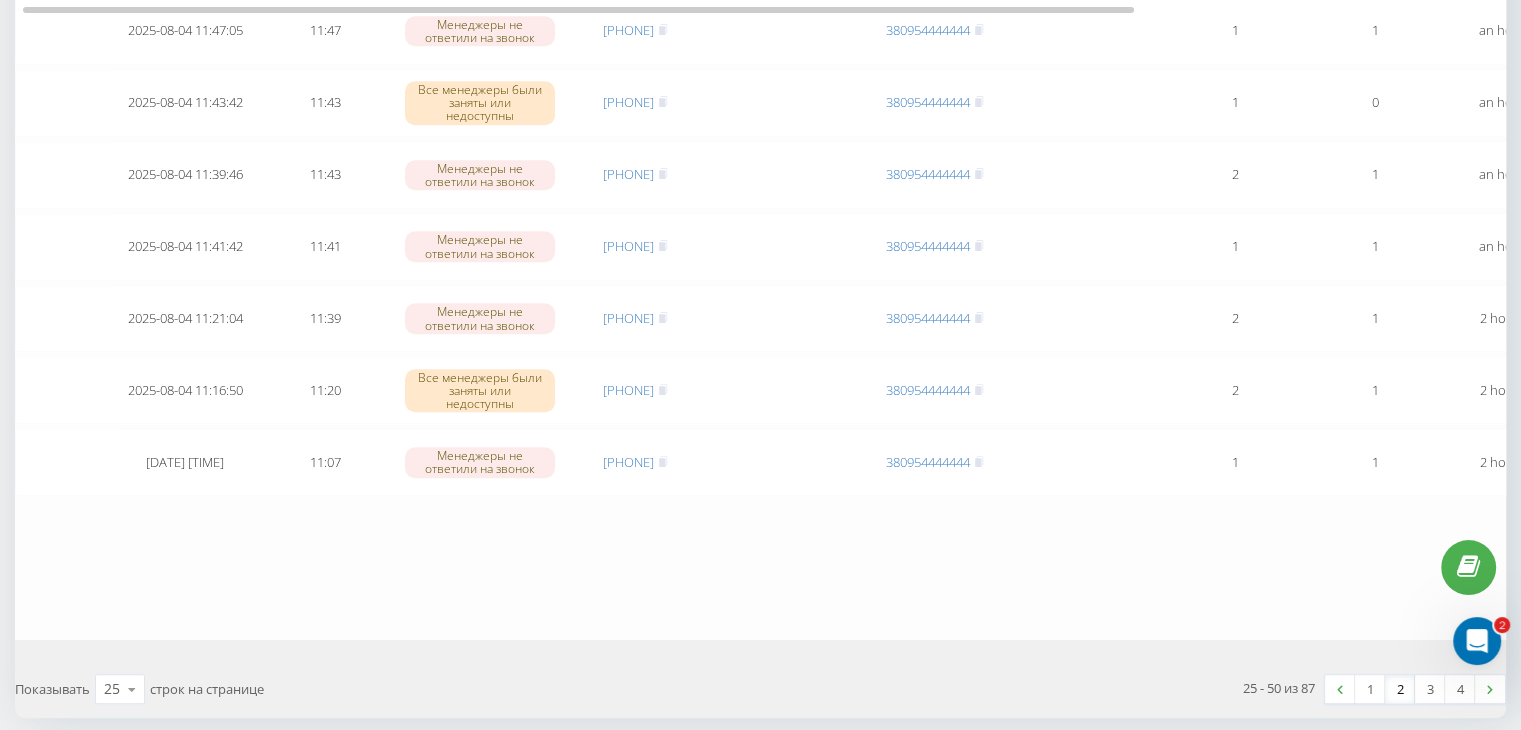 scroll, scrollTop: 1447, scrollLeft: 0, axis: vertical 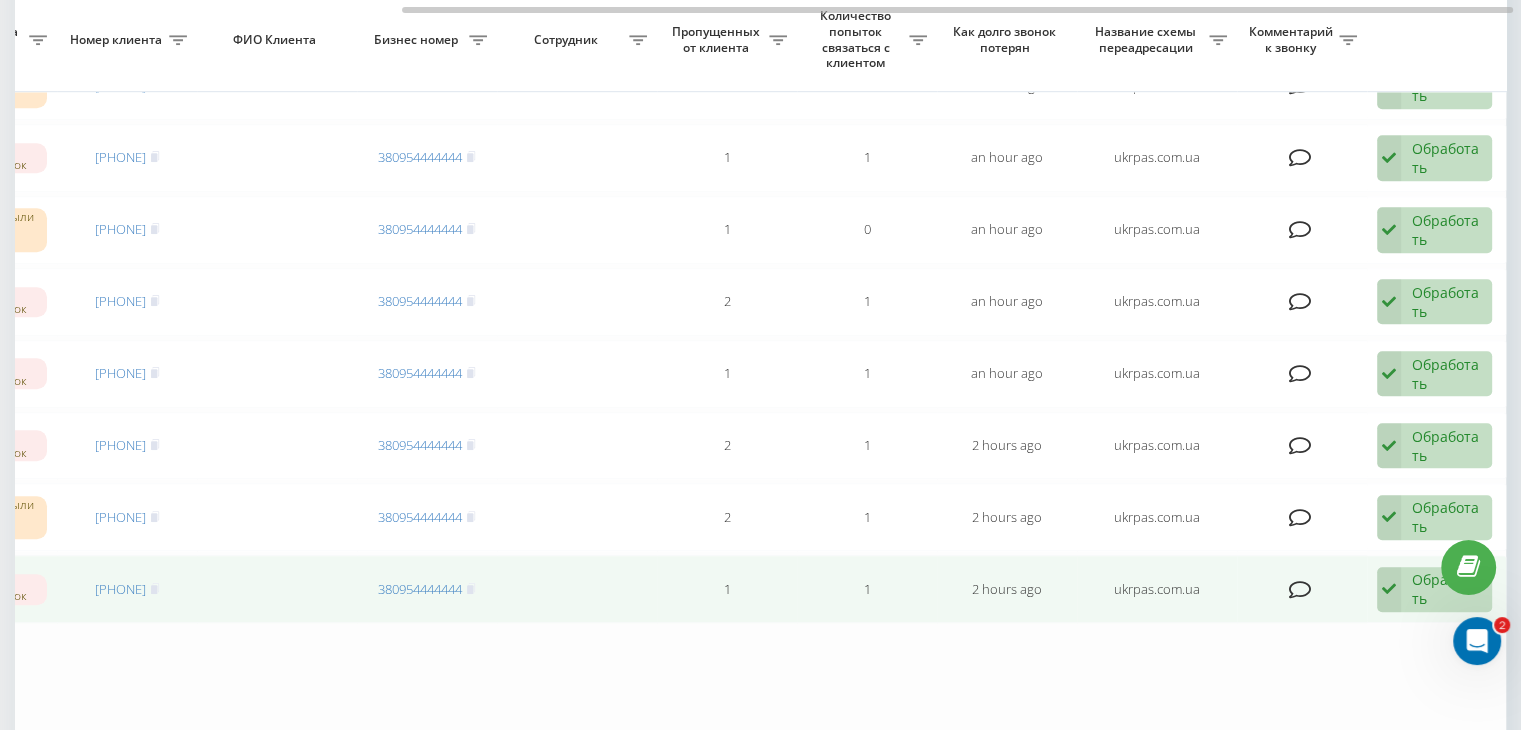 click at bounding box center (1389, 590) 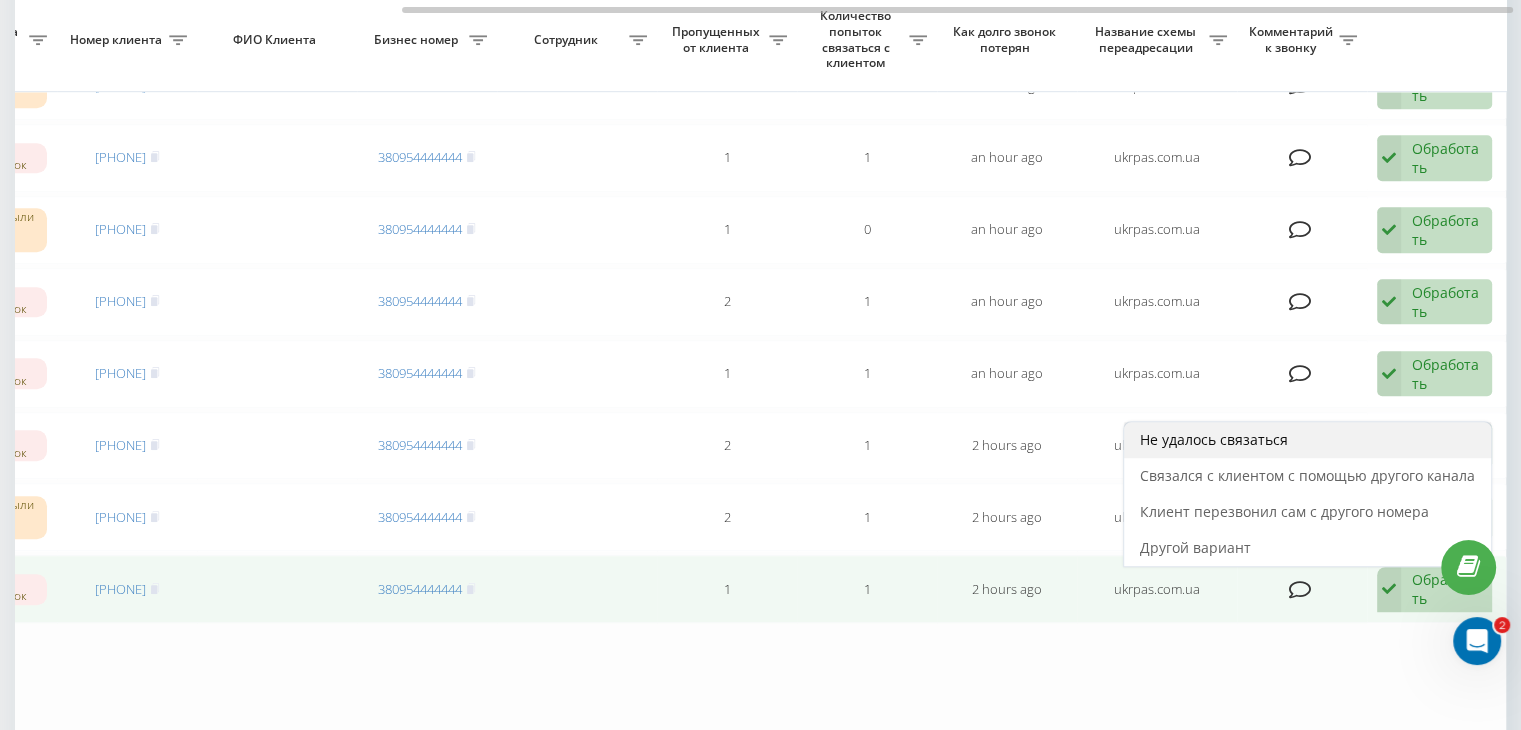 click on "Не удалось связаться" at bounding box center (1307, 440) 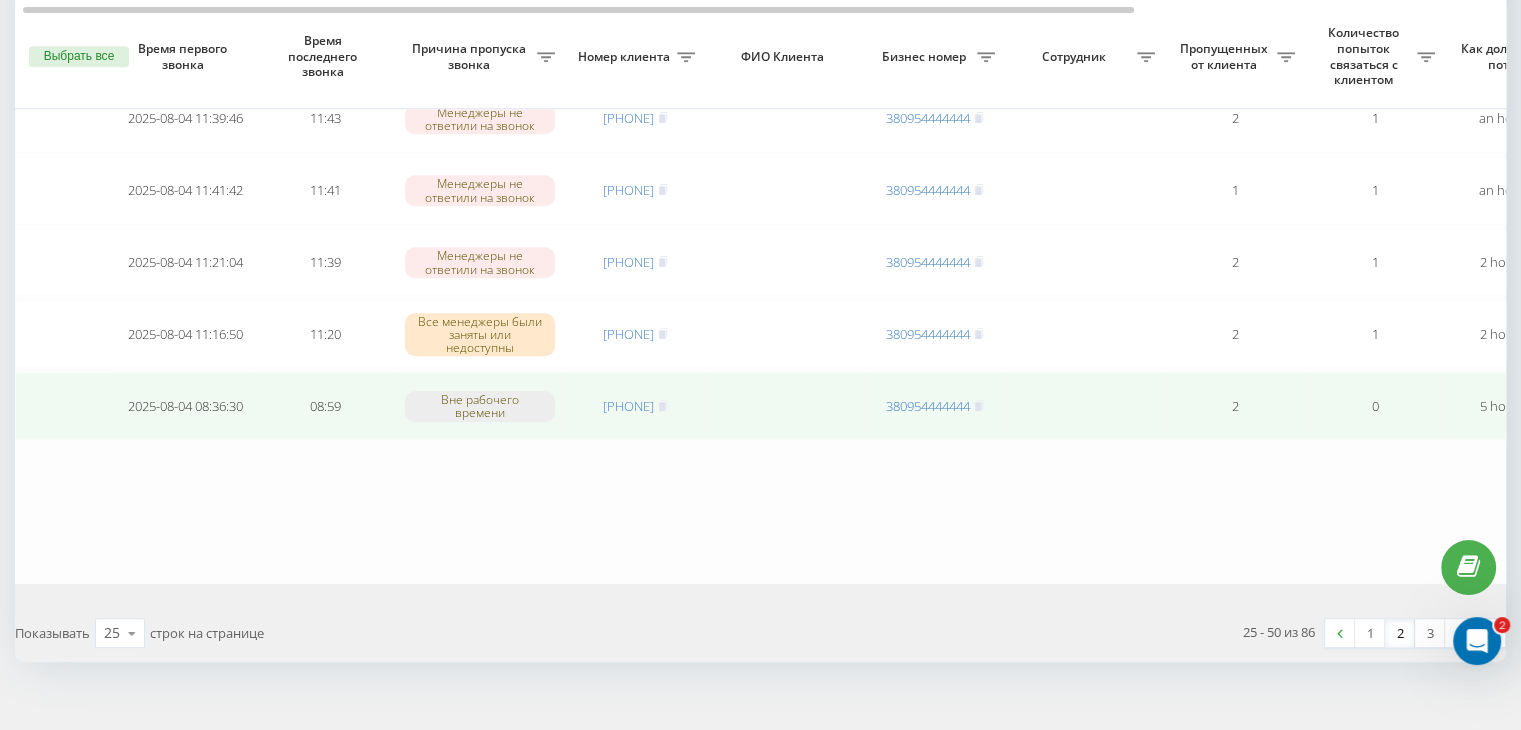 scroll, scrollTop: 1647, scrollLeft: 0, axis: vertical 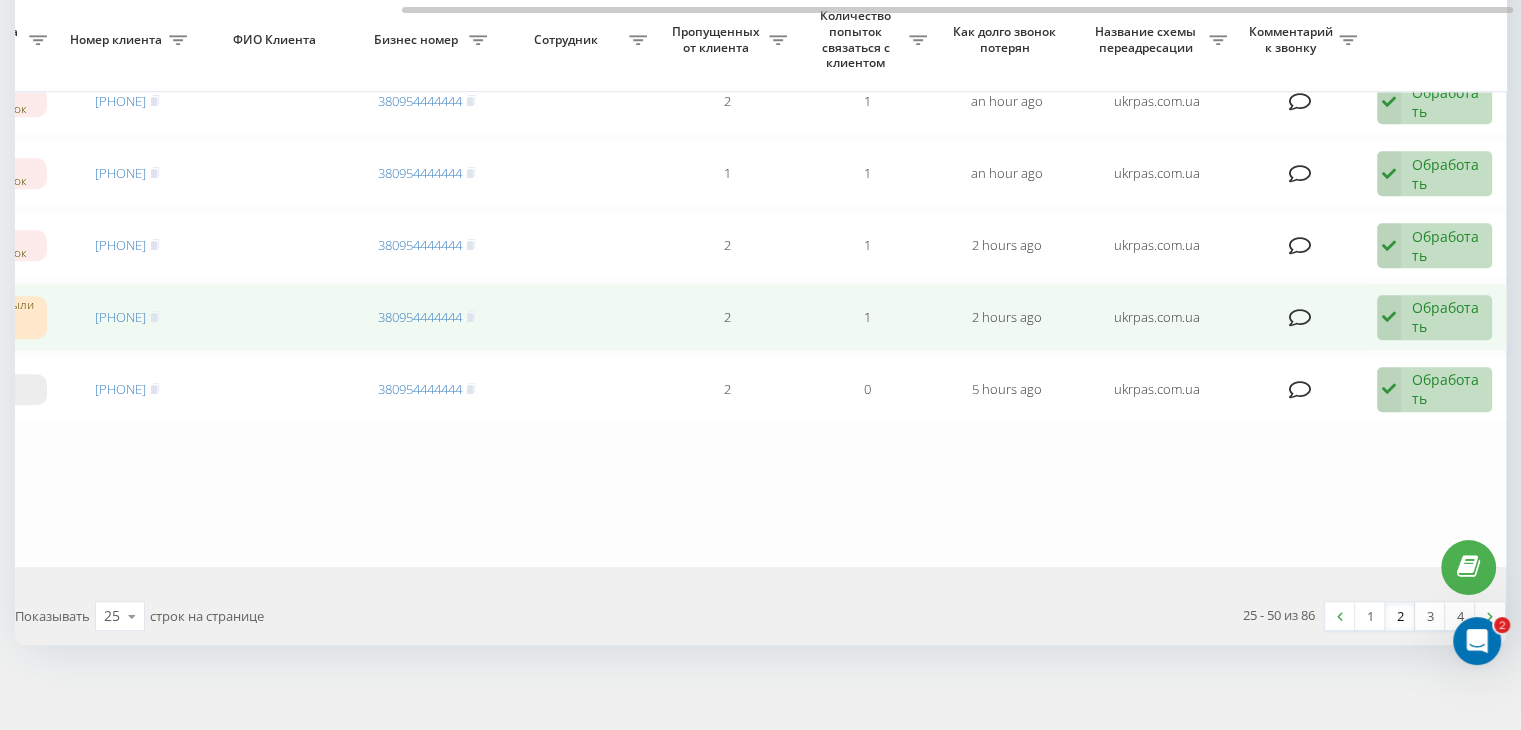 click on "Обработать" at bounding box center [1446, 317] 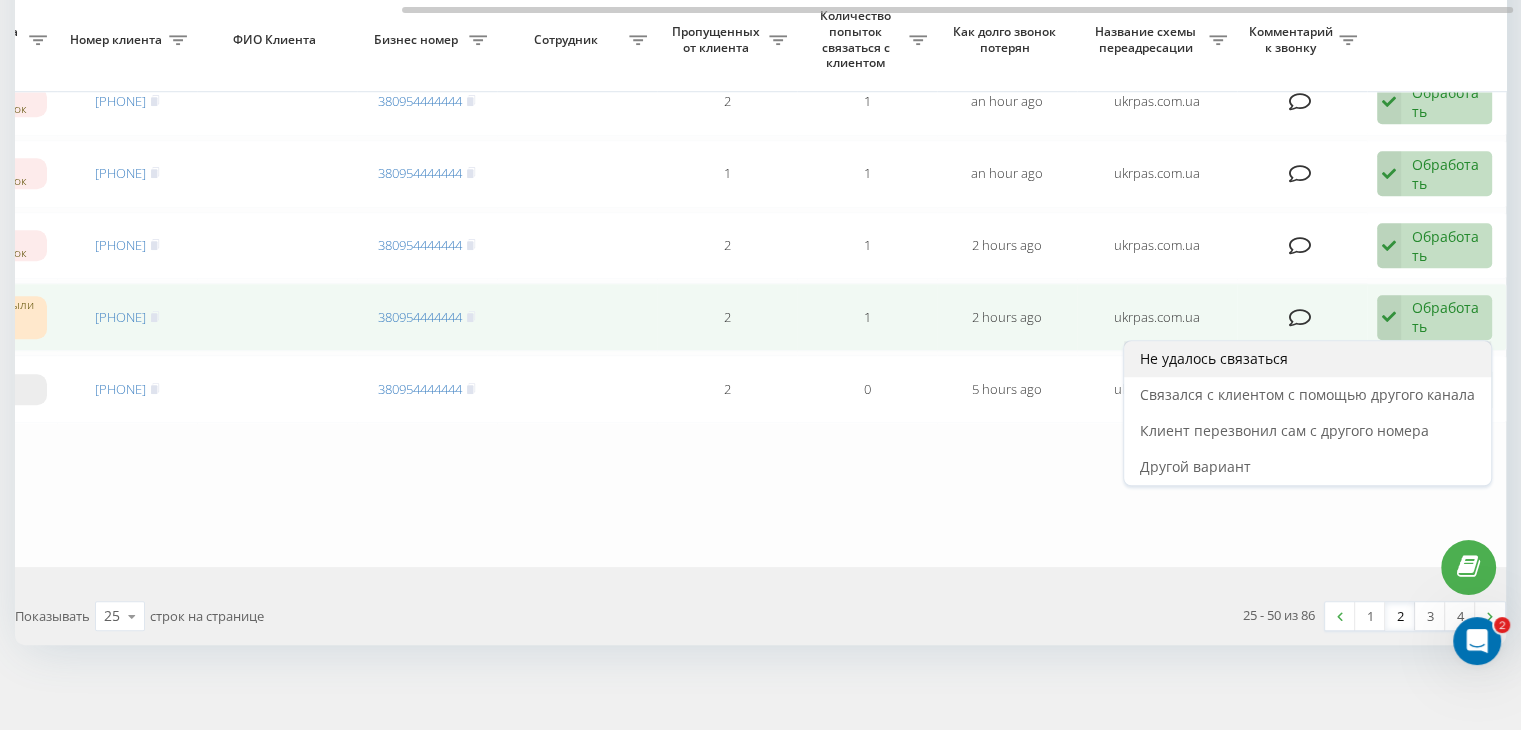 click on "Не удалось связаться" at bounding box center [1307, 359] 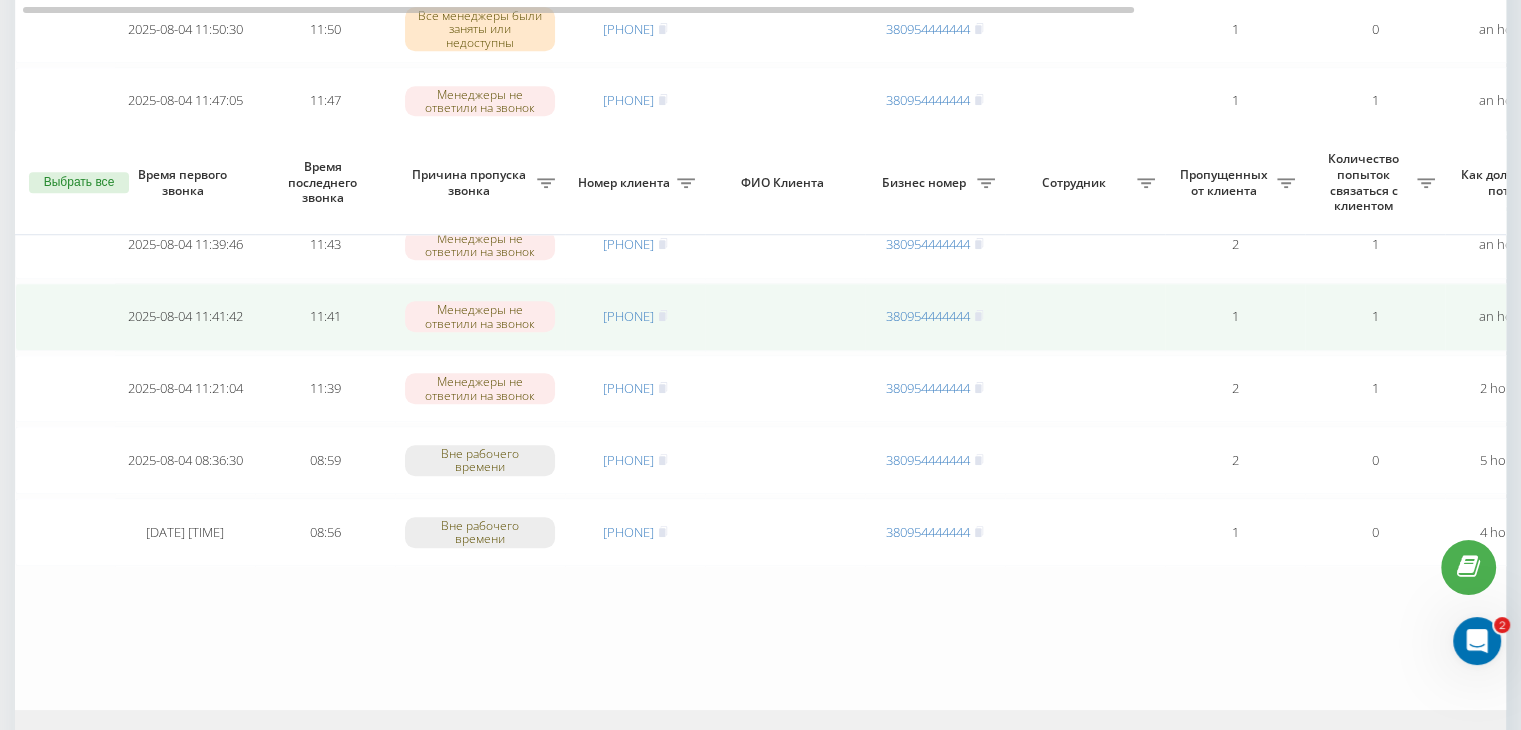 scroll, scrollTop: 1647, scrollLeft: 0, axis: vertical 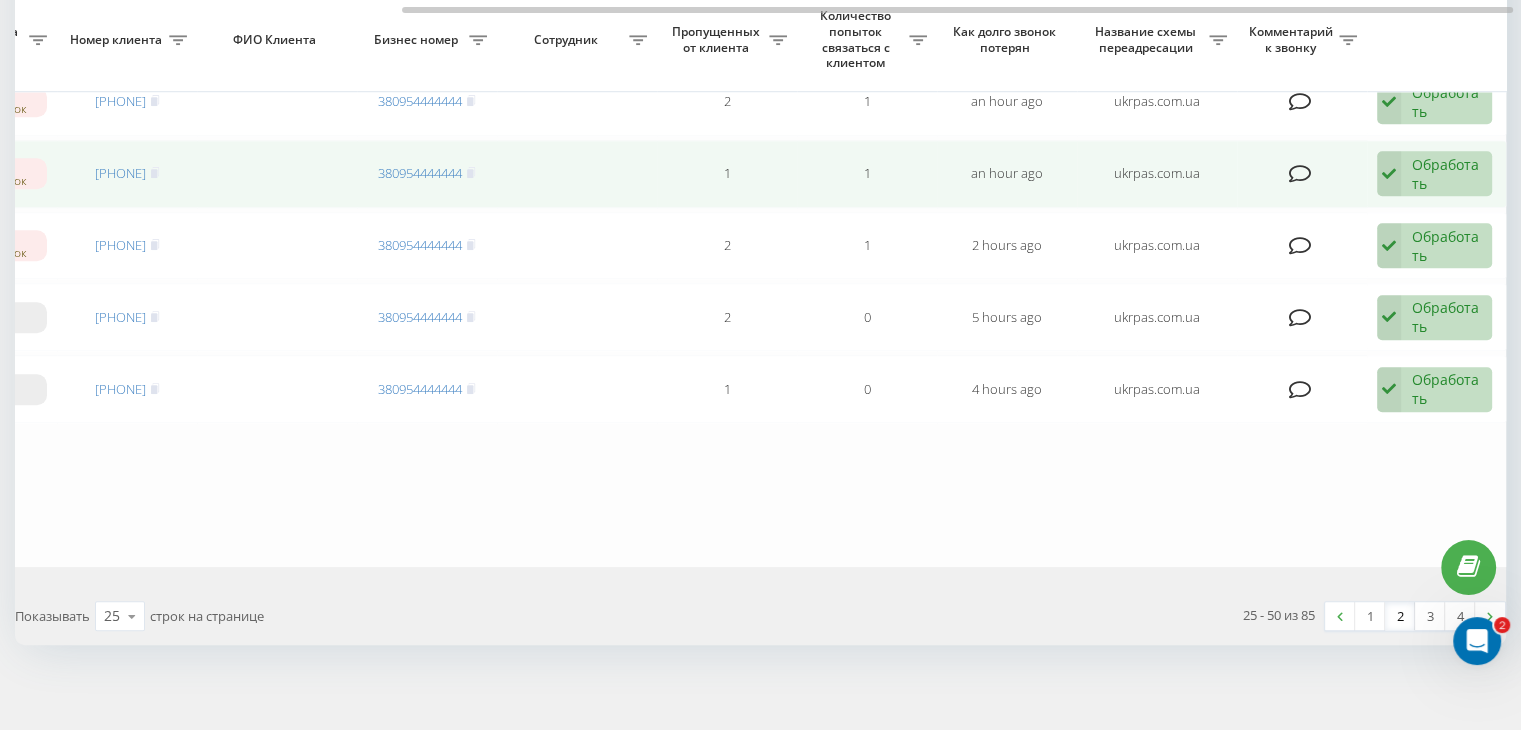 click on "Обработать" at bounding box center (1446, 174) 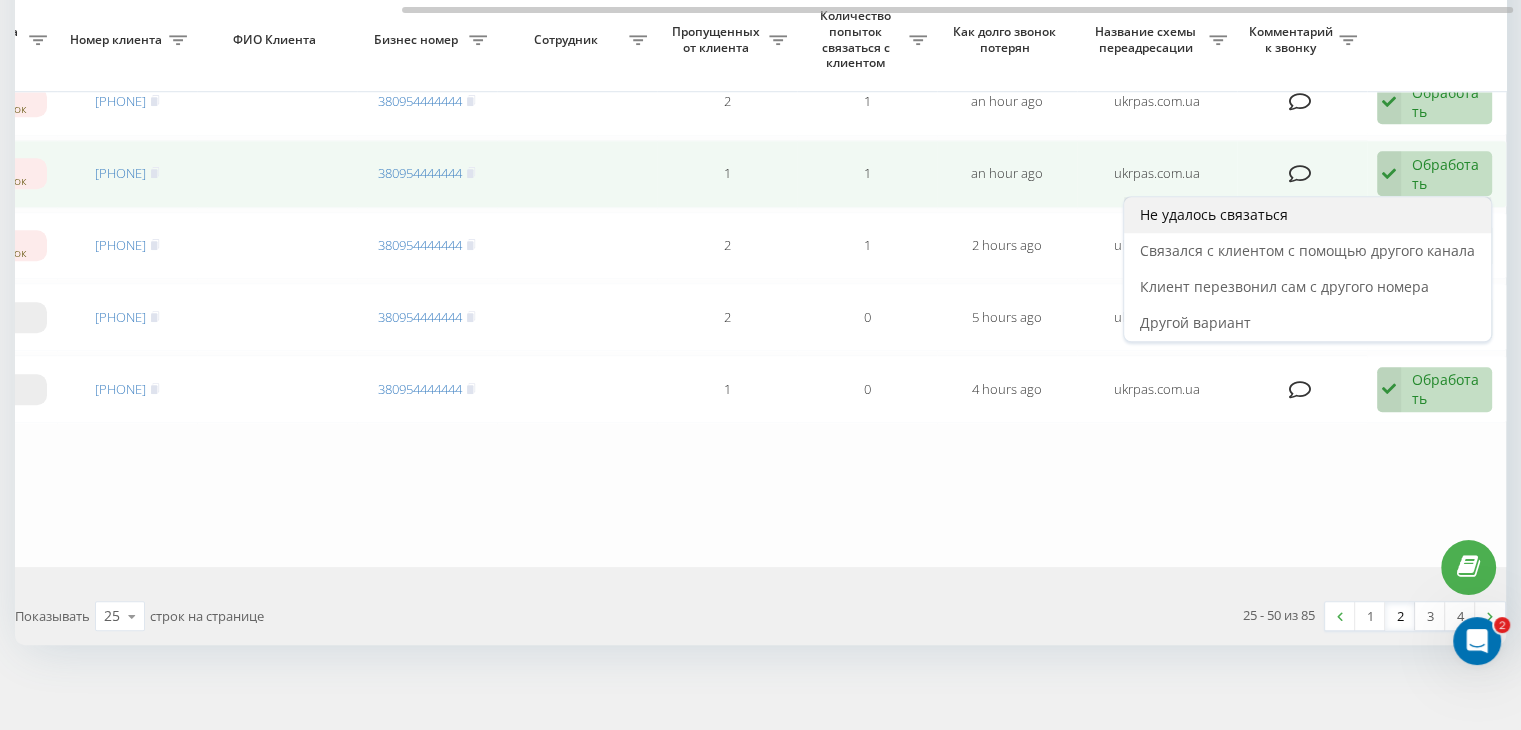 click on "Не удалось связаться" at bounding box center [1307, 215] 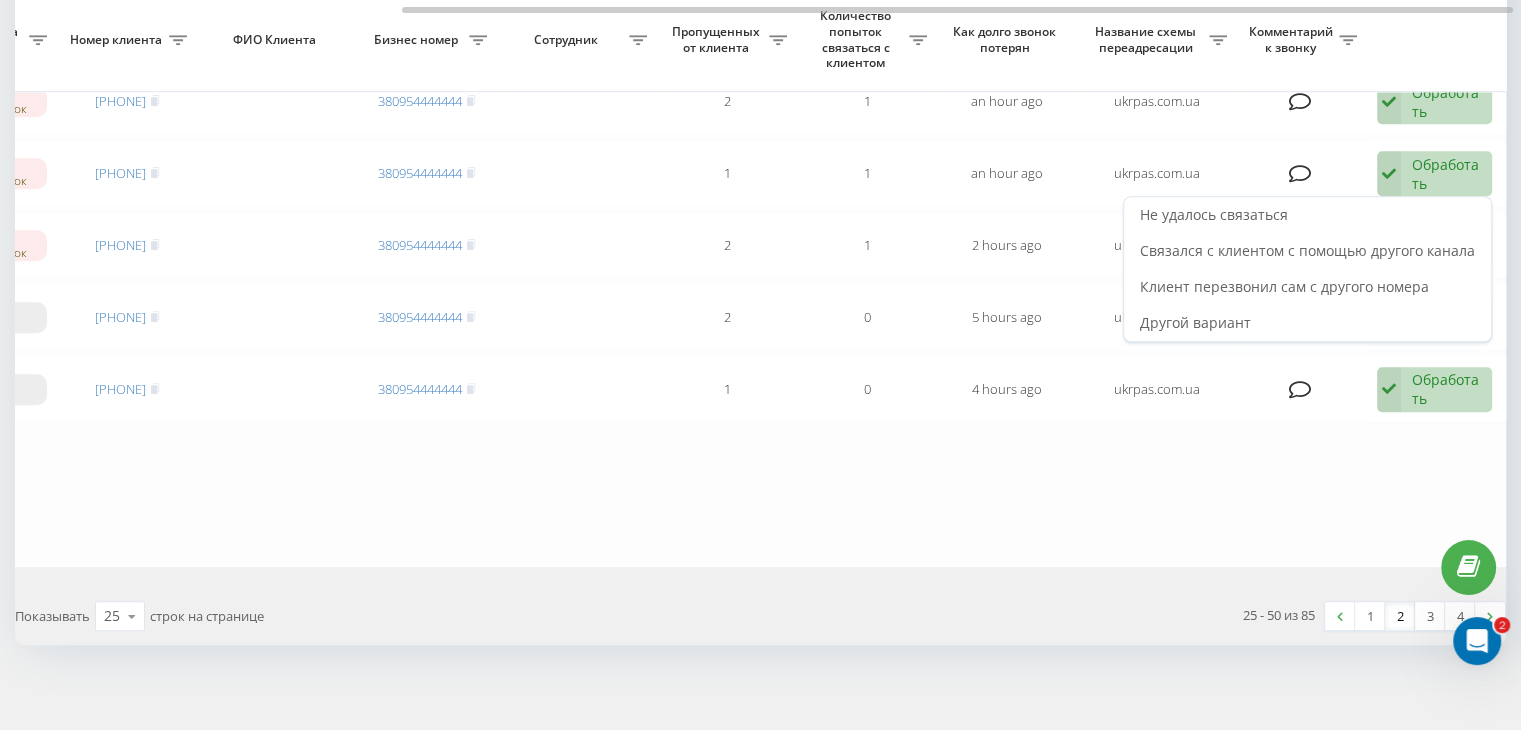 scroll, scrollTop: 0, scrollLeft: 0, axis: both 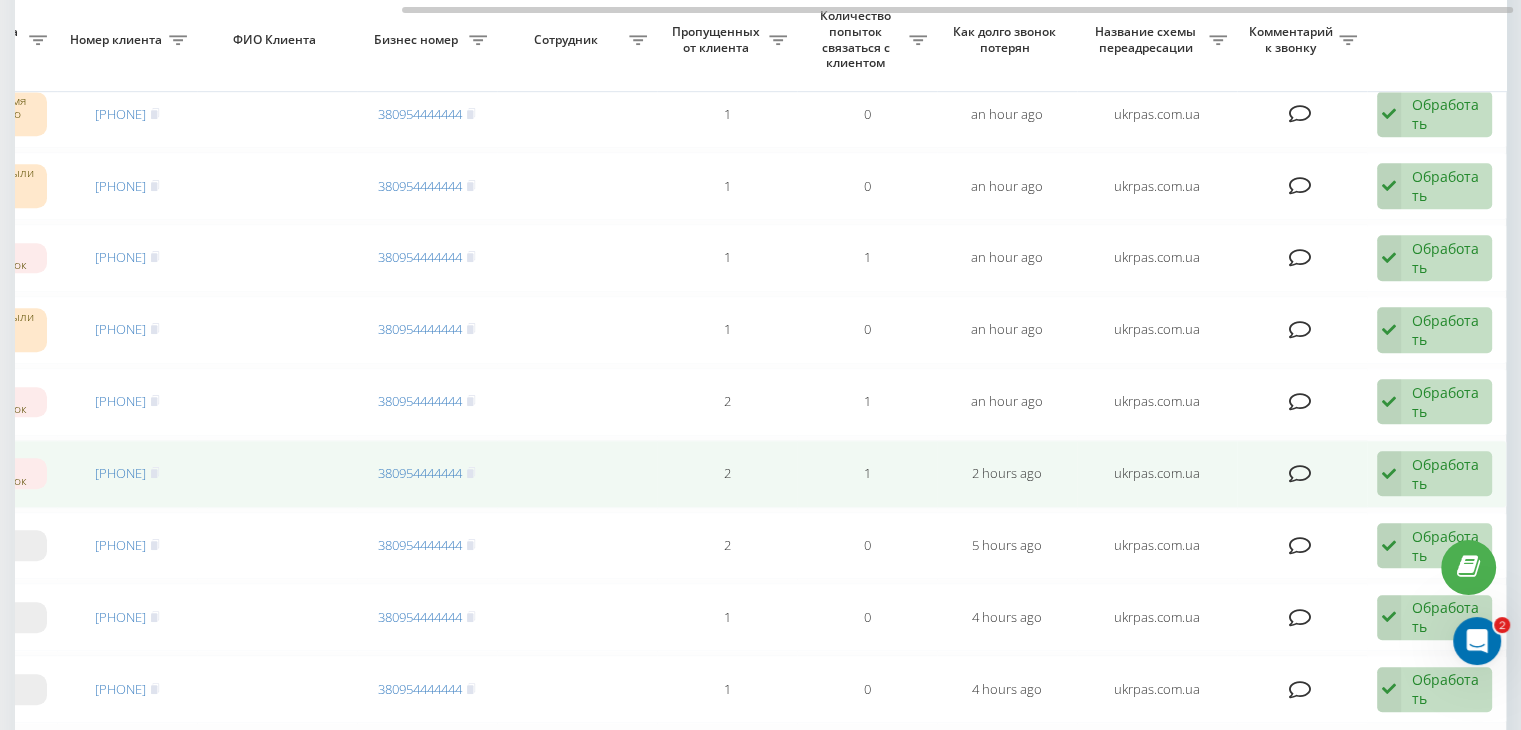 click on "Обработать" at bounding box center (1446, 474) 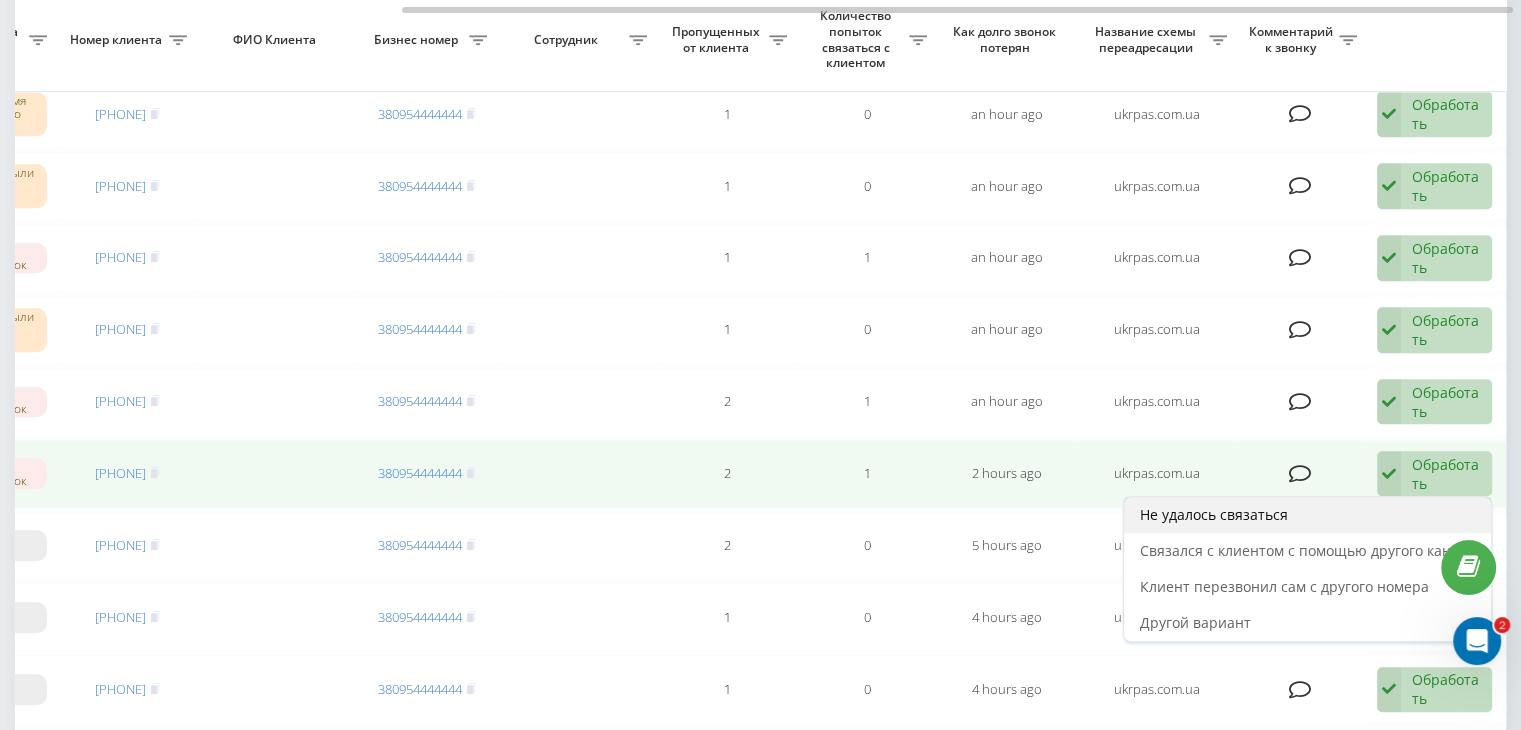 click on "Не удалось связаться" at bounding box center [1307, 515] 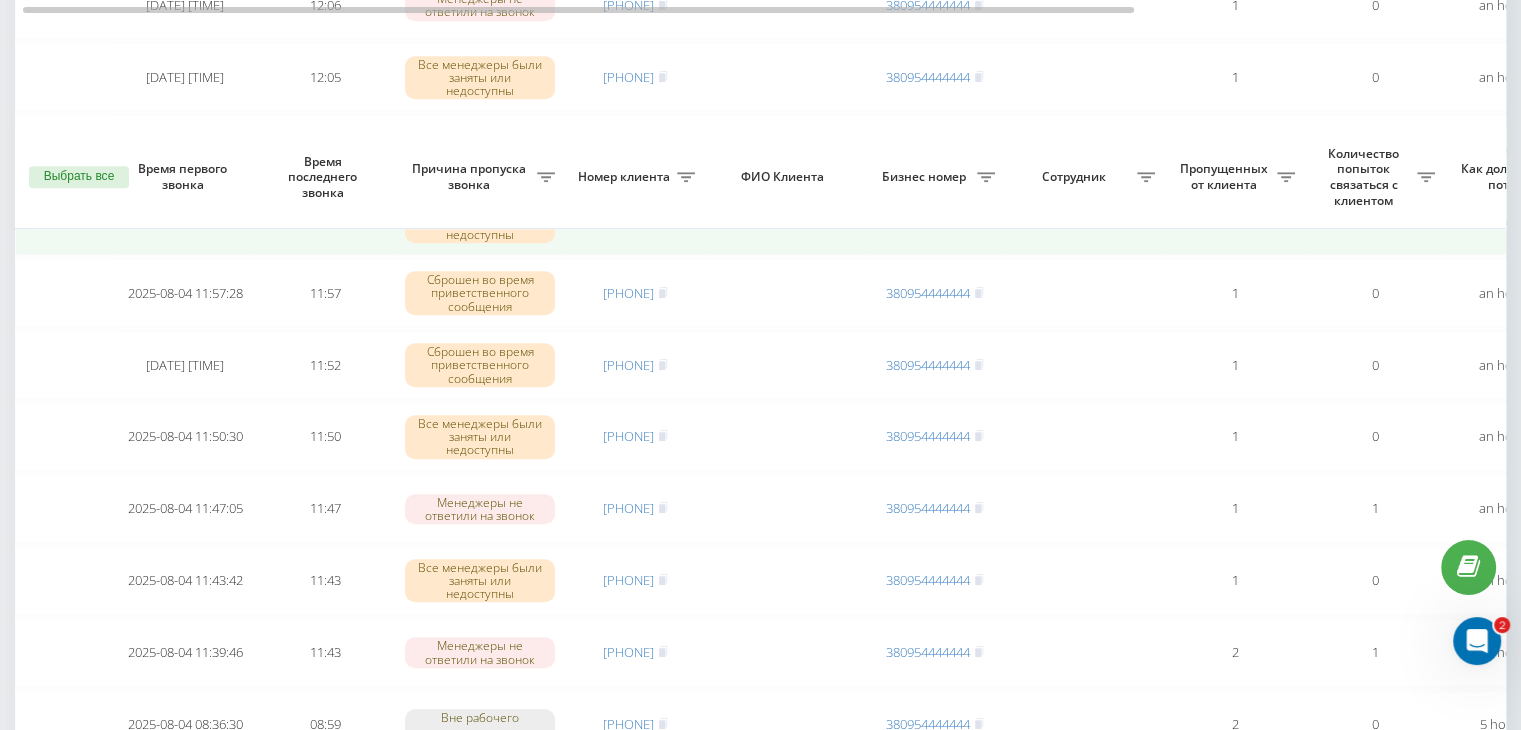 scroll, scrollTop: 1400, scrollLeft: 0, axis: vertical 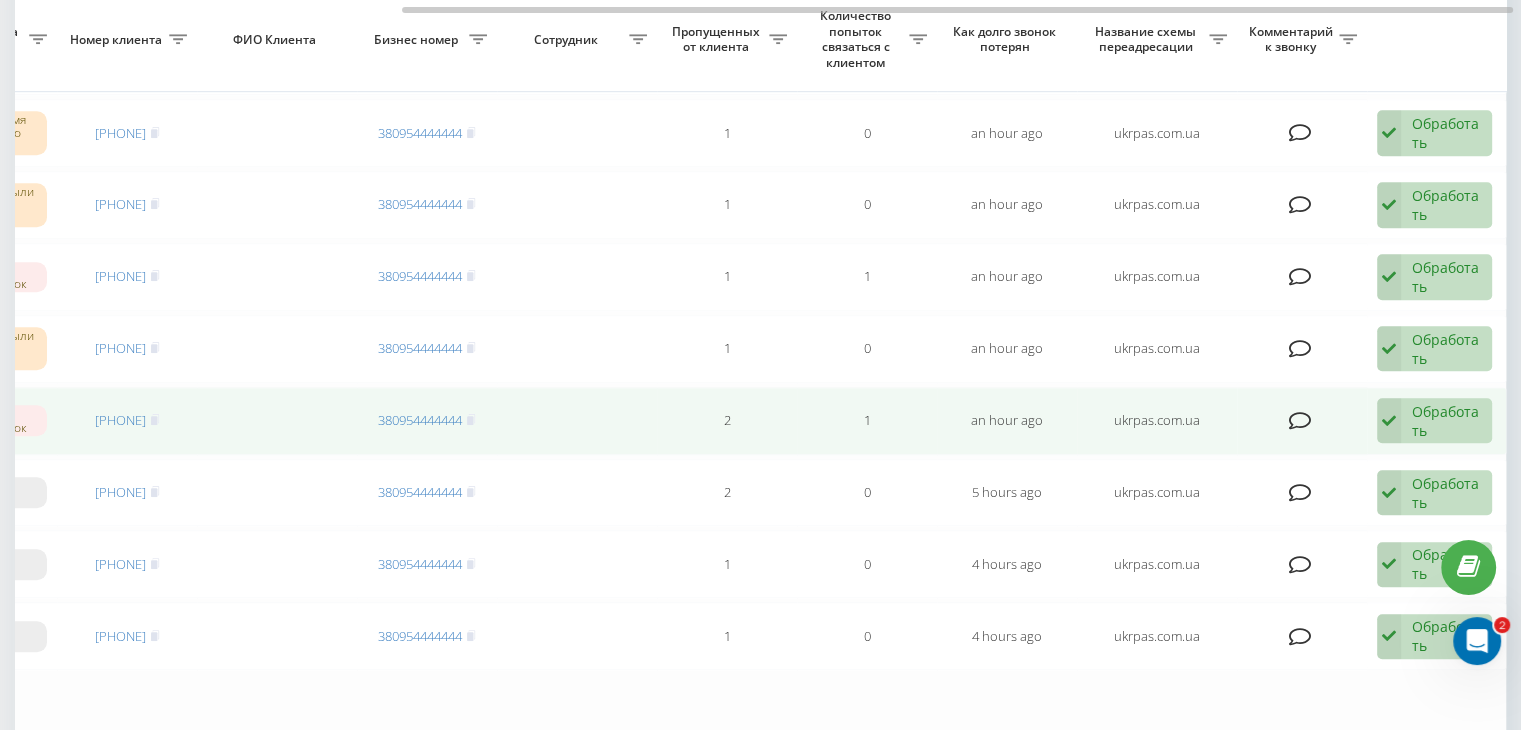 click on "Обработать" at bounding box center (1446, 421) 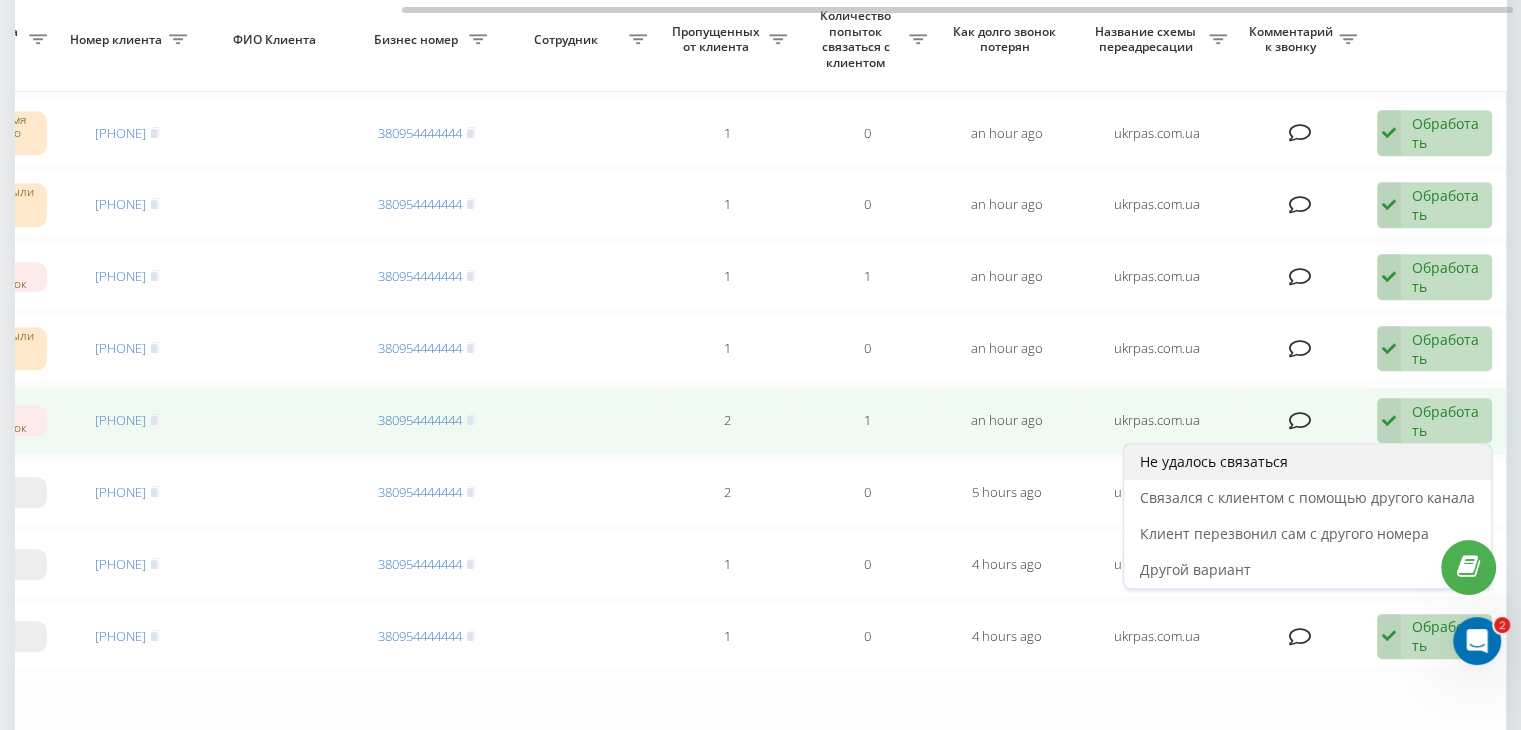 click on "Не удалось связаться" at bounding box center (1307, 462) 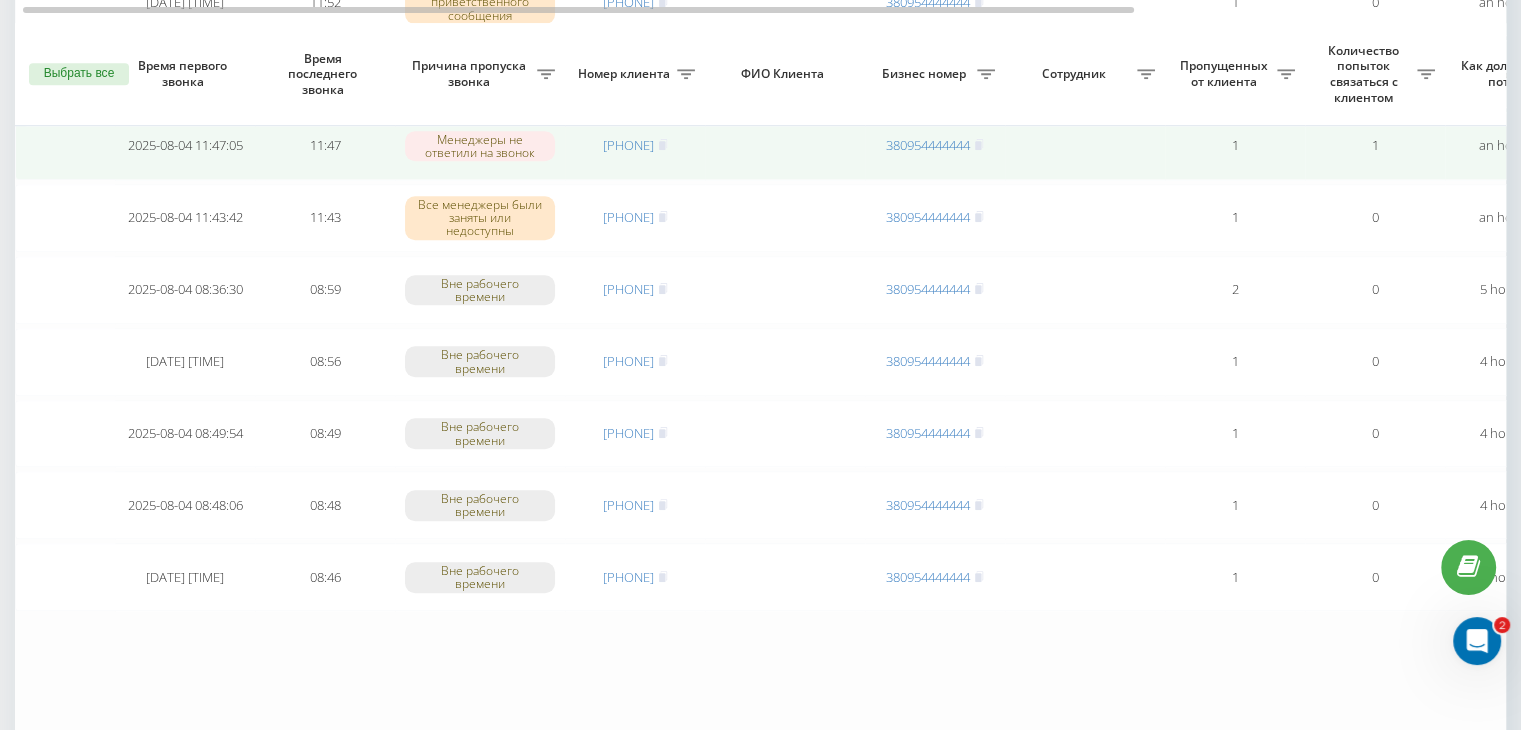 scroll, scrollTop: 1400, scrollLeft: 0, axis: vertical 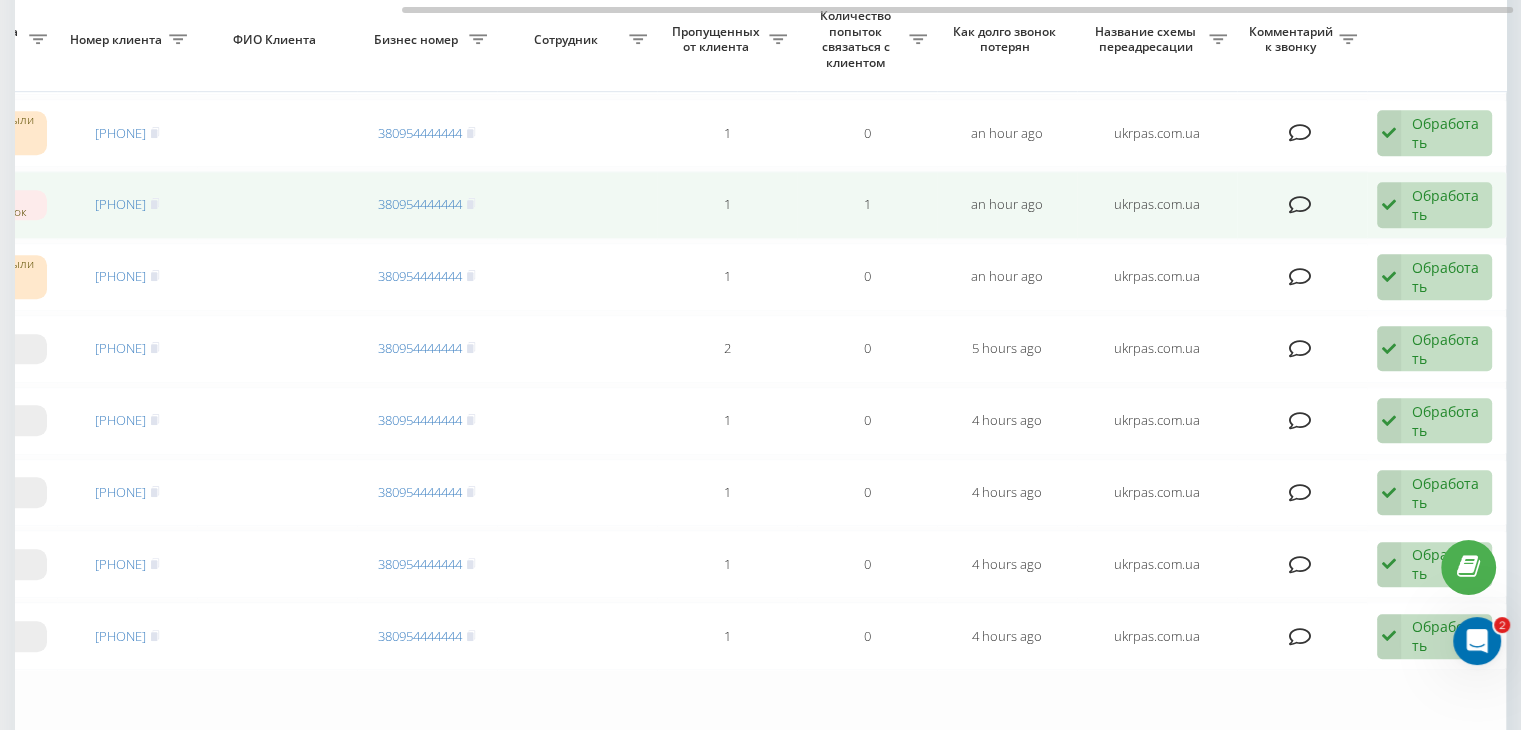 click on "Обработать" at bounding box center (1446, 205) 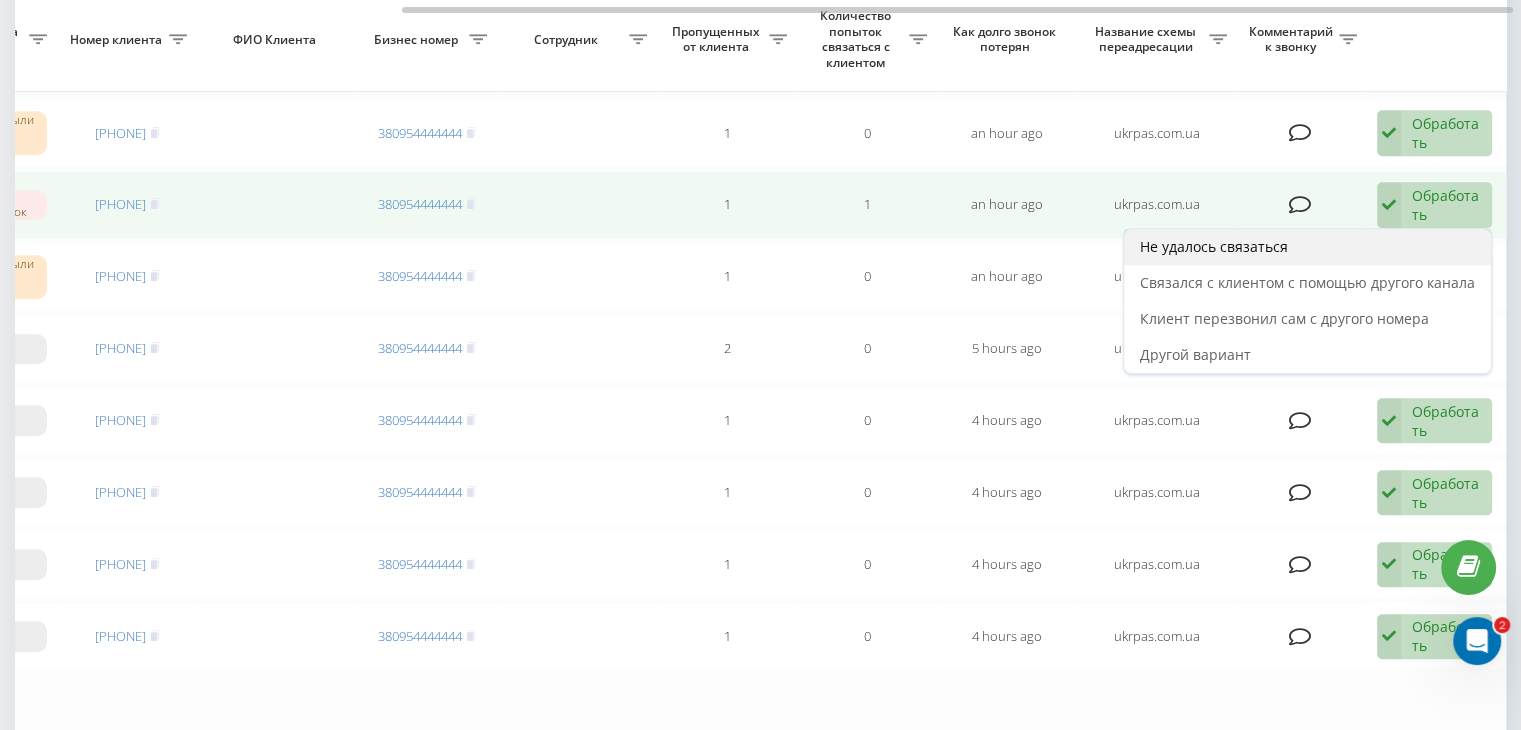 click on "Не удалось связаться" at bounding box center [1307, 247] 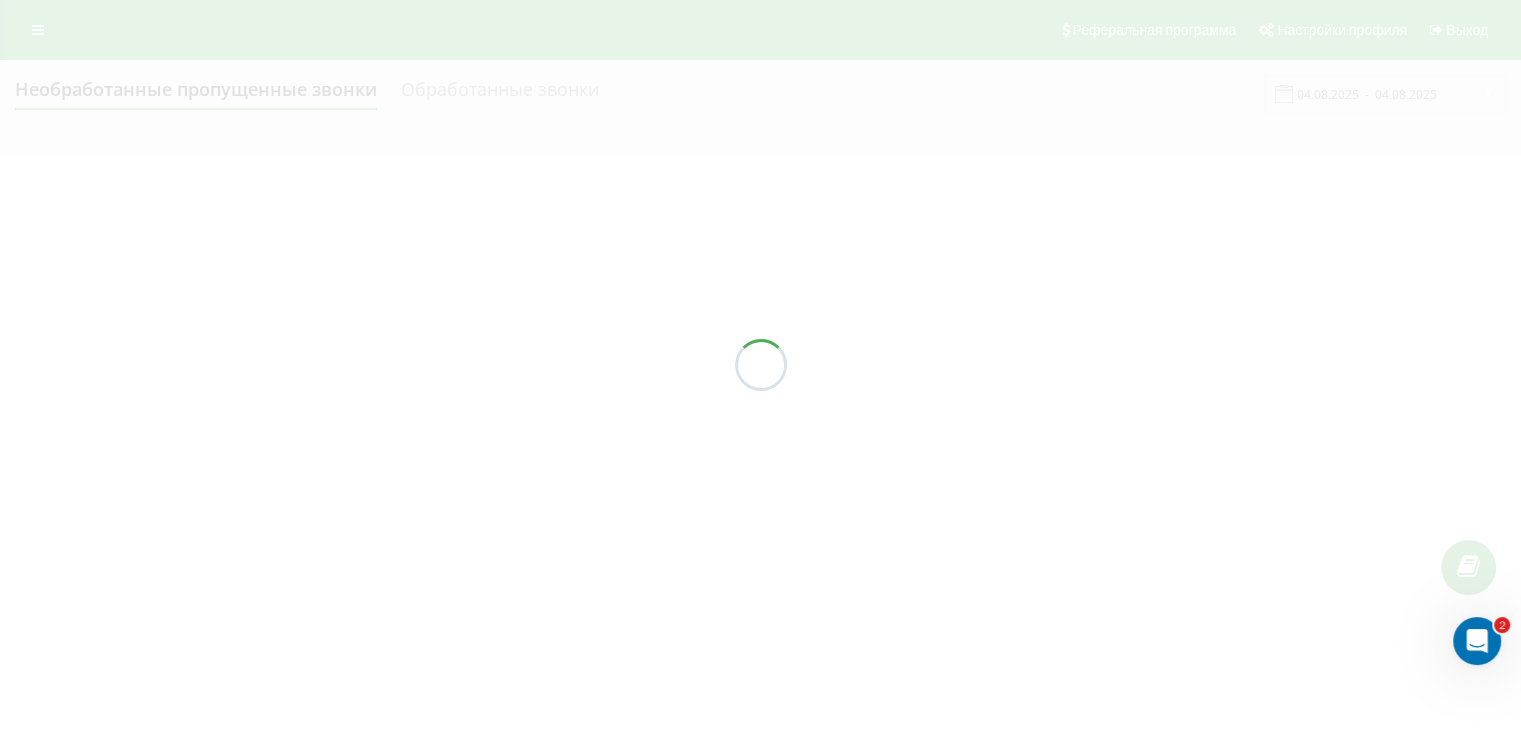 scroll, scrollTop: 0, scrollLeft: 0, axis: both 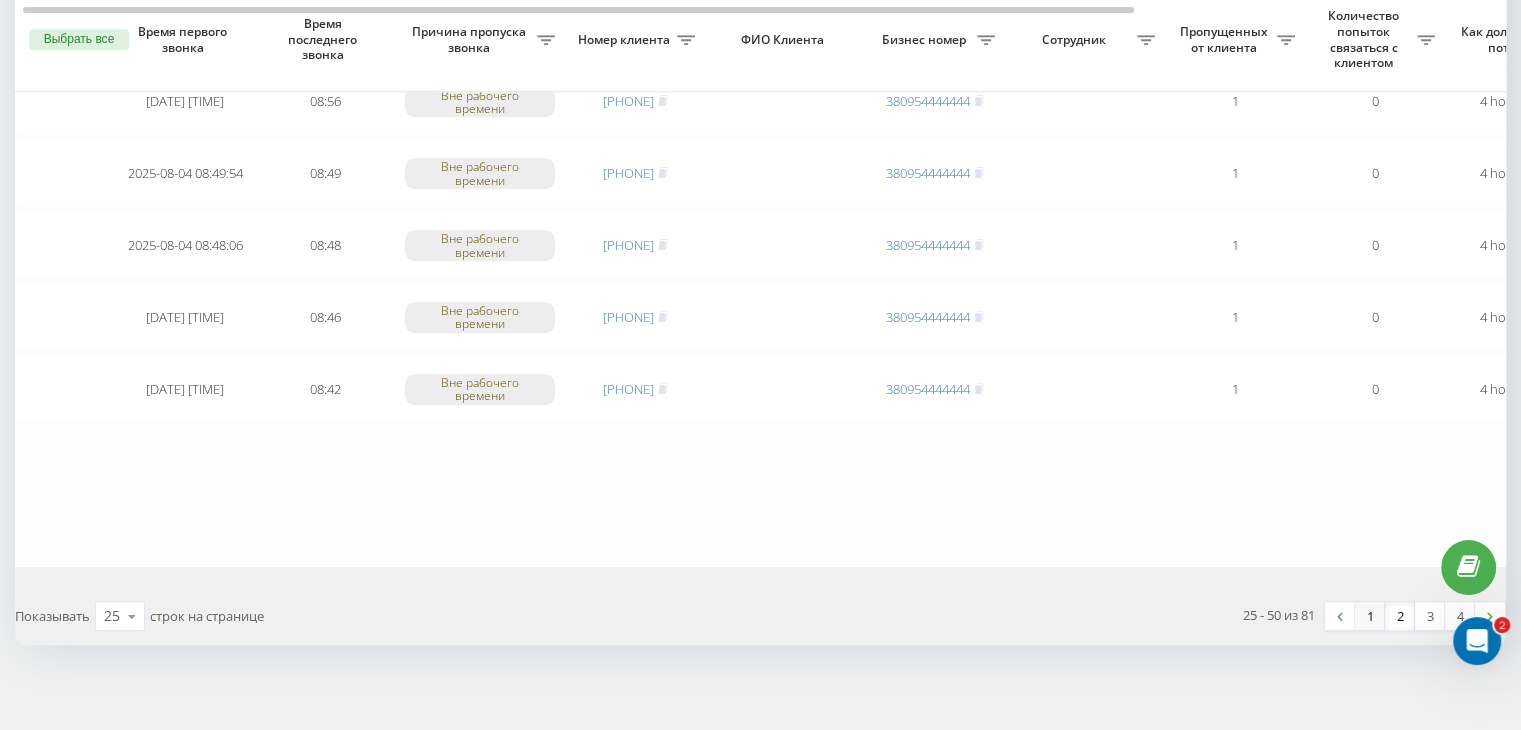 click on "1" at bounding box center (1370, 616) 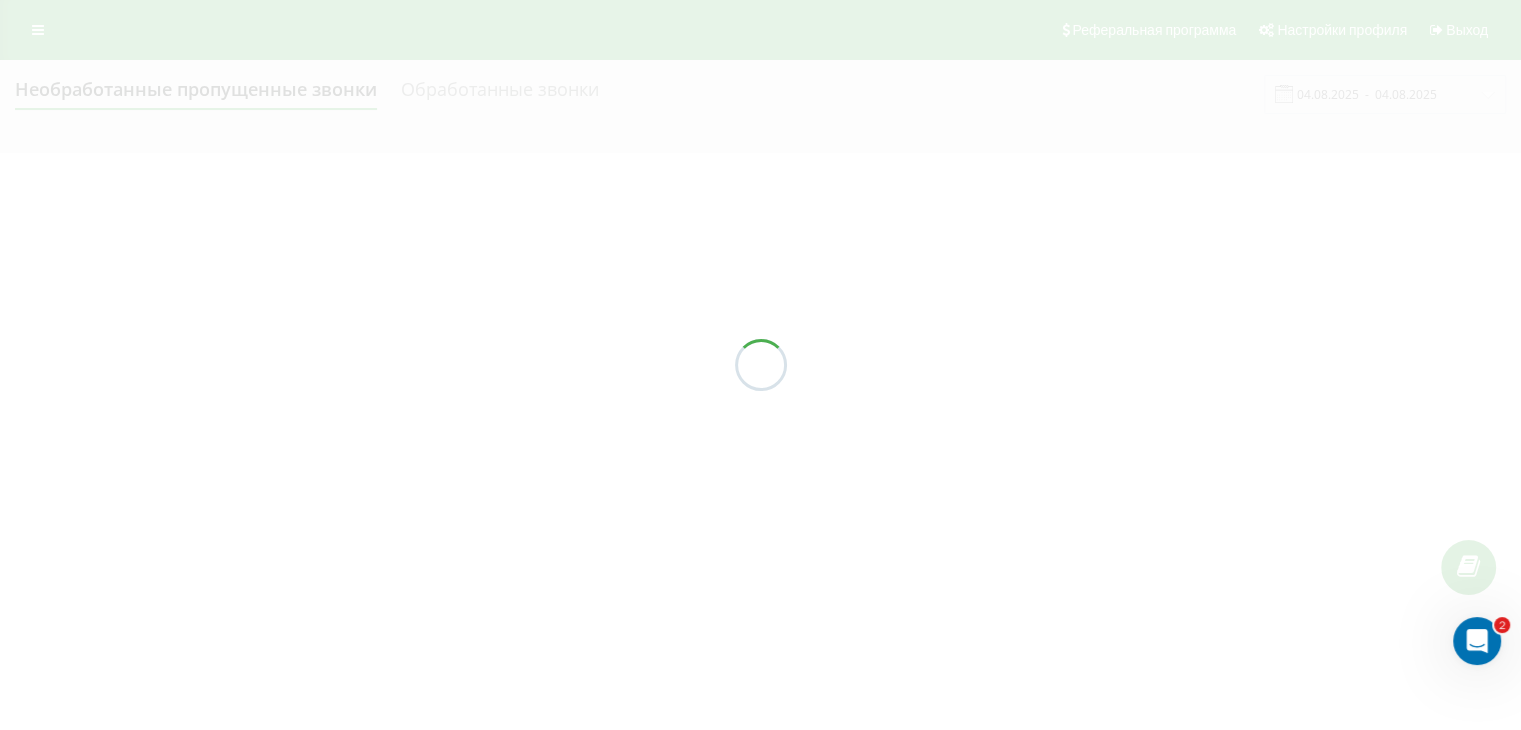scroll, scrollTop: 0, scrollLeft: 0, axis: both 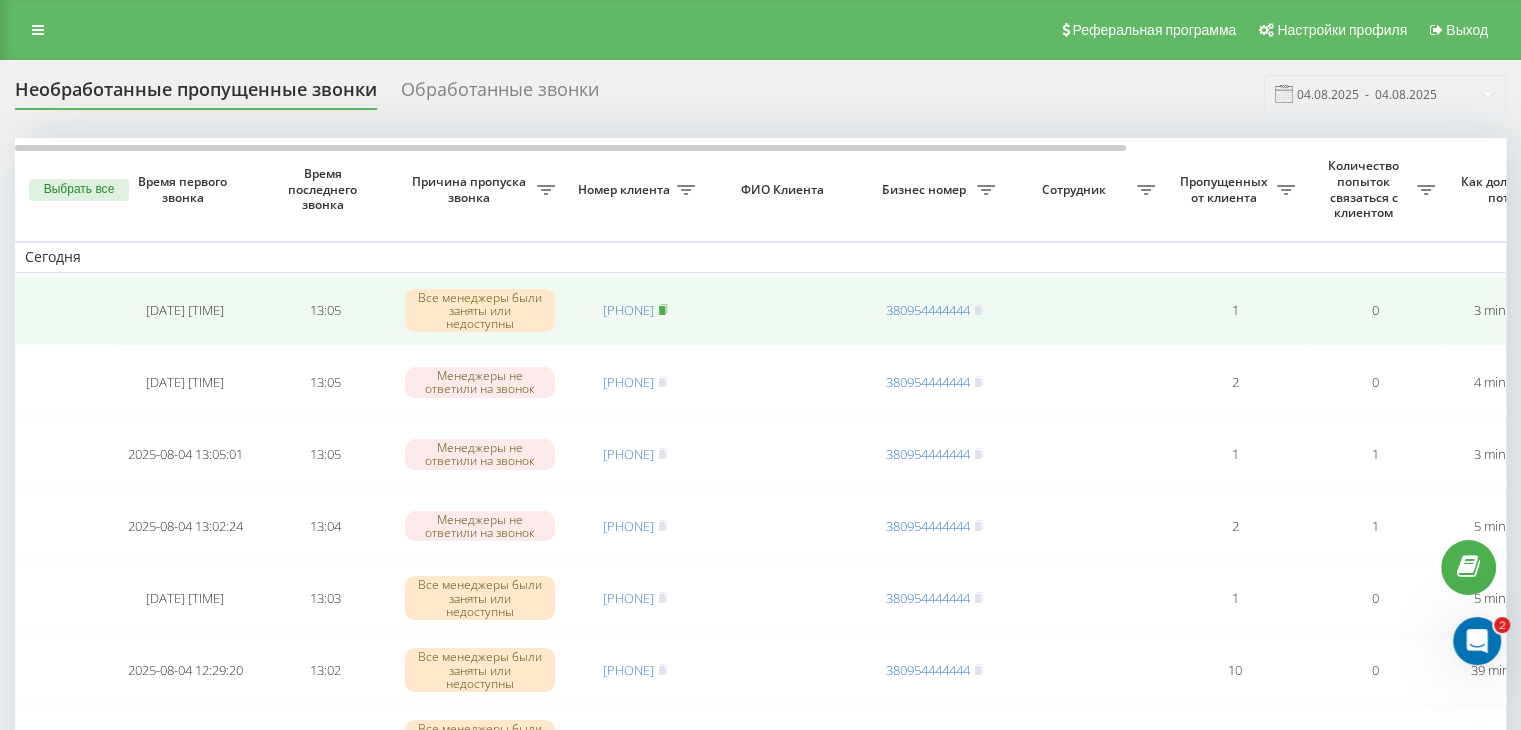 click 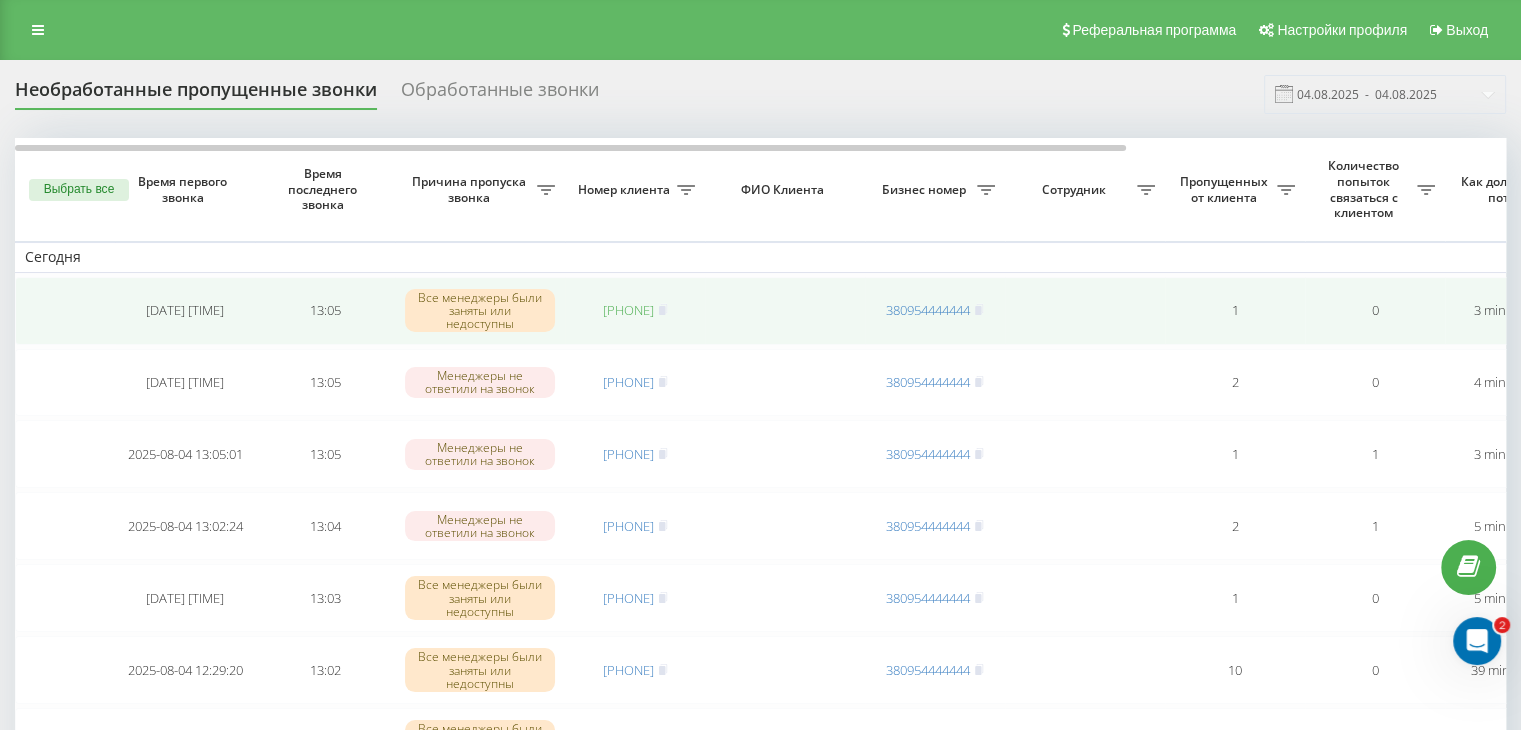 click on "[PHONE]" at bounding box center (628, 310) 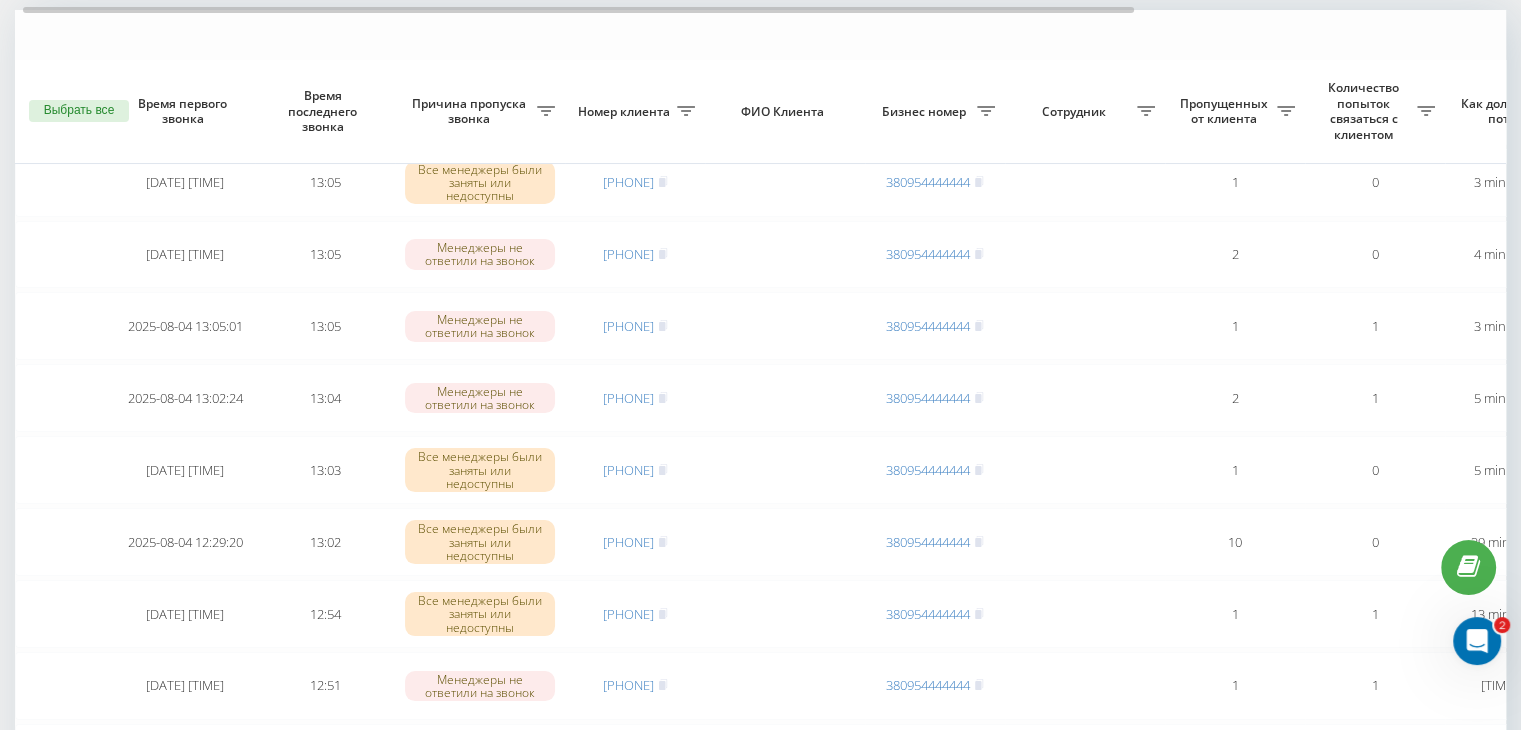 scroll, scrollTop: 100, scrollLeft: 0, axis: vertical 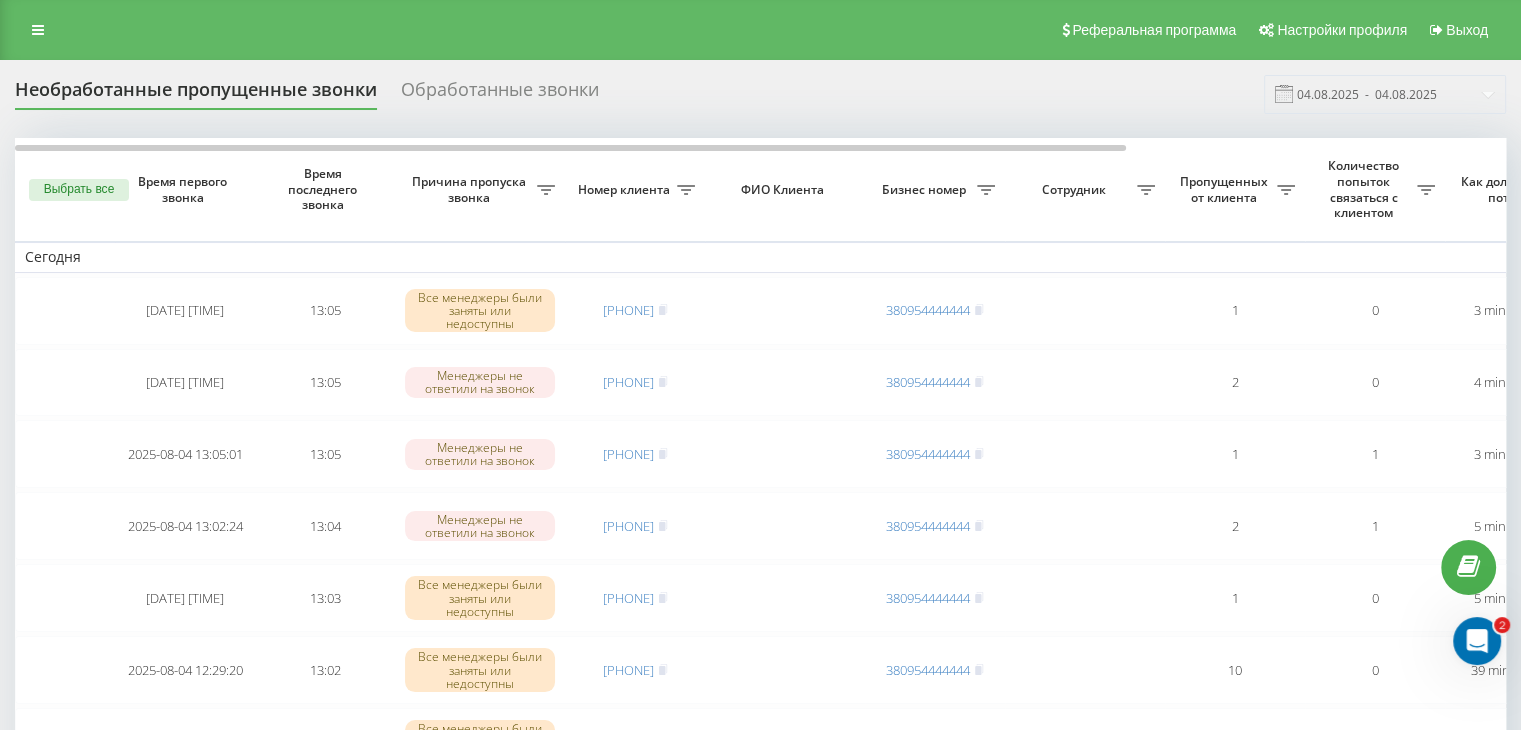 click on "Необработанные пропущенные звонки Обработанные звонки [DATE] - [DATE] Выбрать все Время первого звонка Время последнего звонка Причина пропуска звонка Номер клиента ФИО Клиента Бизнес номер Сотрудник Пропущенных от клиента Количество попыток связаться с клиентом Как долго звонок потерян Название схемы переадресации Комментарий к звонку Сегодня [DATE] [TIME] [TIME] Все менеджеры были заняты или недоступны [PHONE] [PHONE] 1 0 [TIME_AGO] ukrpas.com.ua Обработать Не удалось связаться Связался с клиентом с помощью другого канала Клиент перезвонил сам с другого номера 13:05" at bounding box center [760, 1183] 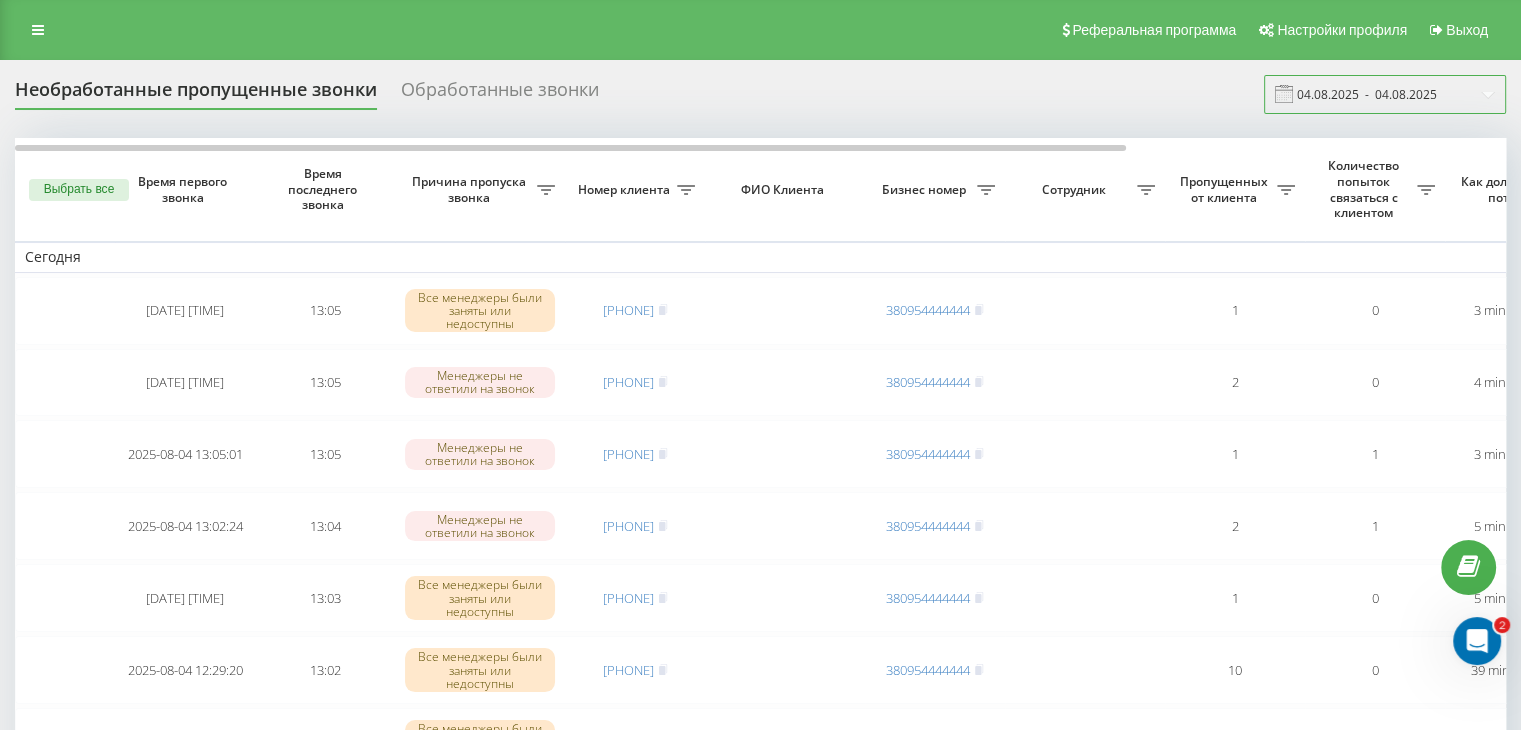 drag, startPoint x: 1412, startPoint y: 88, endPoint x: 1415, endPoint y: 109, distance: 21.213203 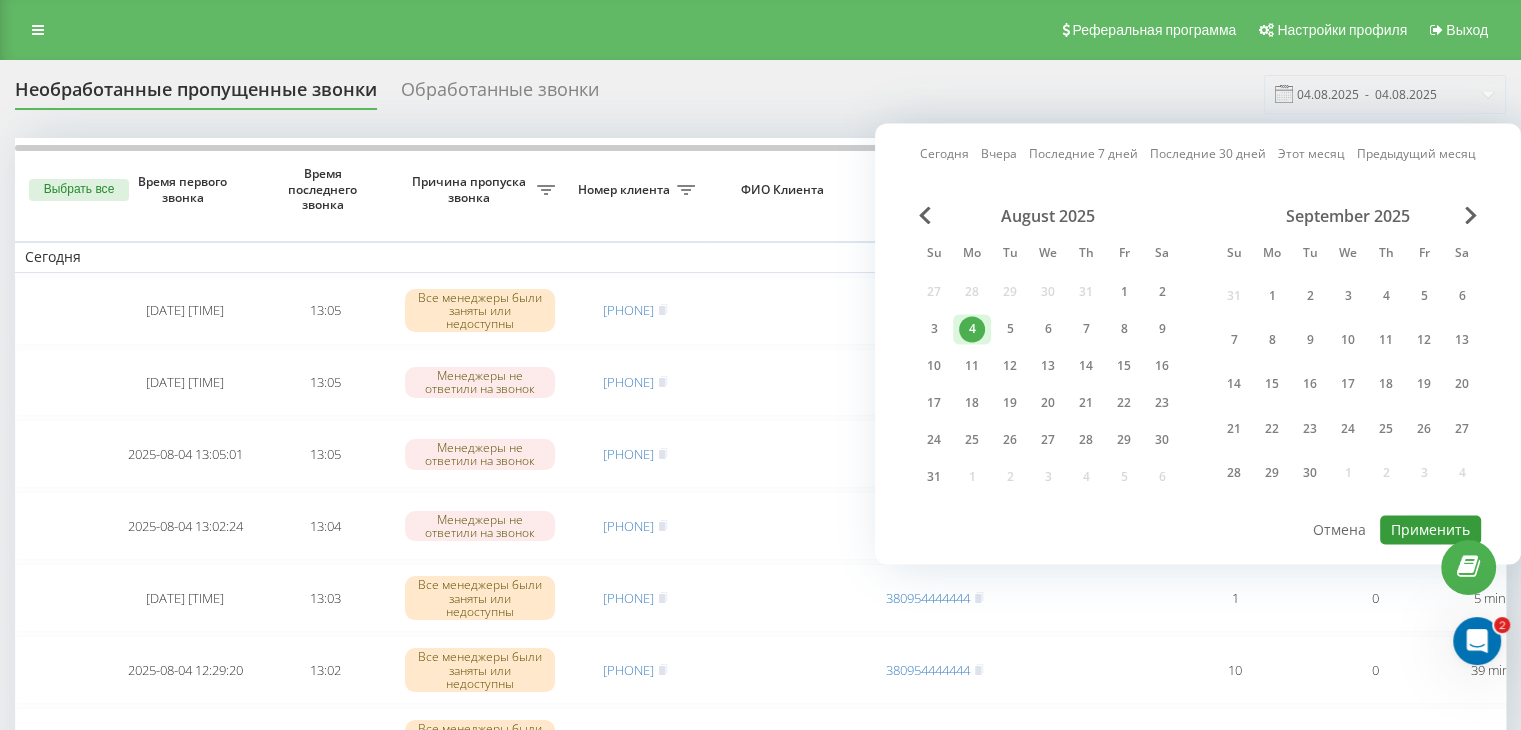 click on "Применить" at bounding box center (1430, 529) 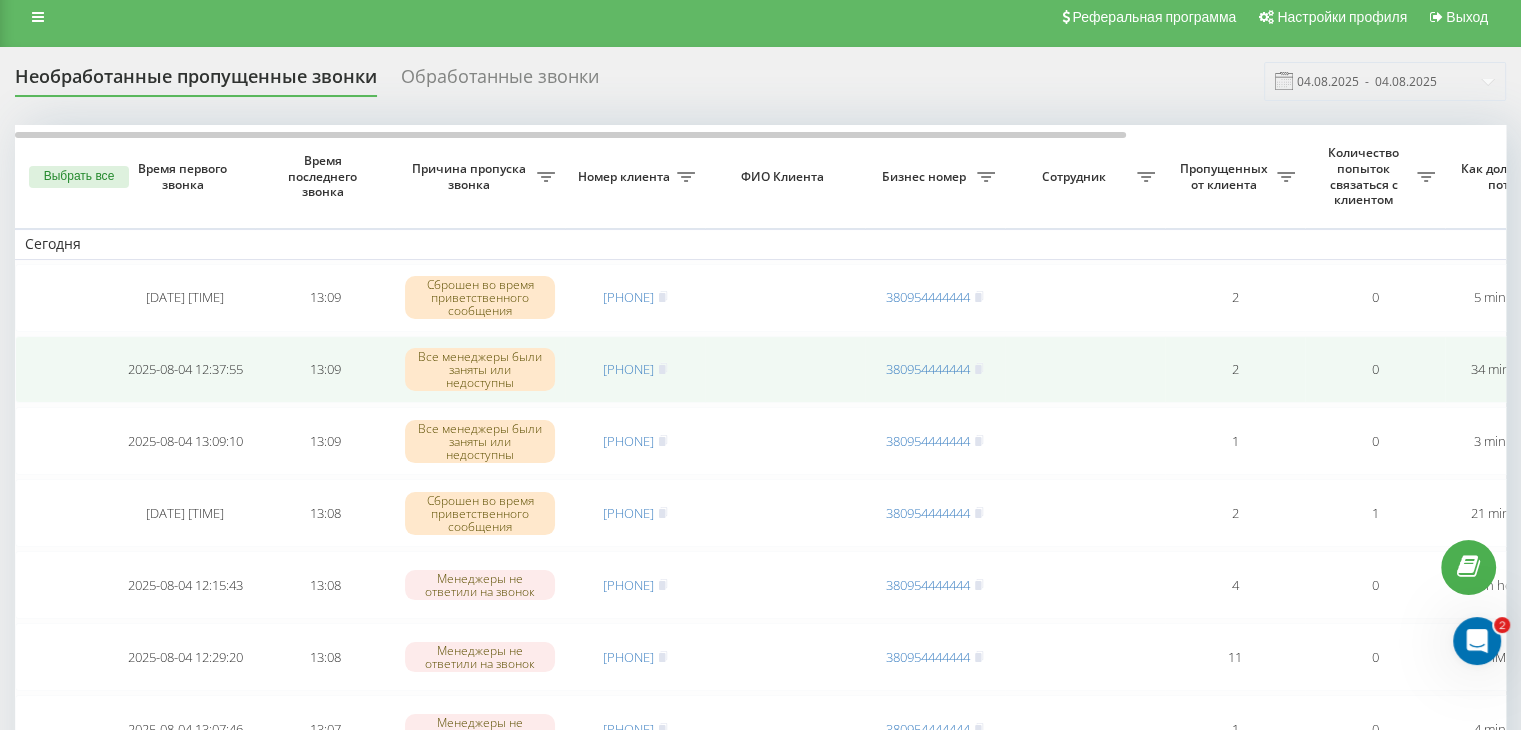 scroll, scrollTop: 0, scrollLeft: 0, axis: both 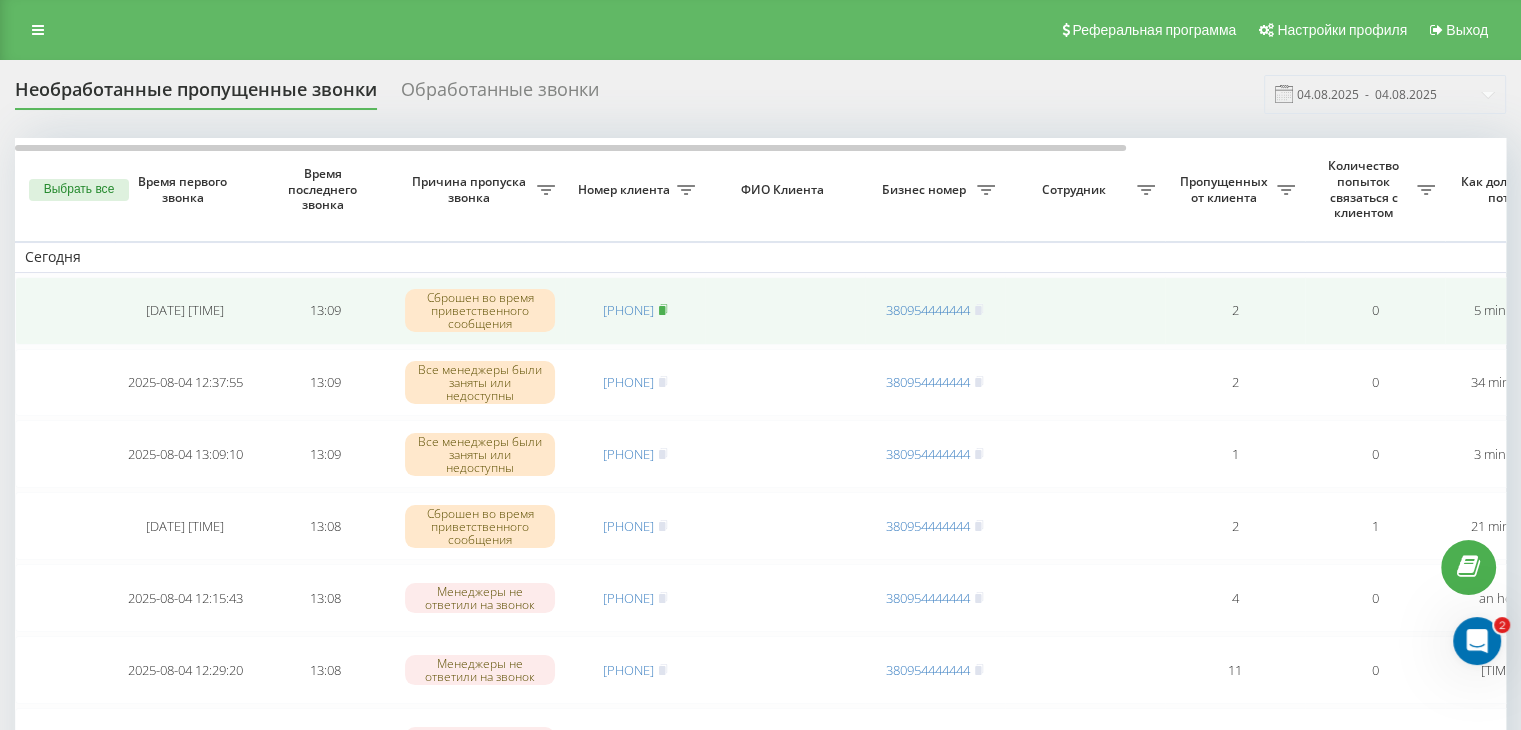 click 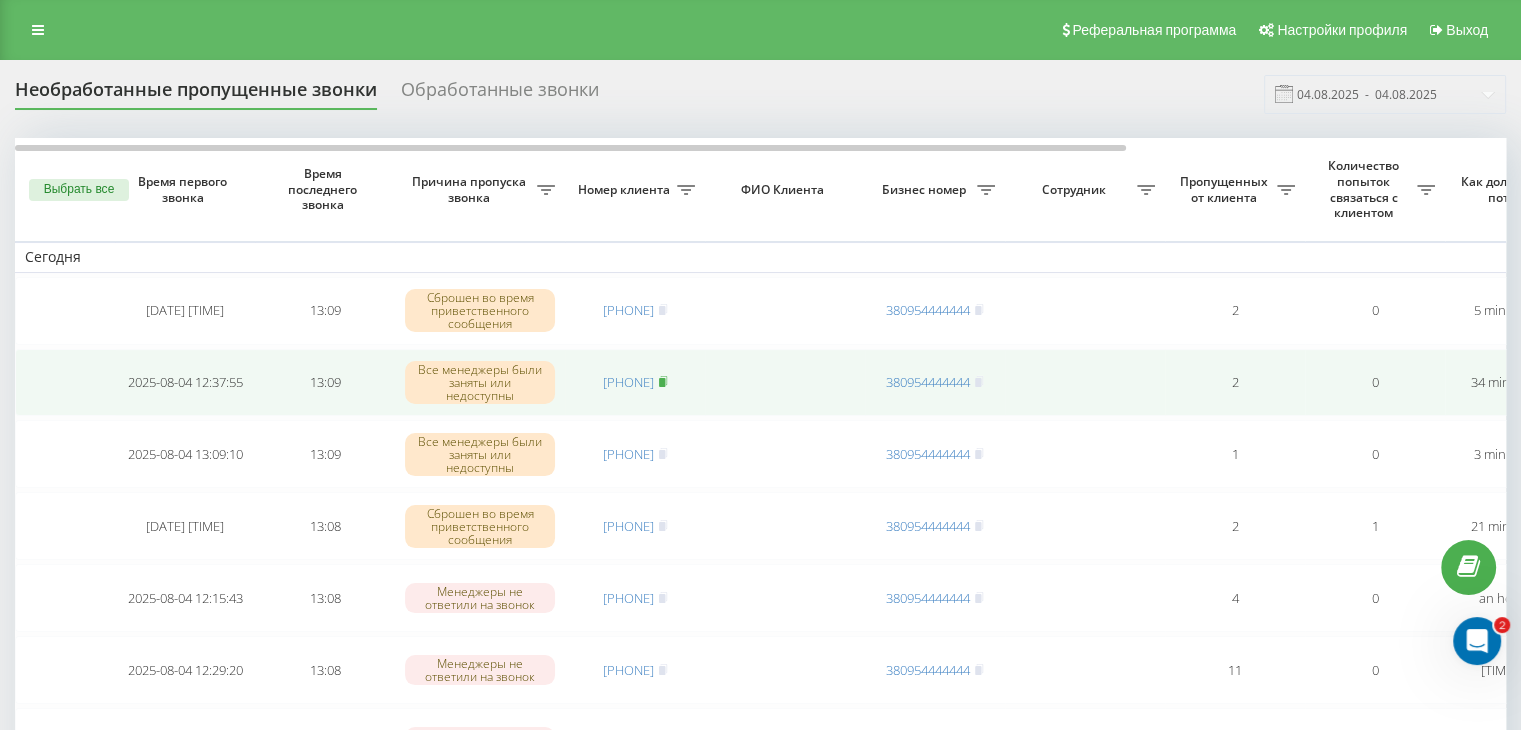 click 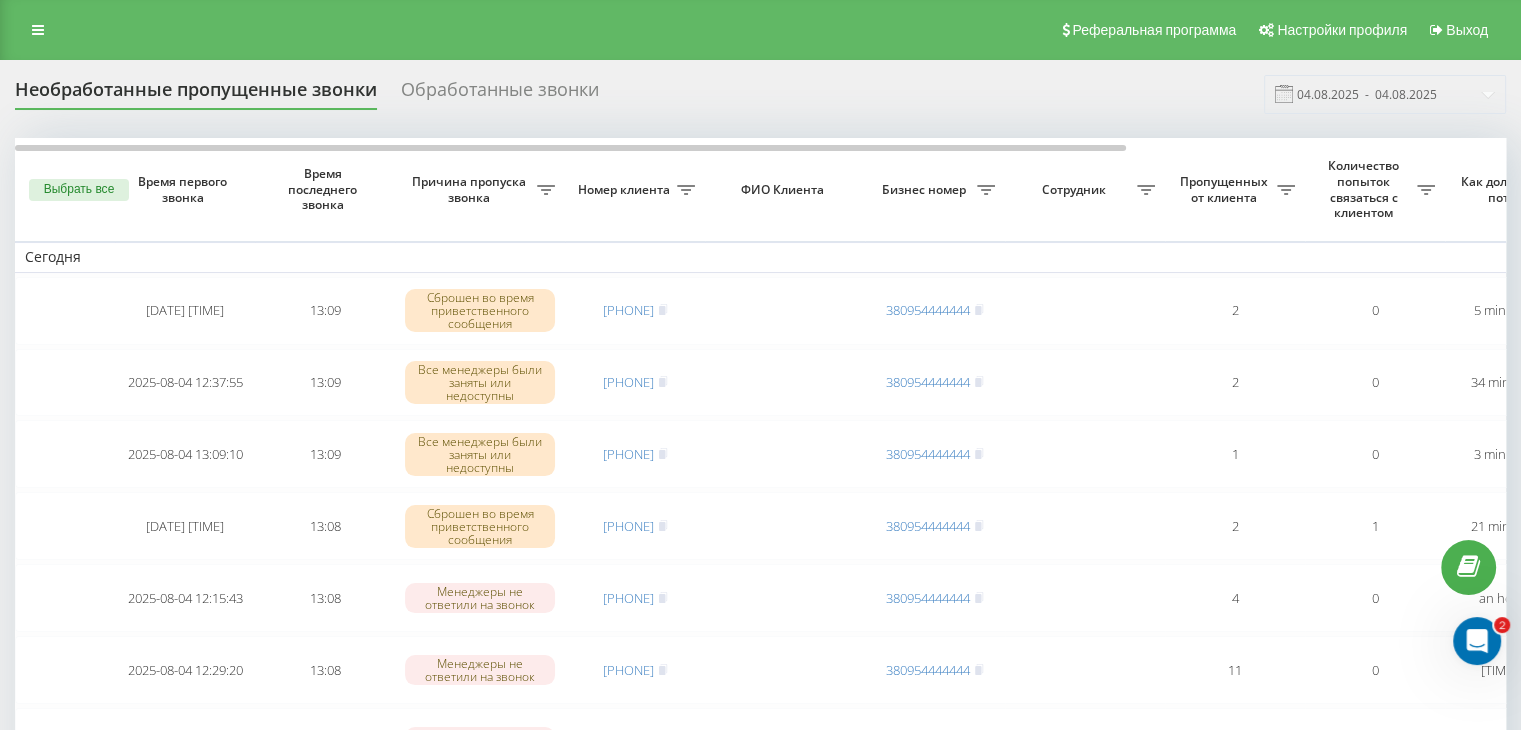 click on "Необработанные пропущенные звонки Обработанные звонки 04.08.2025  -  04.08.2025" at bounding box center (760, 94) 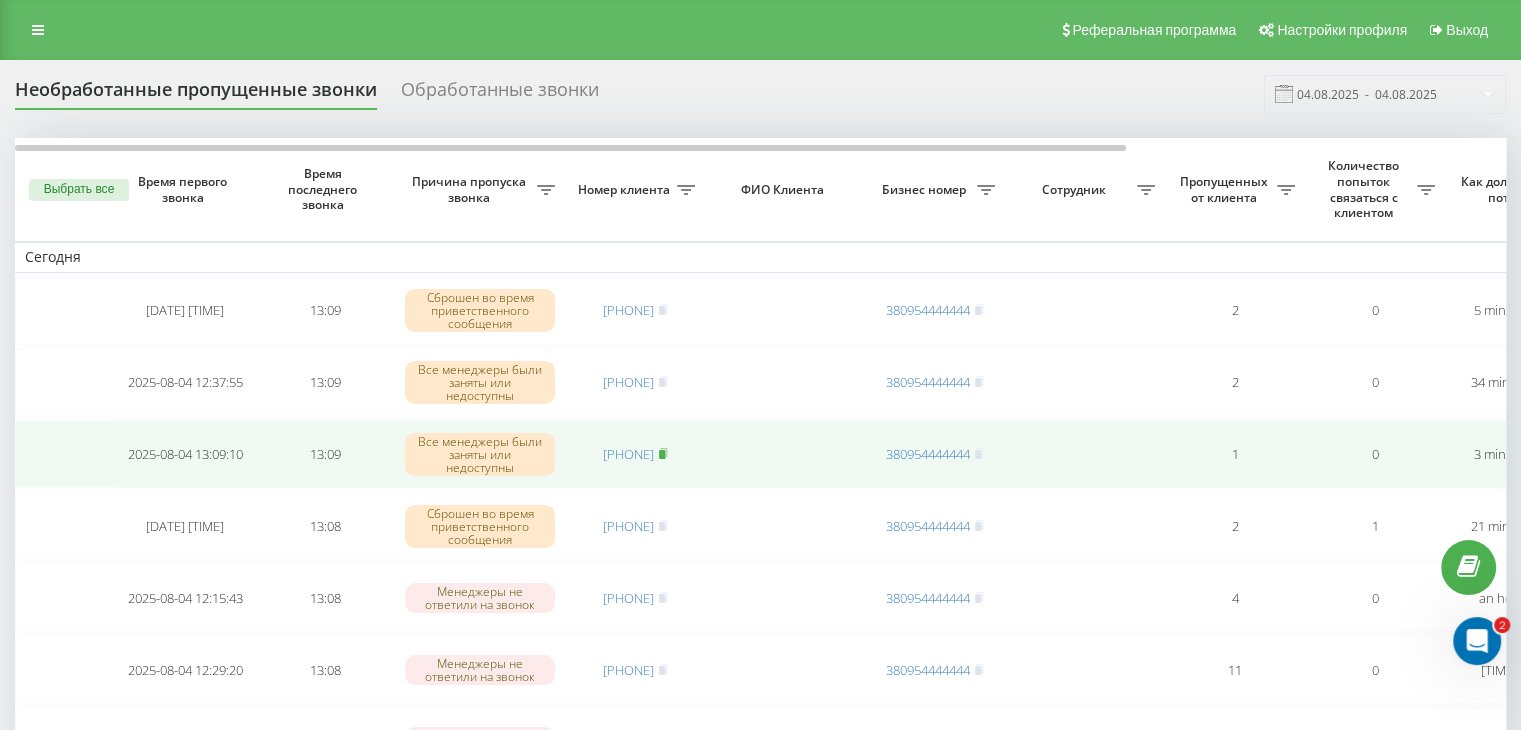 click 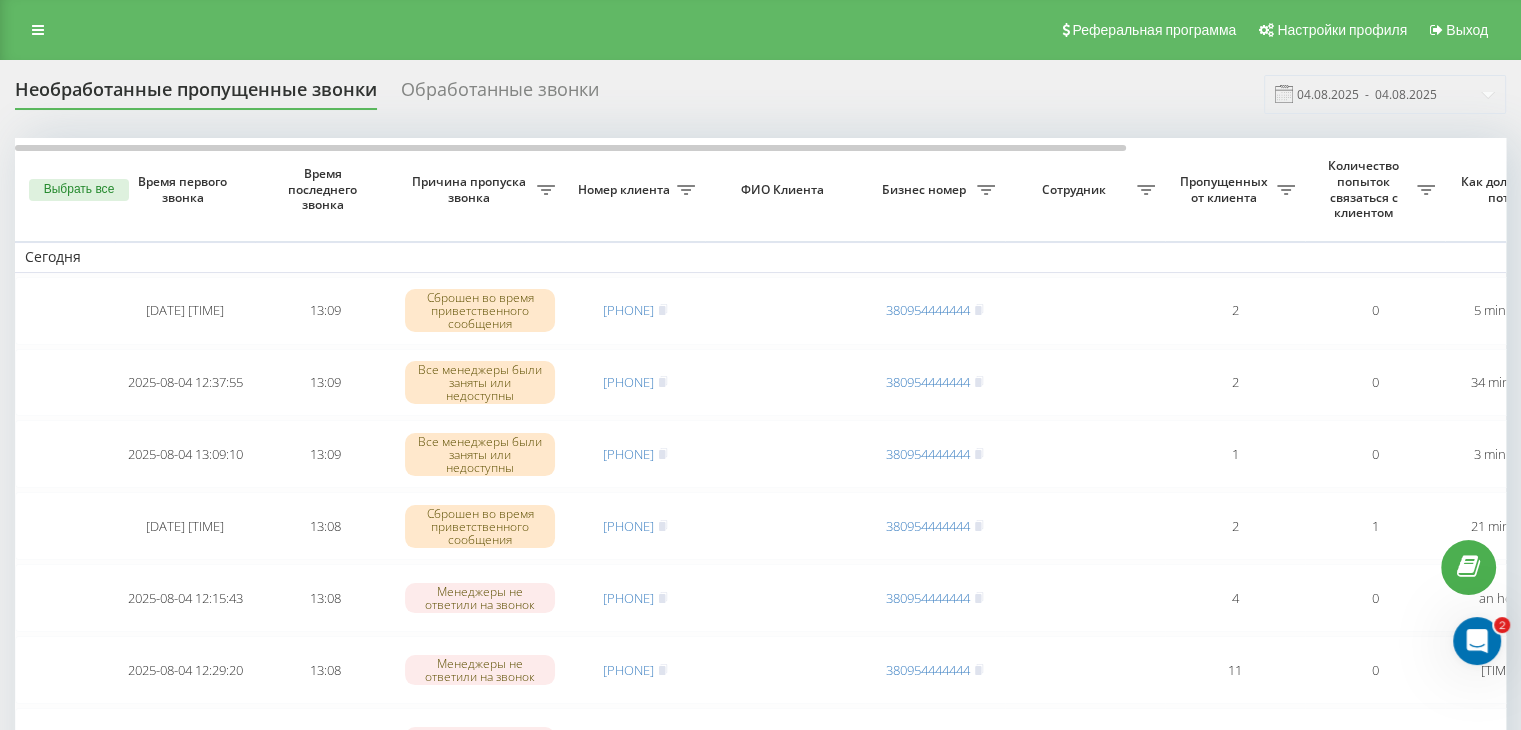 click on "Необработанные пропущенные звонки Обработанные звонки 04.08.2025  -  04.08.2025" at bounding box center (760, 94) 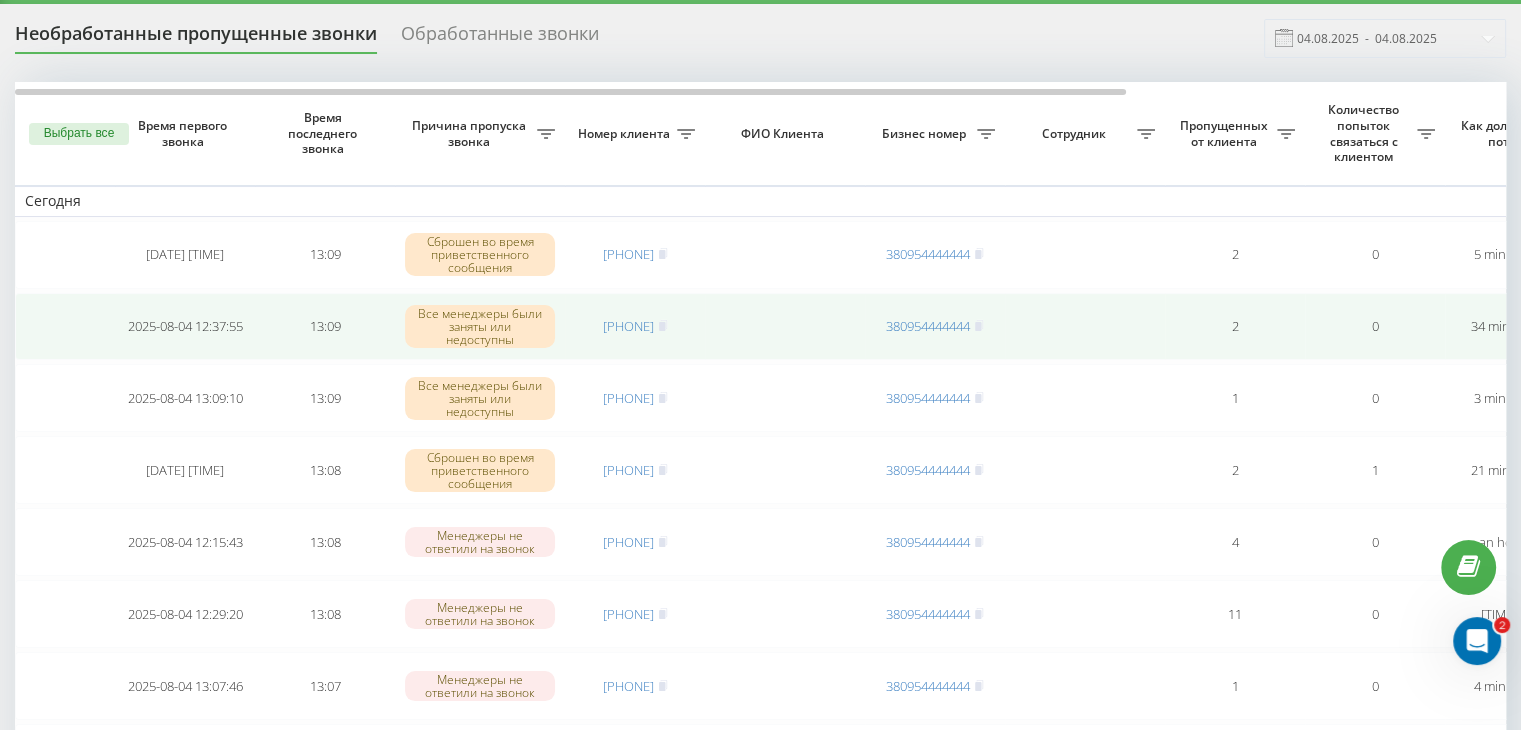 scroll, scrollTop: 100, scrollLeft: 0, axis: vertical 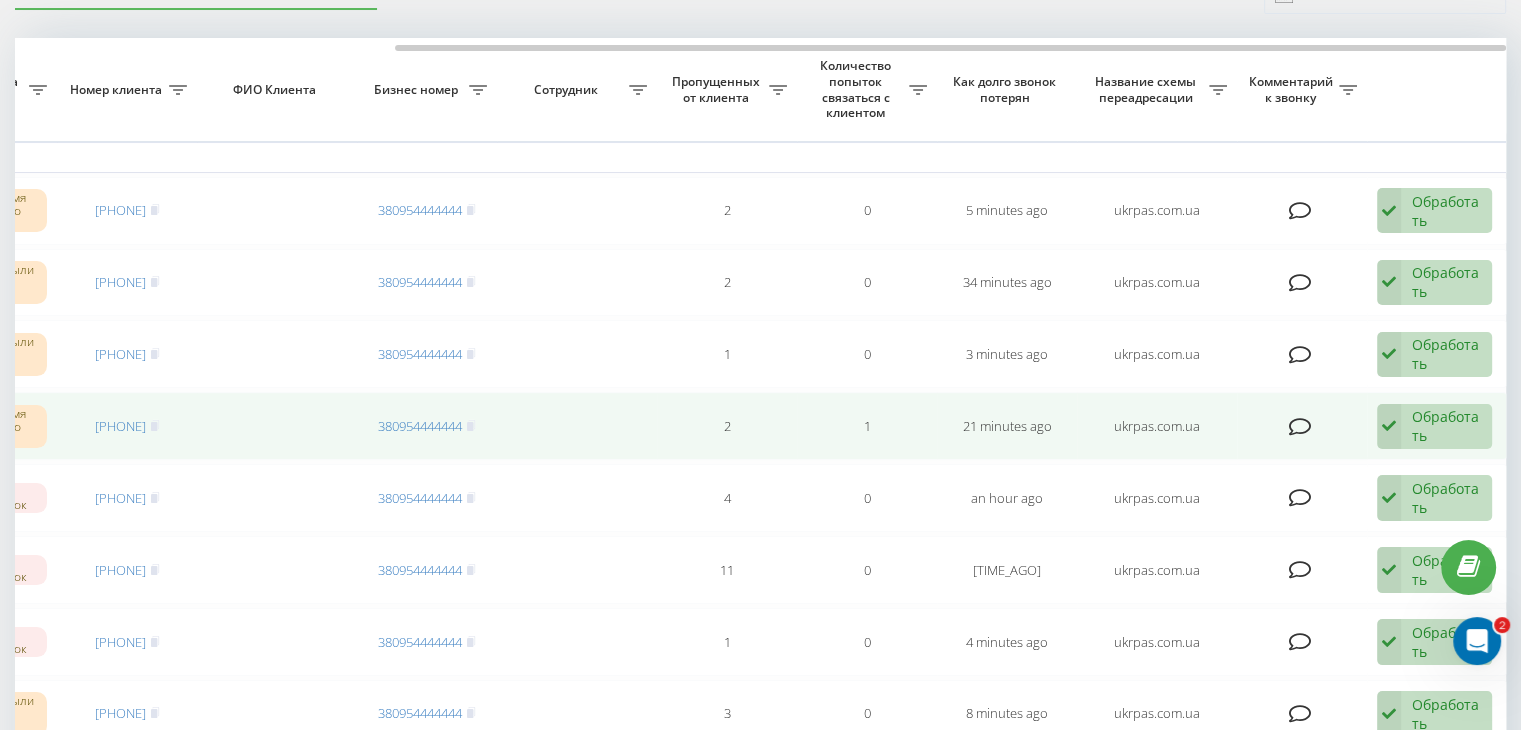 click on "Обработать Не удалось связаться Связался с клиентом с помощью другого канала Клиент перезвонил сам с другого номера Другой вариант" at bounding box center (1434, 427) 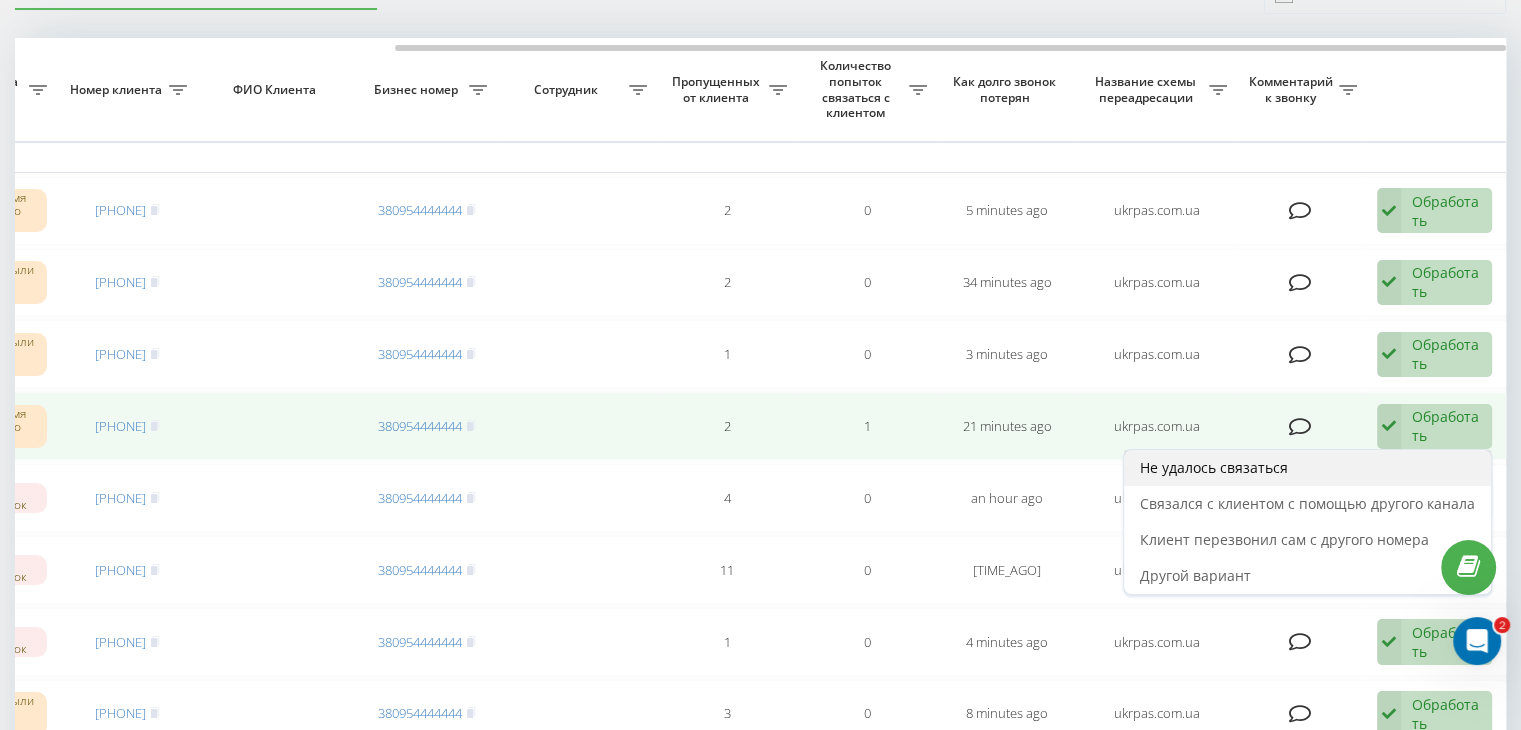 click on "Не удалось связаться" at bounding box center (1307, 468) 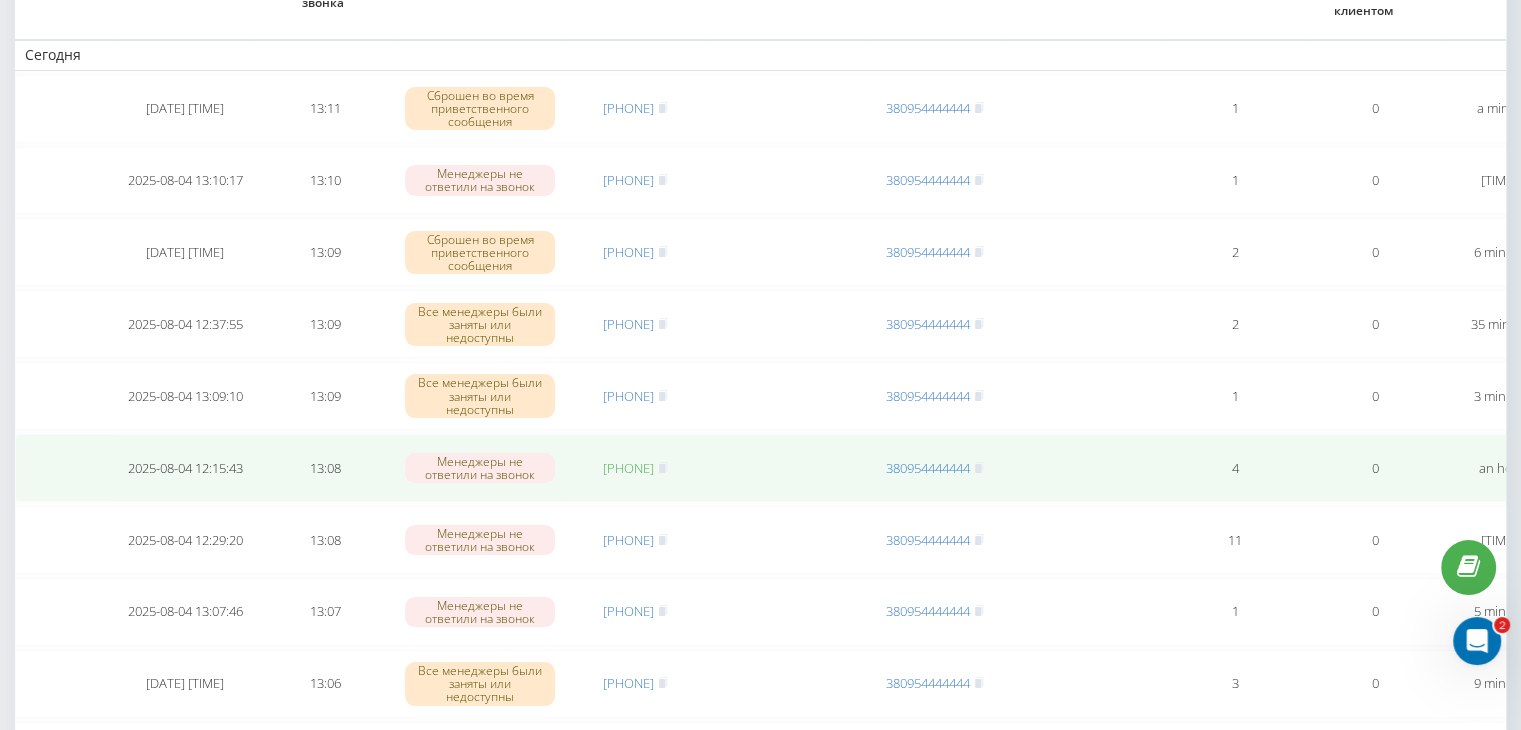 scroll, scrollTop: 300, scrollLeft: 0, axis: vertical 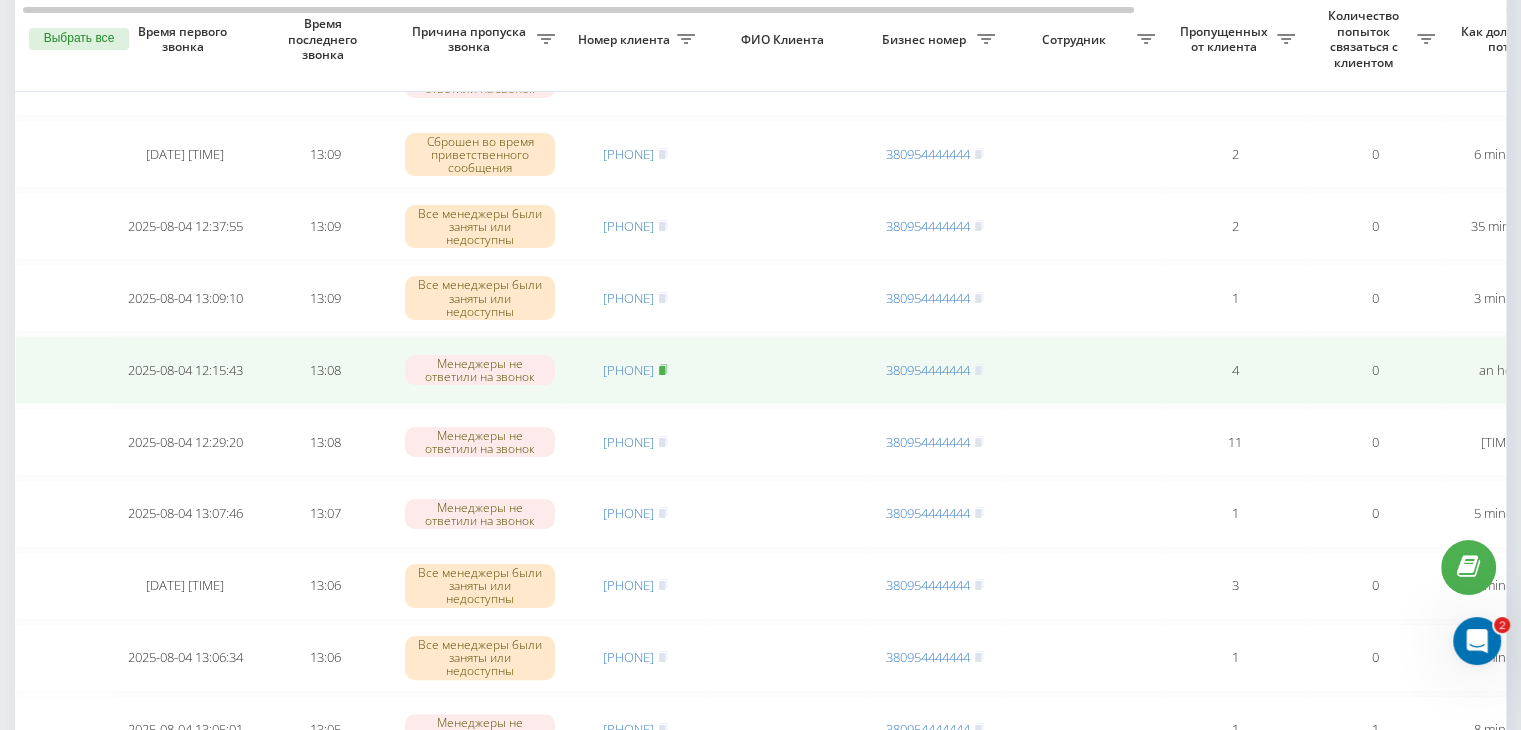 click 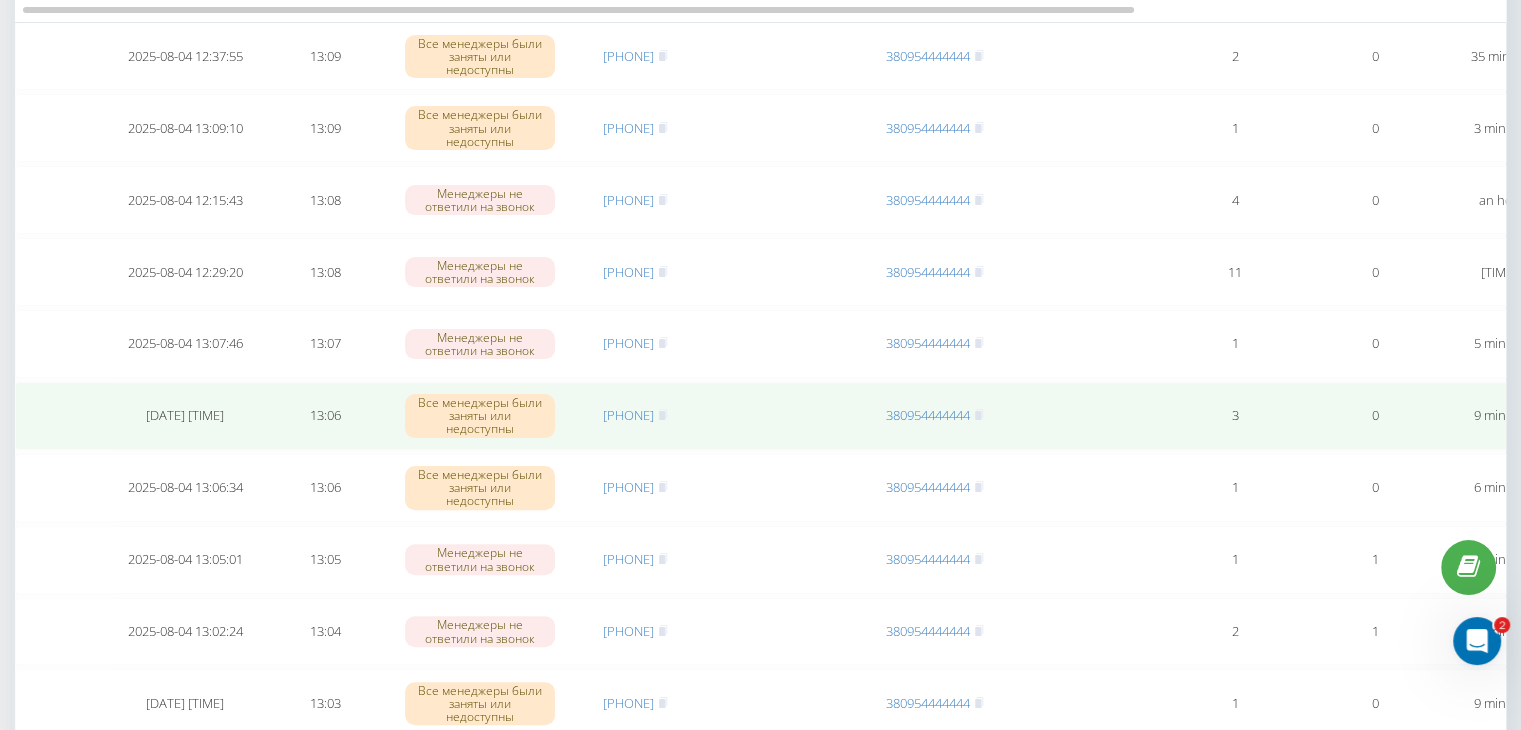 scroll, scrollTop: 500, scrollLeft: 0, axis: vertical 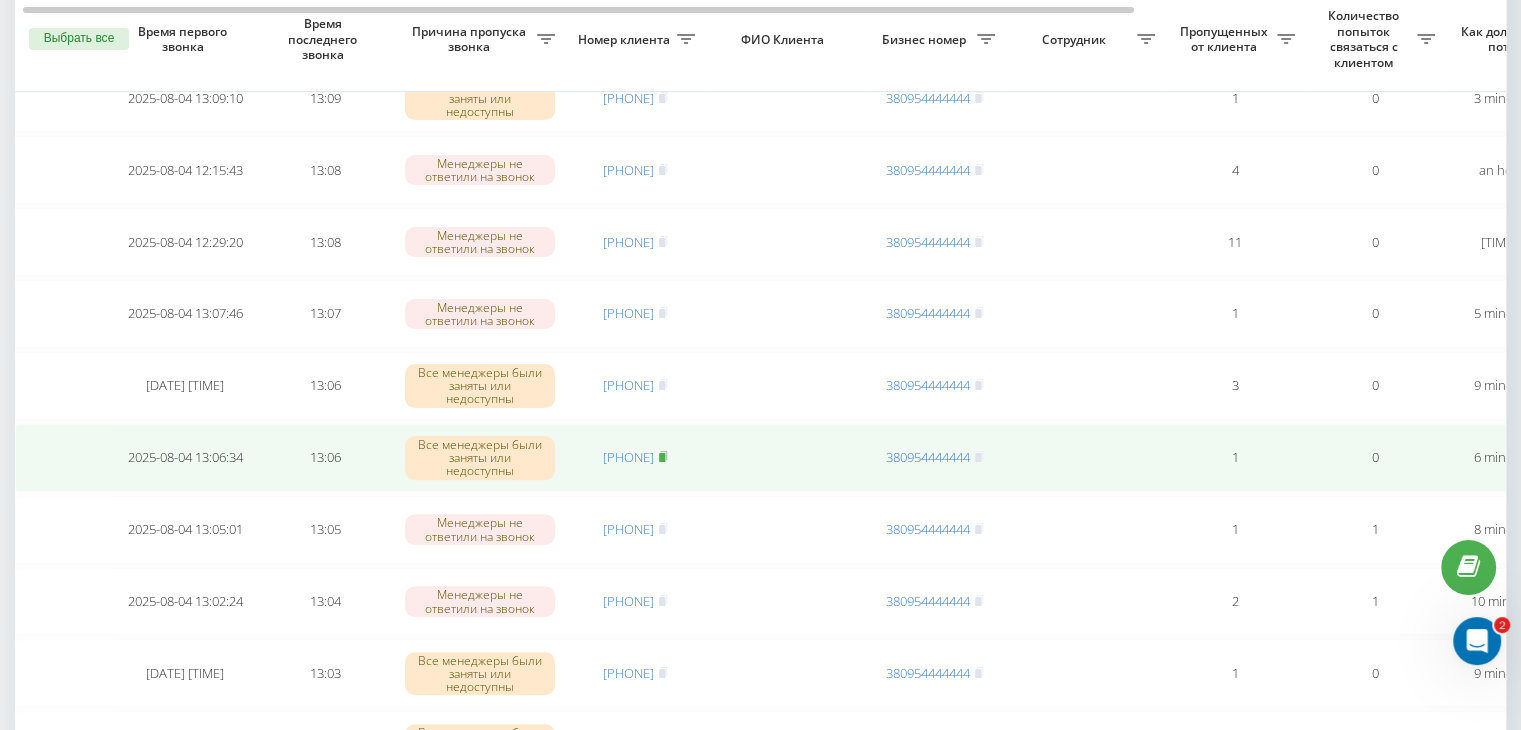 click 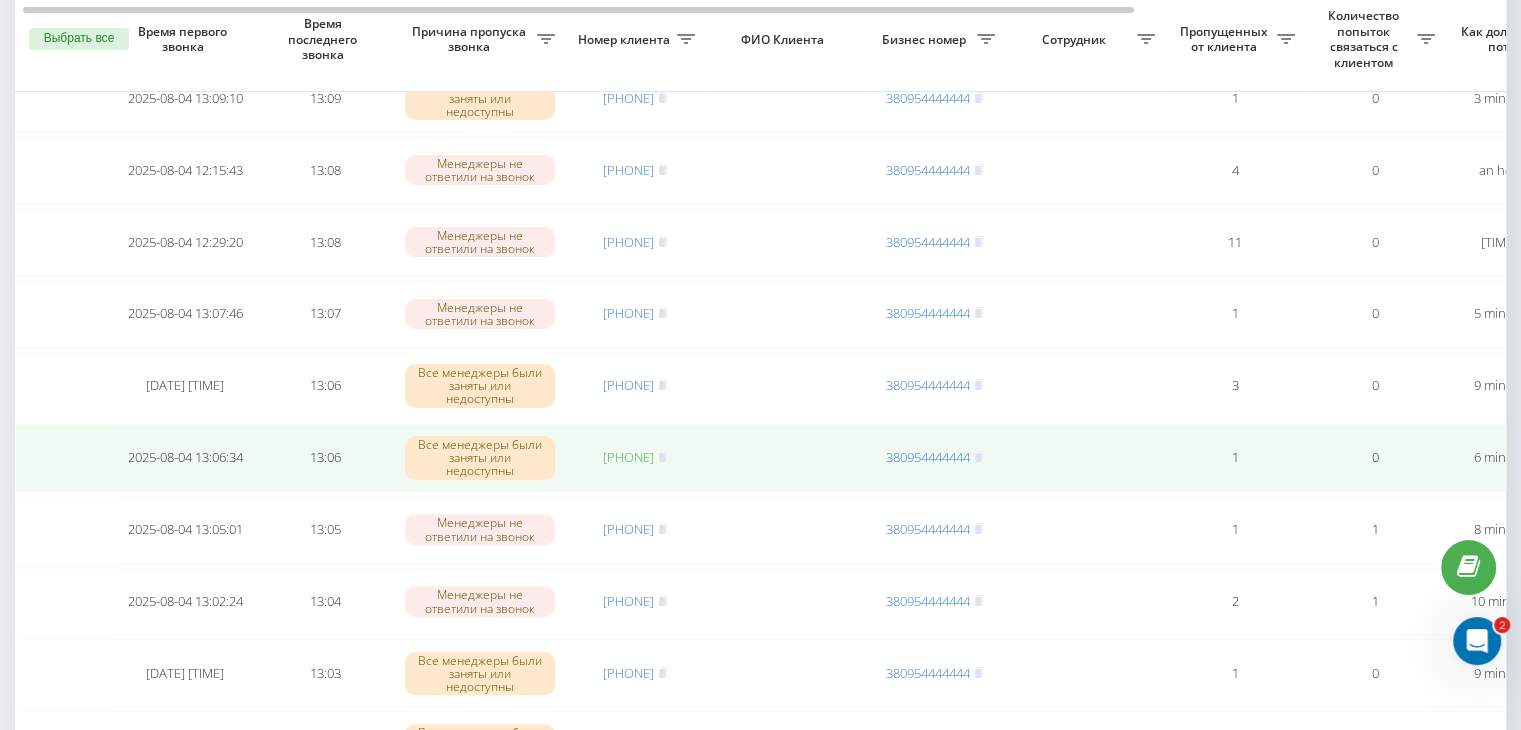 click on "[PHONE]" at bounding box center (628, 457) 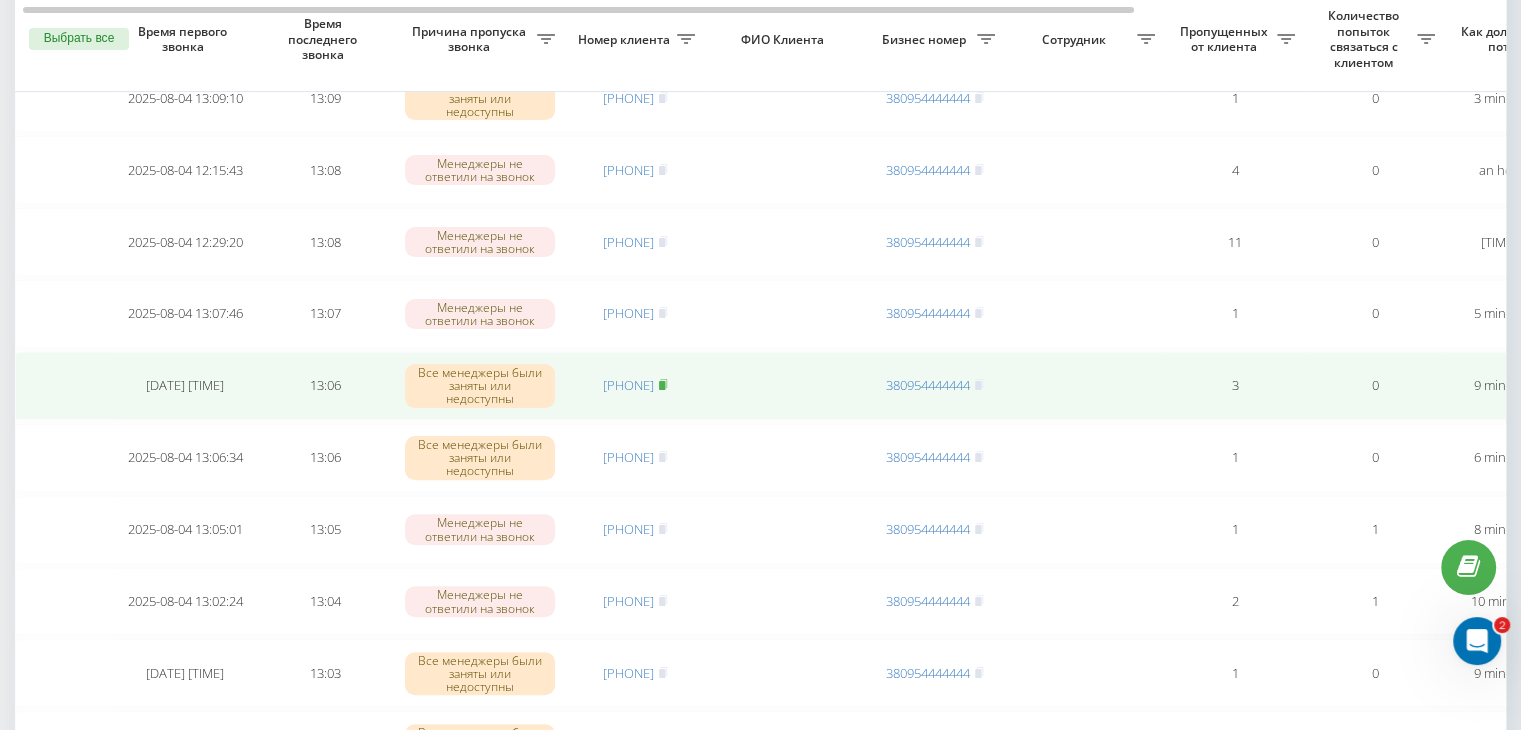 click 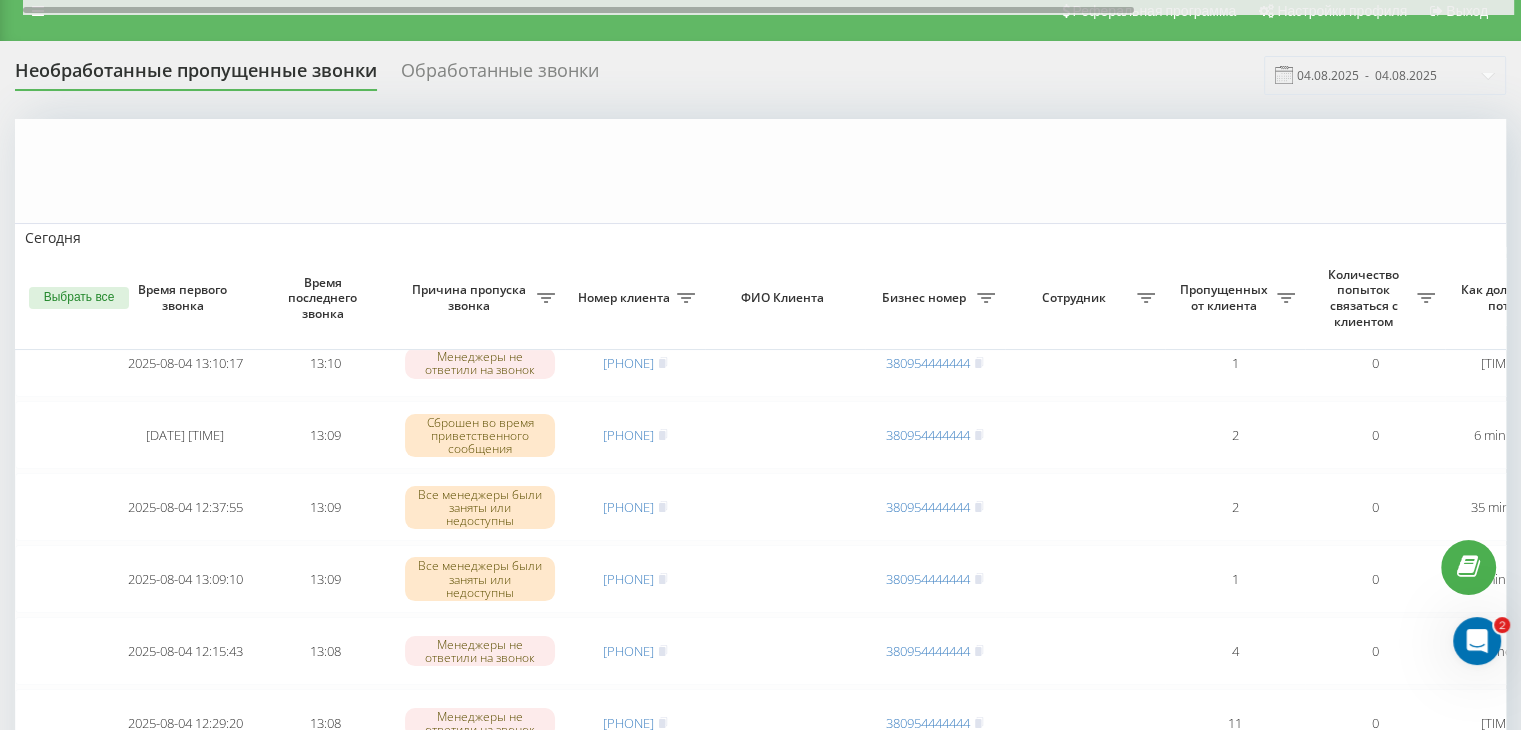 scroll, scrollTop: 0, scrollLeft: 0, axis: both 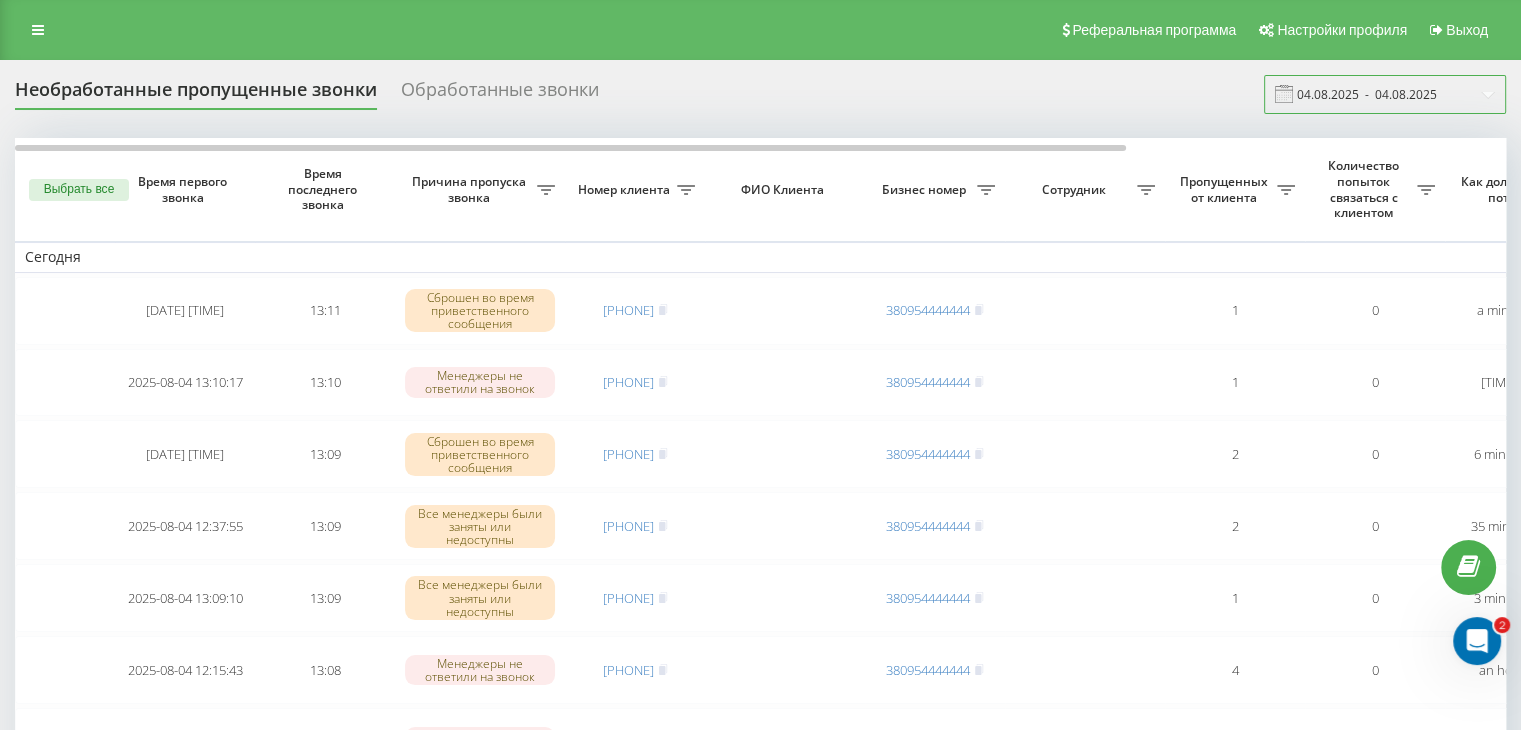 click on "04.08.2025  -  04.08.2025" at bounding box center [1385, 94] 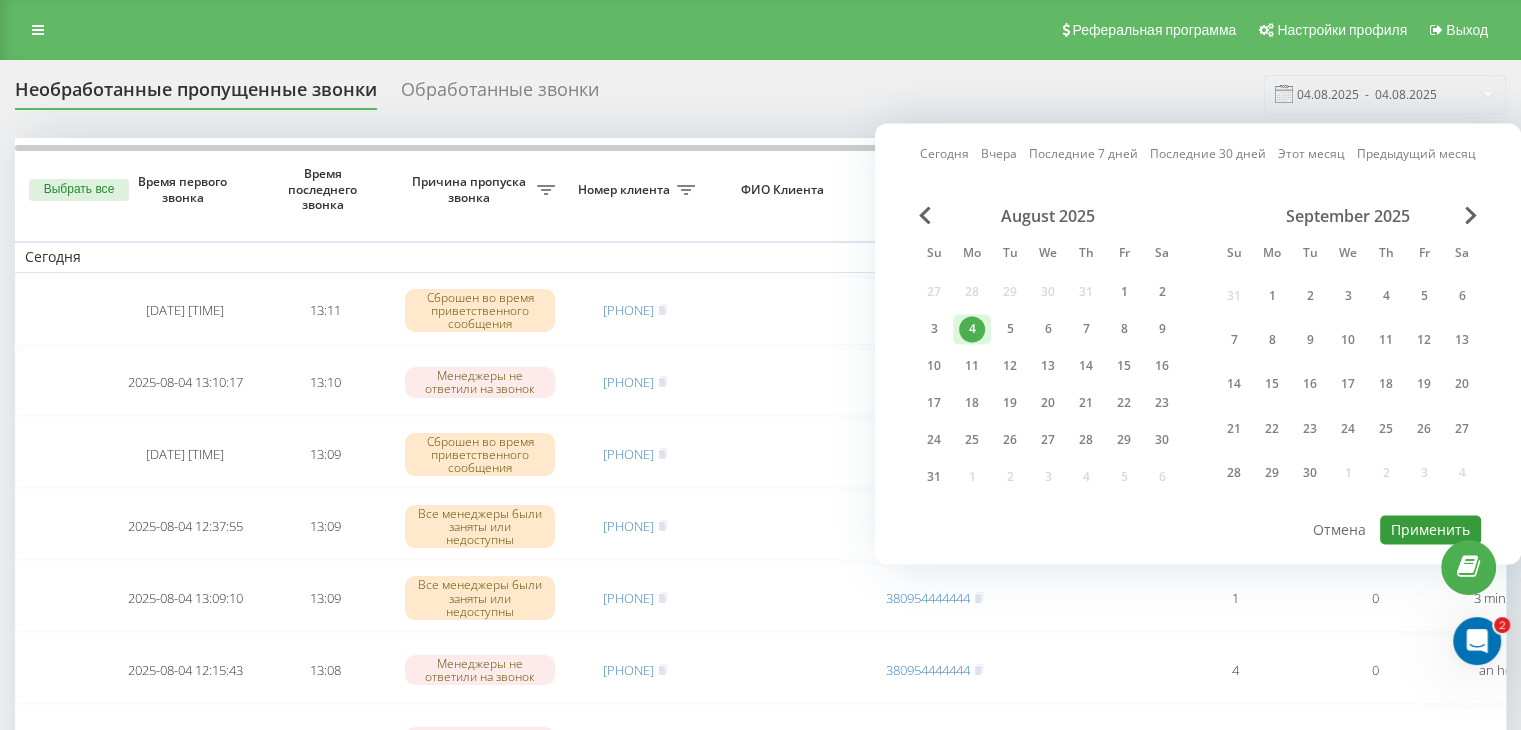 click on "Применить" at bounding box center [1430, 529] 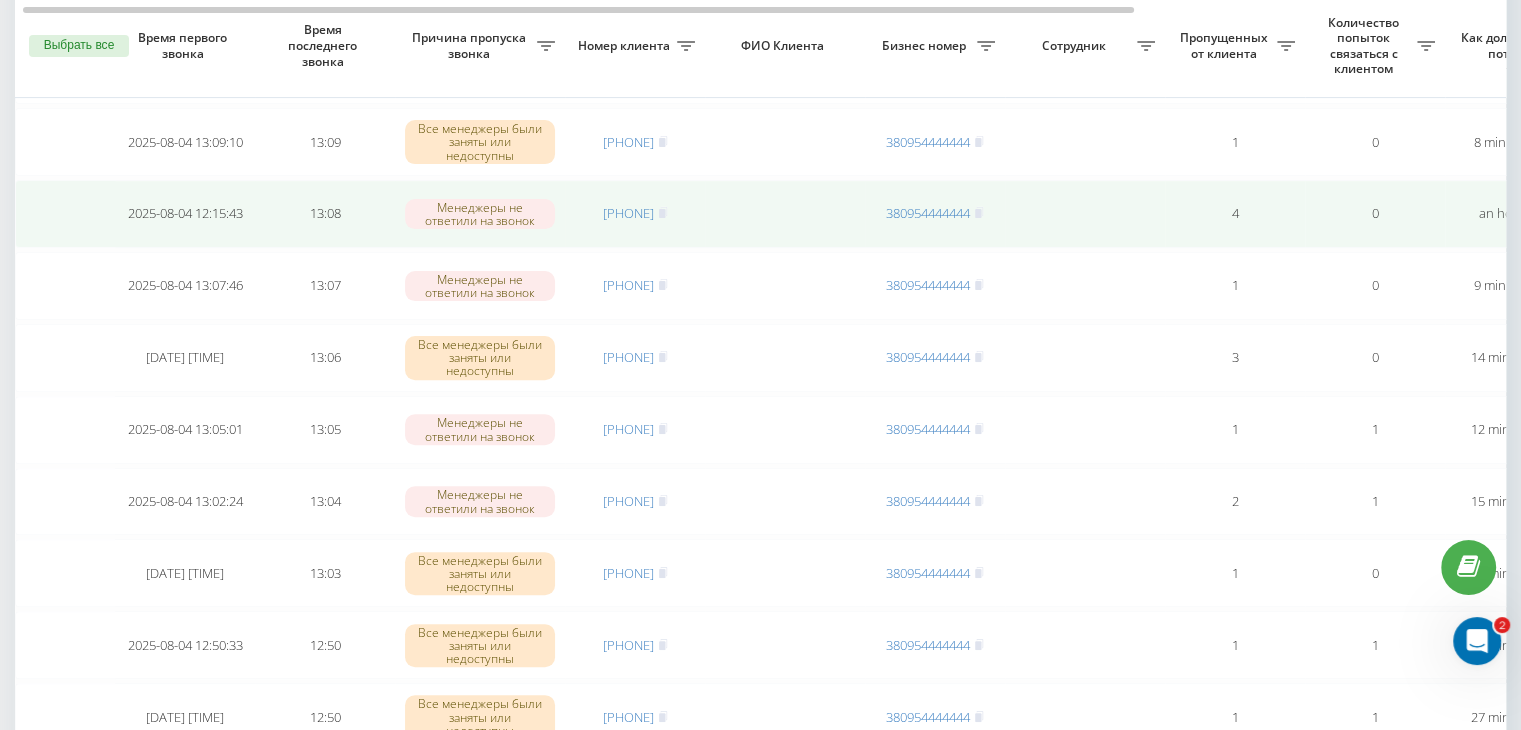 scroll, scrollTop: 700, scrollLeft: 0, axis: vertical 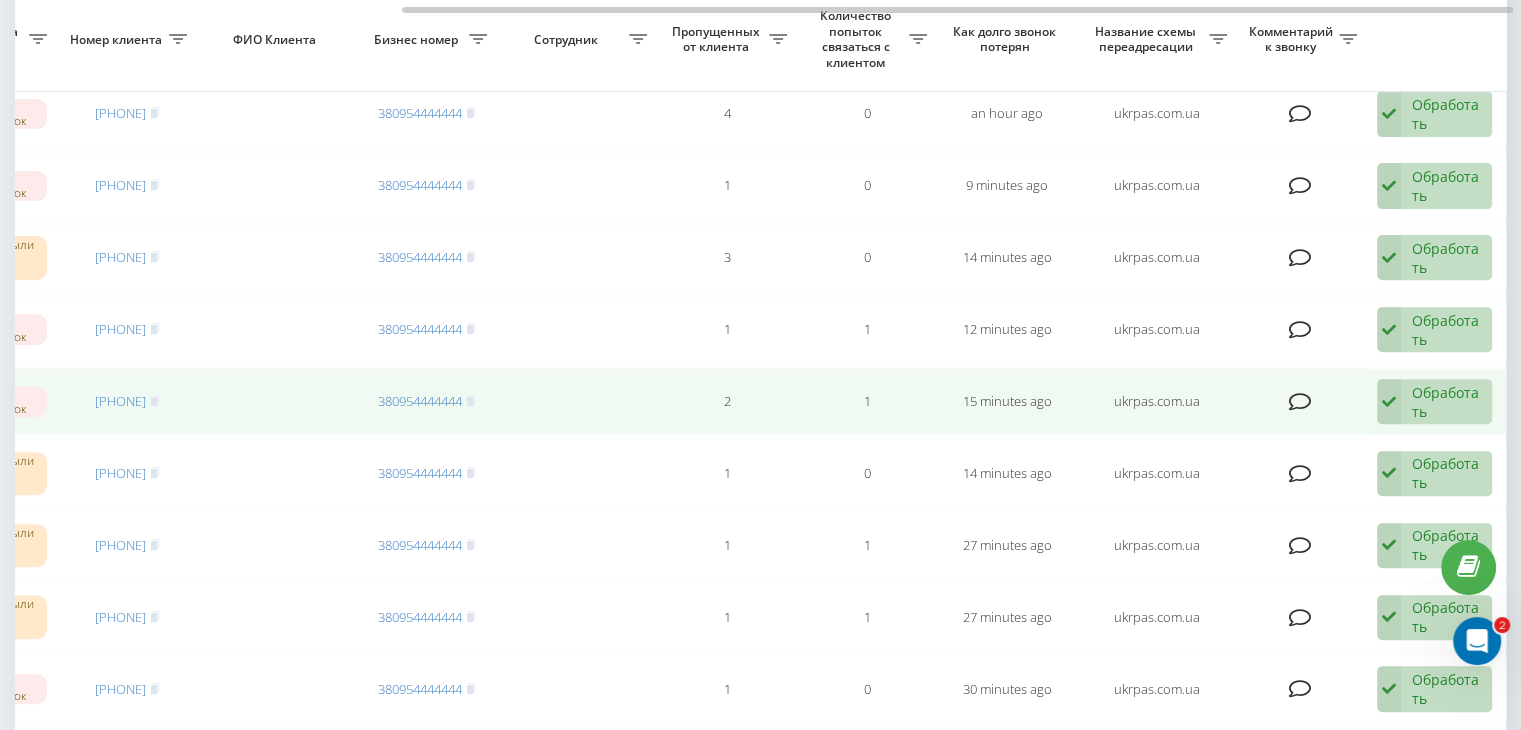 click on "Обработать Не удалось связаться Связался с клиентом с помощью другого канала Клиент перезвонил сам с другого номера Другой вариант" at bounding box center (1434, 402) 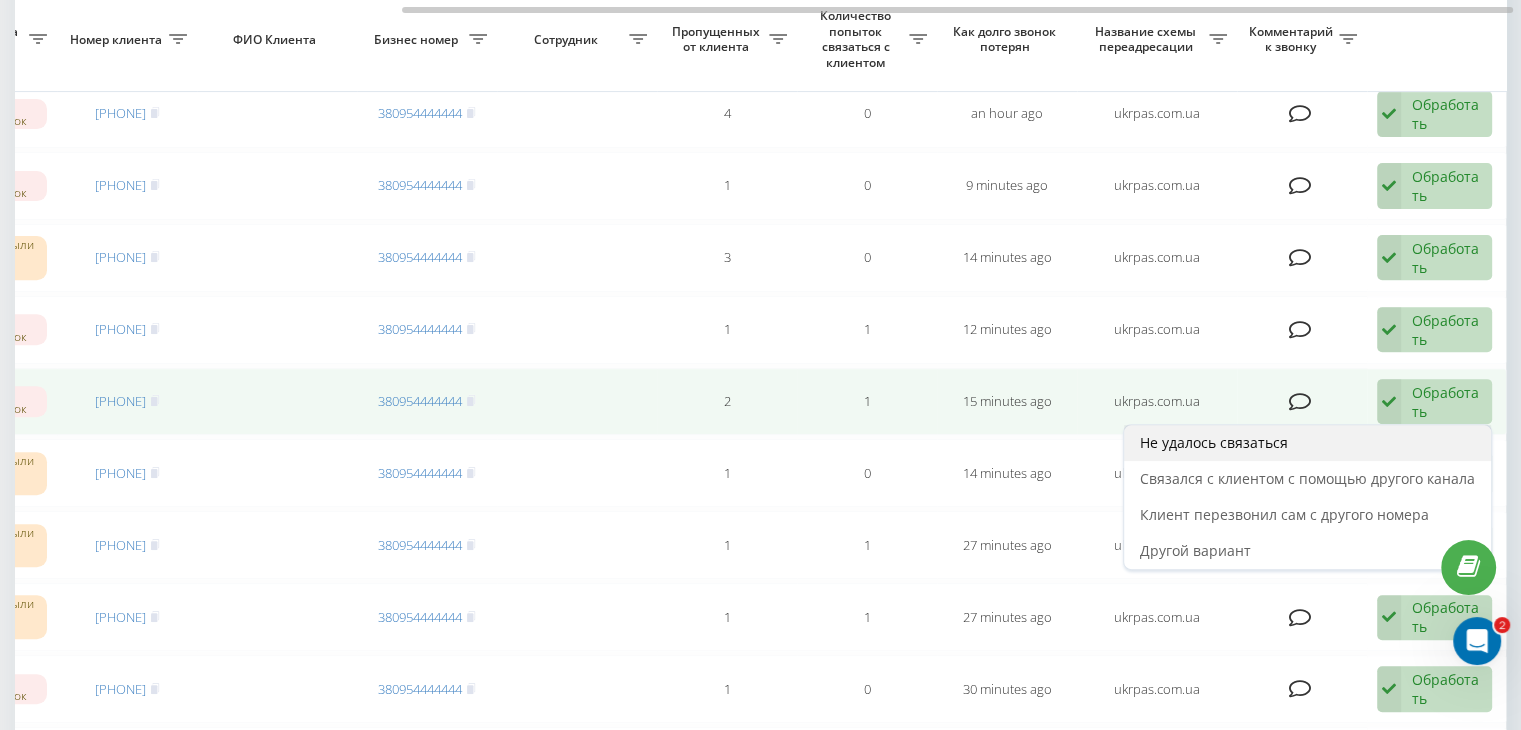 click on "Не удалось связаться" at bounding box center (1307, 443) 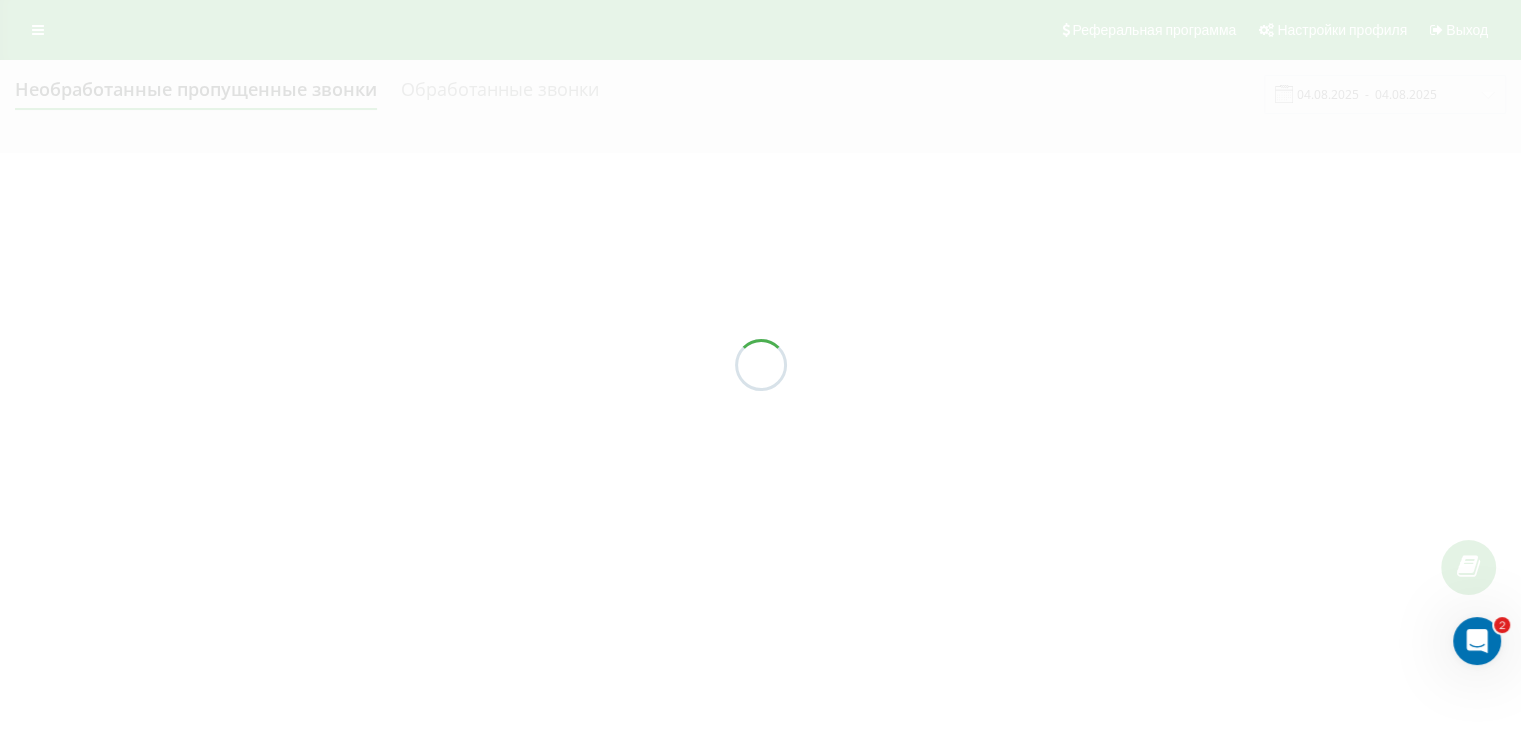 scroll, scrollTop: 0, scrollLeft: 0, axis: both 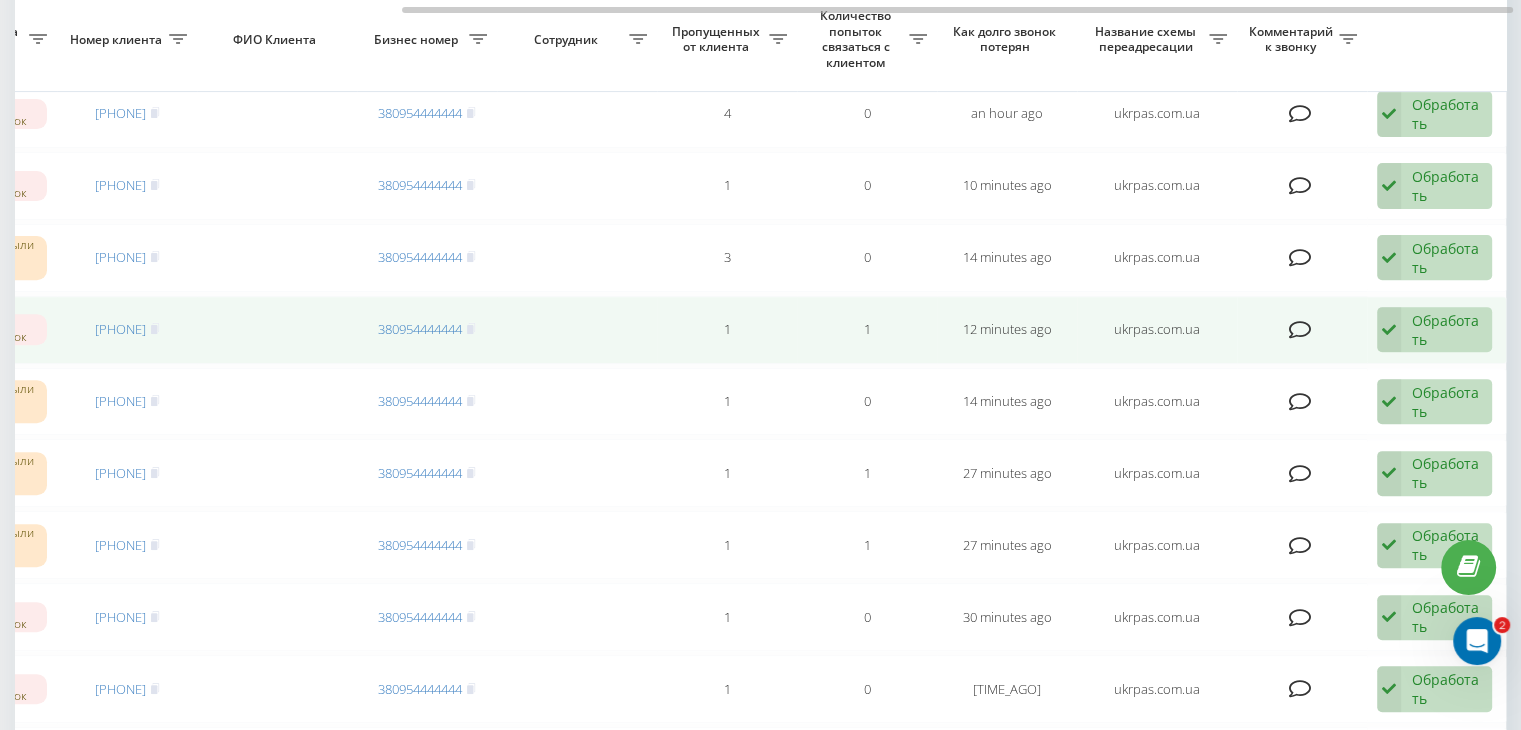 click on "Обработать" at bounding box center (1446, 330) 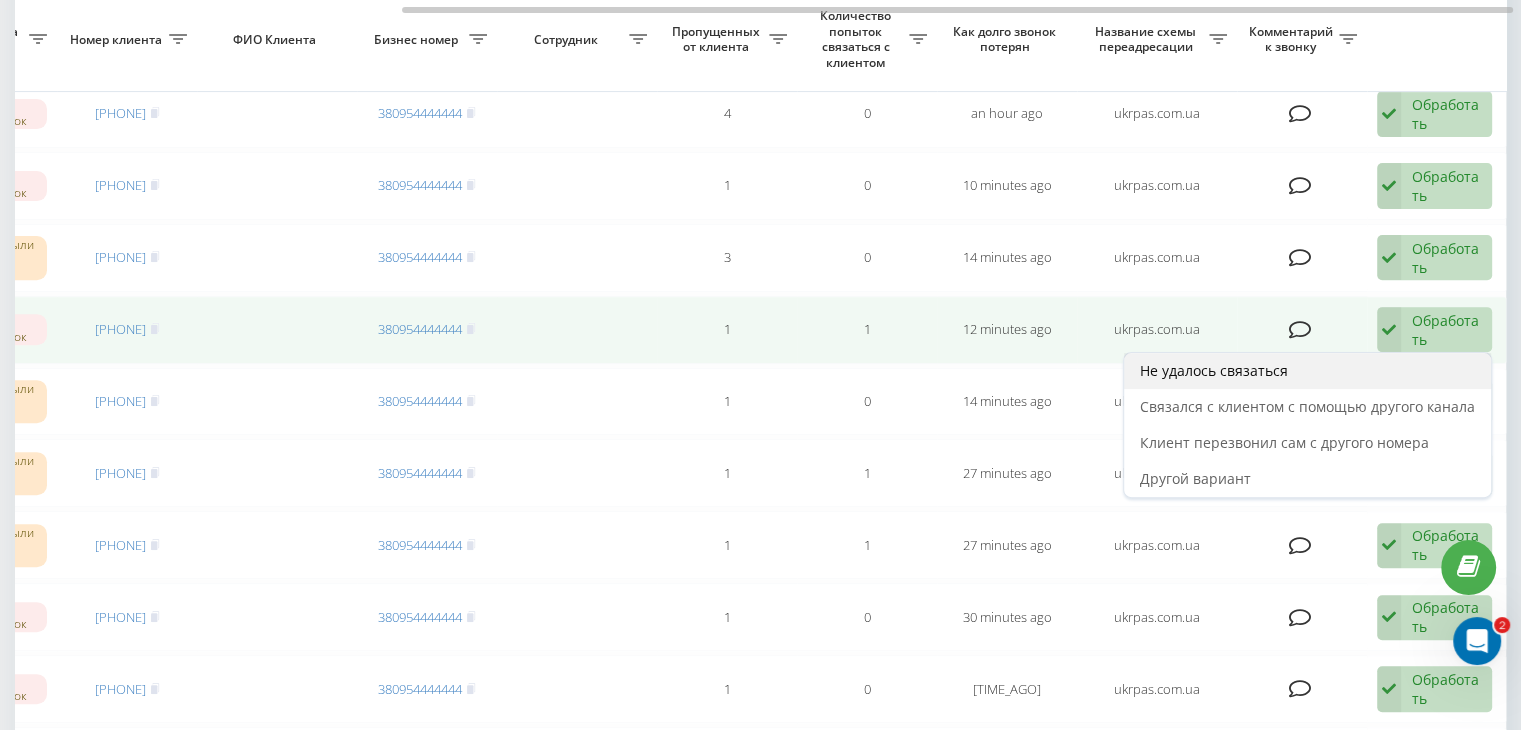 click on "Не удалось связаться" at bounding box center (1307, 371) 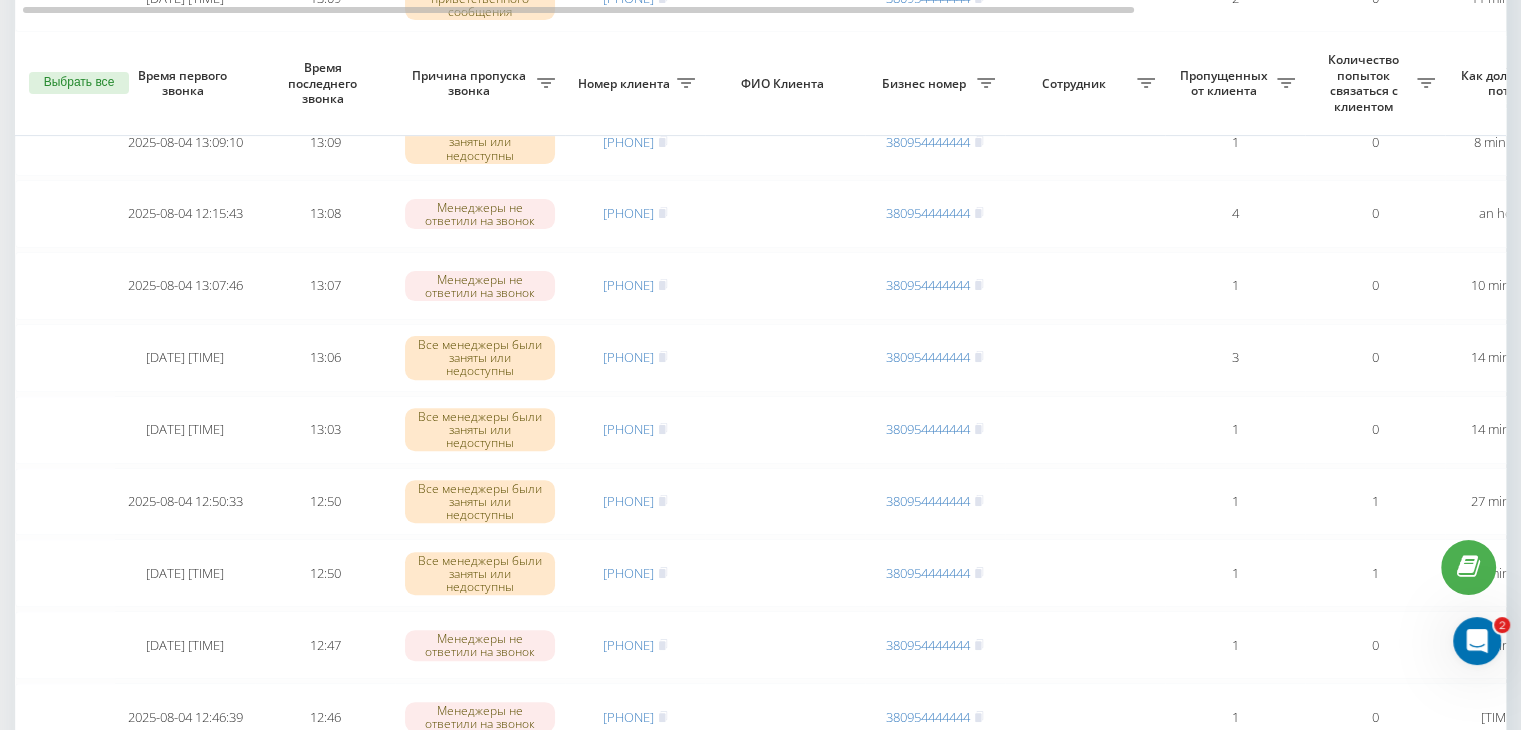 scroll, scrollTop: 800, scrollLeft: 0, axis: vertical 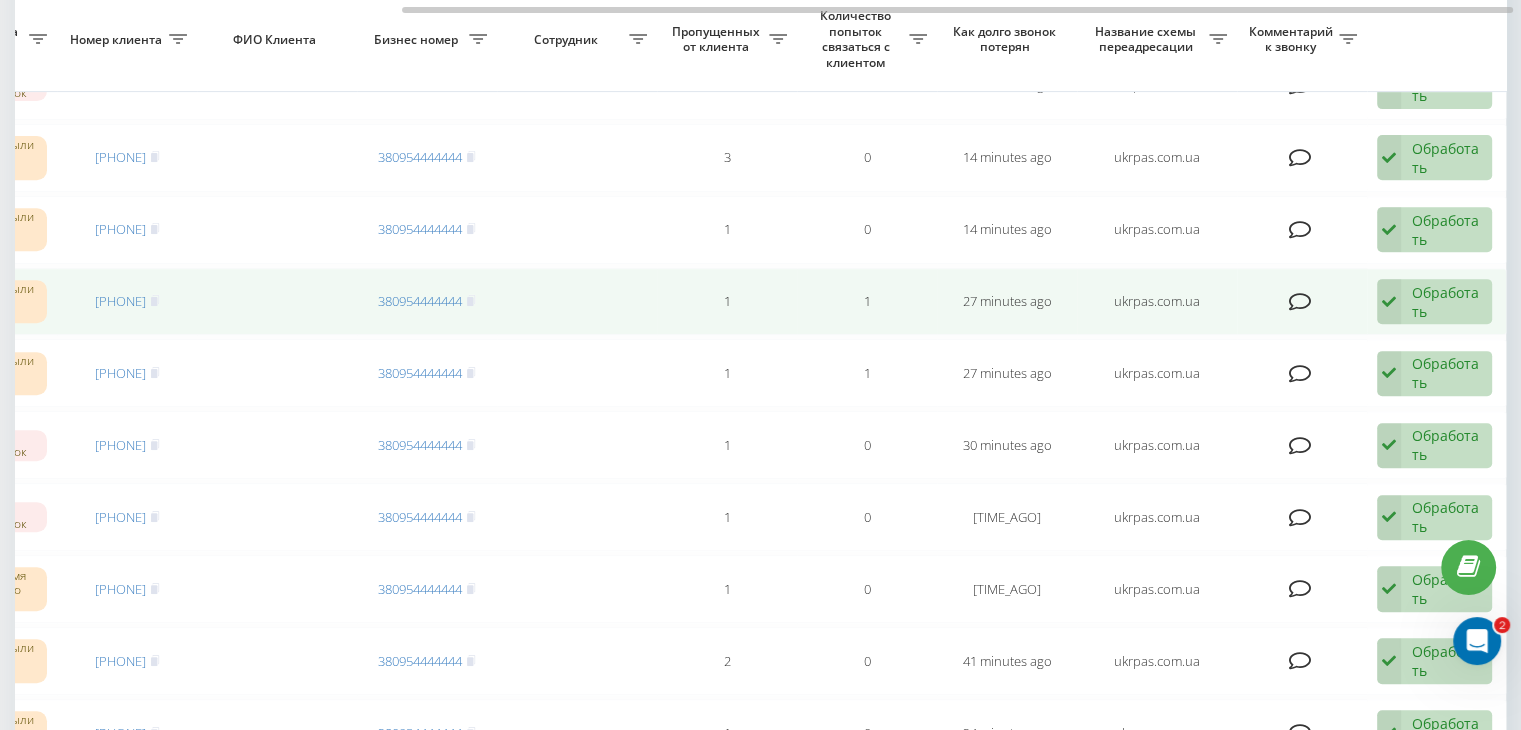 click on "Обработать" at bounding box center [1446, 302] 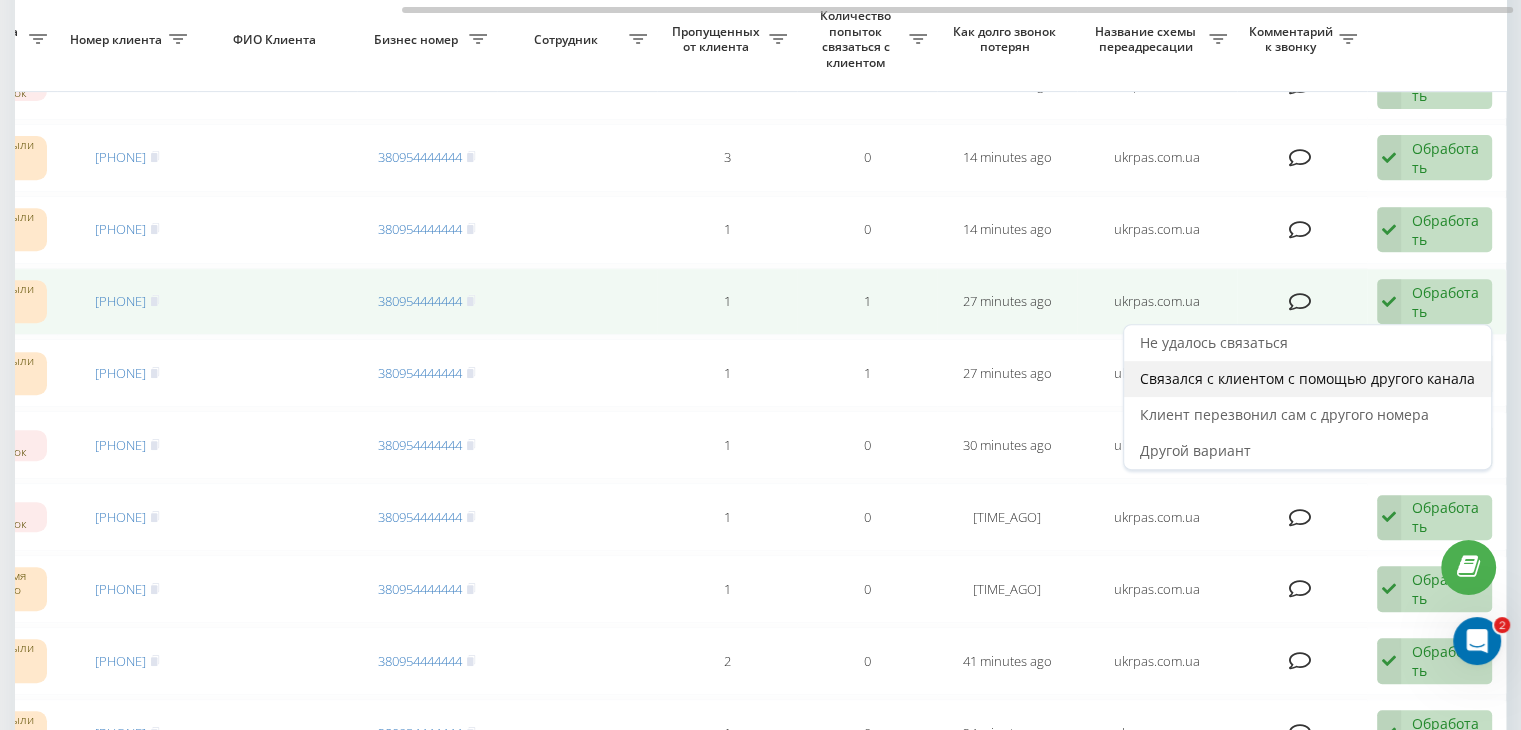 click on "Связался с клиентом с помощью другого канала" at bounding box center (1307, 379) 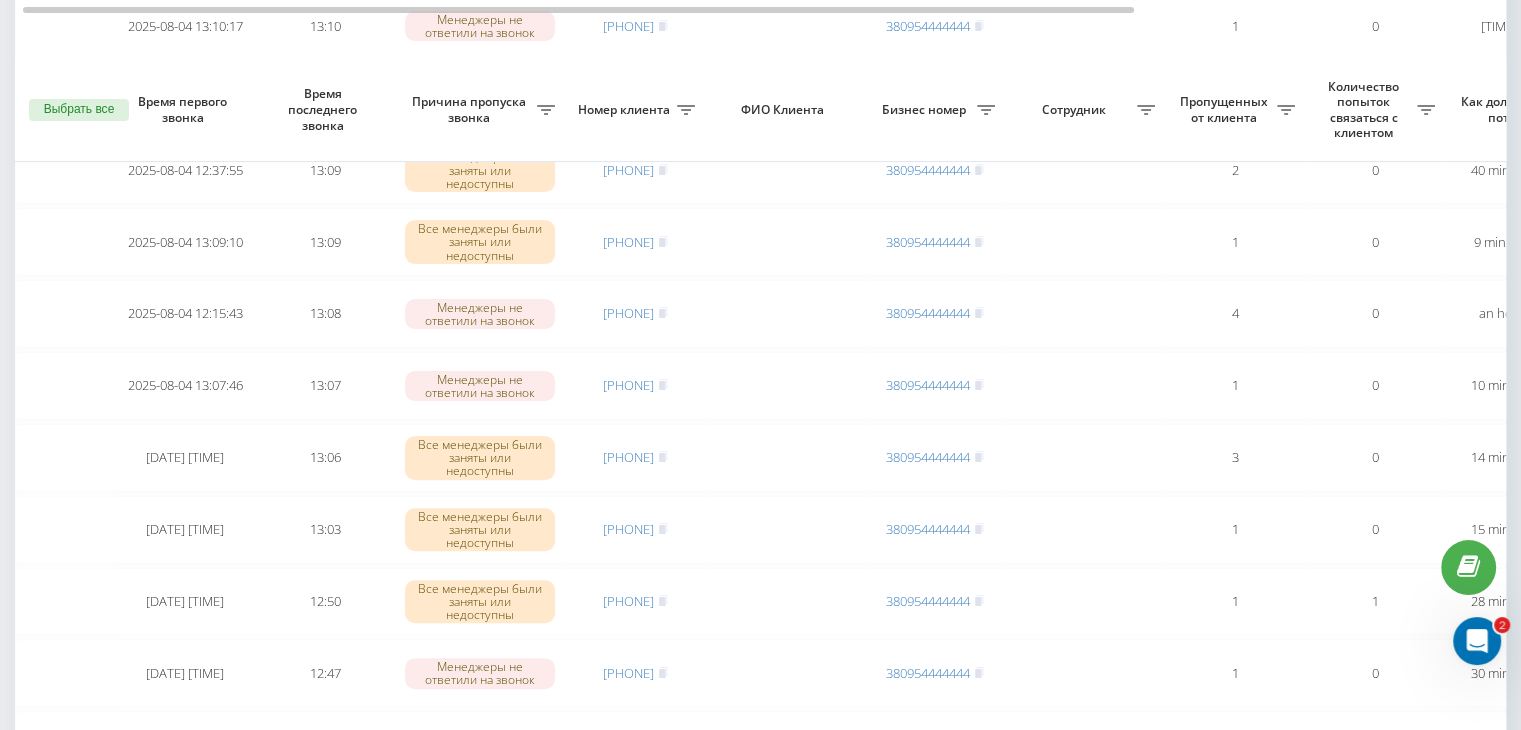 scroll, scrollTop: 700, scrollLeft: 0, axis: vertical 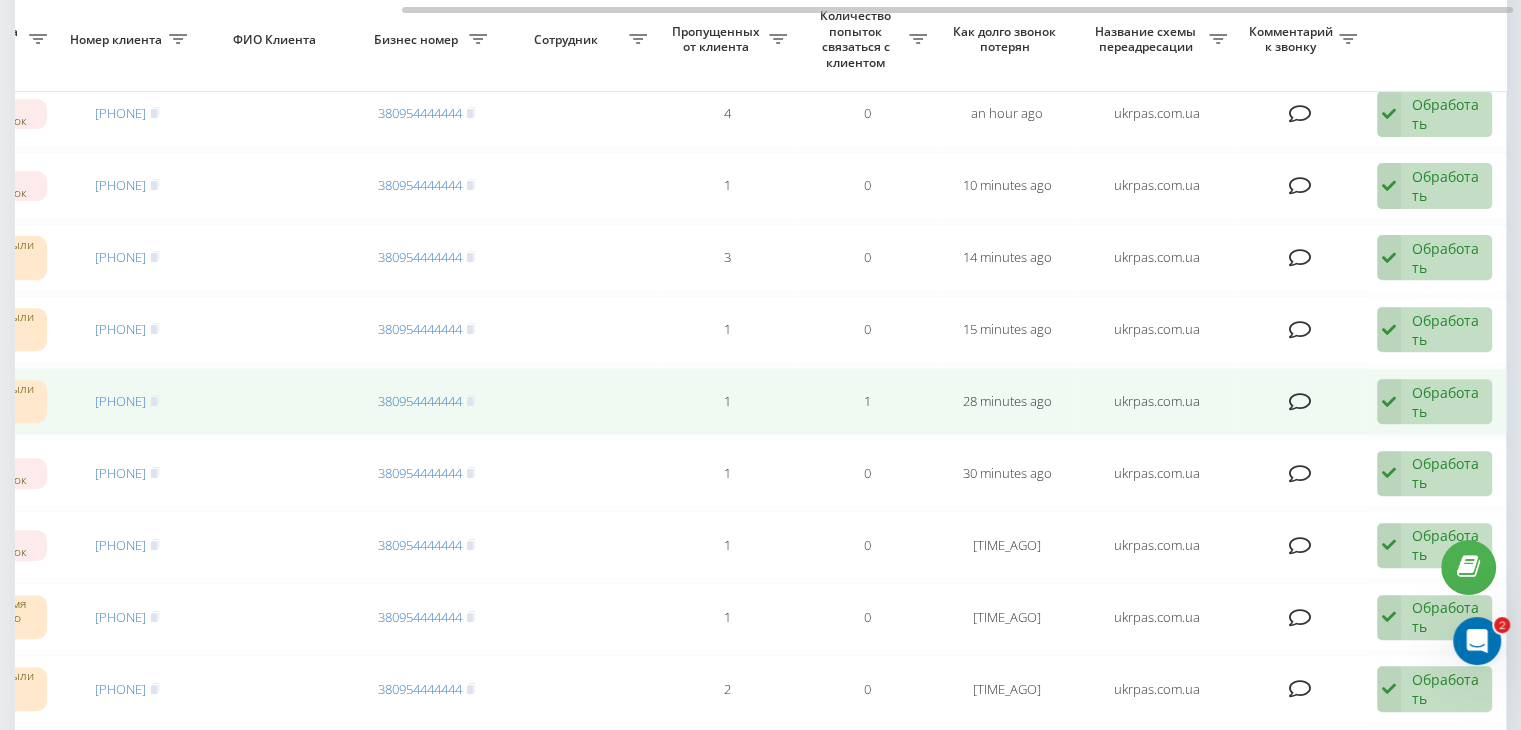 click at bounding box center (1389, 402) 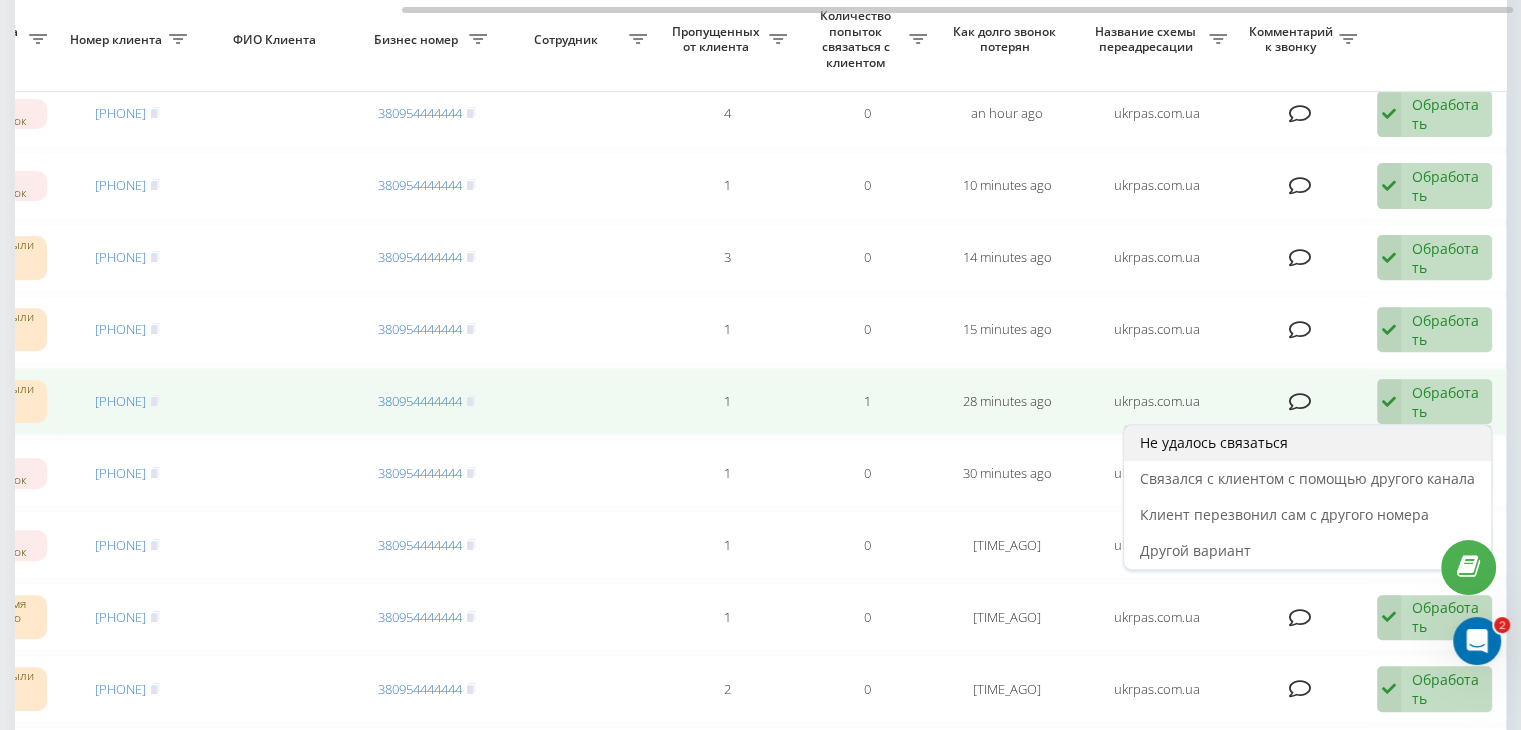 click on "Не удалось связаться" at bounding box center (1307, 443) 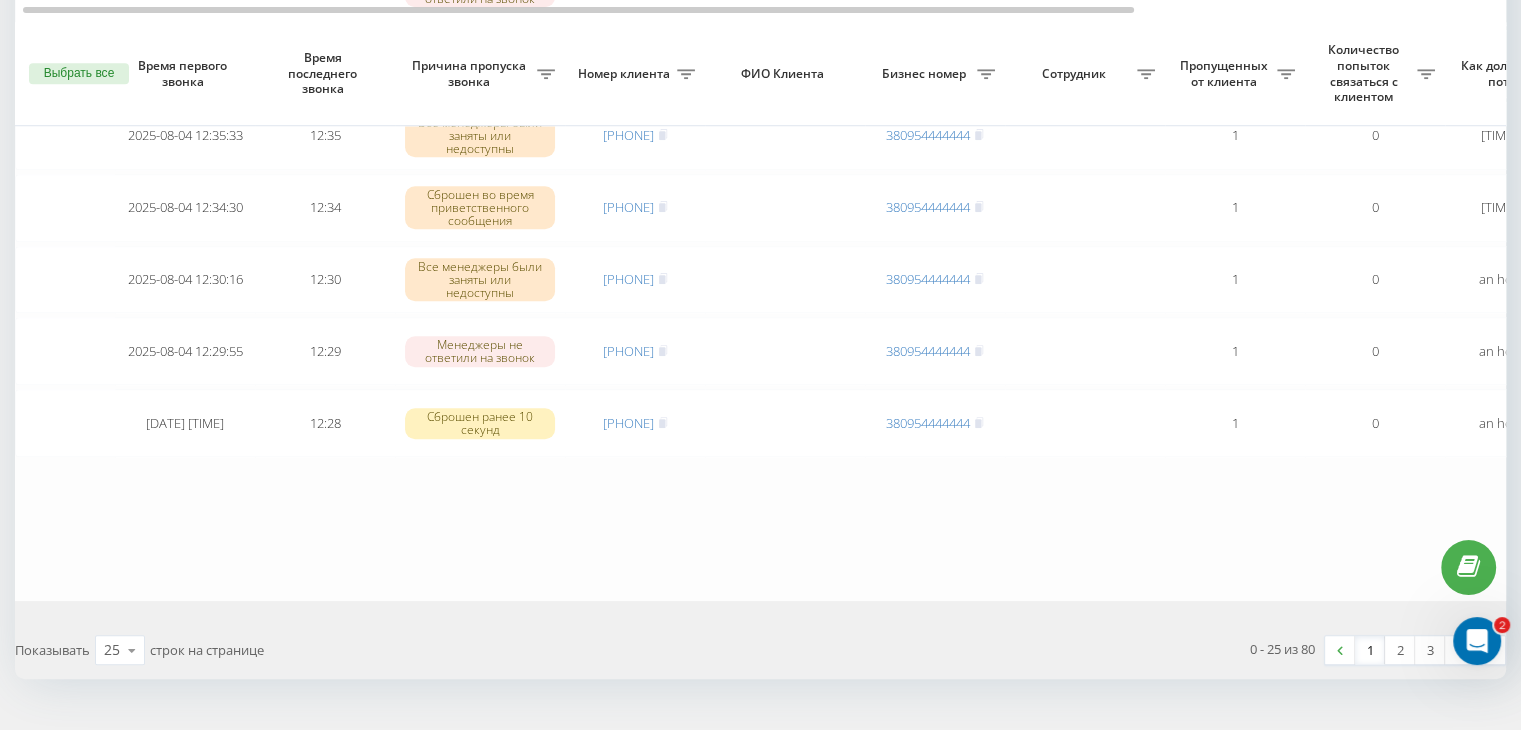 scroll, scrollTop: 1647, scrollLeft: 0, axis: vertical 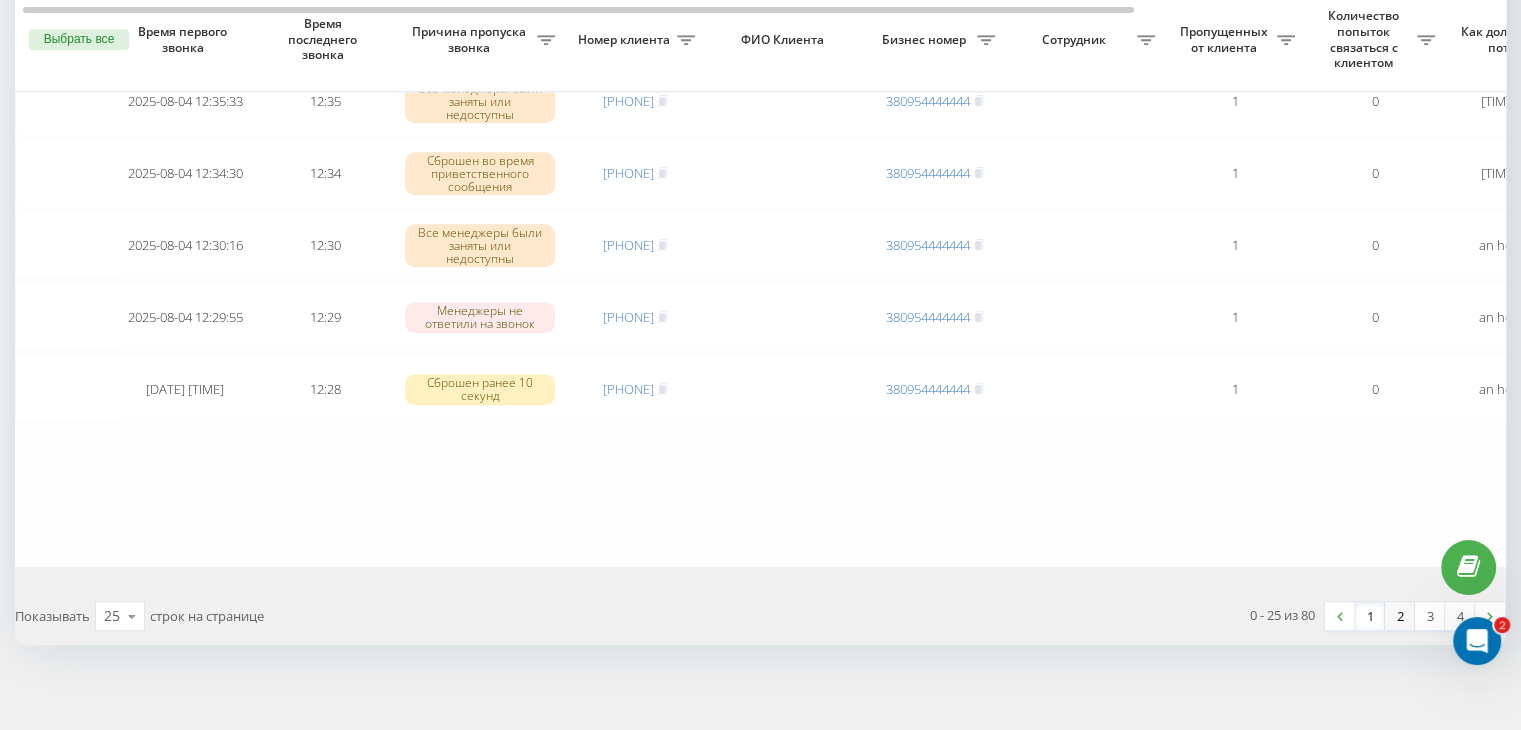 click on "2" at bounding box center (1400, 616) 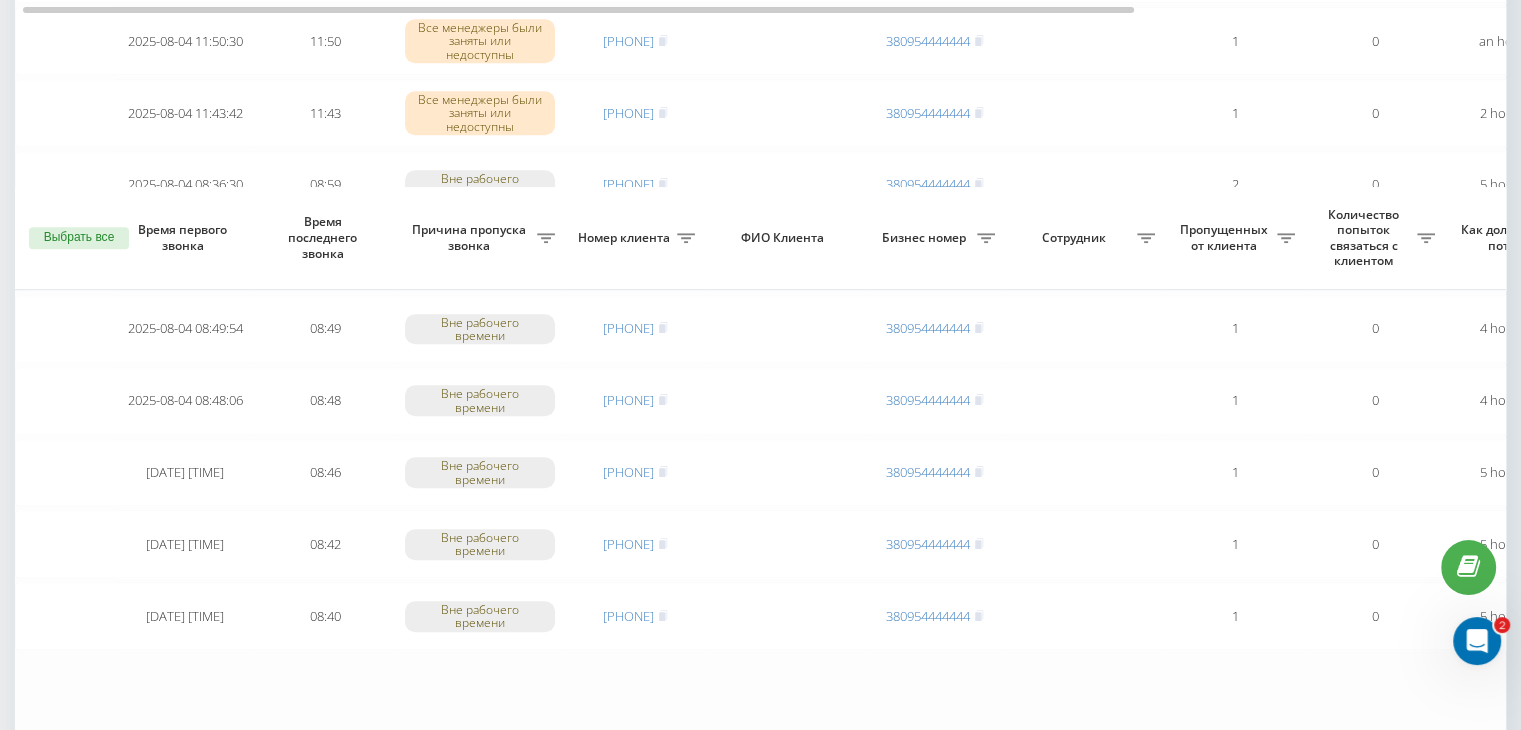 scroll, scrollTop: 1647, scrollLeft: 0, axis: vertical 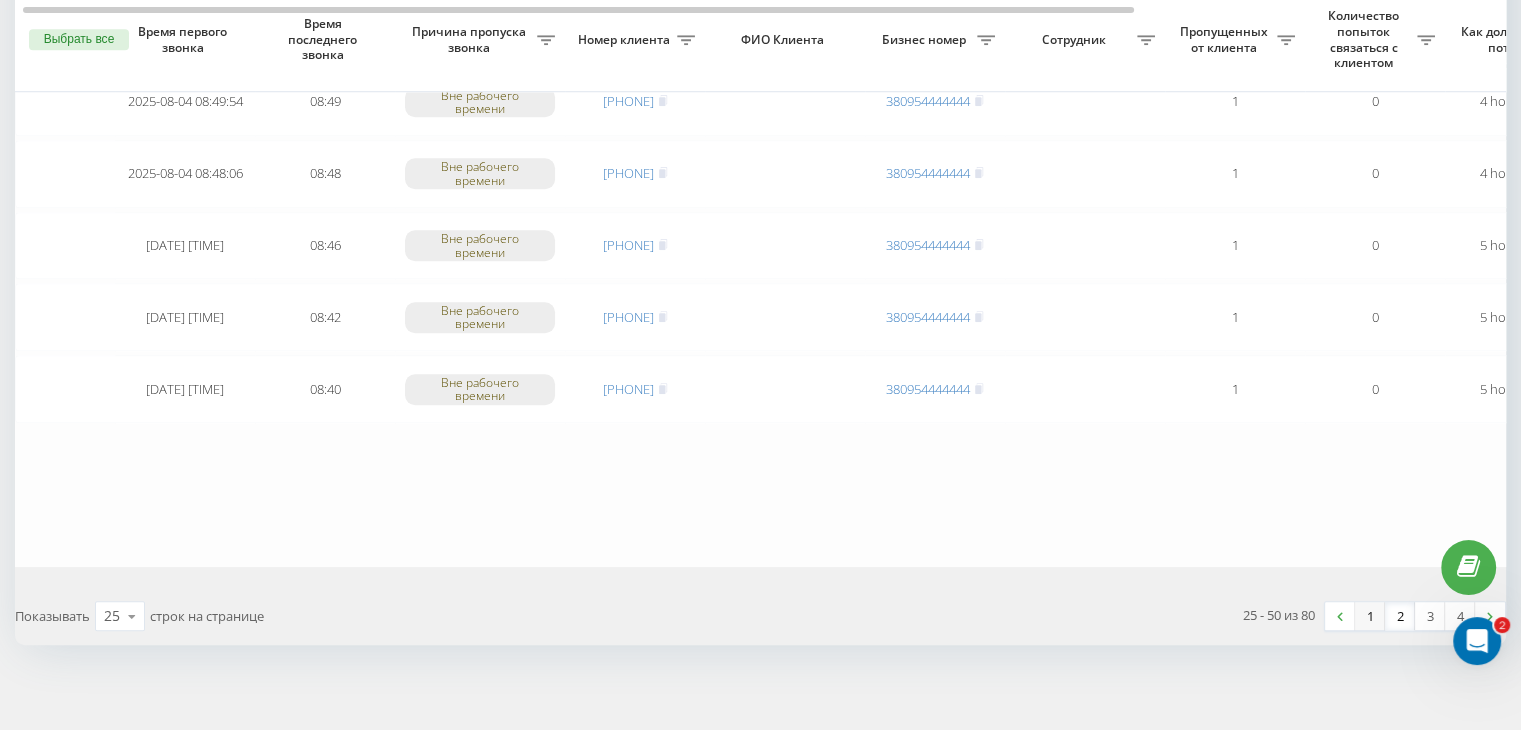 click on "1" at bounding box center [1370, 616] 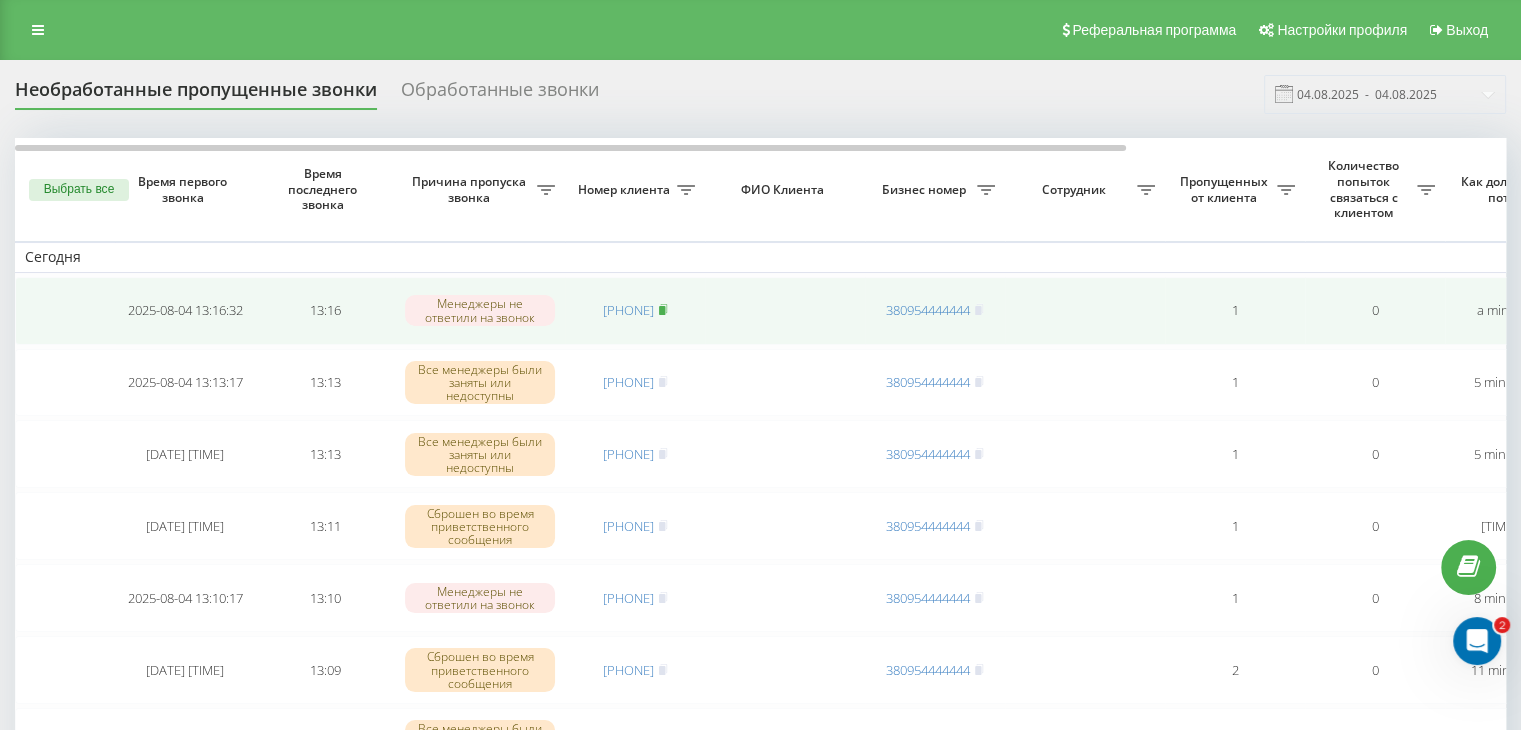 click 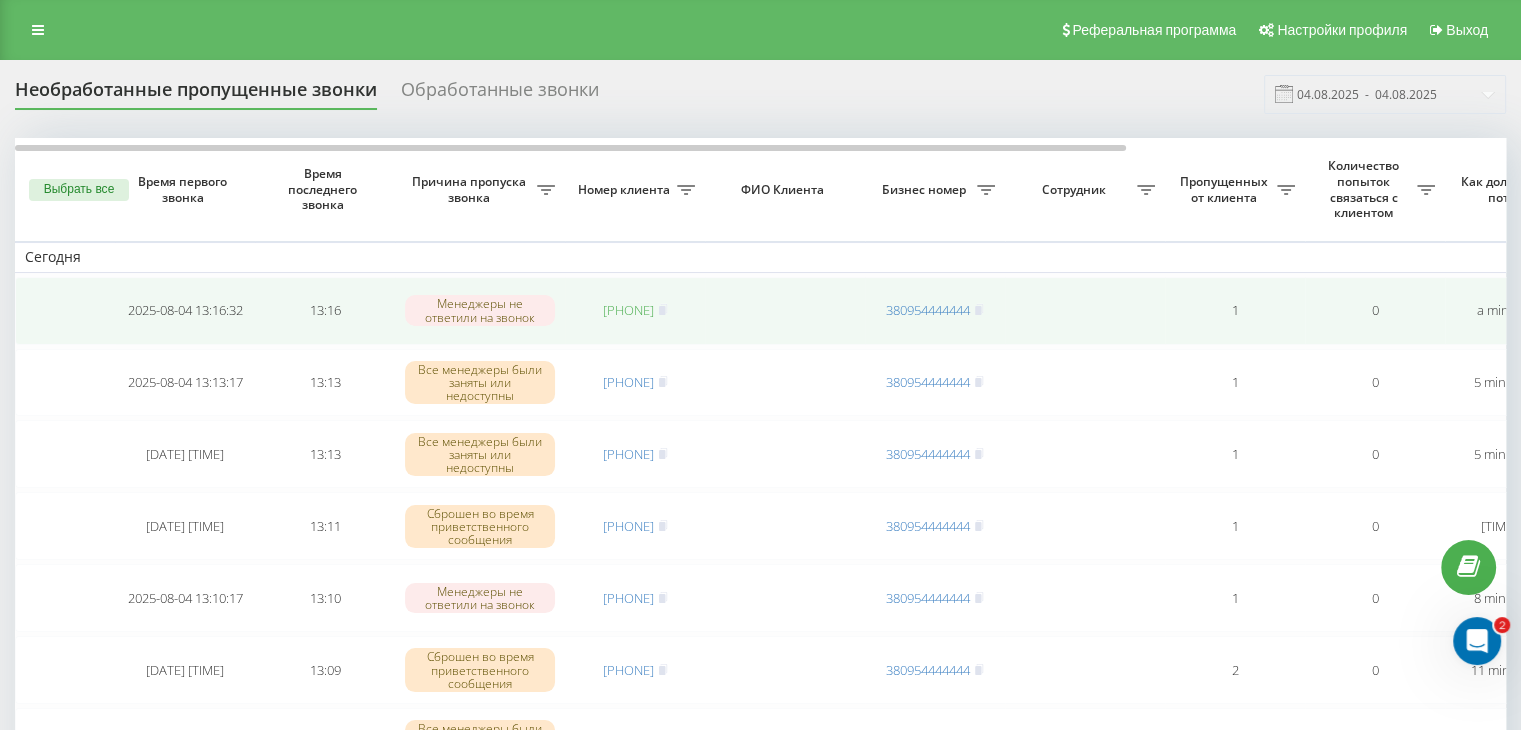 click on "[PHONE]" at bounding box center (628, 310) 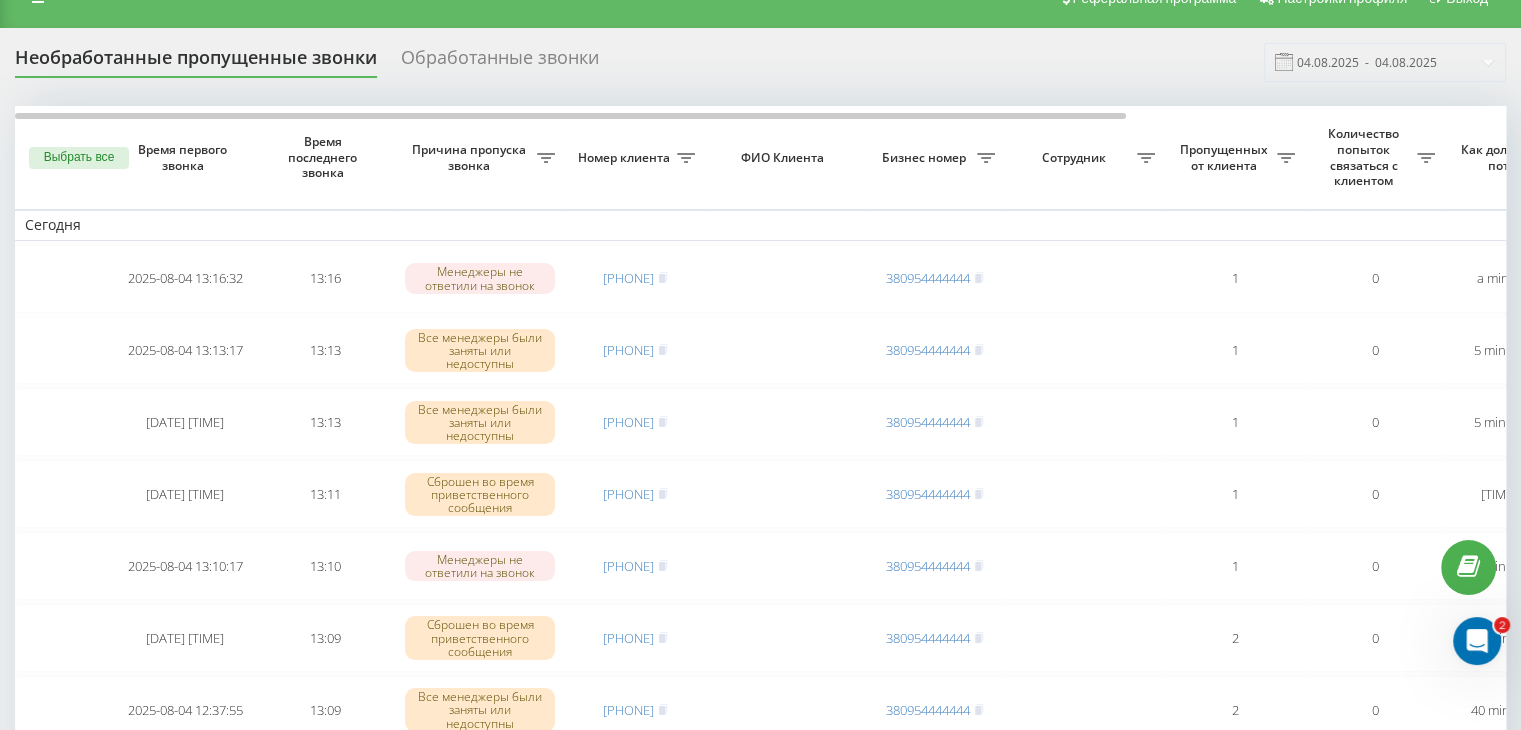 scroll, scrollTop: 0, scrollLeft: 0, axis: both 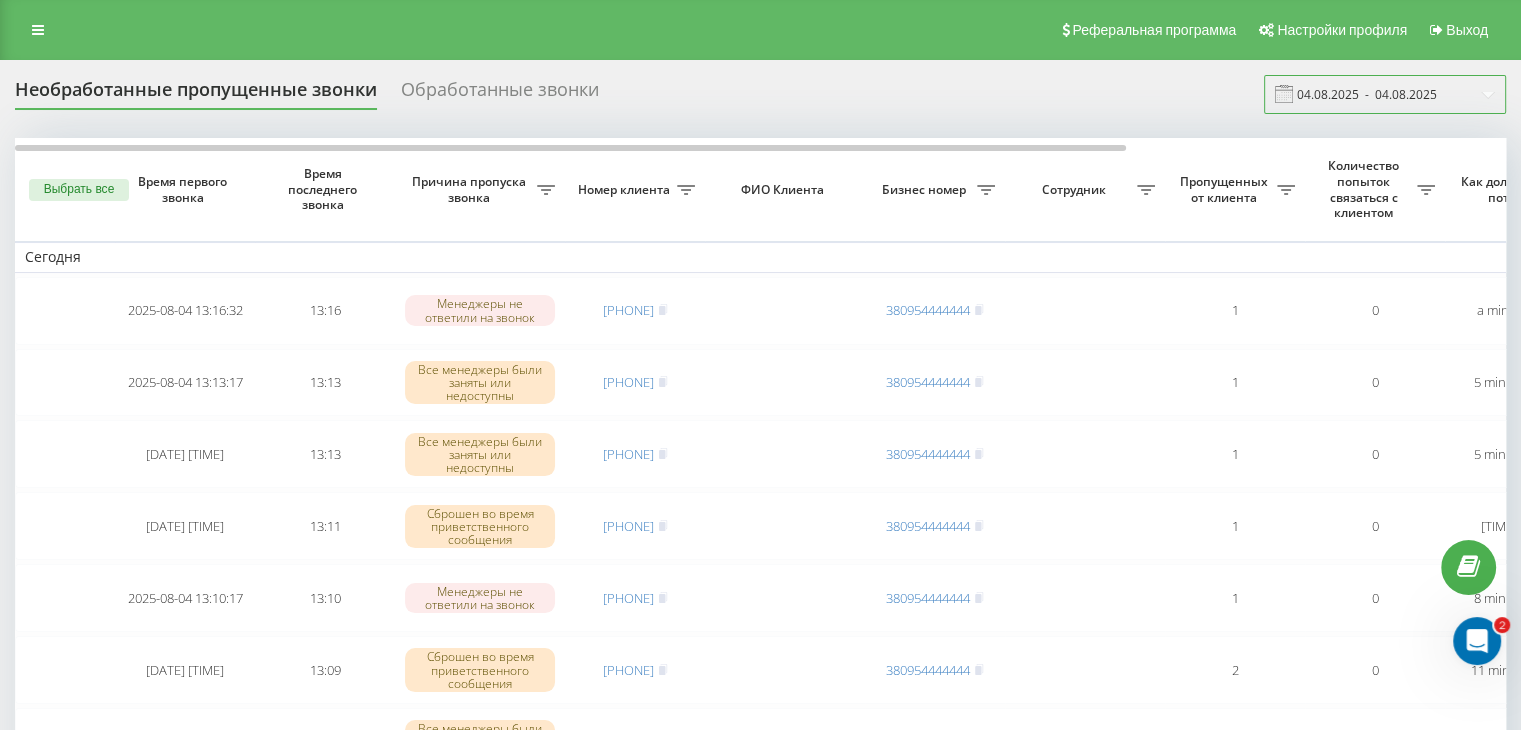 click on "04.08.2025  -  04.08.2025" at bounding box center [1385, 94] 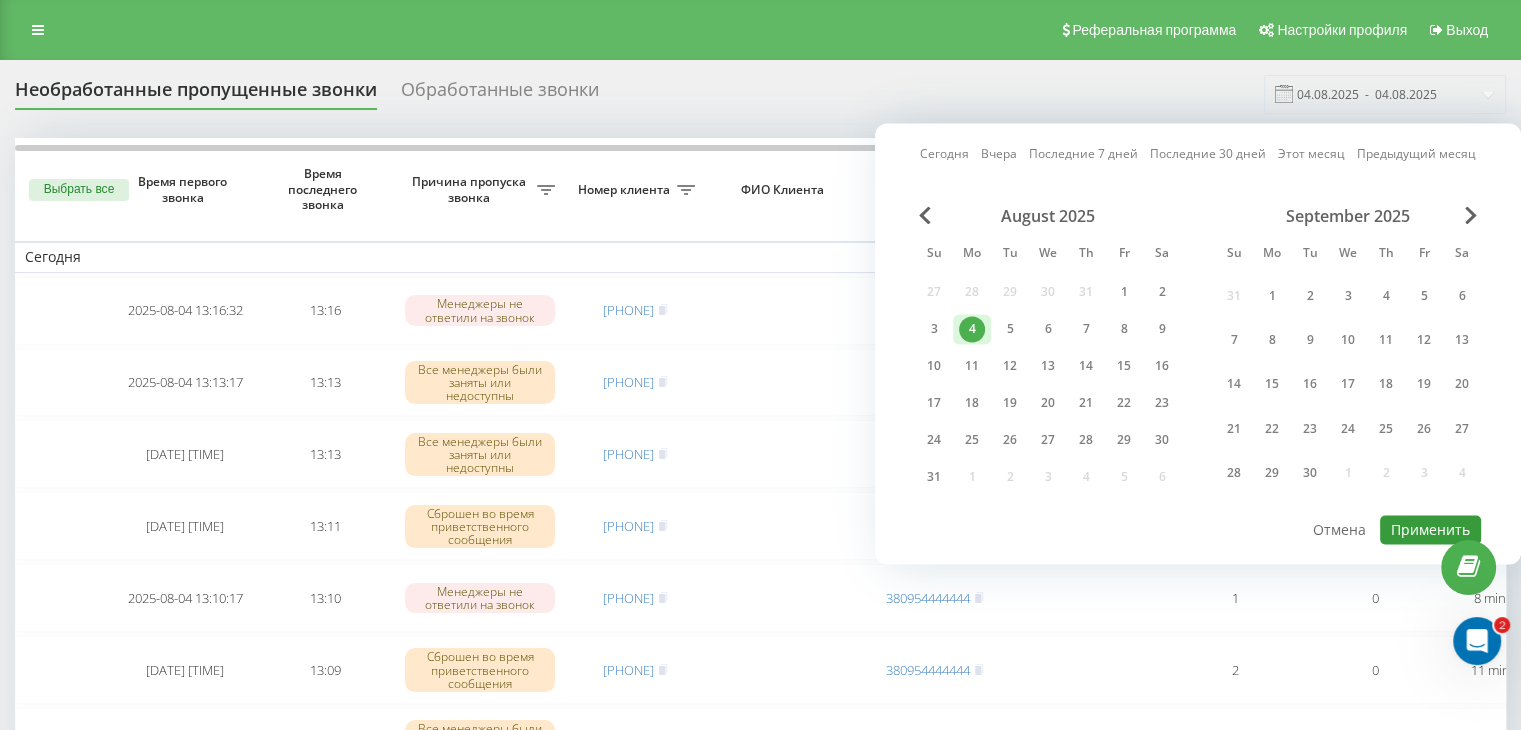 click on "Применить" at bounding box center [1430, 529] 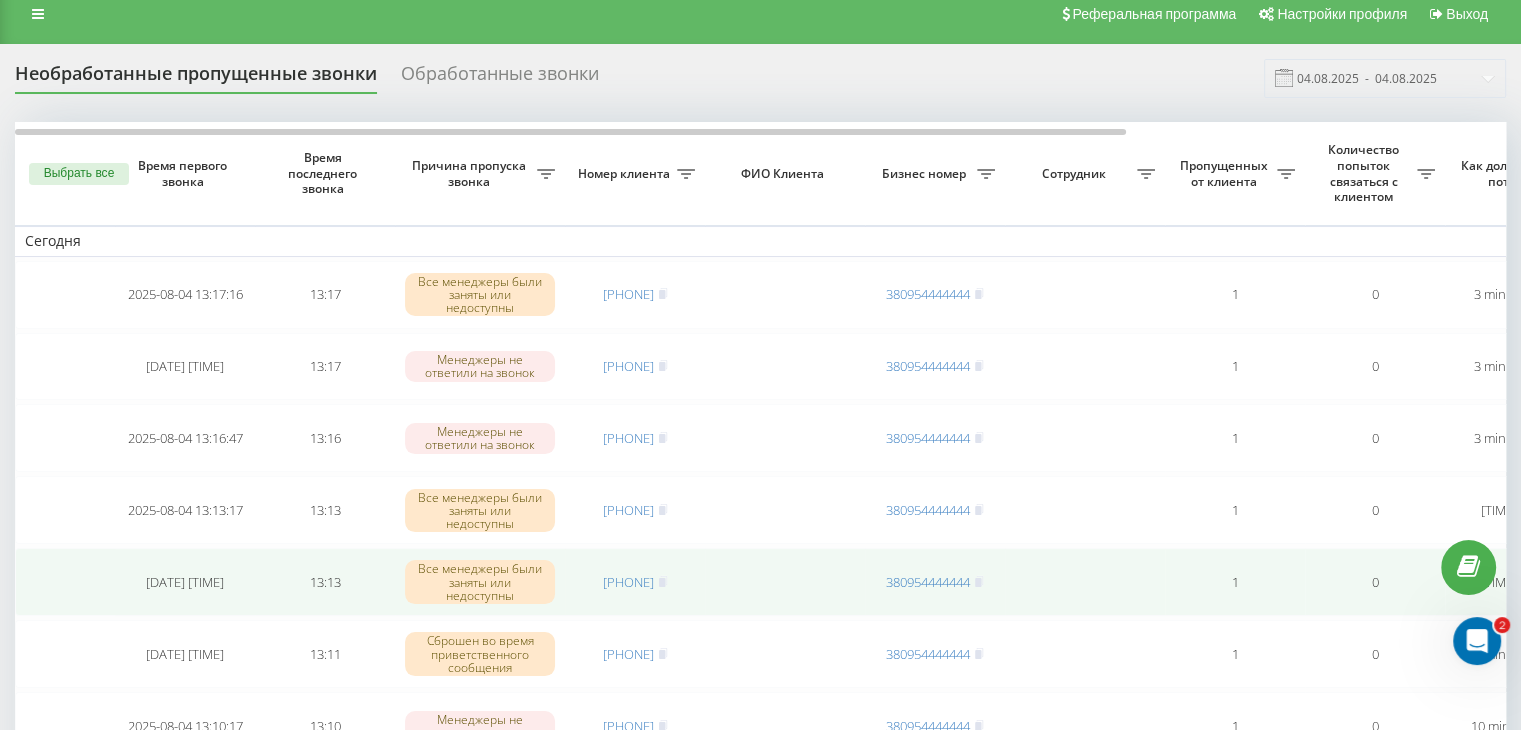 scroll, scrollTop: 0, scrollLeft: 0, axis: both 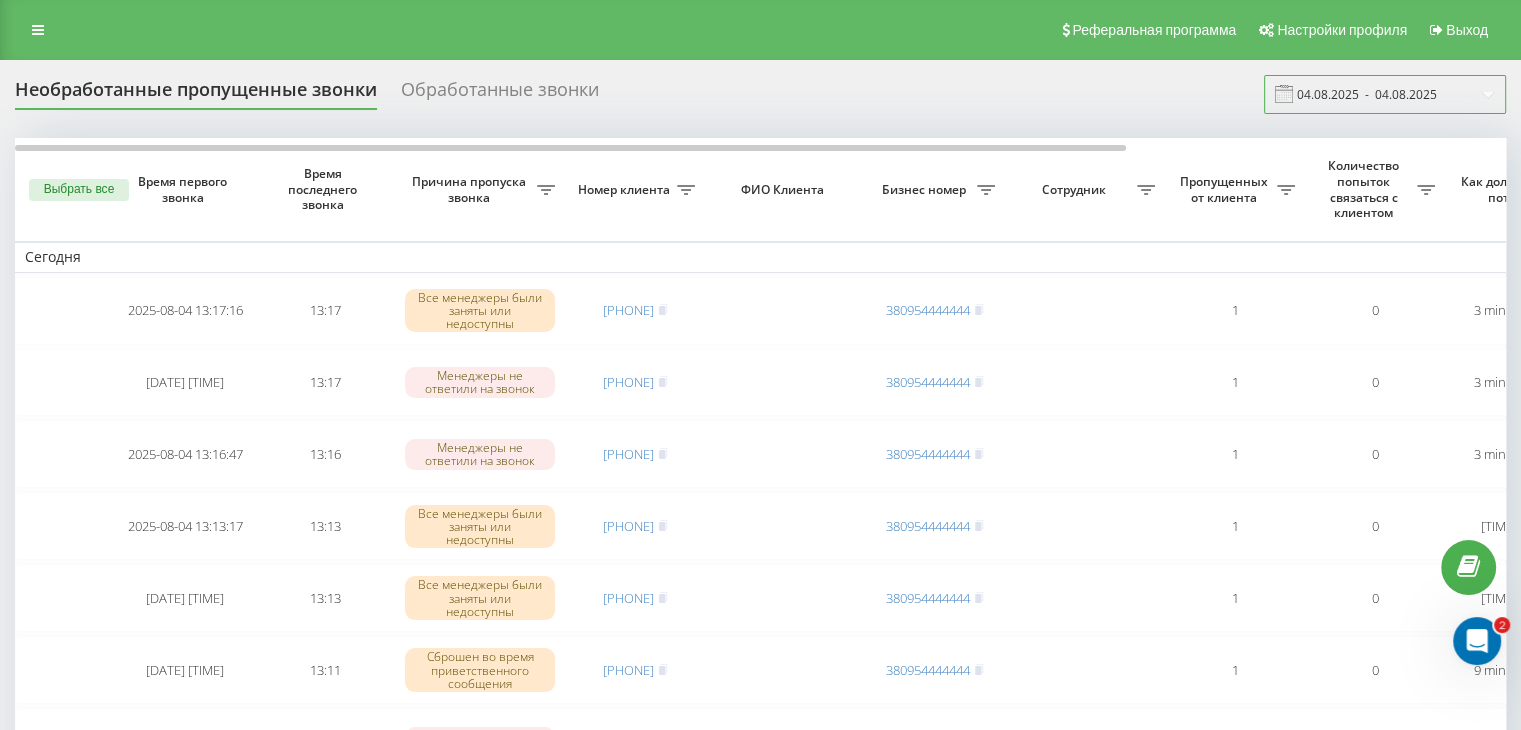 click on "04.08.2025  -  04.08.2025" at bounding box center (1385, 94) 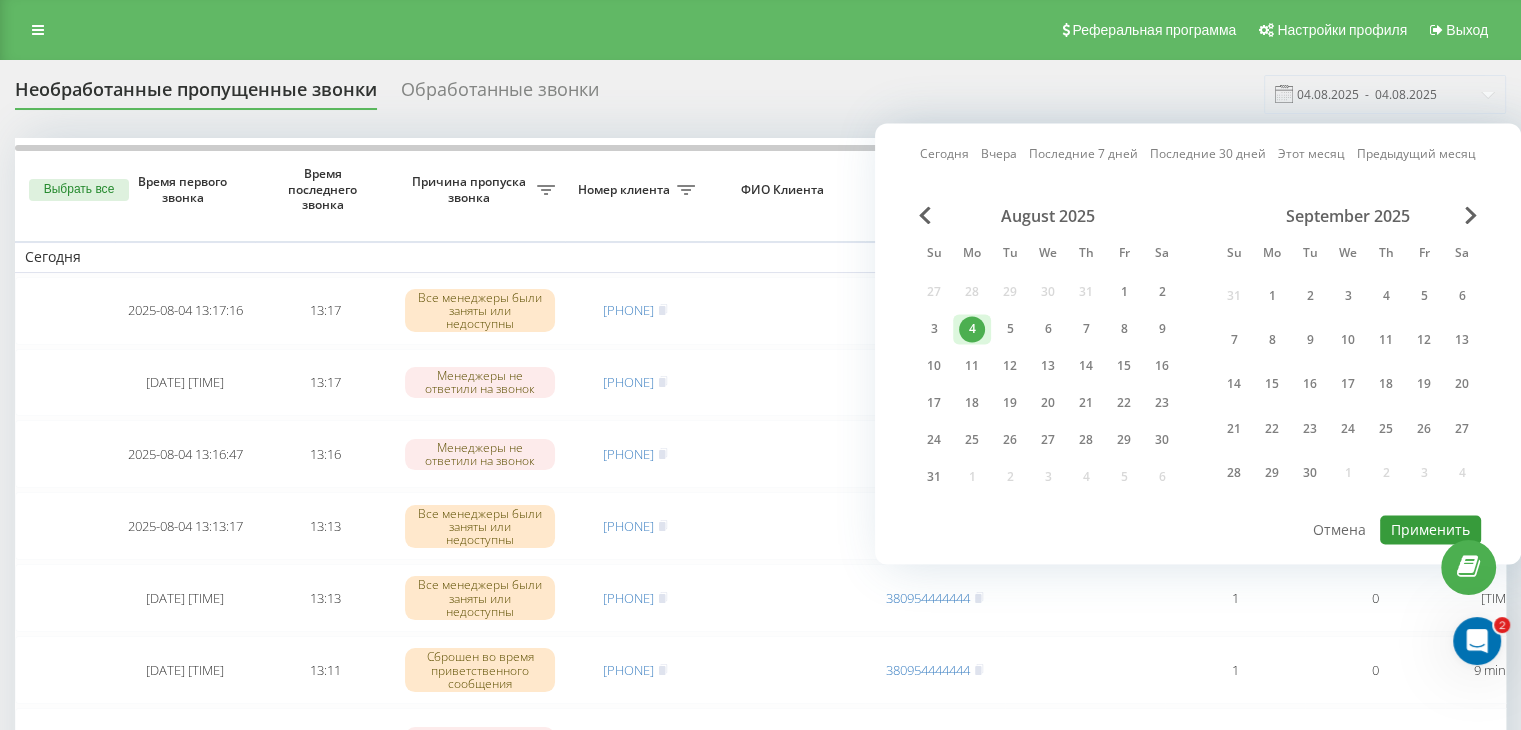 click on "Применить" at bounding box center [1430, 529] 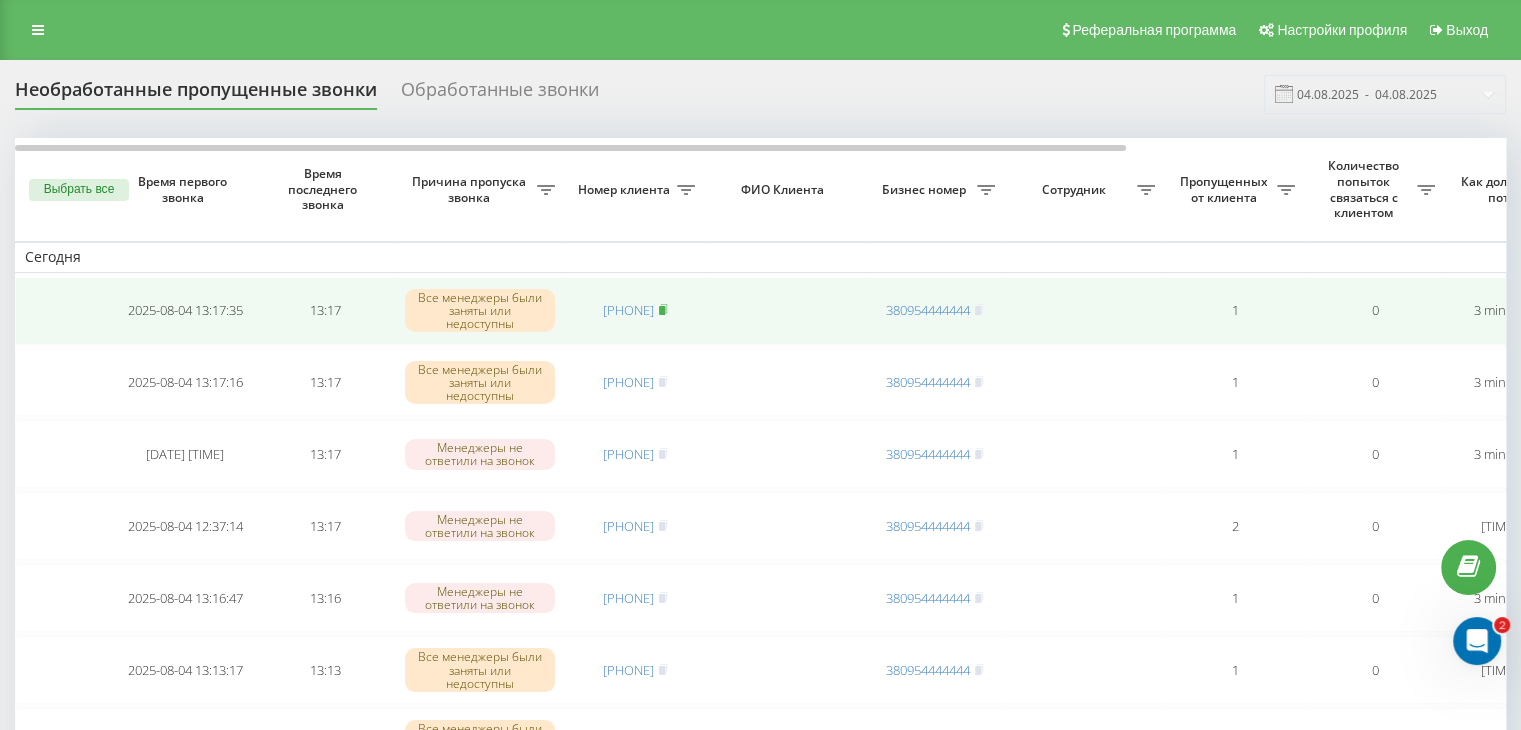 click 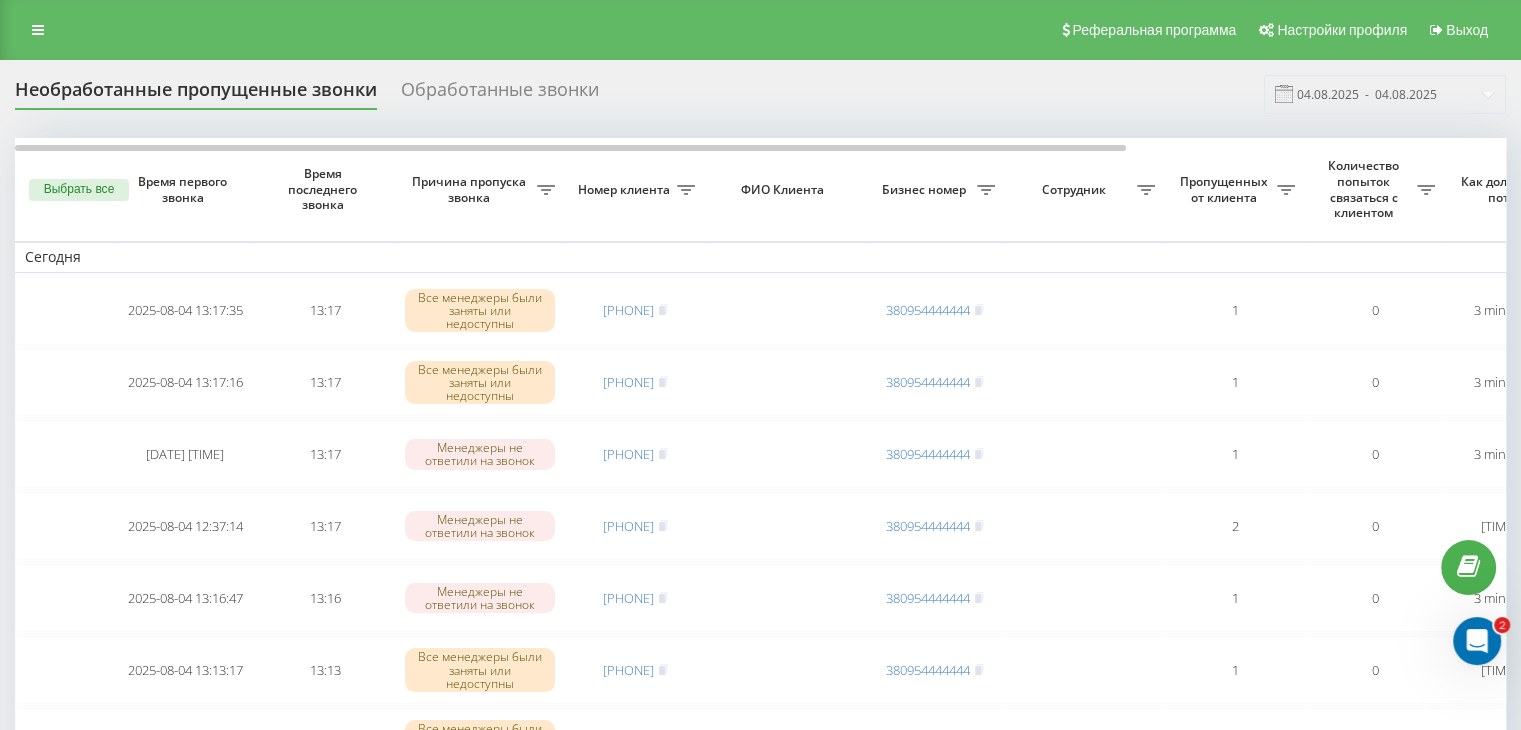 click on "Необработанные пропущенные звонки Обработанные звонки 04.08.2025  -  04.08.2025" at bounding box center (760, 94) 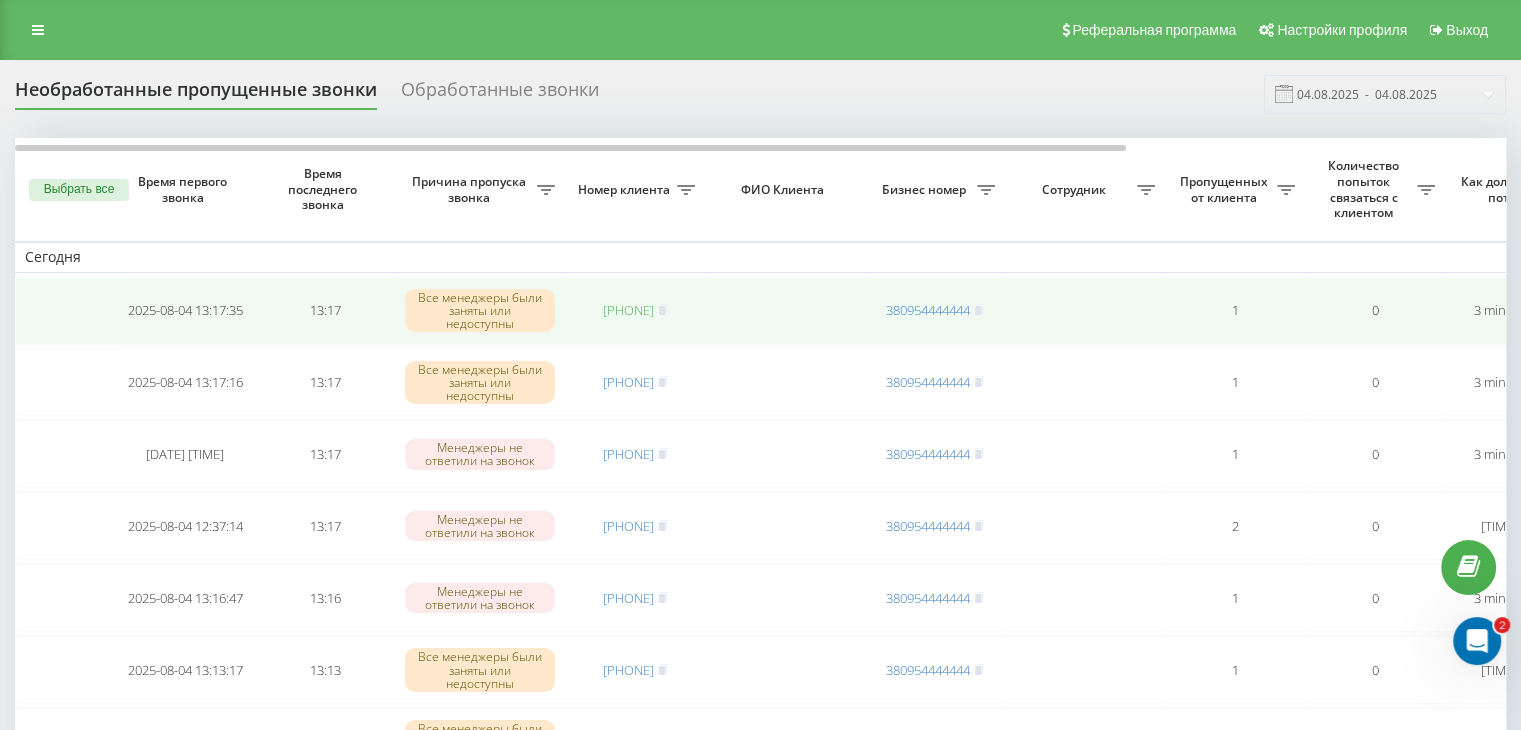 click on "[PHONE]" at bounding box center (628, 310) 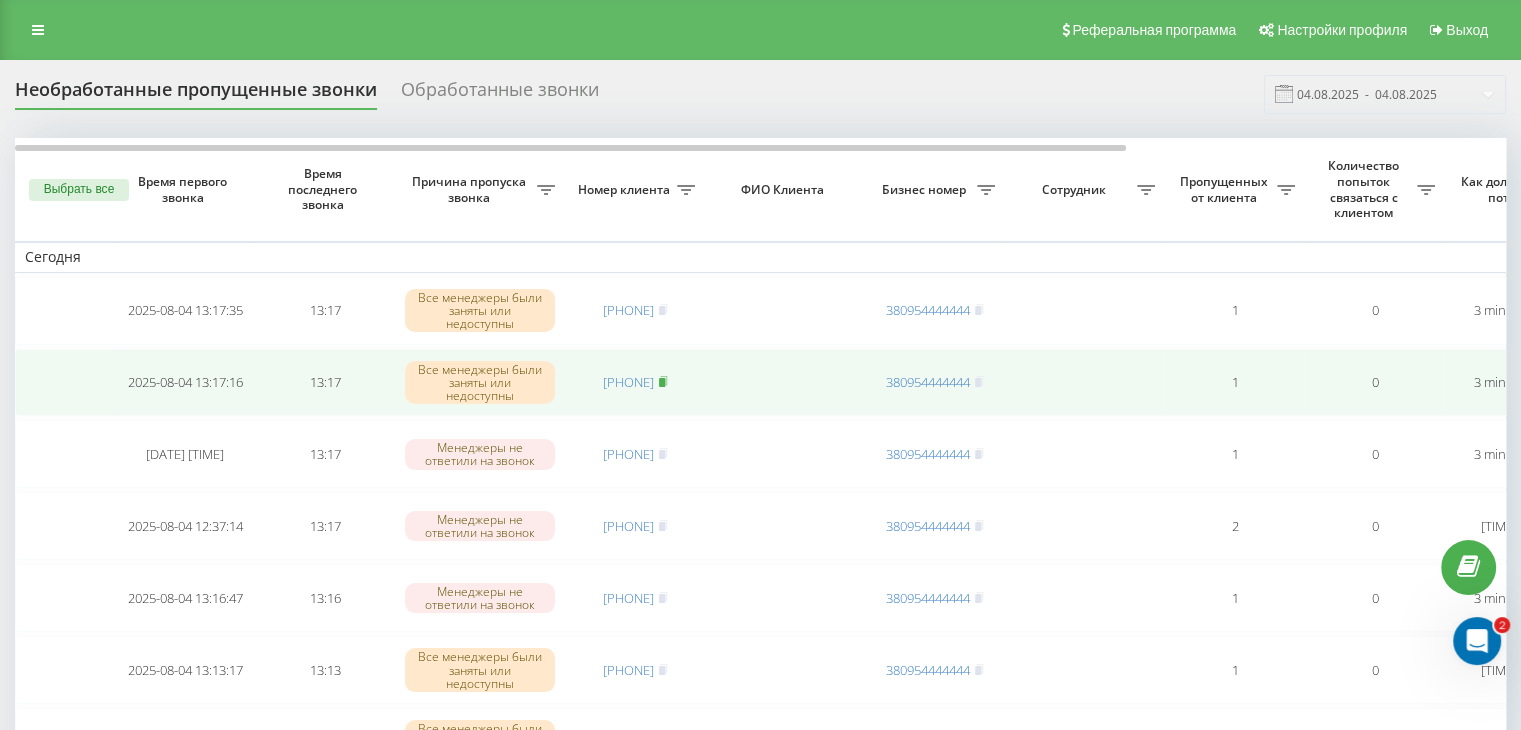 click 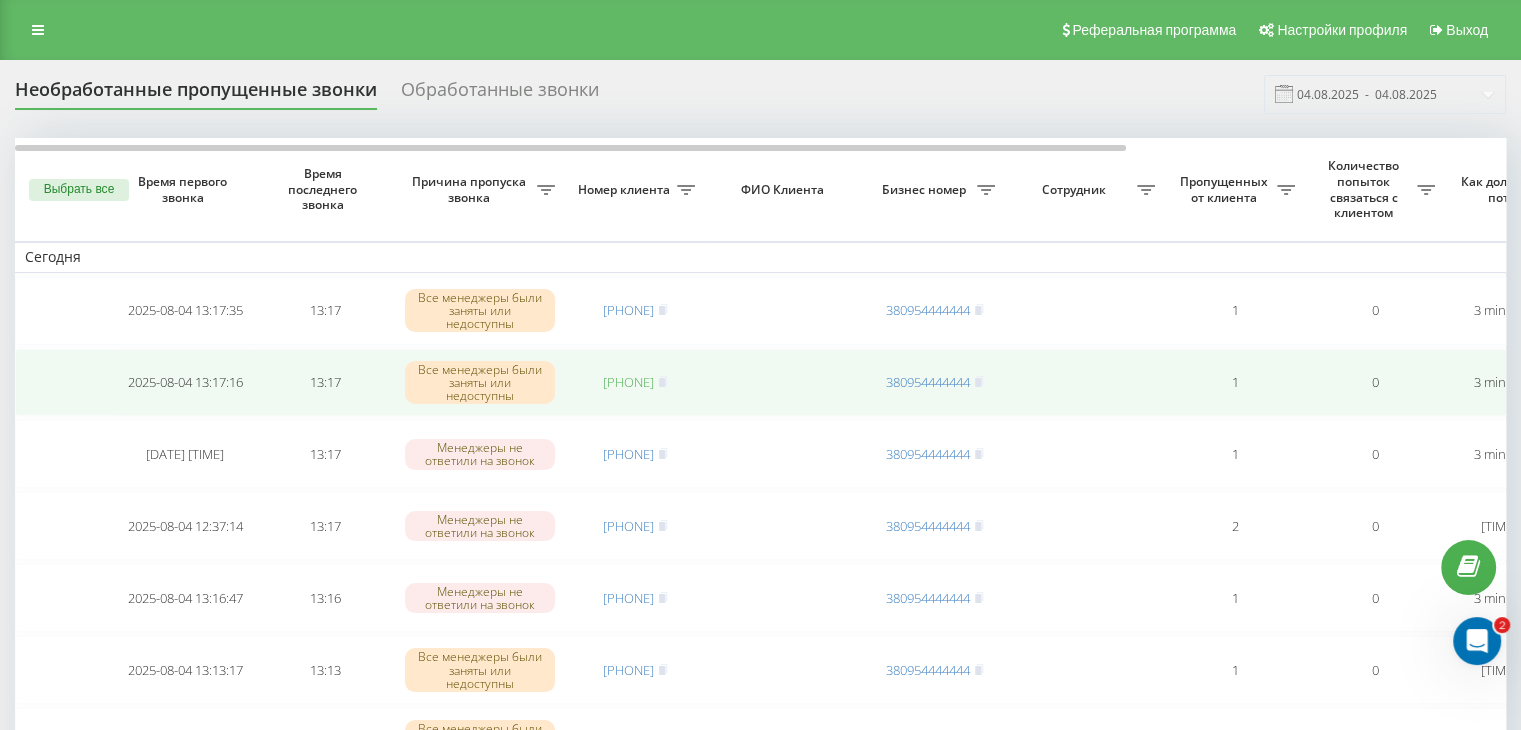 click on "[PHONE]" at bounding box center (628, 382) 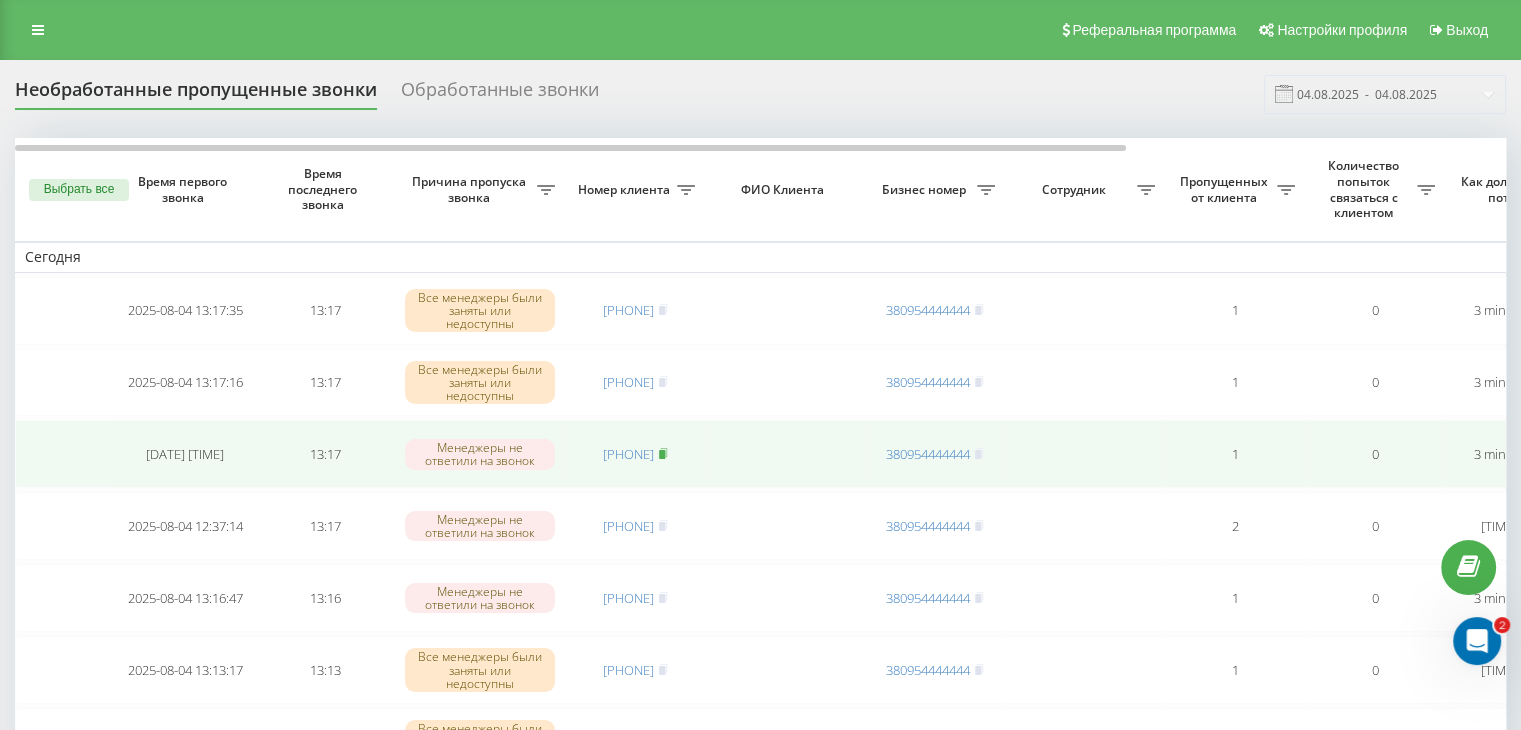 click 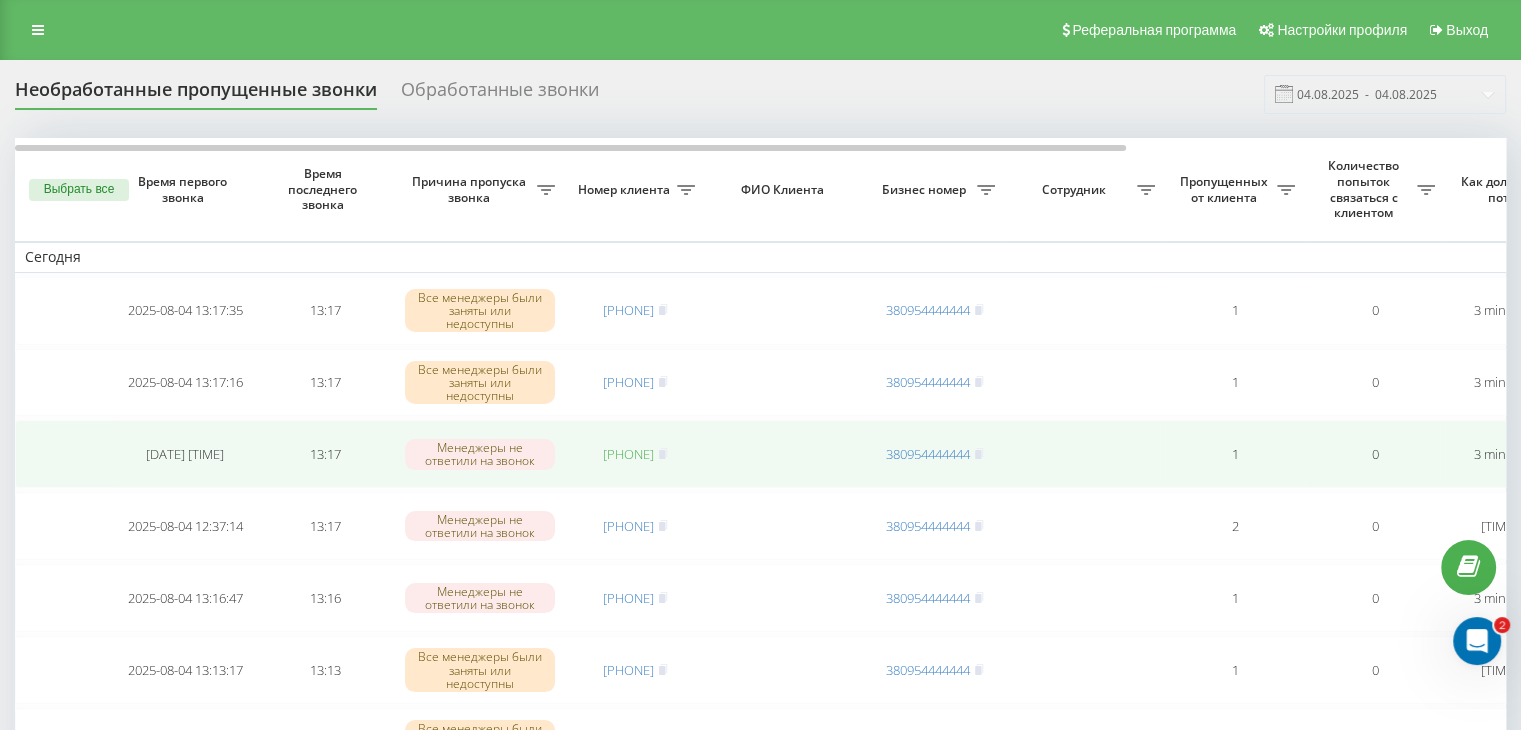 click on "[PHONE]" at bounding box center (628, 454) 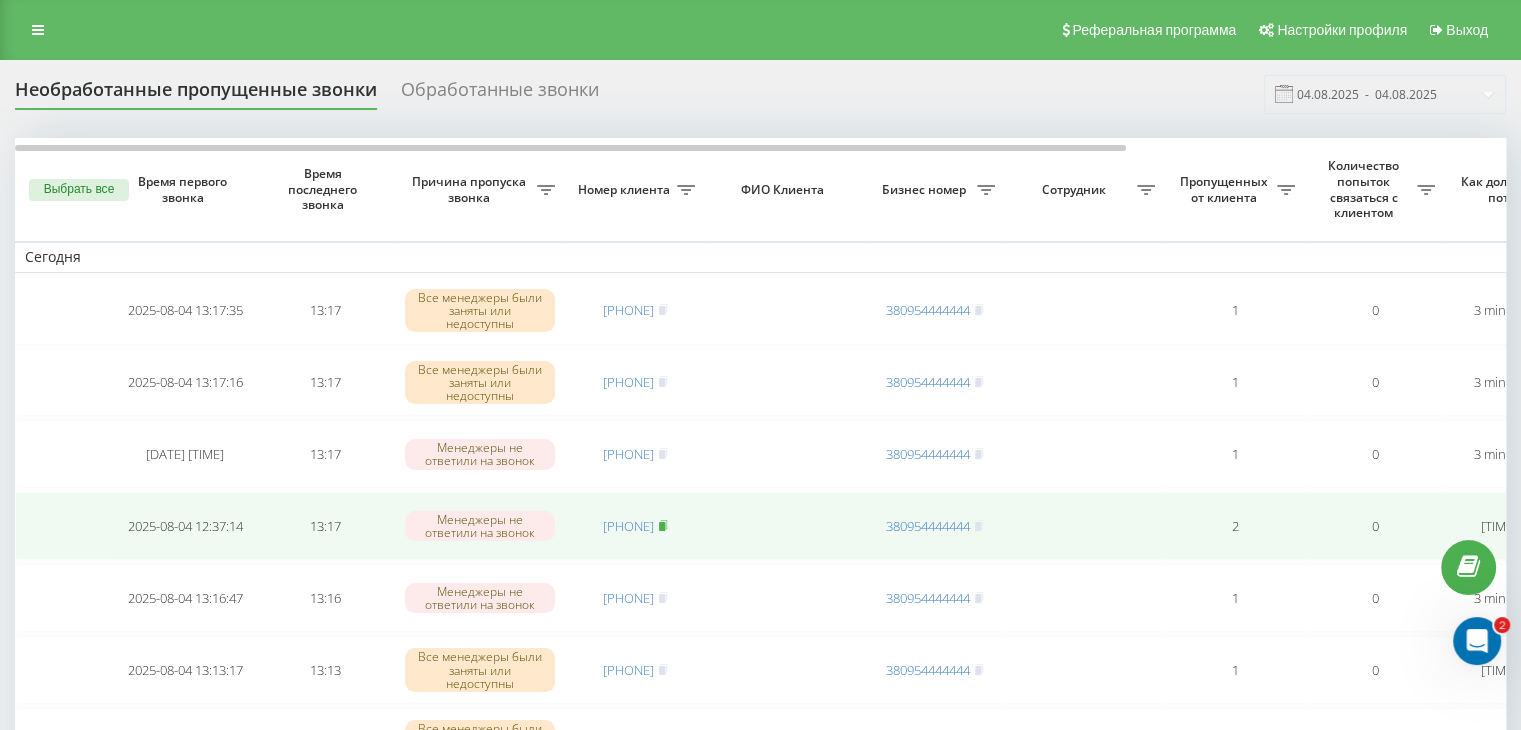 click 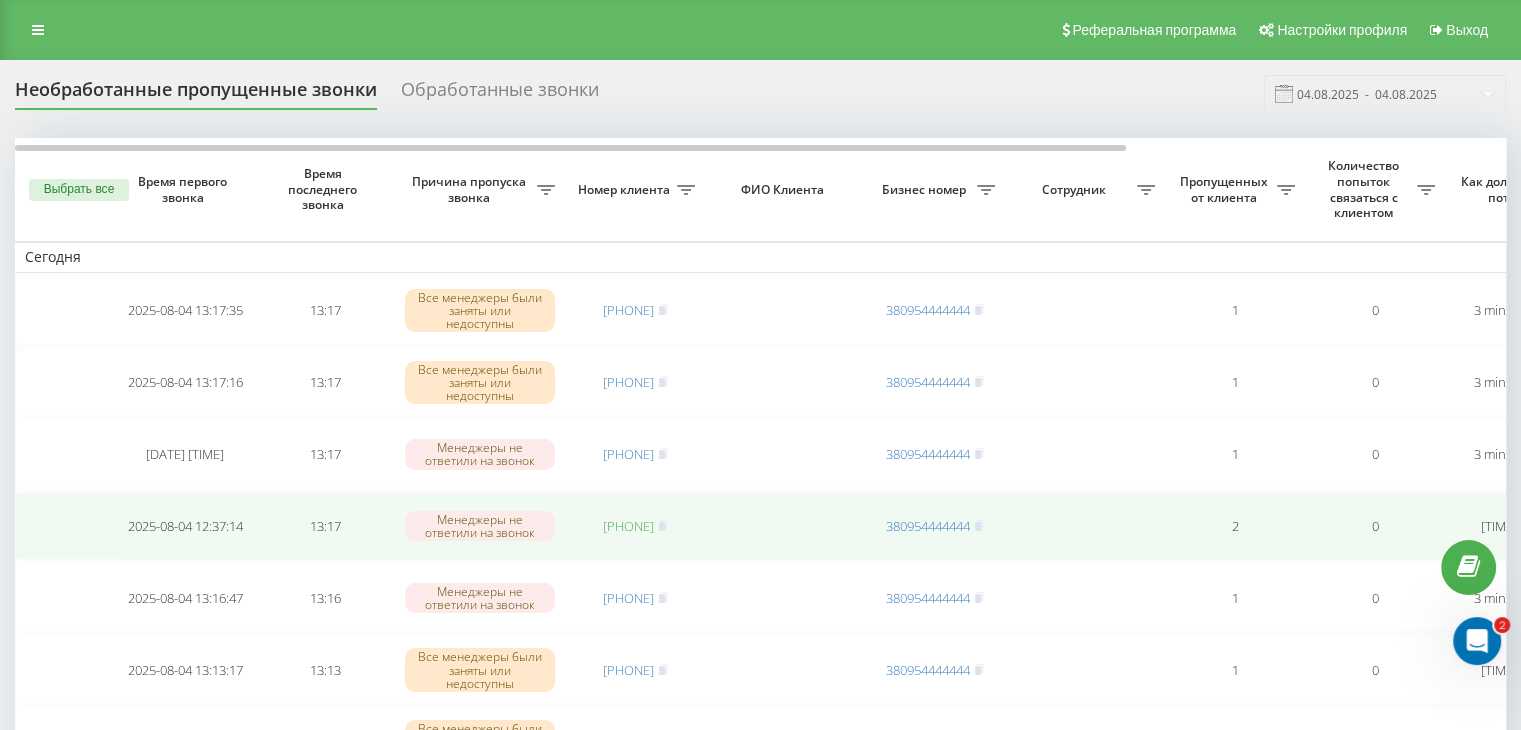 click on "[PHONE]" at bounding box center (628, 526) 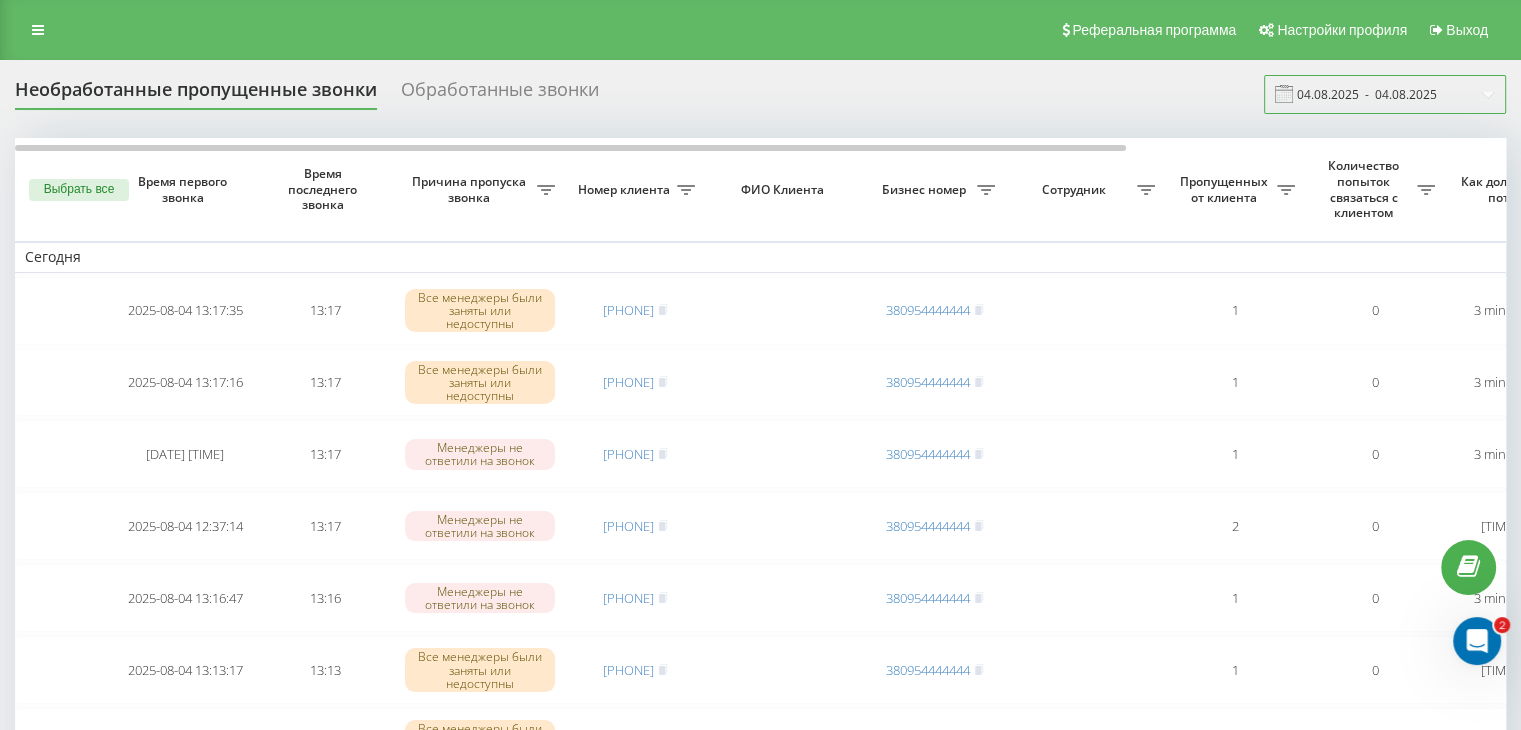 click on "04.08.2025  -  04.08.2025" at bounding box center (1385, 94) 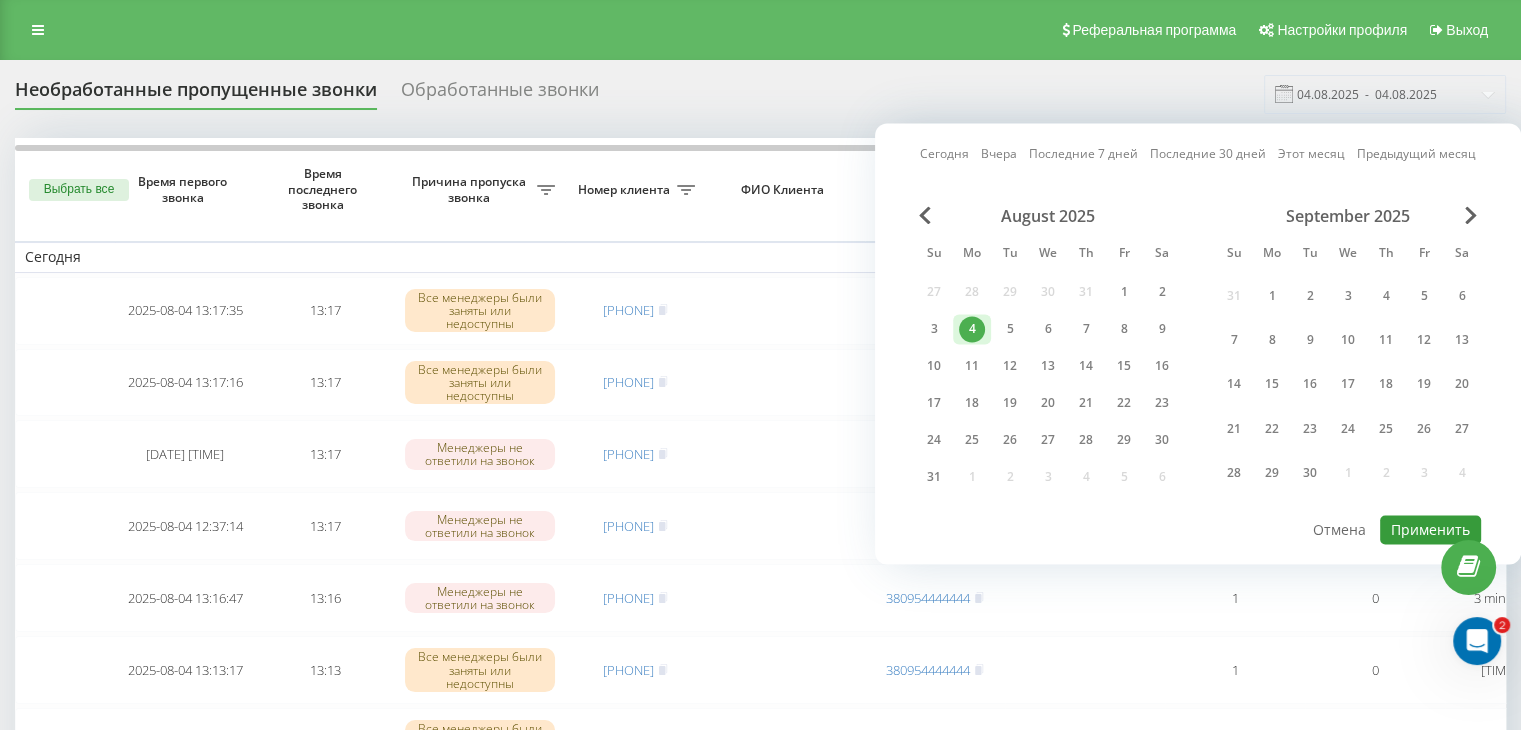 click on "Применить" at bounding box center (1430, 529) 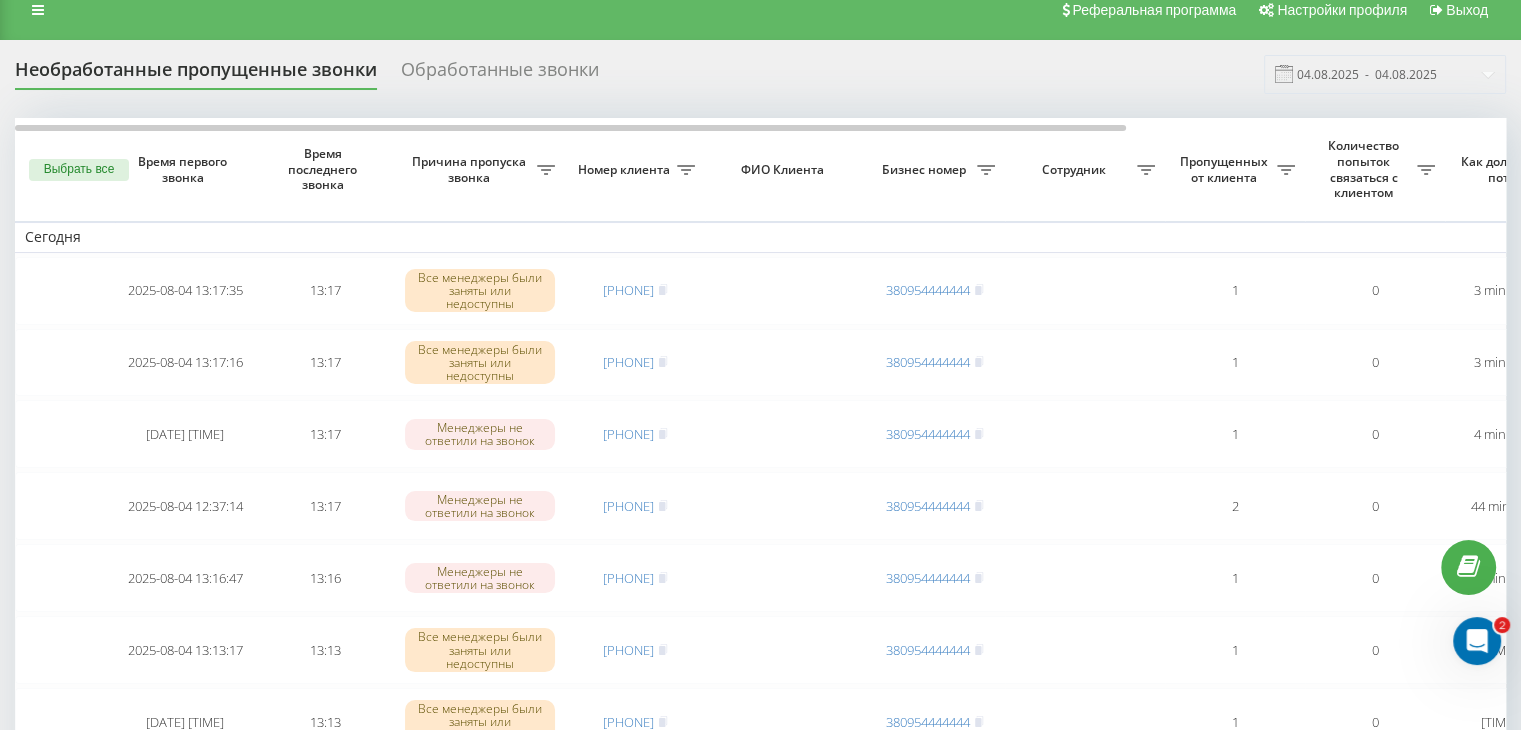 scroll, scrollTop: 0, scrollLeft: 0, axis: both 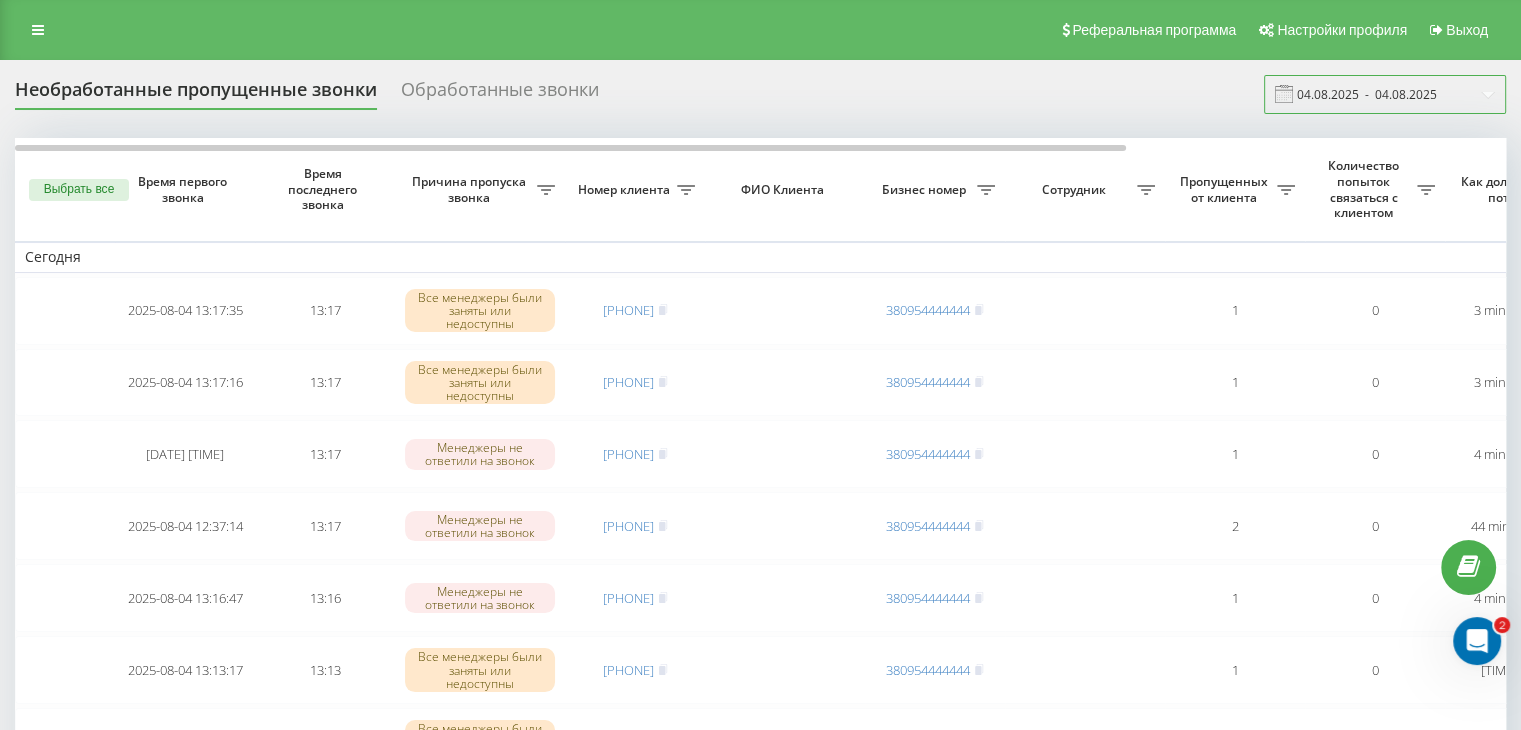 click on "04.08.2025  -  04.08.2025" at bounding box center [1385, 94] 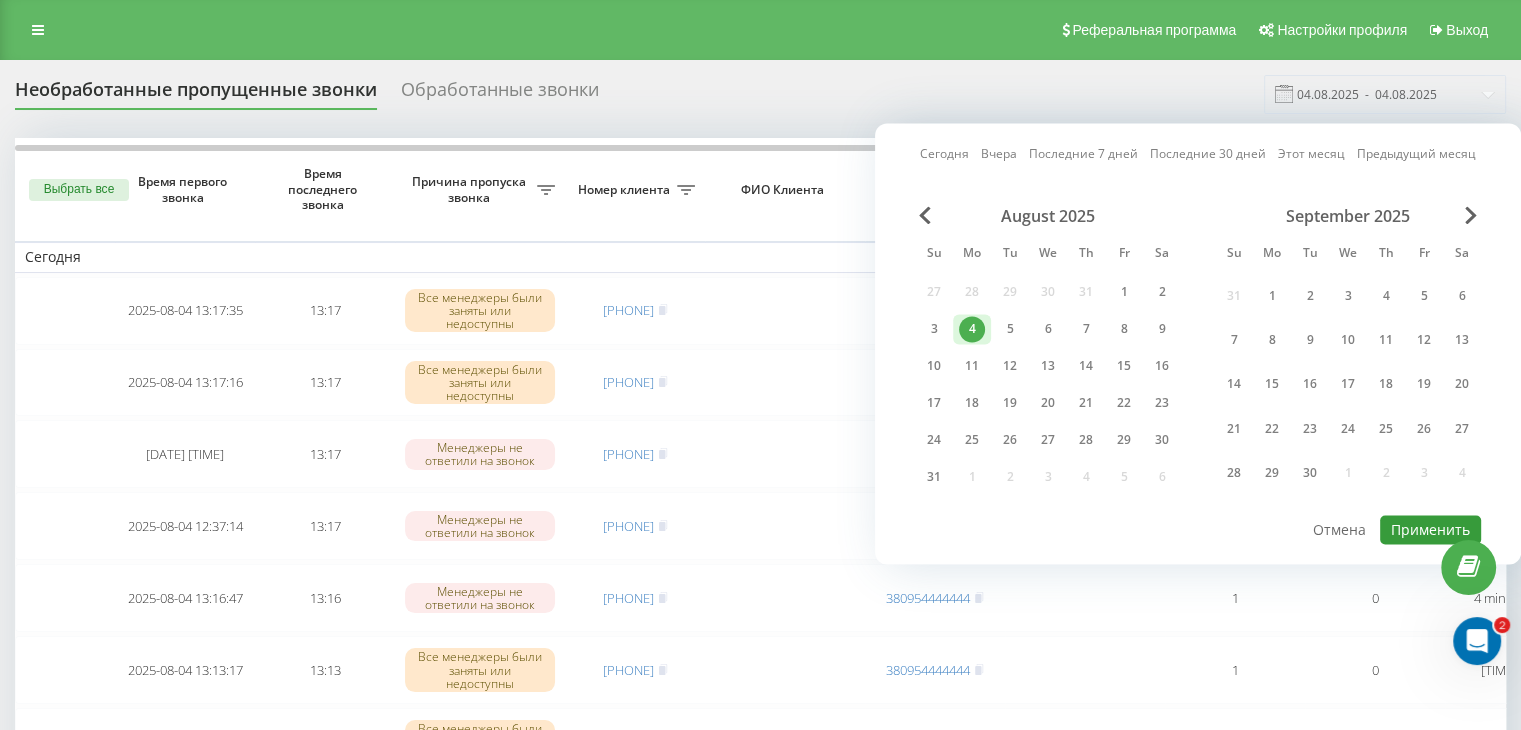 click on "Применить" at bounding box center [1430, 529] 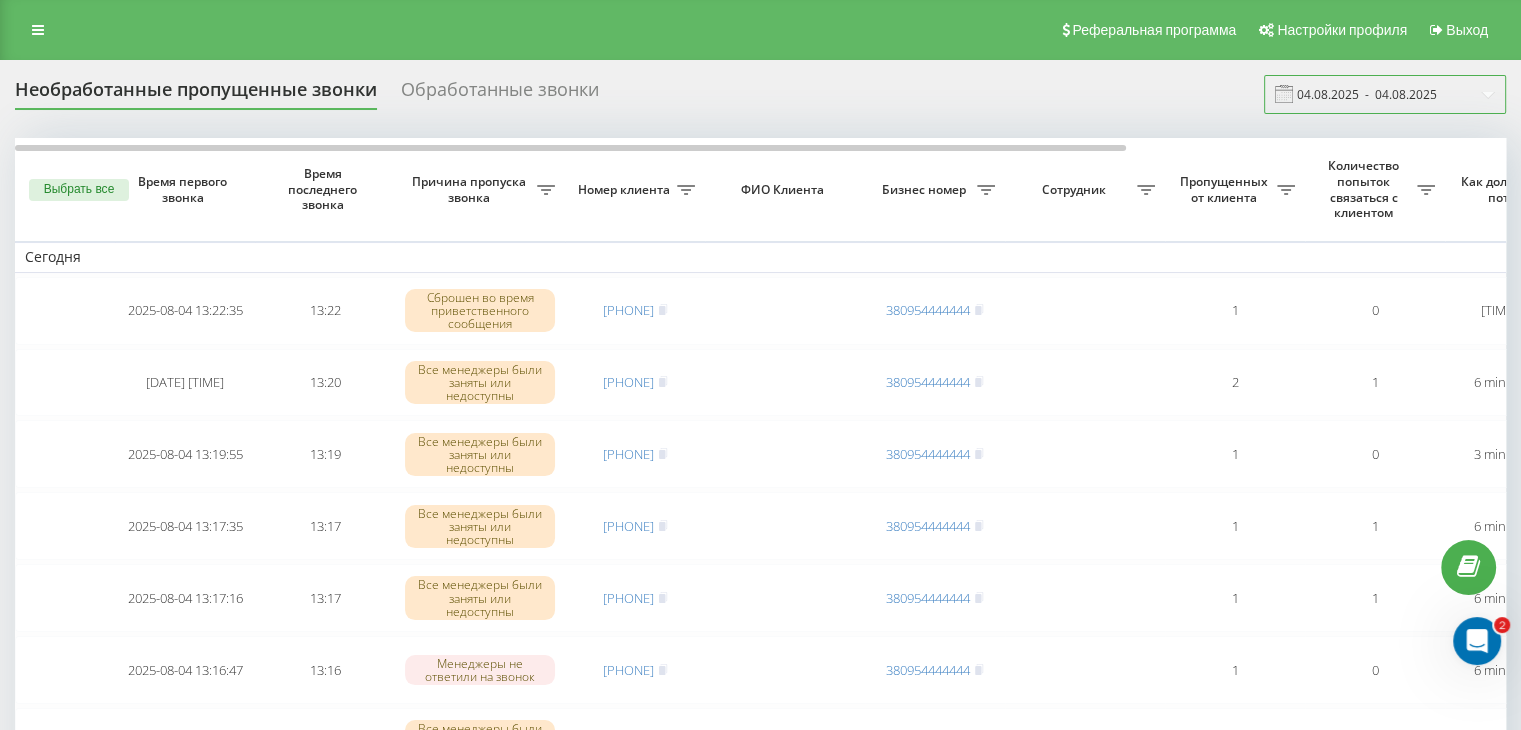 click on "04.08.2025  -  04.08.2025" at bounding box center (1385, 94) 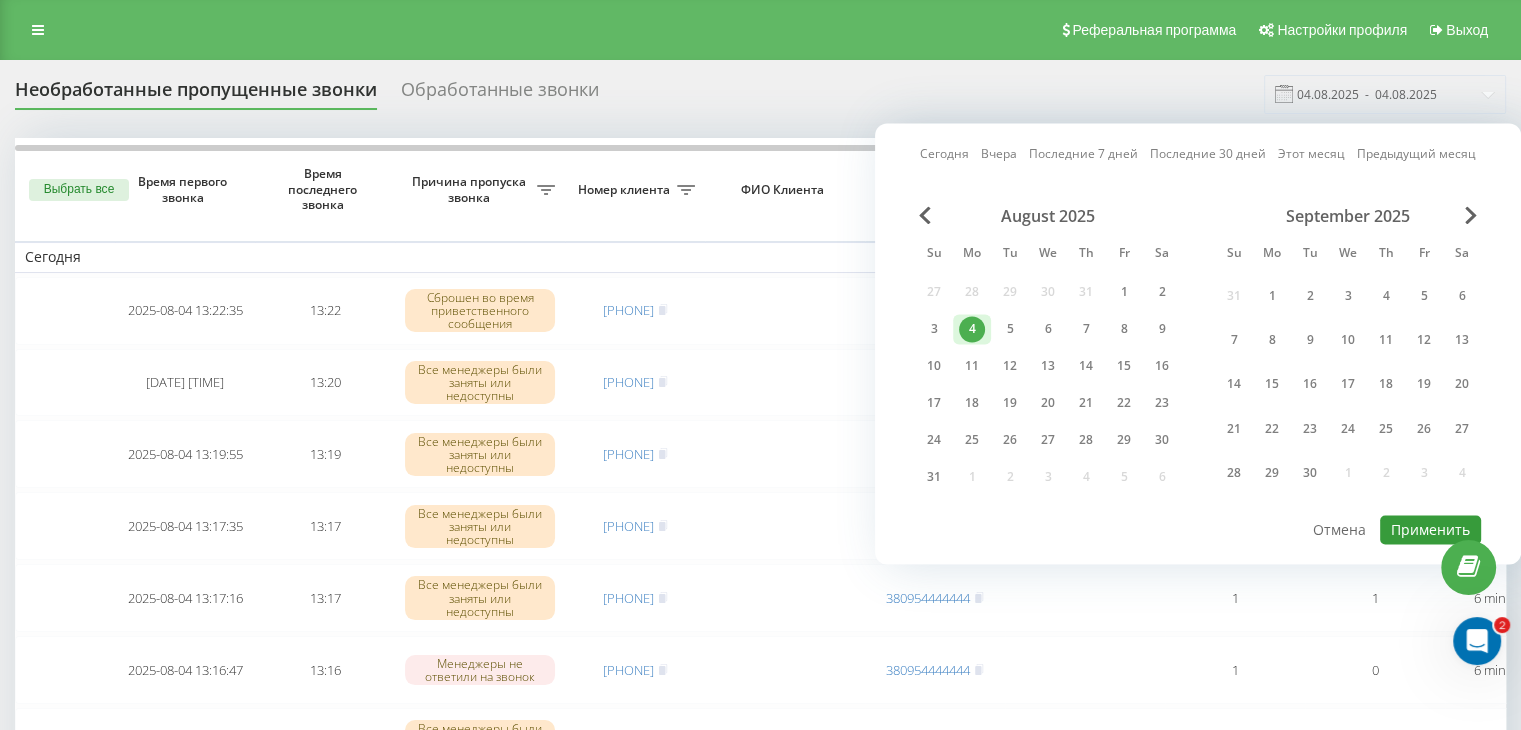 click on "Применить" at bounding box center [1430, 529] 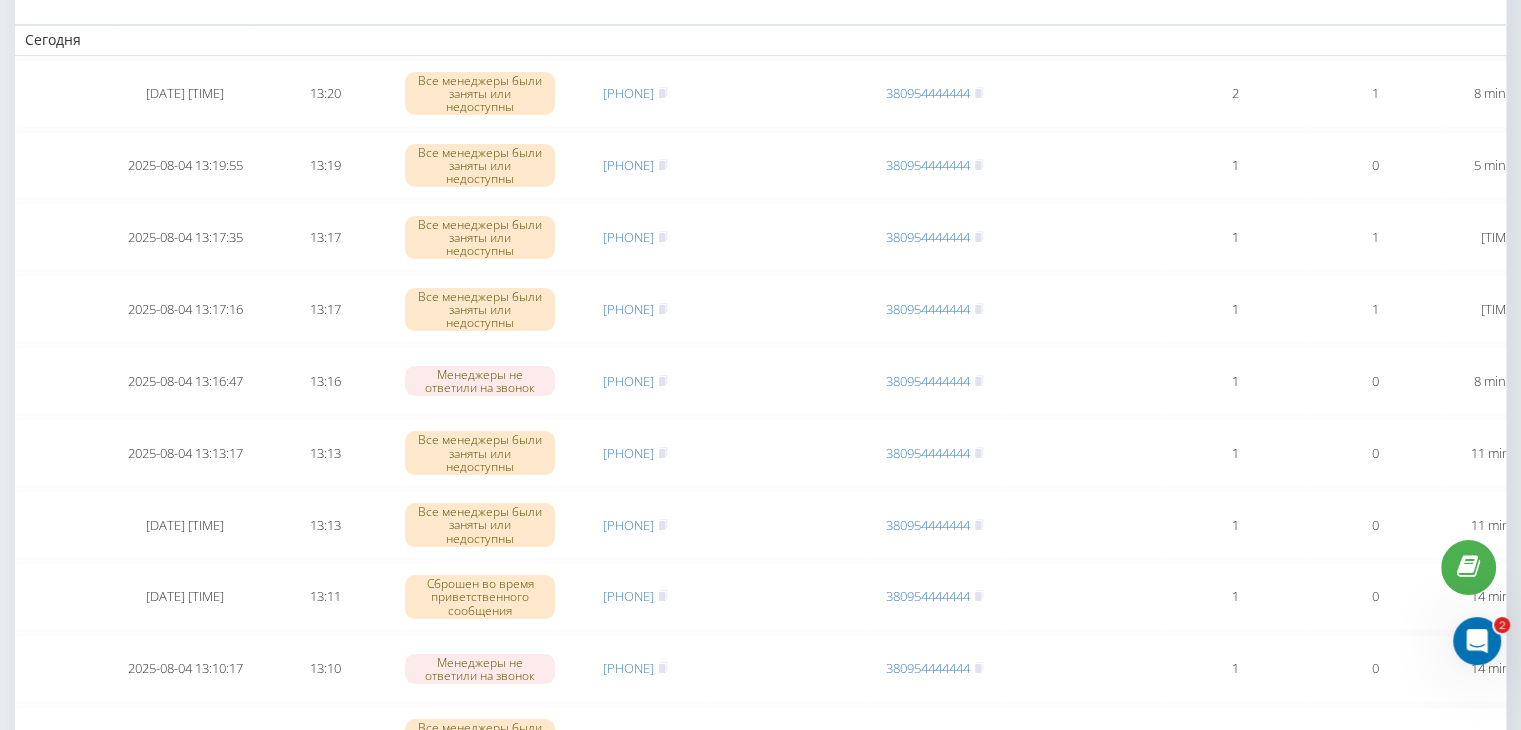 scroll, scrollTop: 0, scrollLeft: 0, axis: both 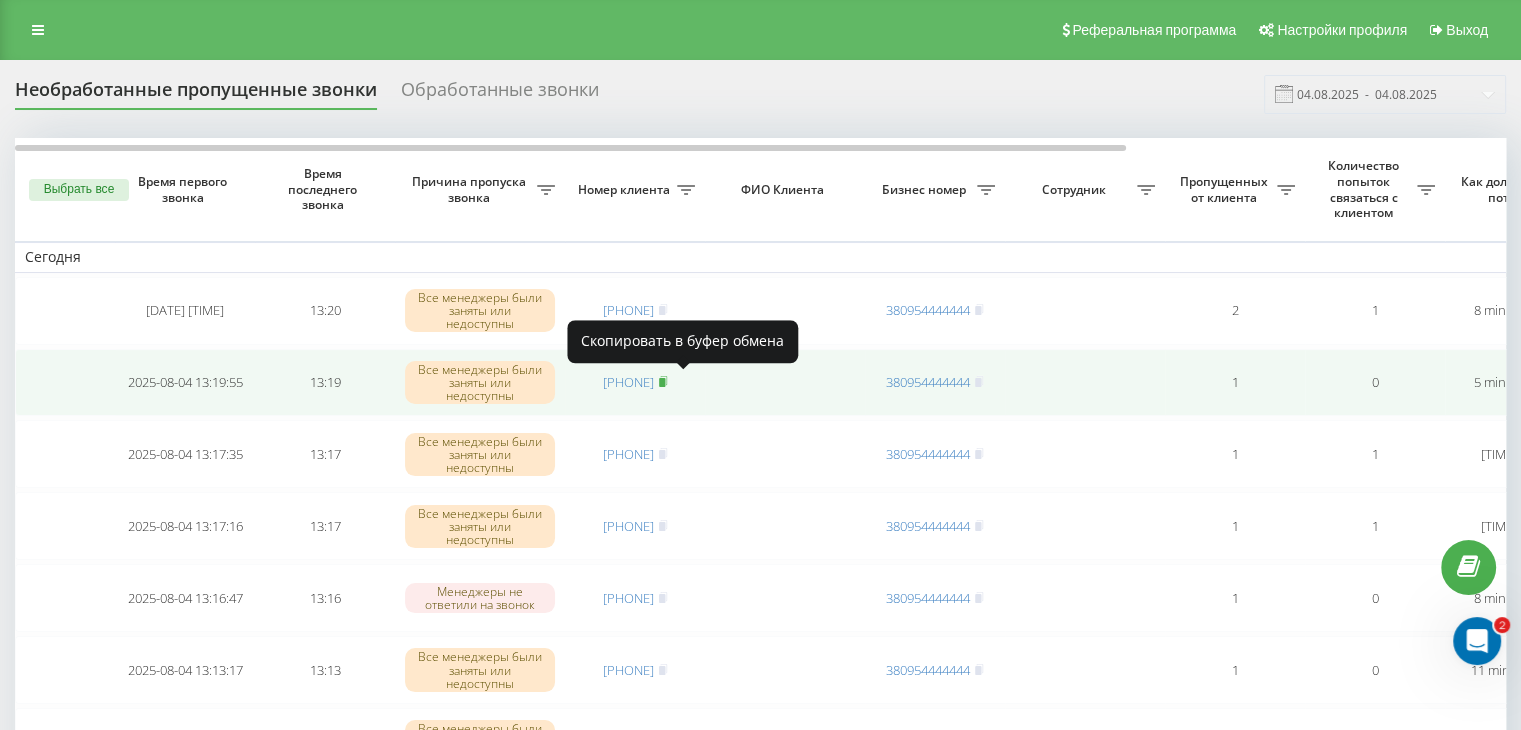 click 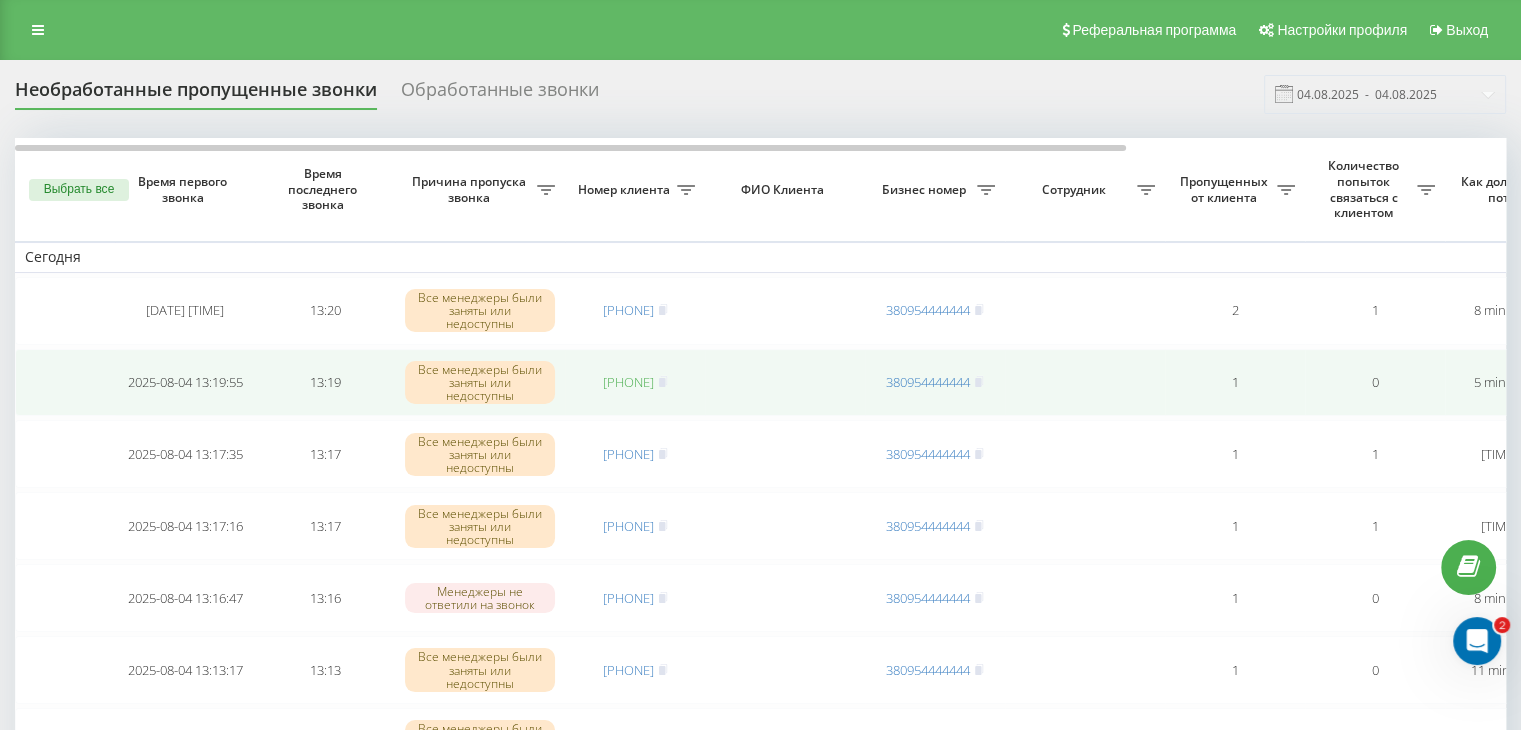 click on "[PHONE]" at bounding box center [628, 382] 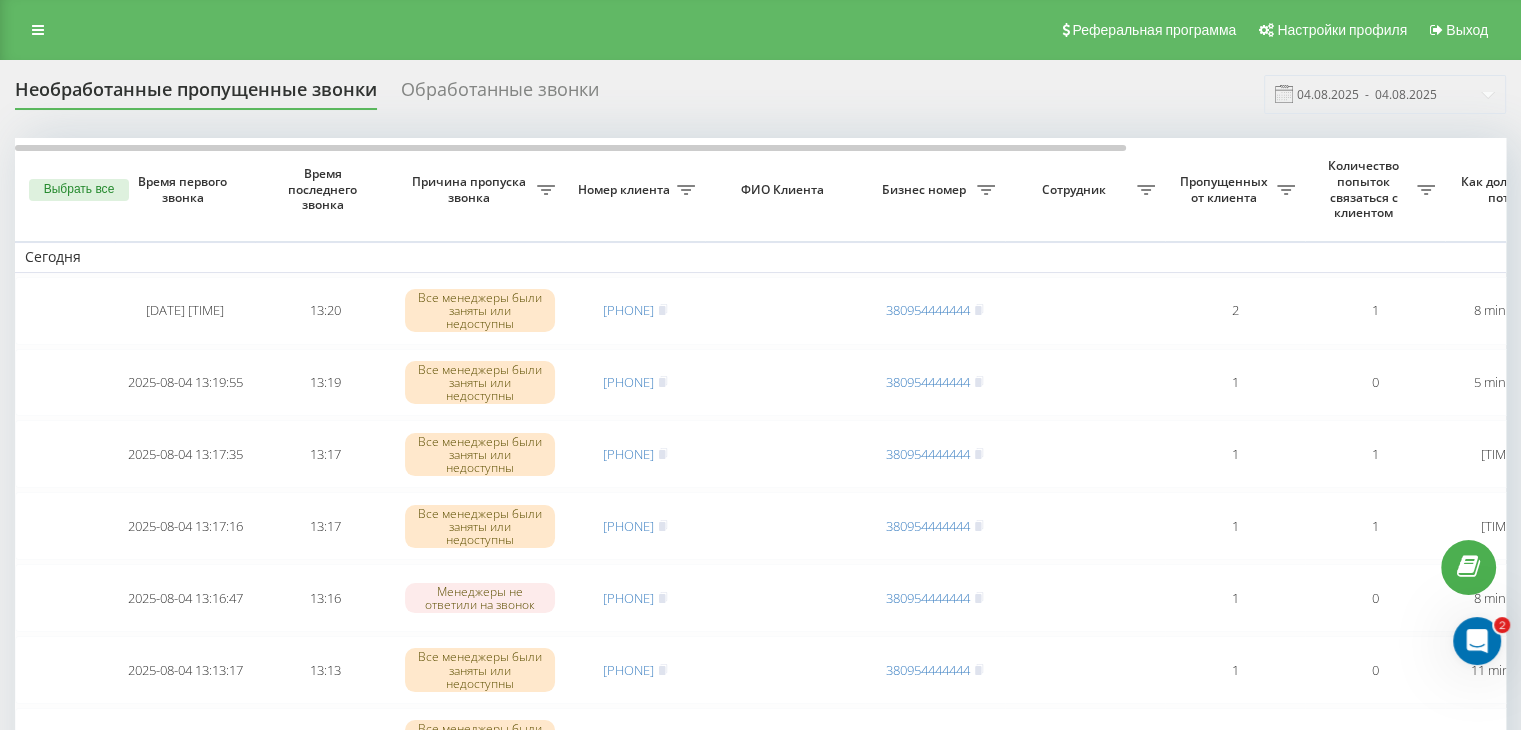 drag, startPoint x: 670, startPoint y: 93, endPoint x: 776, endPoint y: 110, distance: 107.35455 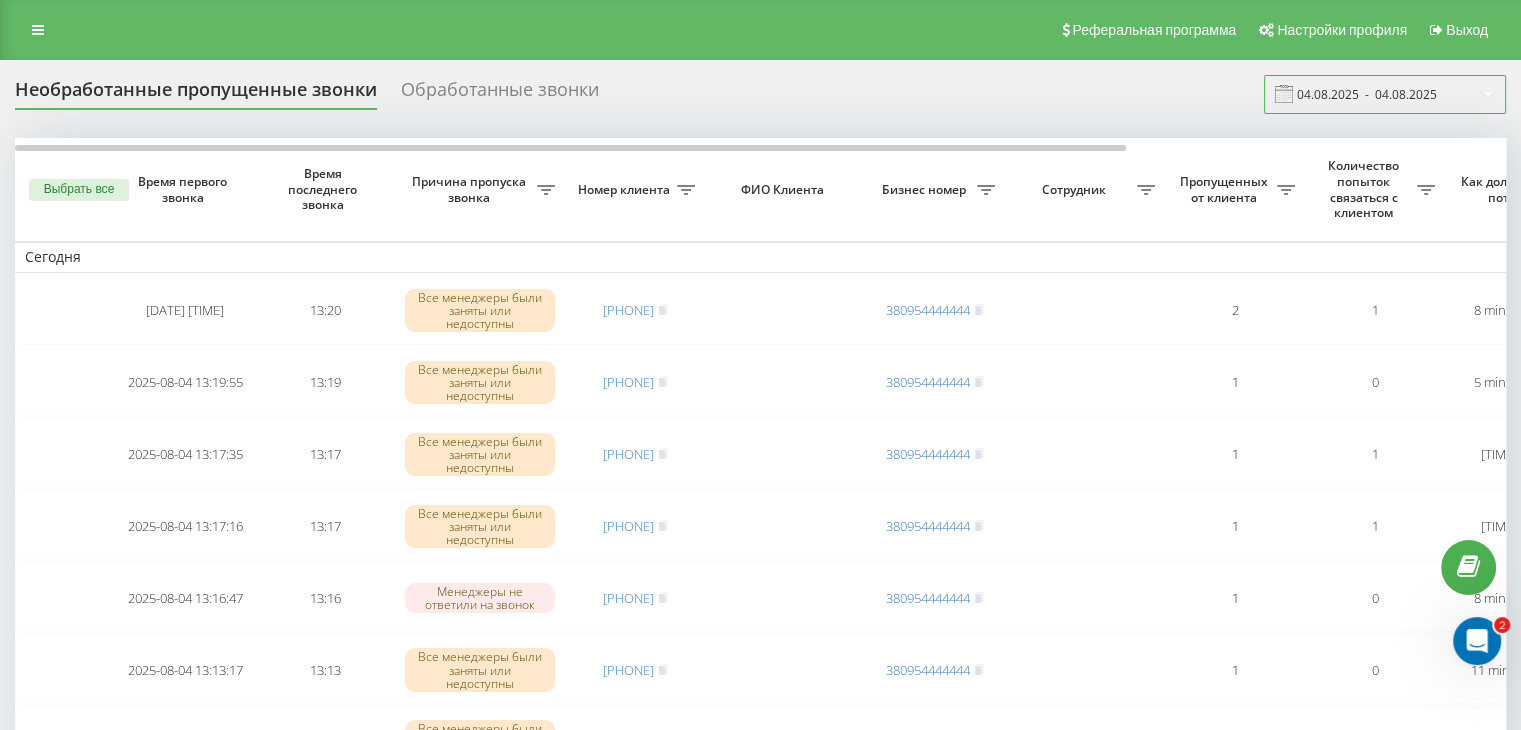 click on "04.08.2025  -  04.08.2025" at bounding box center [1385, 94] 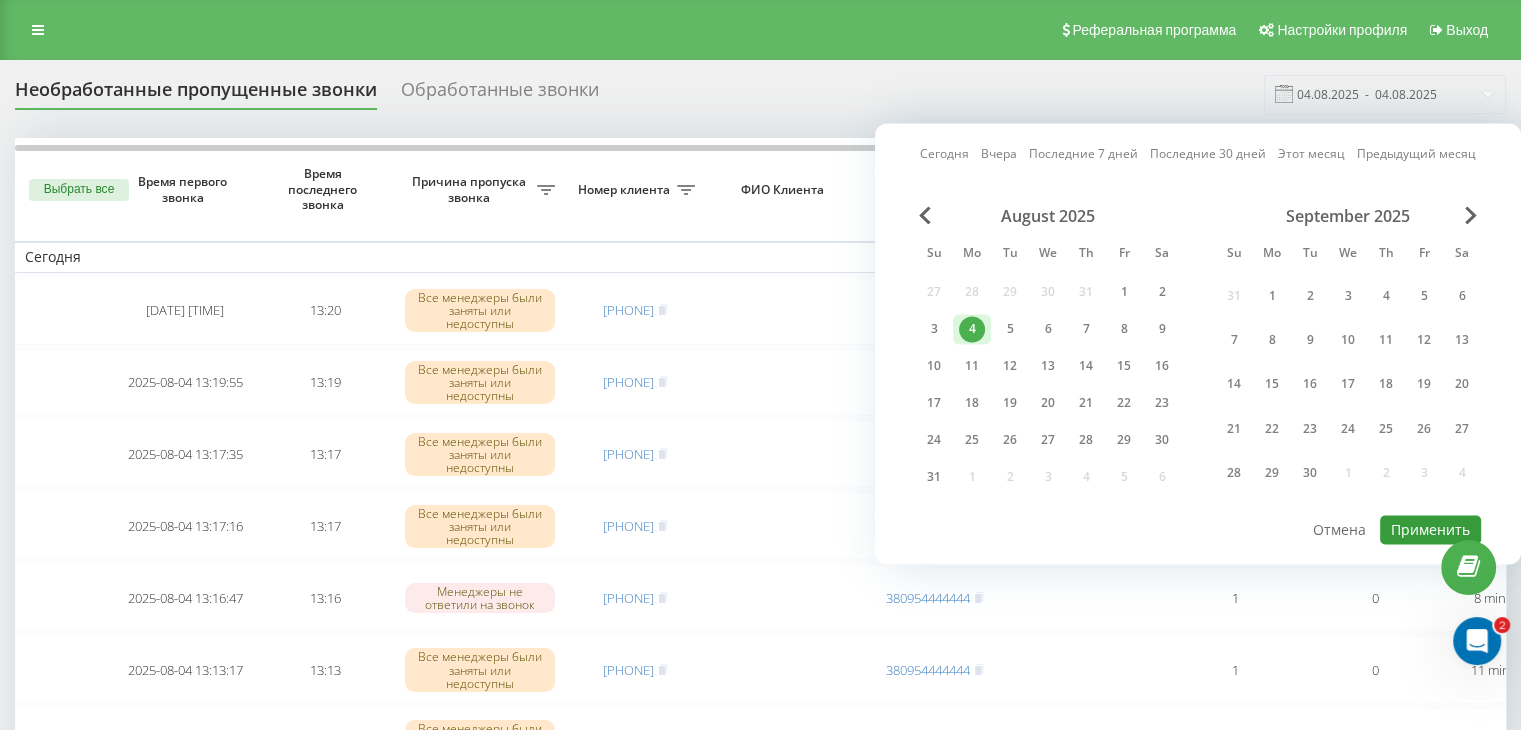 click on "Применить" at bounding box center (1430, 529) 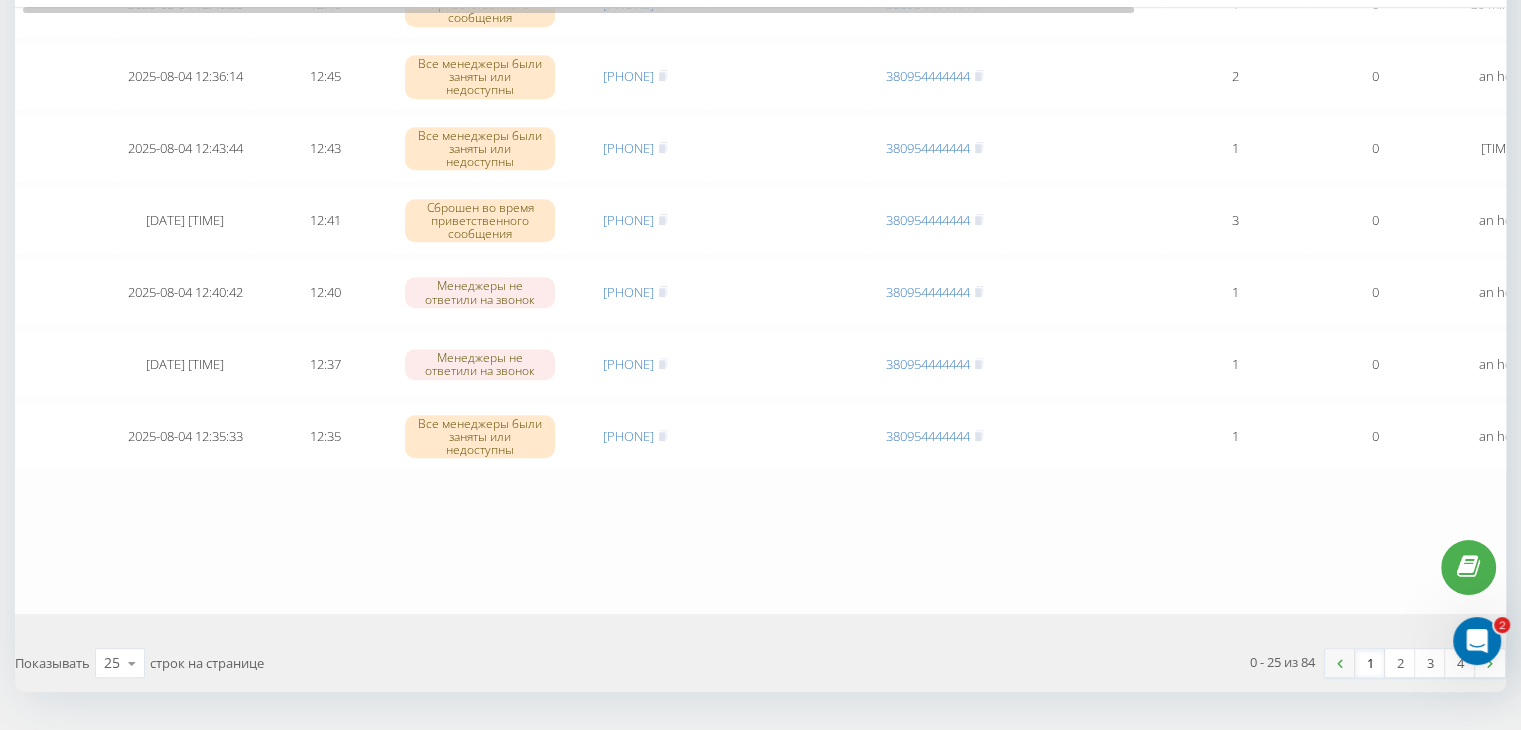scroll, scrollTop: 1647, scrollLeft: 0, axis: vertical 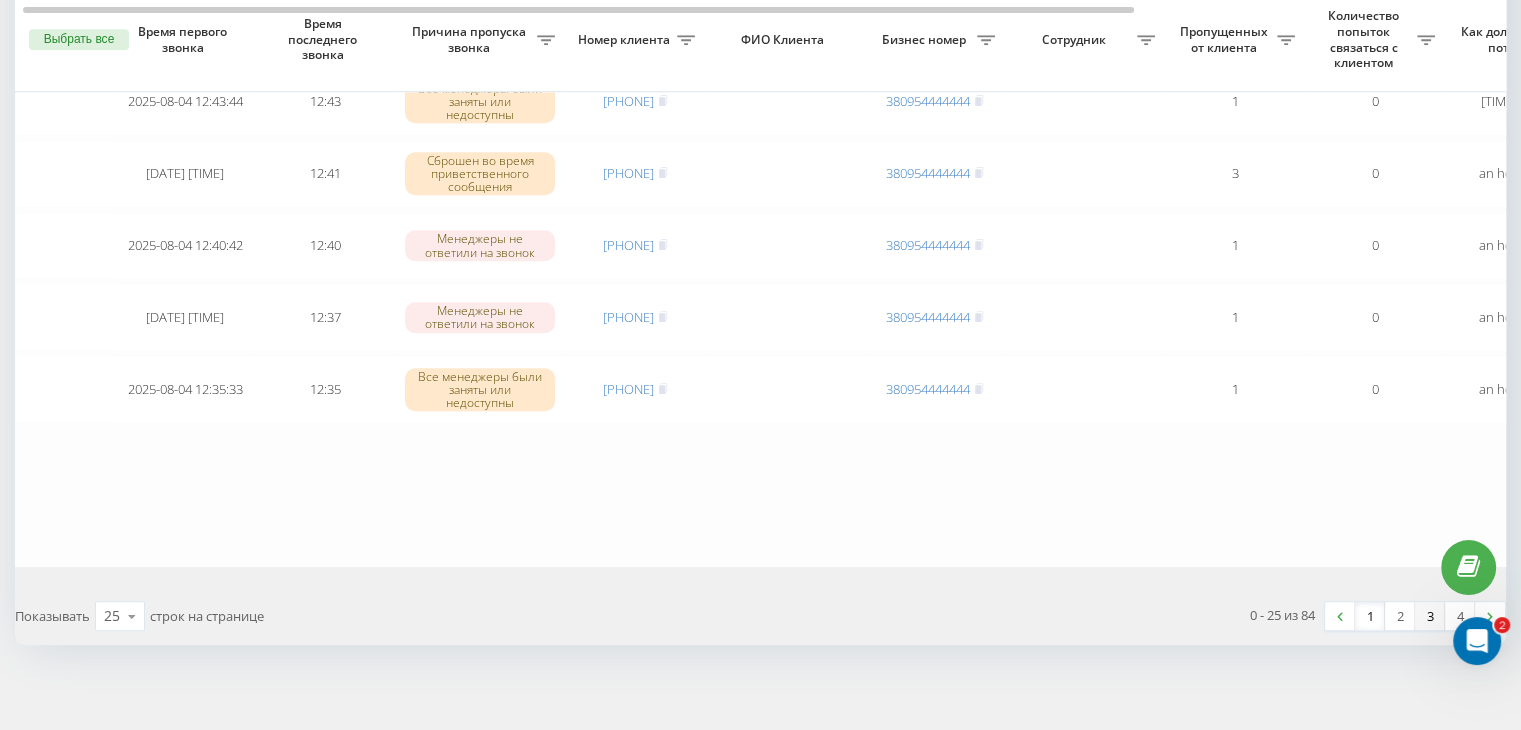 click on "3" at bounding box center (1430, 616) 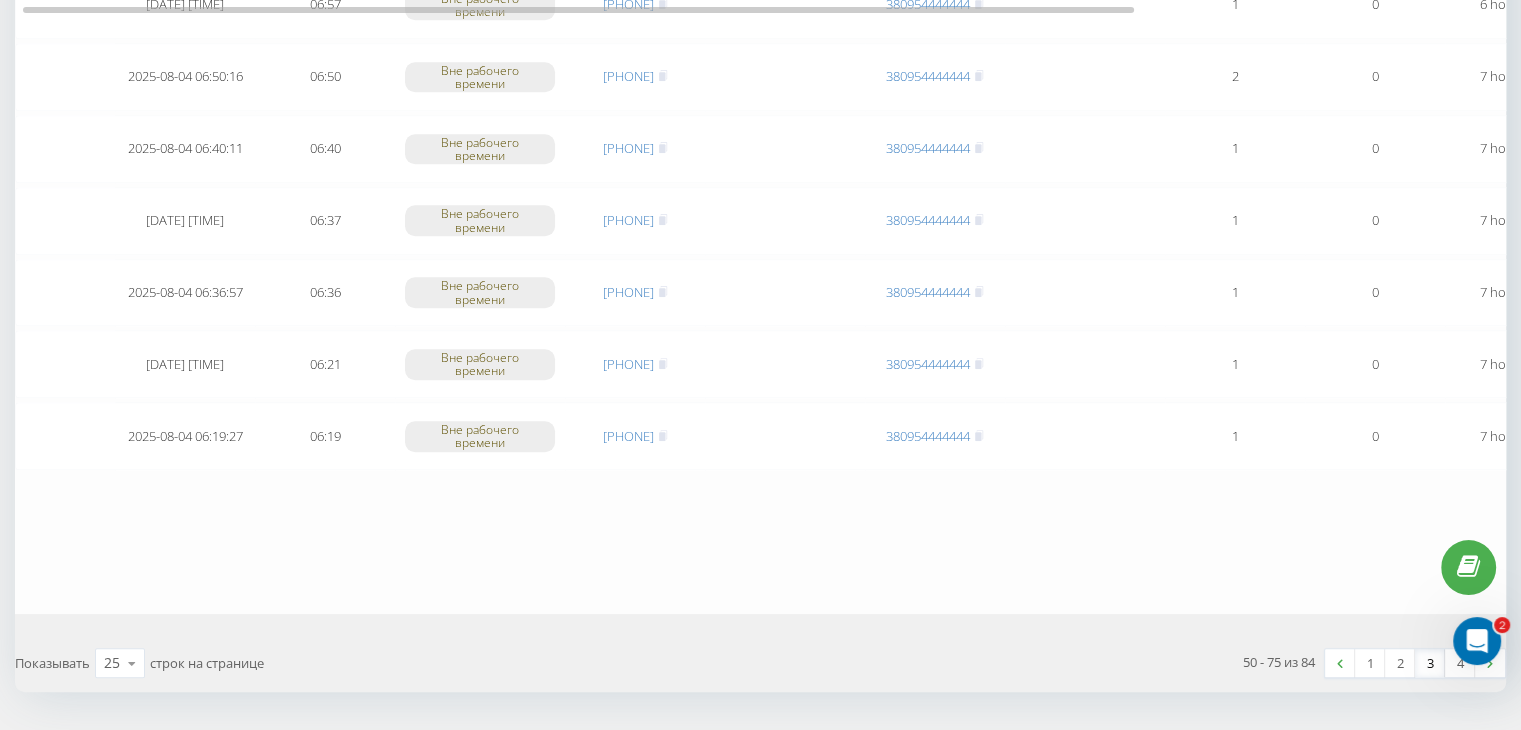 scroll, scrollTop: 1647, scrollLeft: 0, axis: vertical 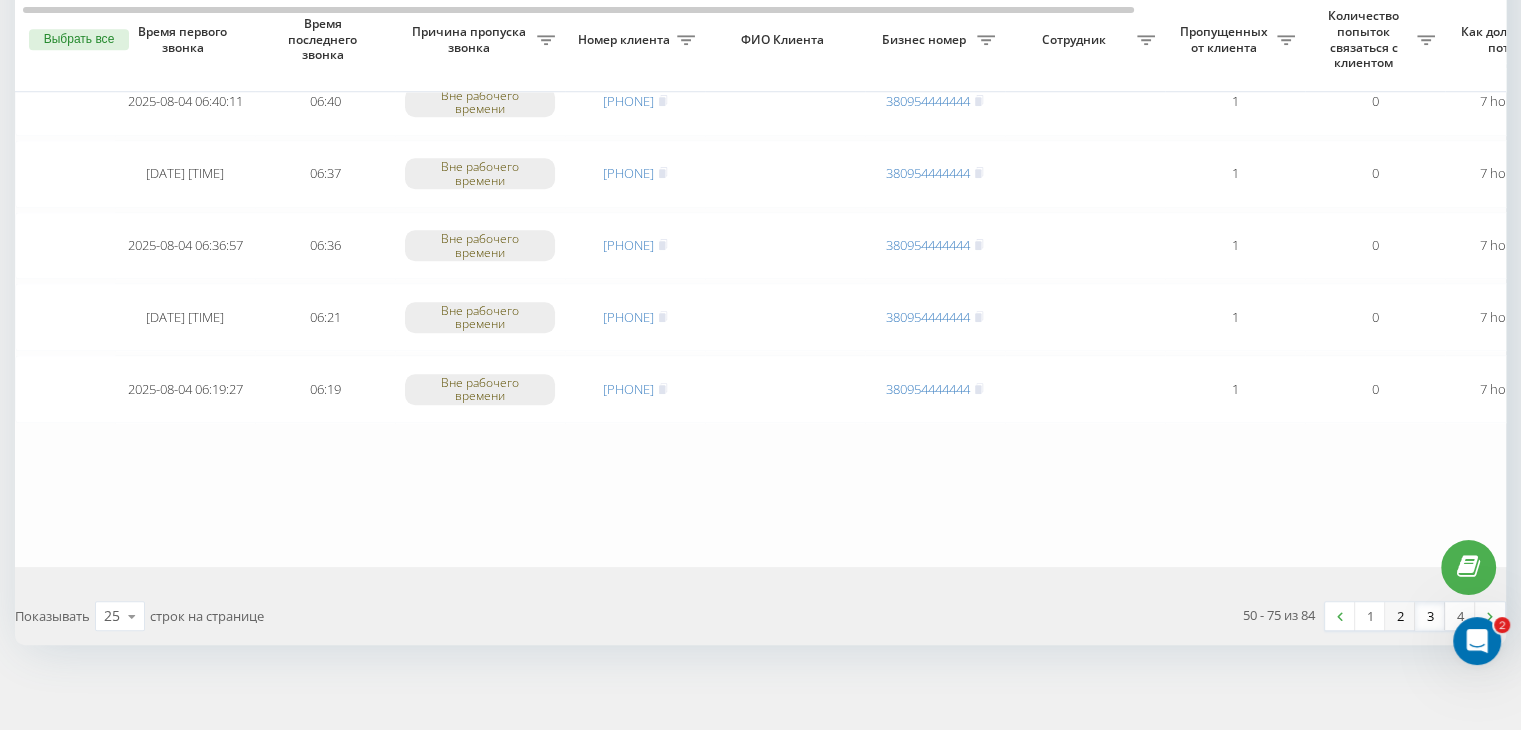 click on "2" at bounding box center [1400, 616] 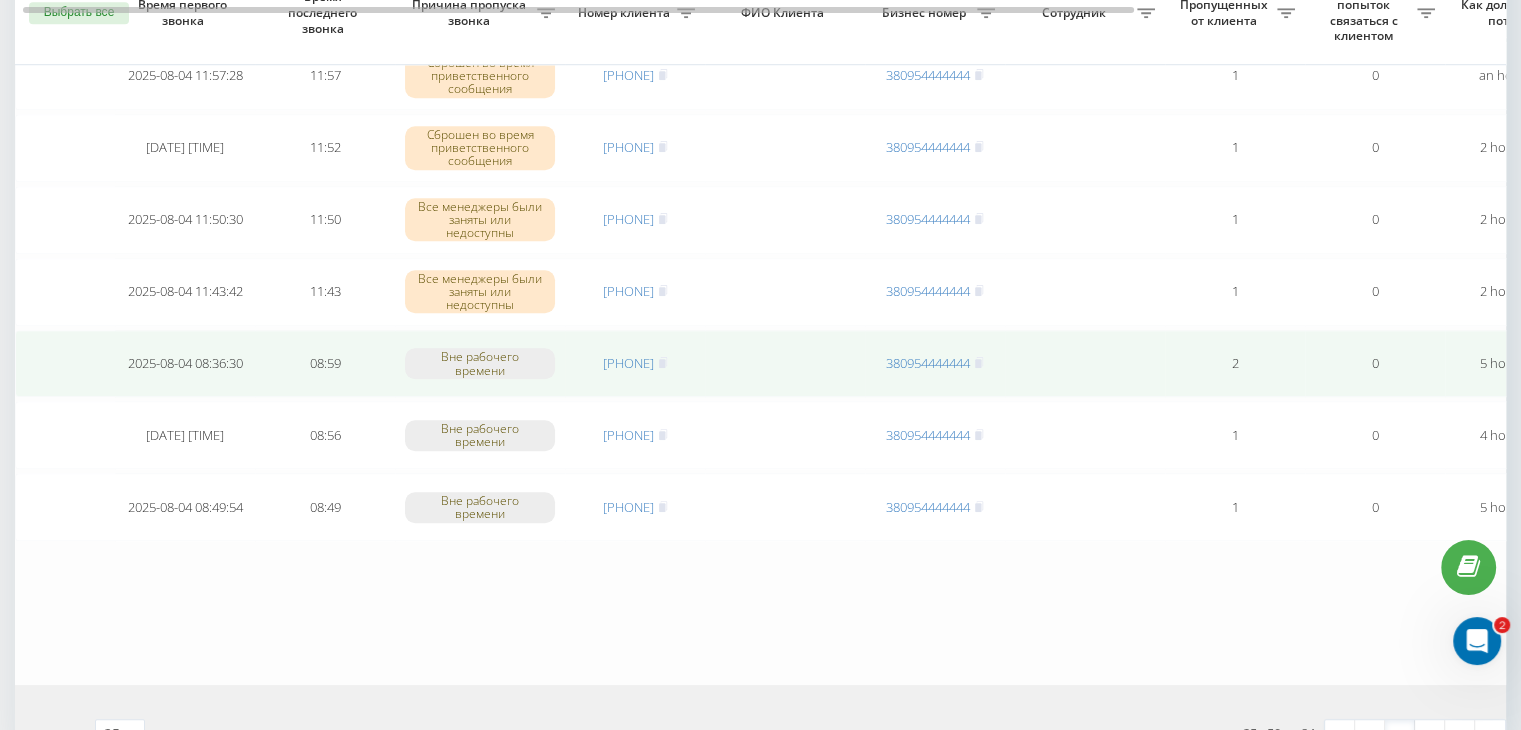 scroll, scrollTop: 1500, scrollLeft: 0, axis: vertical 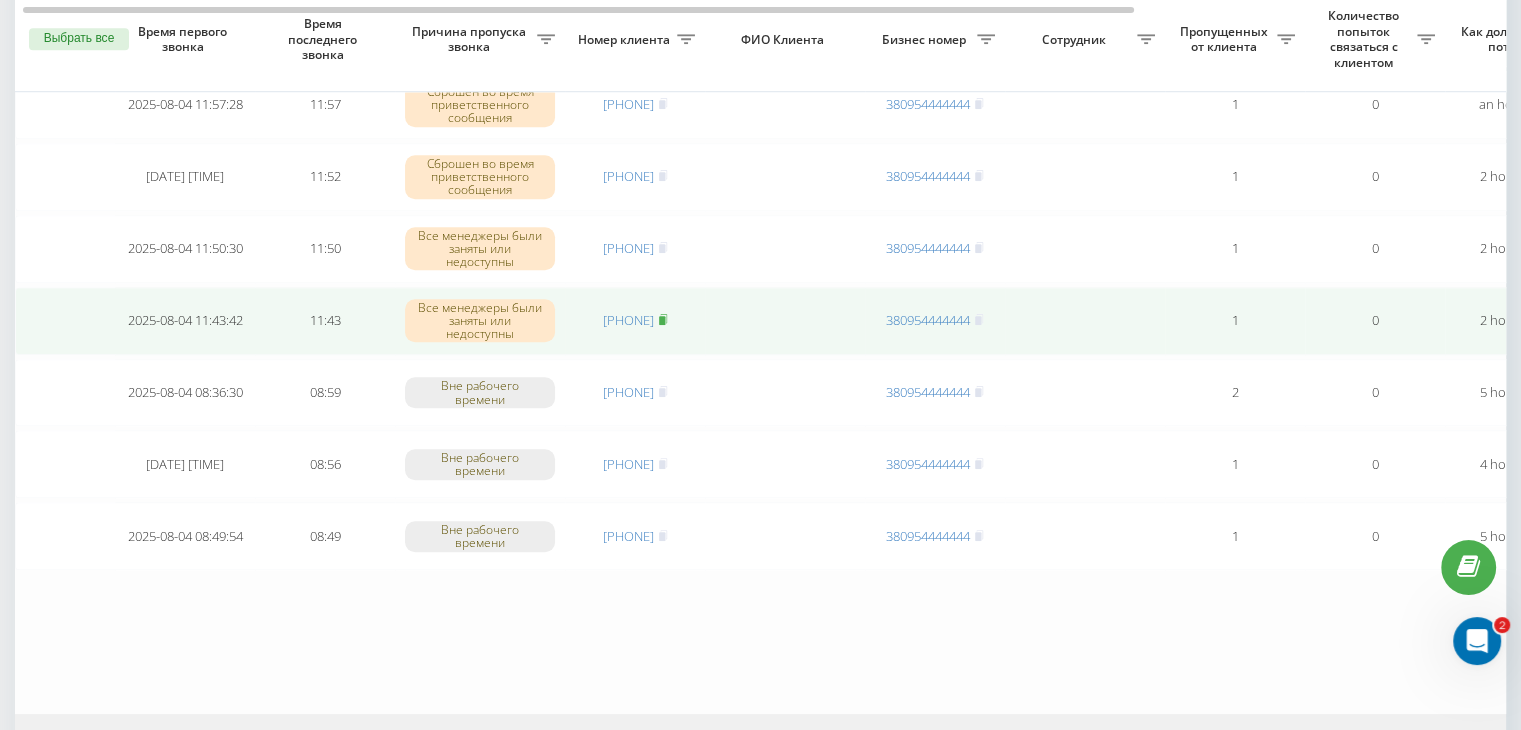 click 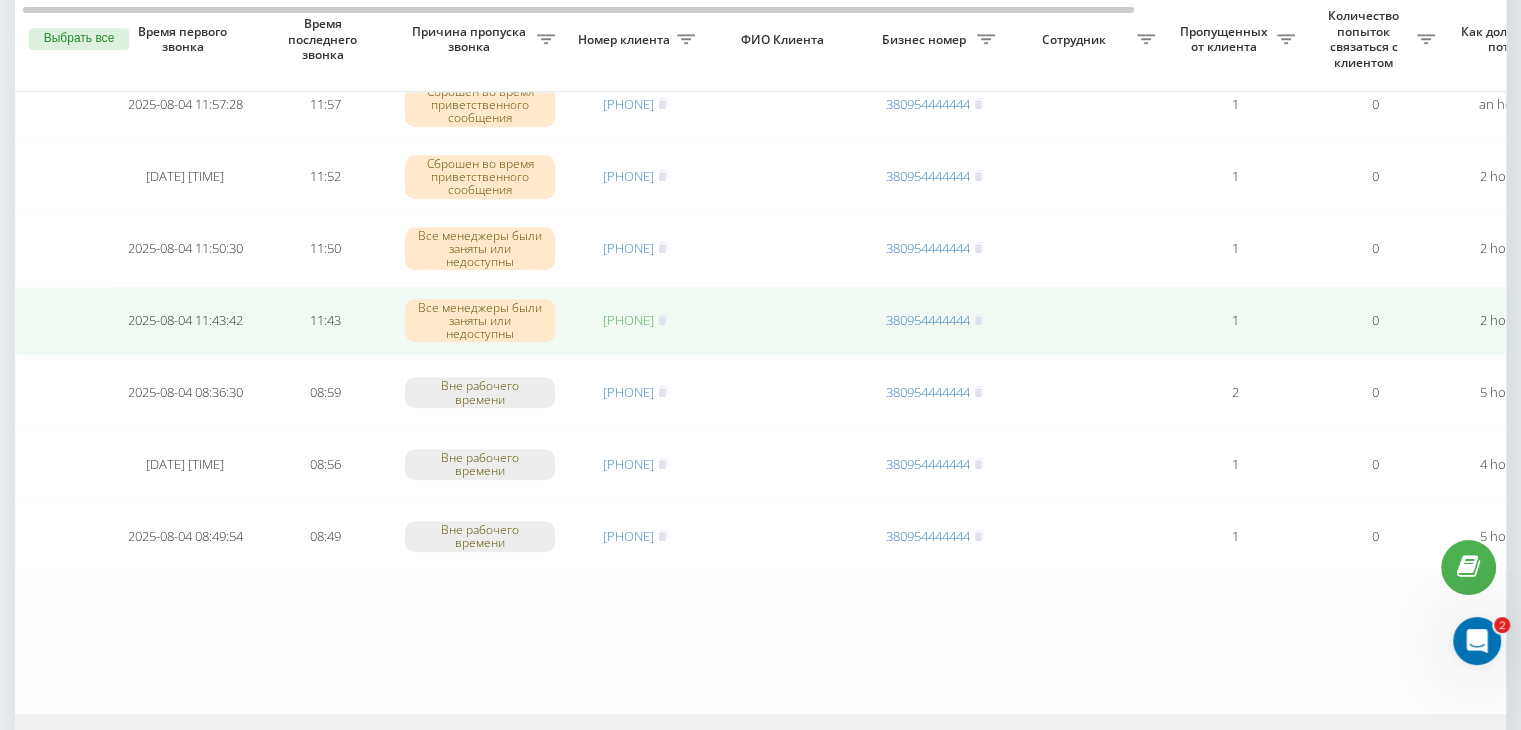 click on "[PHONE]" at bounding box center (628, 320) 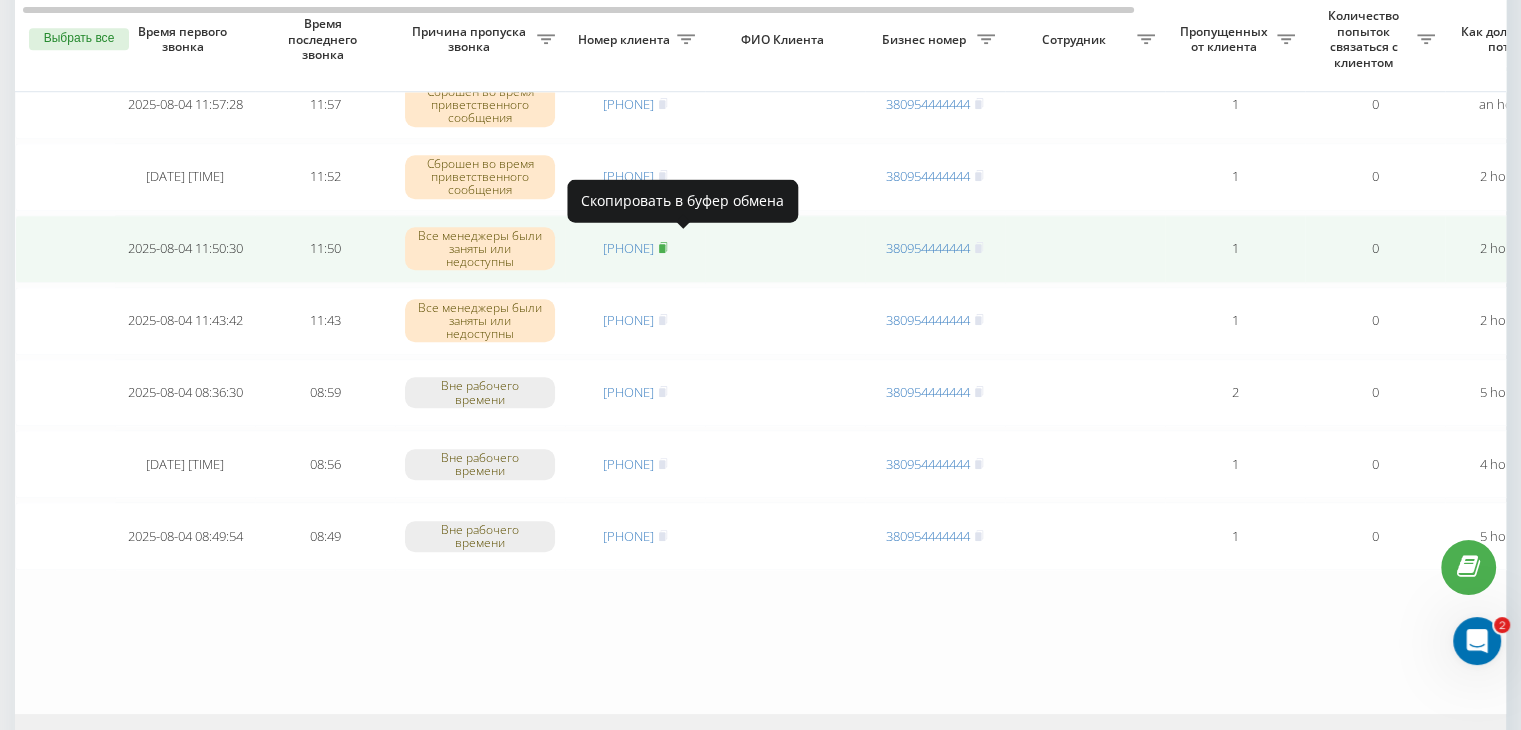 click 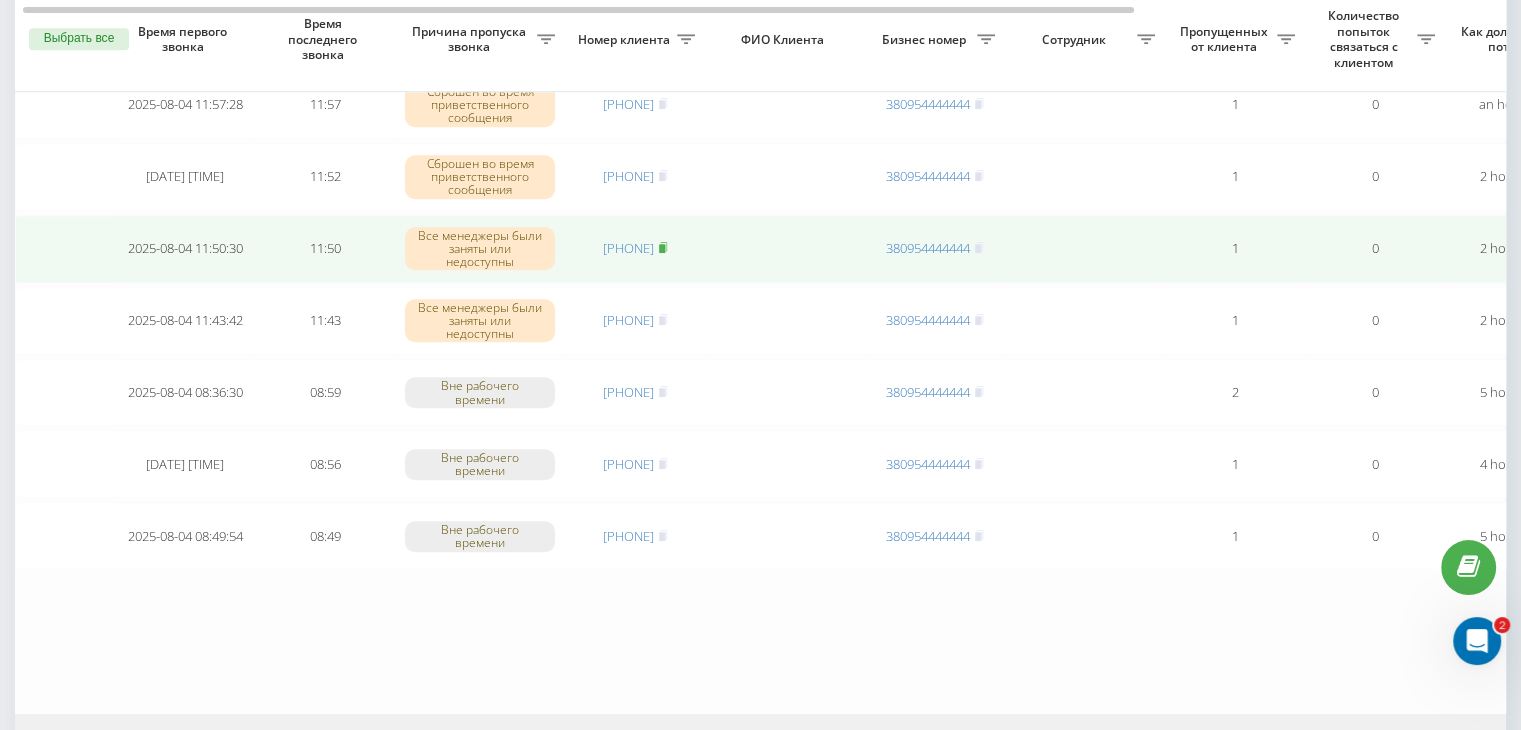 click 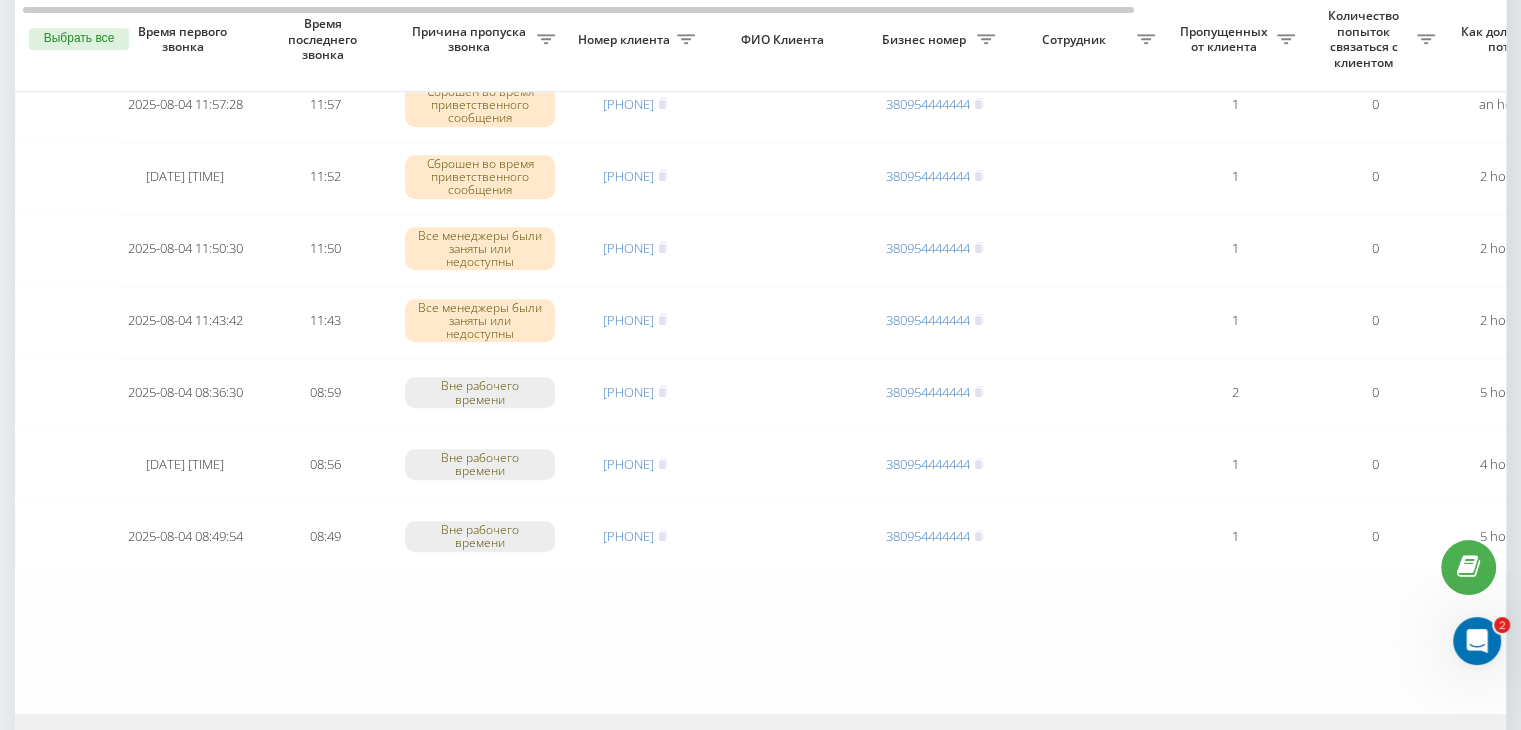 click on "Сегодня [DATE] [TIME] [TIME] Сброшен во время приветственного сообщения [PHONE] [PHONE] 1 0 [TIME_AGO] ukrpas.com.ua Обработать Не удалось связаться Связался с клиентом с помощью другого канала Клиент перезвонил сам с другого номера Другой вариант [DATE] [TIME] [TIME] Все менеджеры были заняты или недоступны [PHONE] [PHONE] 1 0 [TIME_AGO] ukrpas.com.ua Обработать Не удалось связаться Связался с клиентом с помощью другого канала Клиент перезвонил сам с другого номера Другой вариант [DATE] [TIME] [TIME] Менеджеры не ответили на звонок [PHONE] [PHONE] 1 0 [TIME_AGO] ukrpas.com.ua Обработать Не удалось связаться 1" at bounding box center (1015, -324) 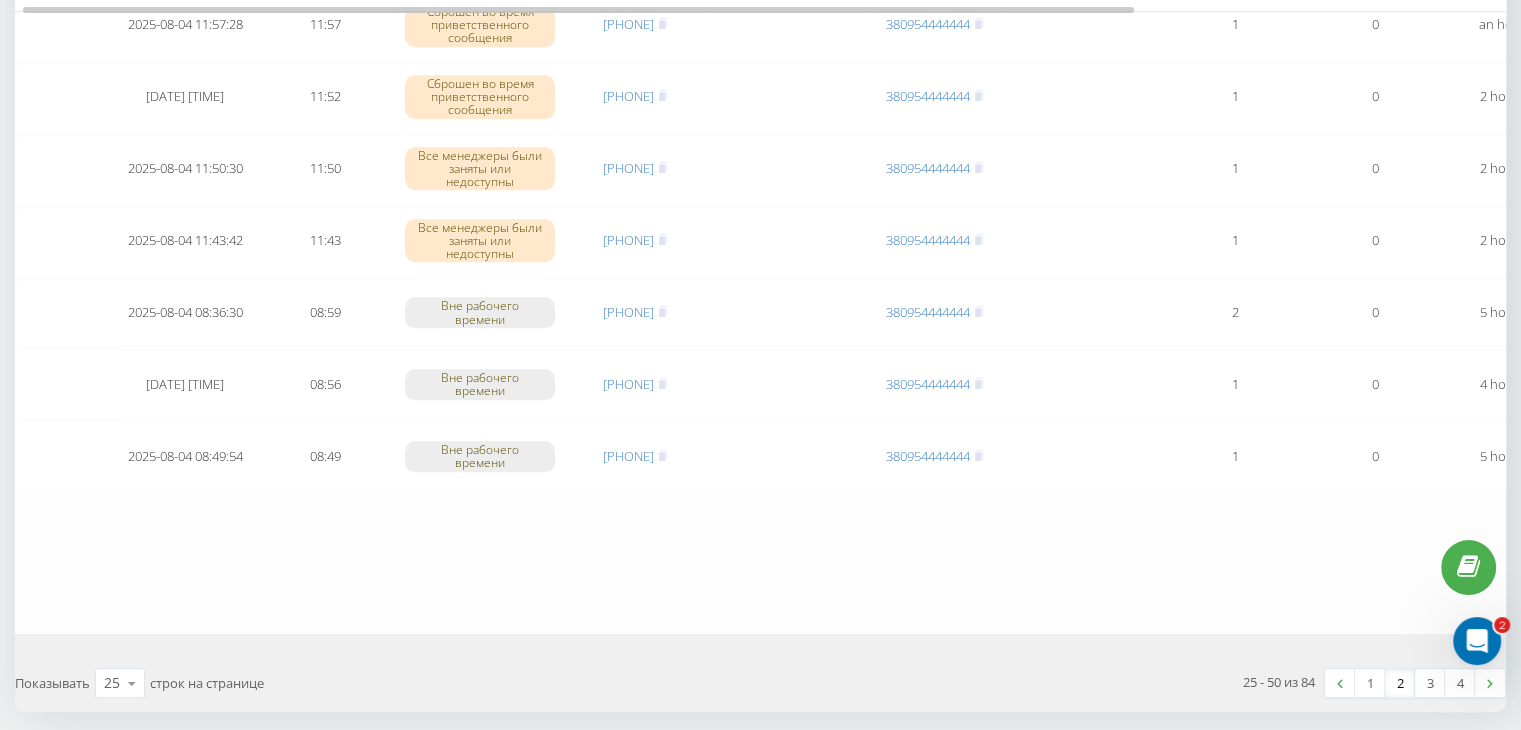 scroll, scrollTop: 1647, scrollLeft: 0, axis: vertical 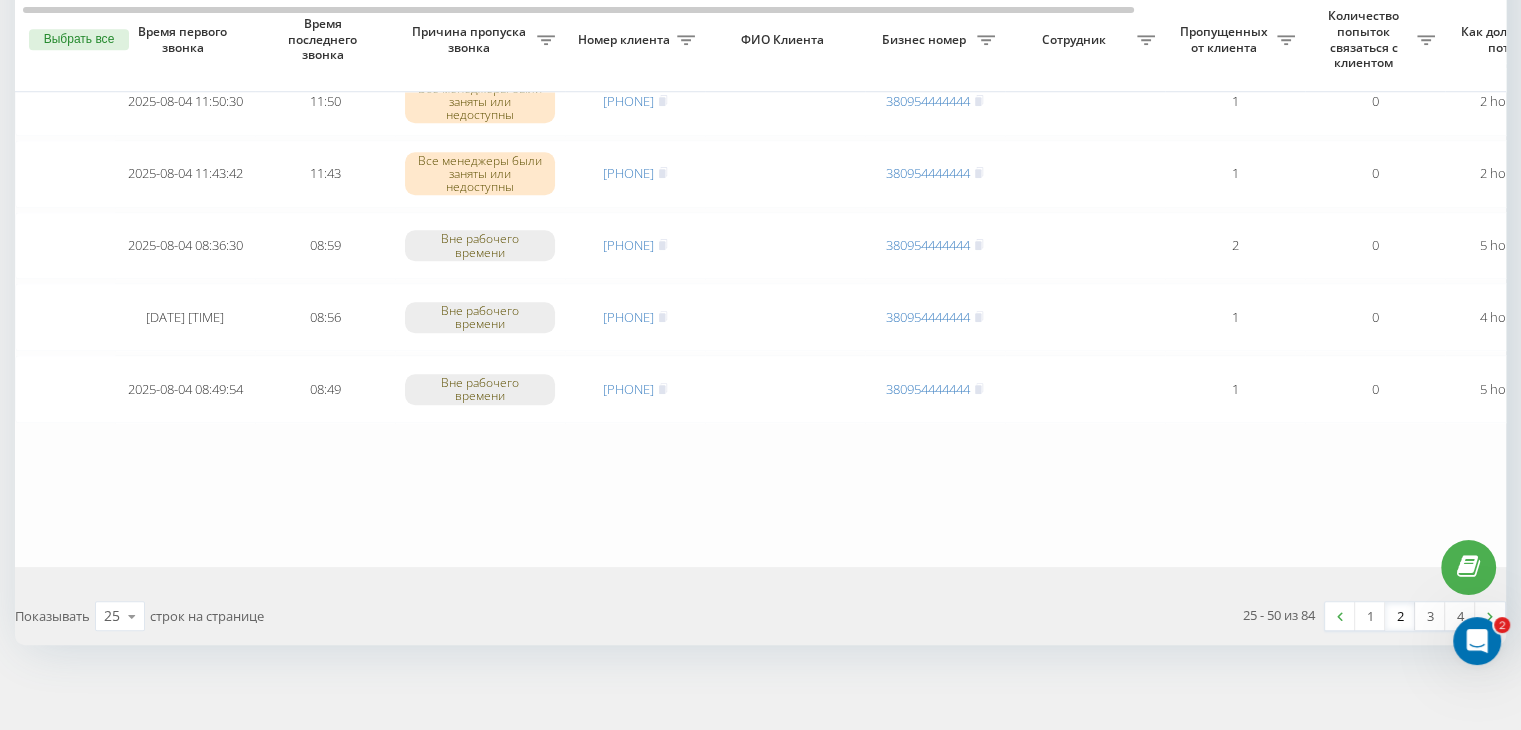 click on "2" at bounding box center (1400, 616) 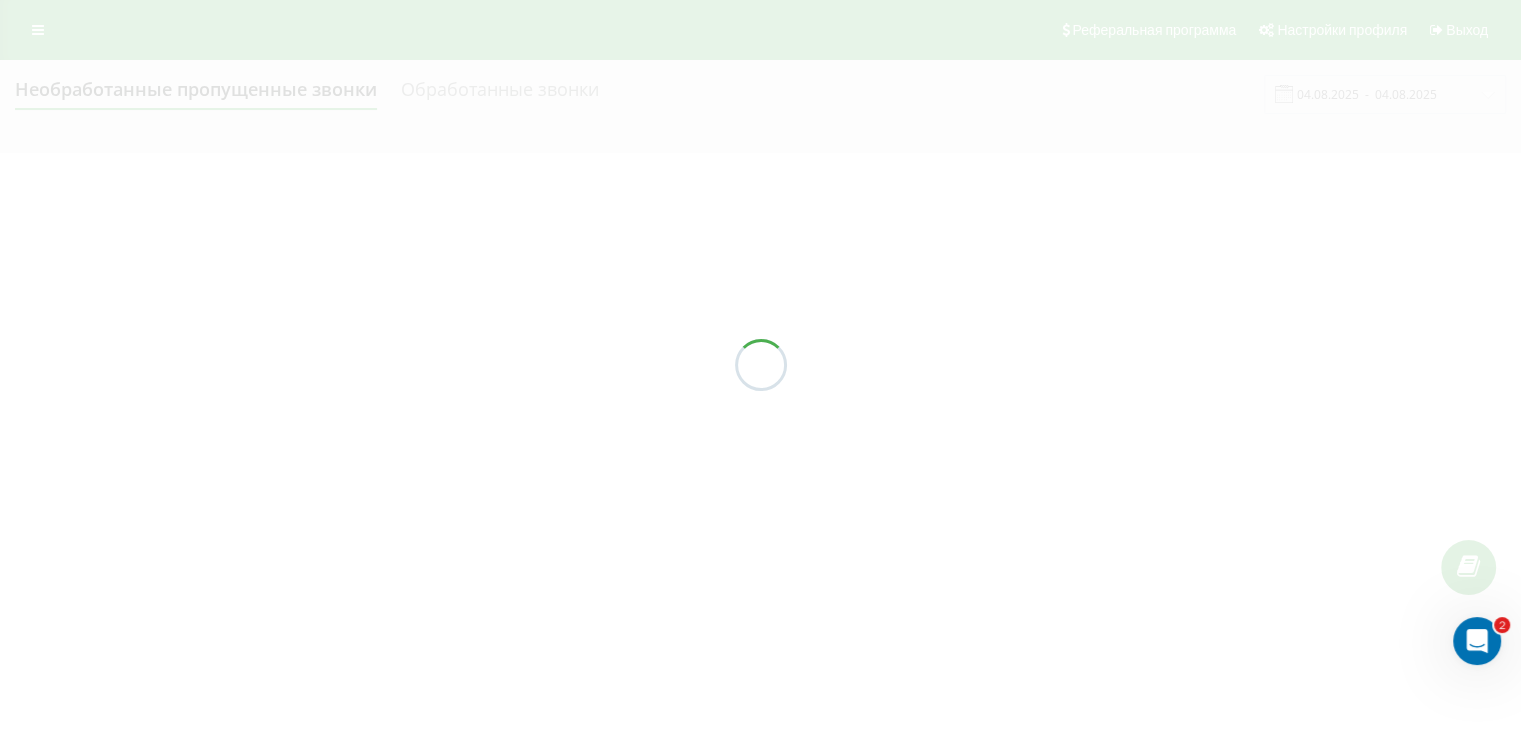 scroll, scrollTop: 0, scrollLeft: 0, axis: both 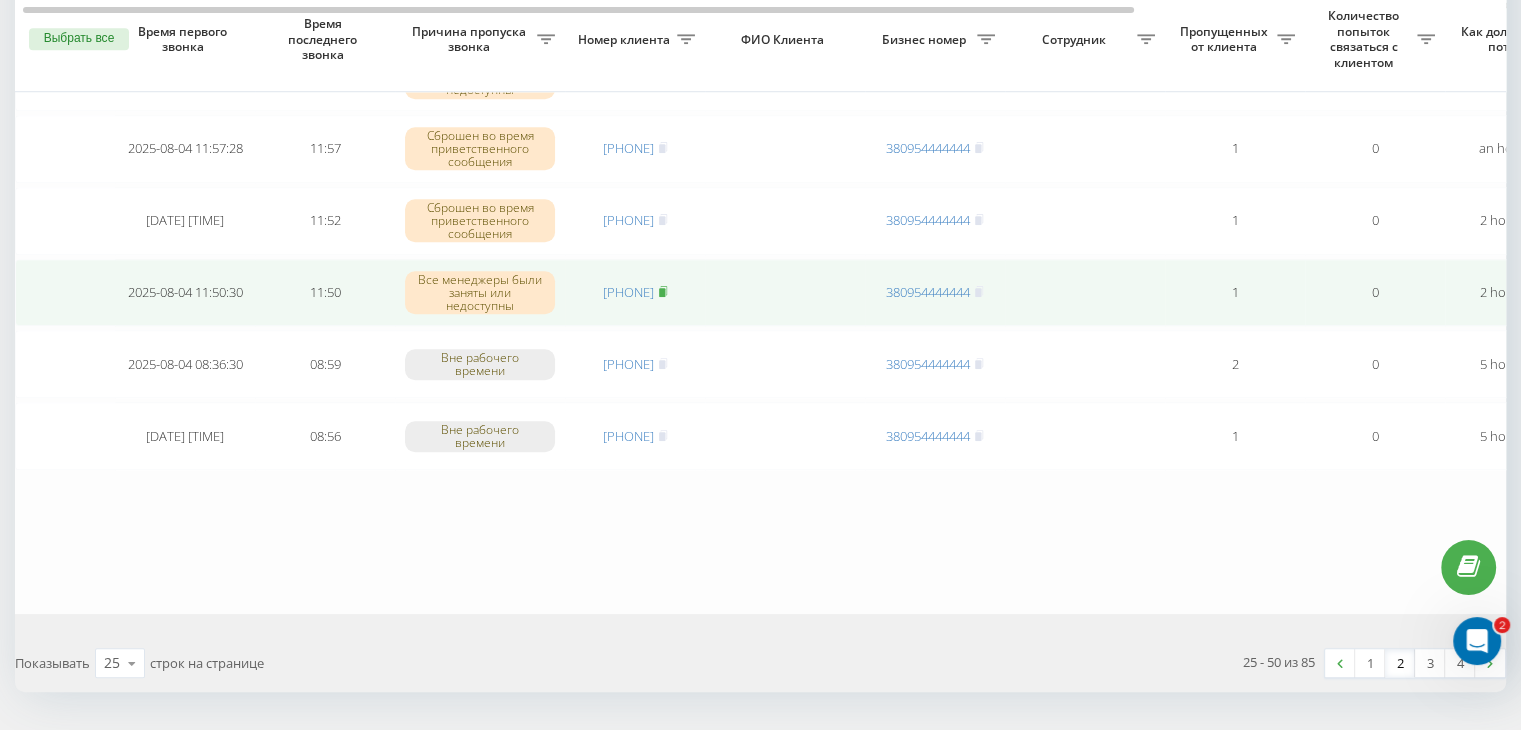click 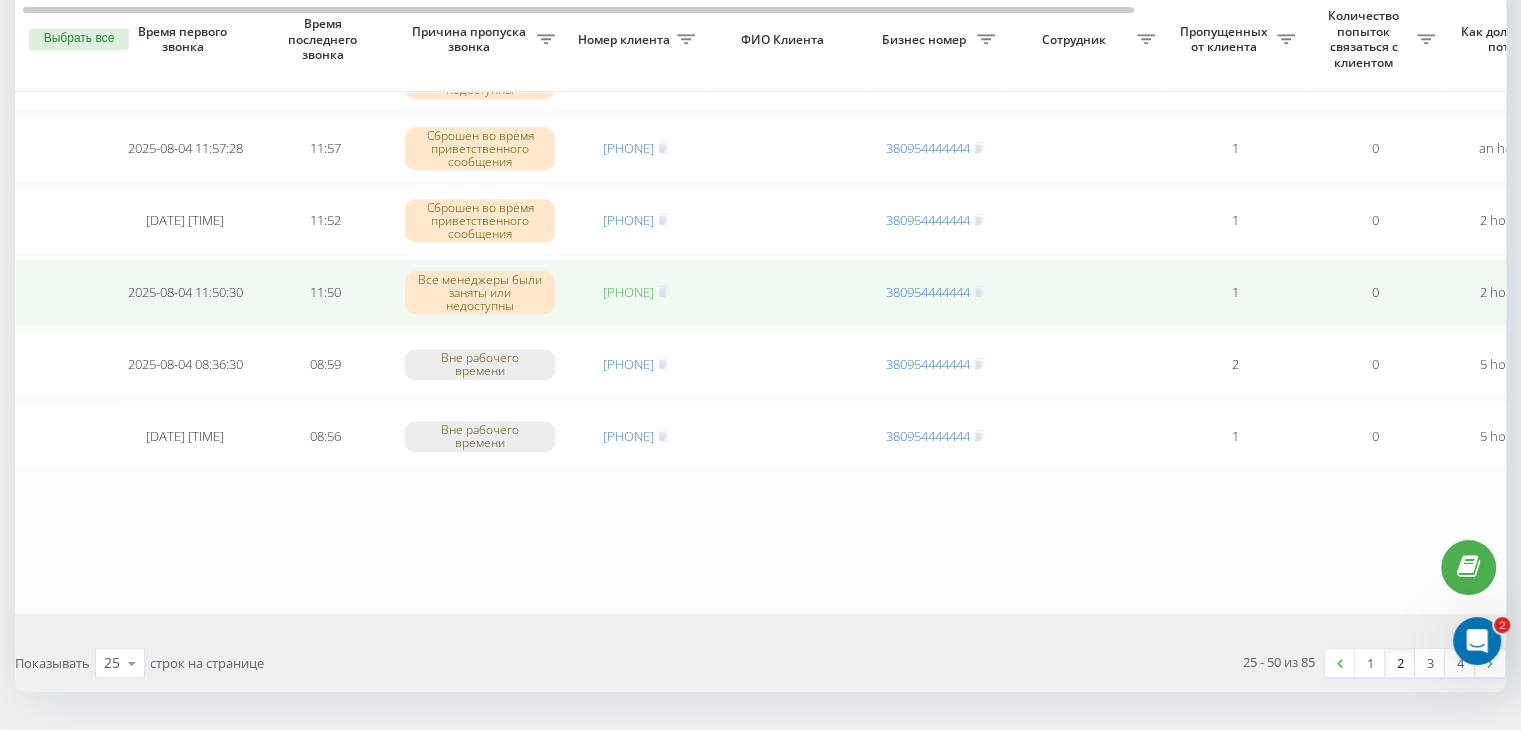 click on "[PHONE]" at bounding box center (628, 292) 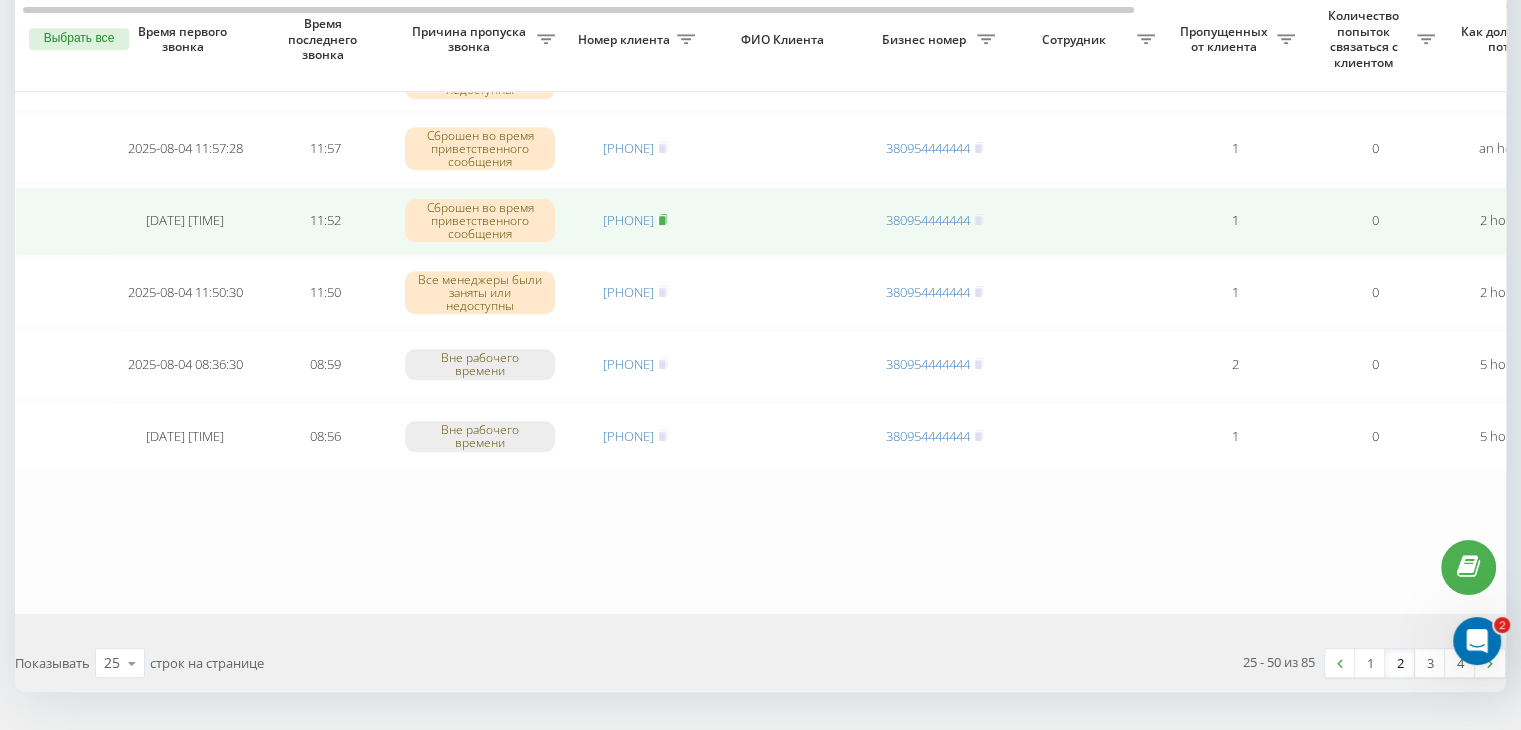 click 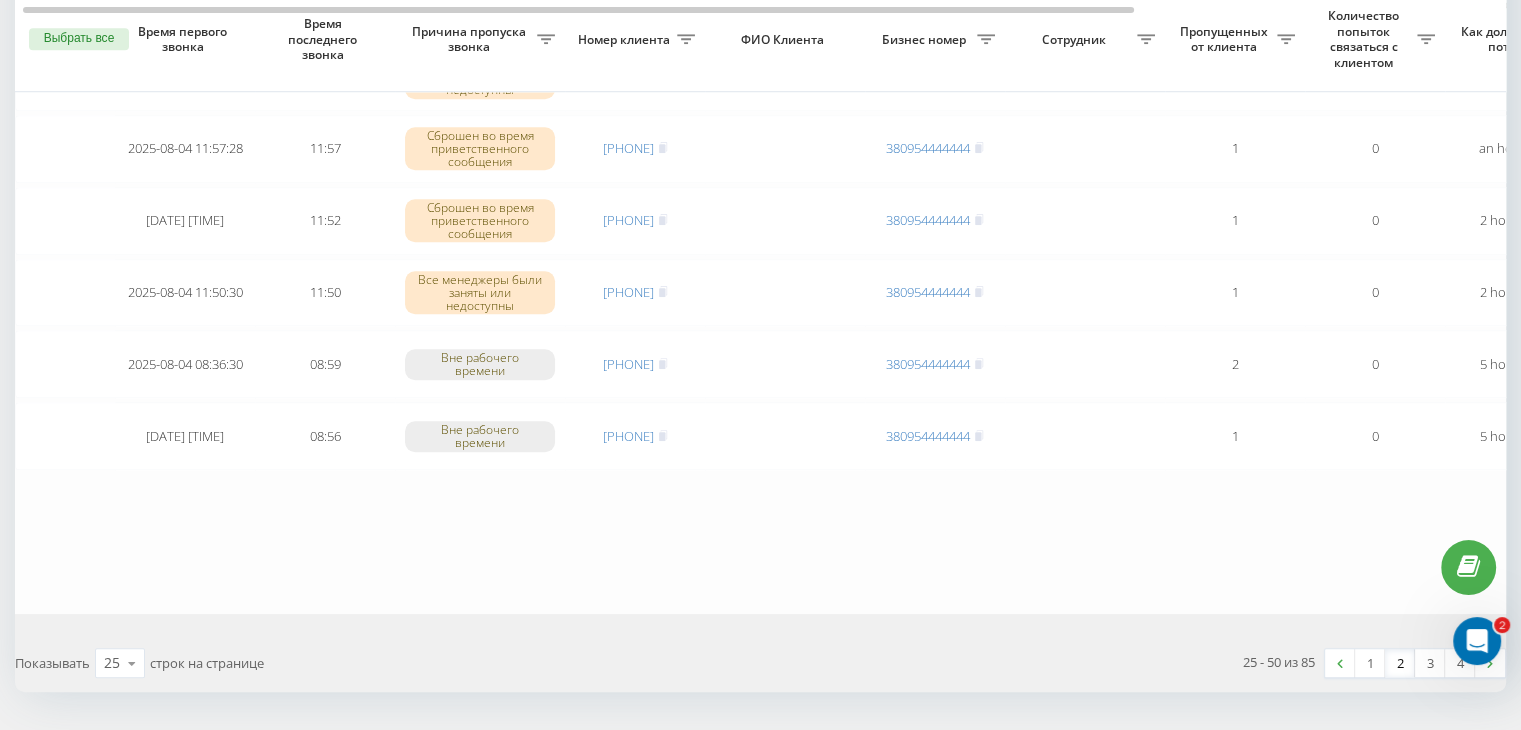 click on "Показывать 25 10 25 50 100 строк на странице" at bounding box center [381, 663] 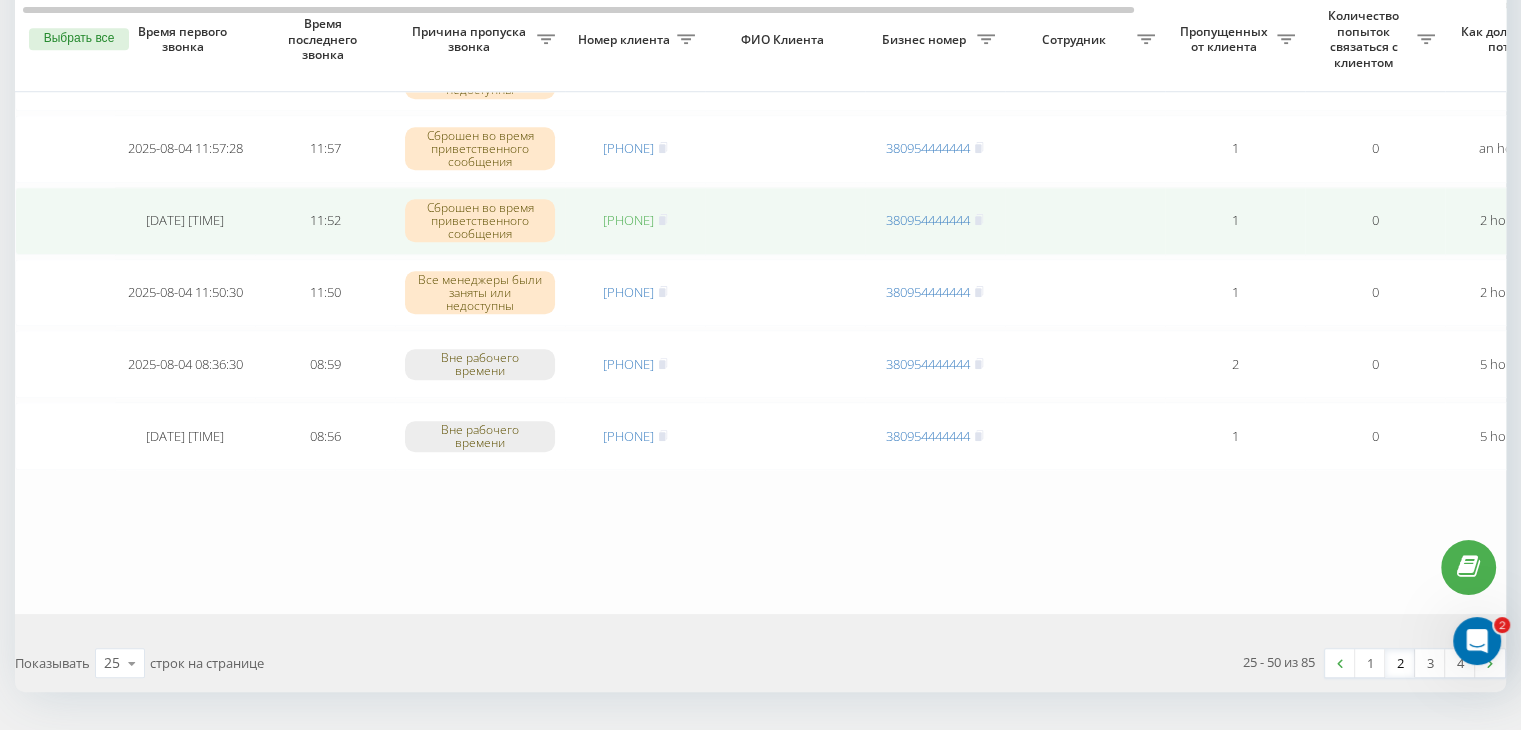 click on "[PHONE]" at bounding box center (628, 220) 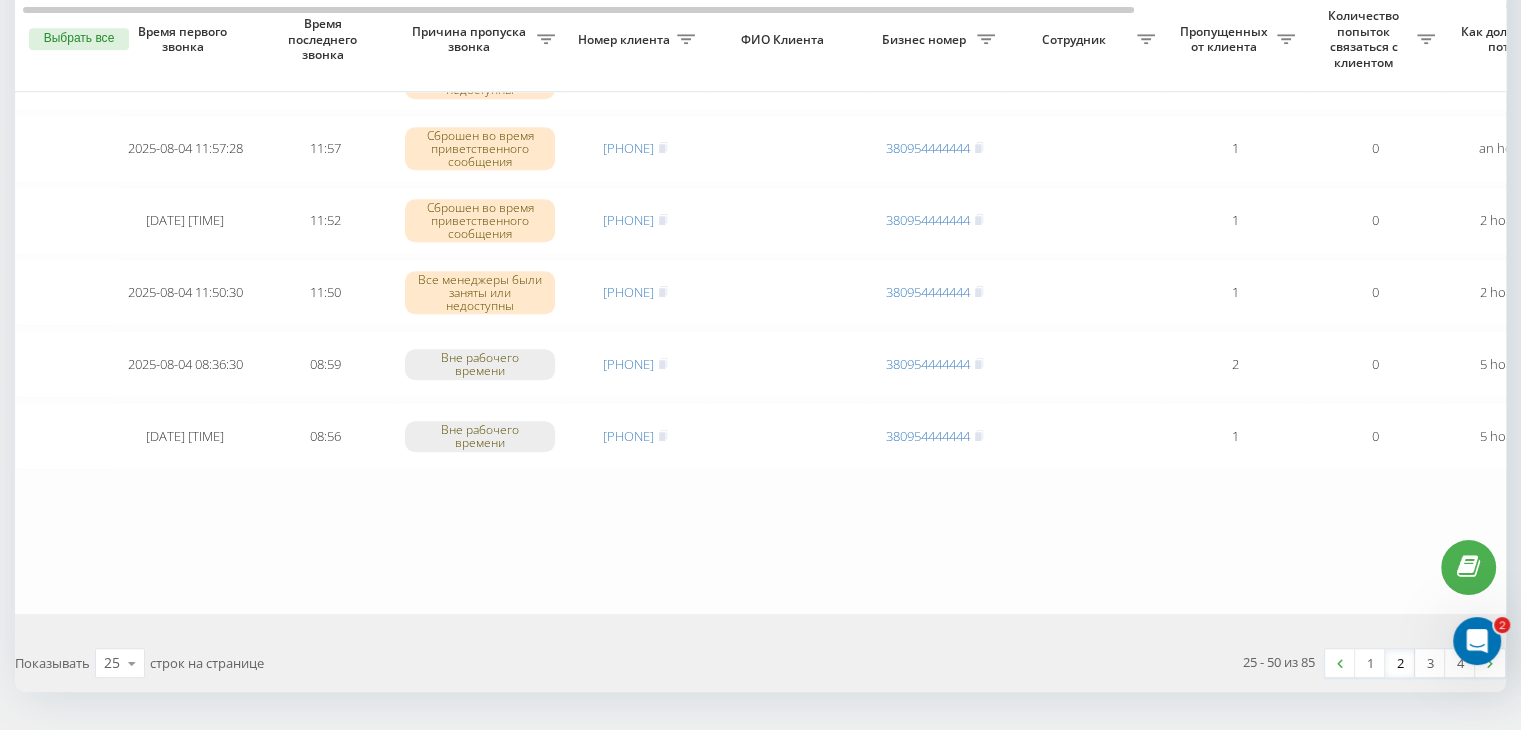 click on "2" at bounding box center [1400, 663] 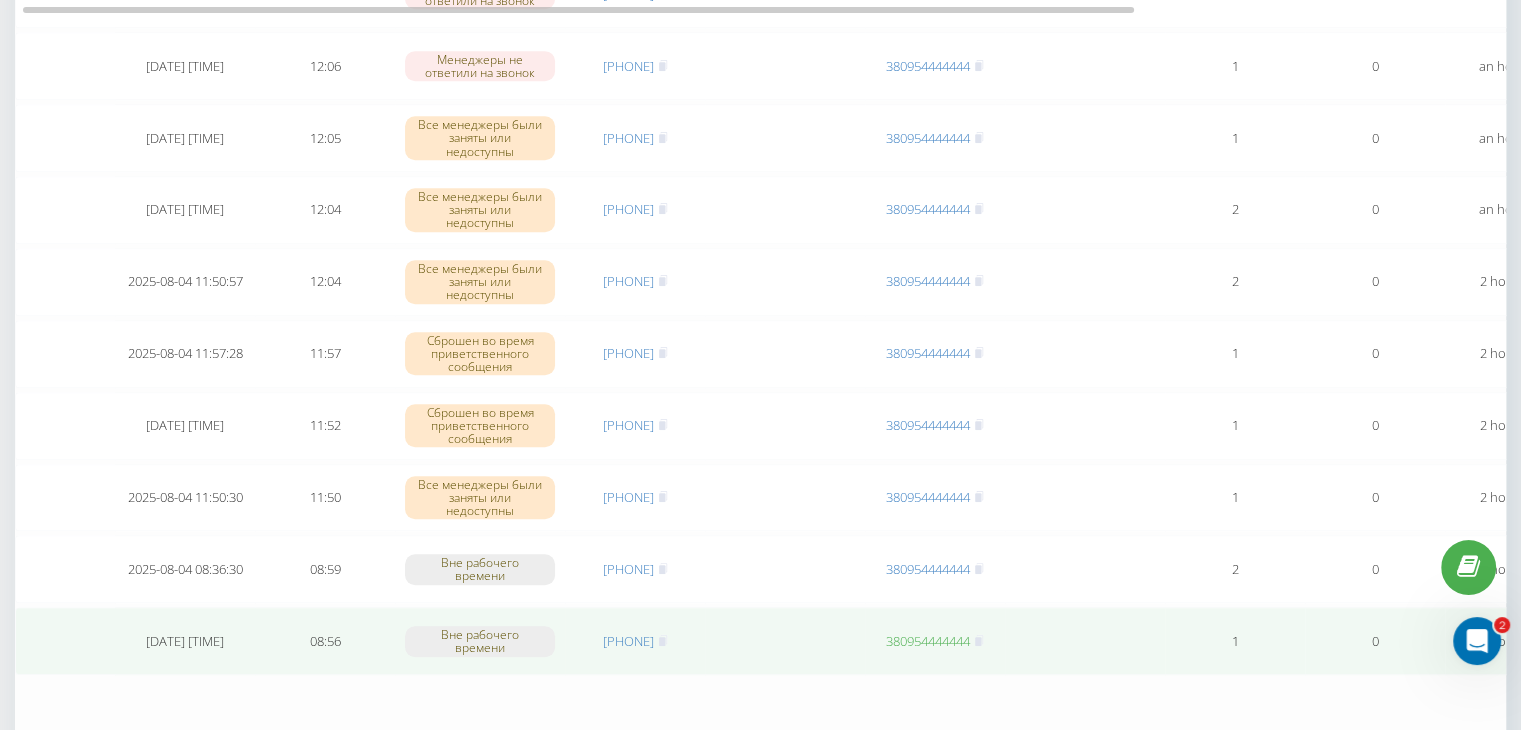 scroll, scrollTop: 1400, scrollLeft: 0, axis: vertical 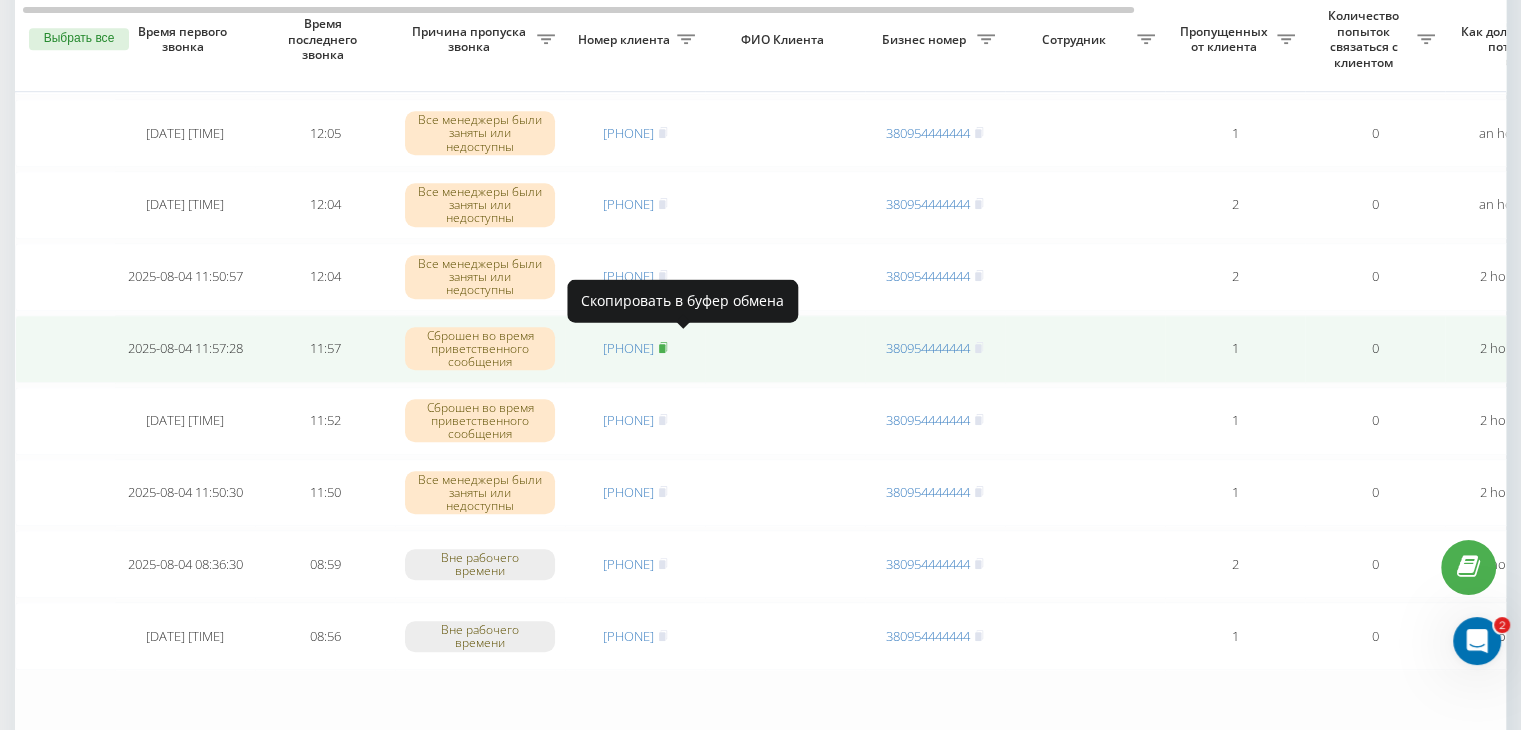 click 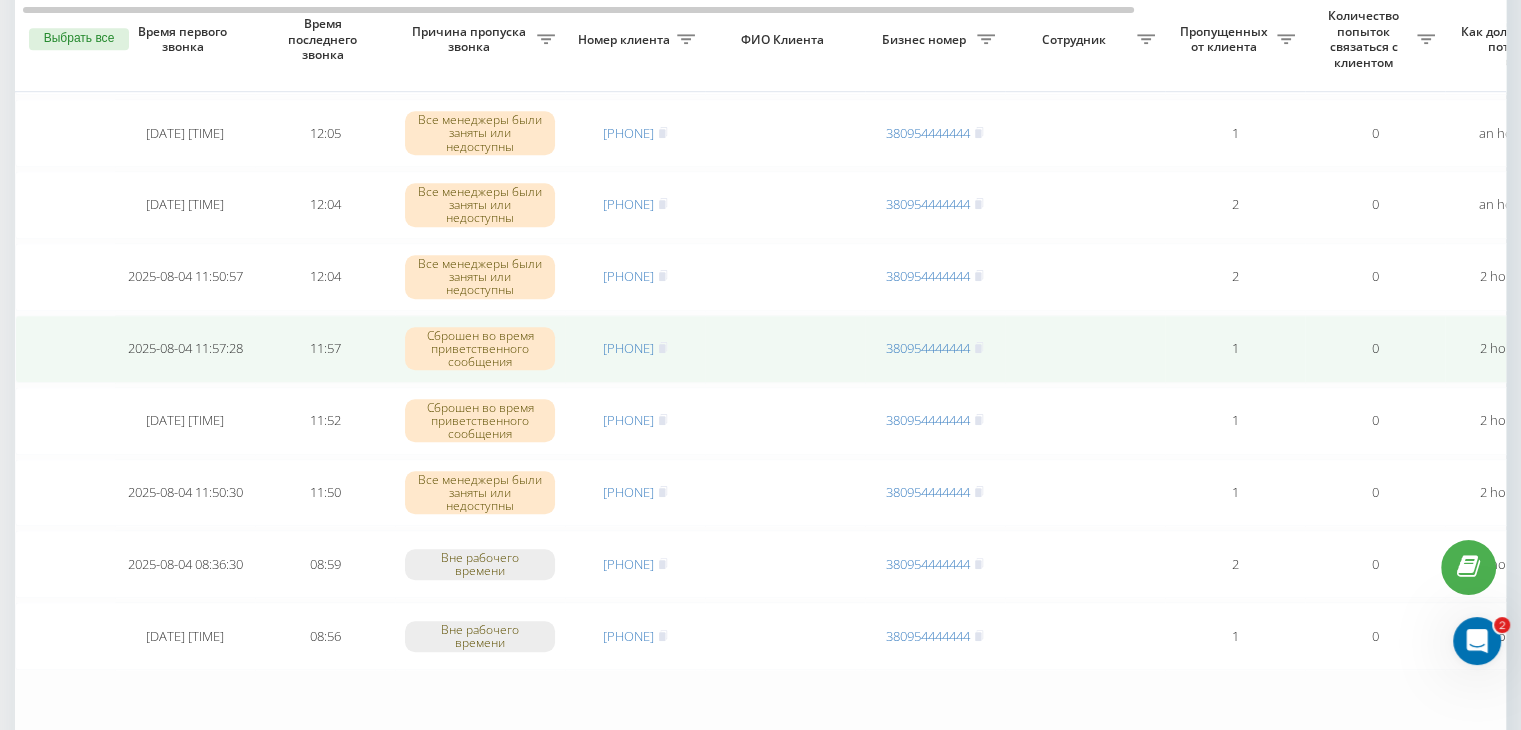 click 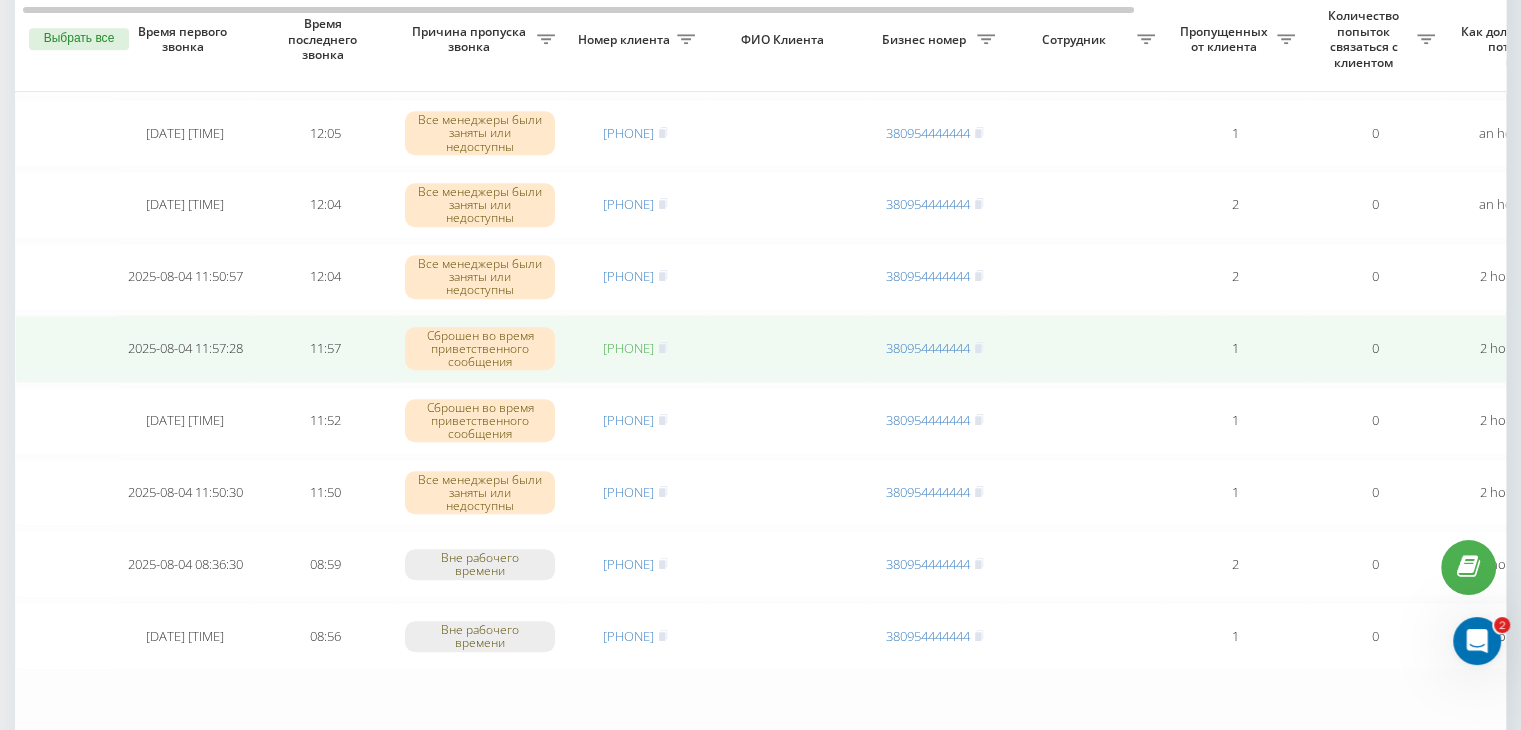 click on "[PHONE]" at bounding box center [628, 348] 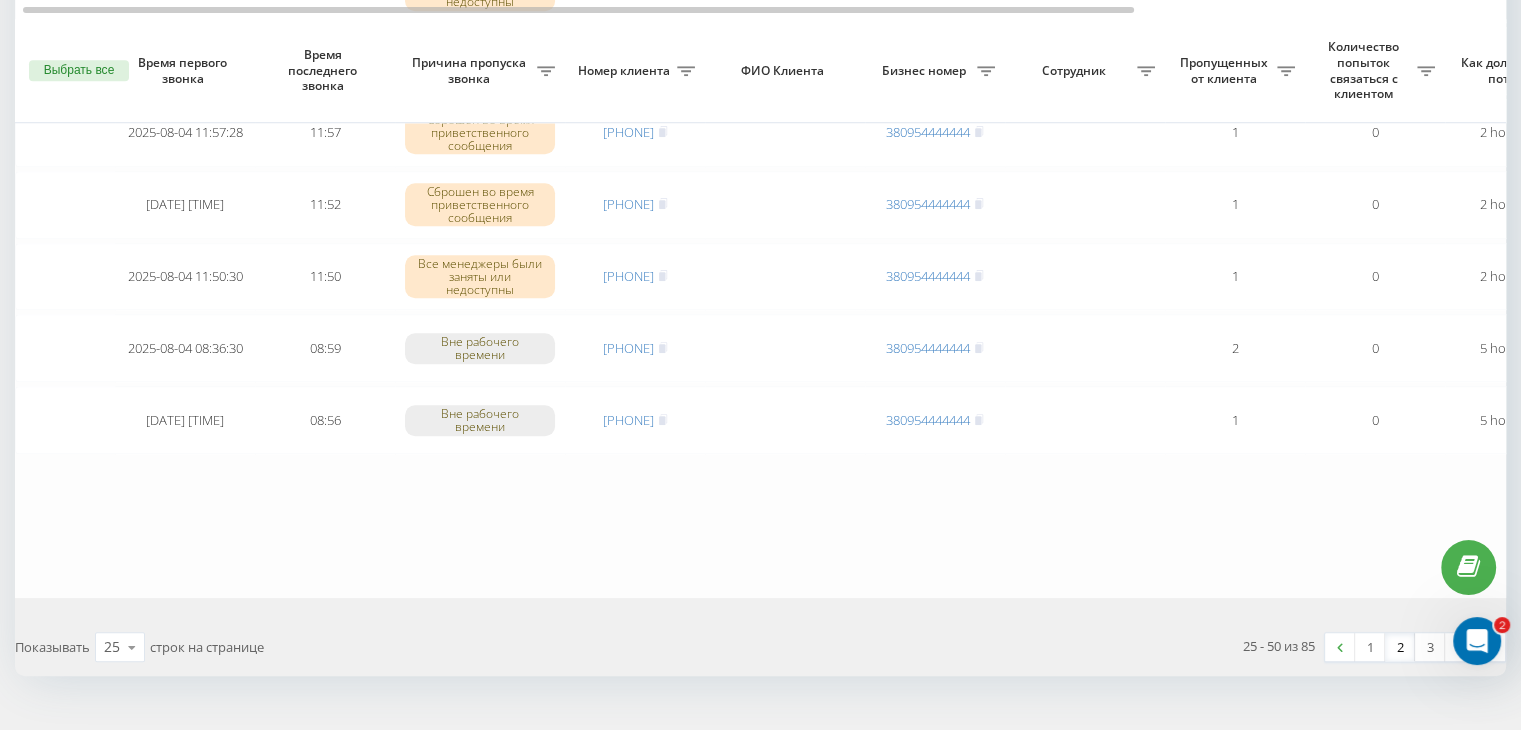 scroll, scrollTop: 1647, scrollLeft: 0, axis: vertical 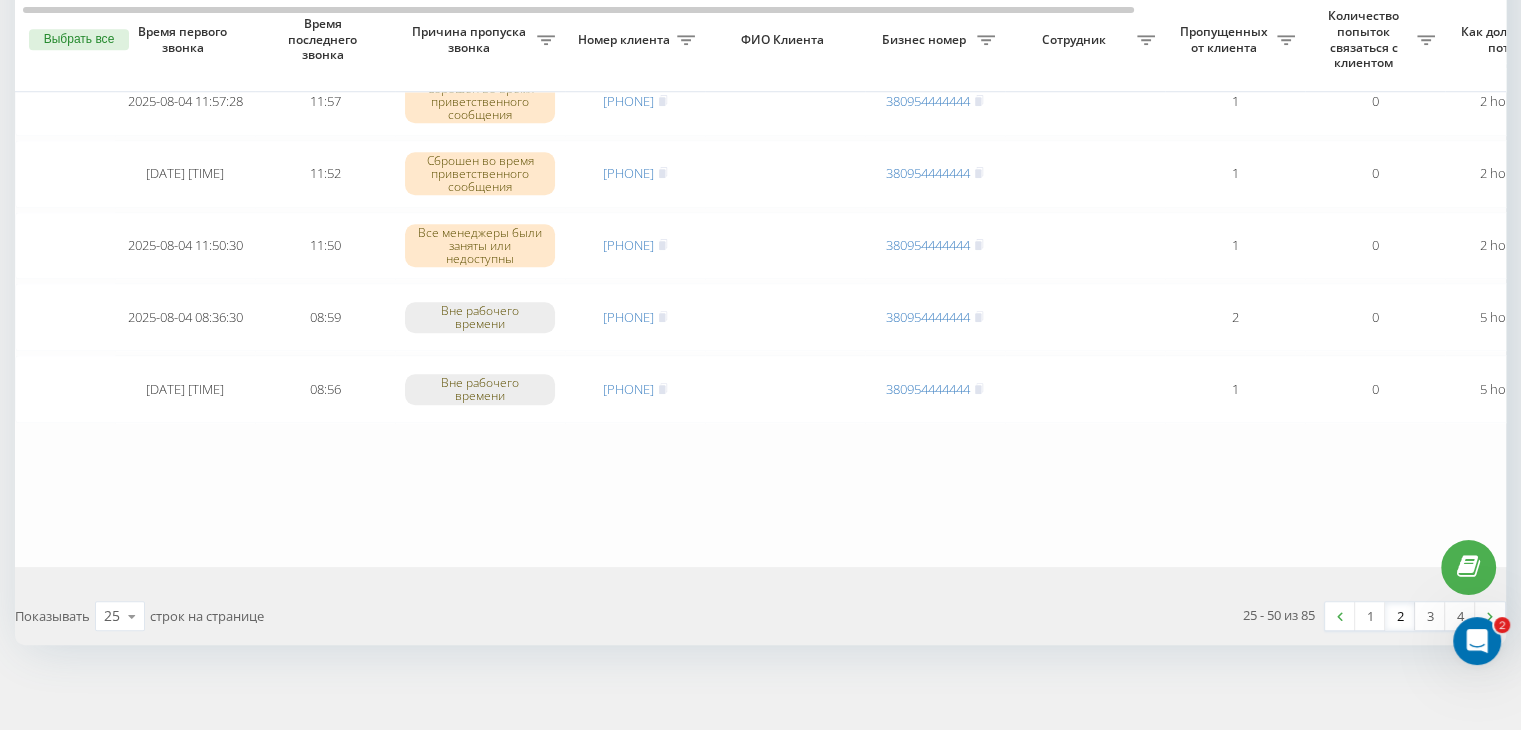 click on "2" at bounding box center [1400, 616] 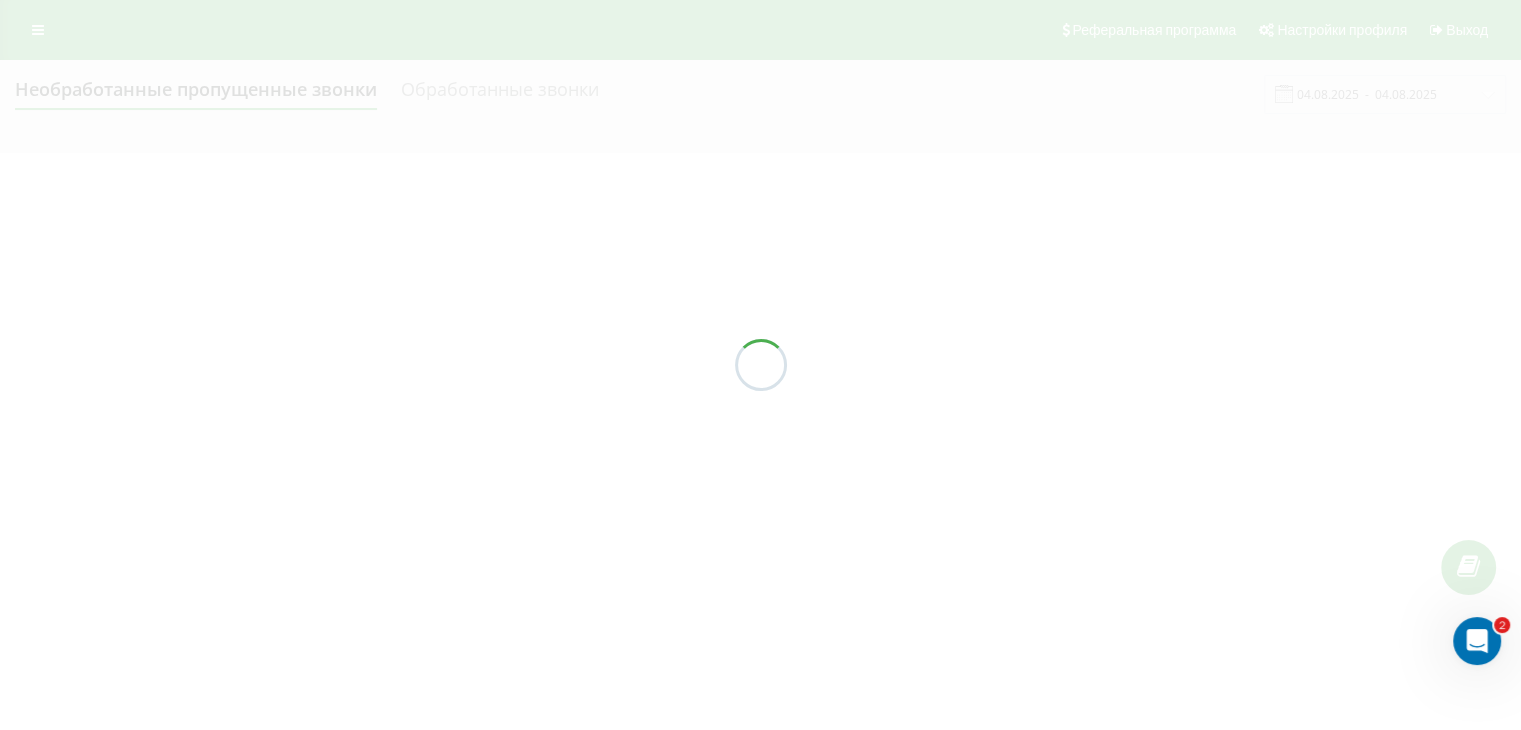 scroll, scrollTop: 0, scrollLeft: 0, axis: both 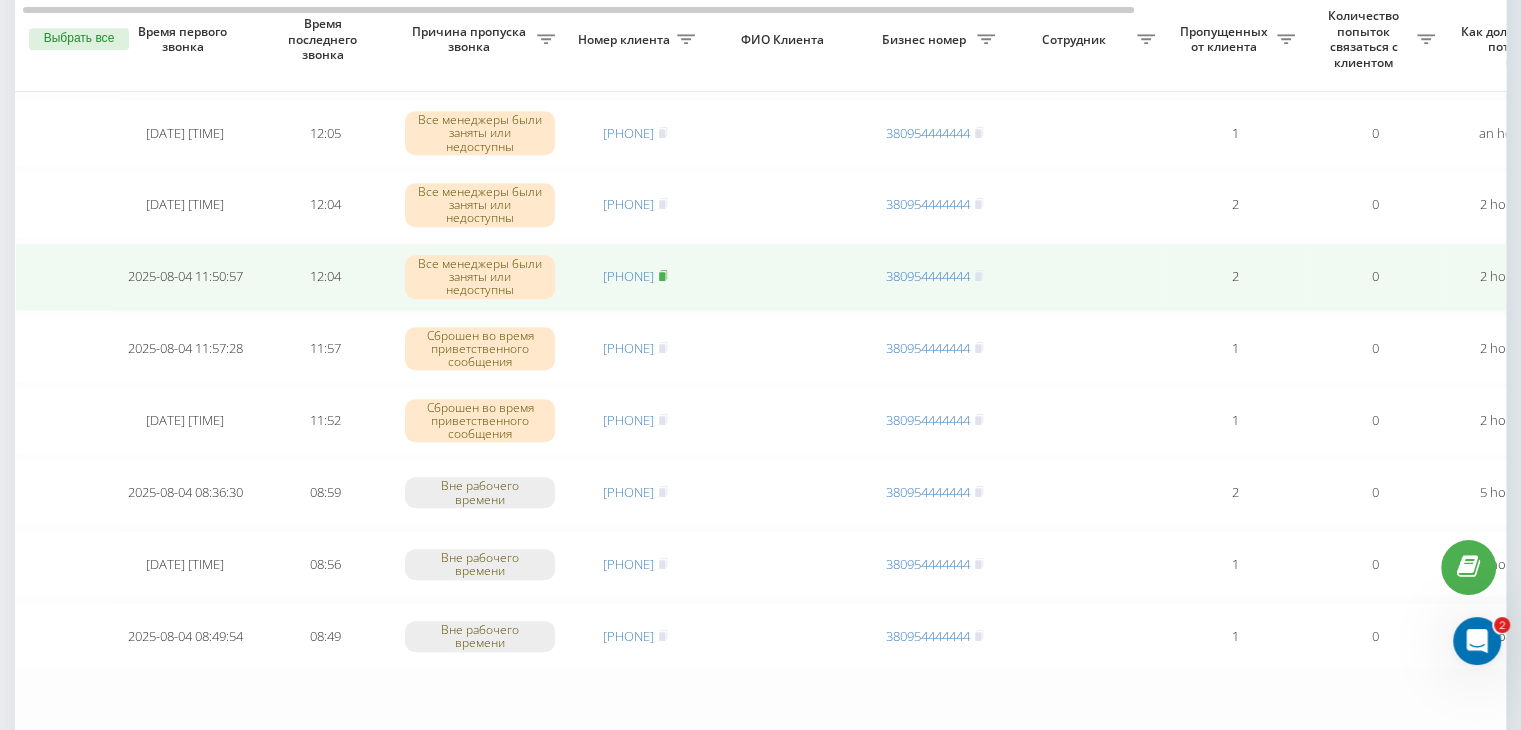 click 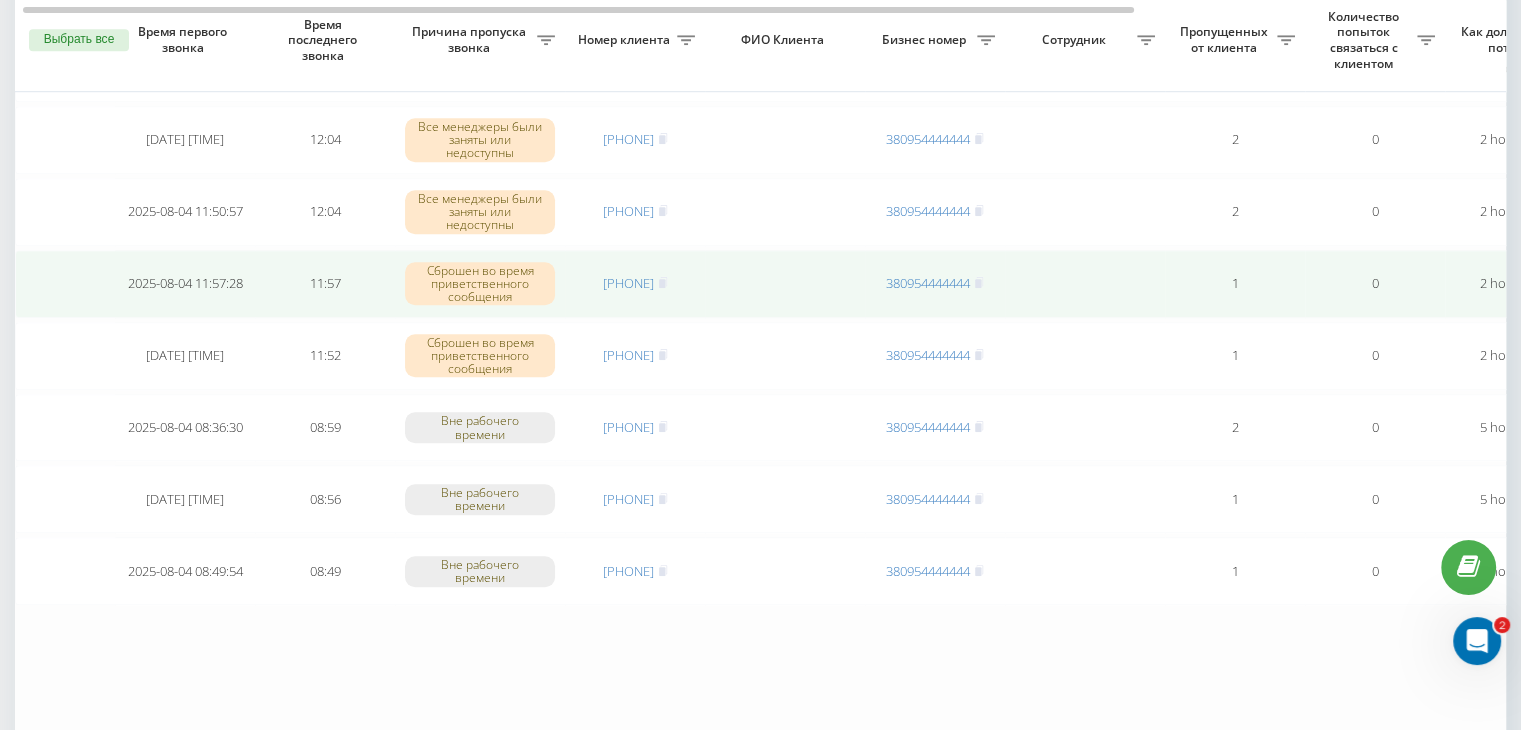 scroll, scrollTop: 1647, scrollLeft: 0, axis: vertical 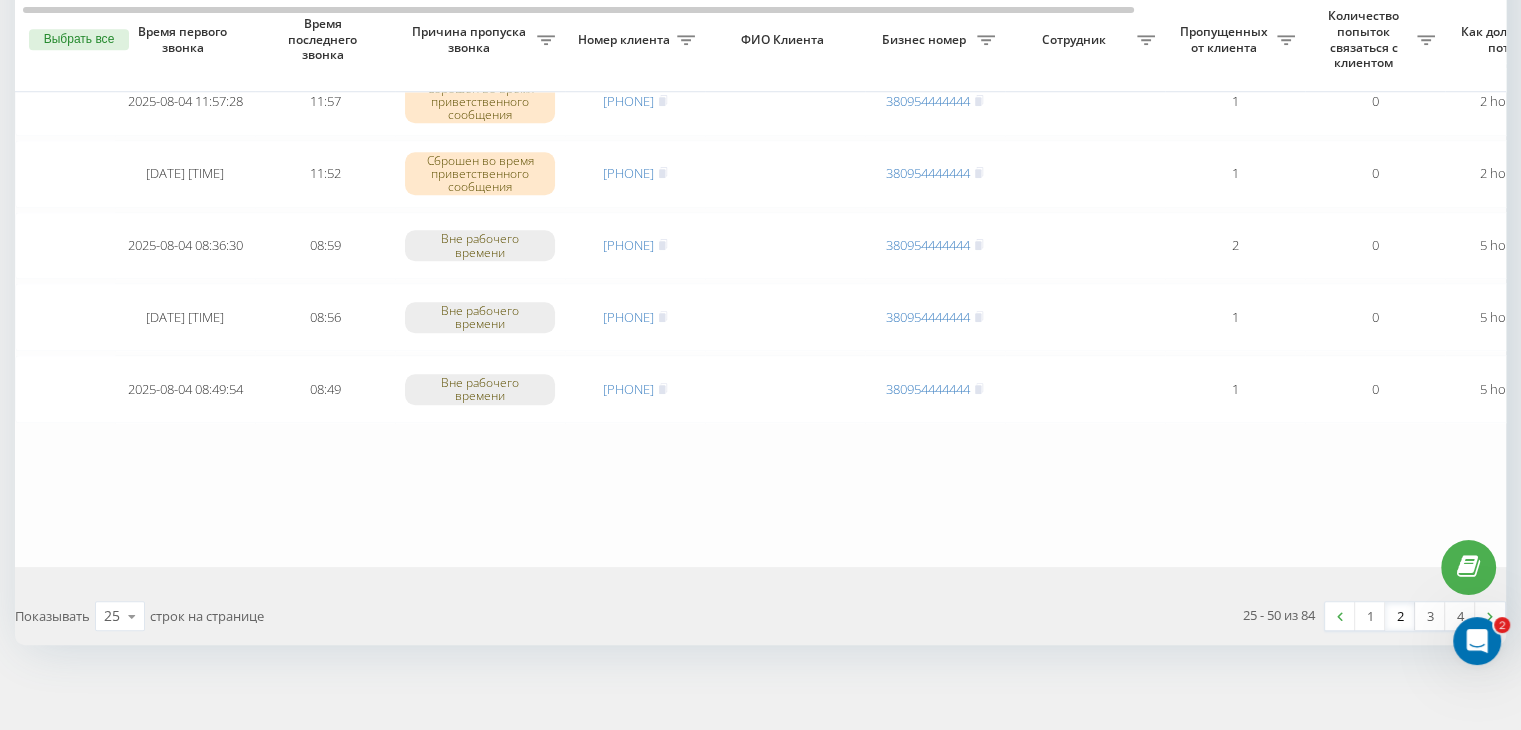 click on "2" at bounding box center [1400, 616] 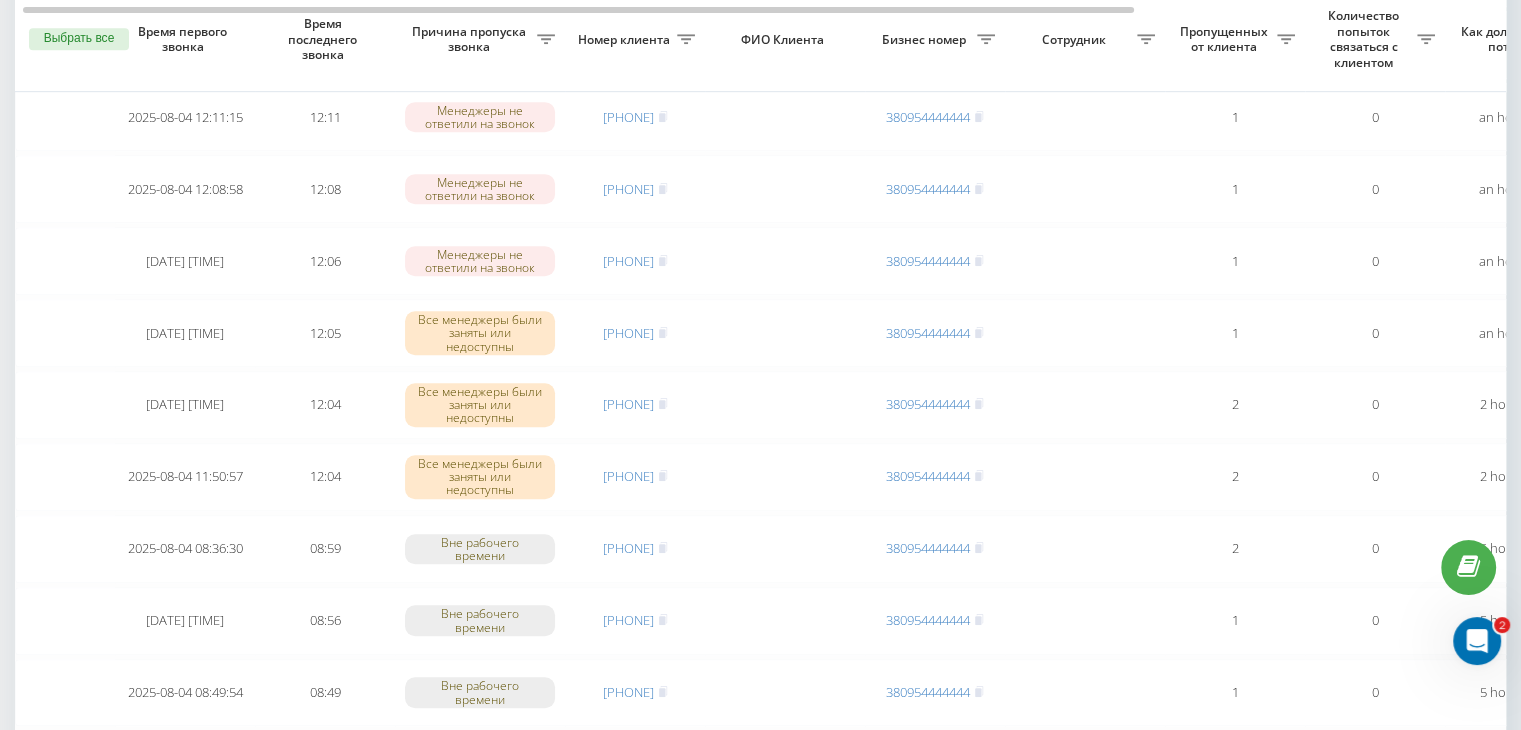 scroll, scrollTop: 1647, scrollLeft: 0, axis: vertical 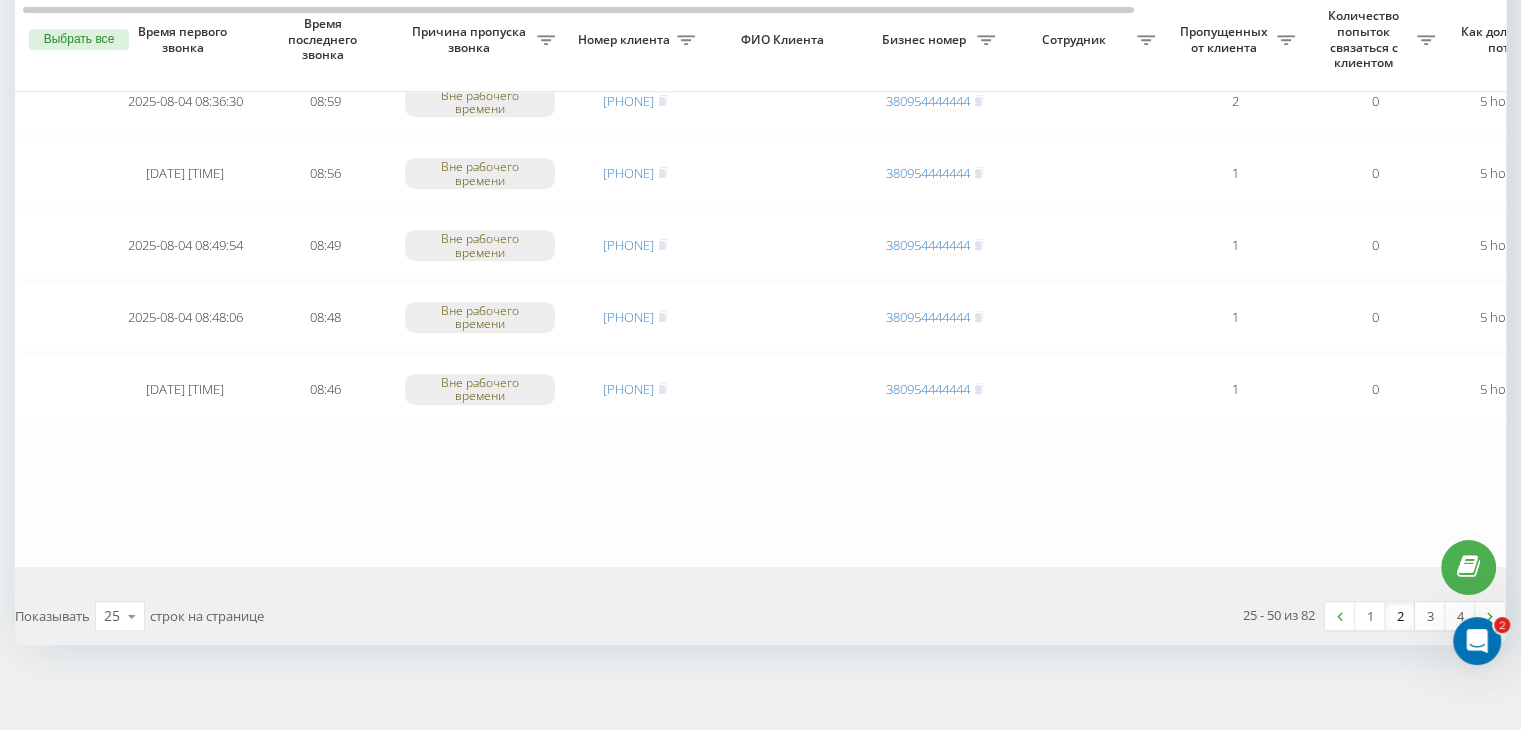 click on "2" at bounding box center (1400, 616) 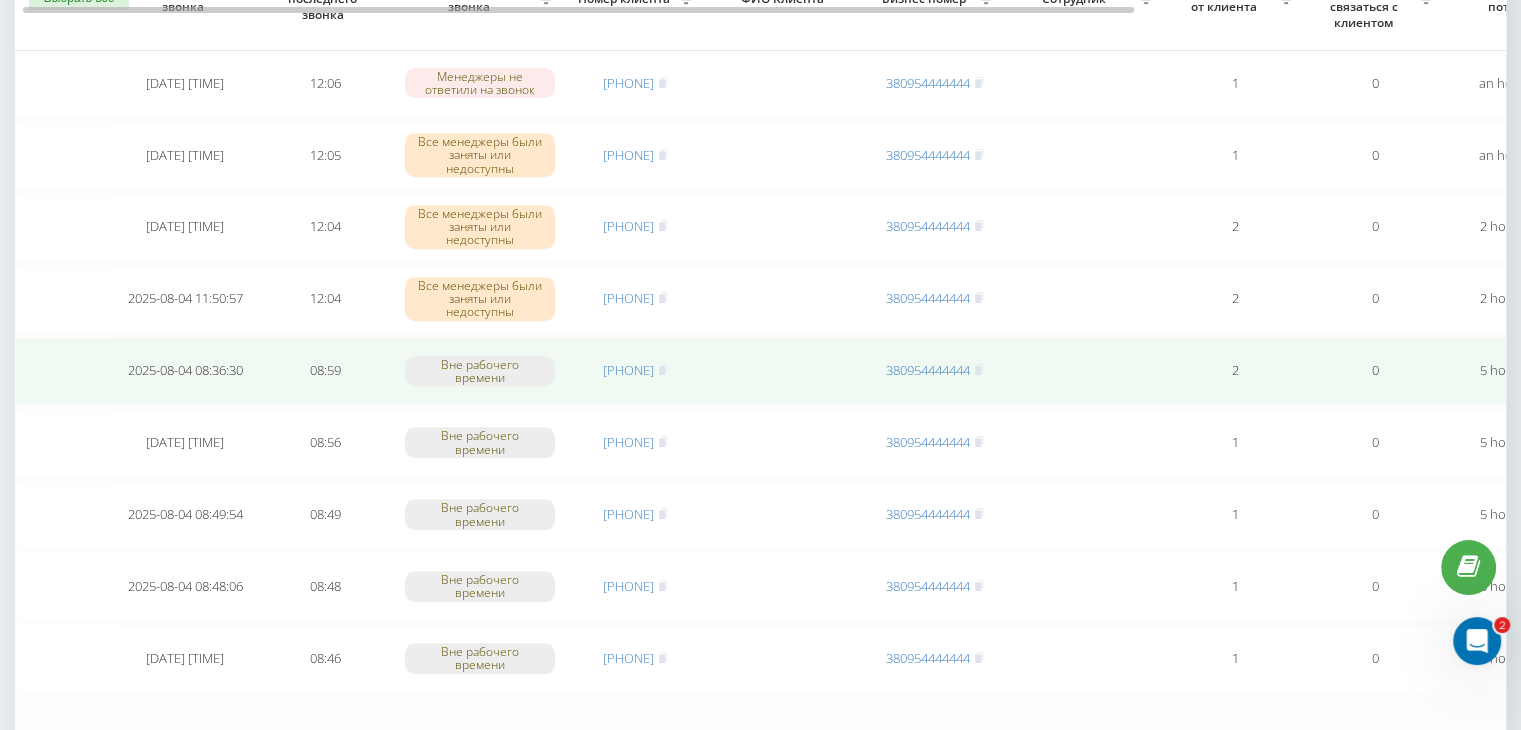 scroll, scrollTop: 1400, scrollLeft: 0, axis: vertical 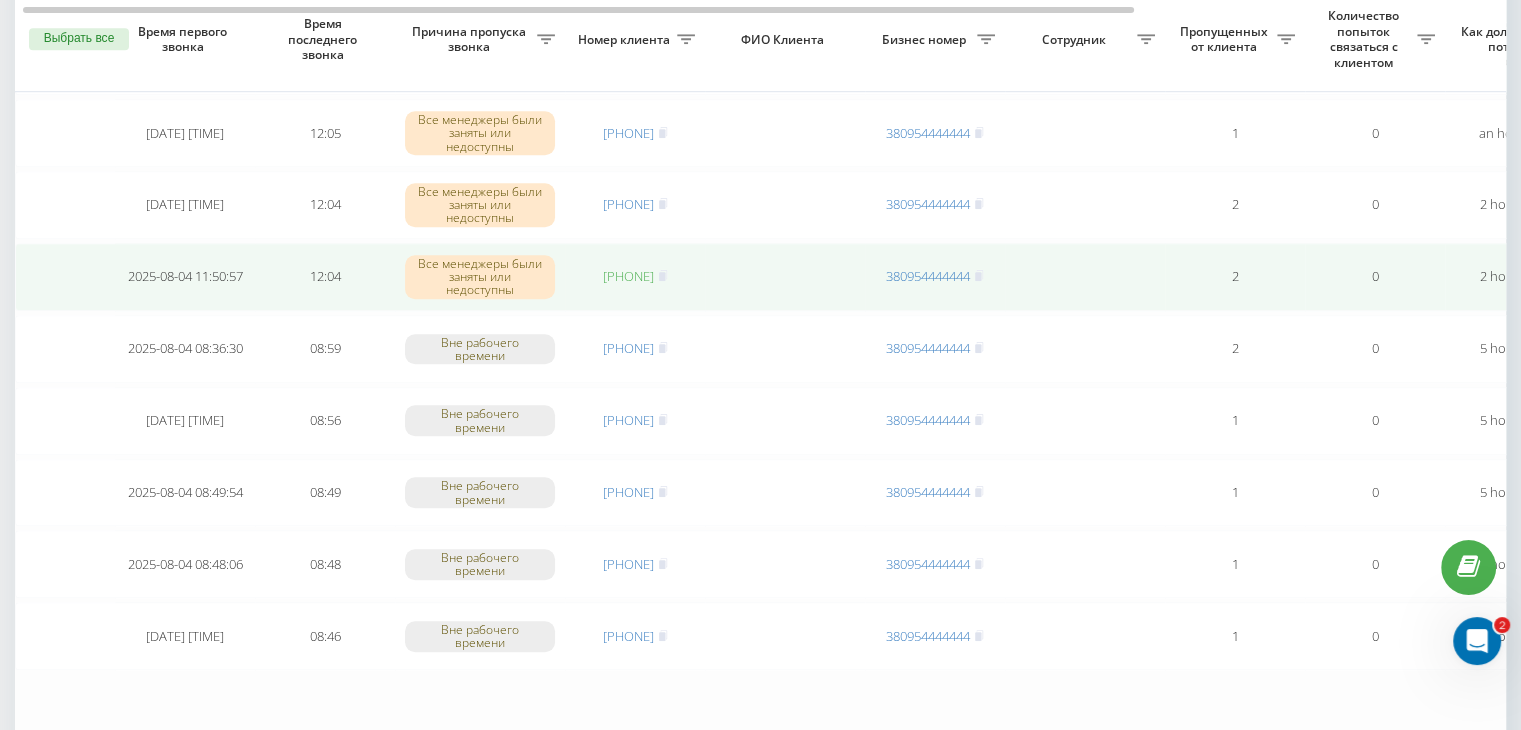 click on "[PHONE]" at bounding box center (628, 276) 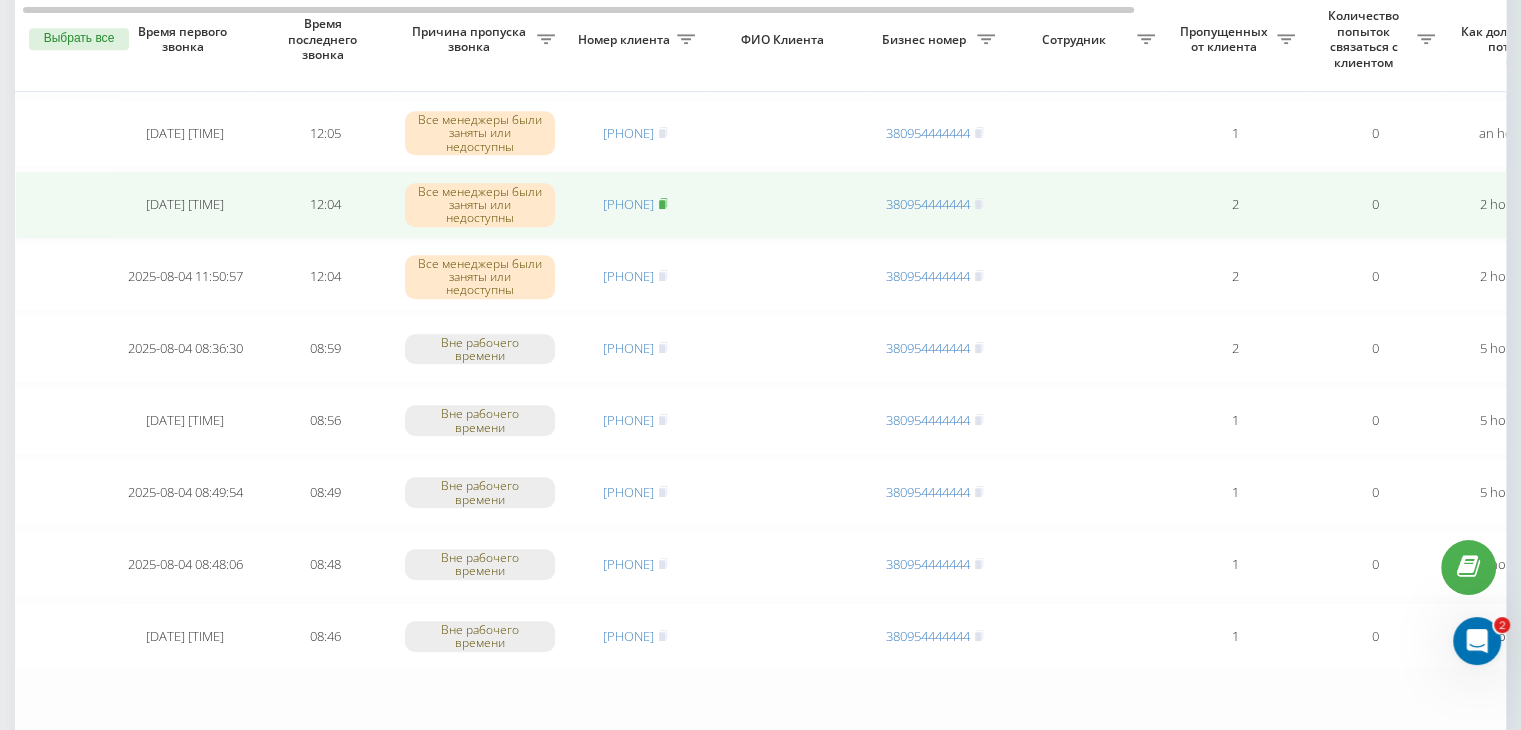 click 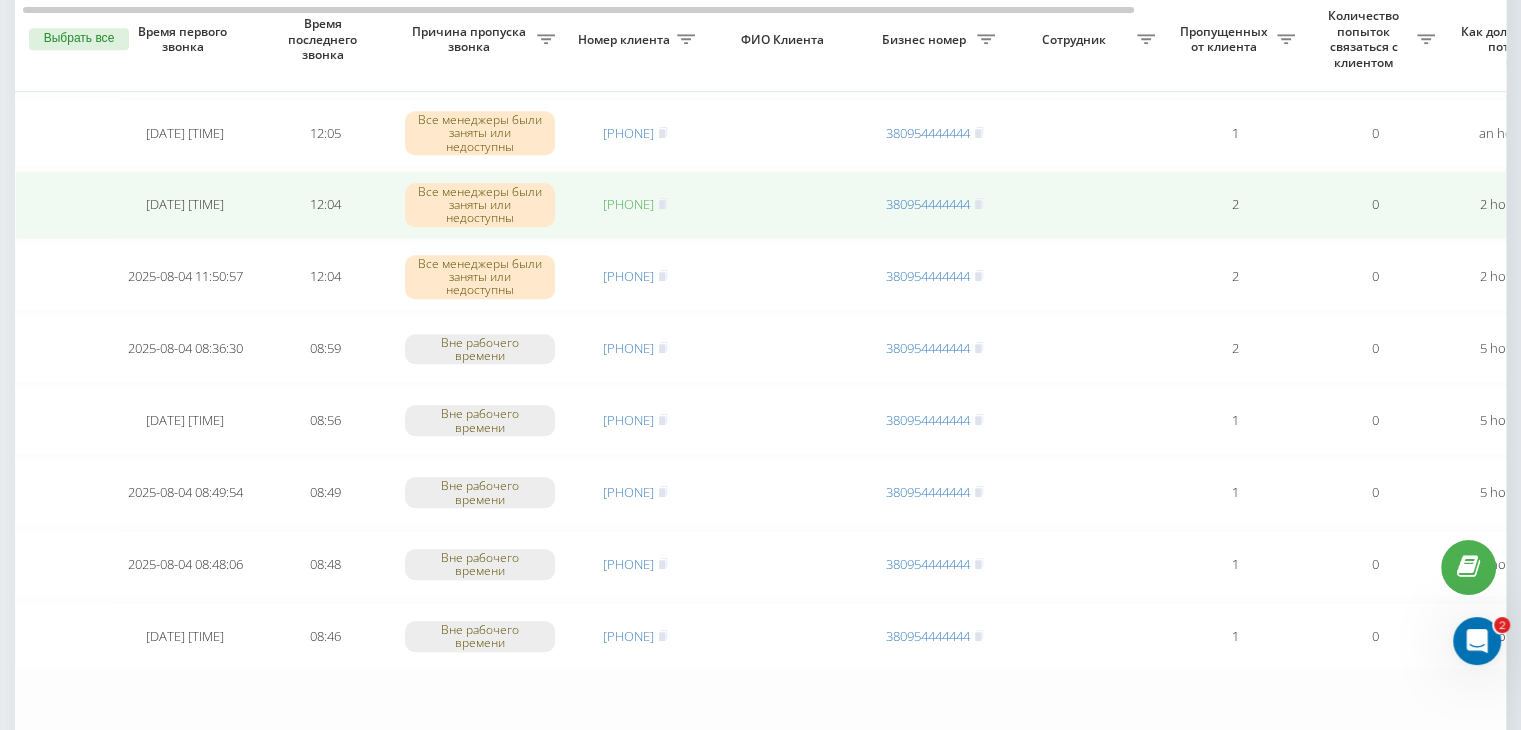 click on "[PHONE]" at bounding box center [628, 204] 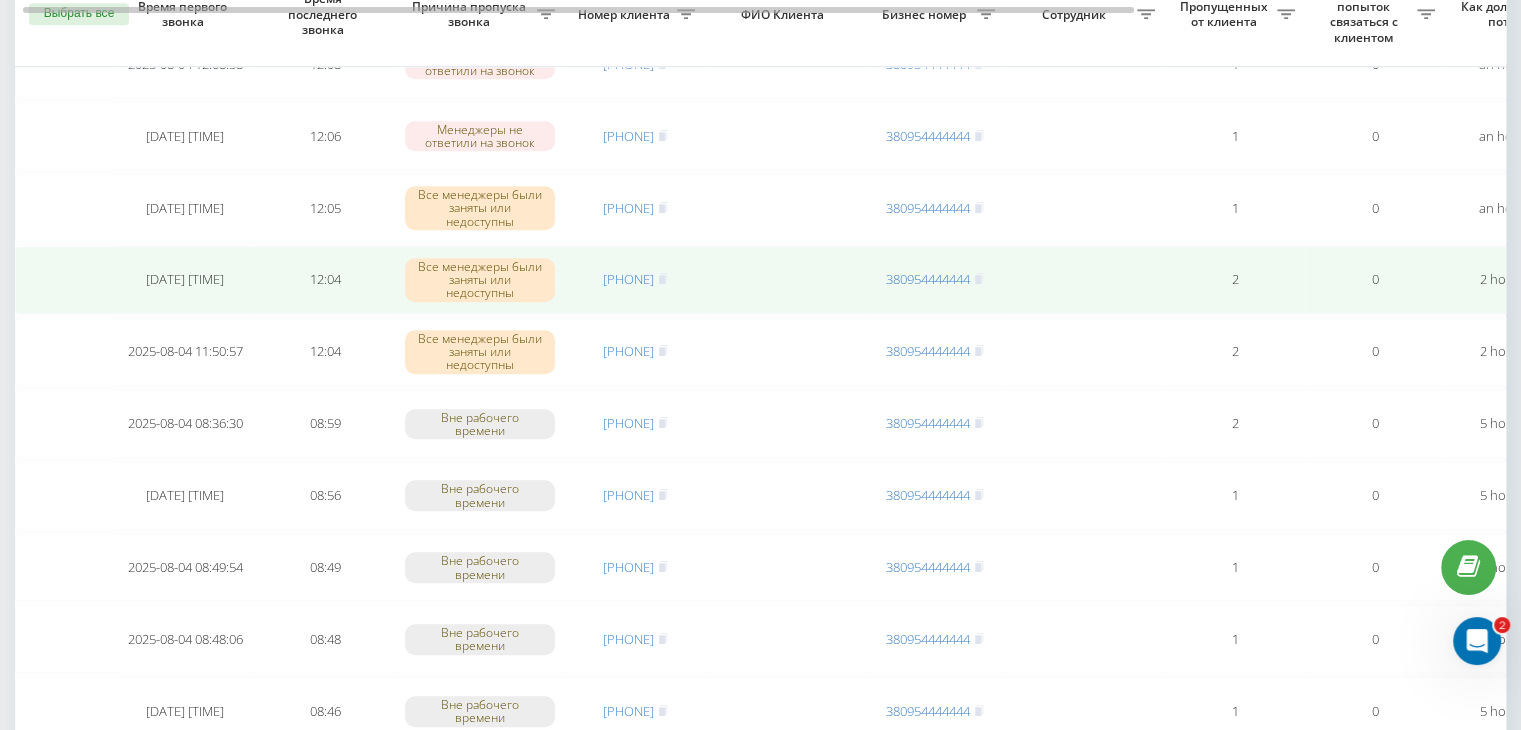 scroll, scrollTop: 1300, scrollLeft: 0, axis: vertical 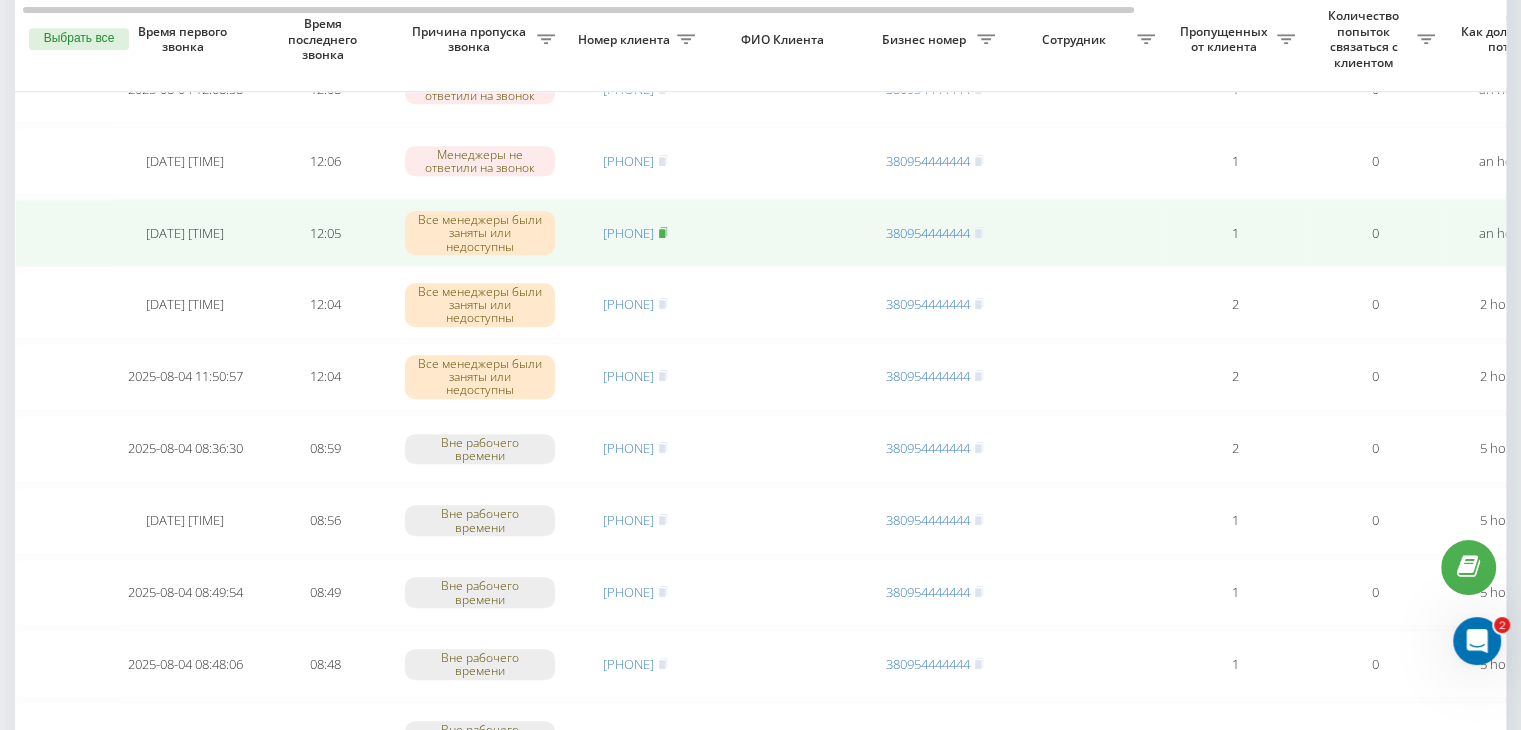 click 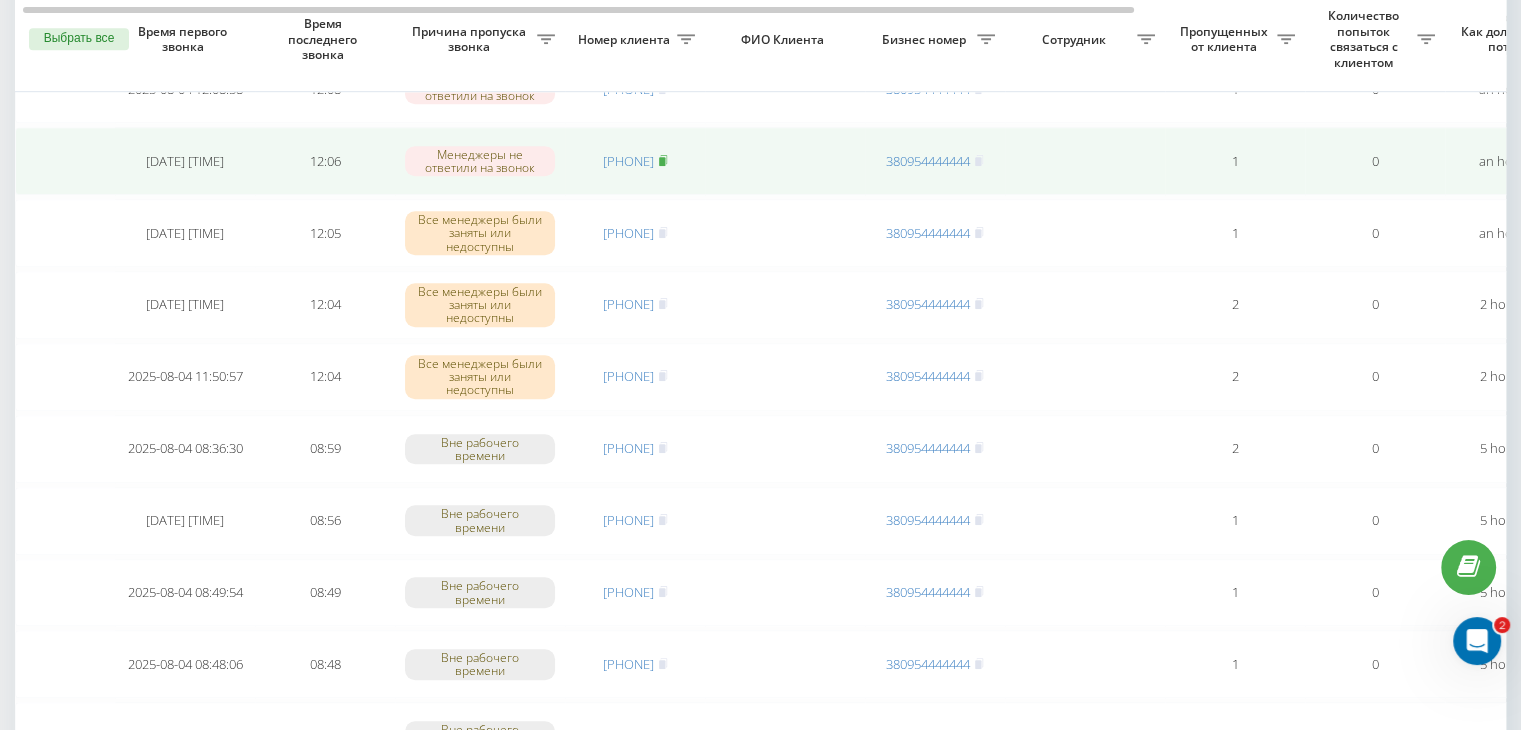 click 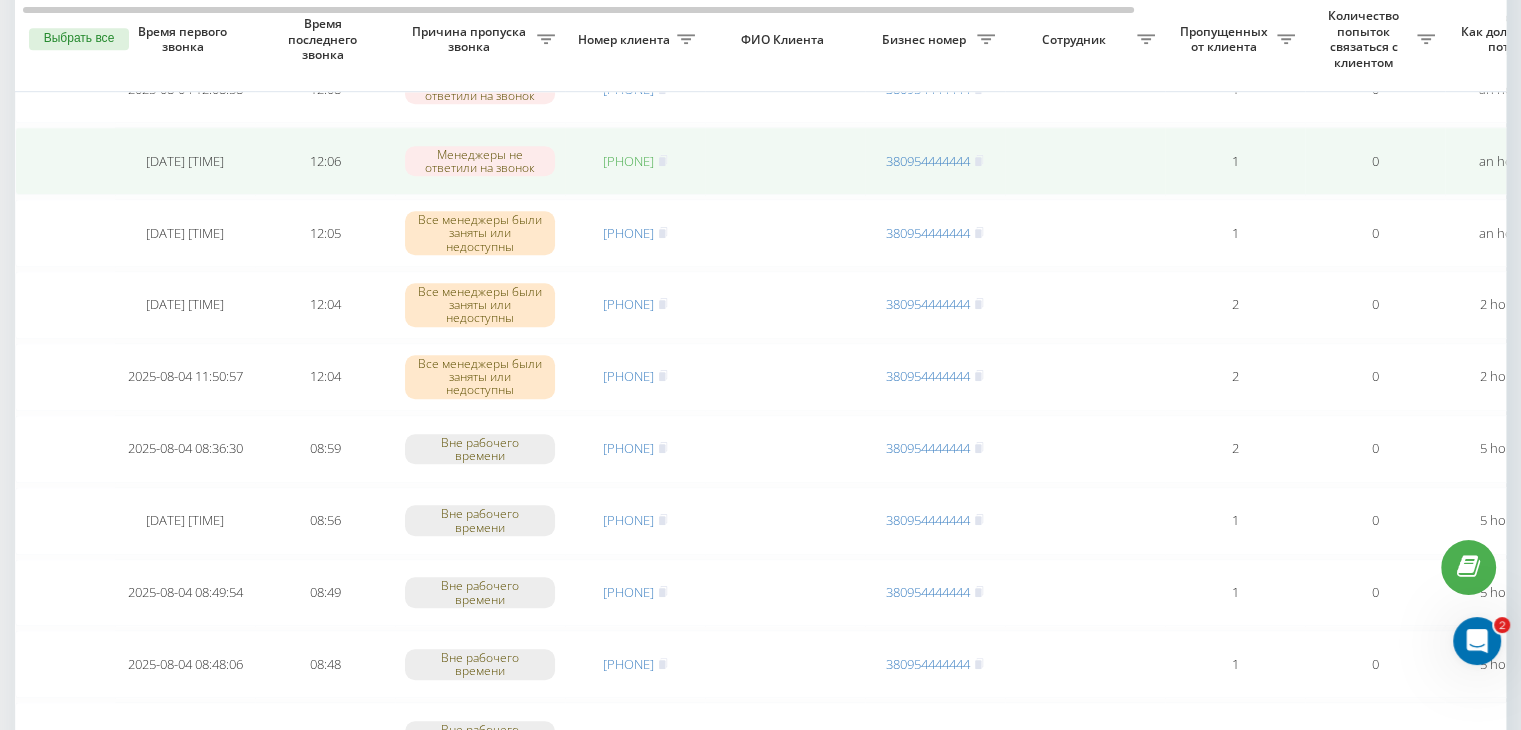 click on "[PHONE]" at bounding box center (628, 161) 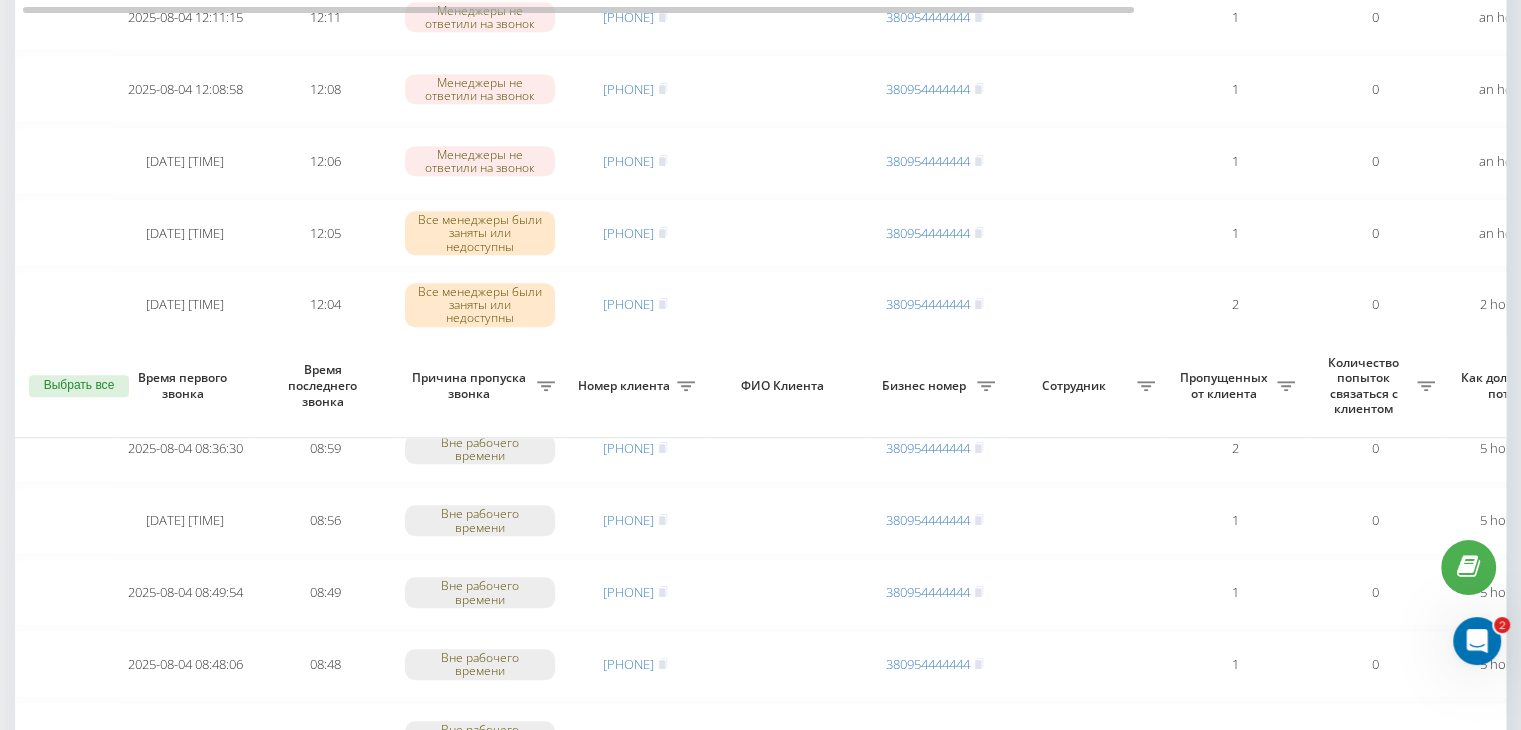 scroll, scrollTop: 1647, scrollLeft: 0, axis: vertical 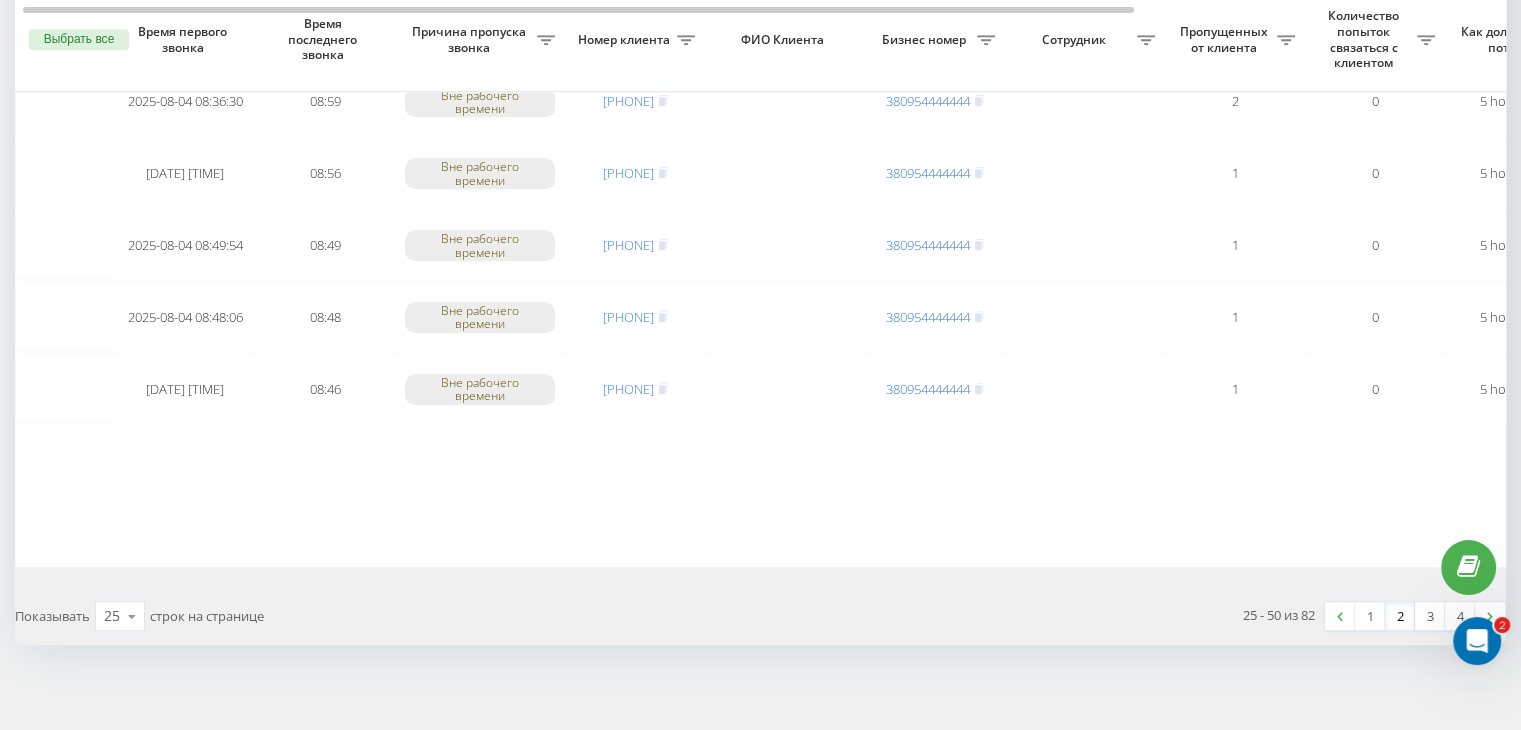 click on "2" at bounding box center (1400, 616) 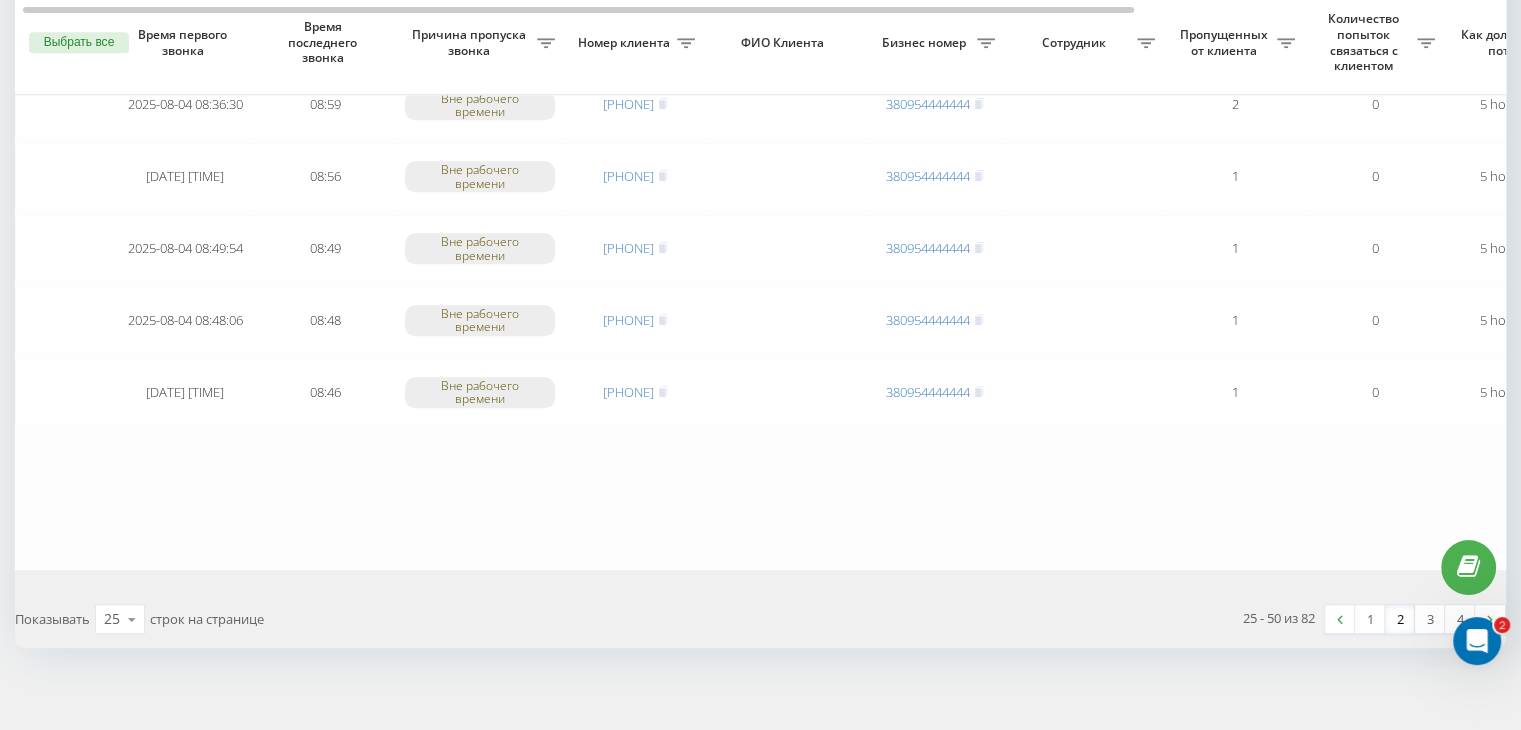 scroll, scrollTop: 1647, scrollLeft: 0, axis: vertical 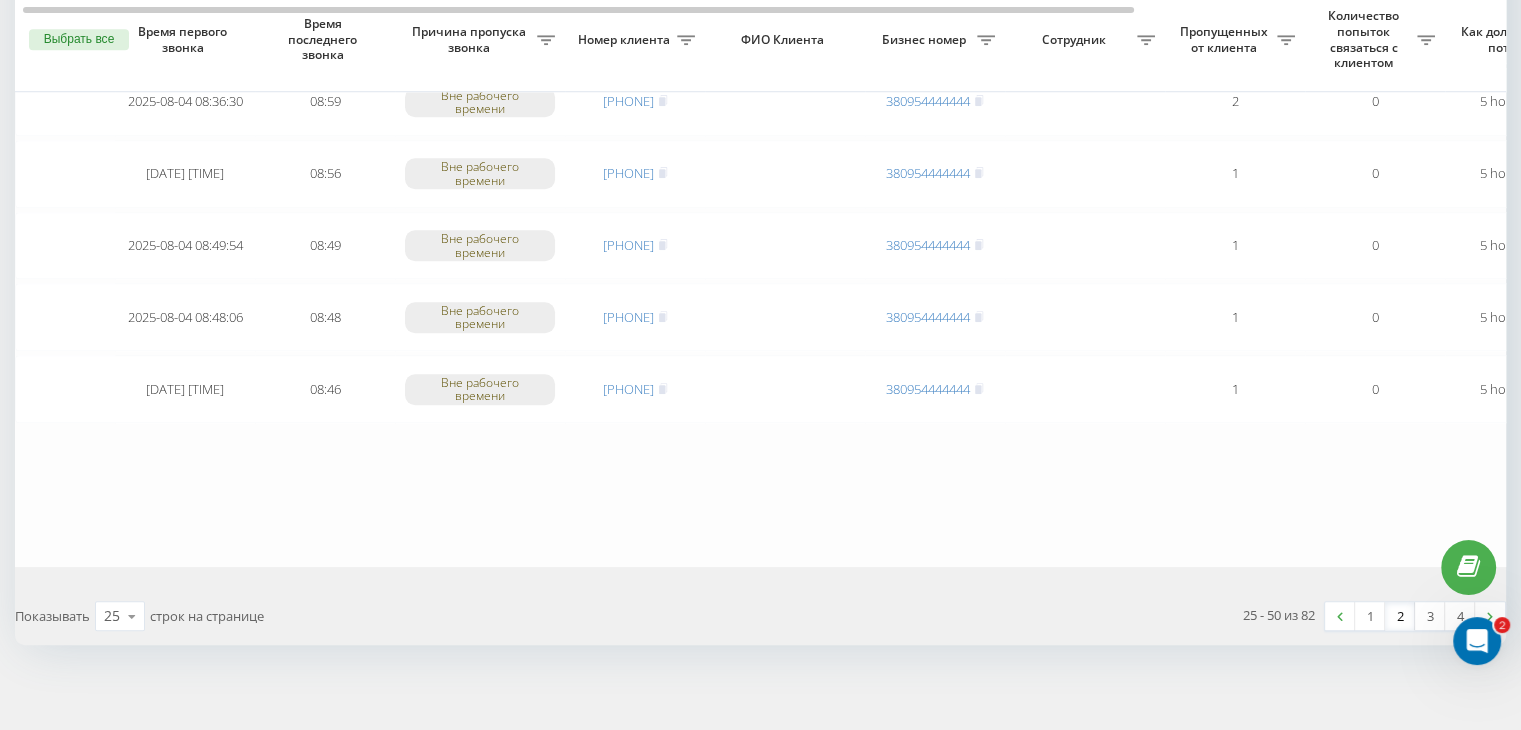 click on "2" at bounding box center [1400, 616] 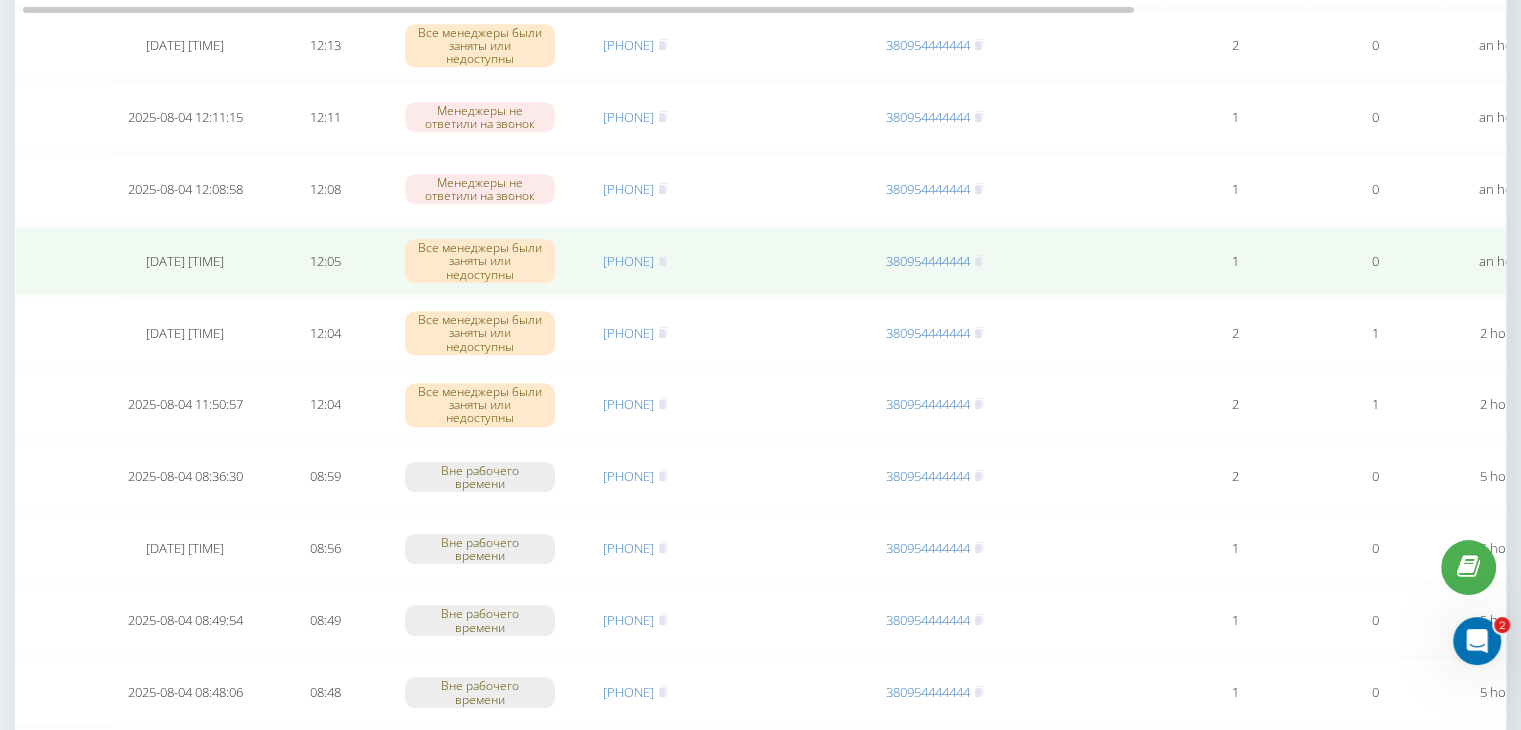 scroll, scrollTop: 1100, scrollLeft: 0, axis: vertical 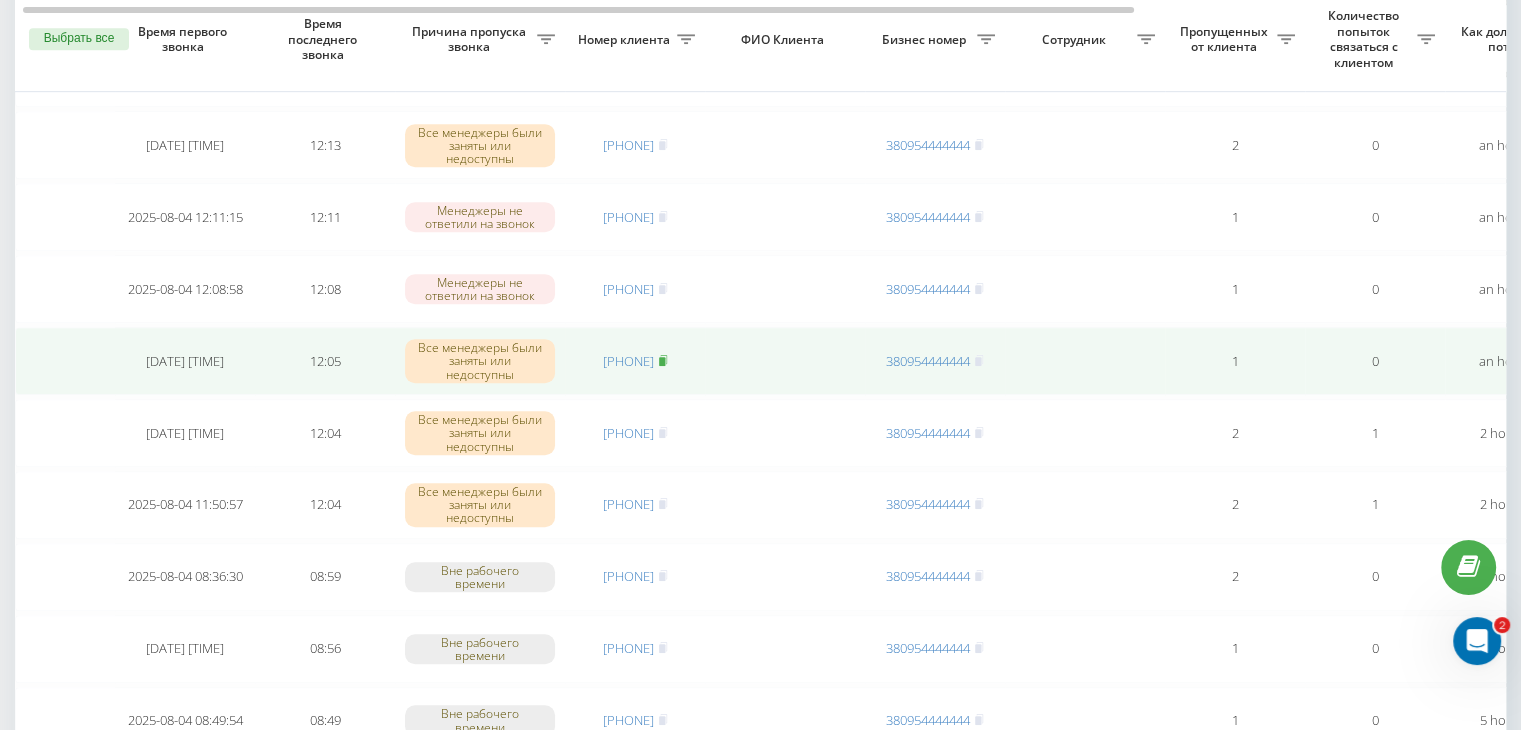 click 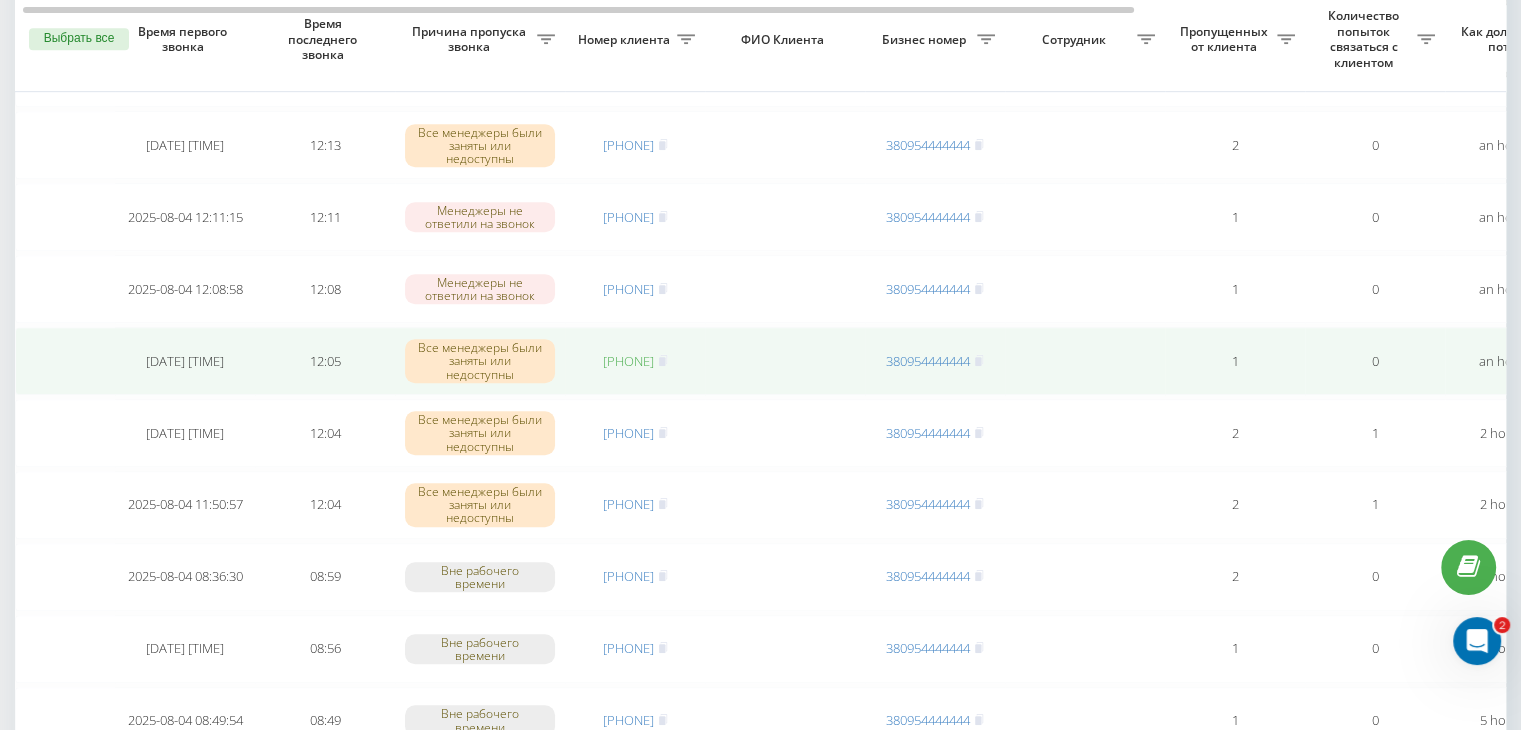 click on "[PHONE]" at bounding box center [628, 361] 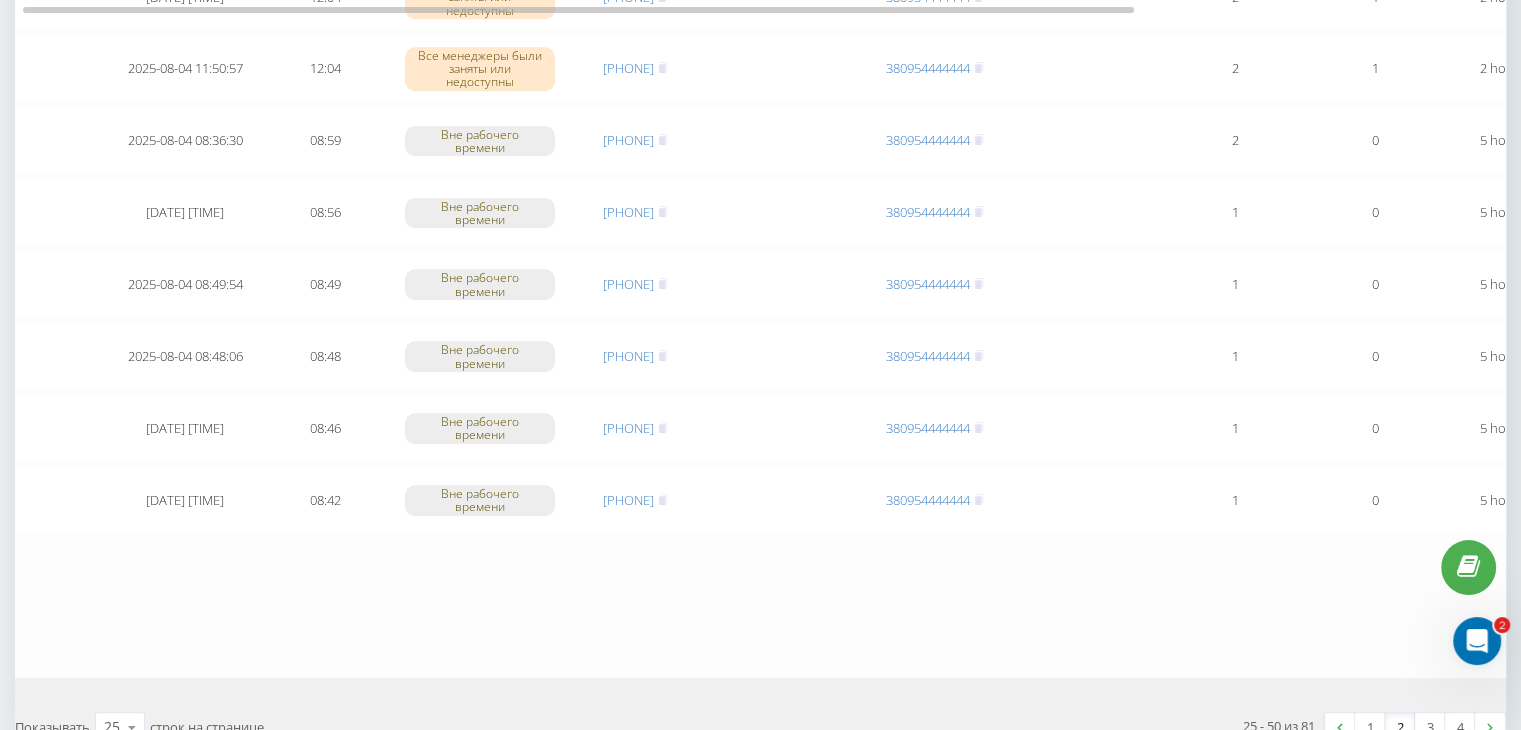 scroll, scrollTop: 1647, scrollLeft: 0, axis: vertical 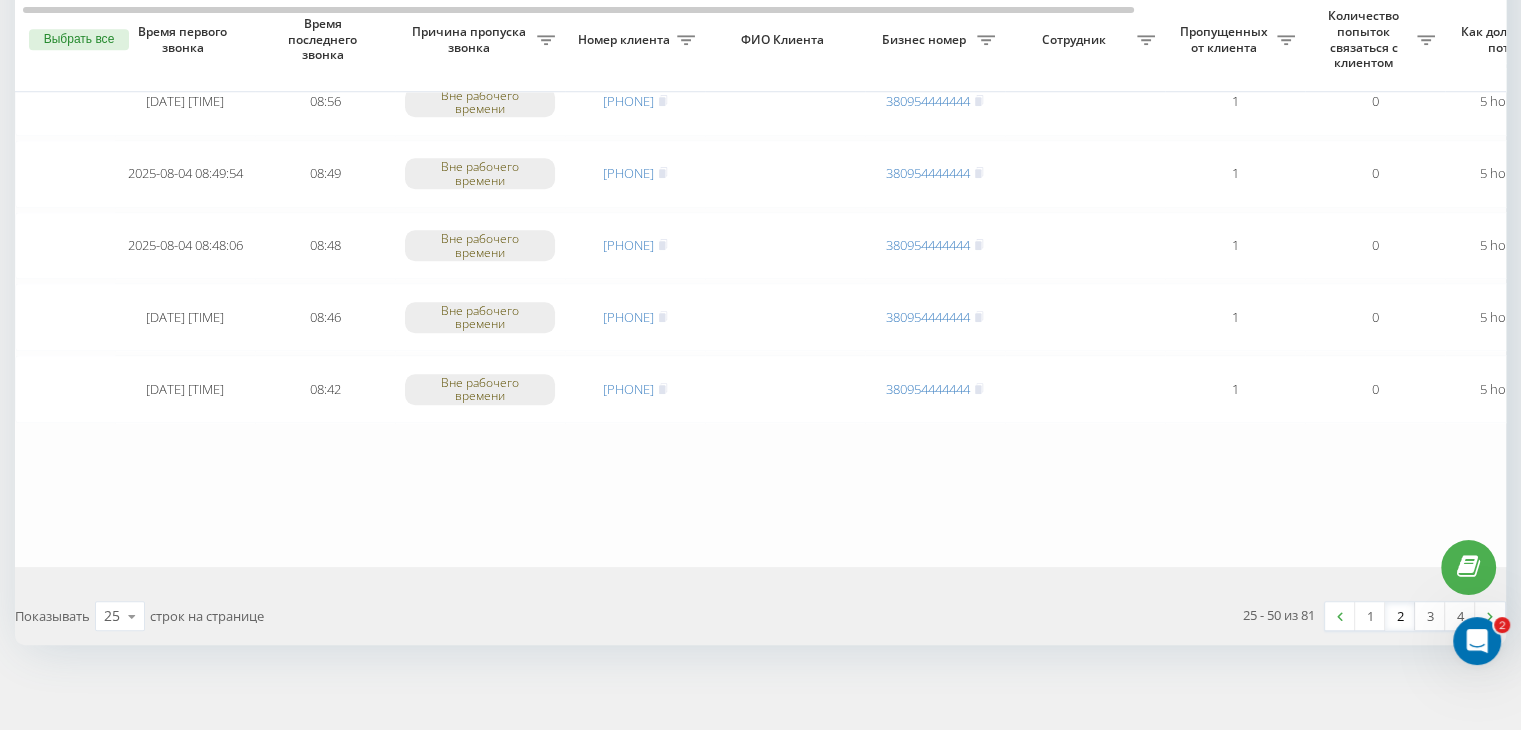click on "2" at bounding box center [1400, 616] 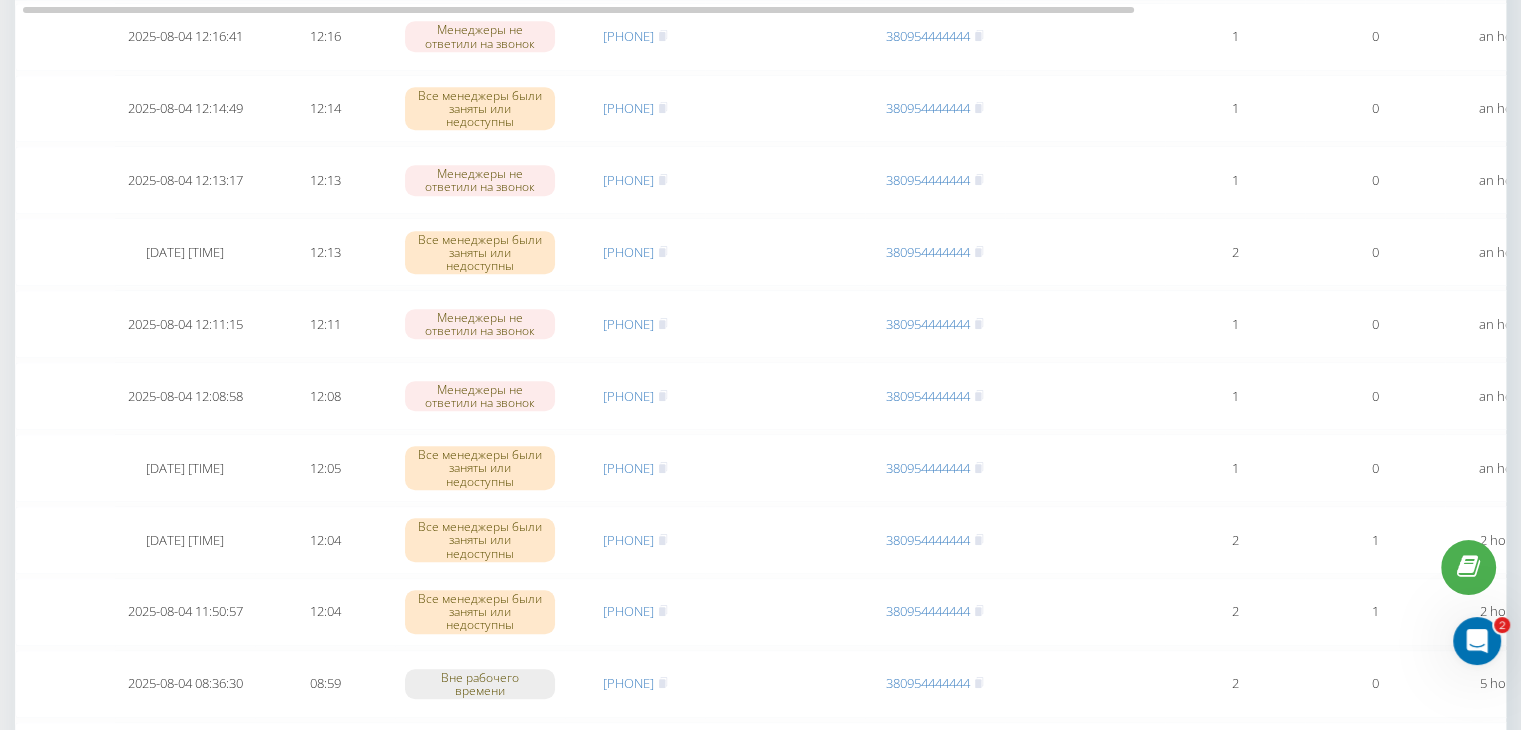scroll, scrollTop: 1100, scrollLeft: 0, axis: vertical 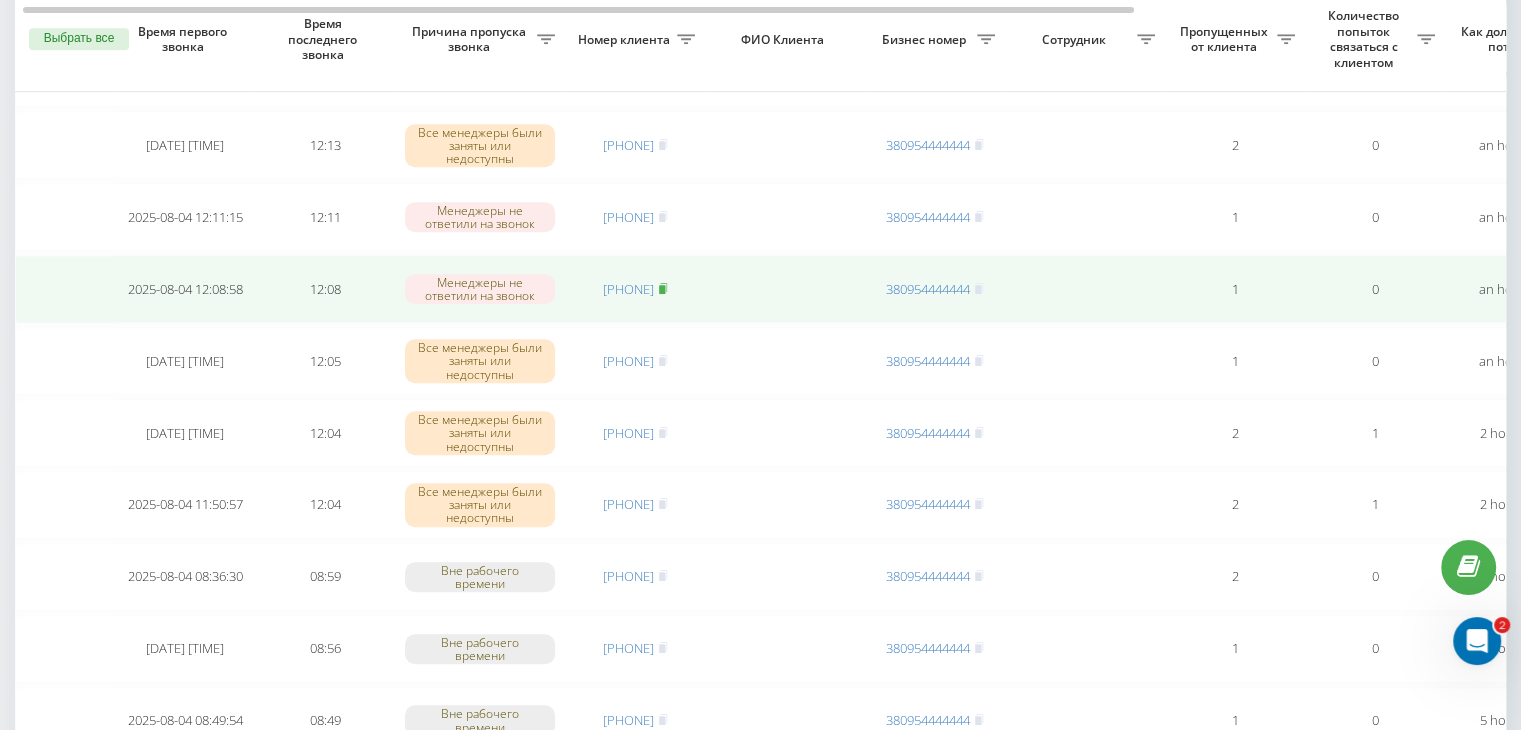 click 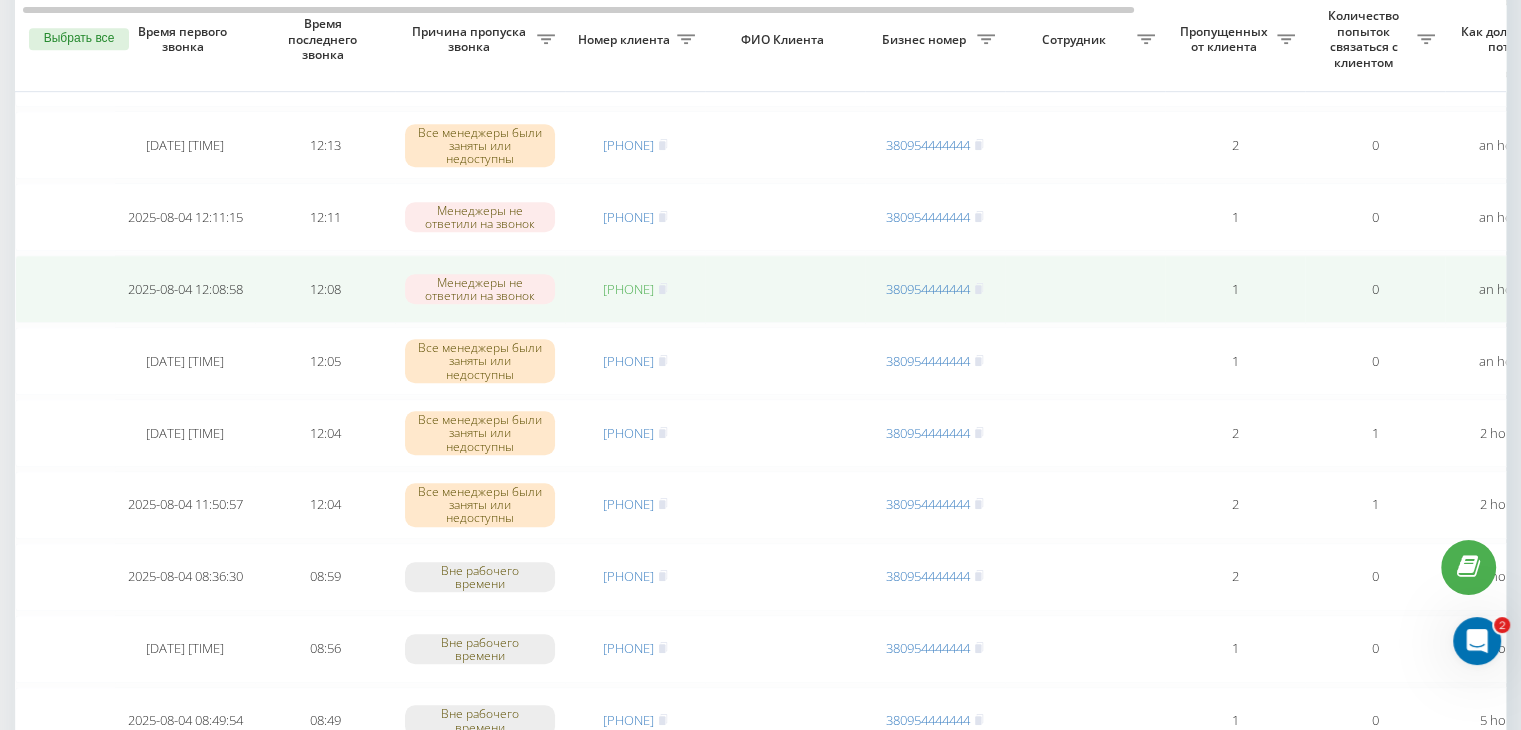 click on "[PHONE]" at bounding box center [628, 289] 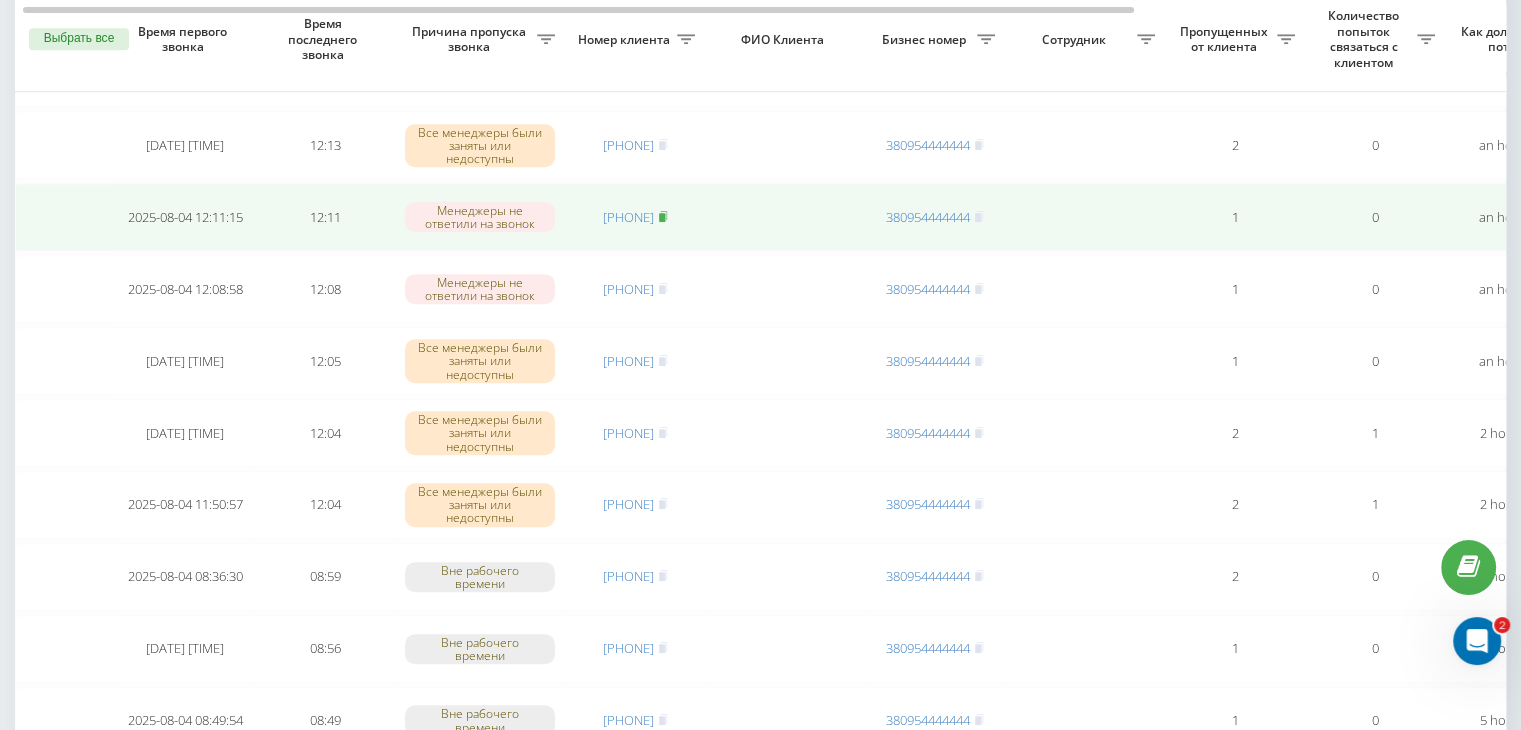 click 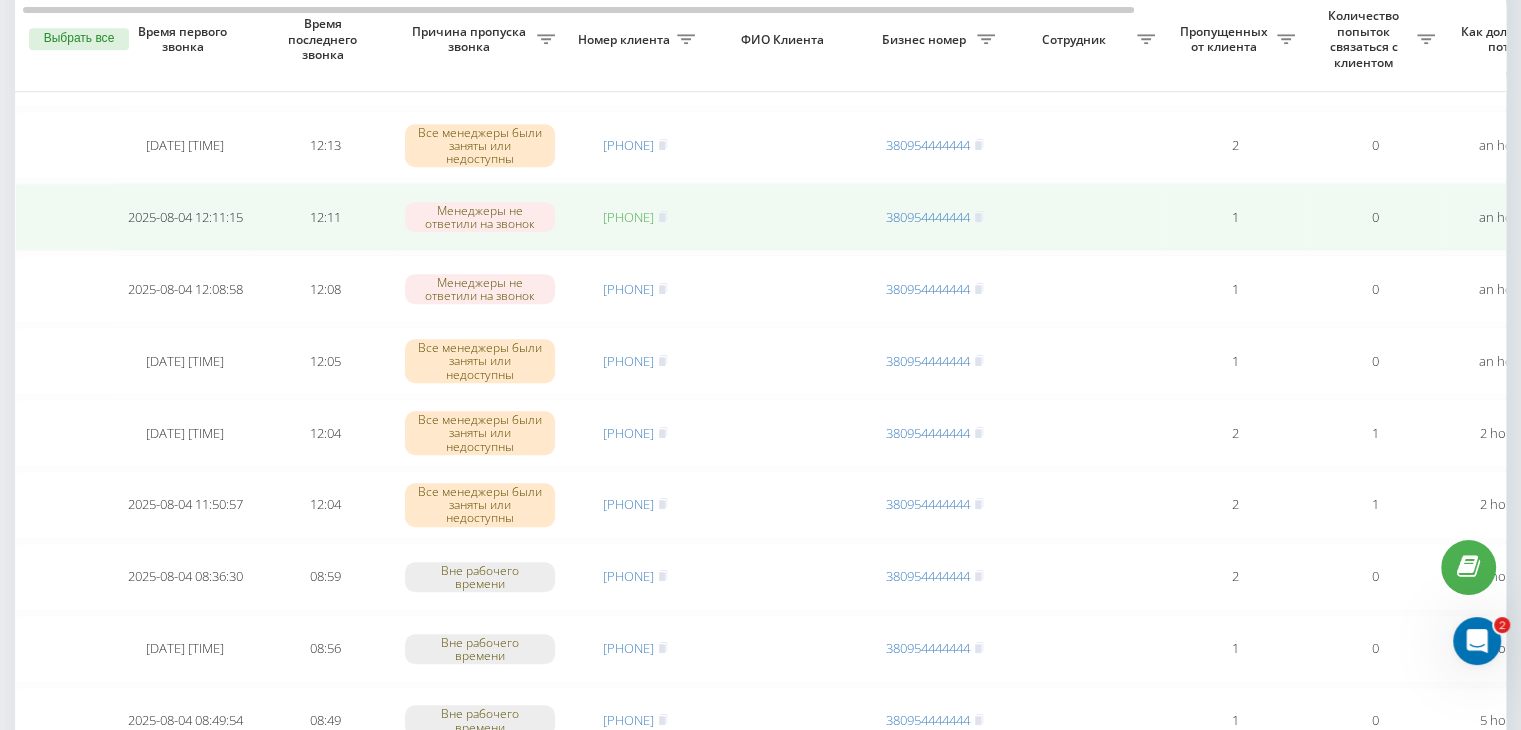 click on "[PHONE]" at bounding box center (628, 217) 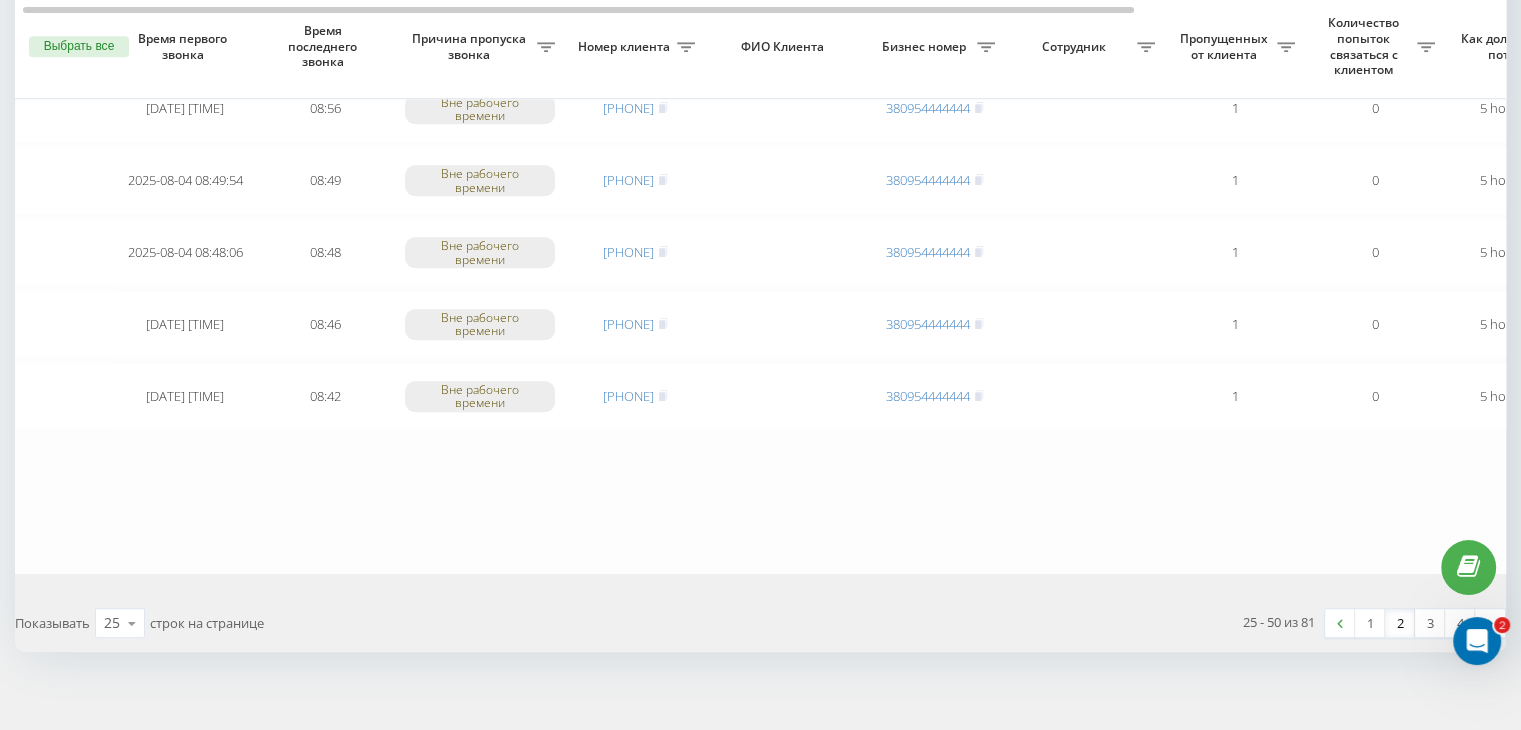 scroll, scrollTop: 1647, scrollLeft: 0, axis: vertical 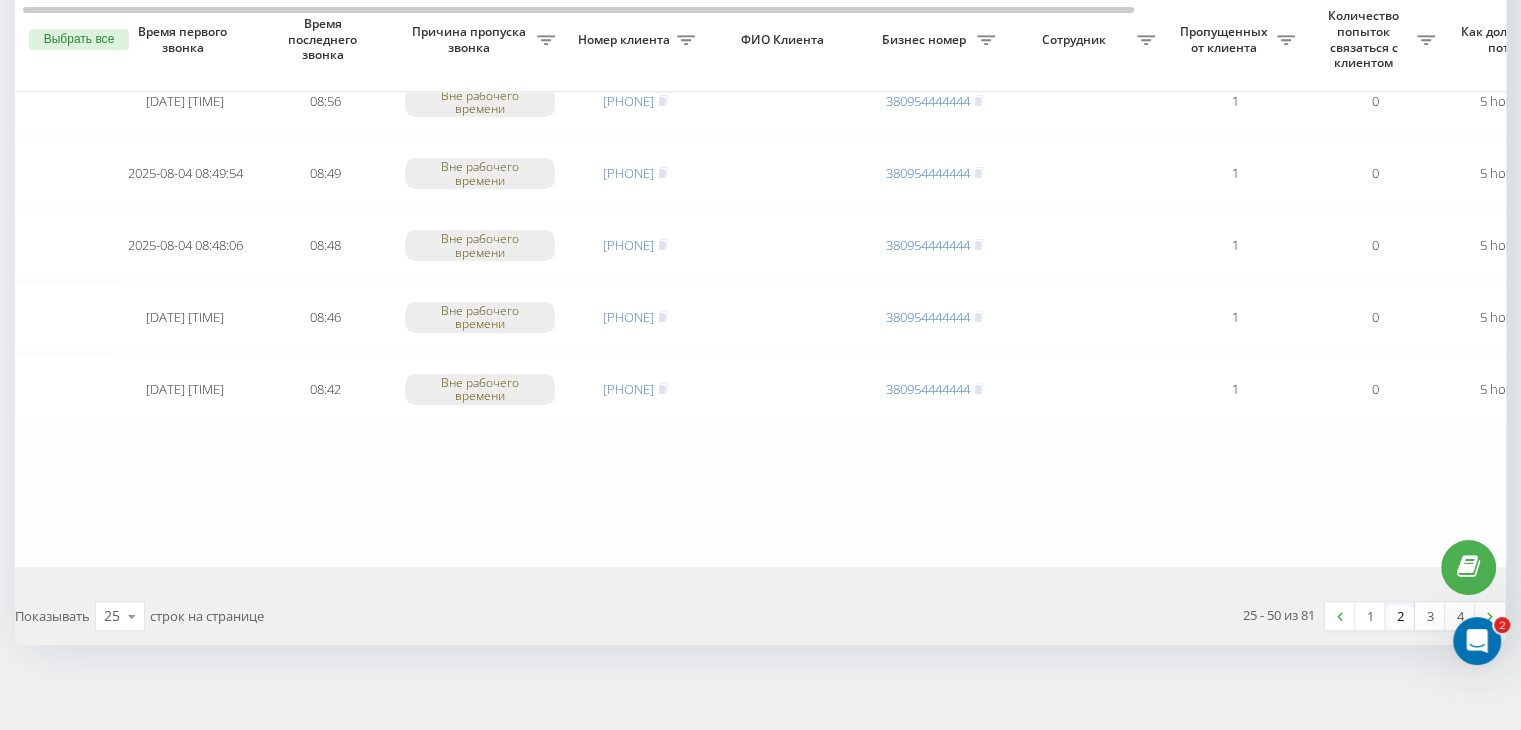 click on "2" at bounding box center [1400, 616] 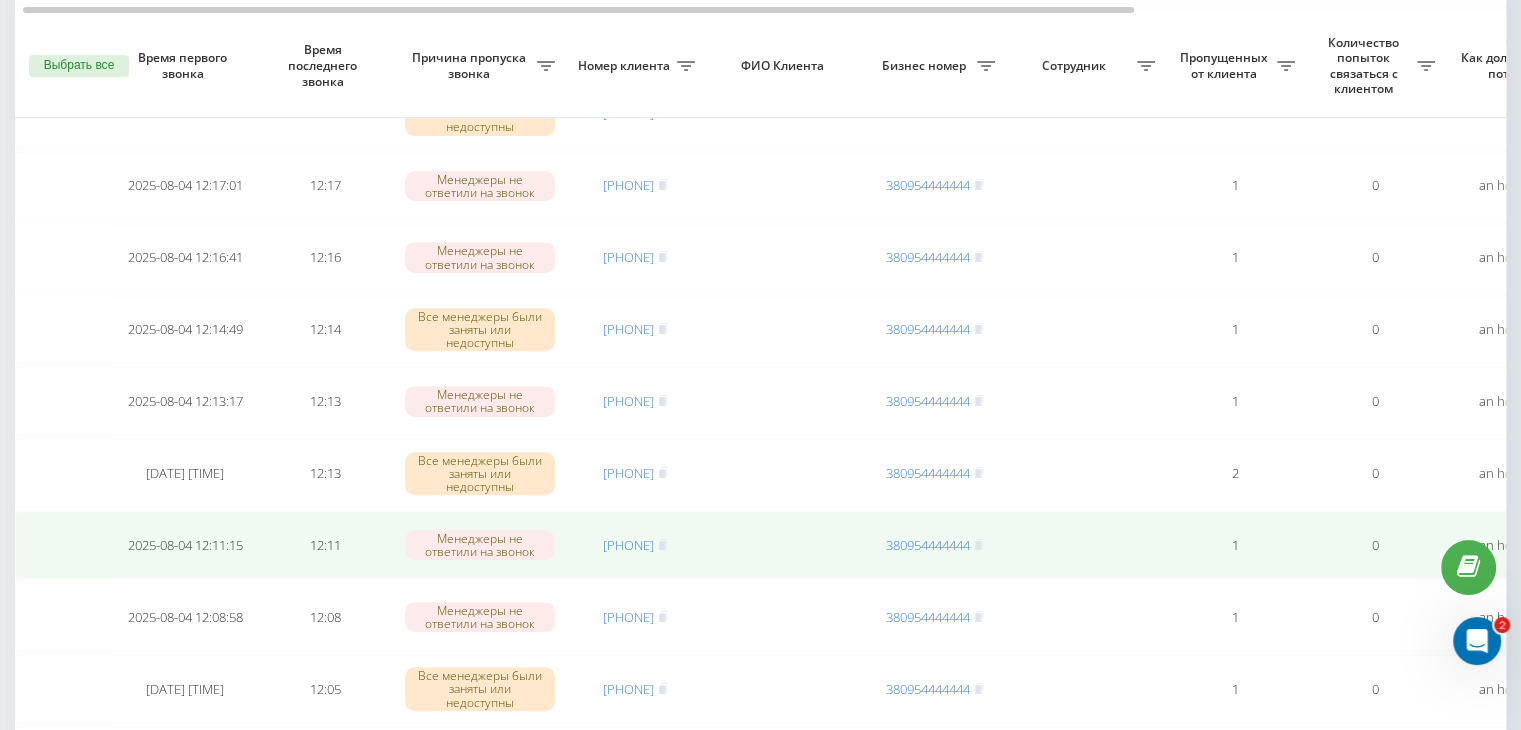 scroll, scrollTop: 800, scrollLeft: 0, axis: vertical 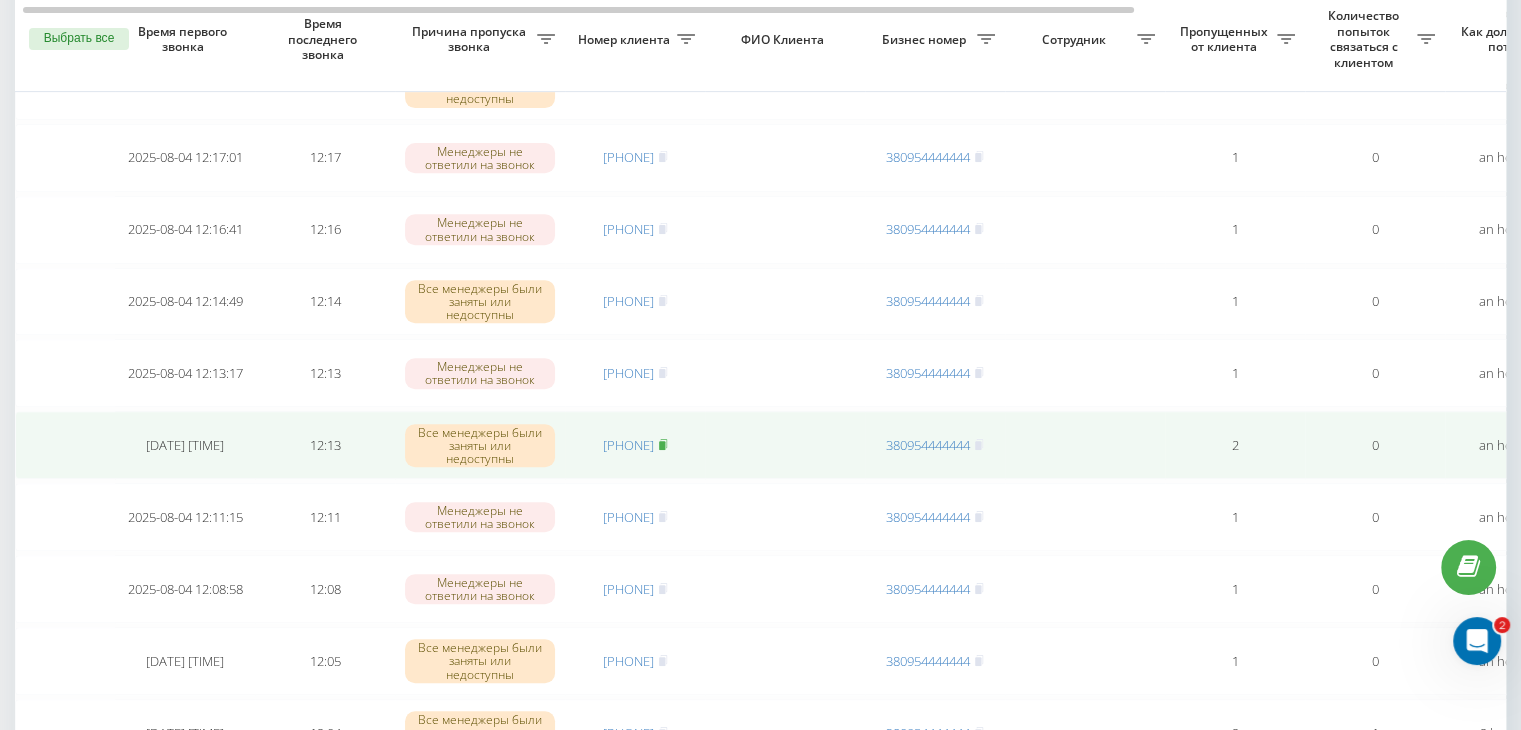 click 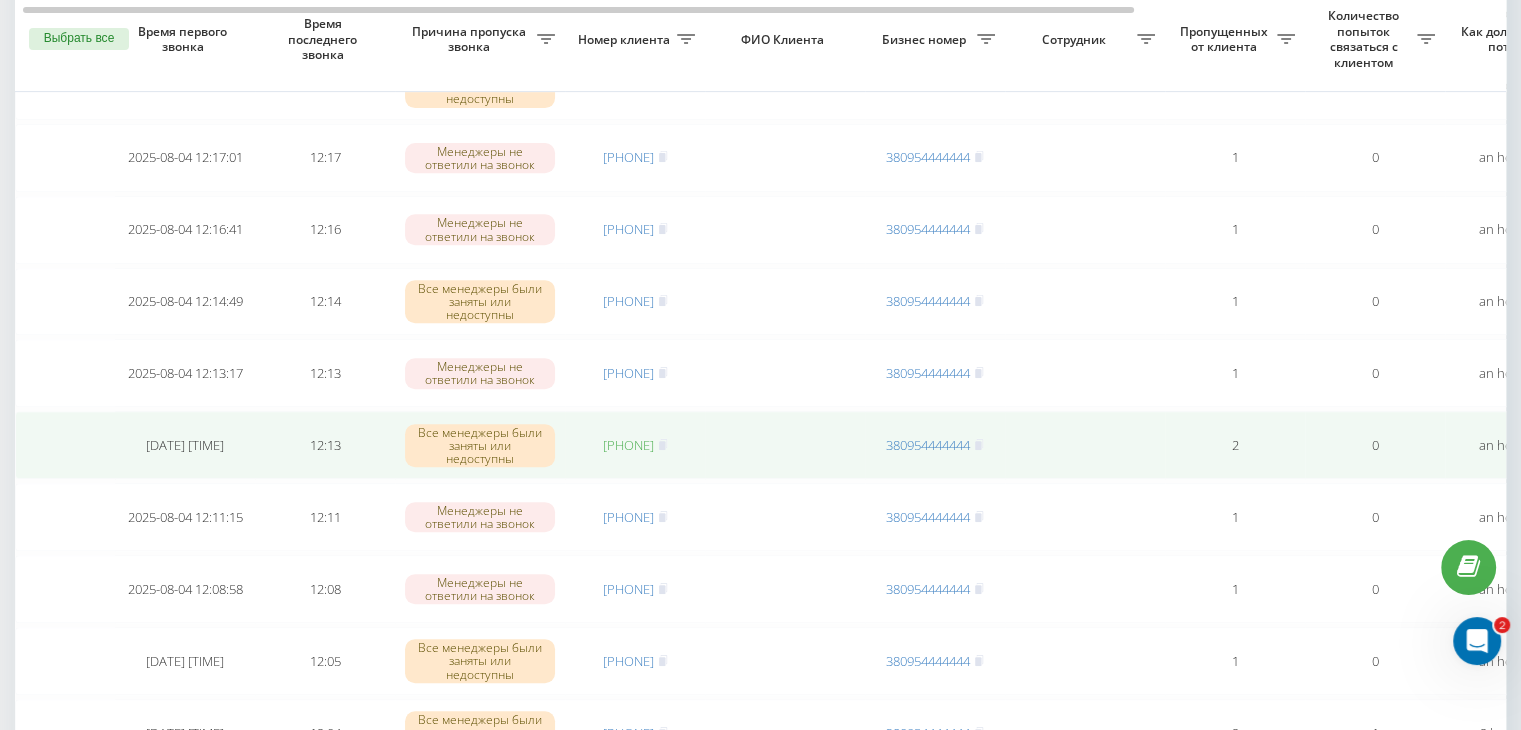 click on "[PHONE]" at bounding box center (628, 445) 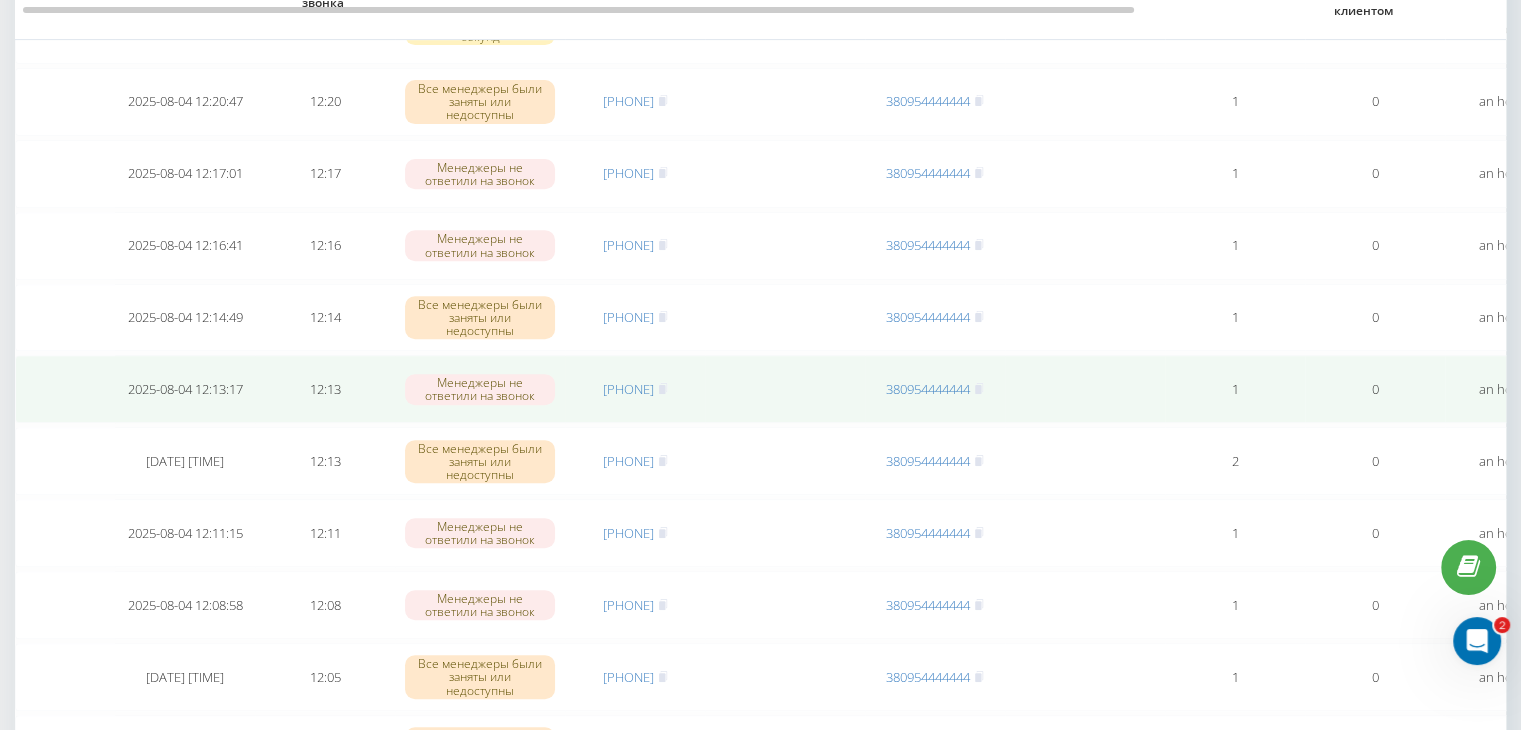 scroll, scrollTop: 800, scrollLeft: 0, axis: vertical 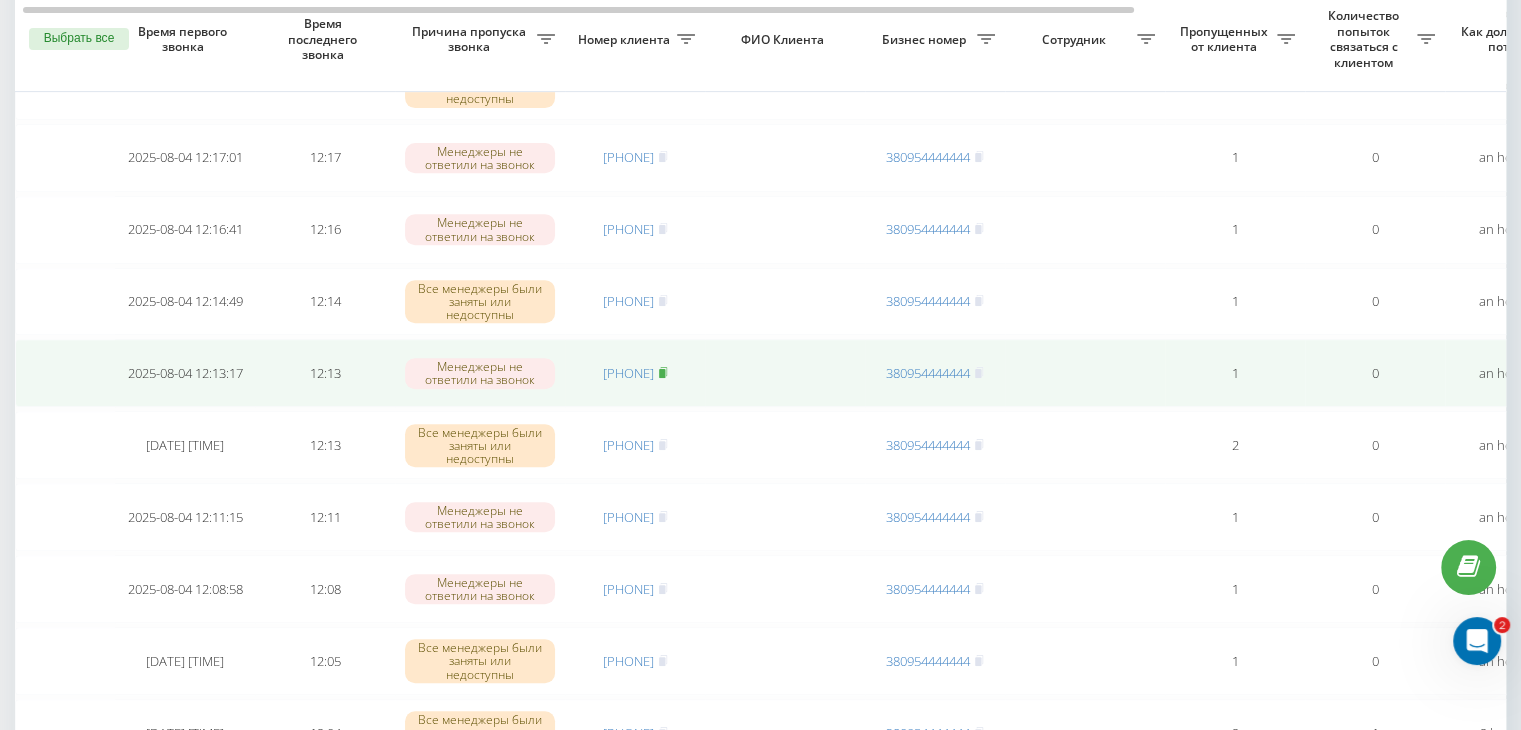 click 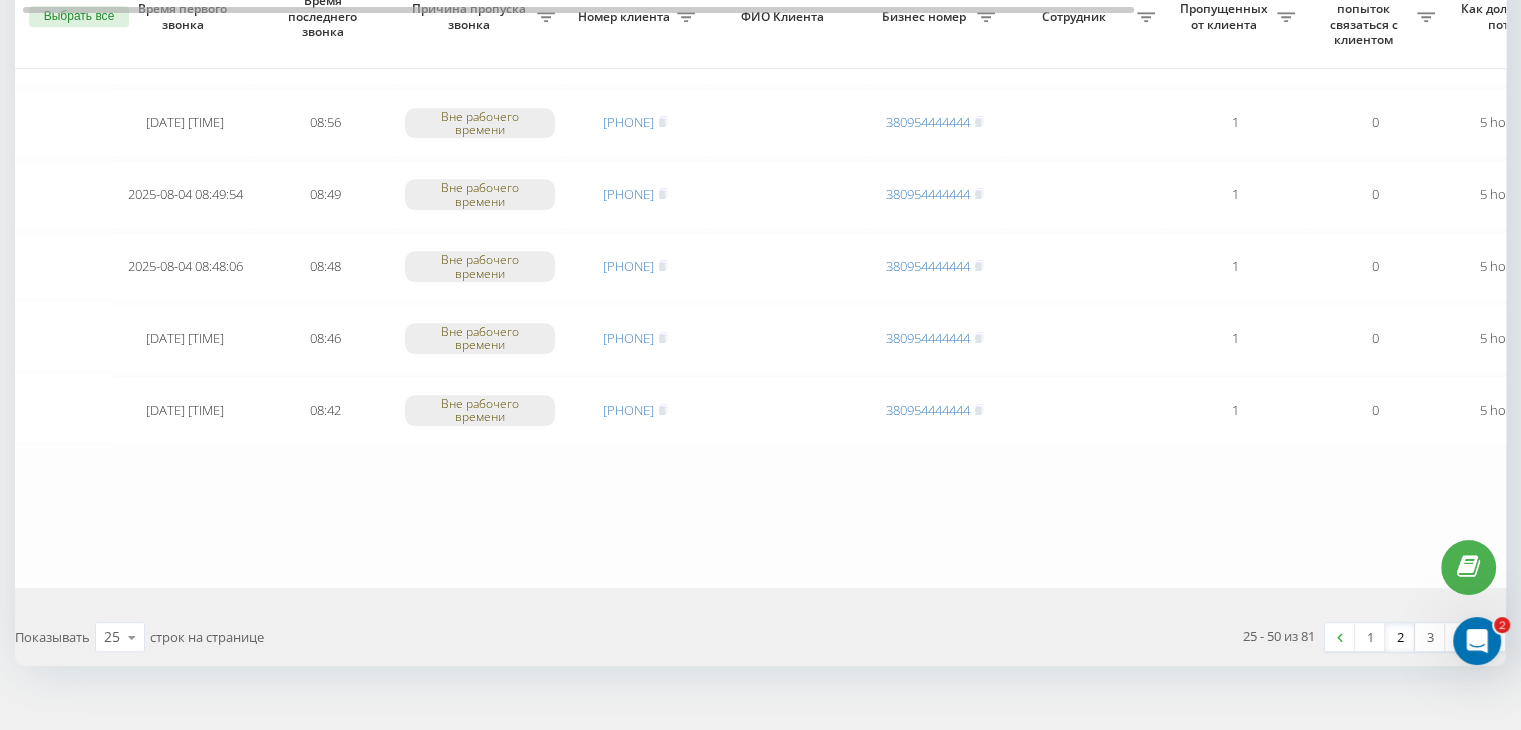 scroll, scrollTop: 1647, scrollLeft: 0, axis: vertical 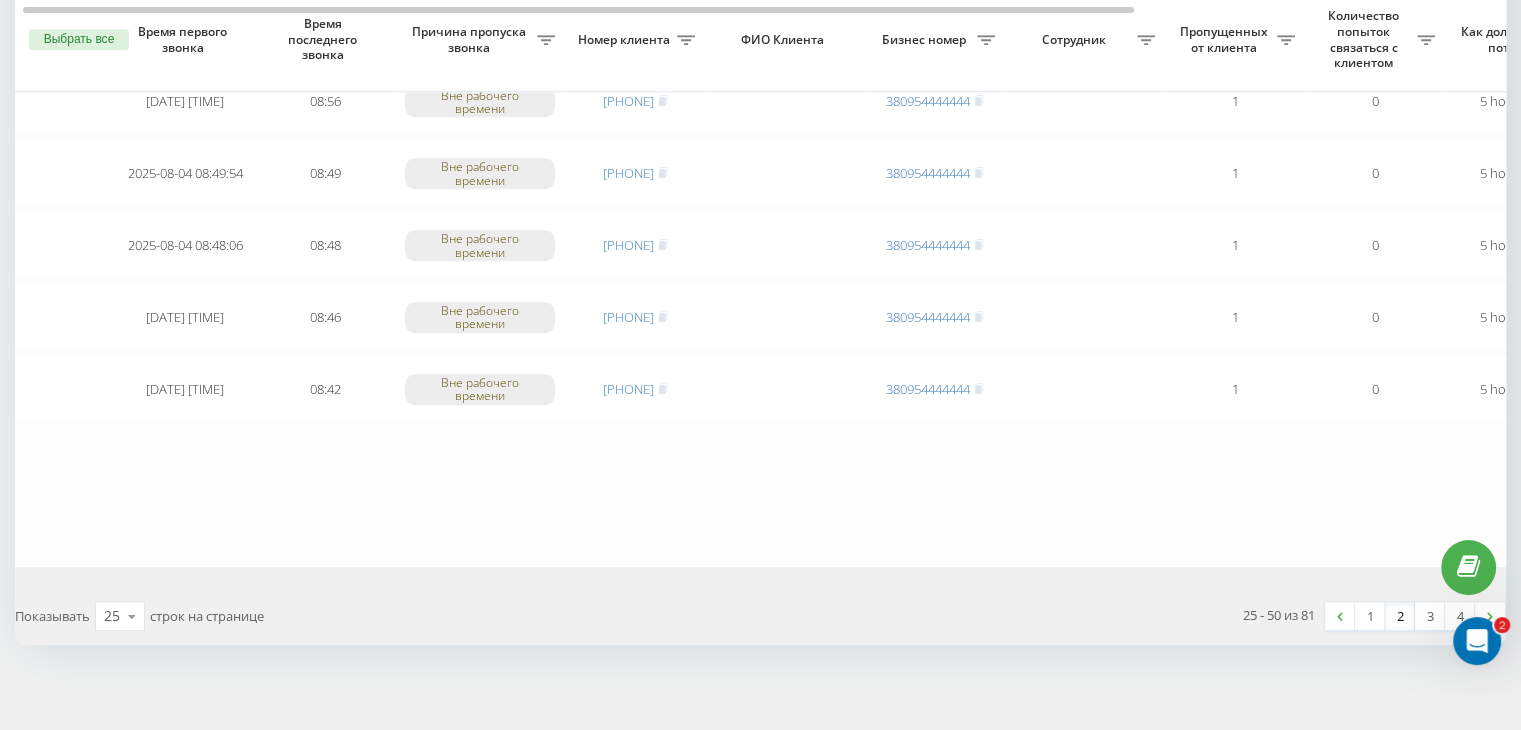 click on "2" at bounding box center [1400, 616] 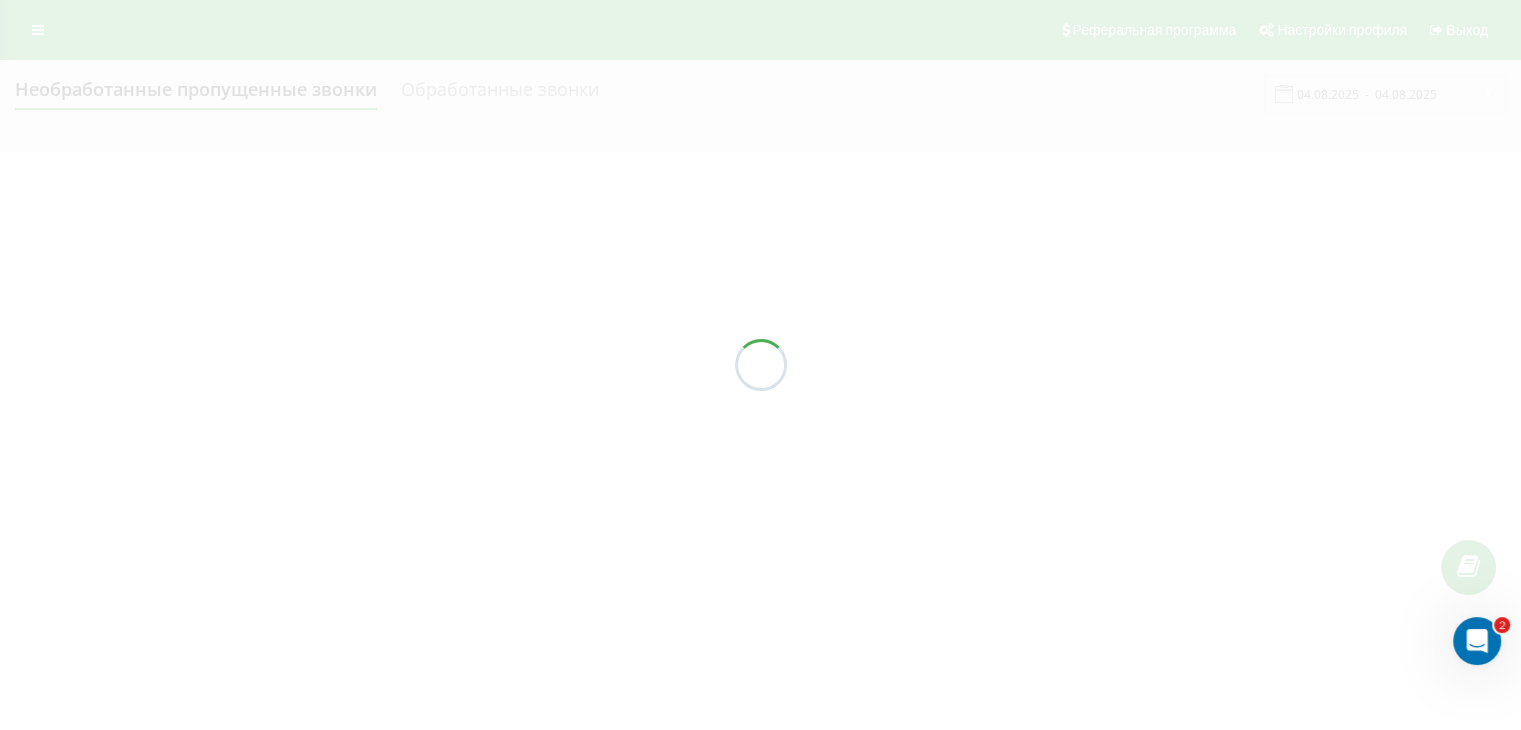 scroll, scrollTop: 0, scrollLeft: 0, axis: both 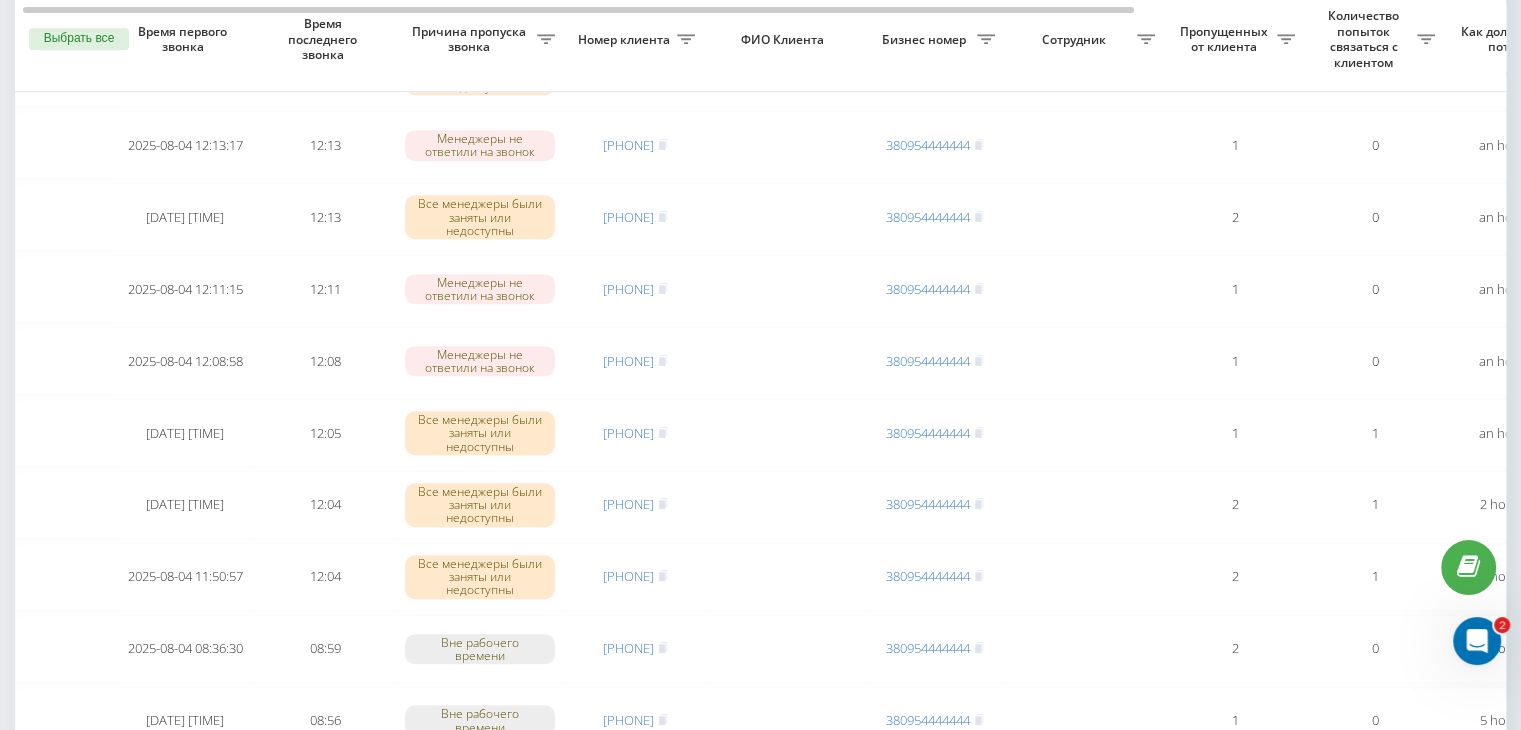 click on "Необработанные пропущенные звонки Обработанные звонки 04.08.2025  -  04.08.2025 Выбрать все Время первого звонка Время последнего звонка Причина пропуска звонка Номер клиента ФИО Клиента Бизнес номер Сотрудник Пропущенных от клиента Количество попыток связаться с клиентом Как долго звонок потерян Название схемы переадресации Комментарий к звонку Сегодня 2025-08-04 12:40:42 12:40 Менеджеры не ответили на звонок [PHONE] [PHONE] 1 0 an hour ago ukrpas.com.ua Обработать Не удалось связаться Связался с клиентом с помощью другого канала Клиент перезвонил сам с другого номера 2025-08-04 12:37:59 1 0" at bounding box center [760, 123] 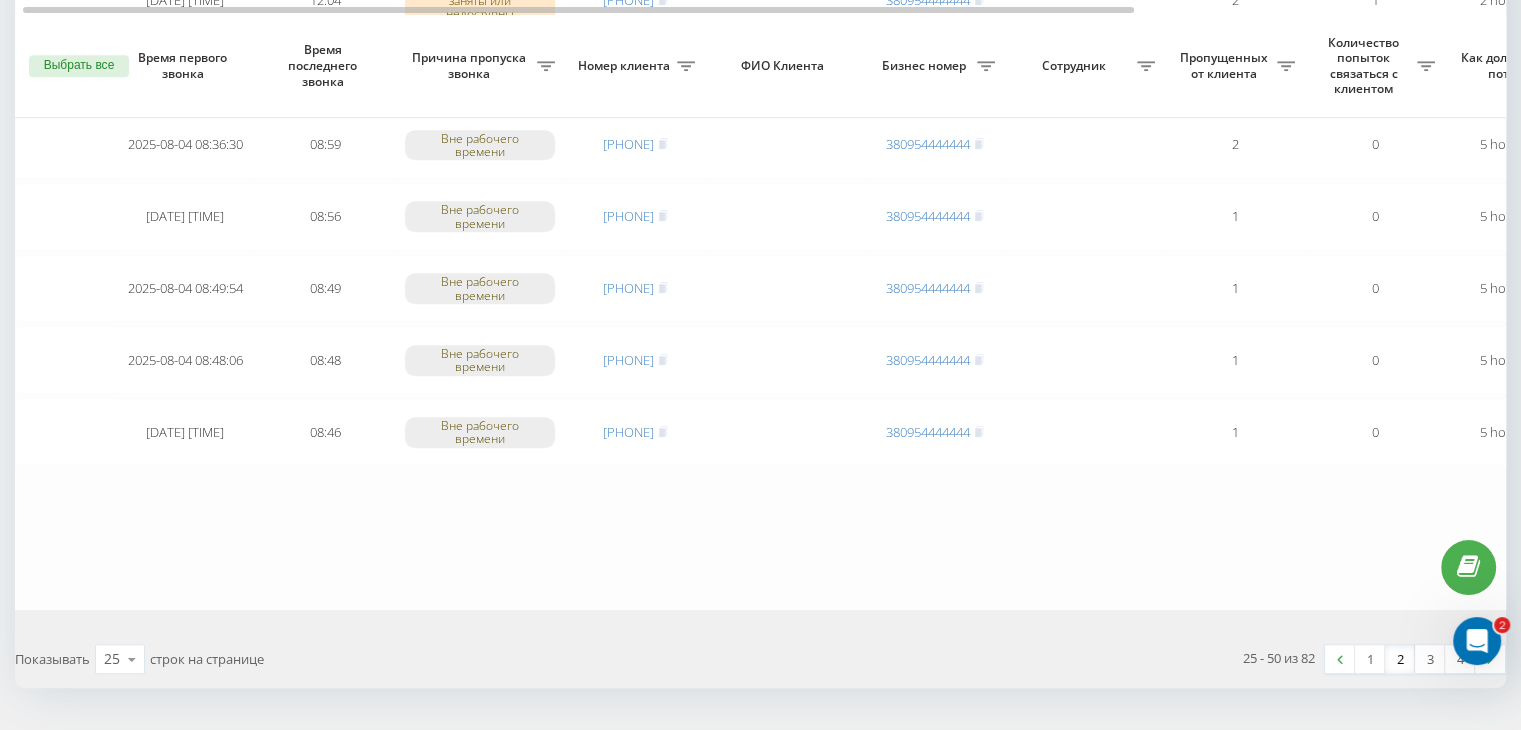 scroll, scrollTop: 1647, scrollLeft: 0, axis: vertical 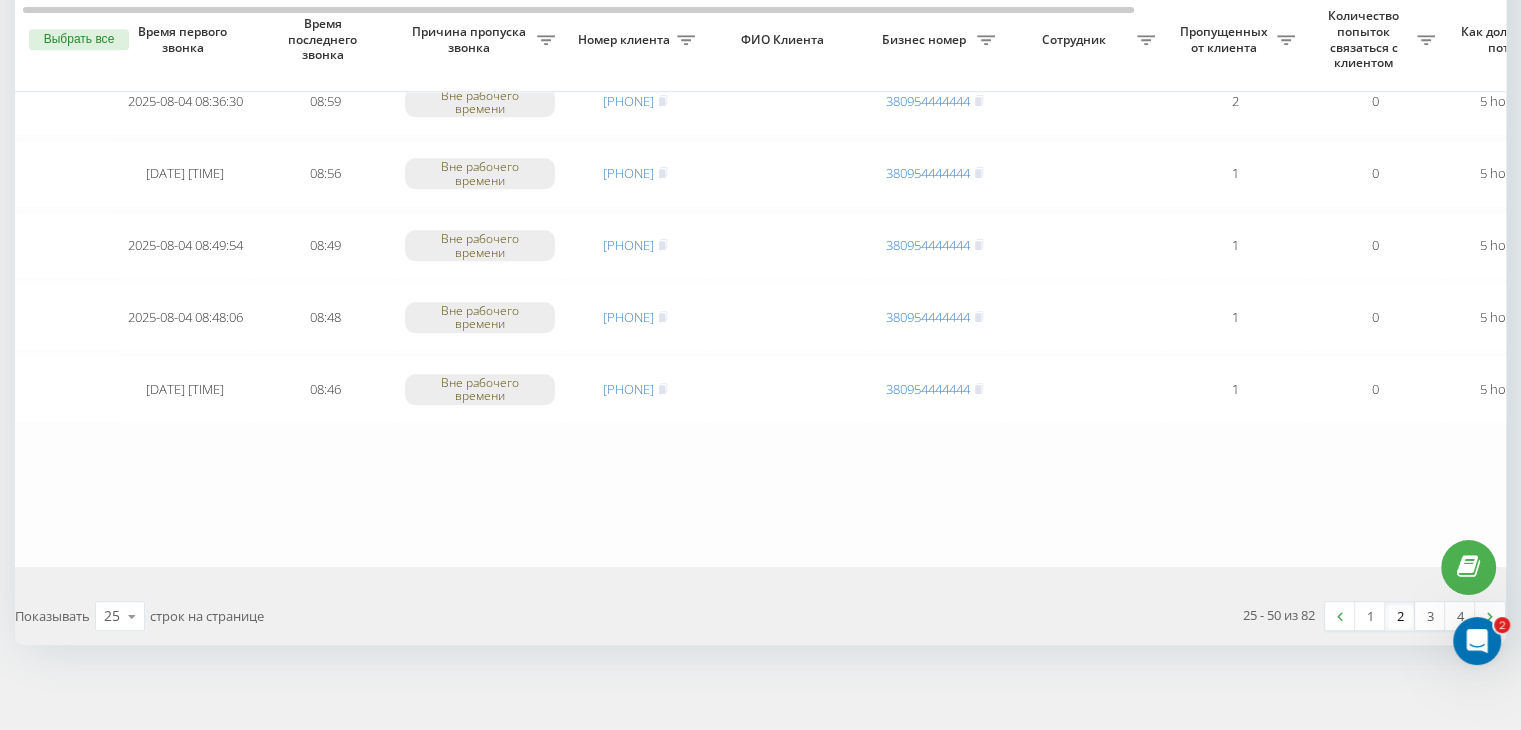 click on "2" at bounding box center [1400, 616] 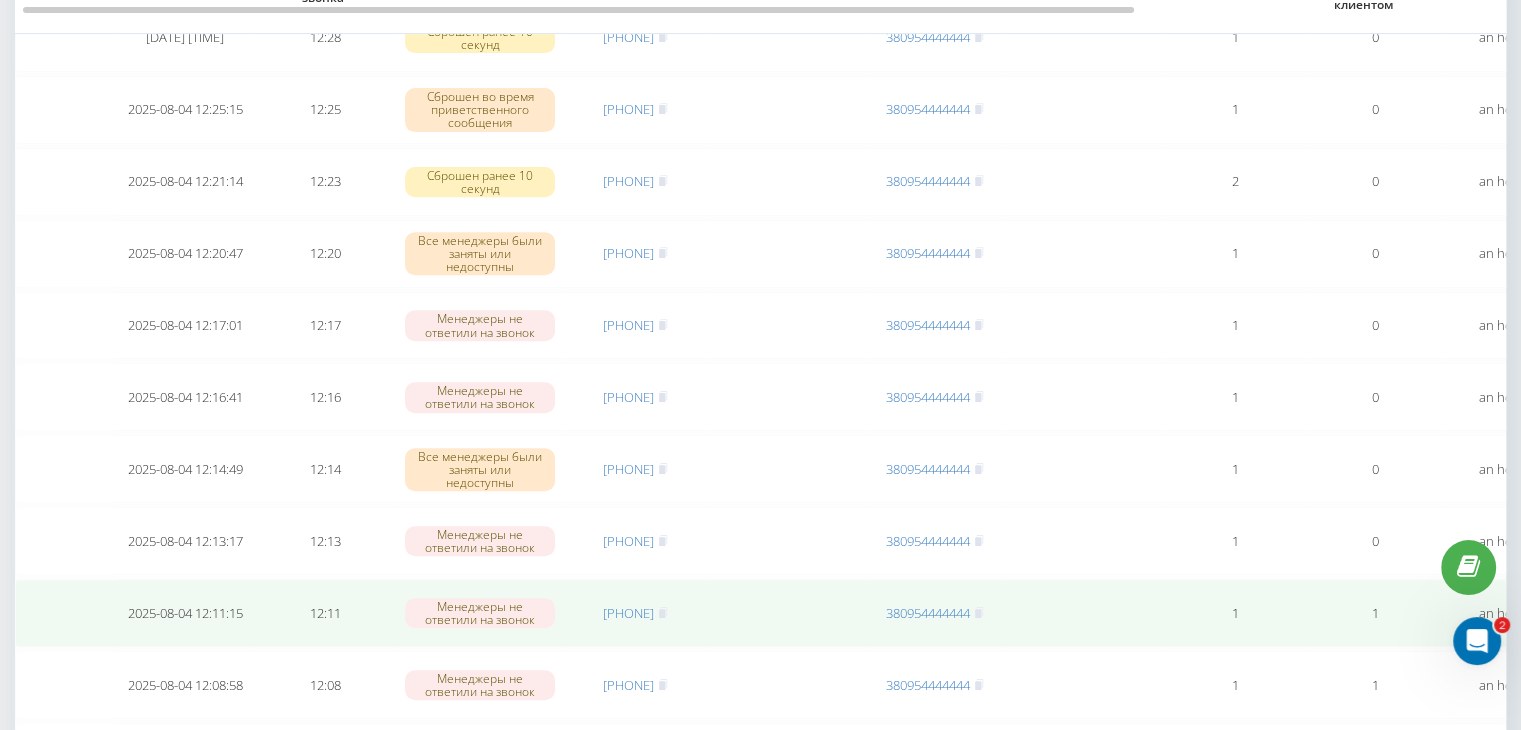 scroll, scrollTop: 800, scrollLeft: 0, axis: vertical 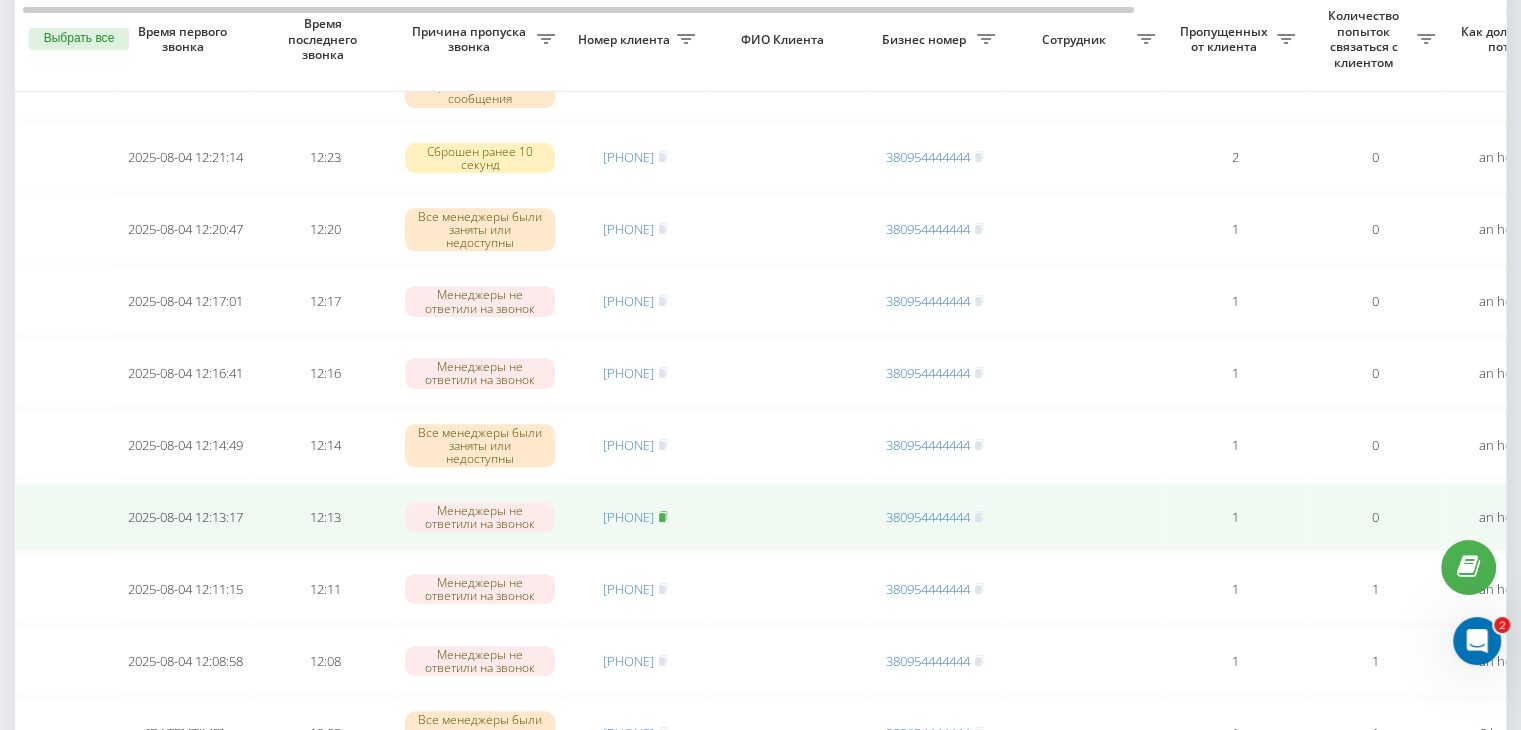 click 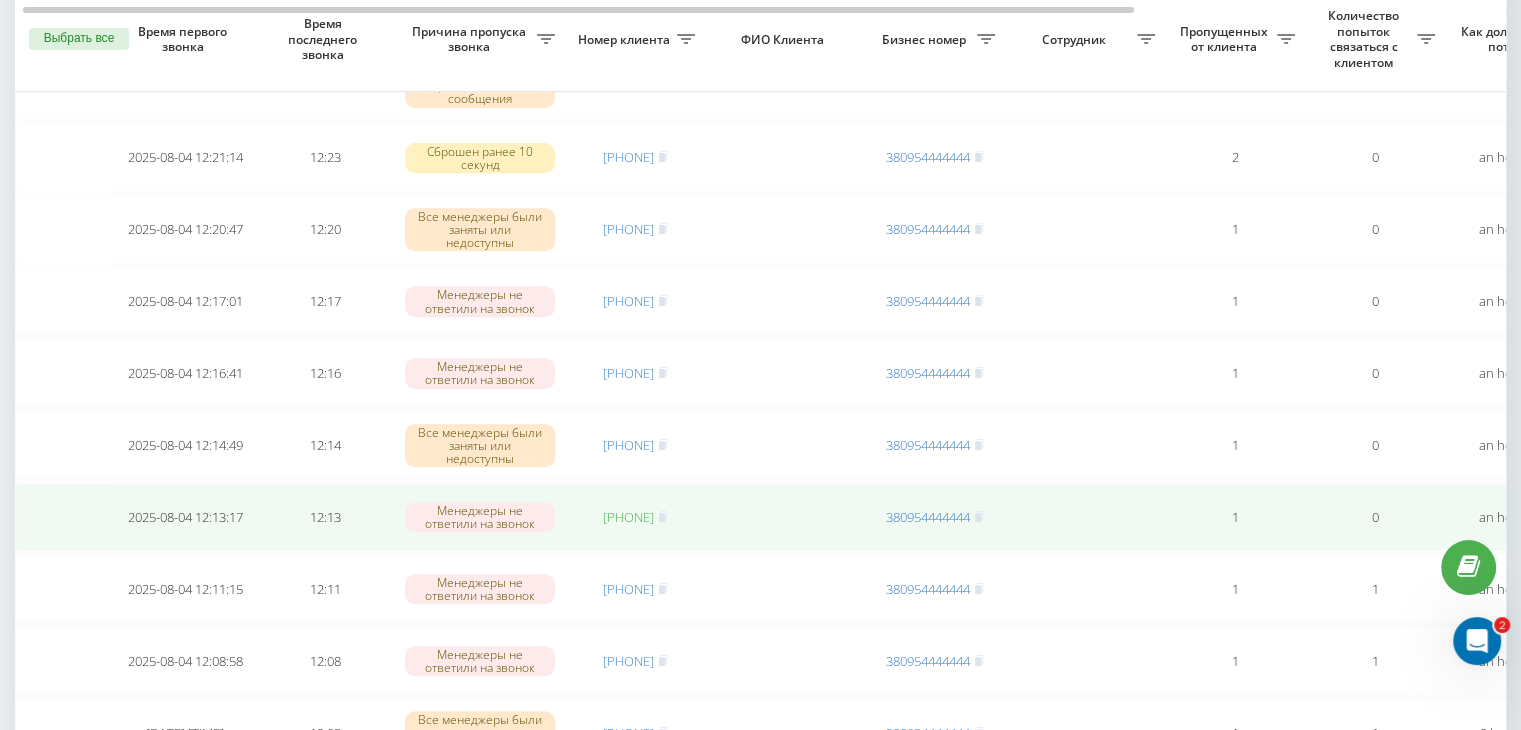 click on "[PHONE]" at bounding box center (628, 517) 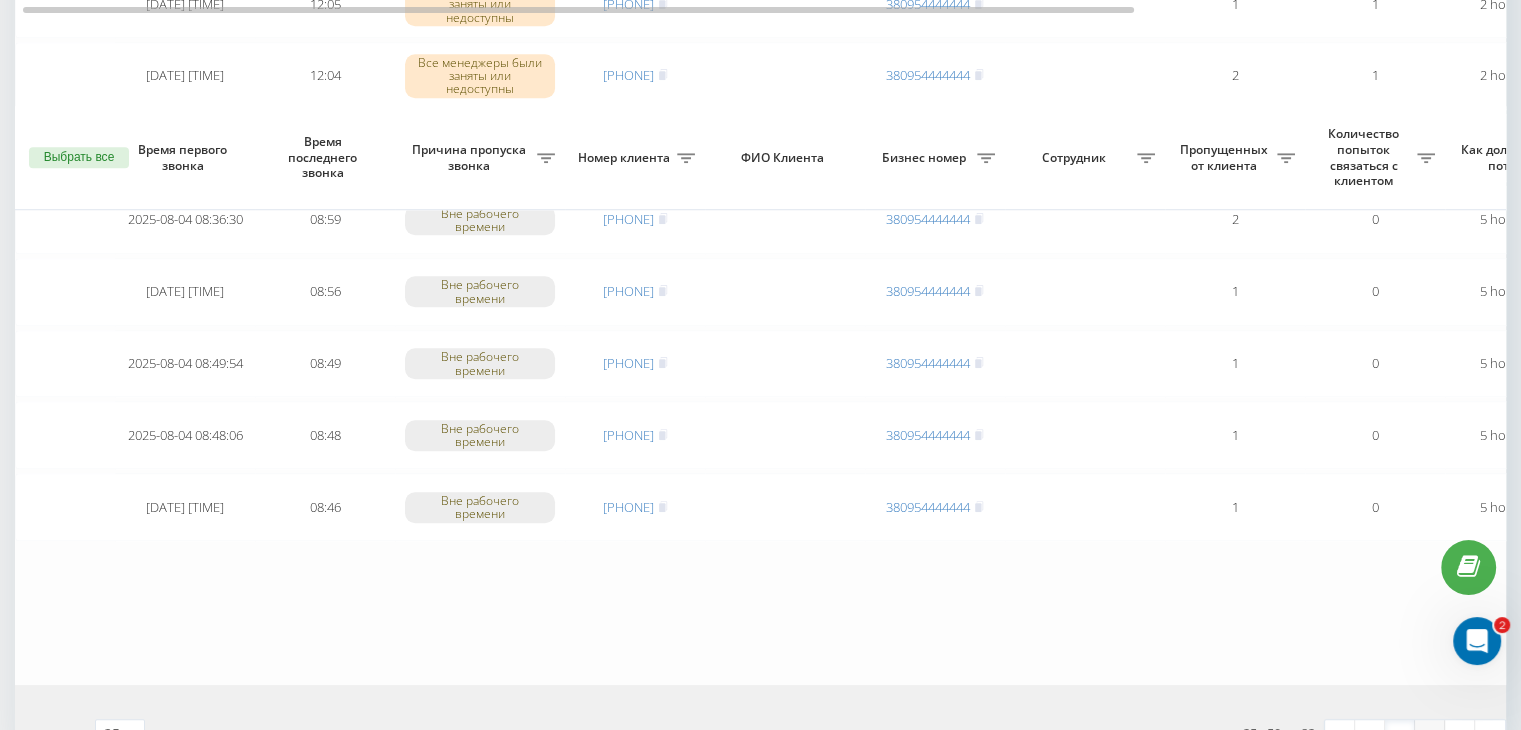 scroll, scrollTop: 1647, scrollLeft: 0, axis: vertical 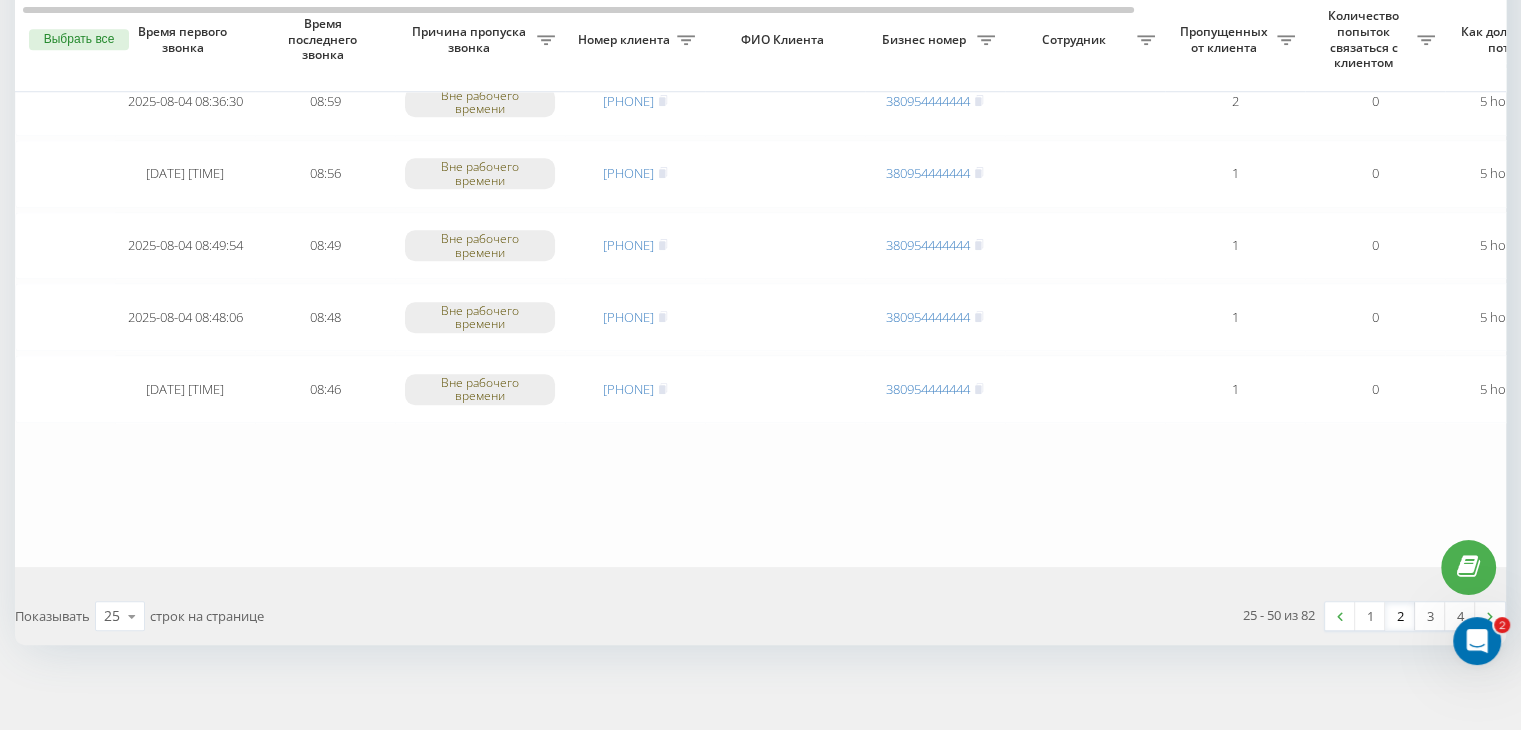 click on "2" at bounding box center (1400, 616) 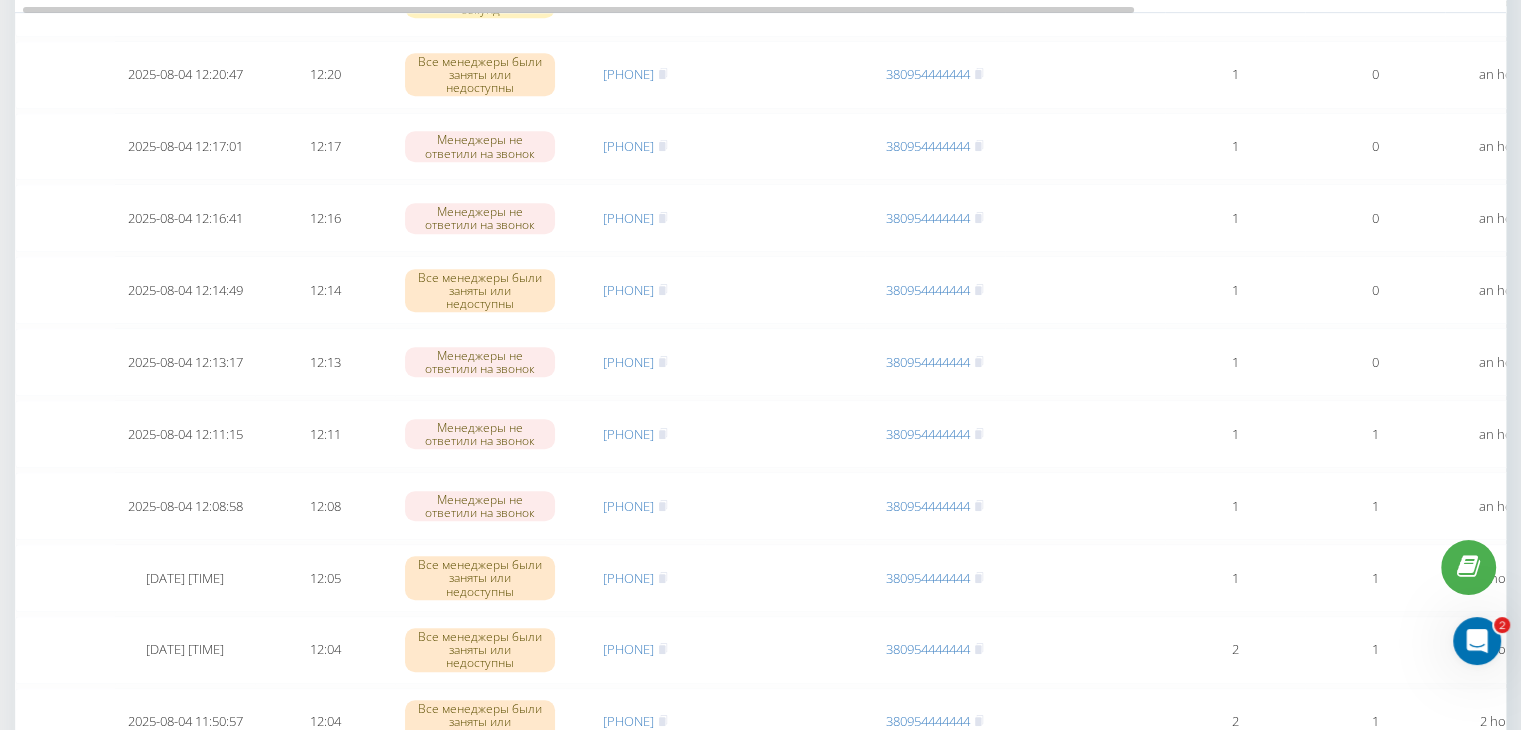 scroll, scrollTop: 847, scrollLeft: 0, axis: vertical 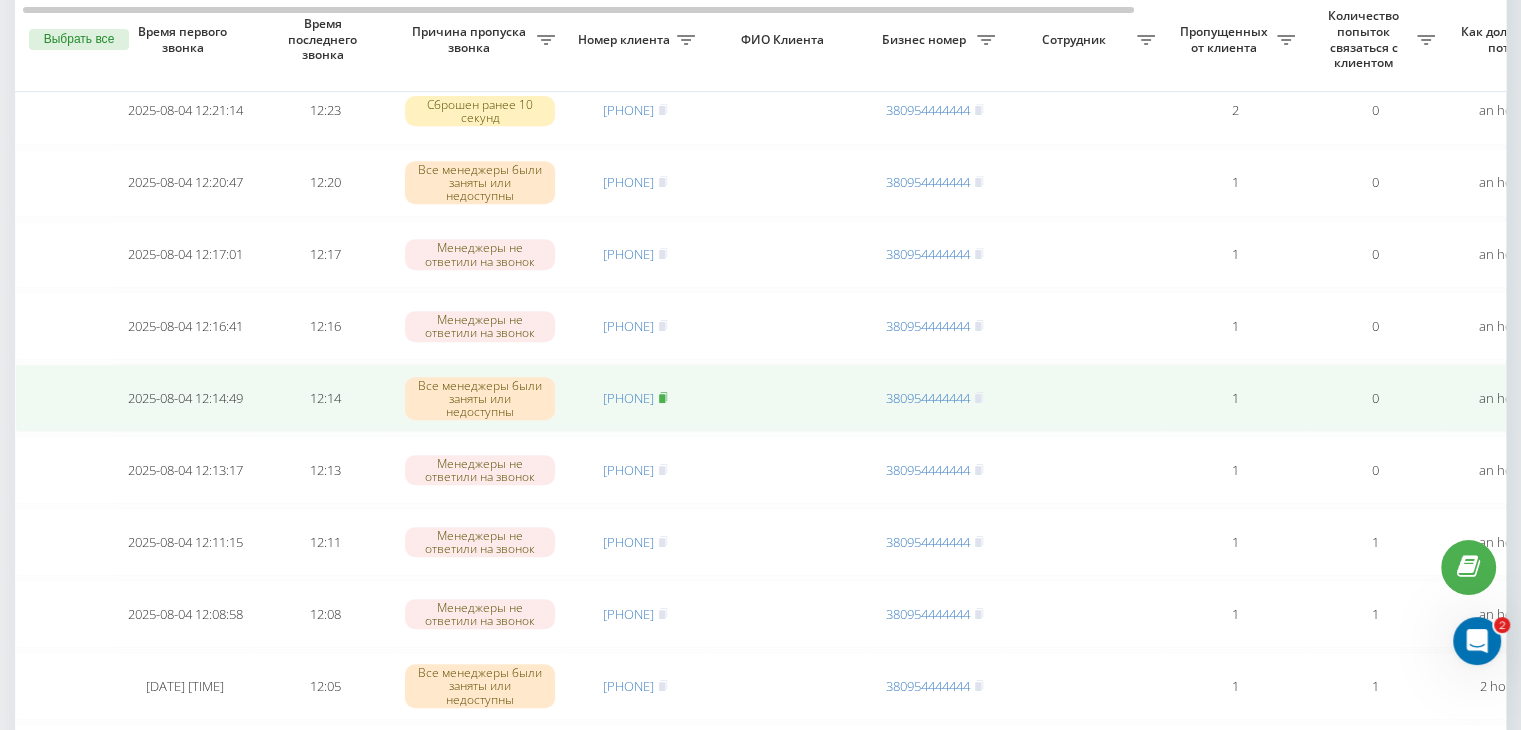 click 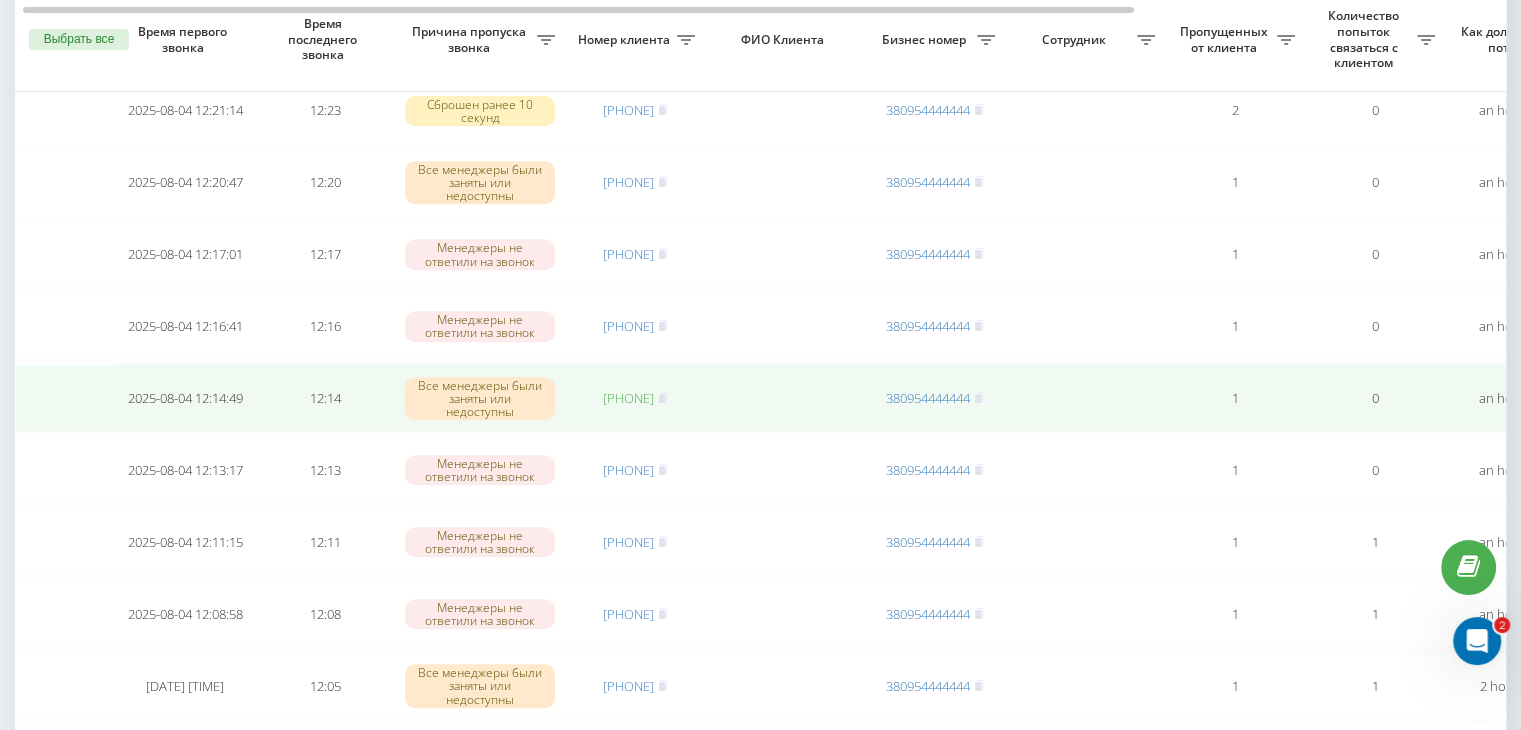 click on "[PHONE]" at bounding box center [628, 398] 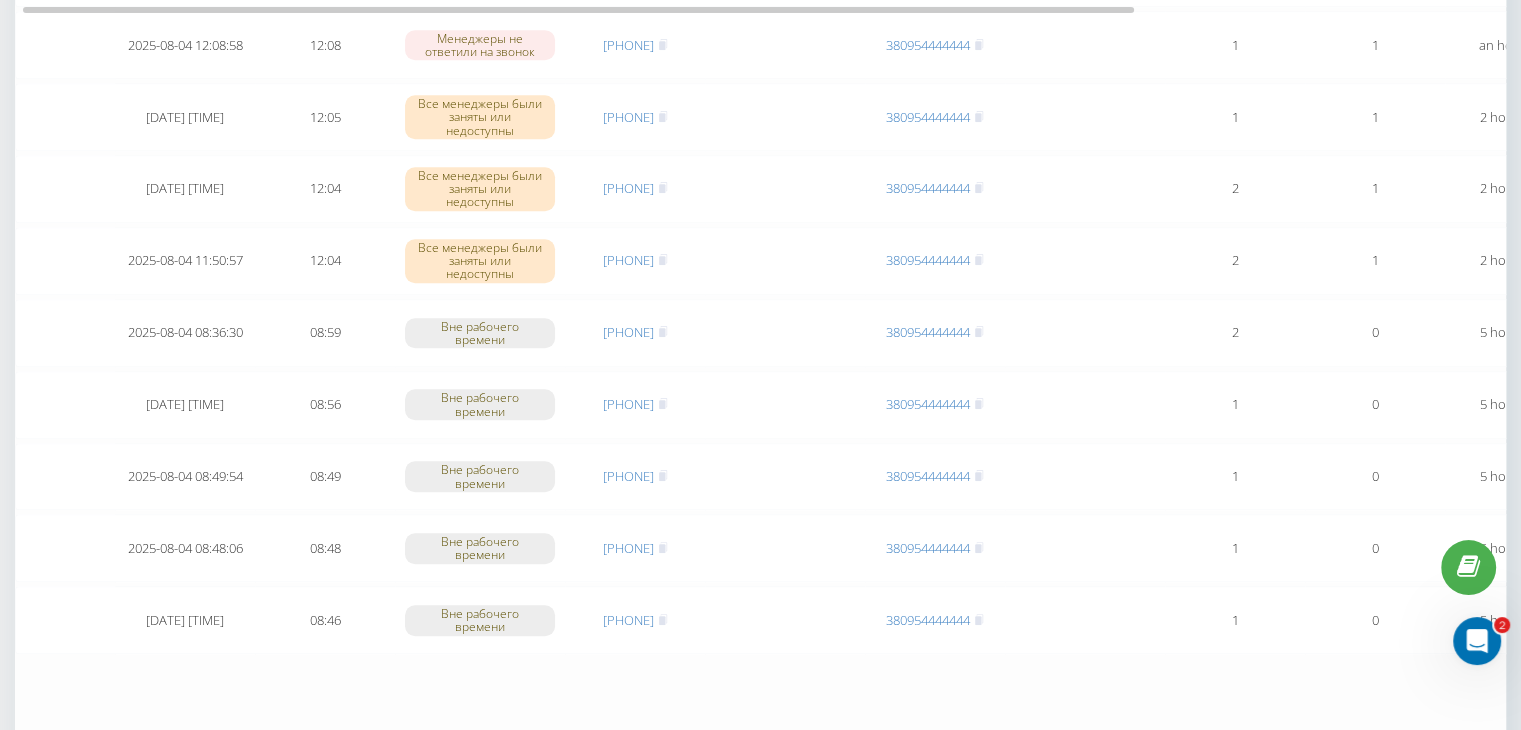 scroll, scrollTop: 1647, scrollLeft: 0, axis: vertical 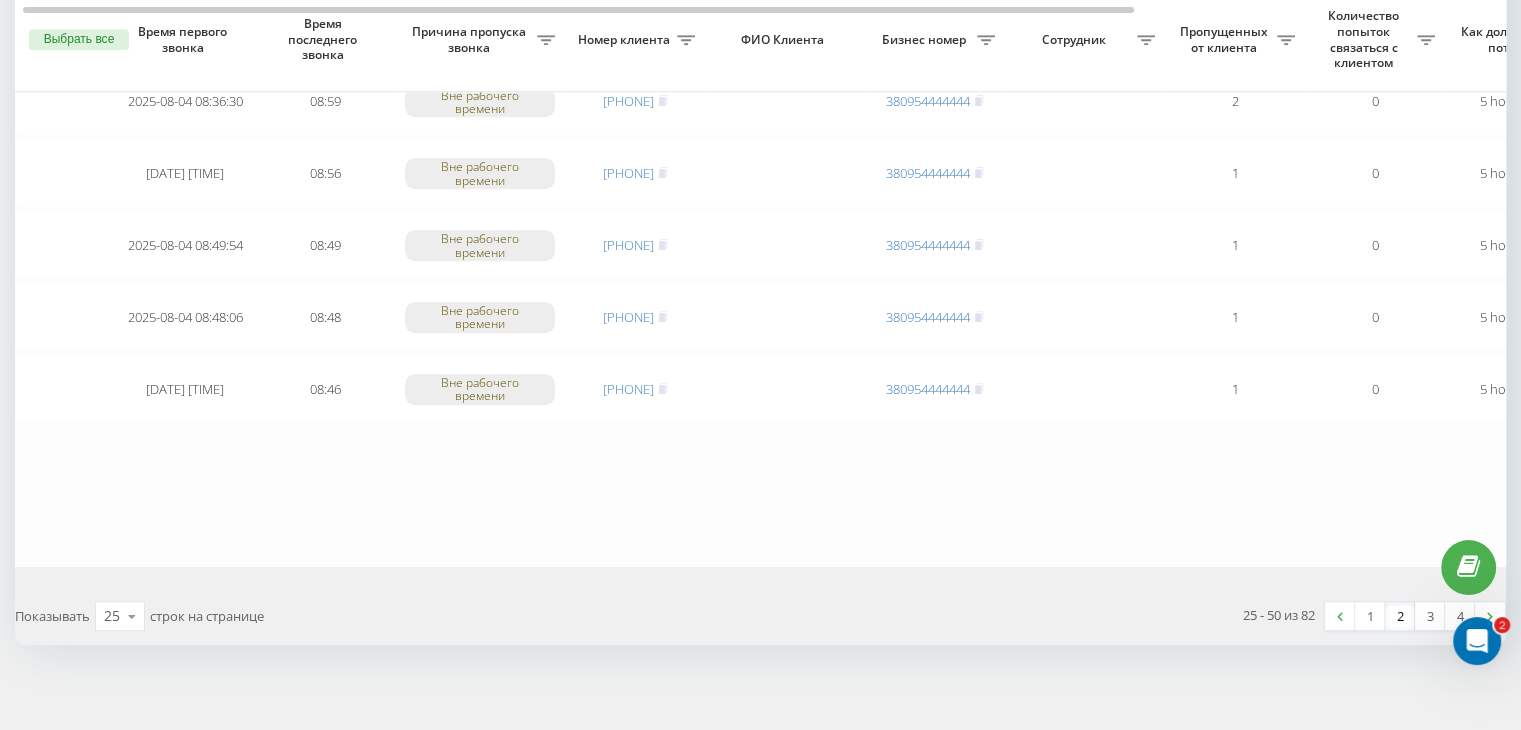 click on "2" at bounding box center [1400, 616] 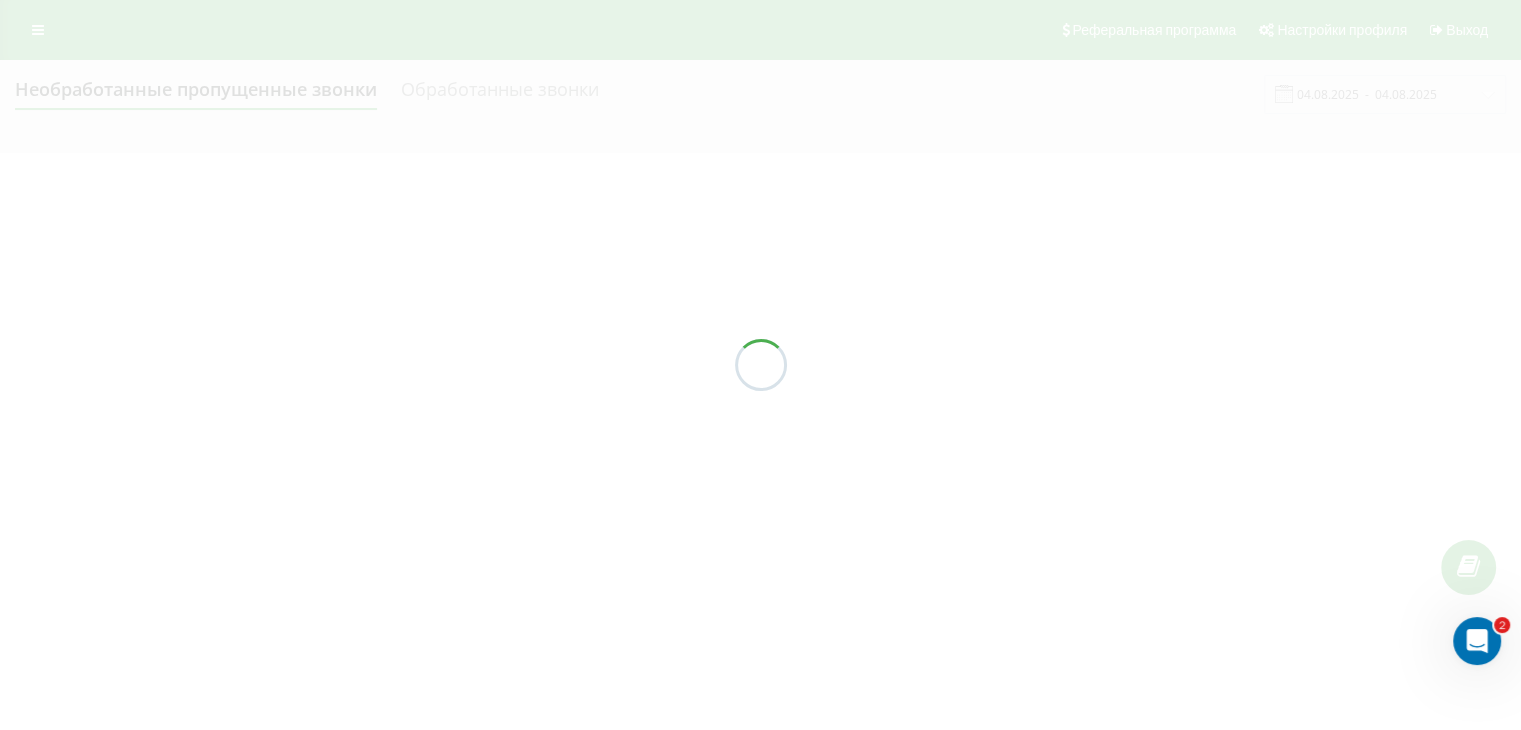 scroll, scrollTop: 0, scrollLeft: 0, axis: both 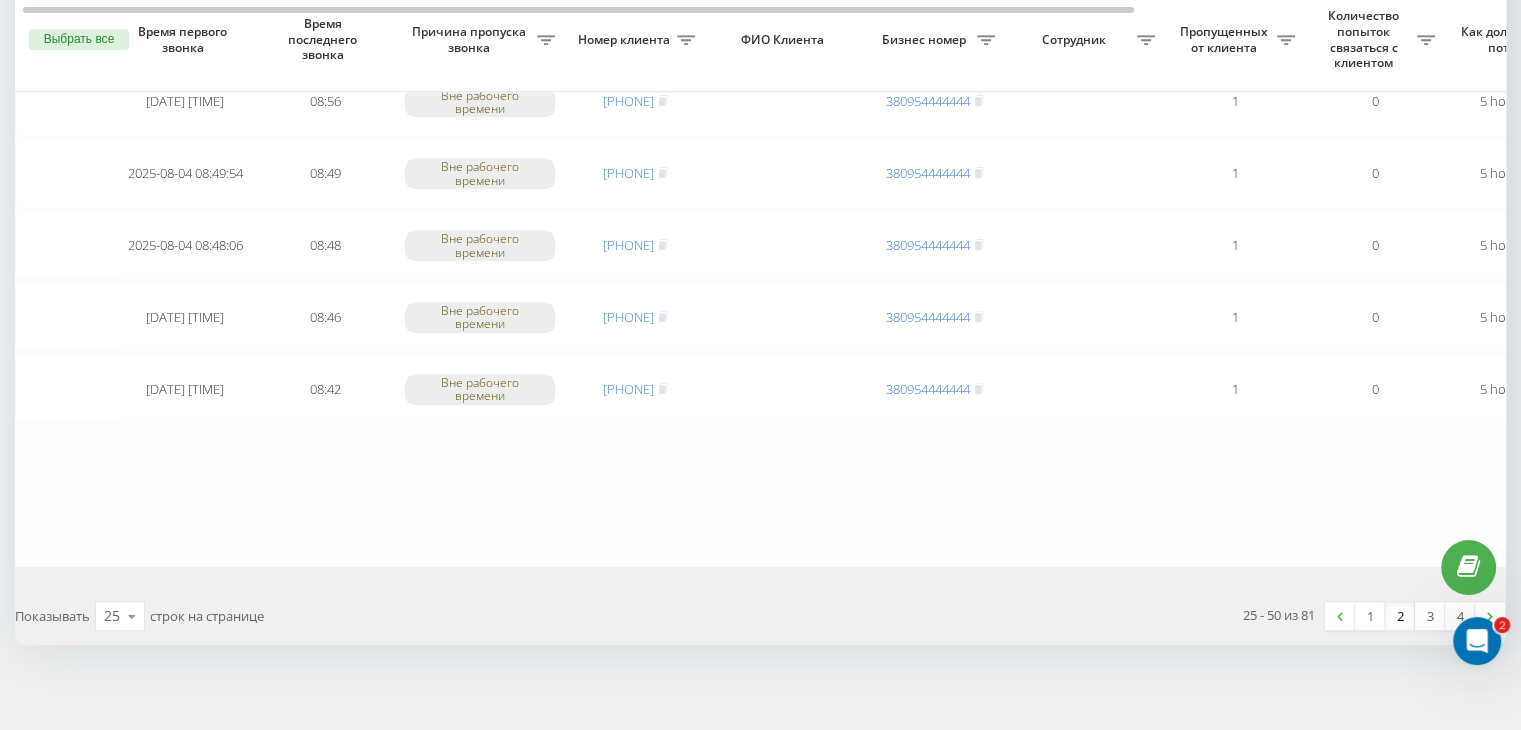 click on "2" at bounding box center (1400, 616) 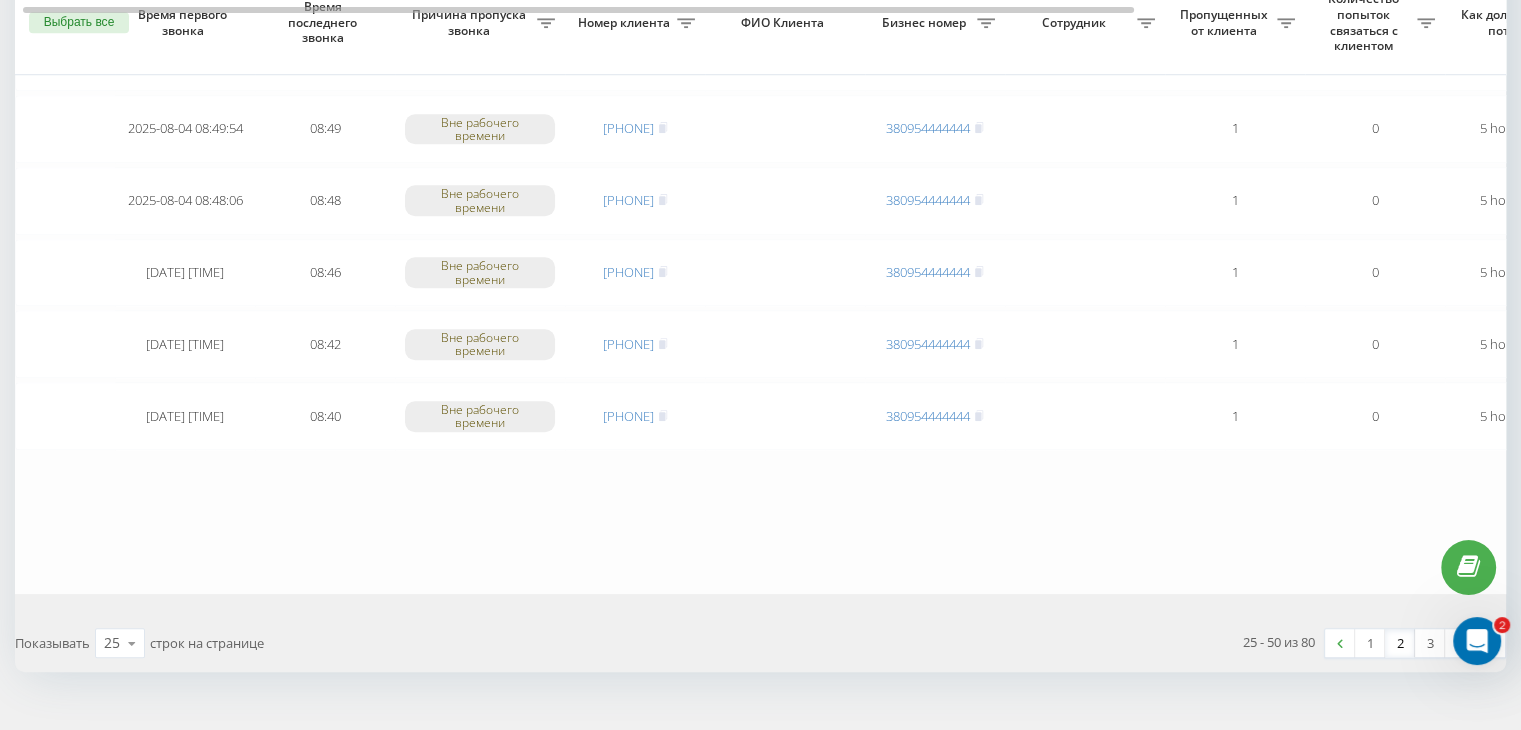 scroll, scrollTop: 1647, scrollLeft: 0, axis: vertical 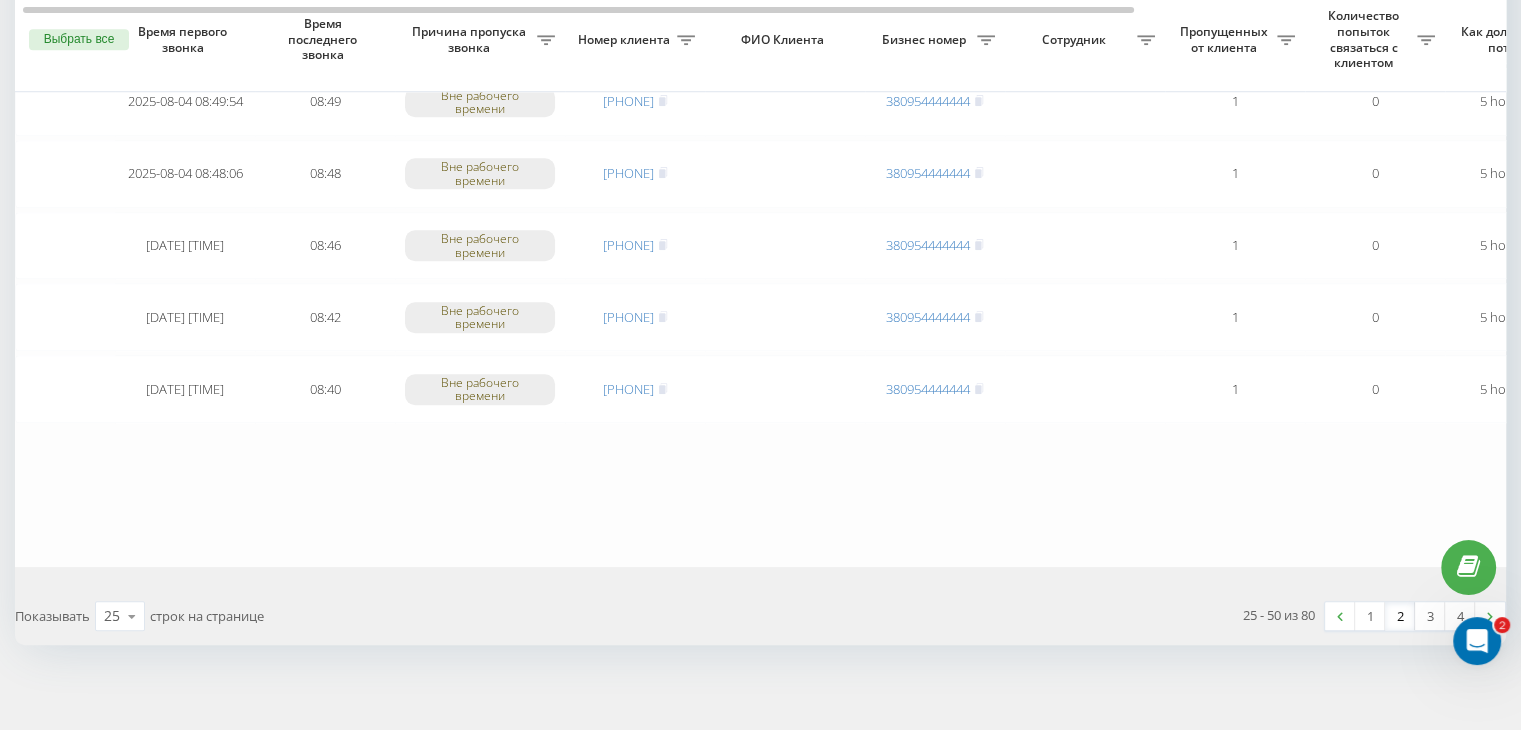 click on "2" at bounding box center (1400, 616) 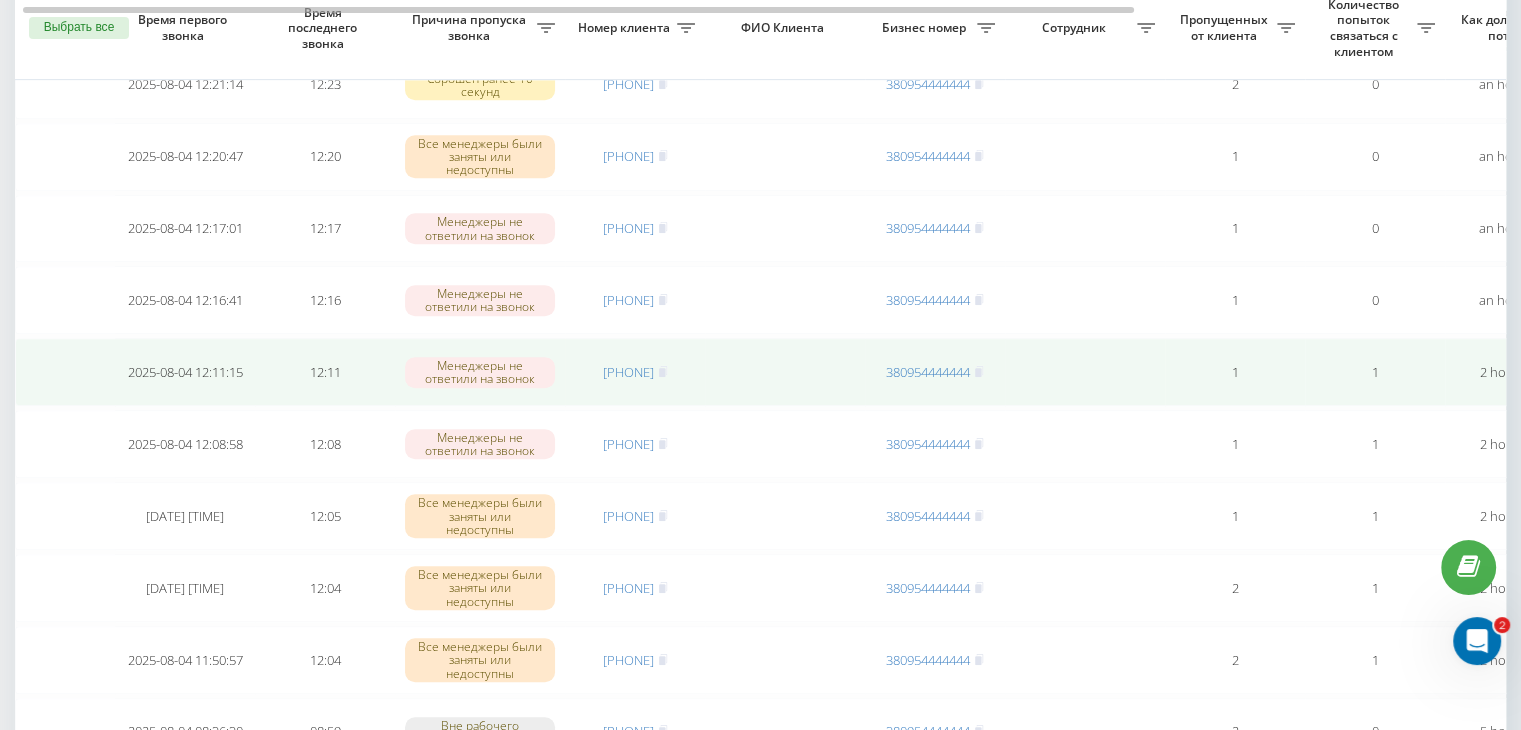 scroll, scrollTop: 847, scrollLeft: 0, axis: vertical 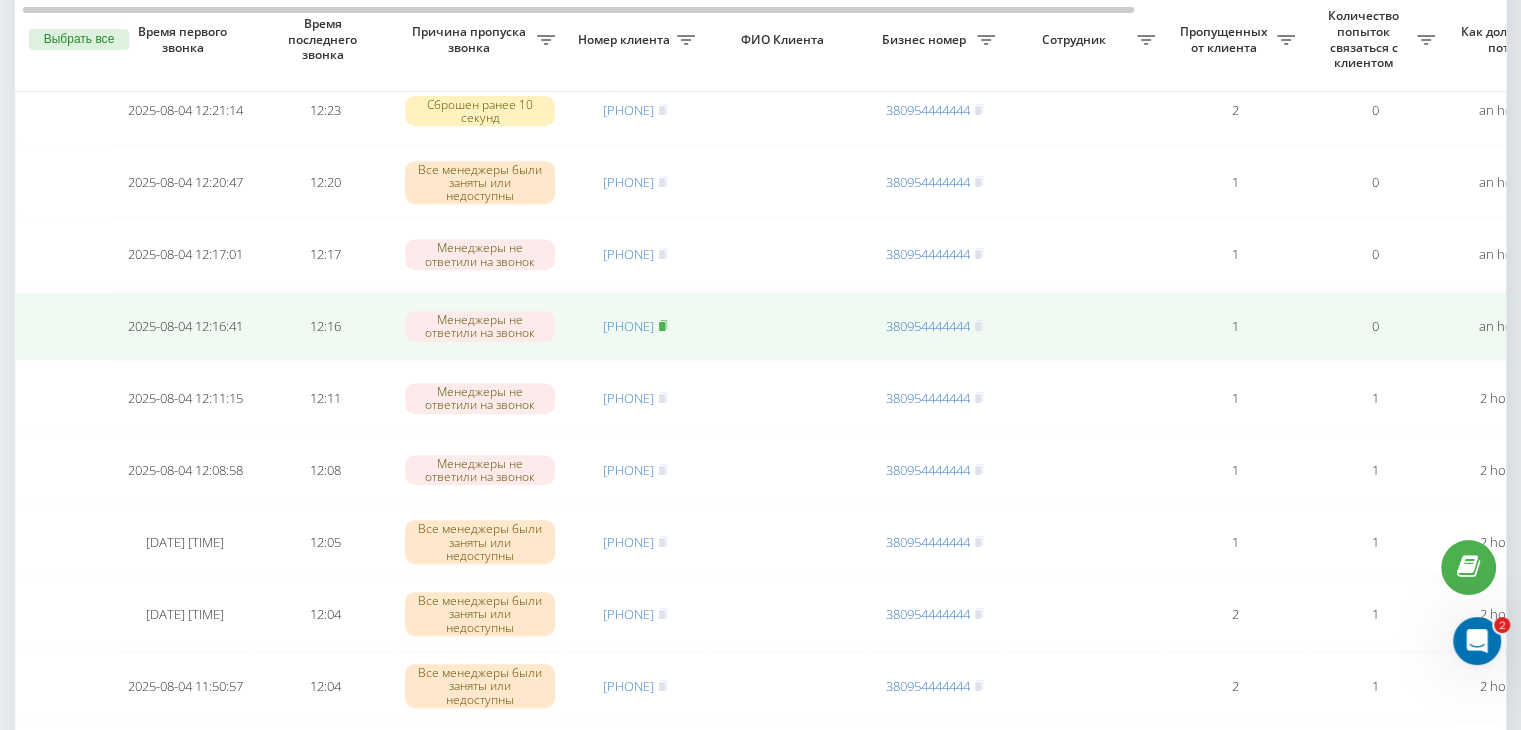 click 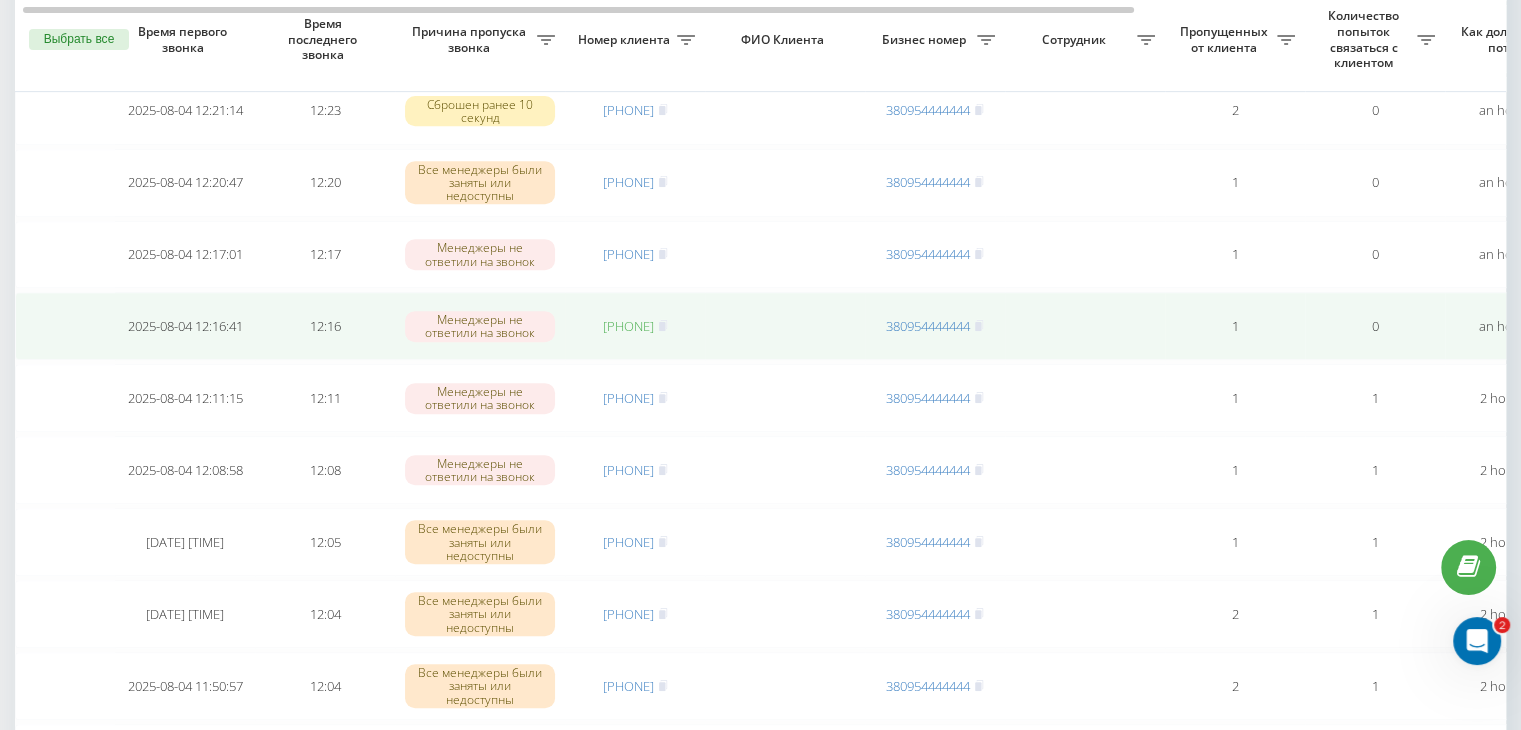 click on "[PHONE]" at bounding box center [628, 326] 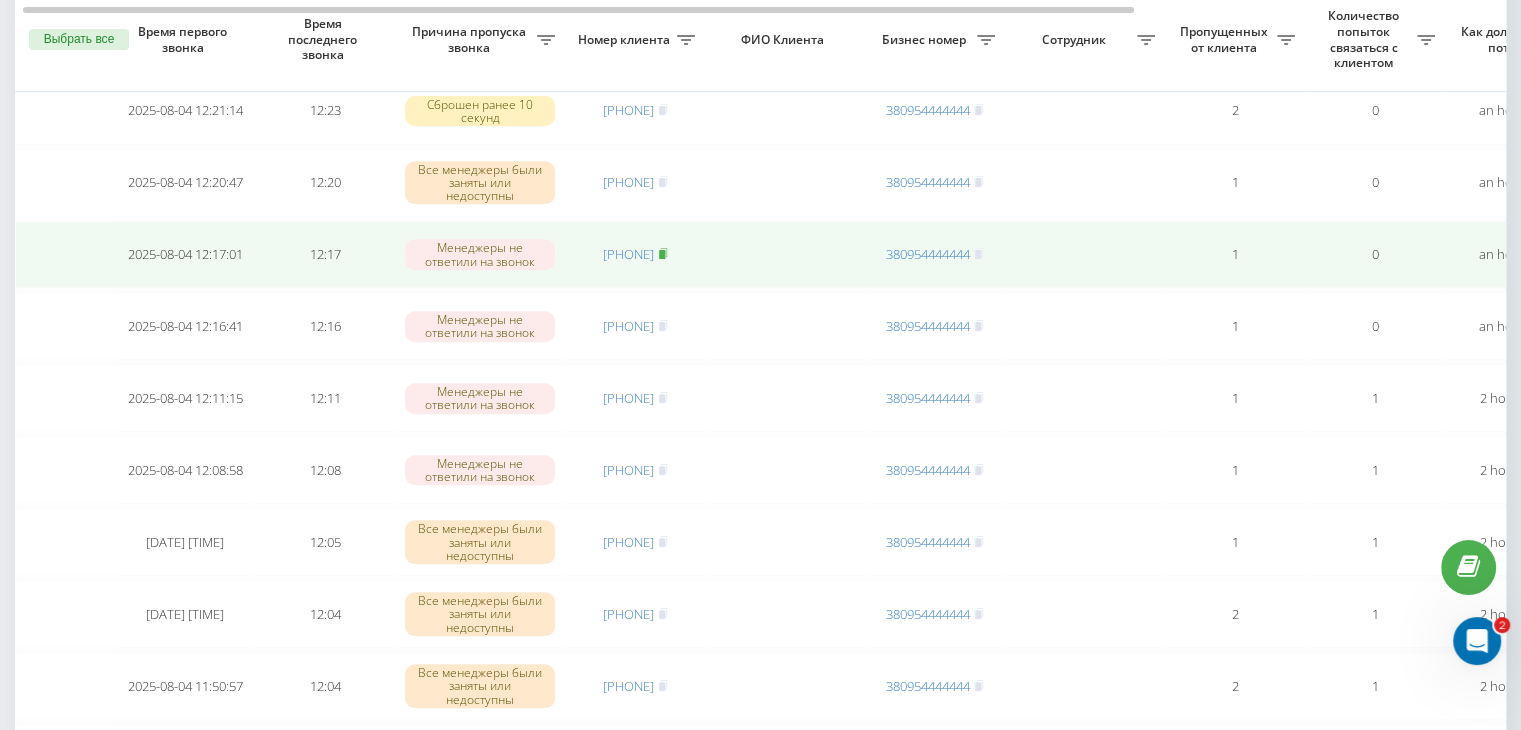 click 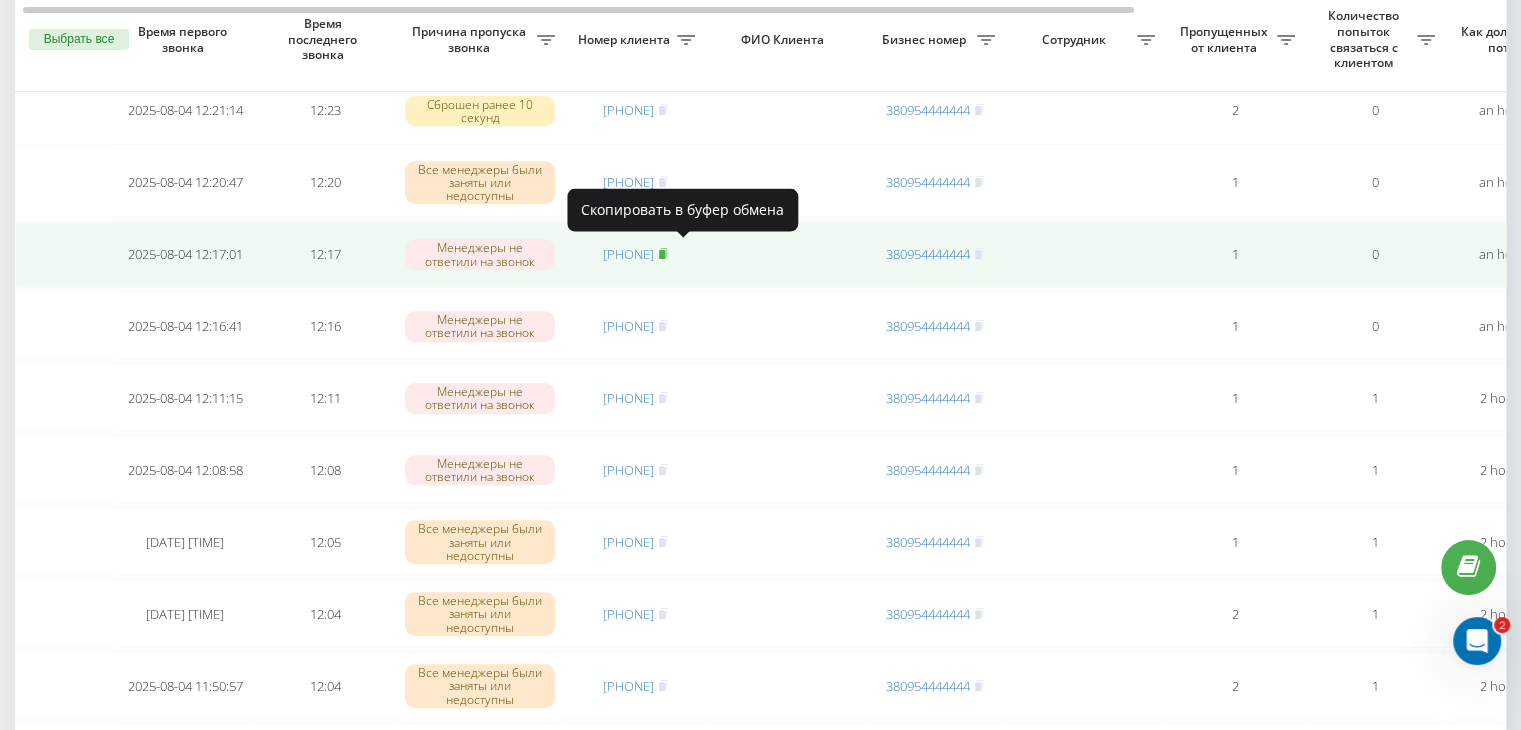 click 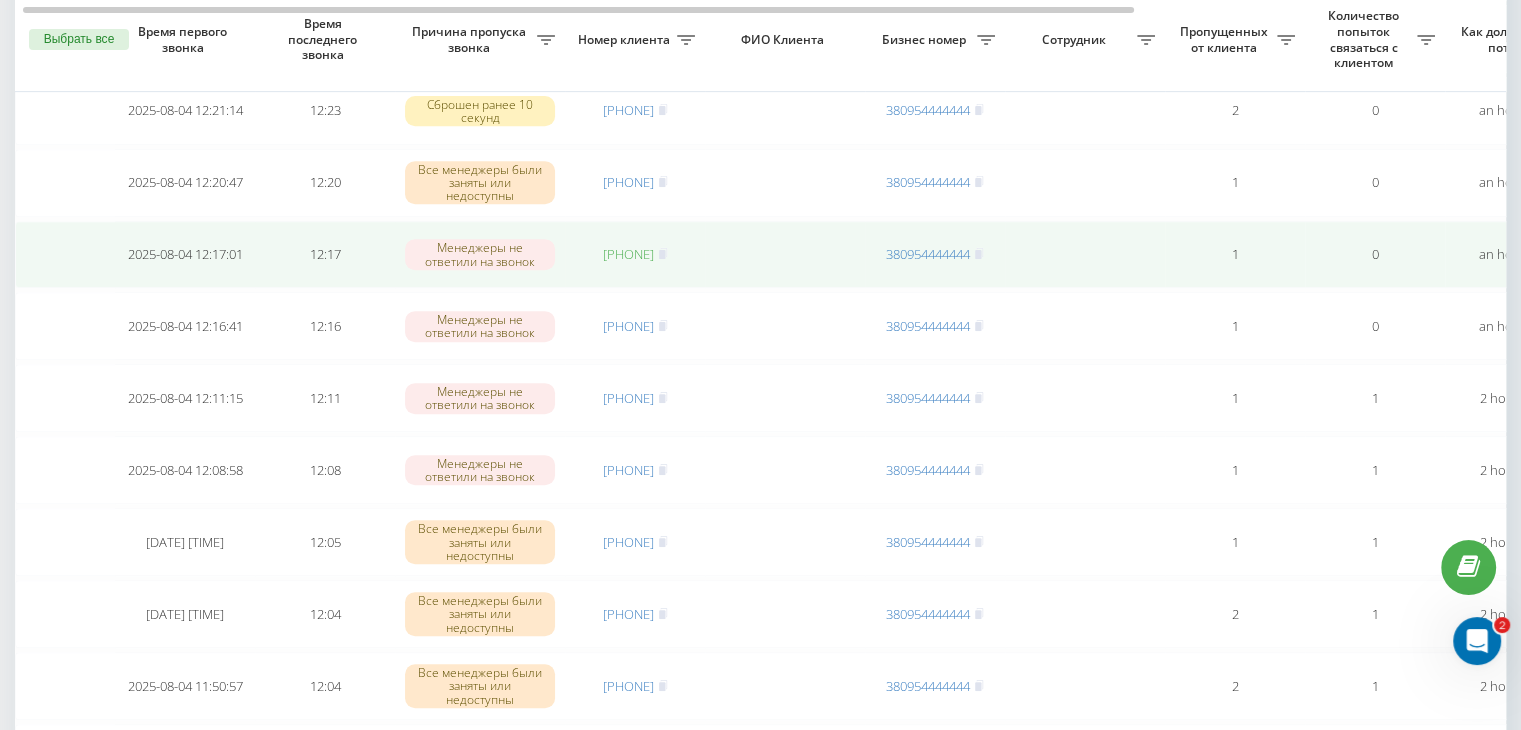 click on "[PHONE]" at bounding box center [628, 254] 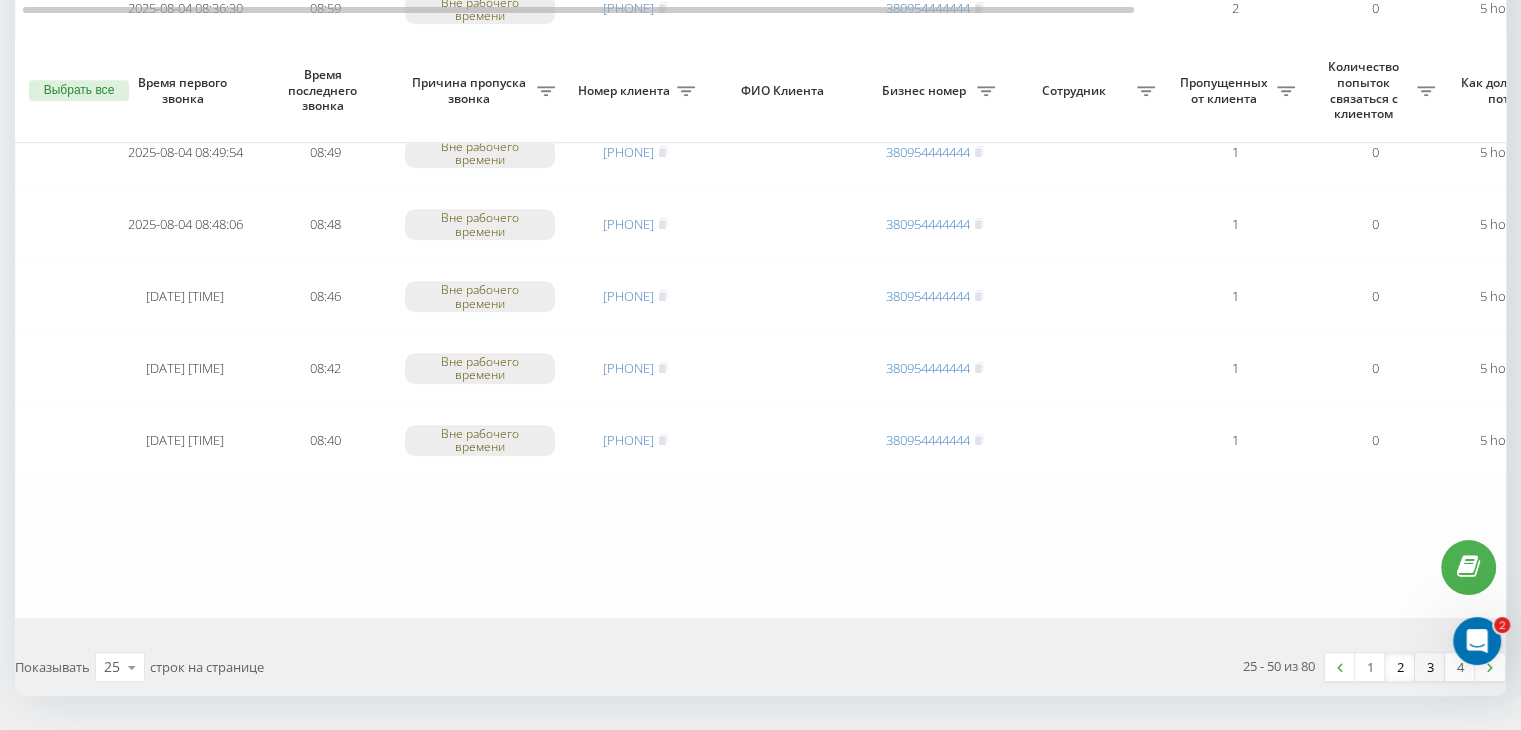 scroll, scrollTop: 1647, scrollLeft: 0, axis: vertical 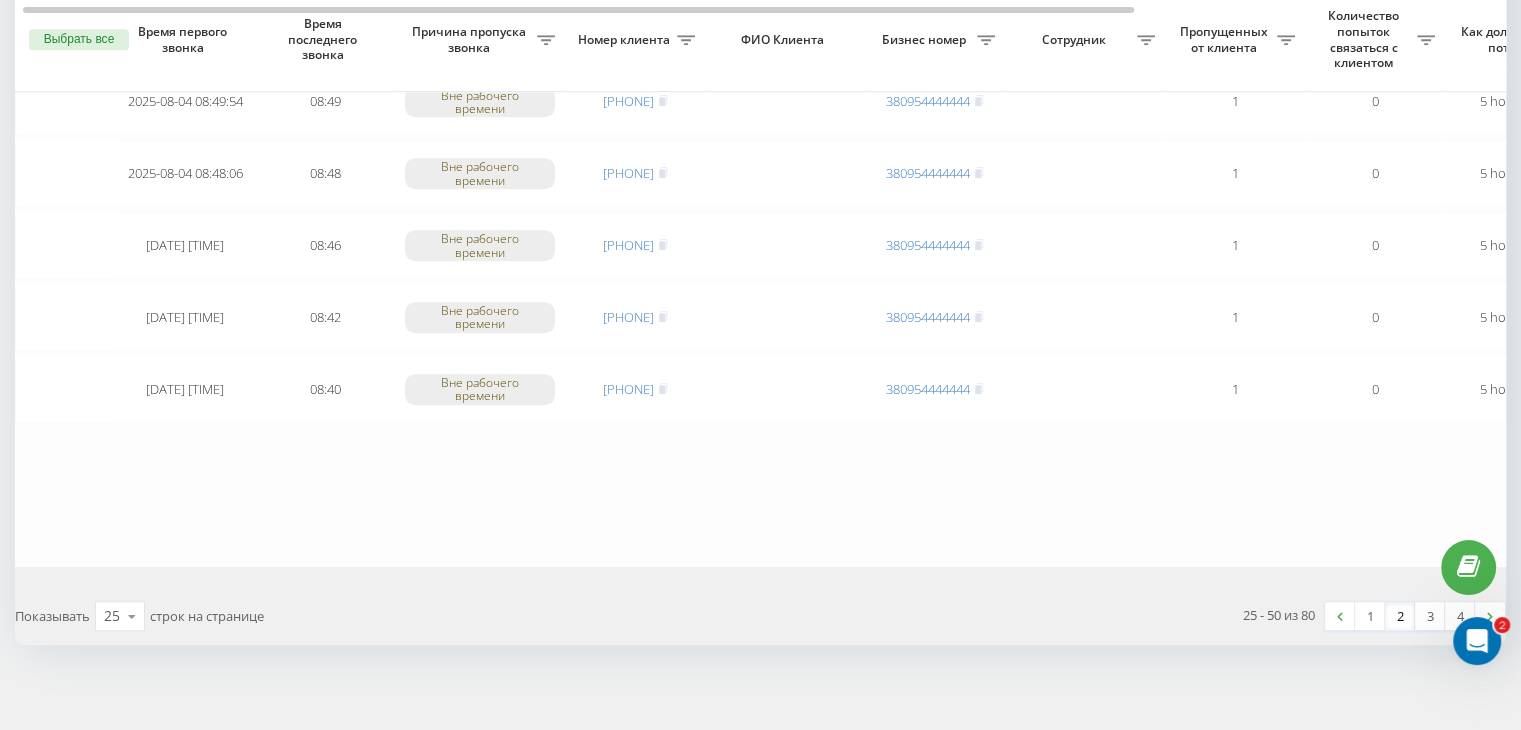 click on "2" at bounding box center [1400, 616] 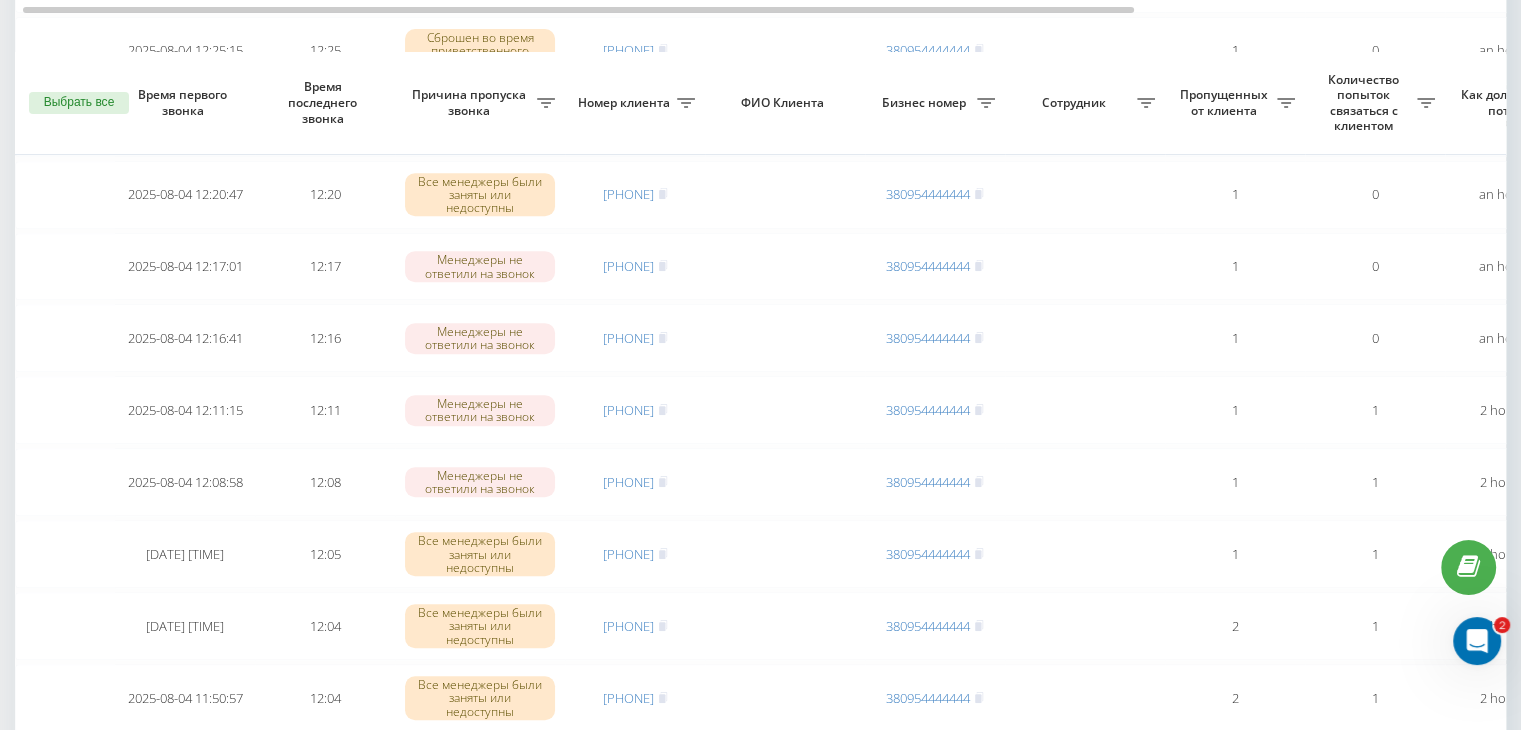 scroll, scrollTop: 800, scrollLeft: 0, axis: vertical 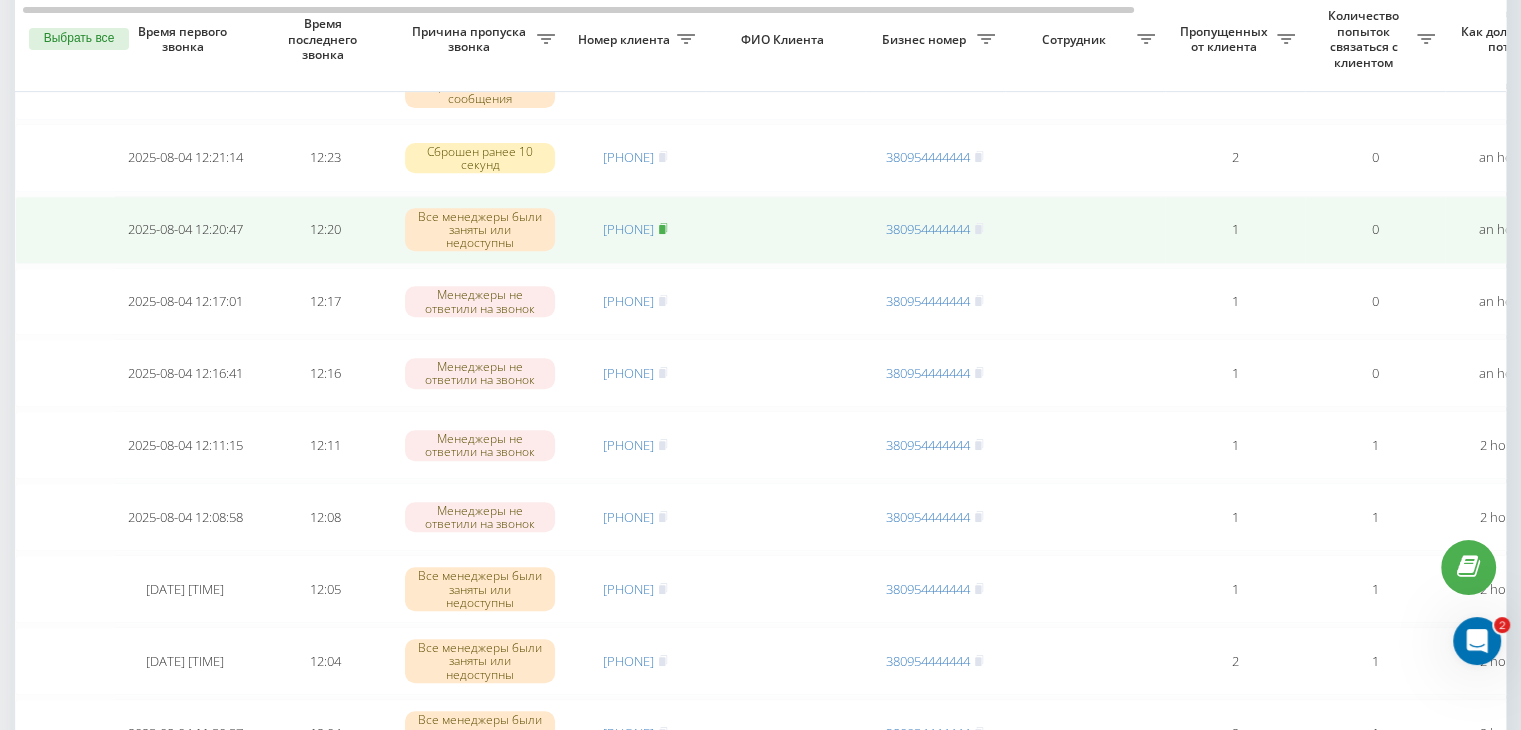 click 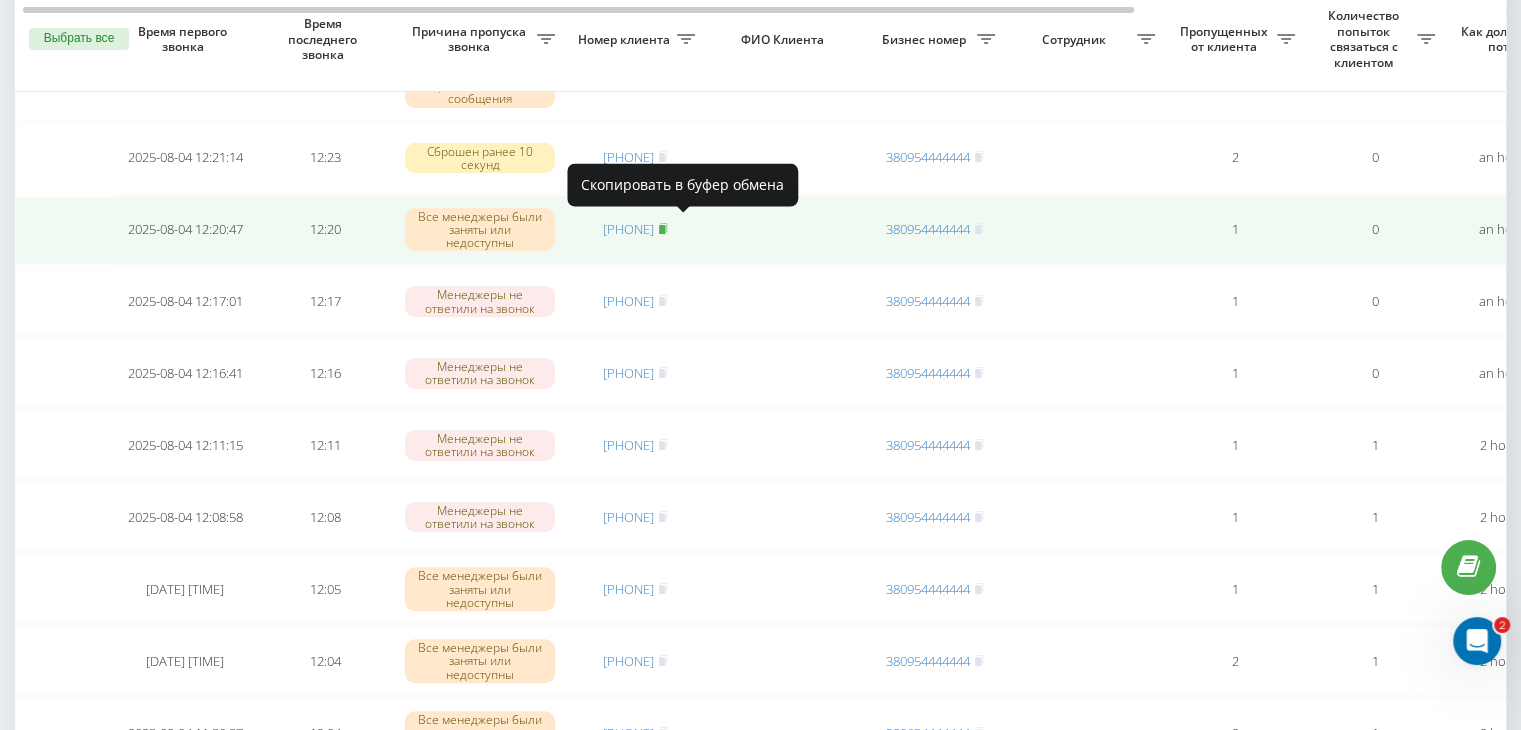 click 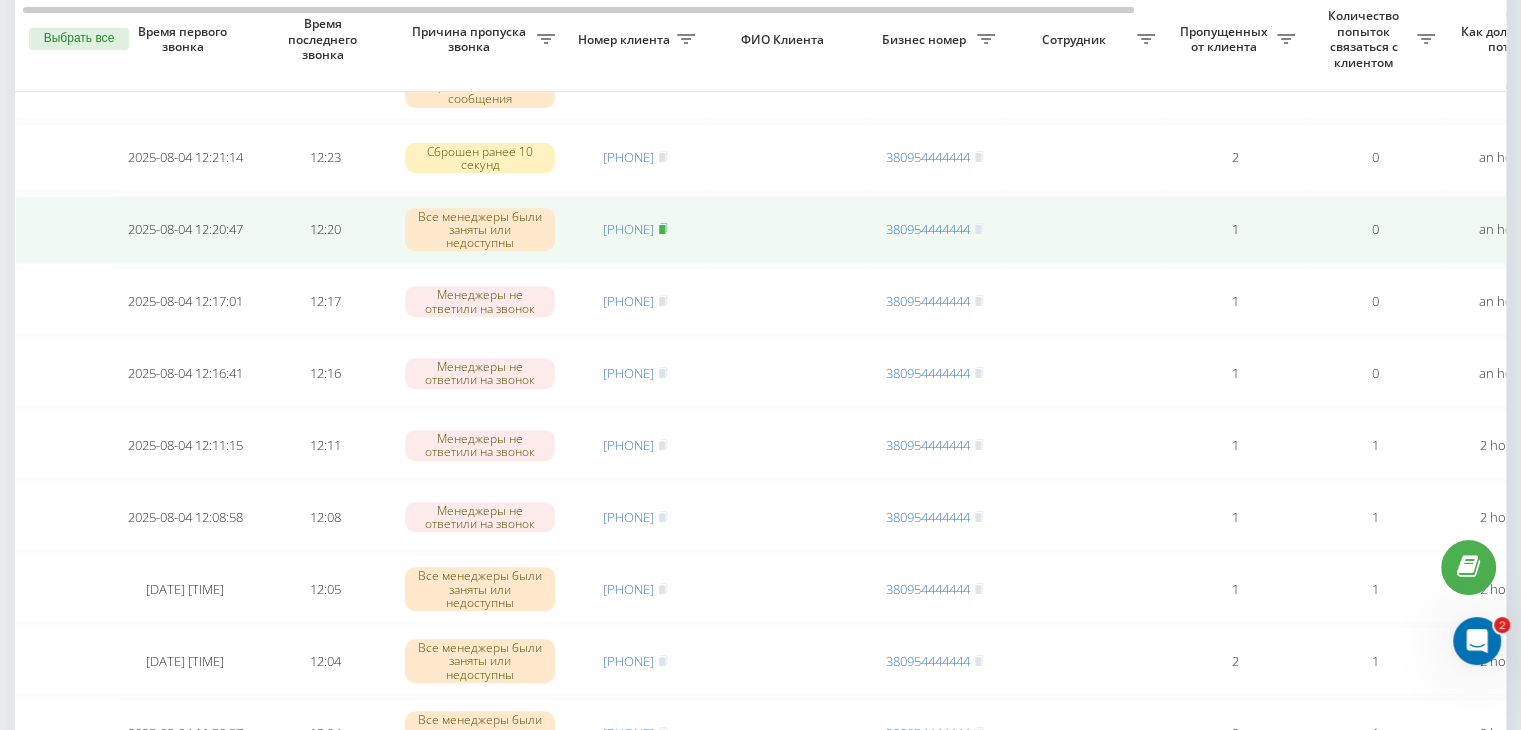 click 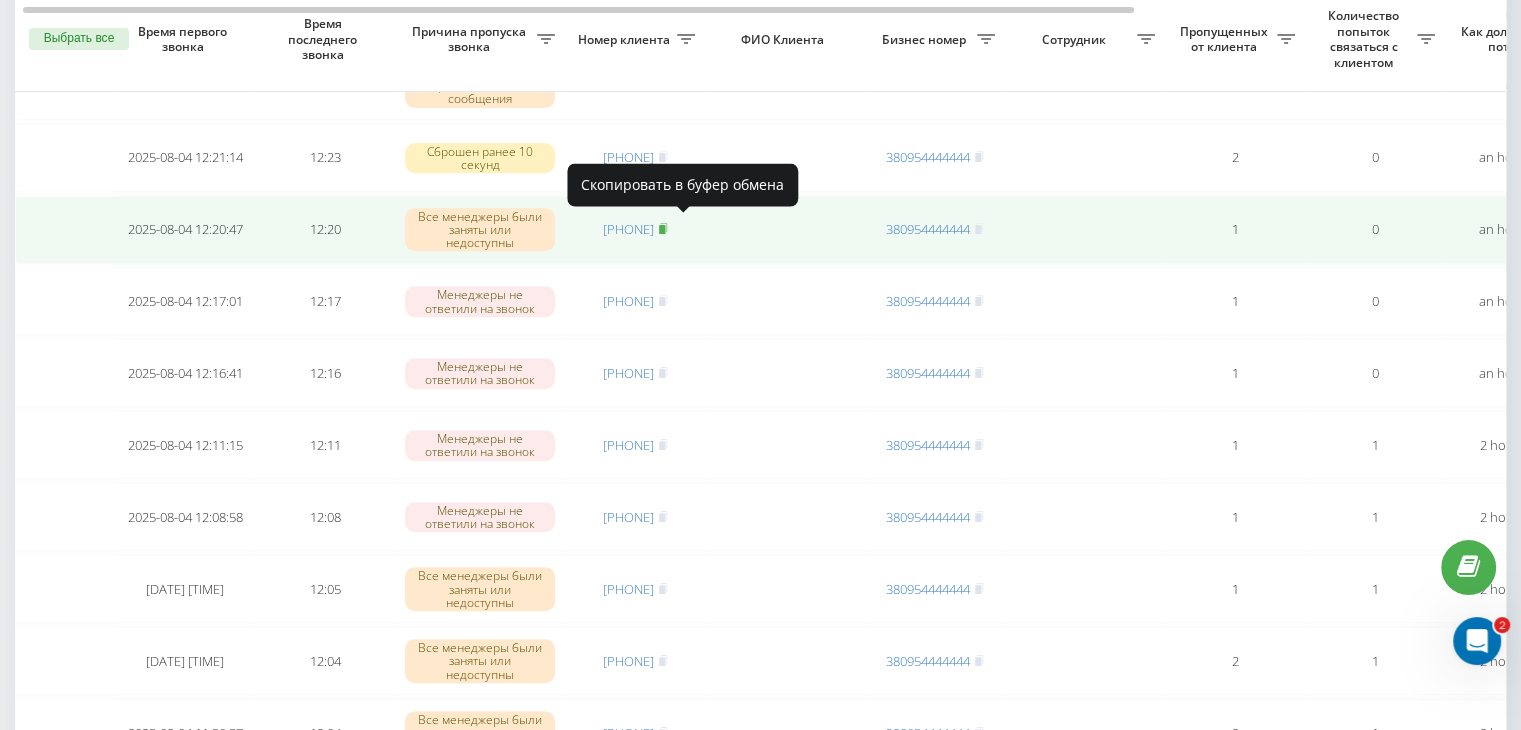 click 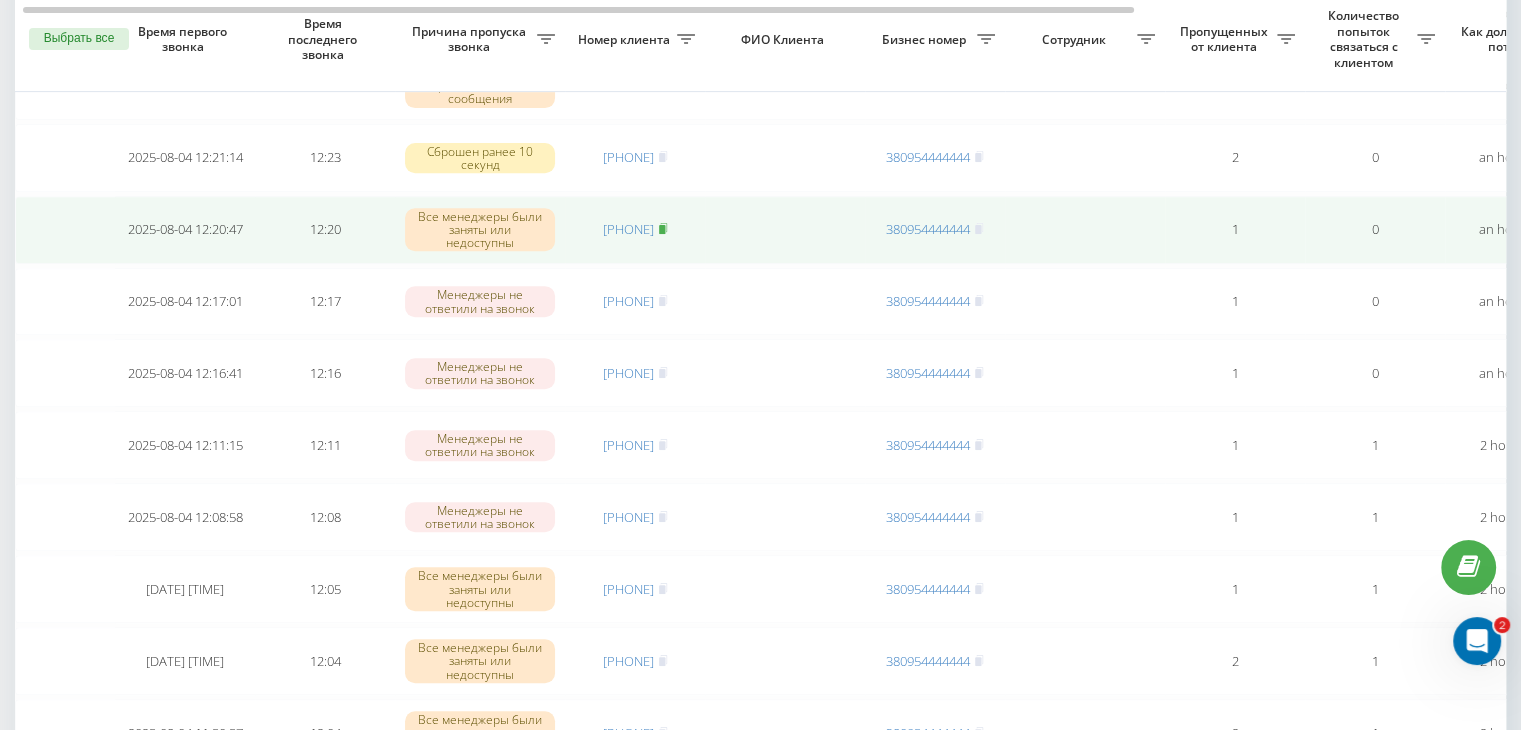 click 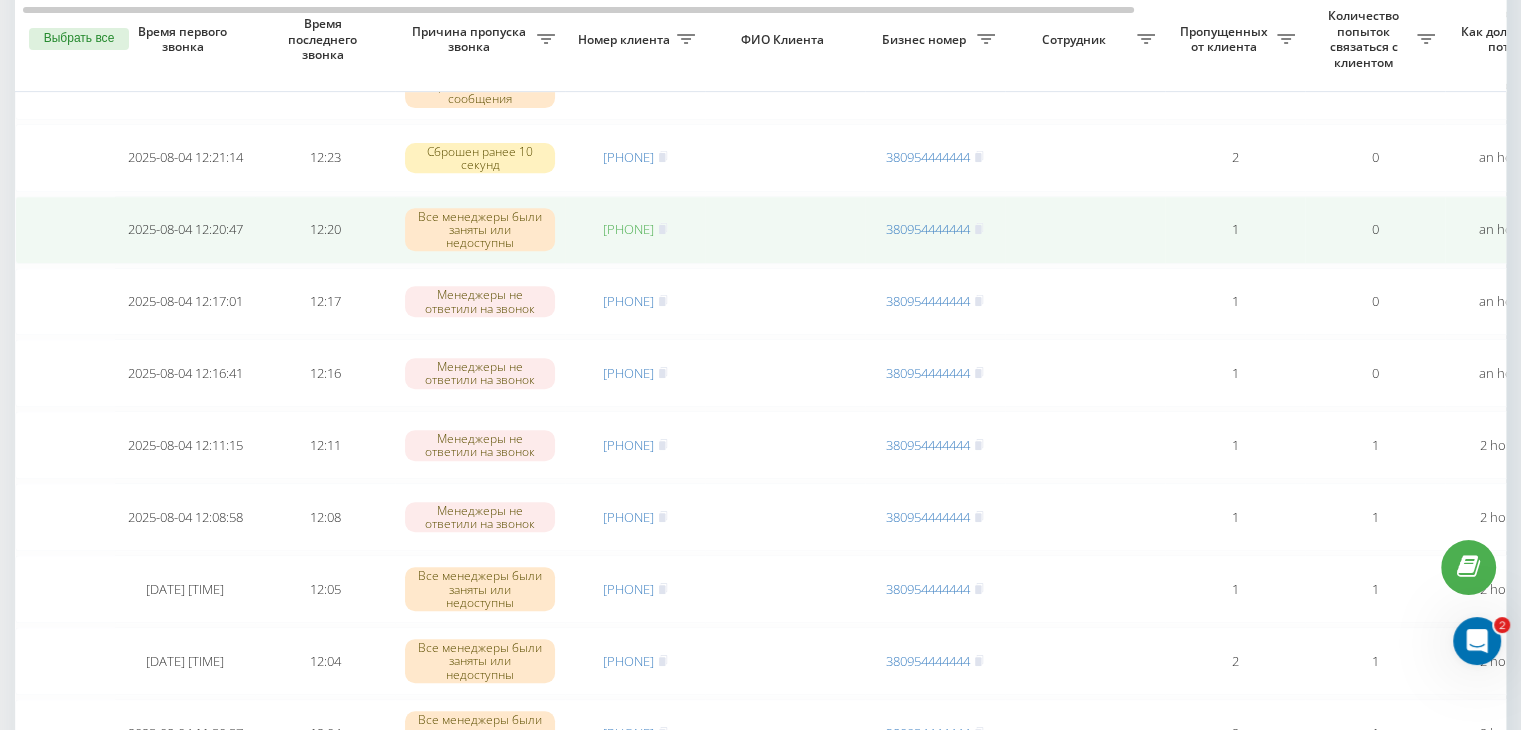 click on "[PHONE]" at bounding box center [628, 229] 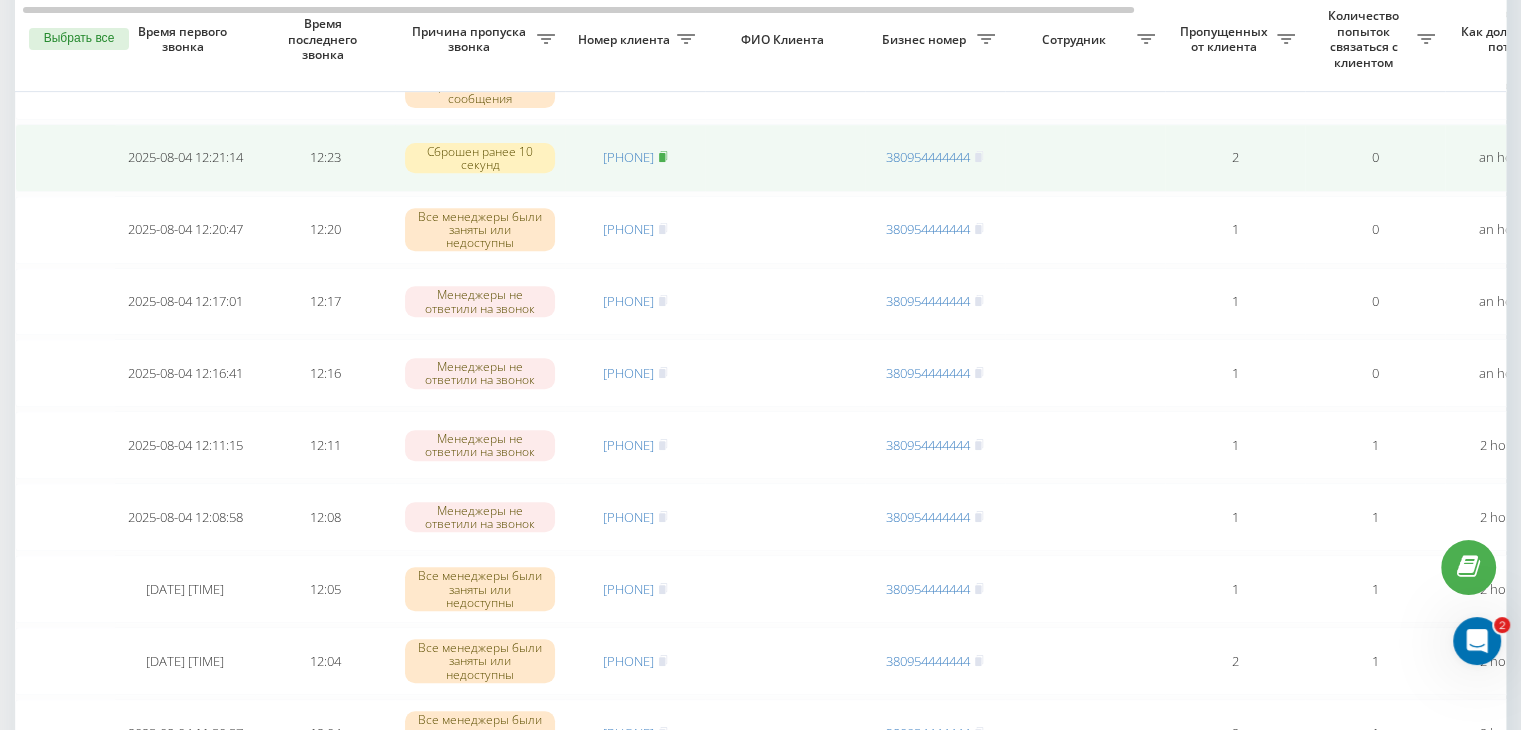 click 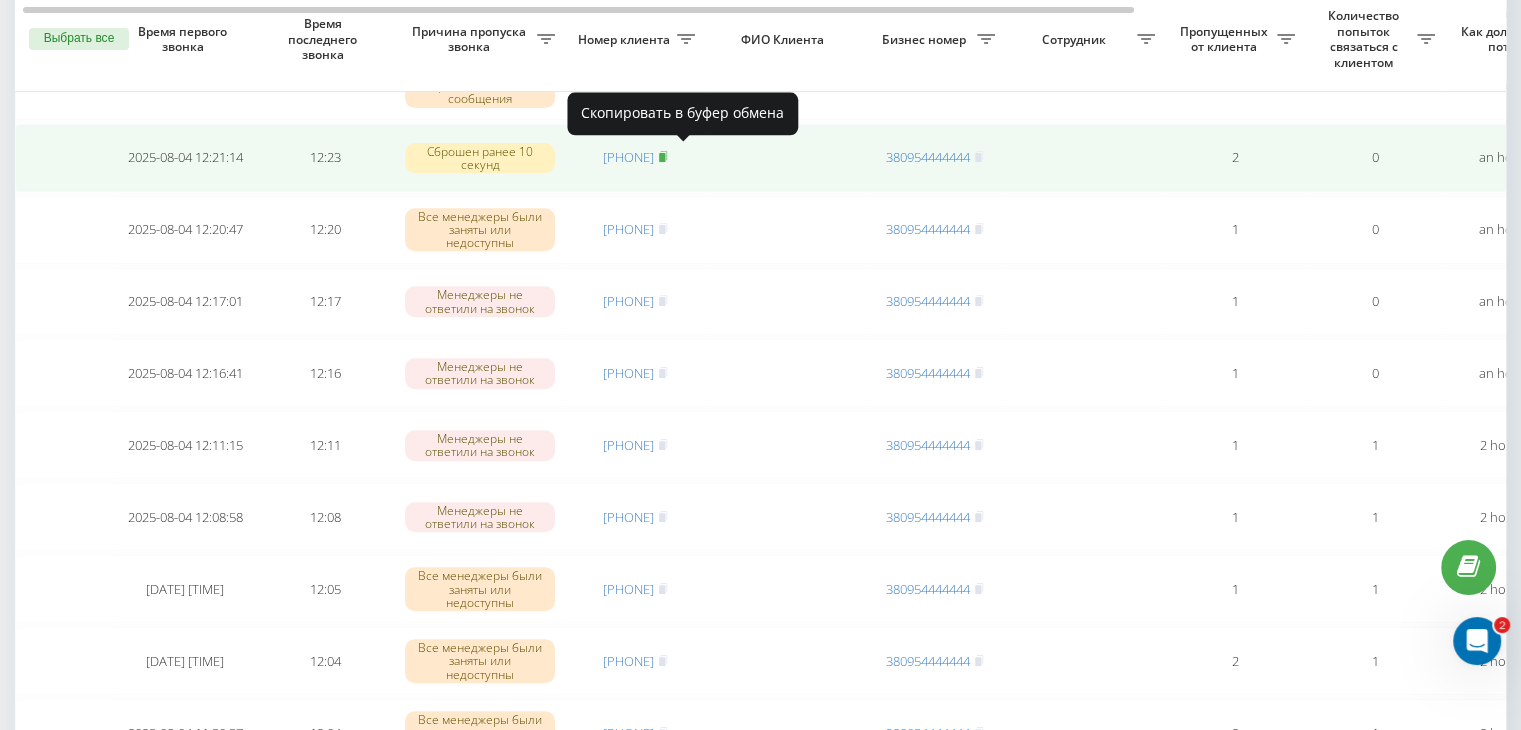 click 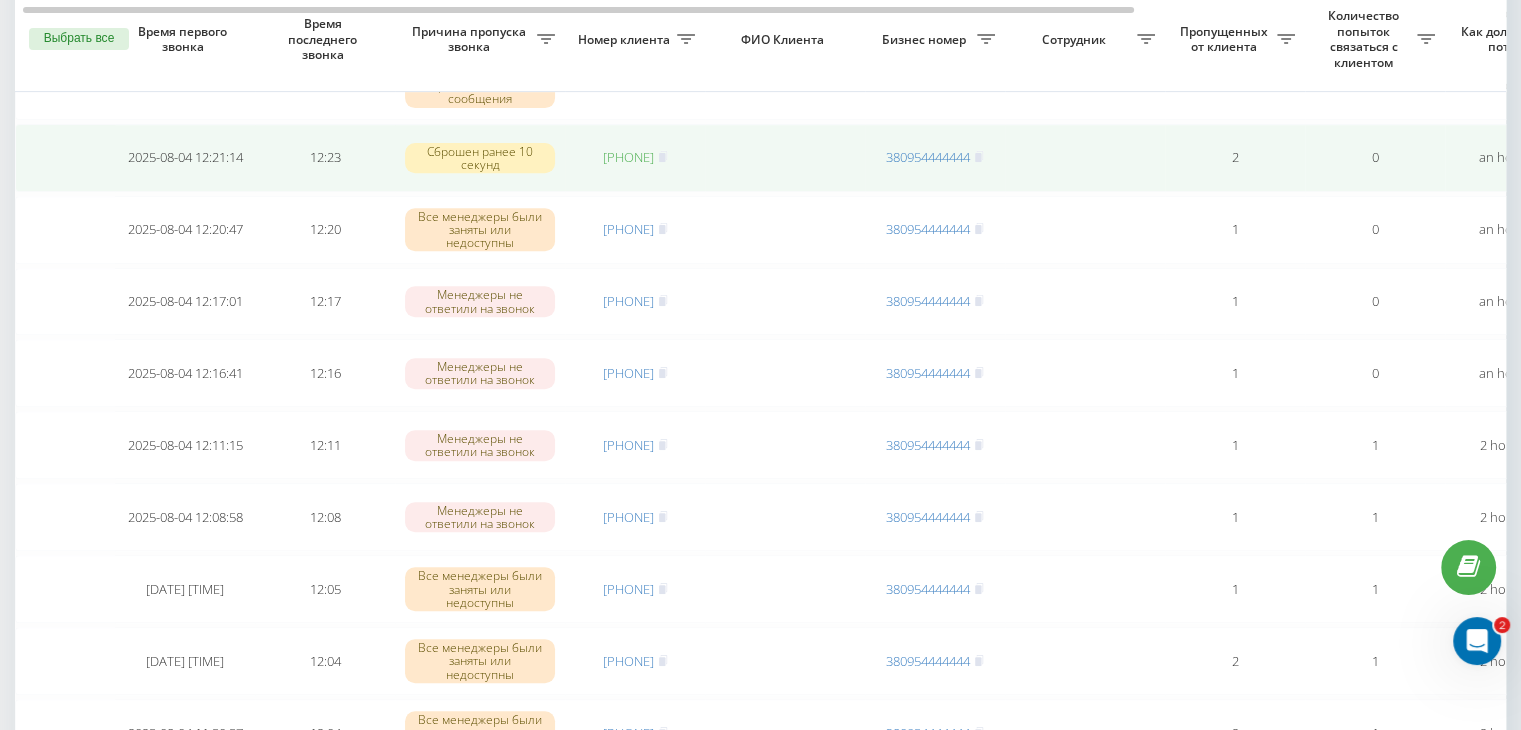 click on "[PHONE]" at bounding box center [628, 157] 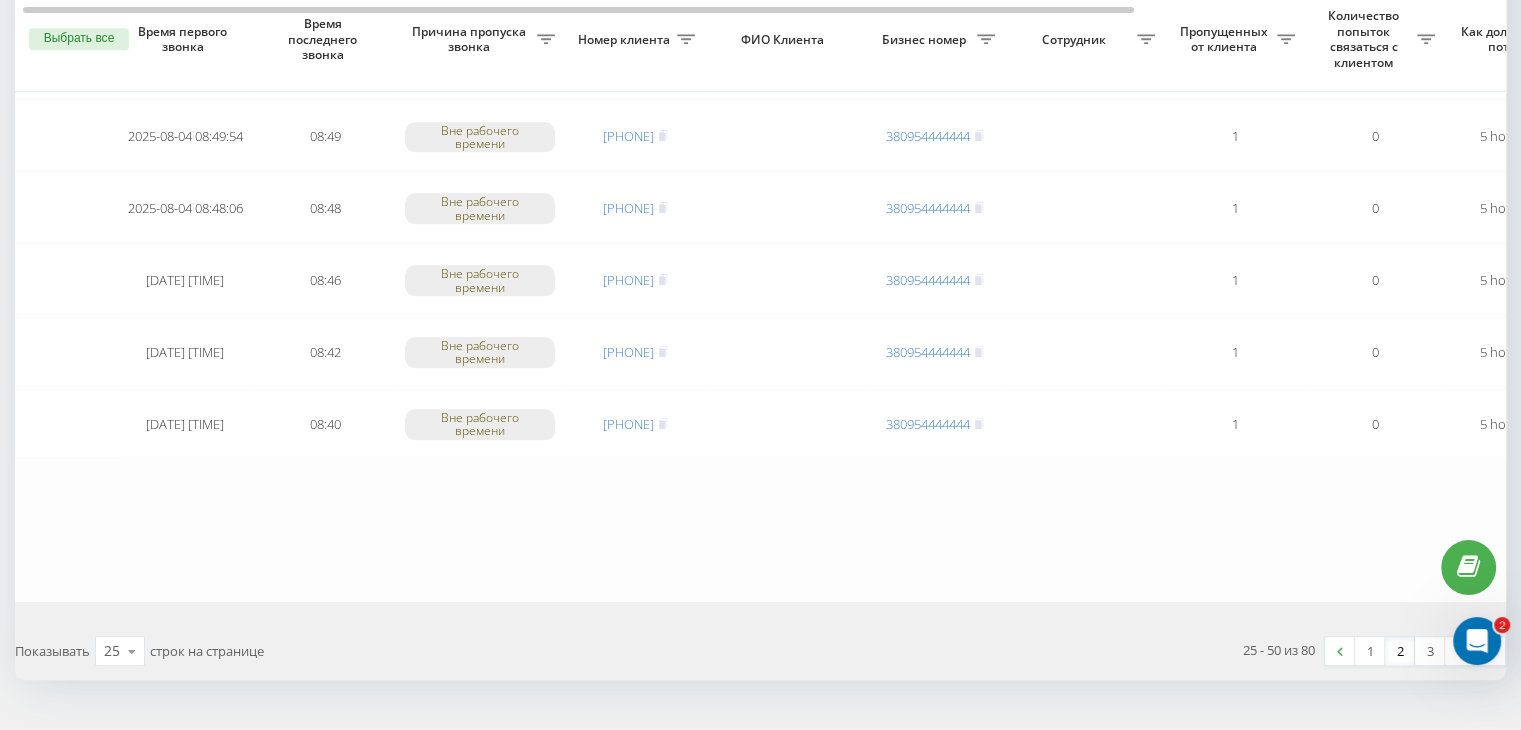 scroll, scrollTop: 1647, scrollLeft: 0, axis: vertical 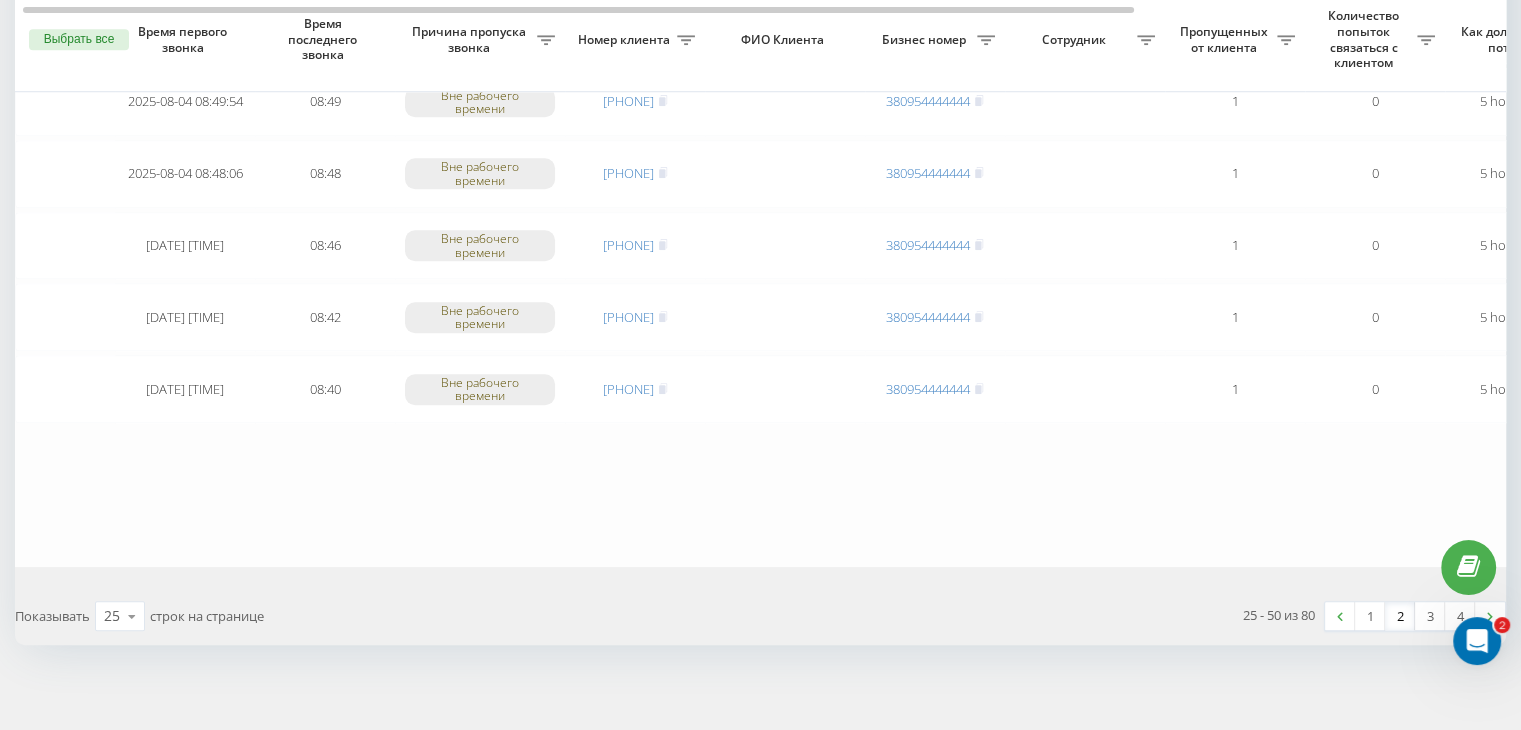 click on "2" at bounding box center [1400, 616] 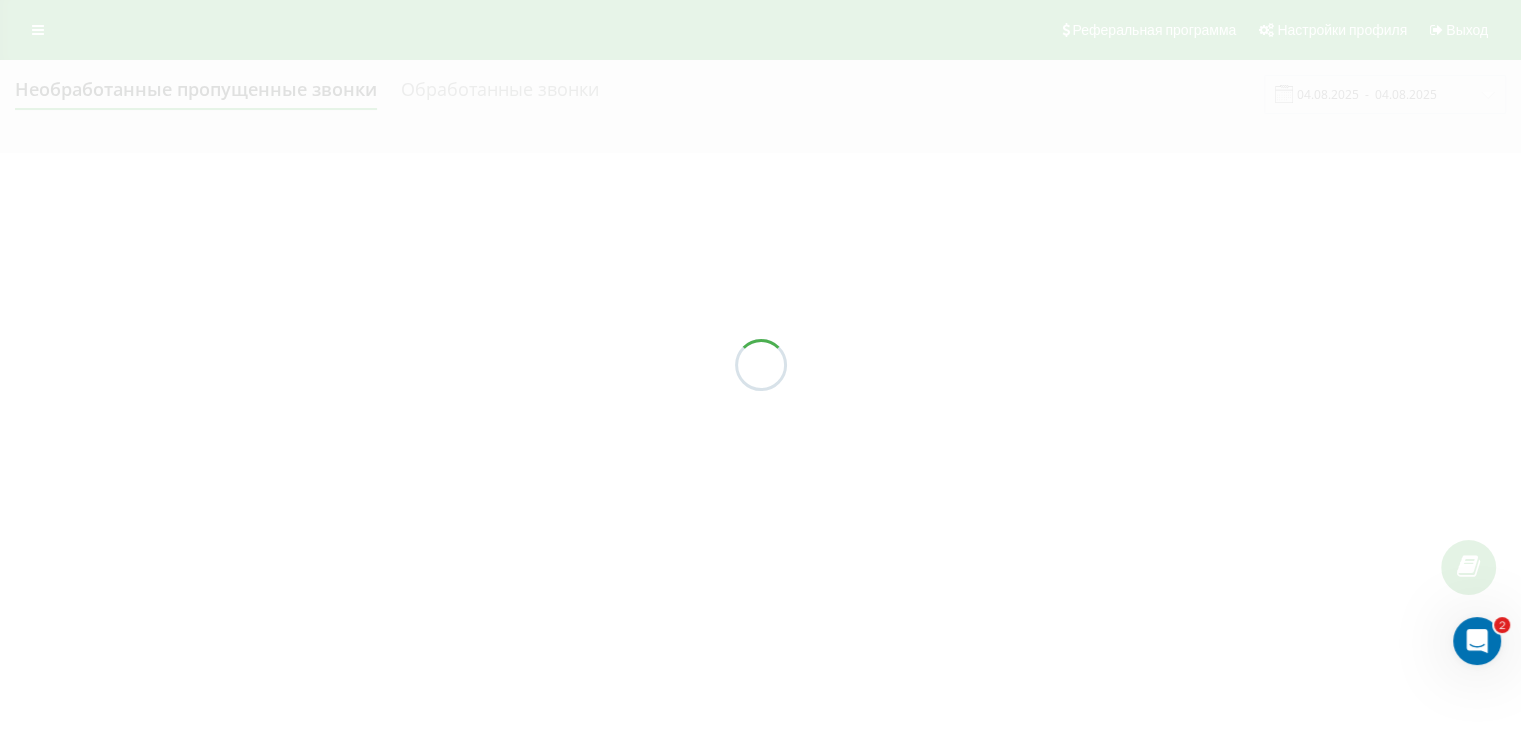 scroll, scrollTop: 0, scrollLeft: 0, axis: both 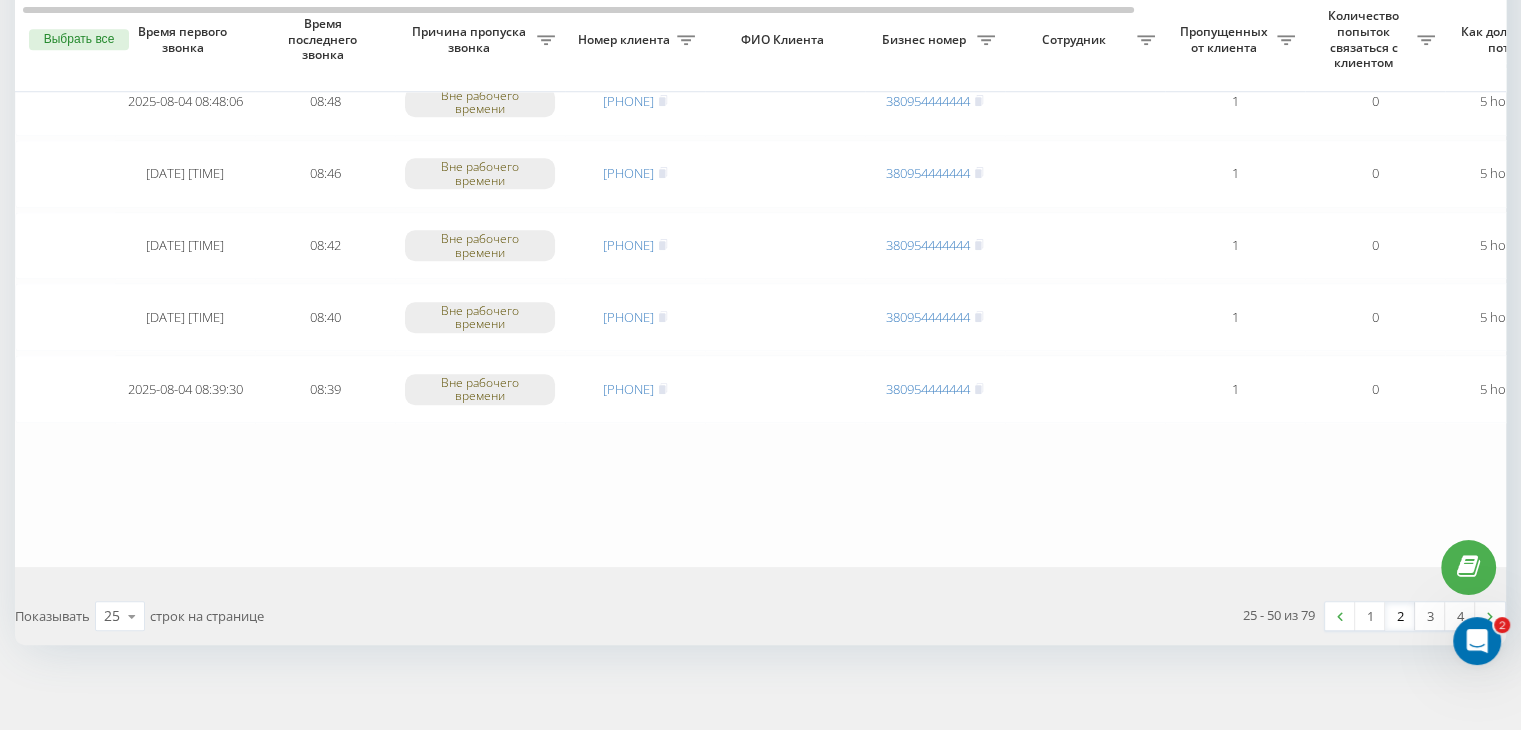 click on "2" at bounding box center [1400, 616] 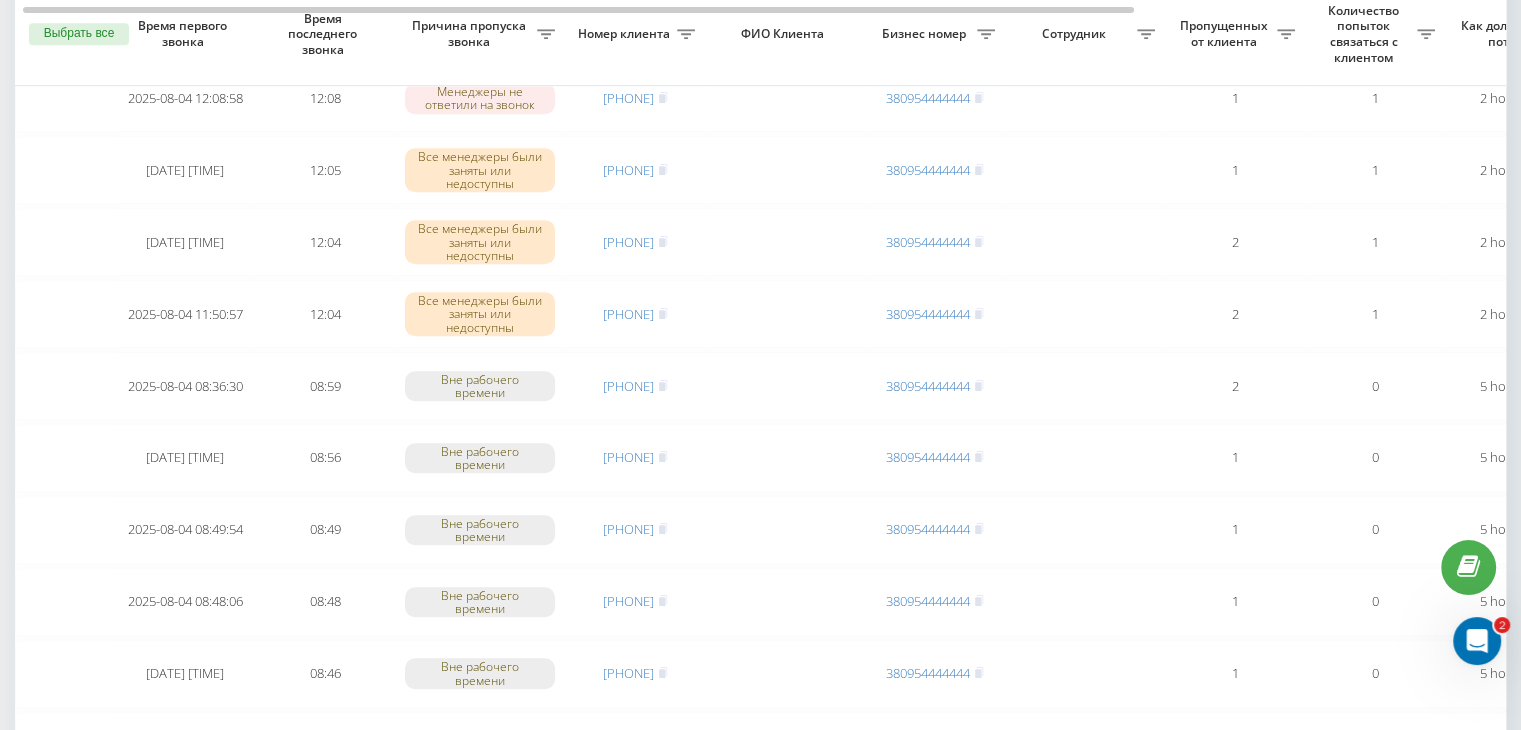 scroll, scrollTop: 1047, scrollLeft: 0, axis: vertical 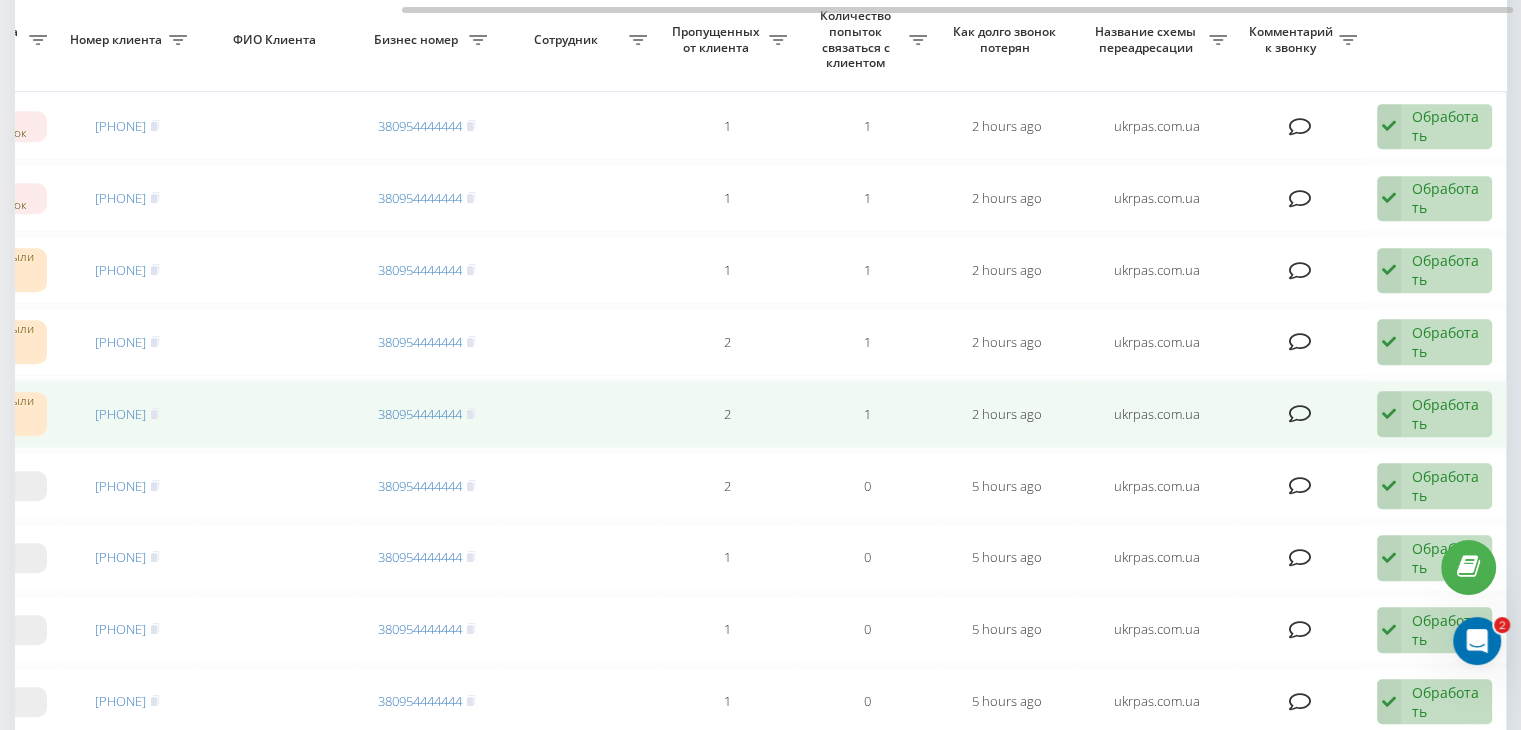 click on "Обработать Не удалось связаться Связался с клиентом с помощью другого канала Клиент перезвонил сам с другого номера Другой вариант" at bounding box center (1434, 414) 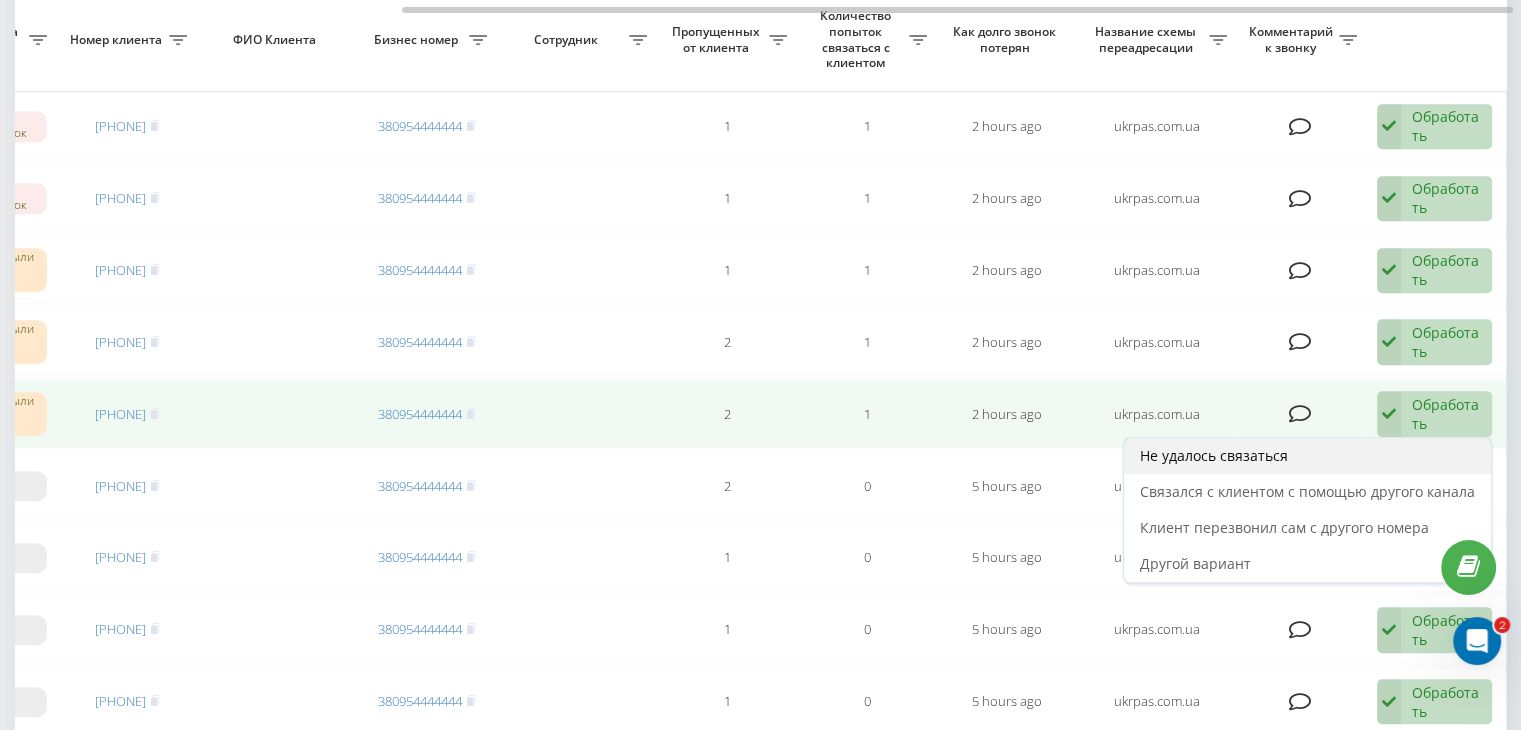 click on "Не удалось связаться" at bounding box center (1307, 456) 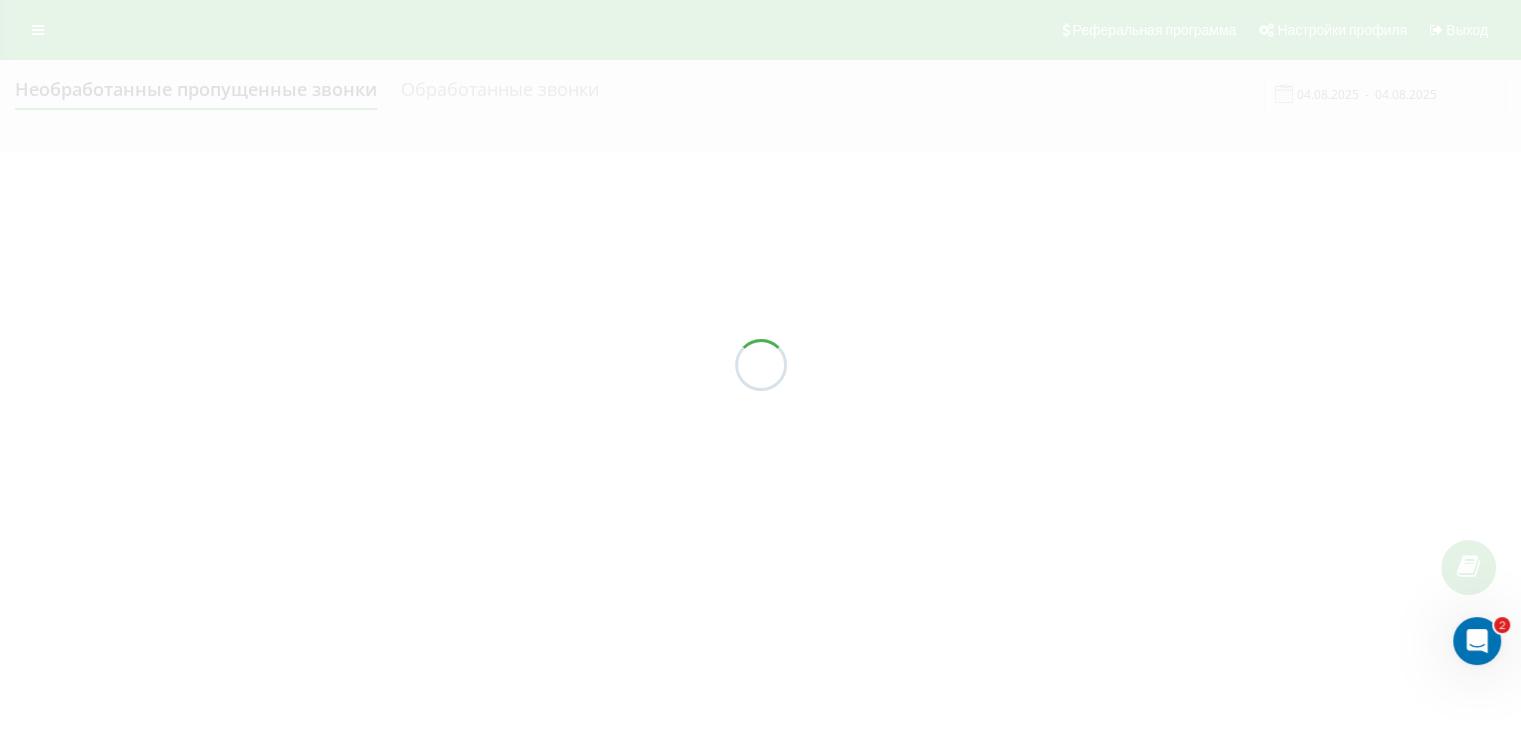 scroll, scrollTop: 0, scrollLeft: 0, axis: both 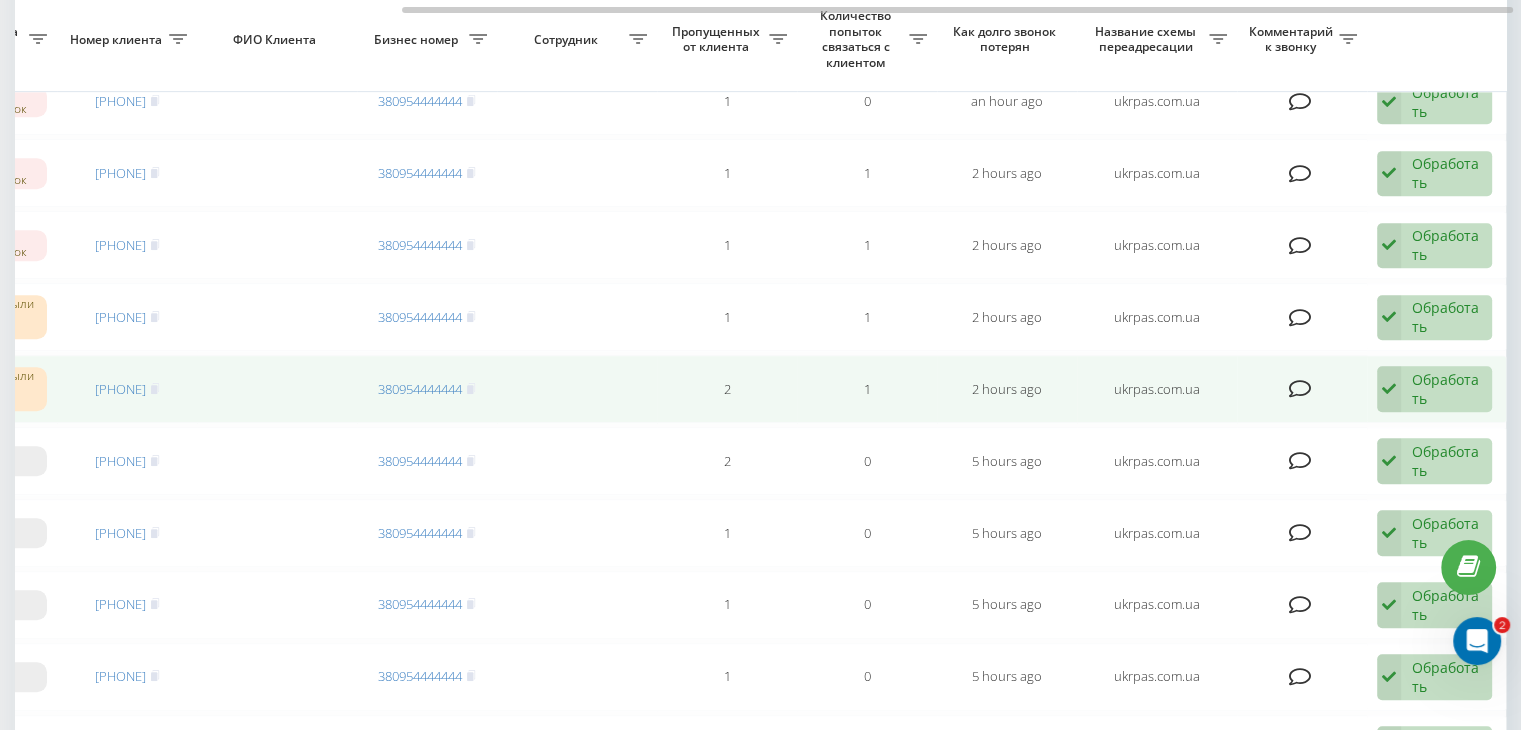 click on "Обработать" at bounding box center (1446, 389) 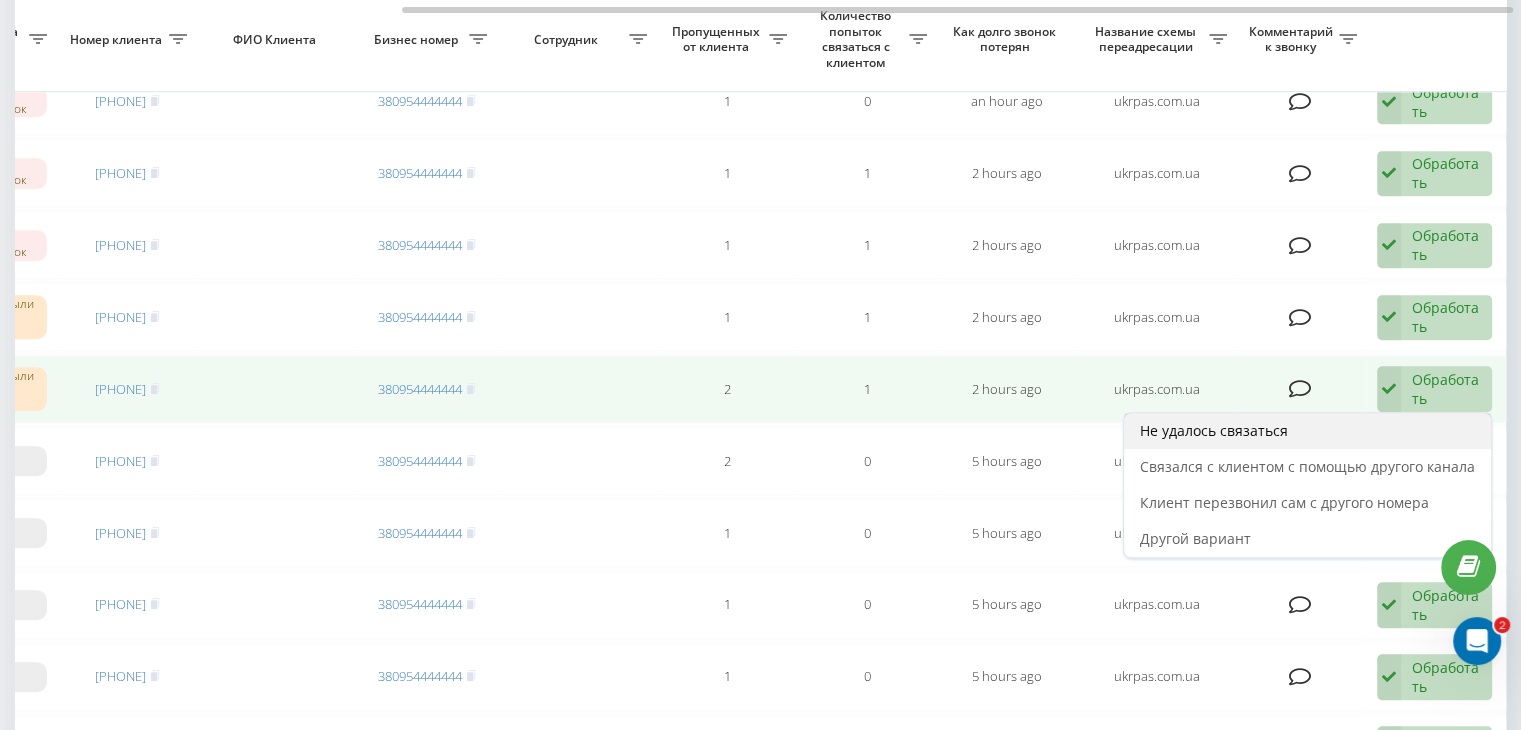 click on "Не удалось связаться" at bounding box center [1307, 431] 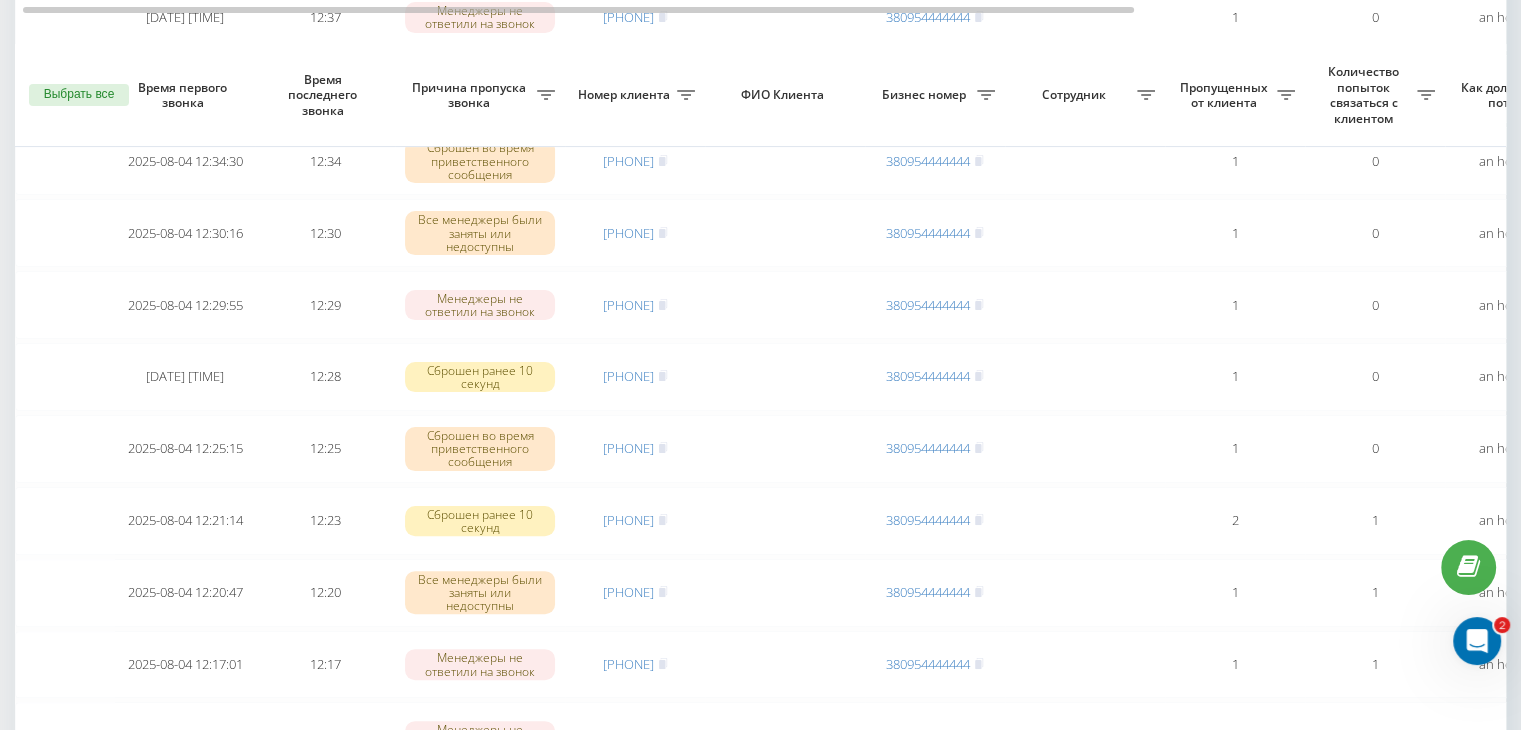 scroll, scrollTop: 500, scrollLeft: 0, axis: vertical 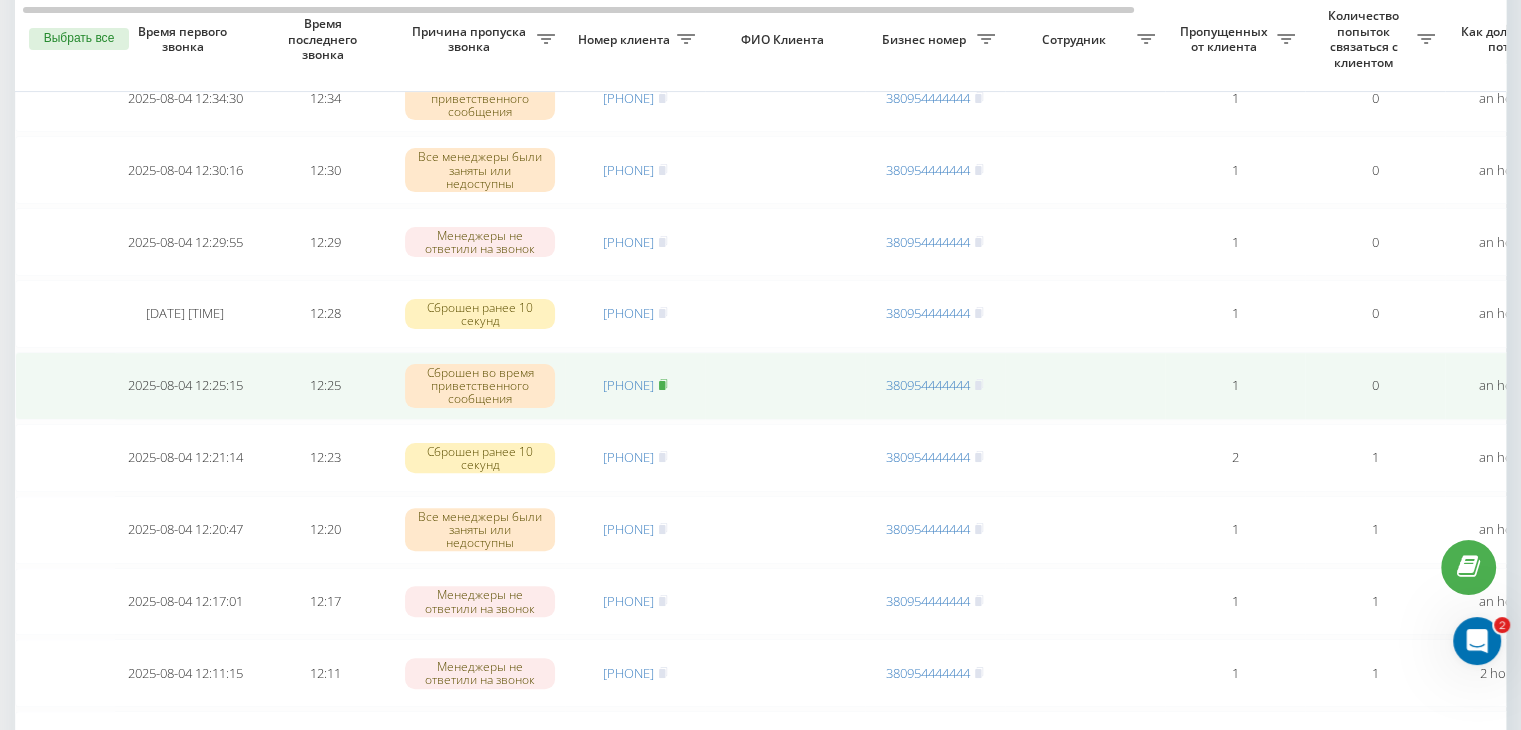 click 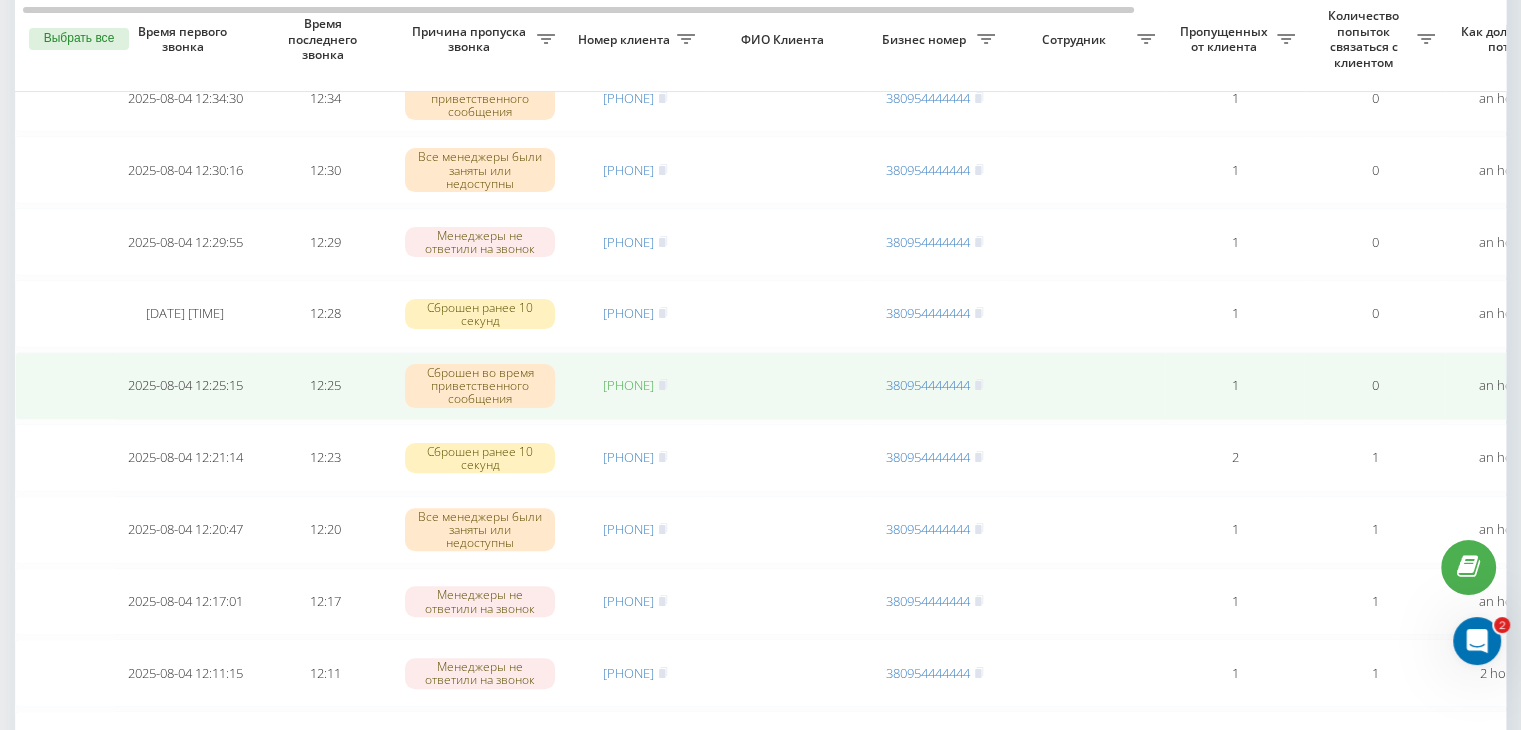 click on "[PHONE]" at bounding box center [628, 385] 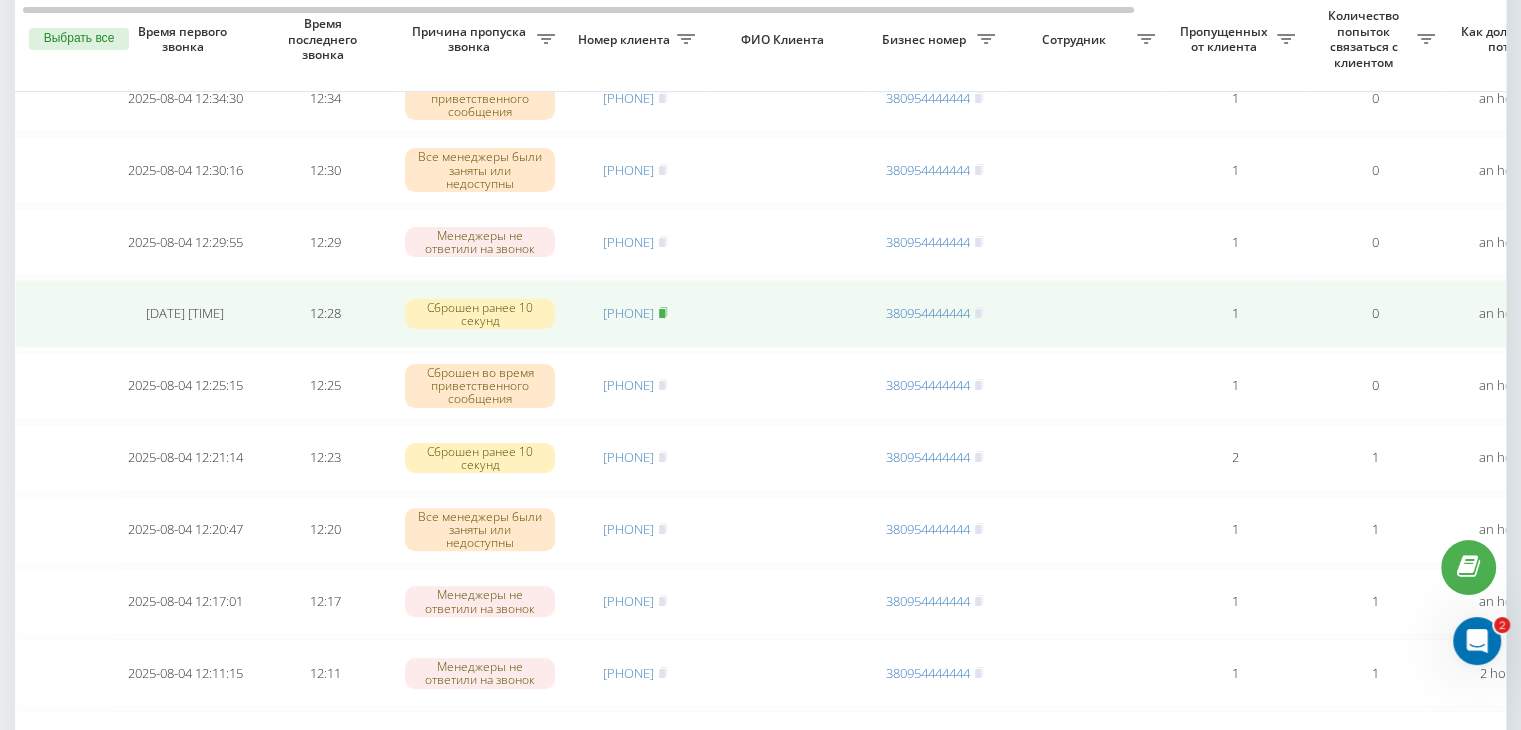 click 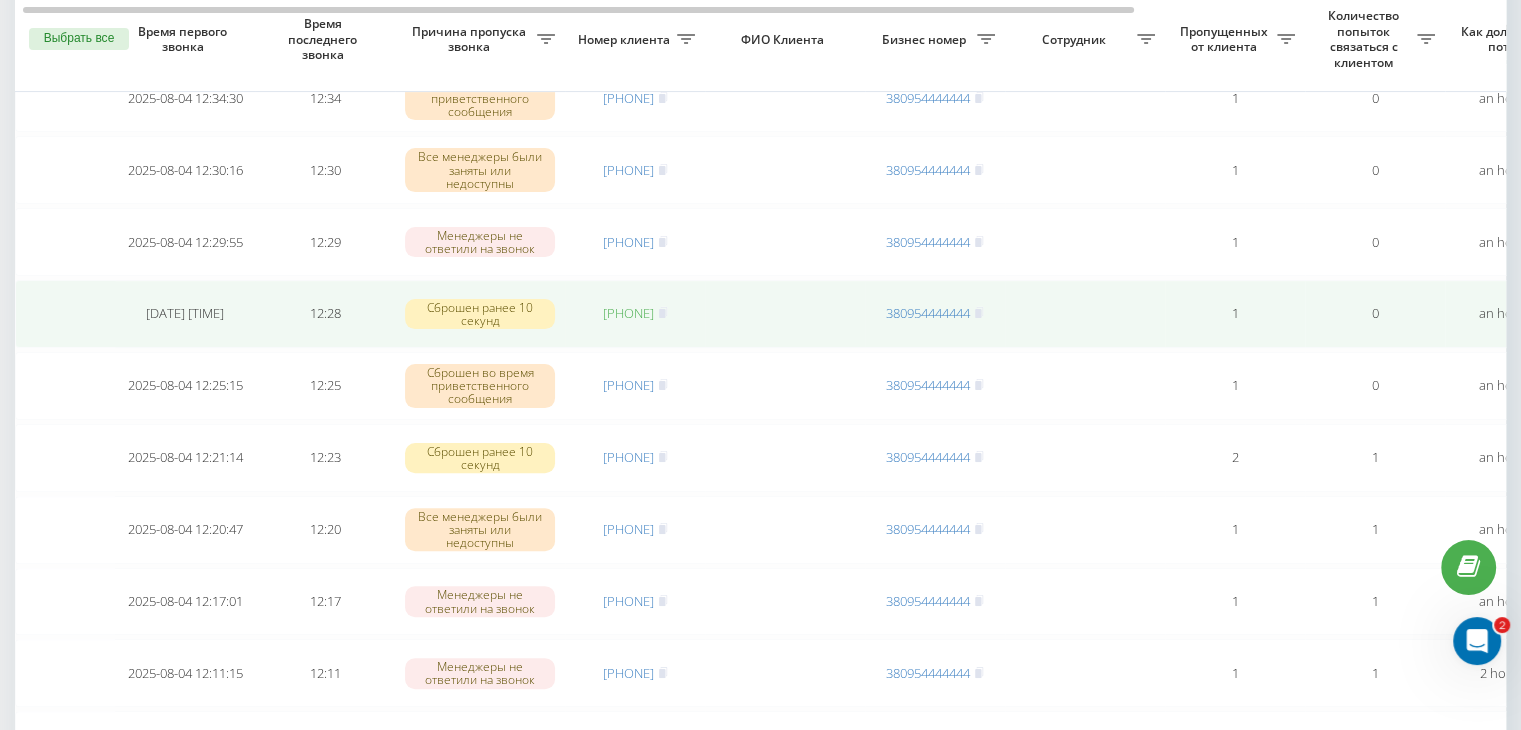 click on "[PHONE]" at bounding box center (628, 313) 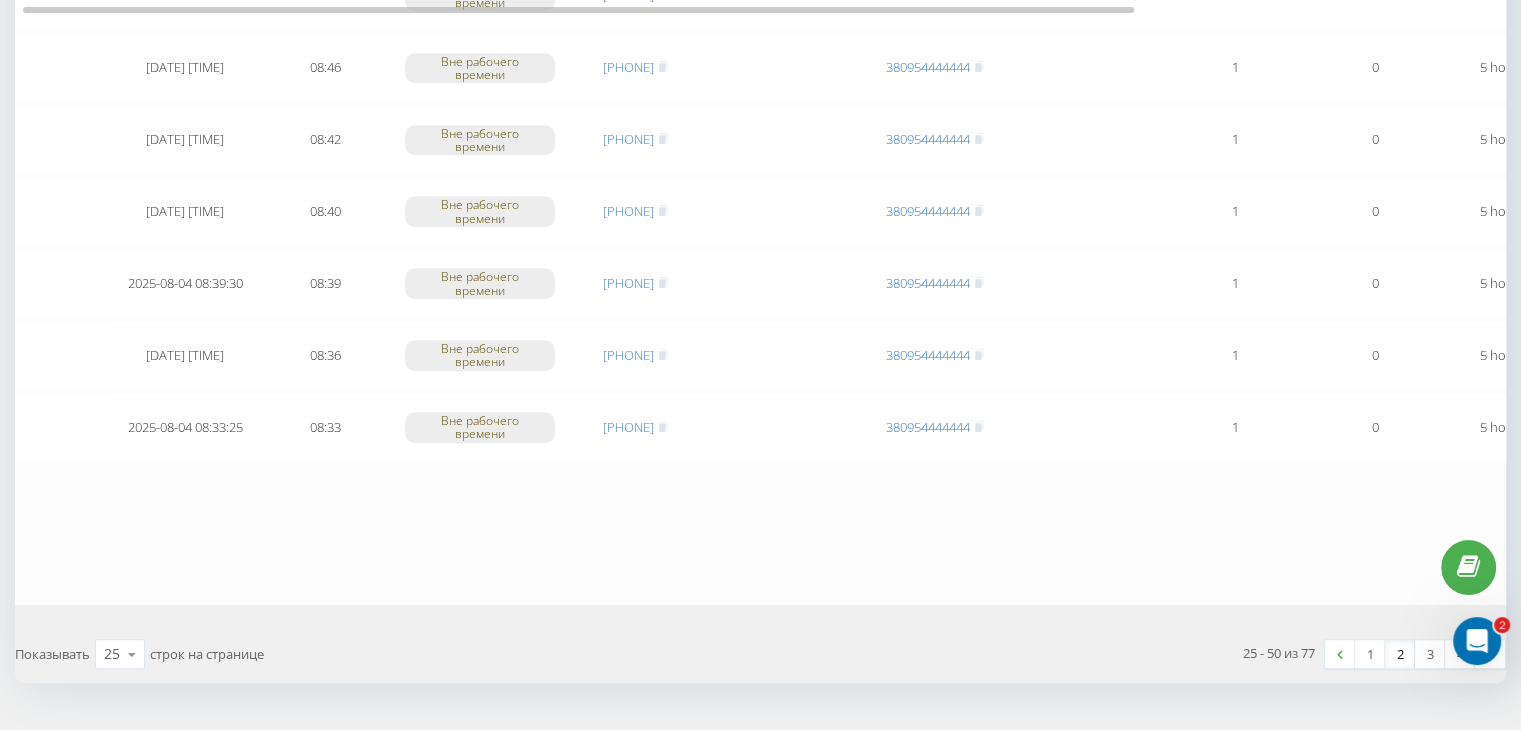 scroll, scrollTop: 1647, scrollLeft: 0, axis: vertical 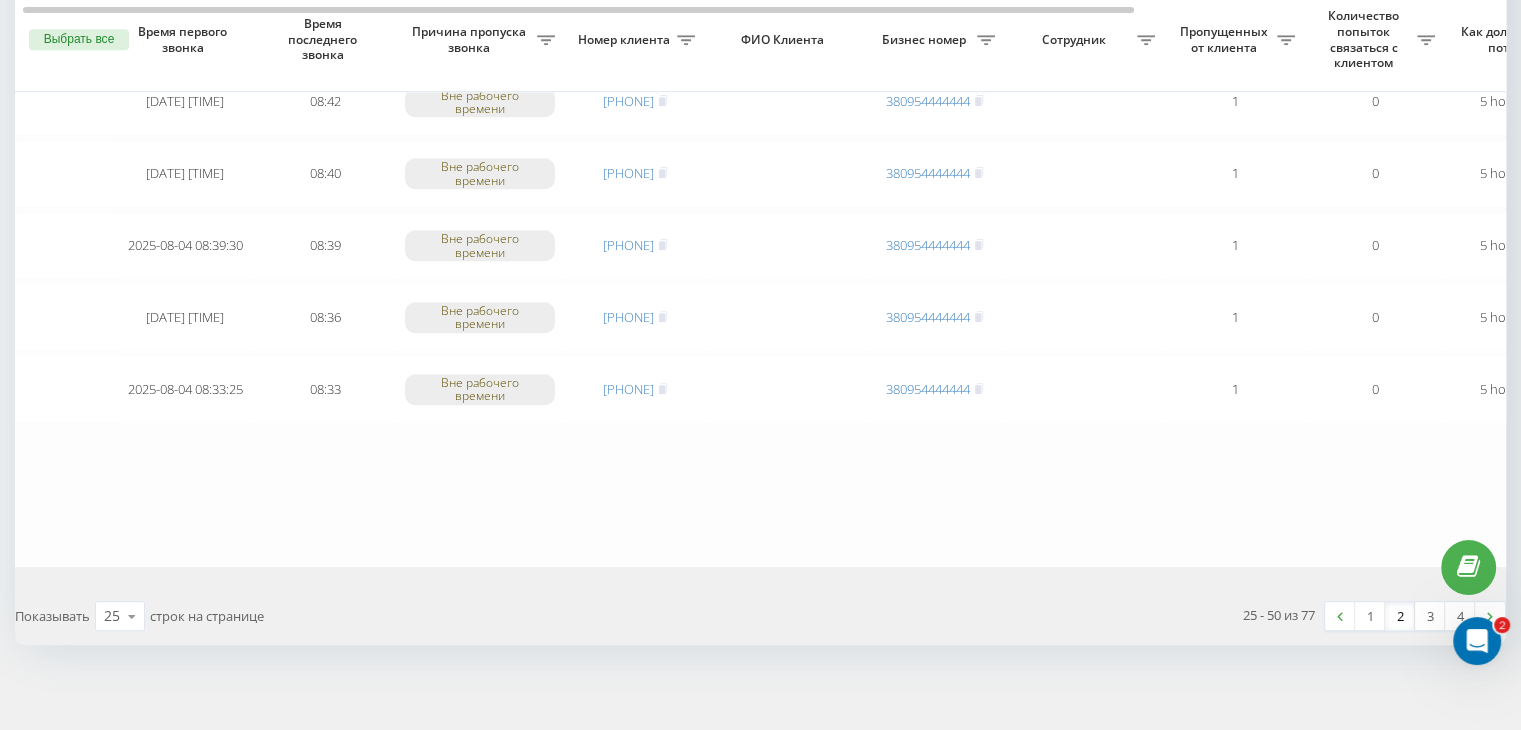 click on "2" at bounding box center [1400, 616] 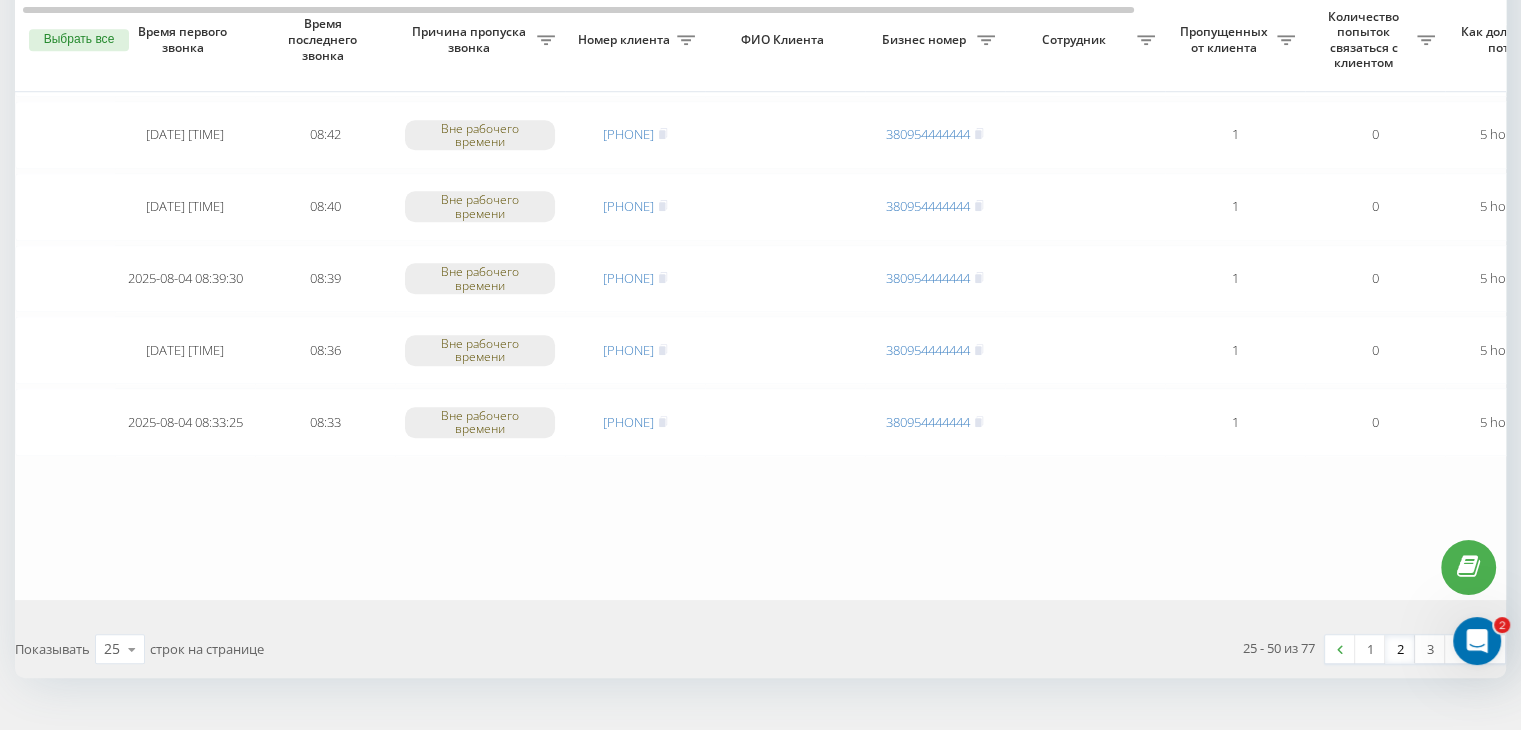 scroll, scrollTop: 1647, scrollLeft: 0, axis: vertical 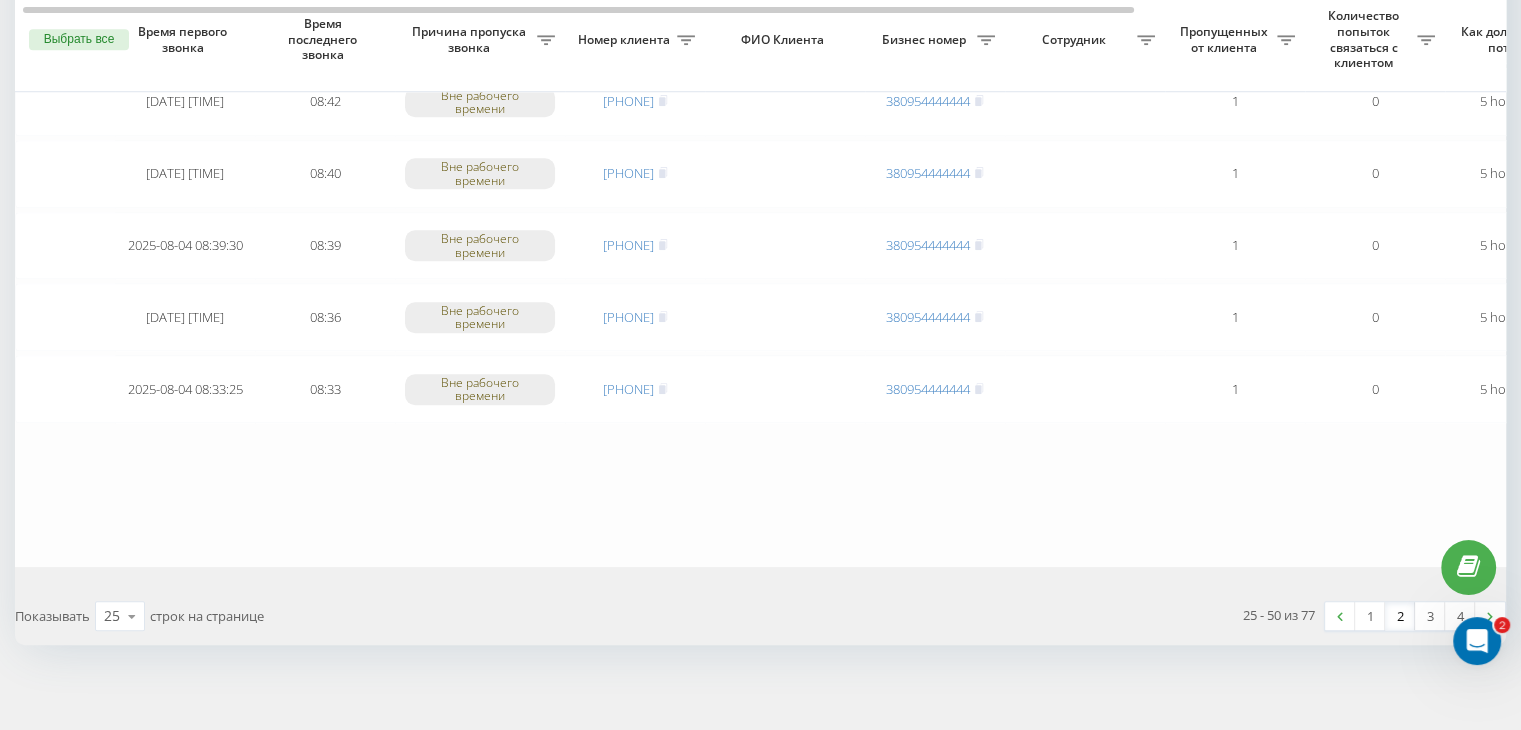 click on "2" at bounding box center [1400, 616] 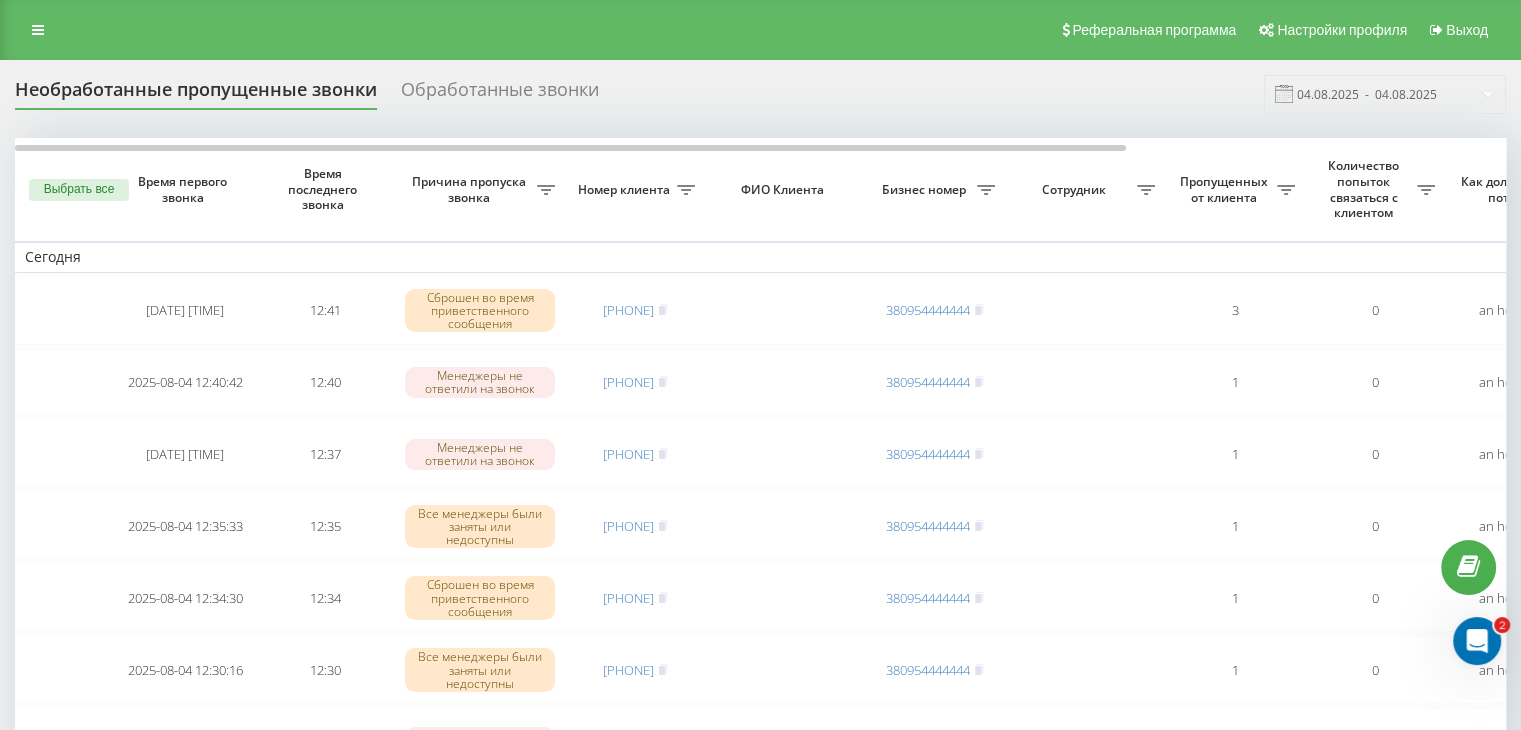 scroll, scrollTop: 500, scrollLeft: 0, axis: vertical 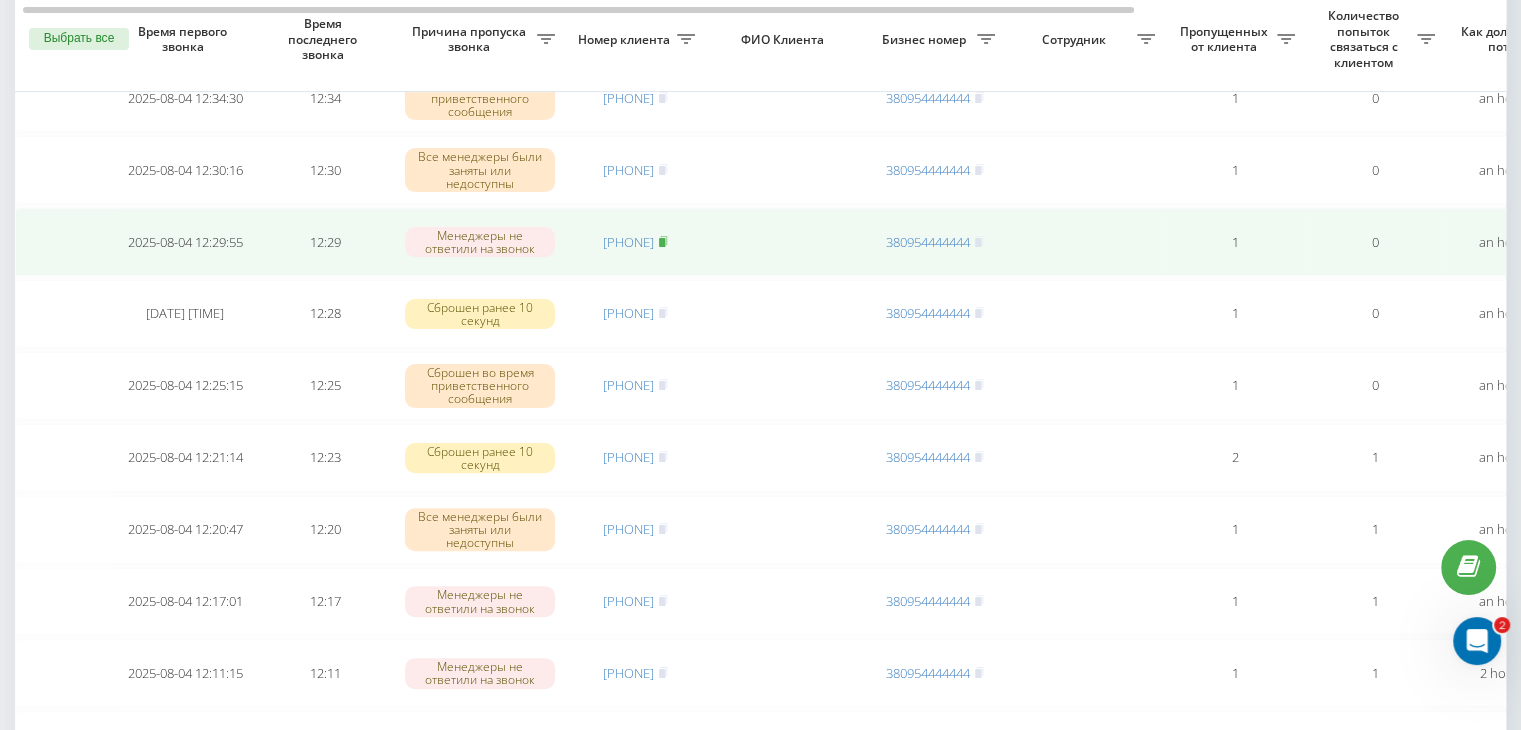 click 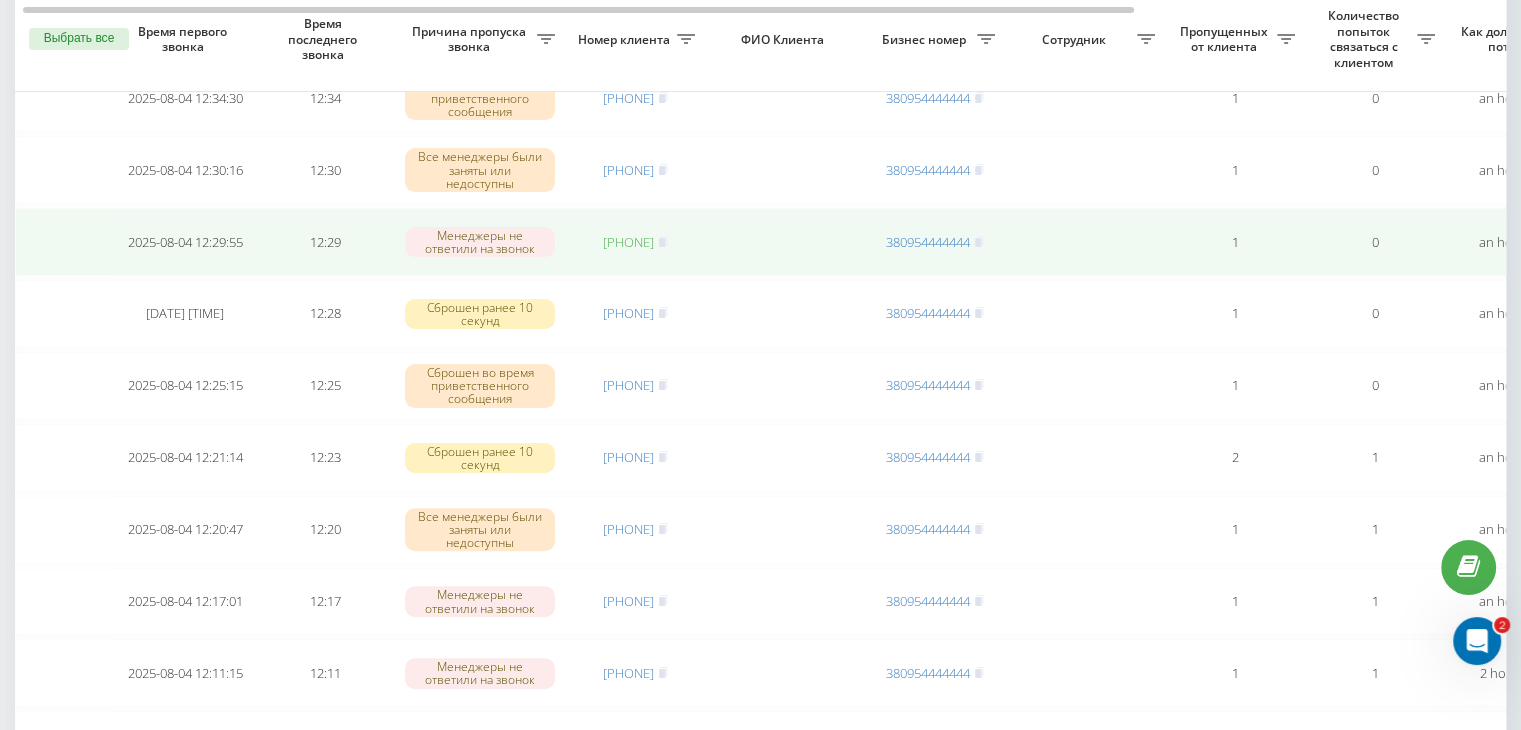 click on "[PHONE]" at bounding box center (628, 242) 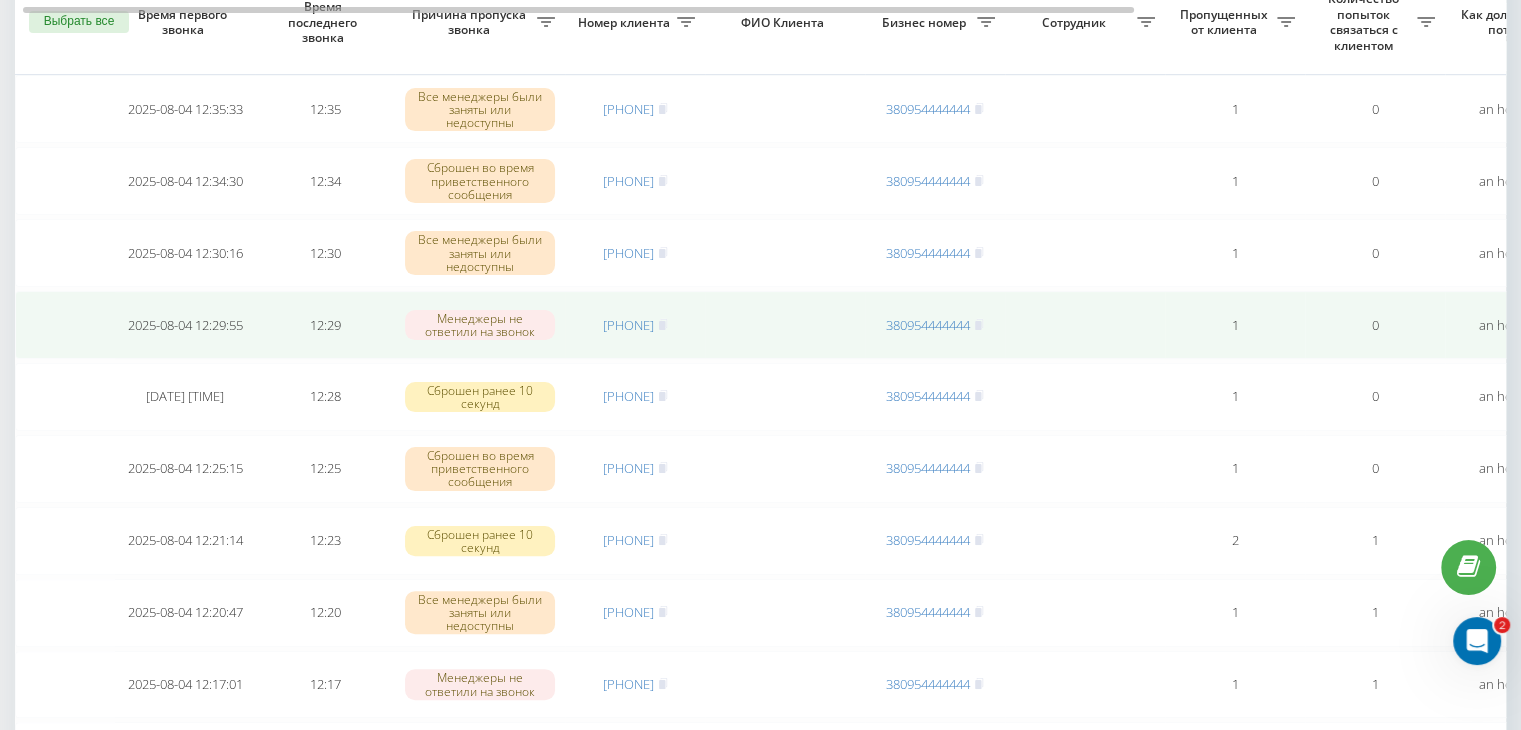 scroll, scrollTop: 400, scrollLeft: 0, axis: vertical 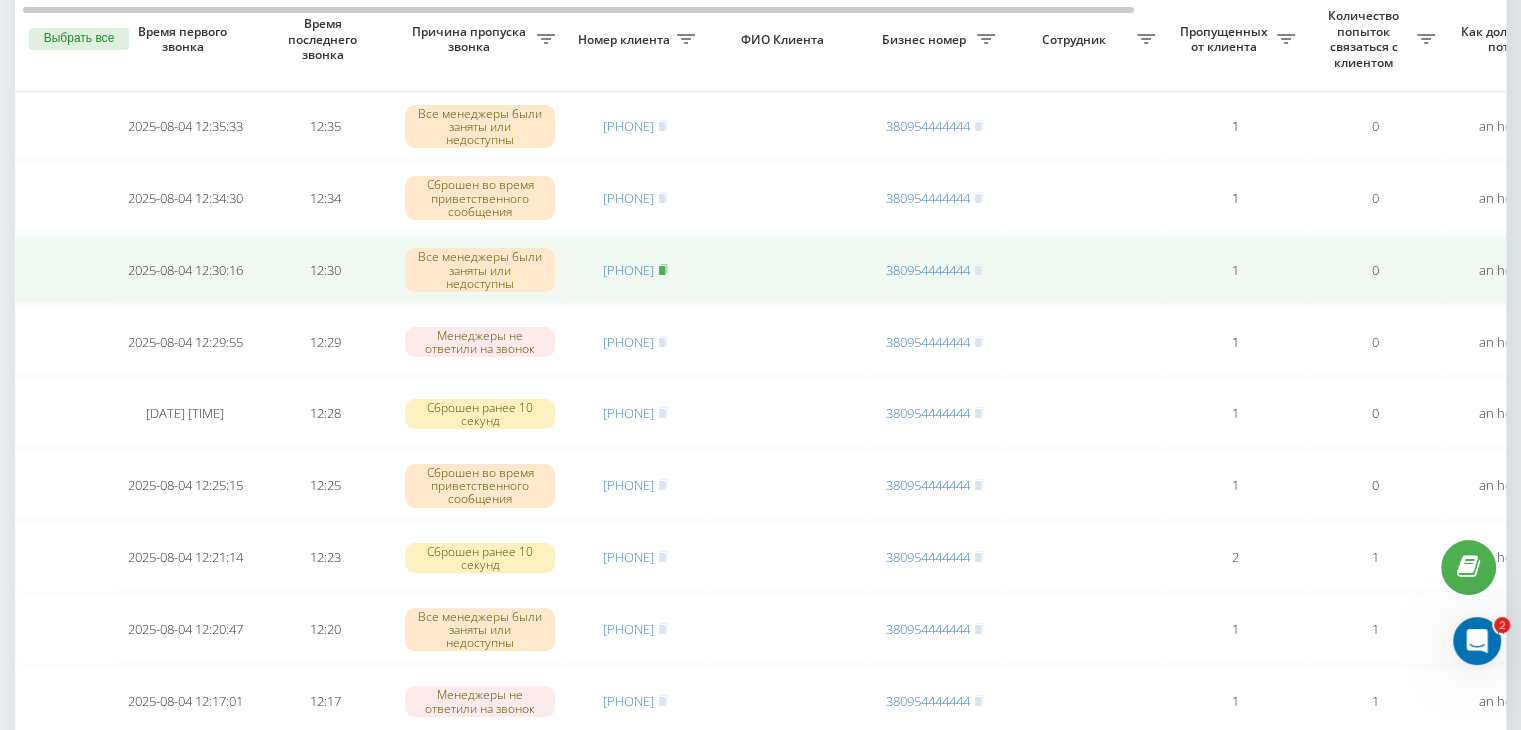 click 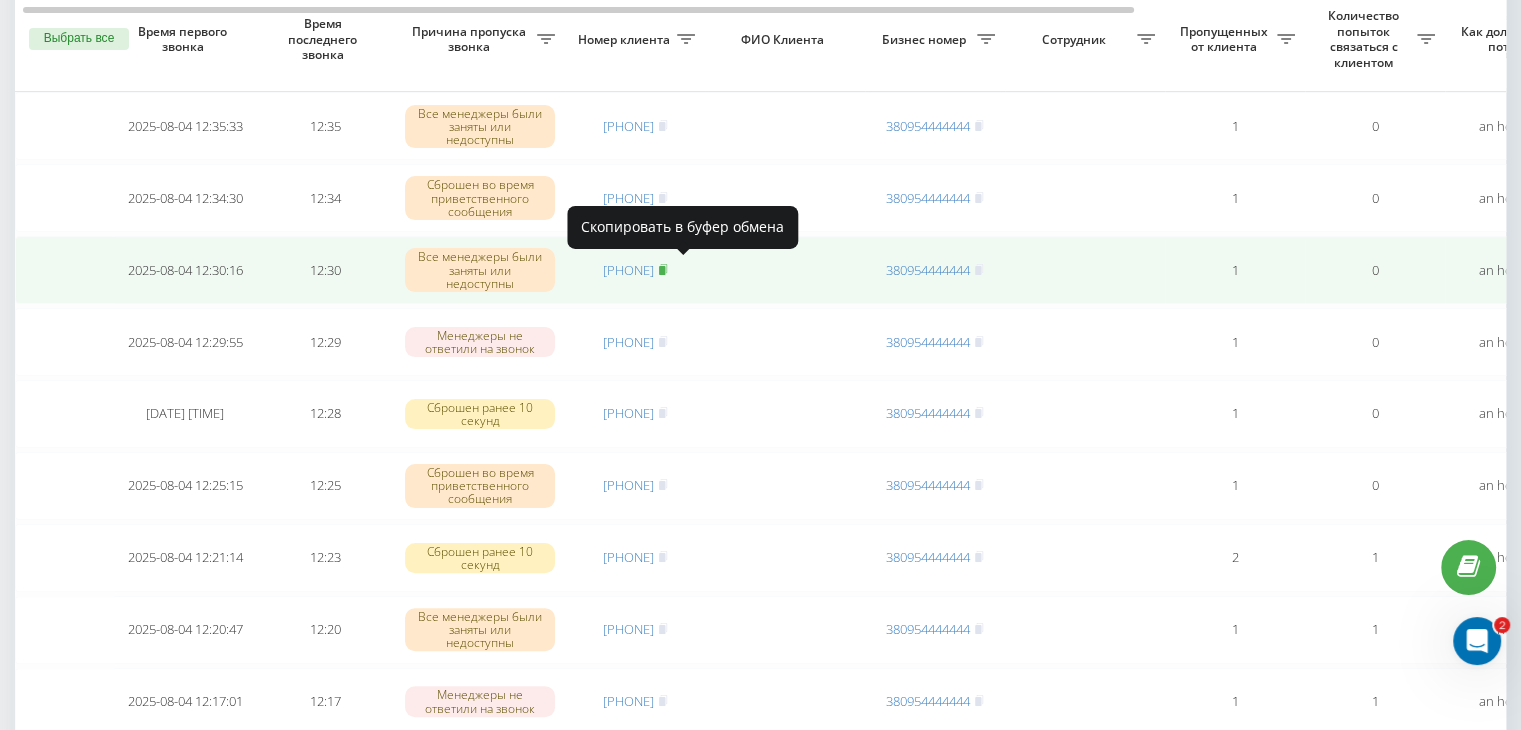 click 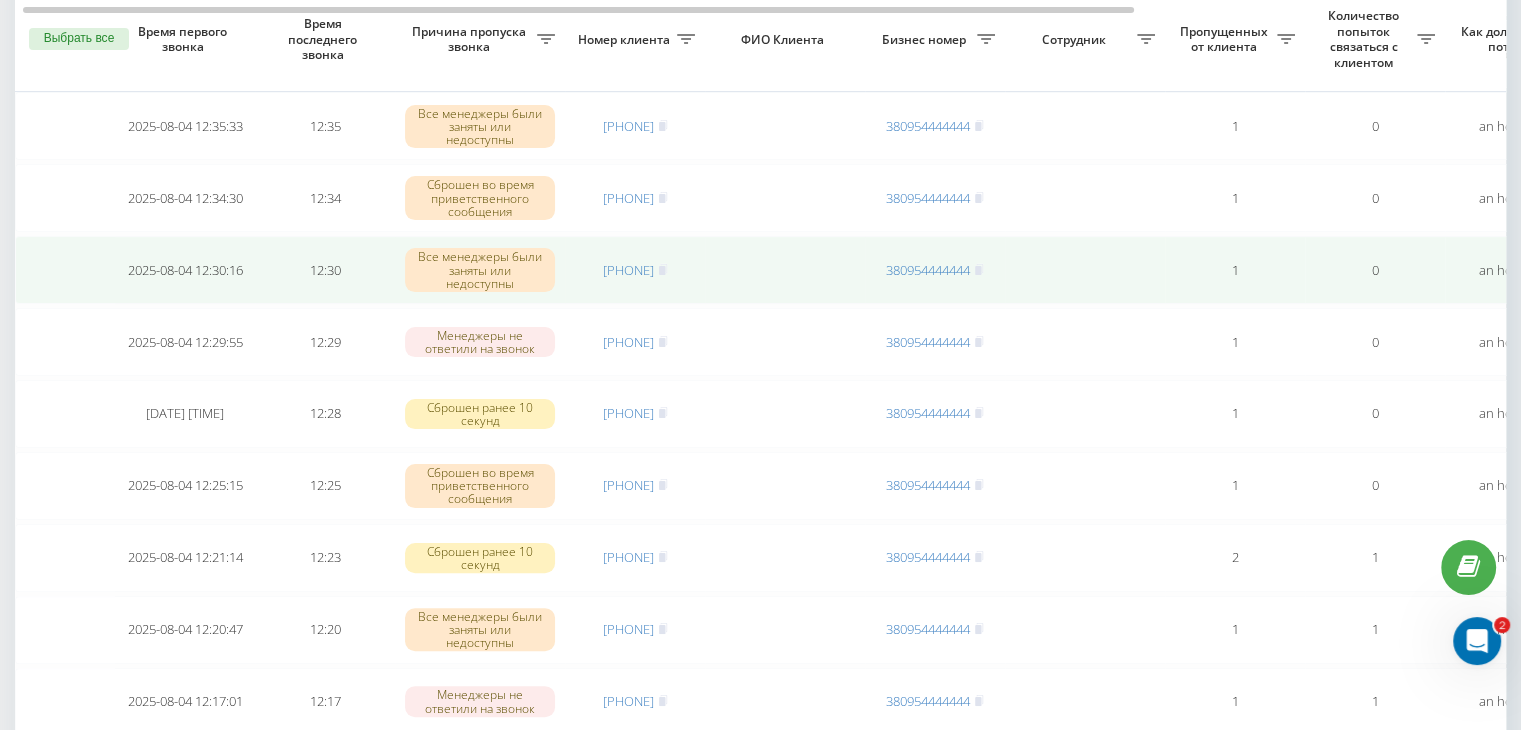 click on "[PHONE]" at bounding box center (635, 270) 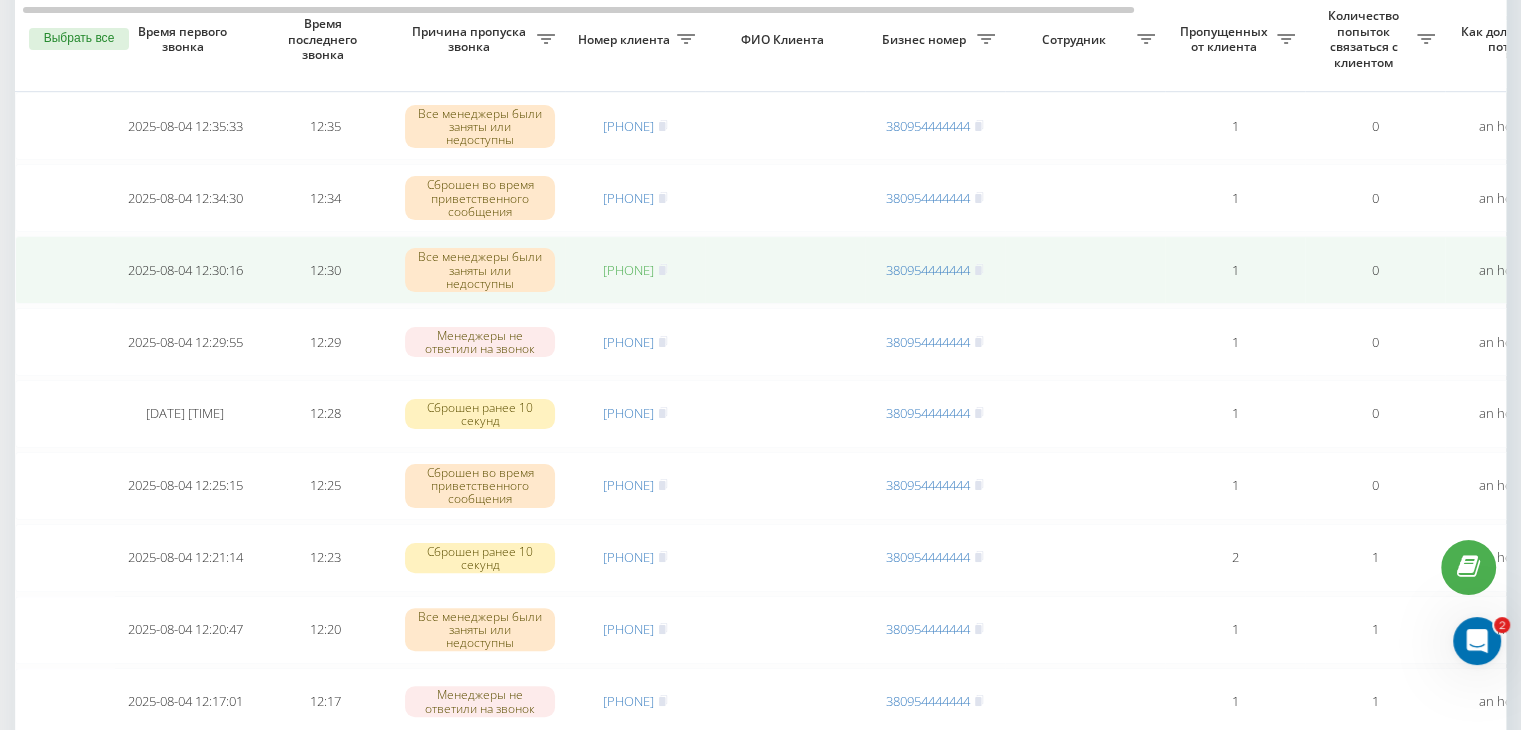 click on "[PHONE]" at bounding box center [628, 270] 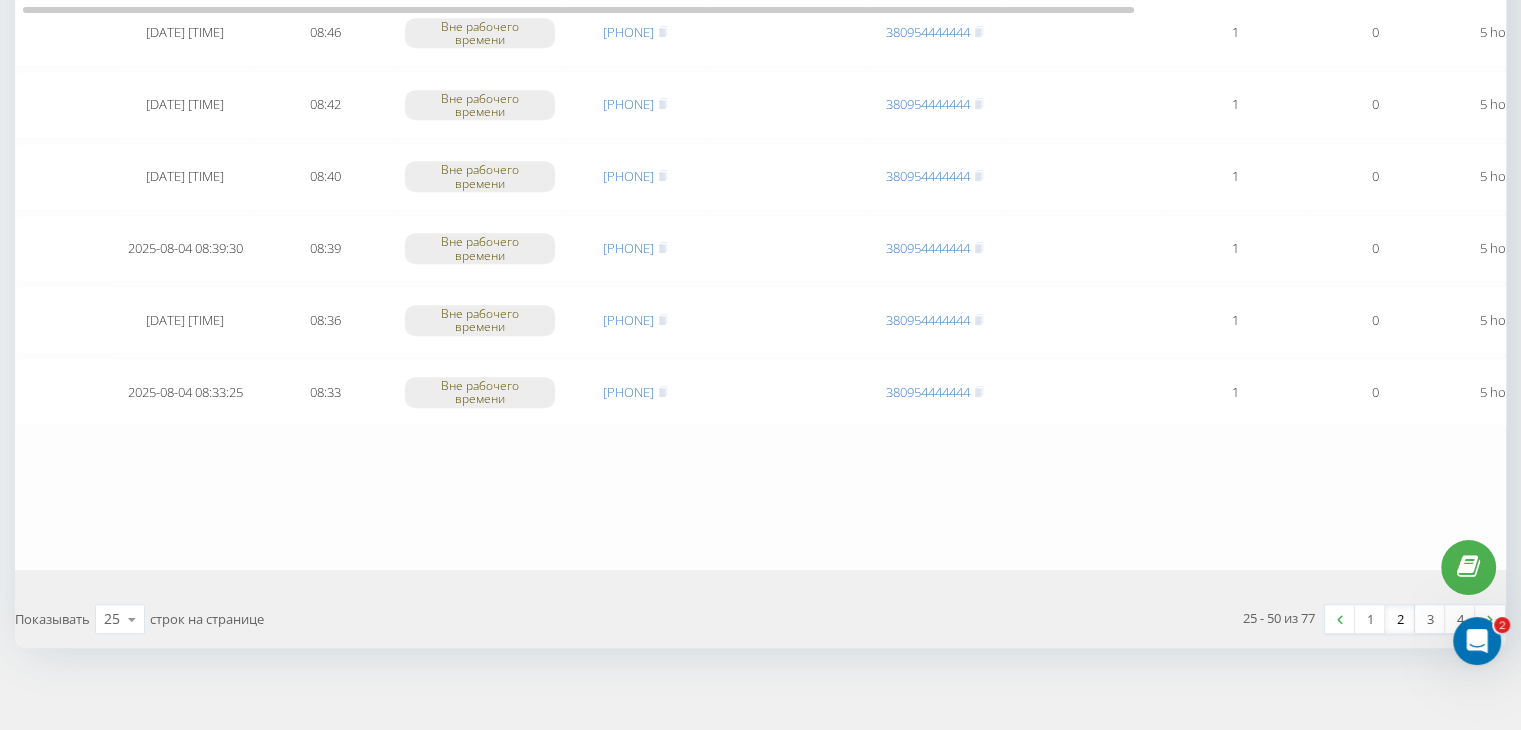 scroll, scrollTop: 1647, scrollLeft: 0, axis: vertical 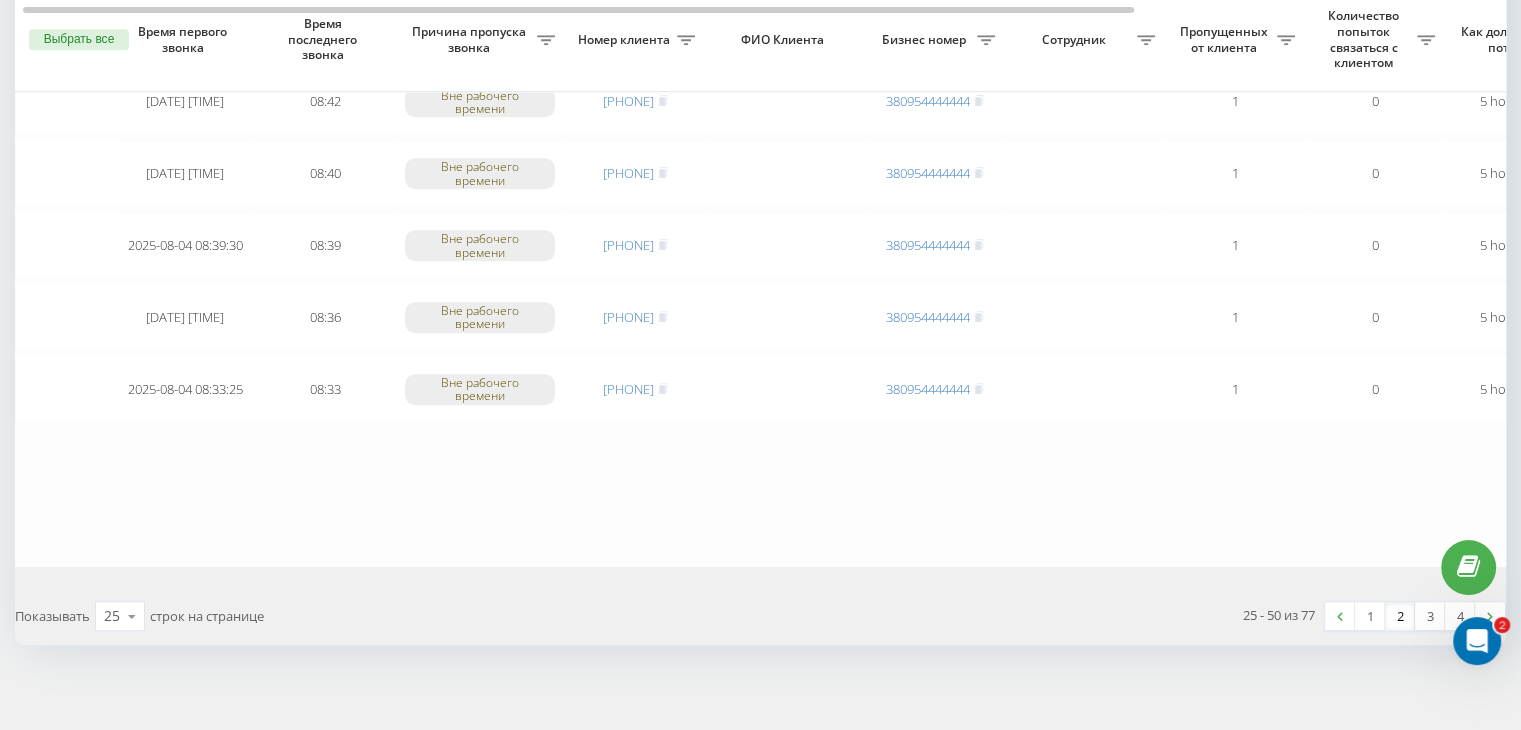 click on "2" at bounding box center [1400, 616] 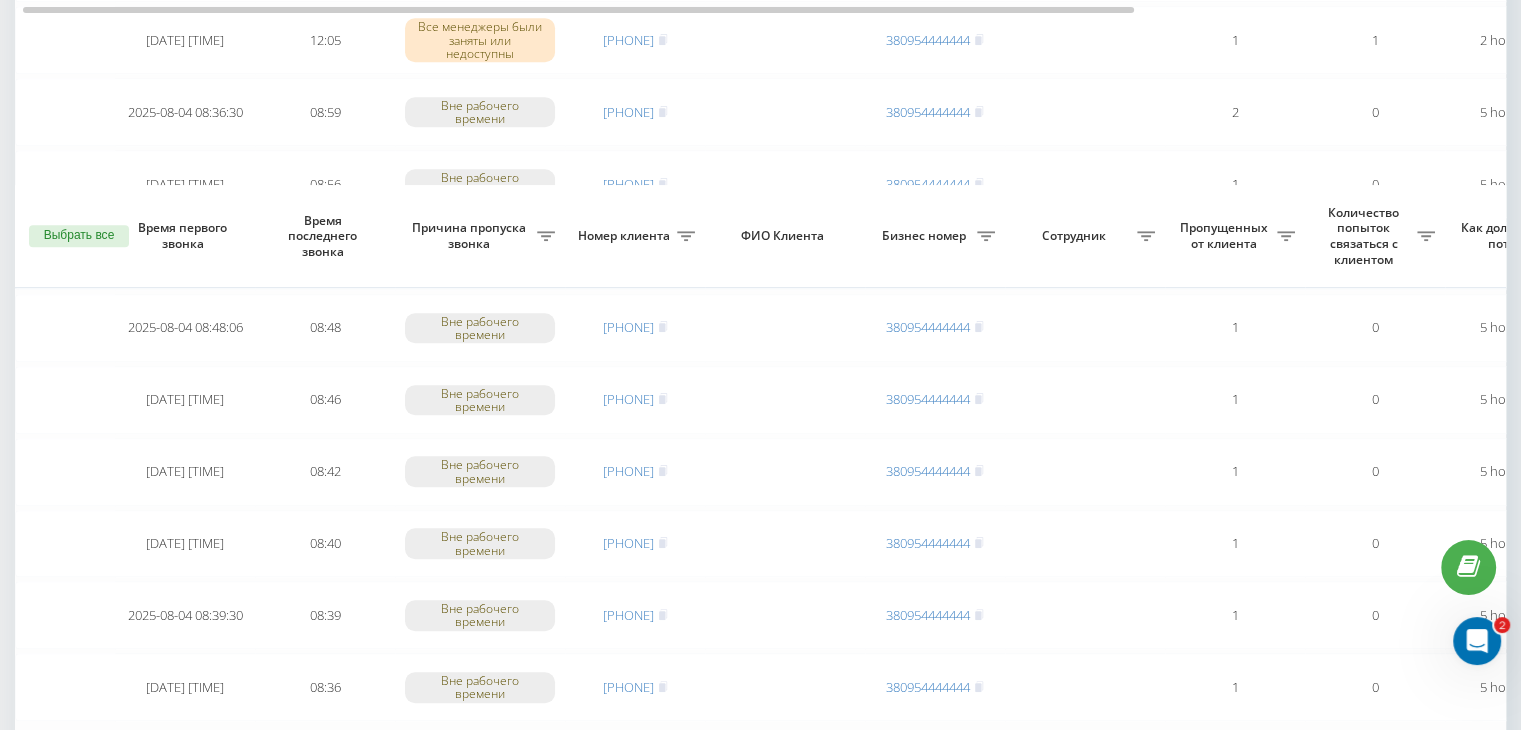 scroll, scrollTop: 1547, scrollLeft: 0, axis: vertical 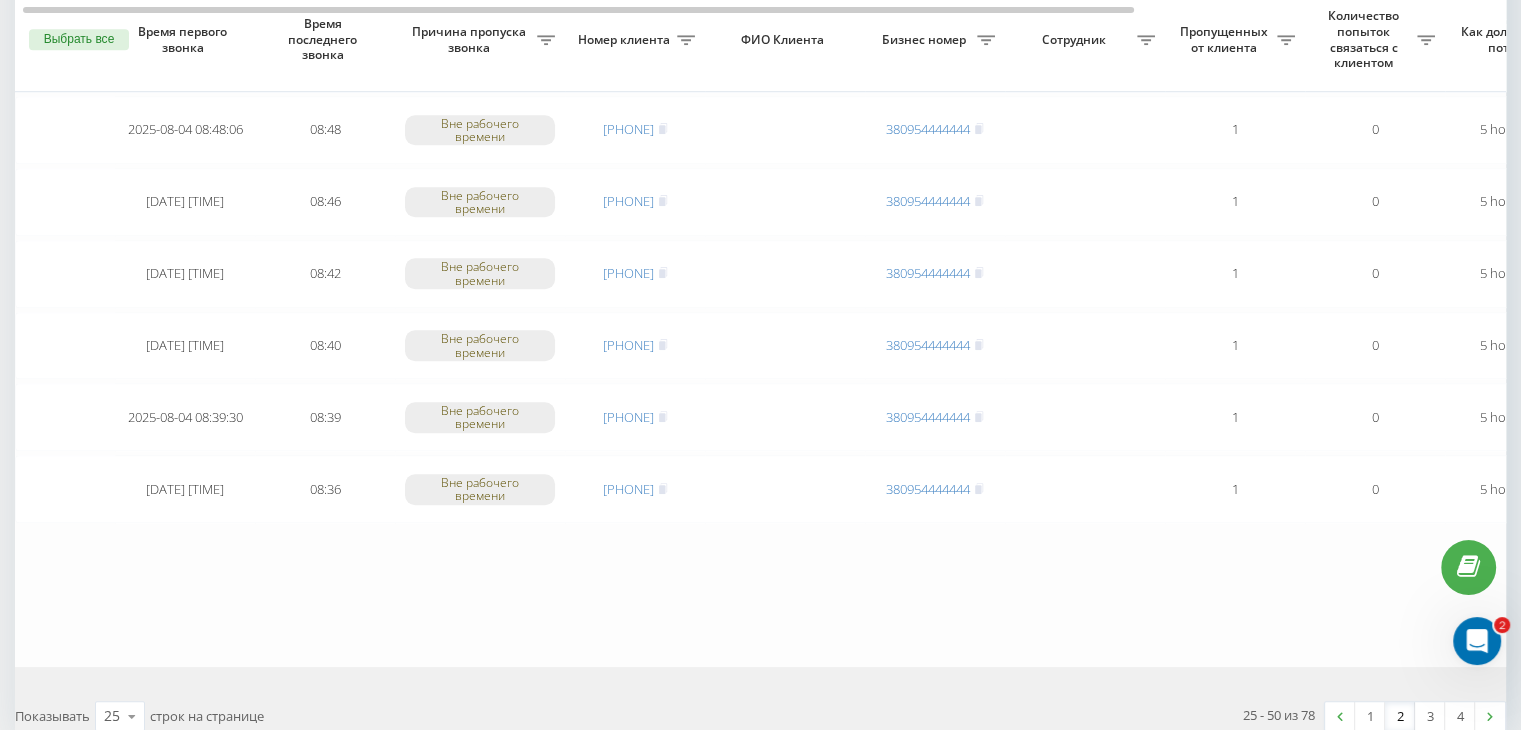 click on "2" at bounding box center [1400, 716] 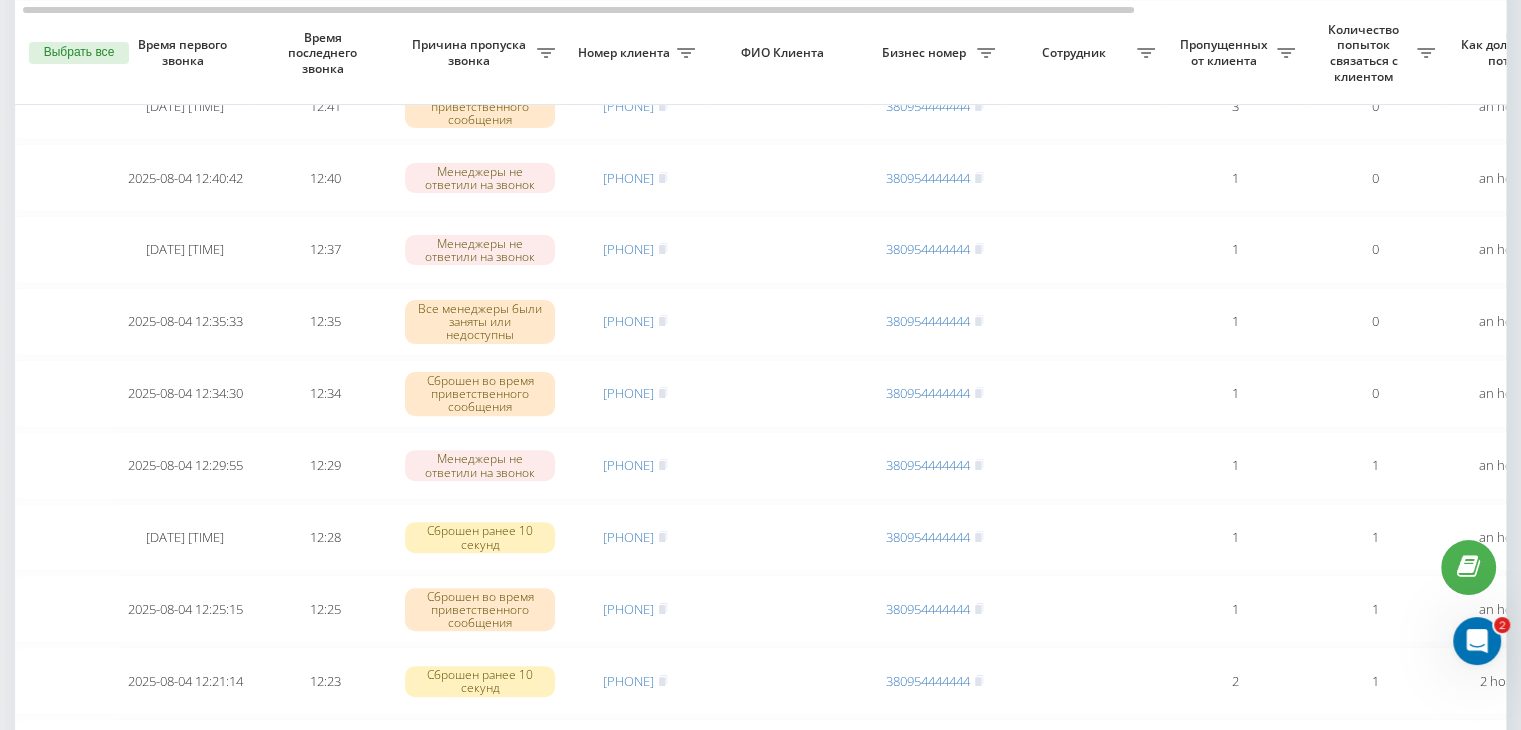 scroll, scrollTop: 600, scrollLeft: 0, axis: vertical 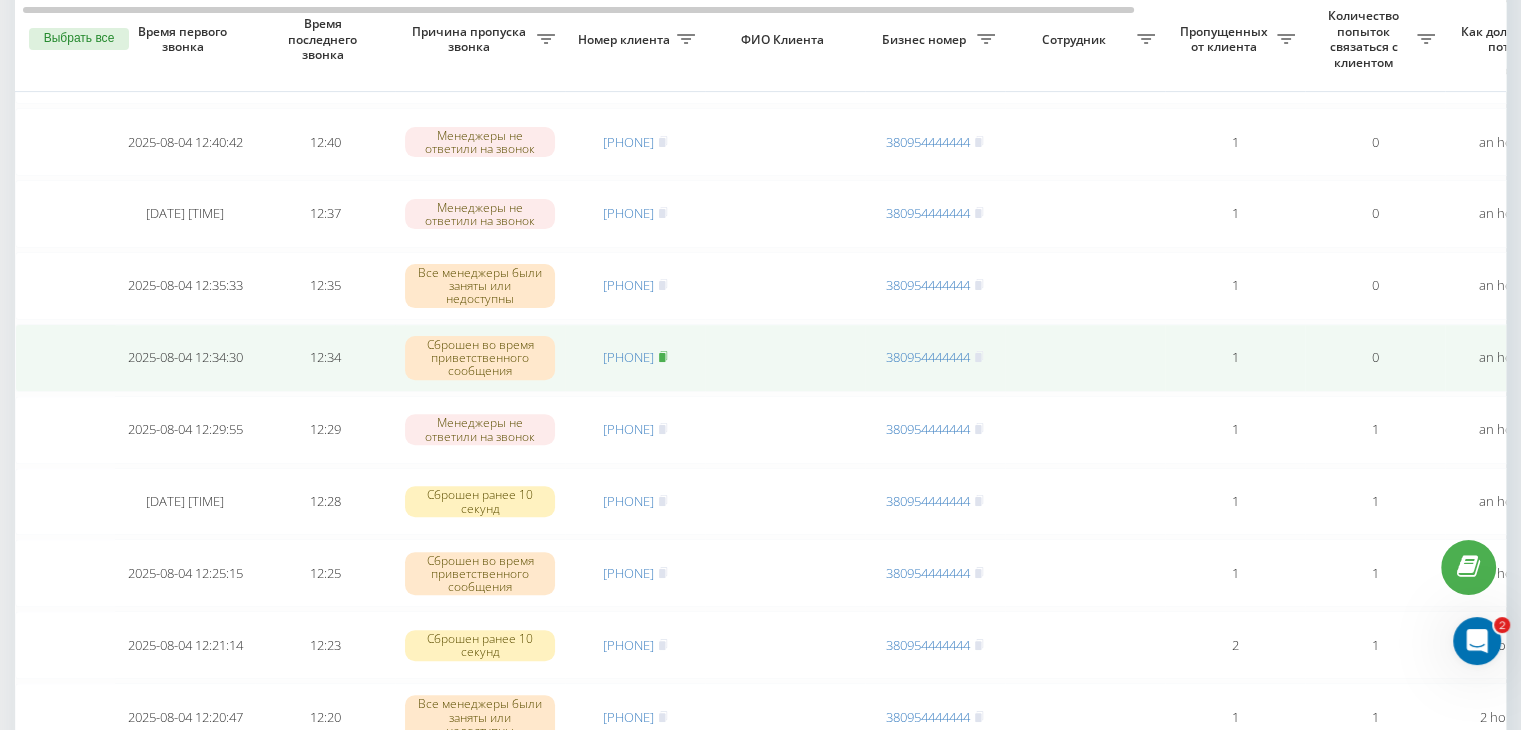 click 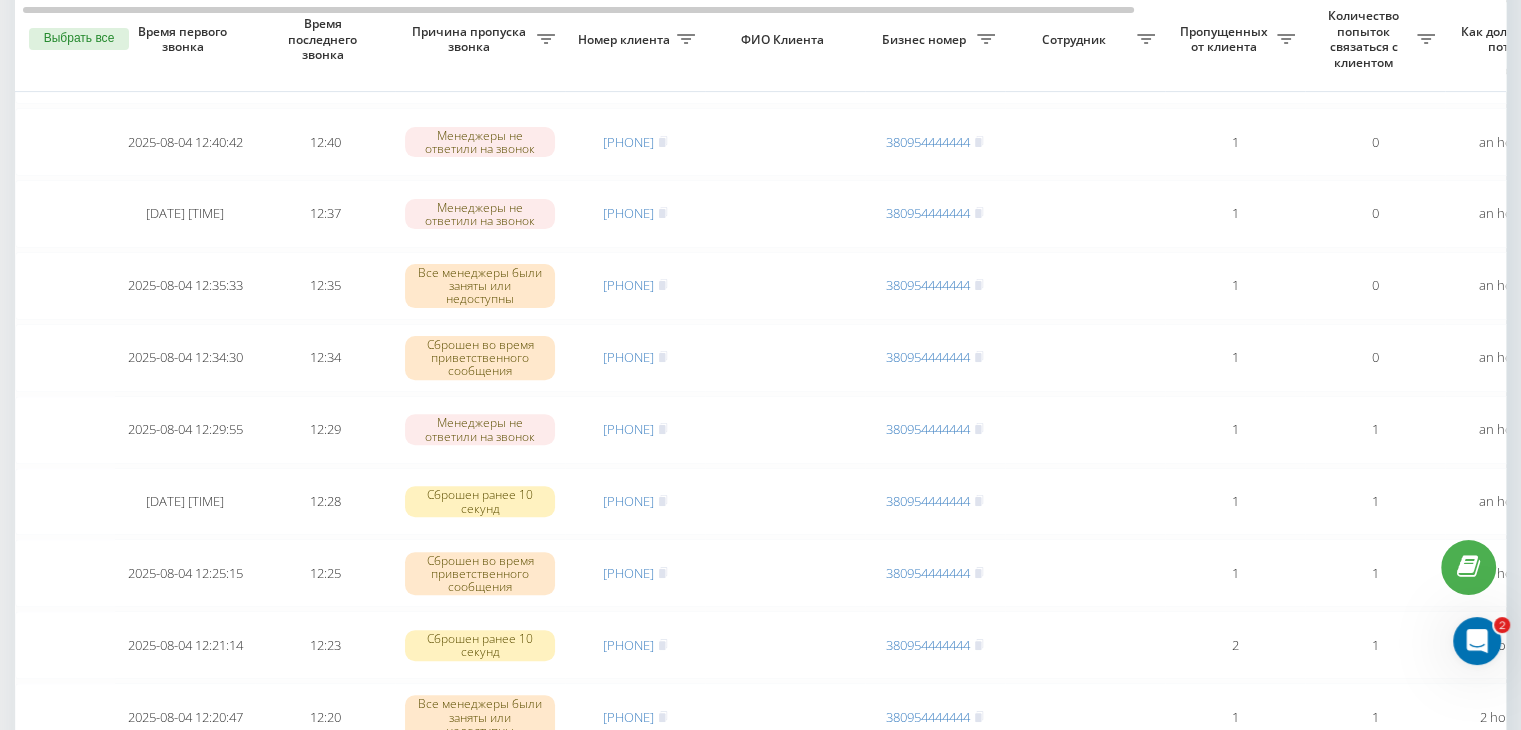 click on "Необработанные пропущенные звонки Обработанные звонки [DATE] - [DATE] Выбрать все Время первого звонка Время последнего звонка Причина пропуска звонка Номер клиента ФИО Клиента Бизнес номер Сотрудник Пропущенных от клиента Количество попыток связаться с клиентом Как долго звонок потерян Название схемы переадресации Комментарий к звонку Сегодня [DATE] [TIME] [TIME] Менеджеры не ответили на звонок [PHONE] [PHONE] 1 0 [TIME_AGO] ukrpas.com.ua Обработать Не удалось связаться Связался с клиентом с помощью другого канала Клиент перезвонил сам с другого номера [DATE] [TIME] 1 0" at bounding box center [760, 623] 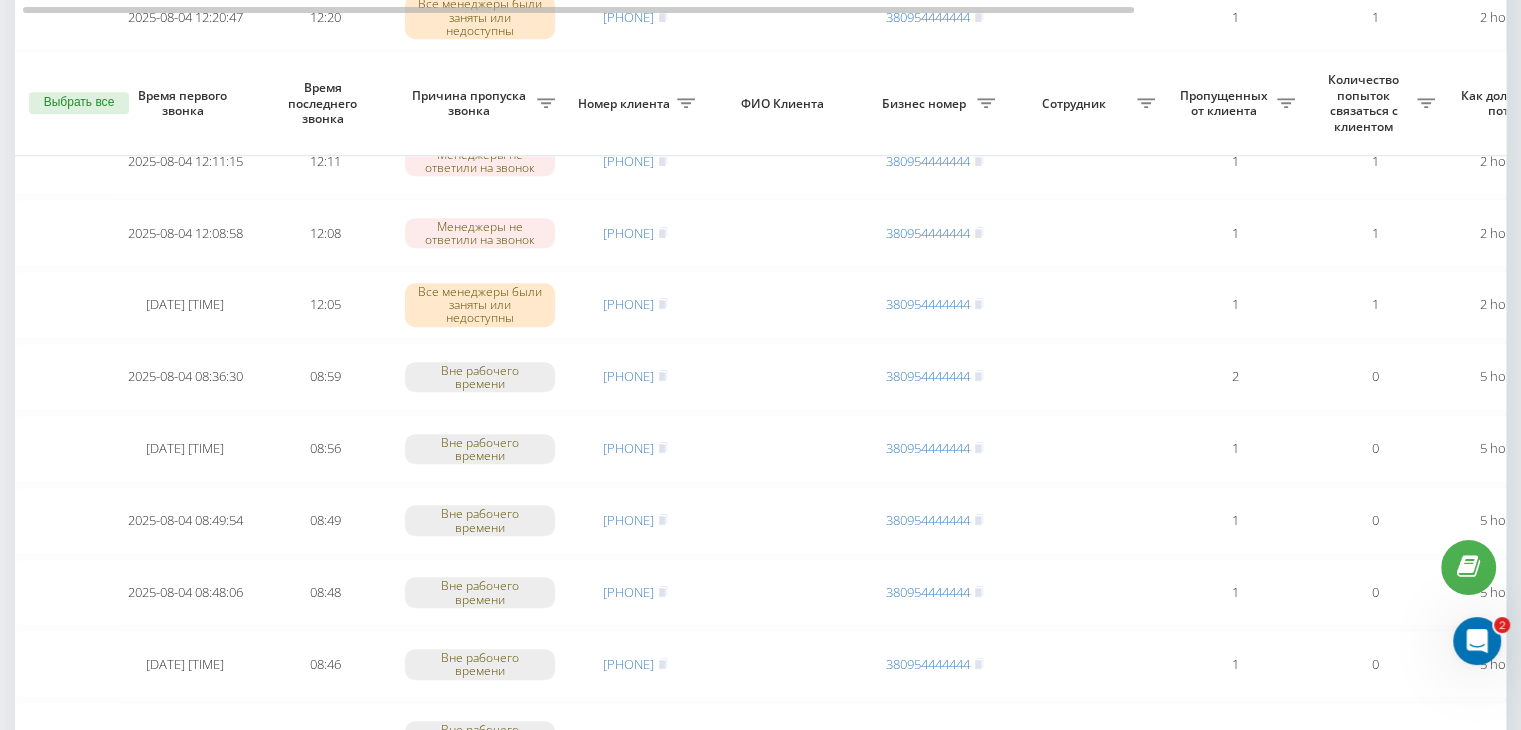 scroll, scrollTop: 1647, scrollLeft: 0, axis: vertical 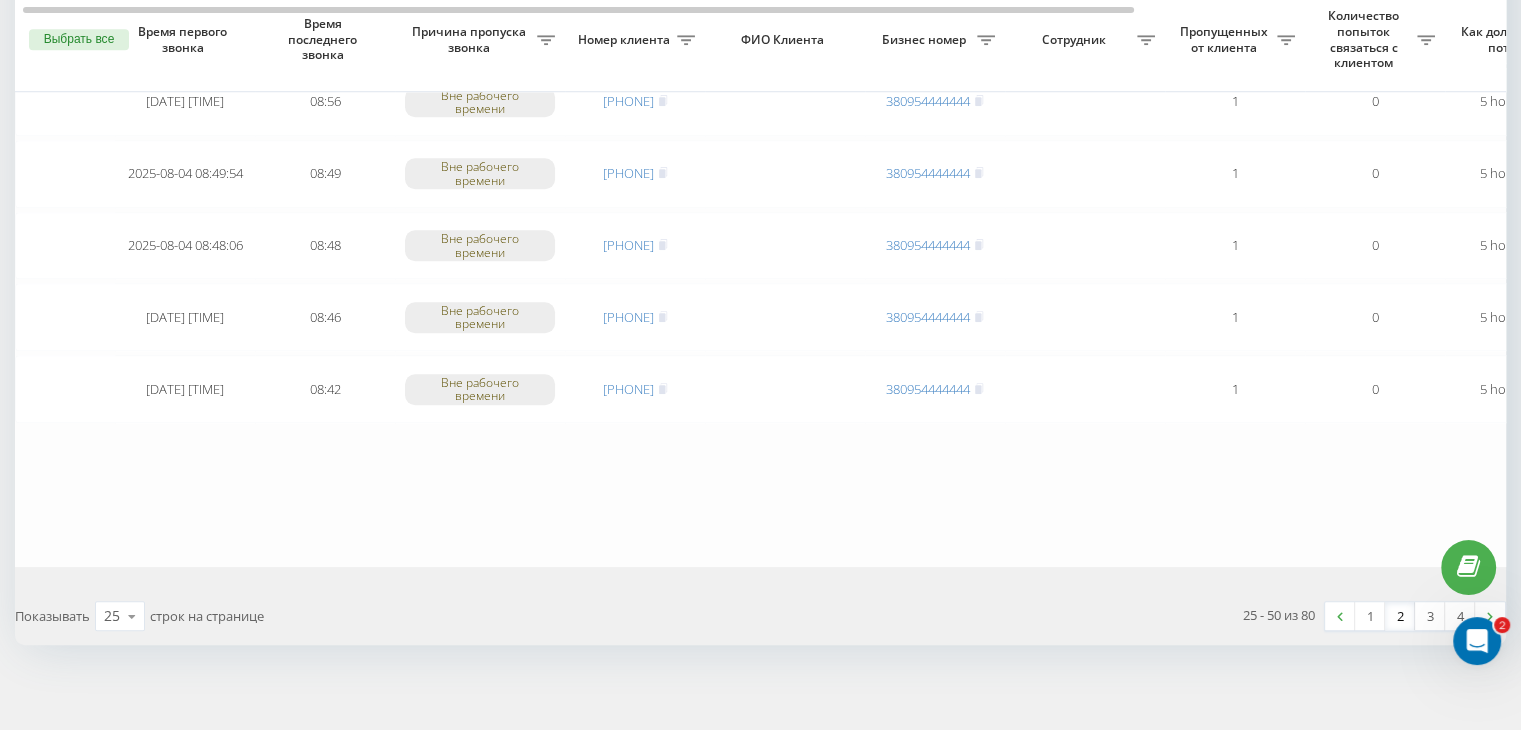 click on "1" at bounding box center (1370, 616) 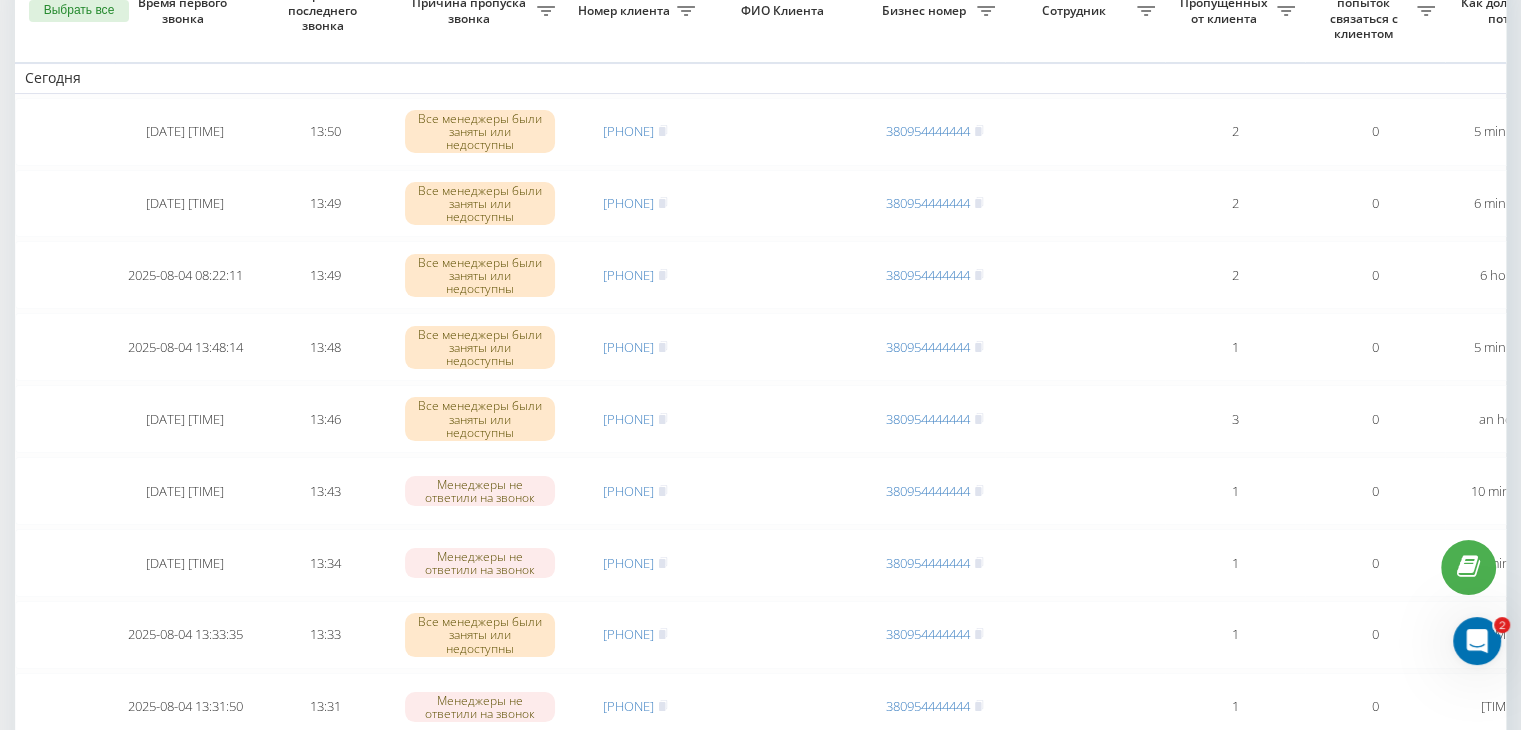 scroll, scrollTop: 0, scrollLeft: 0, axis: both 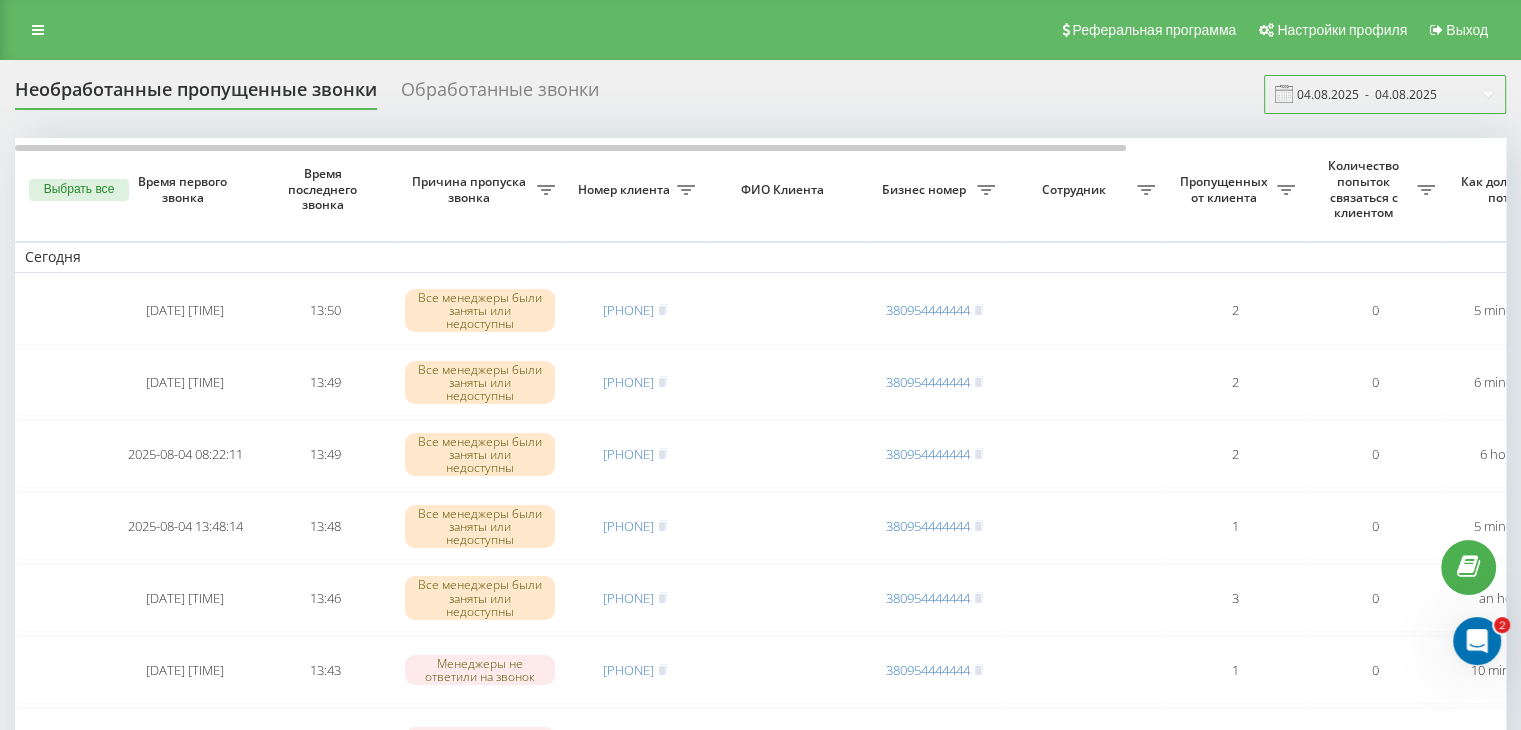 click on "04.08.2025  -  04.08.2025" at bounding box center [1385, 94] 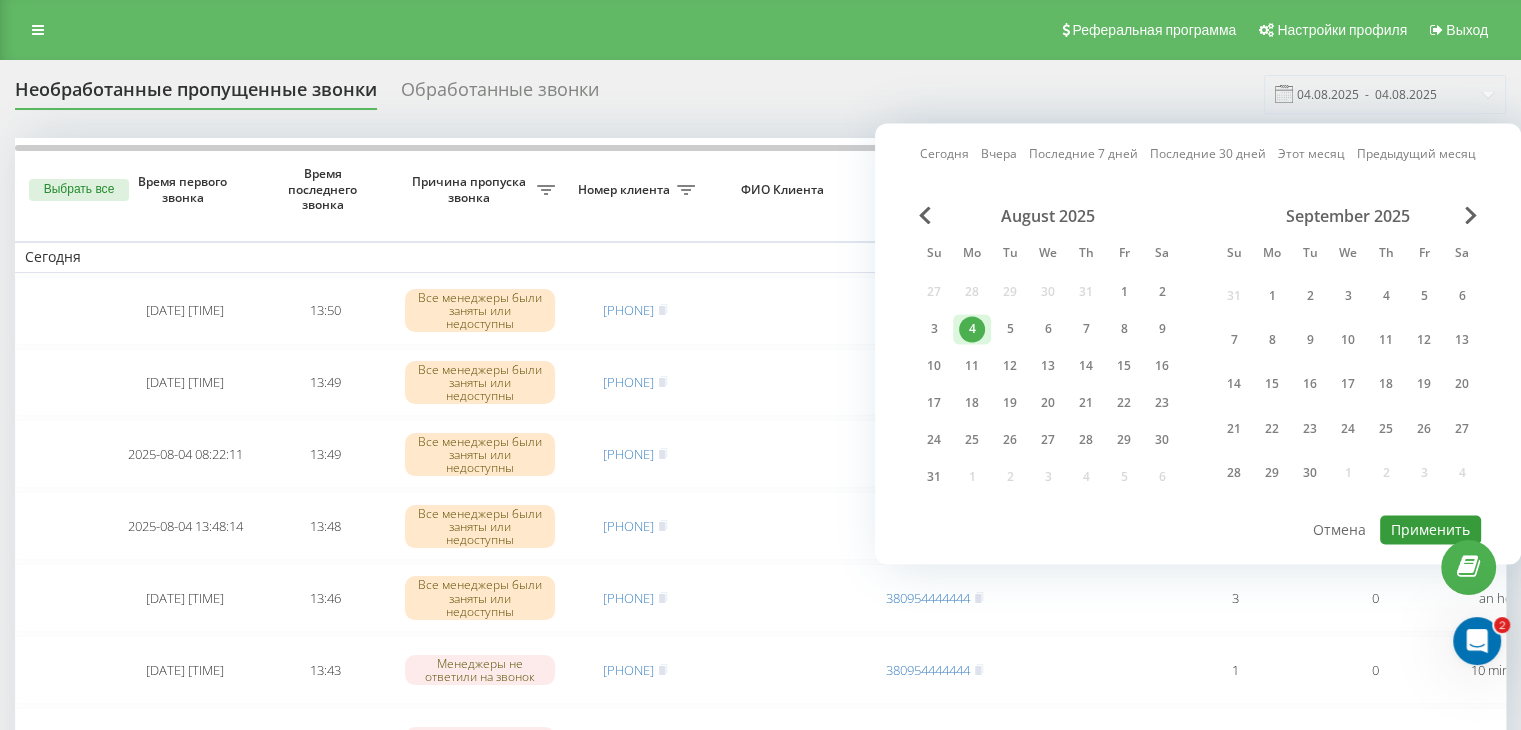 click on "Применить" at bounding box center [1430, 529] 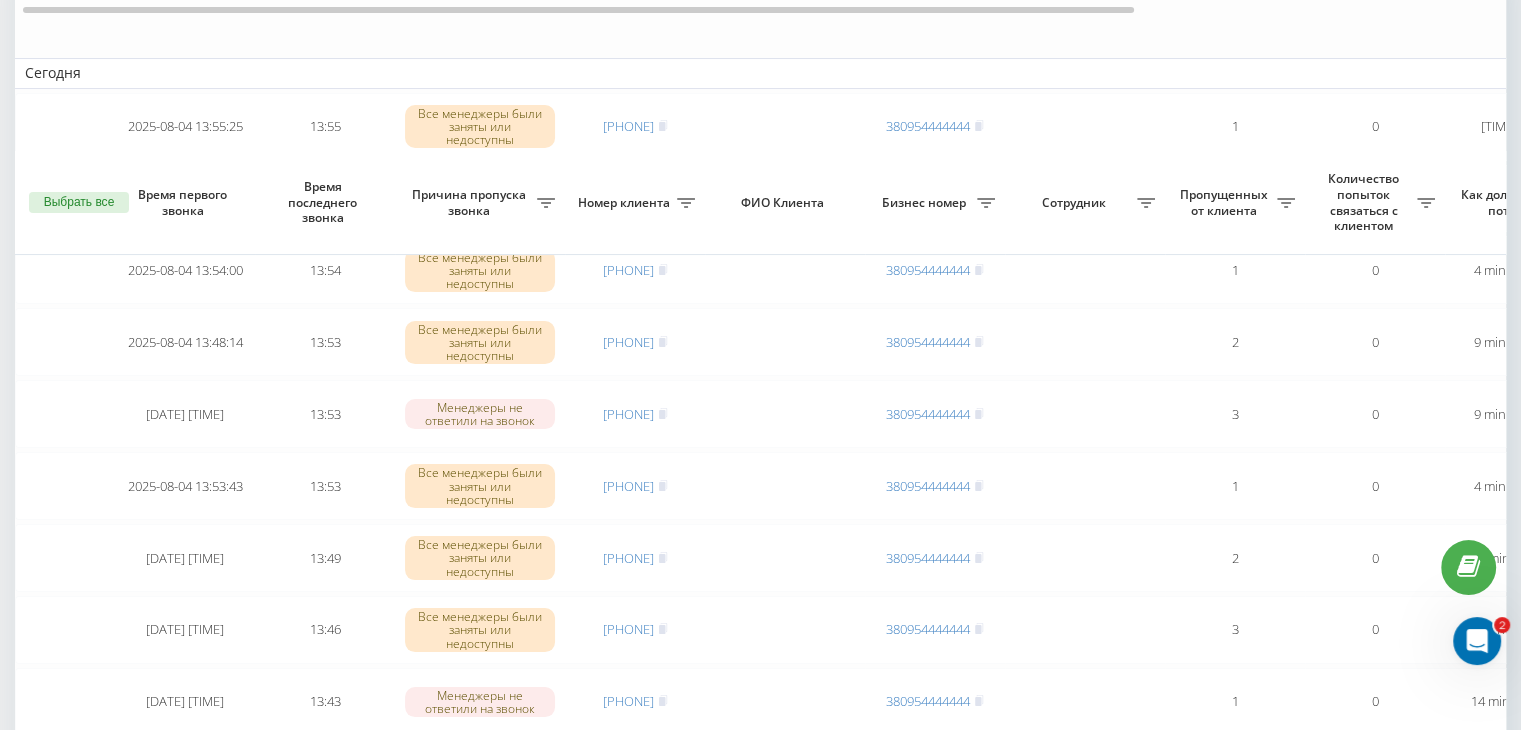 scroll, scrollTop: 0, scrollLeft: 0, axis: both 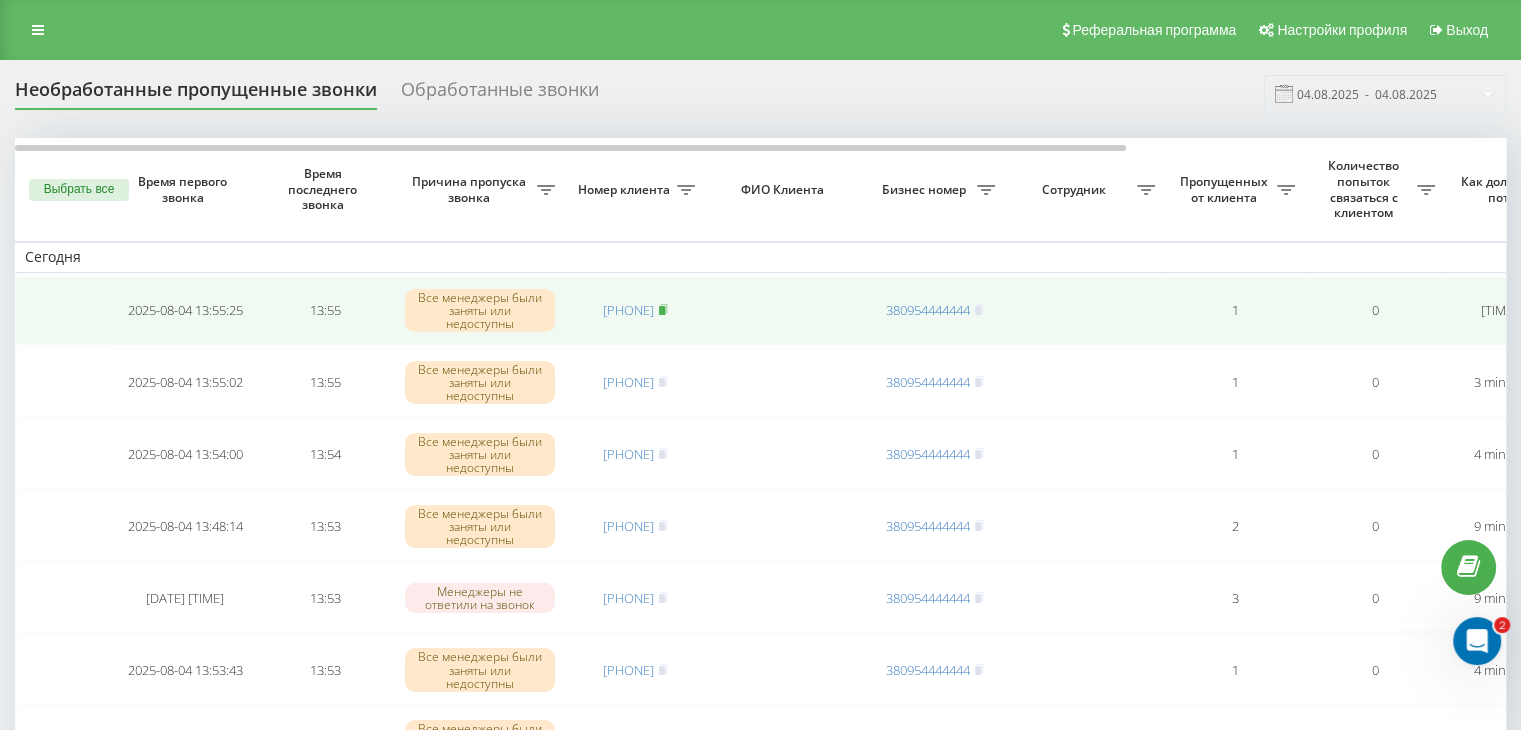 click 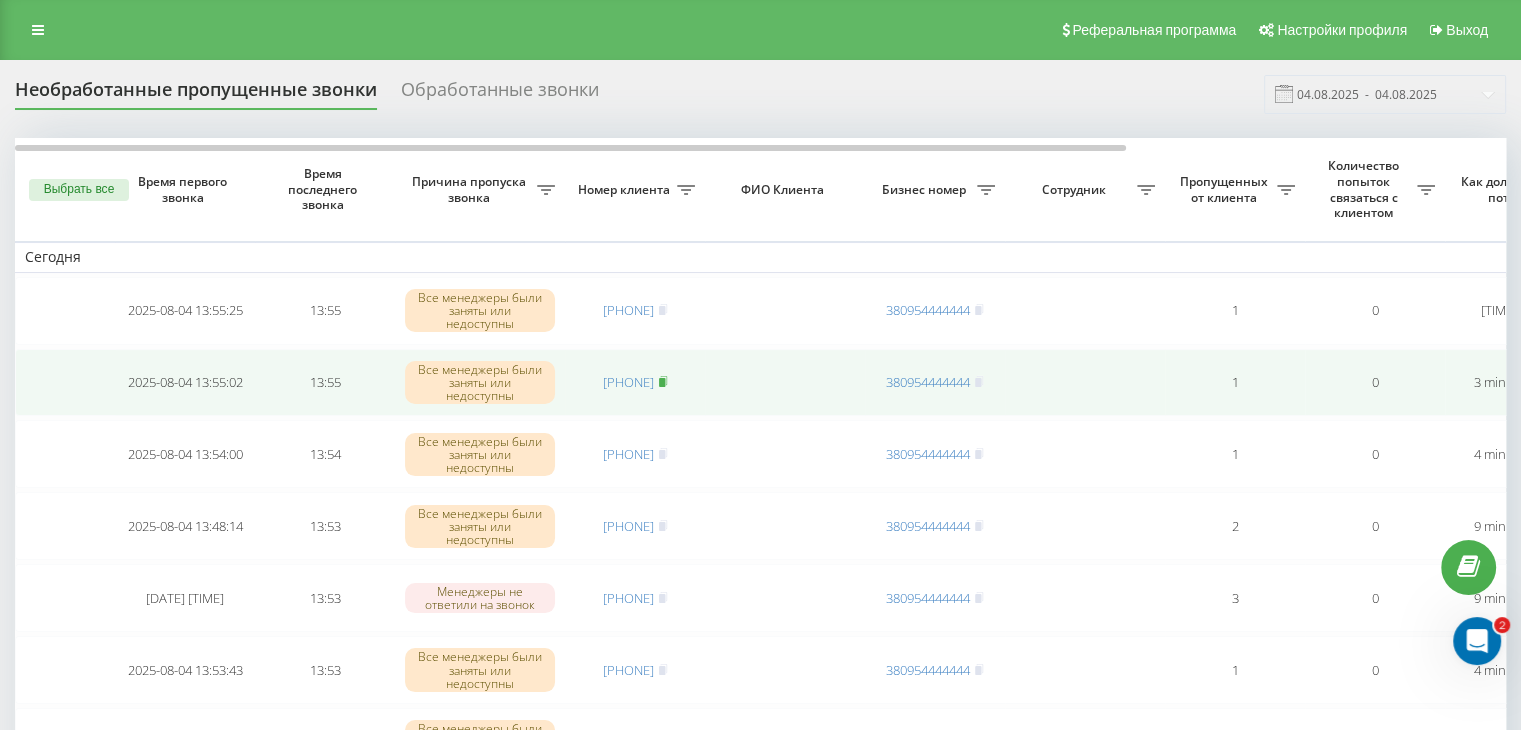 click 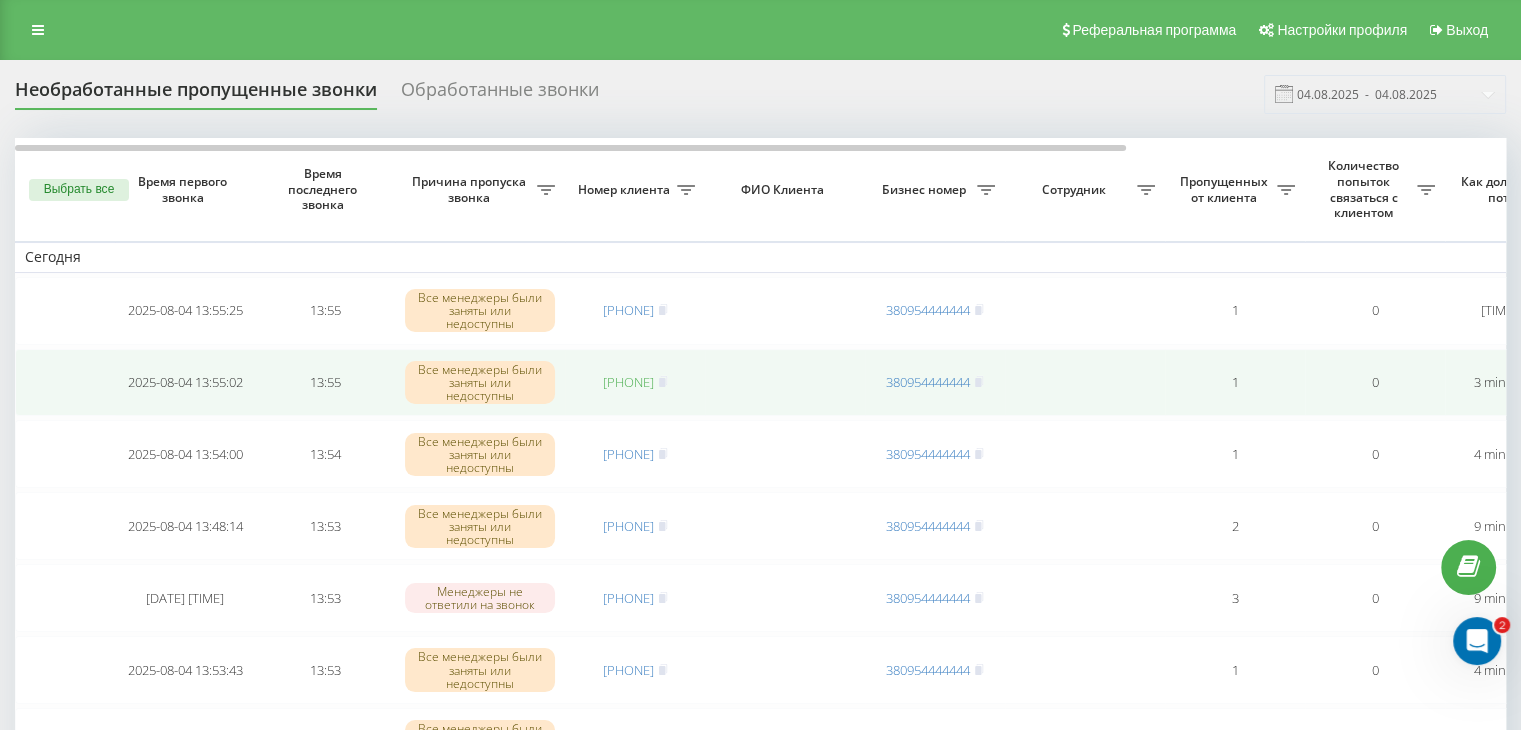 click on "[PHONE]" at bounding box center (628, 382) 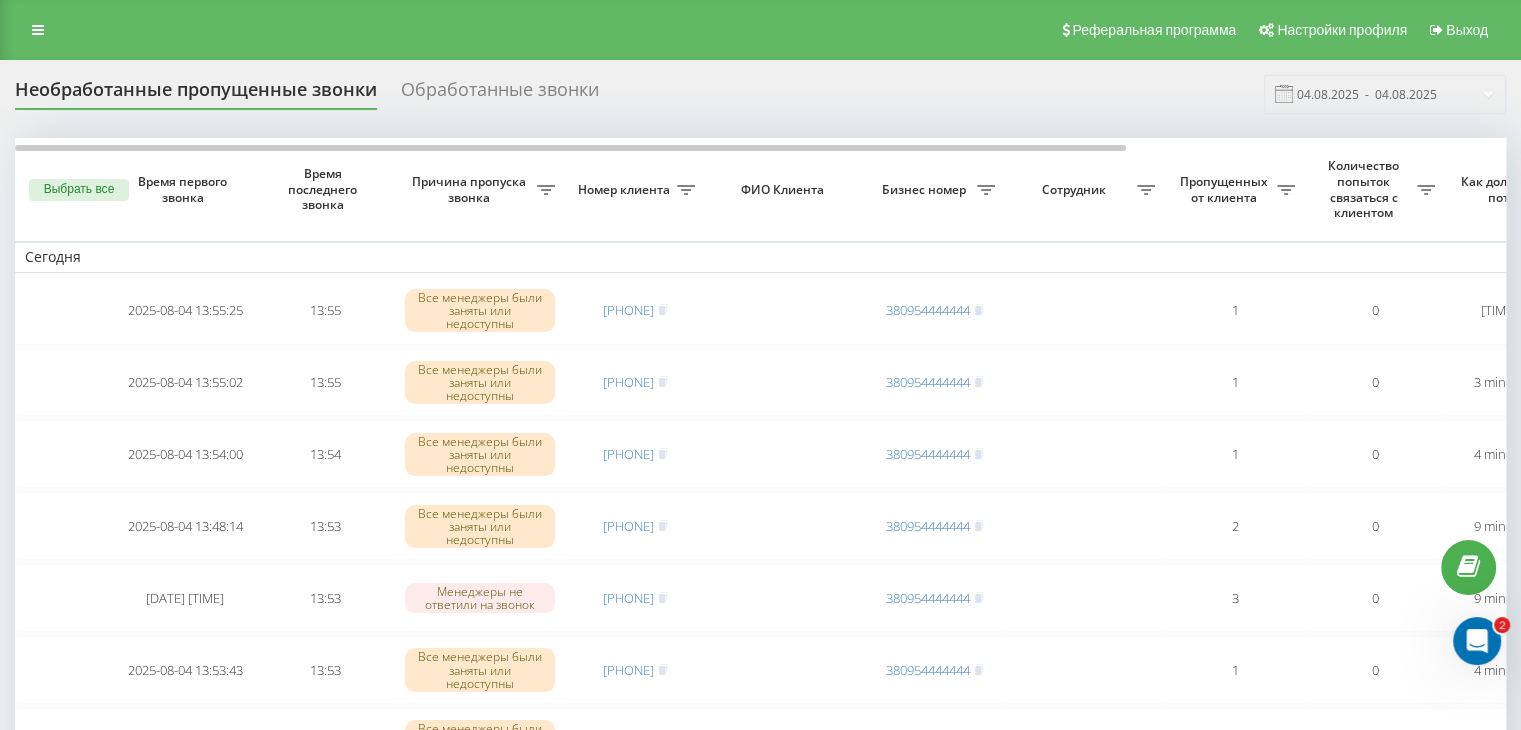 click on "Необработанные пропущенные звонки Обработанные звонки 04.08.2025  -  04.08.2025 Выбрать все Время первого звонка Время последнего звонка Причина пропуска звонка Номер клиента ФИО Клиента Бизнес номер Сотрудник Пропущенных от клиента Количество попыток связаться с клиентом Как долго звонок потерян Название схемы переадресации Комментарий к звонку Сегодня 2025-08-04 13:55:25 13:55 Все менеджеры были заняты или недоступны [PHONE] [PHONE] 1 0 2 minutes ago ukrpas.com.ua Обработать Не удалось связаться Связался с клиентом с помощью другого канала Клиент перезвонил сам с другого номера 13:55" at bounding box center (760, 1223) 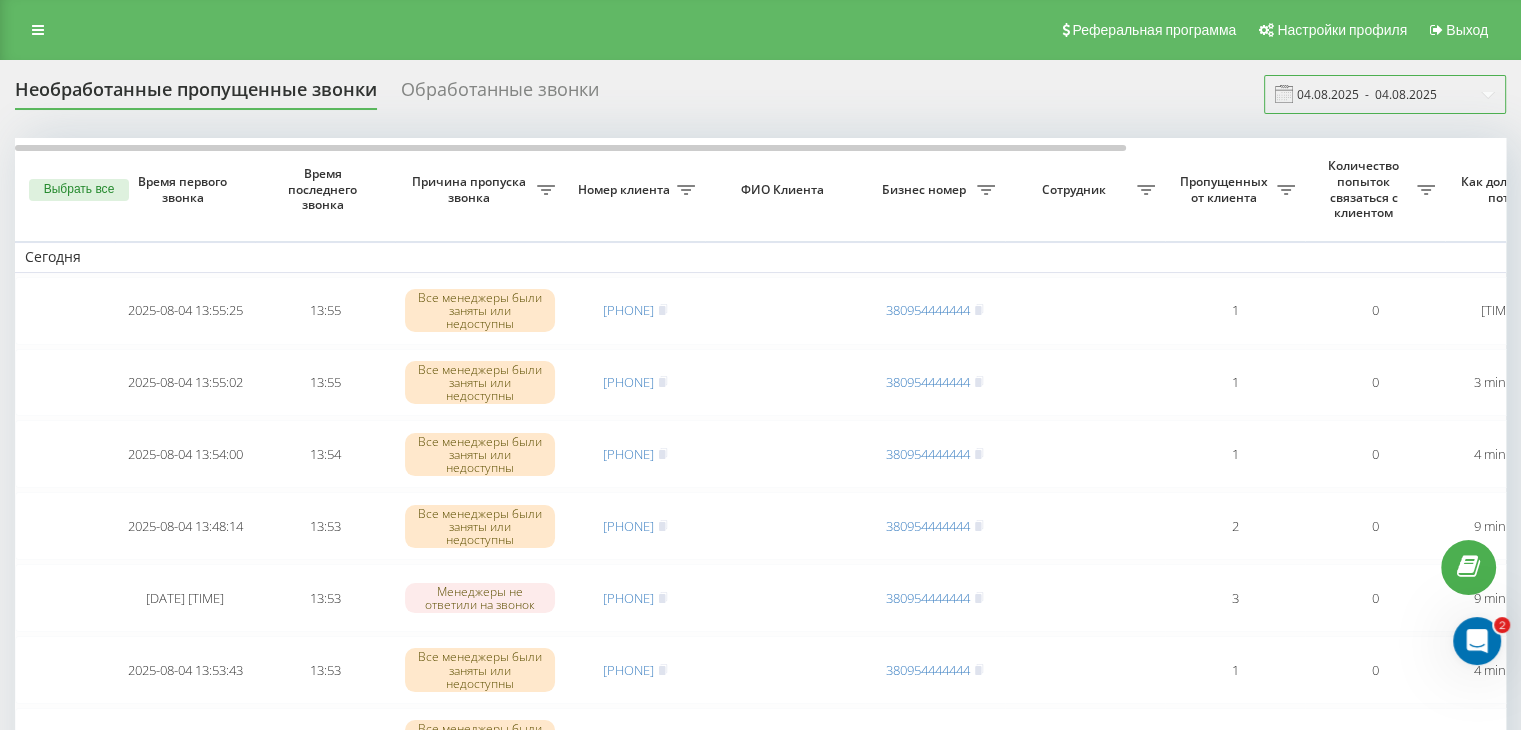 click on "04.08.2025  -  04.08.2025" at bounding box center [1385, 94] 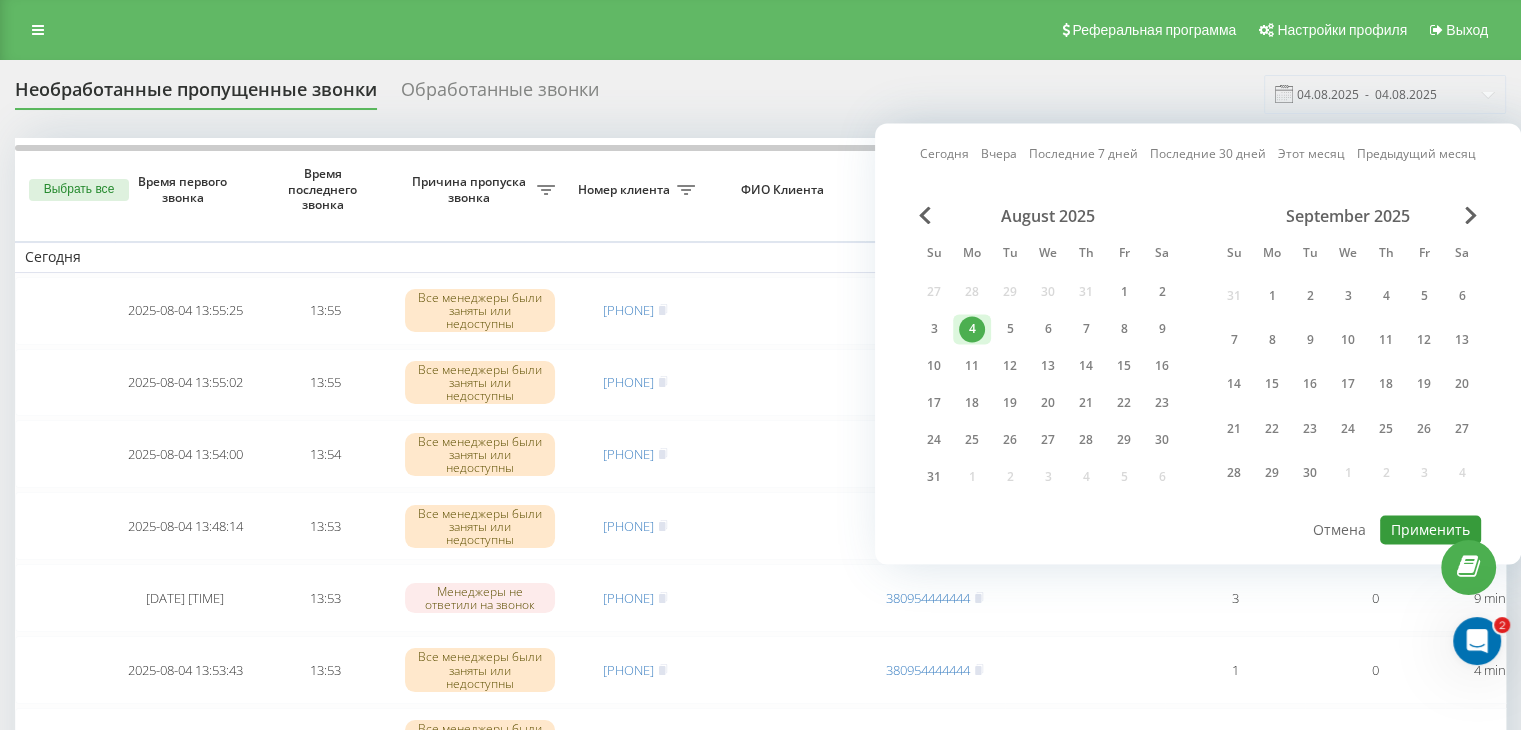 click on "Применить" at bounding box center (1430, 529) 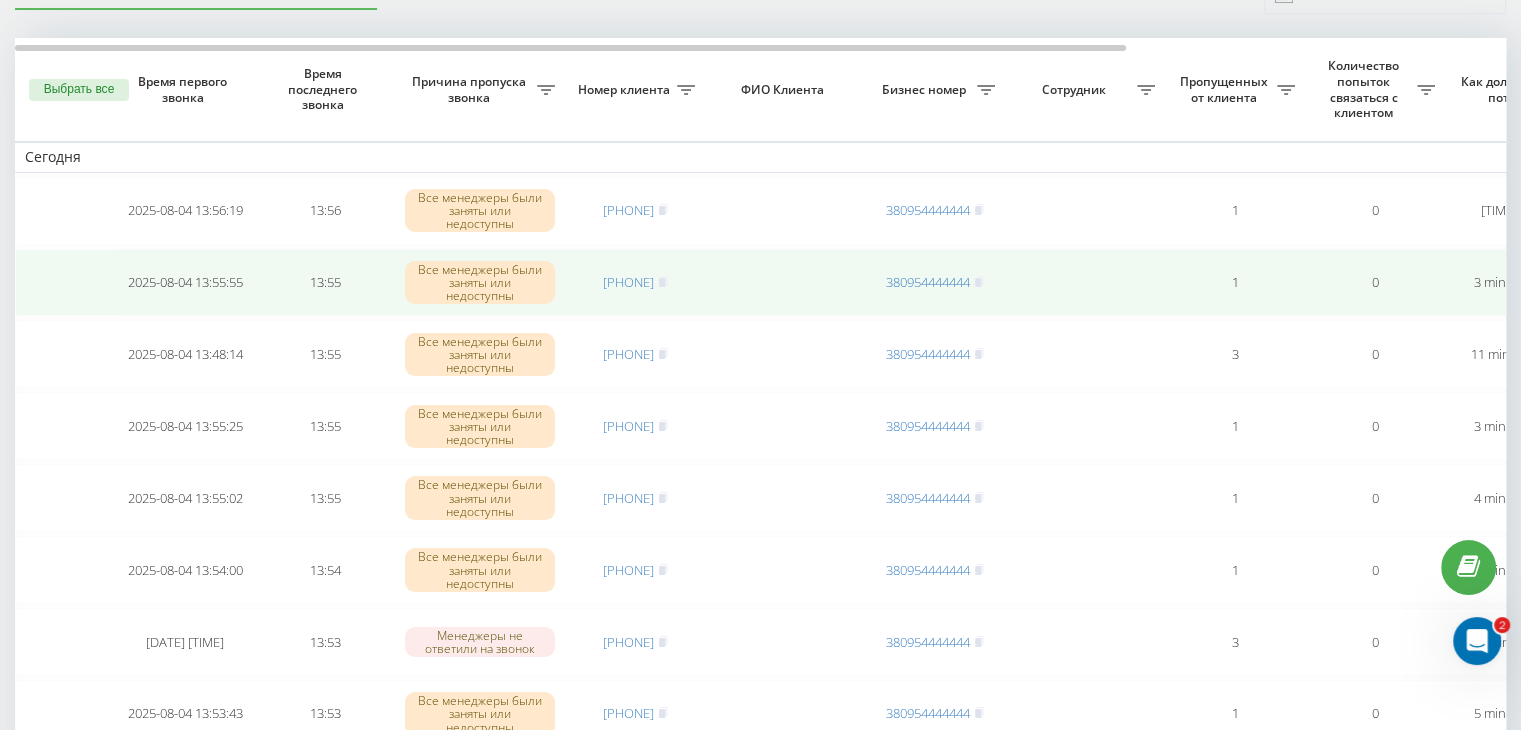 scroll, scrollTop: 0, scrollLeft: 0, axis: both 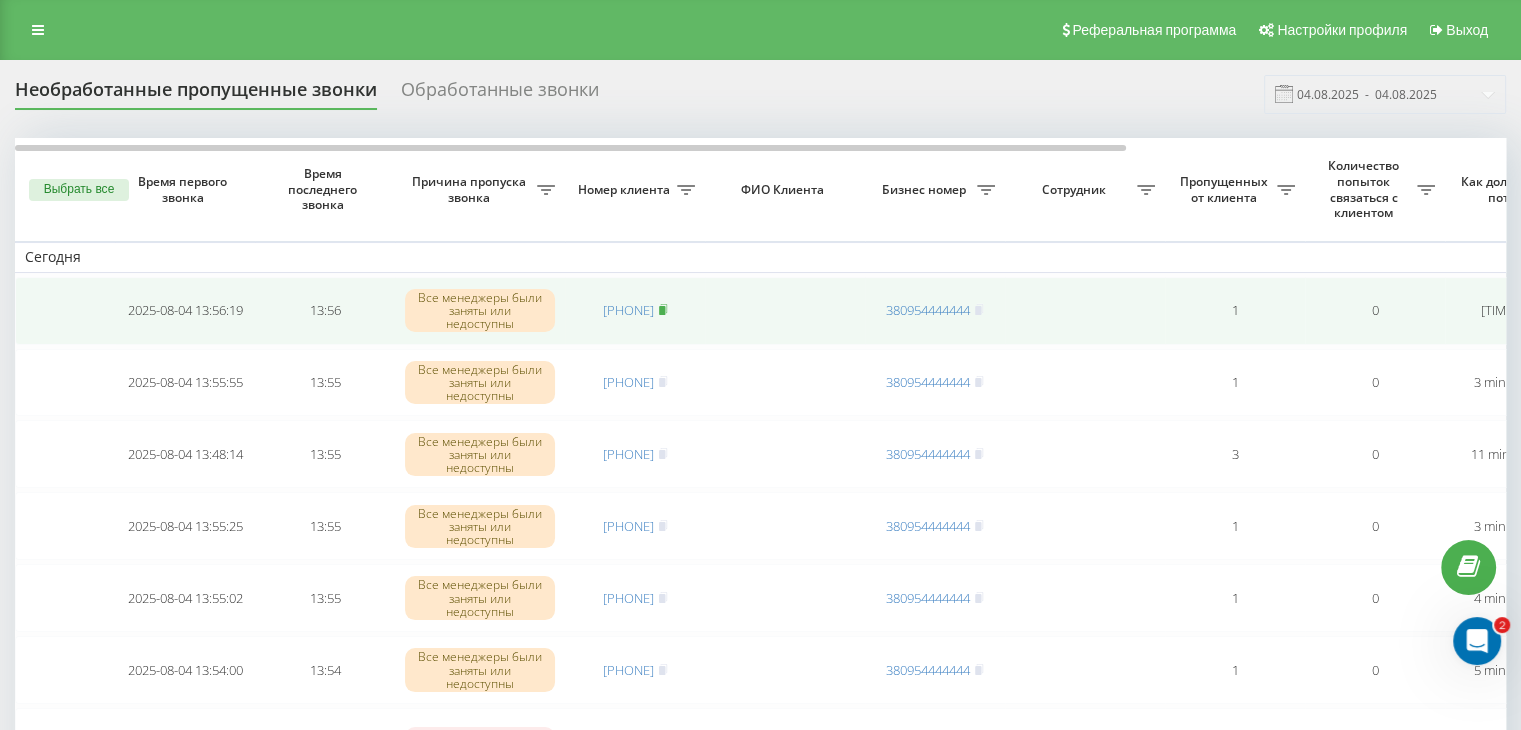 click 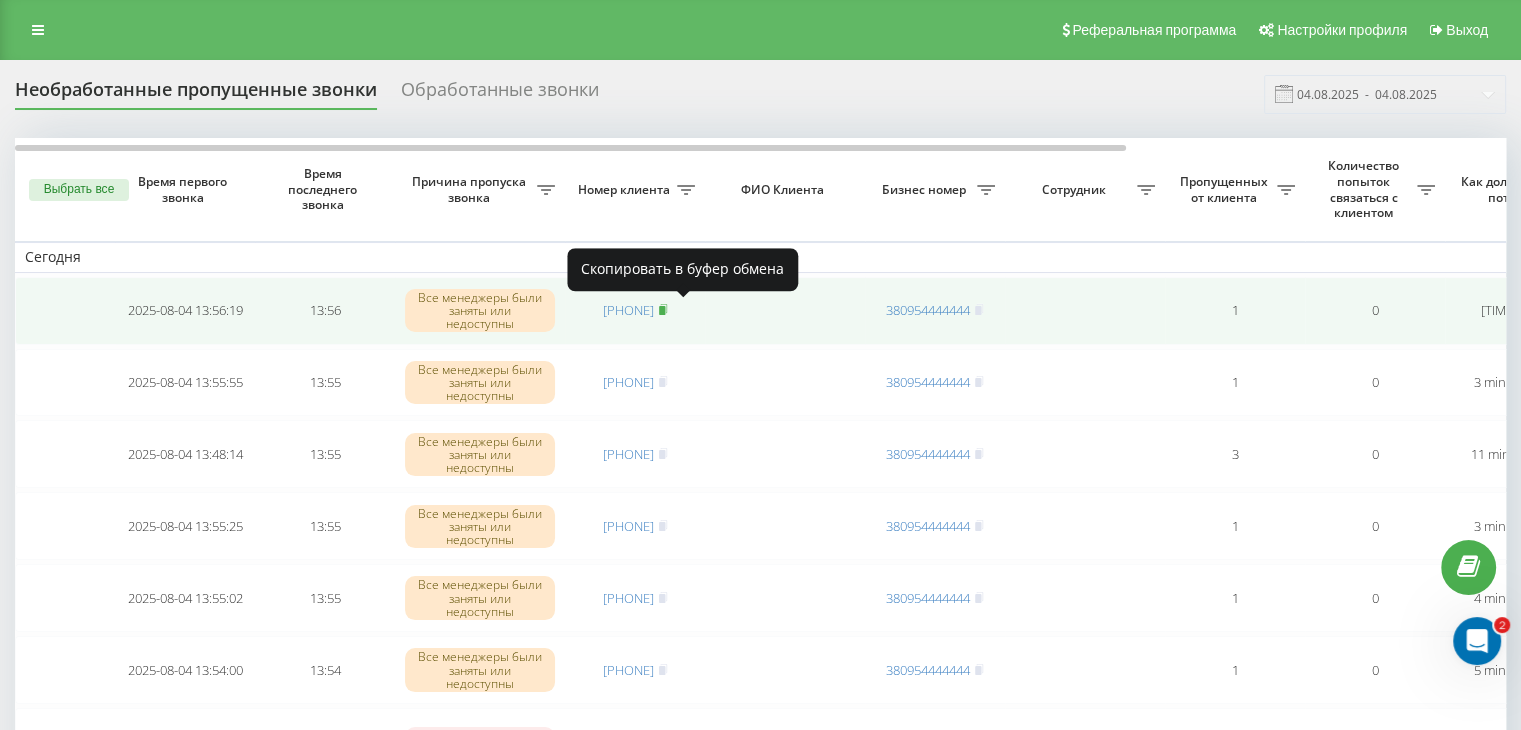 click 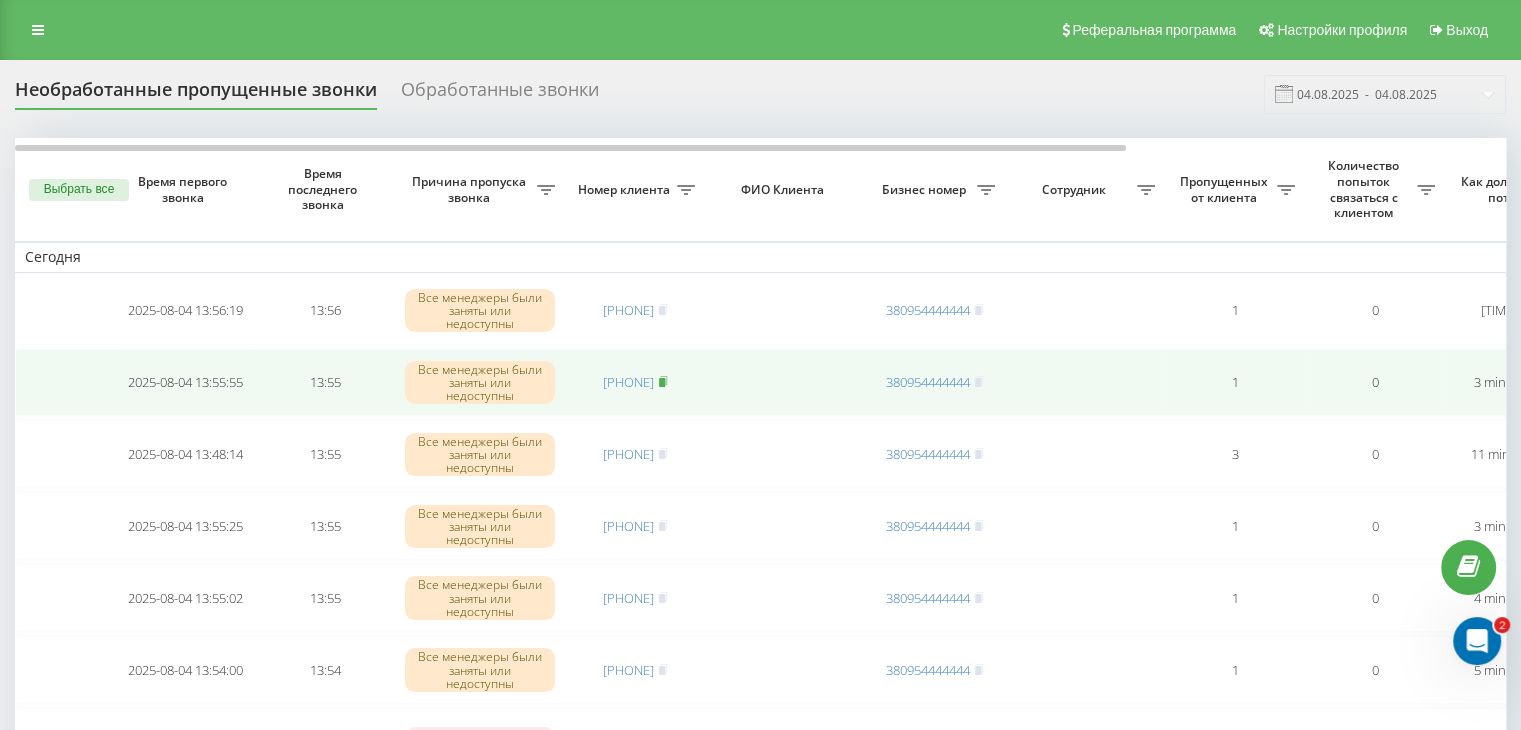click 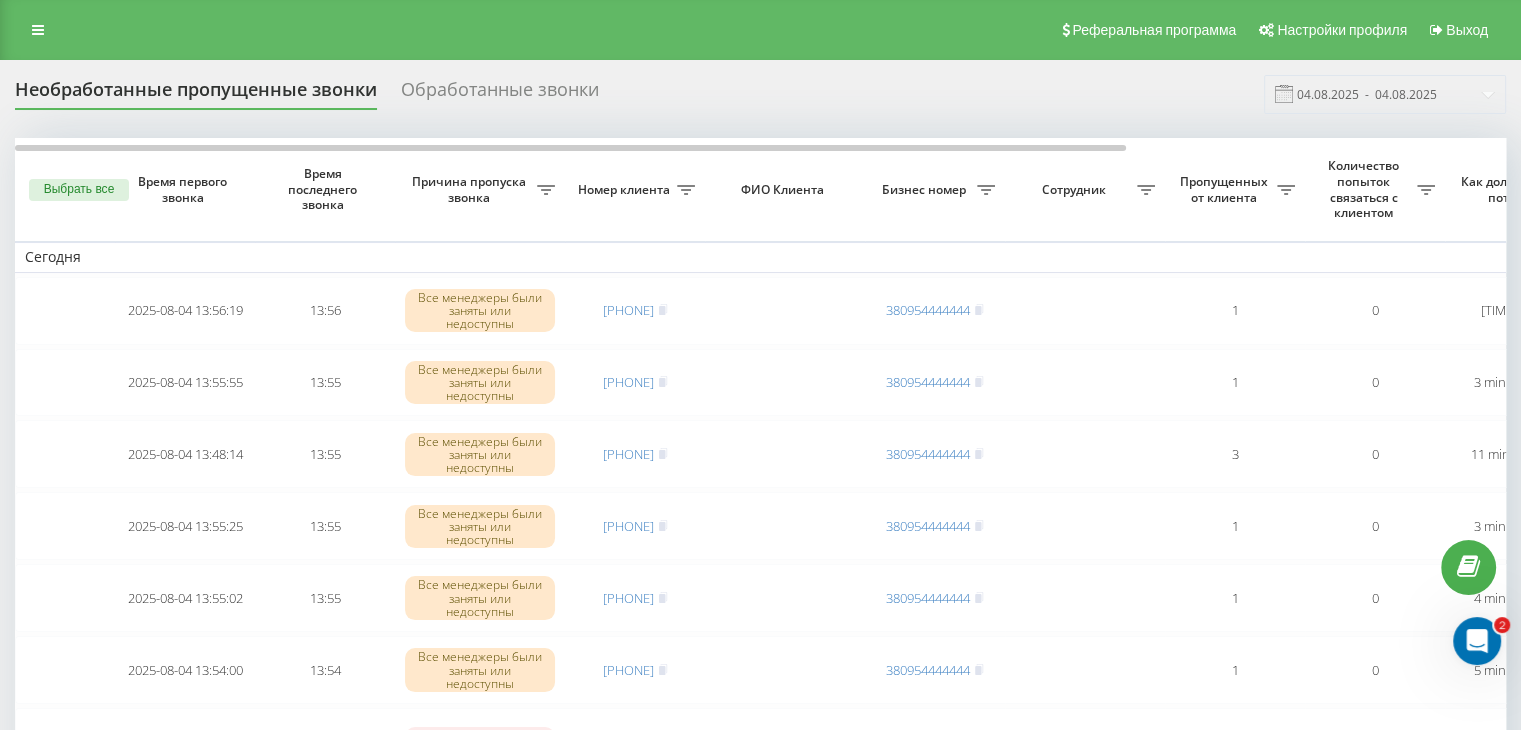 click on "Необработанные пропущенные звонки Обработанные звонки 04.08.2025  -  04.08.2025" at bounding box center [760, 94] 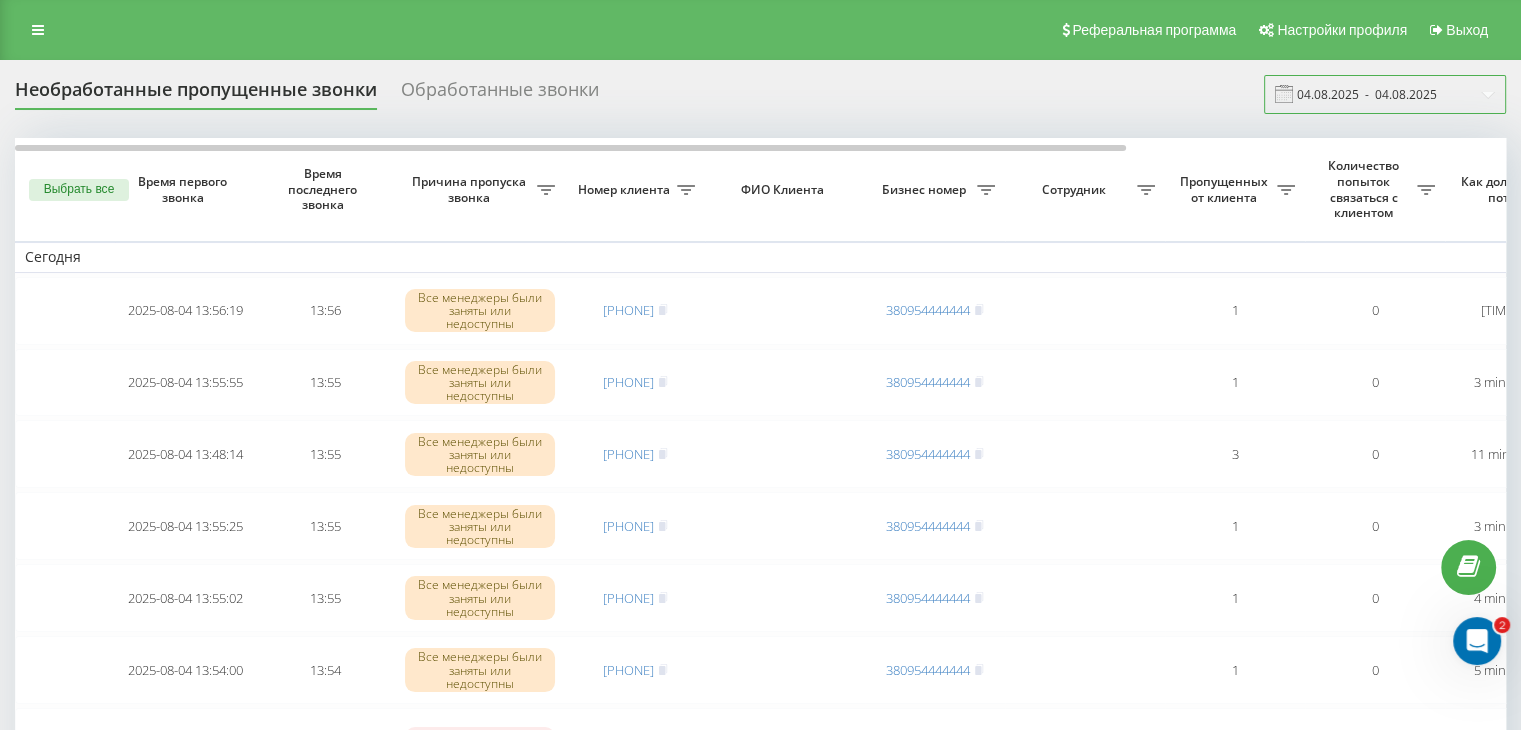 click on "04.08.2025  -  04.08.2025" at bounding box center (1385, 94) 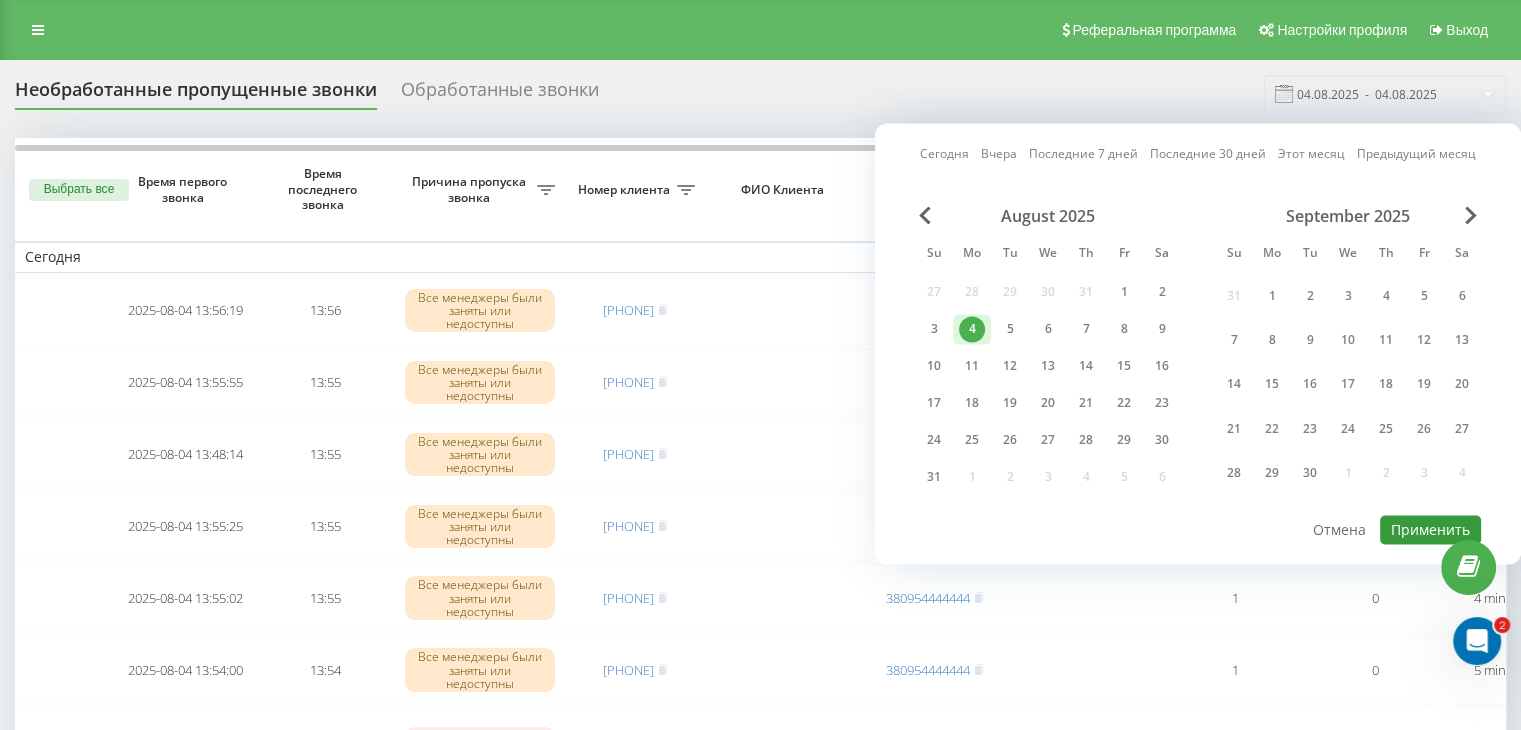 click on "Применить" at bounding box center (1430, 529) 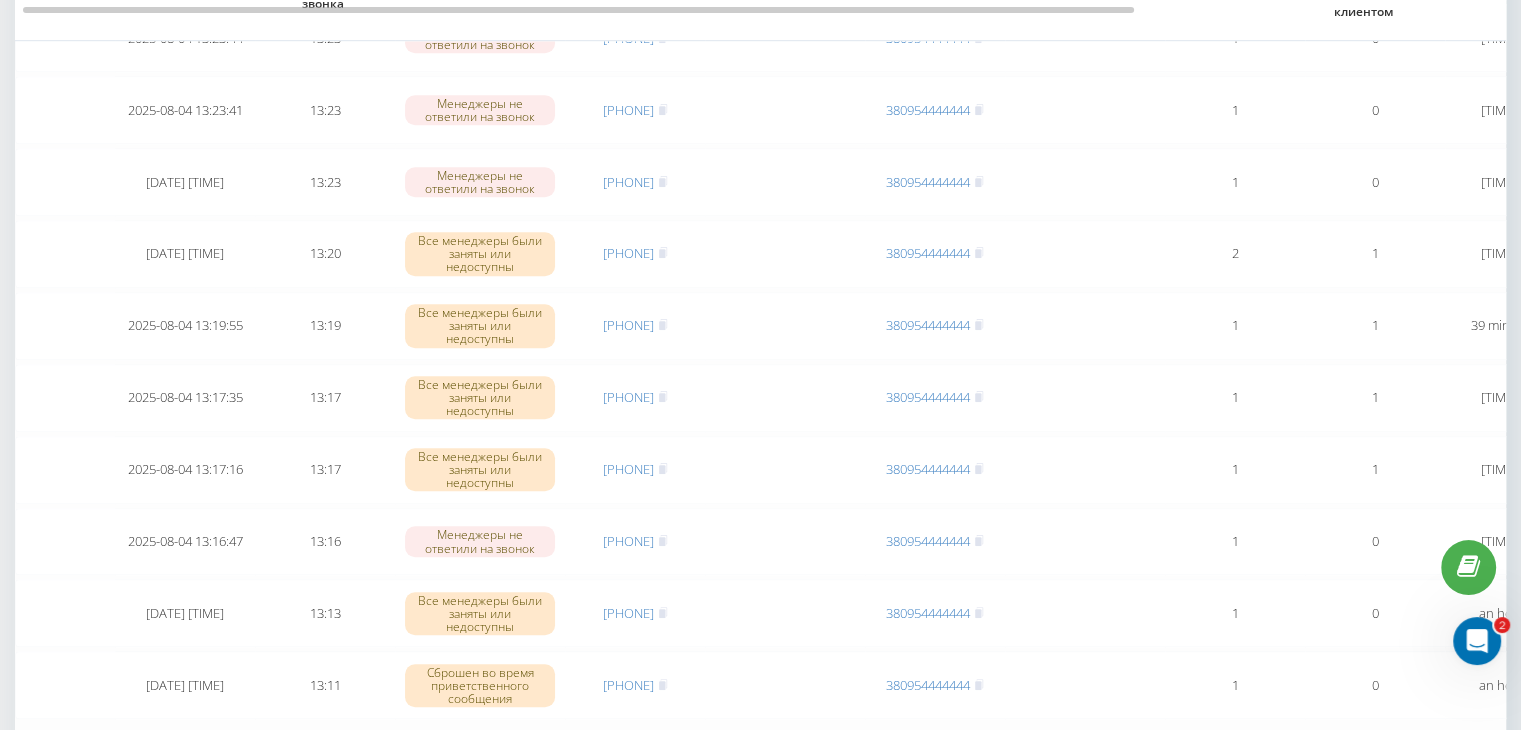 scroll, scrollTop: 1300, scrollLeft: 0, axis: vertical 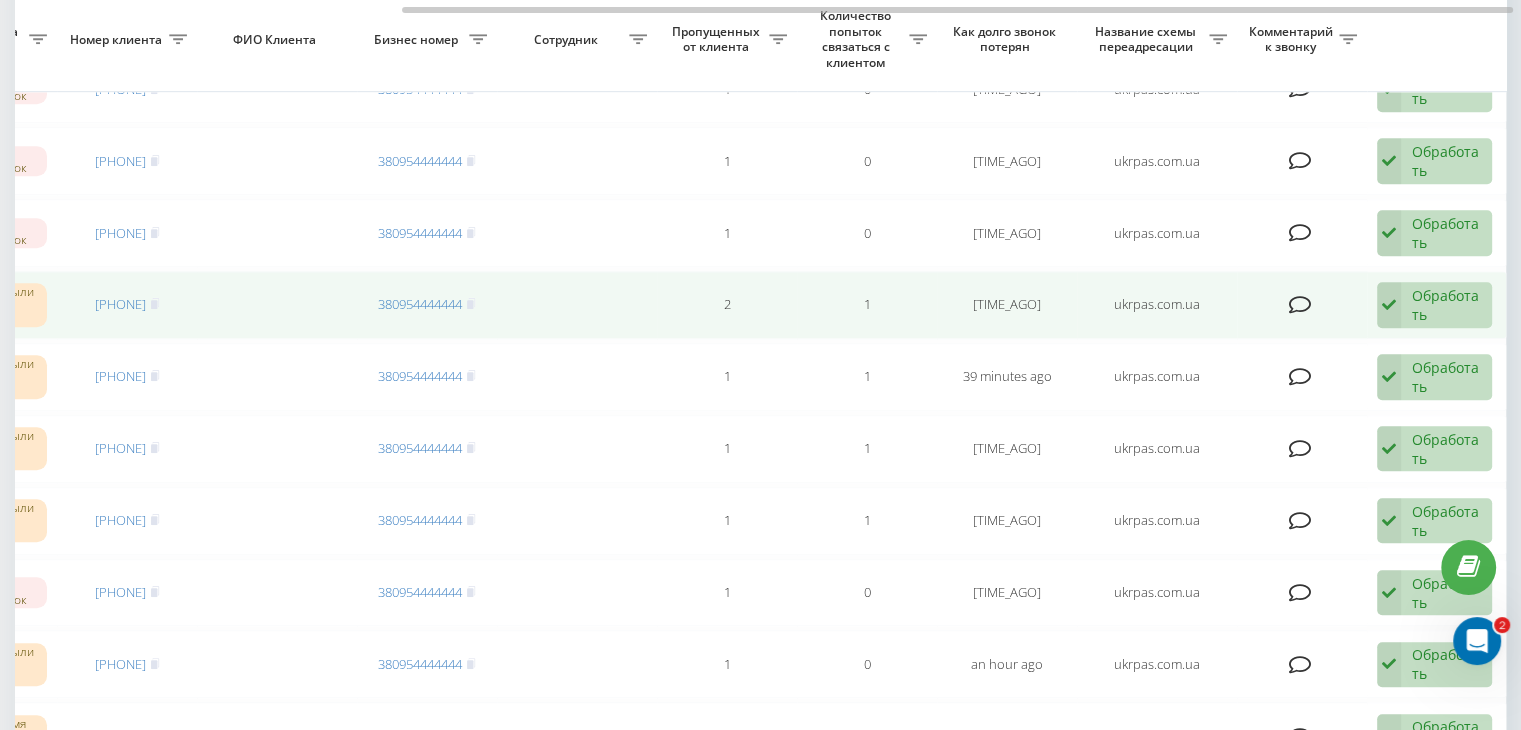 click on "Обработать" at bounding box center (1446, 305) 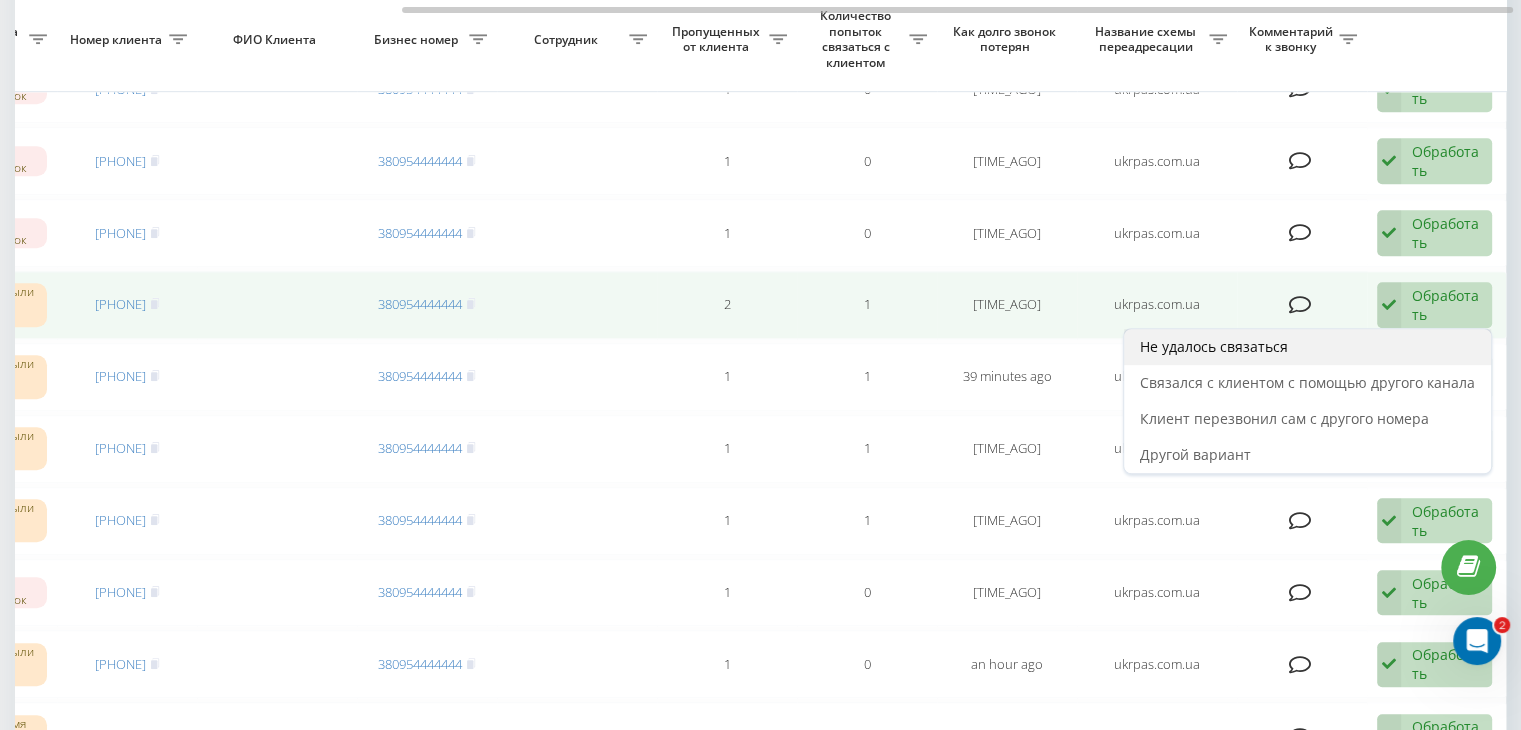 click on "Не удалось связаться" at bounding box center [1307, 347] 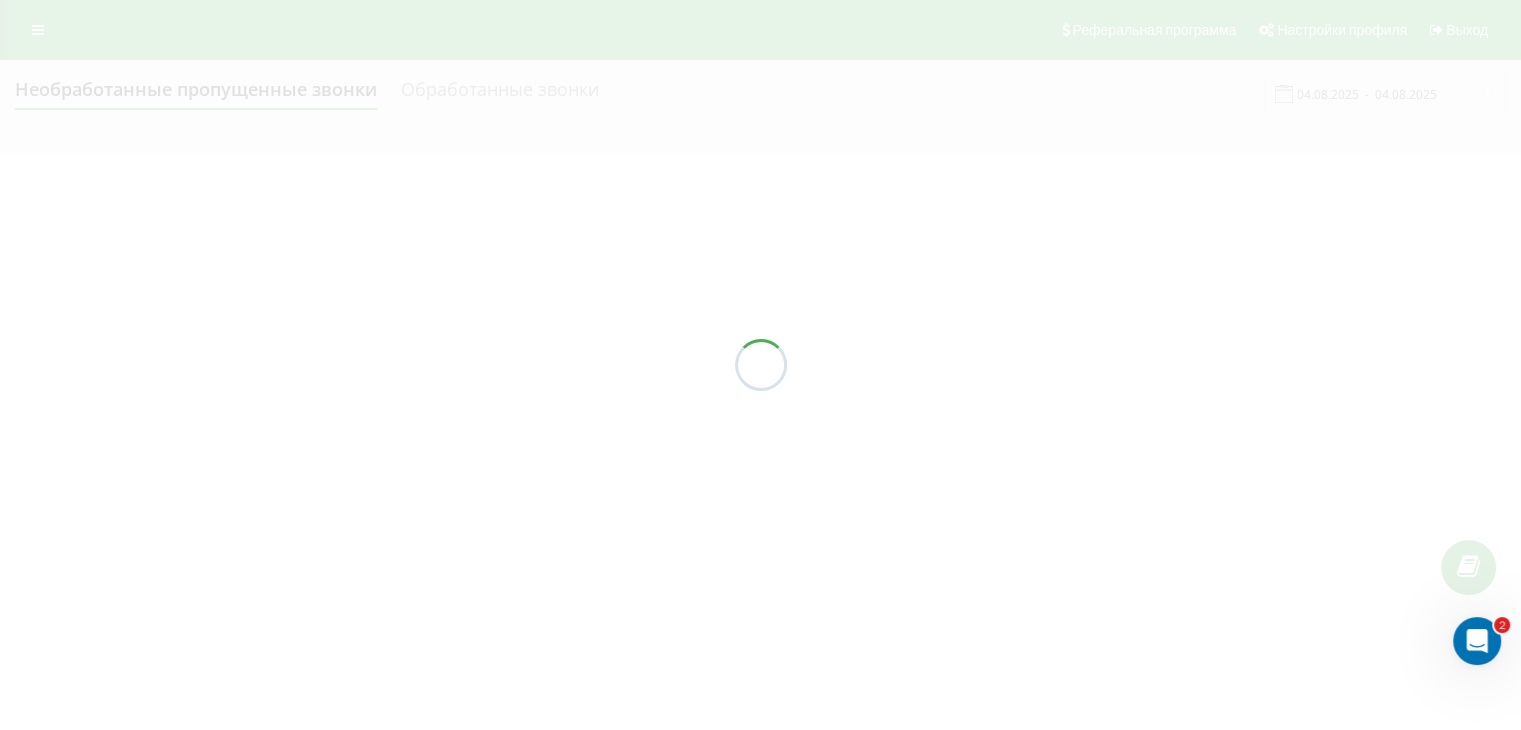 scroll, scrollTop: 0, scrollLeft: 0, axis: both 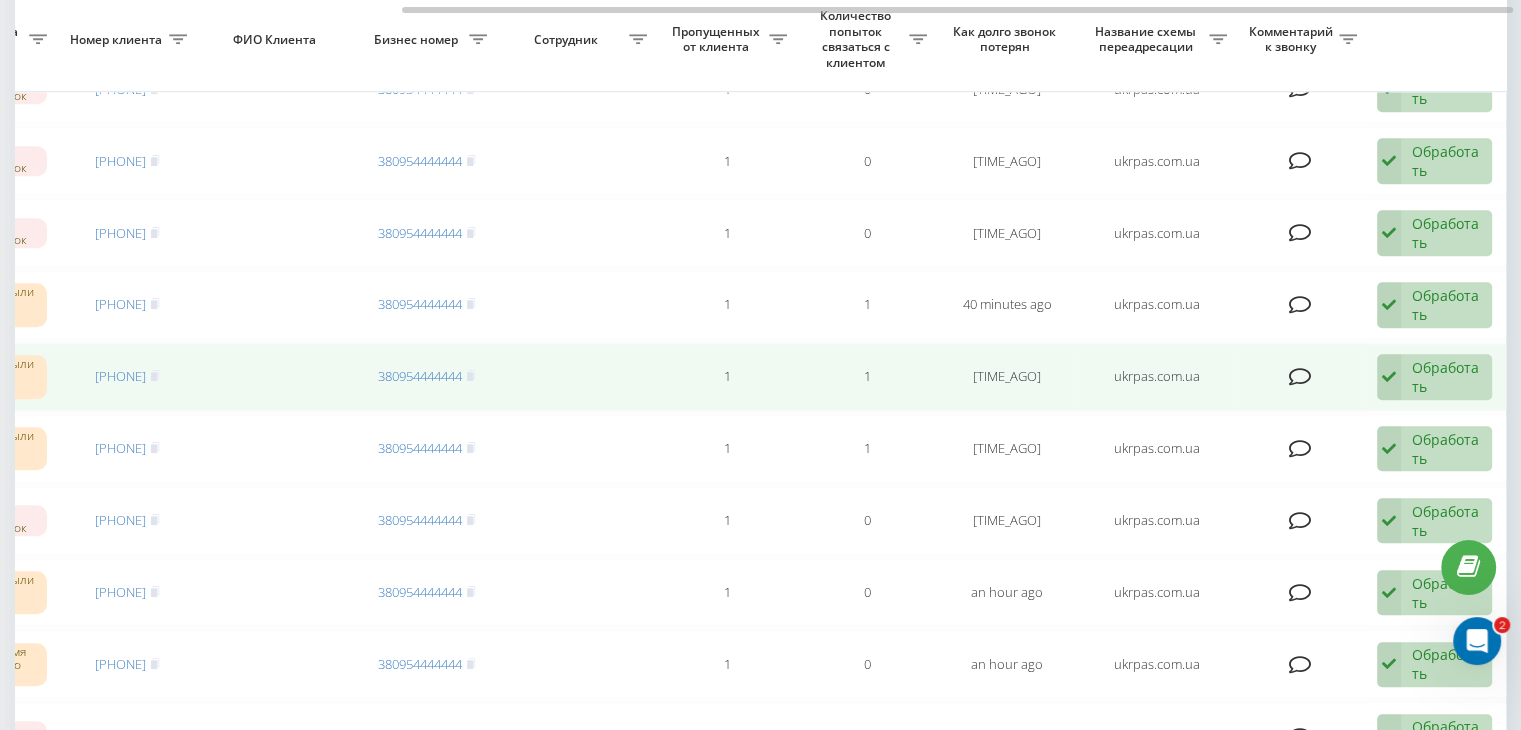 click on "Обработать" at bounding box center (1446, 377) 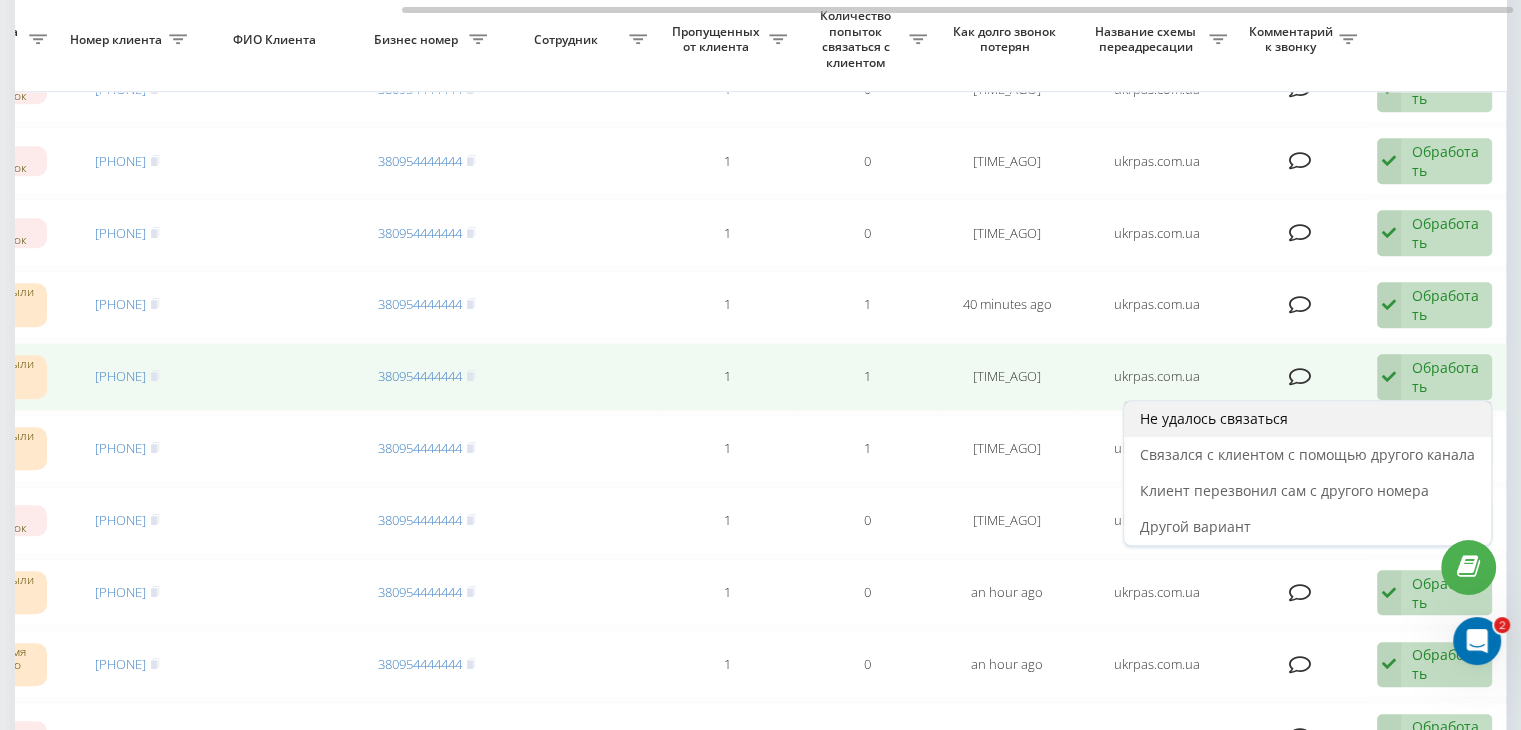click on "Не удалось связаться" at bounding box center (1307, 419) 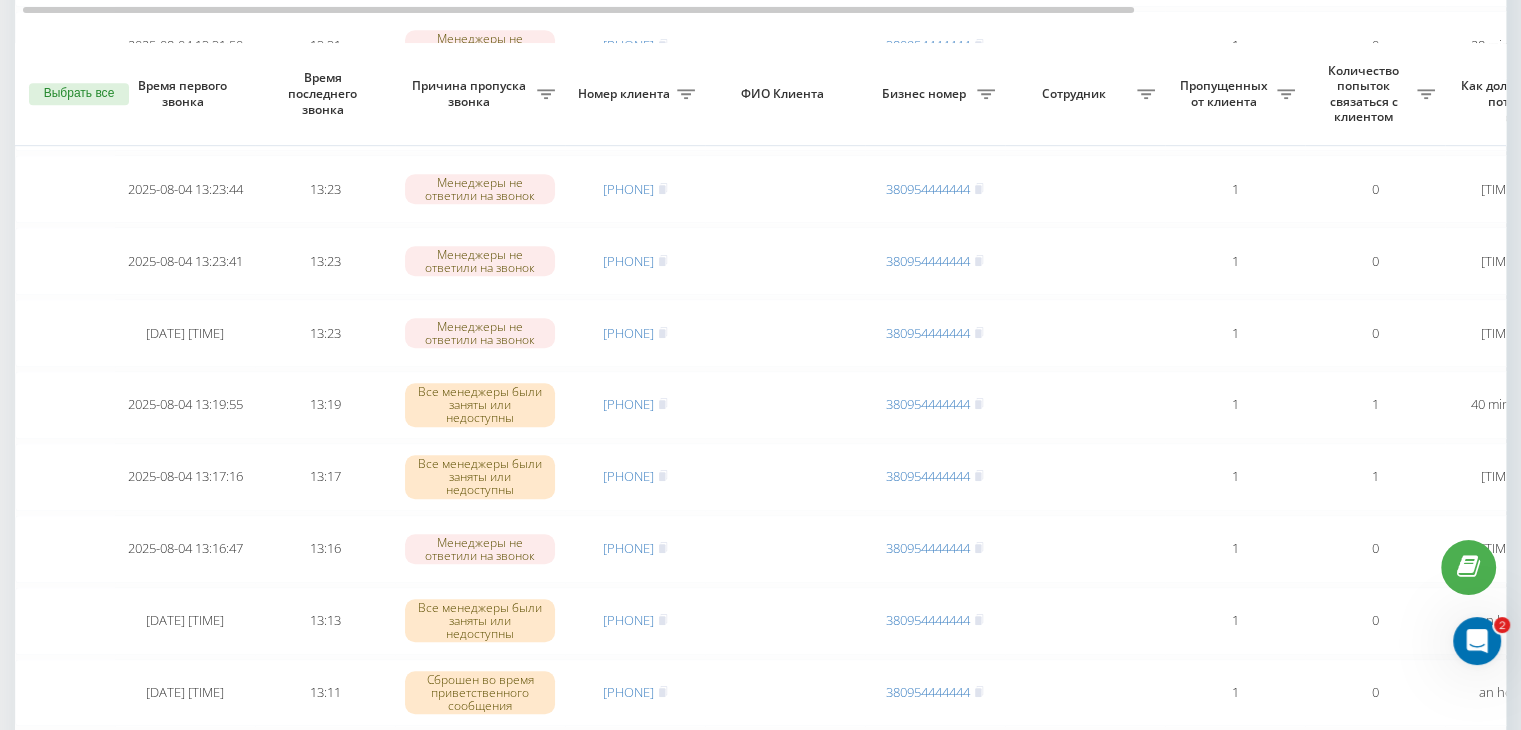 scroll, scrollTop: 1300, scrollLeft: 0, axis: vertical 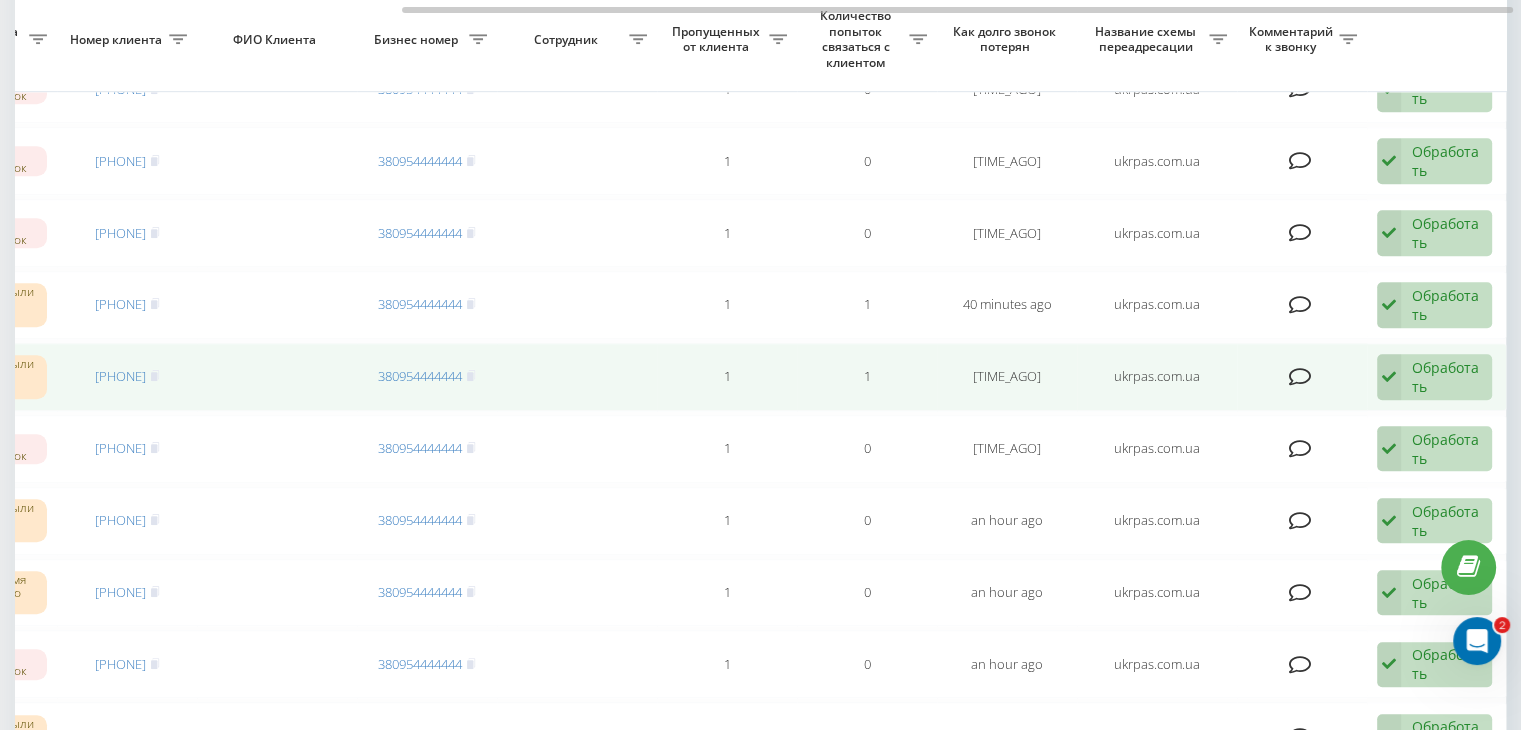 click on "Обработать" at bounding box center [1446, 377] 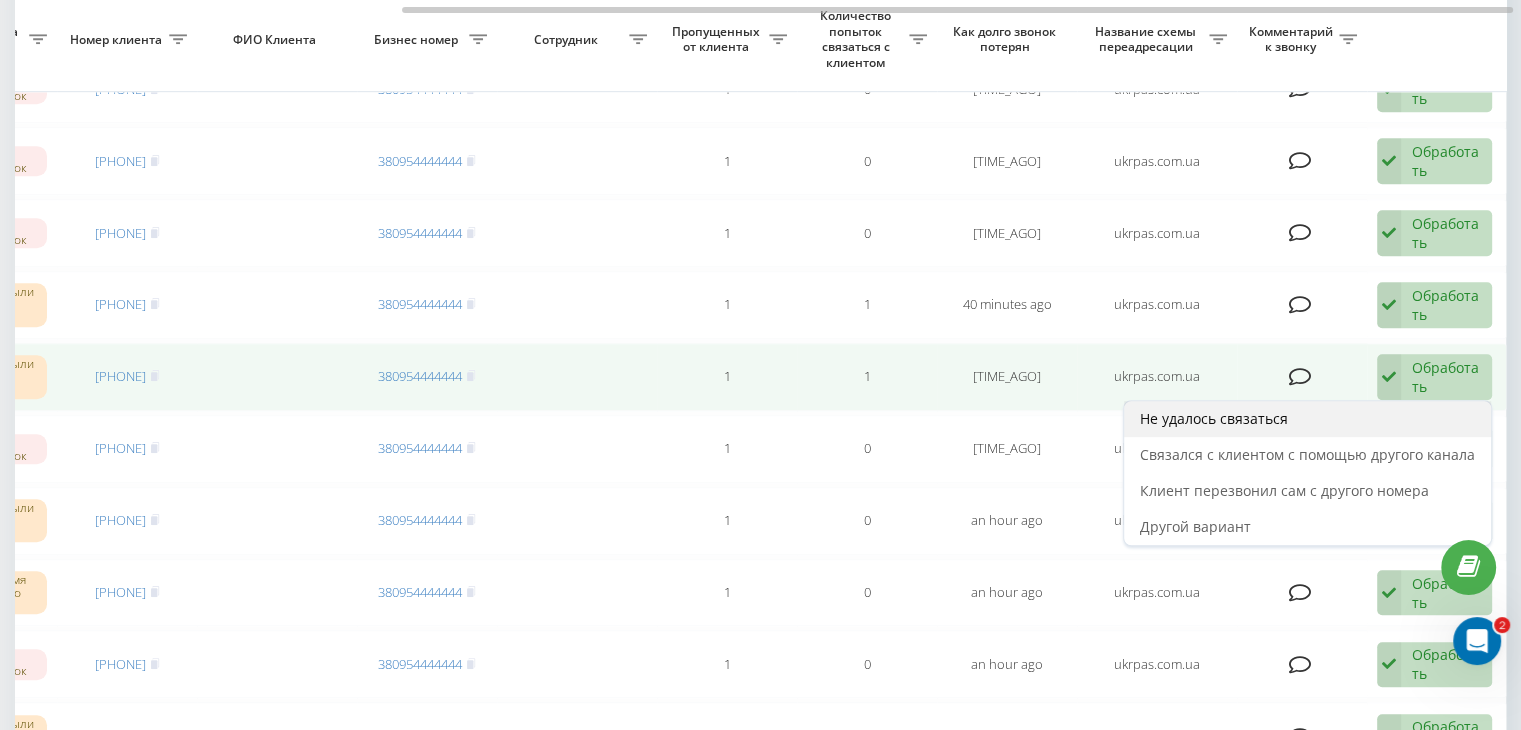 click on "Не удалось связаться" at bounding box center (1307, 419) 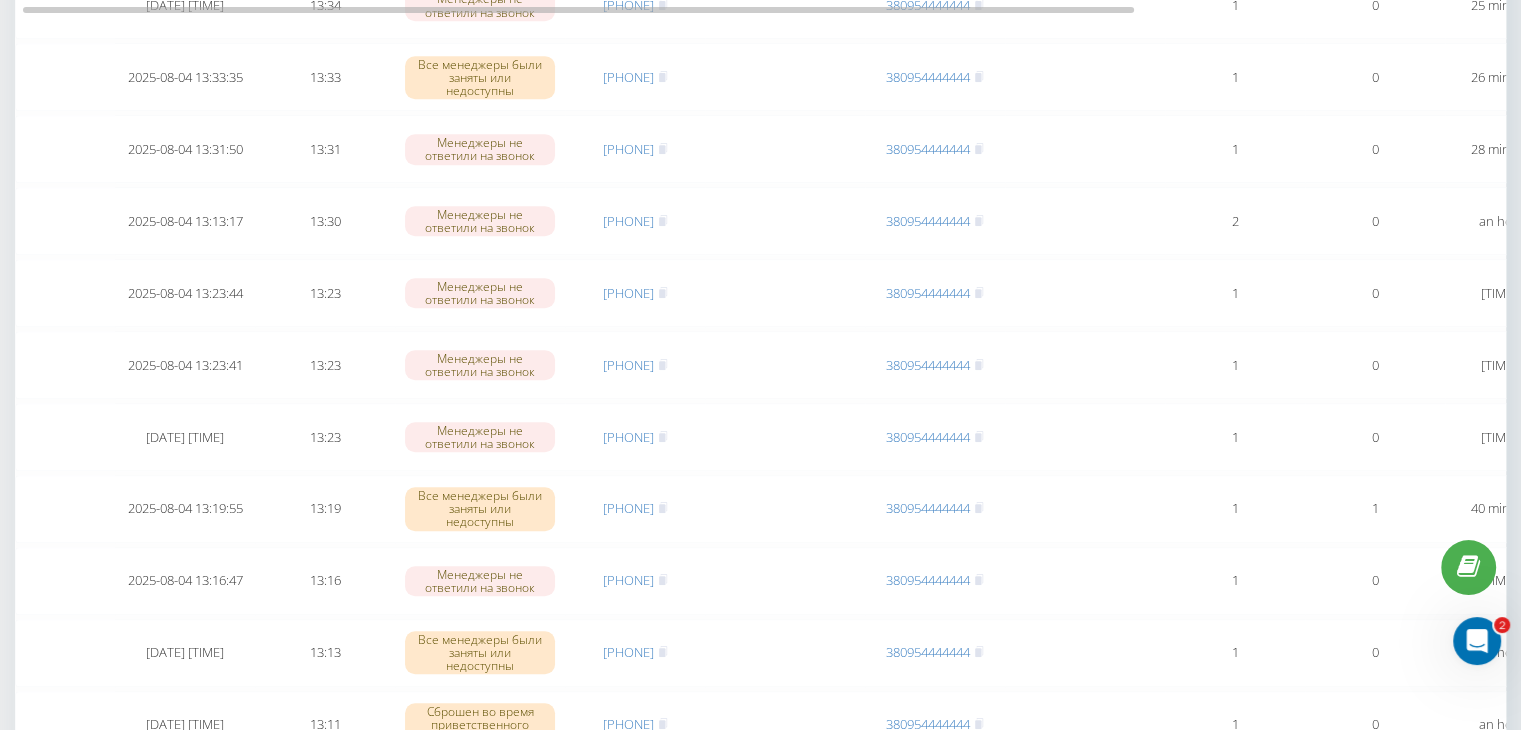 scroll, scrollTop: 1200, scrollLeft: 0, axis: vertical 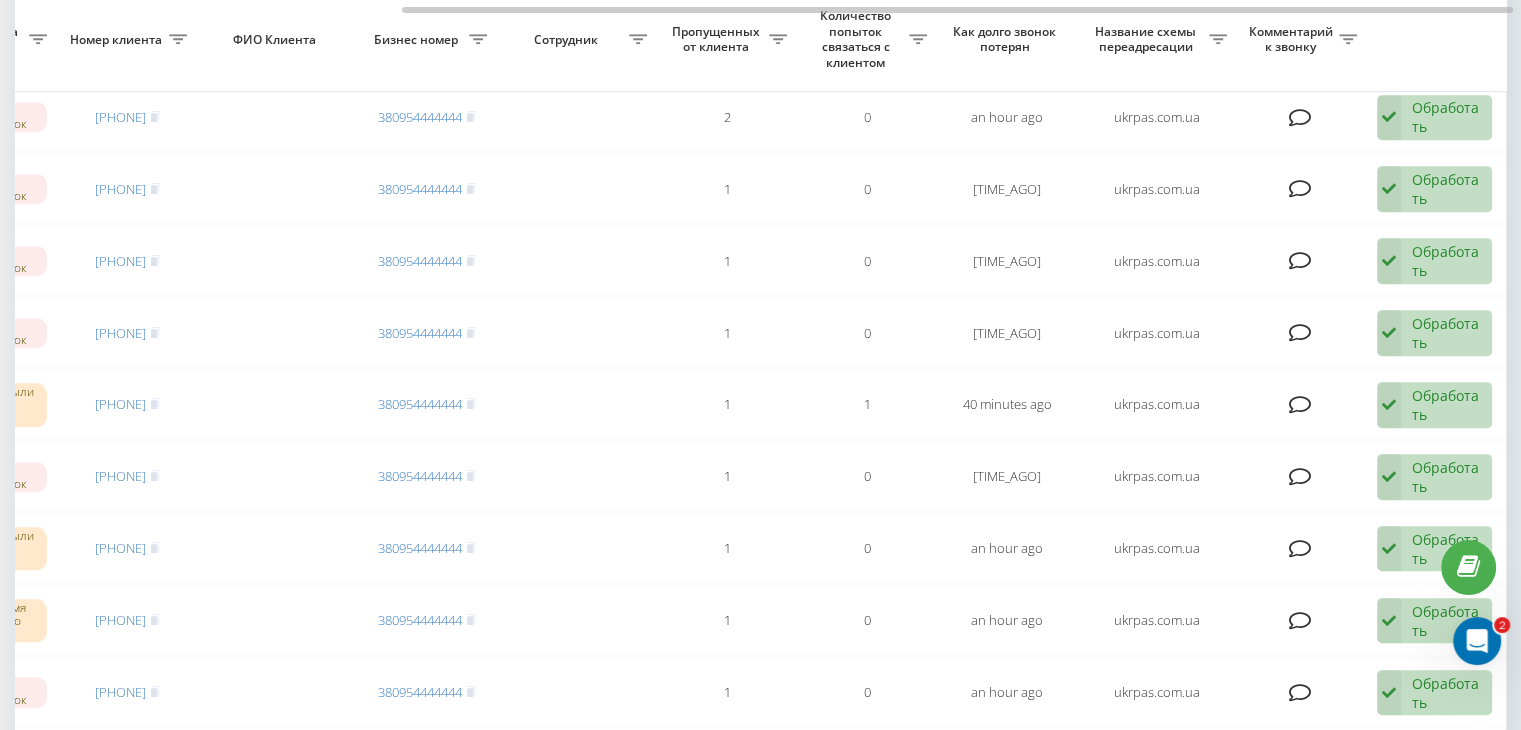 click on "Обработать Не удалось связаться Связался с клиентом с помощью другого канала Клиент перезвонил сам с другого номера Другой вариант" at bounding box center (1434, 405) 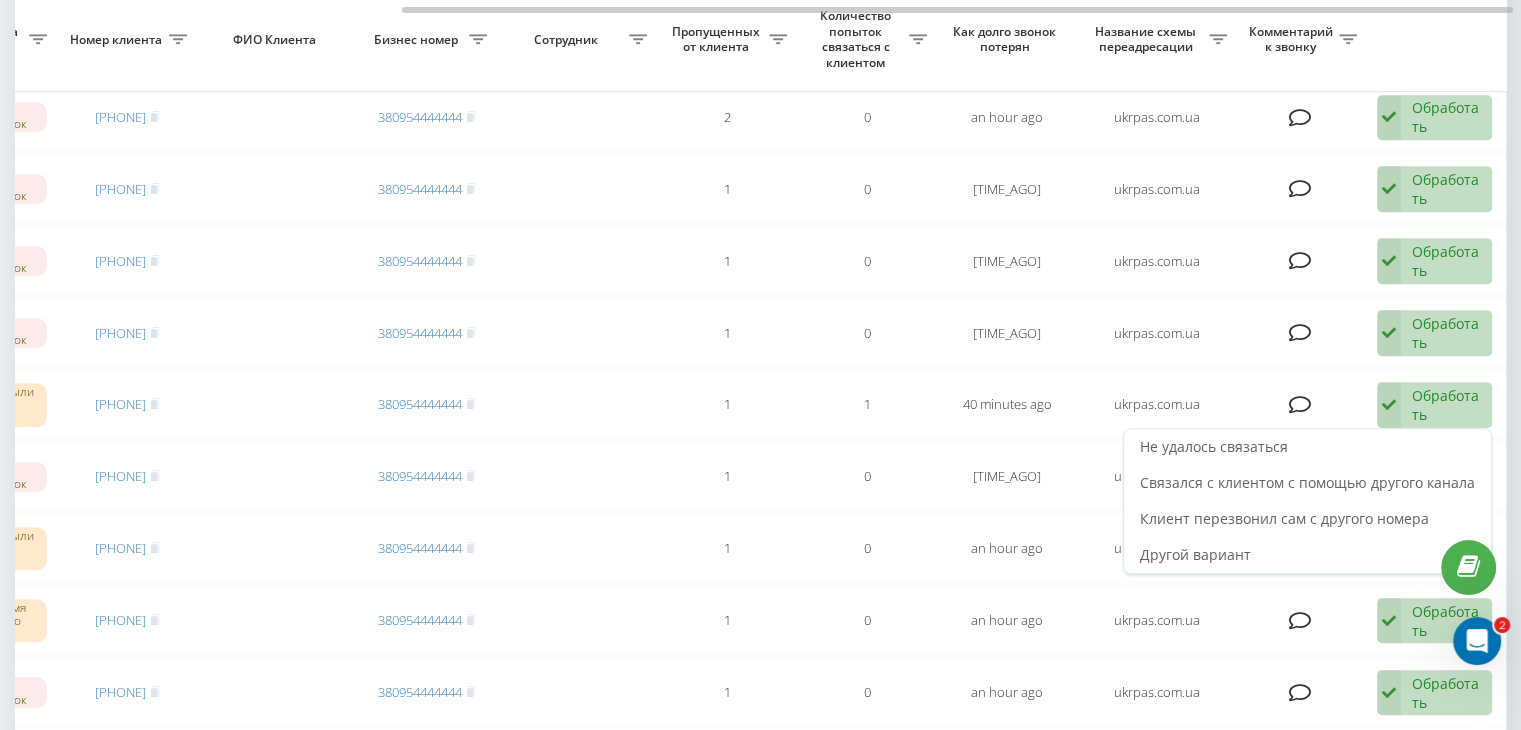 click on "Не удалось связаться" at bounding box center [1307, 447] 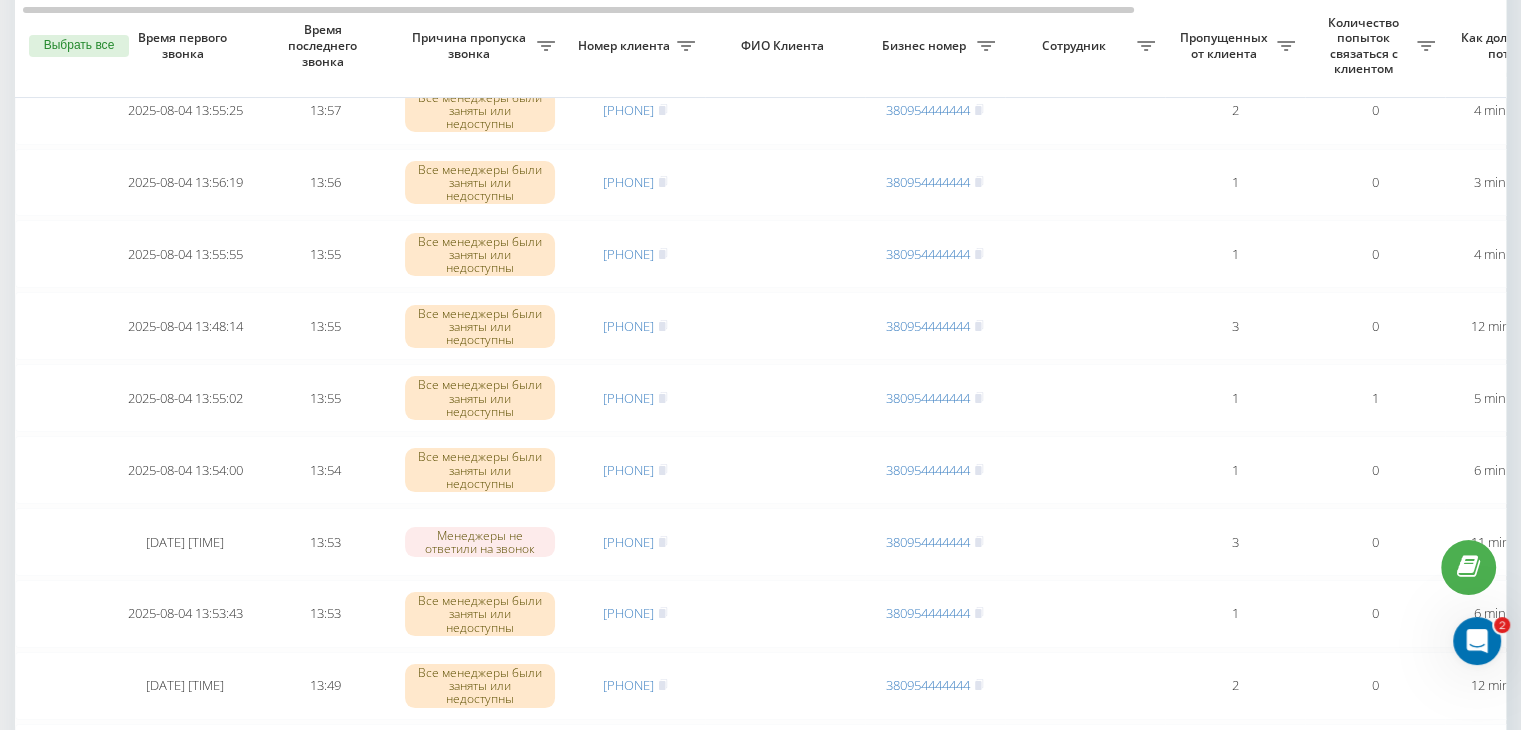 scroll, scrollTop: 300, scrollLeft: 0, axis: vertical 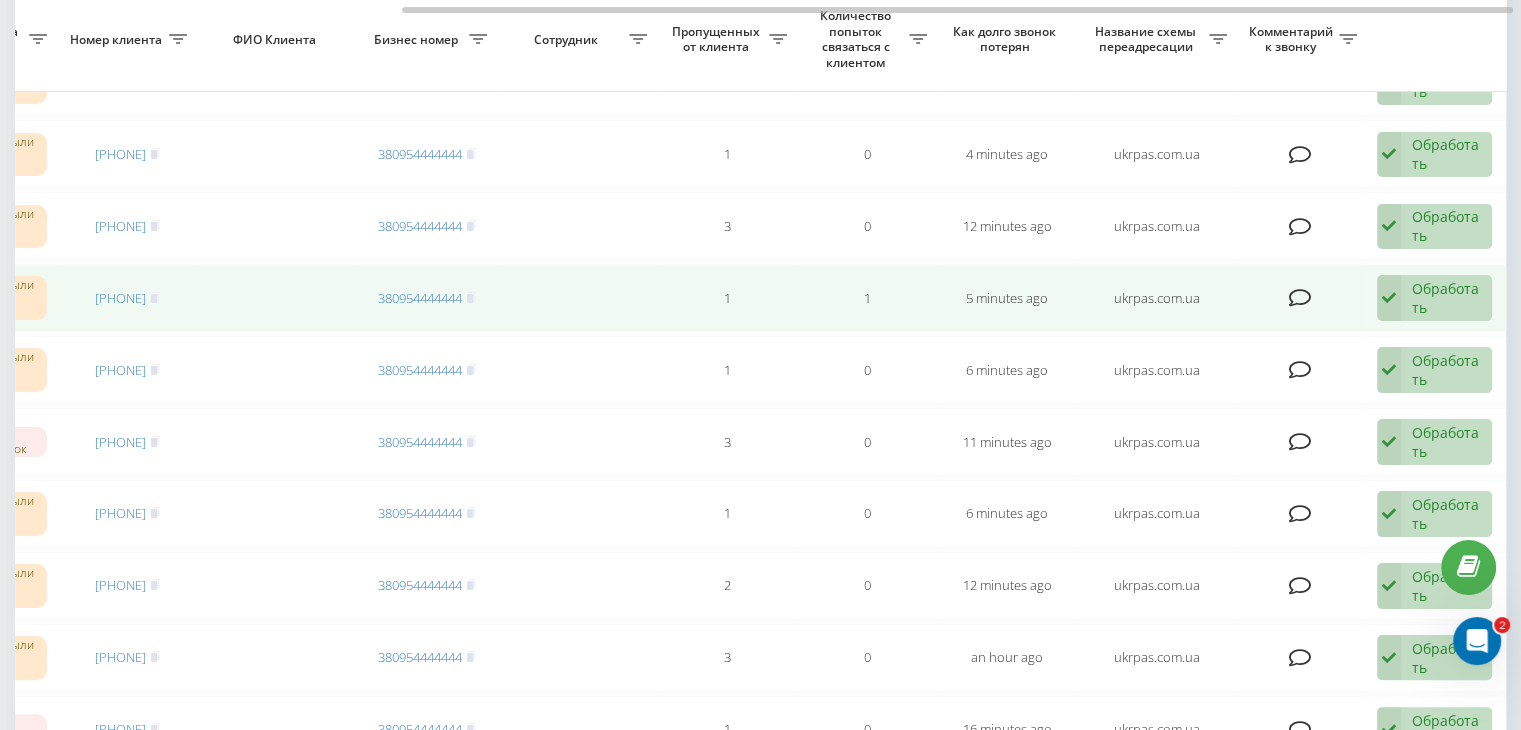 click on "Обработать" at bounding box center [1446, 298] 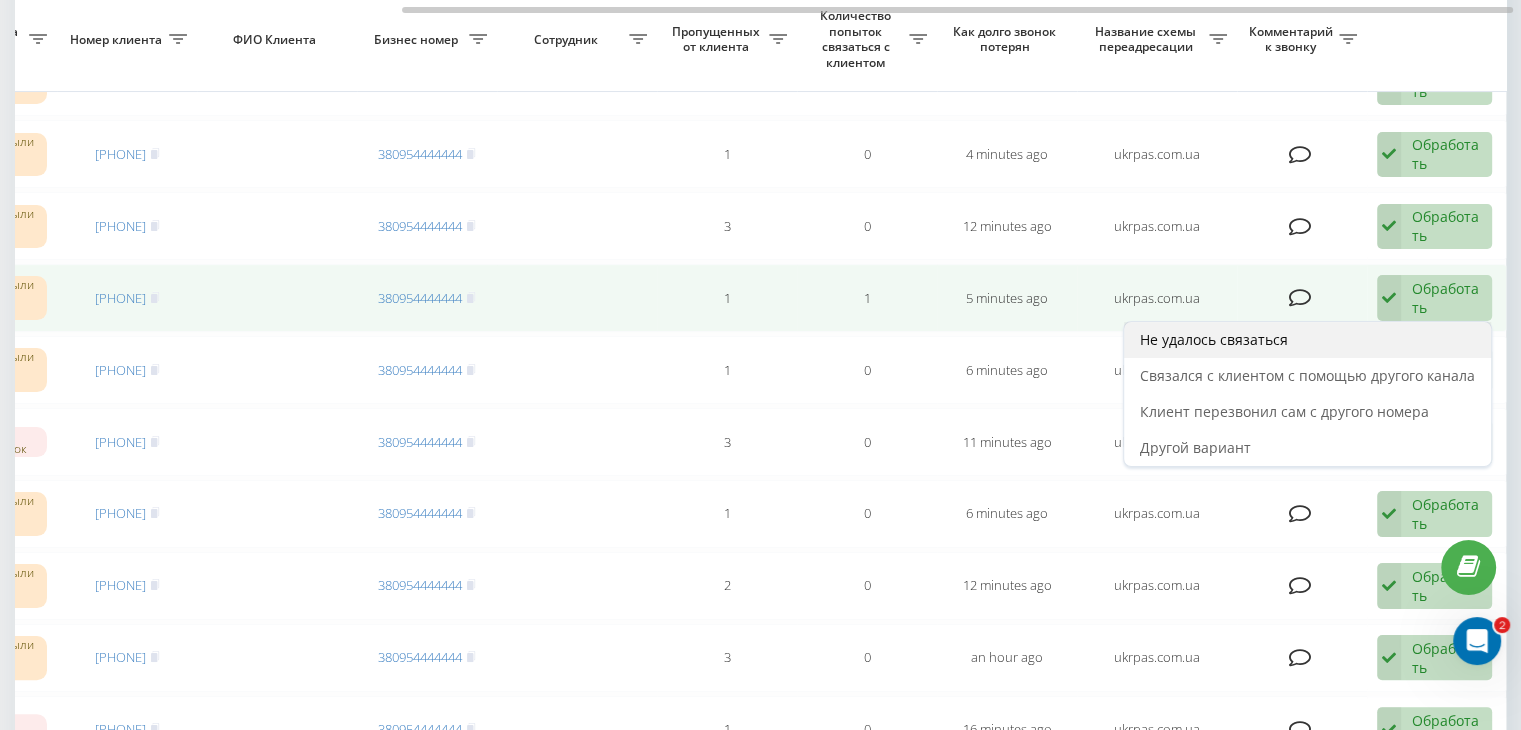 click on "Не удалось связаться" at bounding box center [1307, 340] 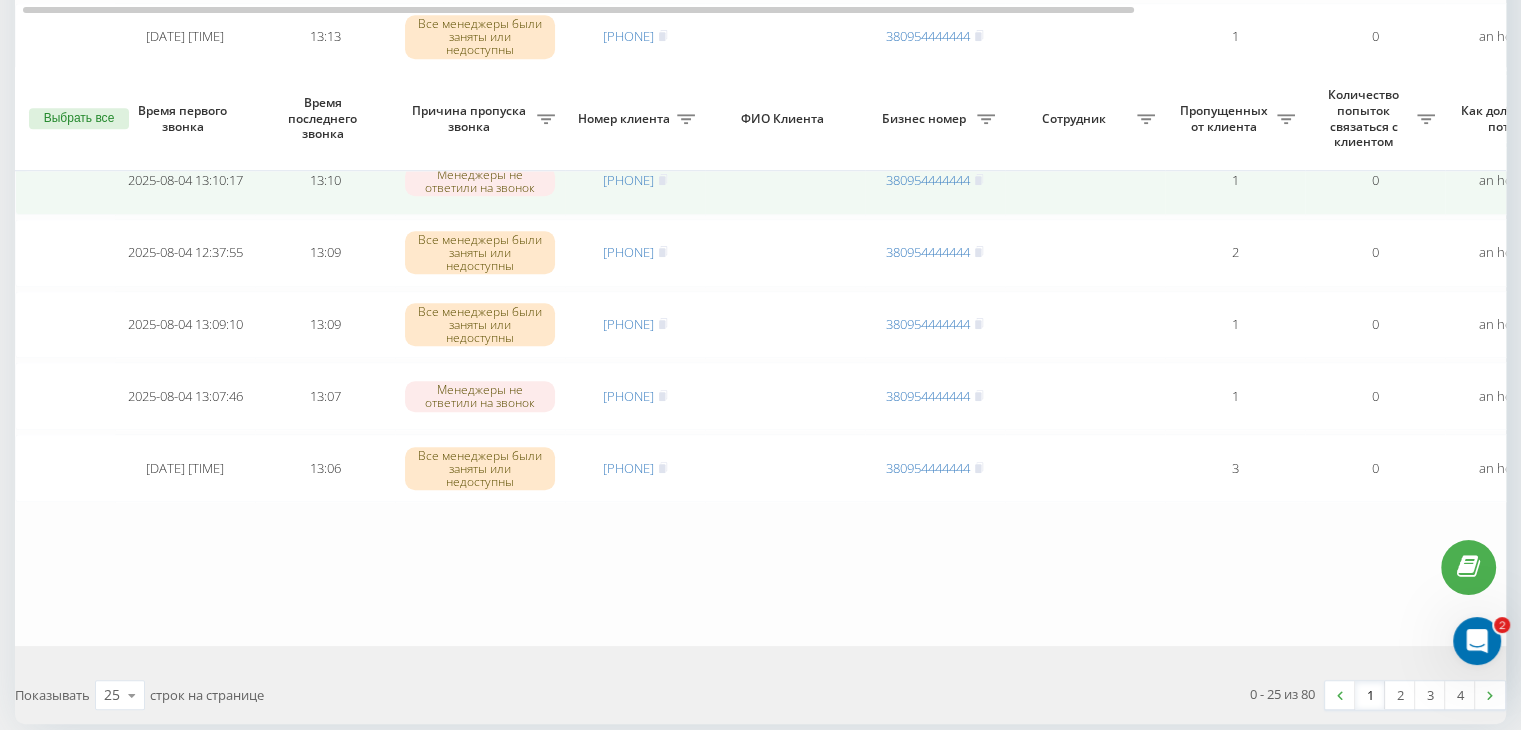 scroll, scrollTop: 1647, scrollLeft: 0, axis: vertical 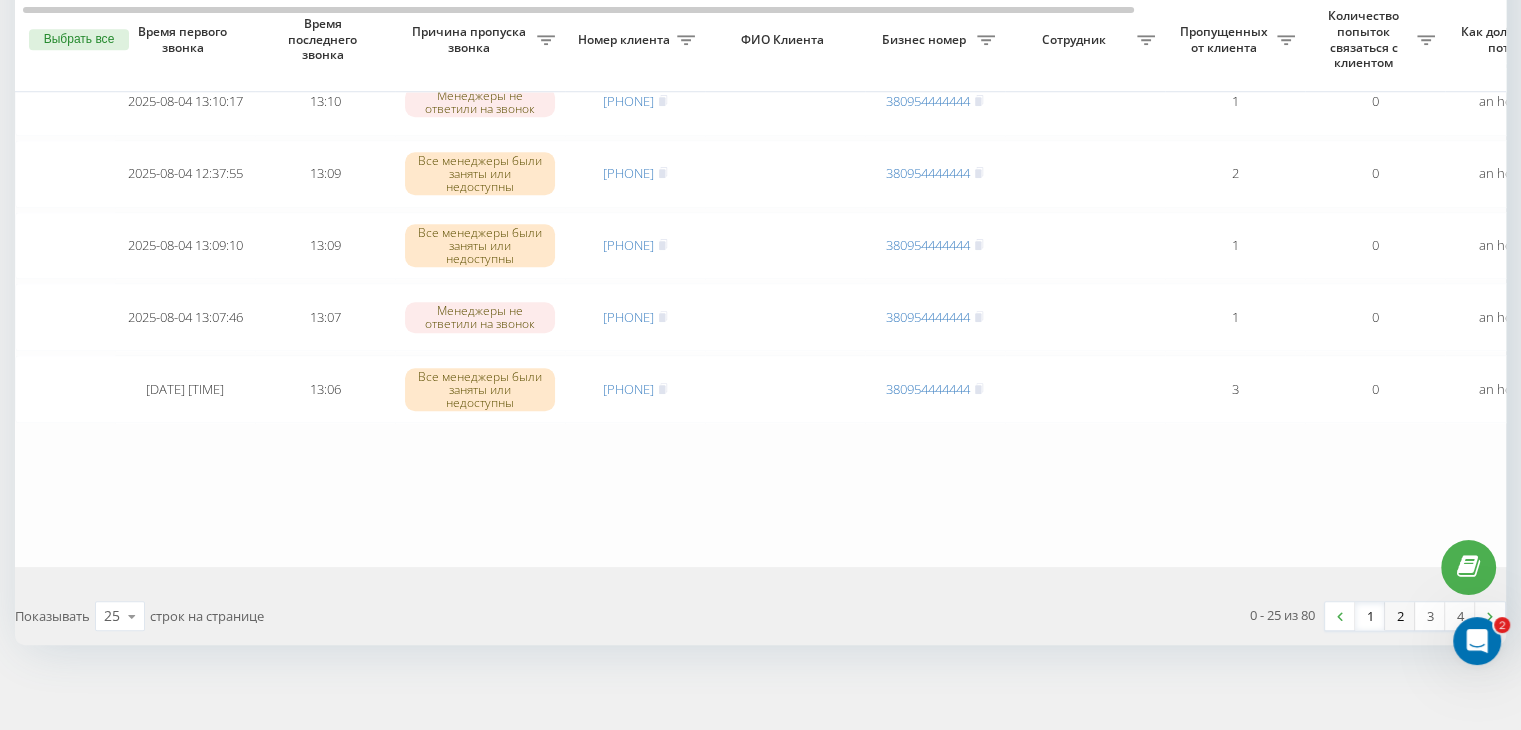 click on "2" at bounding box center [1400, 616] 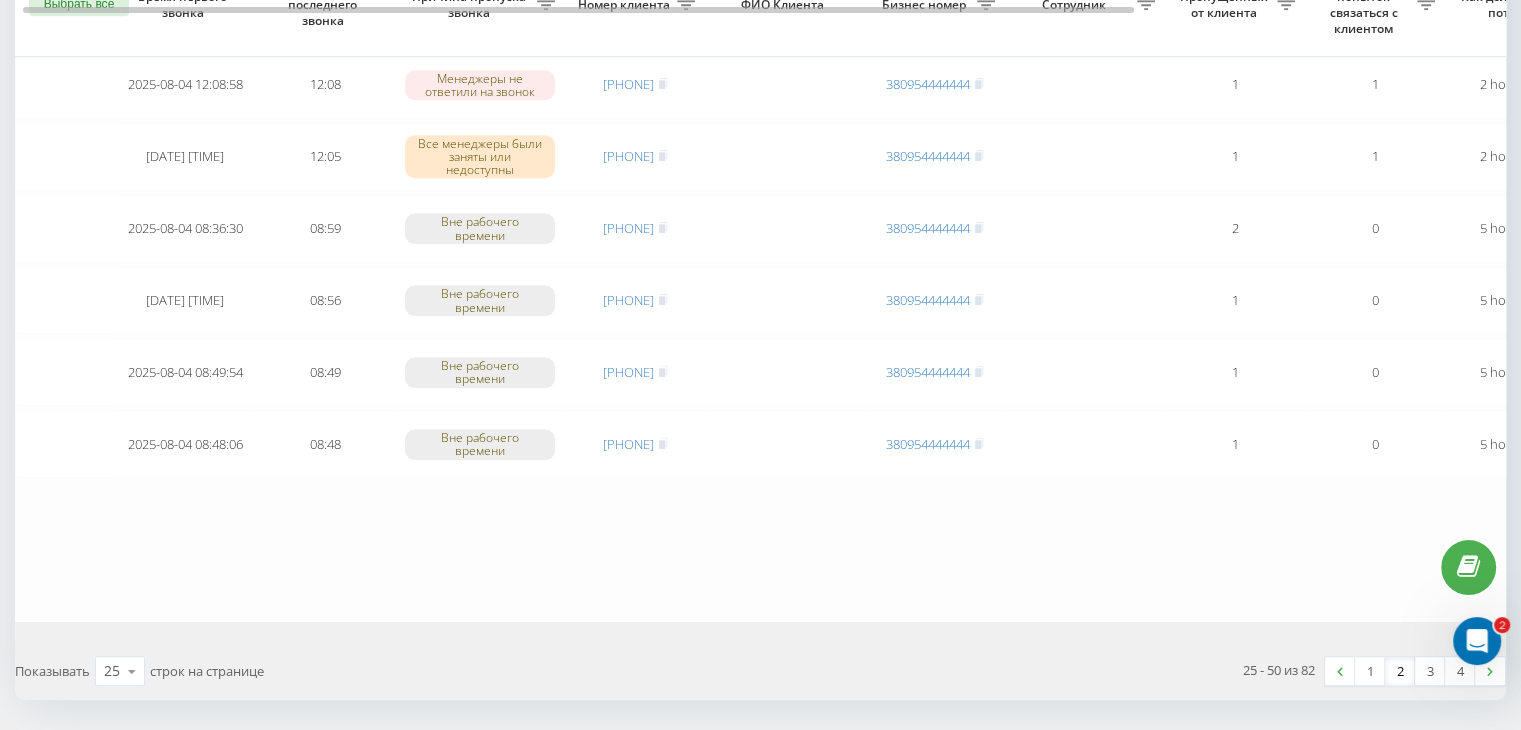 scroll, scrollTop: 1647, scrollLeft: 0, axis: vertical 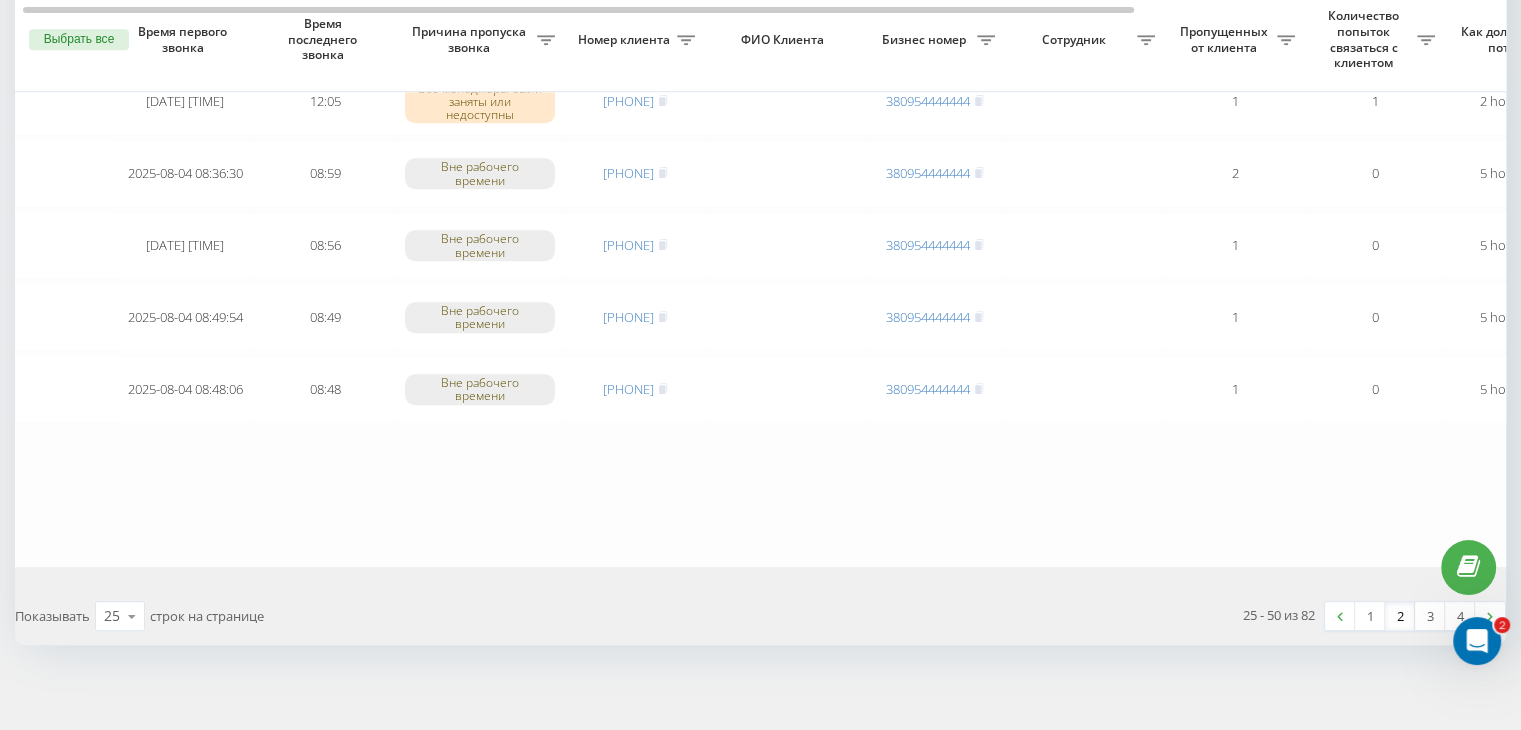 click on "2" at bounding box center (1400, 616) 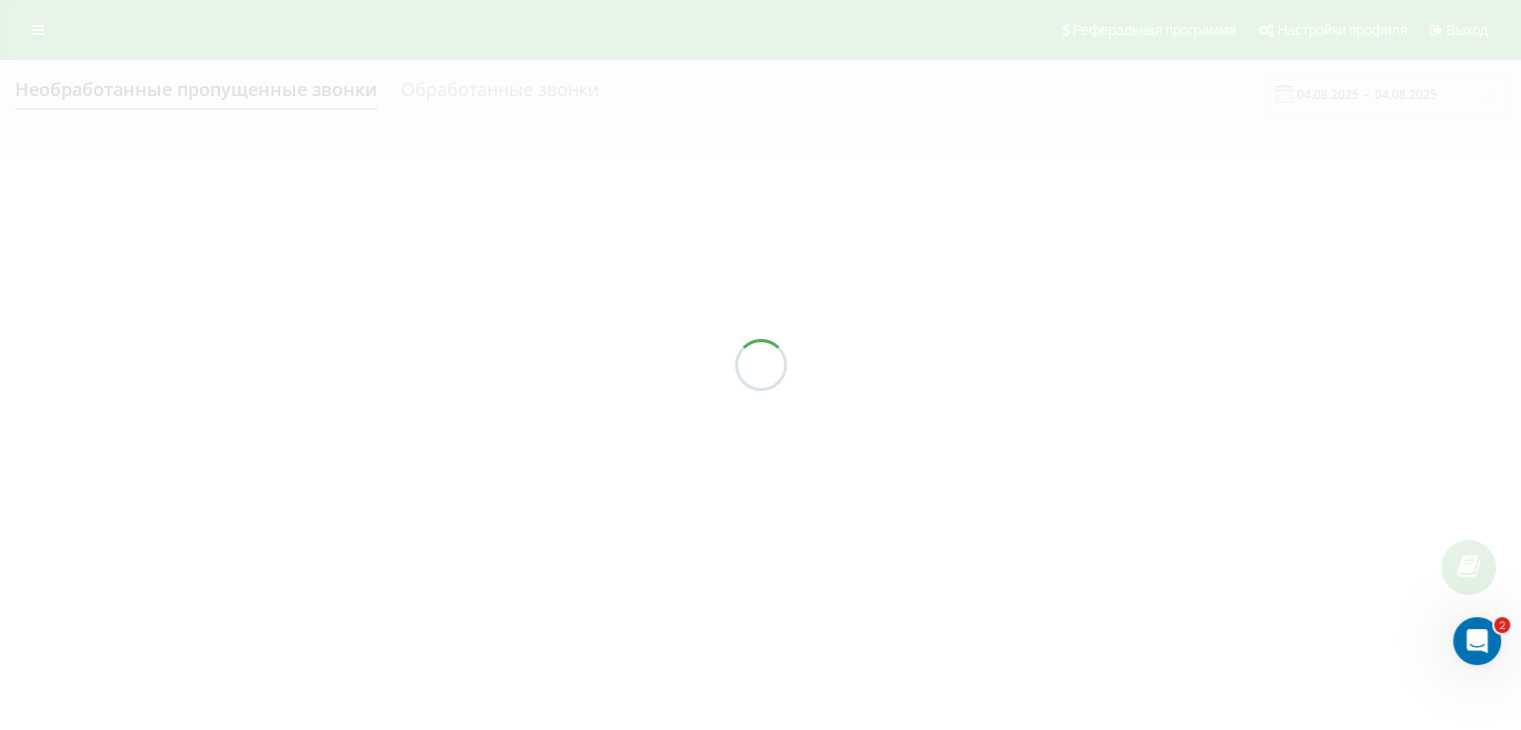 scroll, scrollTop: 0, scrollLeft: 0, axis: both 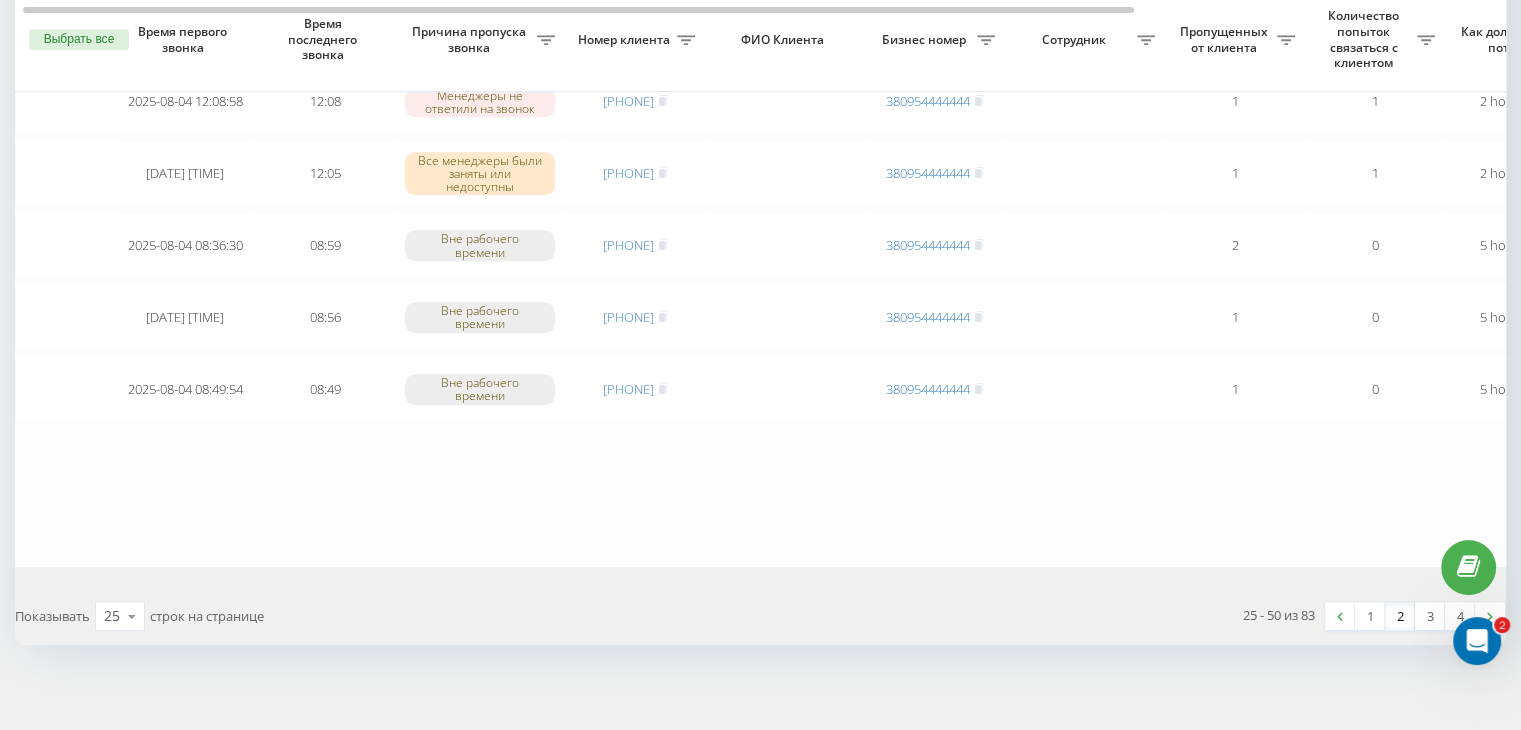 click on "2" at bounding box center [1400, 616] 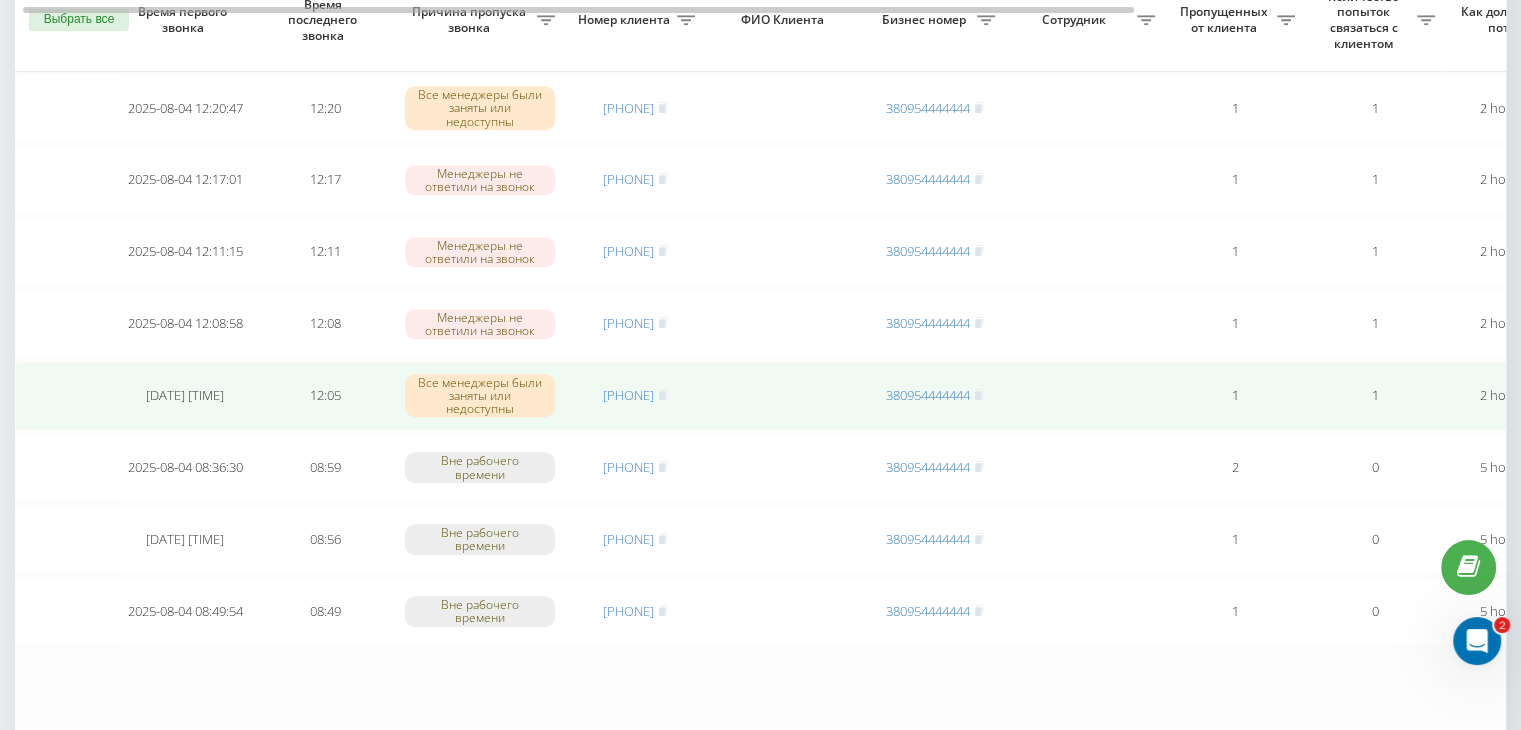 scroll, scrollTop: 1400, scrollLeft: 0, axis: vertical 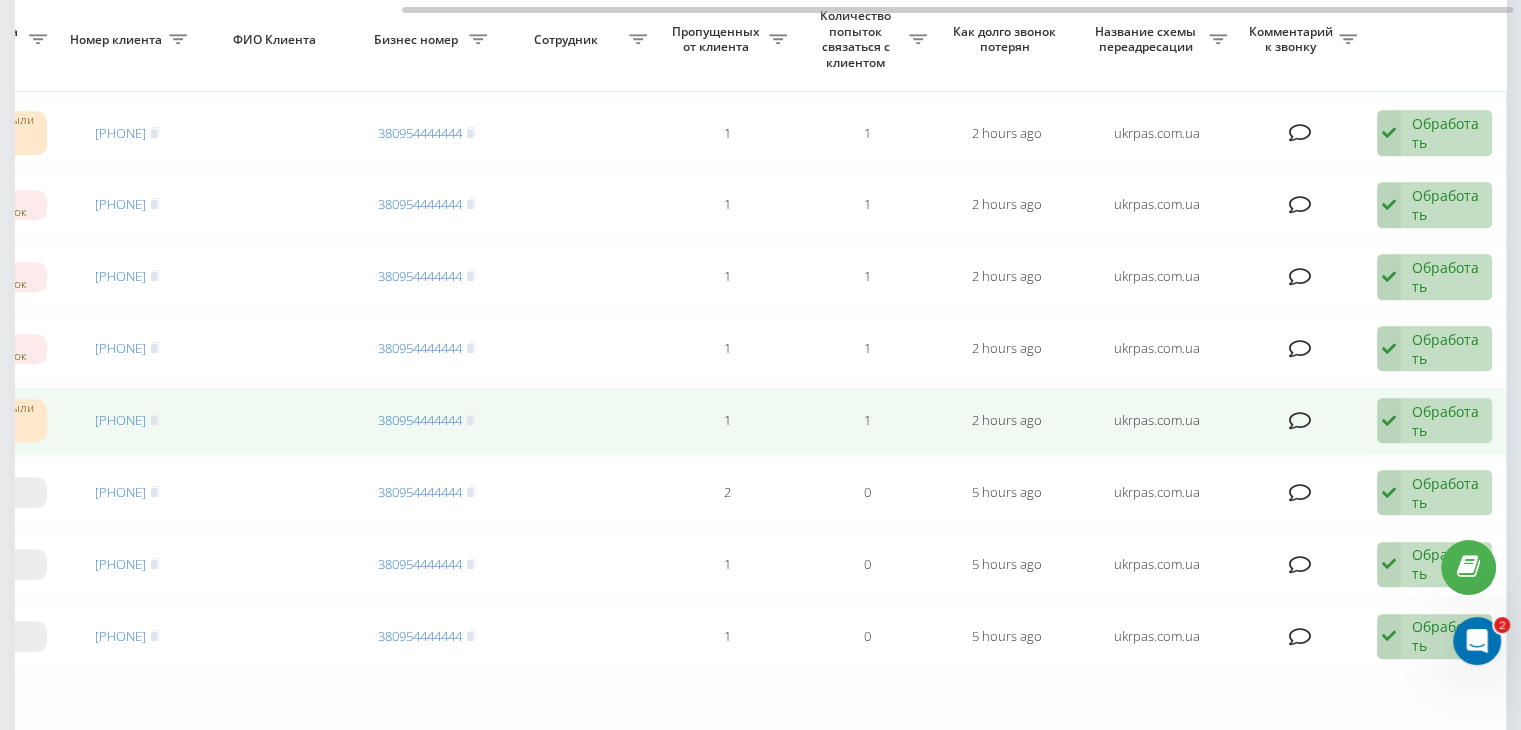 click on "Обработать" at bounding box center (1446, 421) 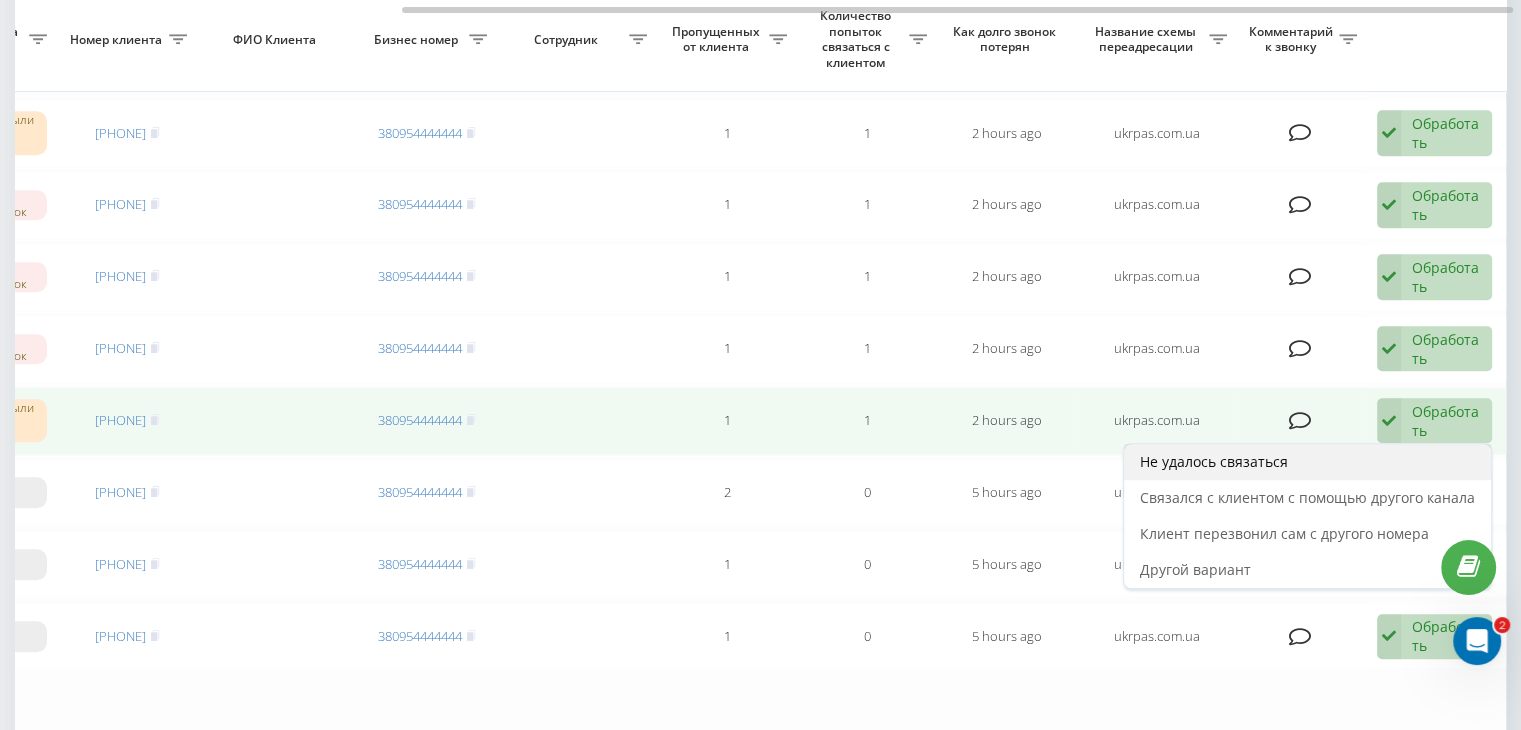 click on "Не удалось связаться" at bounding box center (1307, 462) 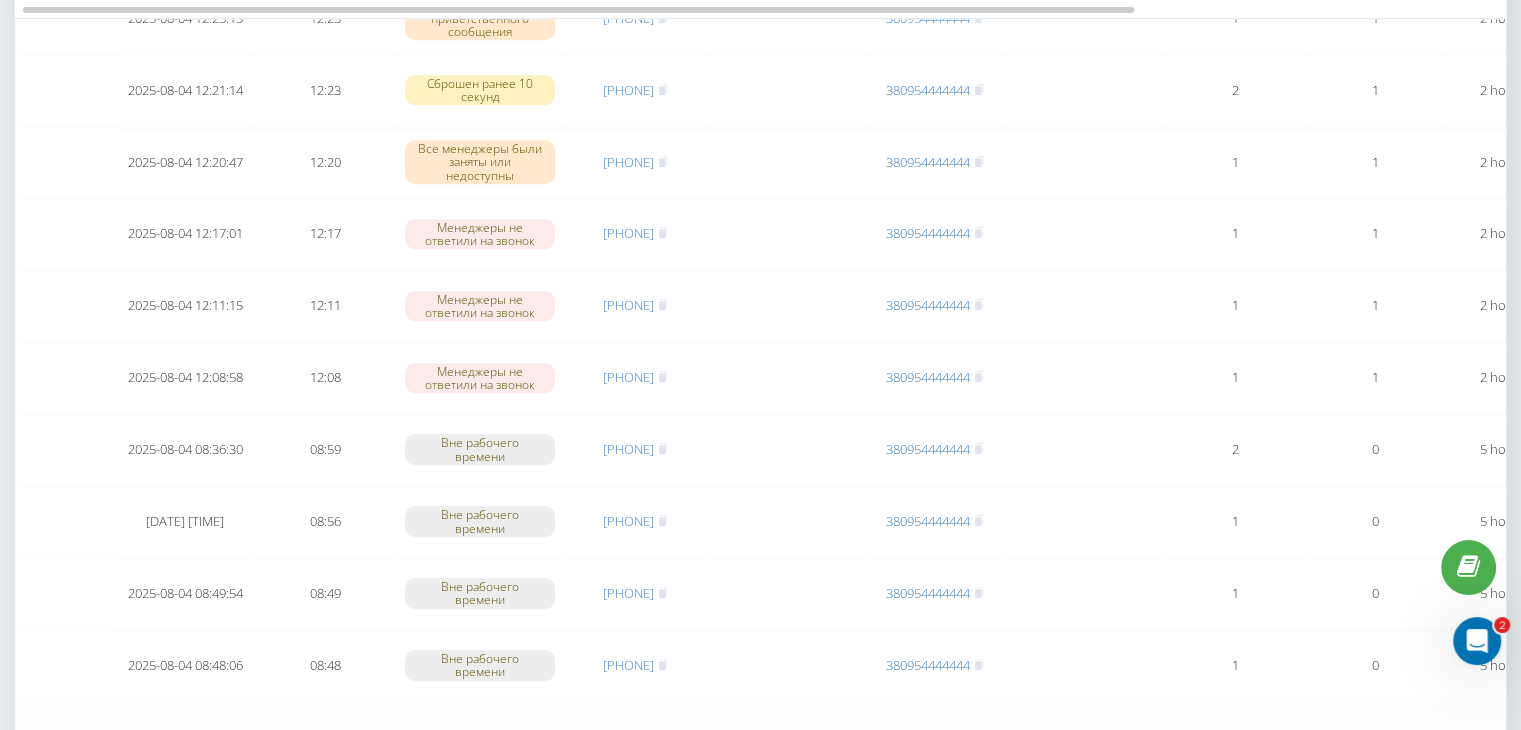 scroll, scrollTop: 1400, scrollLeft: 0, axis: vertical 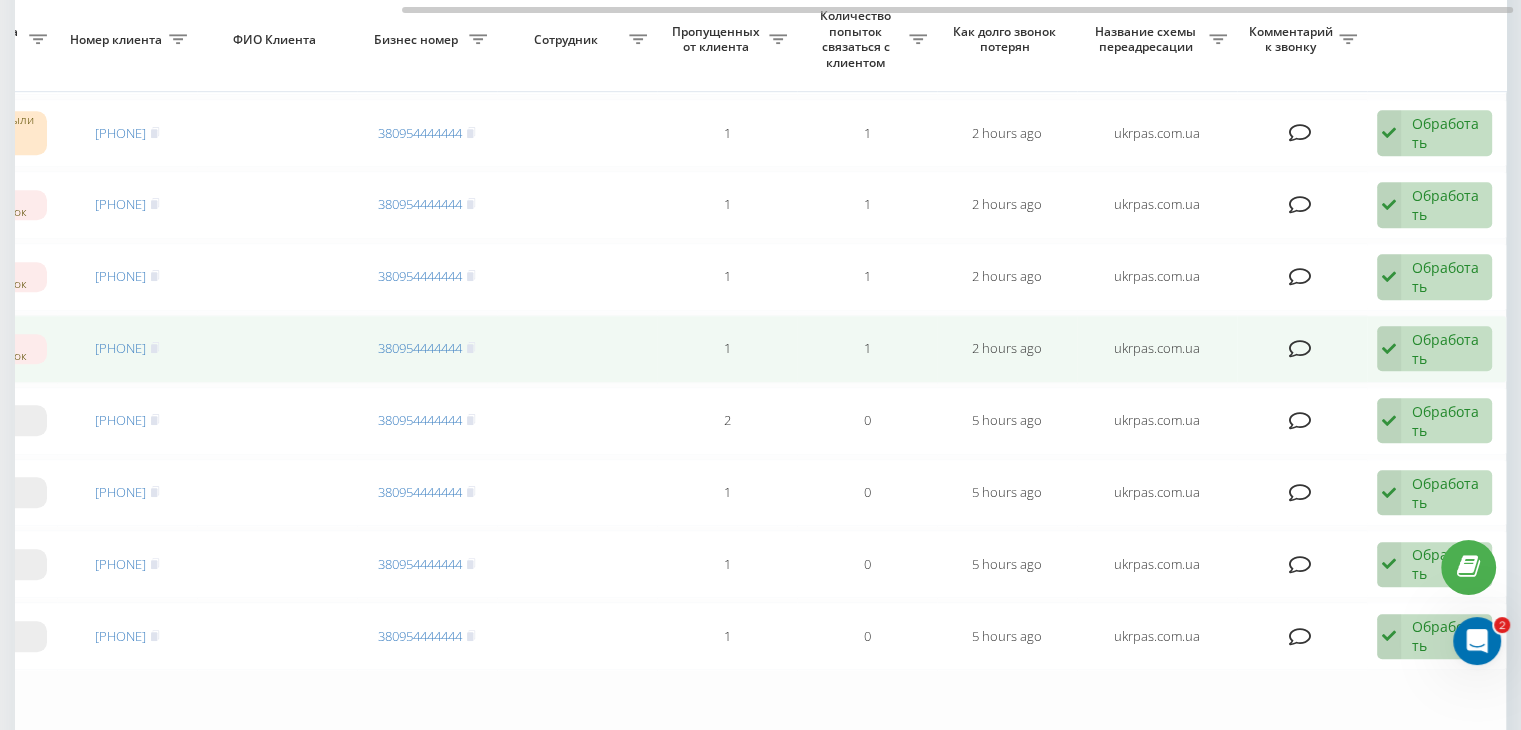 click on "Обработать" at bounding box center [1446, 349] 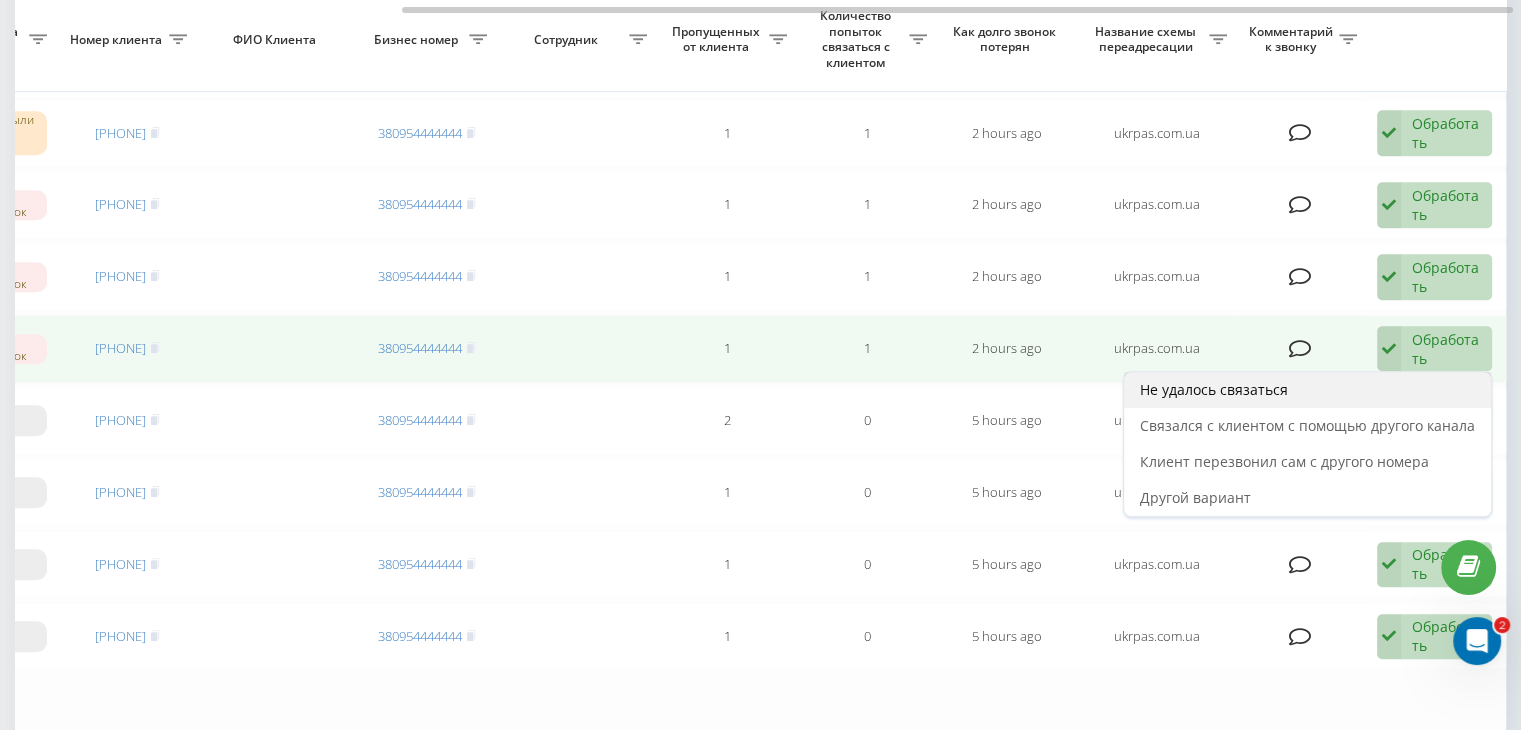 click on "Не удалось связаться" at bounding box center (1307, 390) 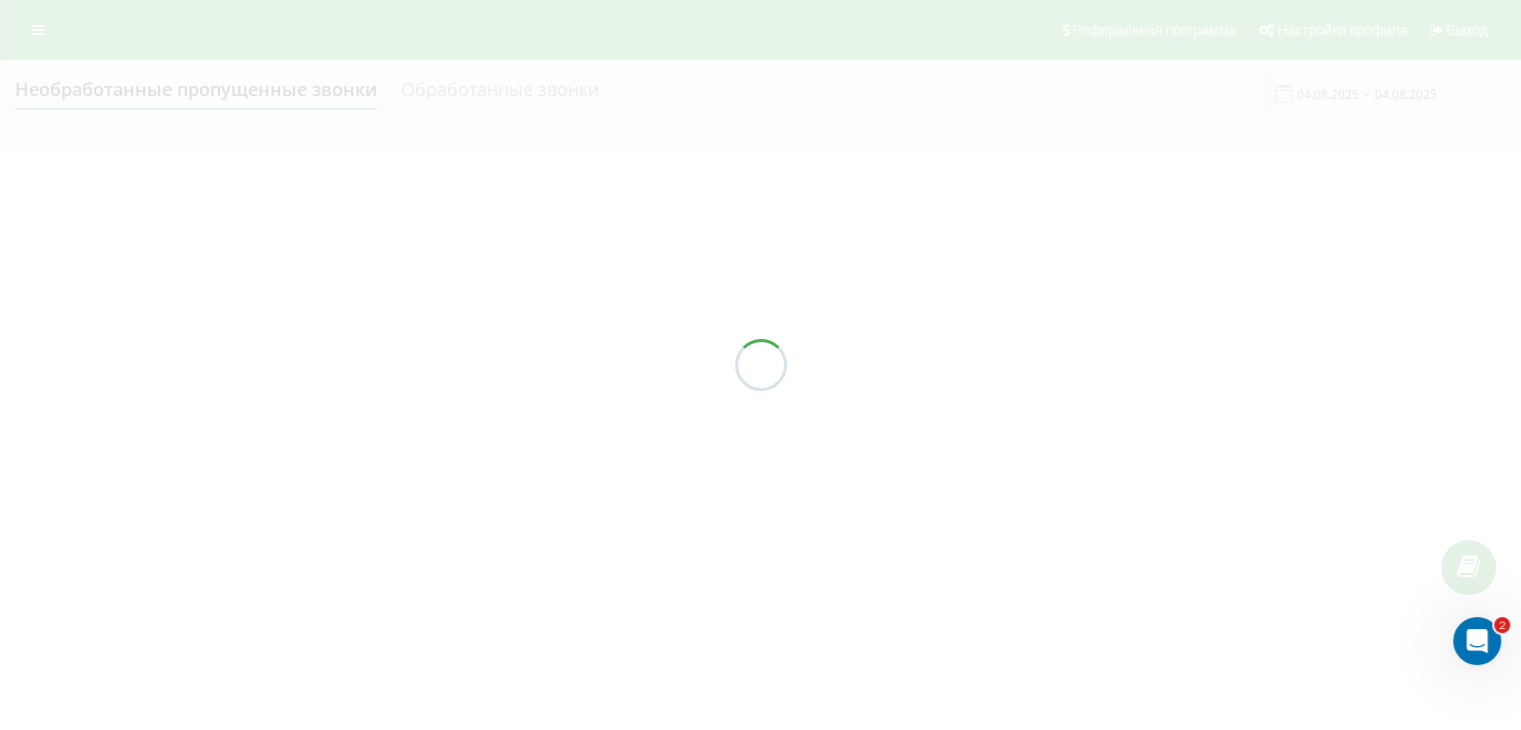 scroll, scrollTop: 0, scrollLeft: 0, axis: both 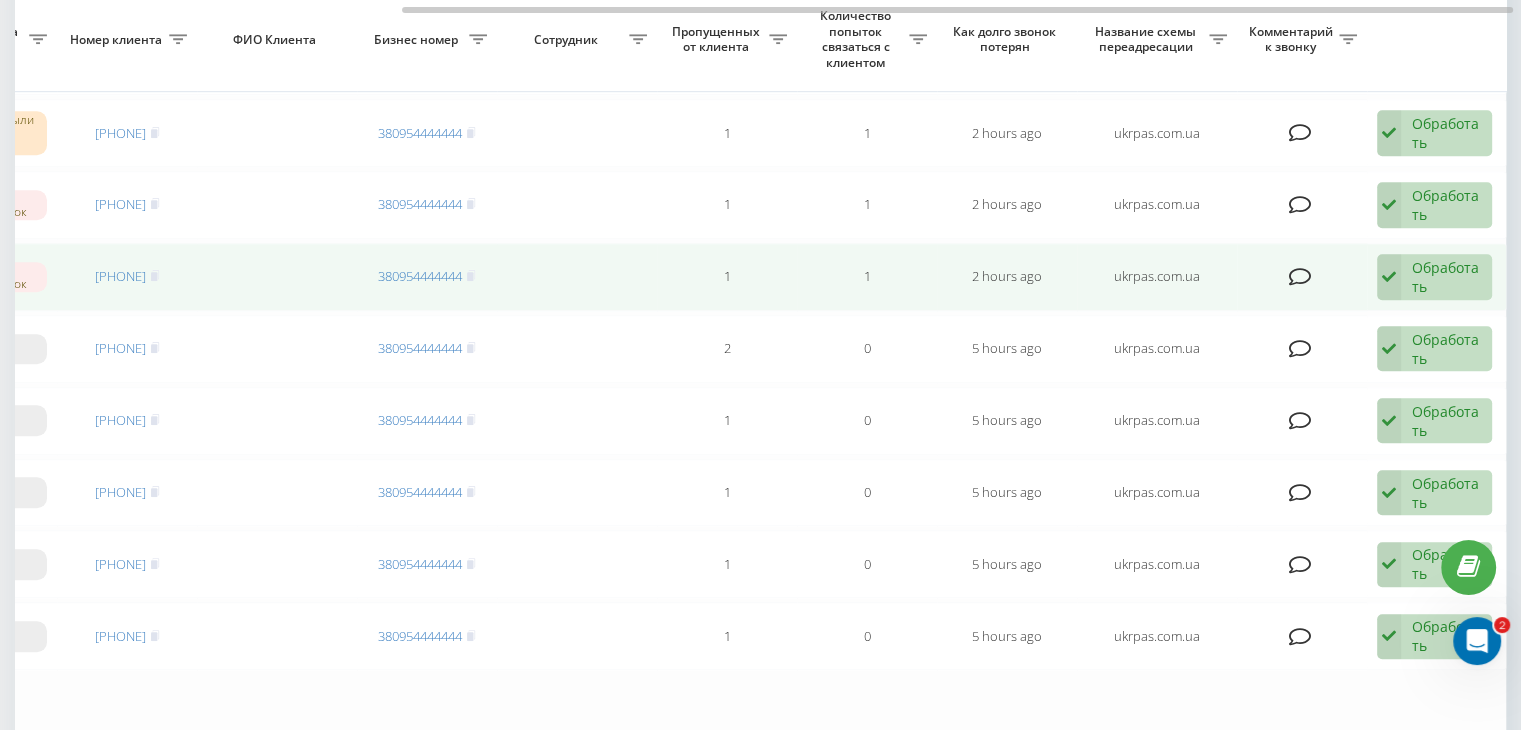 click on "Обработать" at bounding box center (1446, 277) 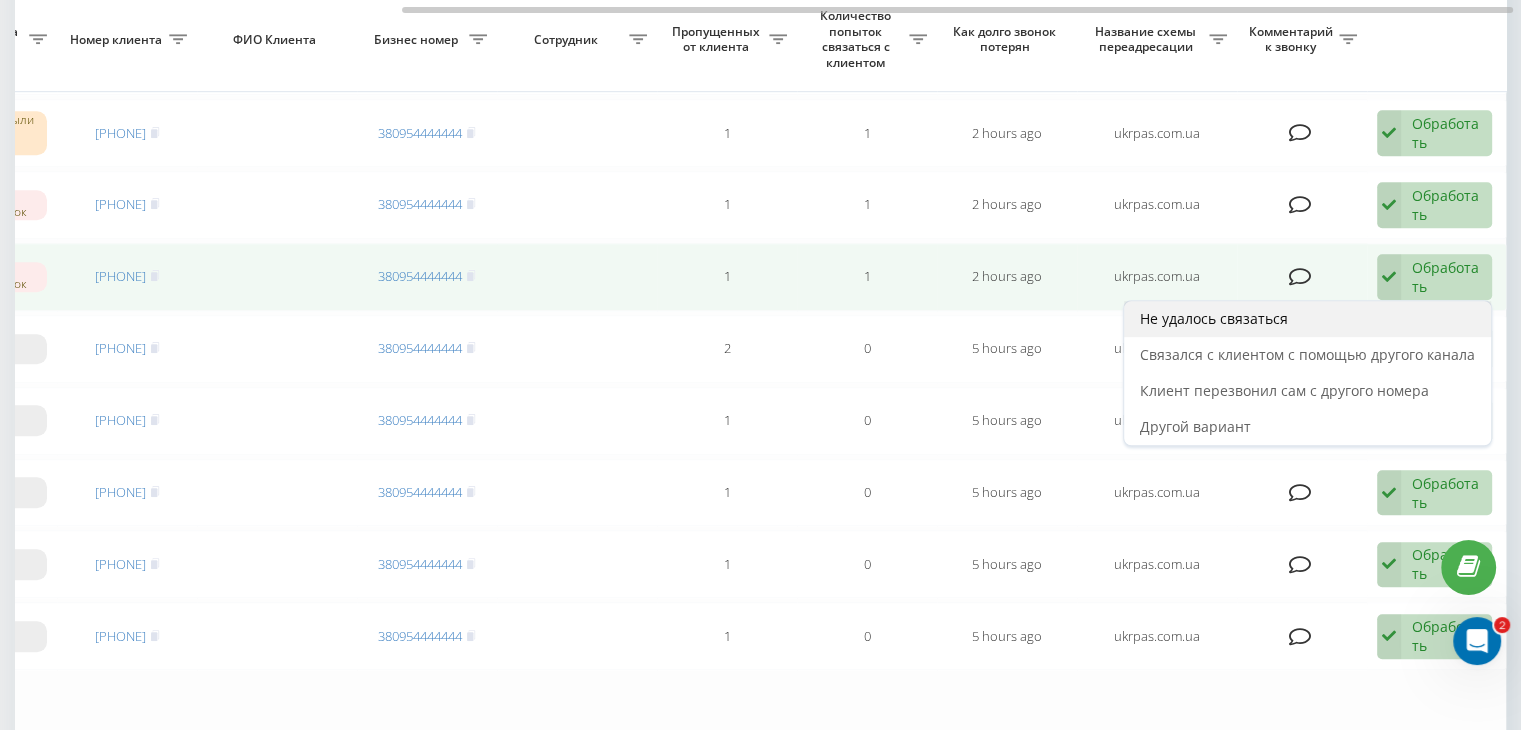click on "Не удалось связаться" at bounding box center (1307, 319) 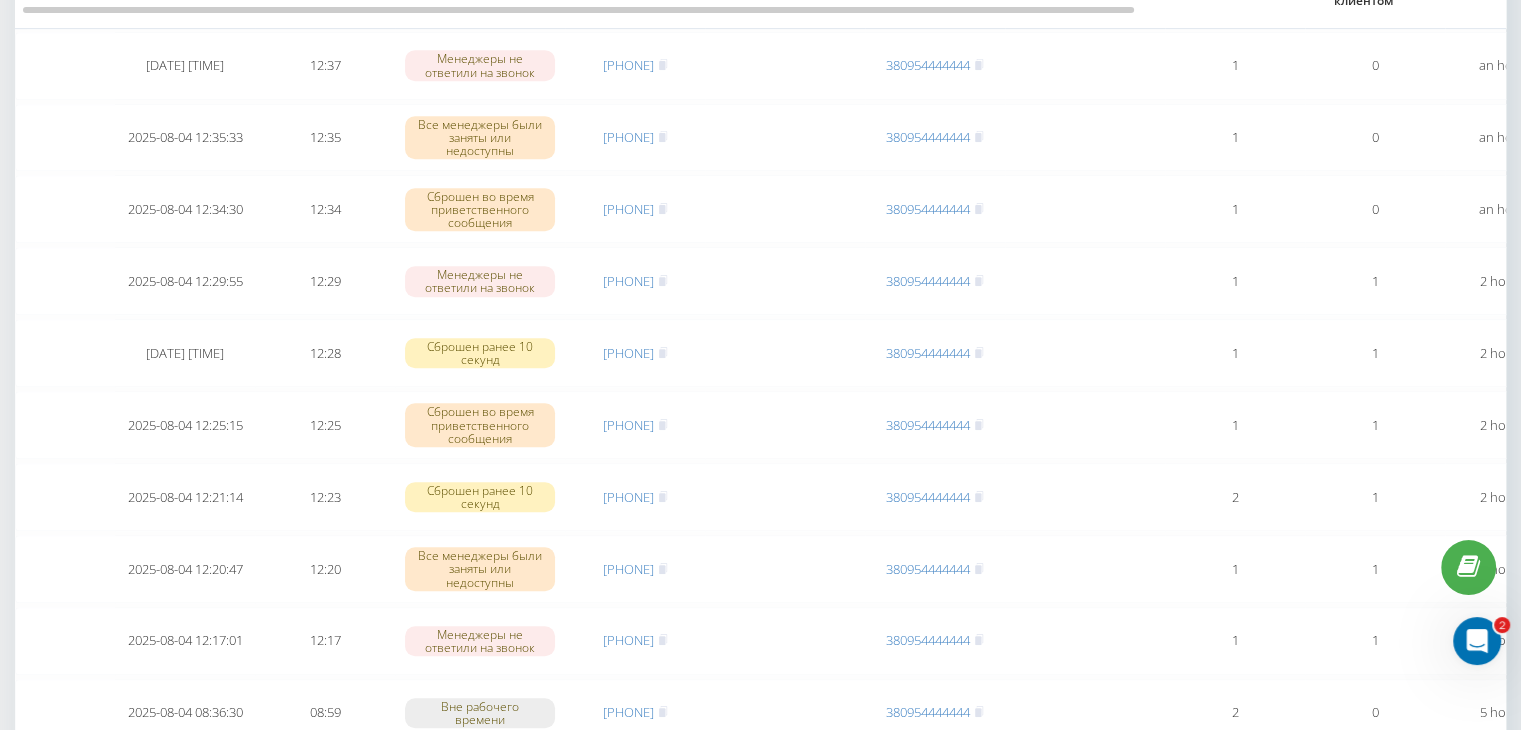 scroll, scrollTop: 1000, scrollLeft: 0, axis: vertical 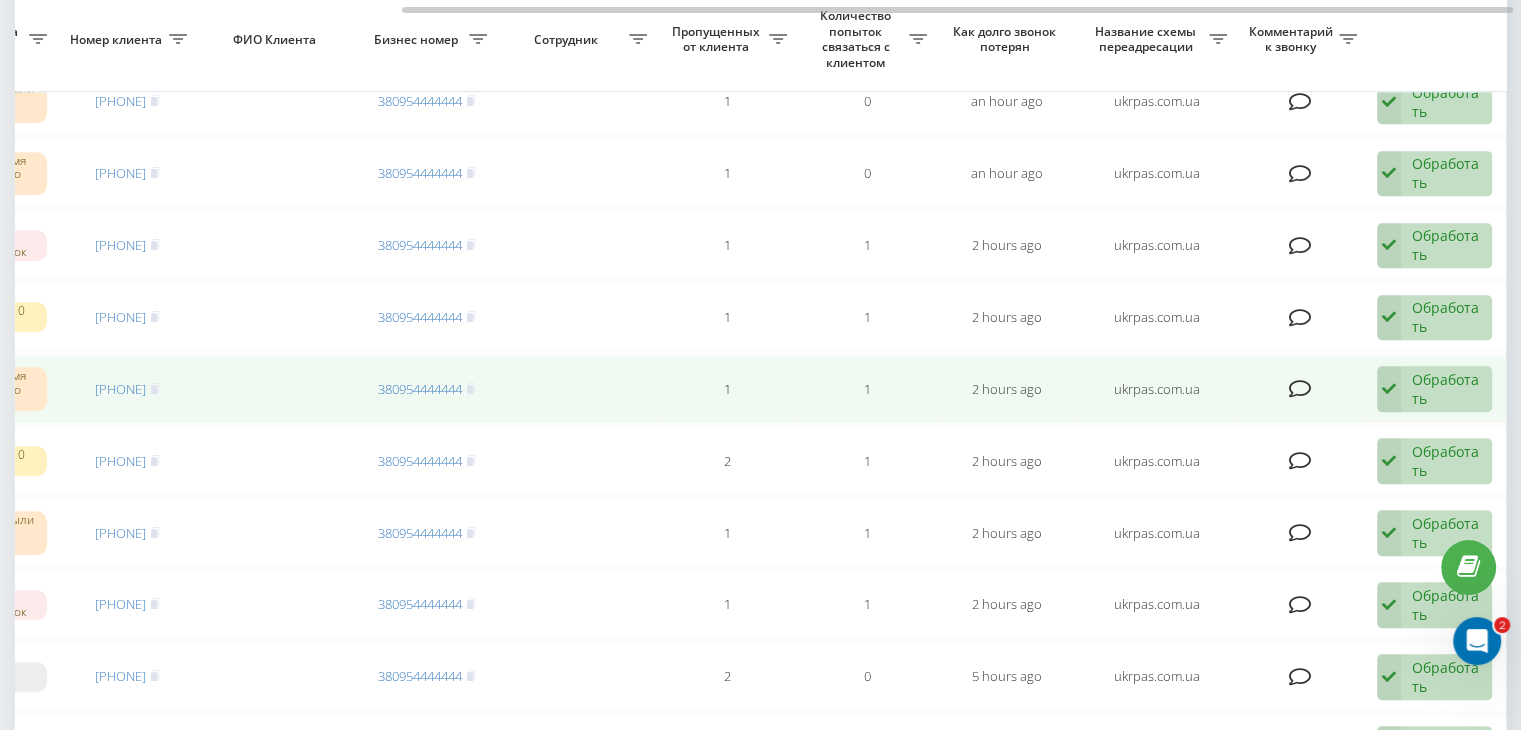 click on "Обработать" at bounding box center [1446, 389] 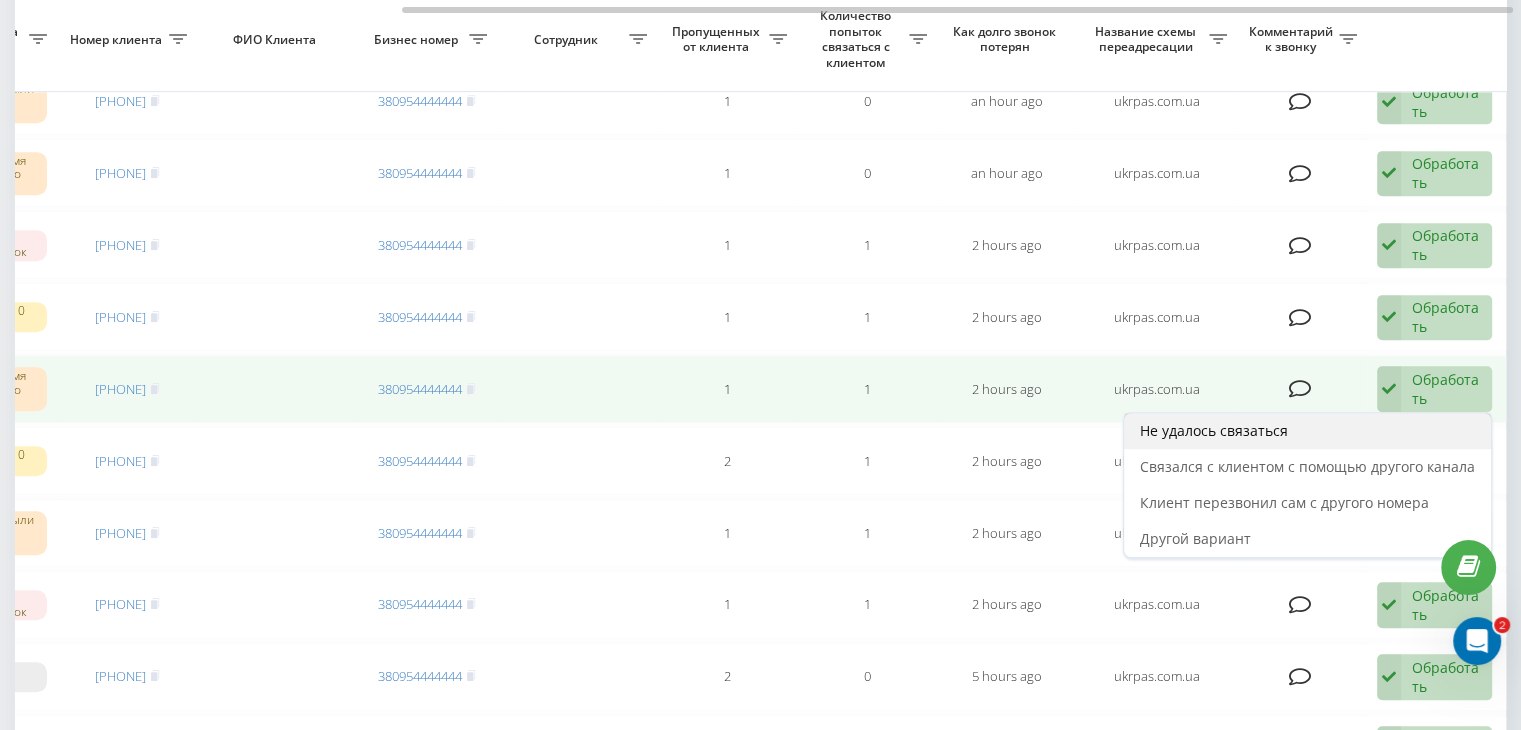 click on "Не удалось связаться" at bounding box center (1307, 431) 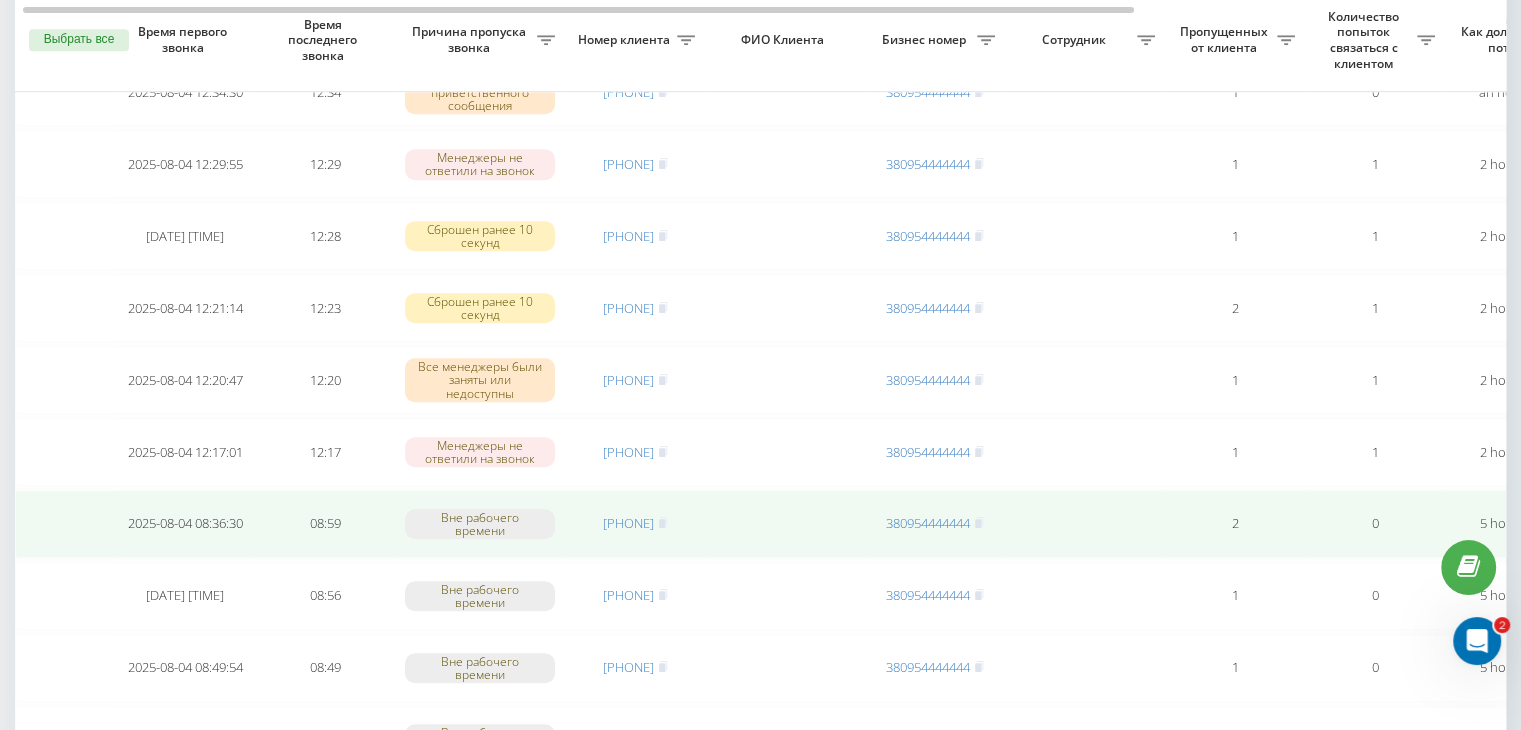 scroll, scrollTop: 1200, scrollLeft: 0, axis: vertical 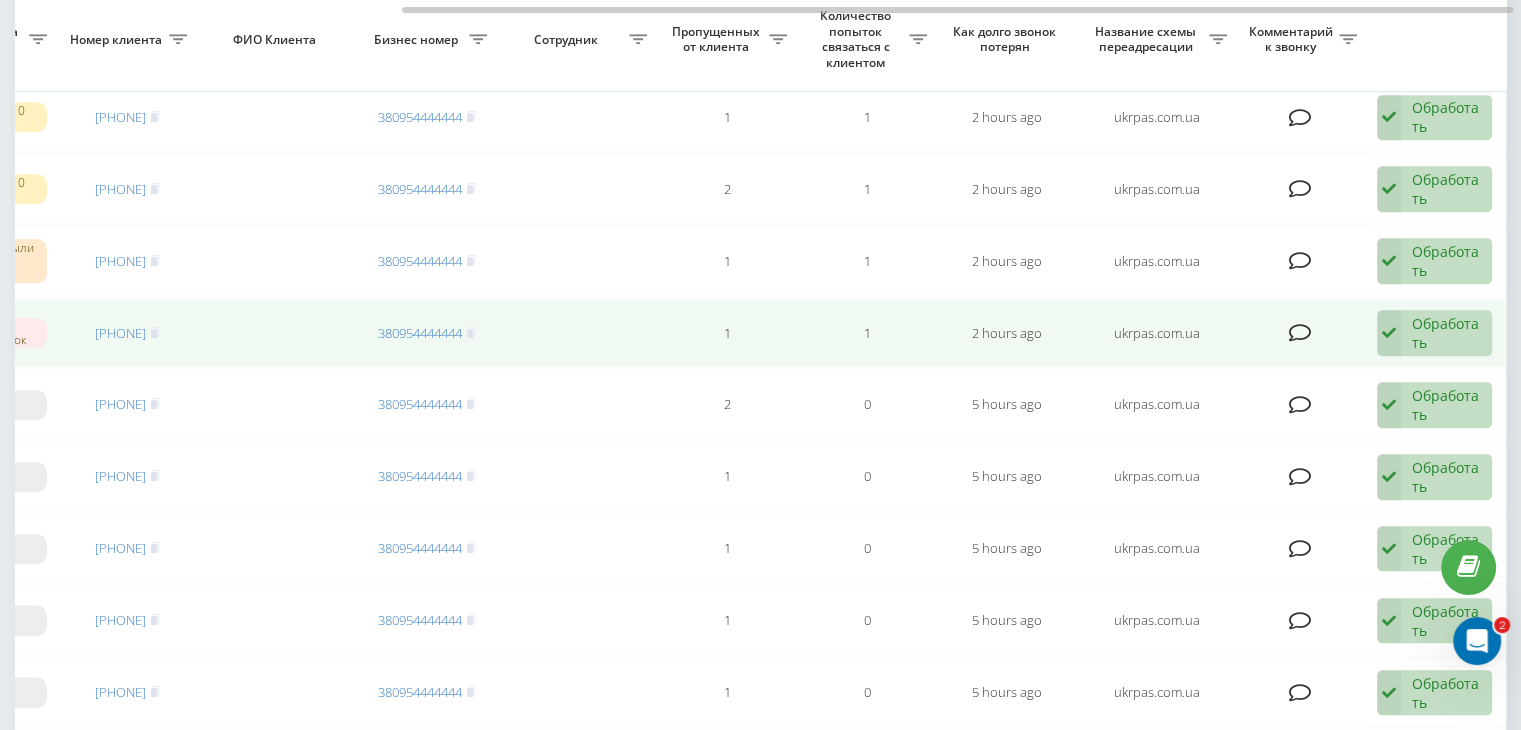 click on "Обработать" at bounding box center [1446, 333] 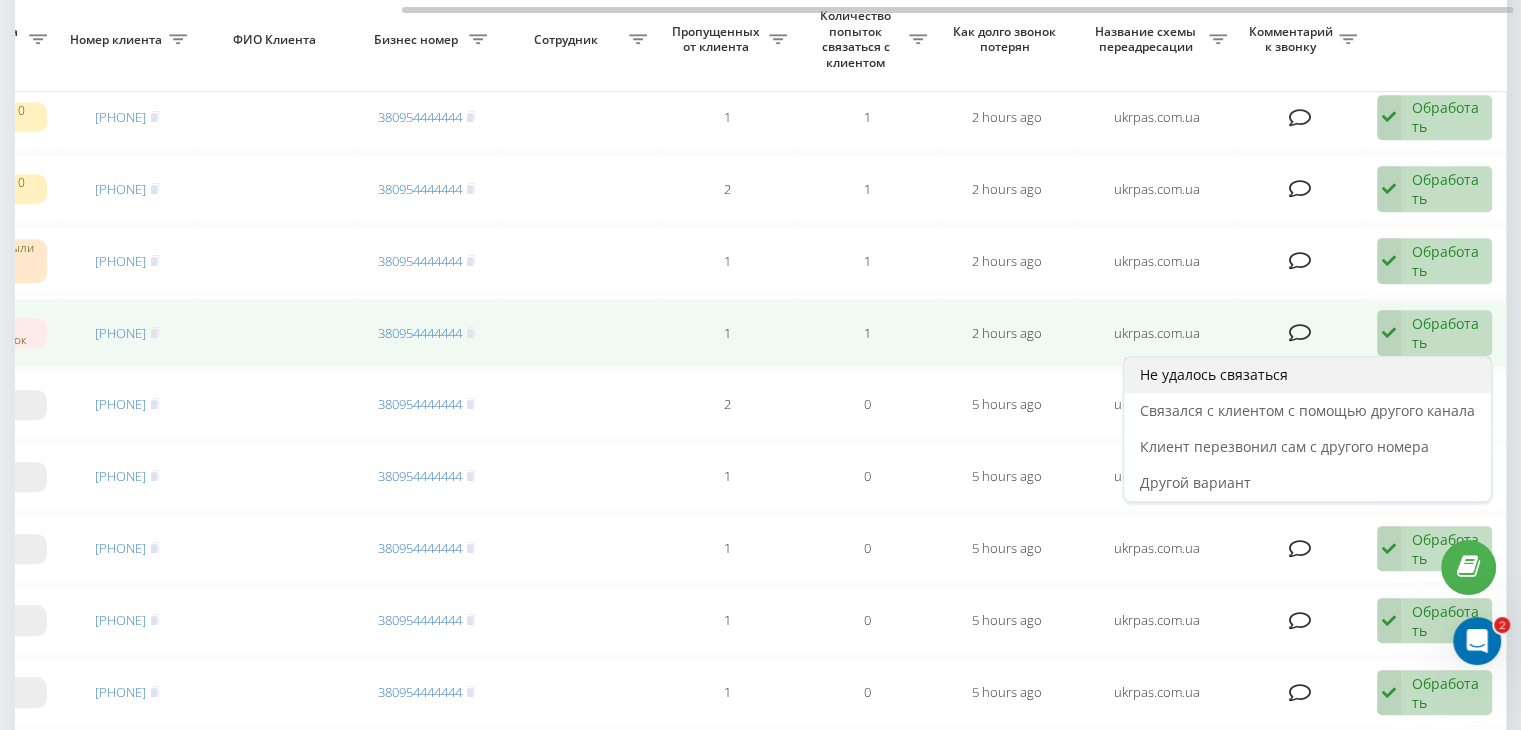 click on "Не удалось связаться" at bounding box center [1307, 375] 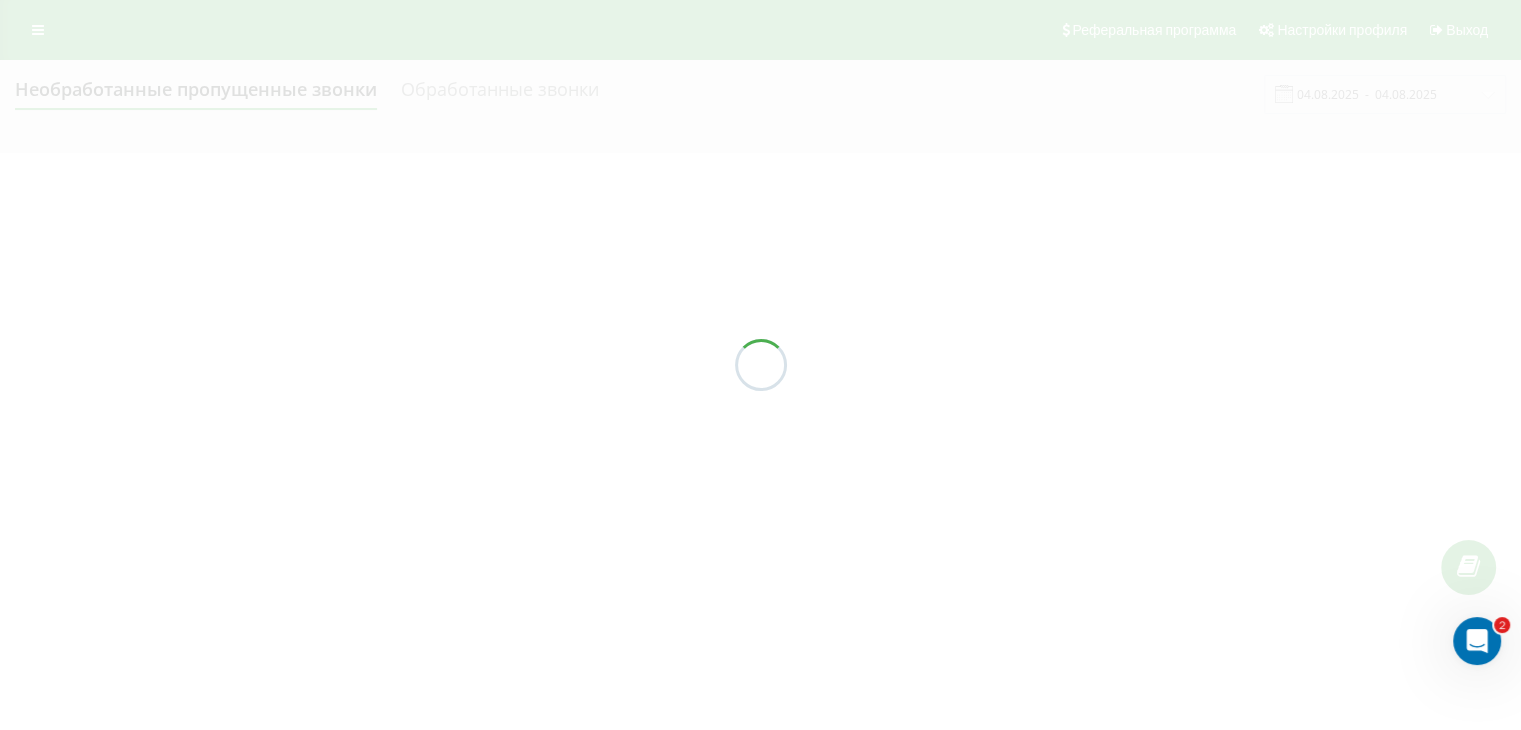 scroll, scrollTop: 0, scrollLeft: 0, axis: both 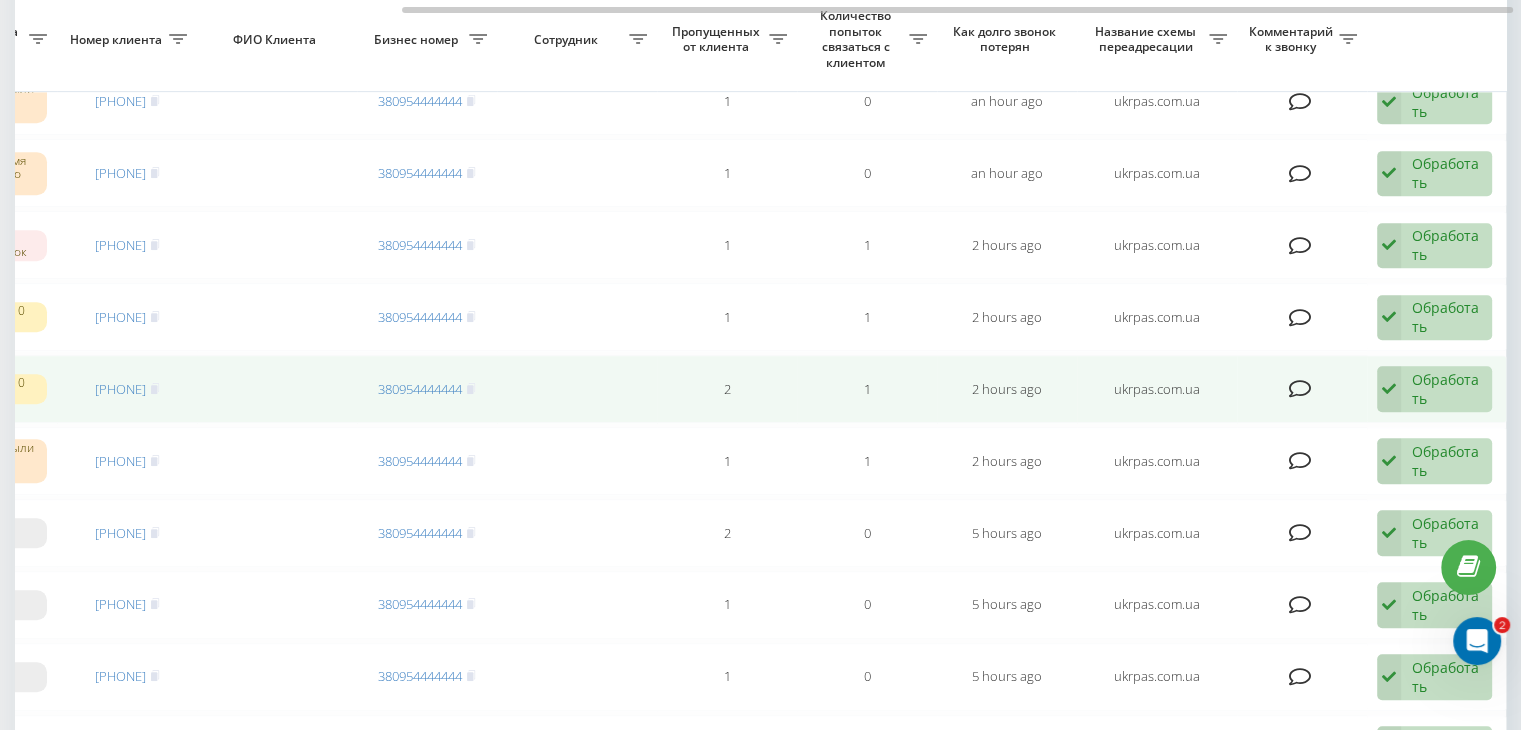 click on "Обработать" at bounding box center [1446, 389] 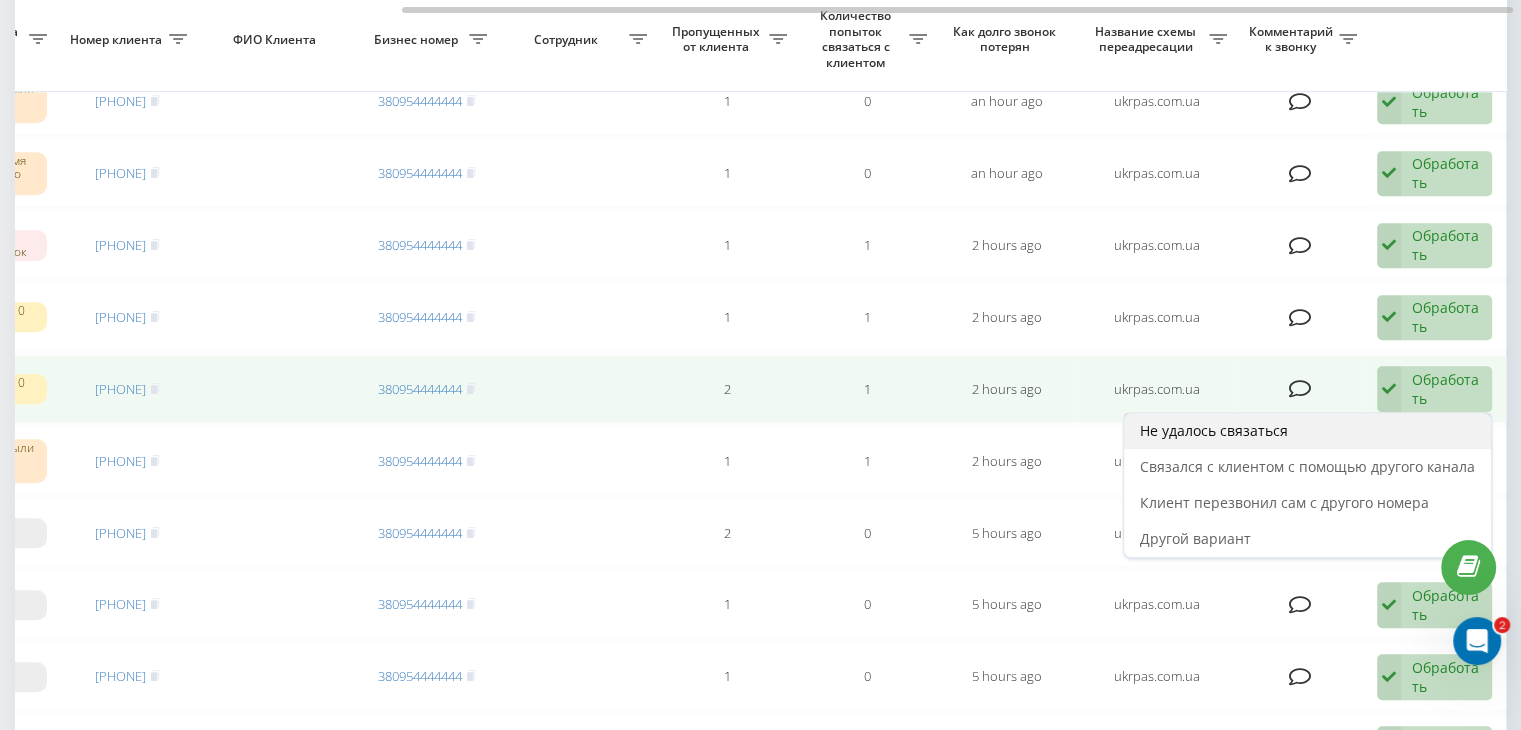 click on "Не удалось связаться" at bounding box center (1307, 431) 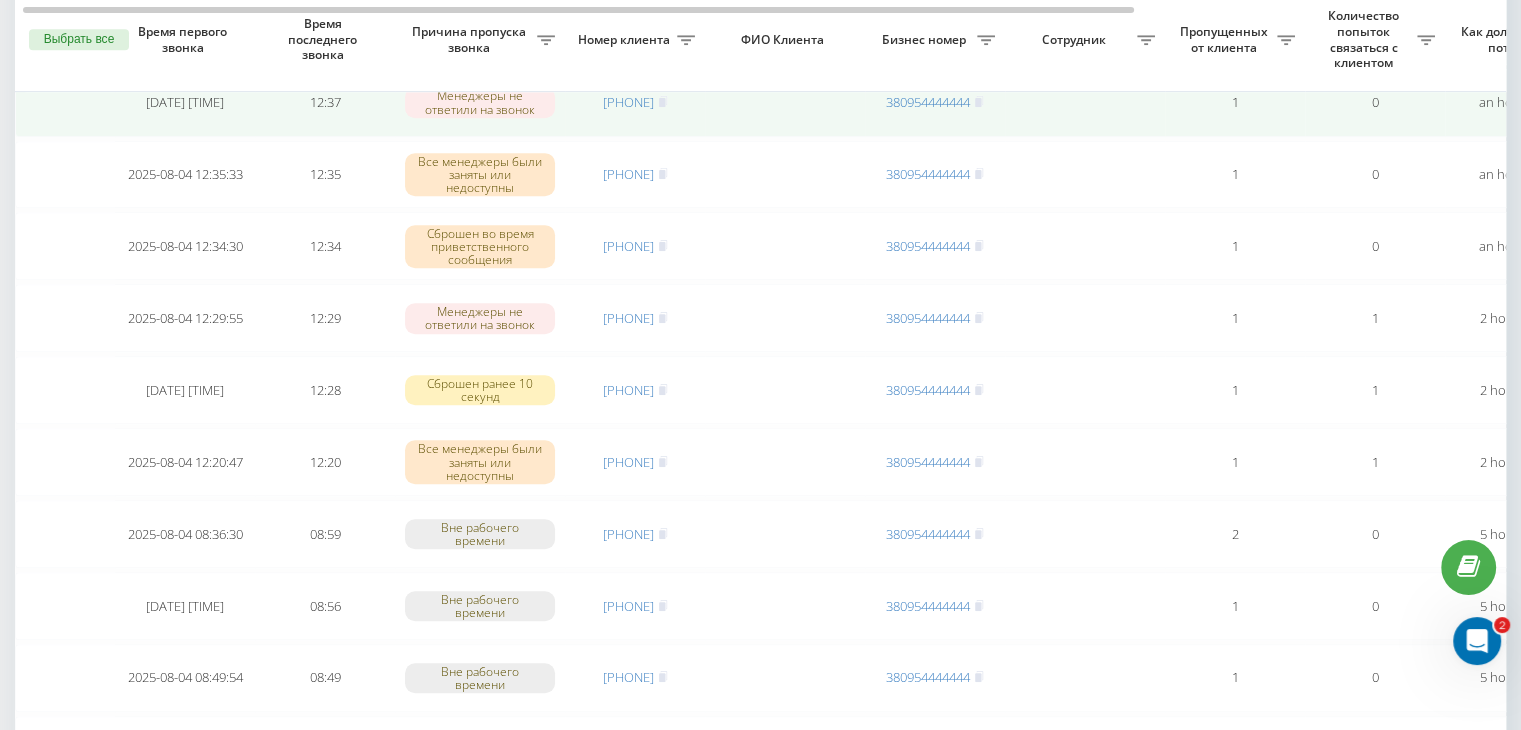 scroll, scrollTop: 1000, scrollLeft: 0, axis: vertical 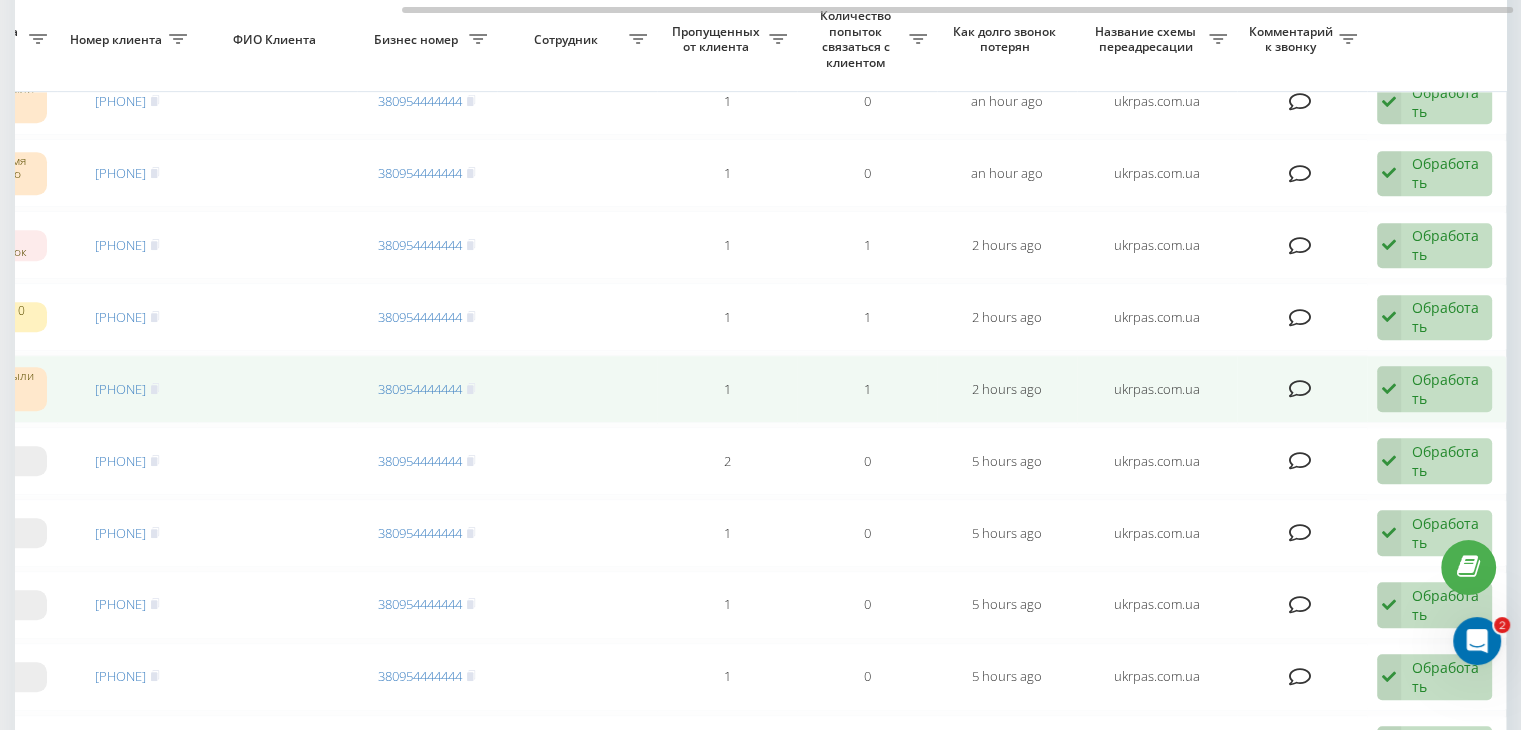 click on "Обработать" at bounding box center (1446, 389) 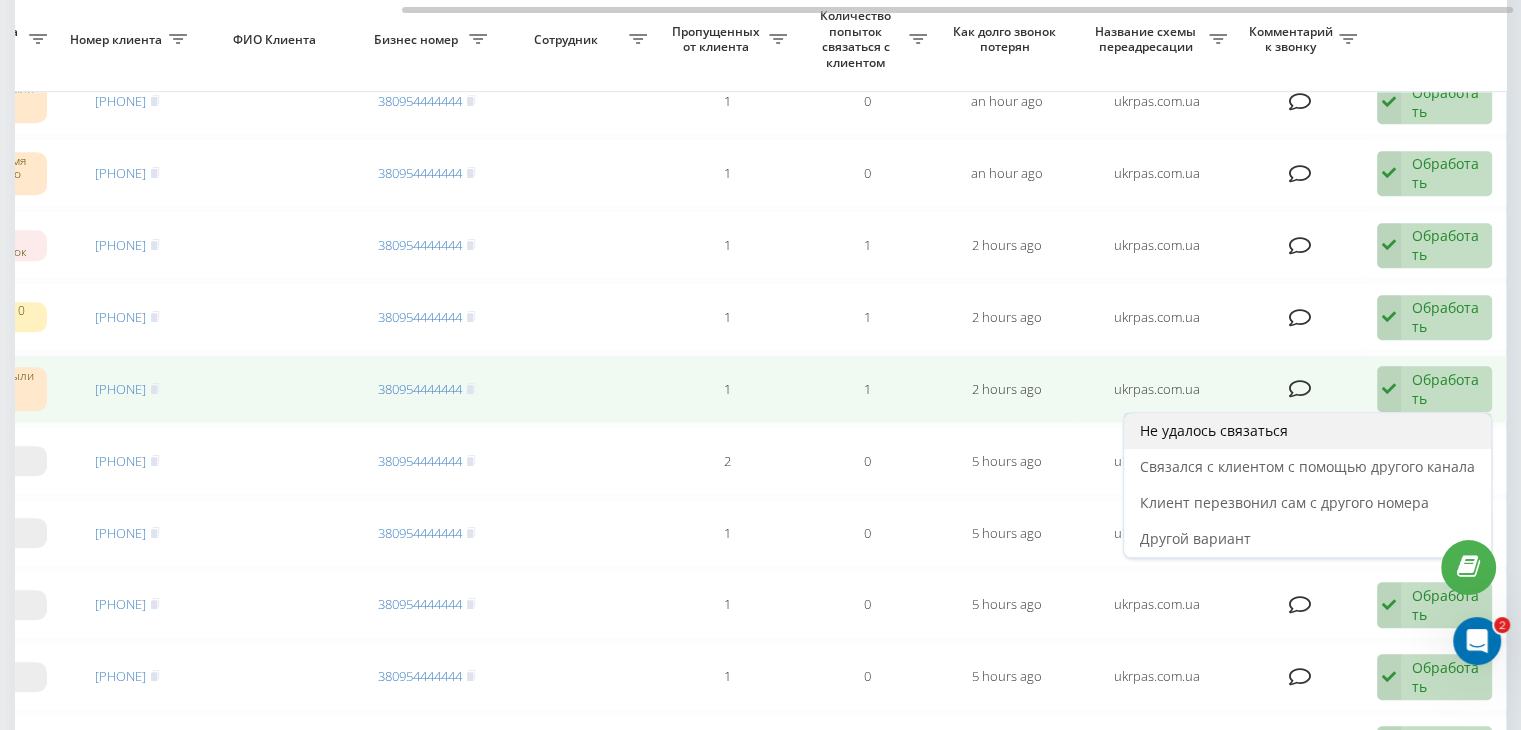 click on "Не удалось связаться" at bounding box center (1307, 431) 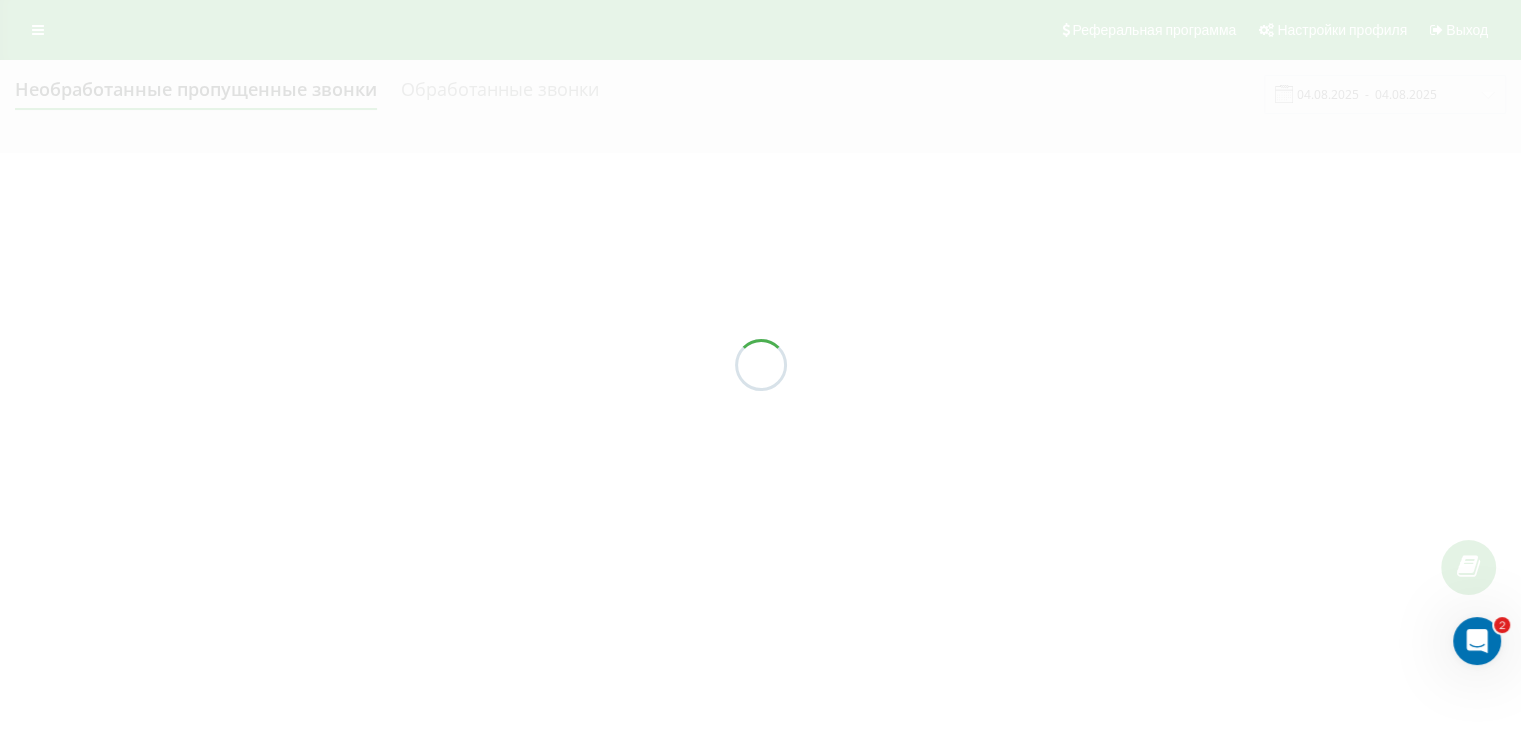 scroll, scrollTop: 0, scrollLeft: 0, axis: both 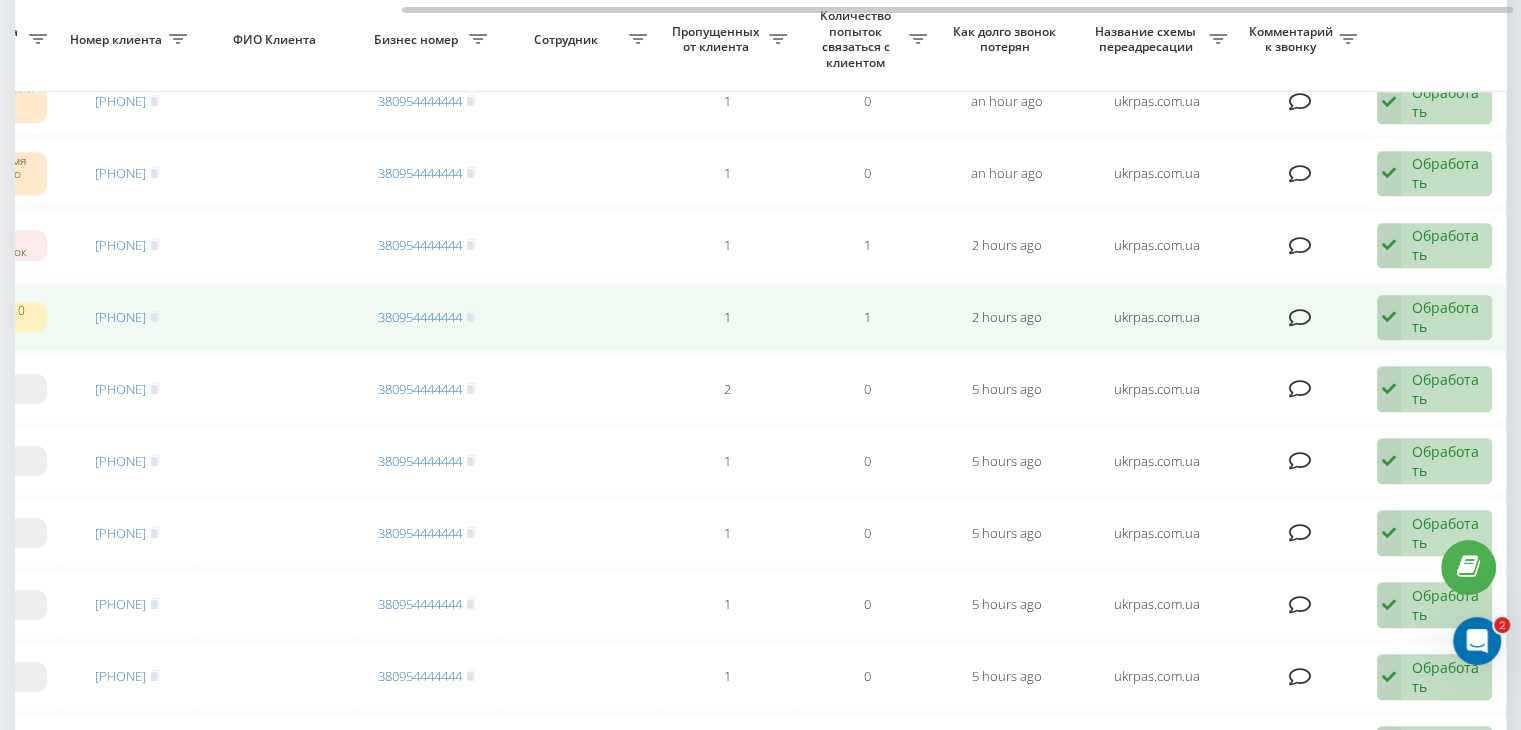drag, startPoint x: 1468, startPoint y: 309, endPoint x: 1455, endPoint y: 321, distance: 17.691807 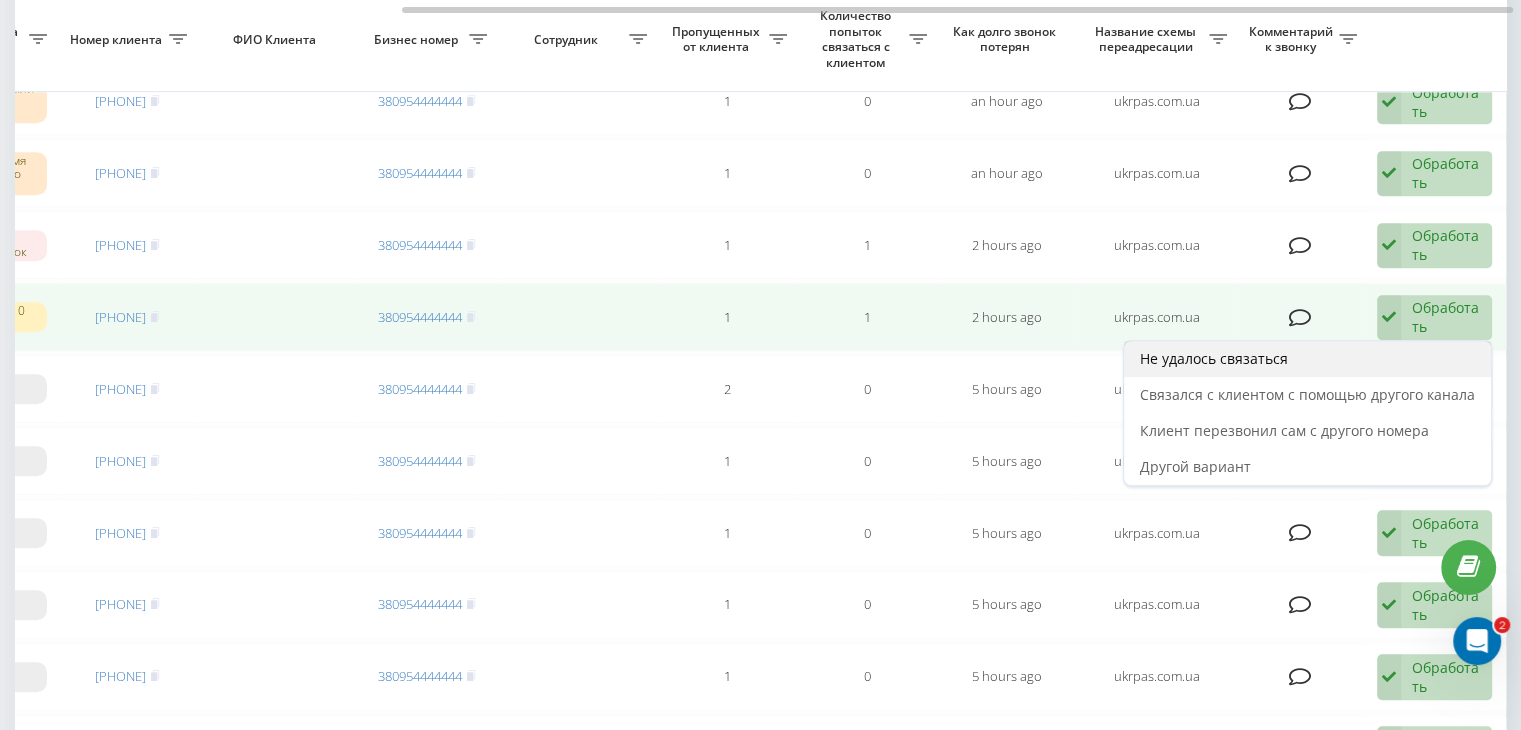 click on "Не удалось связаться" at bounding box center [1307, 359] 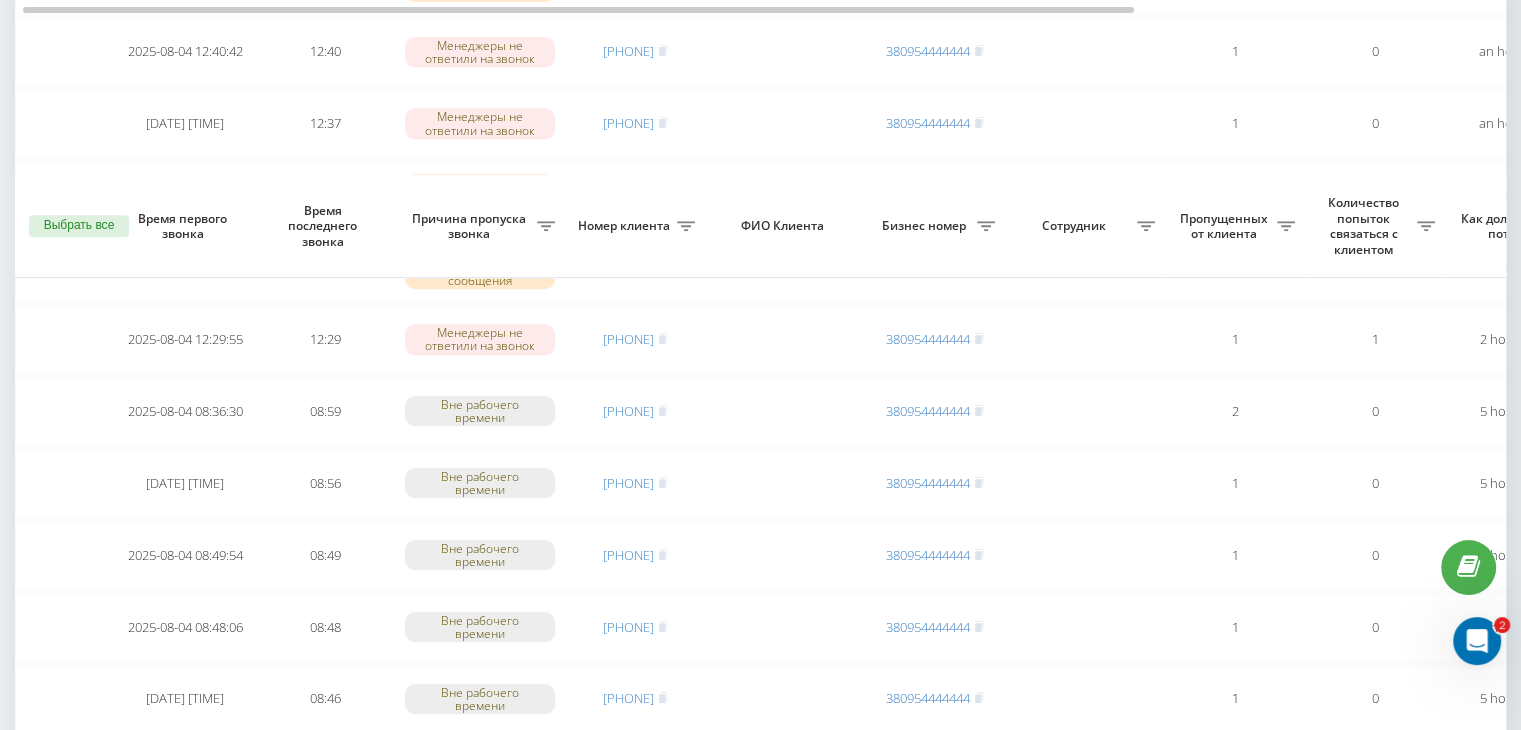 scroll, scrollTop: 1100, scrollLeft: 0, axis: vertical 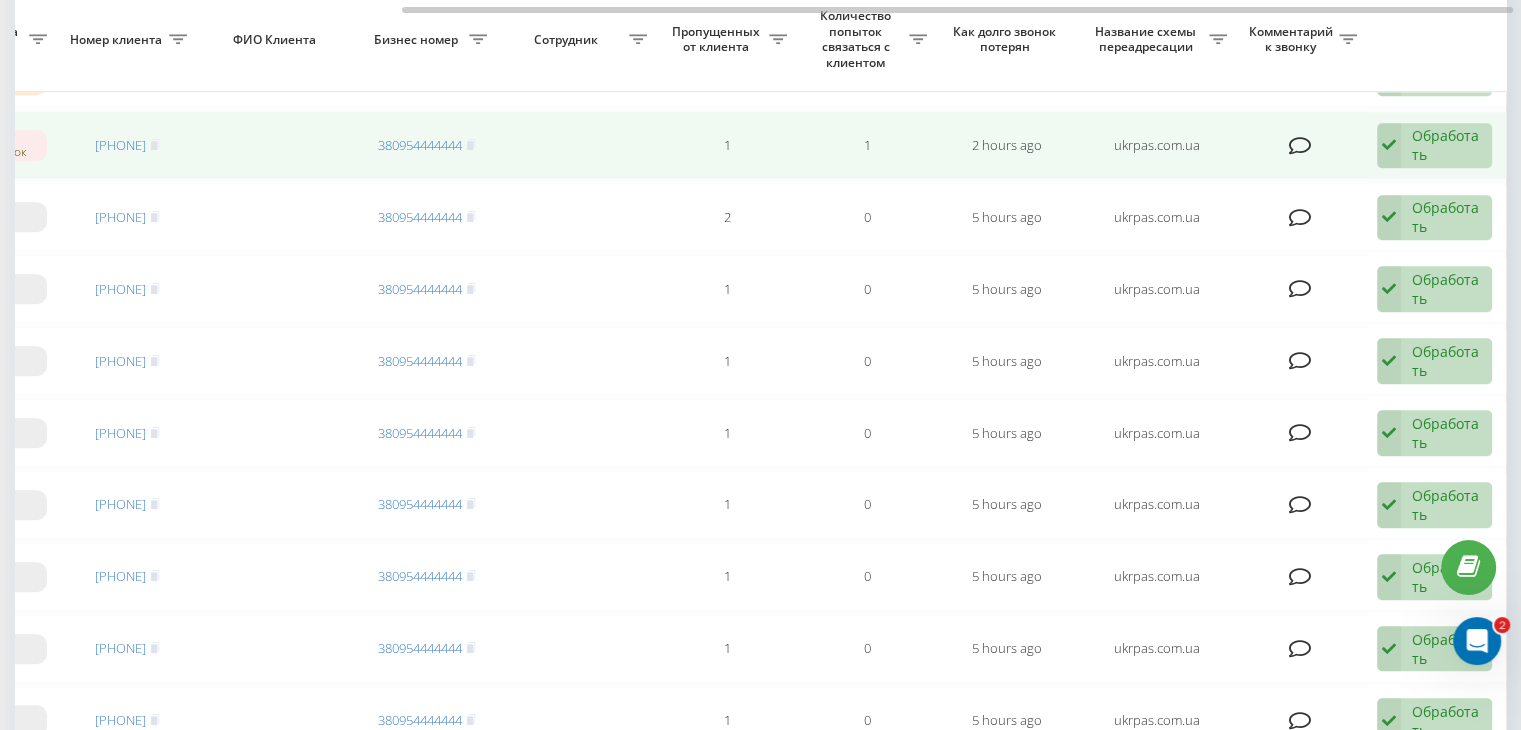 click on "Обработать" at bounding box center (1446, 145) 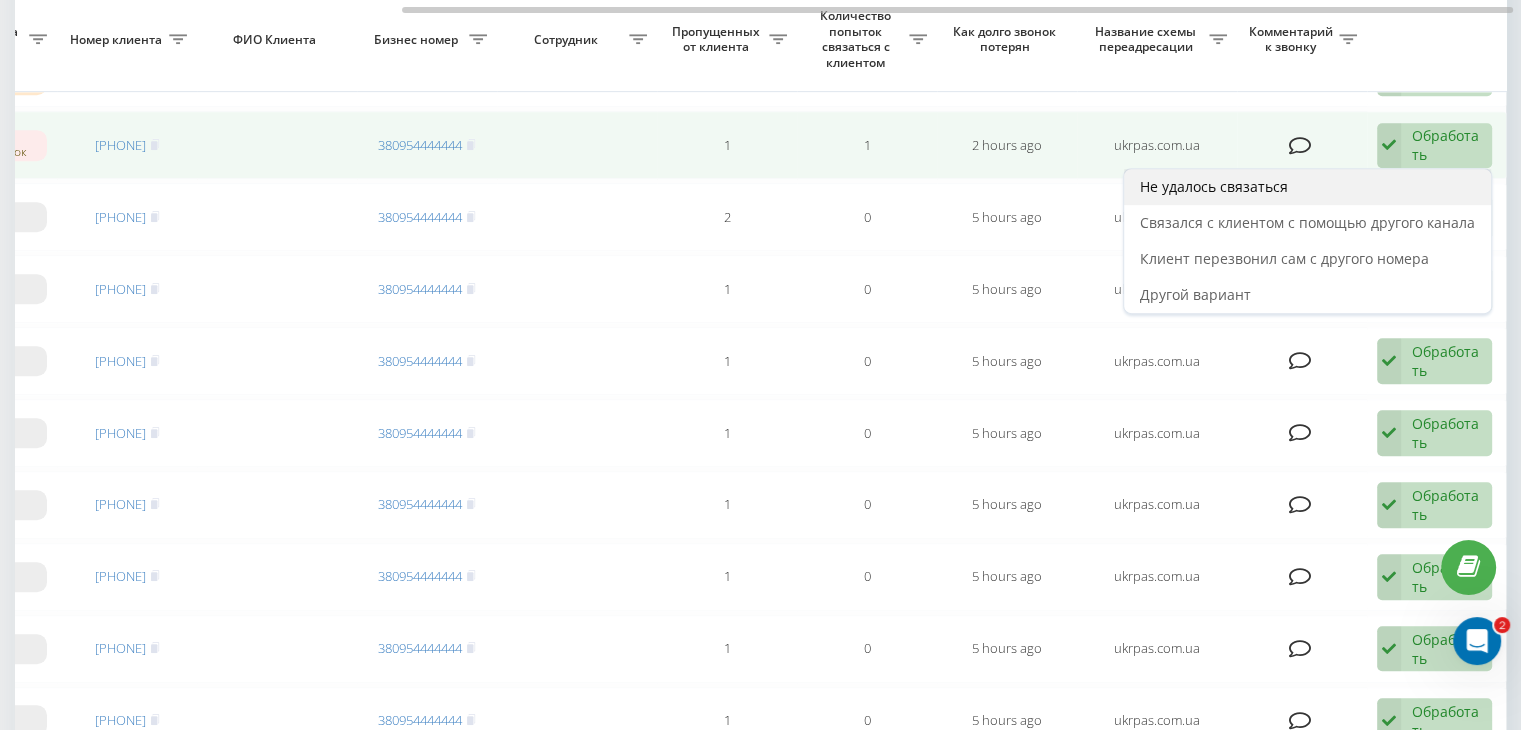 click on "Не удалось связаться" at bounding box center (1307, 187) 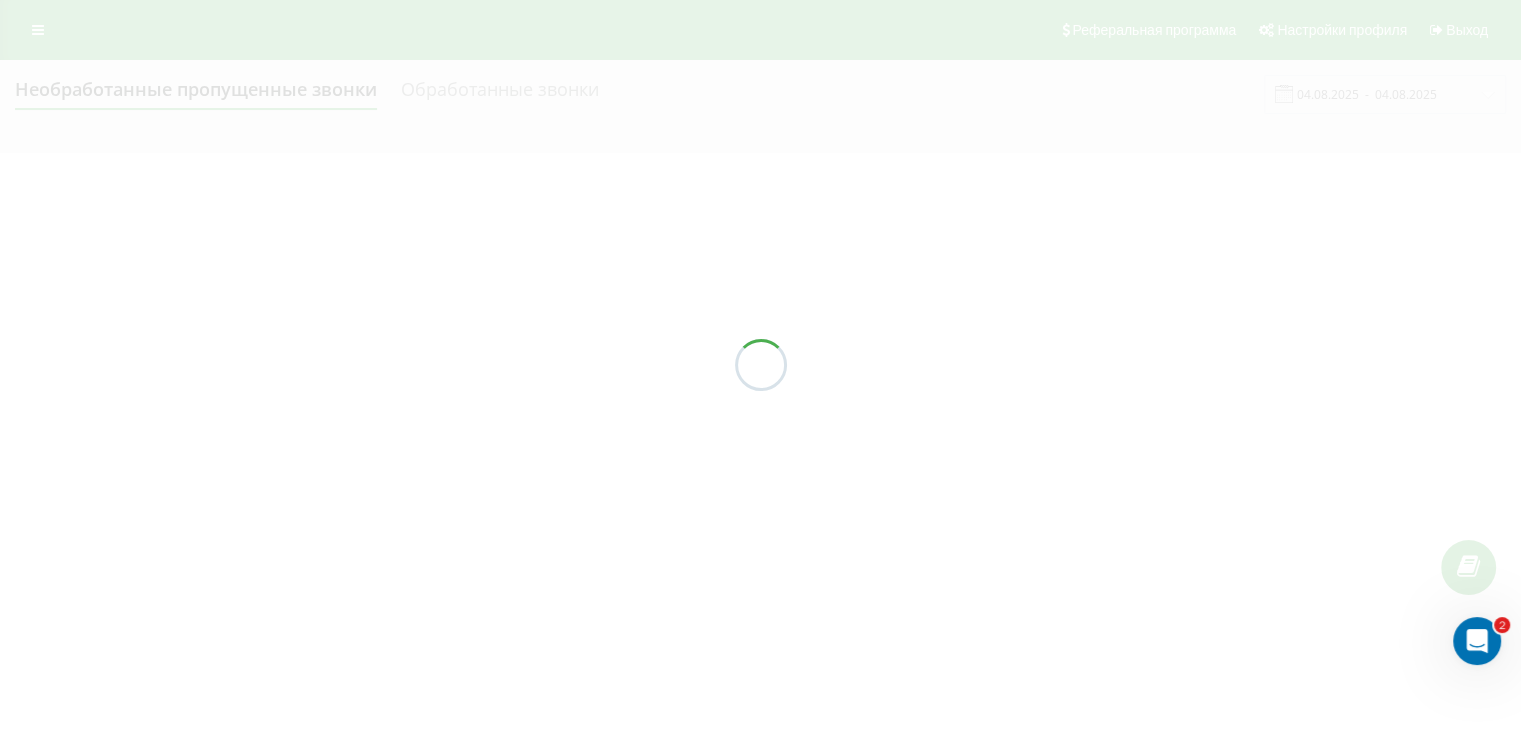 scroll, scrollTop: 0, scrollLeft: 0, axis: both 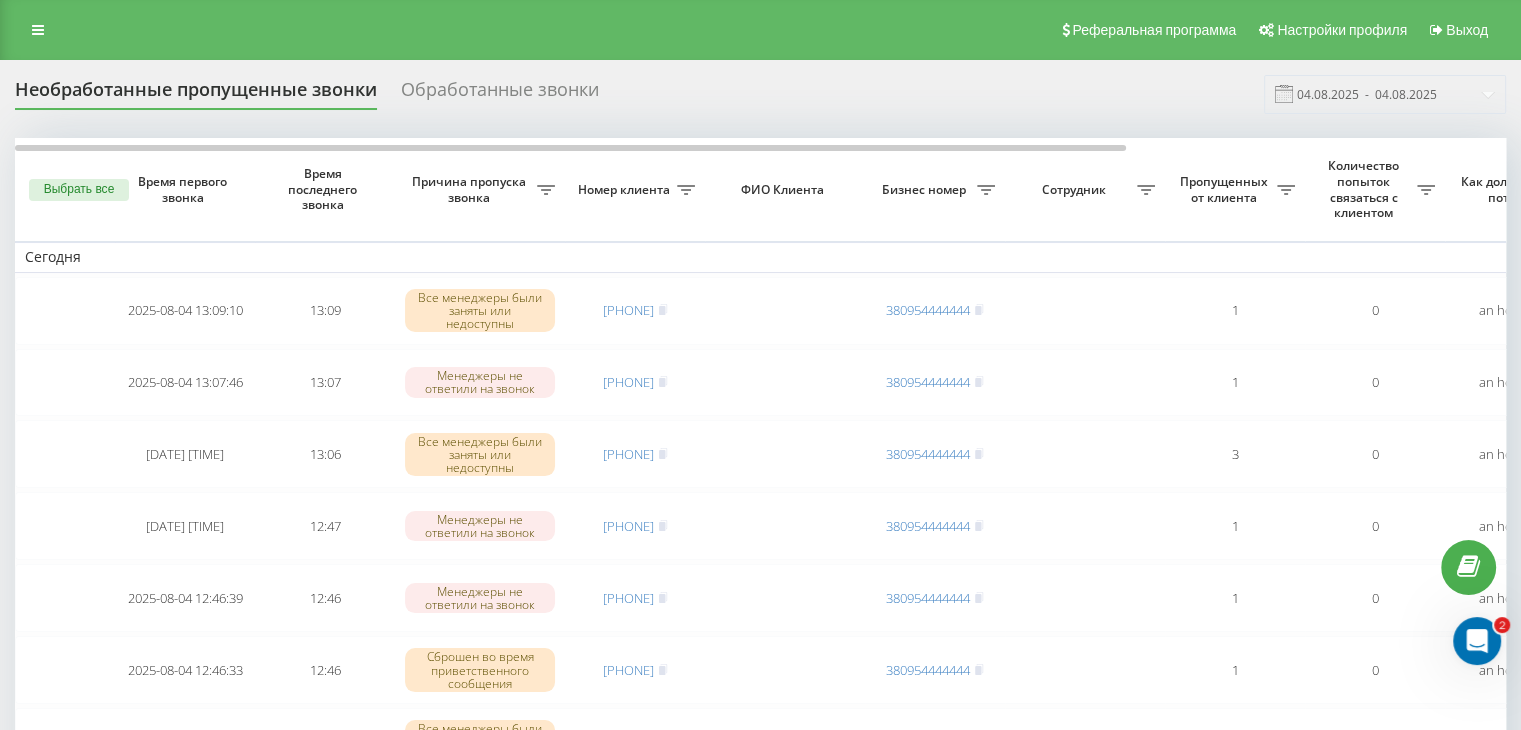 click on "Необработанные пропущенные звонки Обработанные звонки 04.08.2025  -  04.08.2025" at bounding box center (760, 94) 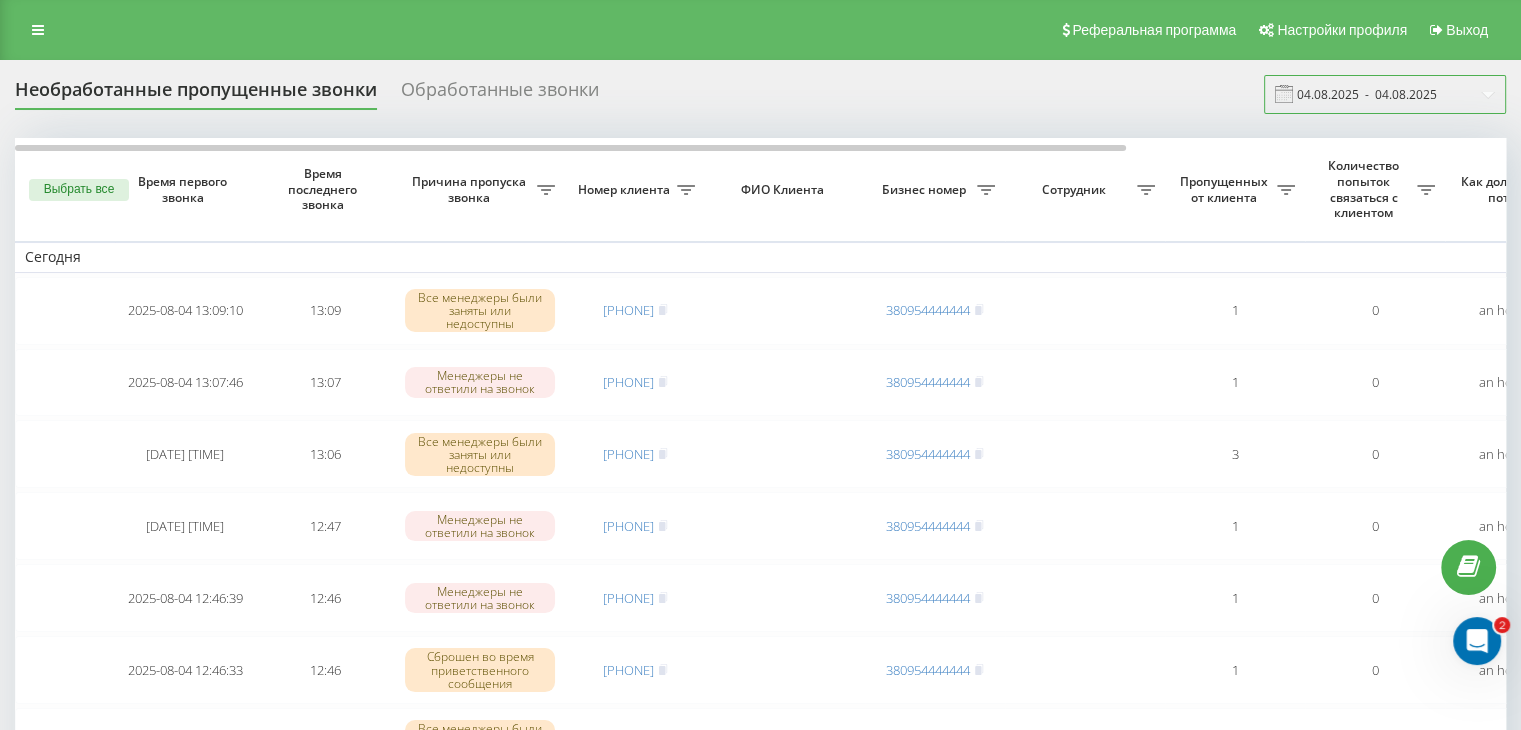 click on "04.08.2025  -  04.08.2025" at bounding box center (1385, 94) 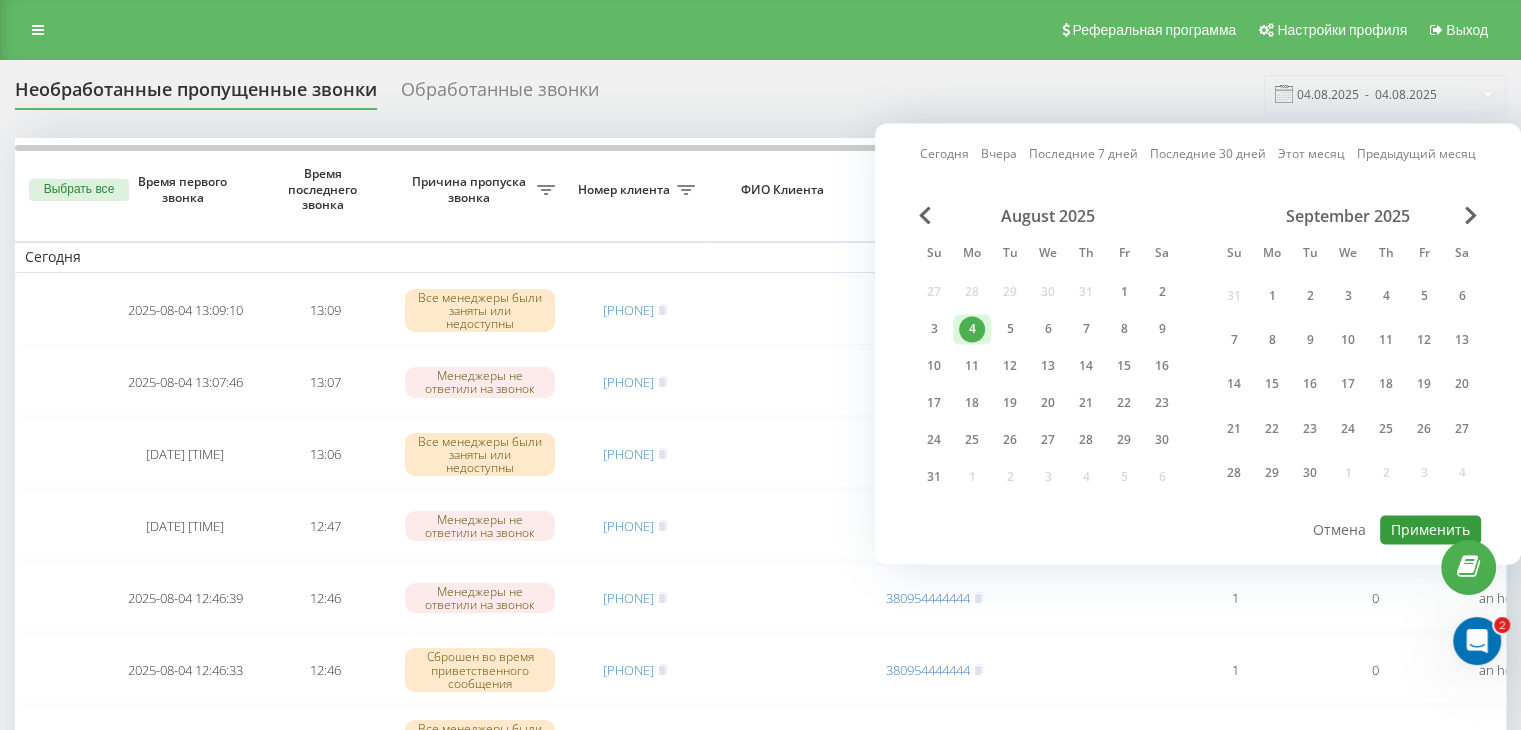 click on "Применить" at bounding box center [1430, 529] 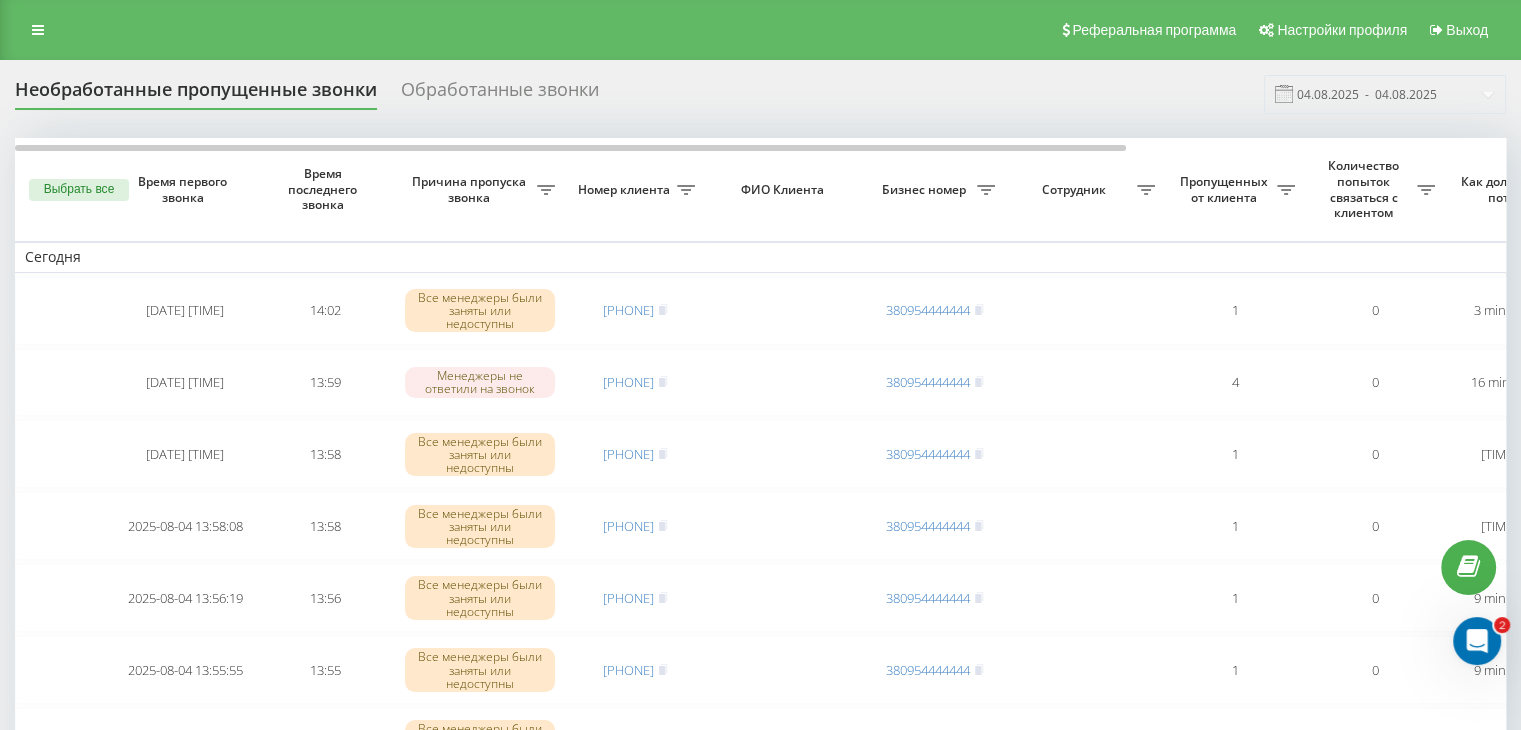 click on "Необработанные пропущенные звонки Обработанные звонки 04.08.2025  -  04.08.2025 Выбрать все Время первого звонка Время последнего звонка Причина пропуска звонка Номер клиента ФИО Клиента Бизнес номер Сотрудник Пропущенных от клиента Количество попыток связаться с клиентом Как долго звонок потерян Название схемы переадресации Комментарий к звонку Сегодня 2025-08-04 14:02:21 14:02 Все менеджеры были заняты или недоступны [PHONE] [PHONE] 1 0 3 minutes ago ukrpas.com.ua Обработать Не удалось связаться Связался с клиентом с помощью другого канала Клиент перезвонил сам с другого номера 13:59" at bounding box center (760, 1223) 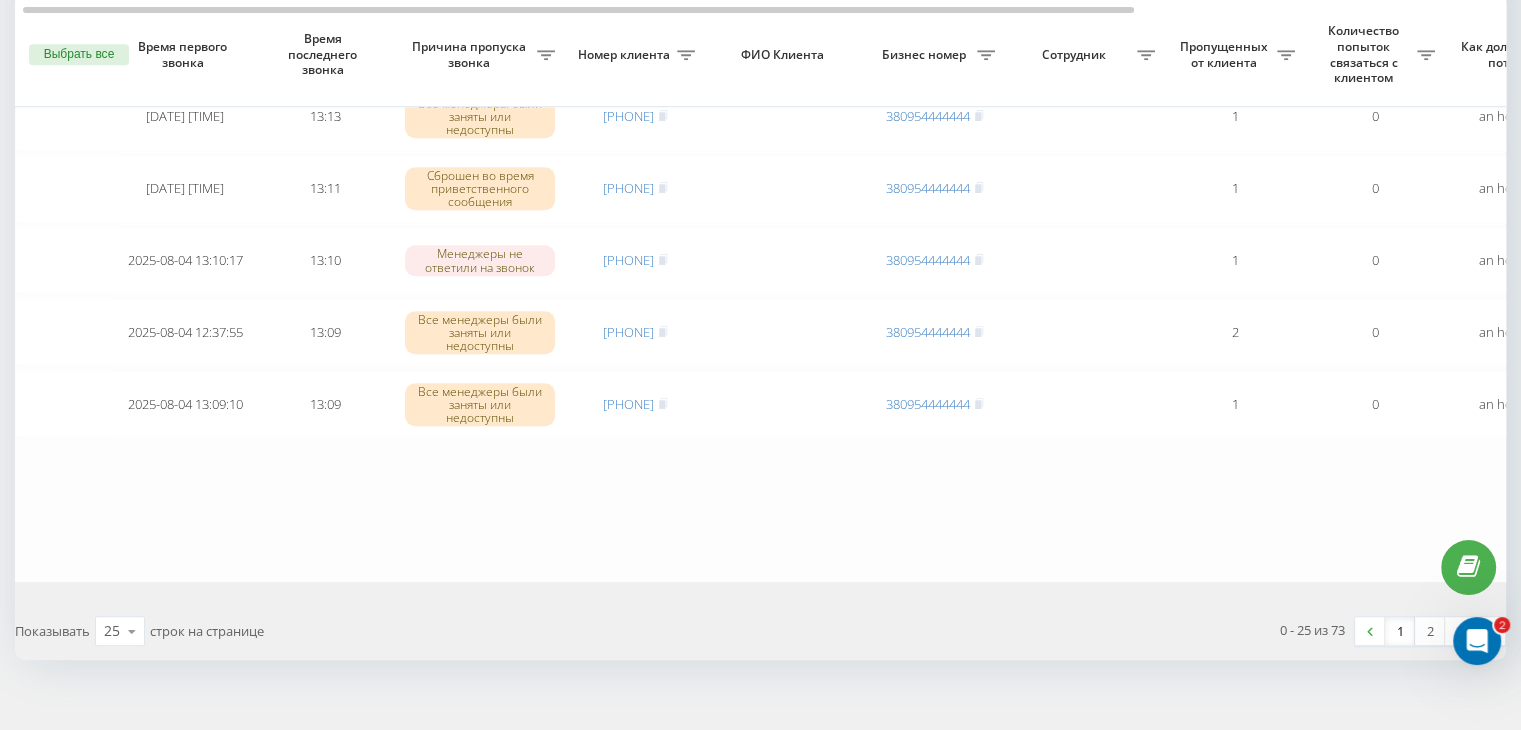 scroll, scrollTop: 1647, scrollLeft: 0, axis: vertical 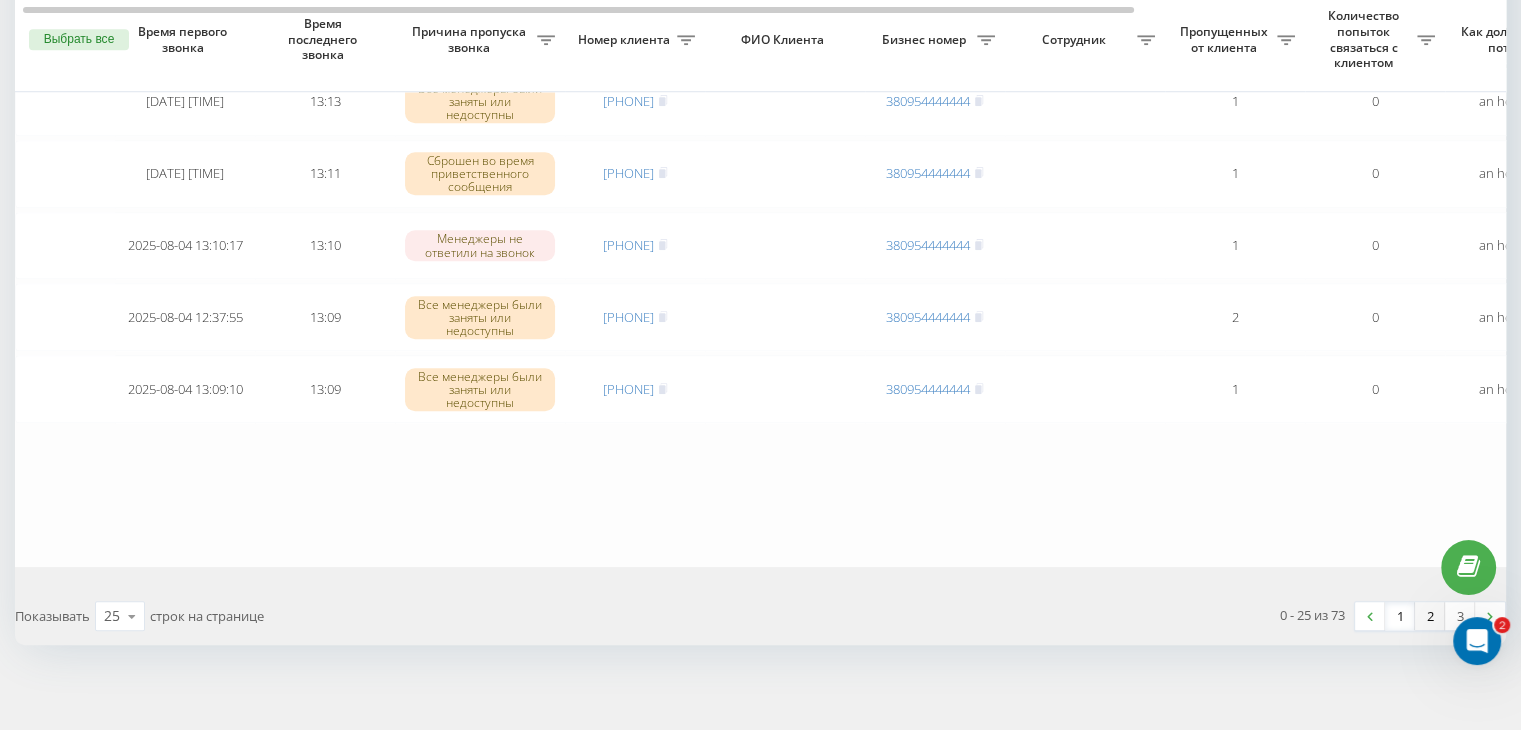 click on "2" at bounding box center [1430, 616] 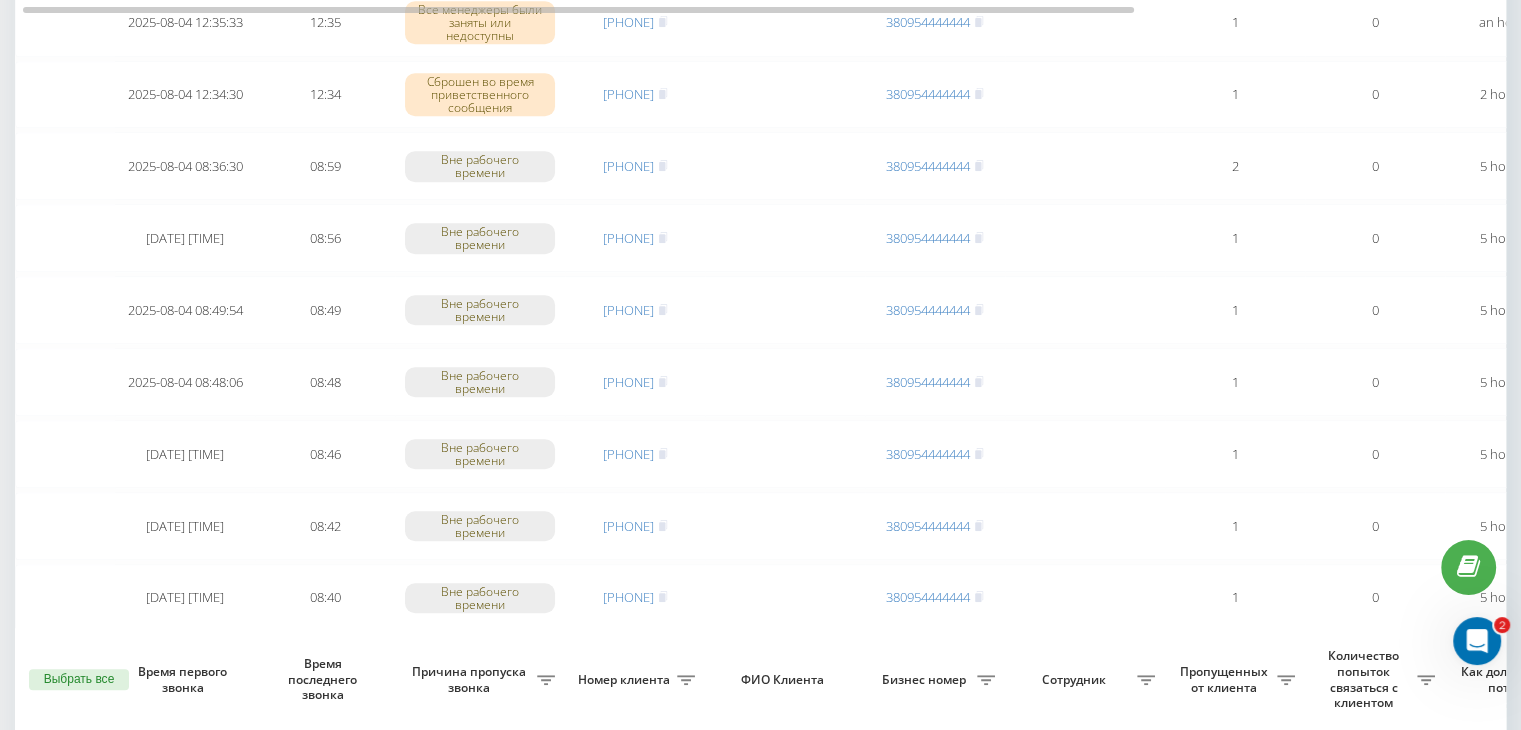scroll, scrollTop: 1647, scrollLeft: 0, axis: vertical 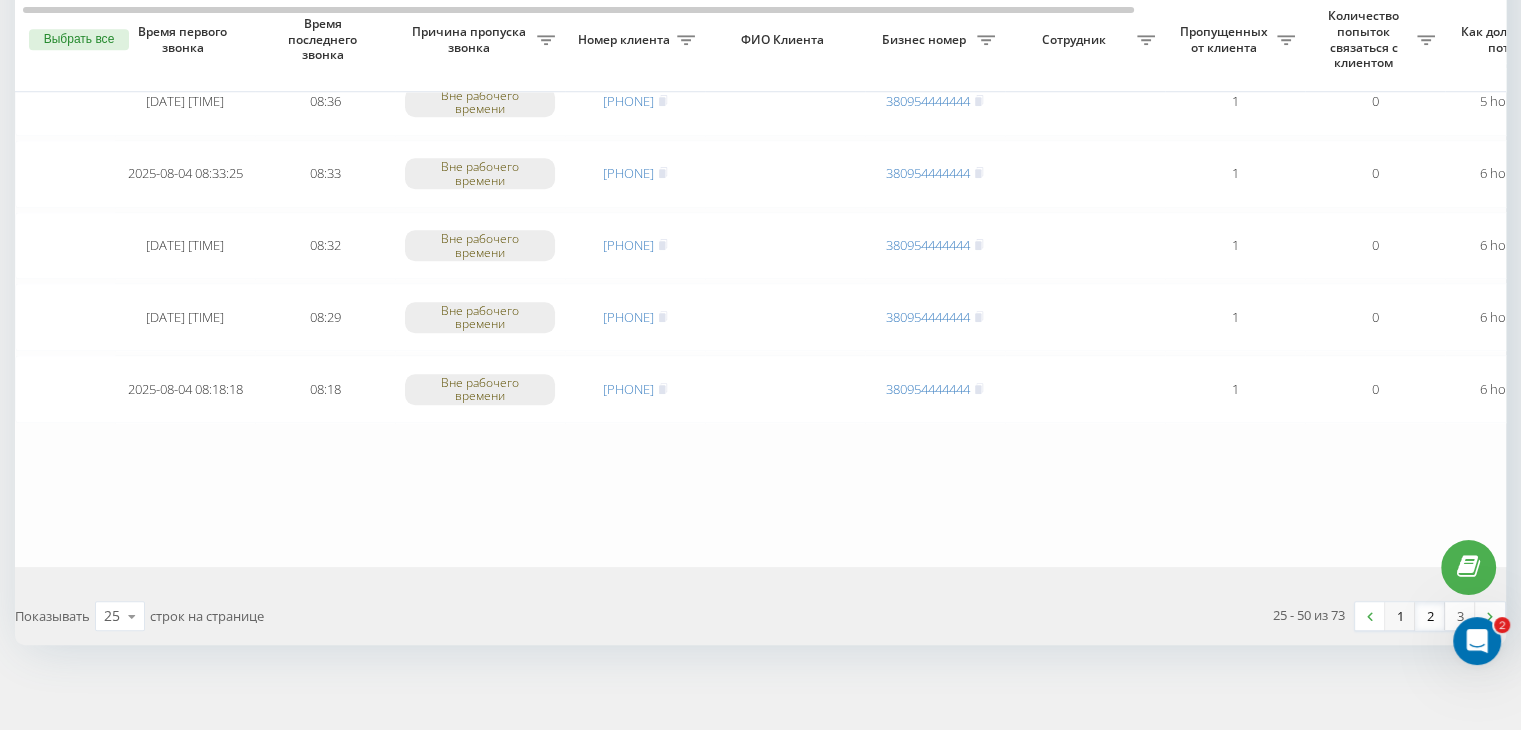 click on "1" at bounding box center [1400, 616] 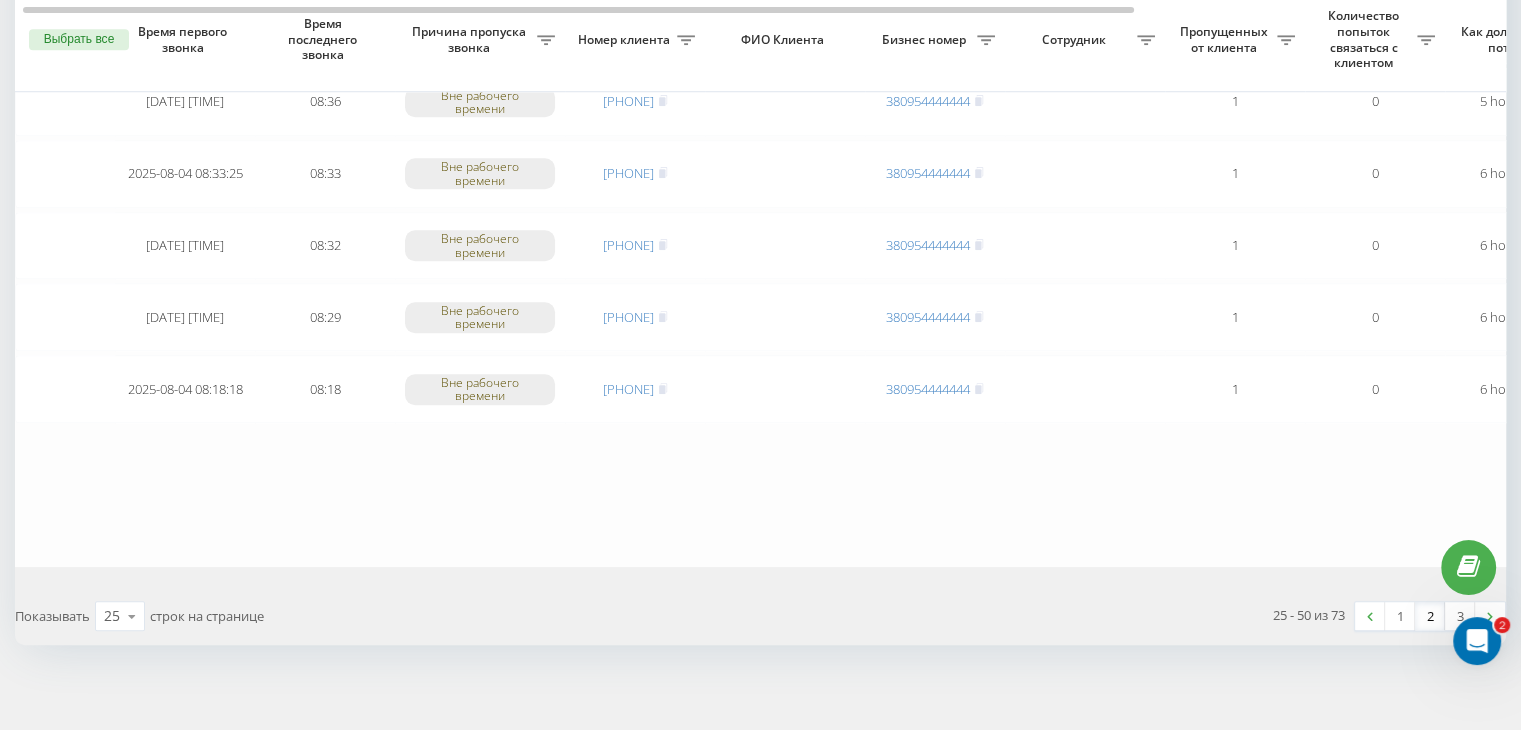 scroll, scrollTop: 0, scrollLeft: 0, axis: both 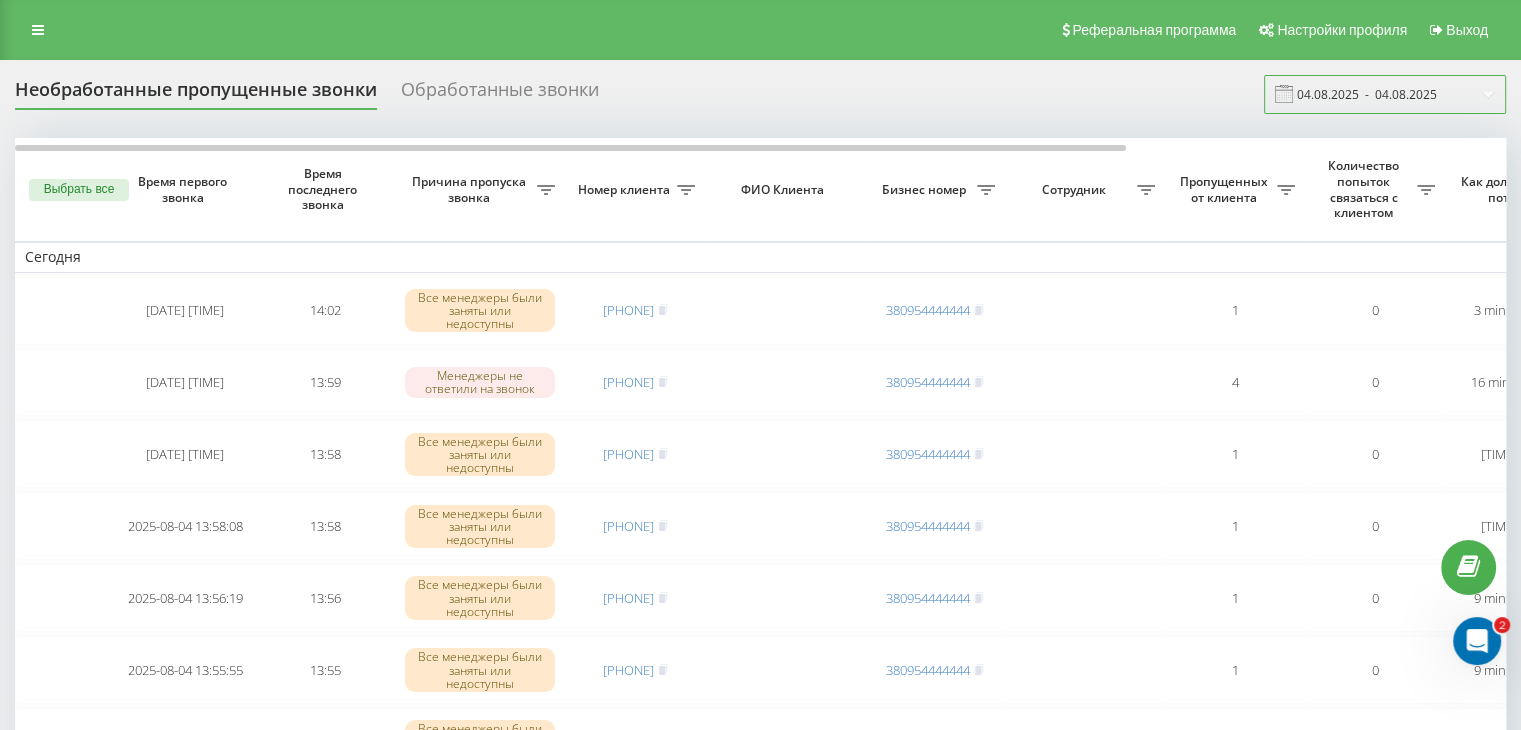 click on "04.08.2025  -  04.08.2025" at bounding box center (1385, 94) 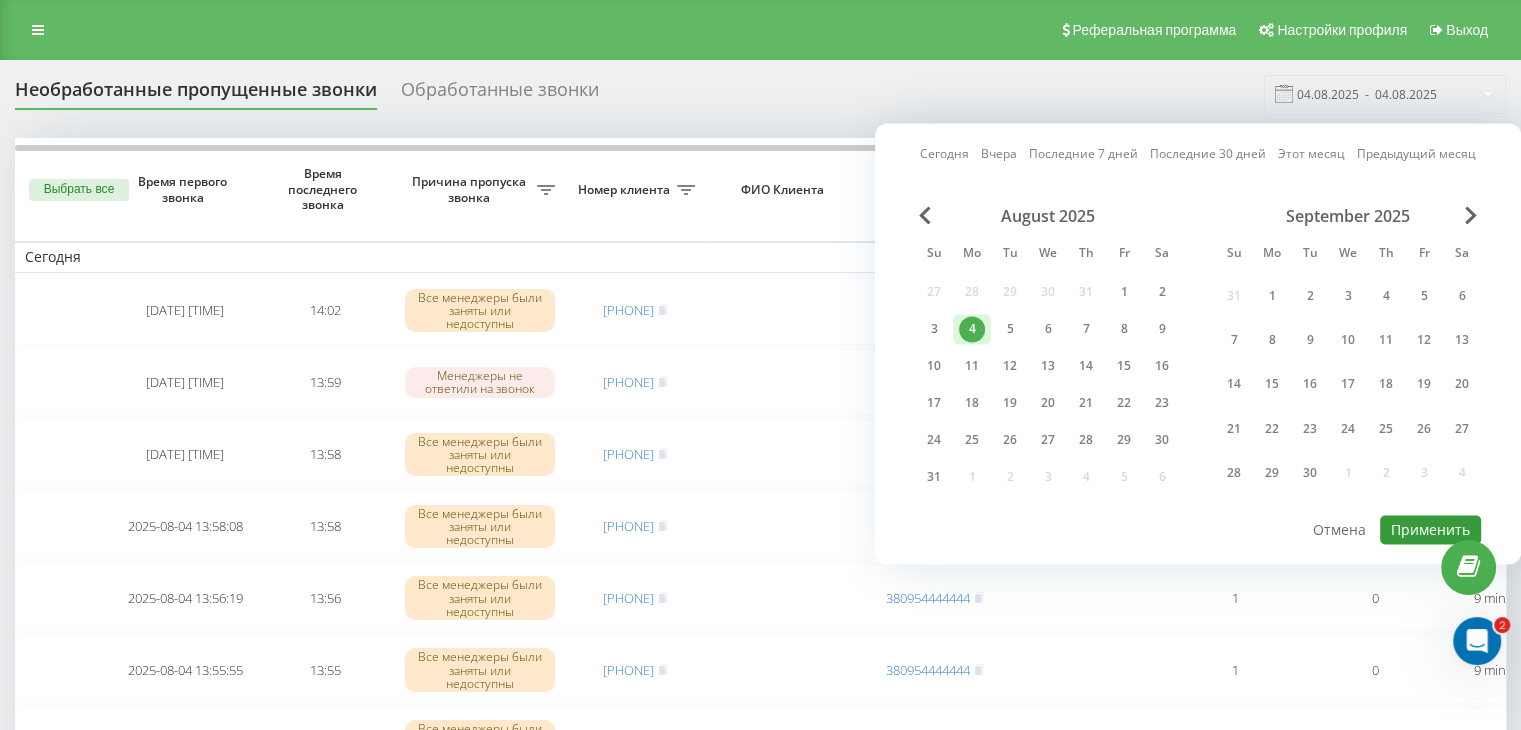 click on "Применить" at bounding box center (1430, 529) 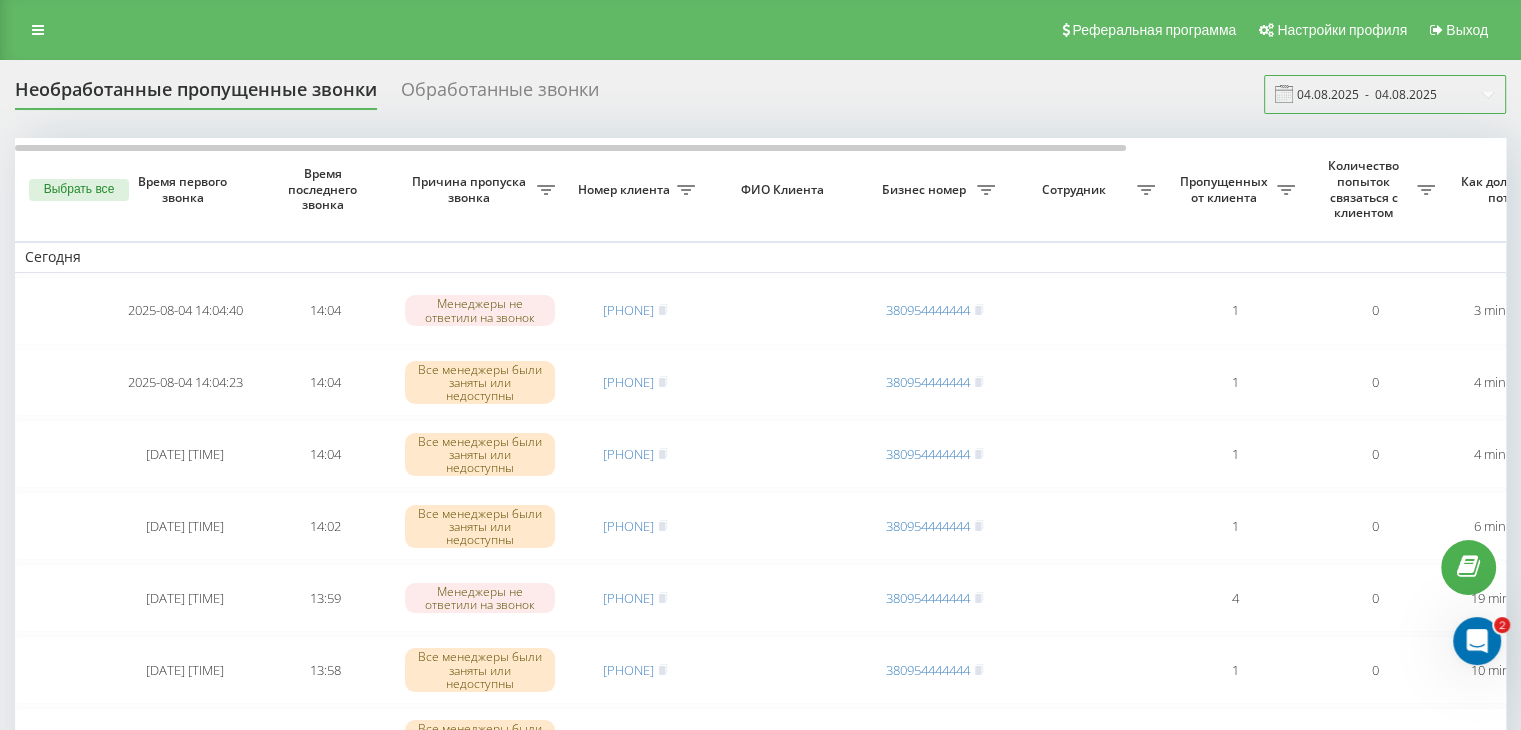 click on "04.08.2025  -  04.08.2025" at bounding box center (1385, 94) 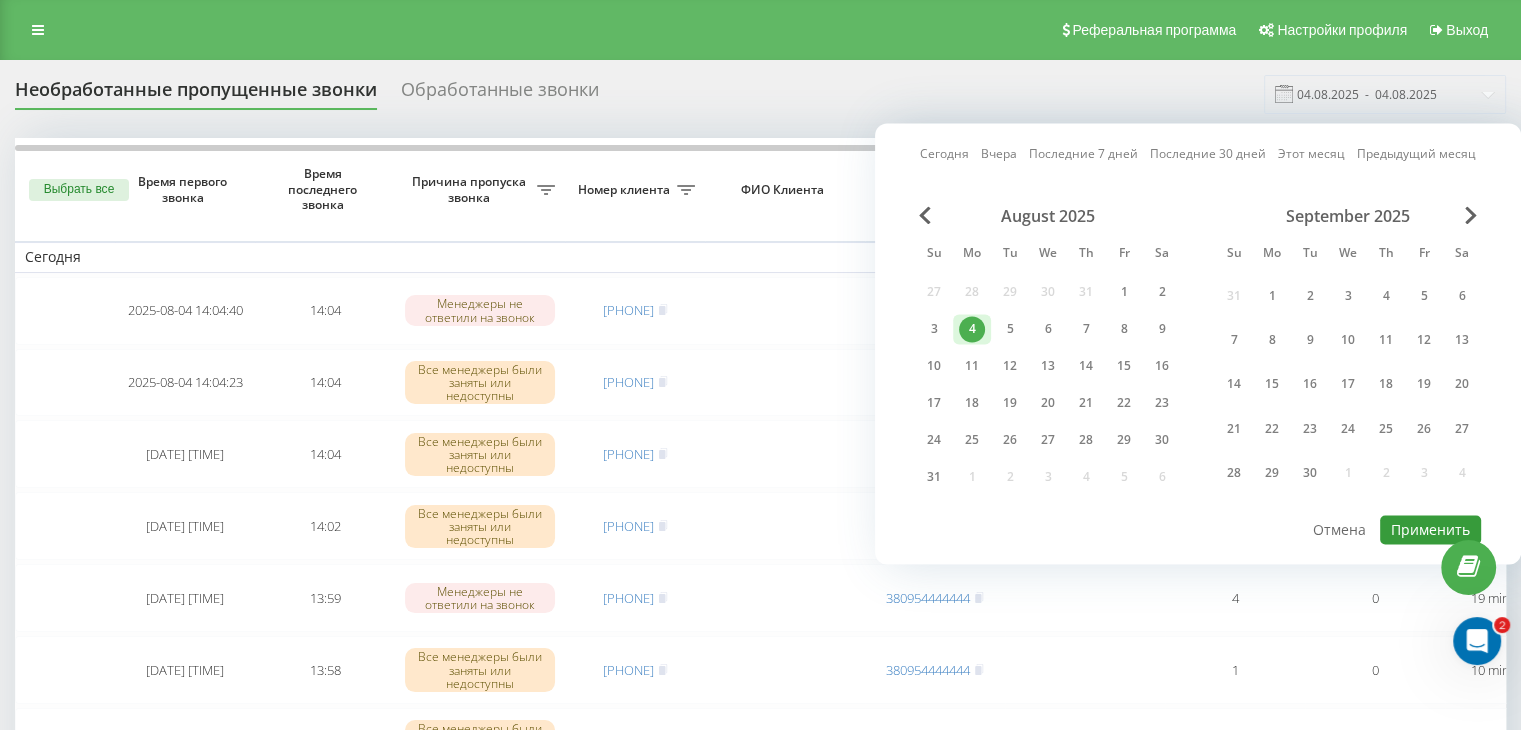click on "Применить" at bounding box center [1430, 529] 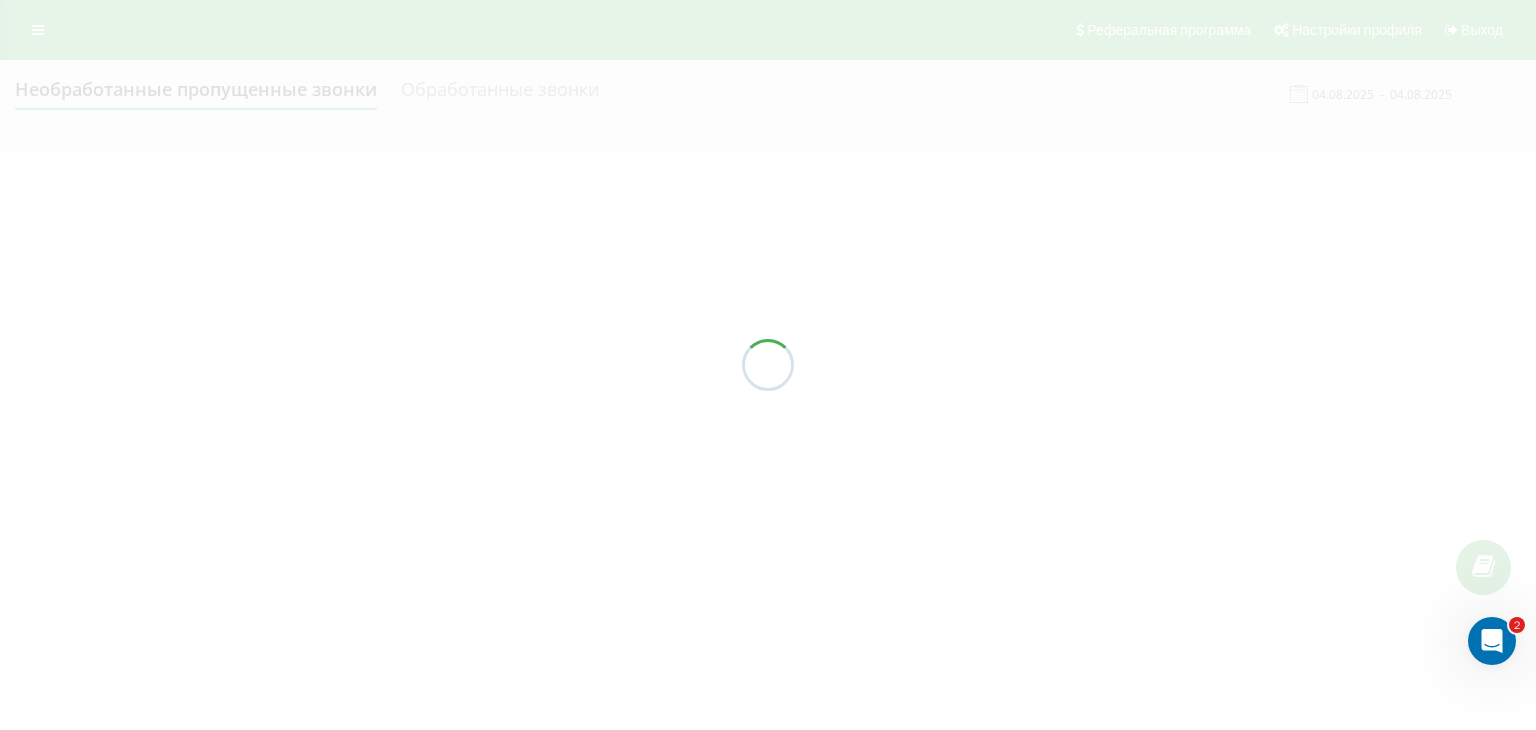 click at bounding box center (768, 365) 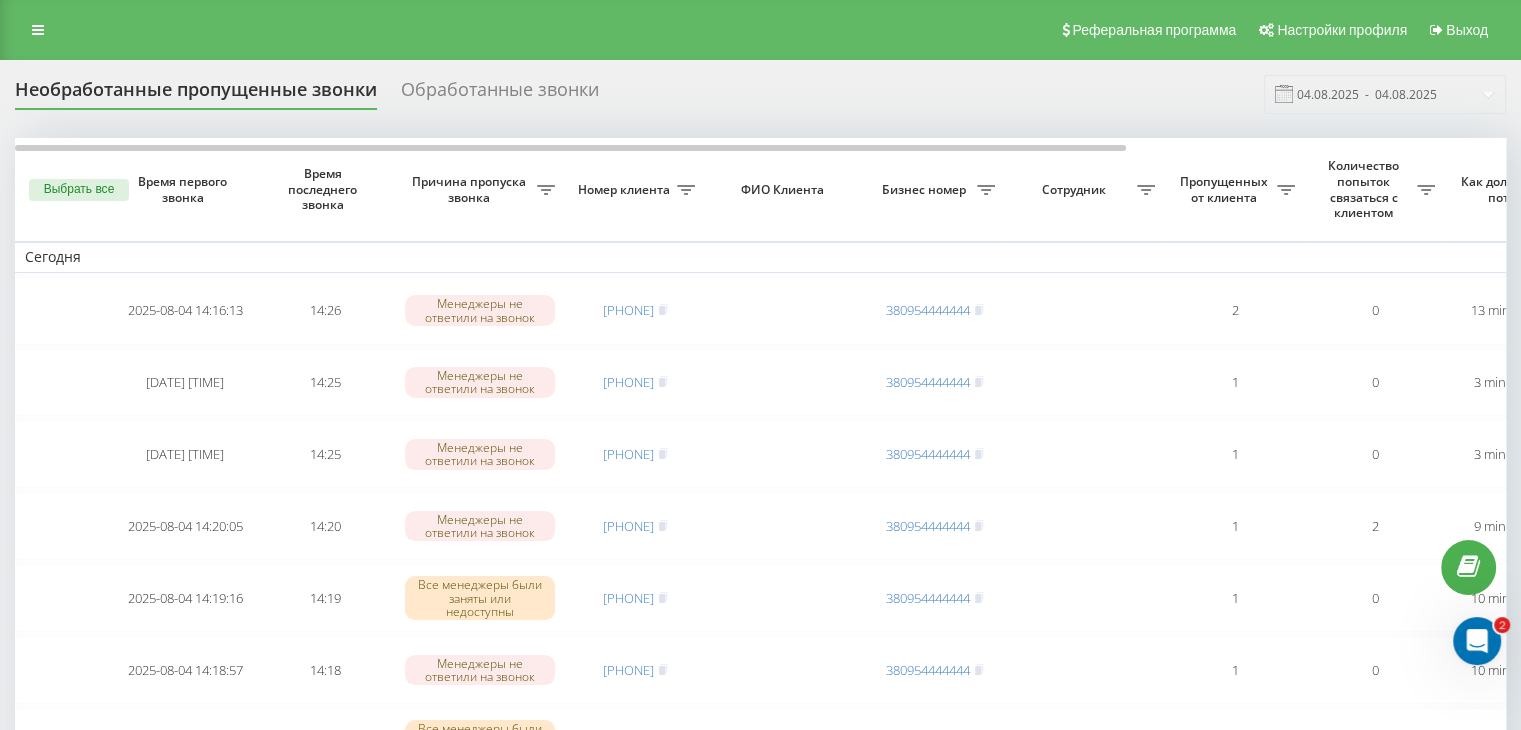 click on "Необработанные пропущенные звонки Обработанные звонки 04.08.2025  -  04.08.2025 Выбрать все Время первого звонка Время последнего звонка Причина пропуска звонка Номер клиента ФИО Клиента Бизнес номер Сотрудник Пропущенных от клиента Количество попыток связаться с клиентом Как долго звонок потерян Название схемы переадресации Комментарий к звонку Сегодня 2025-08-04 14:16:13 14:26 Менеджеры не ответили на звонок [PHONE] [PHONE] 2 0 13 minutes ago ukrpas.com.ua Обработать Не удалось связаться Связался с клиентом с помощью другого канала Клиент перезвонил сам с другого номера 2025-08-04 14:25:59 1" at bounding box center [760, 1183] 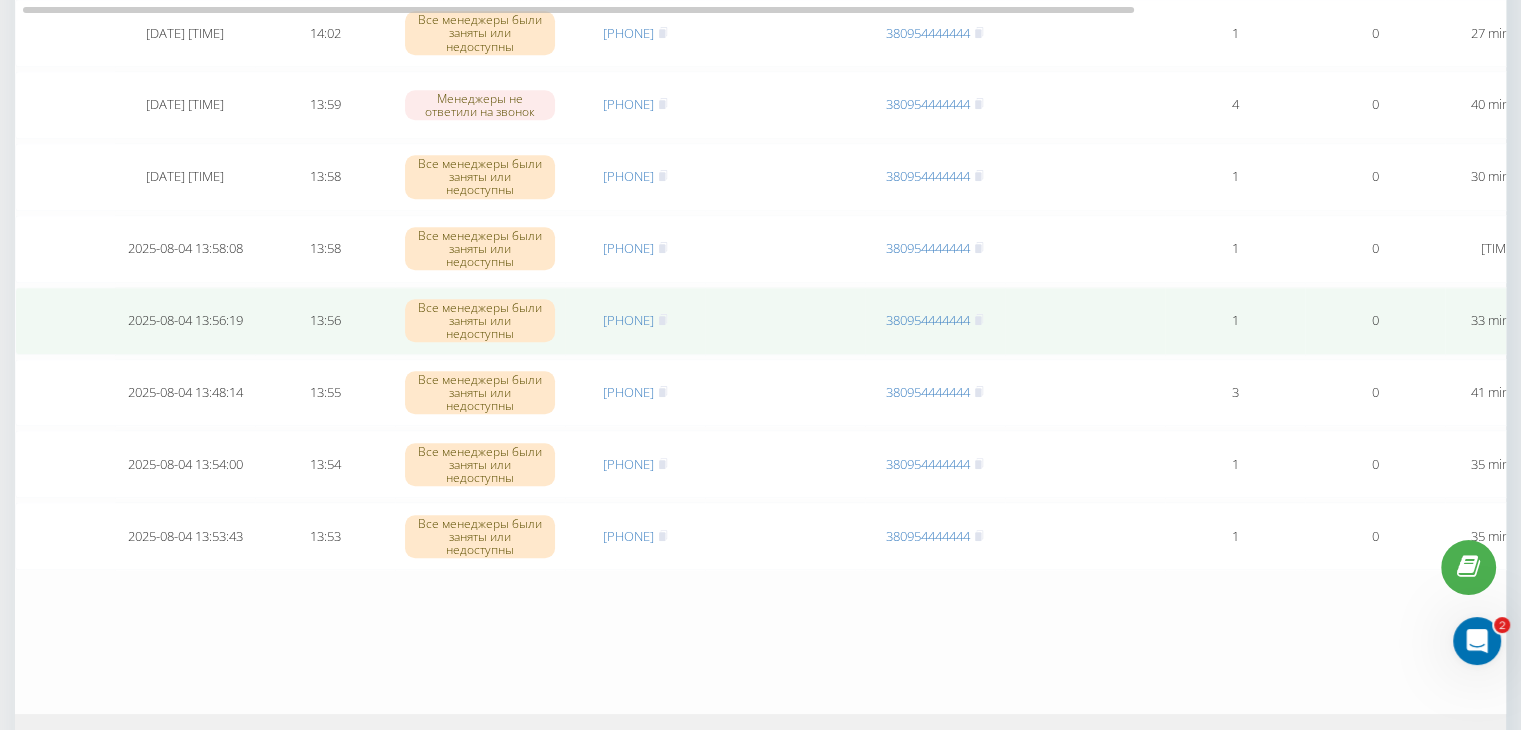 scroll, scrollTop: 1647, scrollLeft: 0, axis: vertical 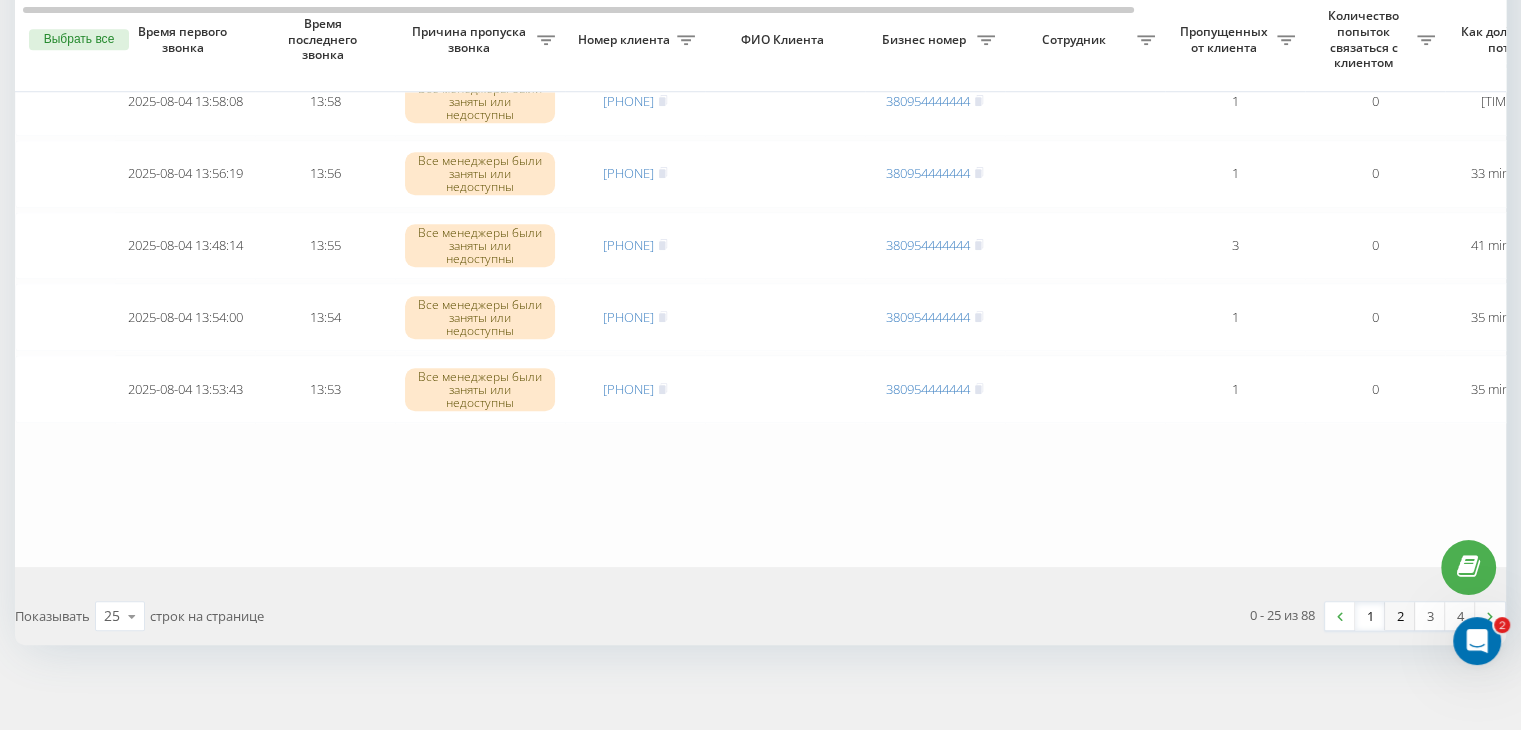 click on "2" at bounding box center [1400, 616] 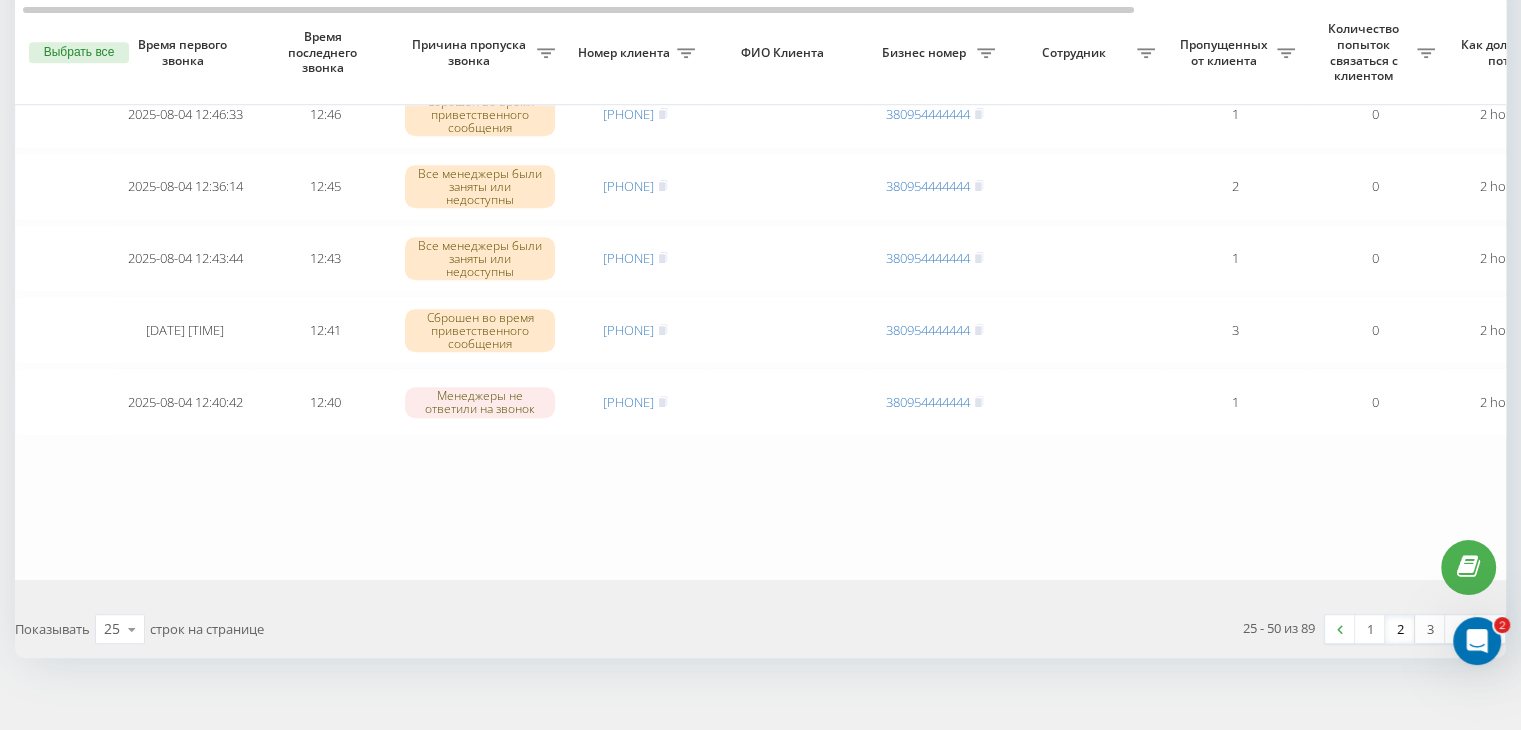 scroll, scrollTop: 1647, scrollLeft: 0, axis: vertical 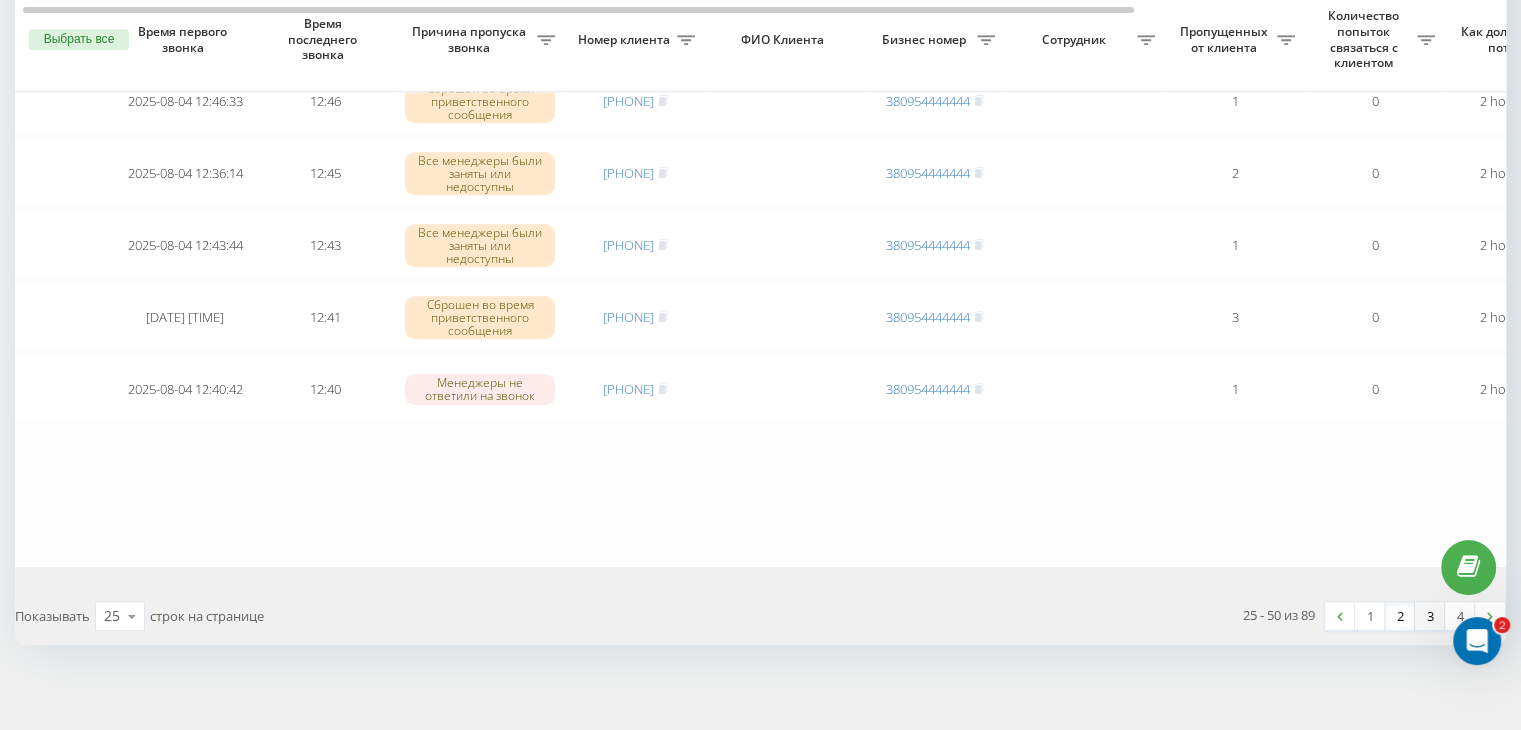 click on "3" at bounding box center (1430, 616) 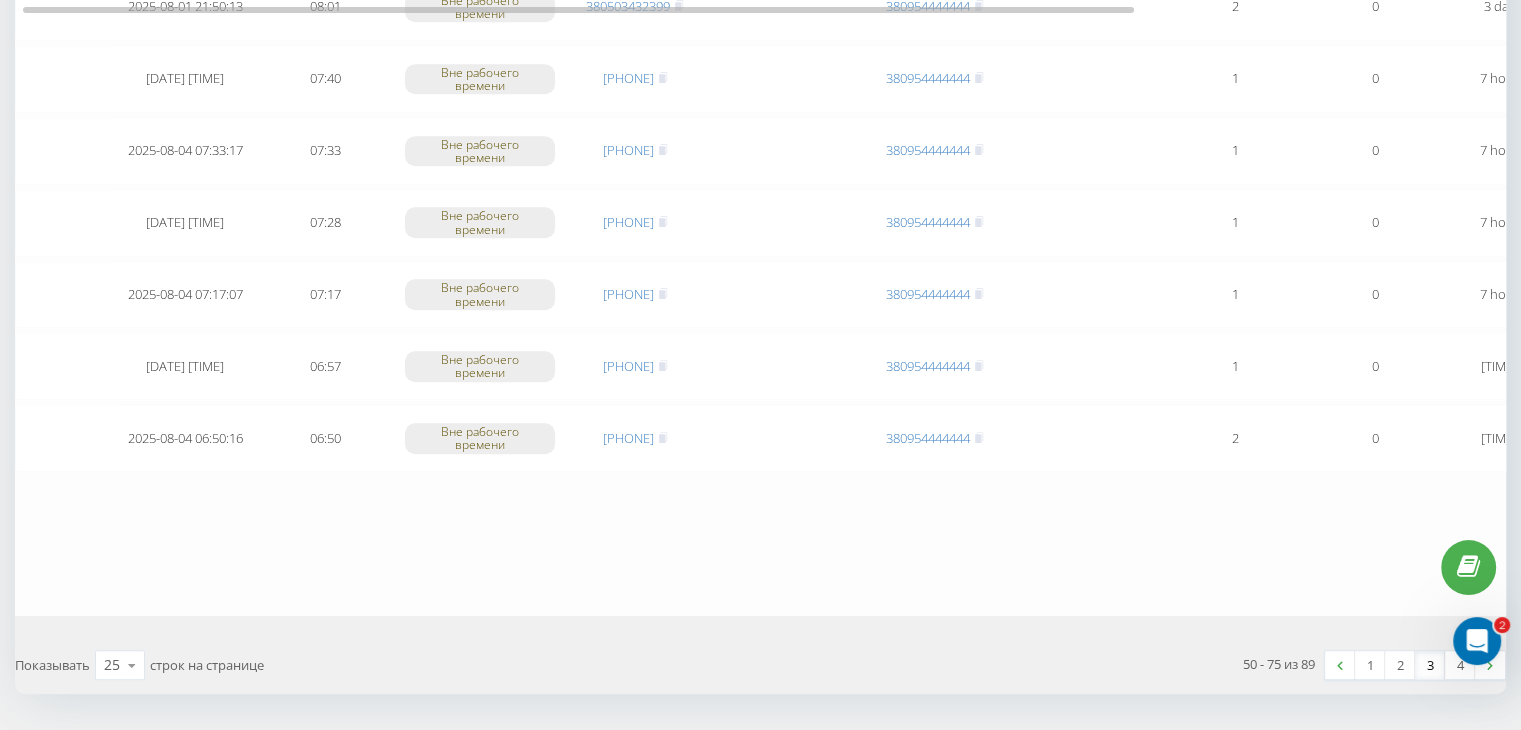 scroll, scrollTop: 1647, scrollLeft: 0, axis: vertical 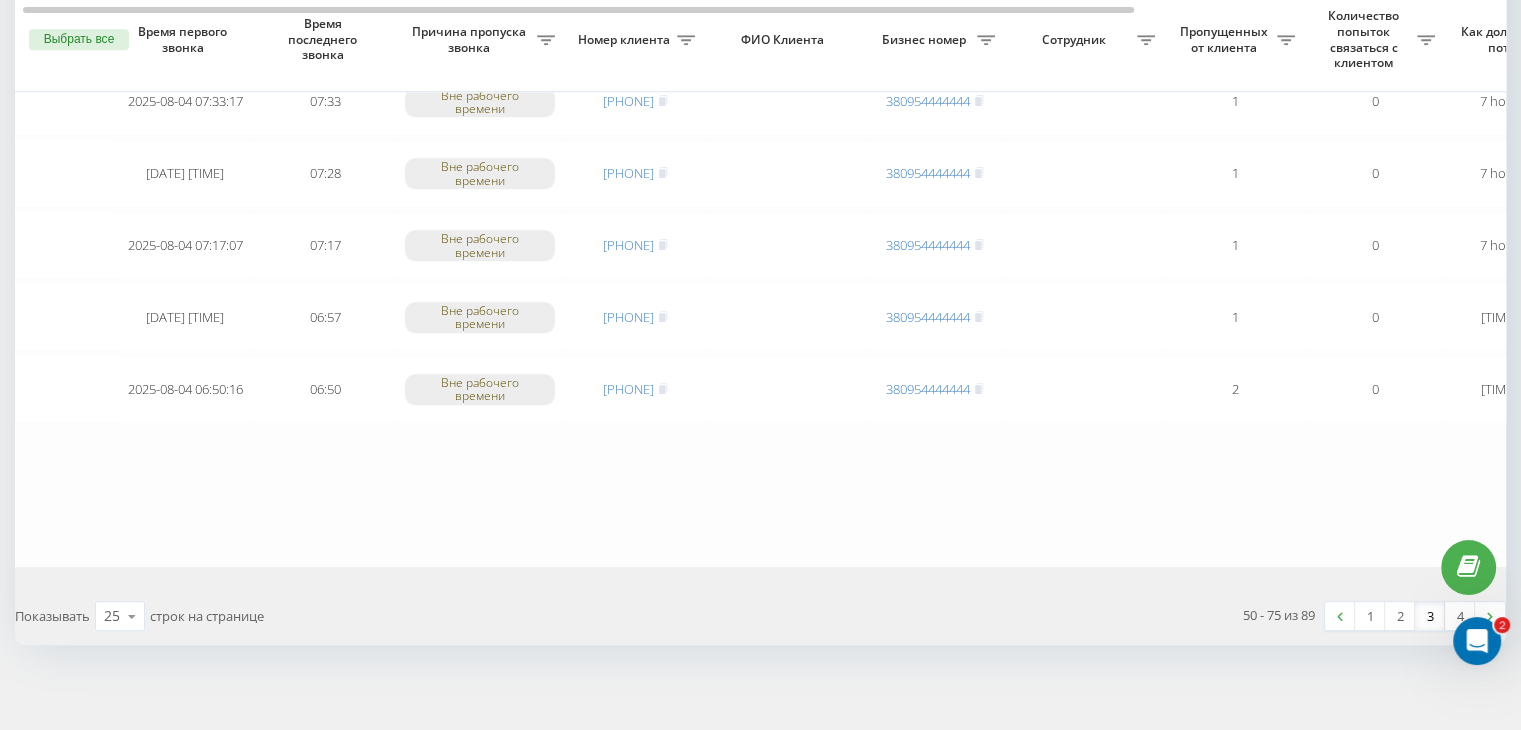 click on "3" at bounding box center (1430, 616) 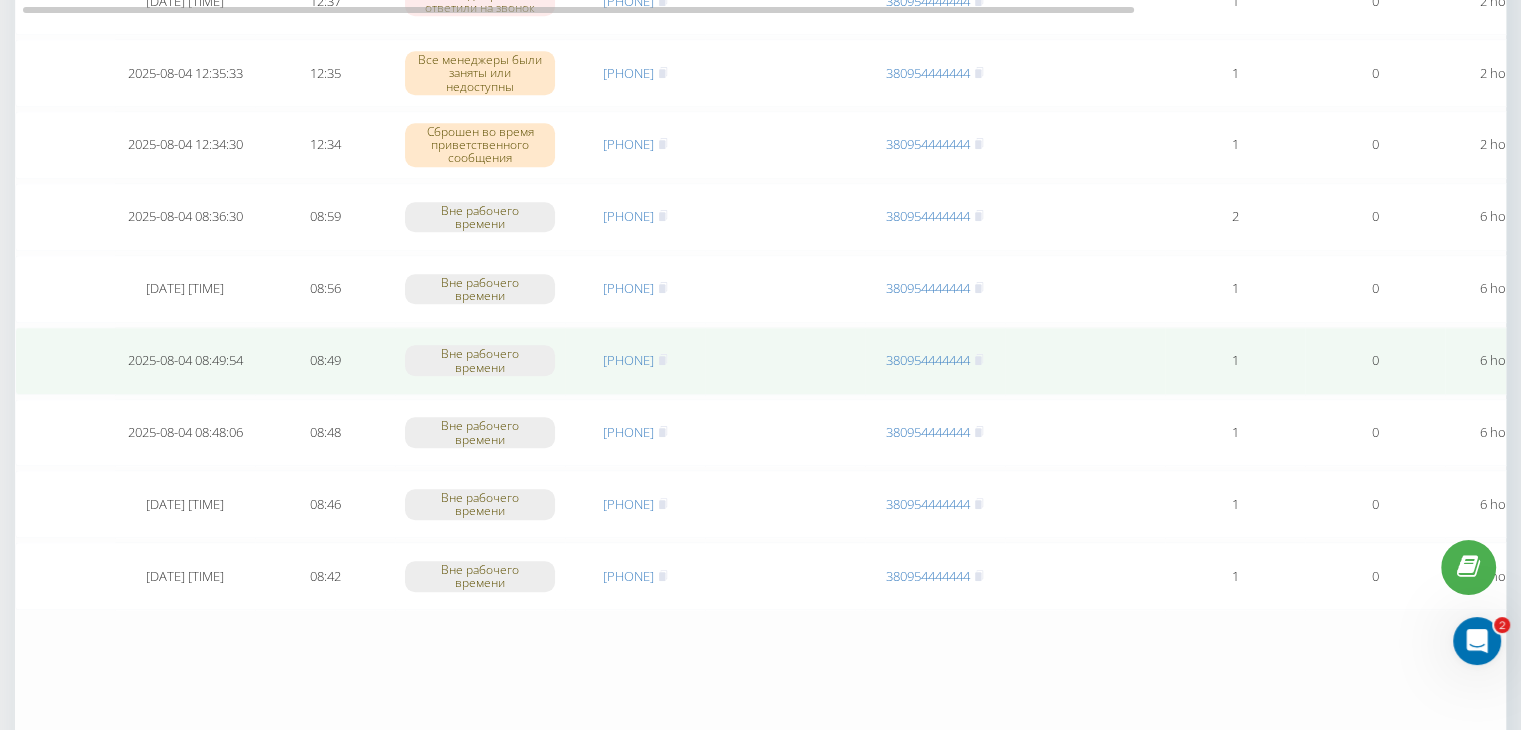 scroll, scrollTop: 1647, scrollLeft: 0, axis: vertical 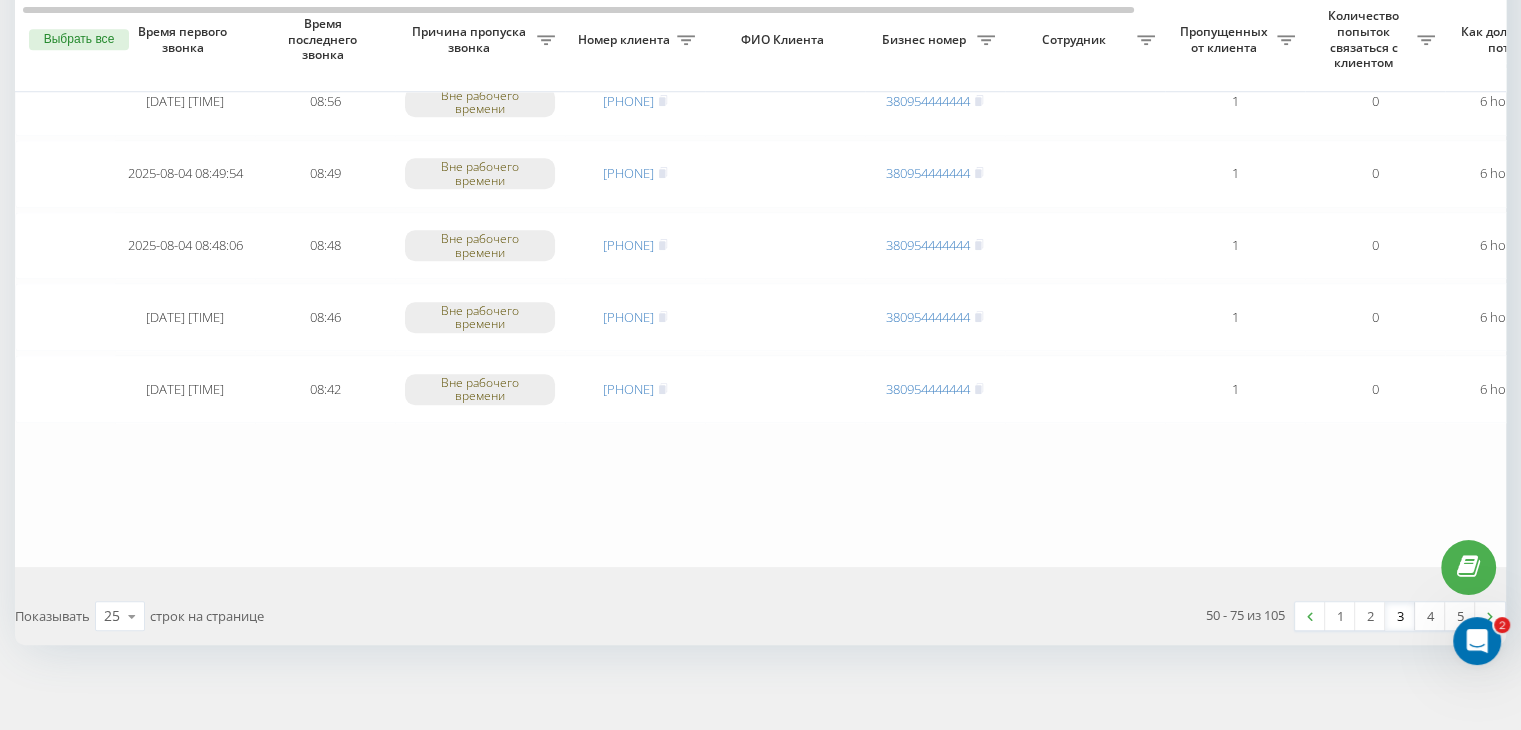 click on "3" at bounding box center [1400, 616] 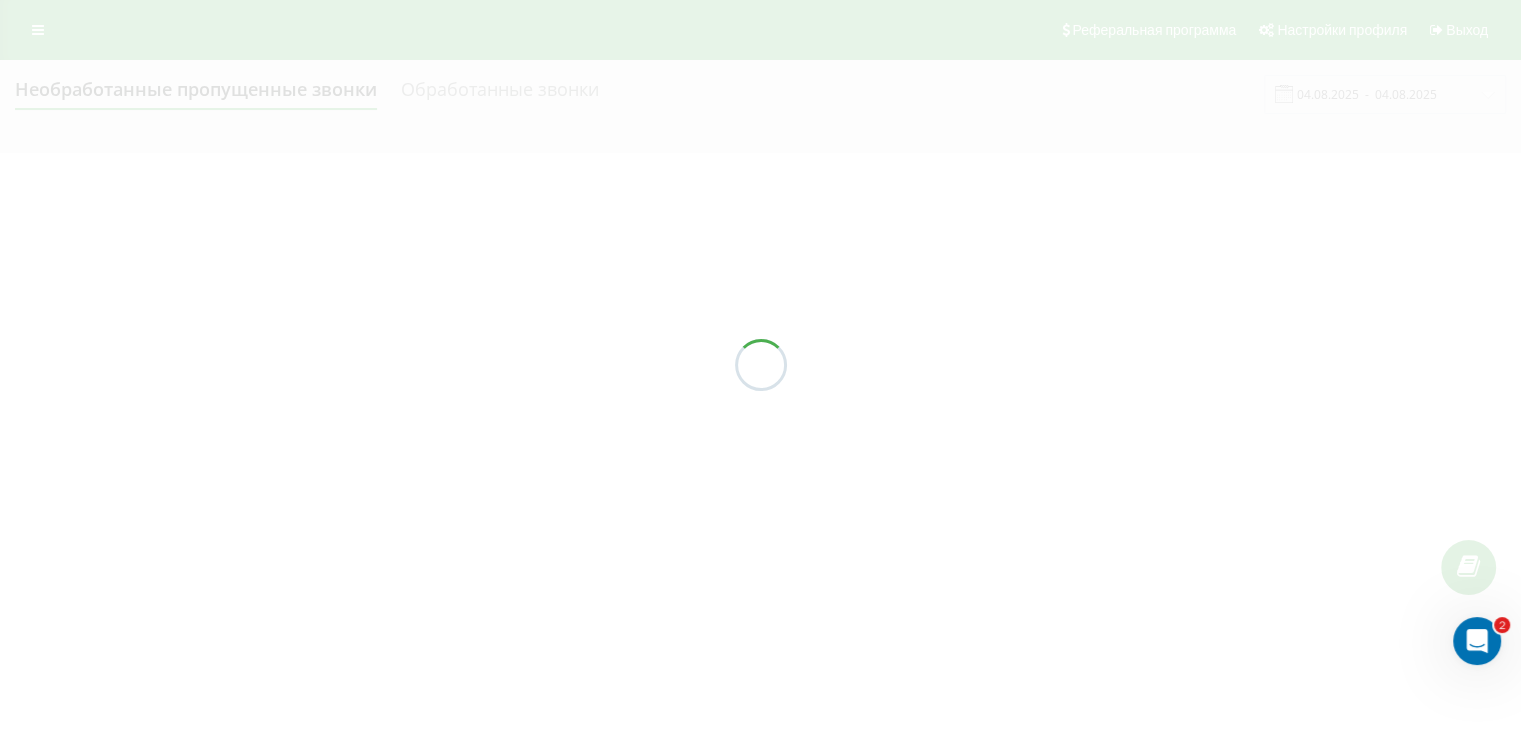 scroll, scrollTop: 0, scrollLeft: 0, axis: both 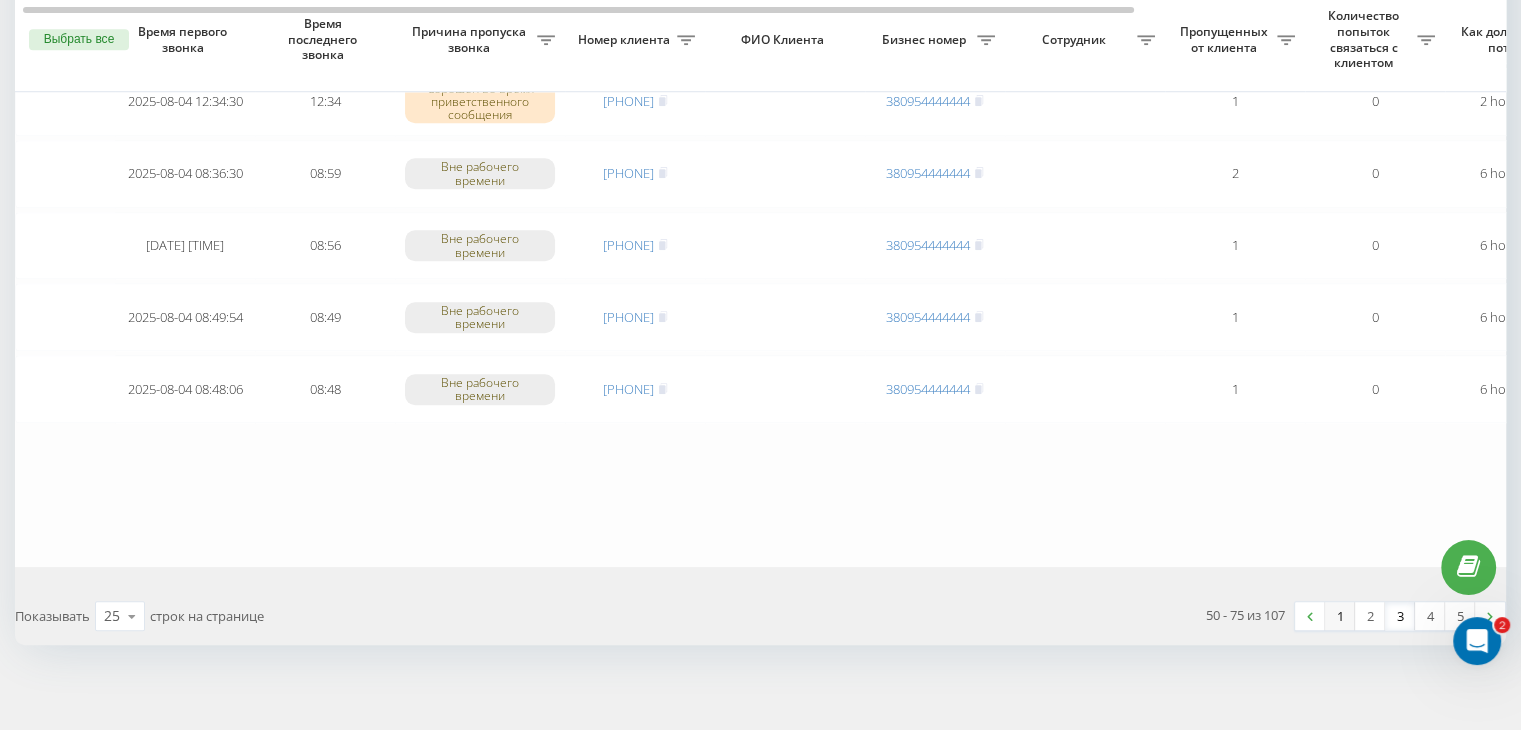 click on "1" at bounding box center (1340, 616) 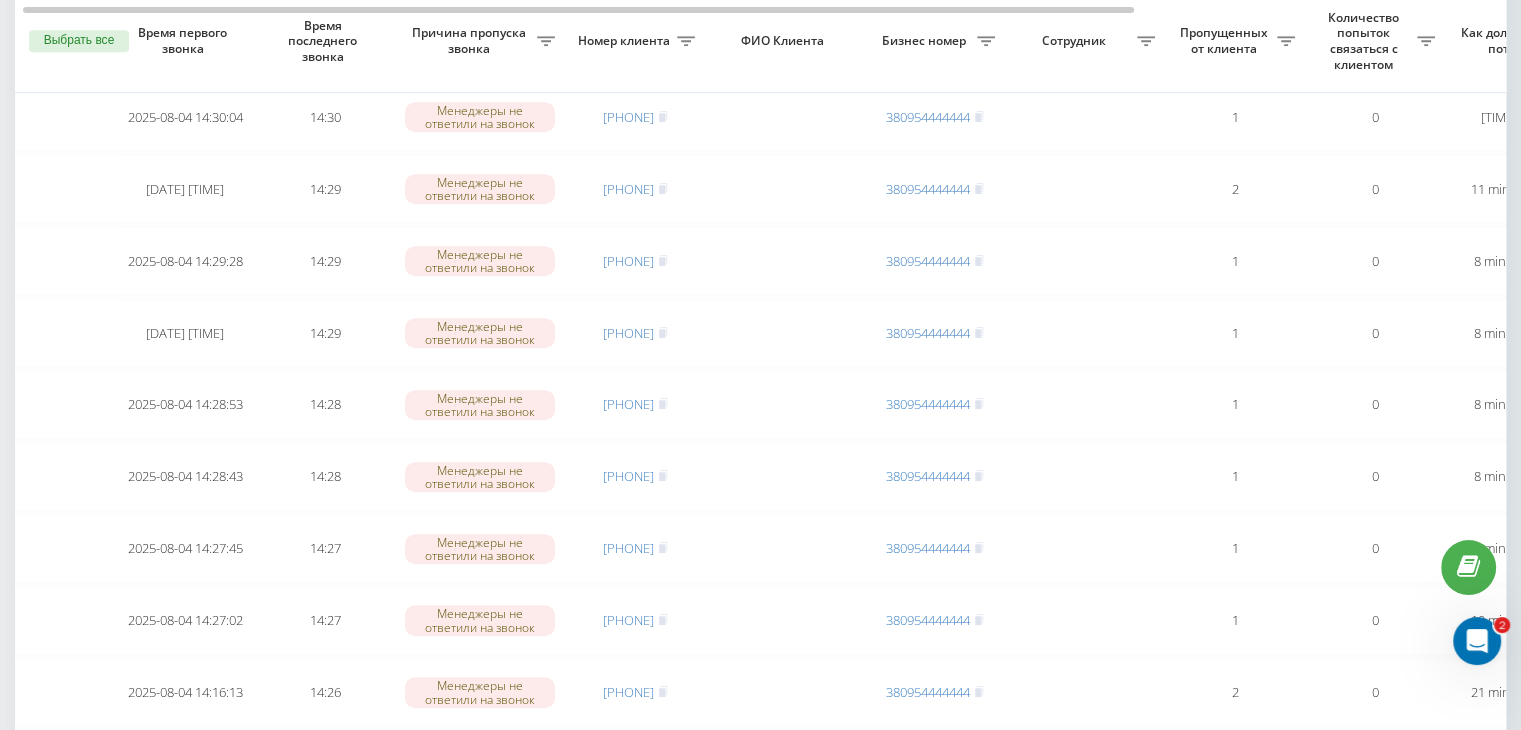 scroll, scrollTop: 1647, scrollLeft: 0, axis: vertical 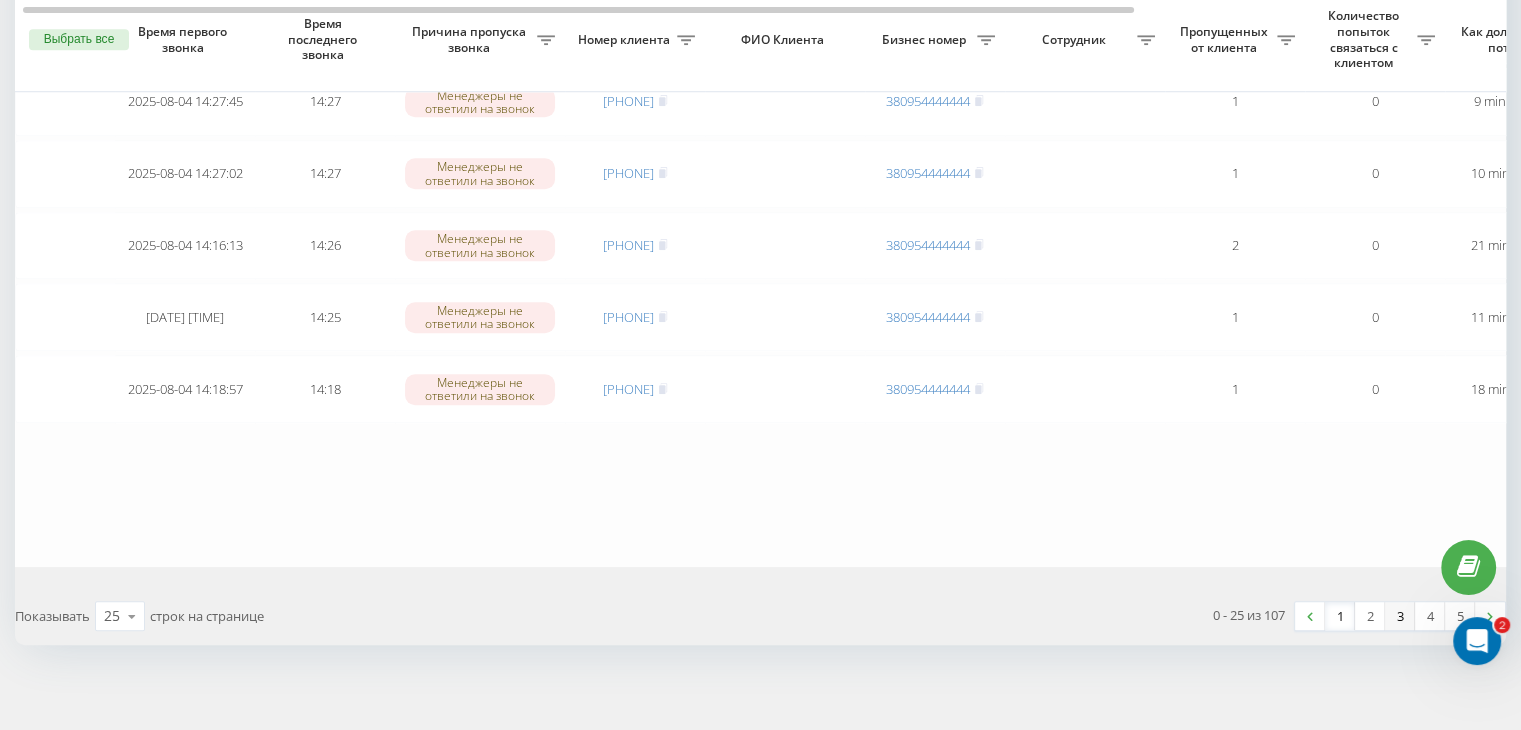 click on "3" at bounding box center (1400, 616) 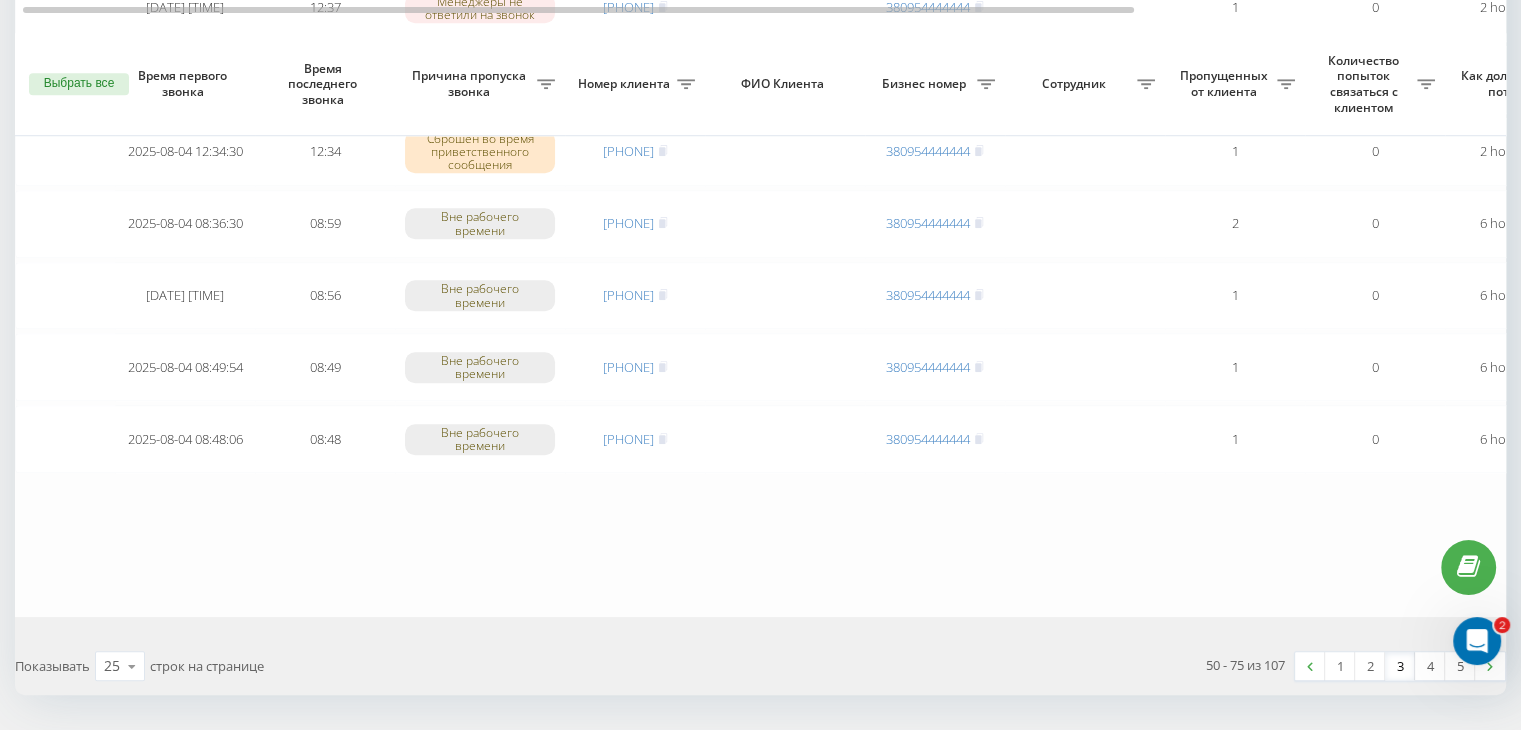 scroll, scrollTop: 1647, scrollLeft: 0, axis: vertical 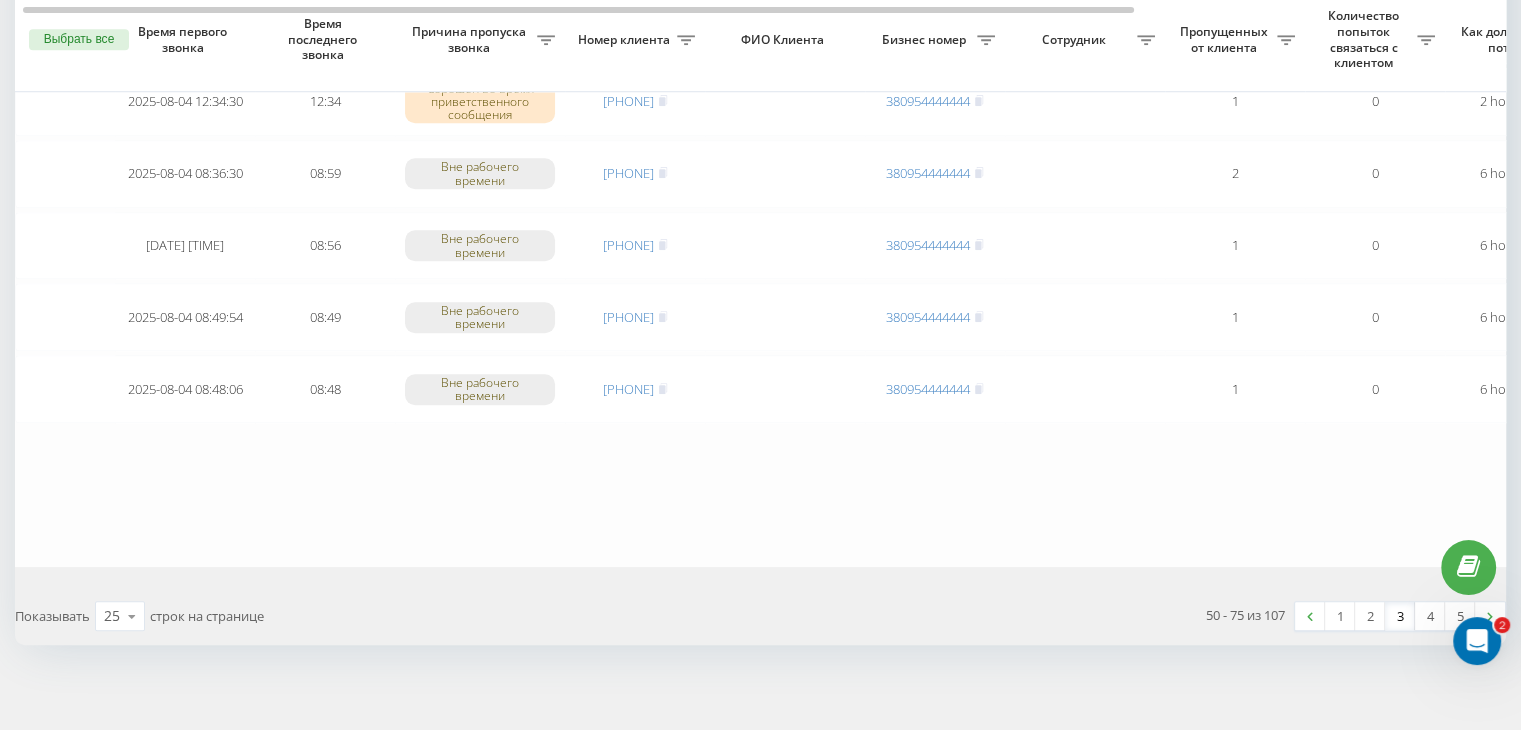 drag, startPoint x: 1371, startPoint y: 611, endPoint x: 1298, endPoint y: 645, distance: 80.529495 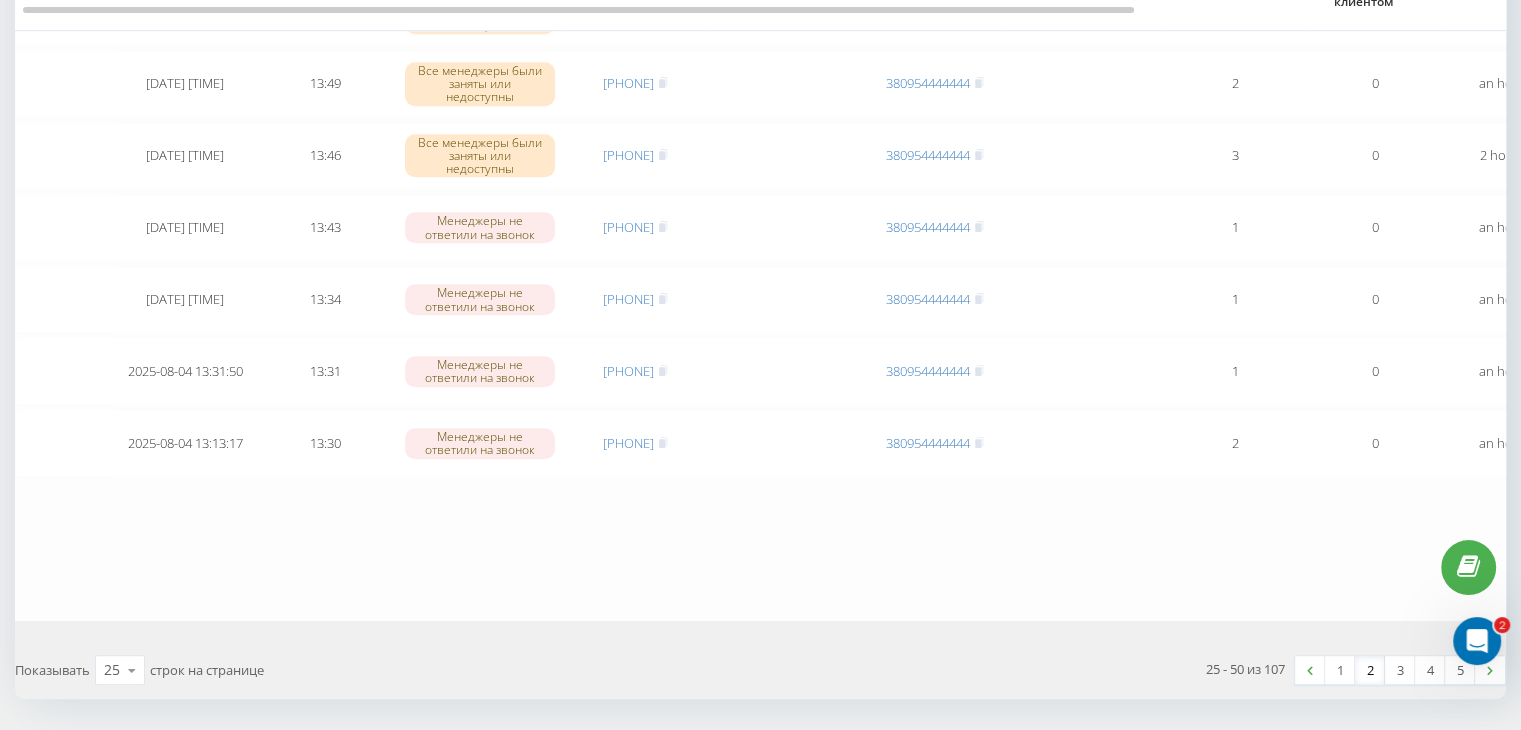 scroll, scrollTop: 1647, scrollLeft: 0, axis: vertical 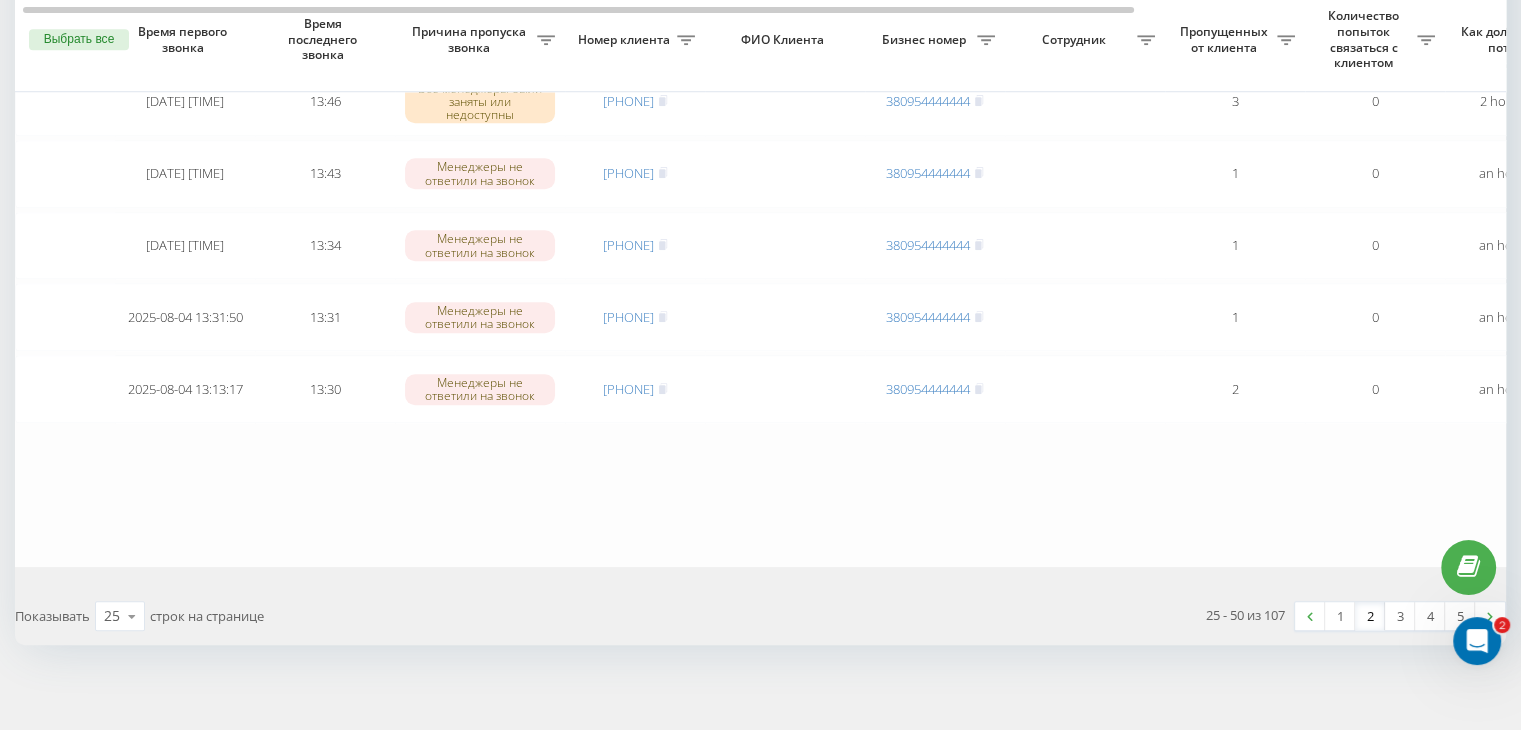 click on "1" at bounding box center (1340, 616) 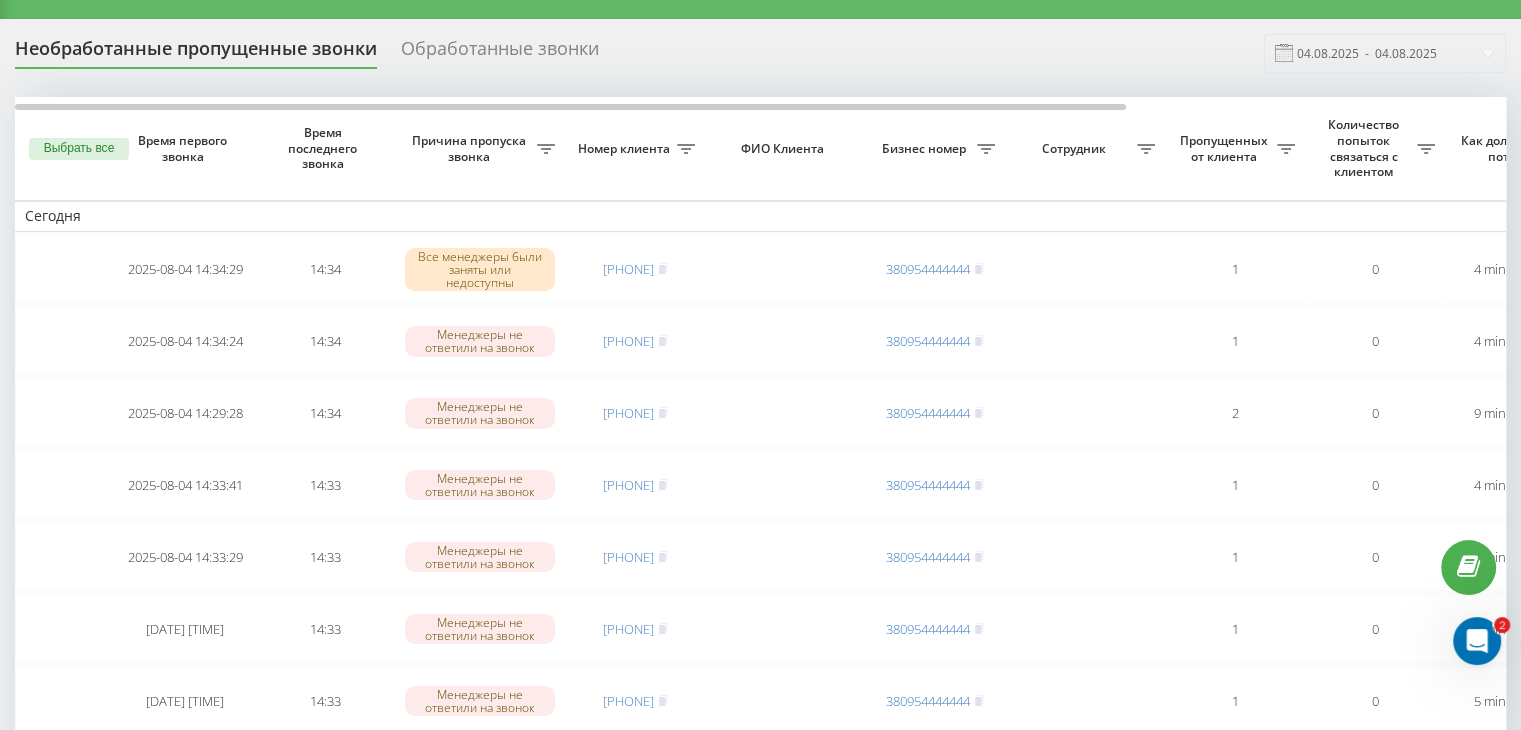 scroll, scrollTop: 0, scrollLeft: 0, axis: both 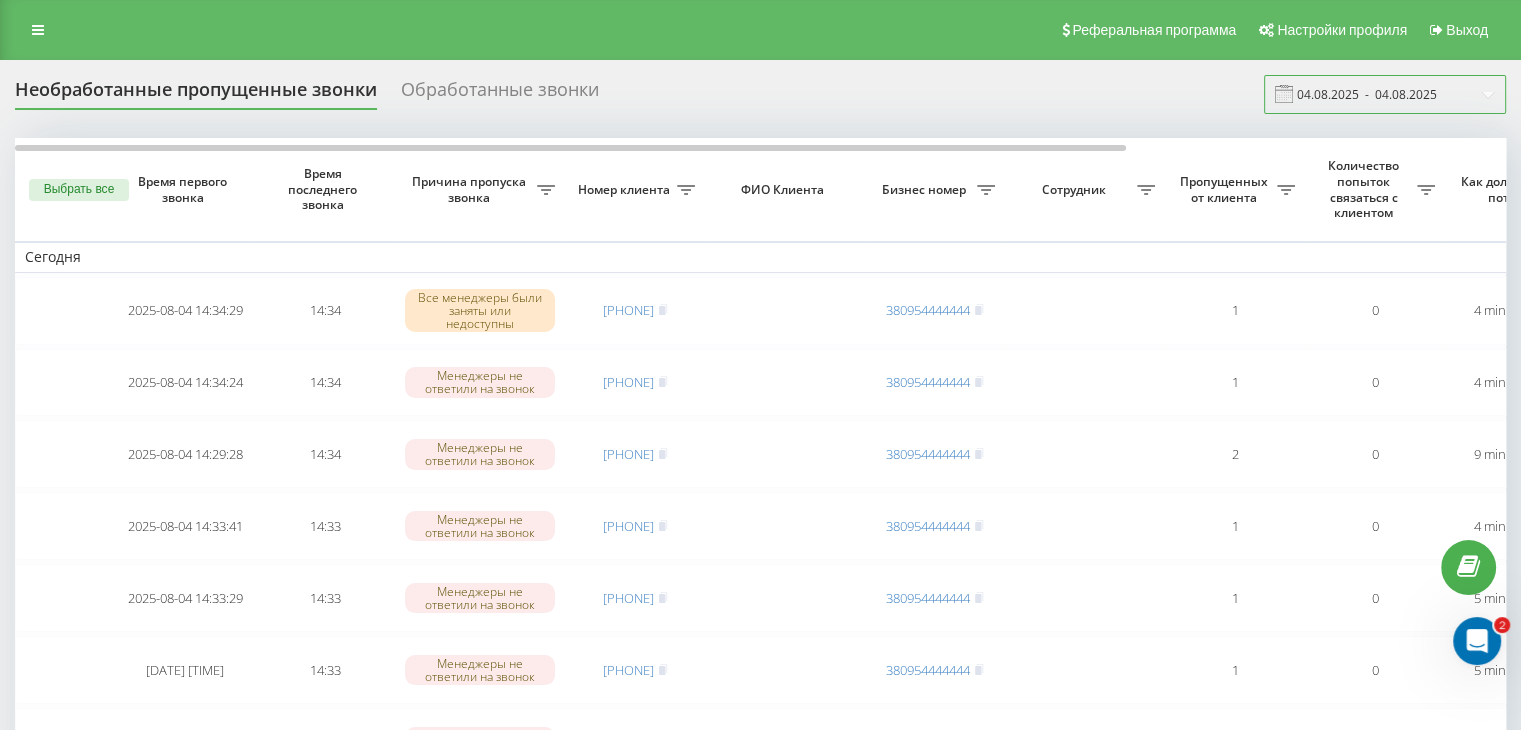 click on "04.08.2025  -  04.08.2025" at bounding box center [1385, 94] 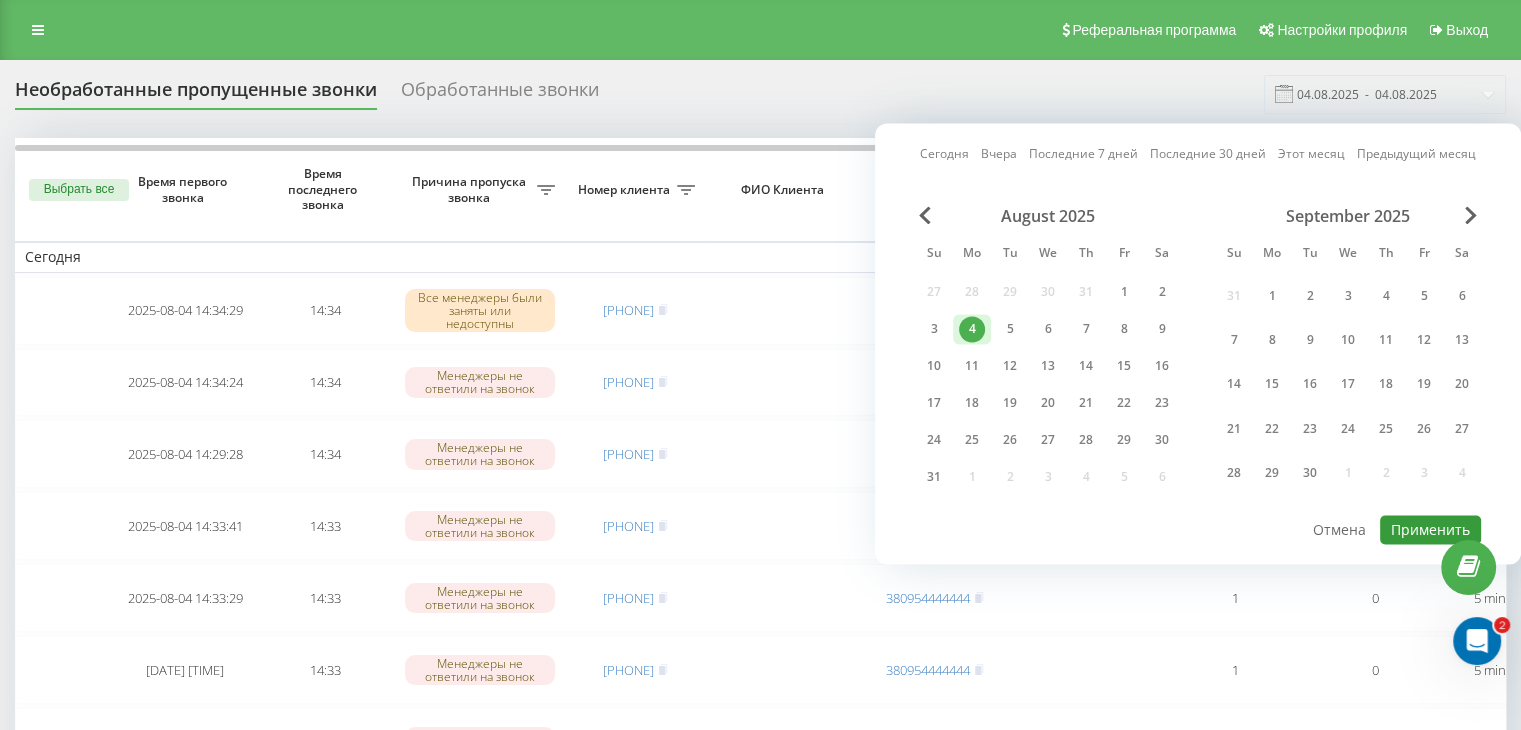 click on "Применить" at bounding box center (1430, 529) 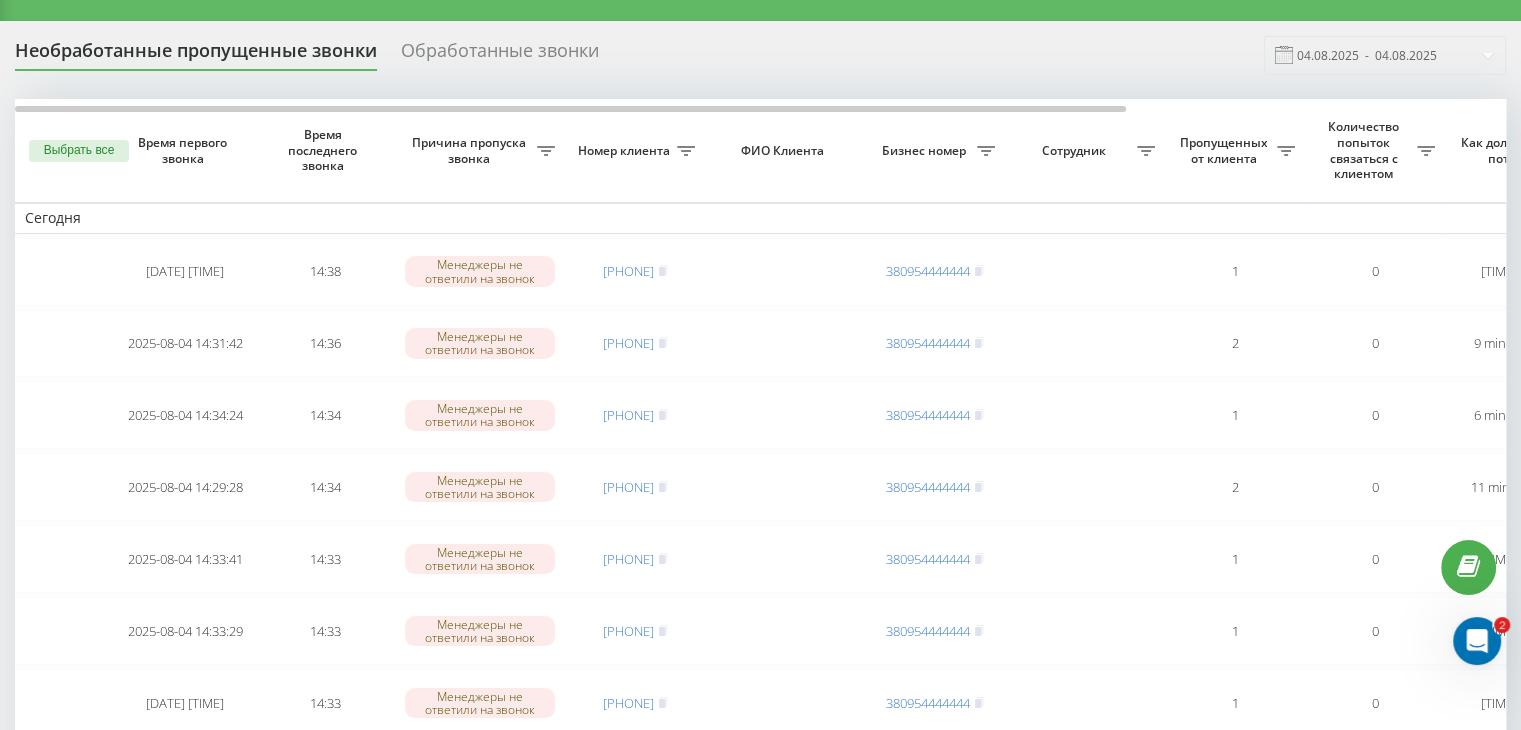 scroll, scrollTop: 0, scrollLeft: 0, axis: both 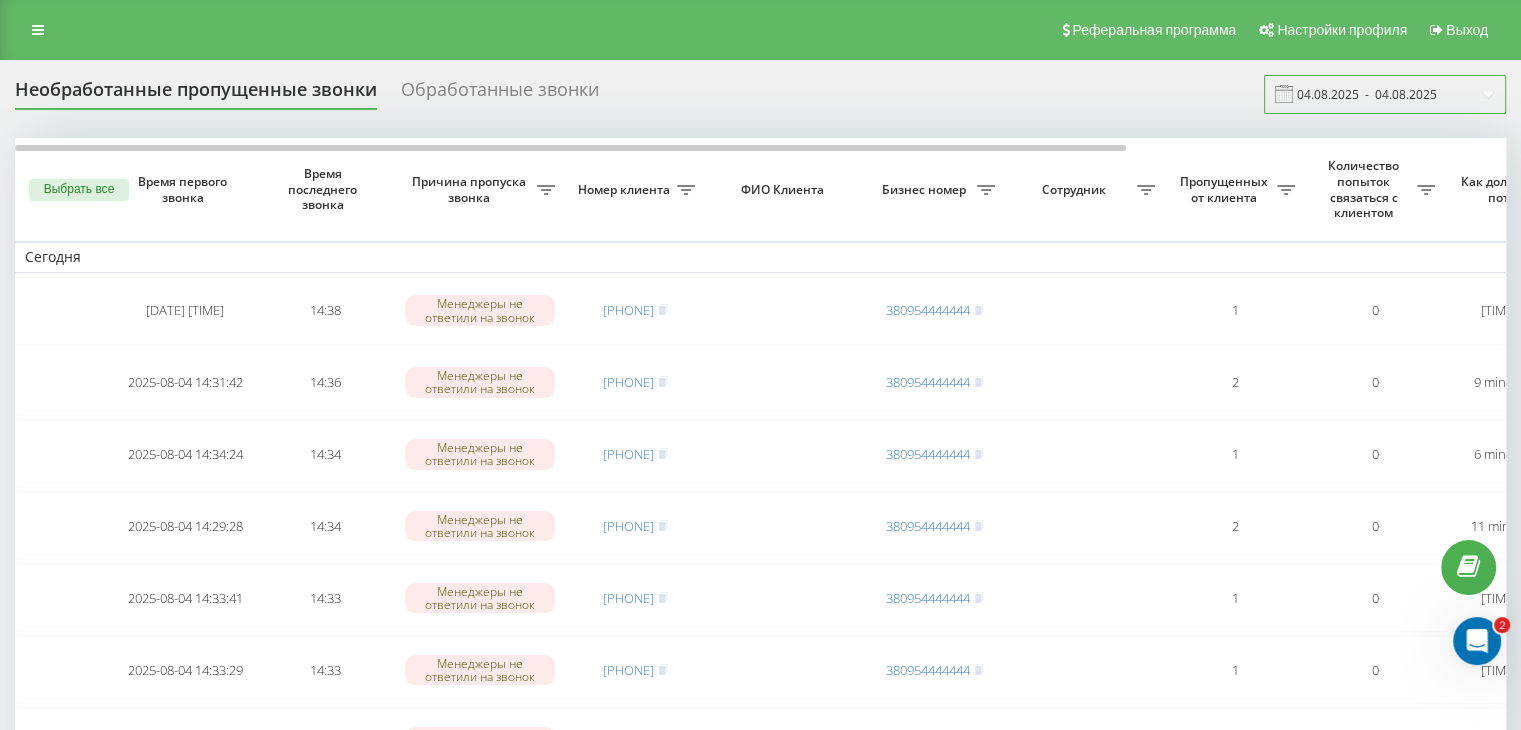 click on "04.08.2025  -  04.08.2025" at bounding box center (1385, 94) 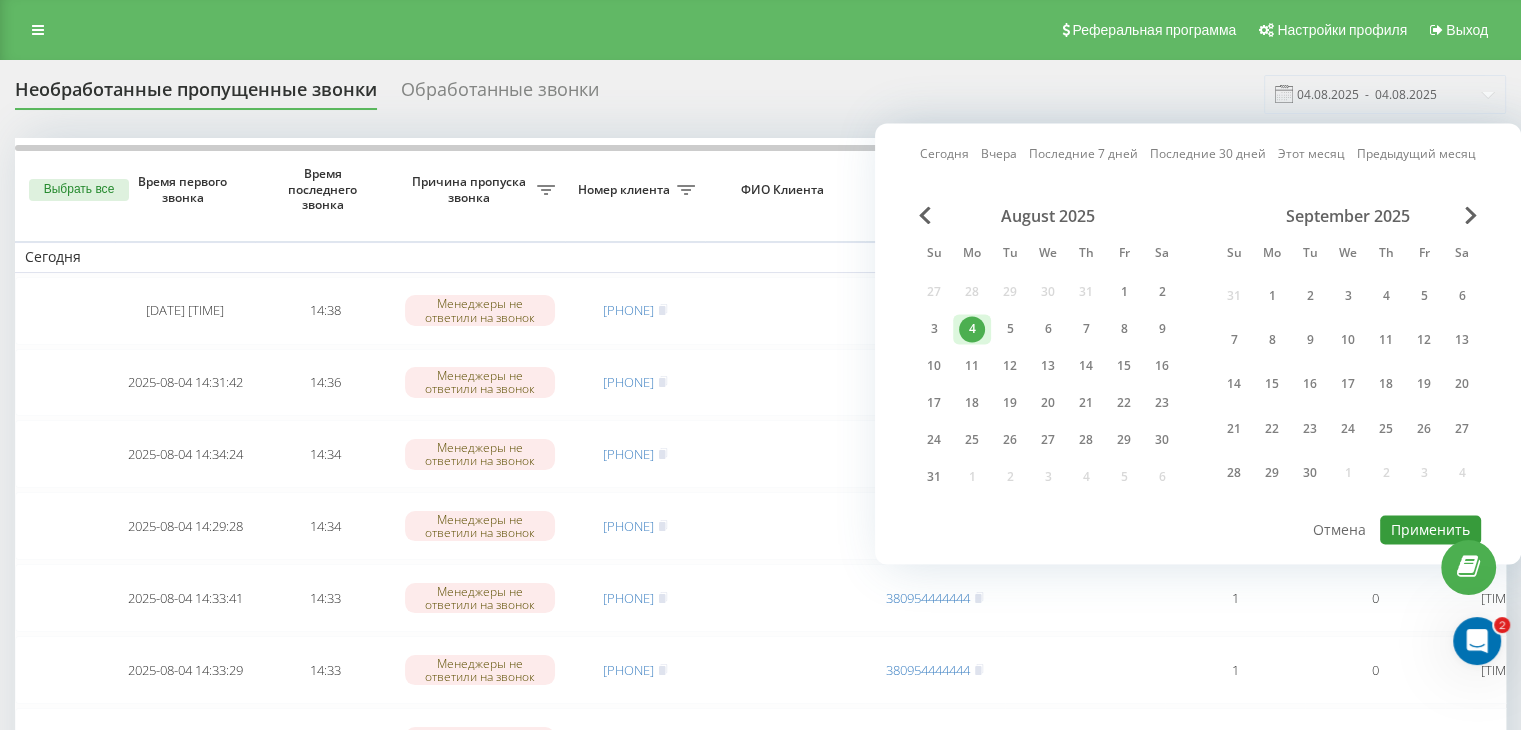 click on "Применить" at bounding box center [1430, 529] 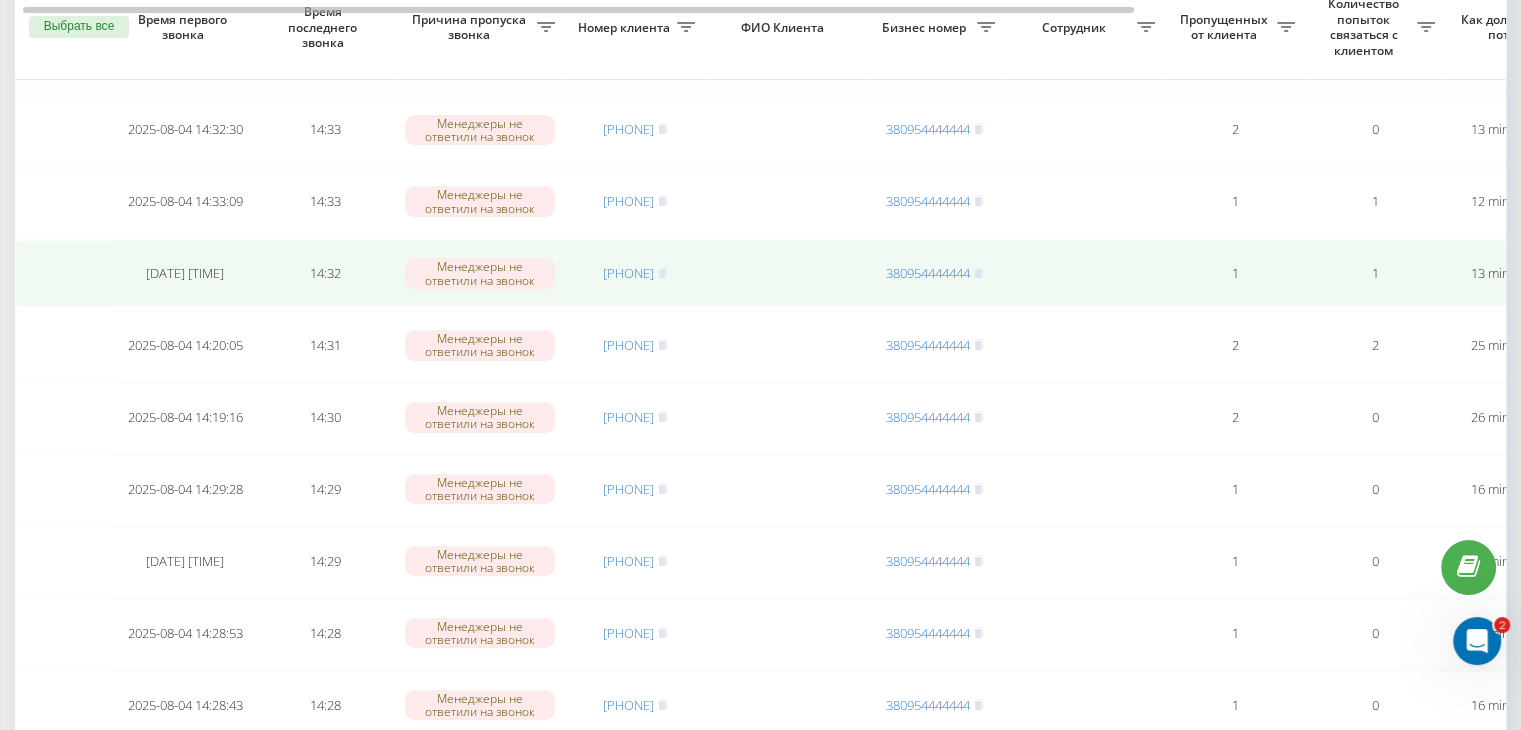 scroll, scrollTop: 800, scrollLeft: 0, axis: vertical 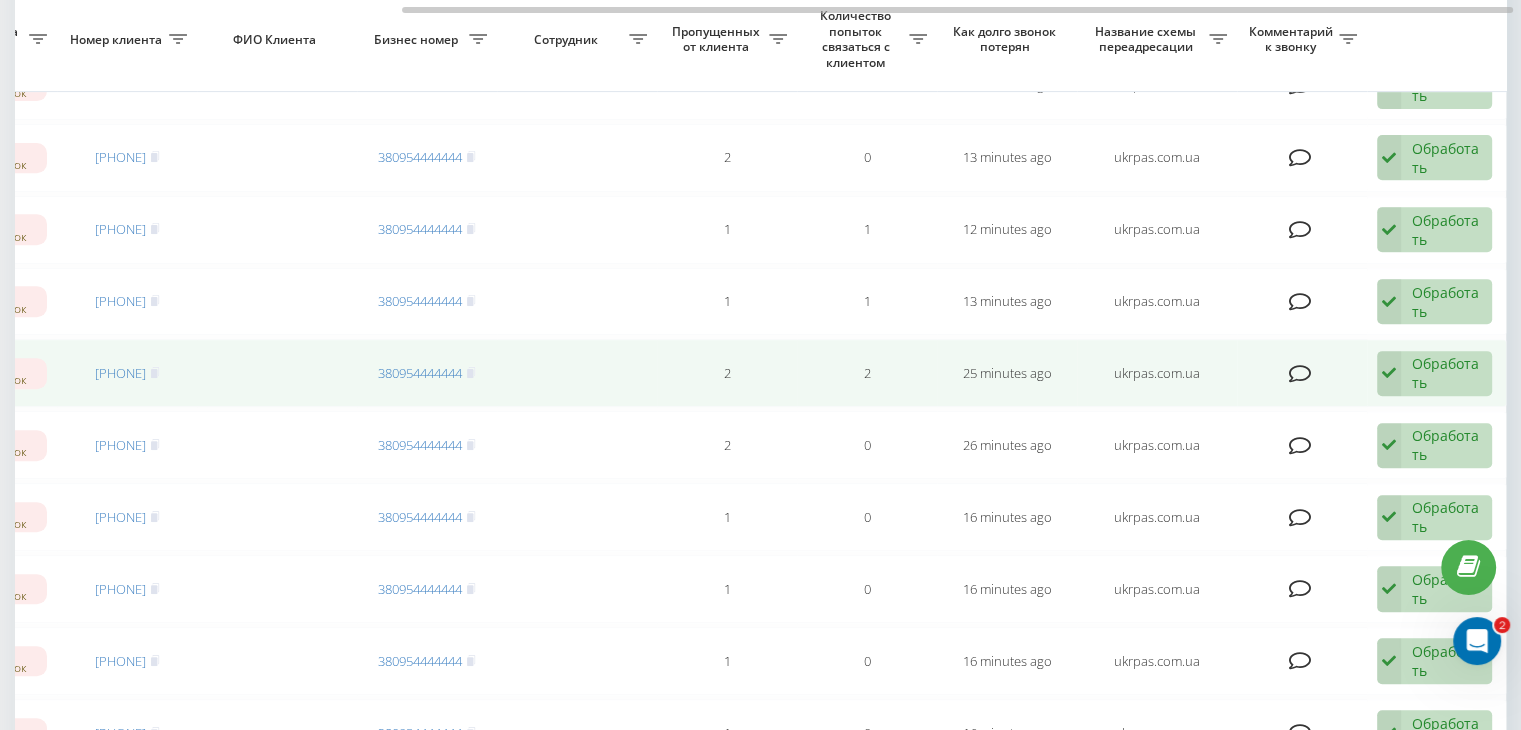 click on "Обработать Не удалось связаться Связался с клиентом с помощью другого канала Клиент перезвонил сам с другого номера Другой вариант" at bounding box center [1434, 374] 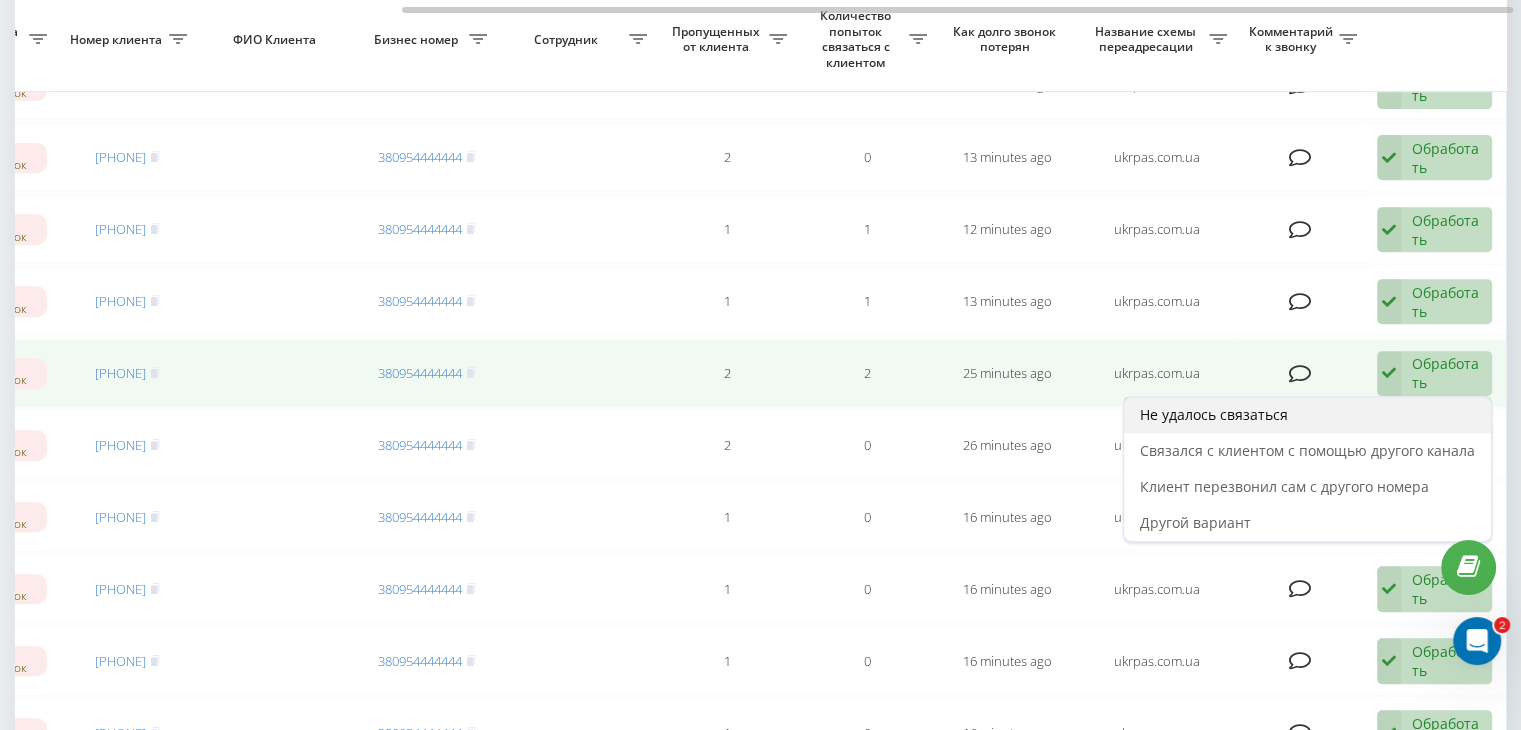 click on "Не удалось связаться" at bounding box center (1307, 415) 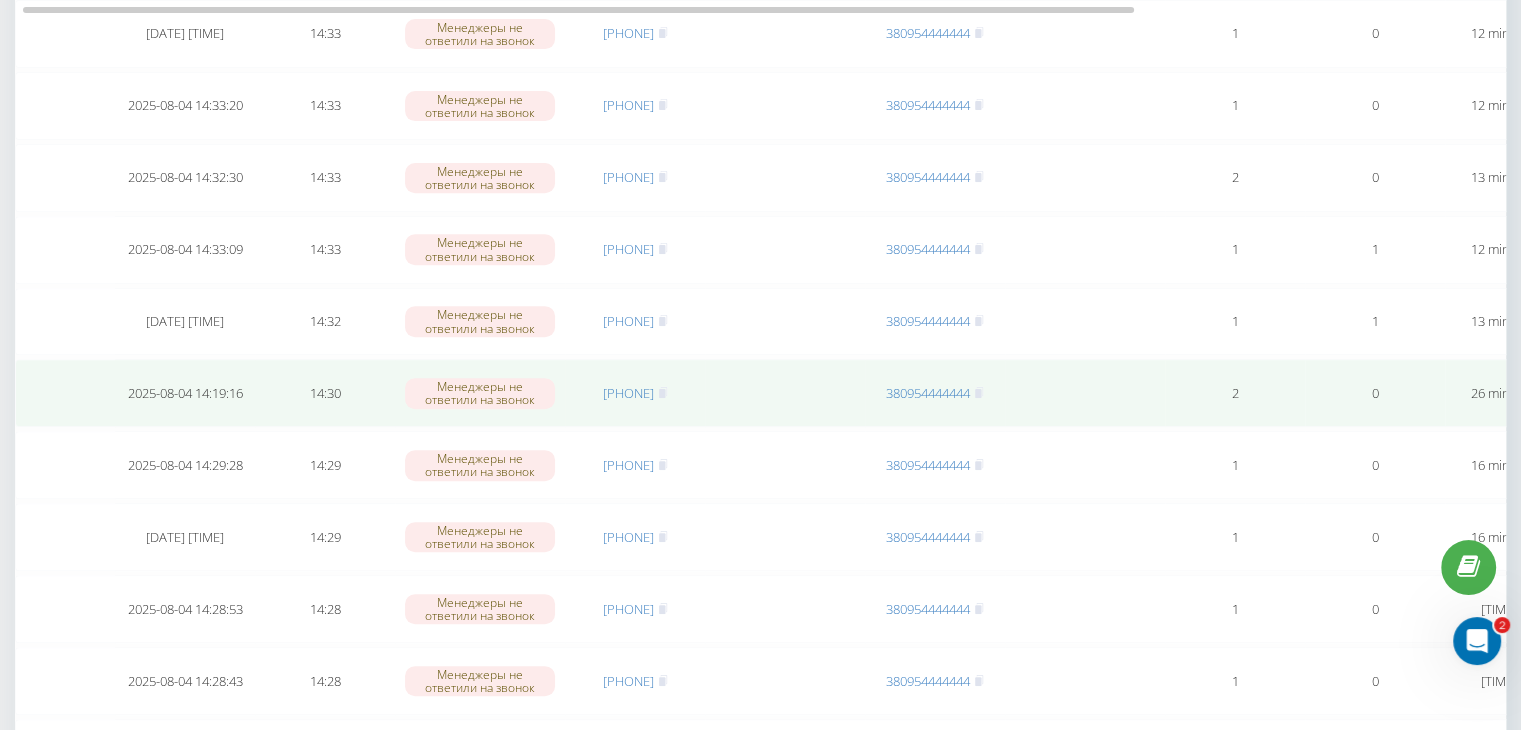 scroll, scrollTop: 800, scrollLeft: 0, axis: vertical 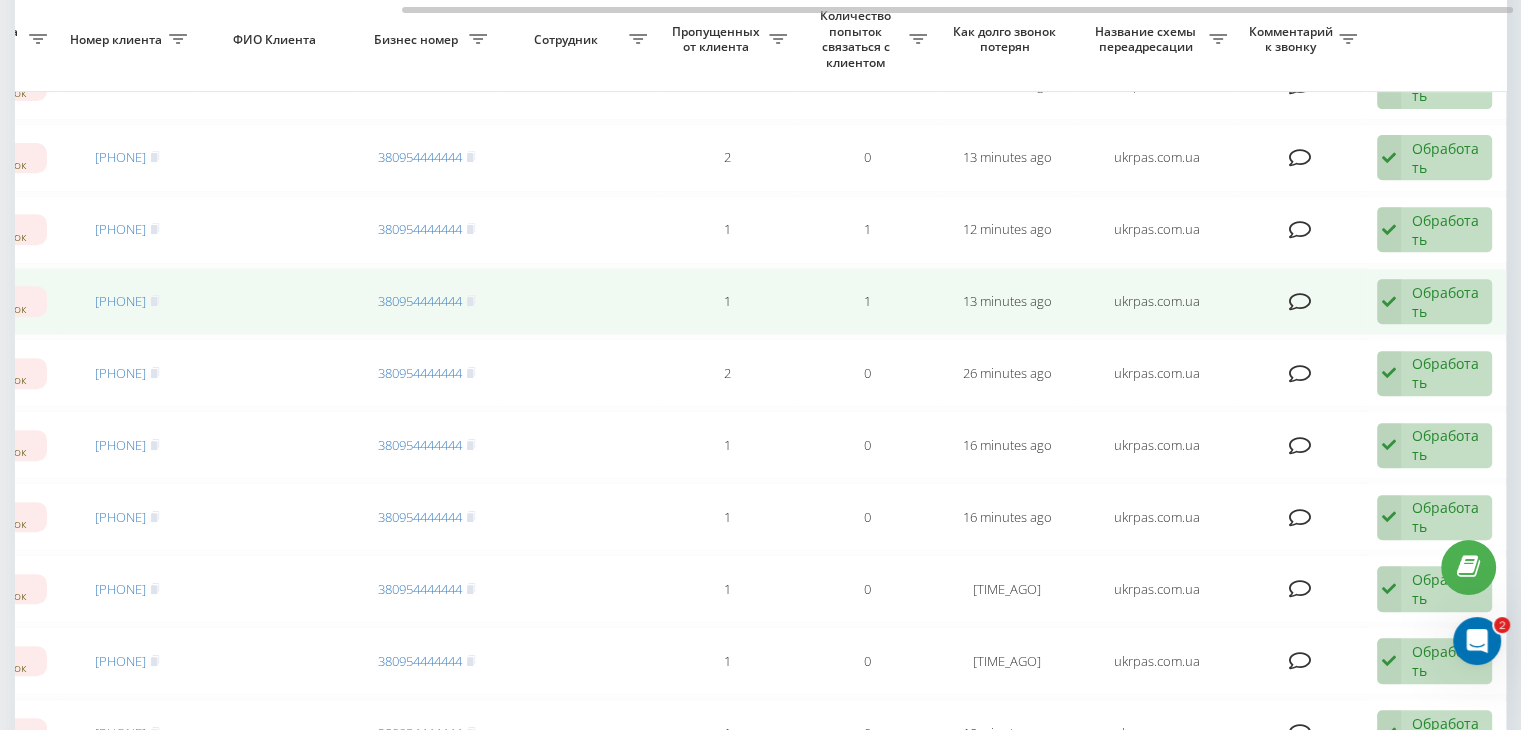 drag, startPoint x: 1406, startPoint y: 294, endPoint x: 1401, endPoint y: 306, distance: 13 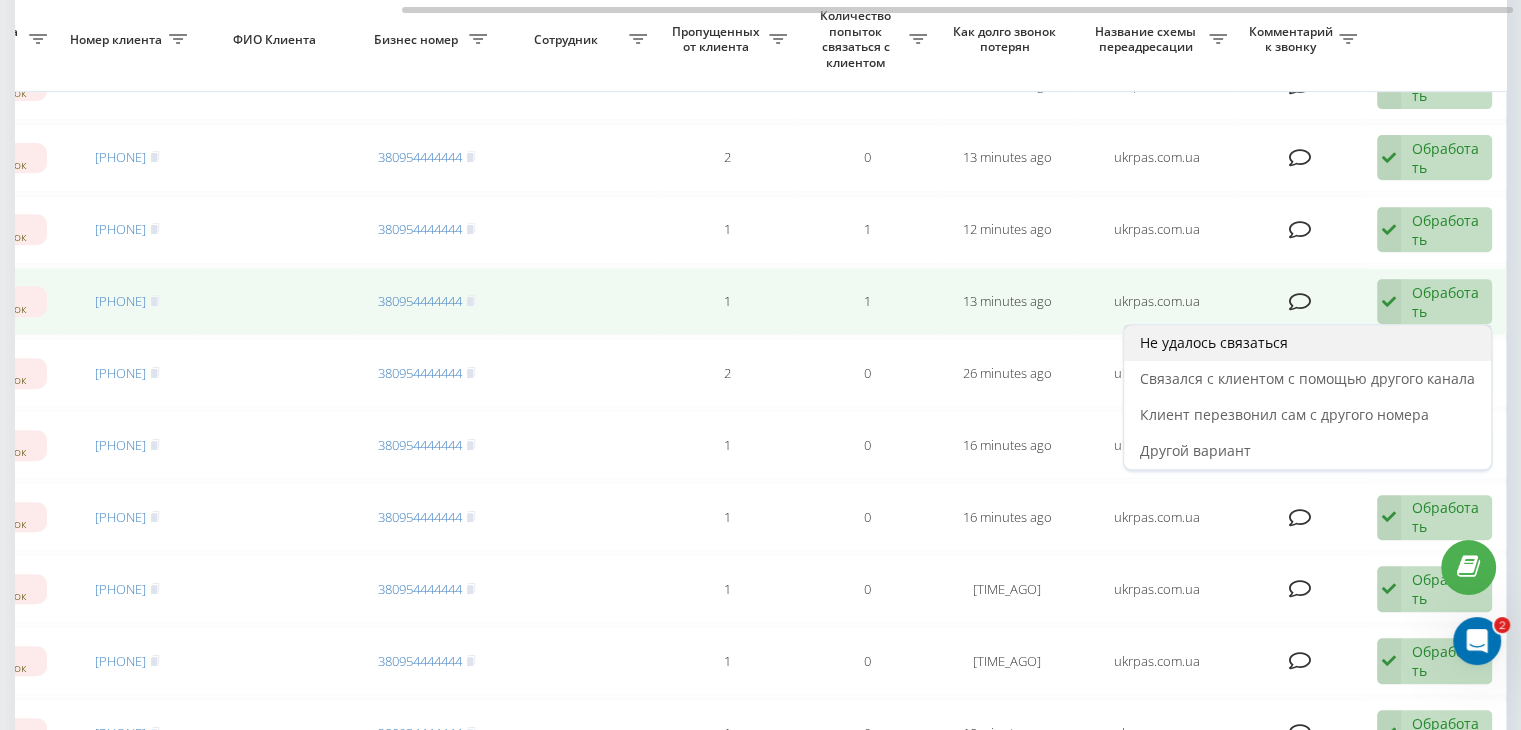 click on "Не удалось связаться" at bounding box center (1307, 343) 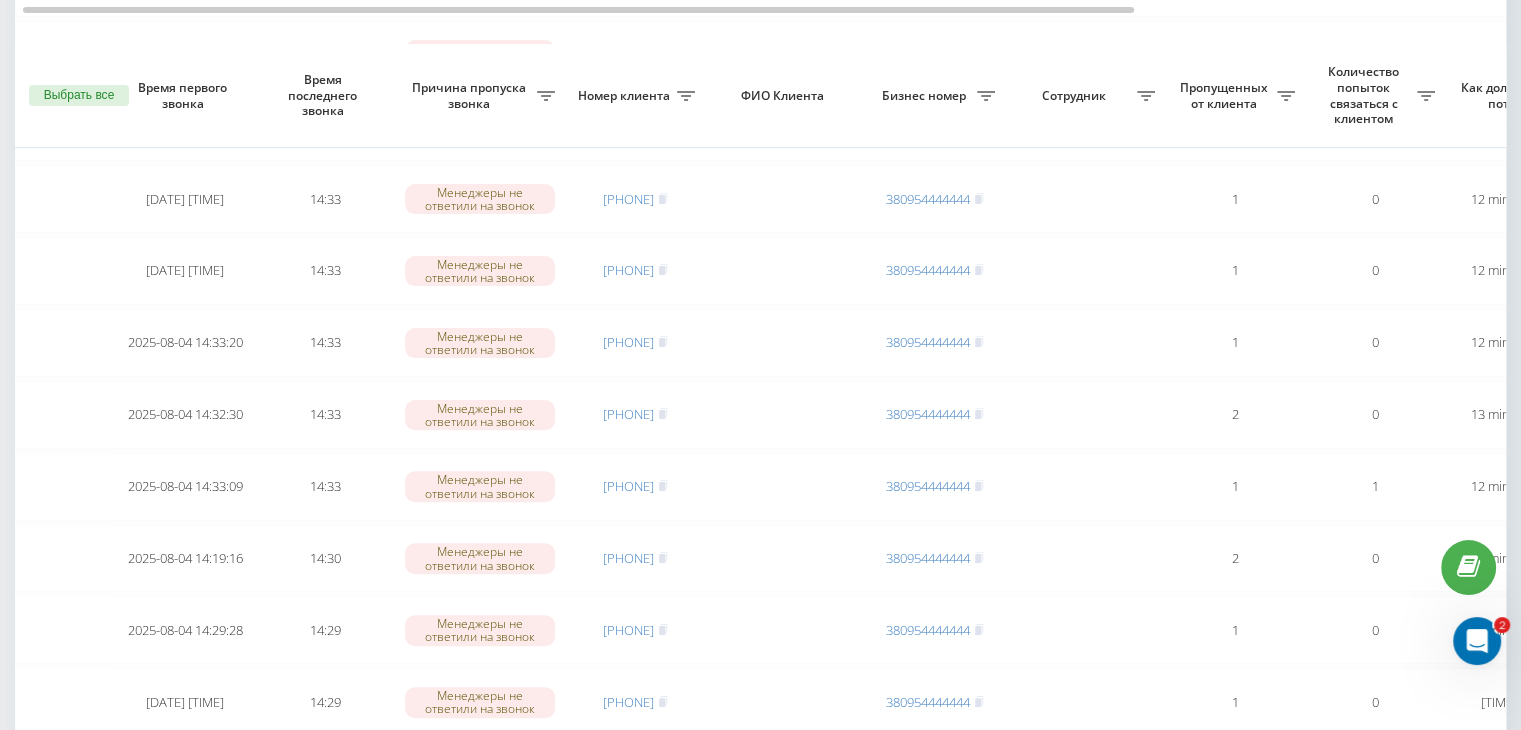 scroll, scrollTop: 600, scrollLeft: 0, axis: vertical 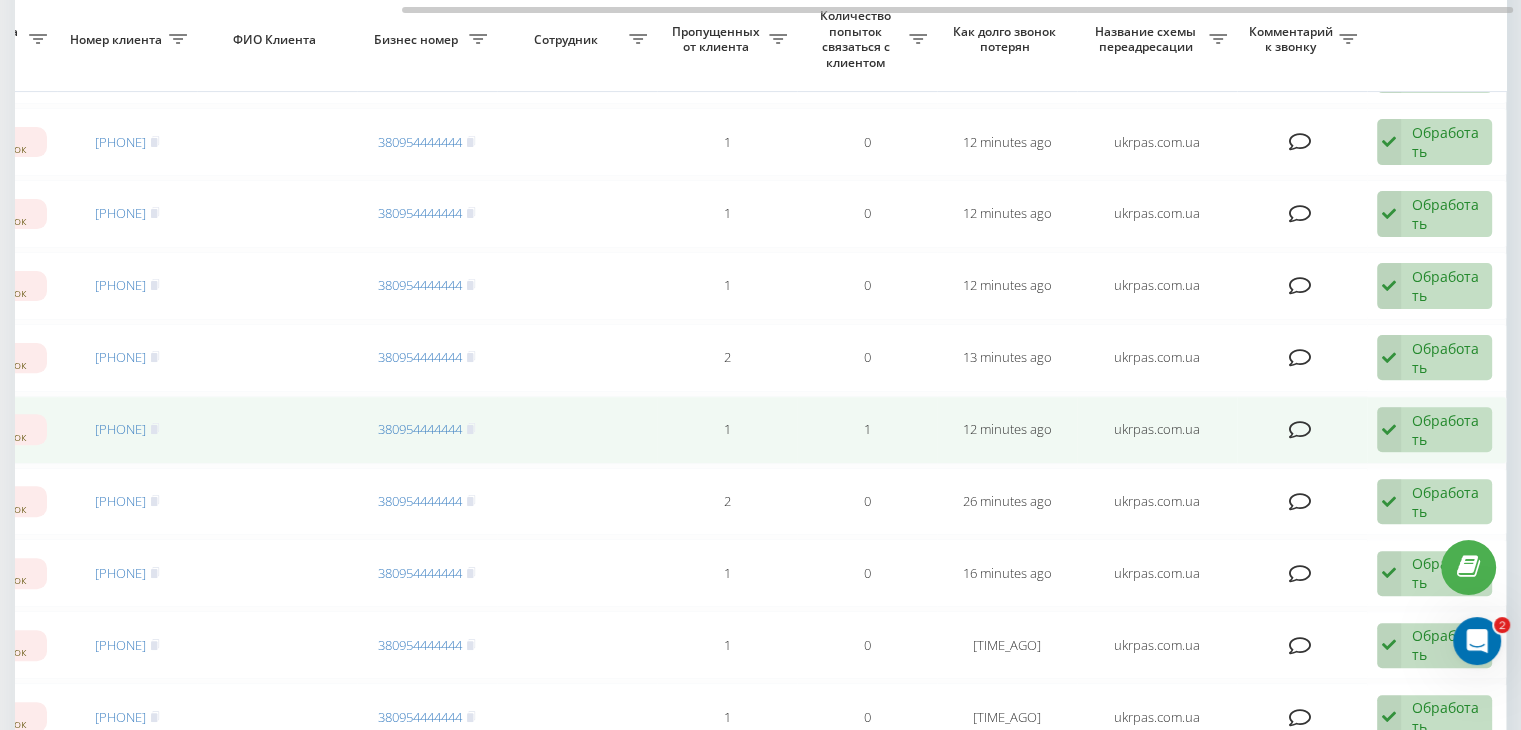 click on "Обработать" at bounding box center (1446, 430) 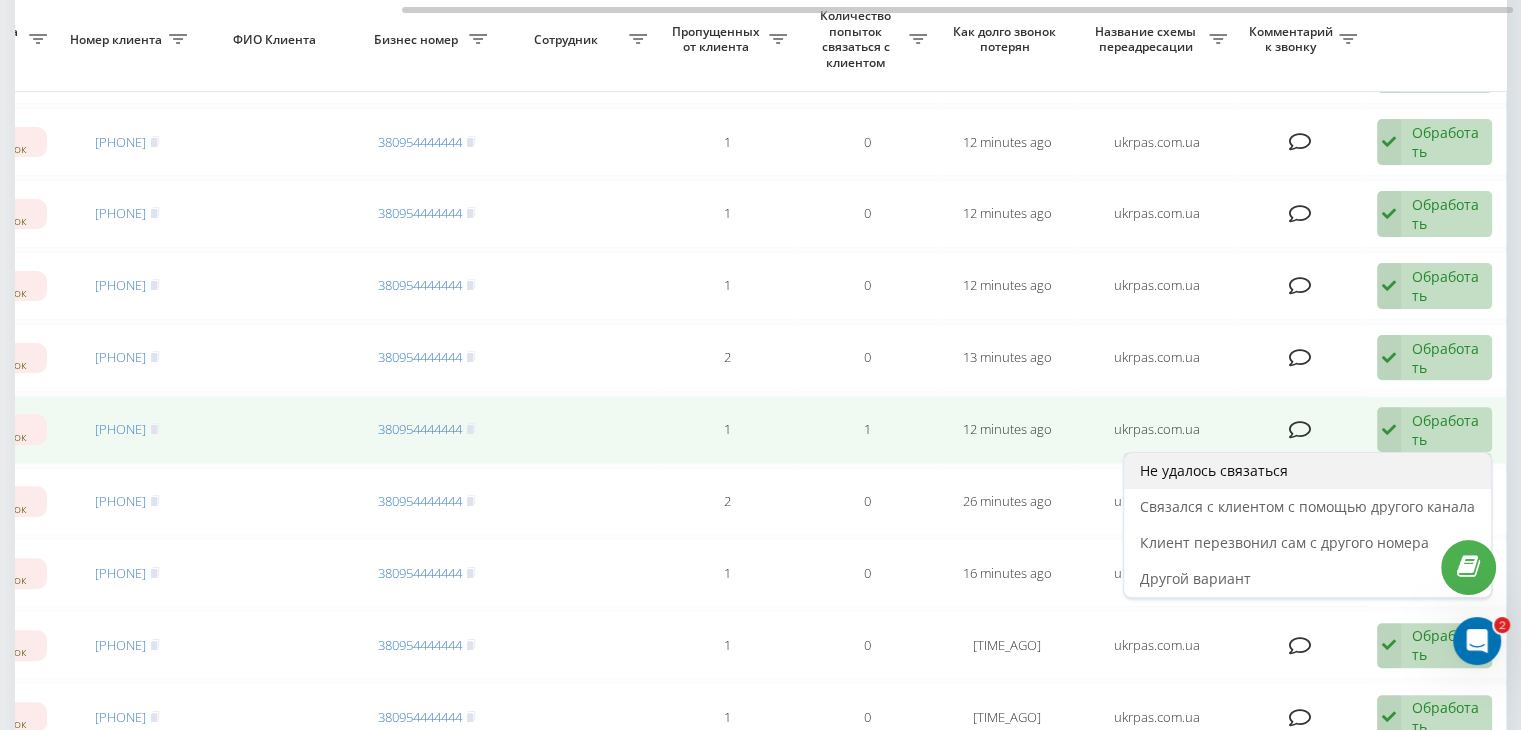 click on "Не удалось связаться" at bounding box center [1307, 471] 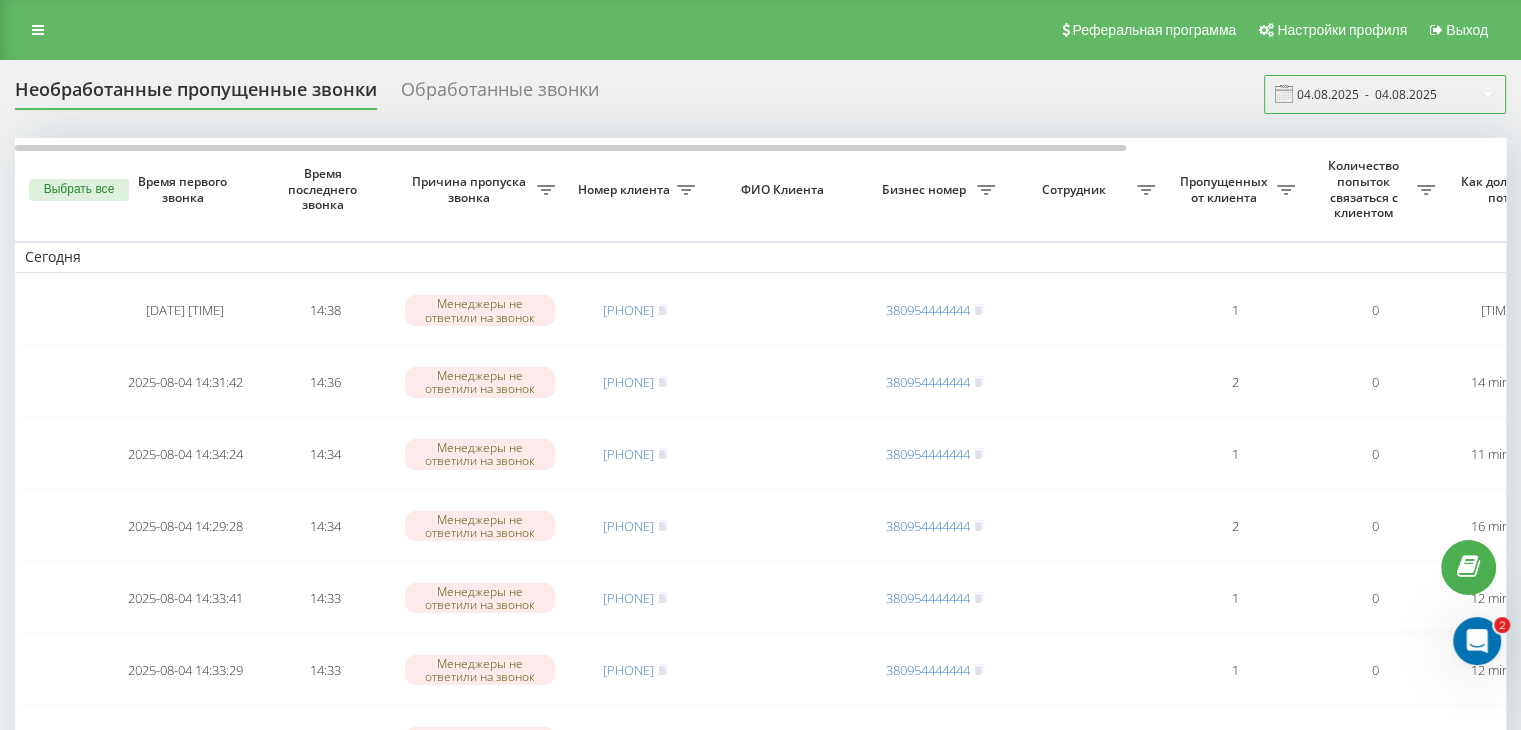 click on "04.08.2025  -  04.08.2025" at bounding box center (1385, 94) 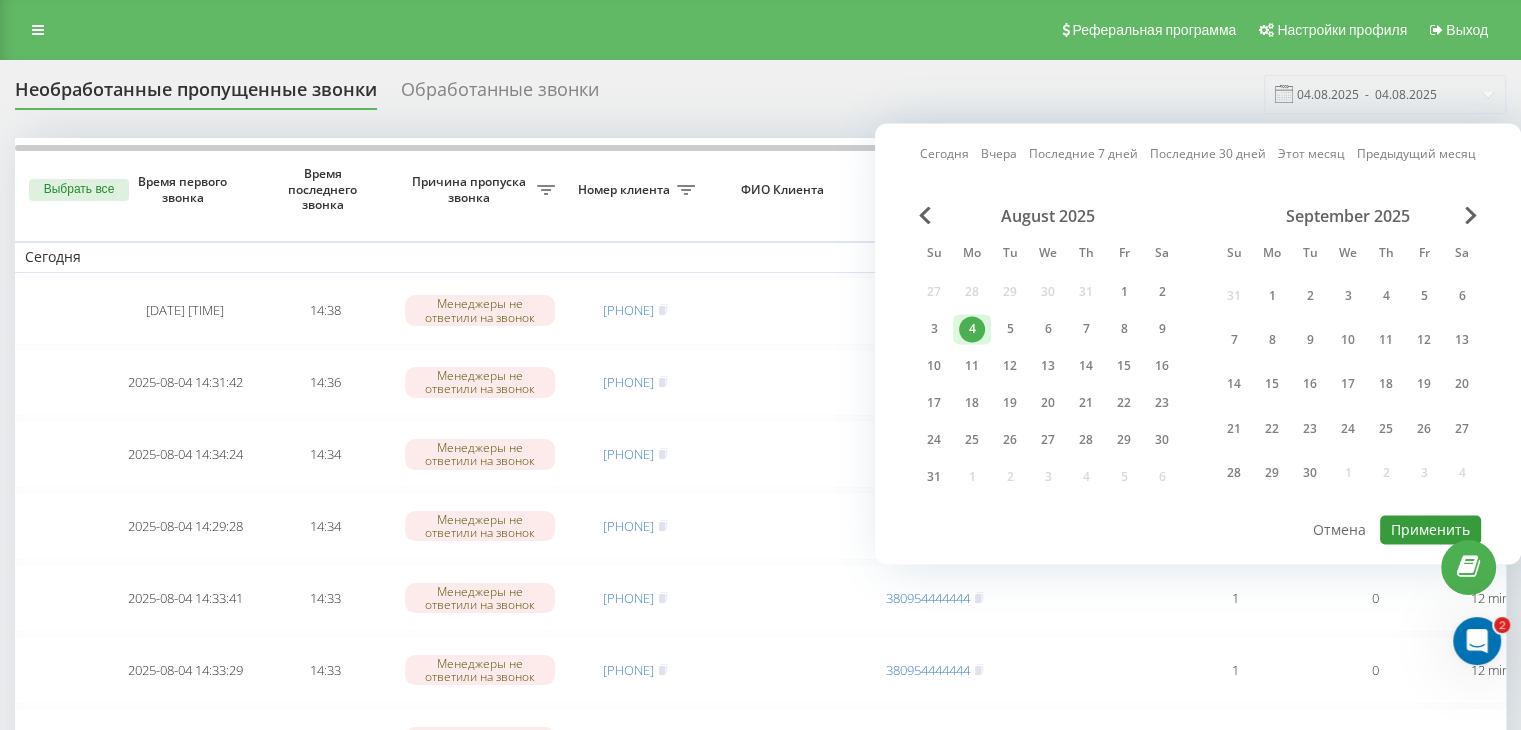 click on "Применить" at bounding box center (1430, 529) 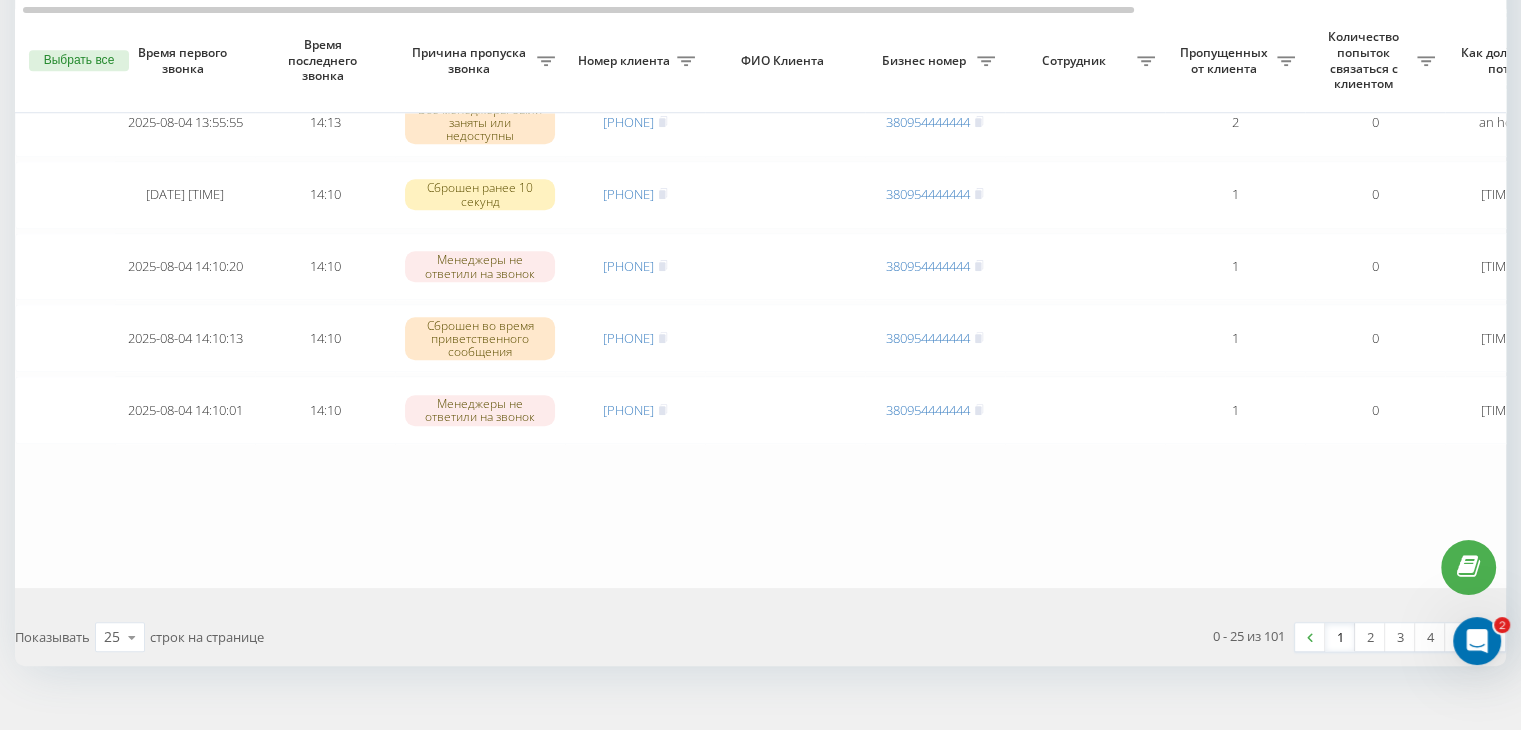 scroll, scrollTop: 1647, scrollLeft: 0, axis: vertical 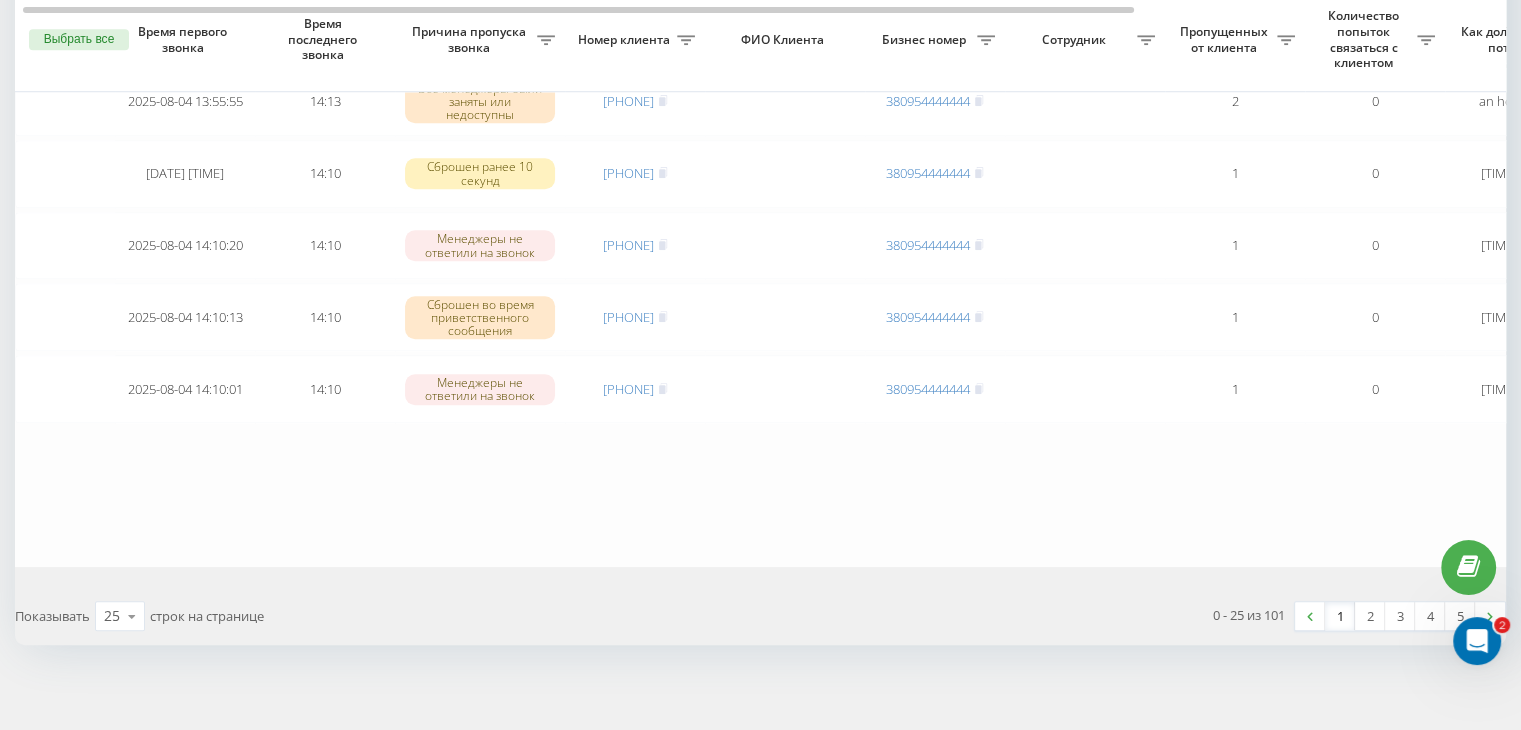 click on "1" at bounding box center [1340, 616] 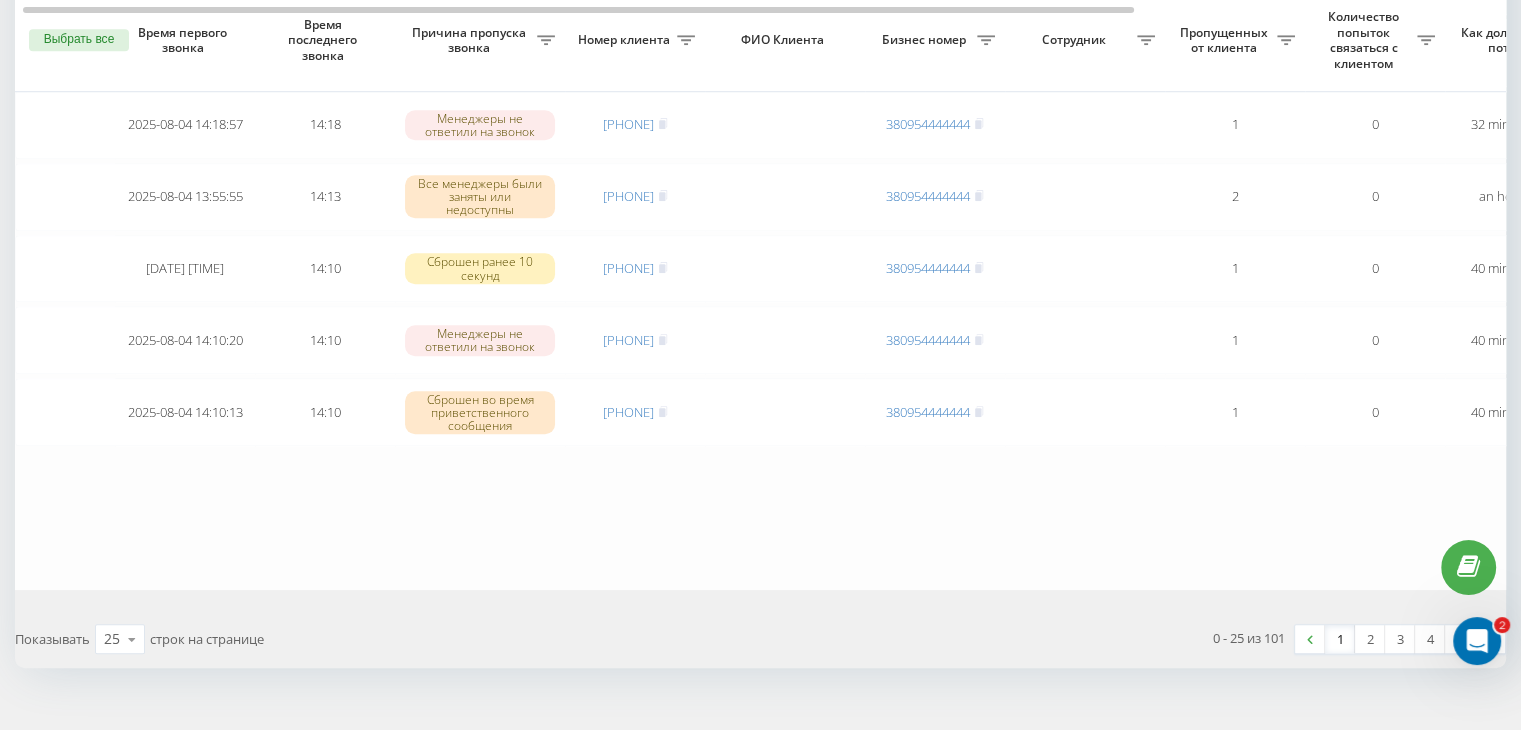 scroll, scrollTop: 1647, scrollLeft: 0, axis: vertical 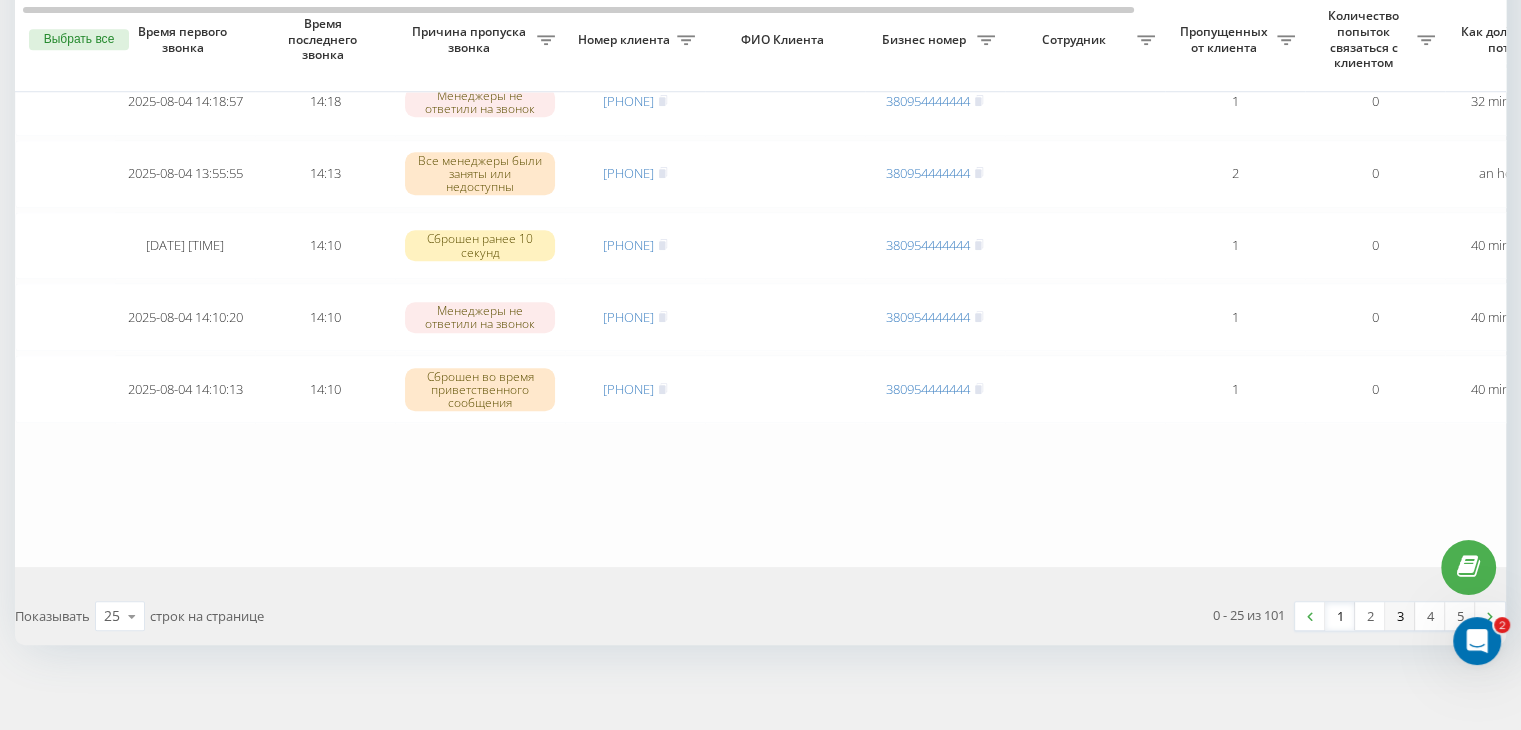 click on "3" at bounding box center (1400, 616) 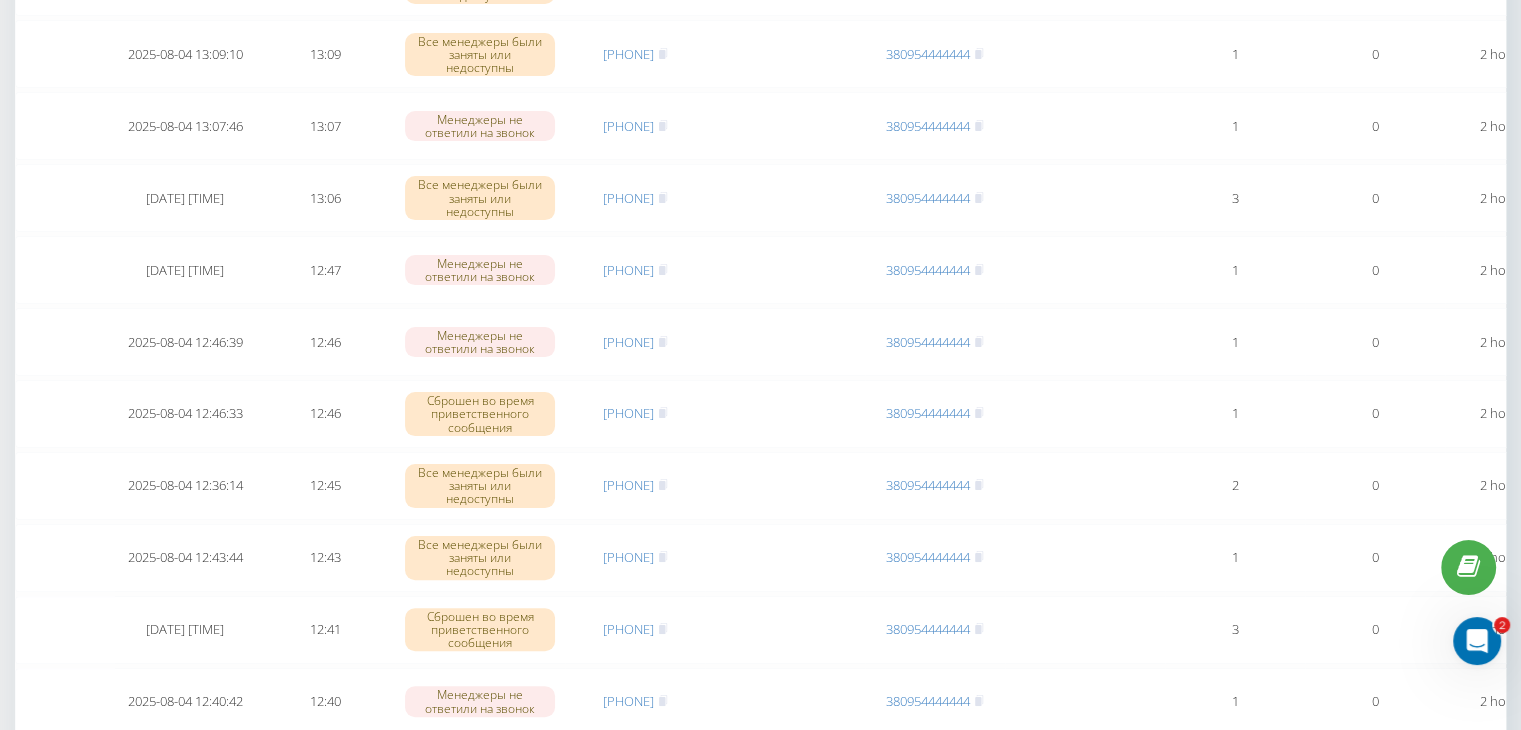 scroll, scrollTop: 0, scrollLeft: 0, axis: both 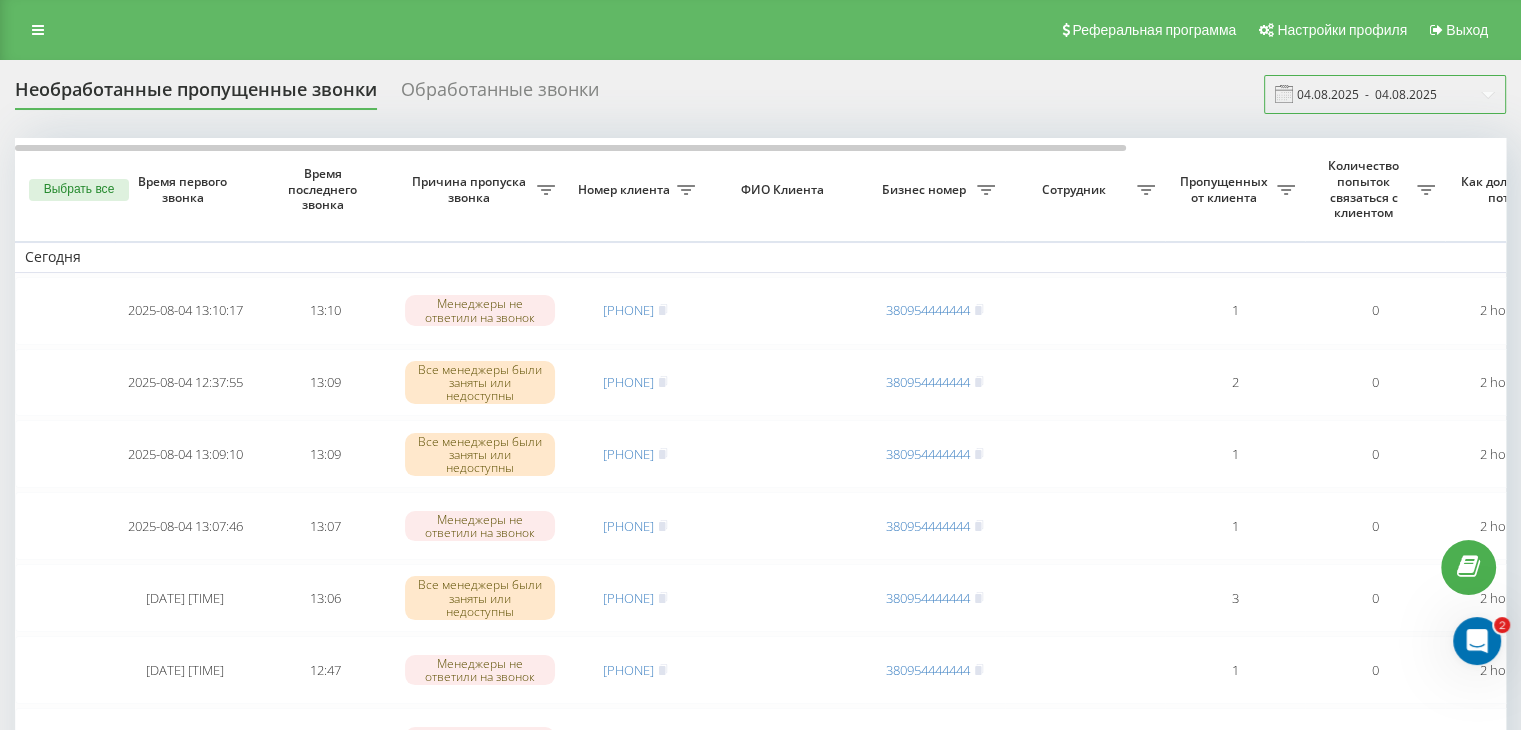 click on "04.08.2025  -  04.08.2025" at bounding box center (1385, 94) 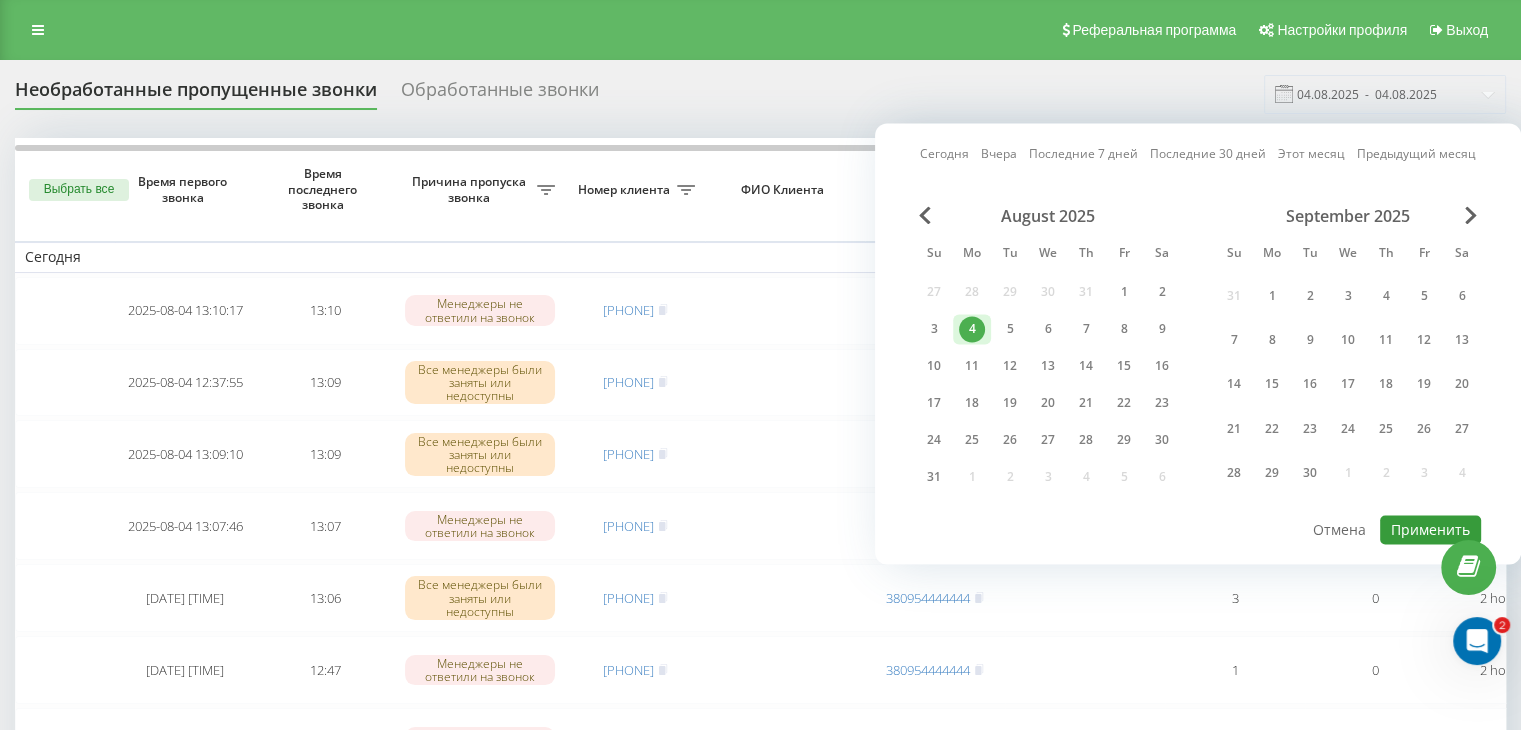 click on "Применить" at bounding box center [1430, 529] 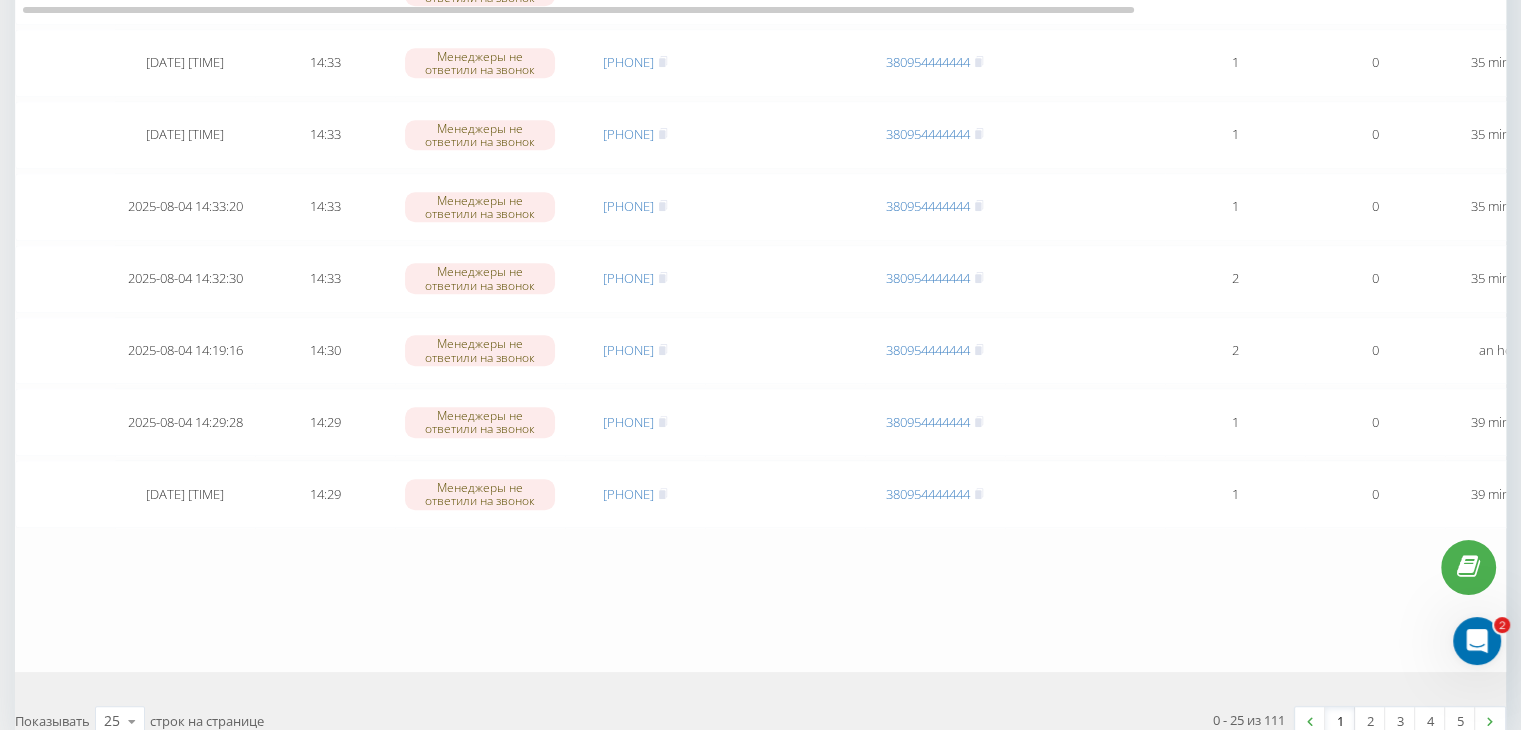 scroll, scrollTop: 1647, scrollLeft: 0, axis: vertical 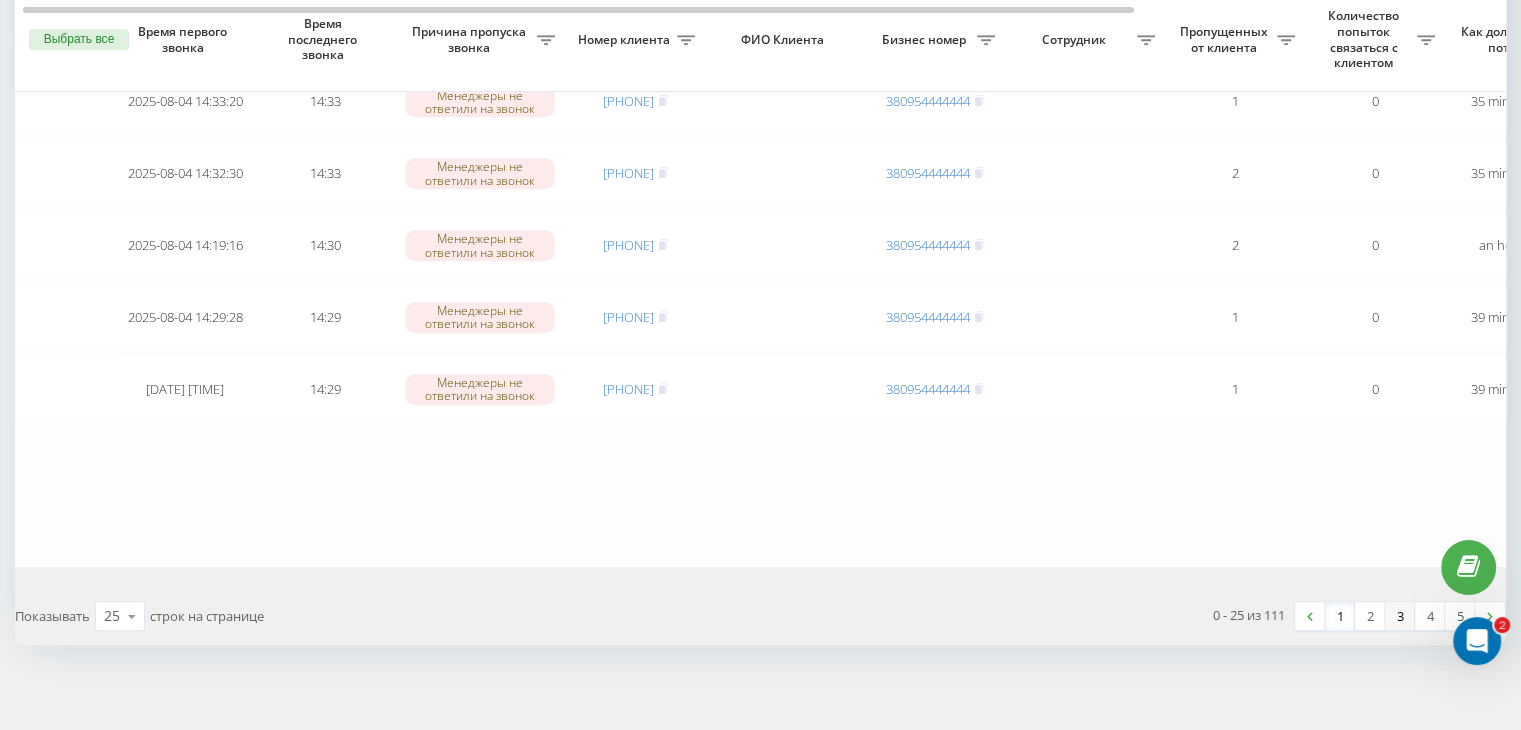 click on "3" at bounding box center [1400, 616] 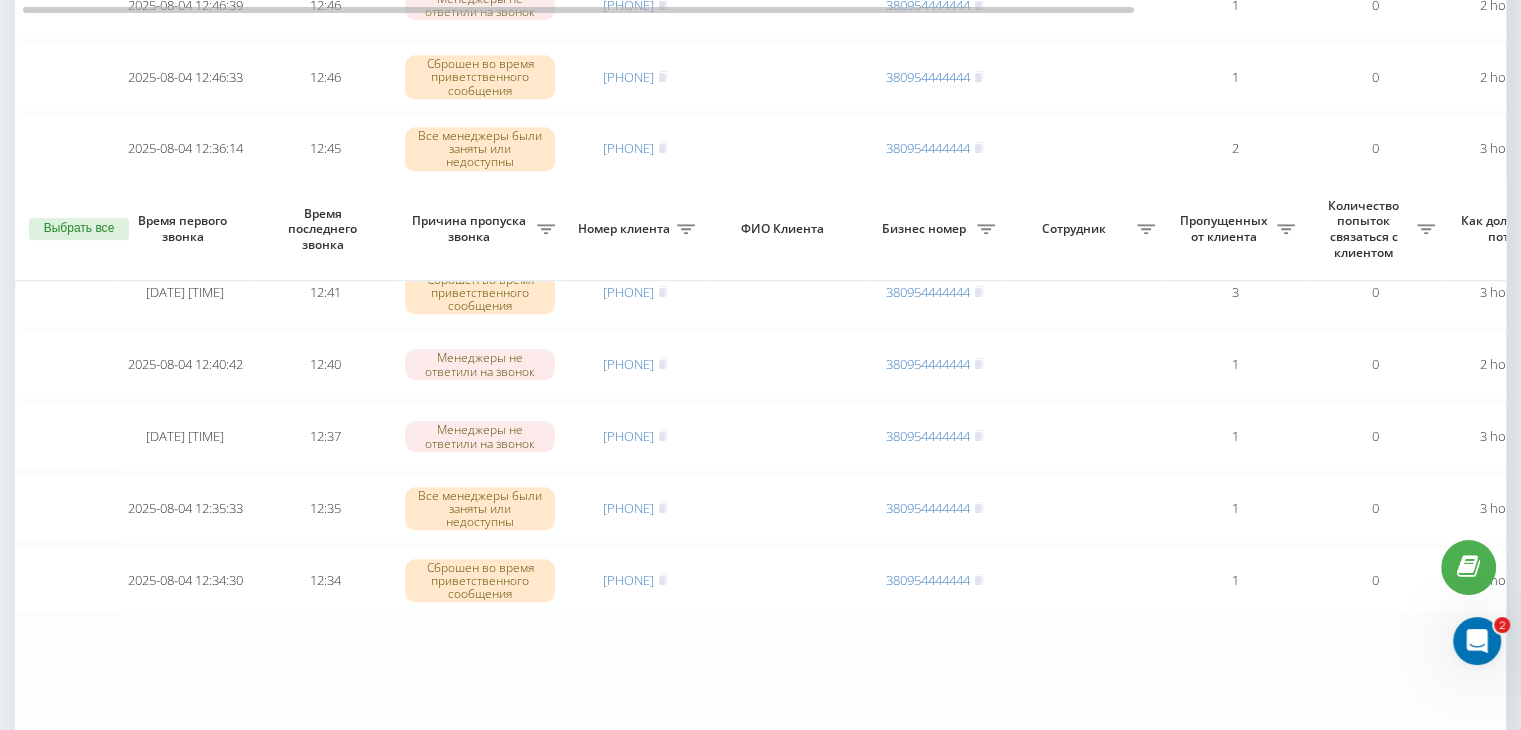 scroll, scrollTop: 1647, scrollLeft: 0, axis: vertical 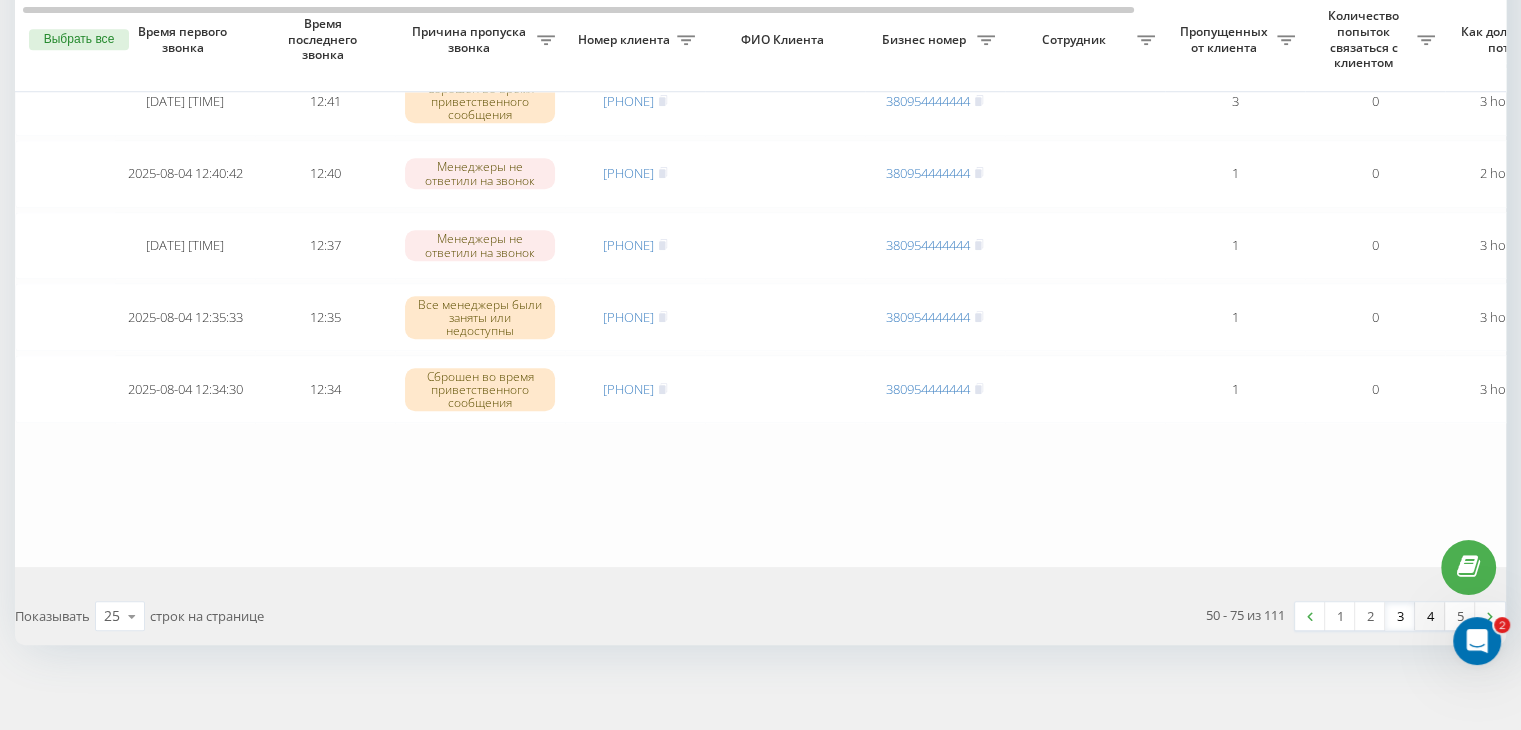click on "4" at bounding box center [1430, 616] 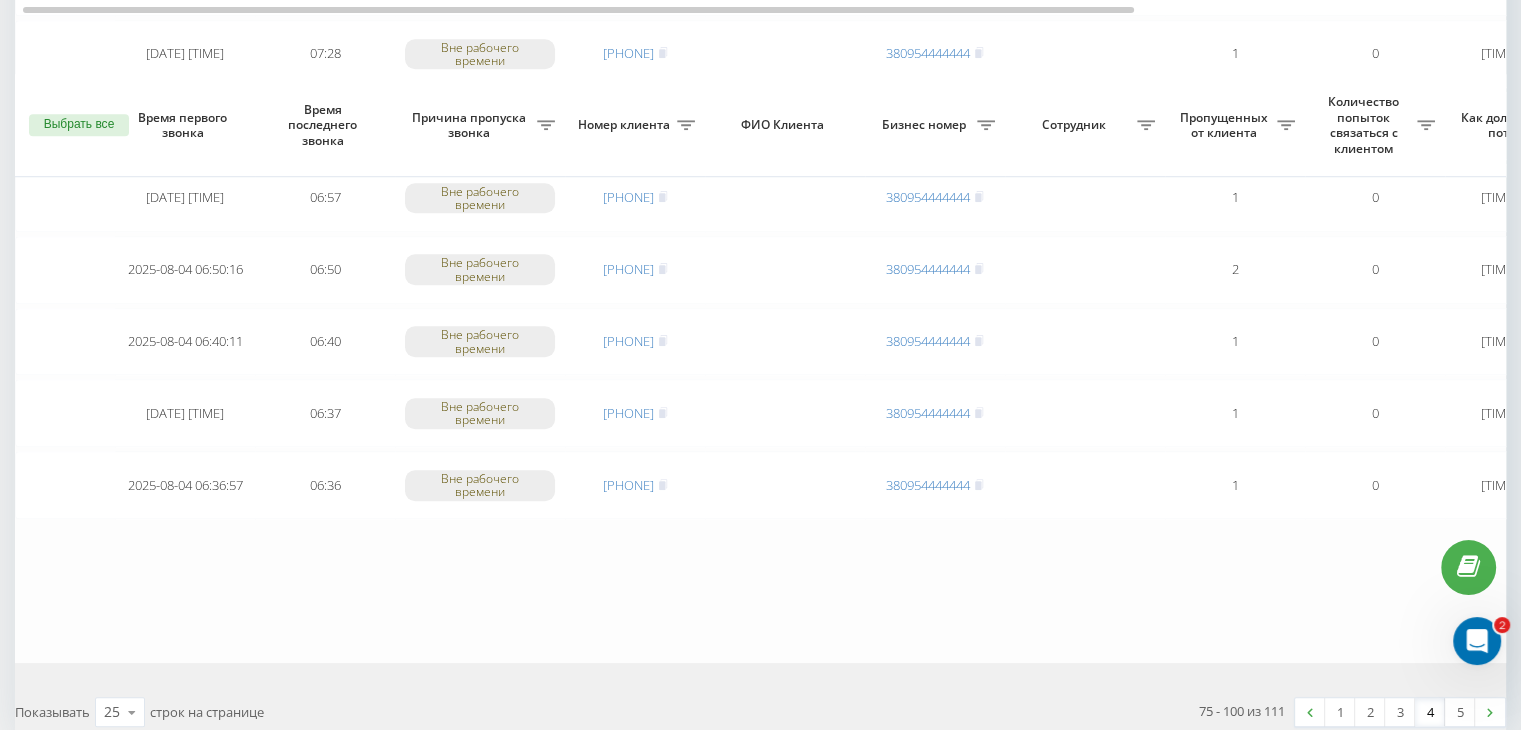 scroll, scrollTop: 1647, scrollLeft: 0, axis: vertical 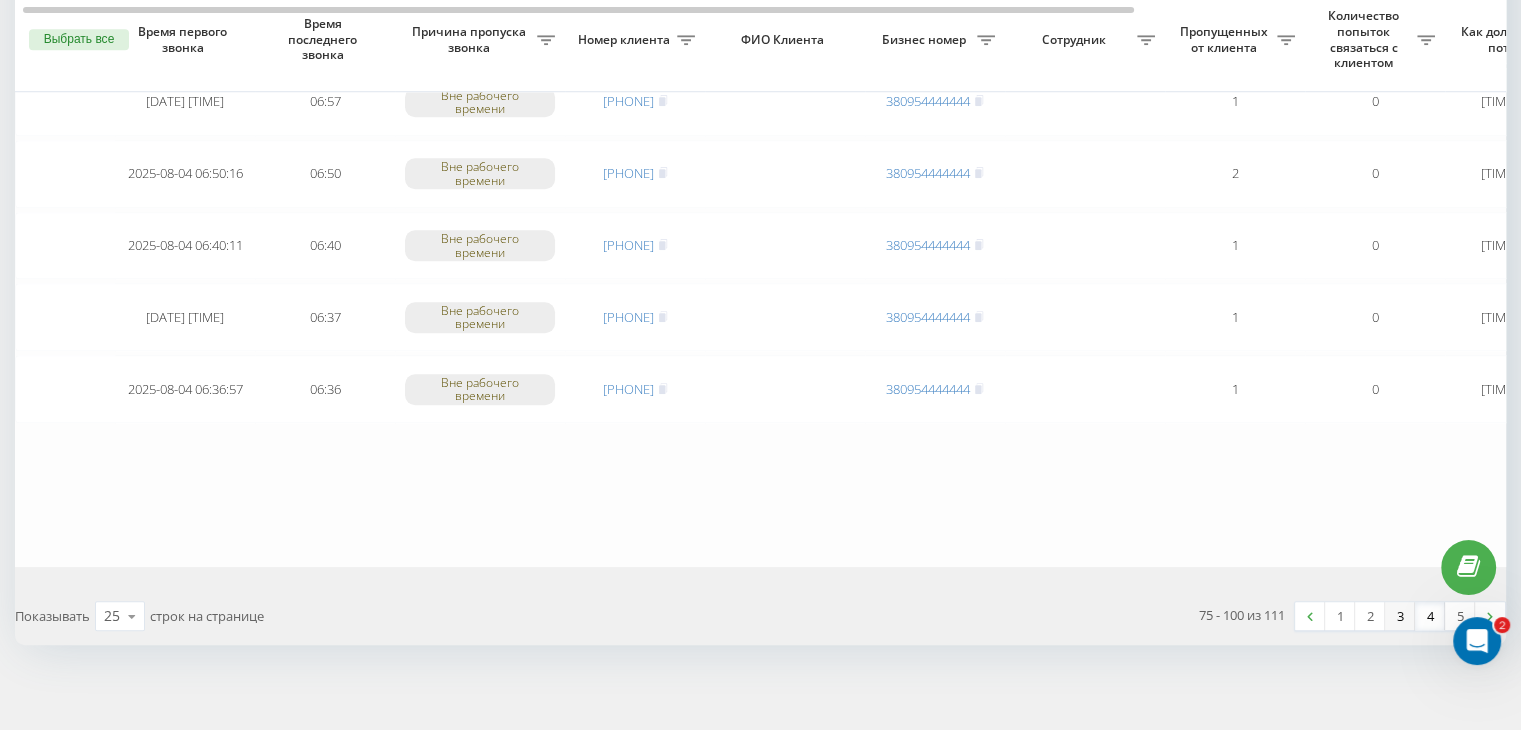 click on "3" at bounding box center [1400, 616] 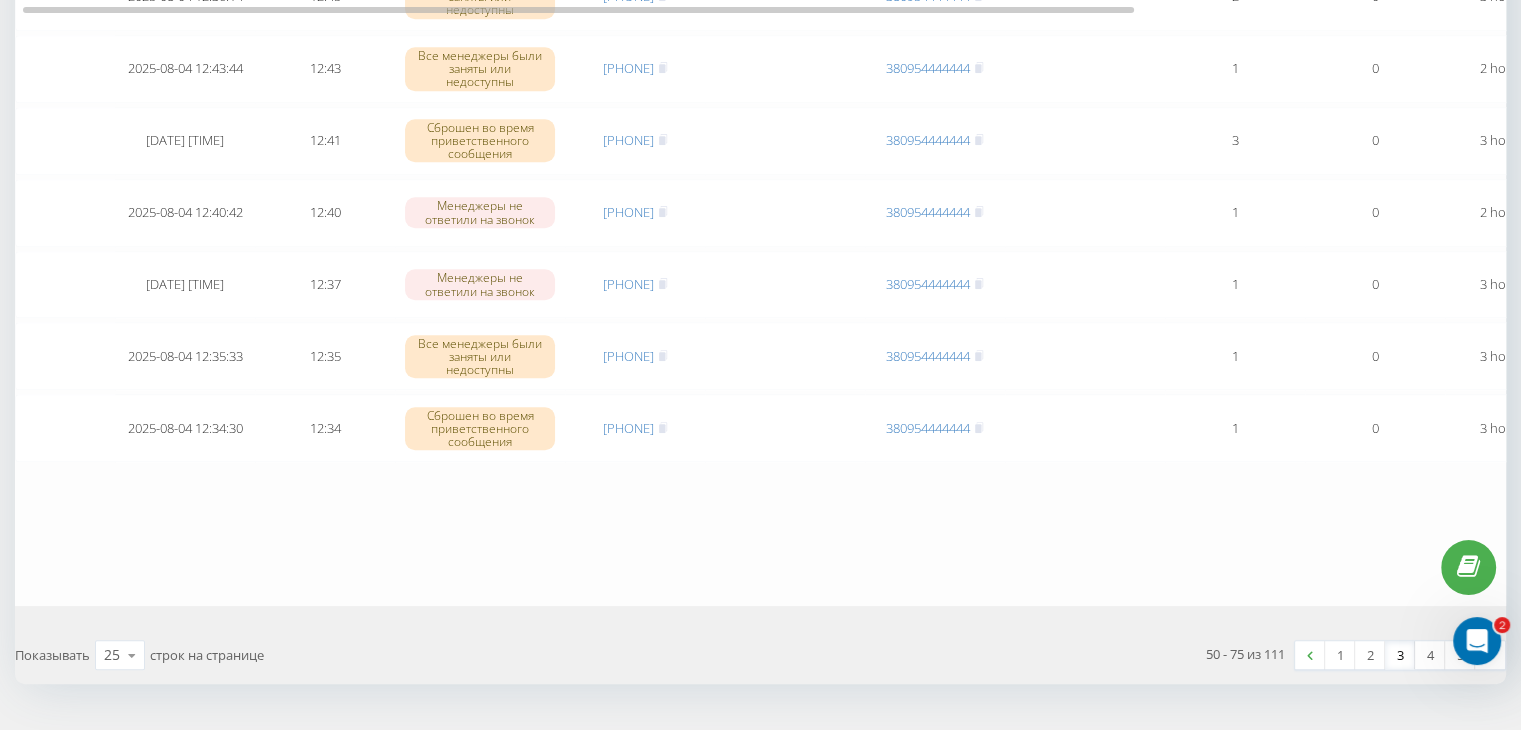 scroll, scrollTop: 1647, scrollLeft: 0, axis: vertical 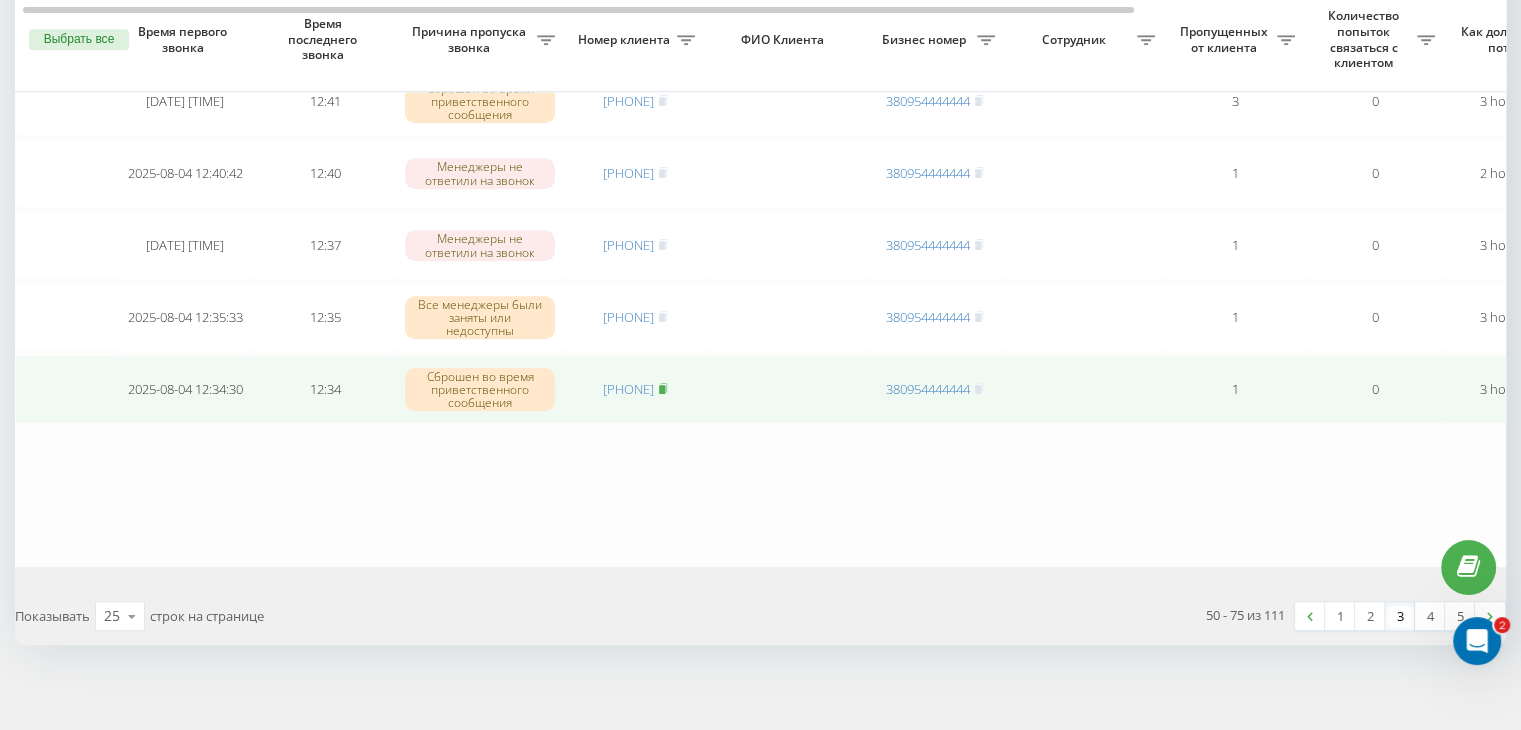 click 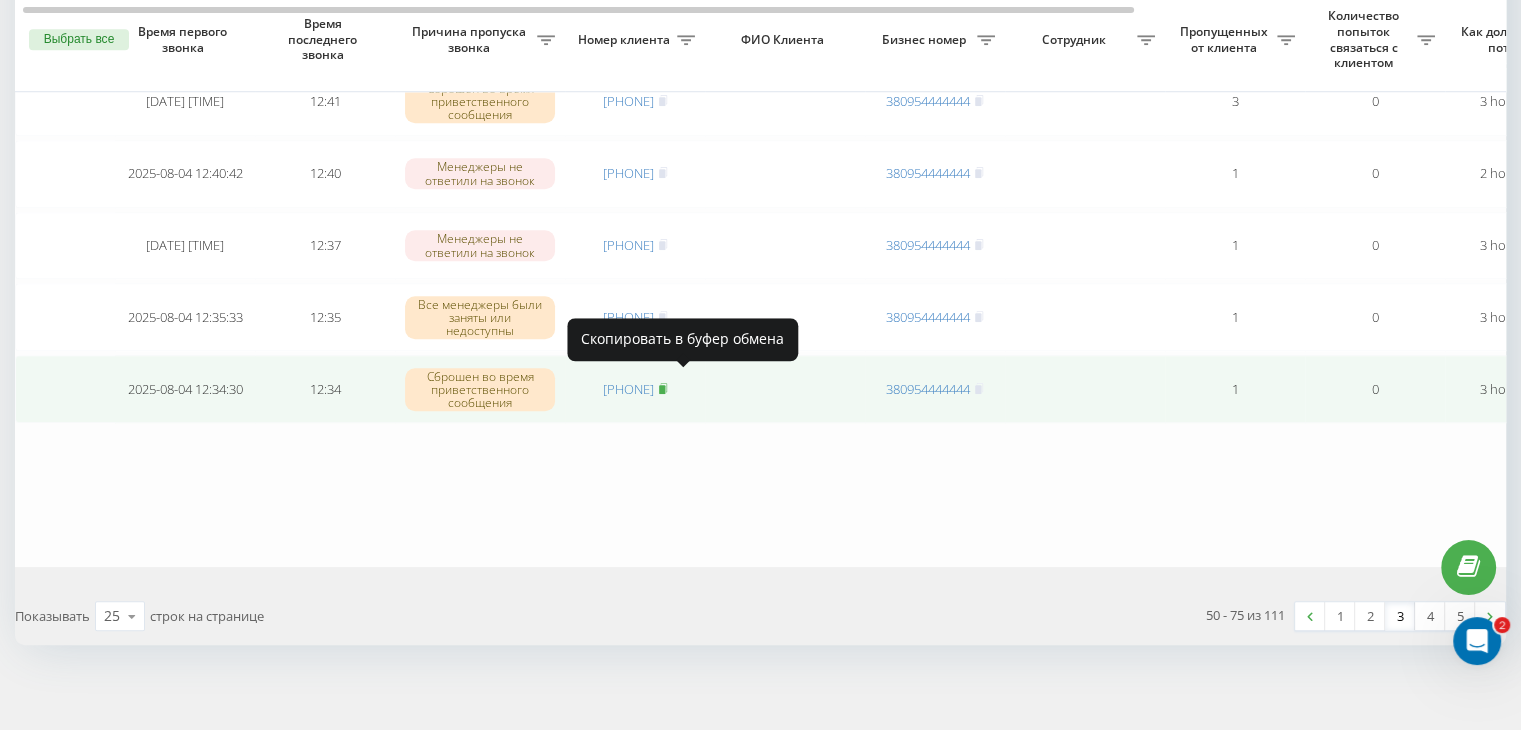 click 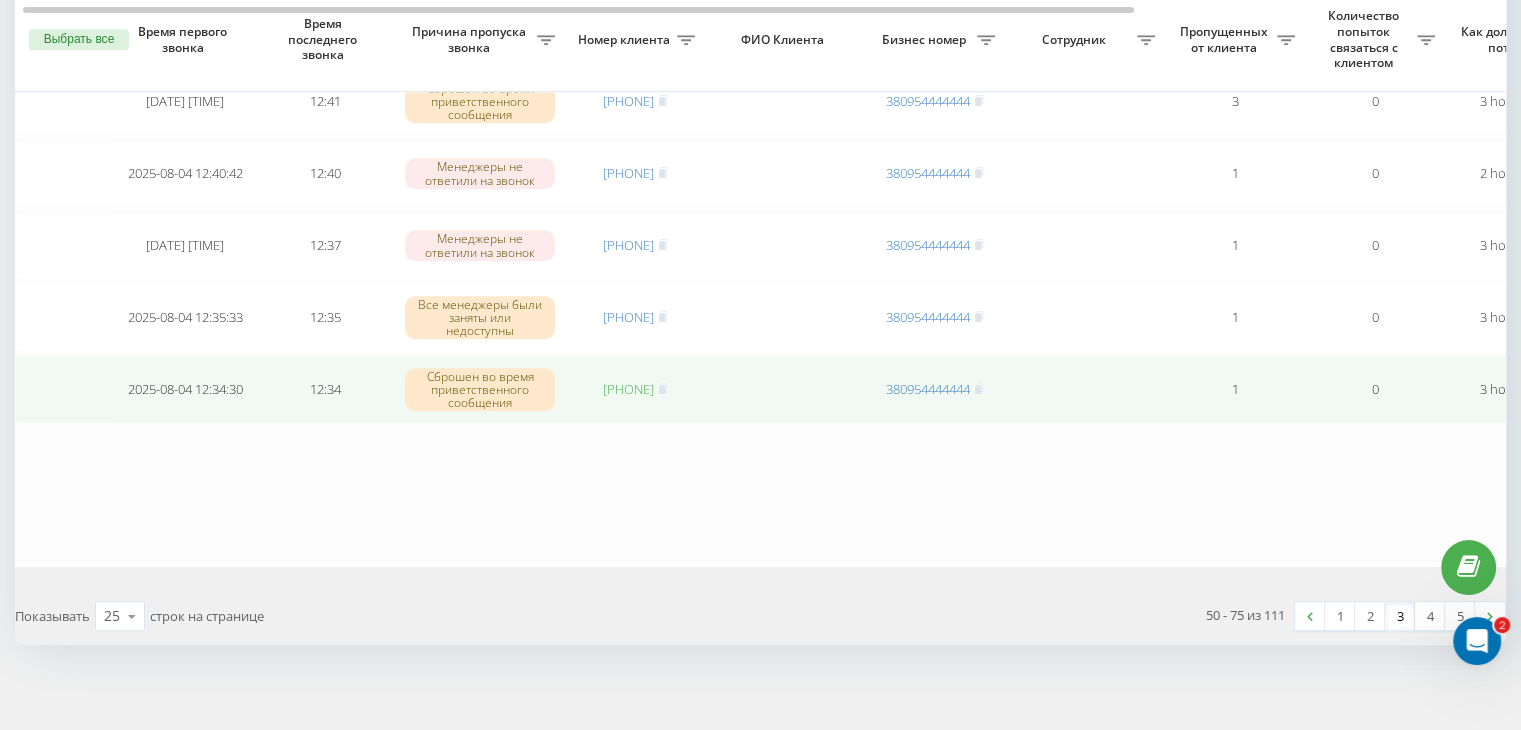 click on "[PHONE]" at bounding box center [628, 389] 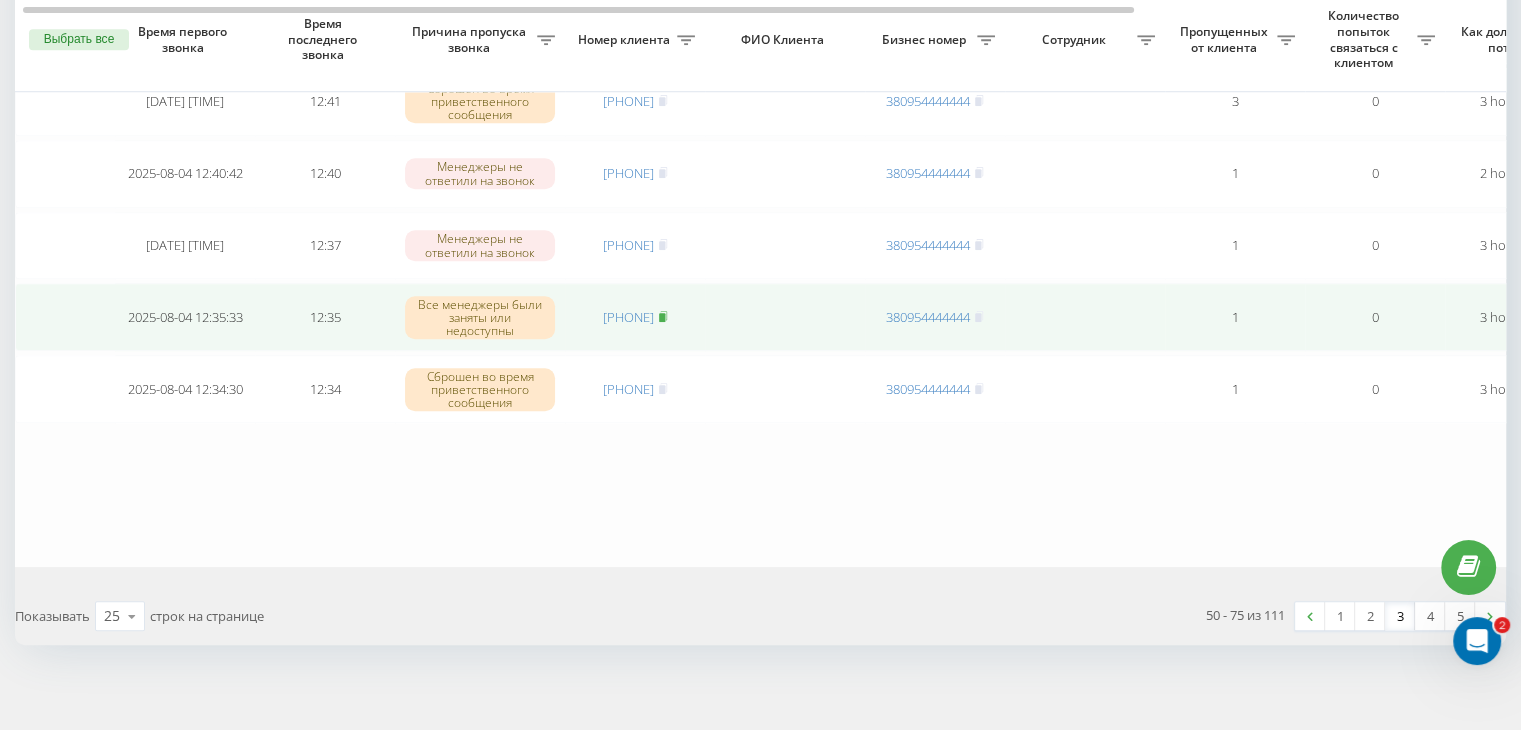 click 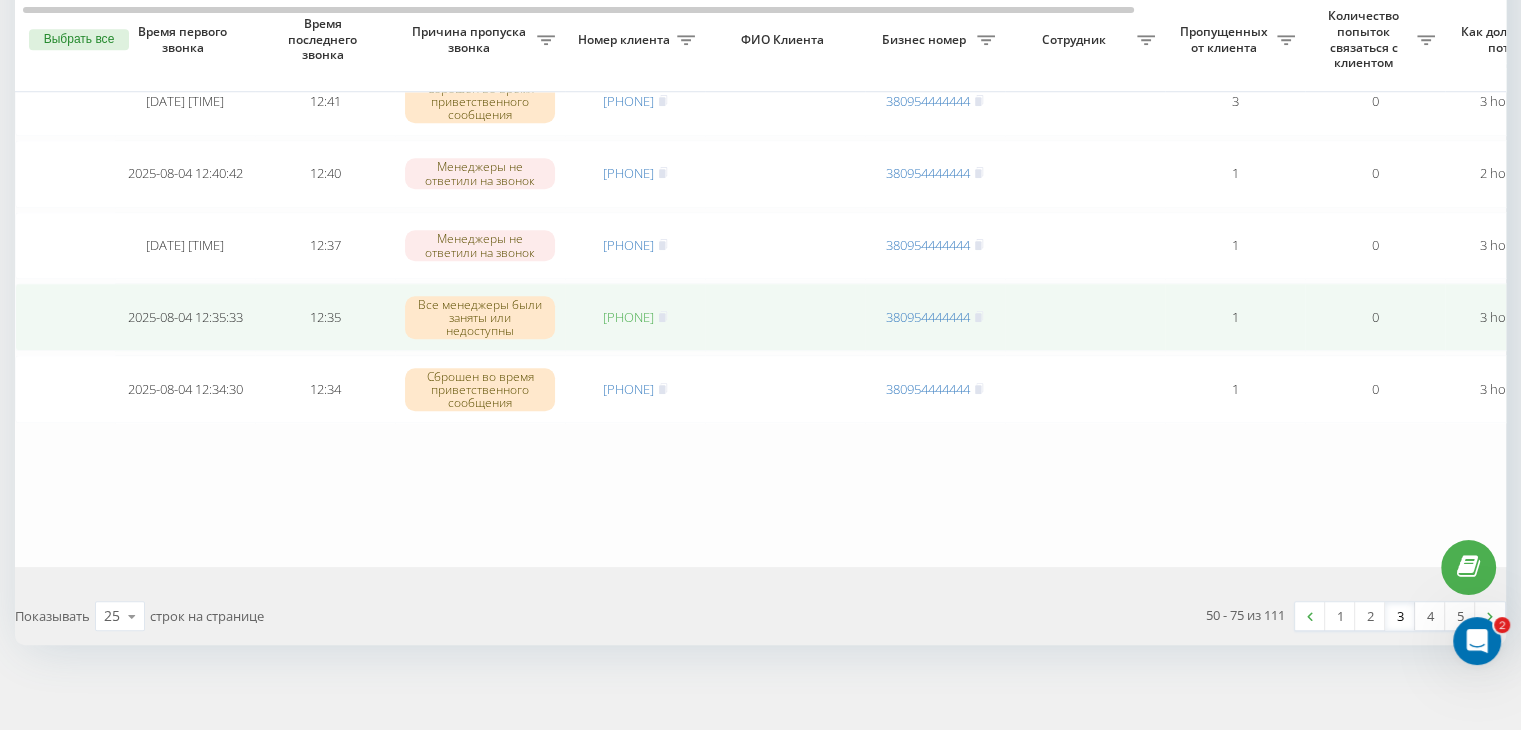 click on "[PHONE]" at bounding box center [628, 317] 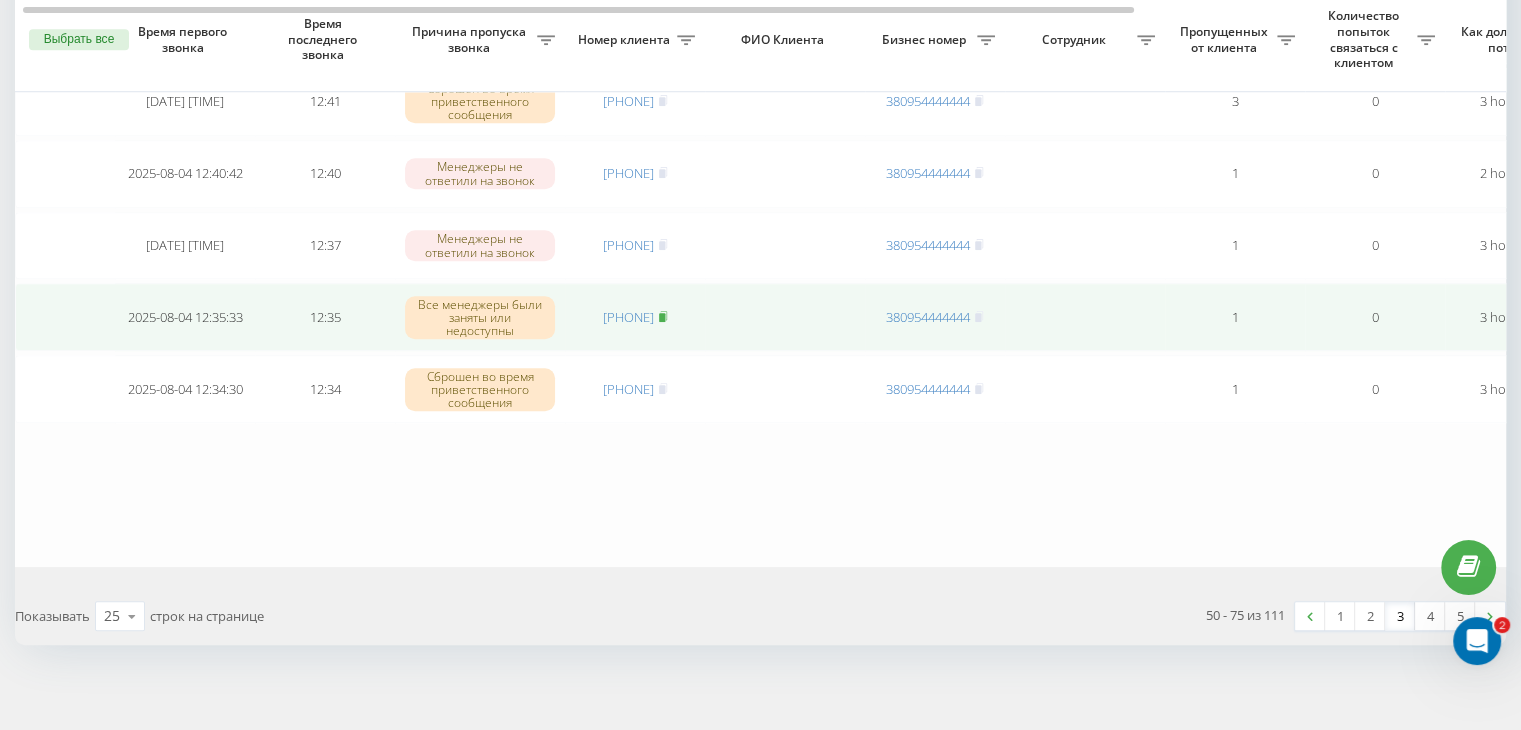 click 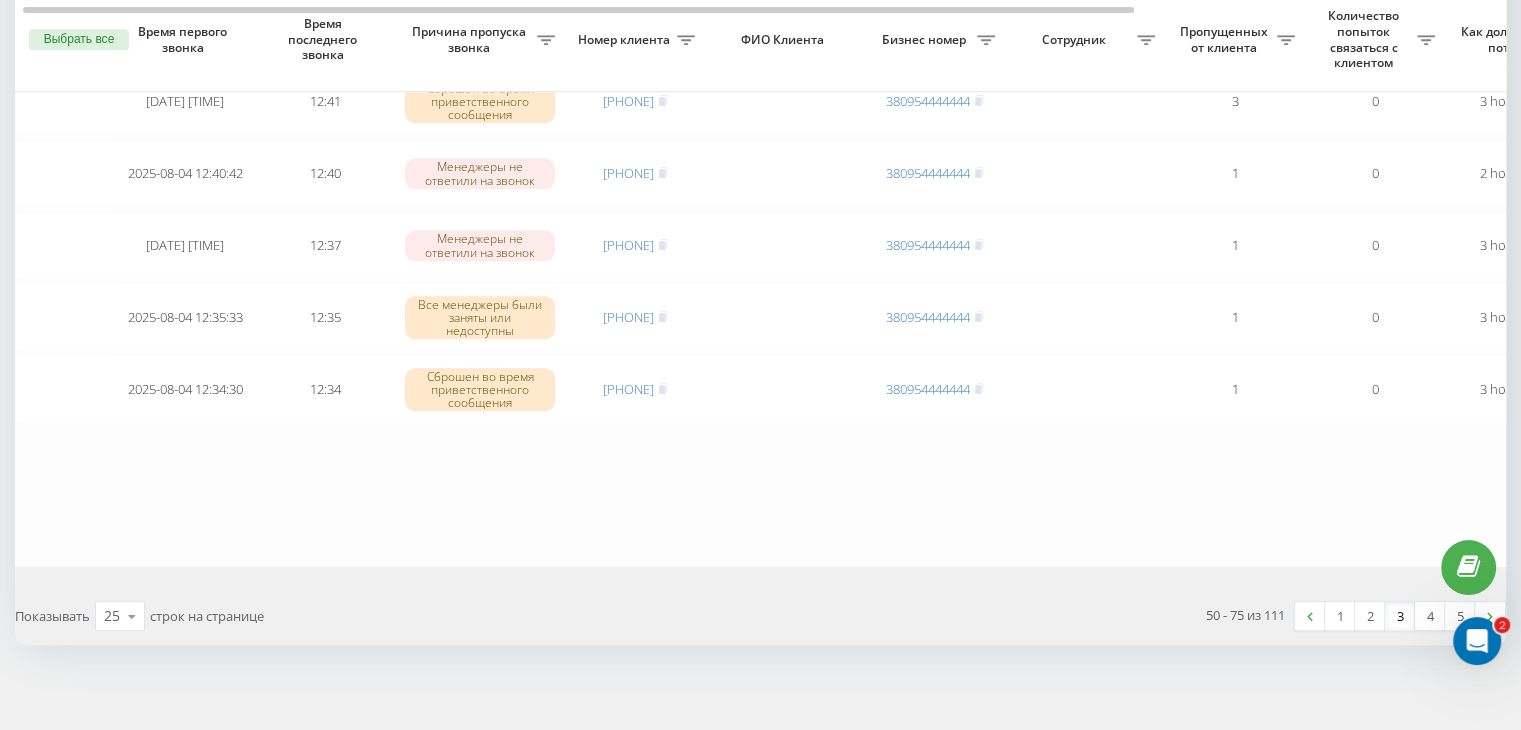 click on "Сегодня [DATE] [TIME] [TIME] Менеджеры не ответили на звонок [PHONE] [PHONE] 1 0 [TIME_AGO] ukrpas.com.ua Обработать Не удалось связаться Связался с клиентом с помощью другого канала Клиент перезвонил сам с другого номера Другой вариант [DATE] [TIME] [TIME] Менеджеры не ответили на звонок [PHONE] [PHONE] 1 0 [TIME_AGO] ukrpas.com.ua Обработать Не удалось связаться Связался с клиентом с помощью другого канала Клиент перезвонил сам с другого номера Другой вариант [DATE] [TIME] [TIME] Менеджеры не ответили на звонок [PHONE] [PHONE] 1 0 [TIME_AGO] ukrpas.com.ua Обработать Не удалось связаться Другой вариант [TIME] 2 0 1" at bounding box center [1015, -471] 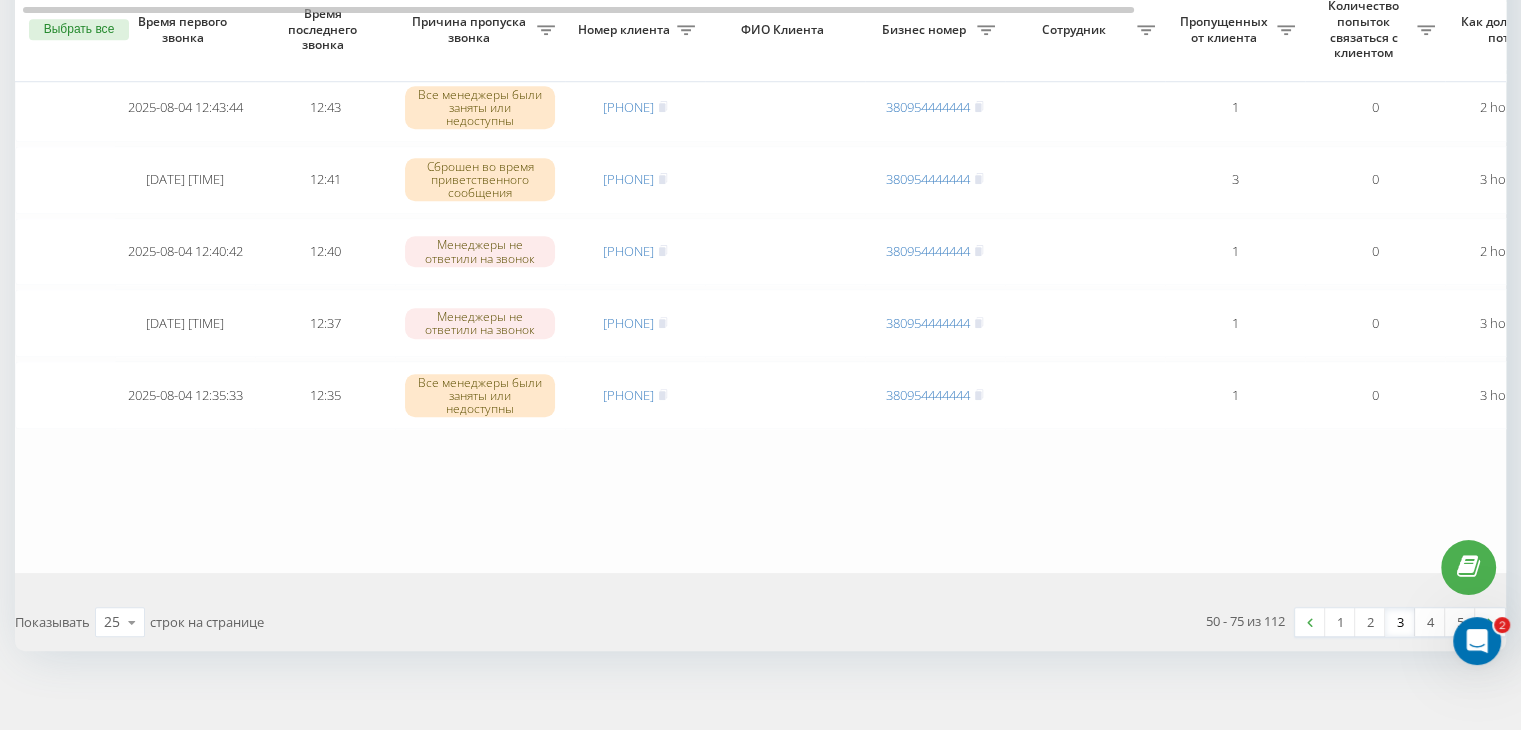 scroll, scrollTop: 1647, scrollLeft: 0, axis: vertical 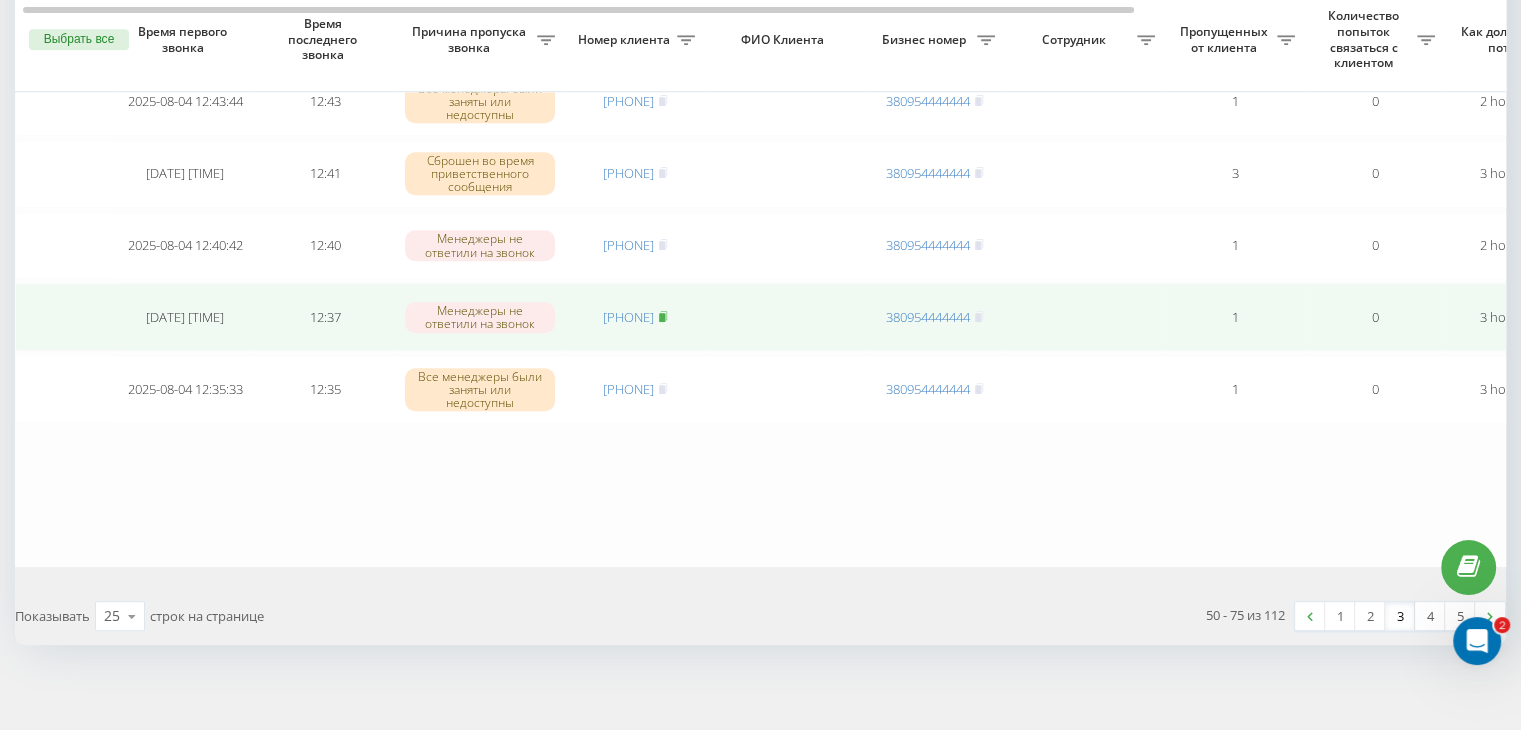 click 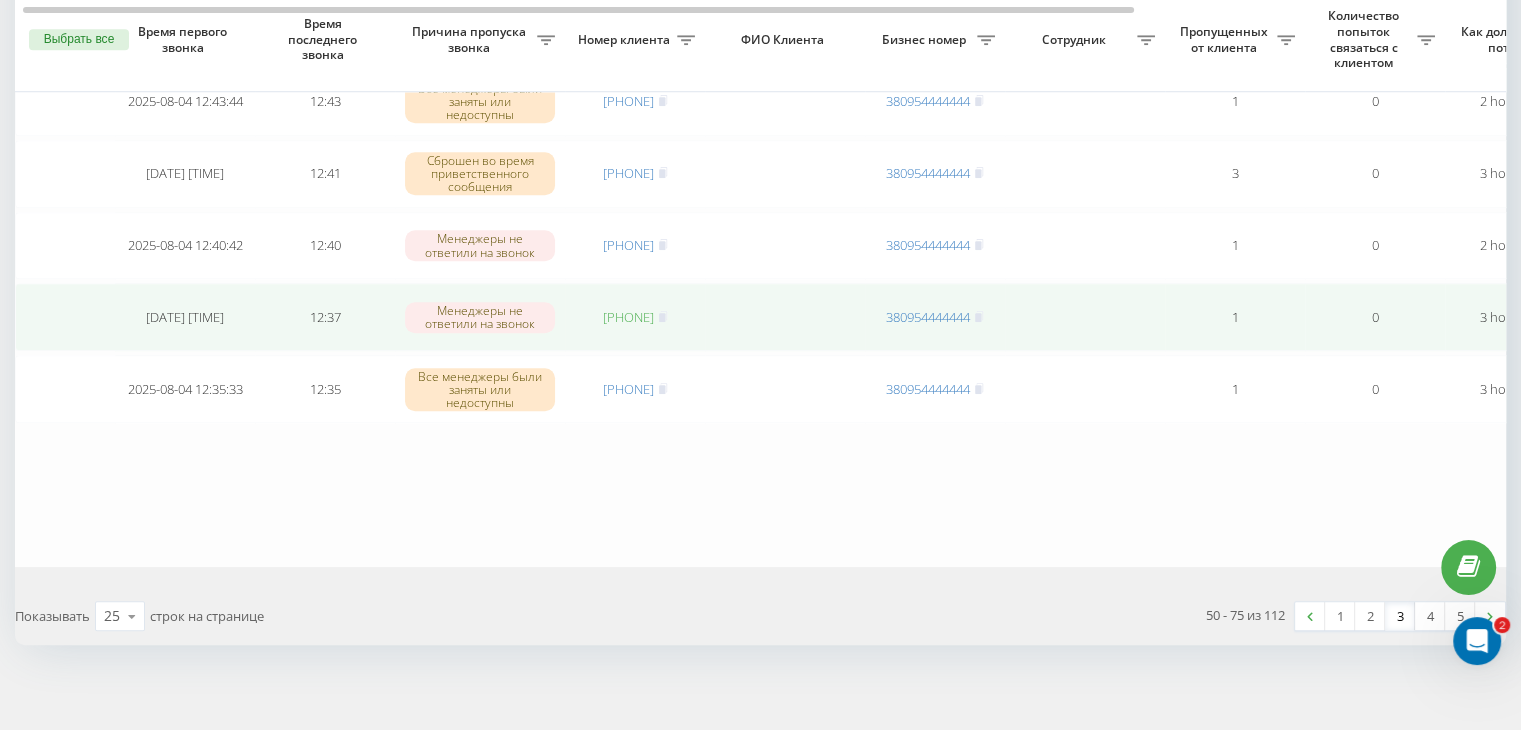 click on "[PHONE]" at bounding box center (628, 317) 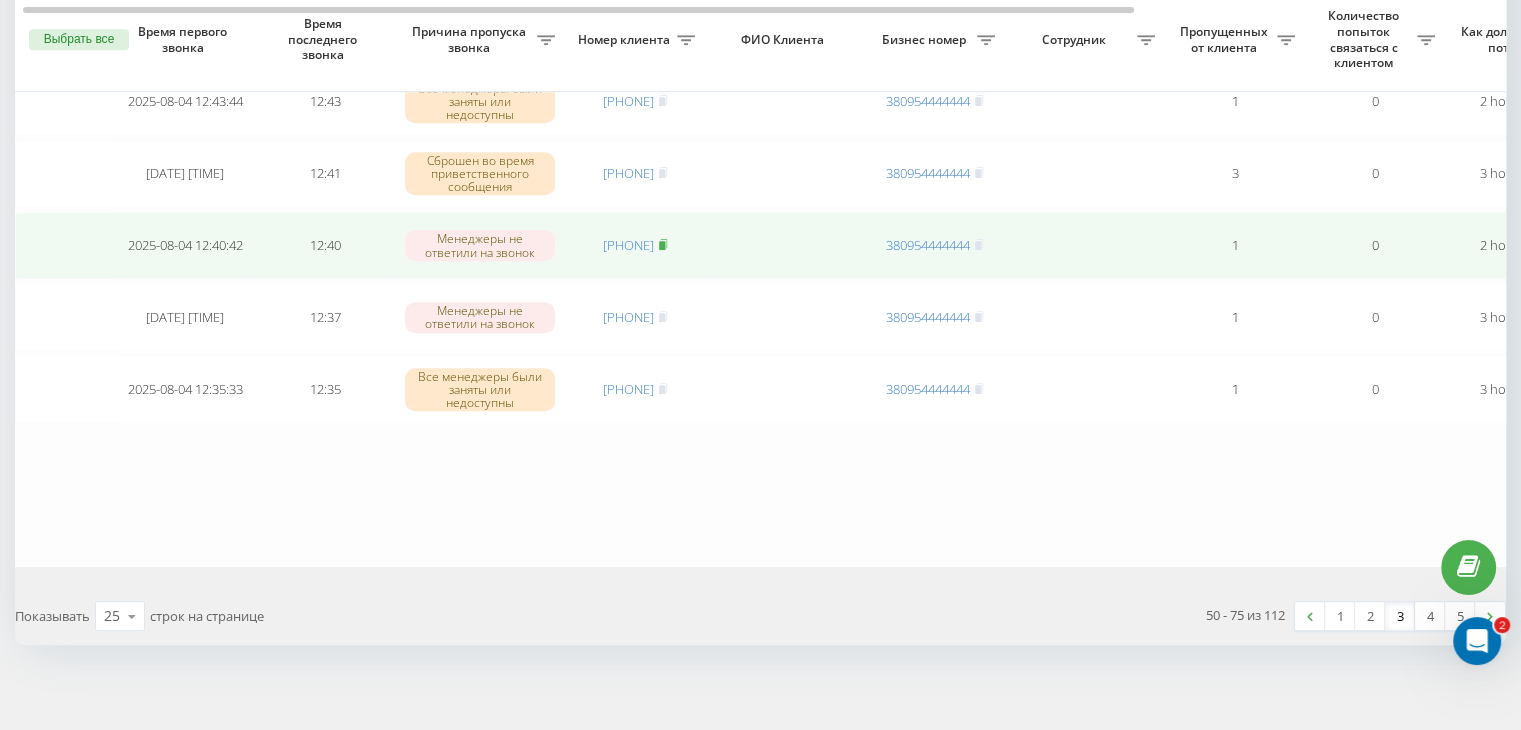 click 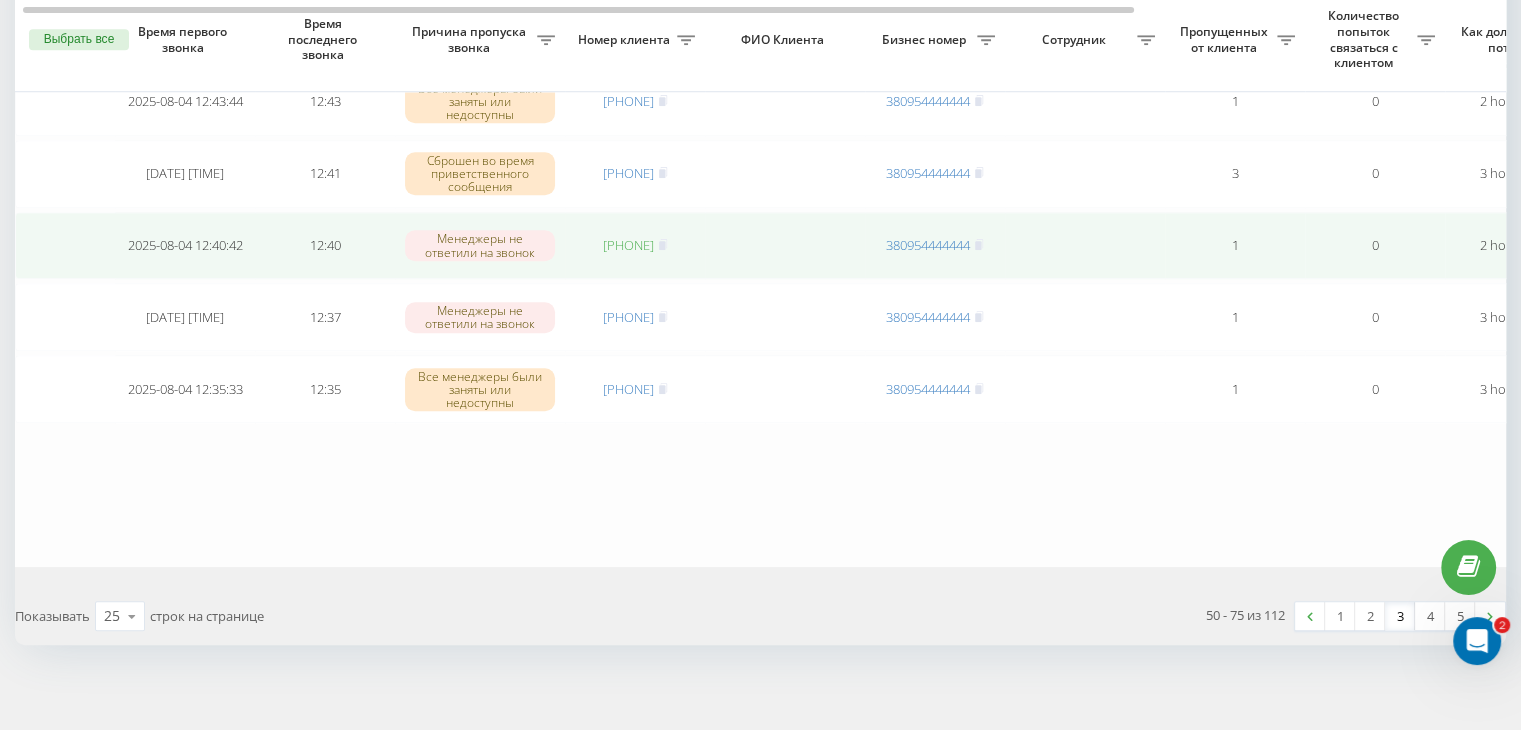 click on "[PHONE]" at bounding box center (628, 245) 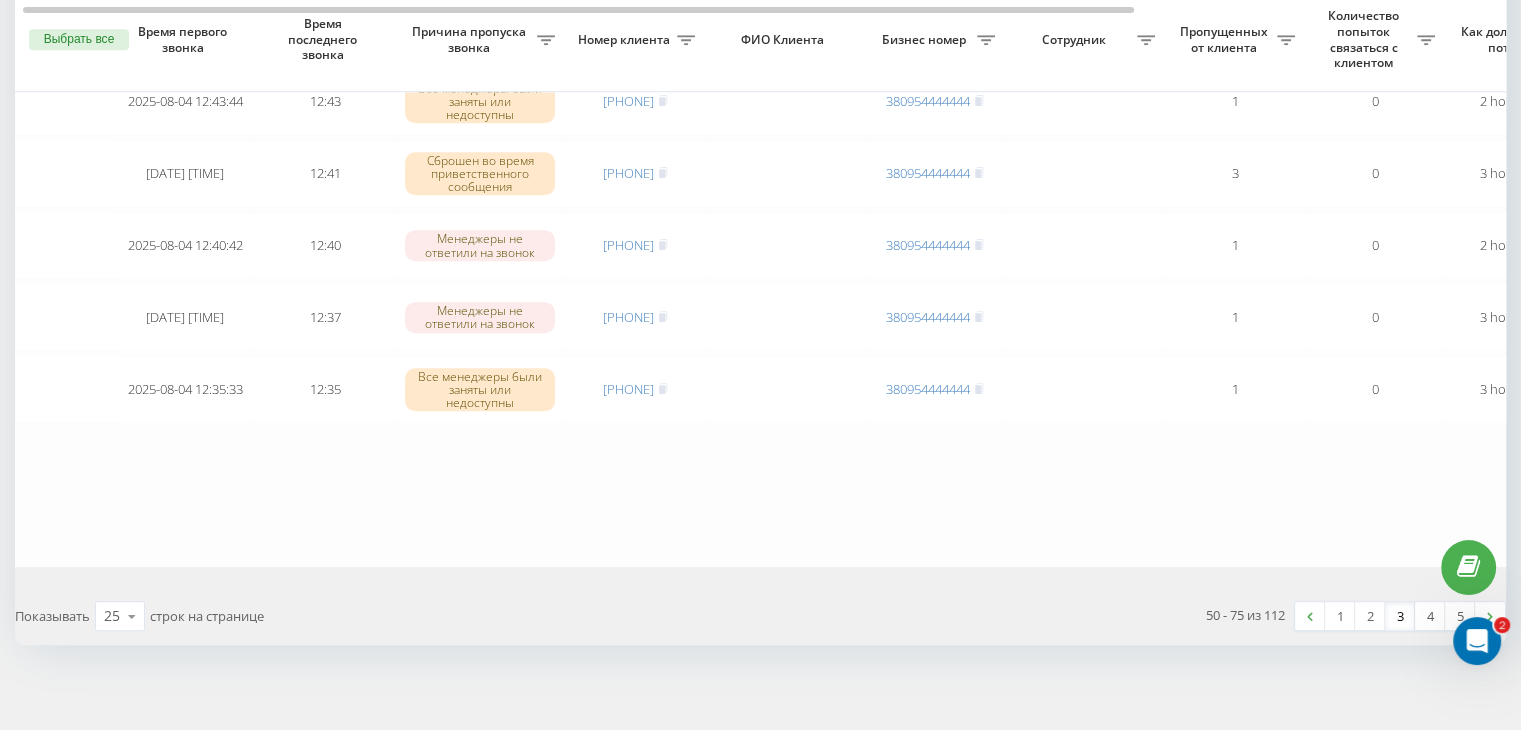 click on "3" at bounding box center [1400, 616] 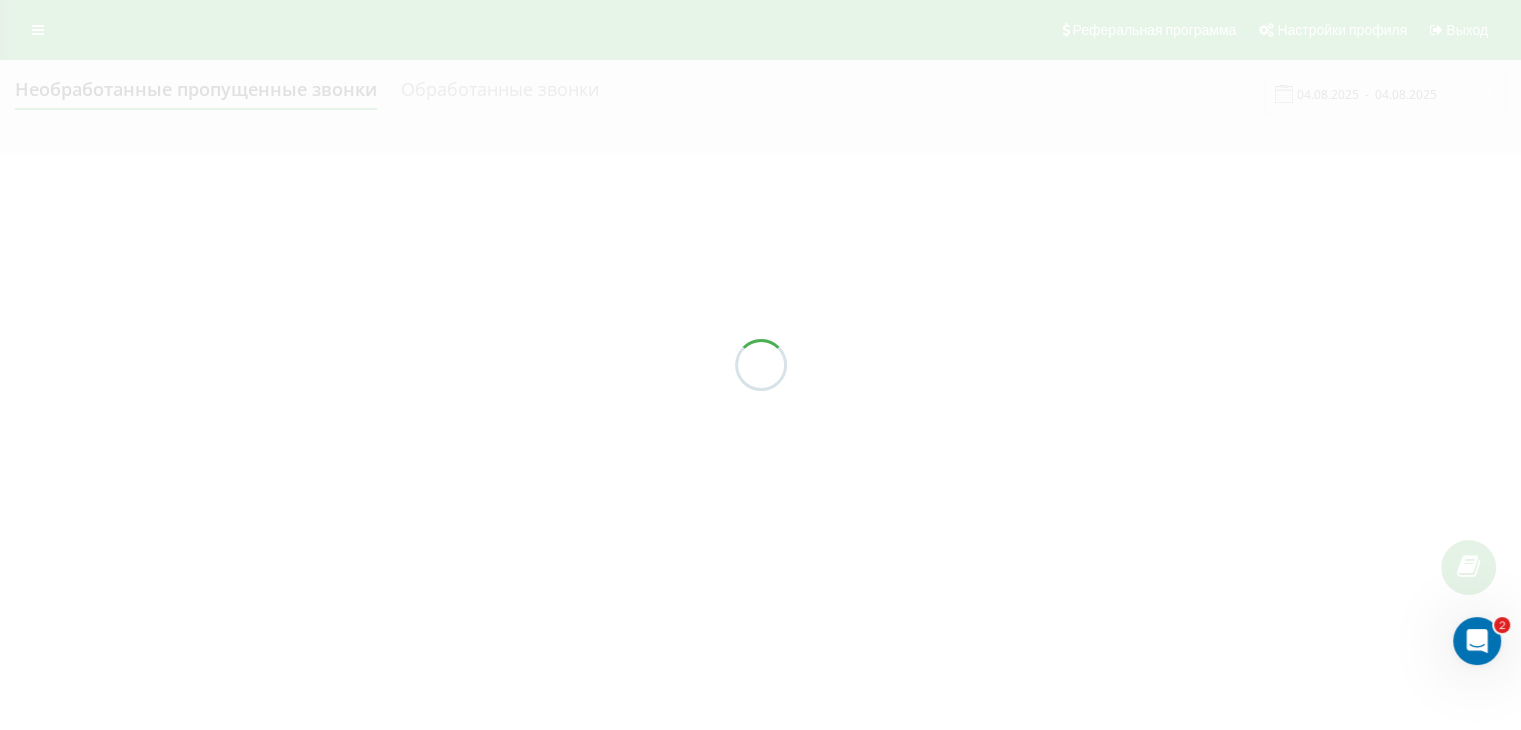 scroll, scrollTop: 0, scrollLeft: 0, axis: both 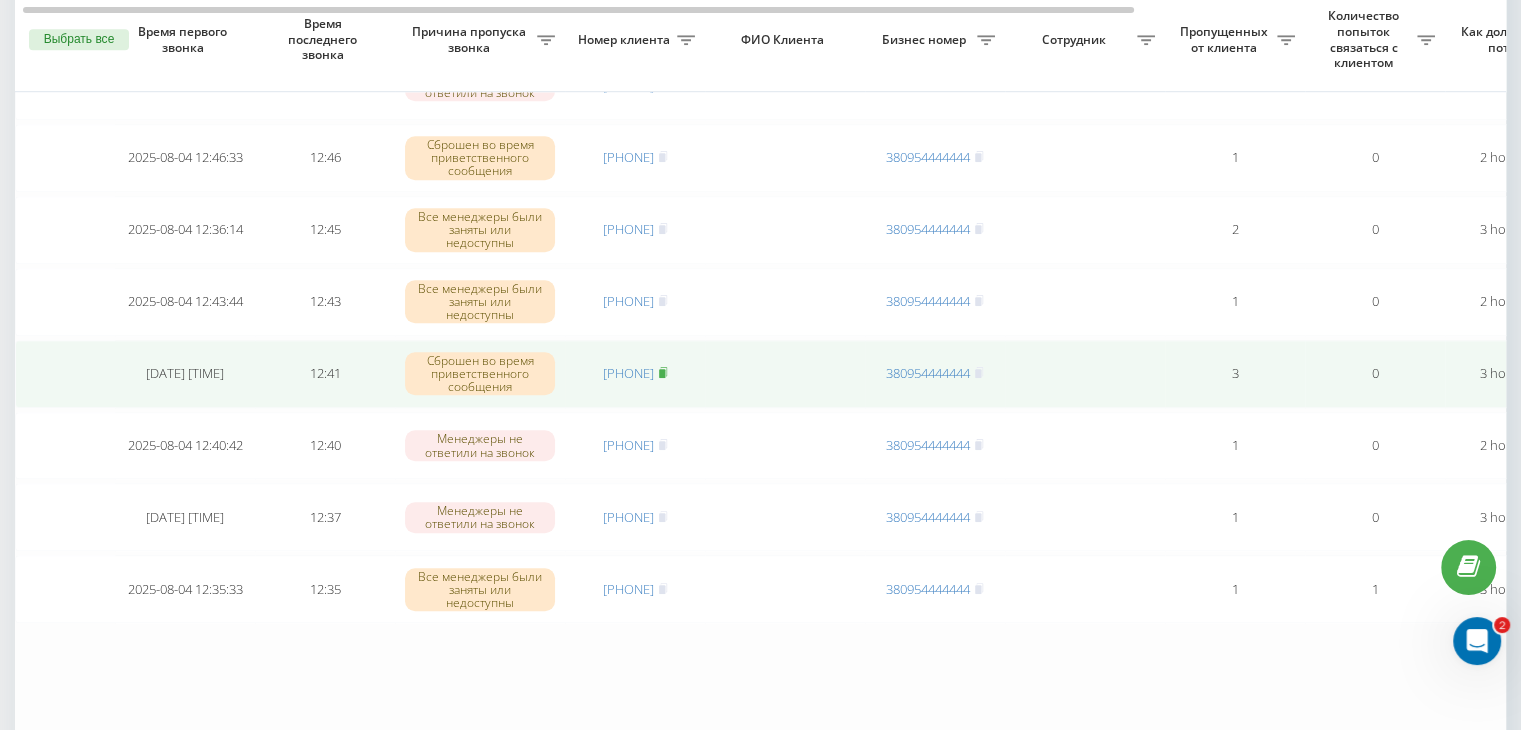 click 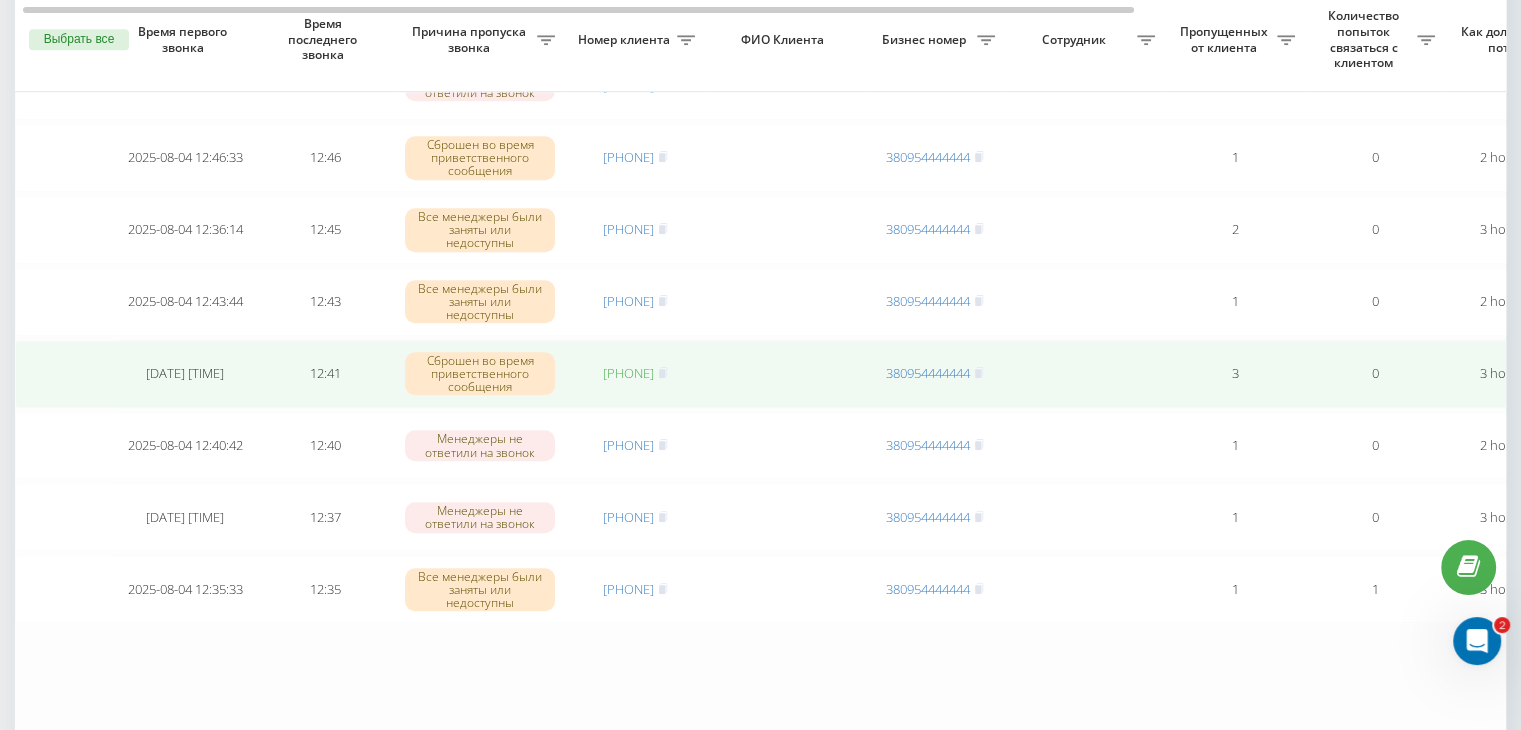 click on "[PHONE]" at bounding box center (628, 373) 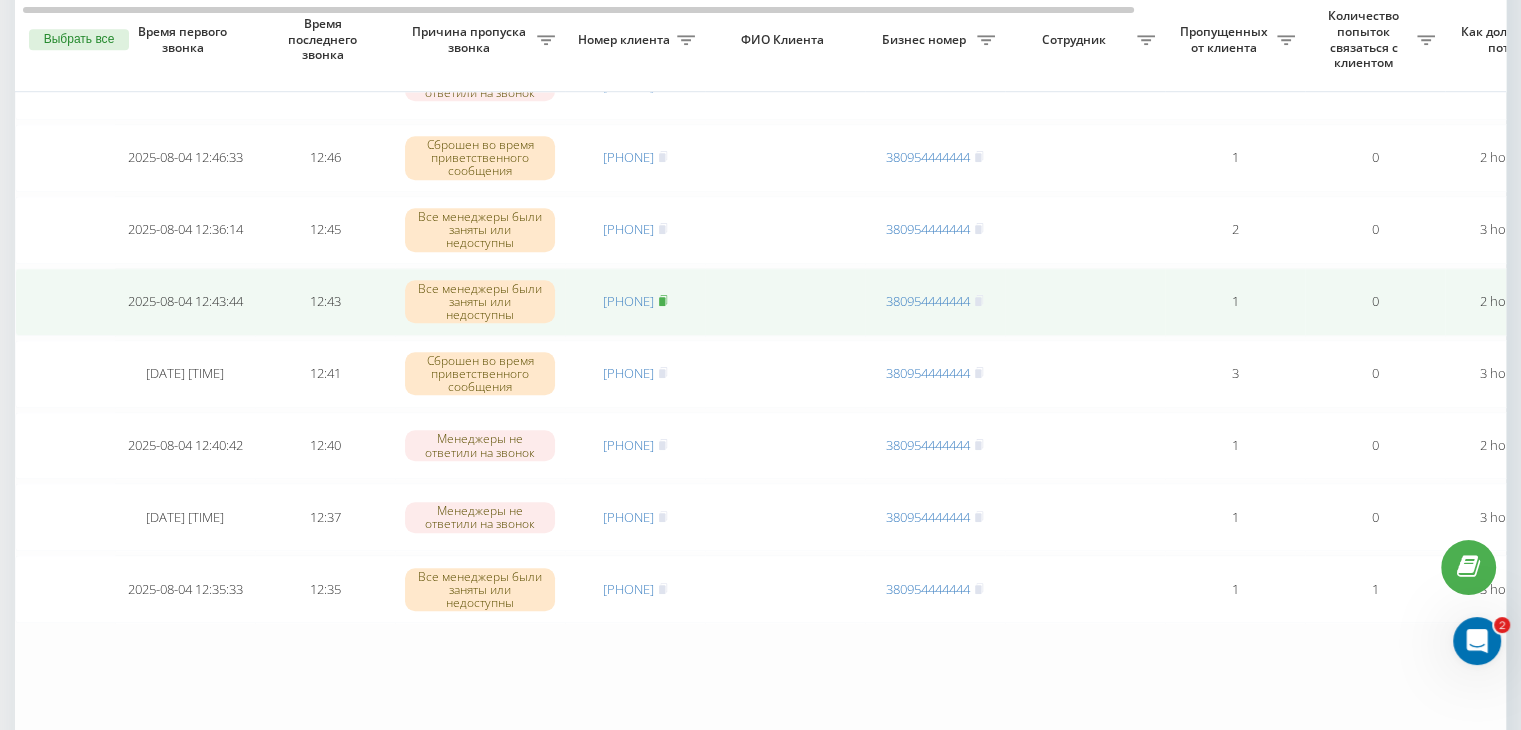 click 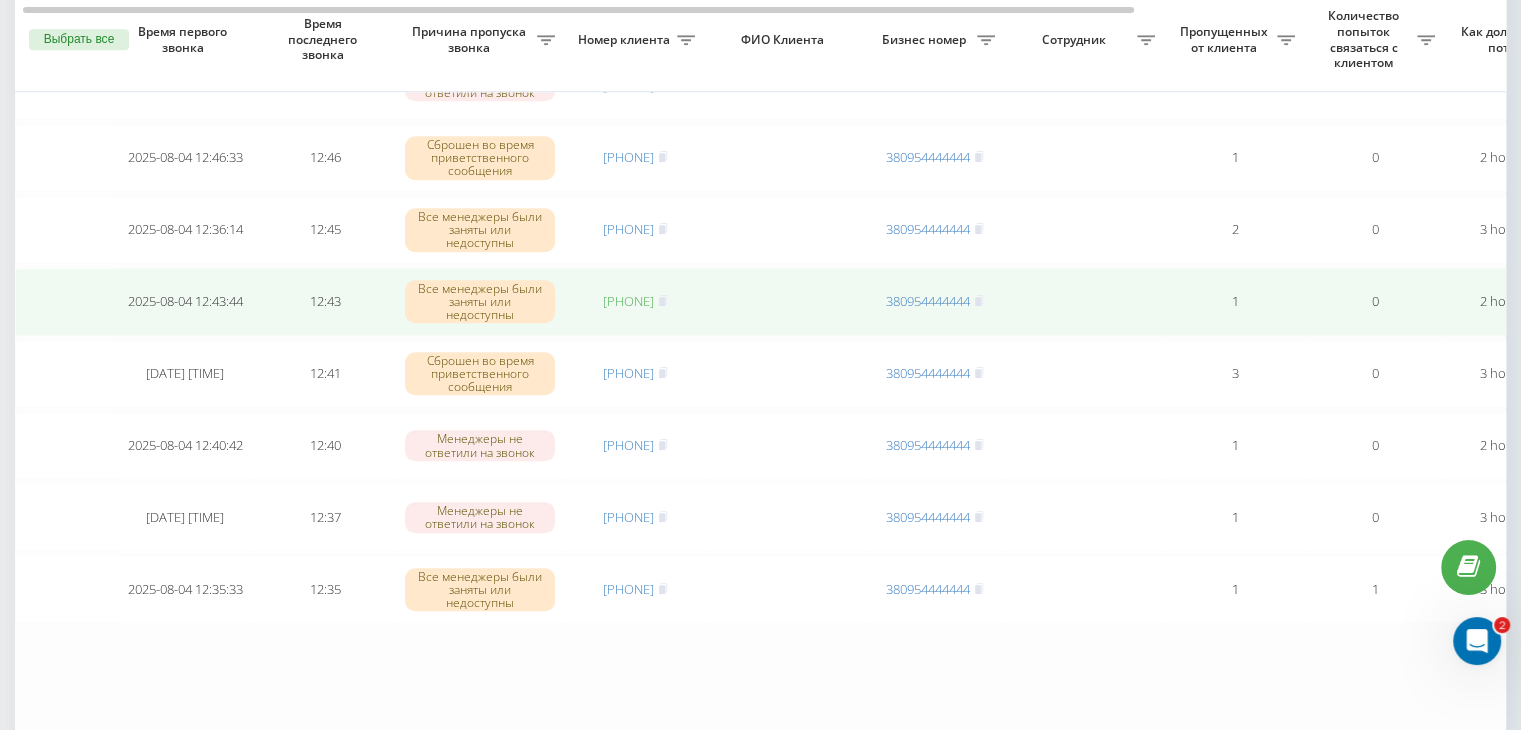 click on "[PHONE]" at bounding box center (628, 301) 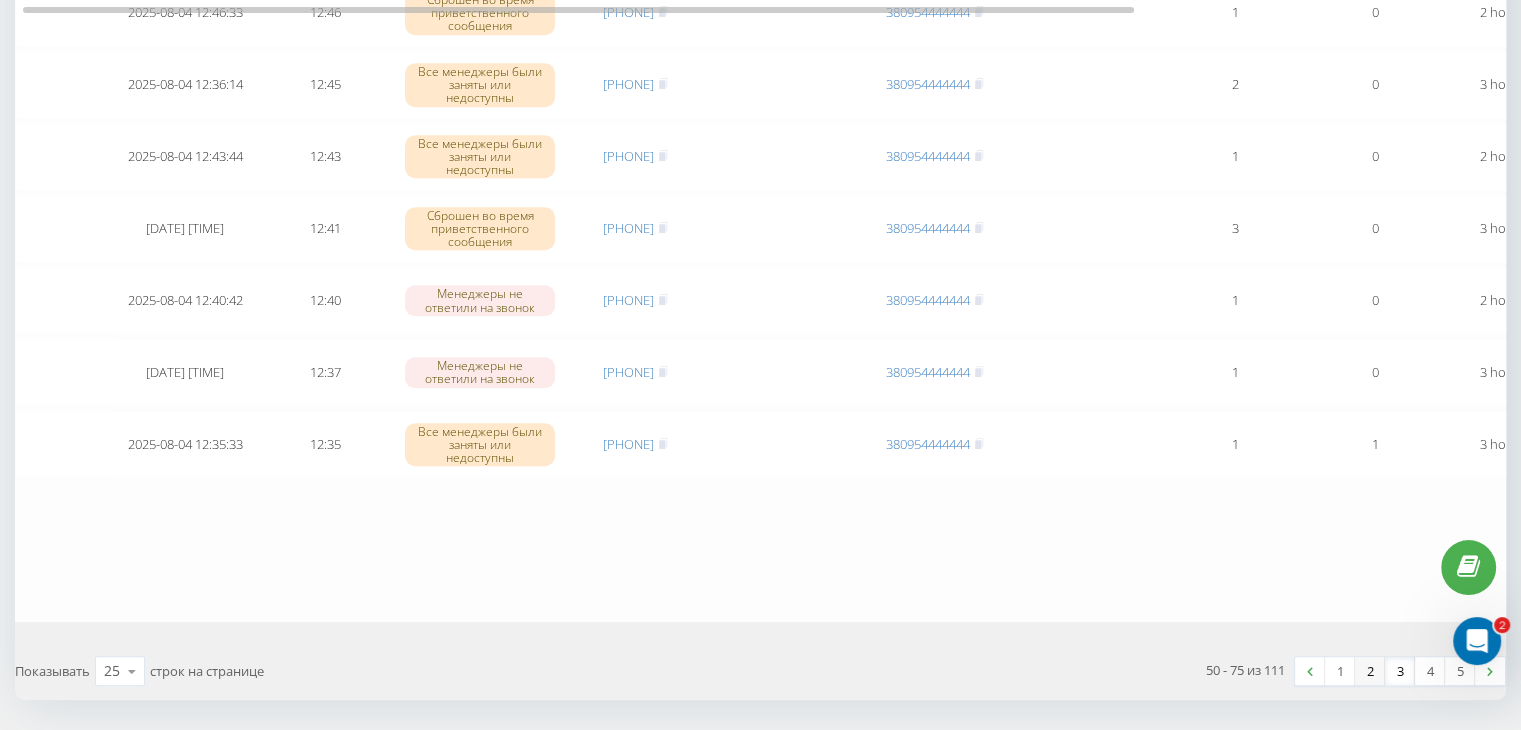 scroll, scrollTop: 1647, scrollLeft: 0, axis: vertical 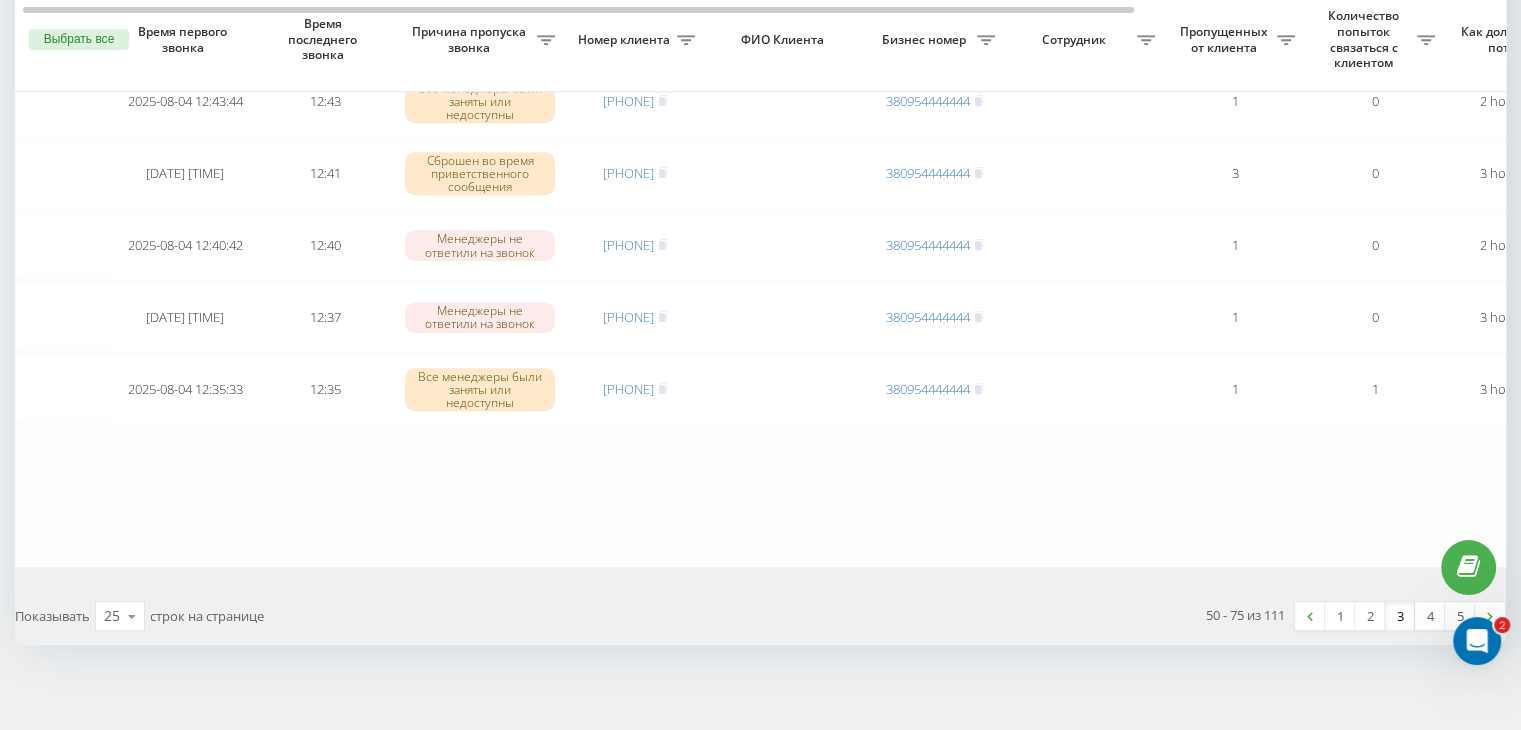 click on "3" at bounding box center [1400, 616] 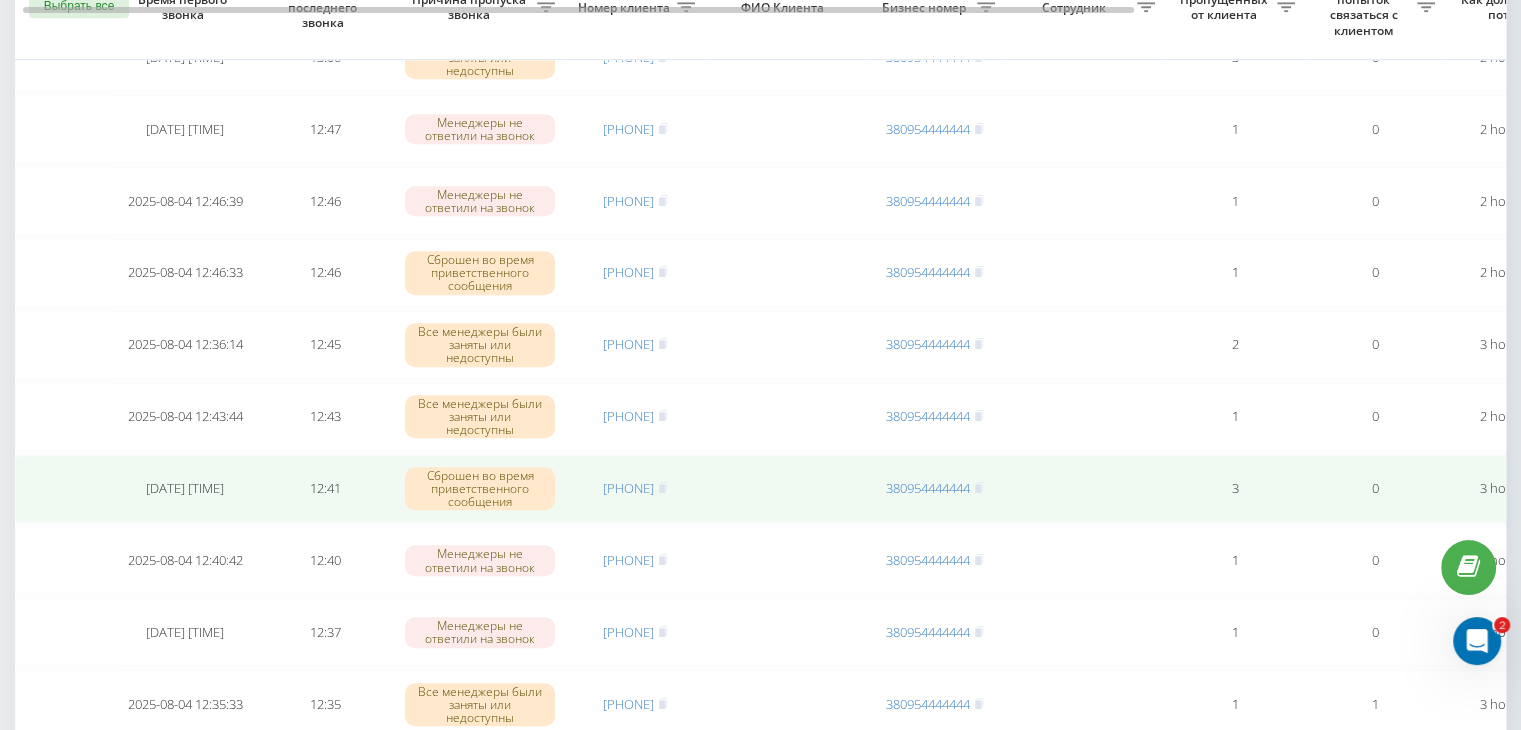 scroll, scrollTop: 1300, scrollLeft: 0, axis: vertical 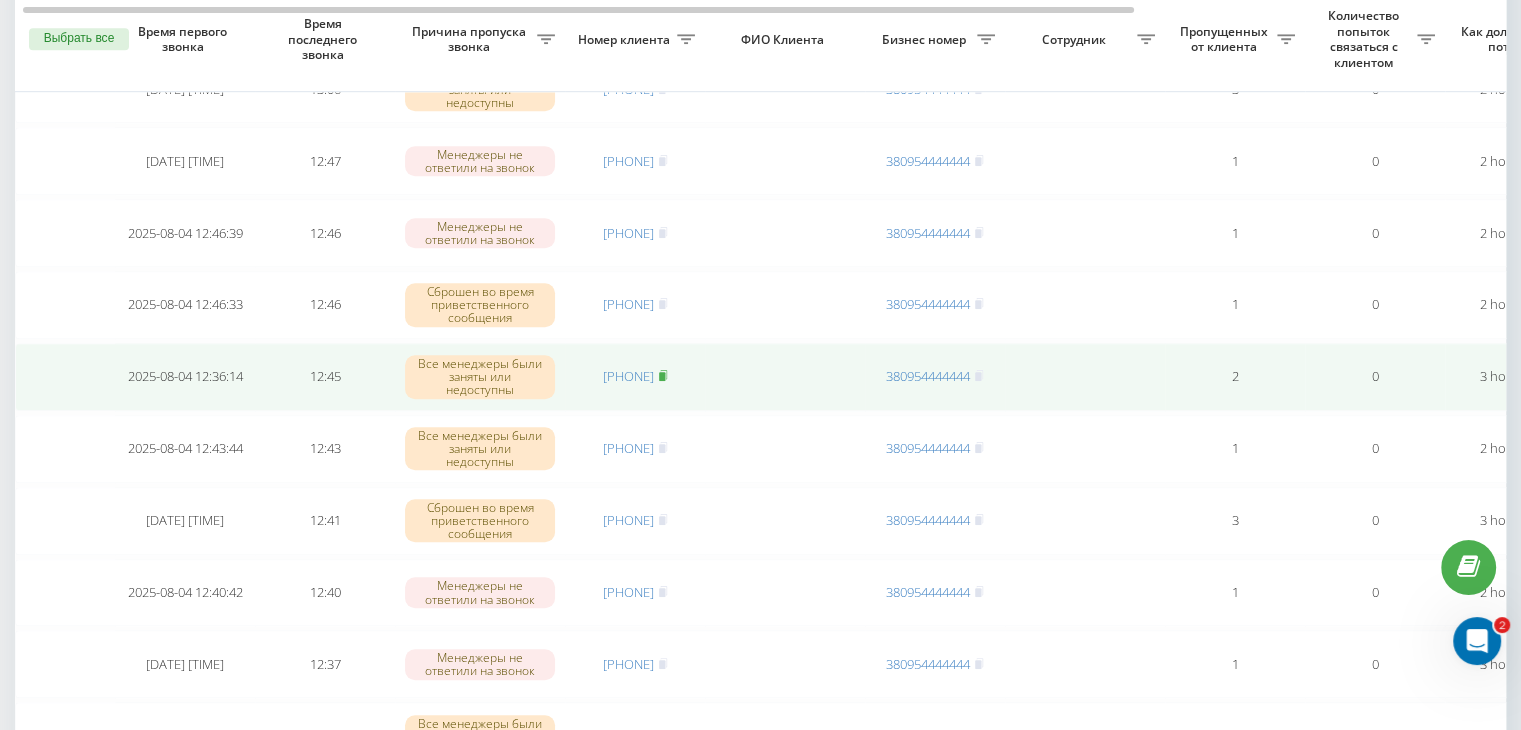 click 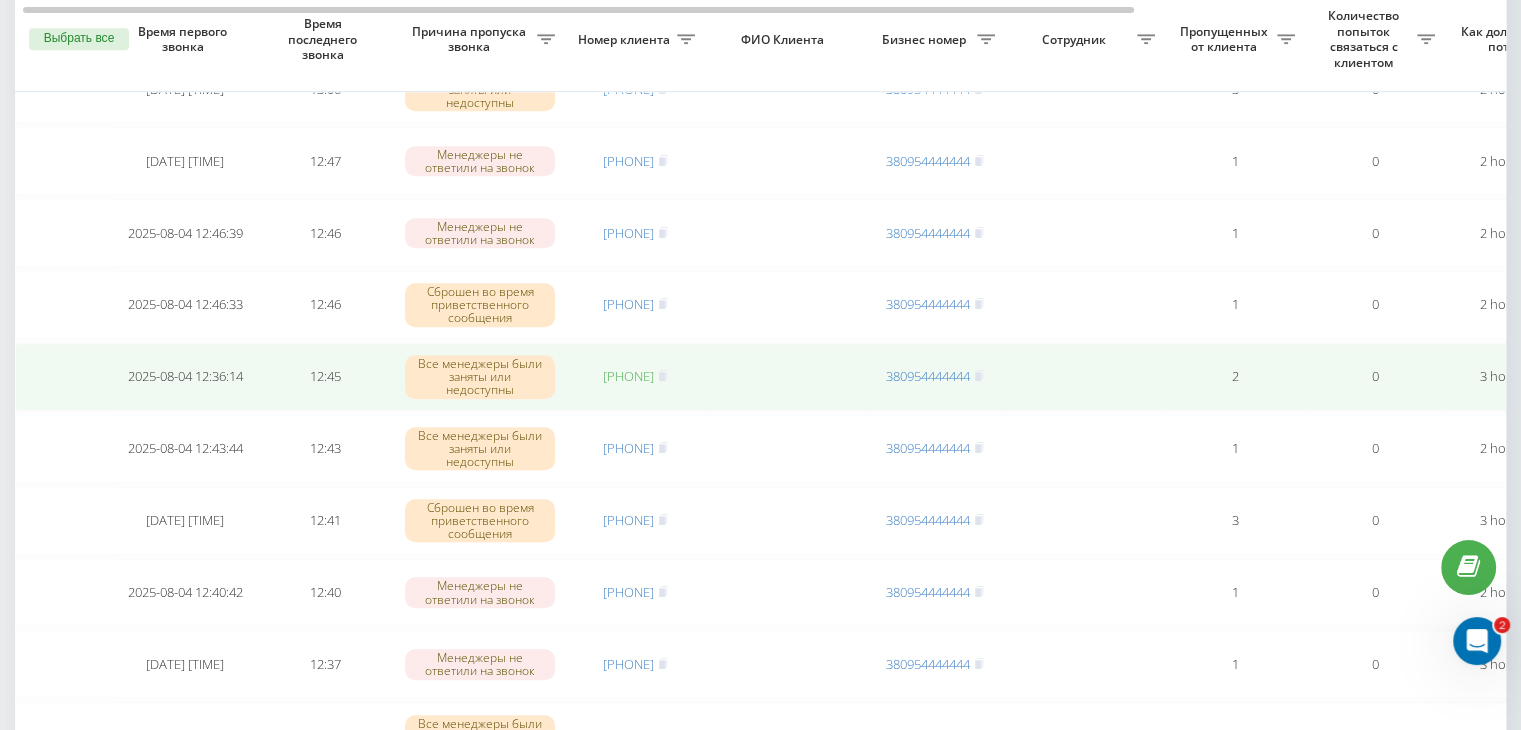 click on "[PHONE]" at bounding box center [628, 376] 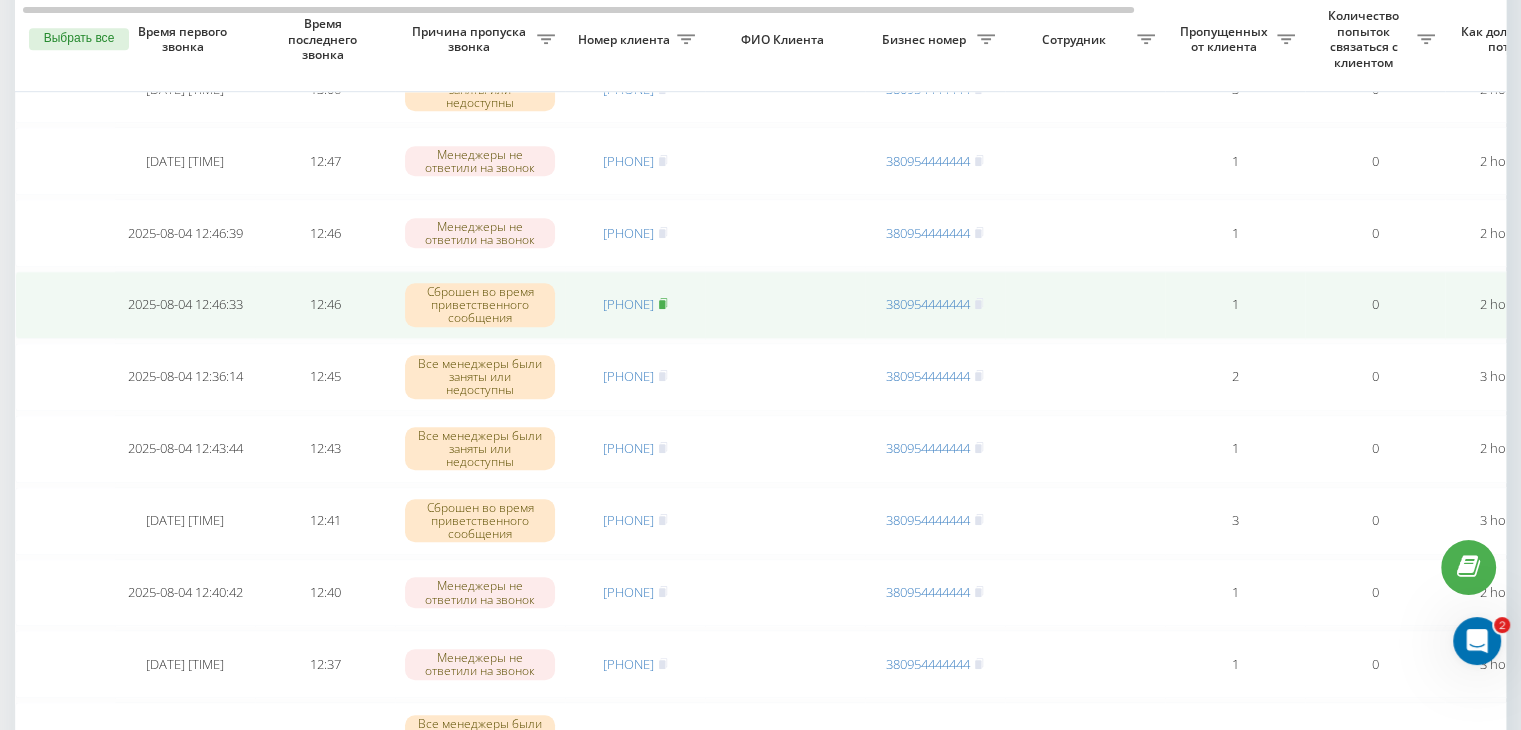 click 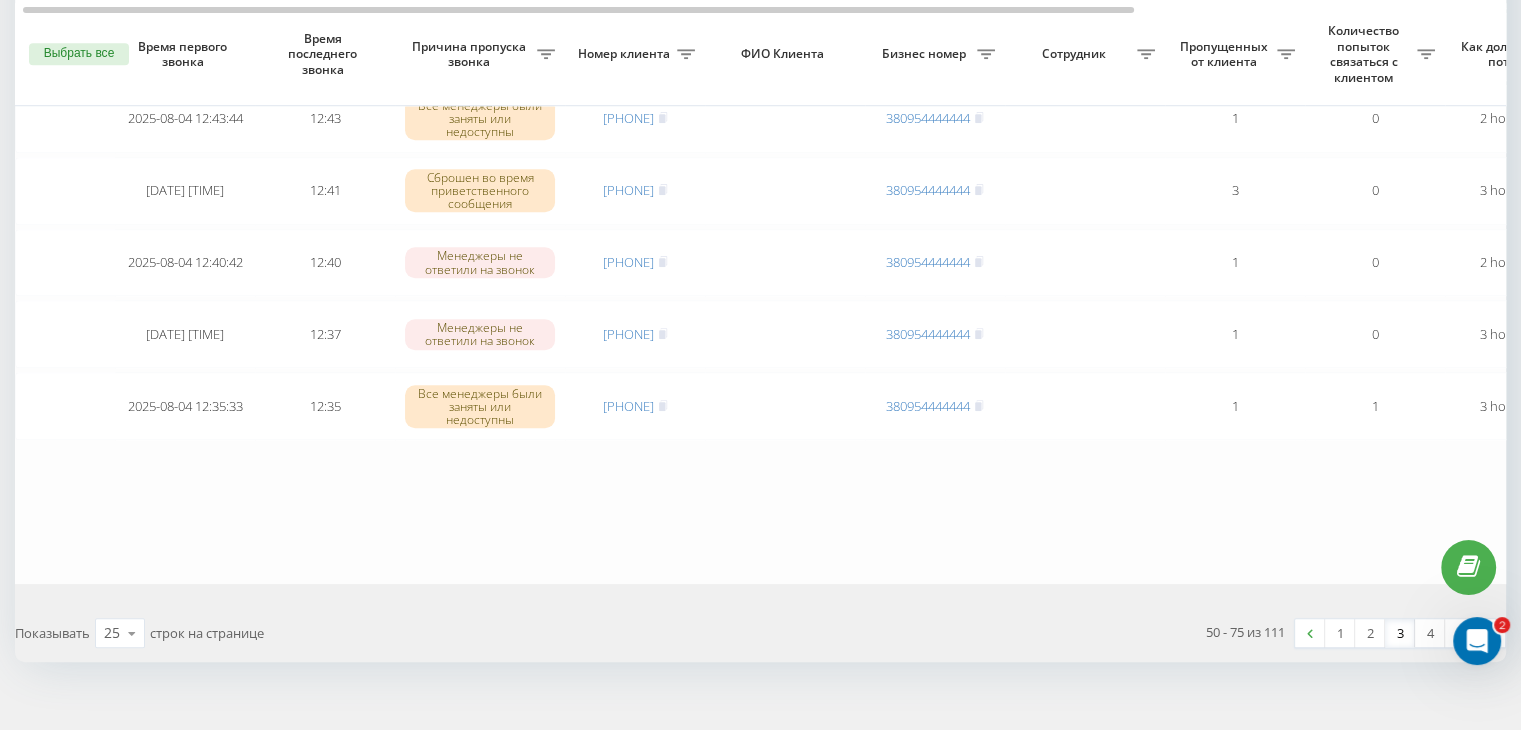 scroll, scrollTop: 1647, scrollLeft: 0, axis: vertical 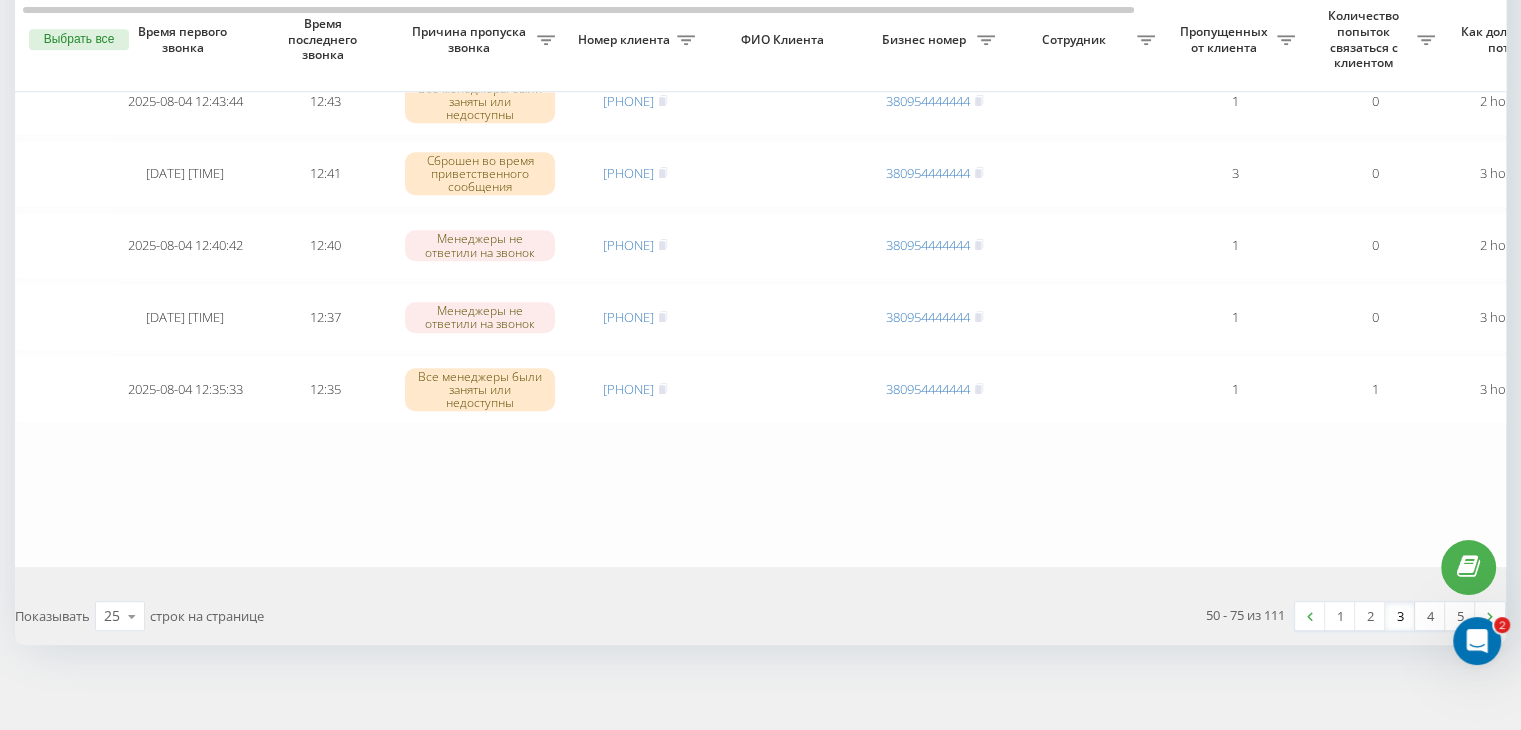 click on "3" at bounding box center [1400, 616] 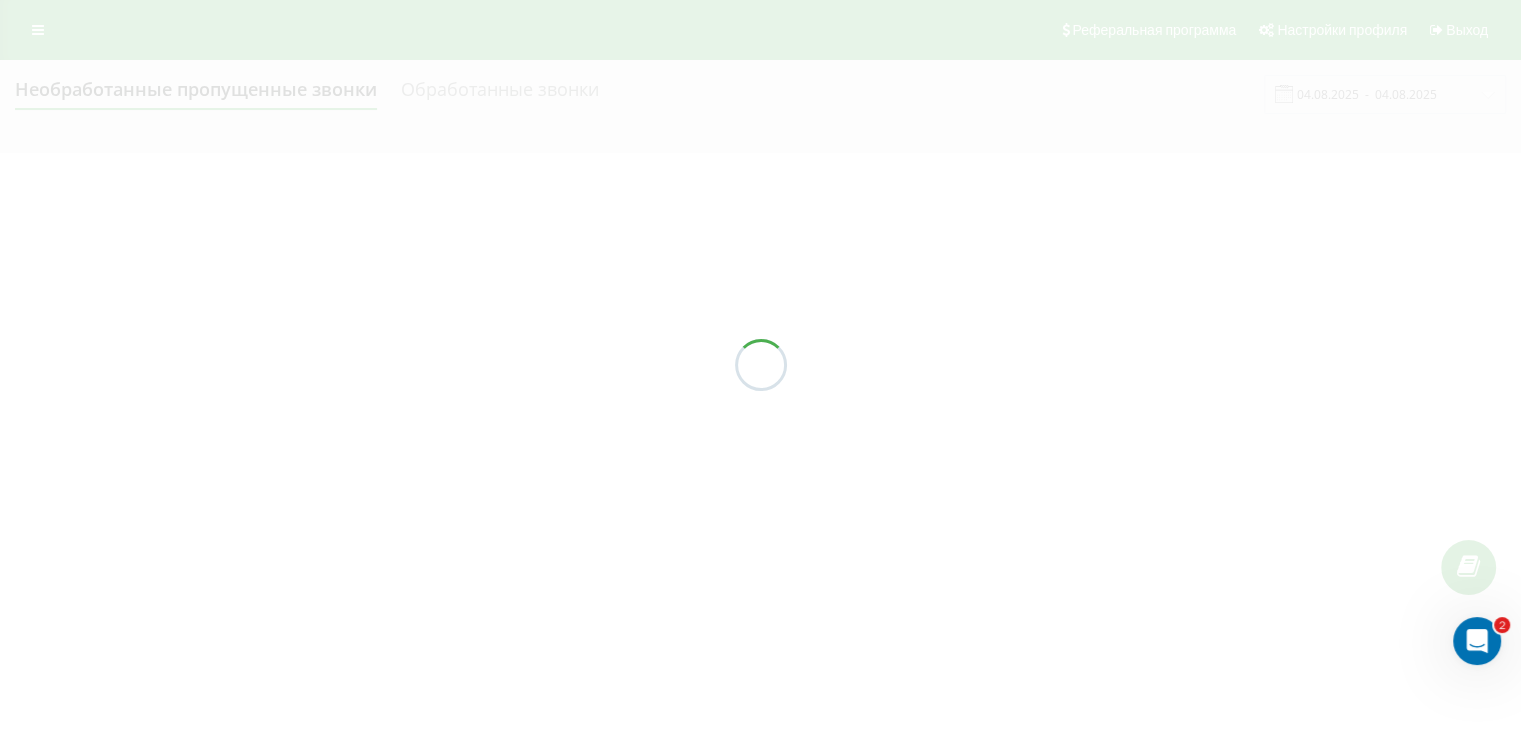 scroll, scrollTop: 0, scrollLeft: 0, axis: both 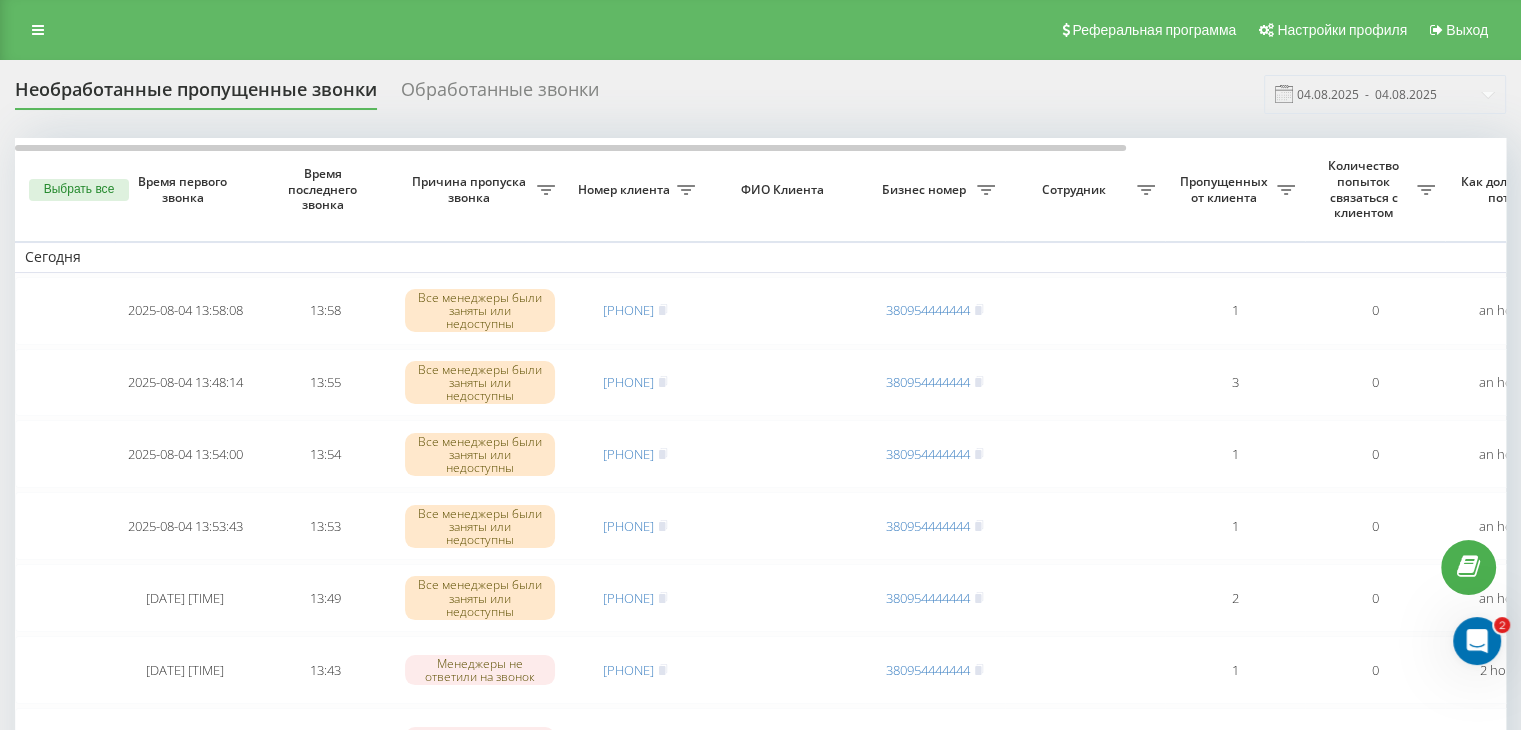 click on "Необработанные пропущенные звонки Обработанные звонки 04.08.2025  -  04.08.2025 Выбрать все Время первого звонка Время последнего звонка Причина пропуска звонка Номер клиента ФИО Клиента Бизнес номер Сотрудник Пропущенных от клиента Количество попыток связаться с клиентом Как долго звонок потерян Название схемы переадресации Комментарий к звонку Сегодня 2025-08-04 13:58:08 13:58 Все менеджеры были заняты или недоступны [PHONE] [PHONE] 1 0 an hour ago ukrpas.com.ua Обработать Не удалось связаться Связался с клиентом с помощью другого канала Клиент перезвонил сам с другого номера 13:55 3" at bounding box center [760, 1223] 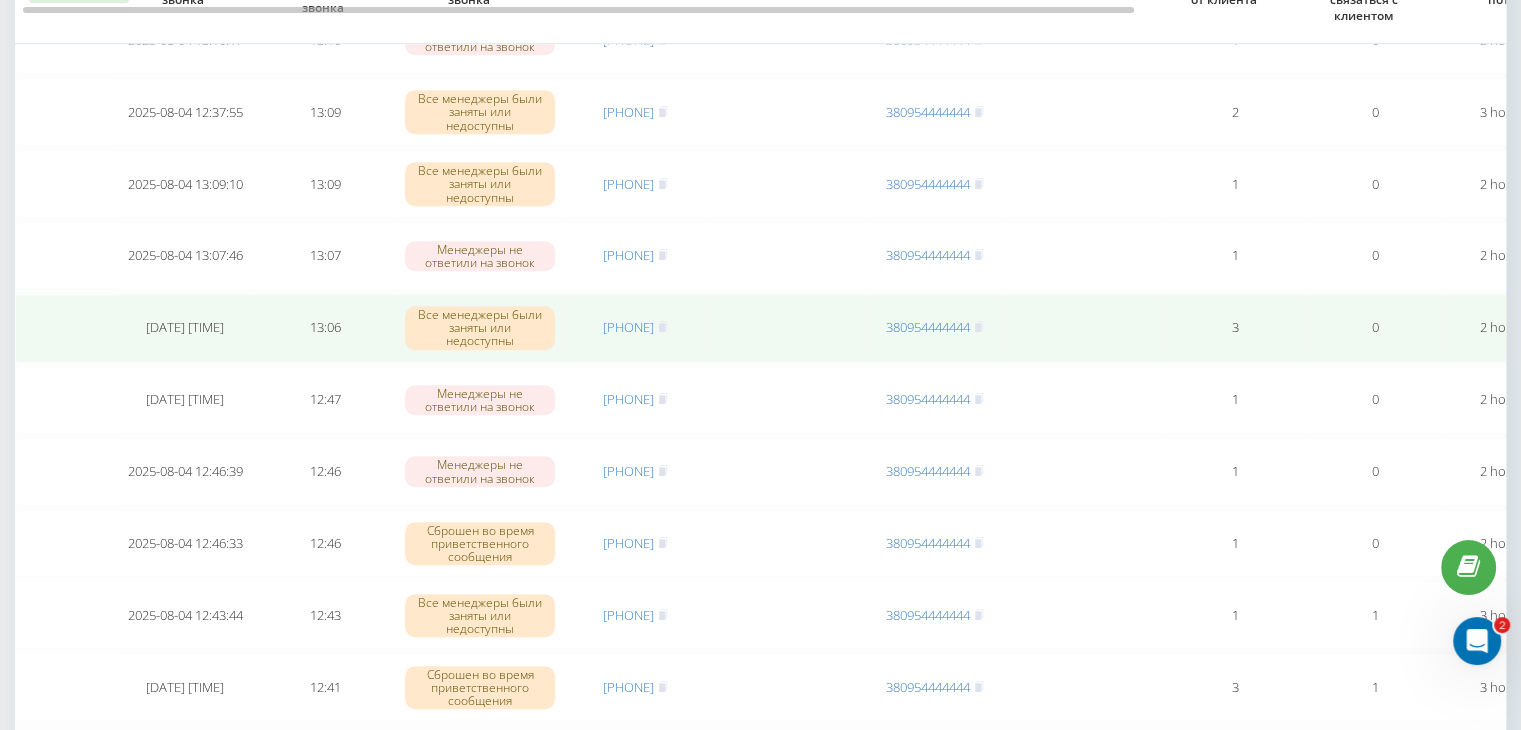 scroll, scrollTop: 1600, scrollLeft: 0, axis: vertical 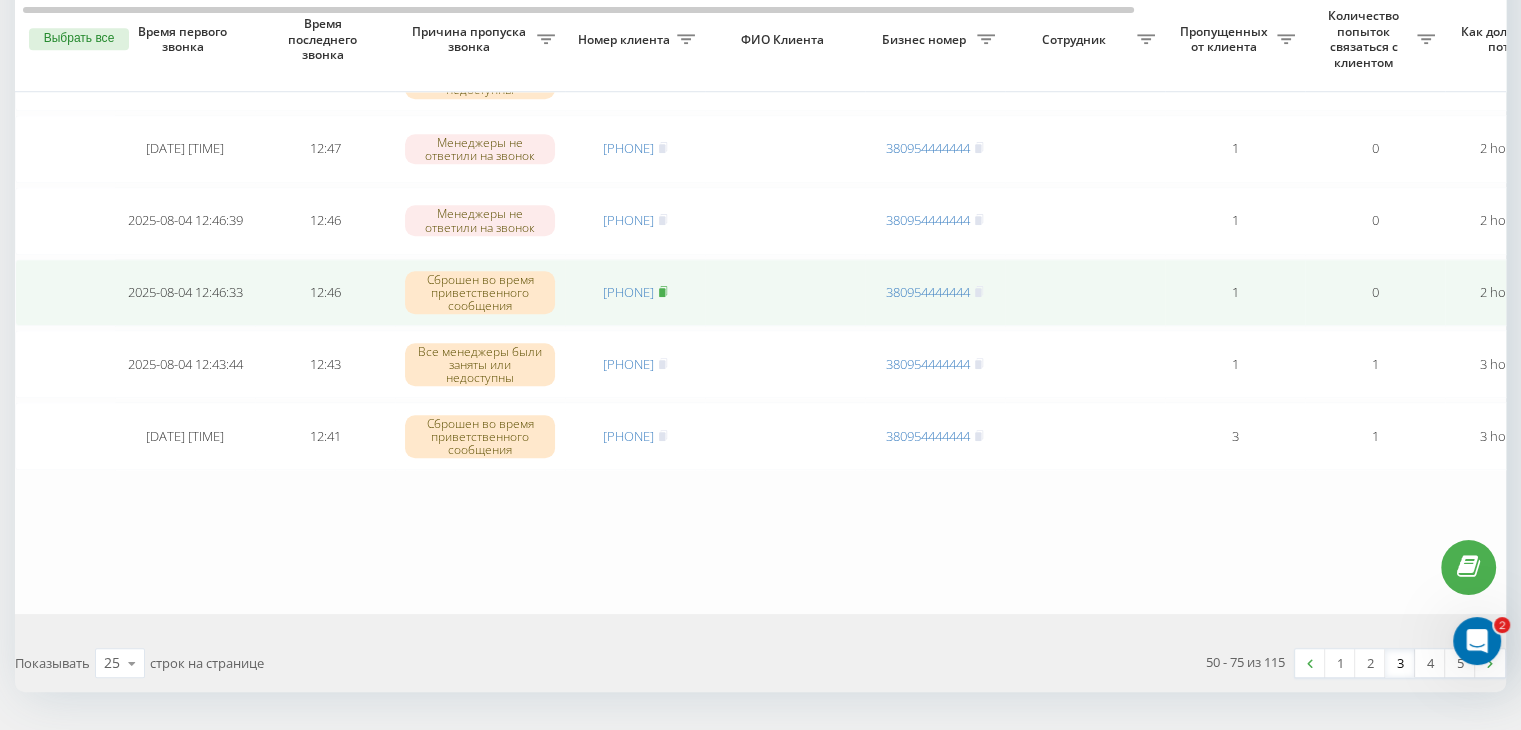 click 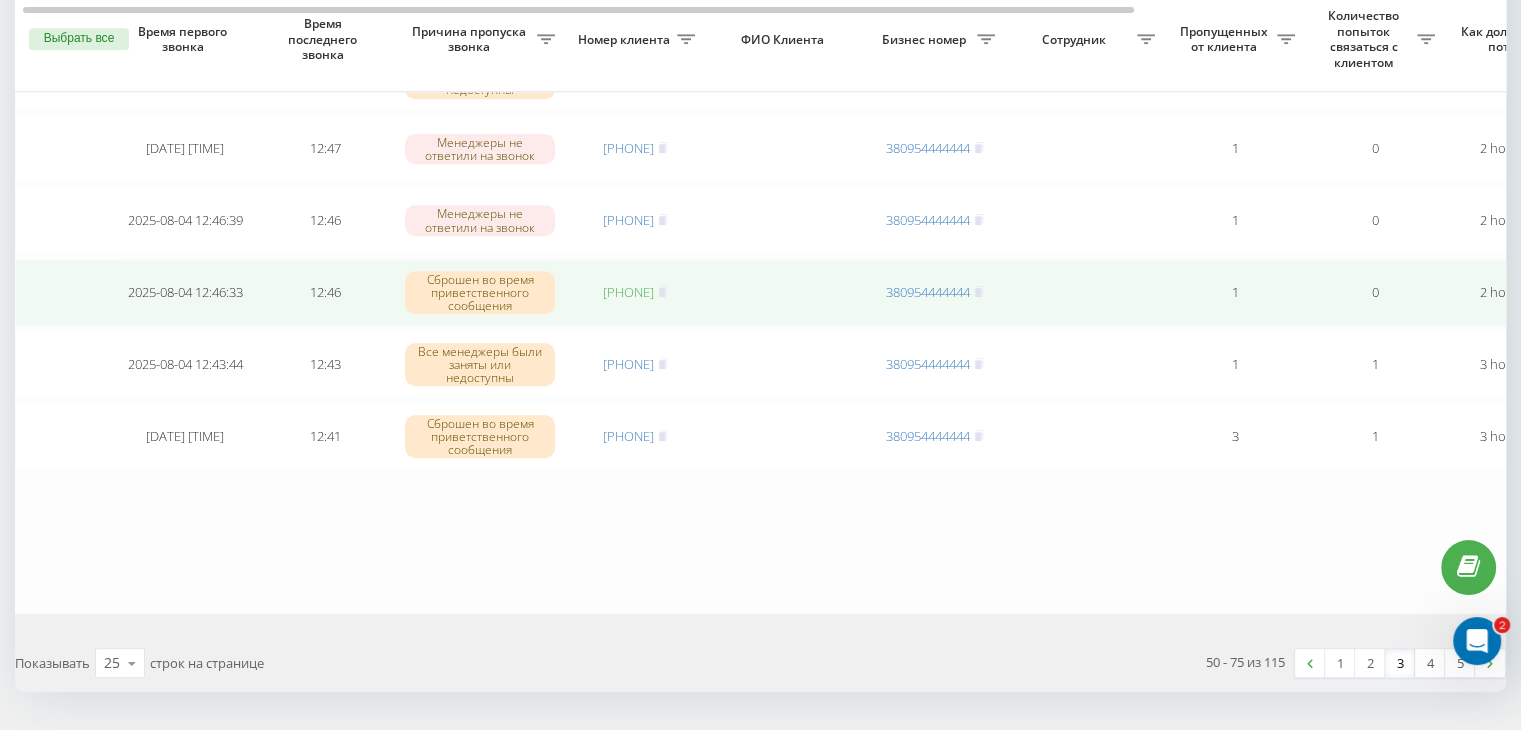 click on "[PHONE]" at bounding box center [628, 292] 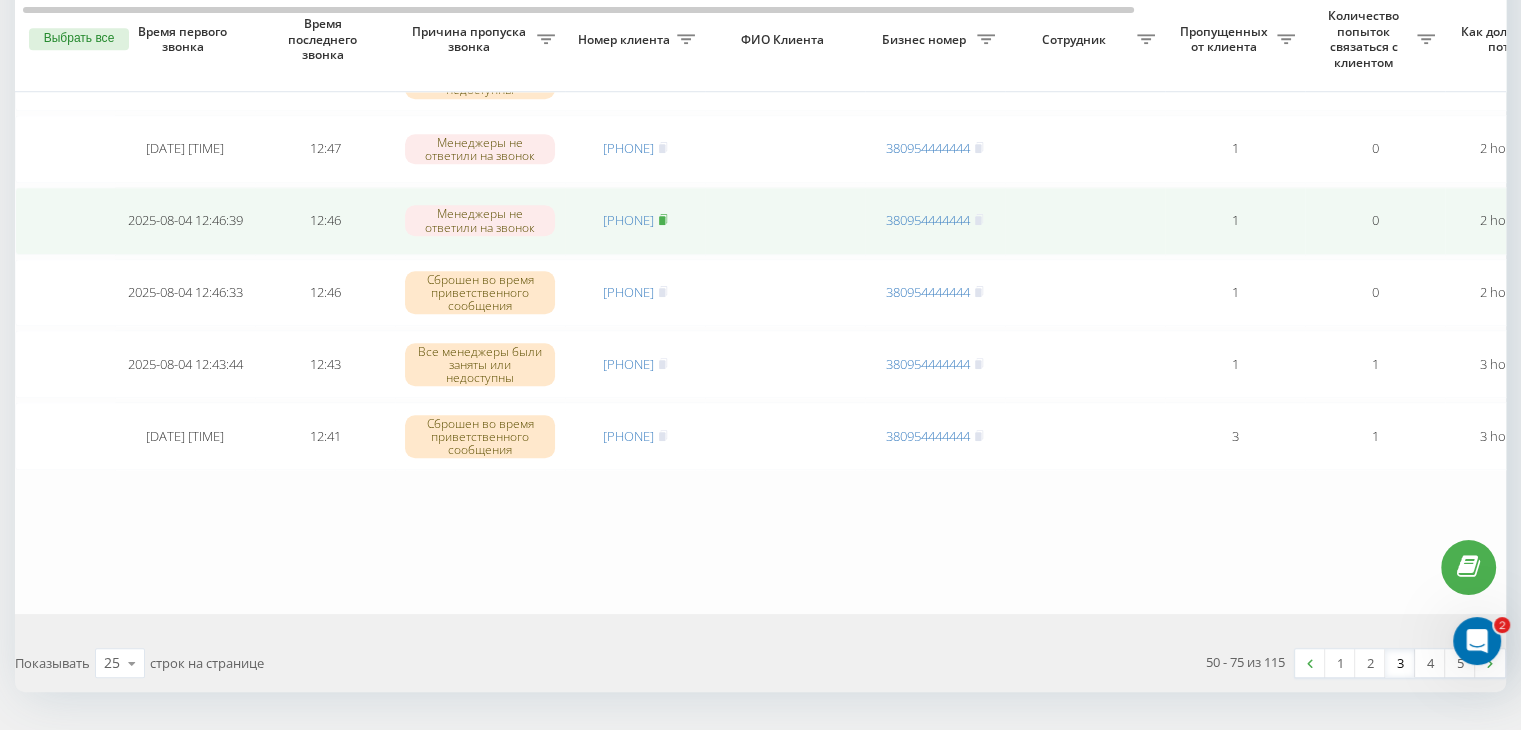 click 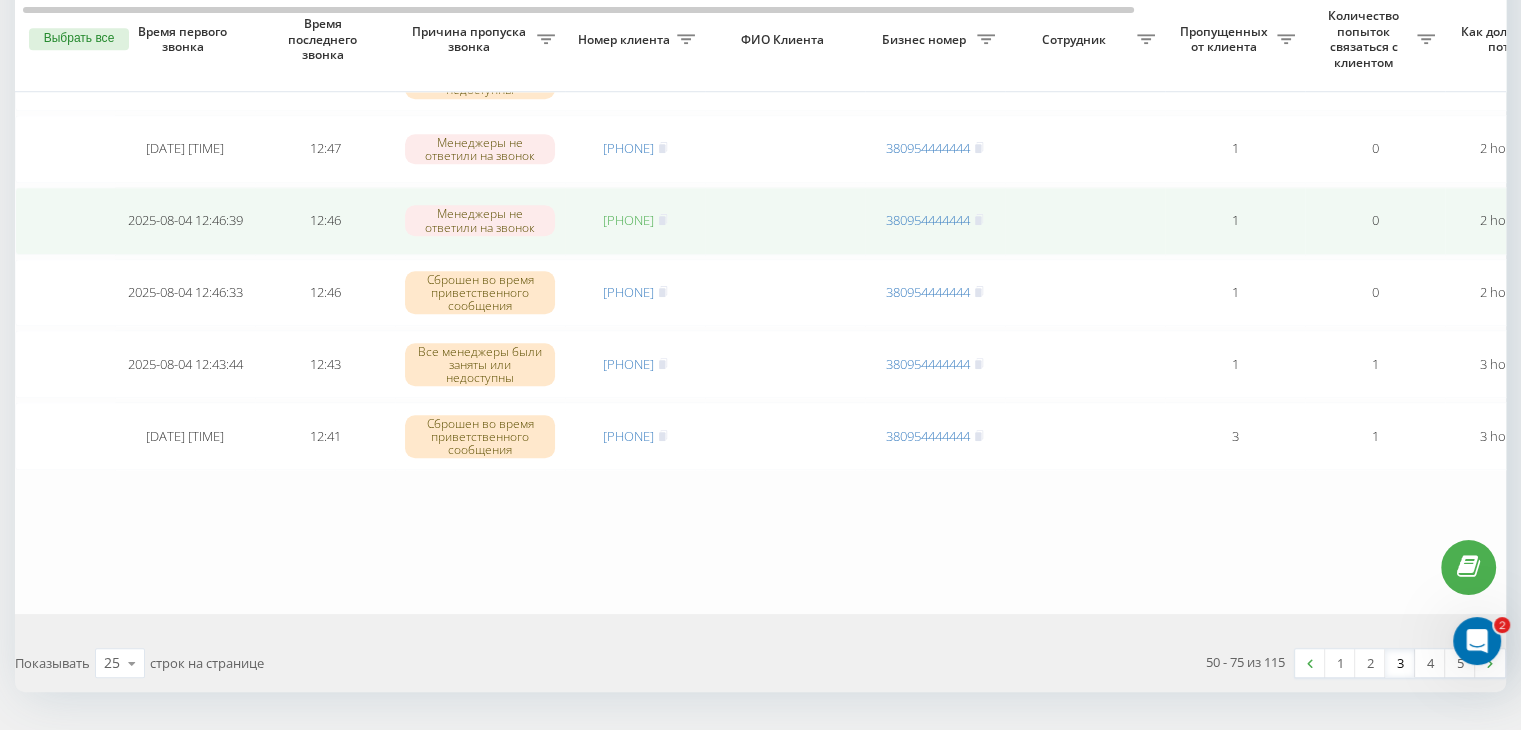 click on "[PHONE]" at bounding box center [628, 220] 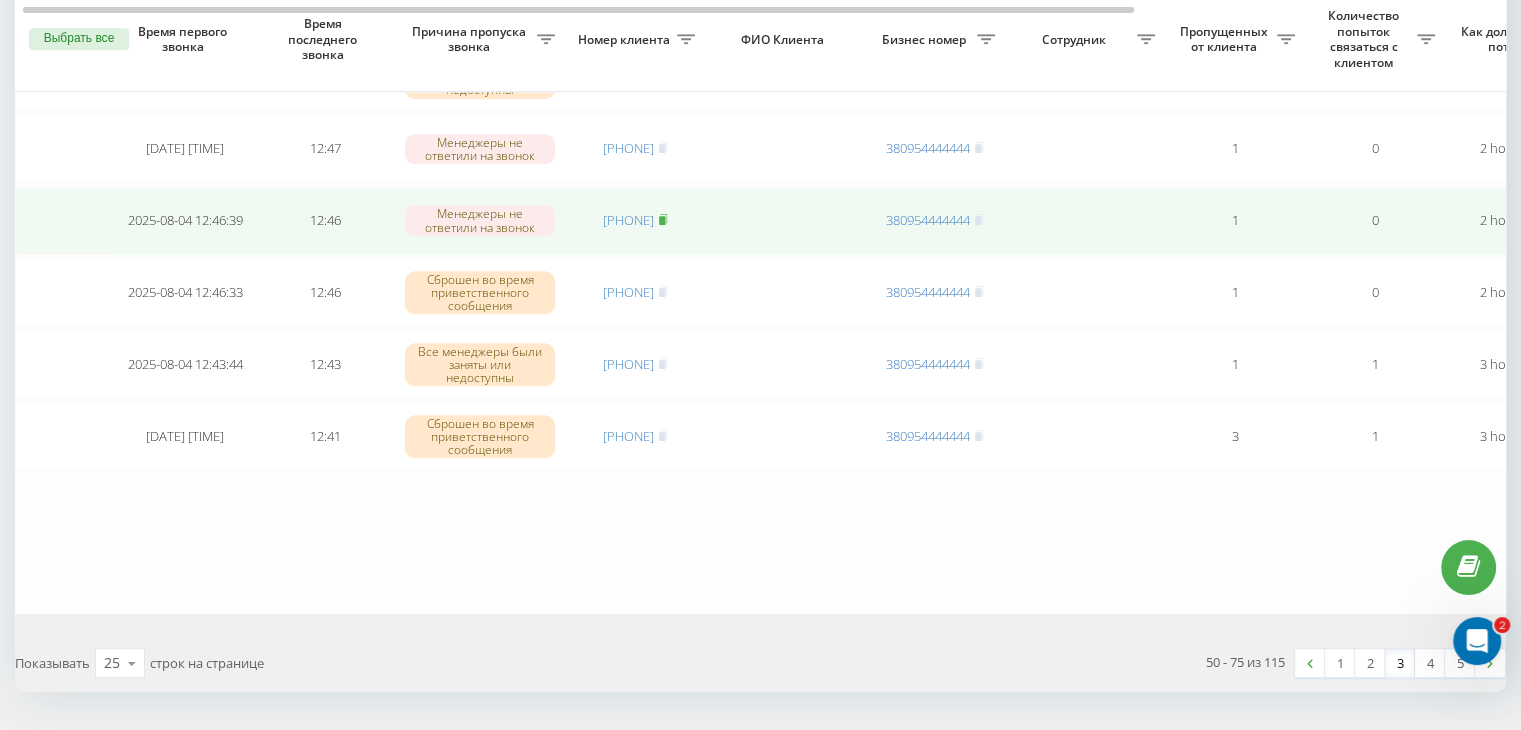 click 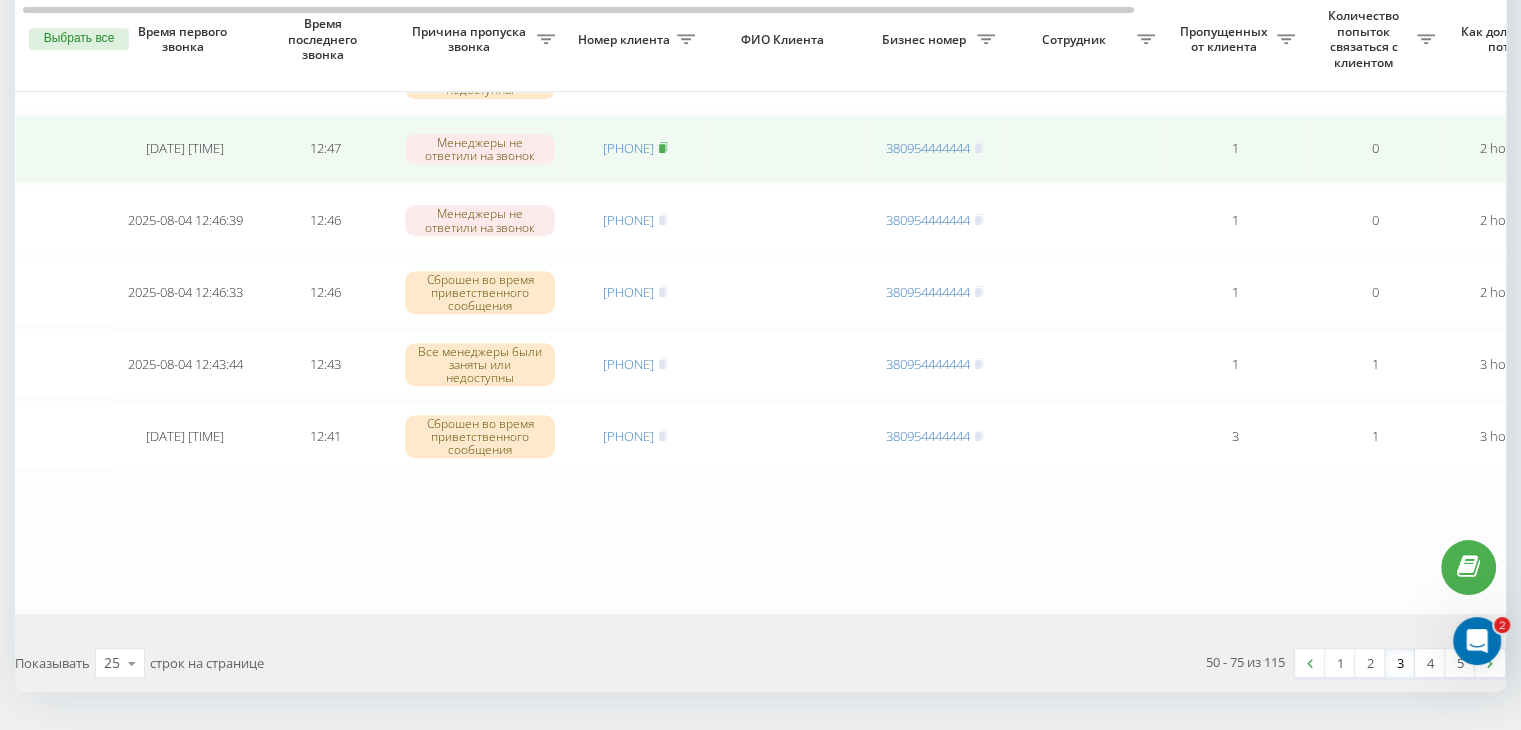 click 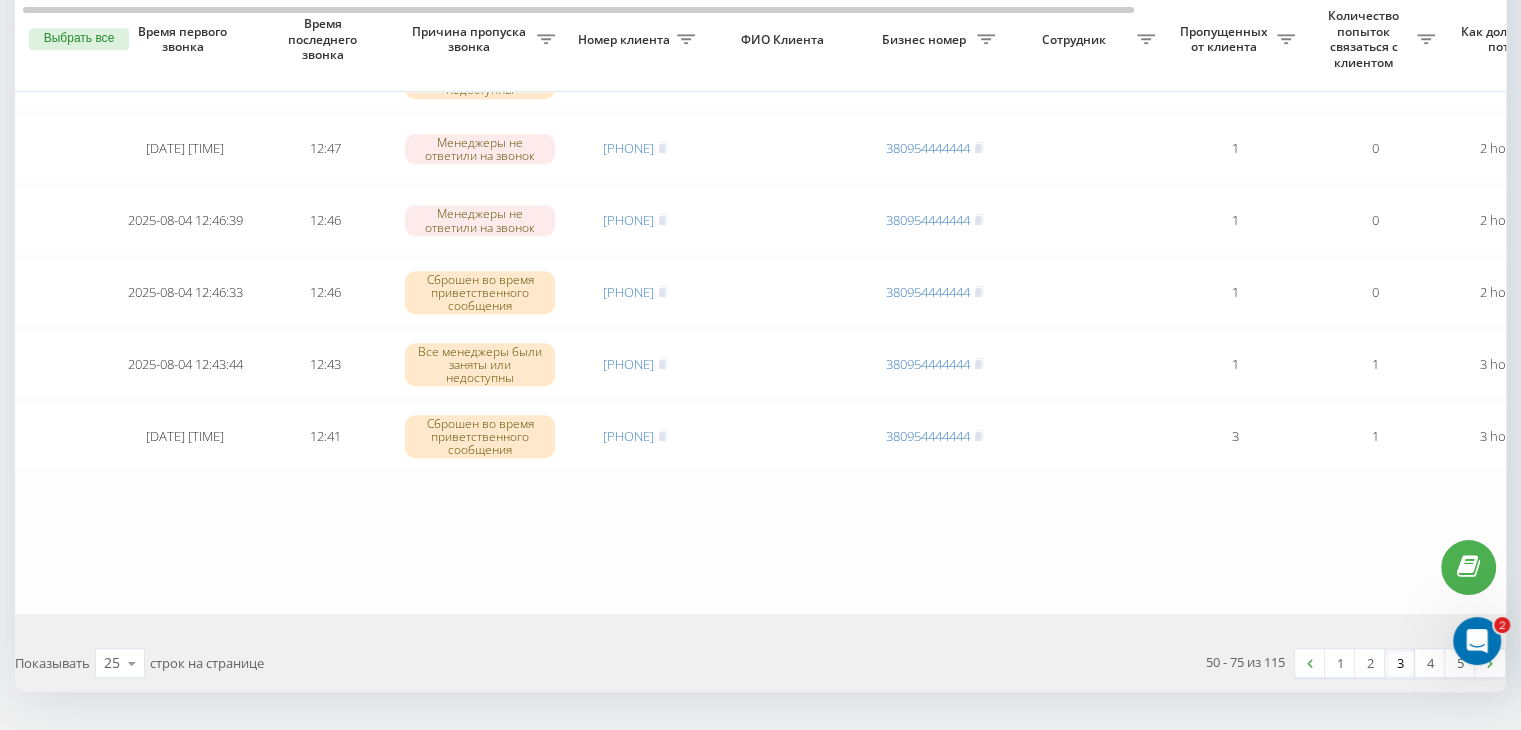 click on "Сегодня [DATE] [TIME] [TIME] Все менеджеры были заняты или недоступны [PHONE] [PHONE] 1 0 [TIME_AGO] ukrpas.com.ua Обработать Не удалось связаться Связался с клиентом с помощью другого канала Клиент перезвонил сам с другого номера Другой вариант [DATE] [TIME] [TIME] Все менеджеры были заняты или недоступны [PHONE] [PHONE] 3 0 [TIME_AGO] ukrpas.com.ua Обработать Не удалось связаться Связался с клиентом с помощью другого канала Клиент перезвонил сам с другого номера Другой вариант [DATE] [TIME] [TIME] Все менеджеры были заняты или недоступны [PHONE] [PHONE] 1 0 [TIME_AGO] ukrpas.com.ua Обработать Другой вариант" at bounding box center [1015, -424] 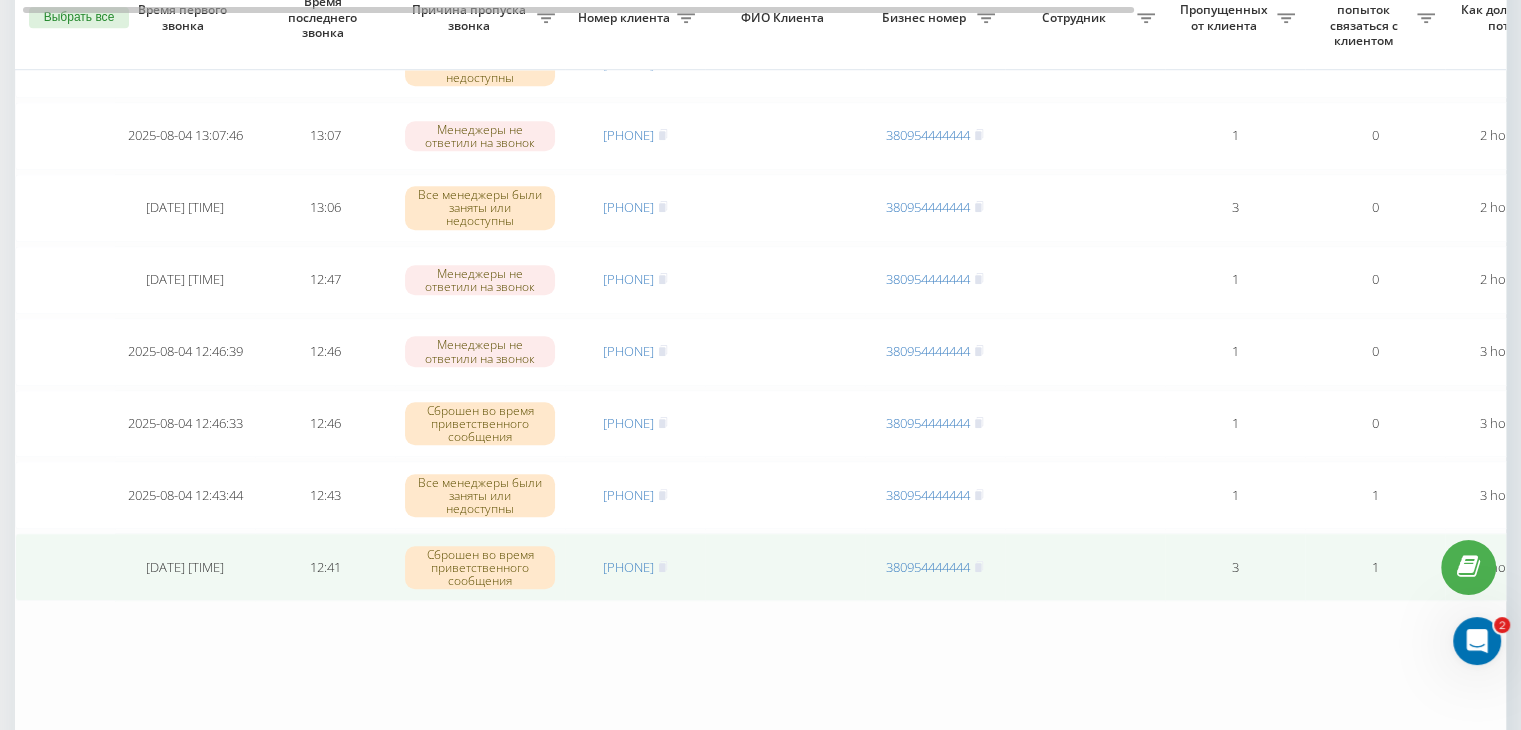 scroll, scrollTop: 1447, scrollLeft: 0, axis: vertical 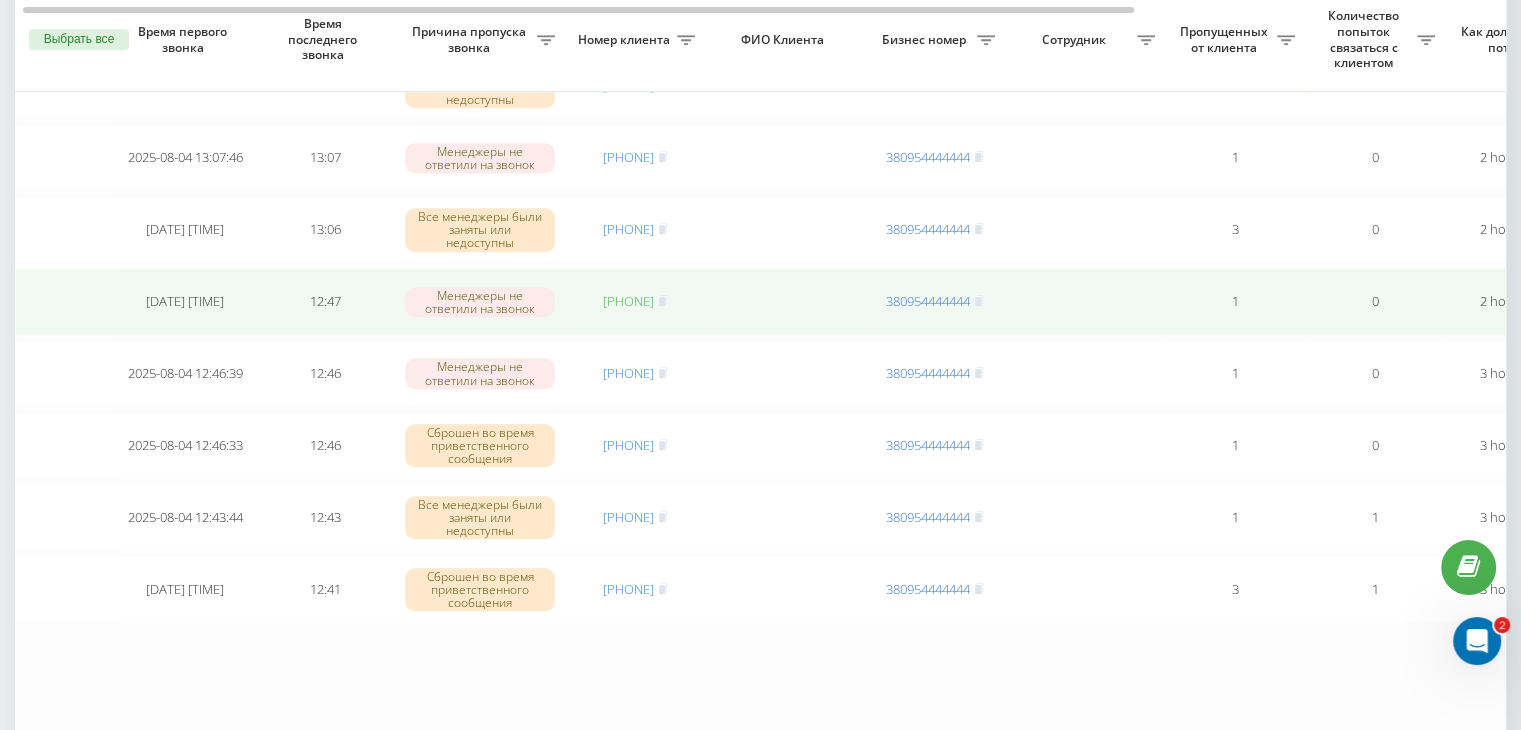 click on "[PHONE]" at bounding box center (628, 301) 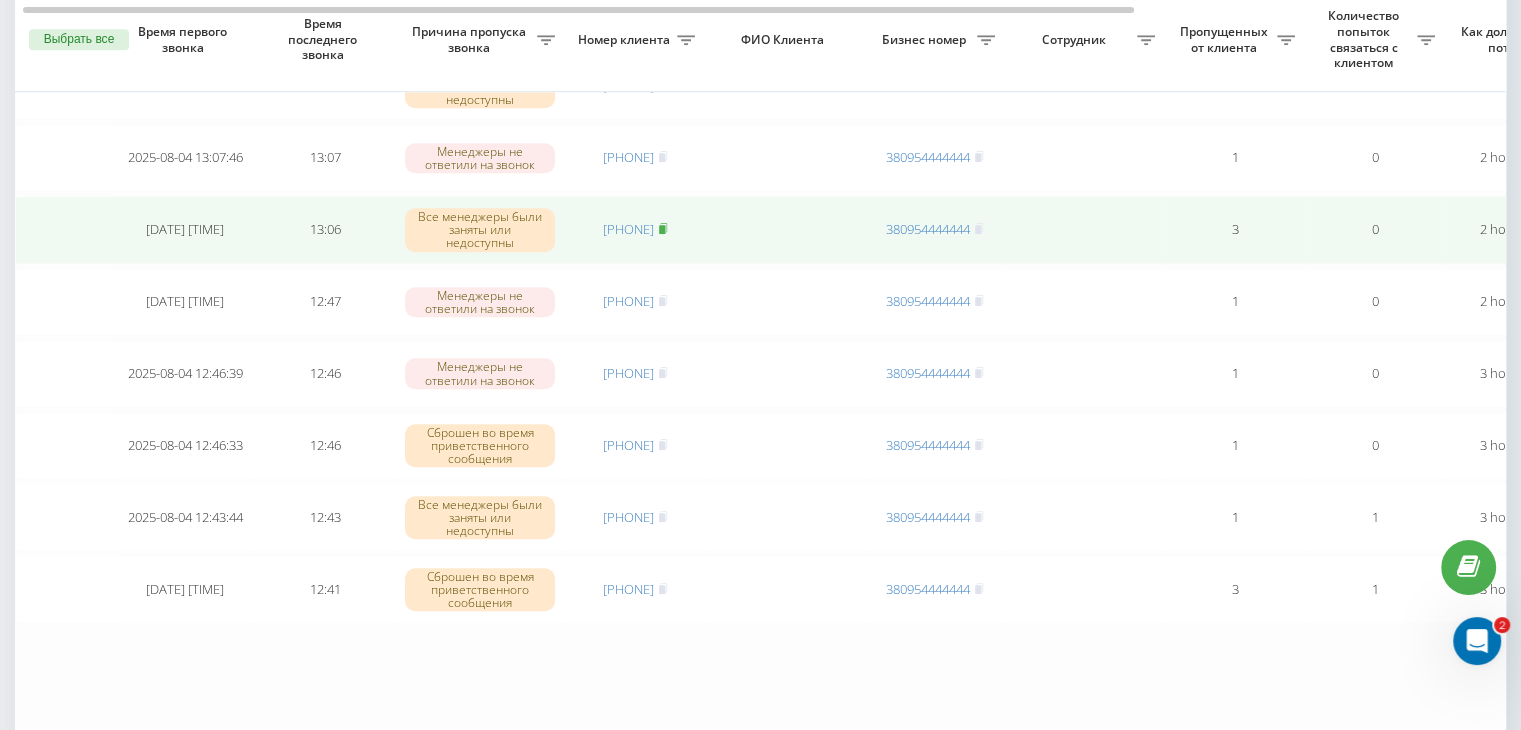 click 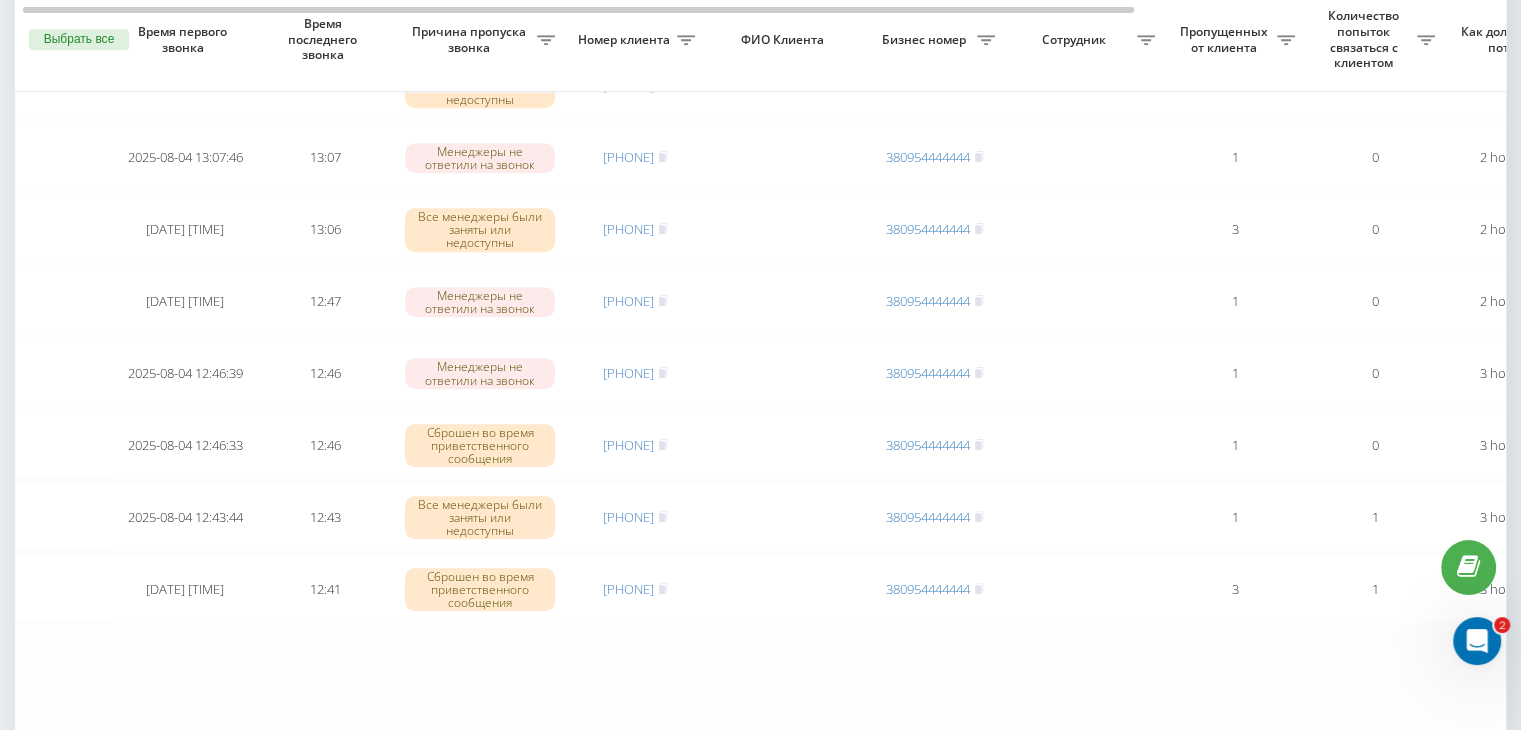 click on "Сегодня [DATE] [TIME] [TIME] Все менеджеры были заняты или недоступны [PHONE] [PHONE] 1 0 [TIME_AGO] ukrpas.com.ua Обработать Не удалось связаться Связался с клиентом с помощью другого канала Клиент перезвонил сам с другого номера Другой вариант [DATE] [TIME] [TIME] Все менеджеры были заняты или недоступны [PHONE] [PHONE] 3 0 [TIME_AGO] ukrpas.com.ua Обработать Не удалось связаться Связался с клиентом с помощью другого канала Клиент перезвонил сам с другого номера Другой вариант [DATE] [TIME] [TIME] Все менеджеры были заняты или недоступны [PHONE] [PHONE] 1 0 [TIME_AGO] ukrpas.com.ua Обработать Другой вариант" at bounding box center [1015, -271] 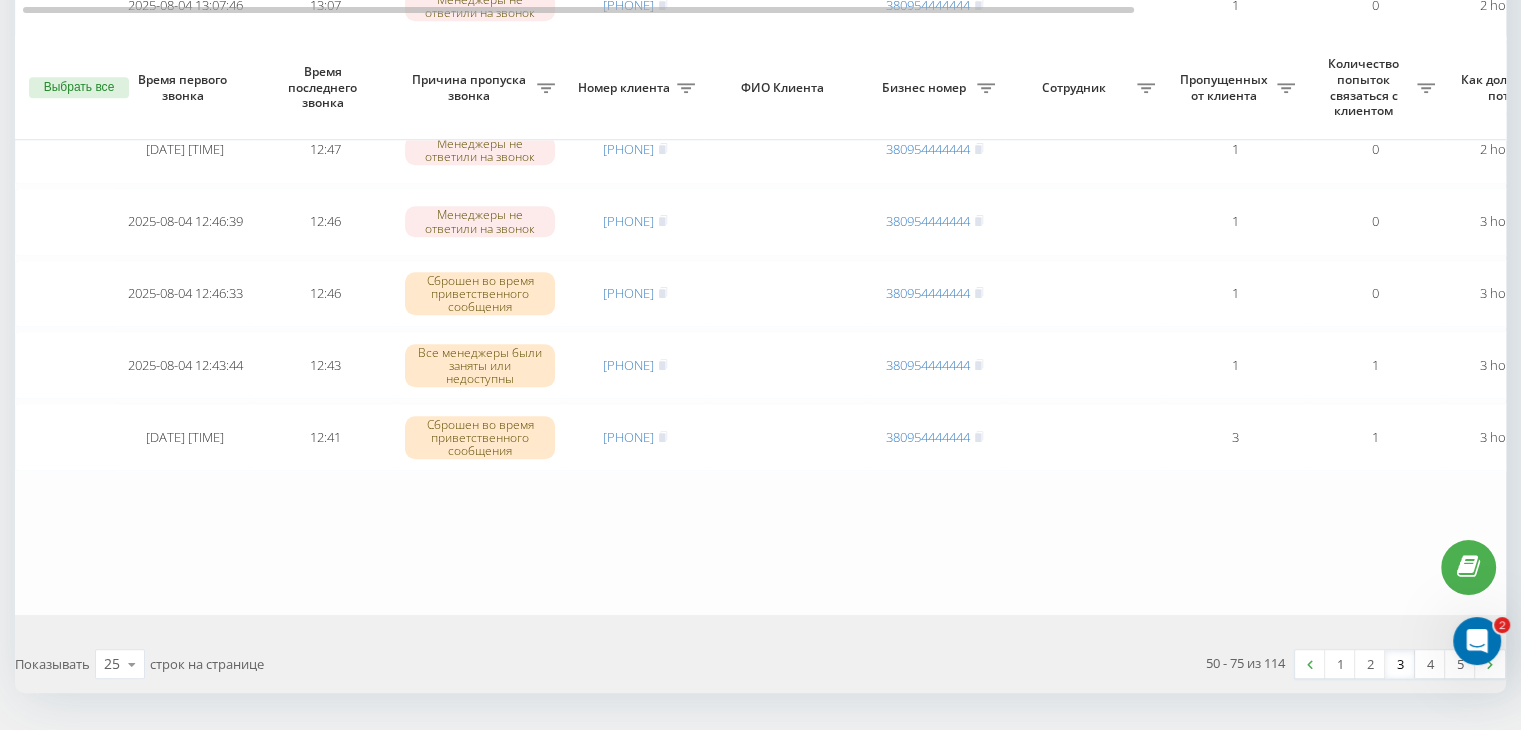 scroll, scrollTop: 1647, scrollLeft: 0, axis: vertical 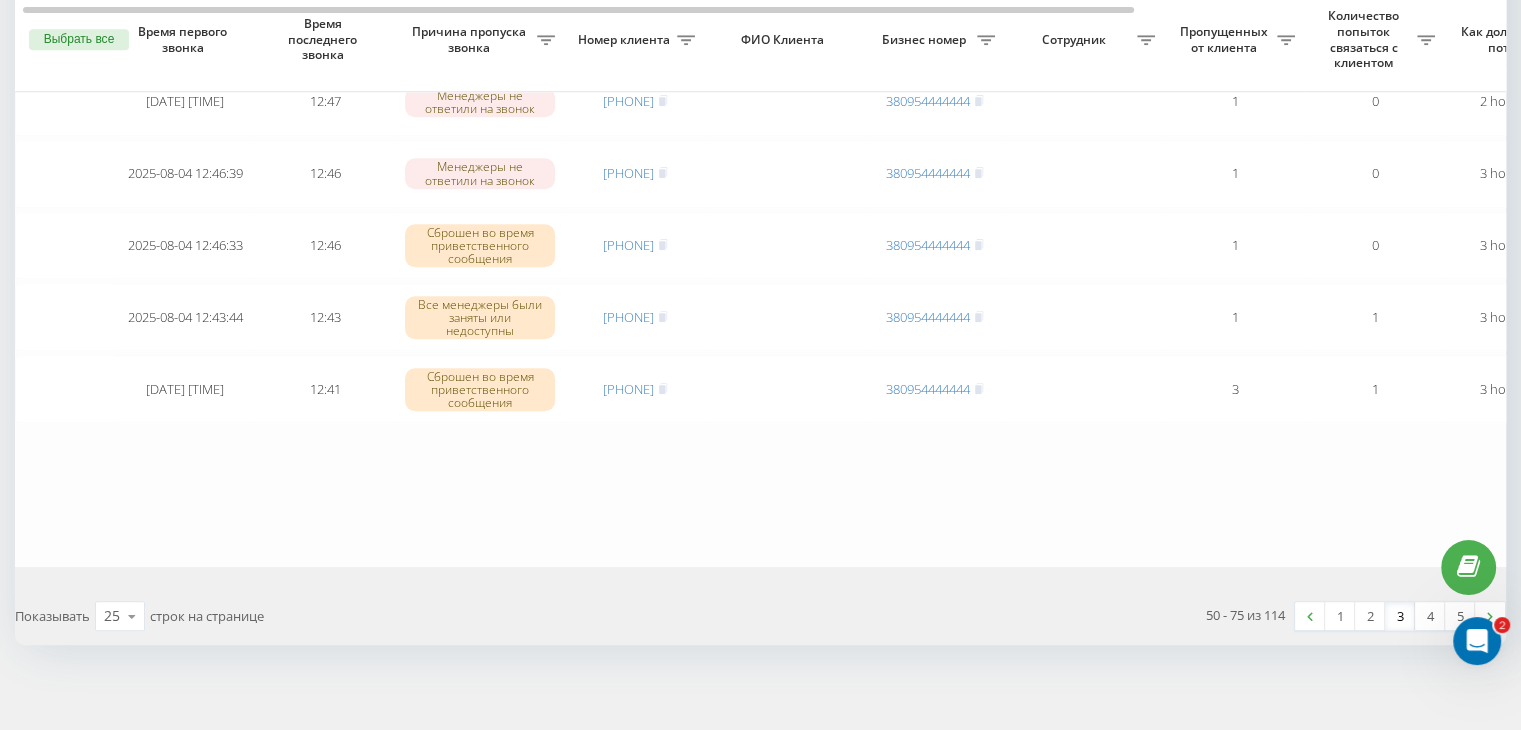 click on "3" at bounding box center [1400, 616] 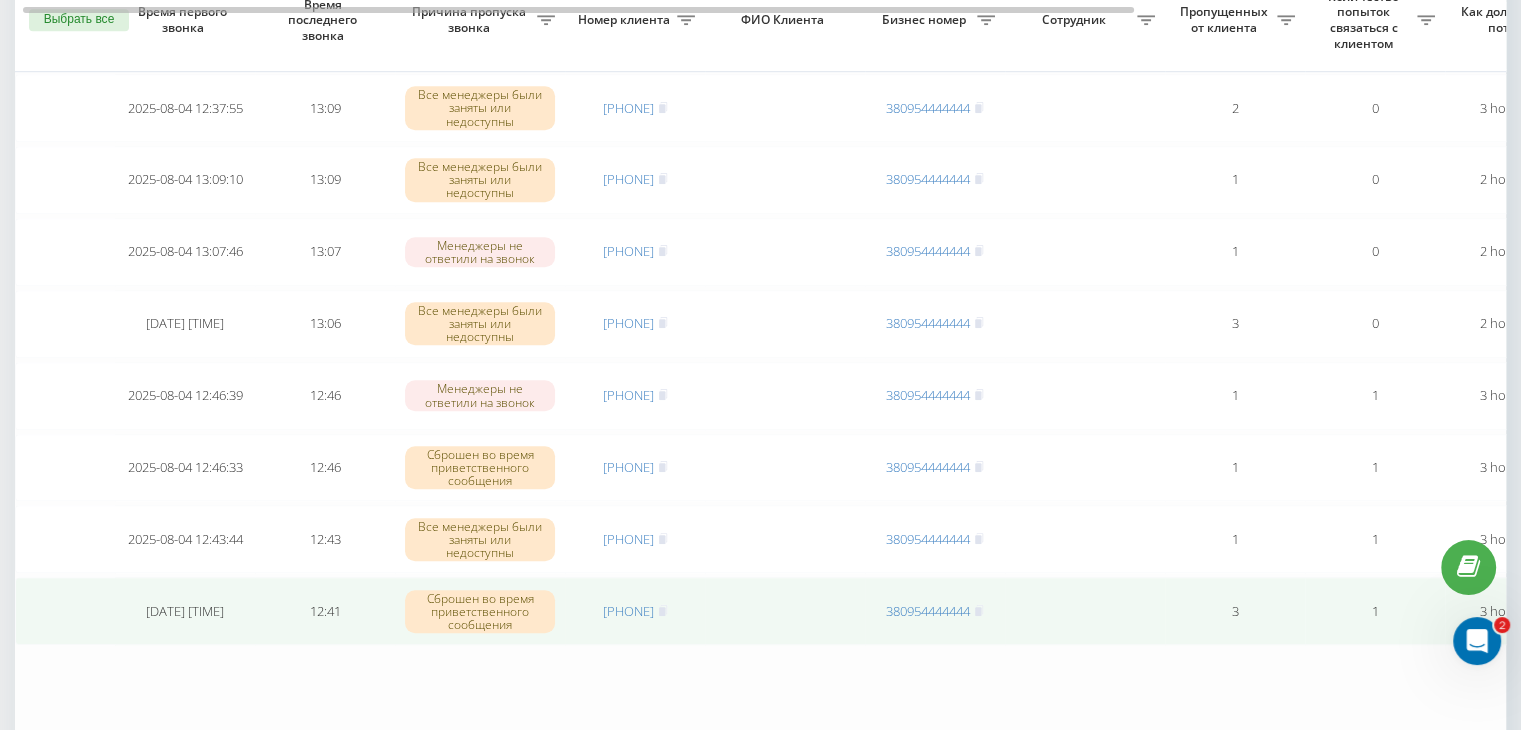 scroll, scrollTop: 1400, scrollLeft: 0, axis: vertical 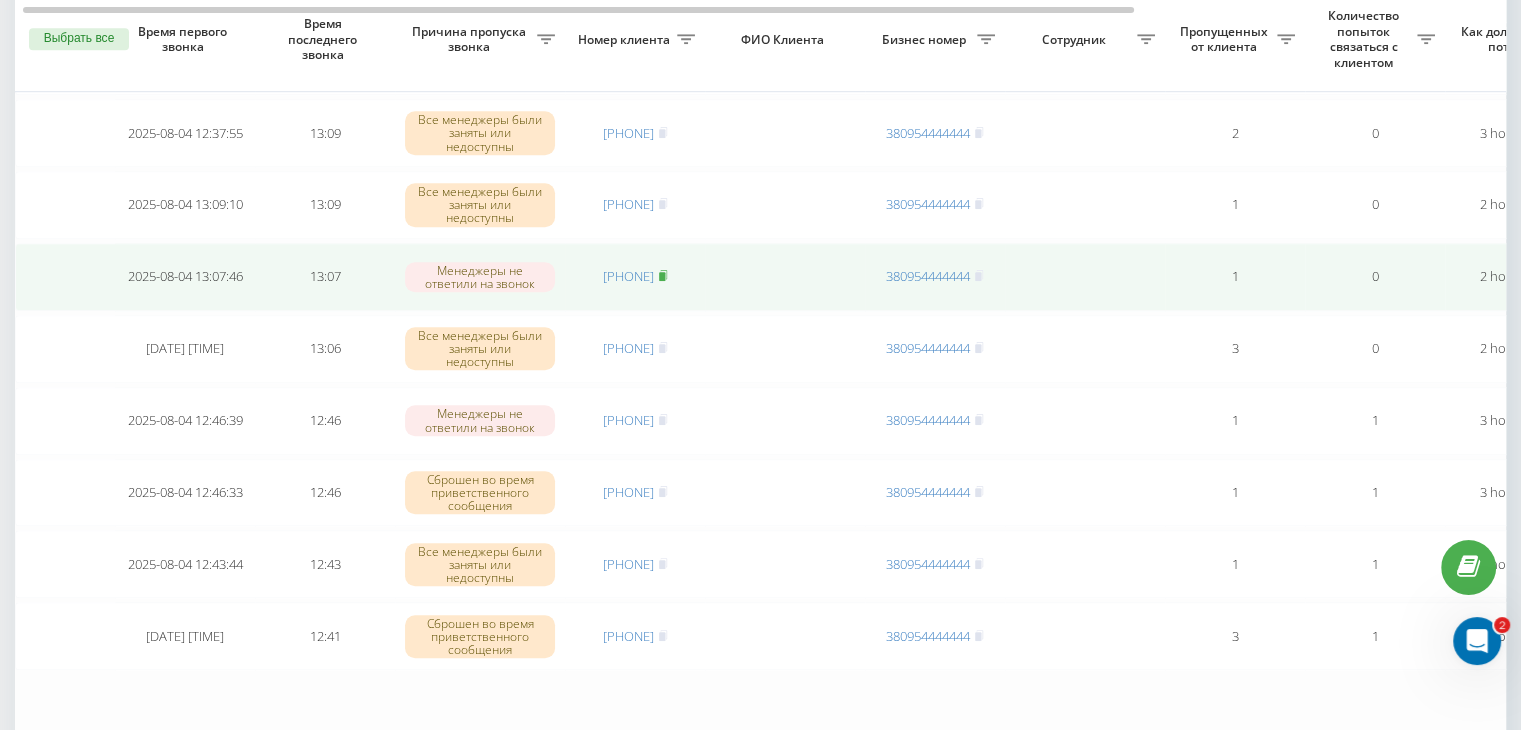 click 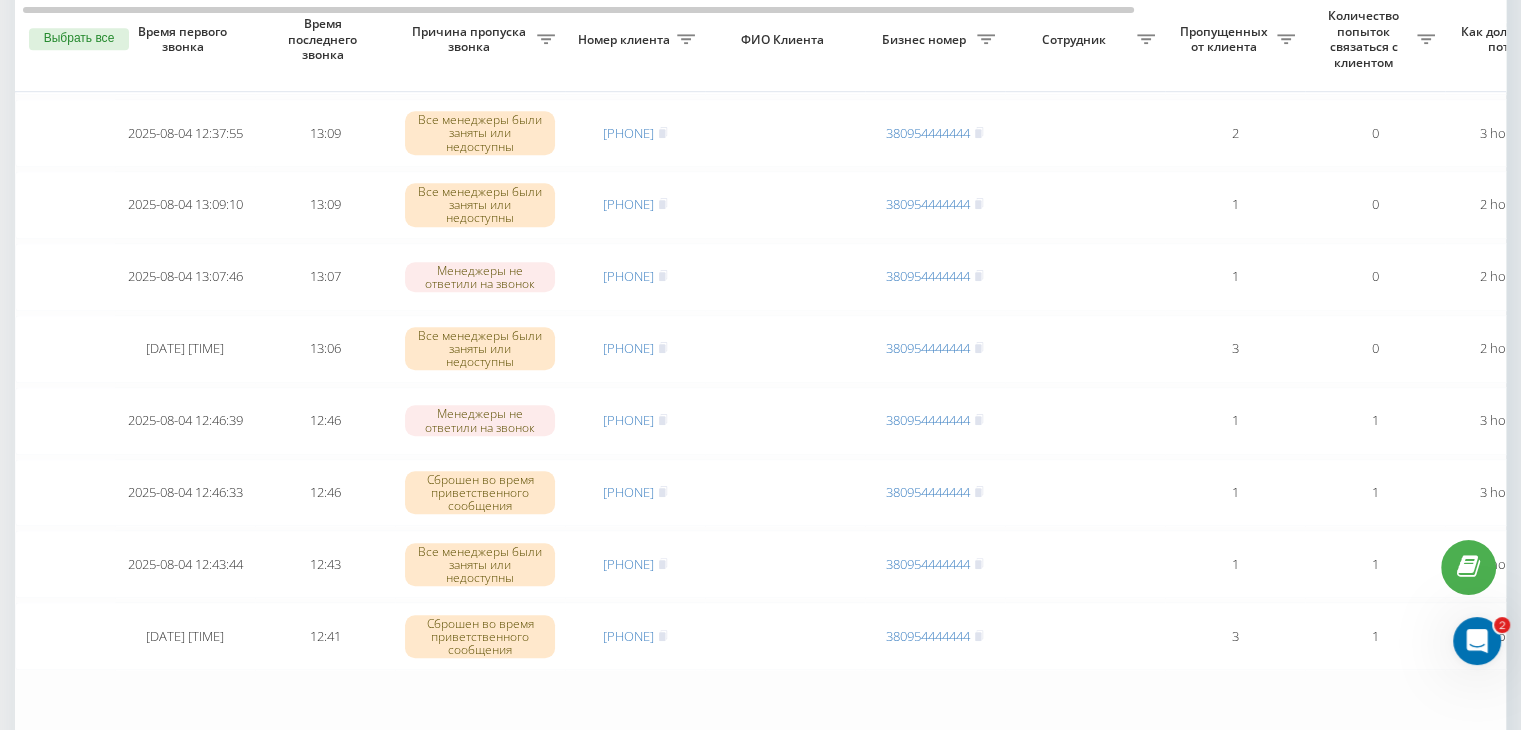 click on "Сегодня 2025-08-04 13:58:31 13:58 Все менеджеры были заняты или недоступны [PHONE] [PHONE] 1 0 an hour ago ukrpas.com.ua Обработать Не удалось связаться Связался с клиентом с помощью другого канала Клиент перезвонил сам с другого номера Другой вариант 2025-08-04 13:58:08 13:58 Все менеджеры были заняты или недоступны [PHONE] [PHONE] 1 0 an hour ago ukrpas.com.ua Обработать Не удалось связаться Связался с клиентом с помощью другого канала Клиент перезвонил сам с другого номера Другой вариант 2025-08-04 13:48:14 13:55 Все менеджеры были заняты или недоступны [PHONE] [PHONE] 3 0 2 hours ago ukrpas.com.ua Обработать Другой вариант" at bounding box center [1015, -224] 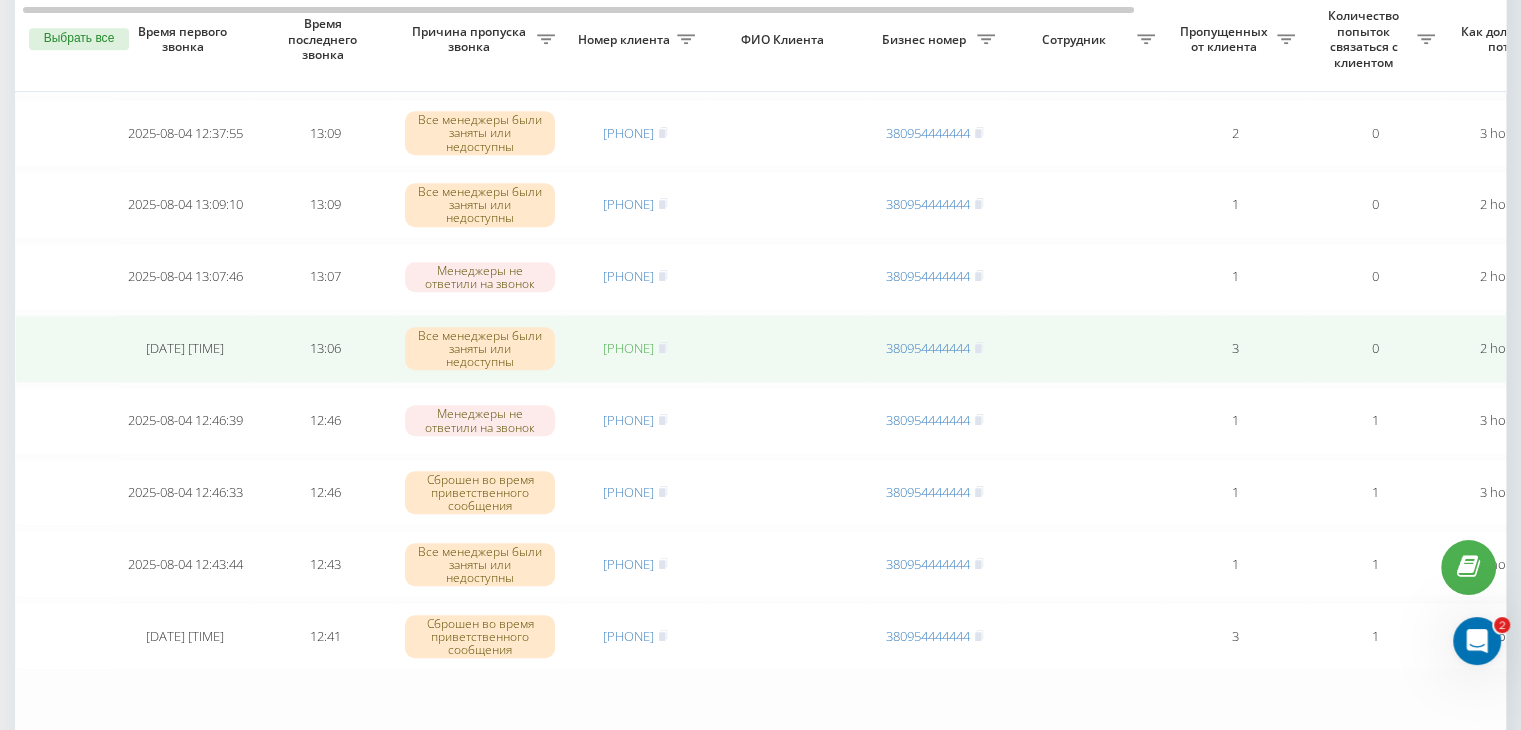 click on "[PHONE]" at bounding box center [628, 348] 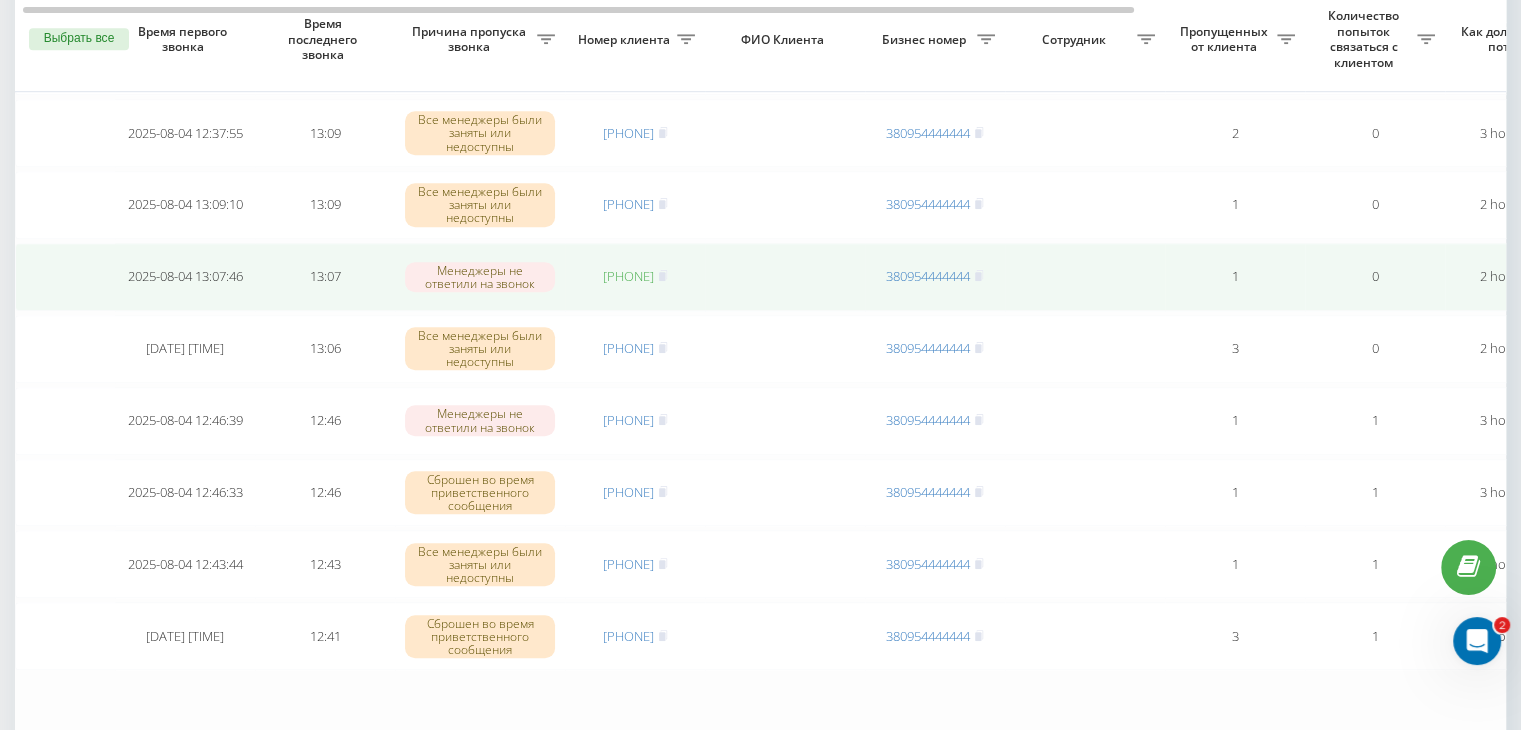 click on "[PHONE]" at bounding box center [628, 276] 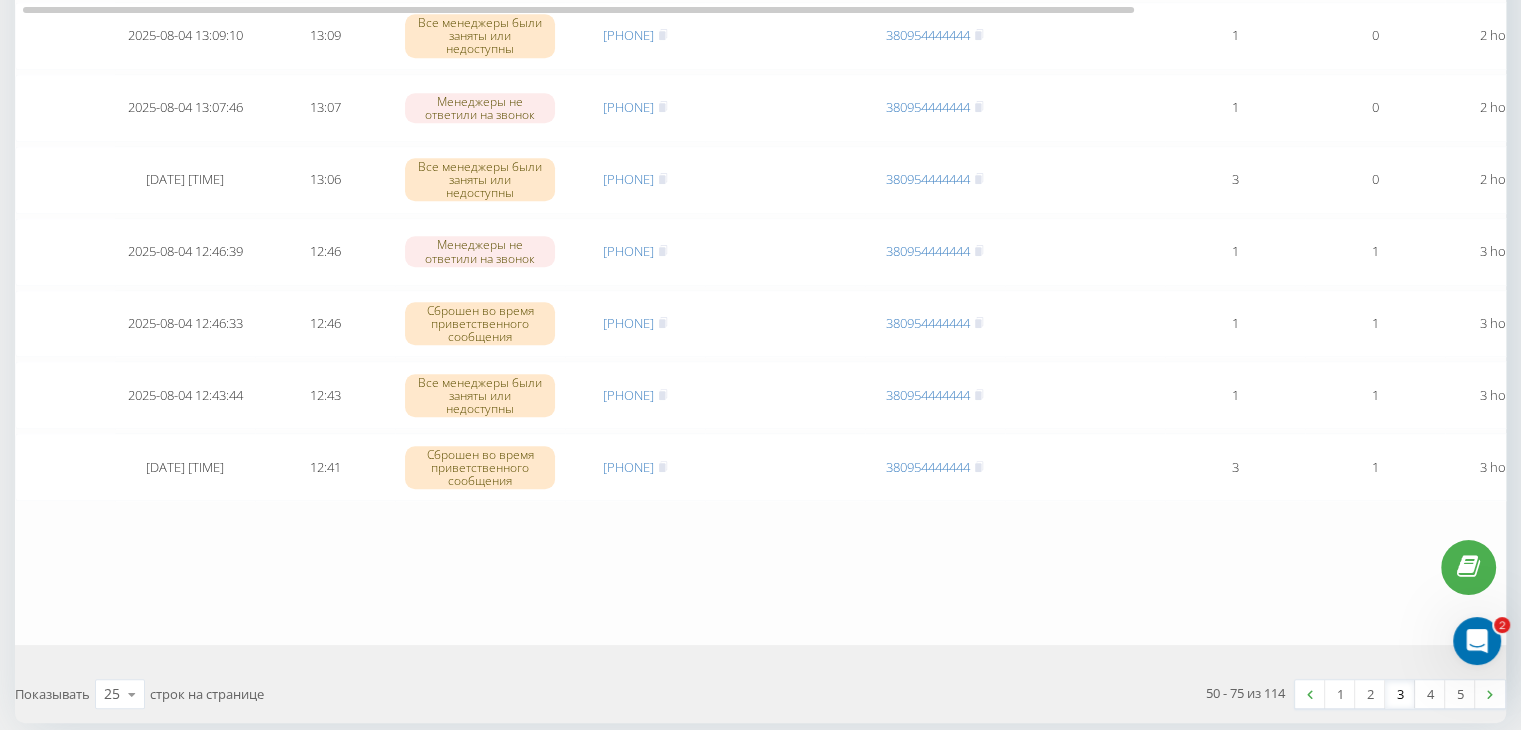scroll, scrollTop: 1647, scrollLeft: 0, axis: vertical 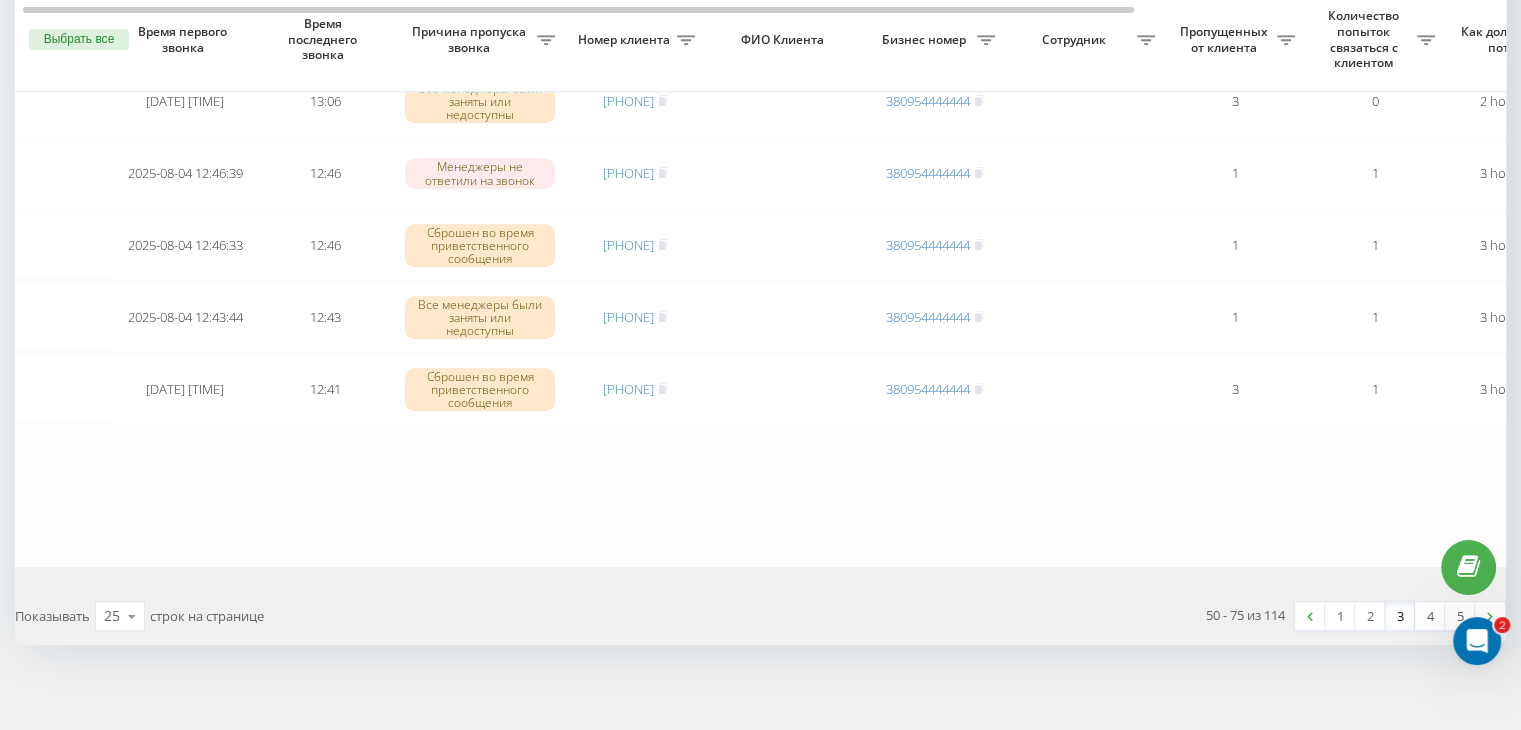 click on "3" at bounding box center (1400, 616) 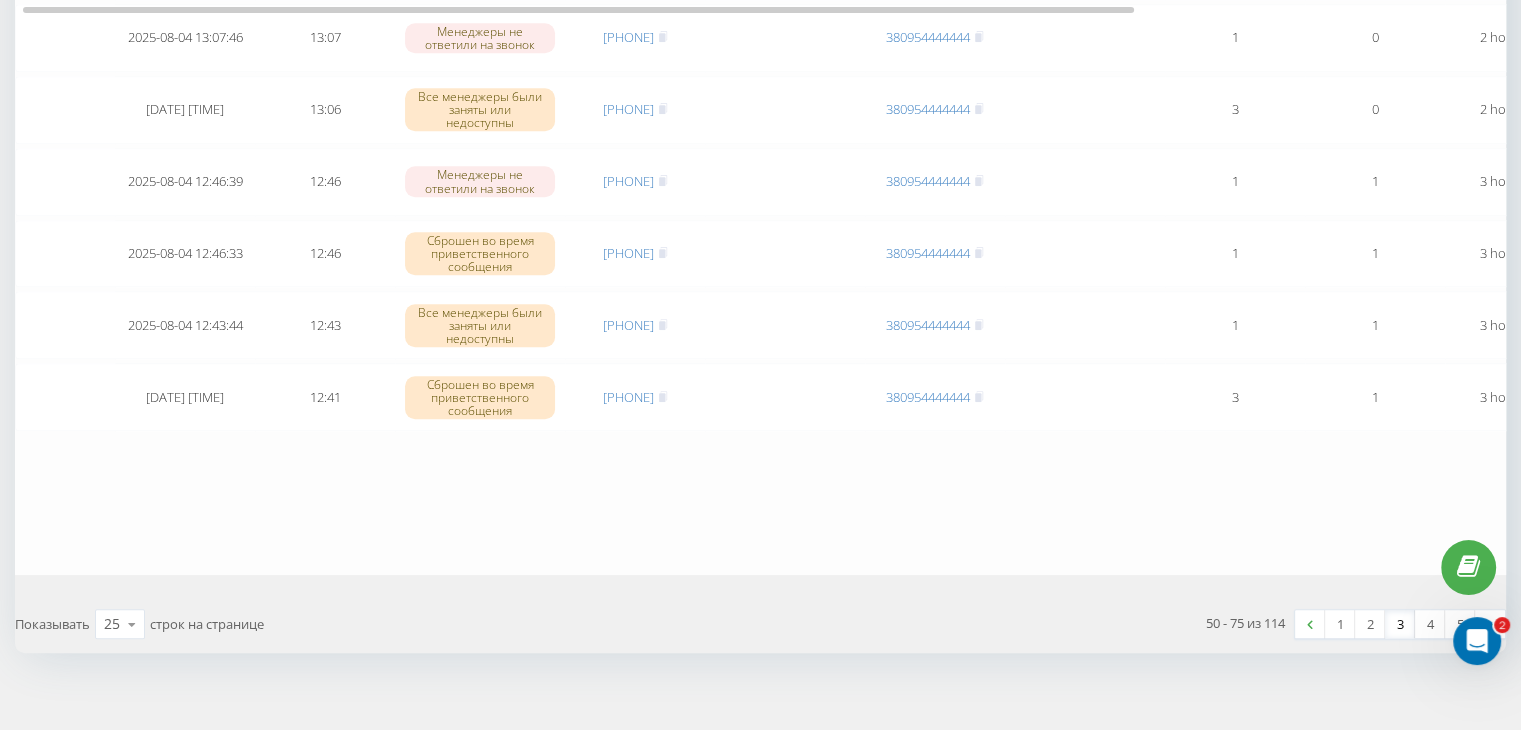 scroll, scrollTop: 1647, scrollLeft: 0, axis: vertical 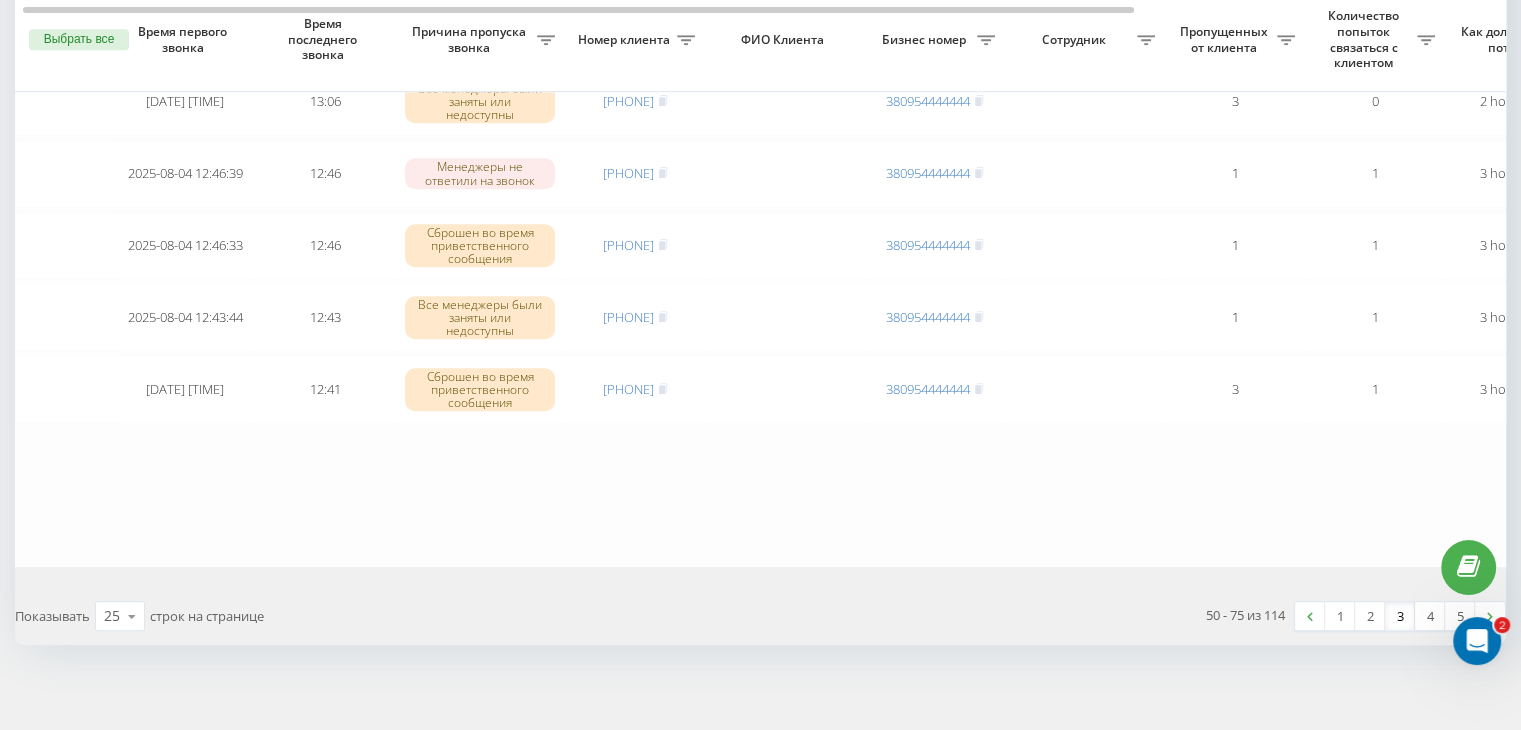 click on "3" at bounding box center (1400, 616) 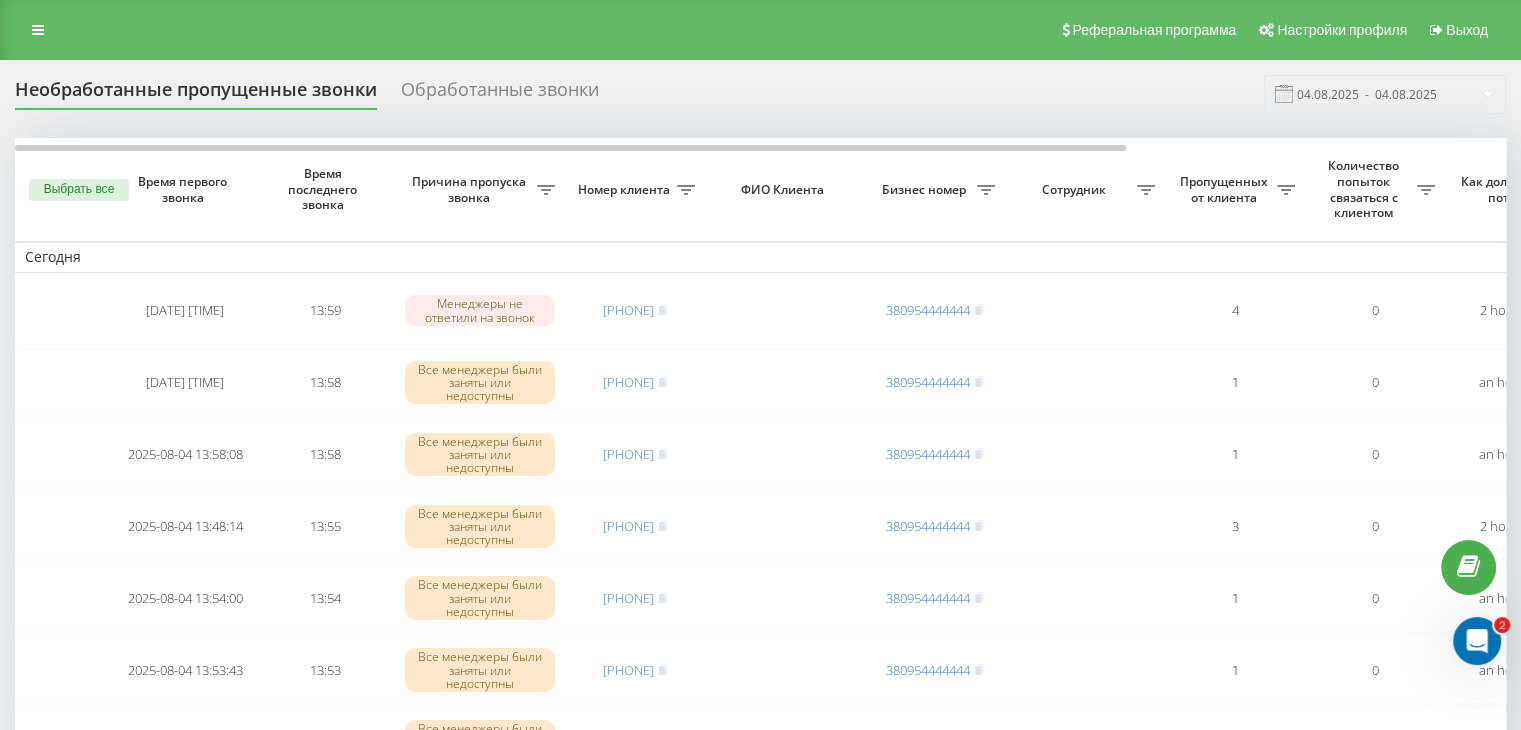 click on "Необработанные пропущенные звонки Обработанные звонки 04.08.2025  -  04.08.2025" at bounding box center (760, 94) 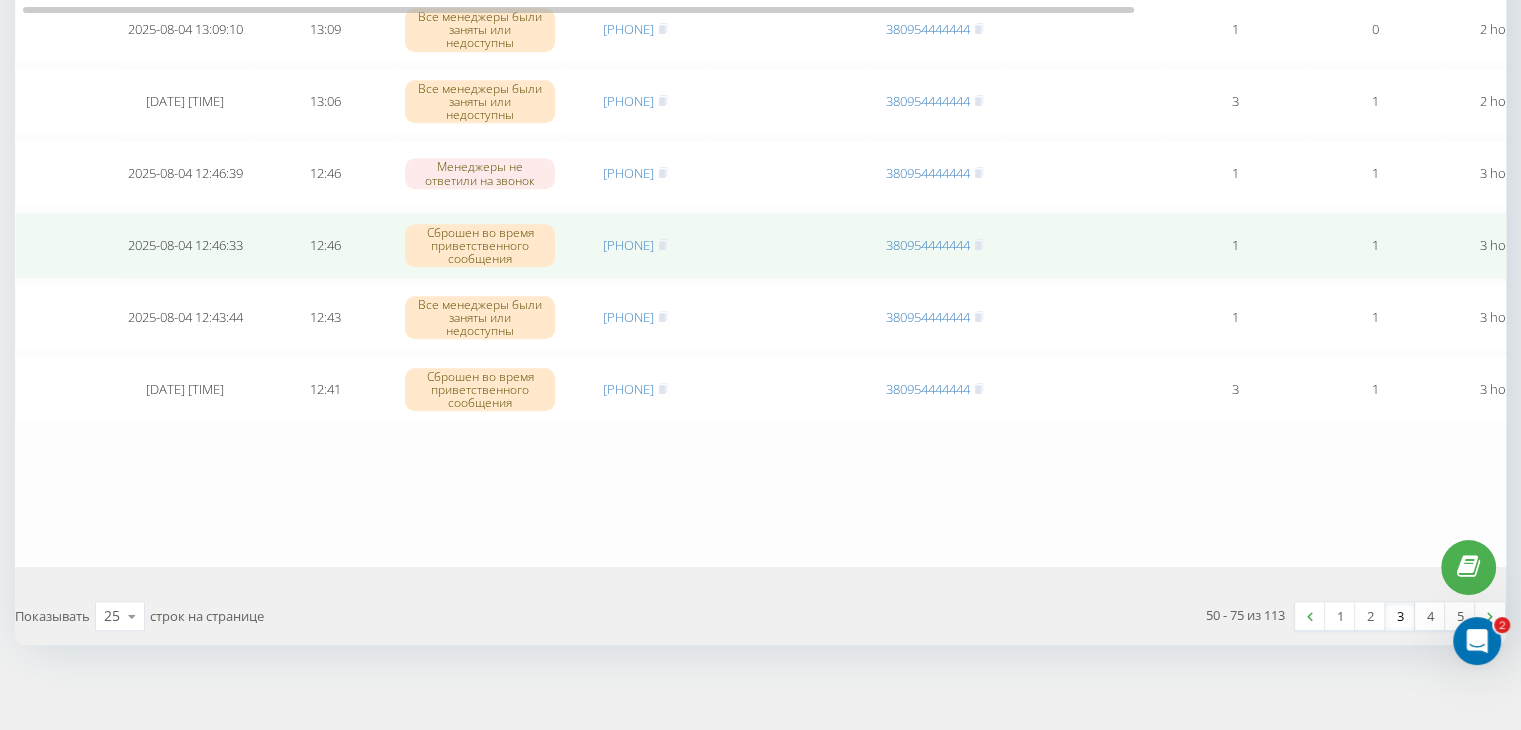 scroll, scrollTop: 1247, scrollLeft: 0, axis: vertical 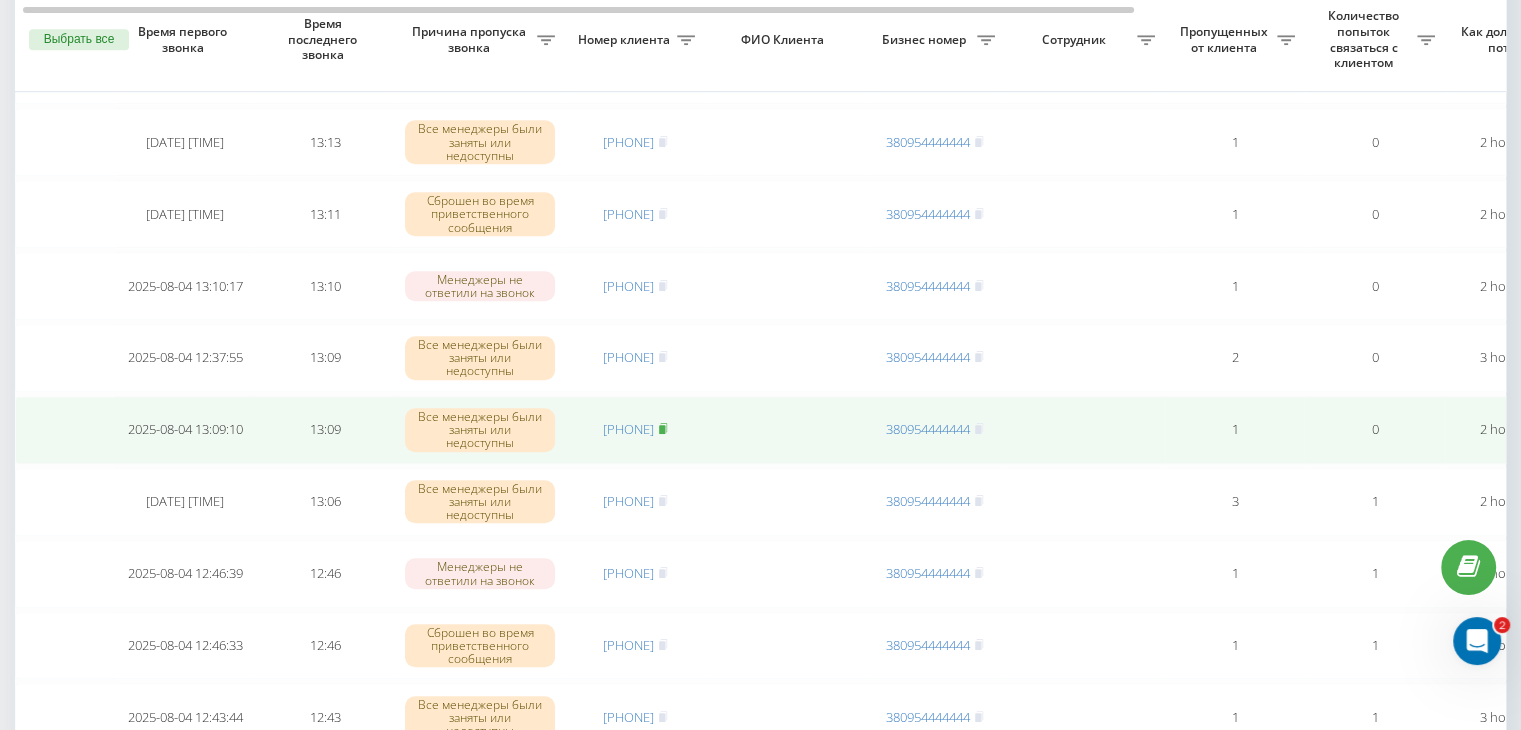 click 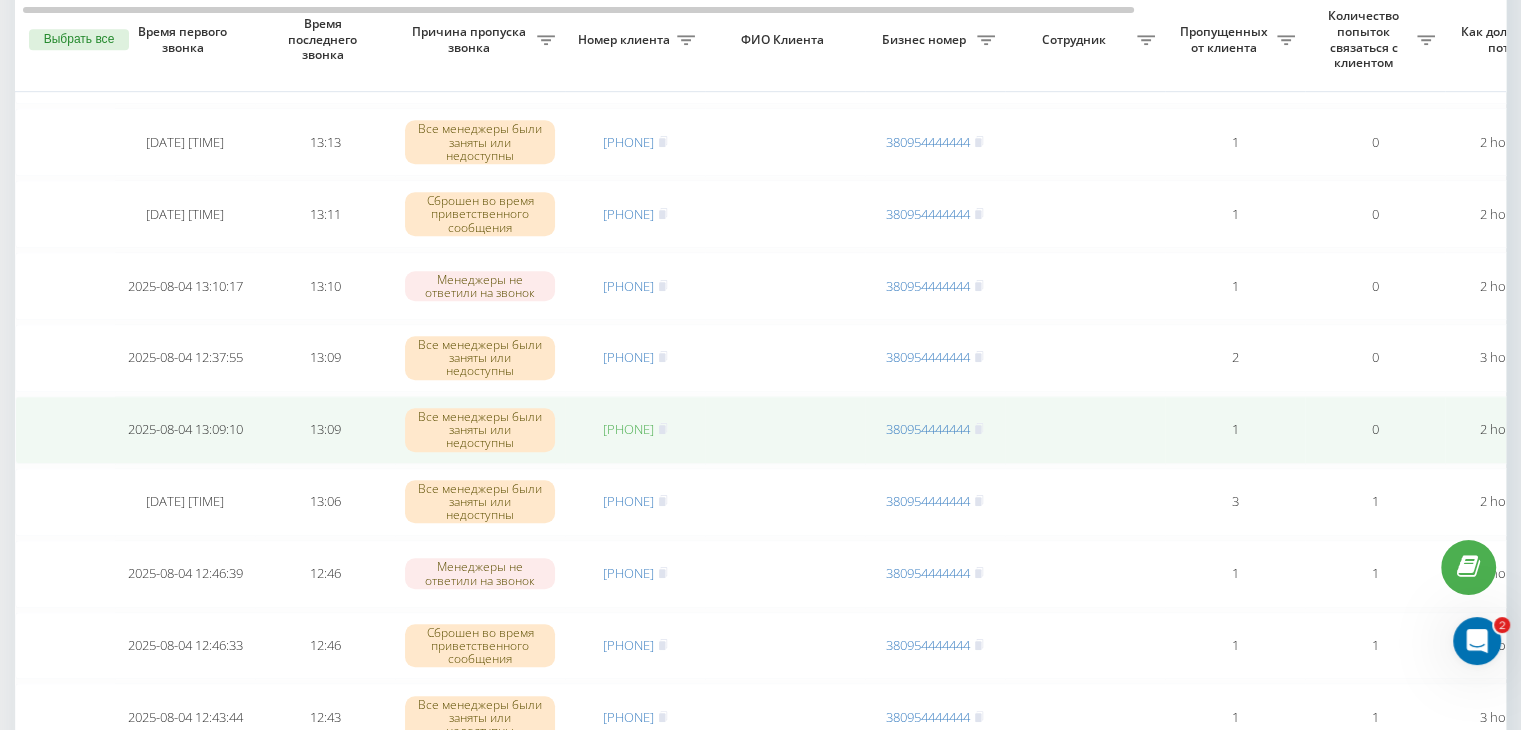 click on "[PHONE]" at bounding box center [628, 429] 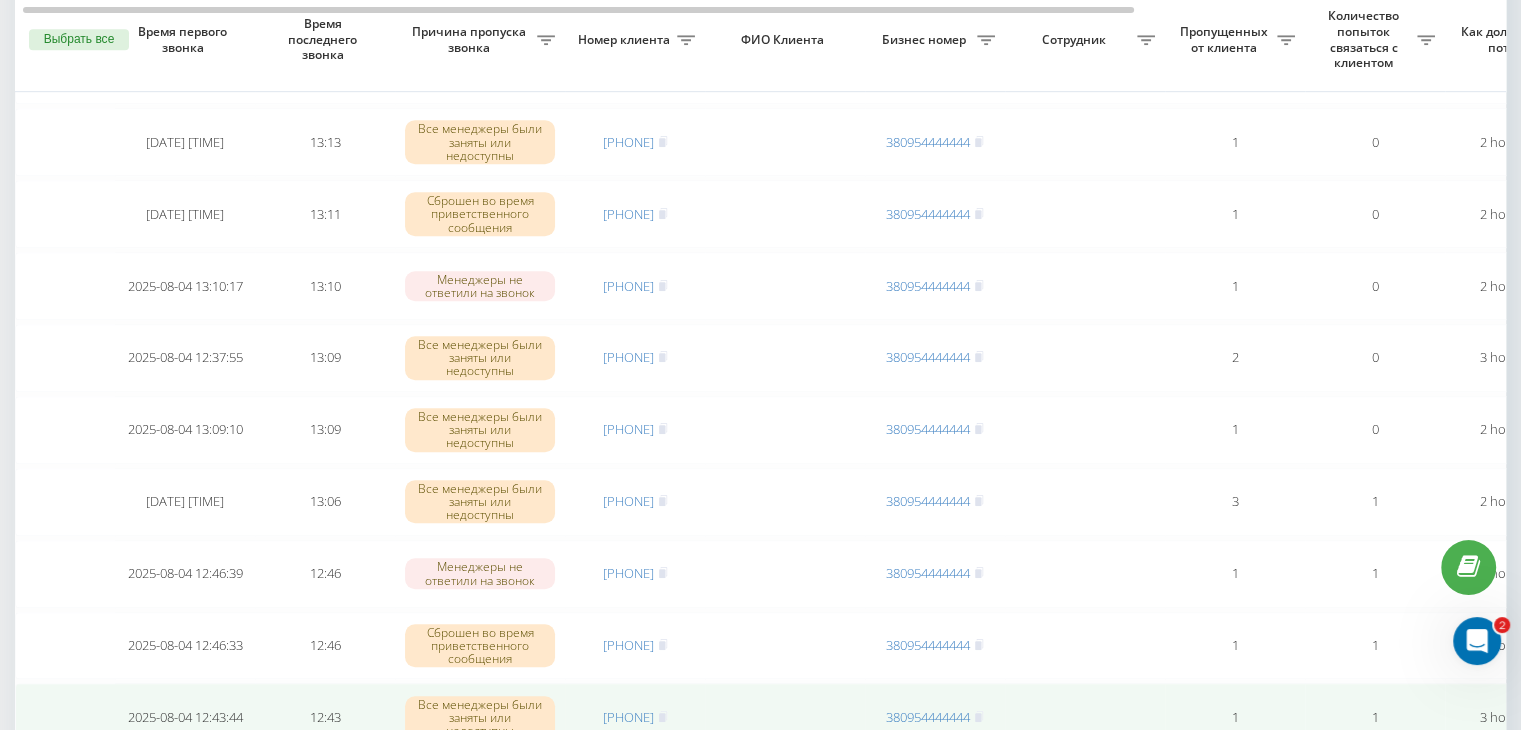 drag, startPoint x: 681, startPoint y: 345, endPoint x: 783, endPoint y: 674, distance: 344.44882 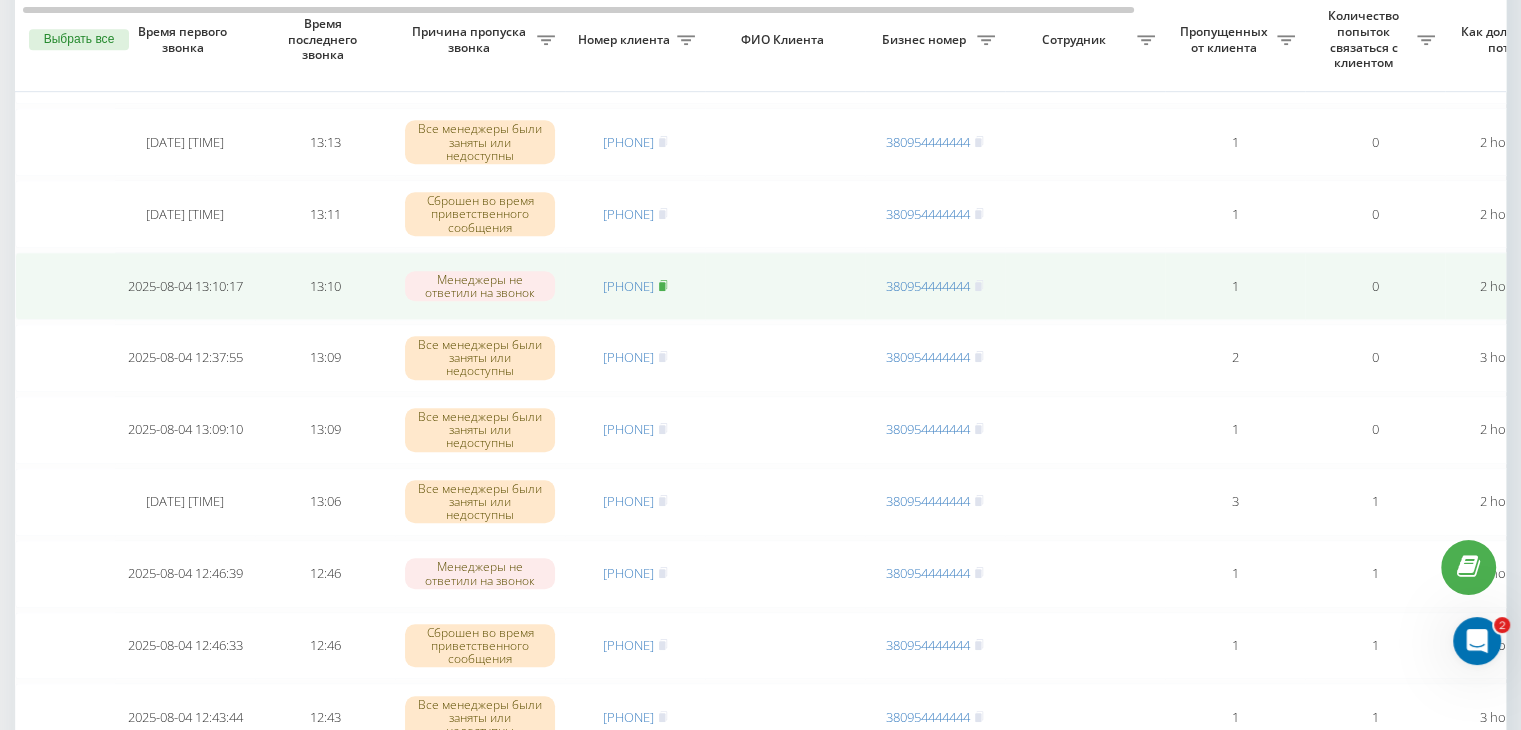 click 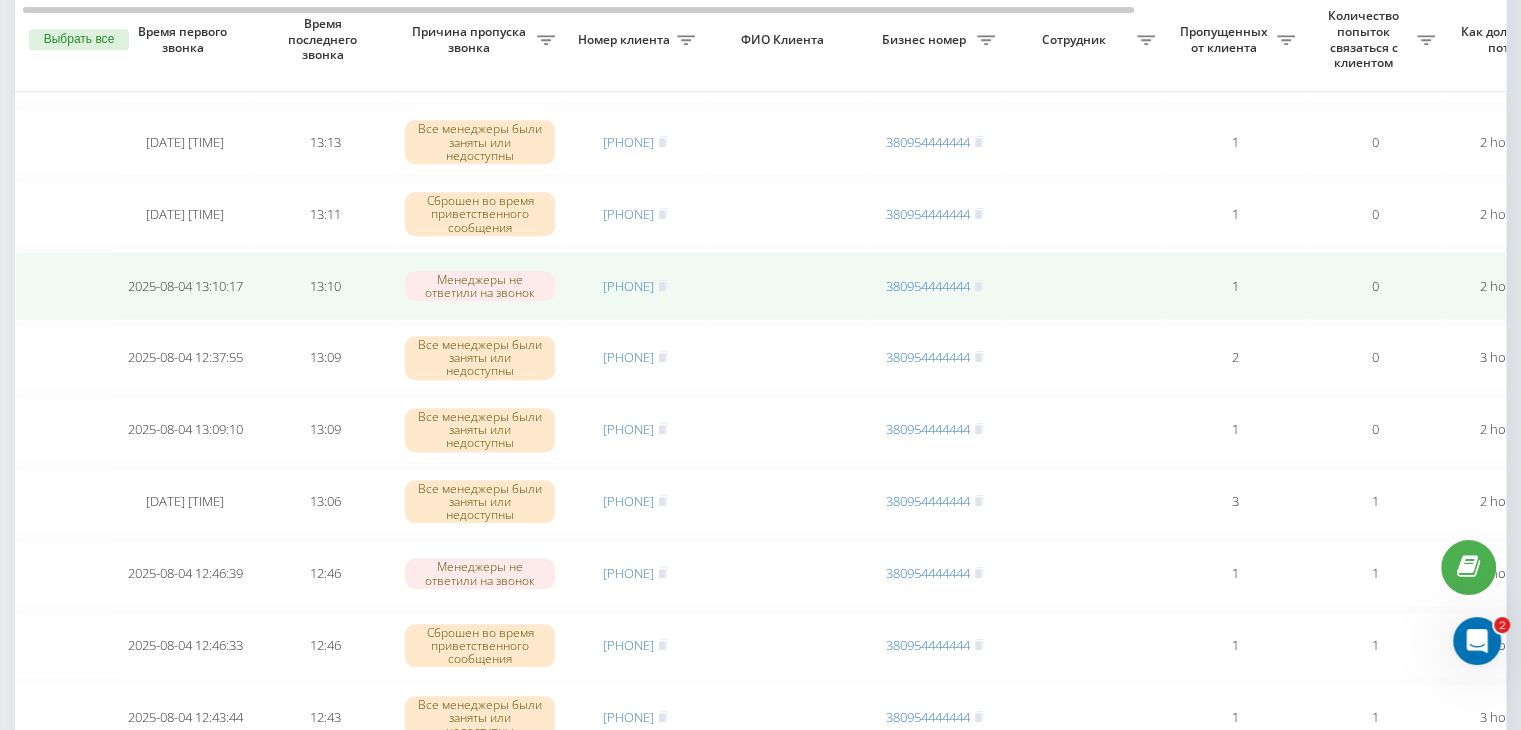 click on "[PHONE]" at bounding box center (635, 286) 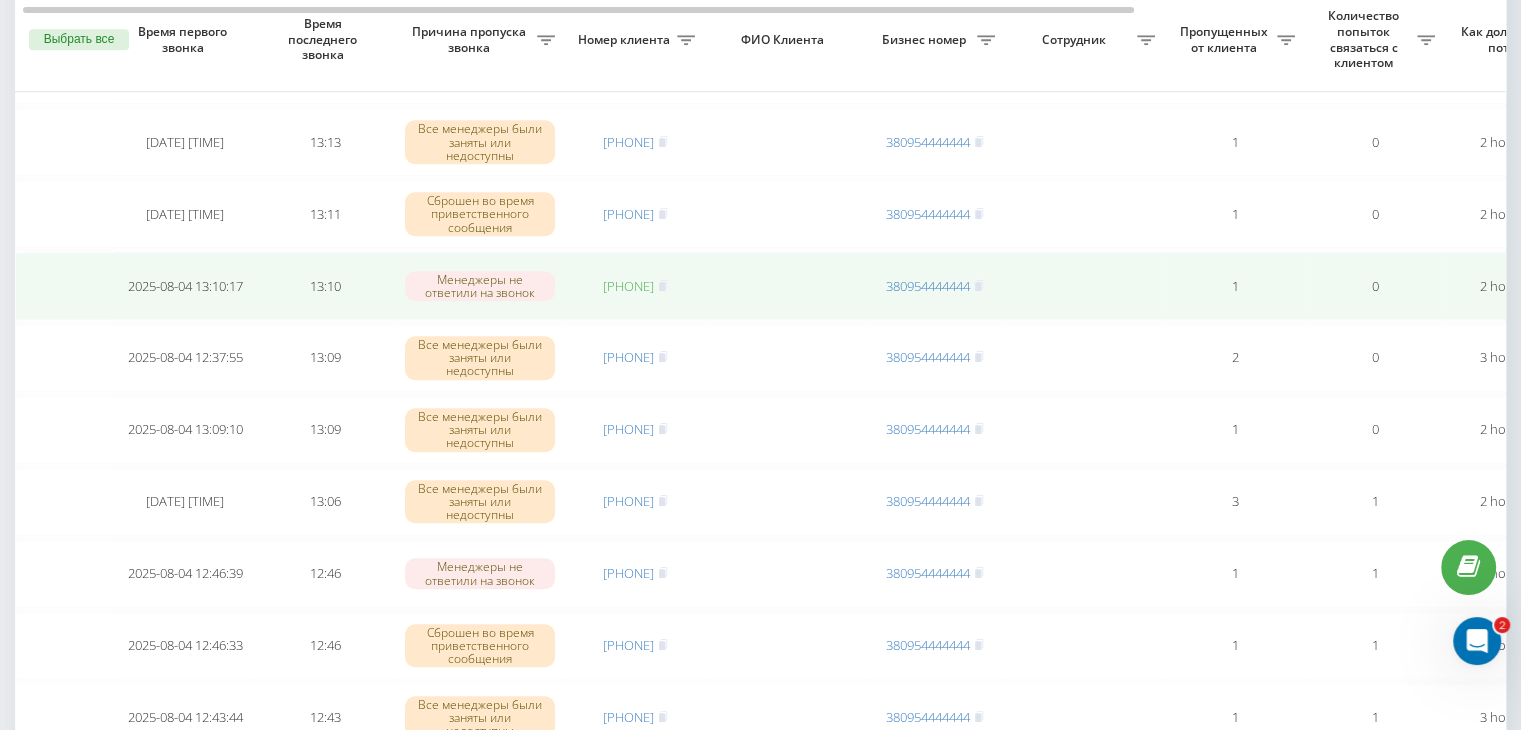 click on "[PHONE]" at bounding box center (628, 286) 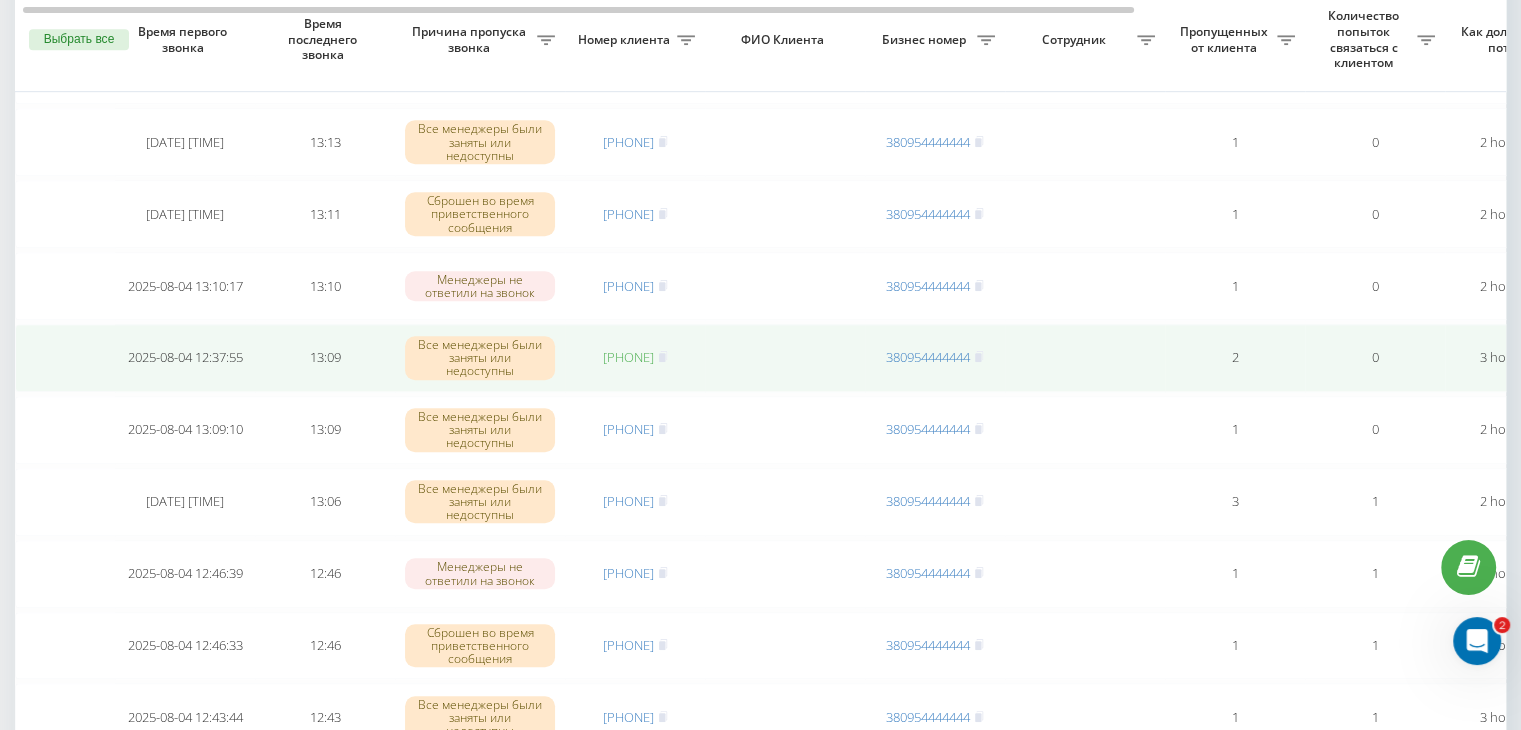 click on "[PHONE]" at bounding box center [628, 357] 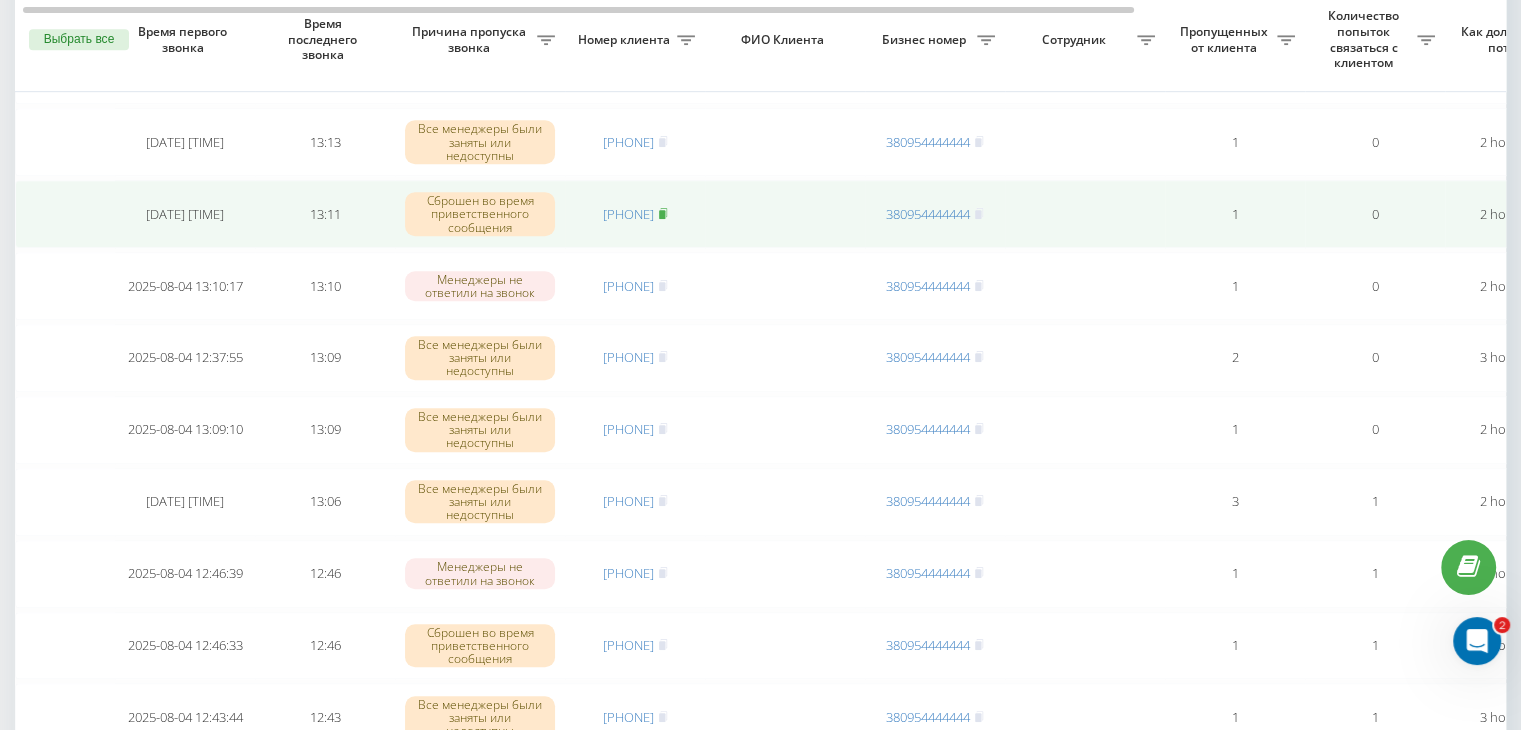 click 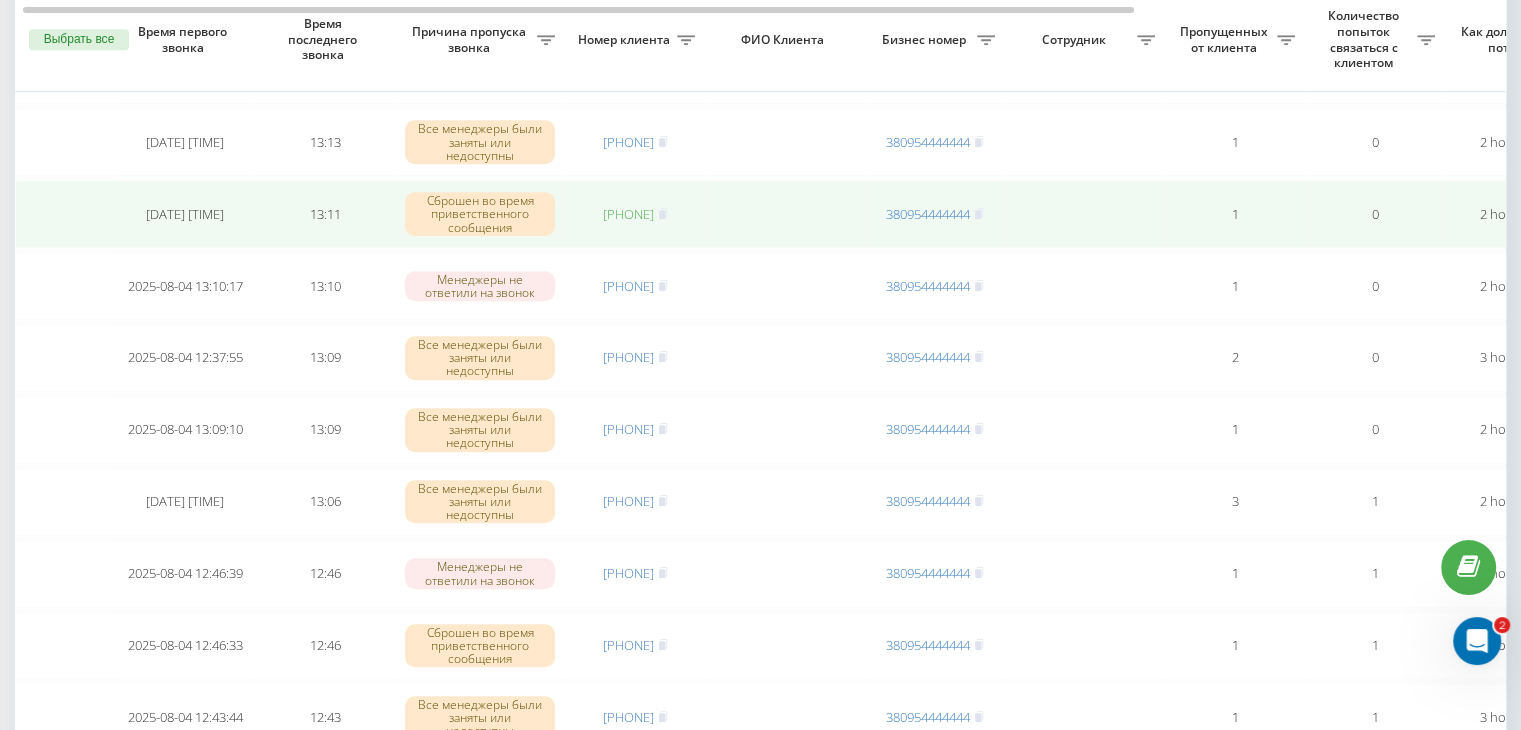 click on "[PHONE]" at bounding box center [628, 214] 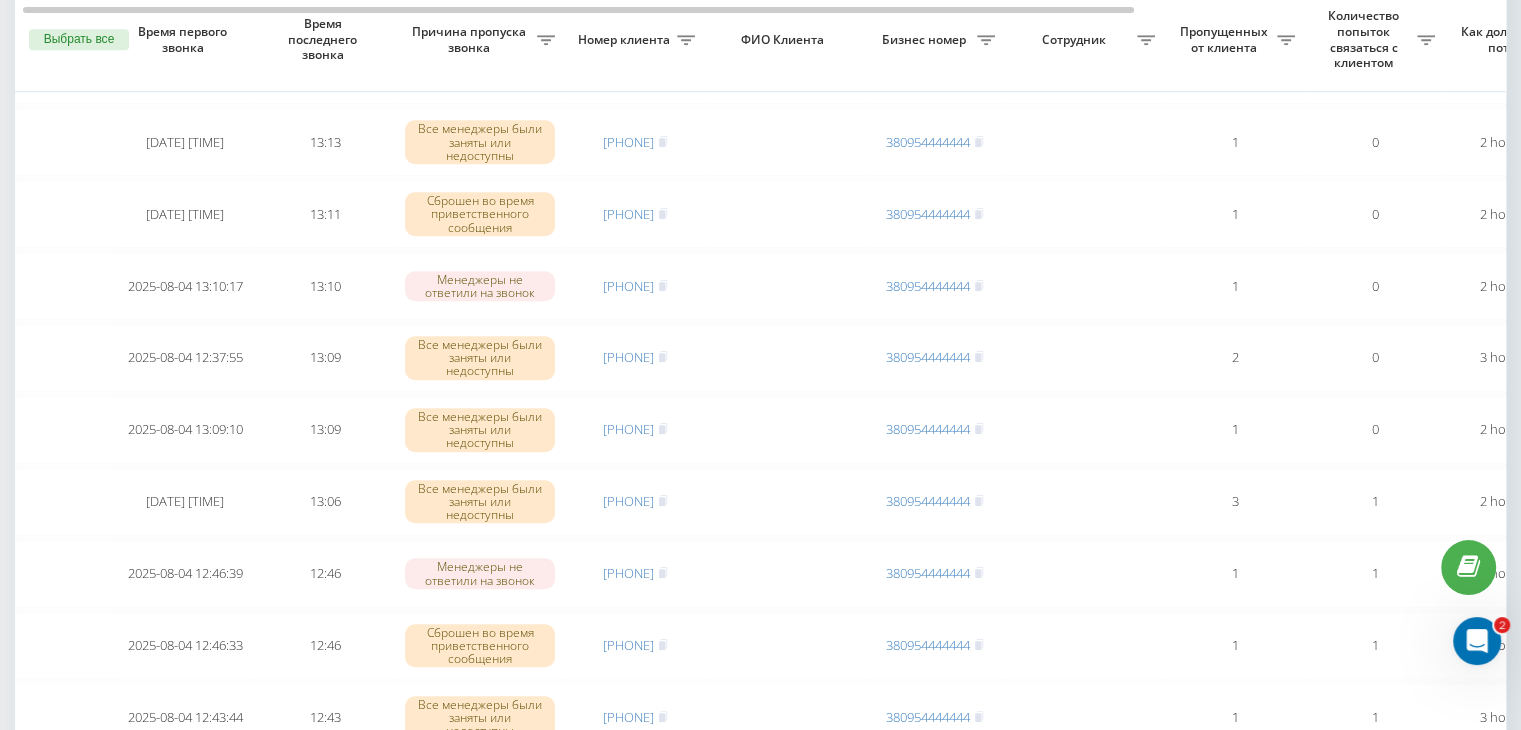 scroll, scrollTop: 1647, scrollLeft: 0, axis: vertical 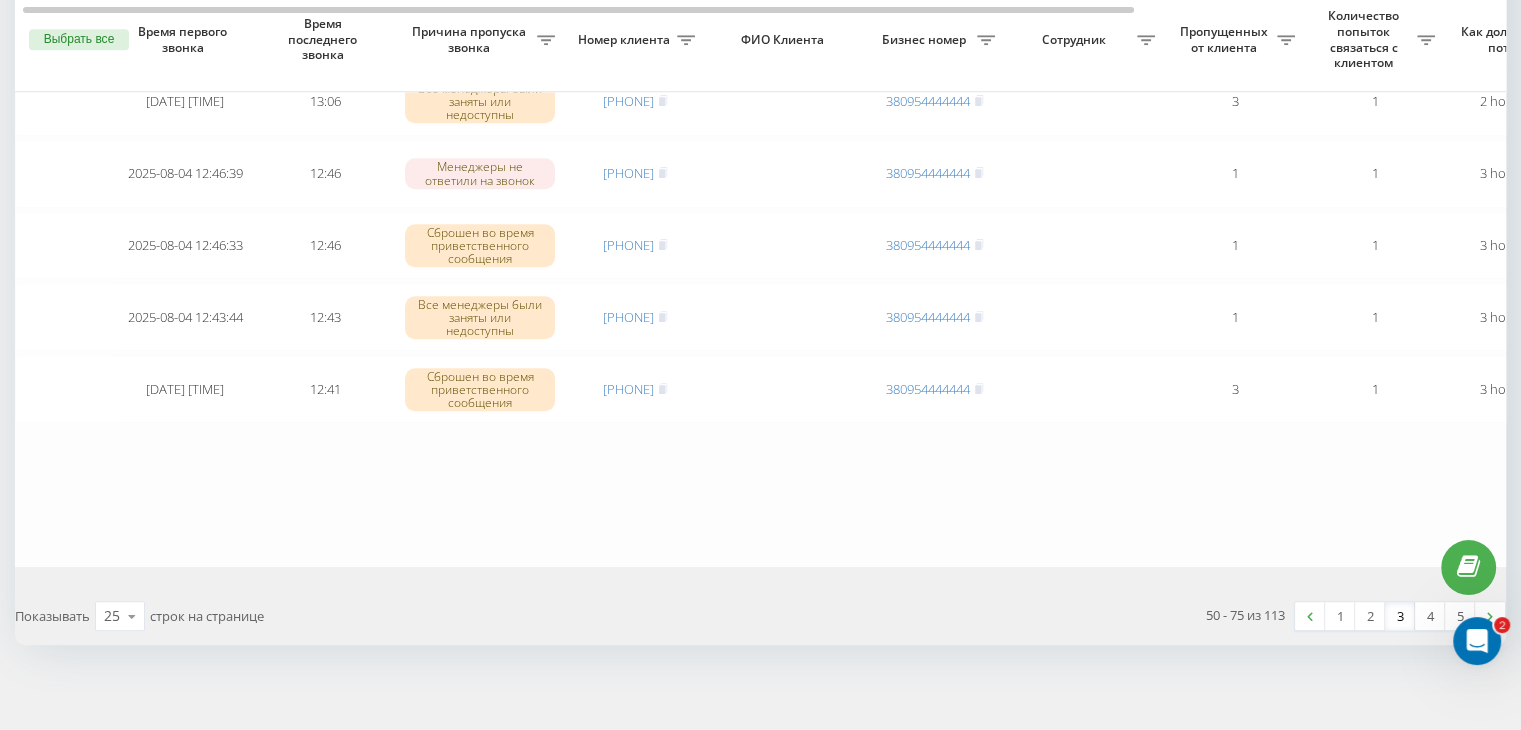 click on "3" at bounding box center (1400, 616) 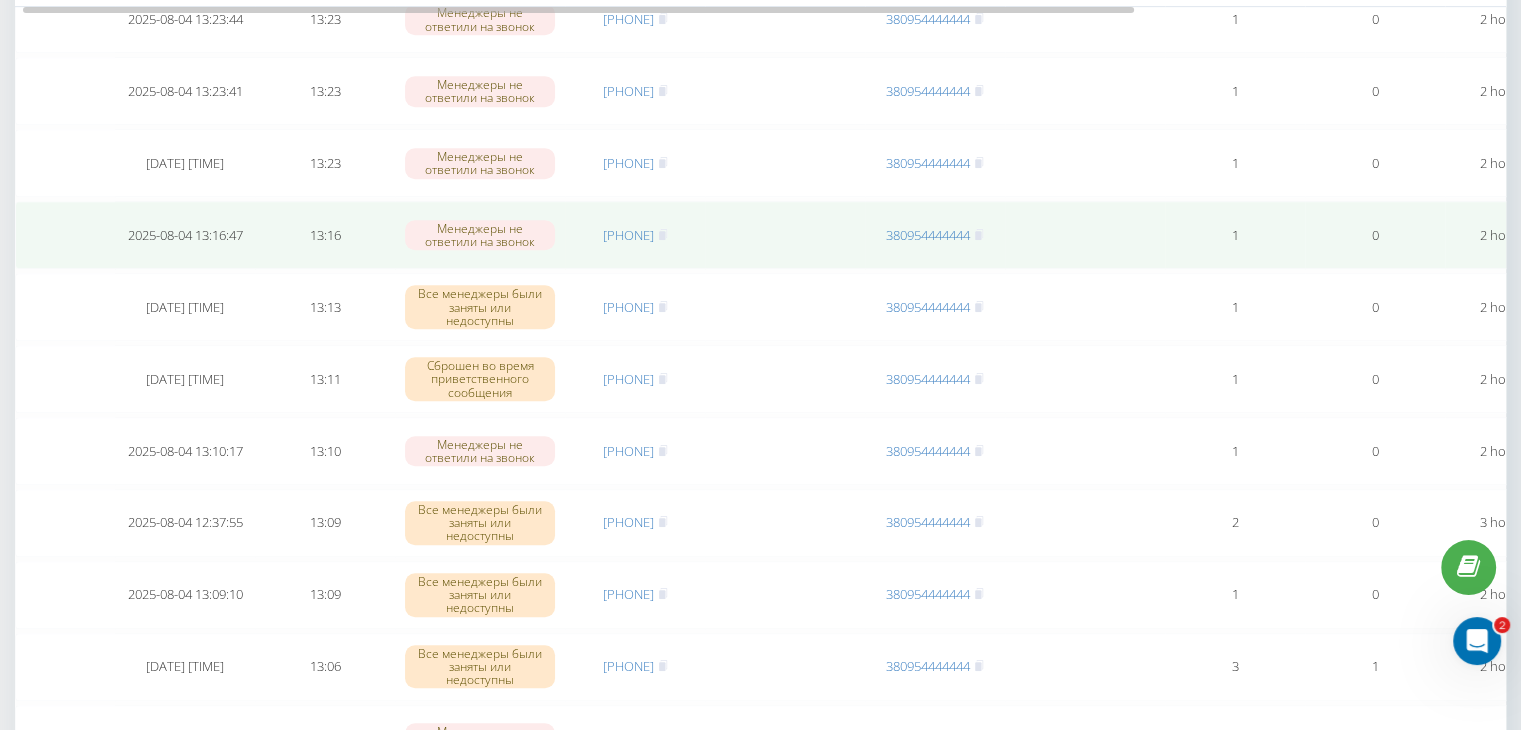 scroll, scrollTop: 1100, scrollLeft: 0, axis: vertical 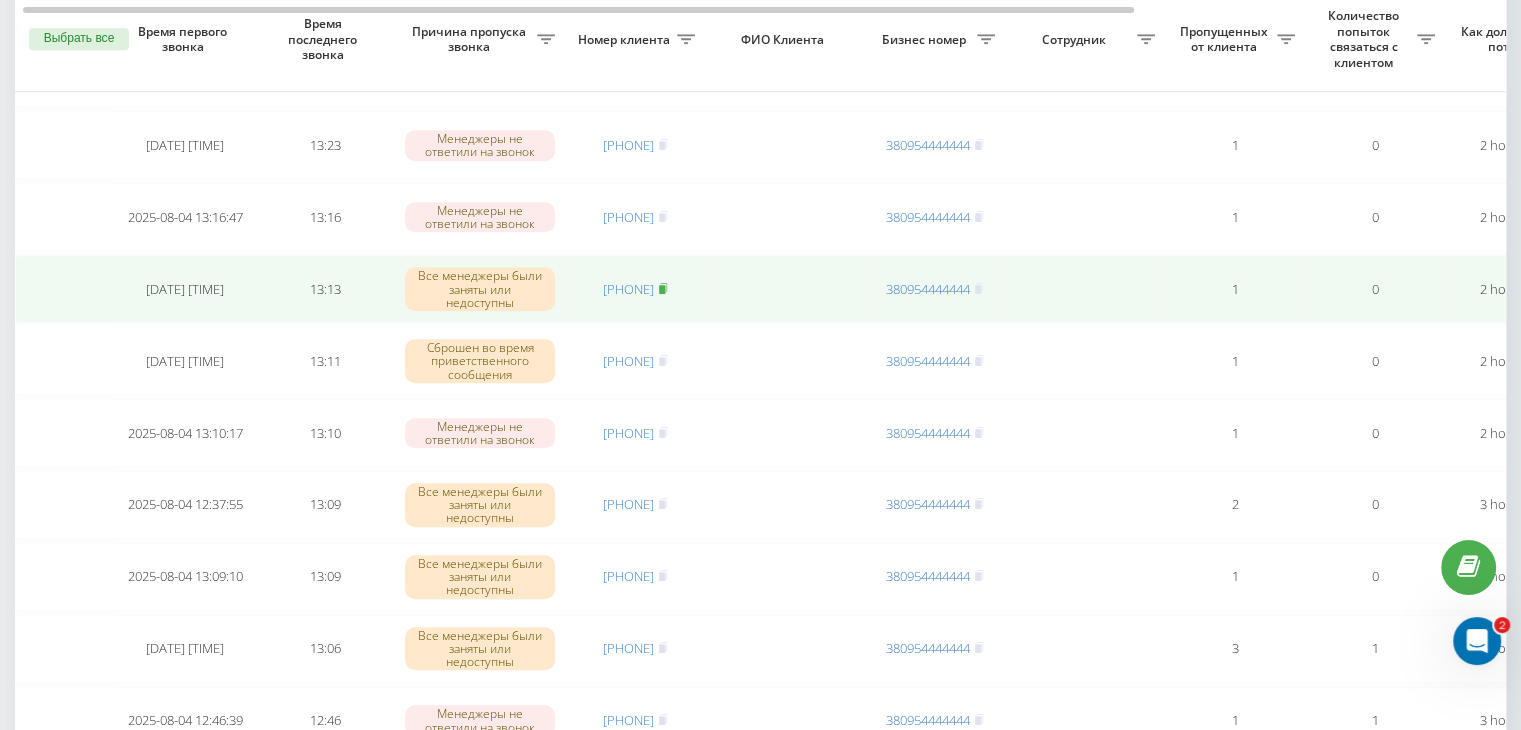 click 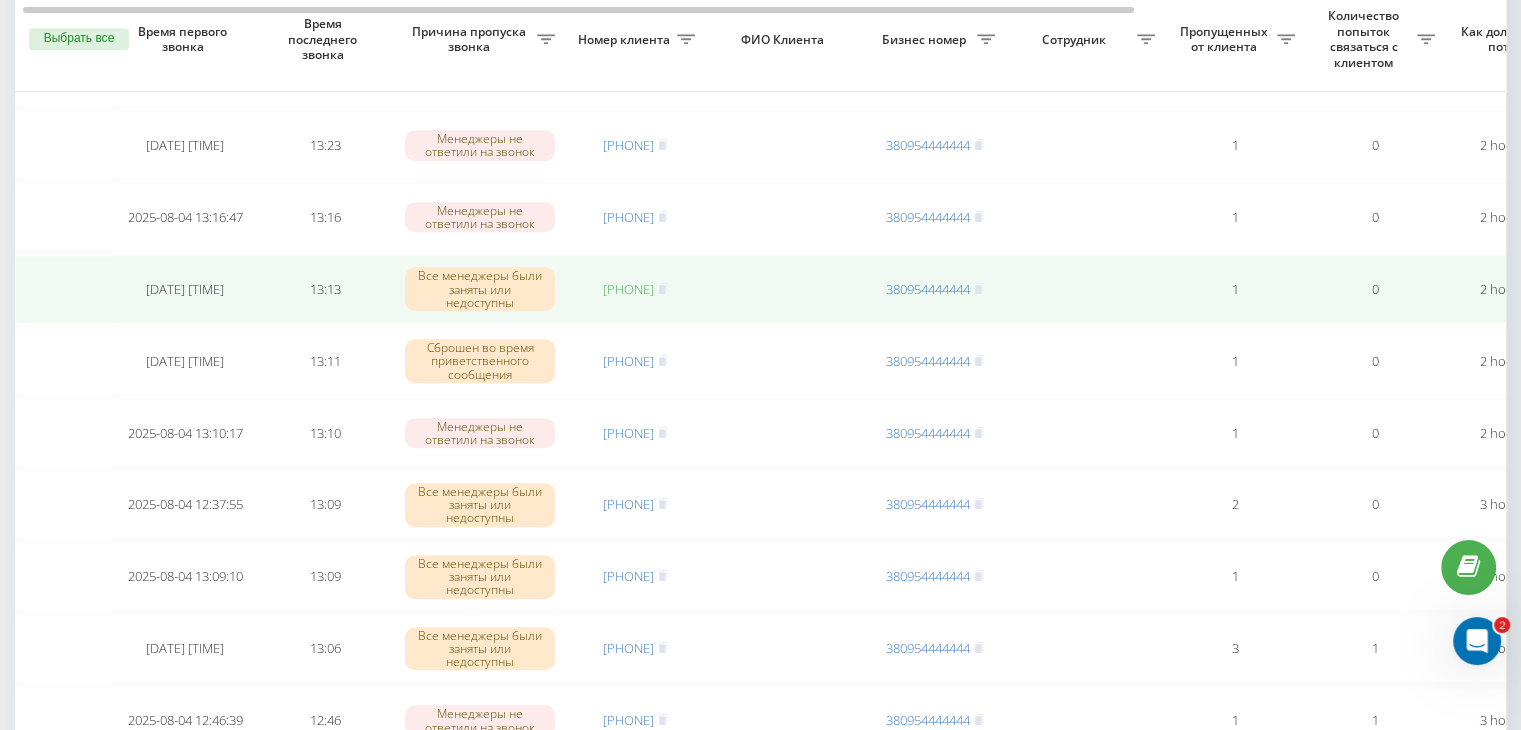 click on "[PHONE]" at bounding box center [628, 289] 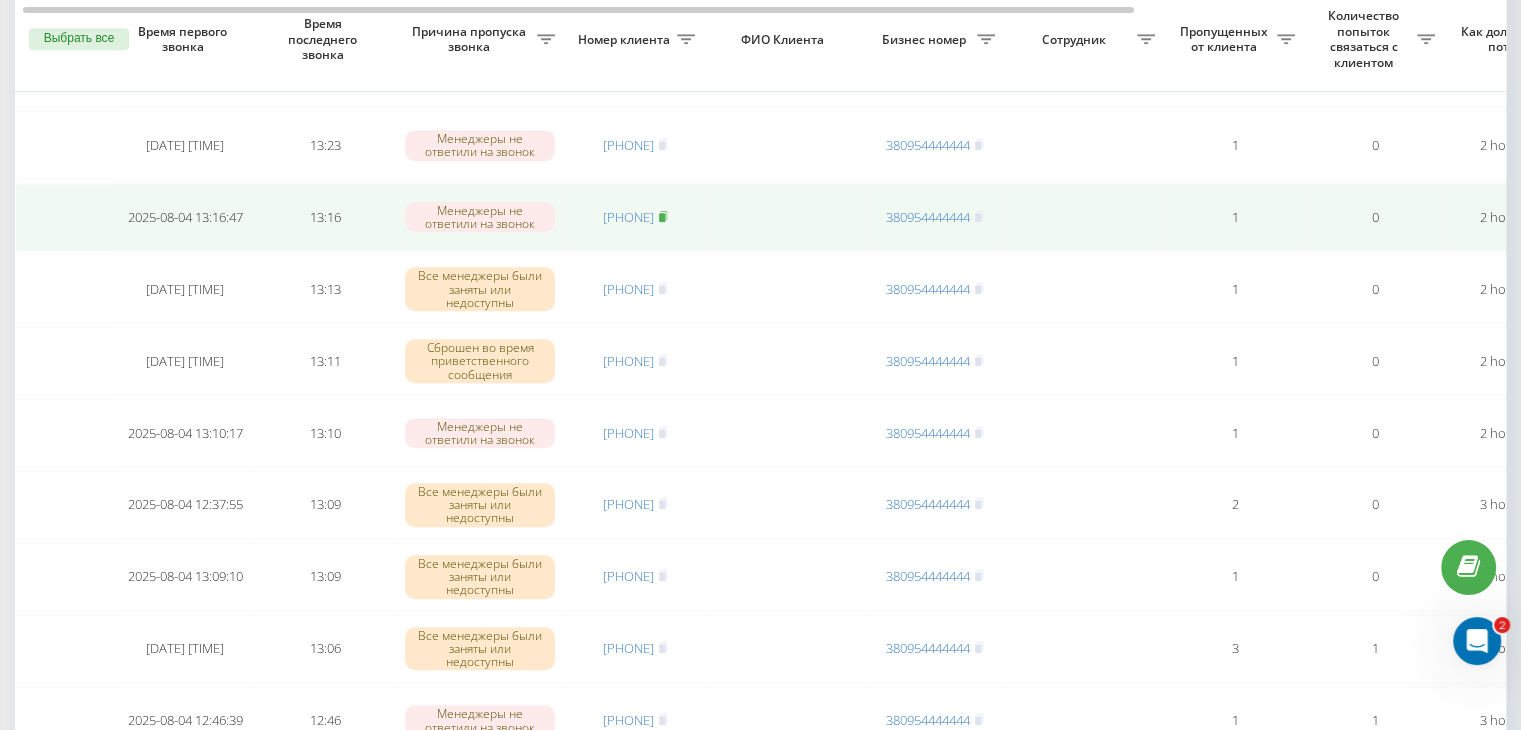 click 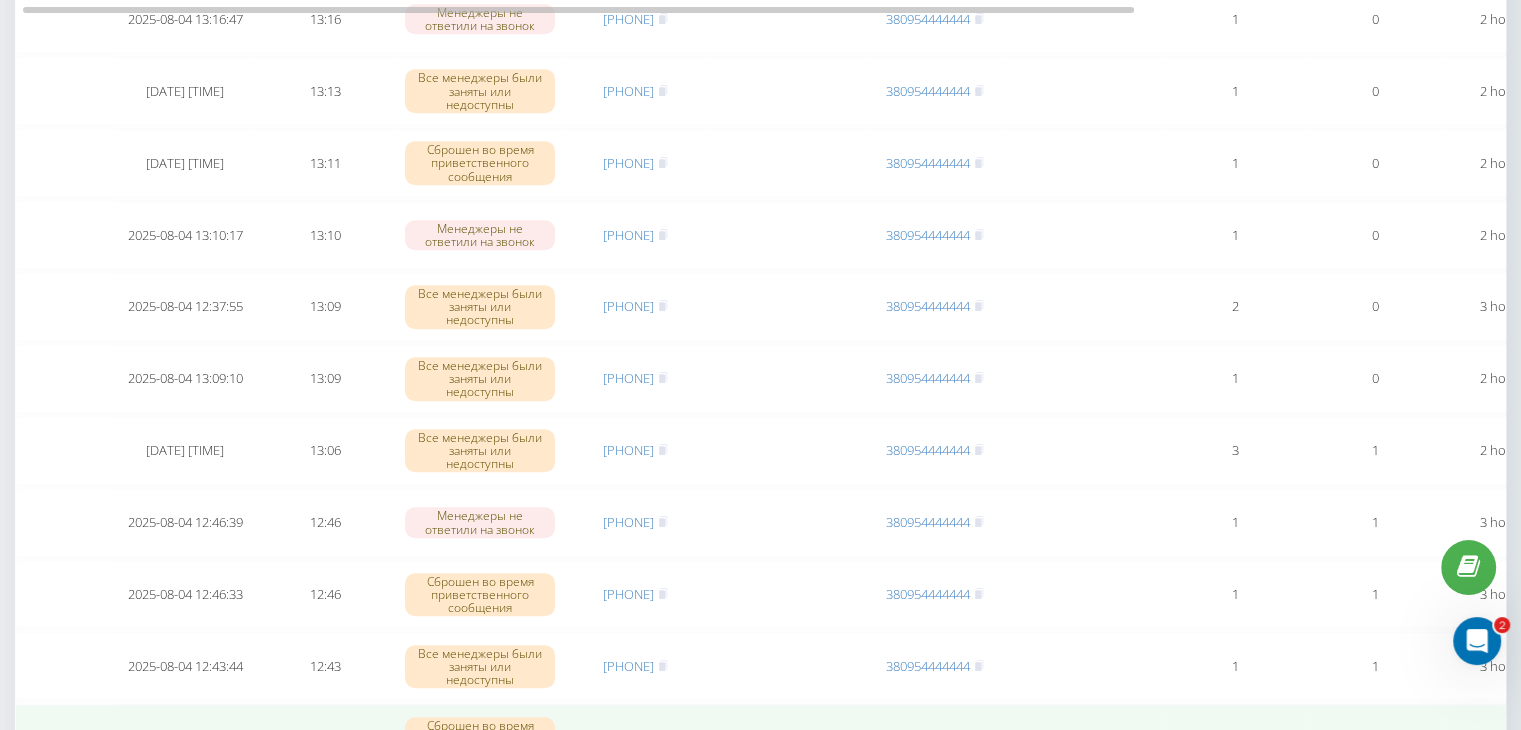 scroll, scrollTop: 1647, scrollLeft: 0, axis: vertical 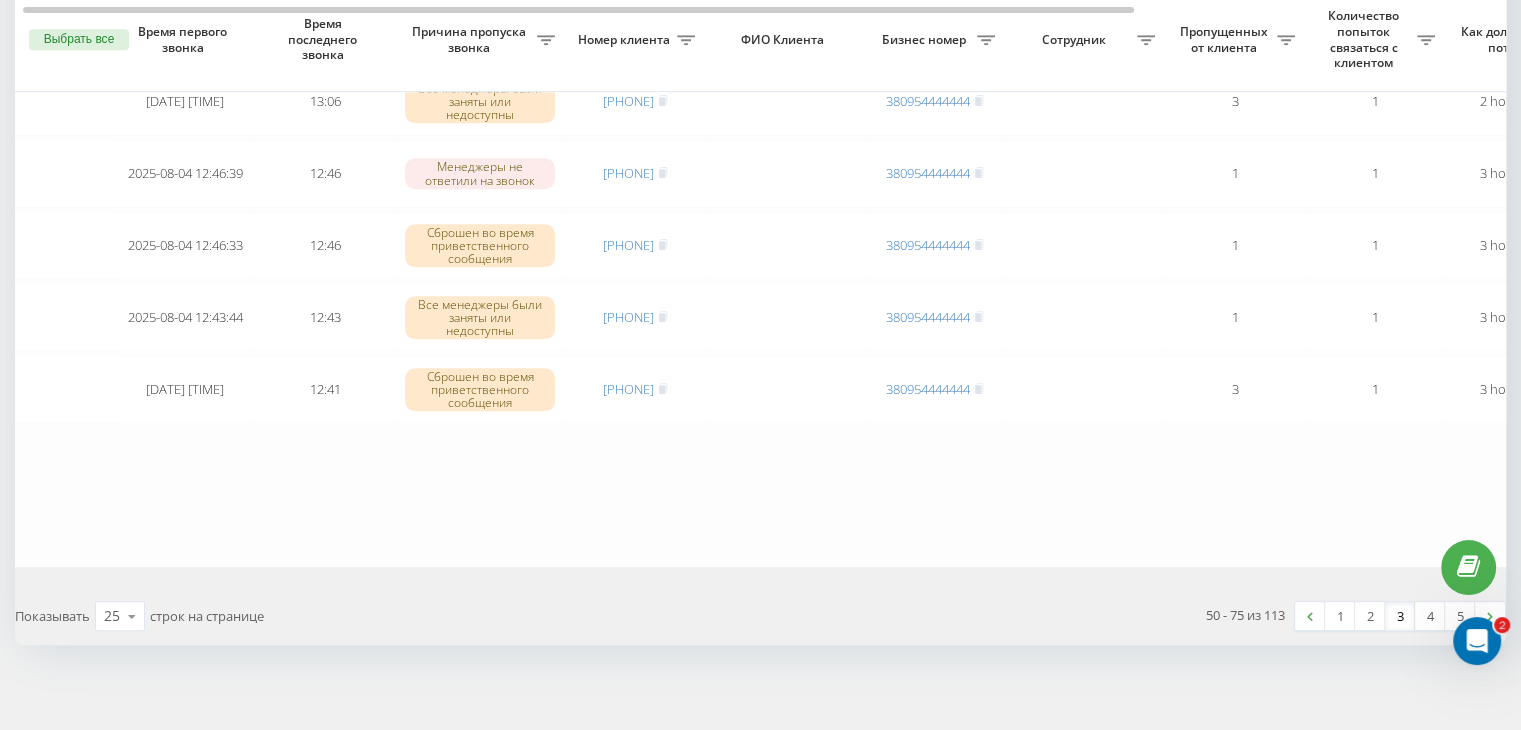 click on "3" at bounding box center [1400, 616] 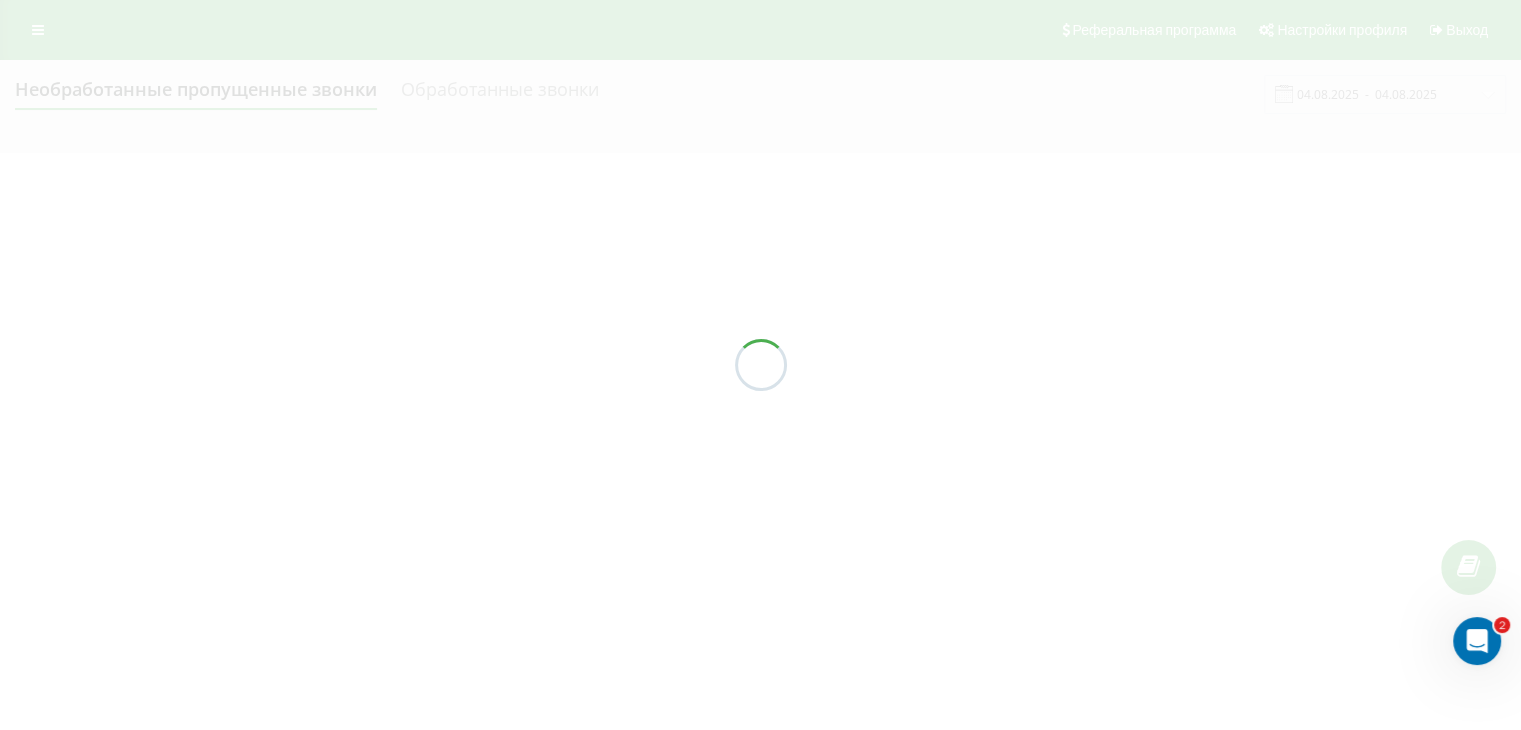 scroll, scrollTop: 0, scrollLeft: 0, axis: both 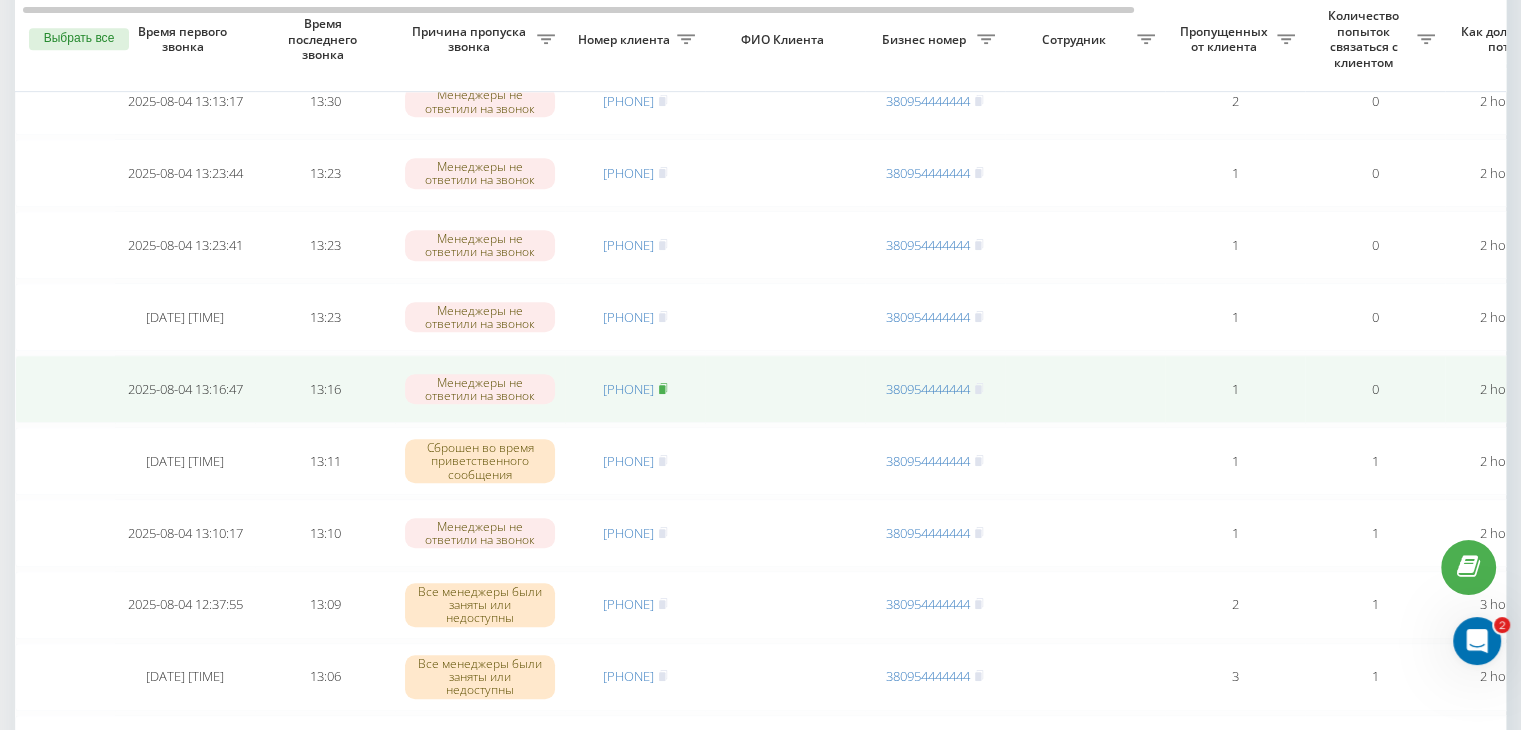 click 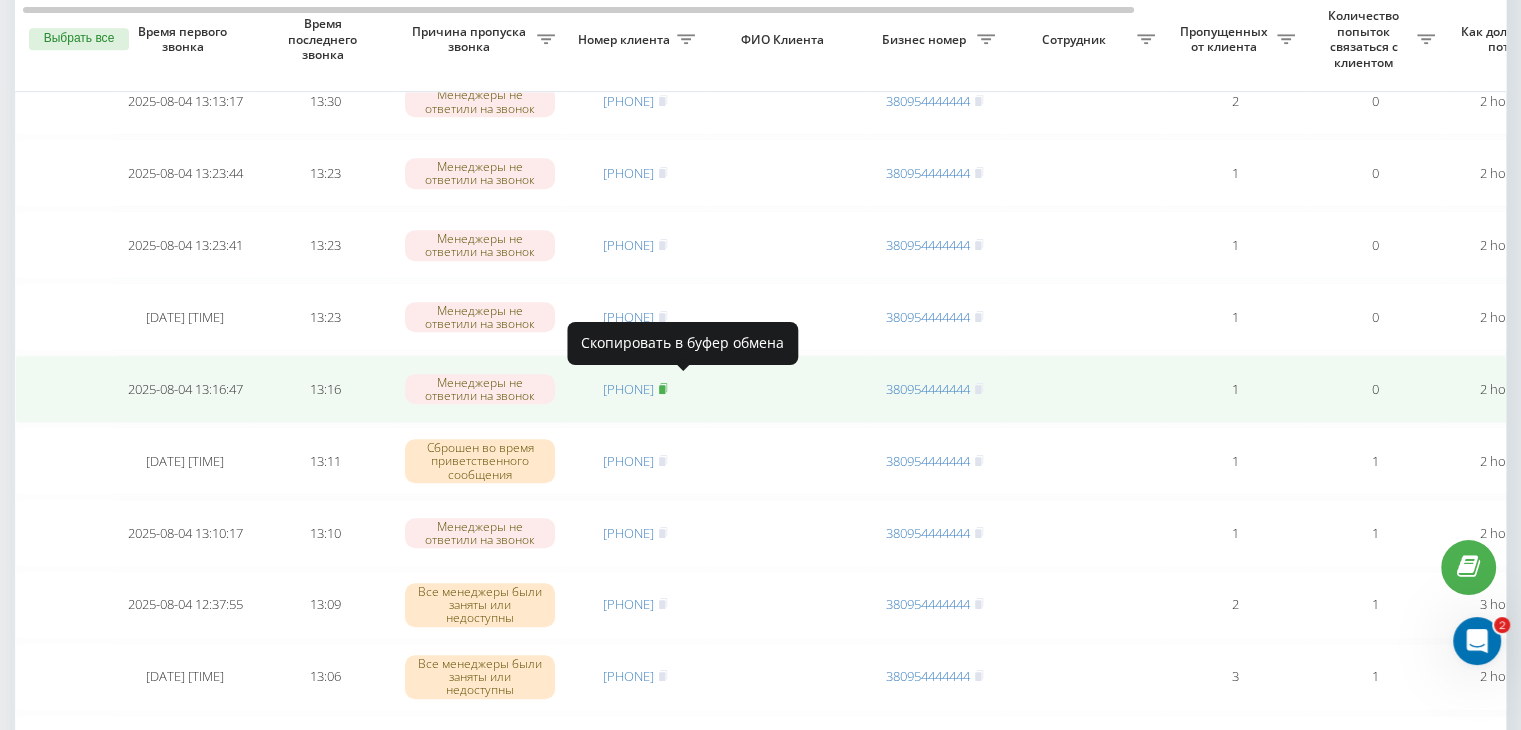 click 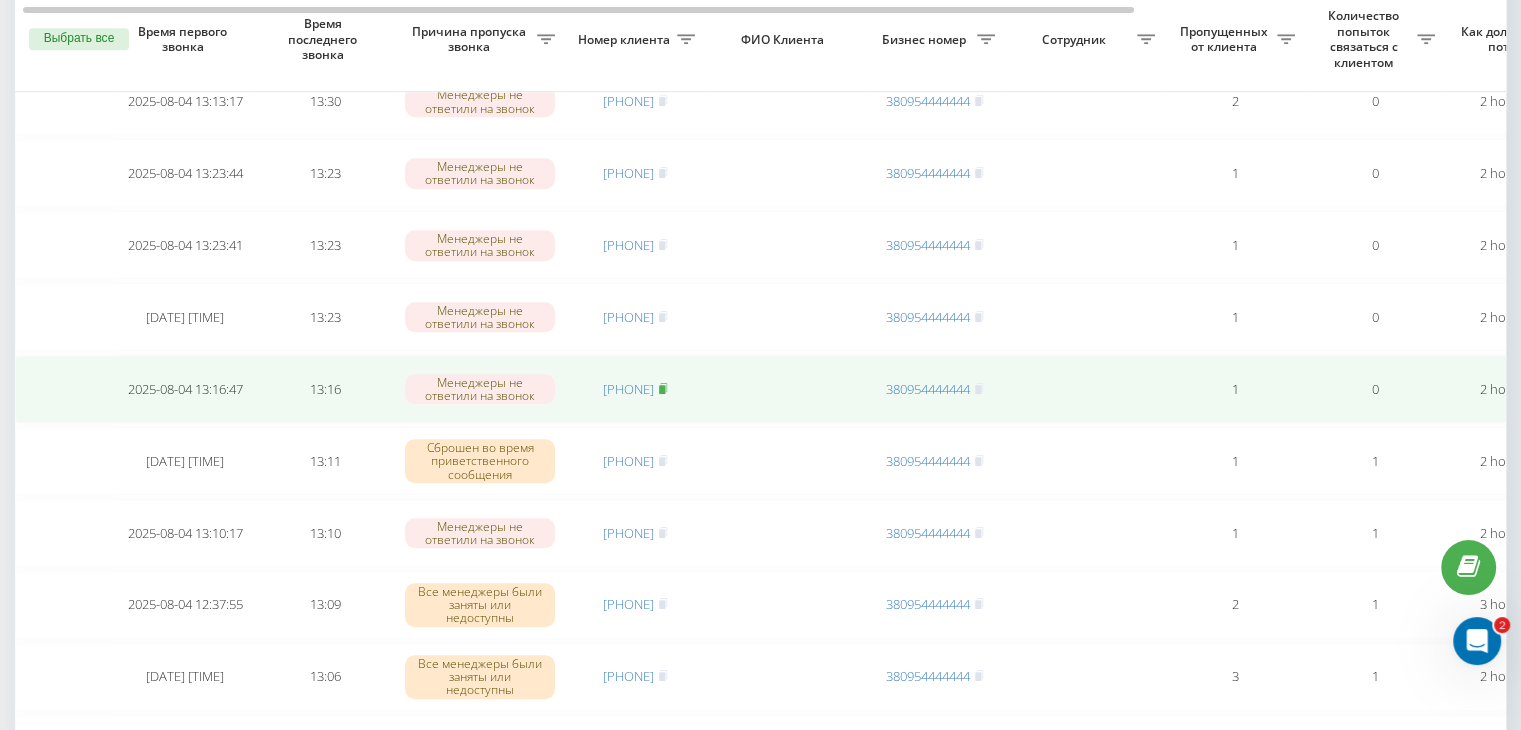 click 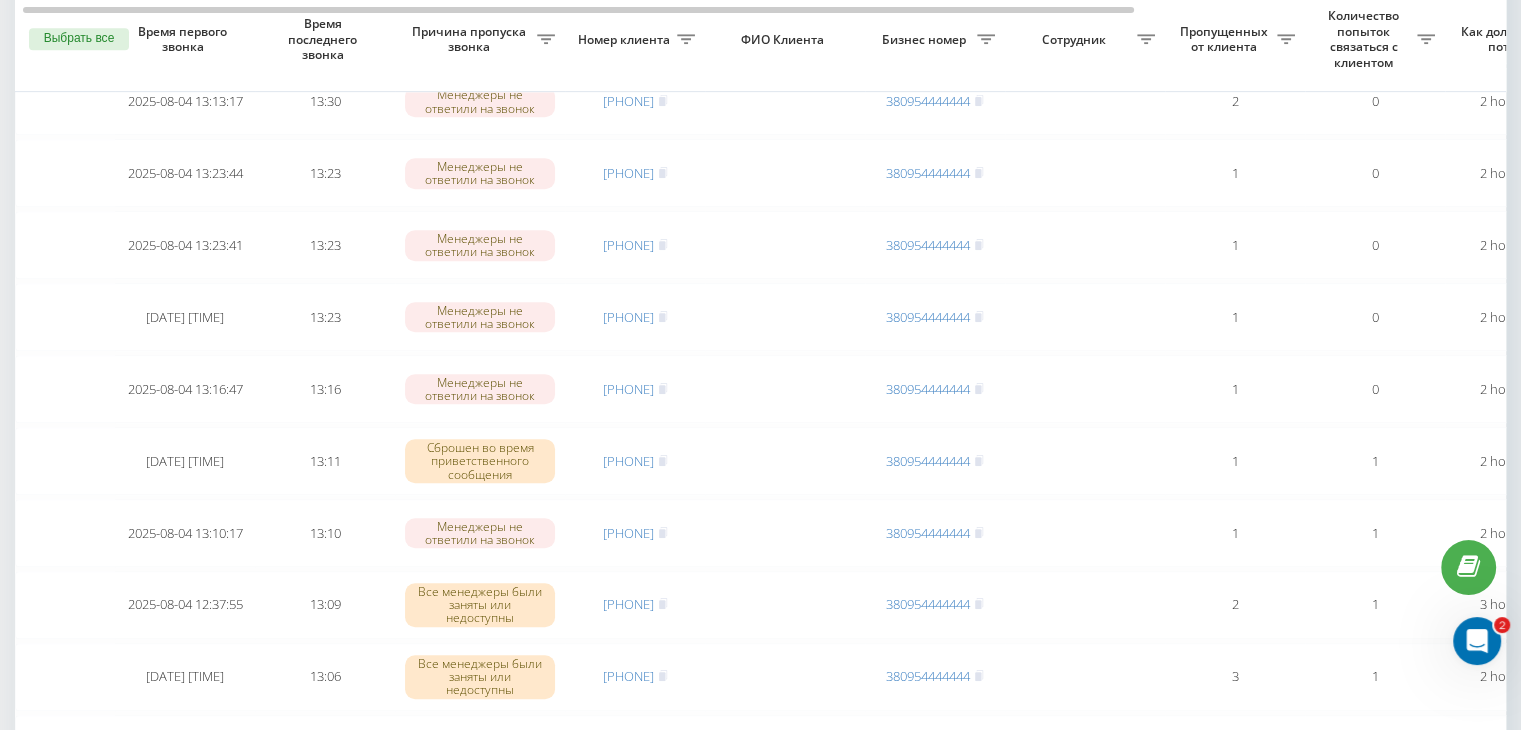 scroll, scrollTop: 1647, scrollLeft: 0, axis: vertical 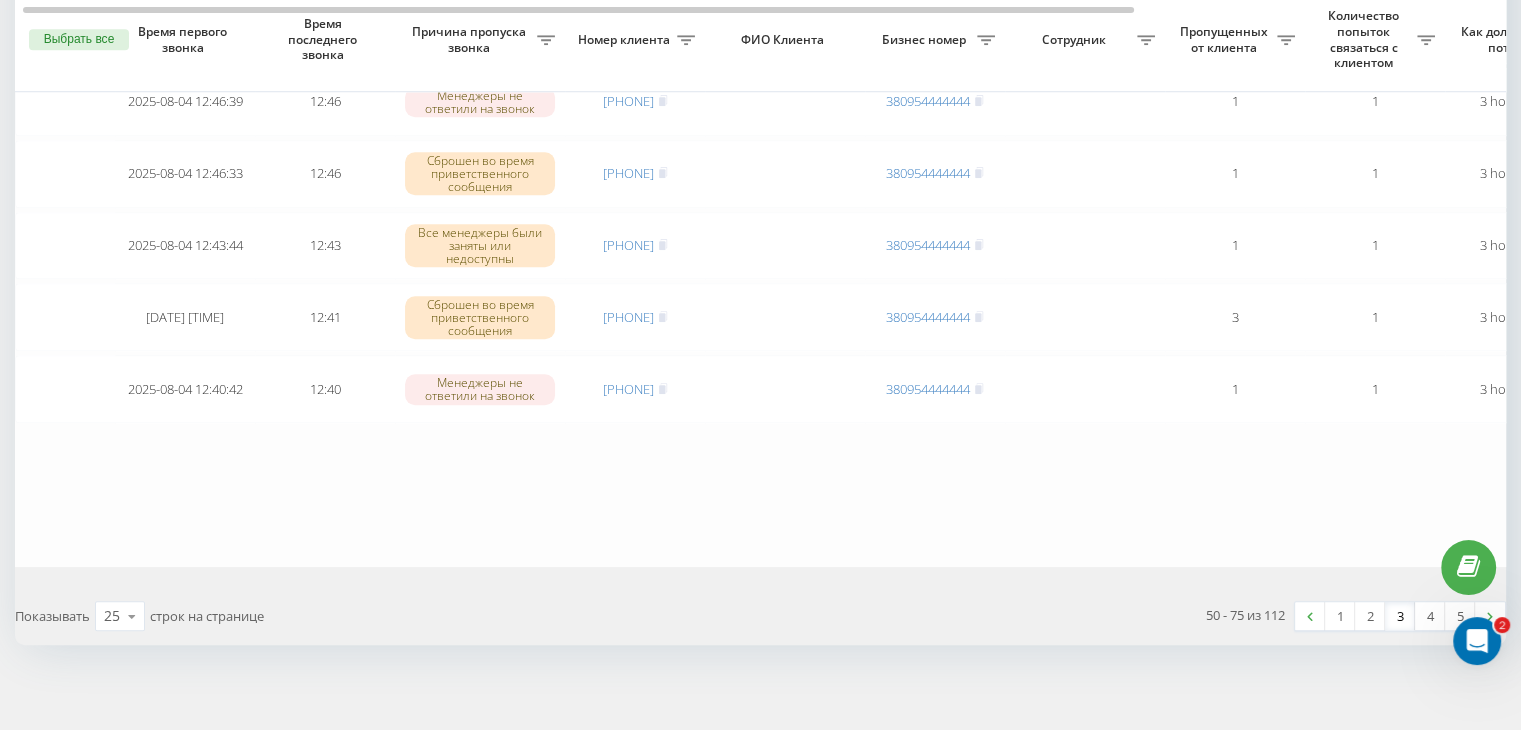 click on "3" at bounding box center (1400, 616) 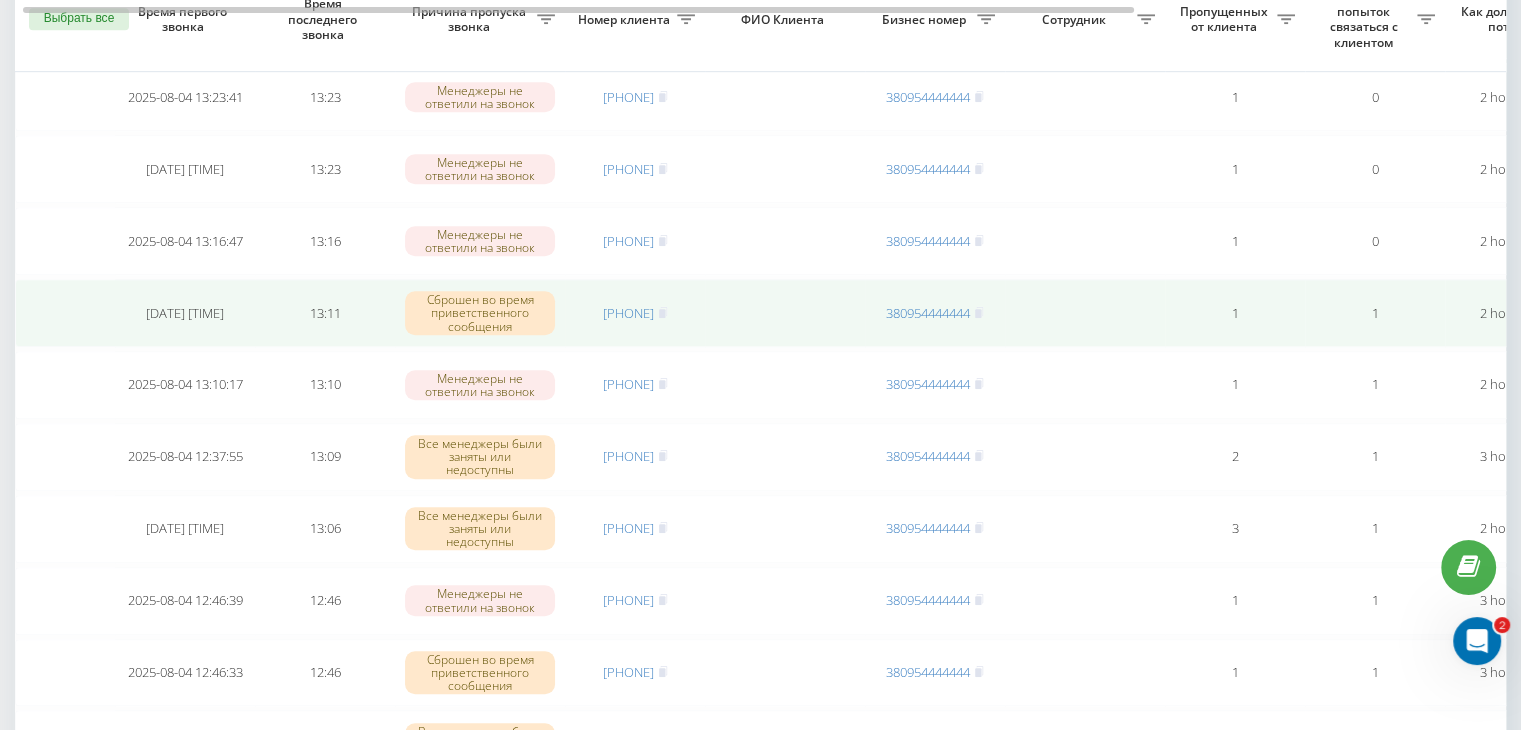 scroll, scrollTop: 1200, scrollLeft: 0, axis: vertical 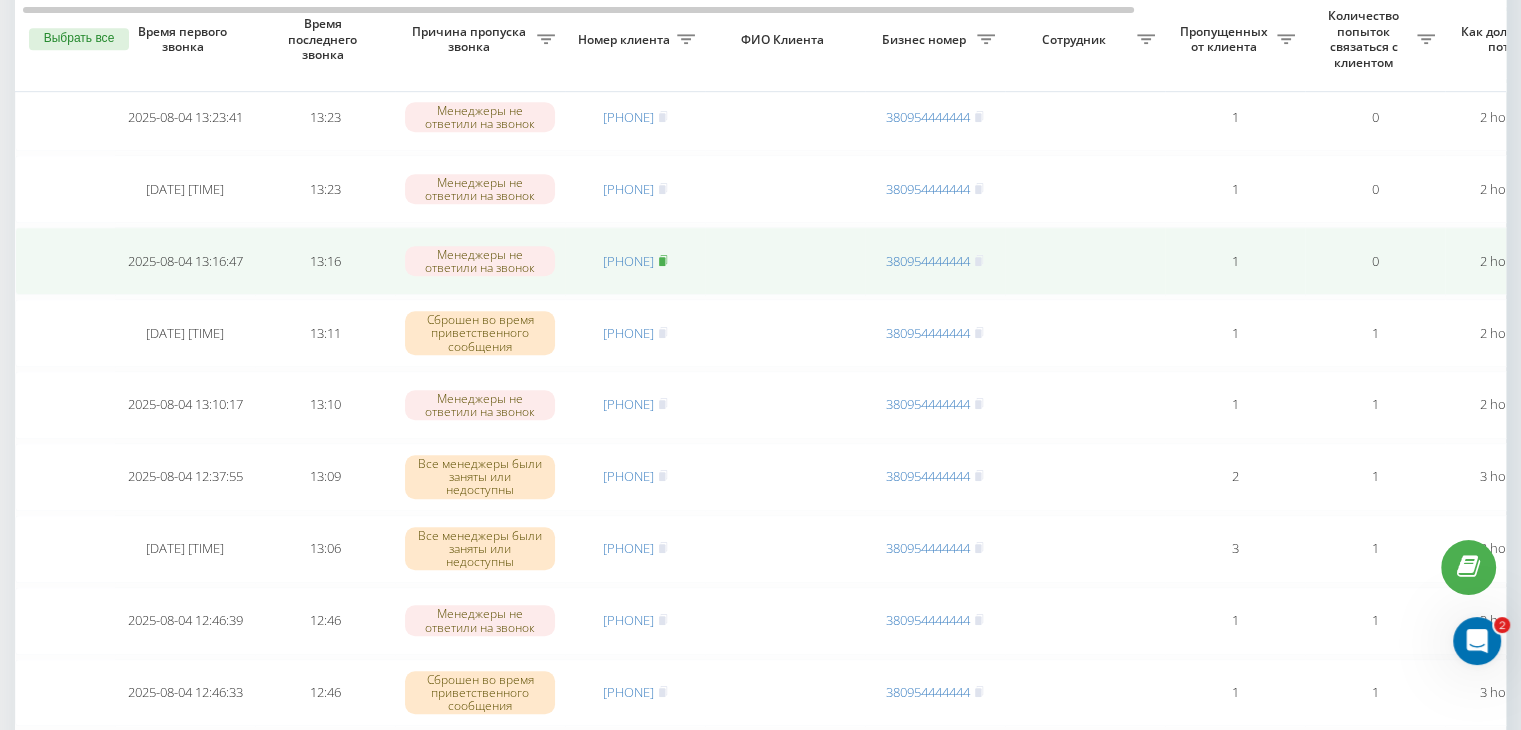 click 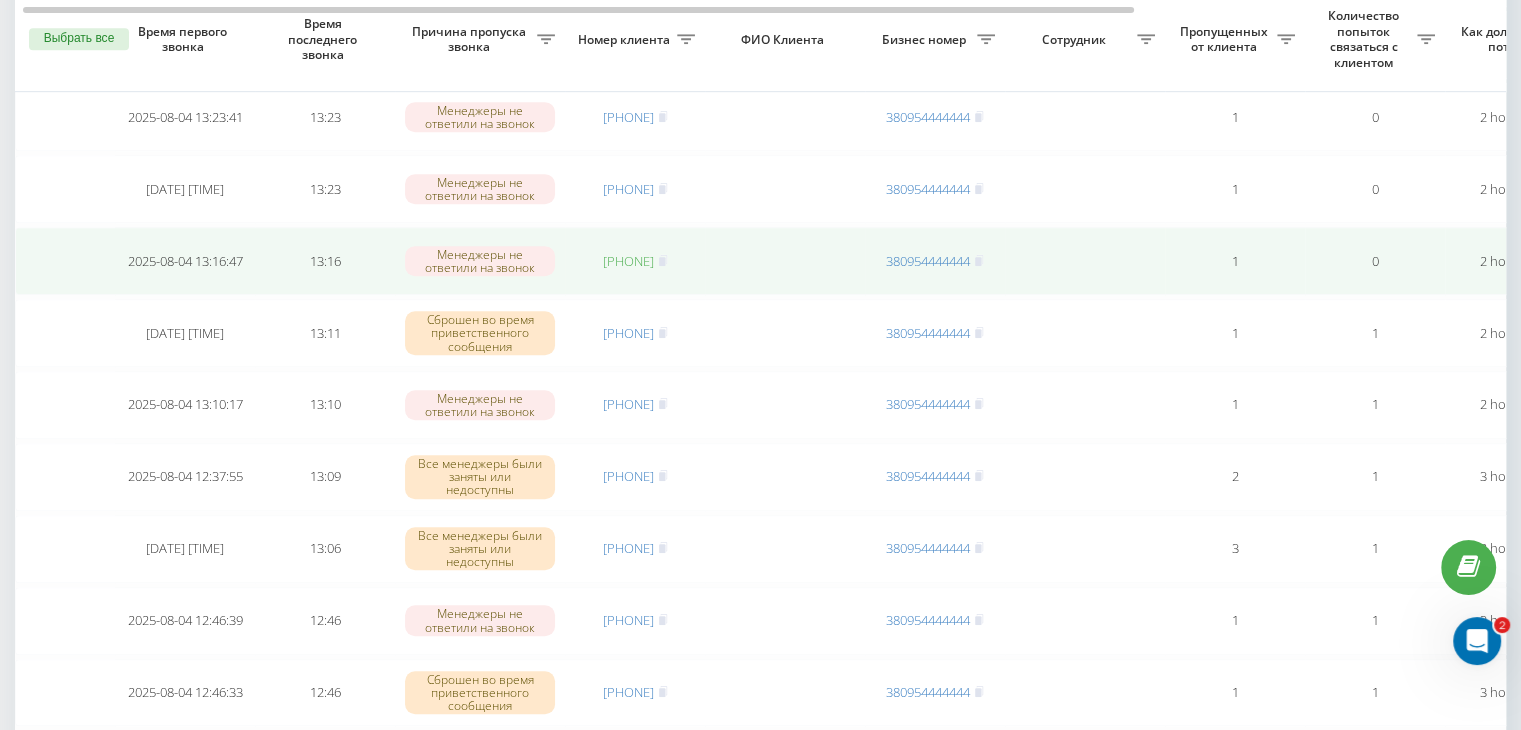 click on "[PHONE]" at bounding box center (628, 261) 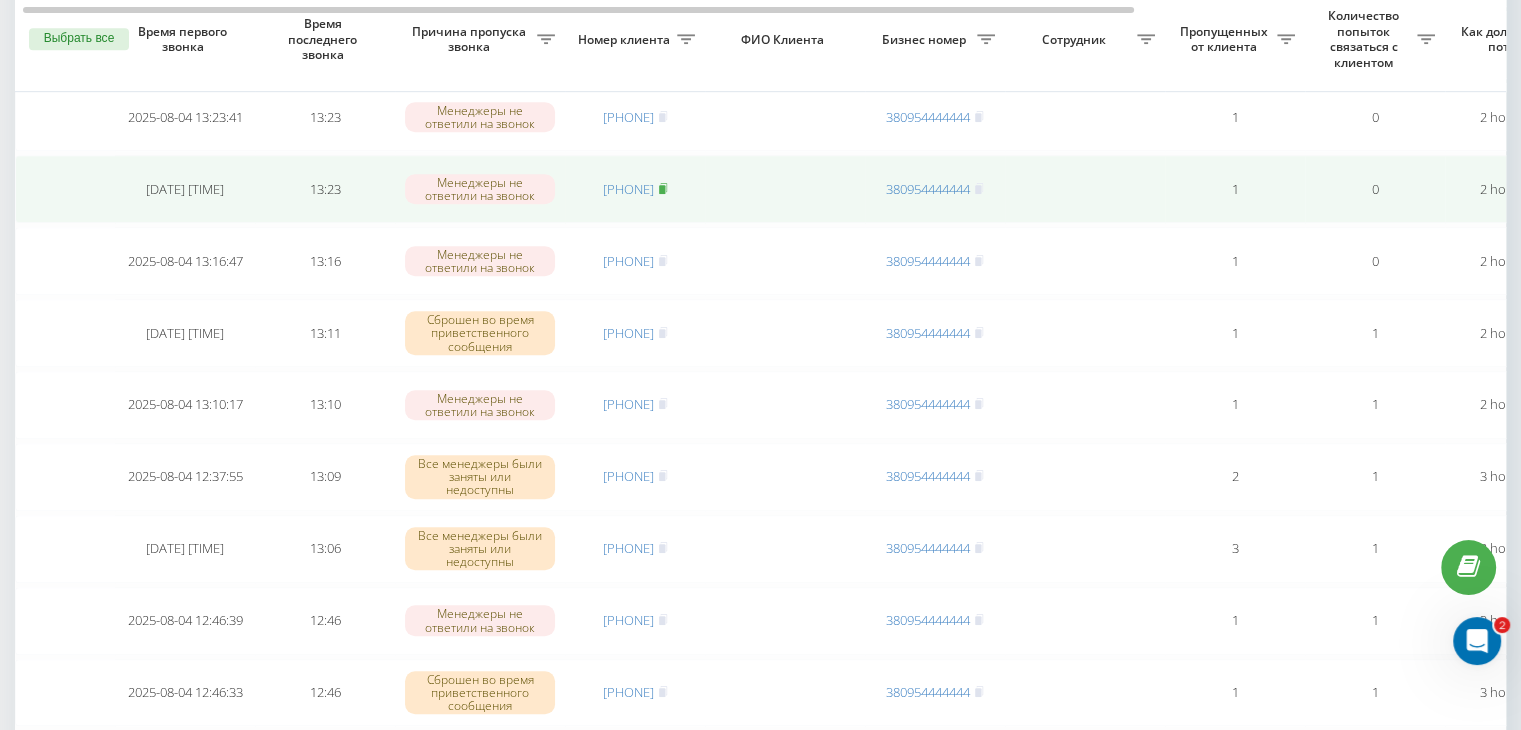 click 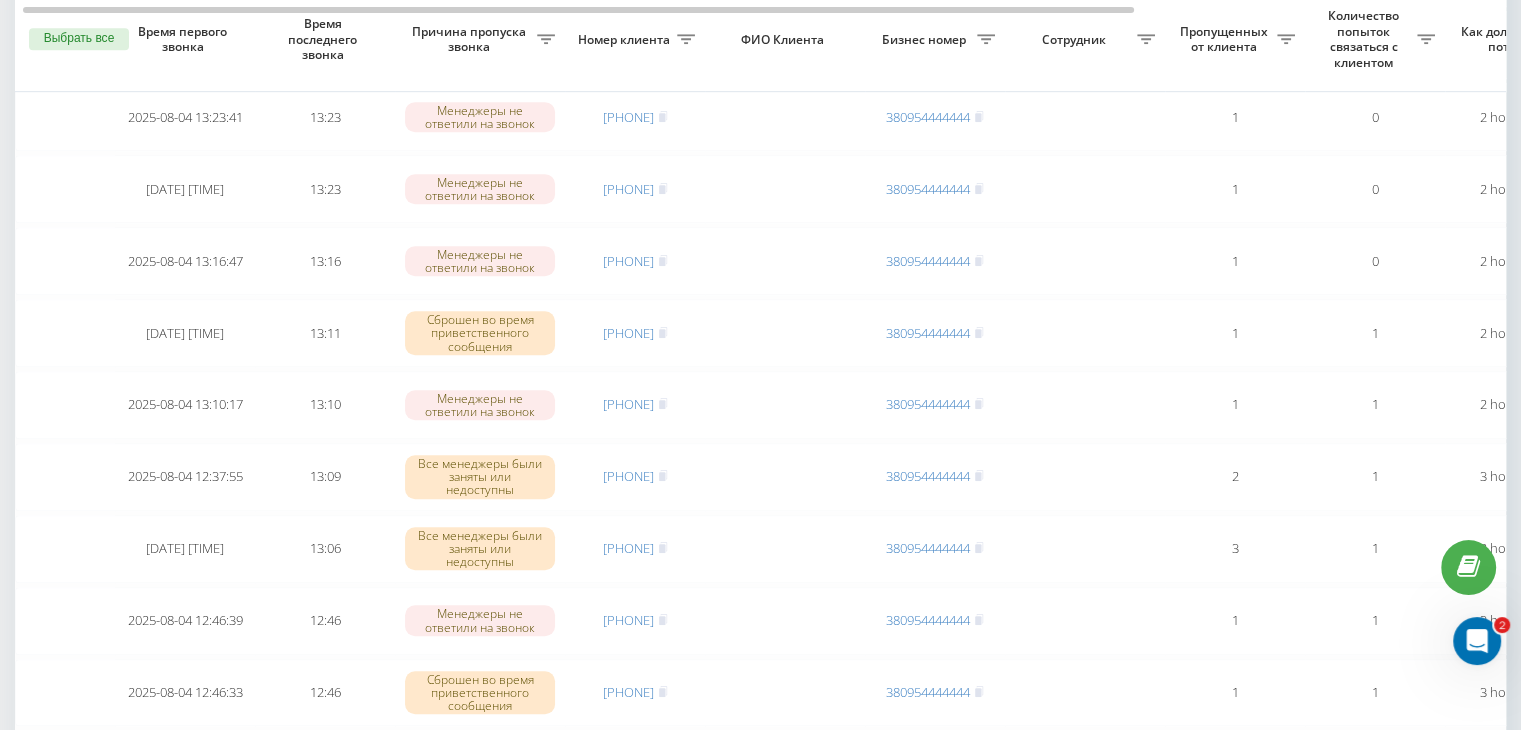 click on "Необработанные пропущенные звонки Обработанные звонки 04.08.2025  -  04.08.2025 Выбрать все Время первого звонка Время последнего звонка Причина пропуска звонка Номер клиента ФИО Клиента Бизнес номер Сотрудник Пропущенных от клиента Количество попыток связаться с клиентом Как долго звонок потерян Название схемы переадресации Комментарий к звонку Сегодня 2025-08-04 14:04:00 14:04 Все менеджеры были заняты или недоступны [PHONE] [PHONE] 1 0 an hour ago ukrpas.com.ua Обработать Не удалось связаться Связался с клиентом с помощью другого канала Клиент перезвонил сам с другого номера 14:02 1" at bounding box center [760, 23] 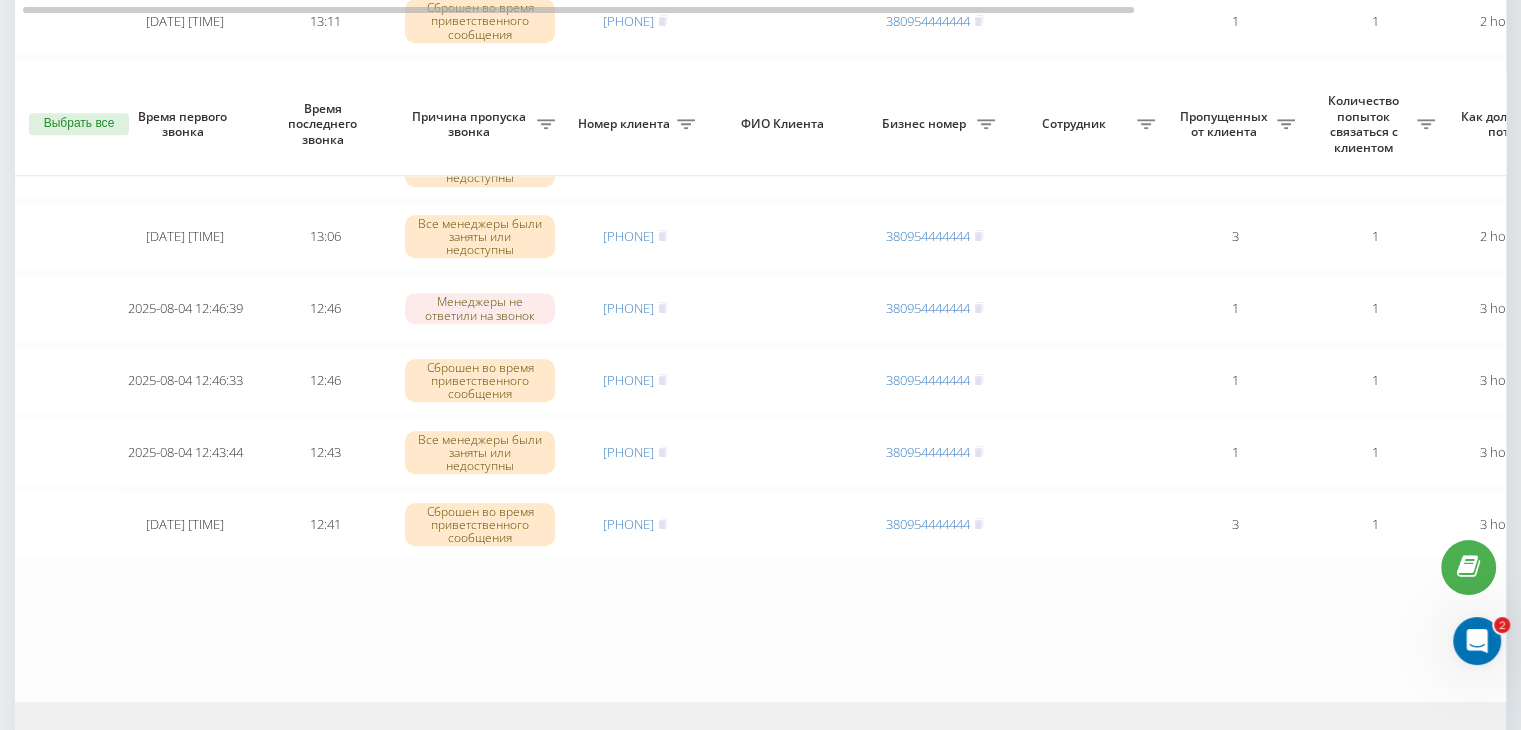 scroll, scrollTop: 1600, scrollLeft: 0, axis: vertical 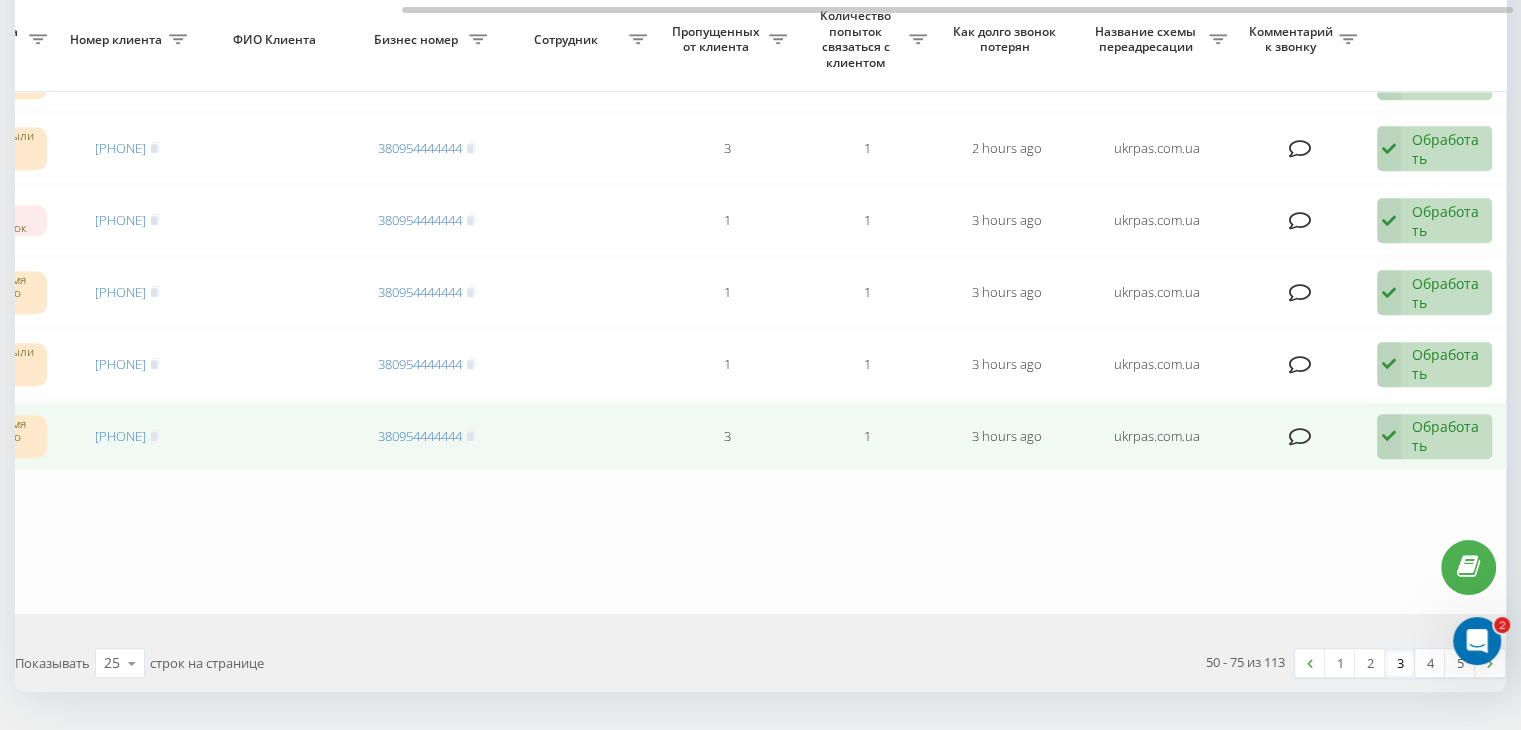 drag, startPoint x: 1428, startPoint y: 420, endPoint x: 1388, endPoint y: 435, distance: 42.72002 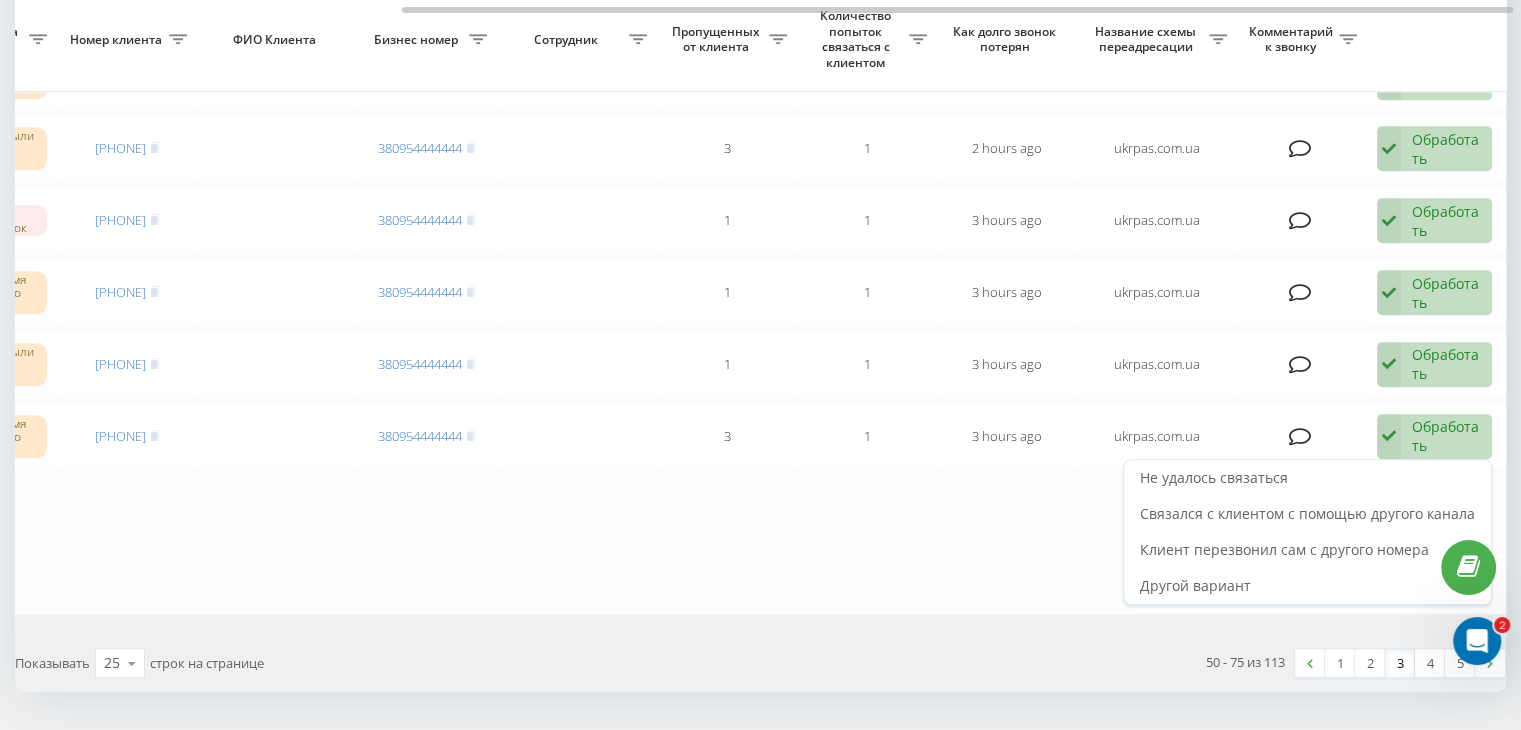 click on "Не удалось связаться" at bounding box center (1307, 478) 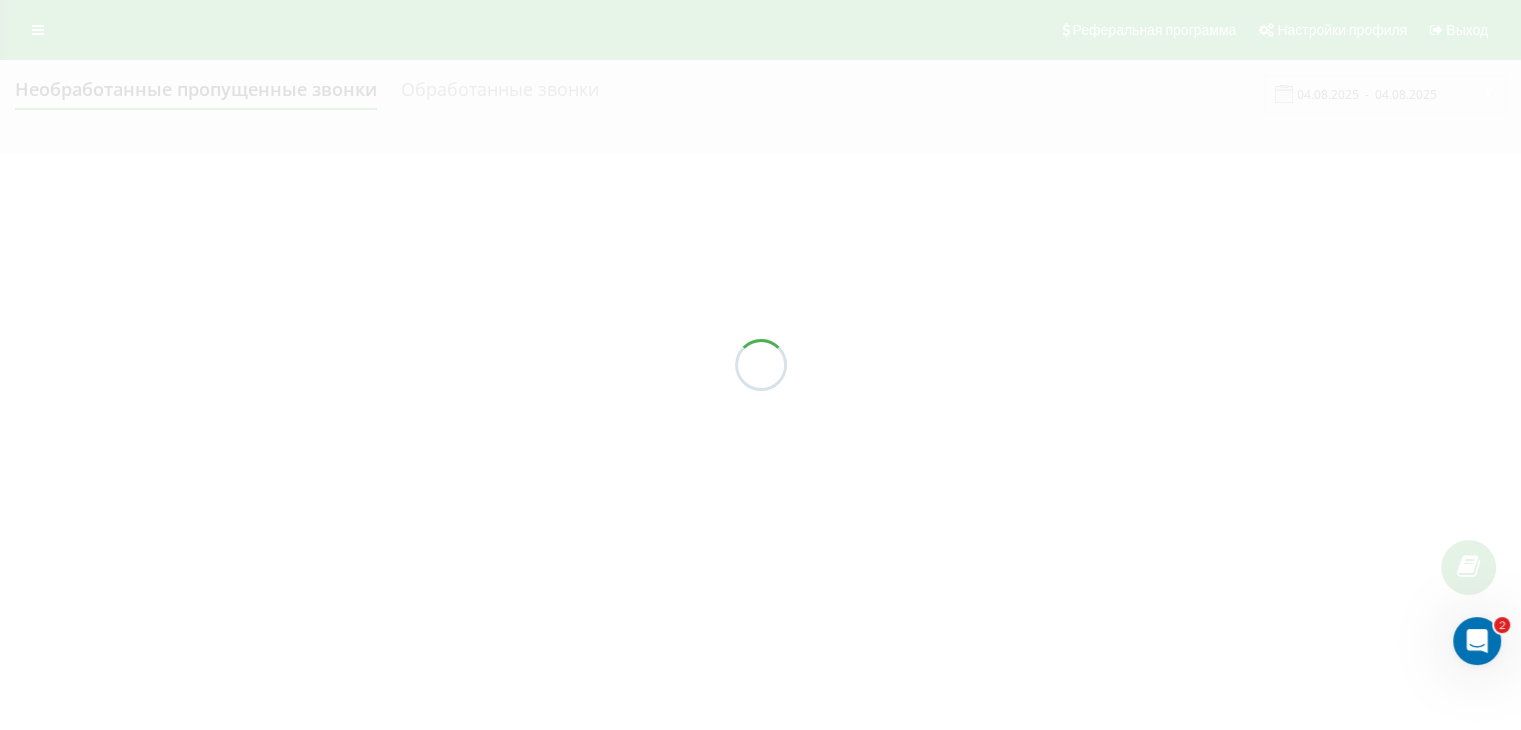 scroll, scrollTop: 0, scrollLeft: 0, axis: both 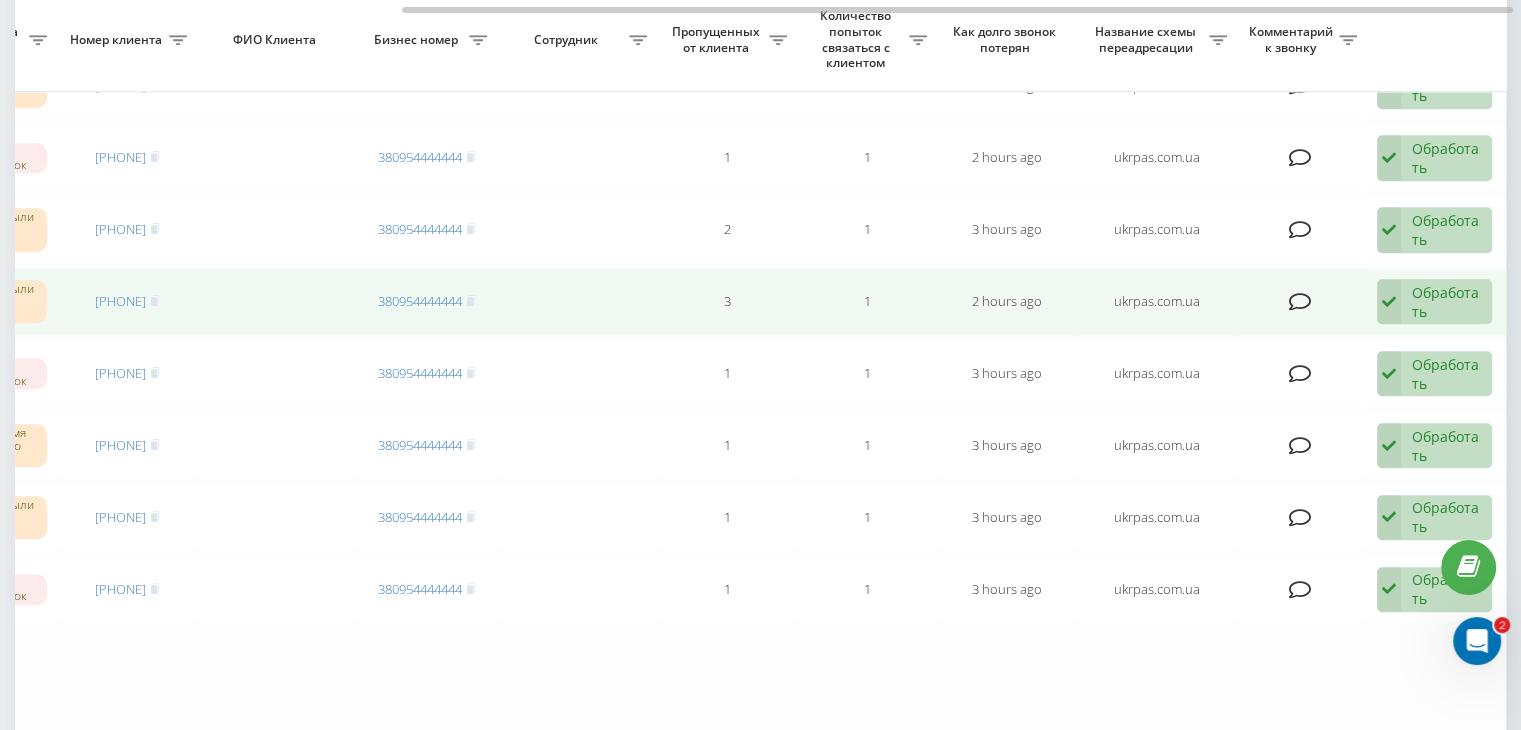 drag, startPoint x: 1369, startPoint y: 287, endPoint x: 1394, endPoint y: 294, distance: 25.96151 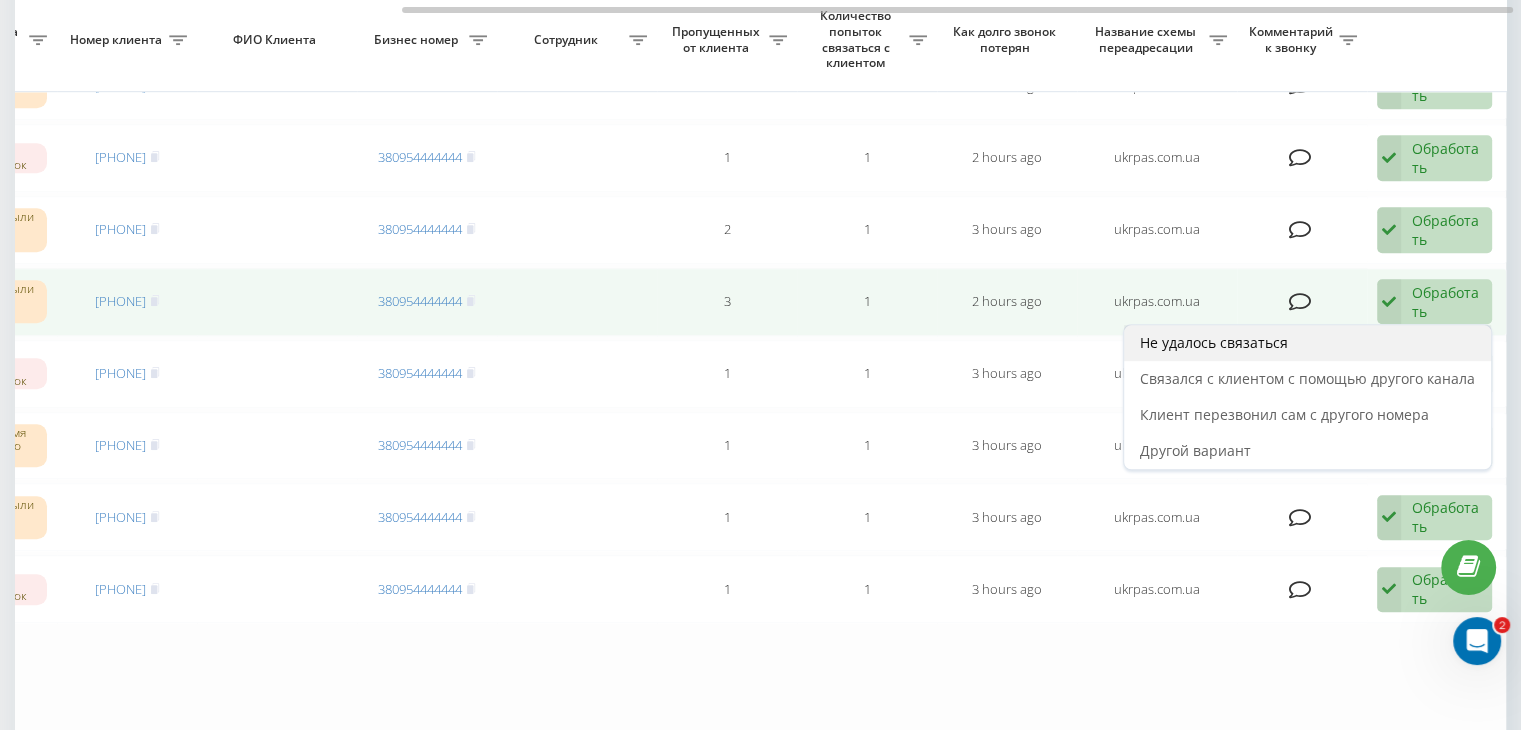 click on "Не удалось связаться" at bounding box center (1307, 343) 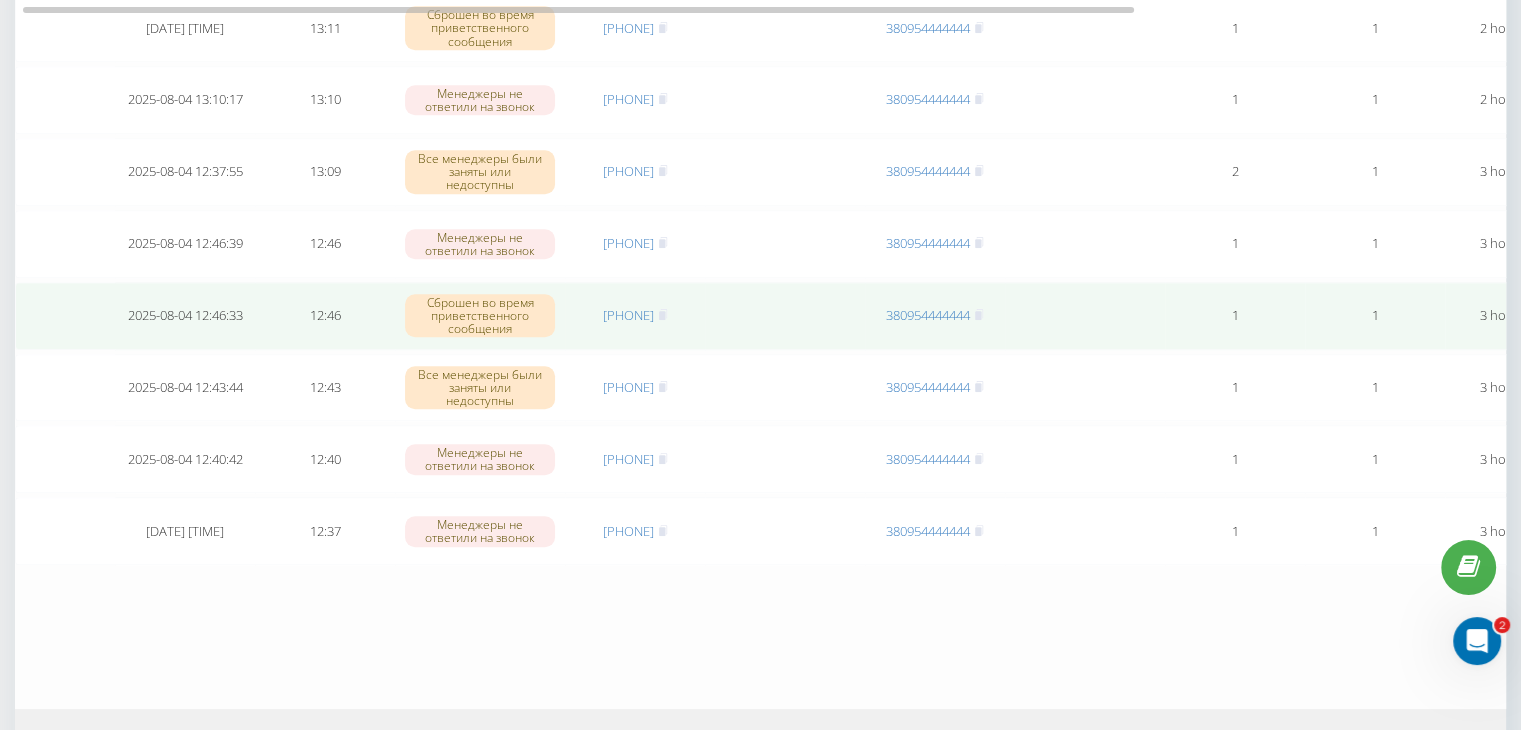 scroll, scrollTop: 1600, scrollLeft: 0, axis: vertical 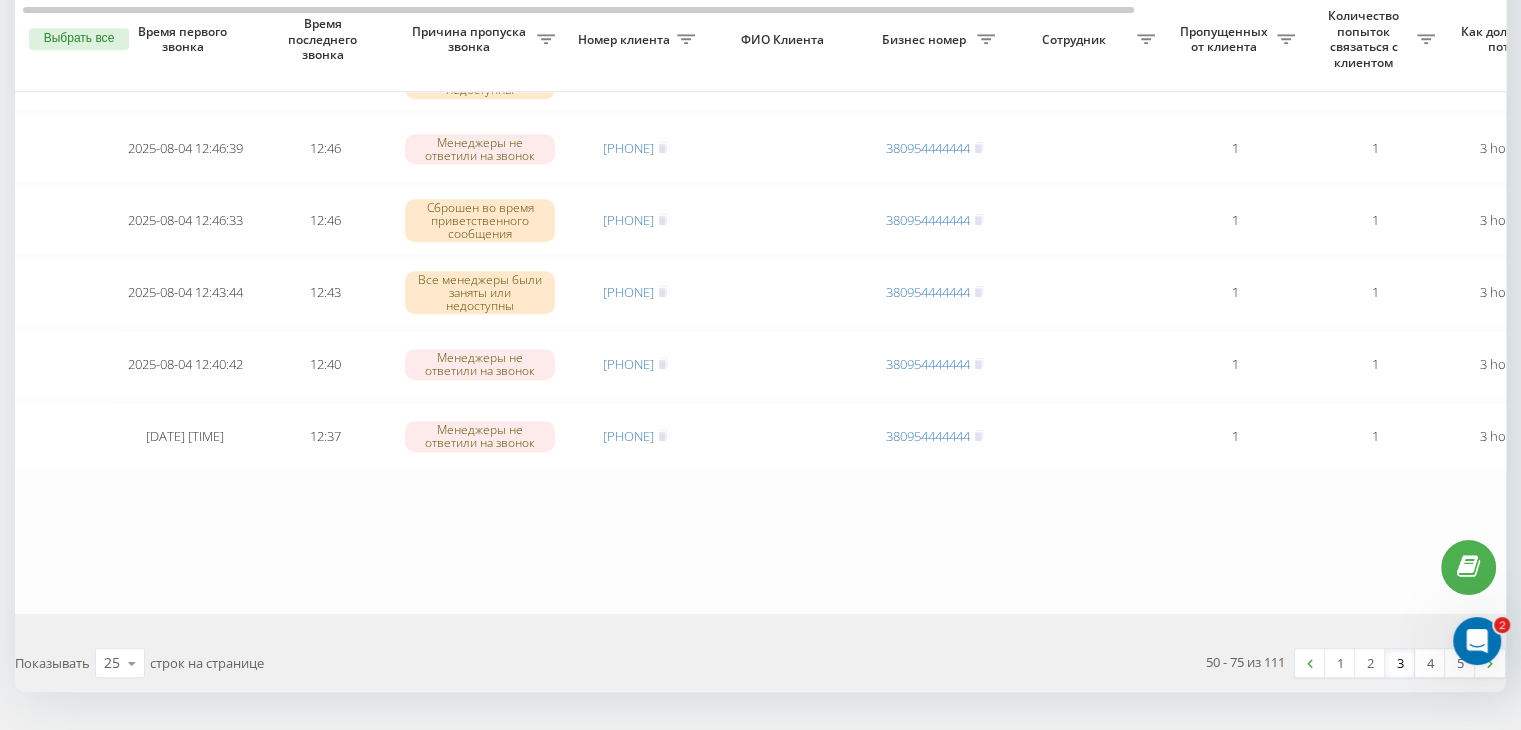 click on "3" at bounding box center [1400, 663] 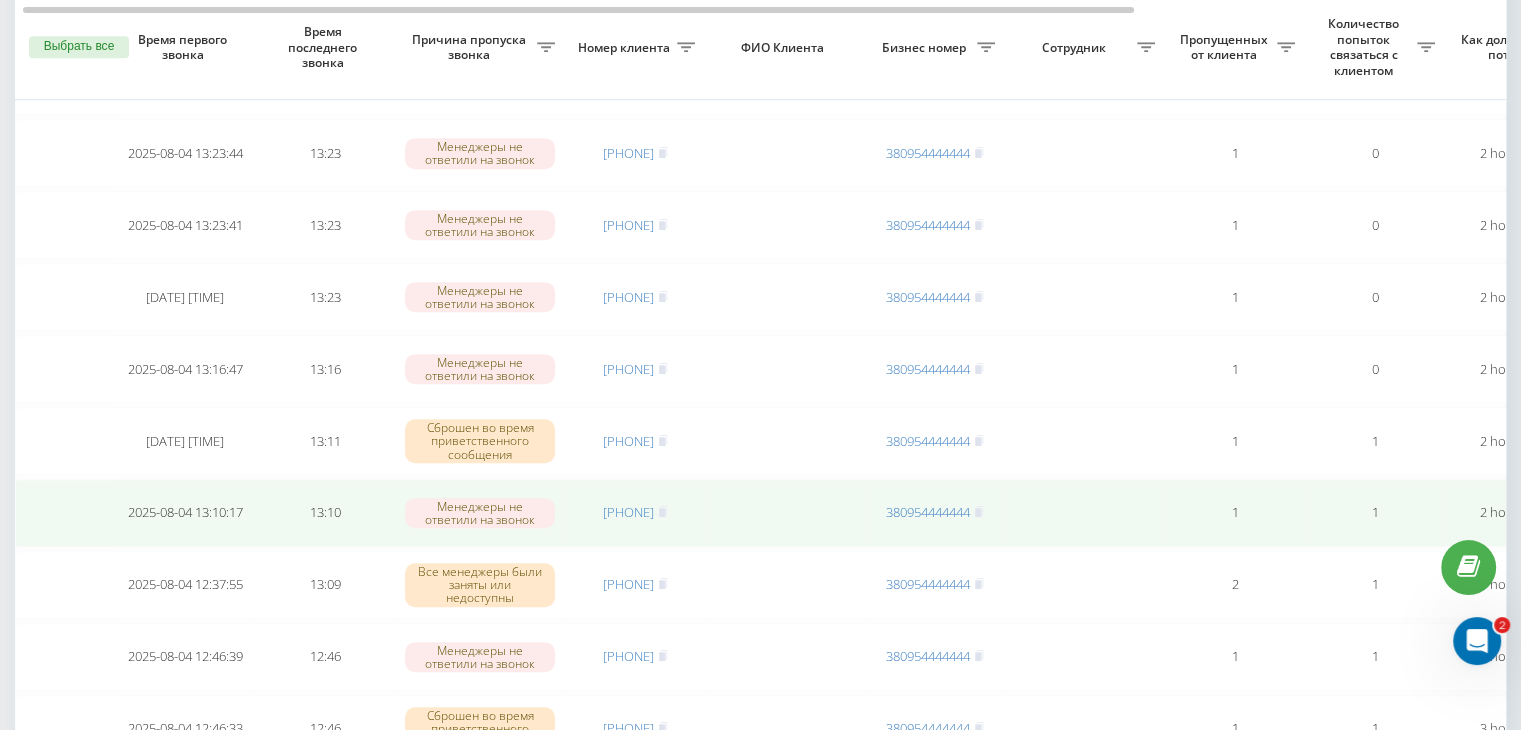 scroll, scrollTop: 1100, scrollLeft: 0, axis: vertical 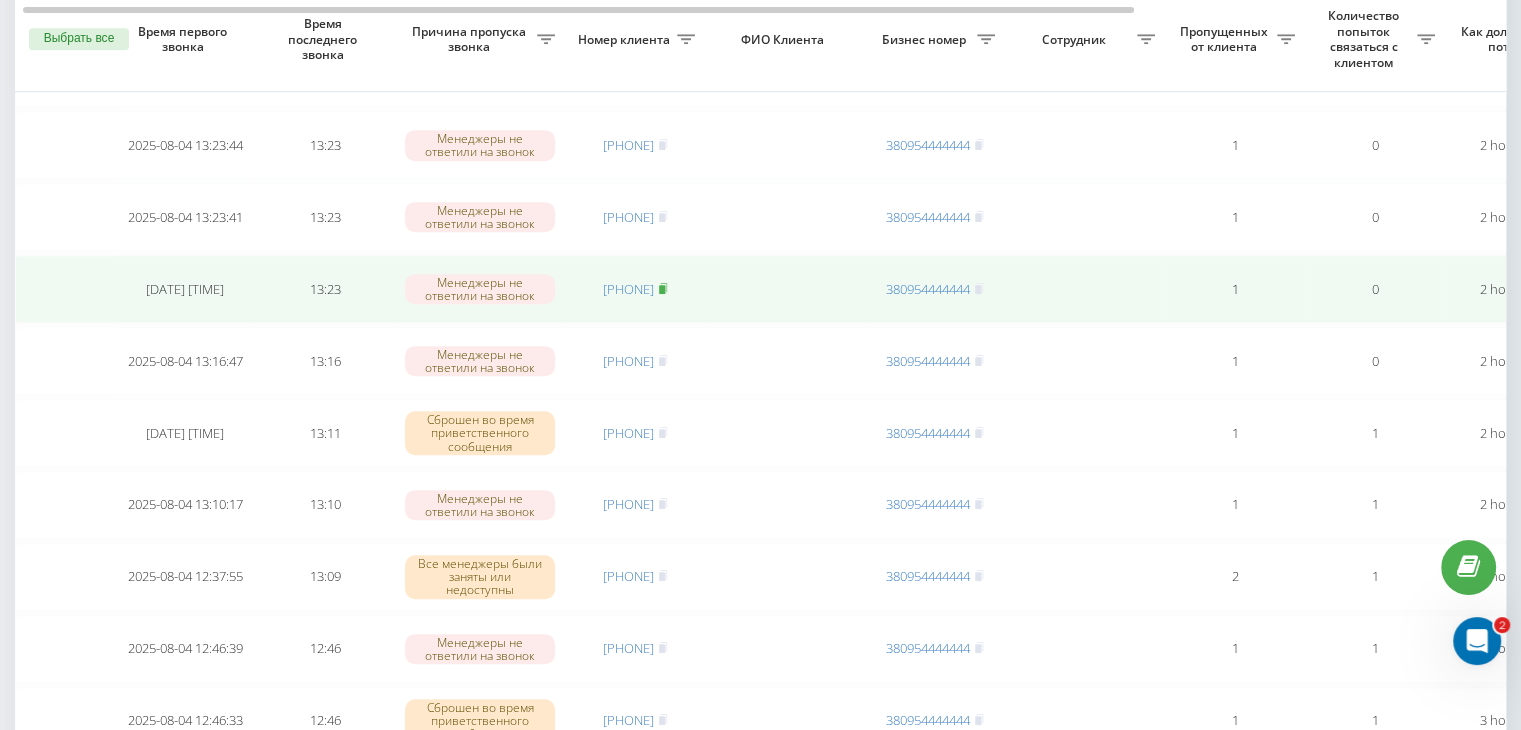 click 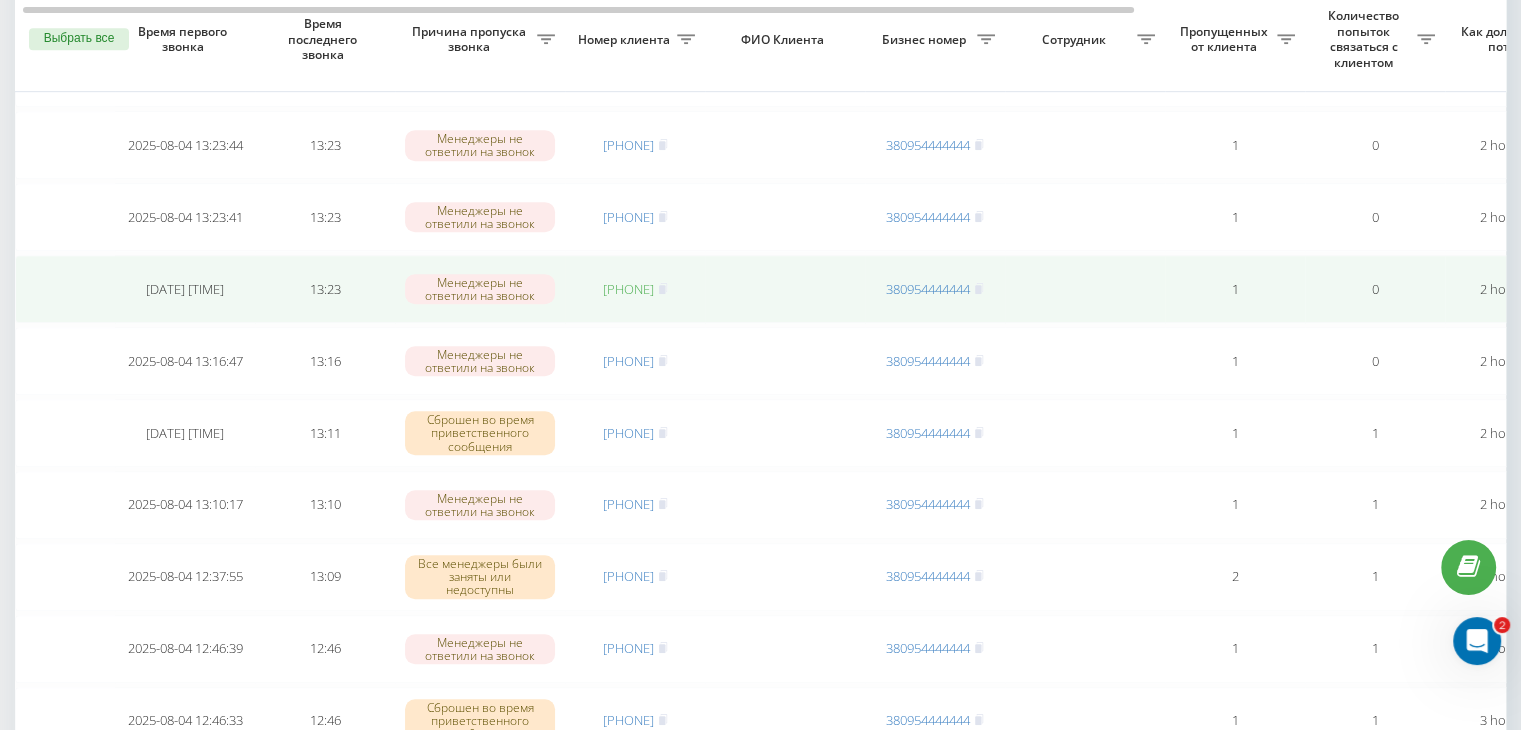 click on "[PHONE]" at bounding box center [628, 289] 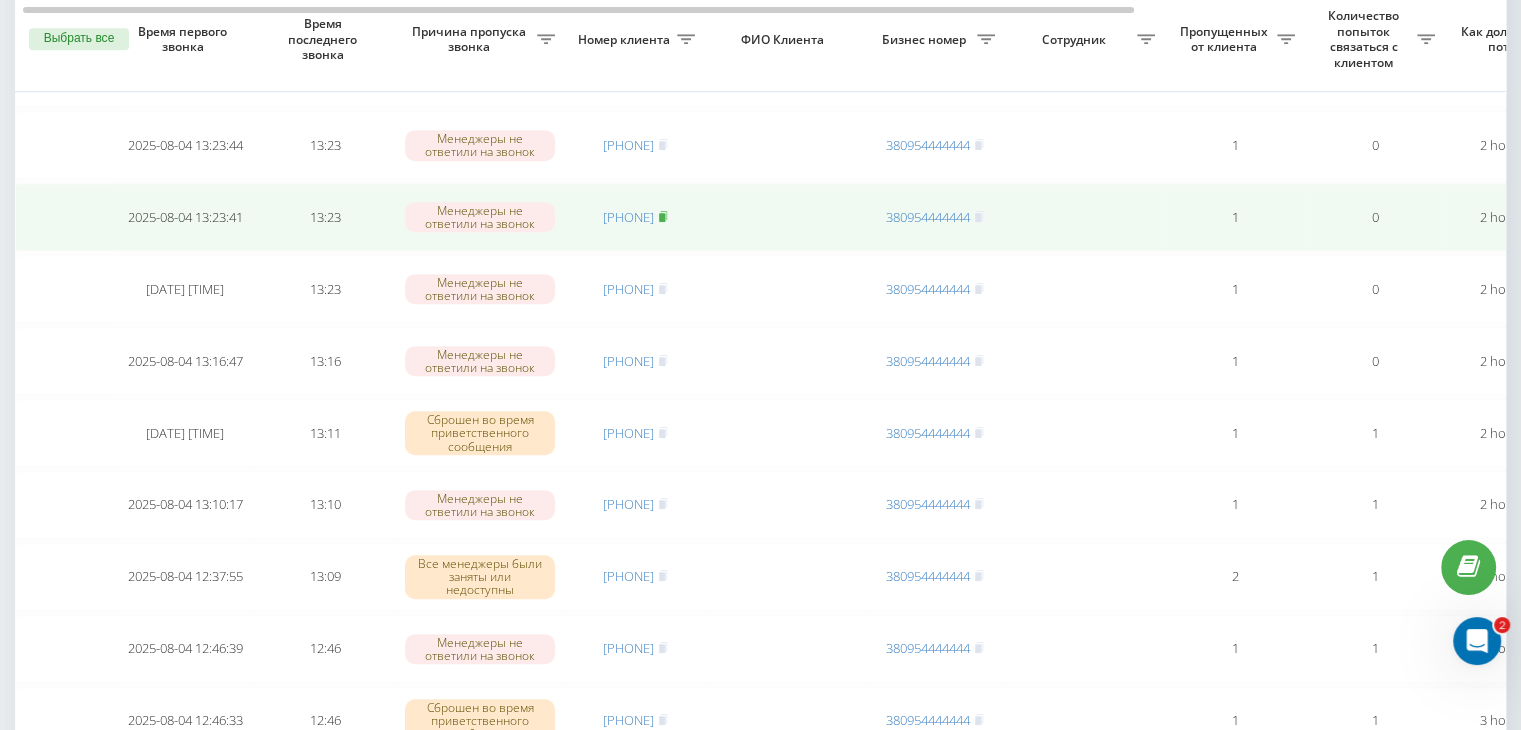 click 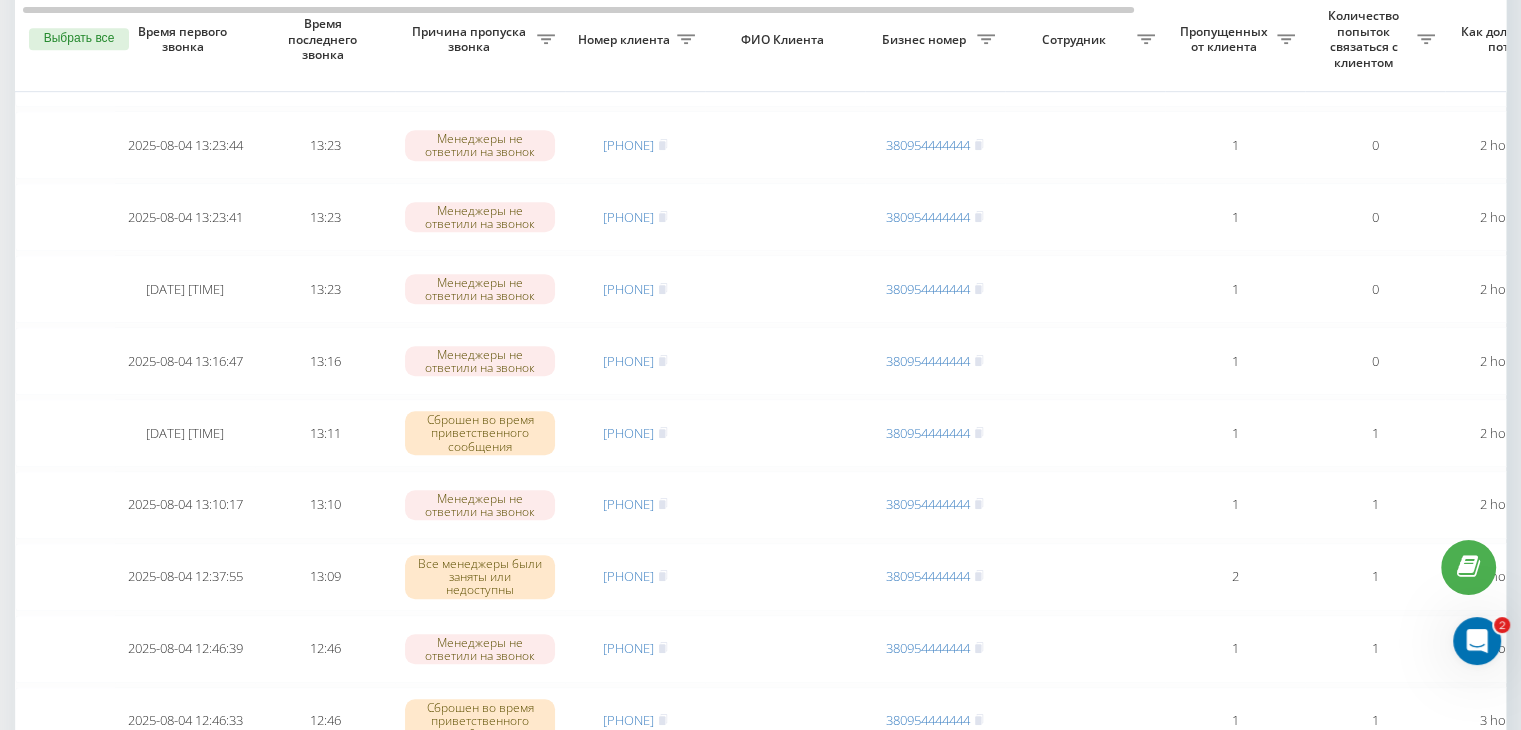 click on "Необработанные пропущенные звонки Обработанные звонки 04.08.2025  -  04.08.2025 Выбрать все Время первого звонка Время последнего звонка Причина пропуска звонка Номер клиента ФИО Клиента Бизнес номер Сотрудник Пропущенных от клиента Количество попыток связаться с клиентом Как долго звонок потерян Название схемы переадресации Комментарий к звонку Сегодня 2025-08-04 14:04:00 14:04 Все менеджеры были заняты или недоступны [PHONE] [PHONE] 1 0 an hour ago ukrpas.com.ua Обработать Не удалось связаться Связался с клиентом с помощью другого канала Клиент перезвонил сам с другого номера 14:02 1" at bounding box center (760, 123) 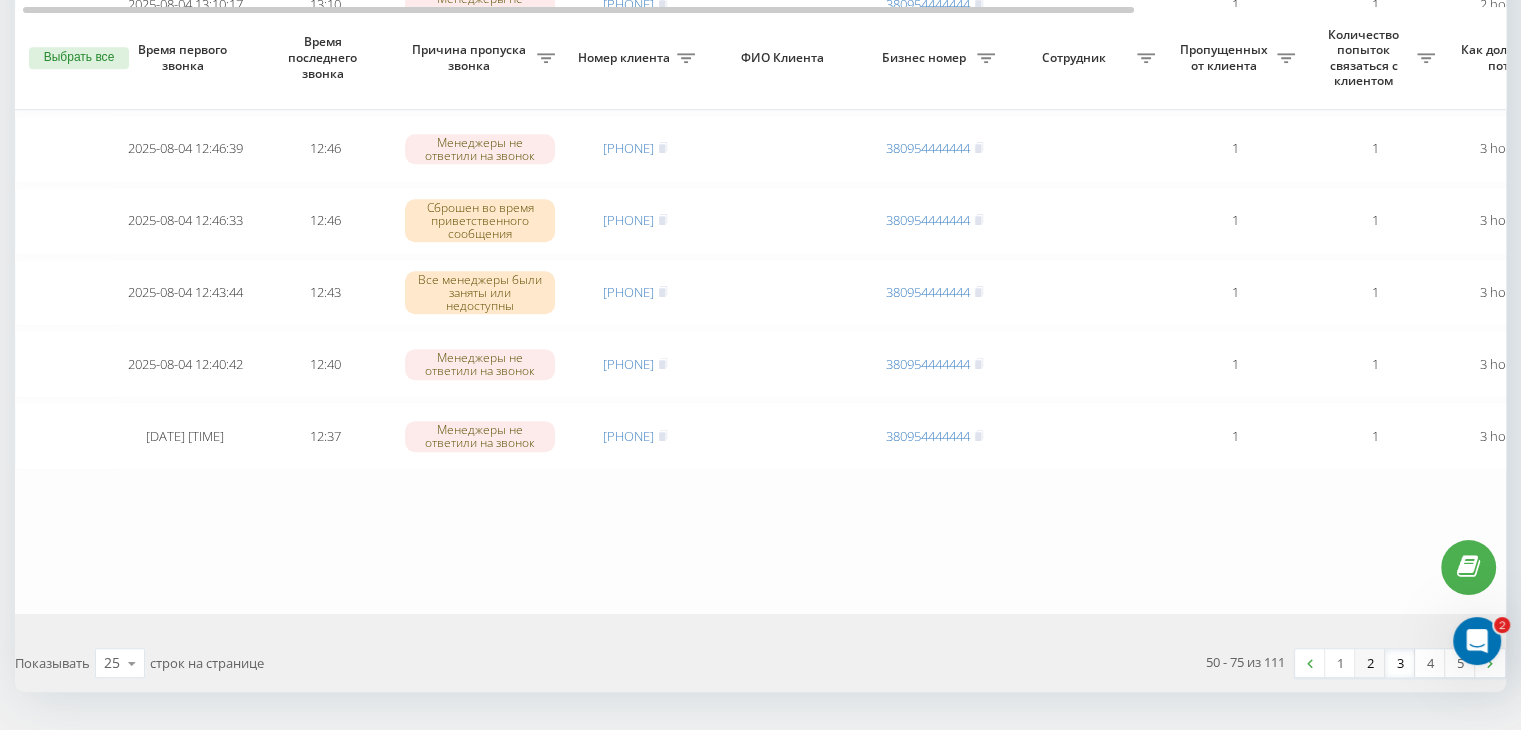 scroll, scrollTop: 1647, scrollLeft: 0, axis: vertical 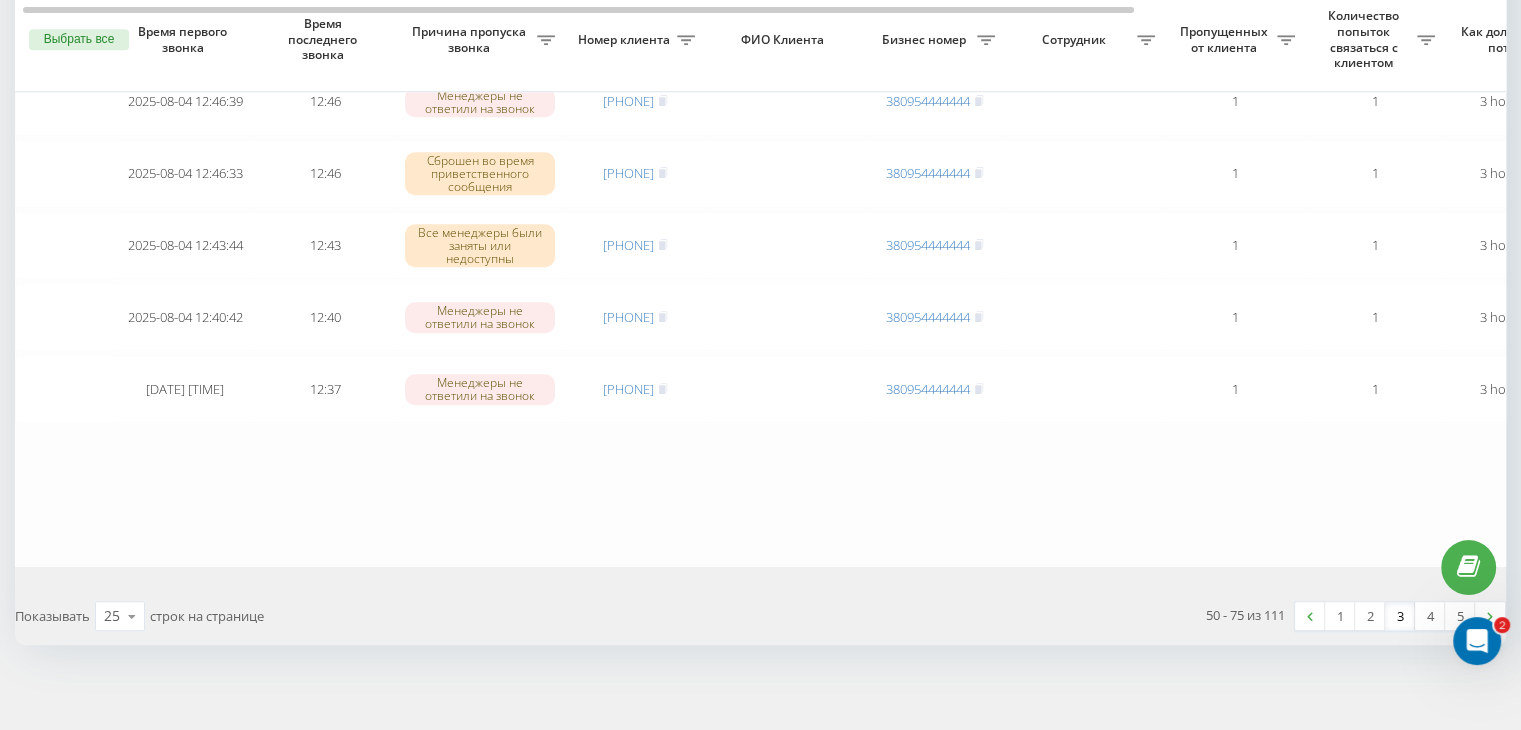 click on "3" at bounding box center [1400, 616] 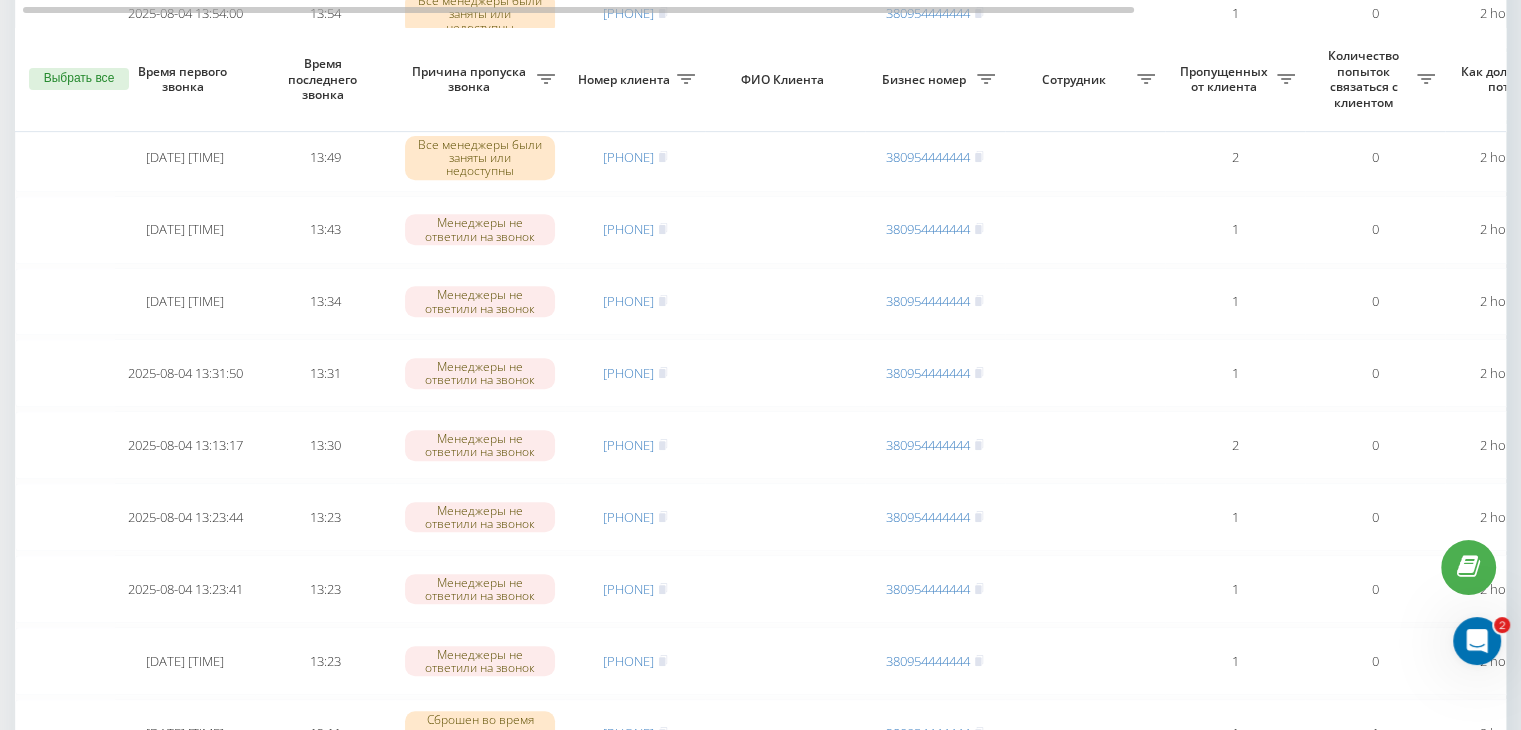 scroll, scrollTop: 1000, scrollLeft: 0, axis: vertical 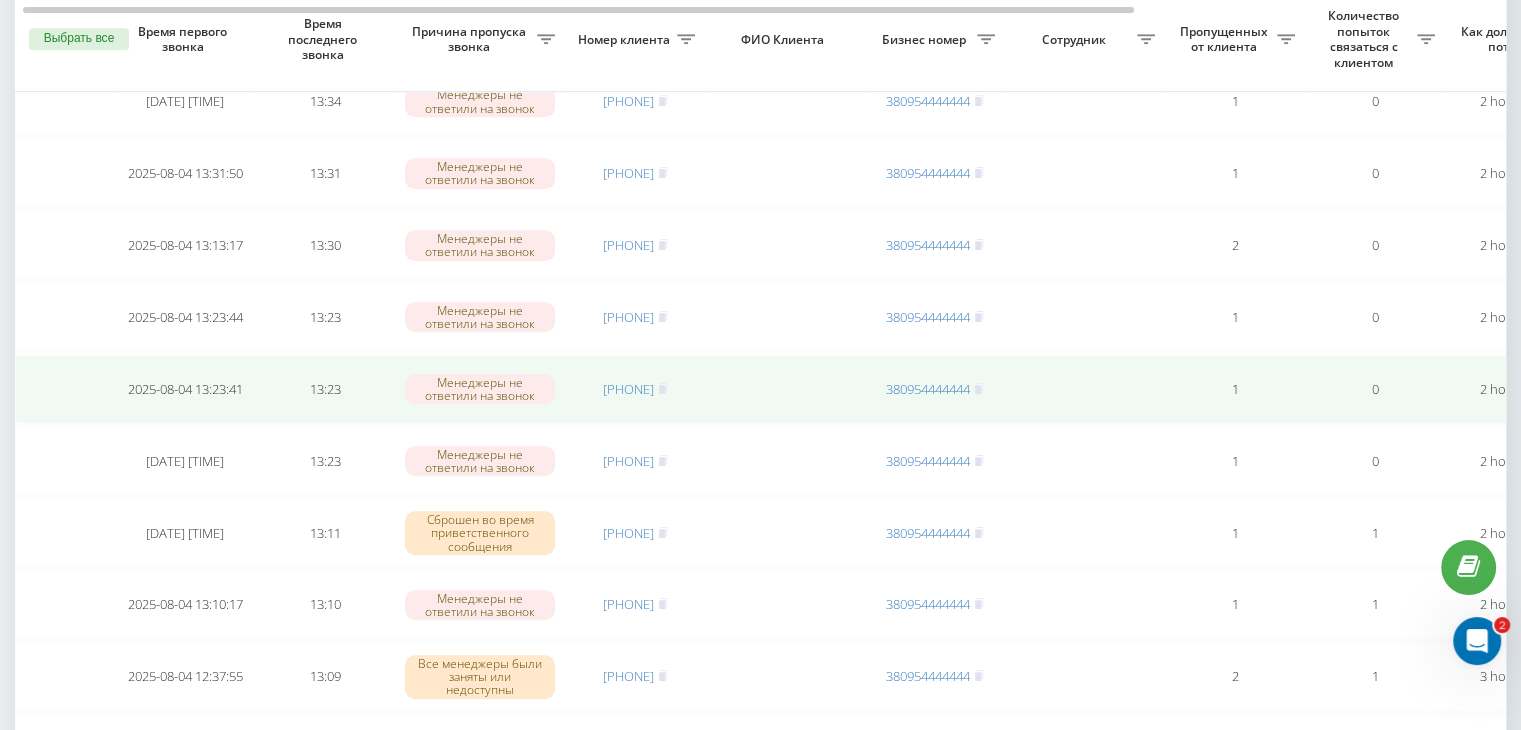 click on "[PHONE]" at bounding box center (635, 389) 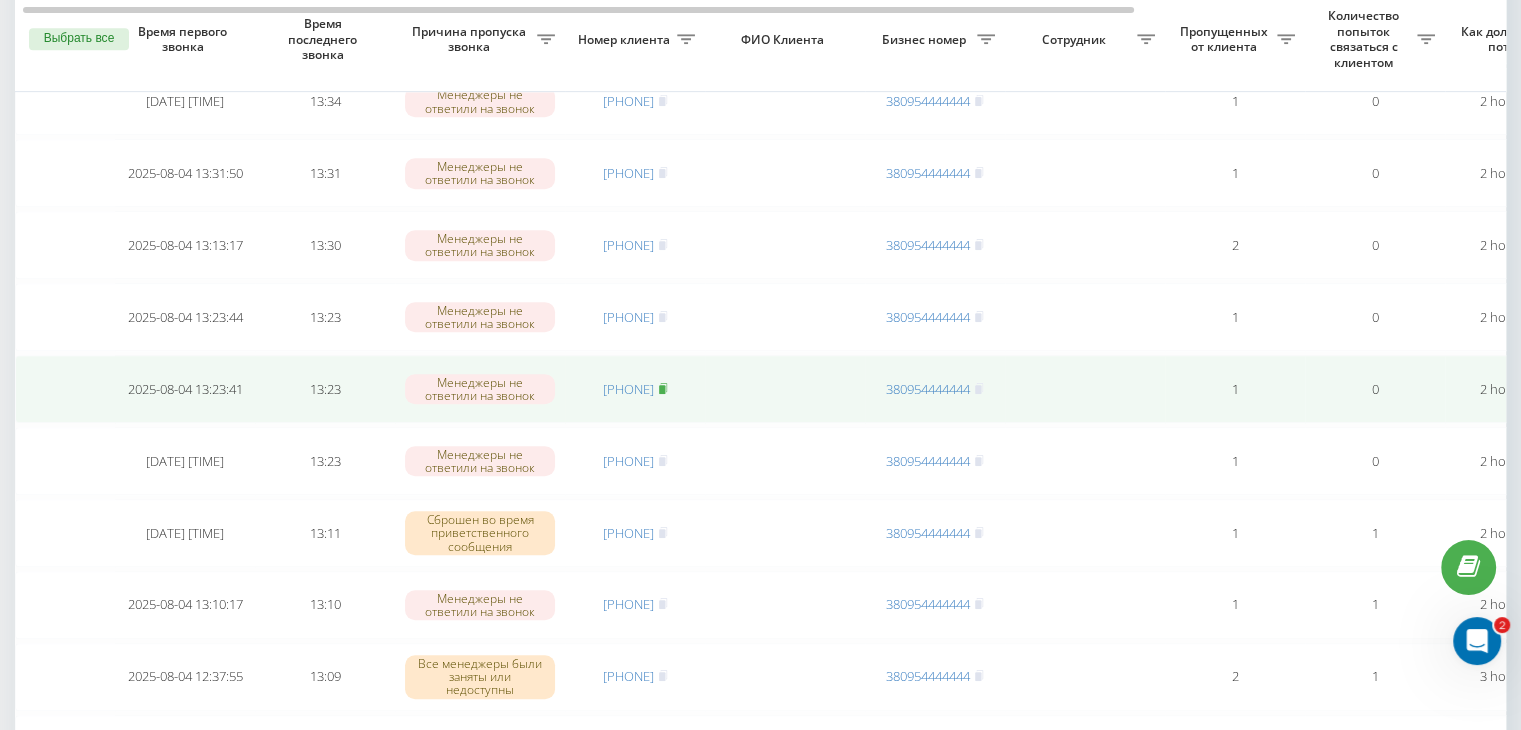 click 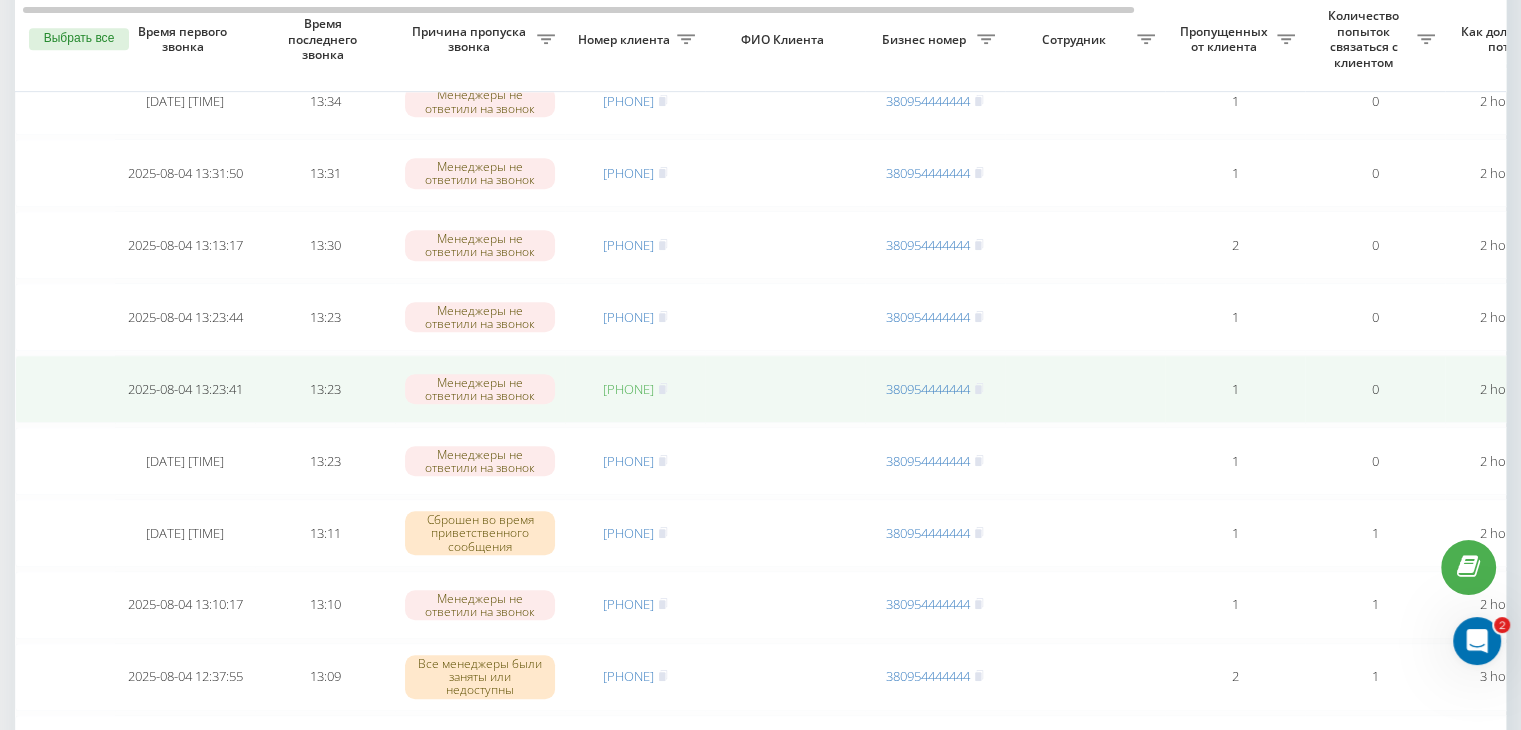 click on "[PHONE]" at bounding box center [628, 389] 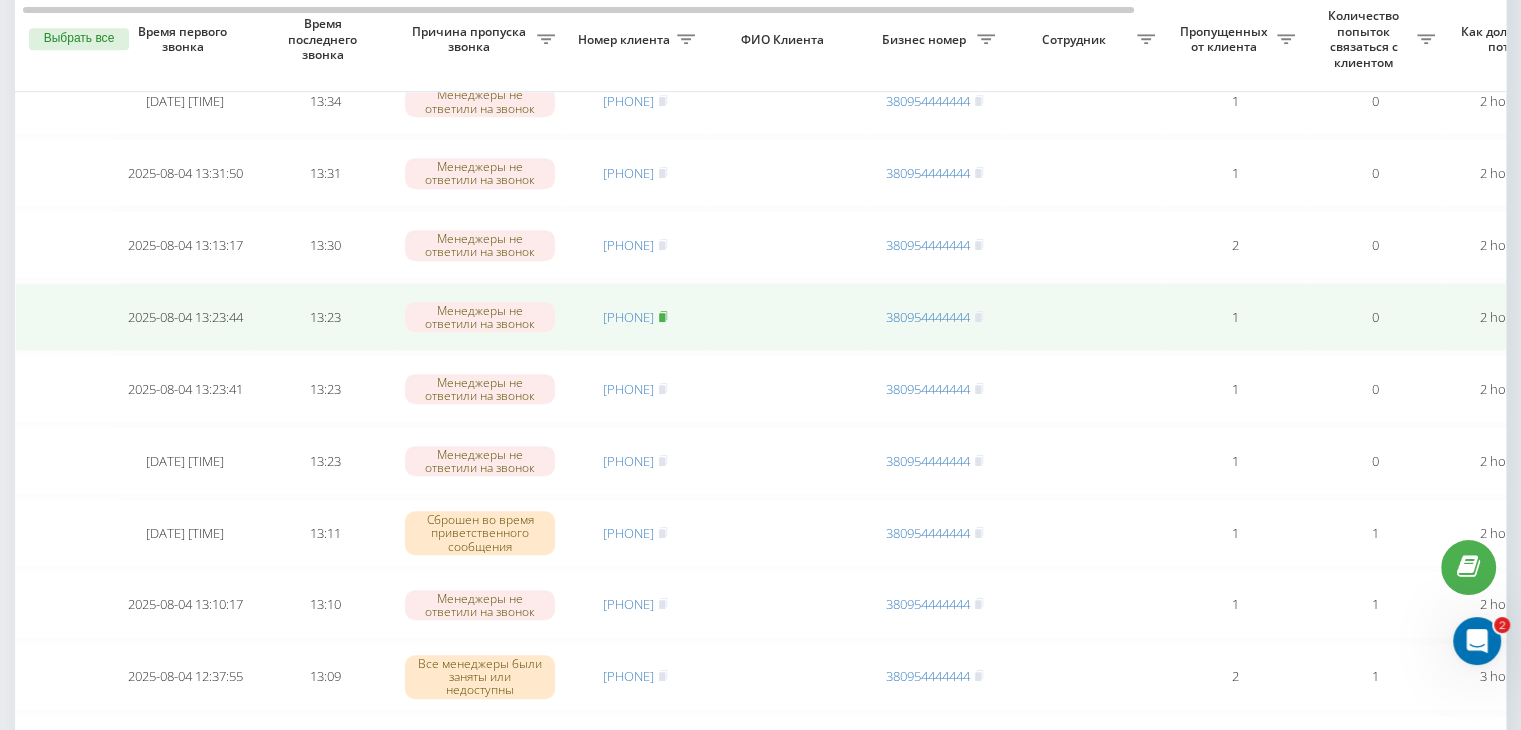 click 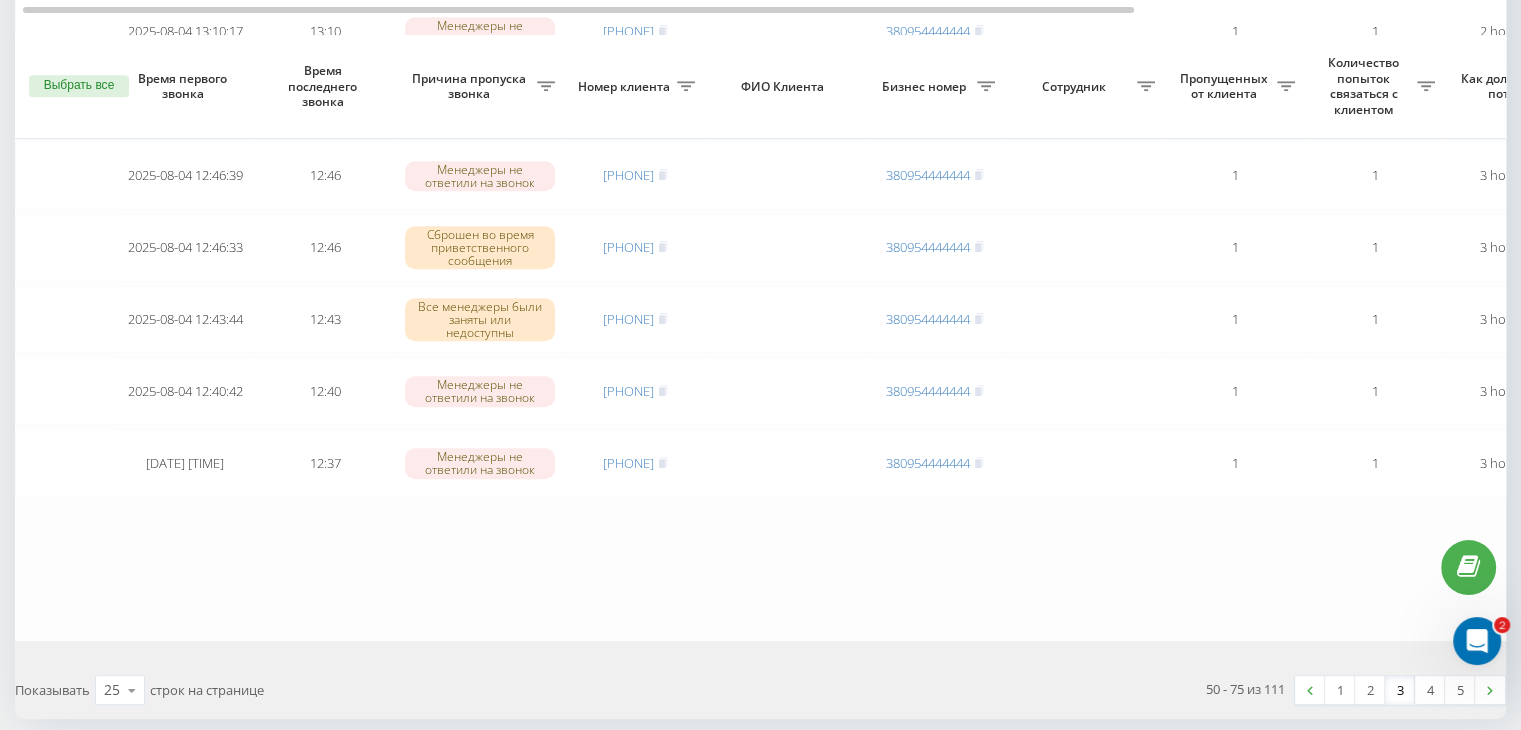 scroll, scrollTop: 1647, scrollLeft: 0, axis: vertical 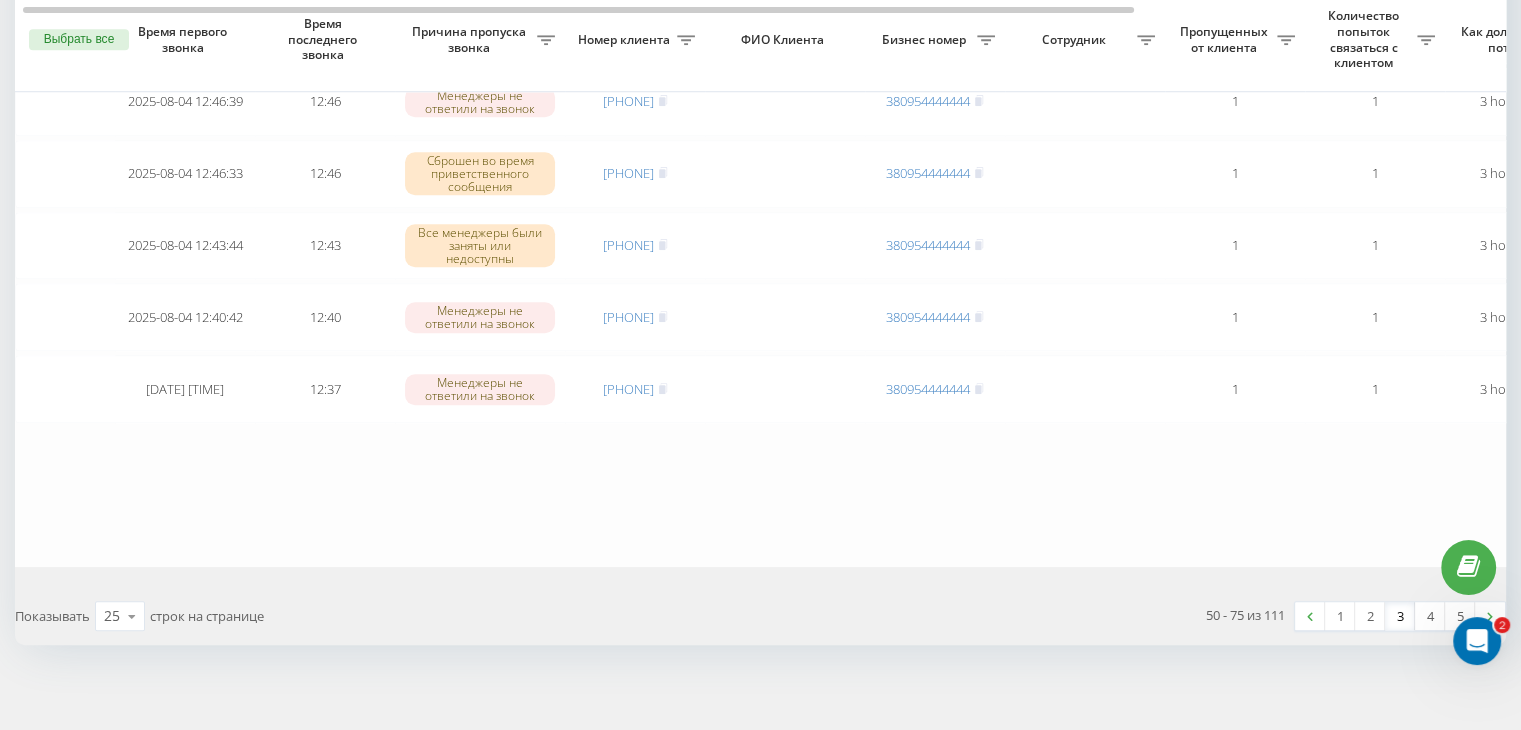 click on "3" at bounding box center [1400, 616] 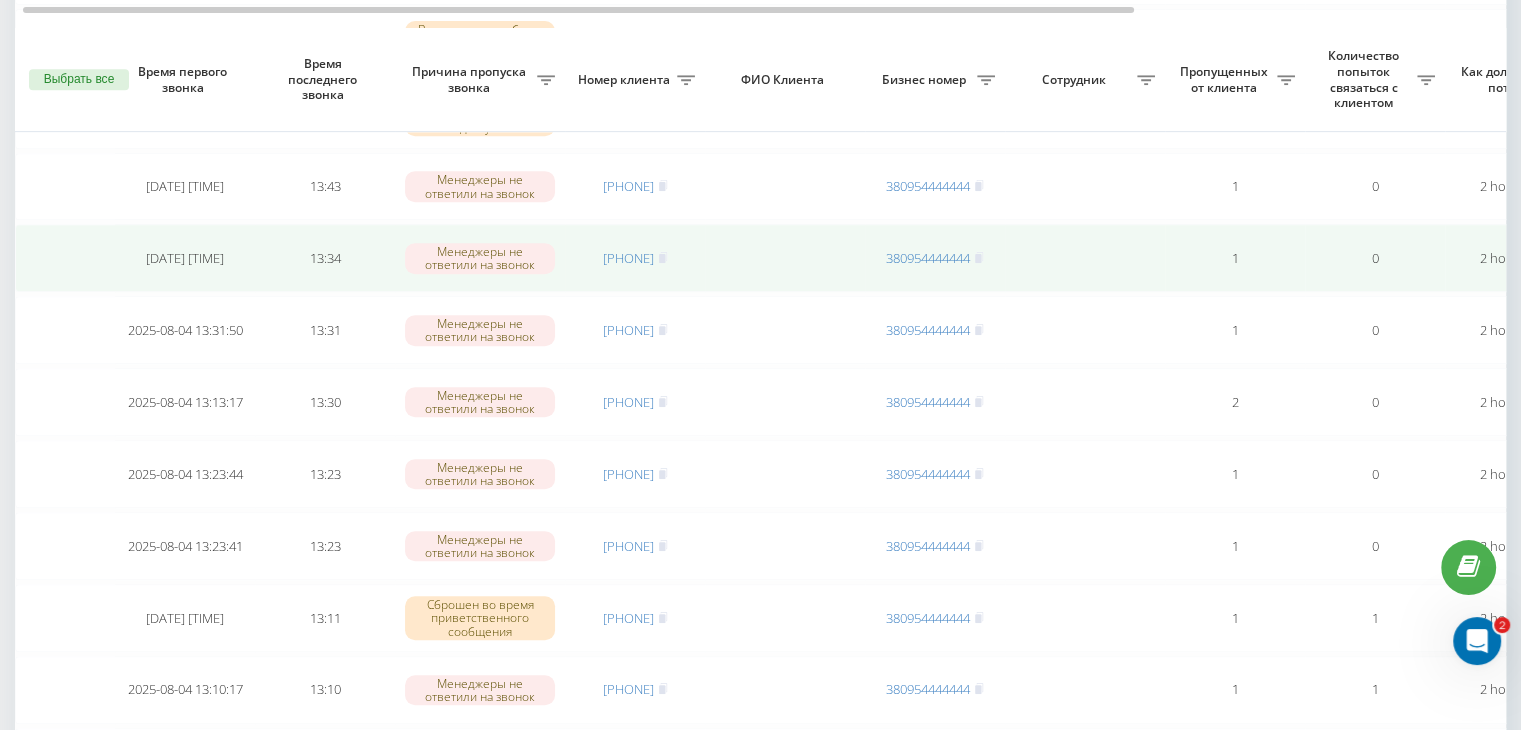 scroll, scrollTop: 1000, scrollLeft: 0, axis: vertical 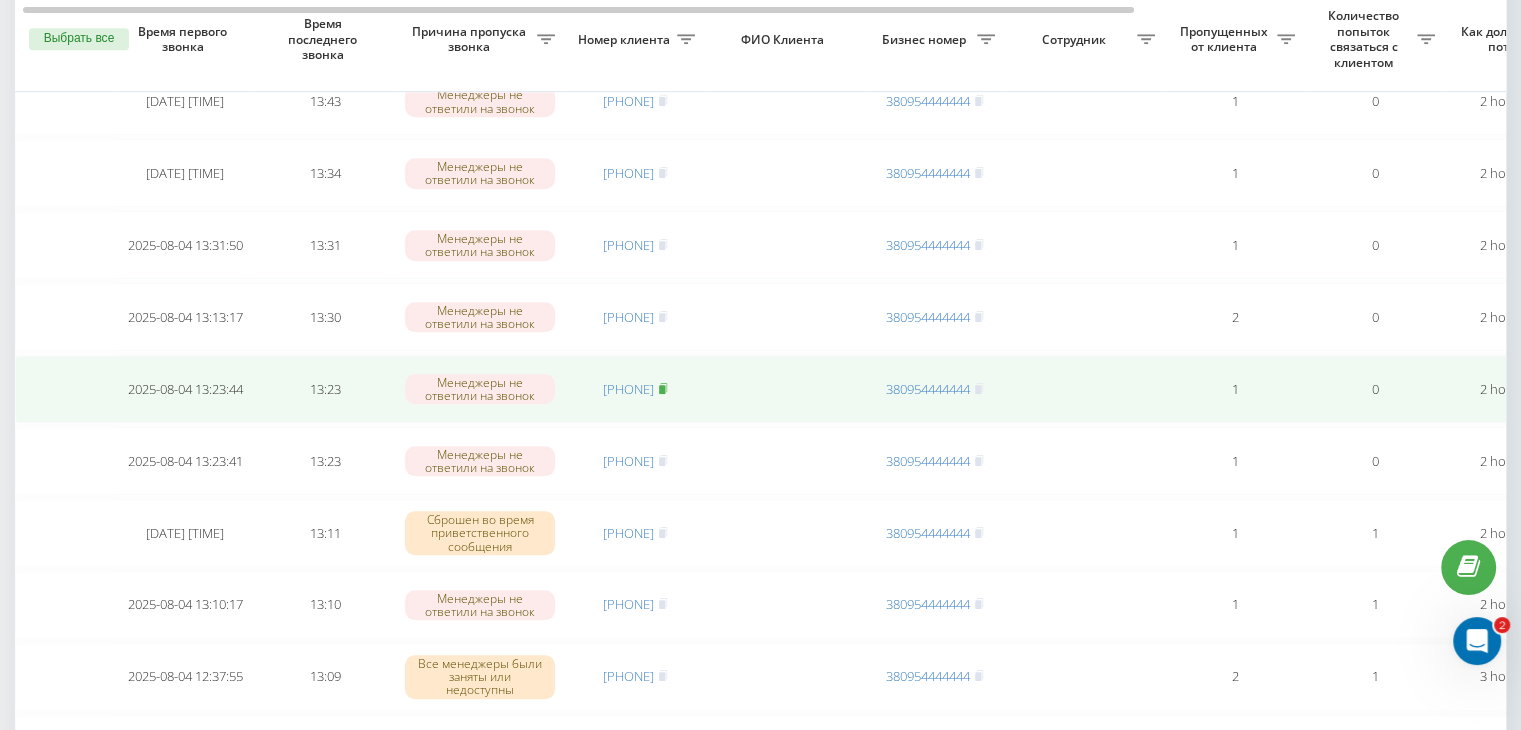 click 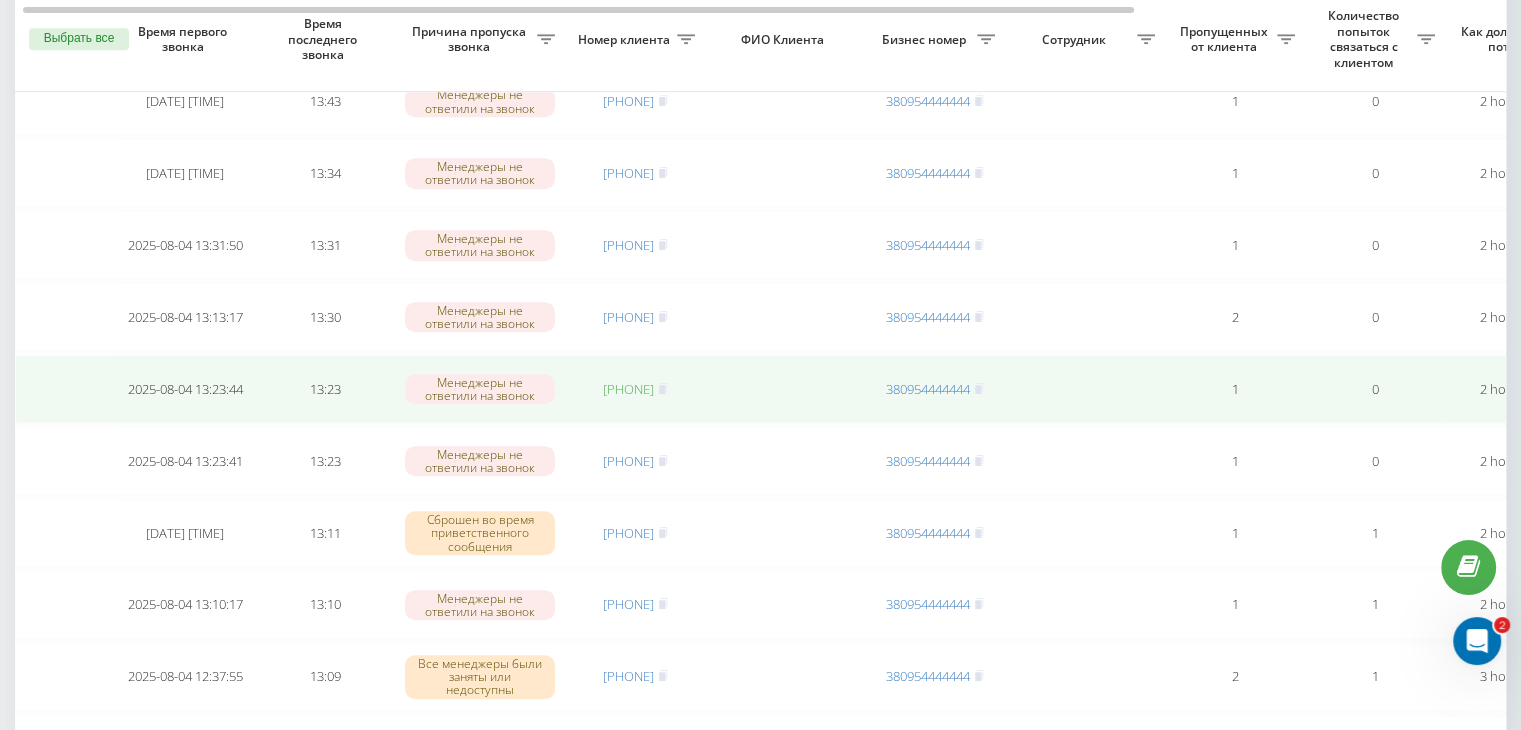 click on "[PHONE]" at bounding box center (628, 389) 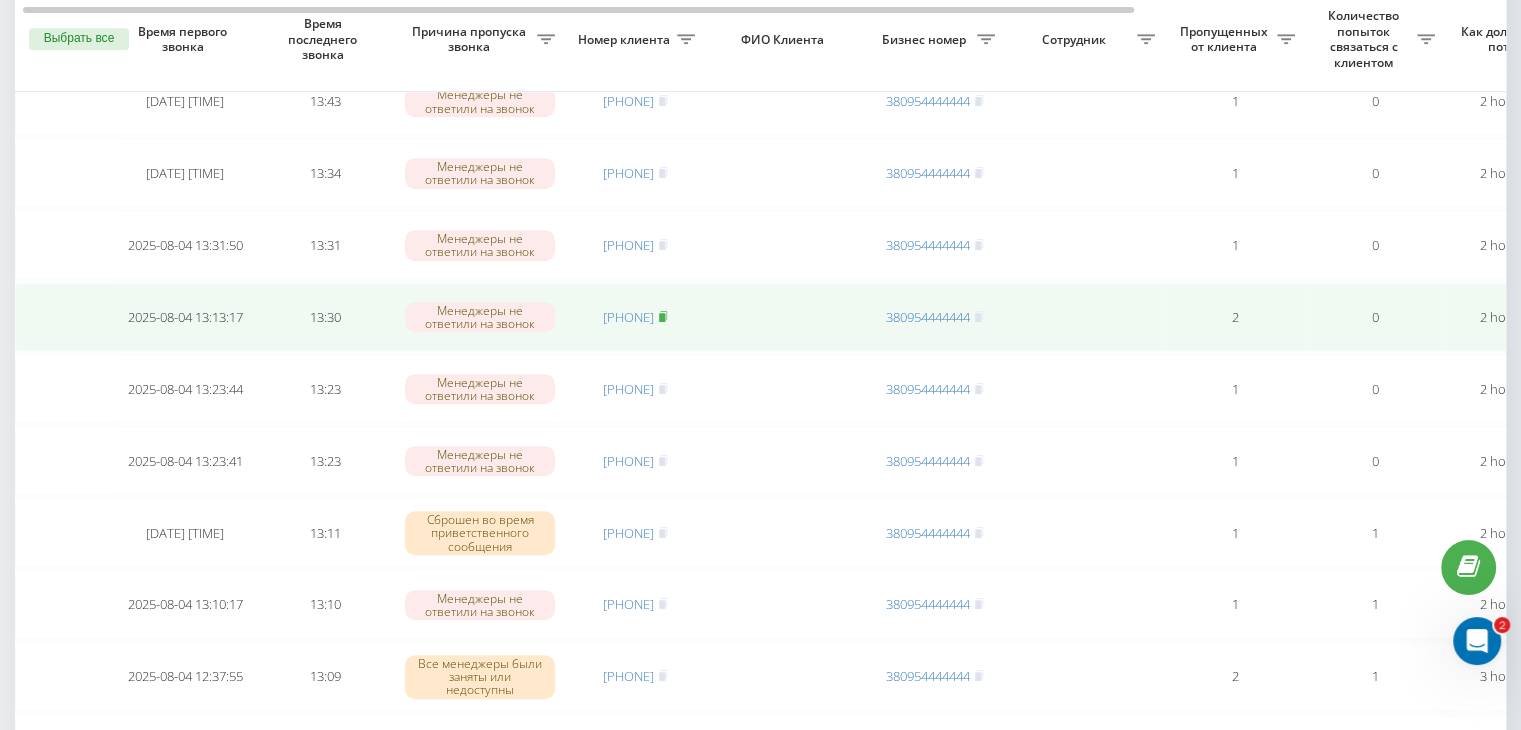 click 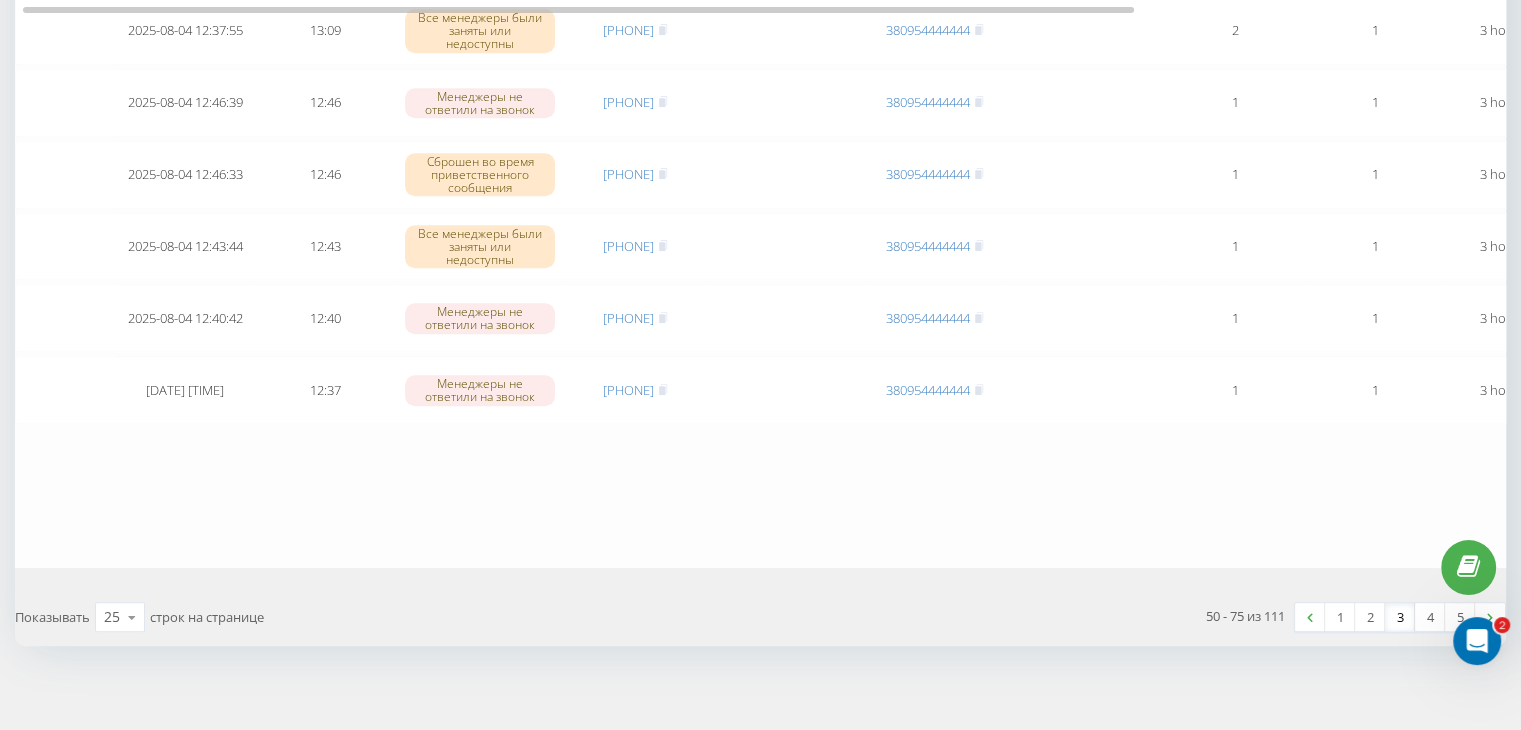 scroll, scrollTop: 1647, scrollLeft: 0, axis: vertical 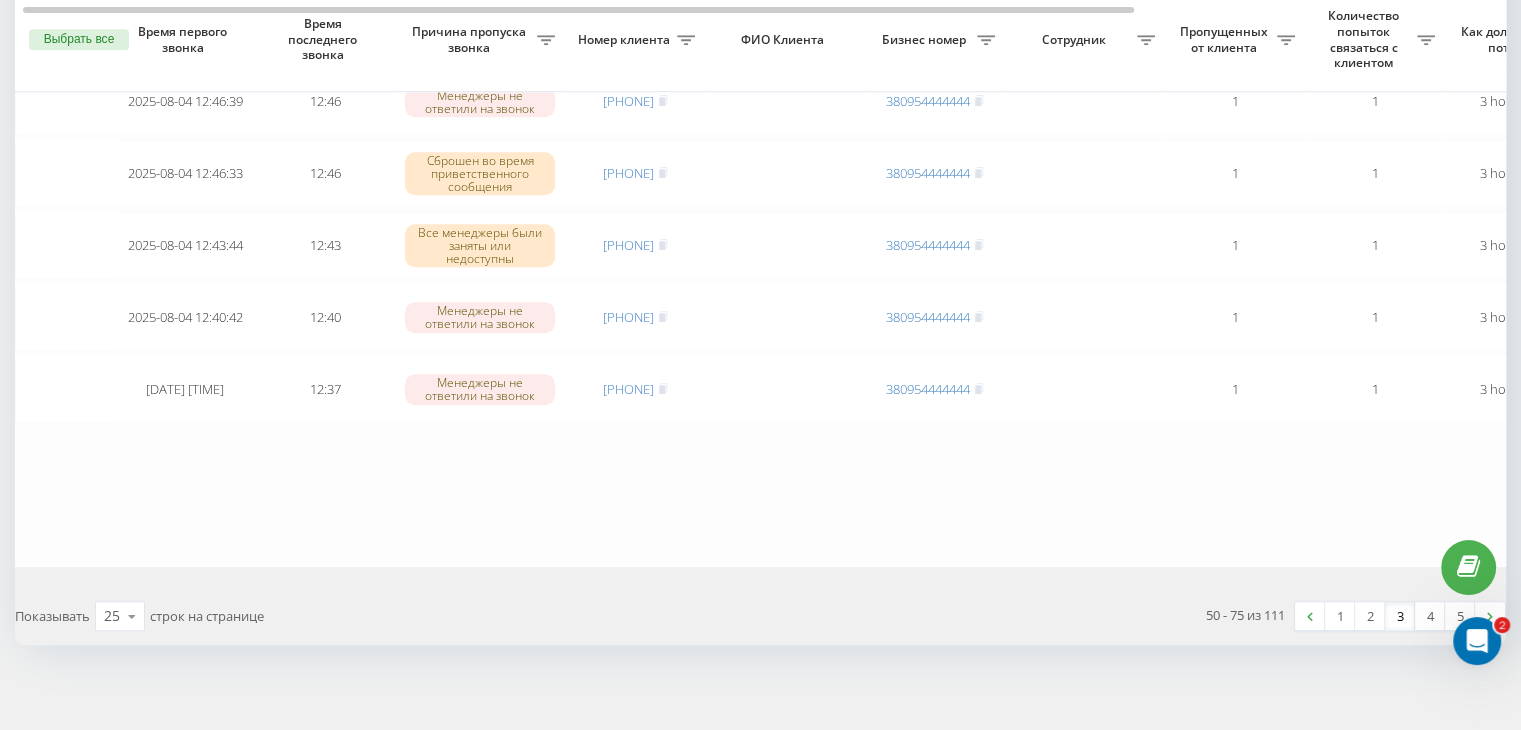 click on "3" at bounding box center [1400, 616] 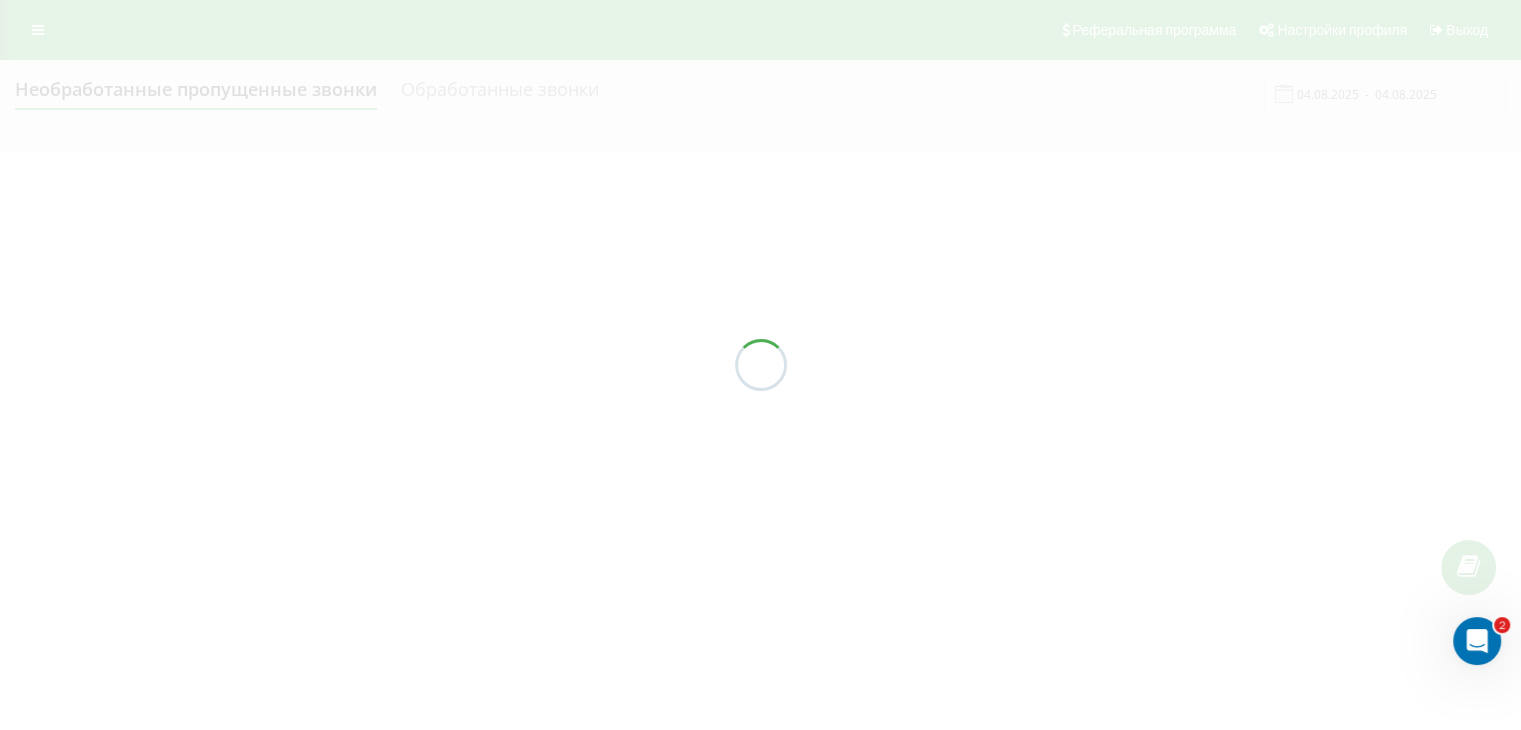 scroll, scrollTop: 0, scrollLeft: 0, axis: both 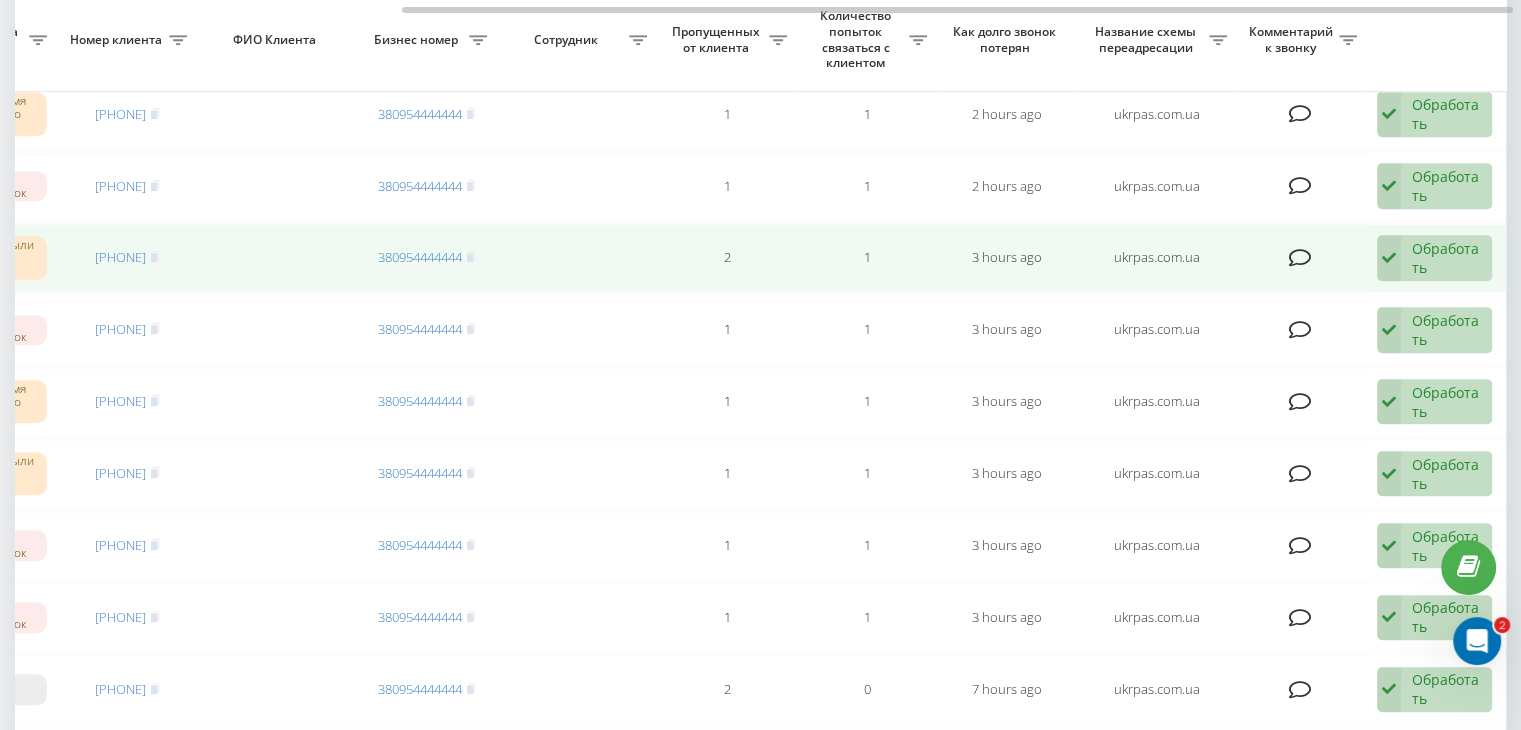 click at bounding box center [1389, 258] 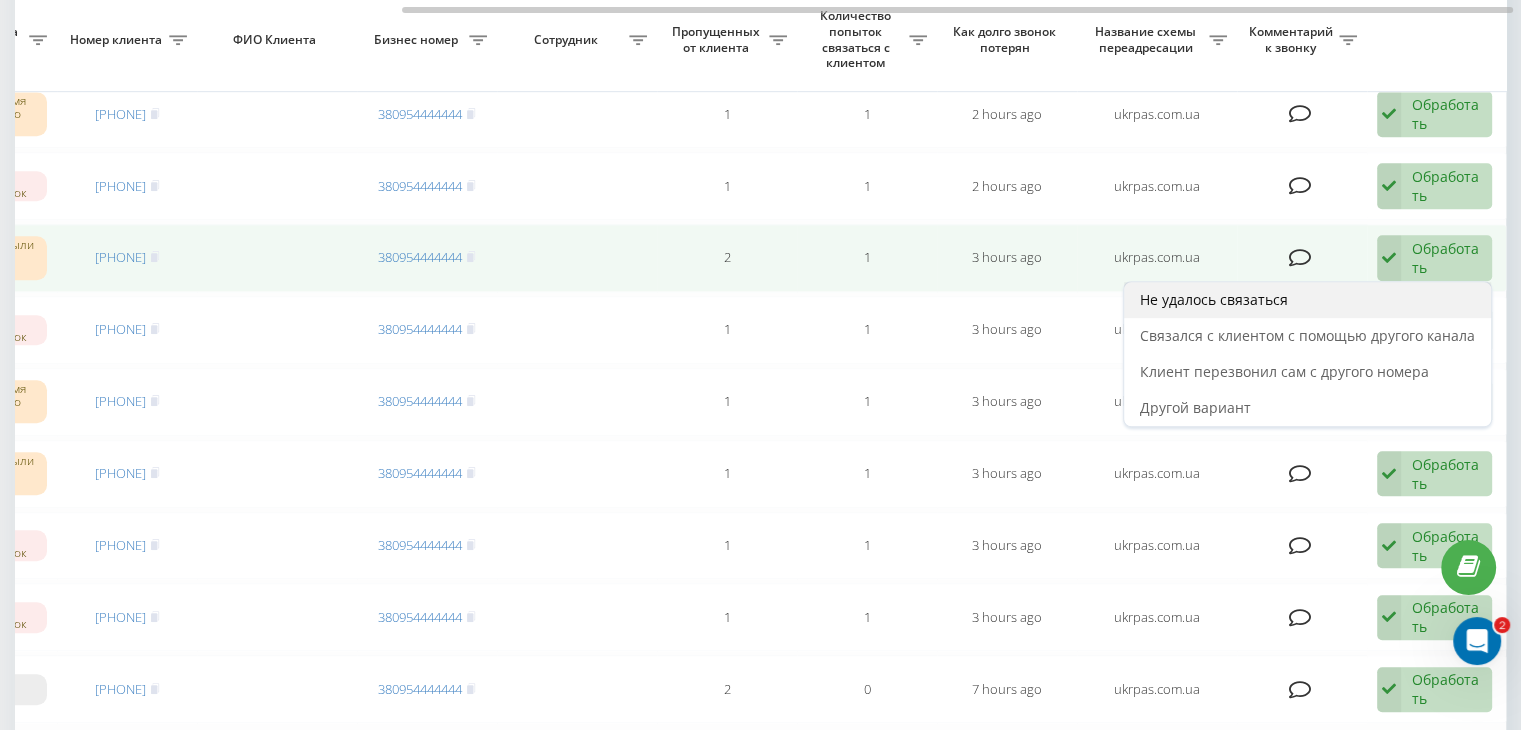 click on "Не удалось связаться" at bounding box center (1307, 300) 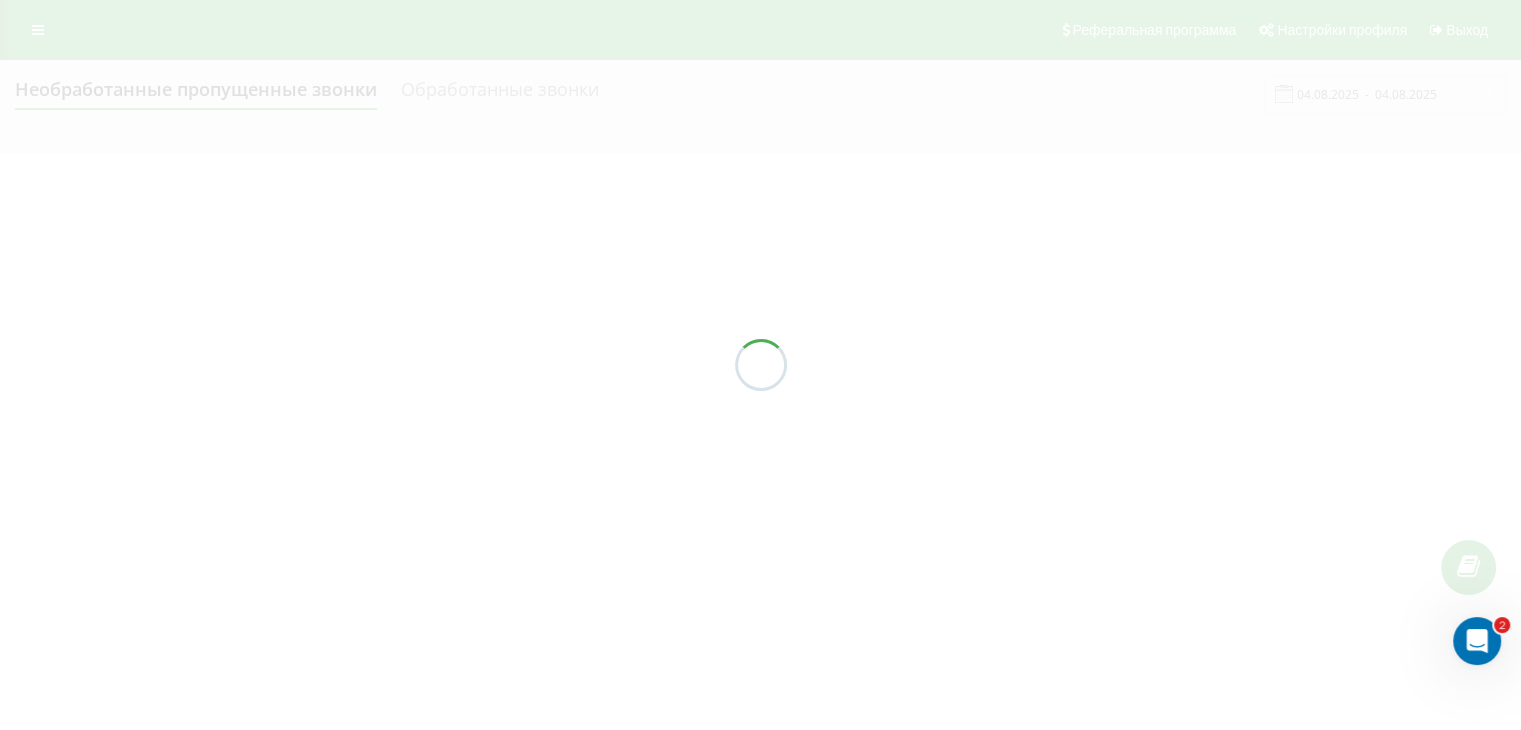 scroll, scrollTop: 0, scrollLeft: 0, axis: both 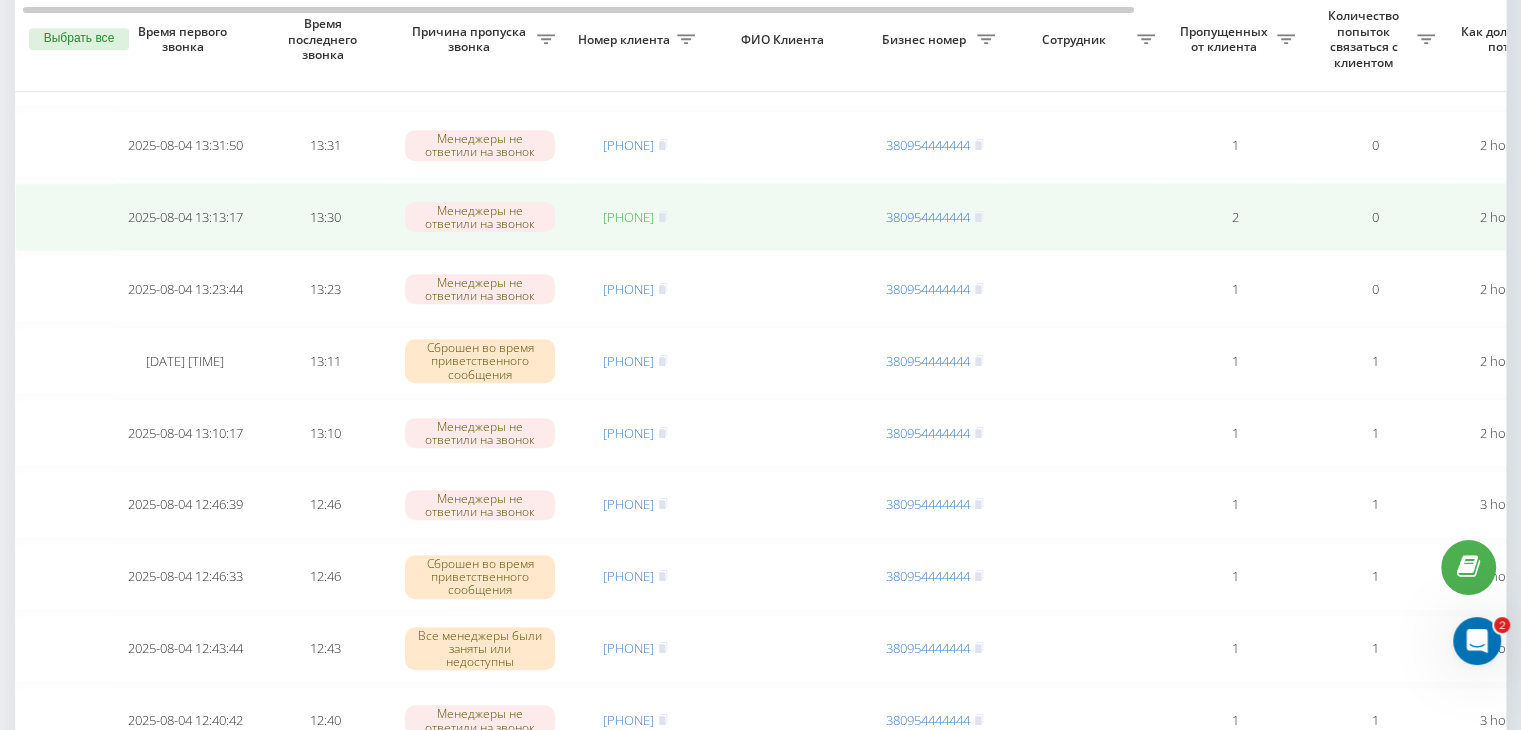 click on "[PHONE]" at bounding box center [628, 217] 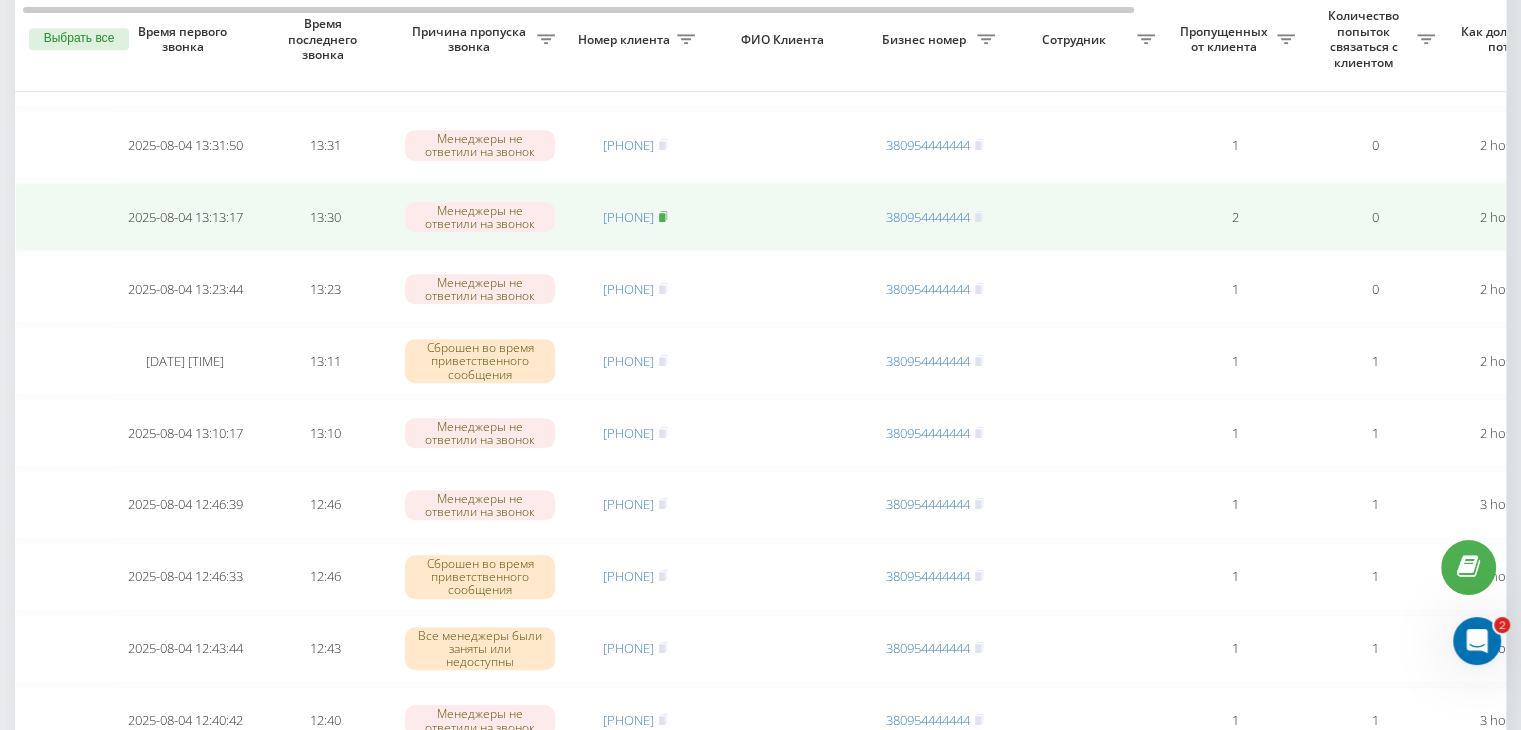 click 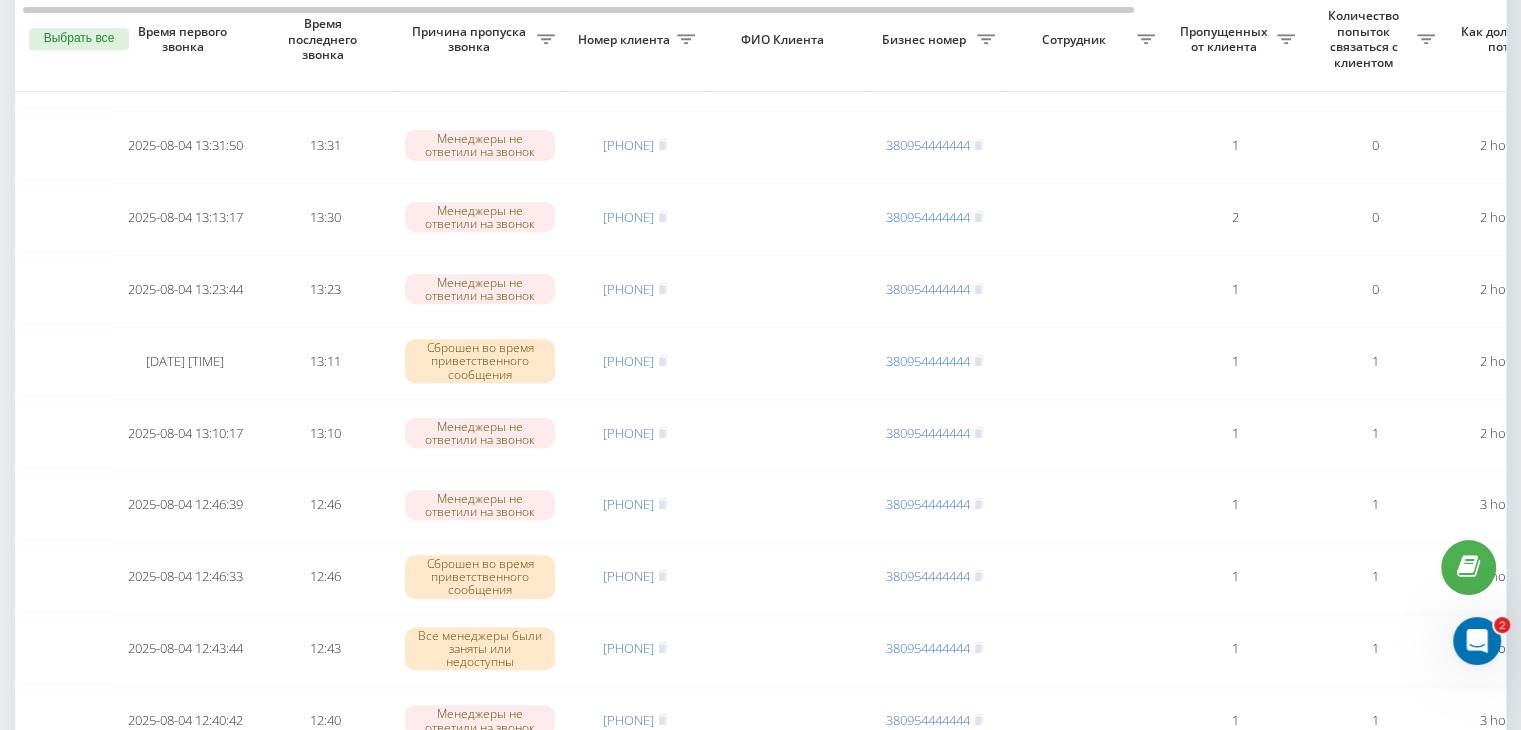 scroll, scrollTop: 1647, scrollLeft: 0, axis: vertical 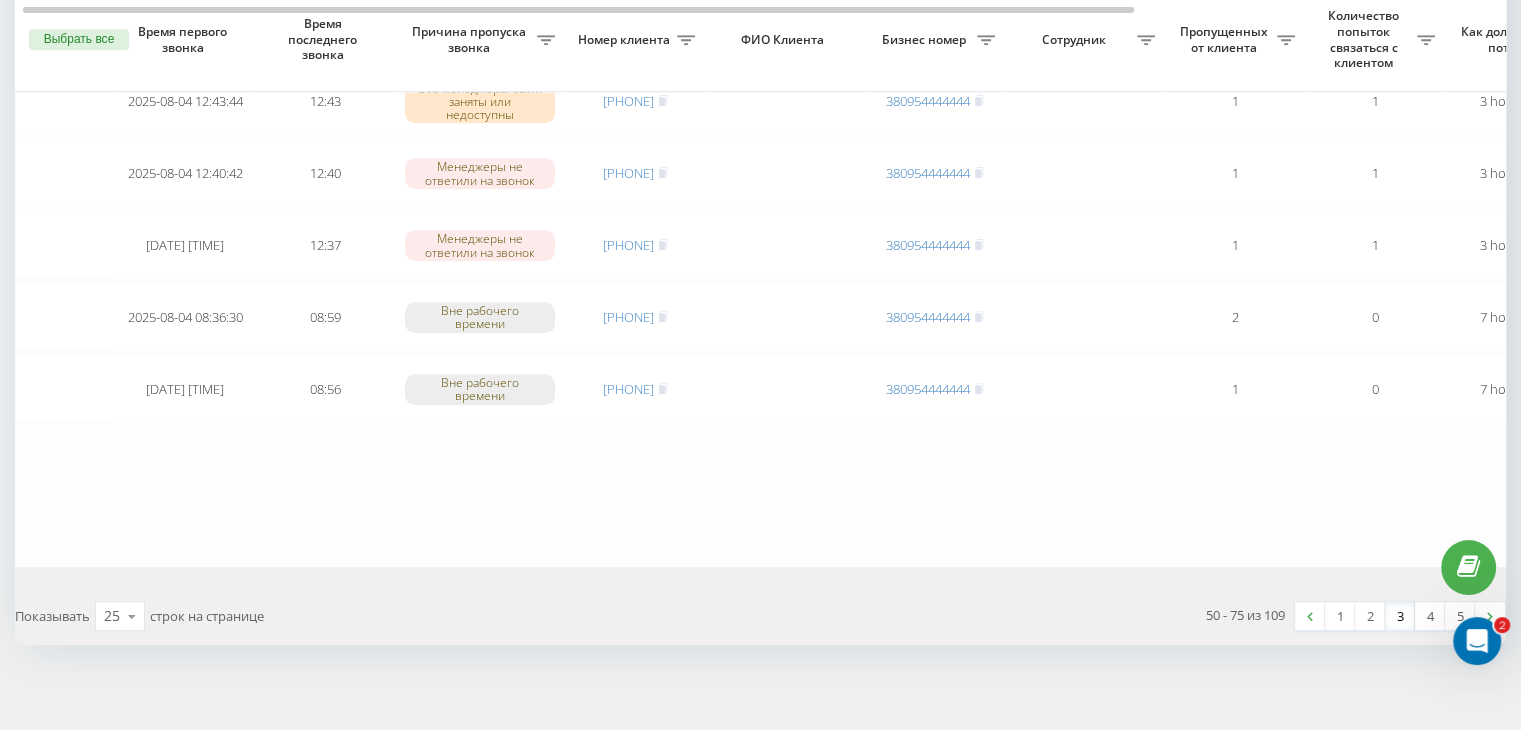 click on "3" at bounding box center [1400, 616] 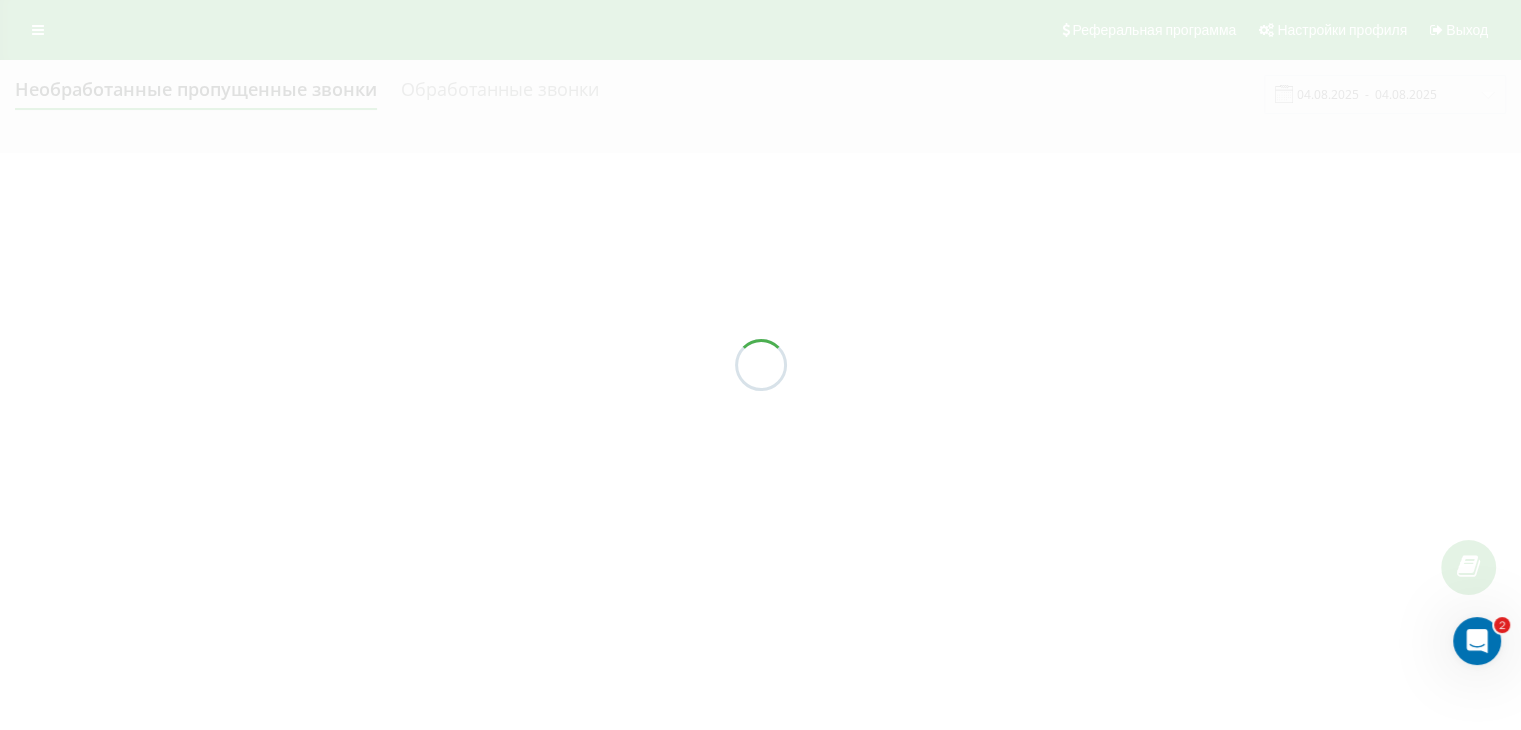 scroll, scrollTop: 0, scrollLeft: 0, axis: both 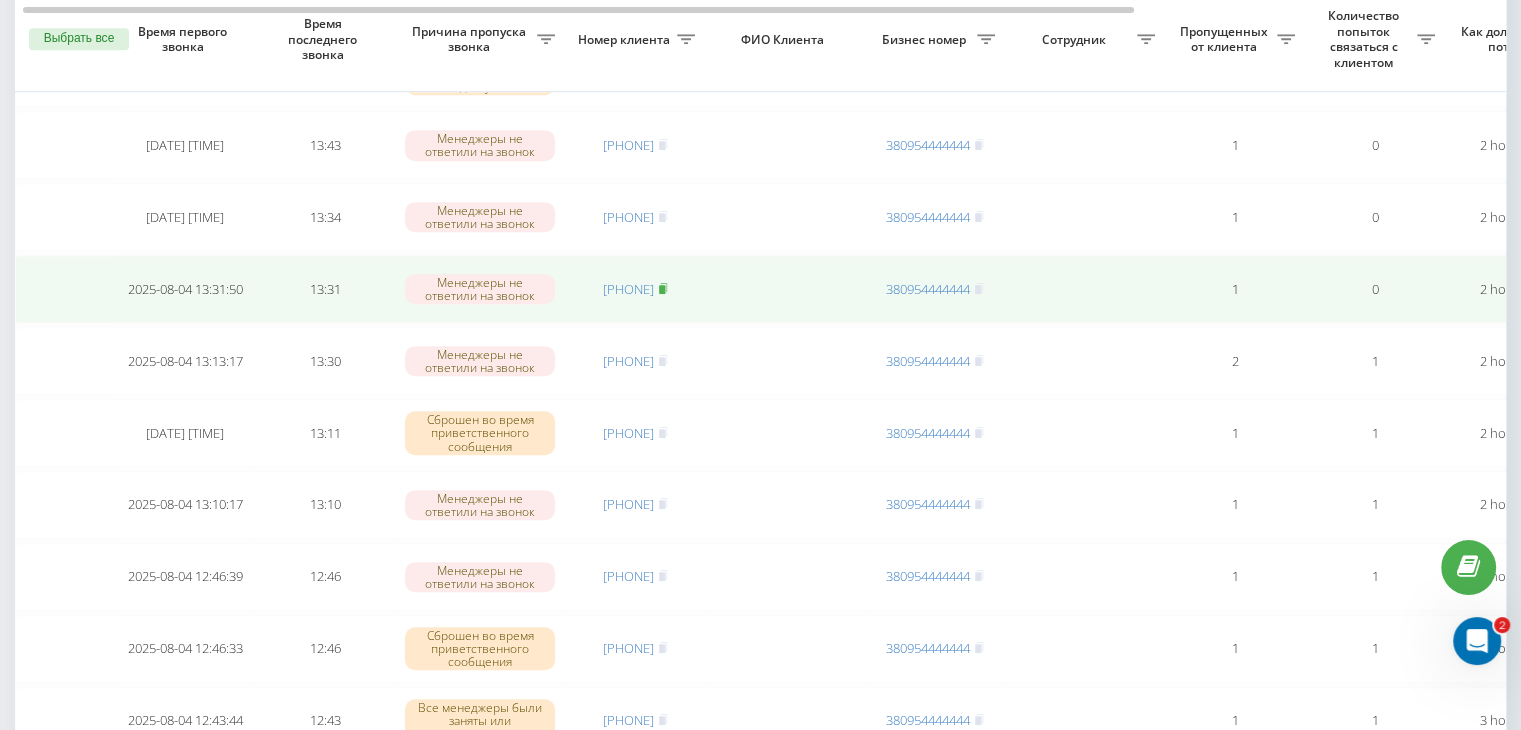 click 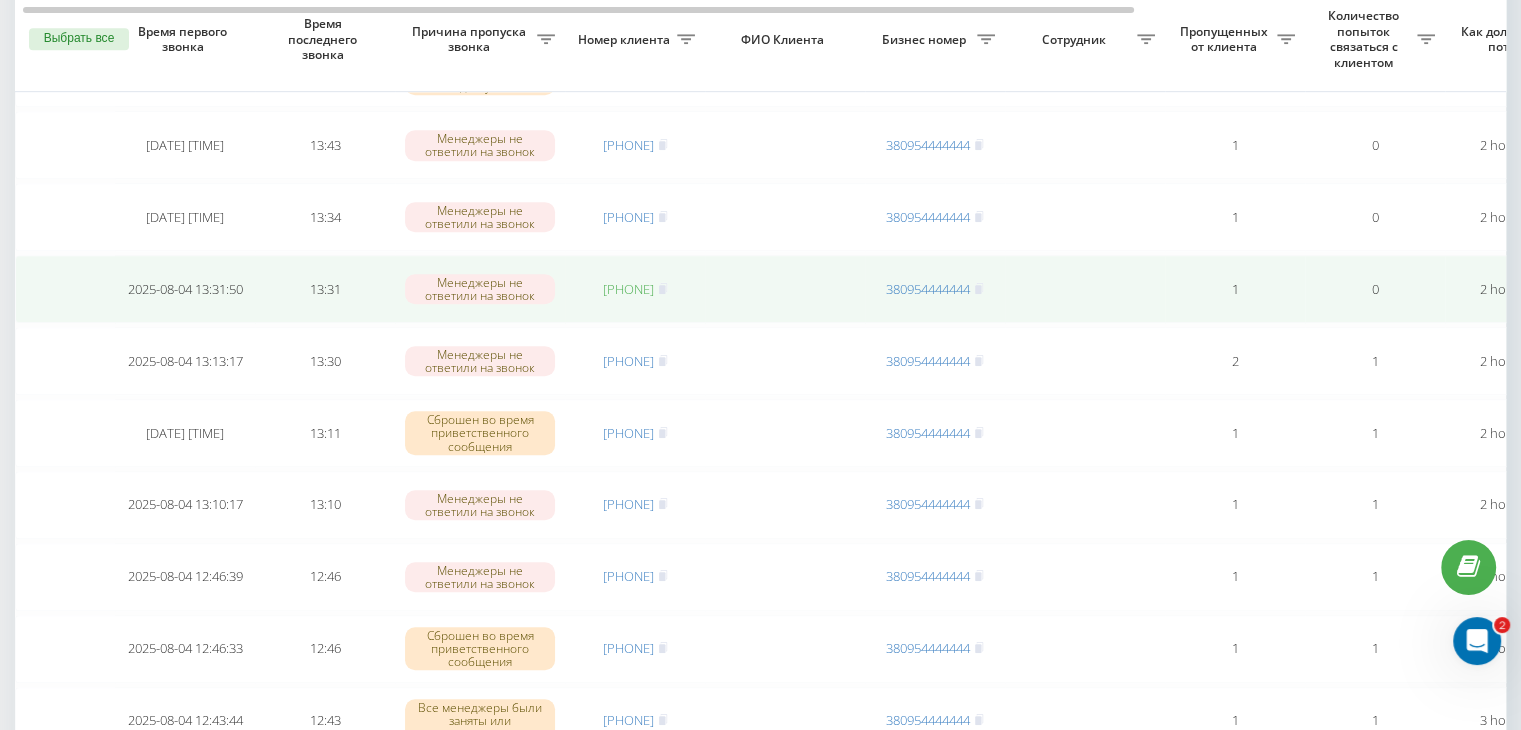 click on "[PHONE]" at bounding box center [628, 289] 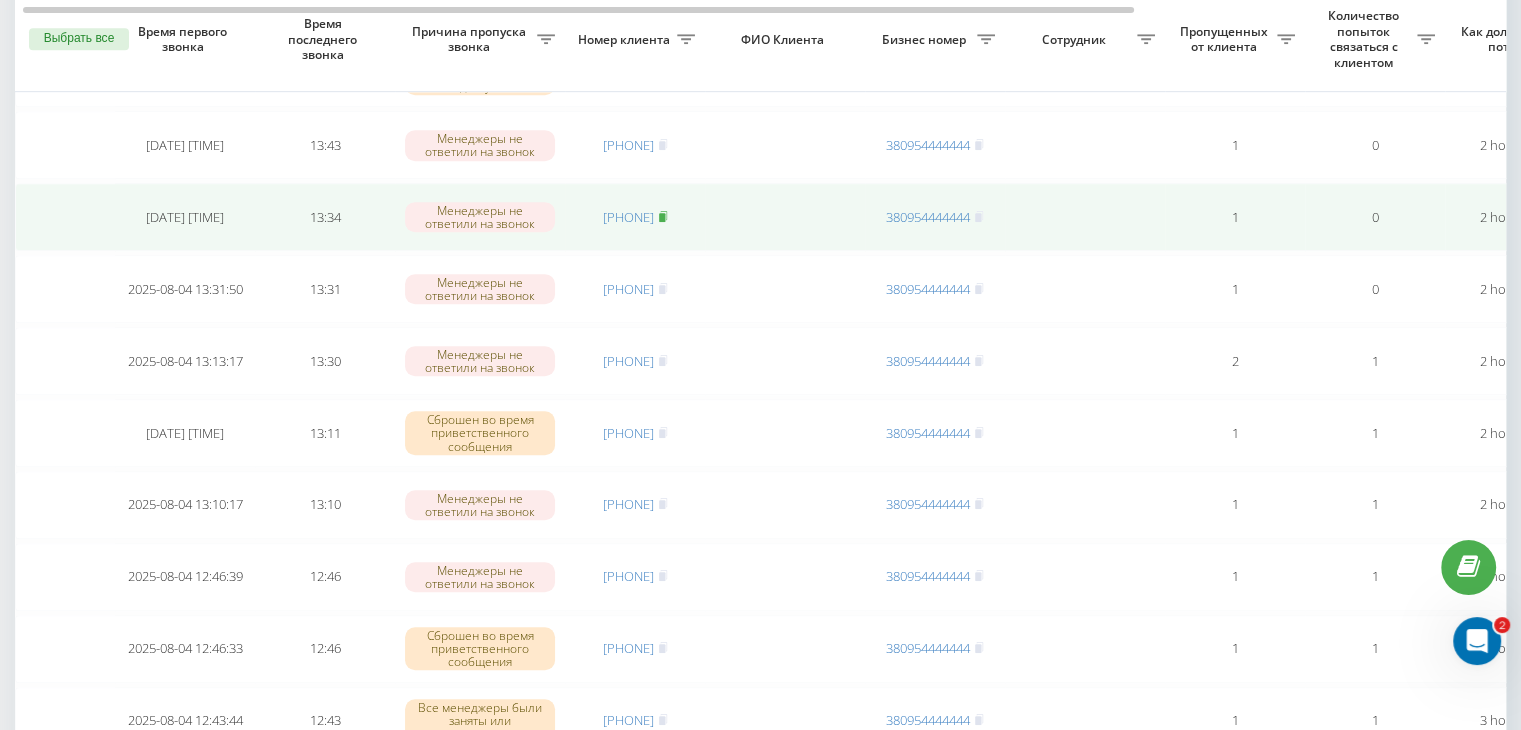click 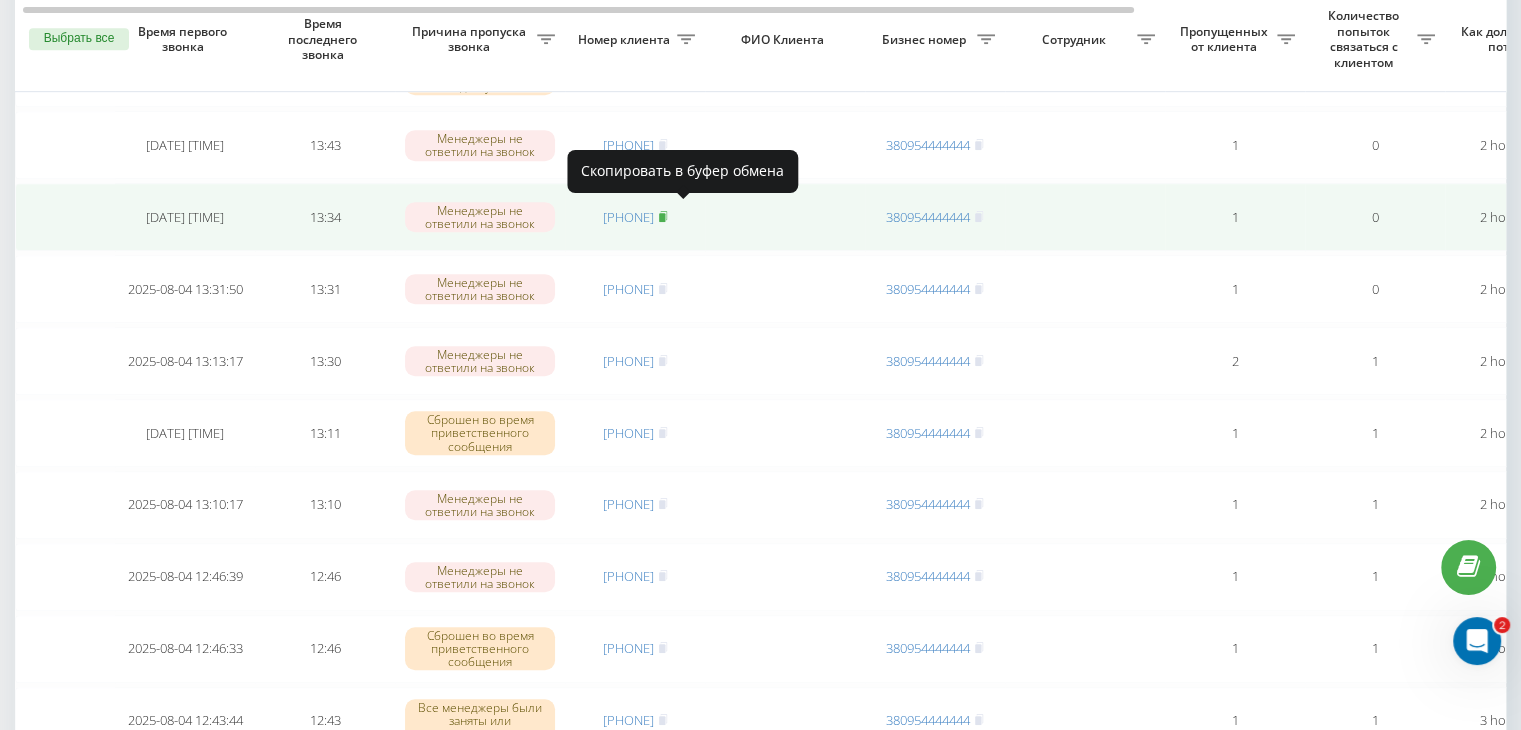 click 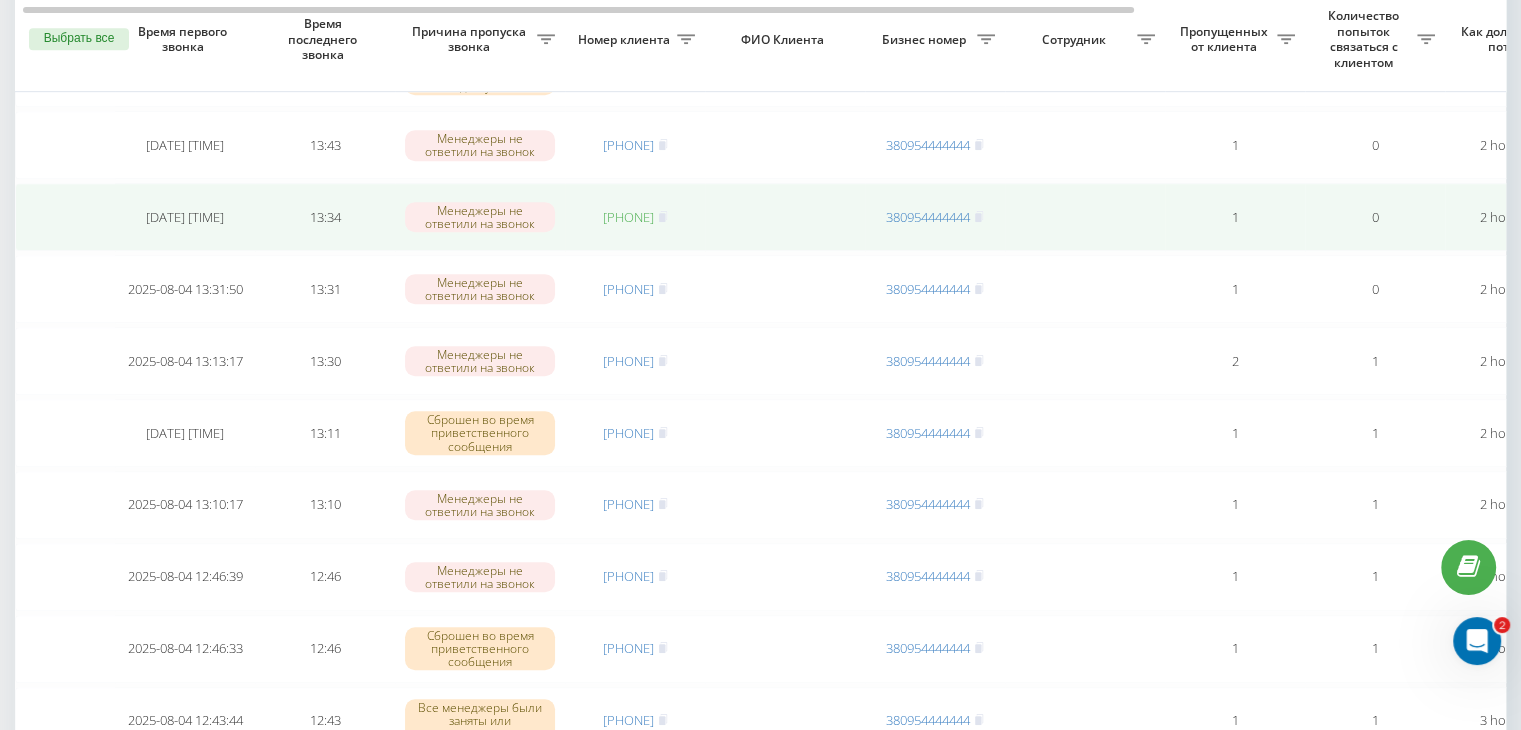 click on "[PHONE]" at bounding box center [628, 217] 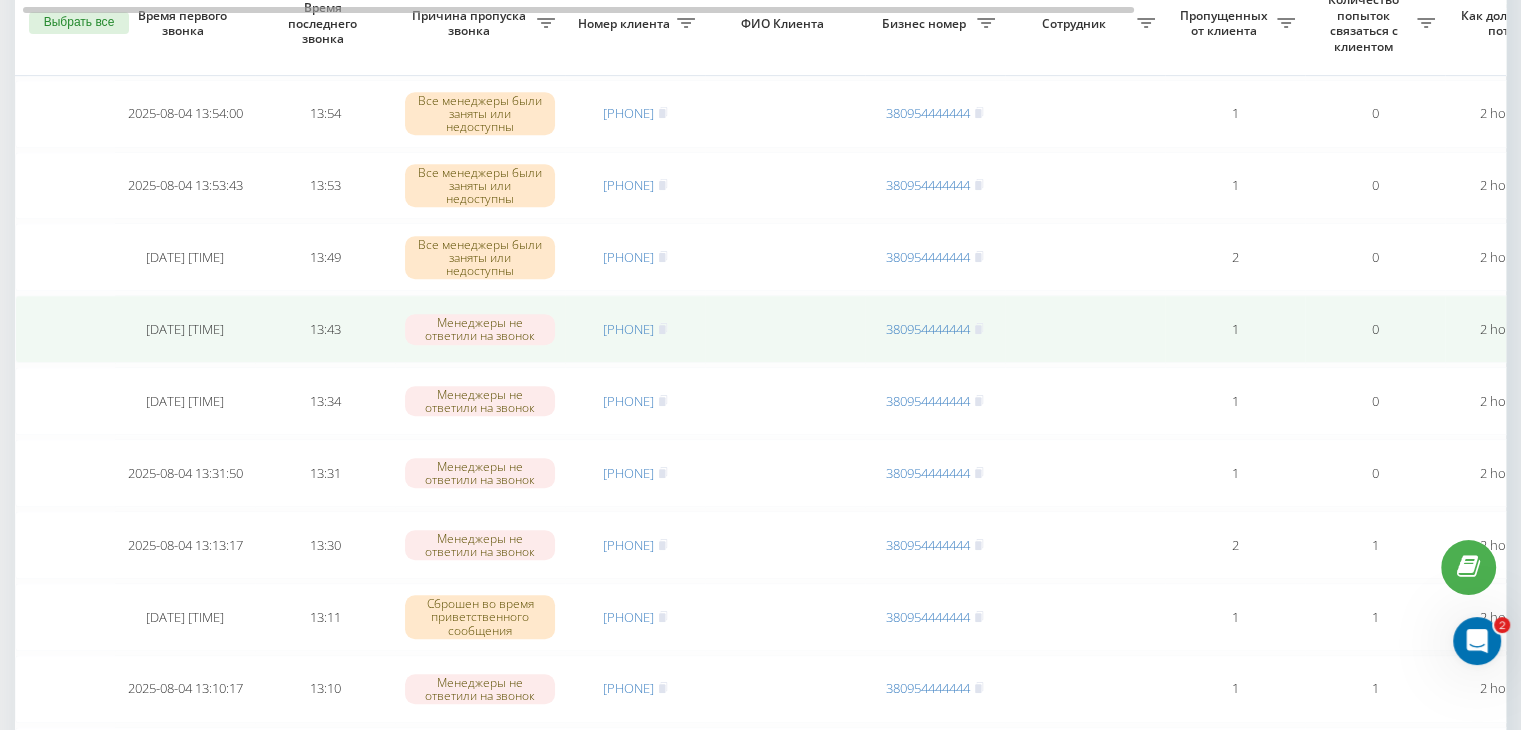 scroll, scrollTop: 900, scrollLeft: 0, axis: vertical 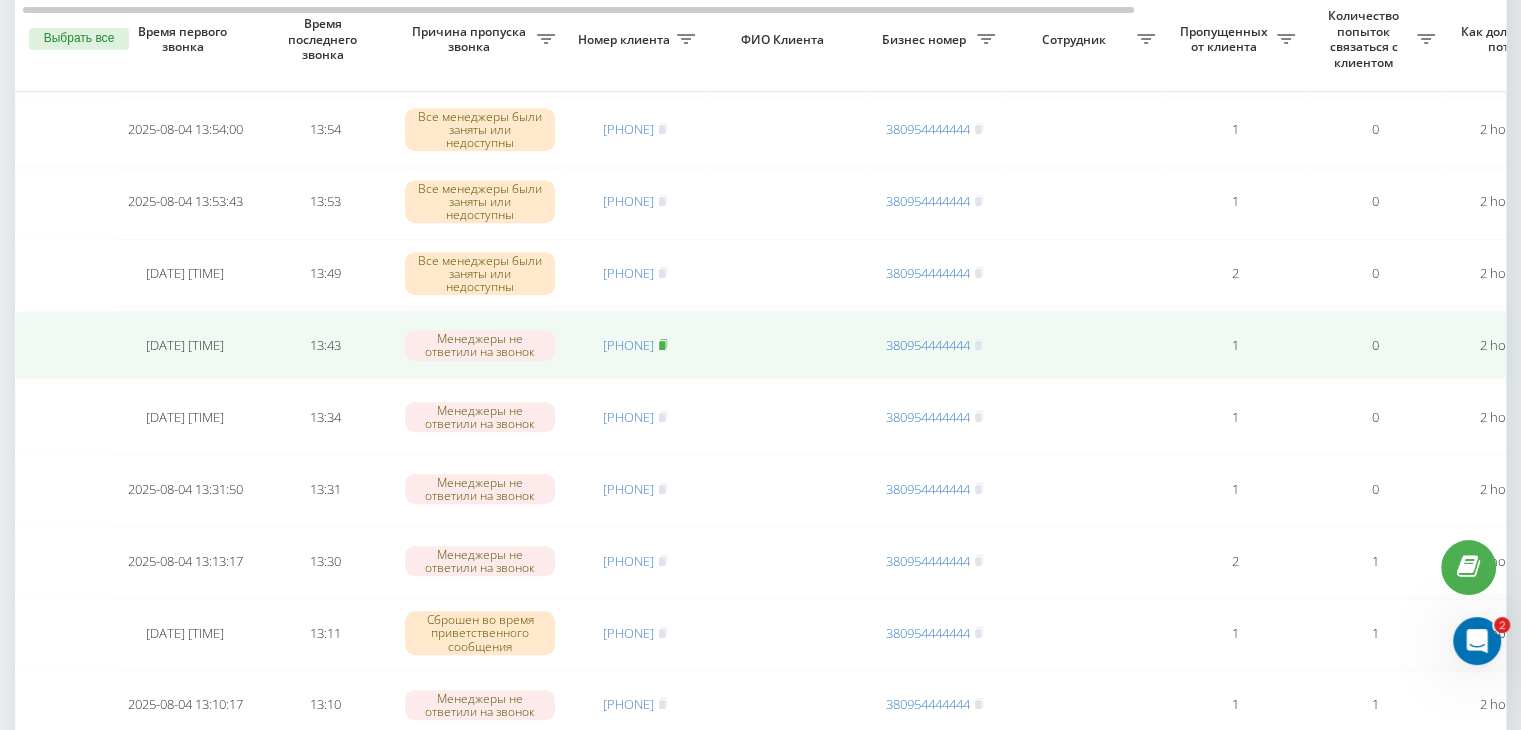 click 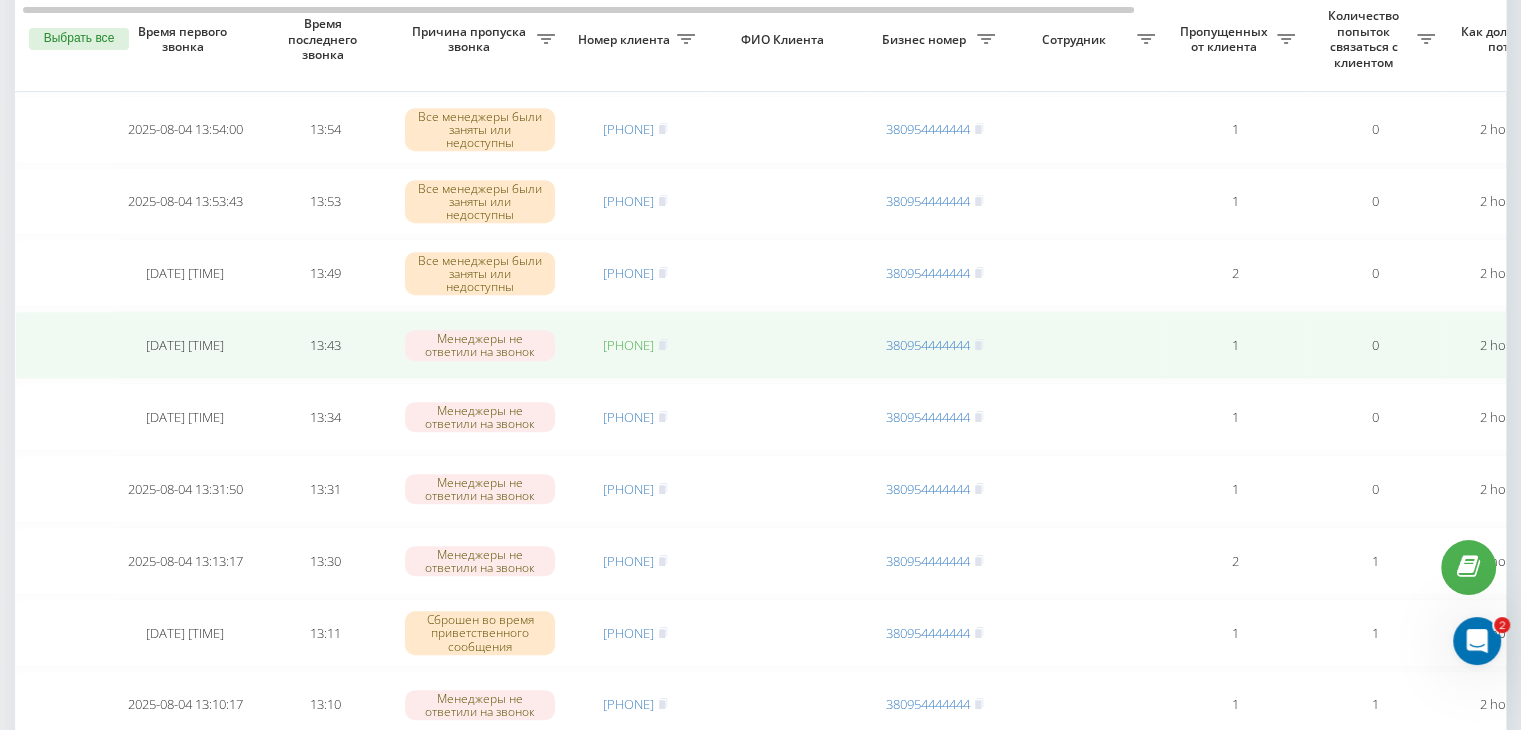 click on "[PHONE]" at bounding box center (628, 345) 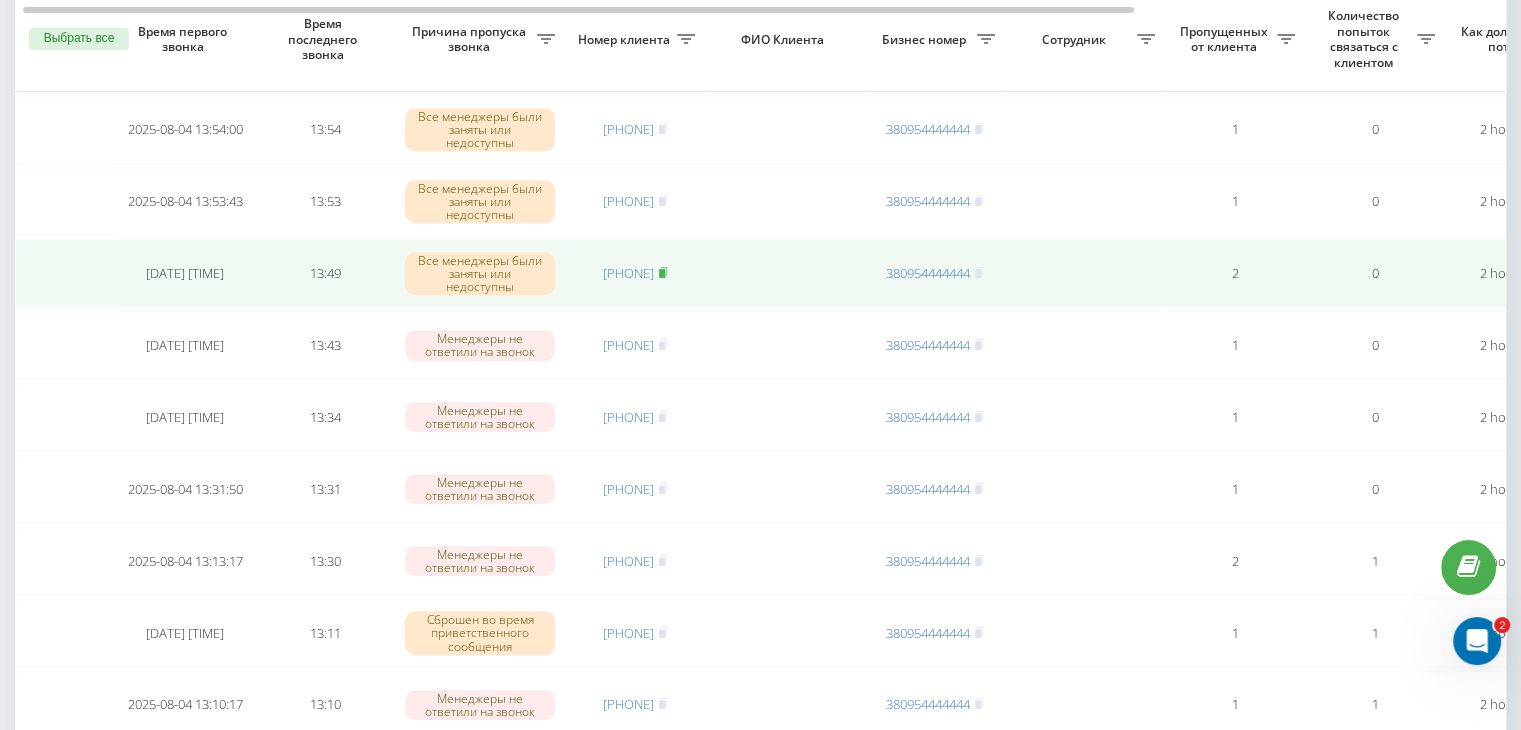 click 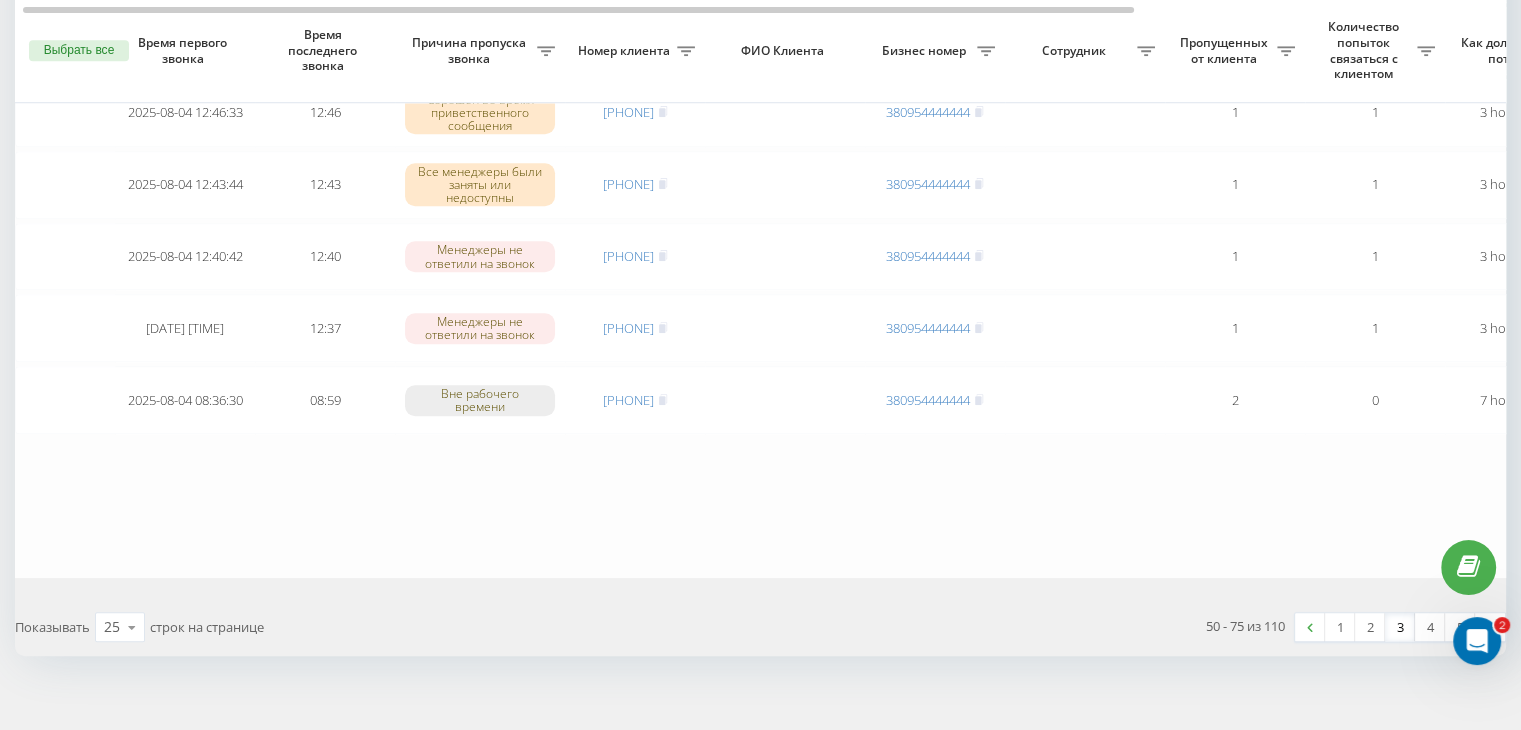 scroll, scrollTop: 1647, scrollLeft: 0, axis: vertical 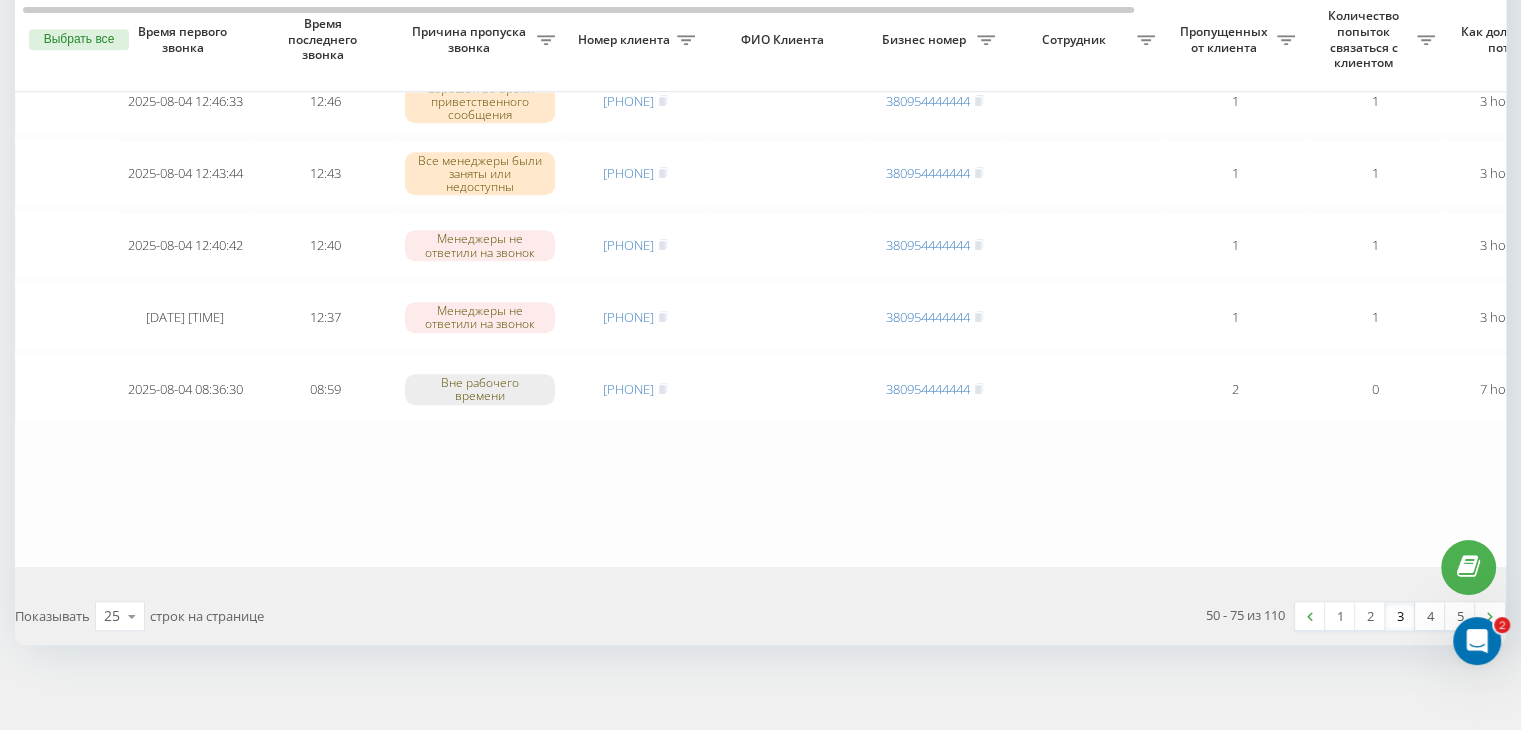 click on "3" at bounding box center [1400, 616] 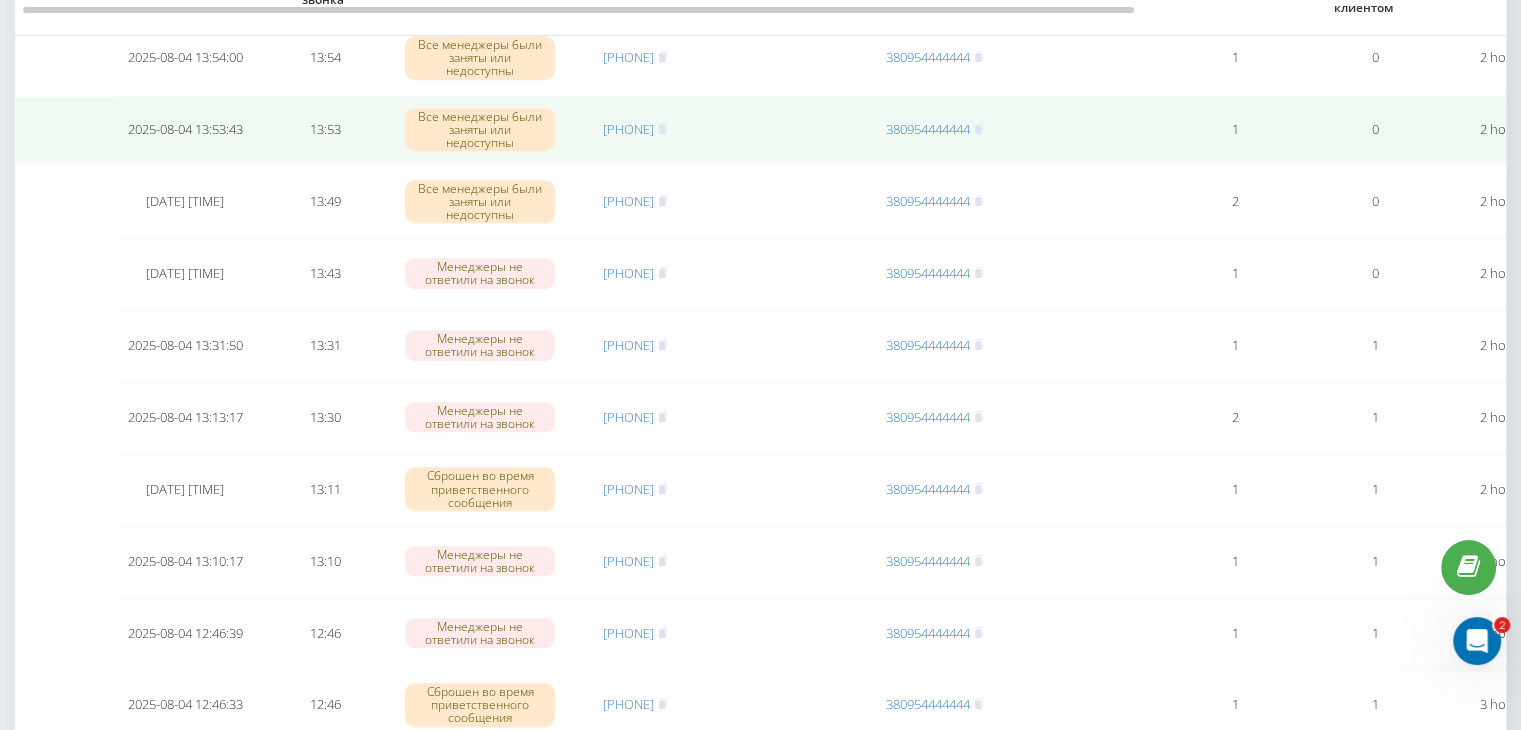 scroll, scrollTop: 800, scrollLeft: 0, axis: vertical 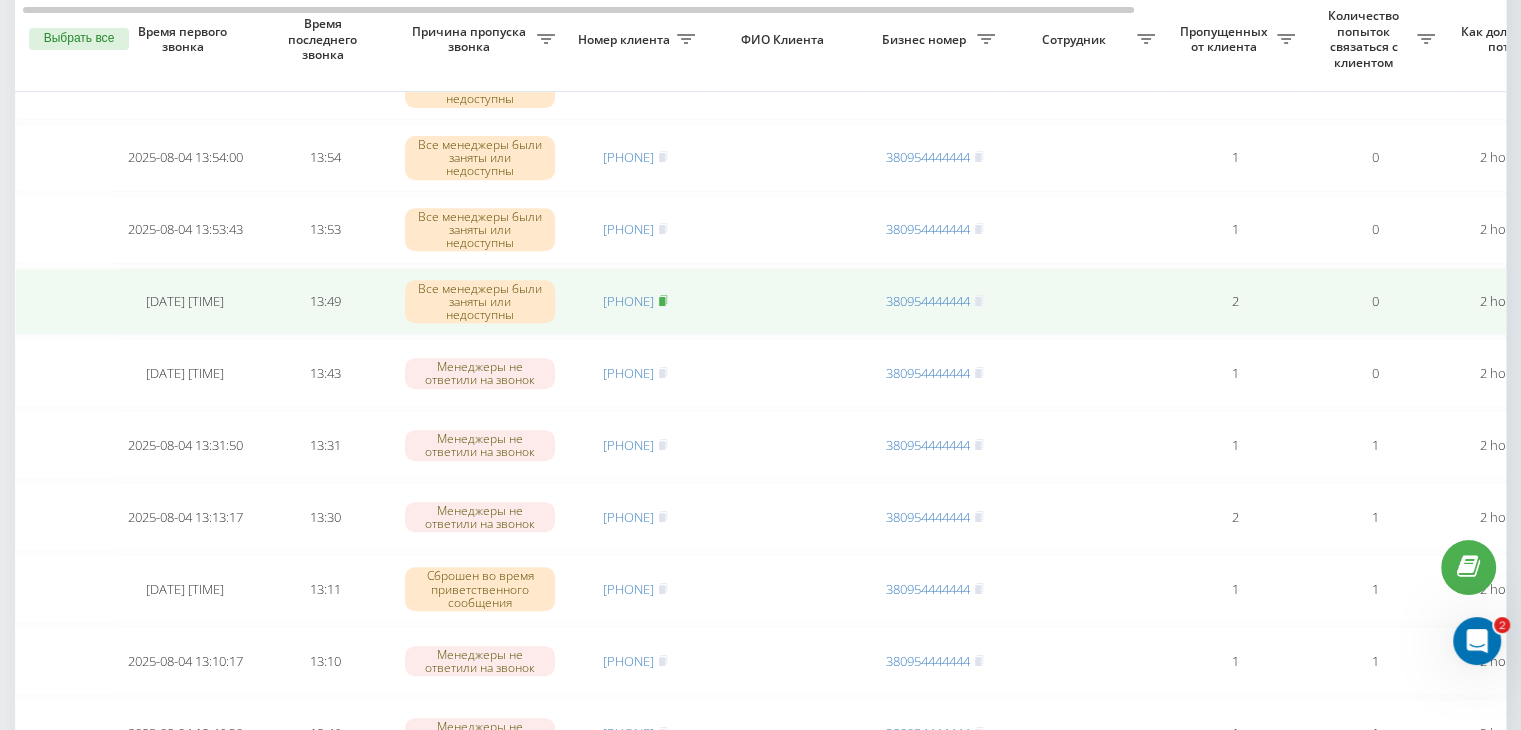 click 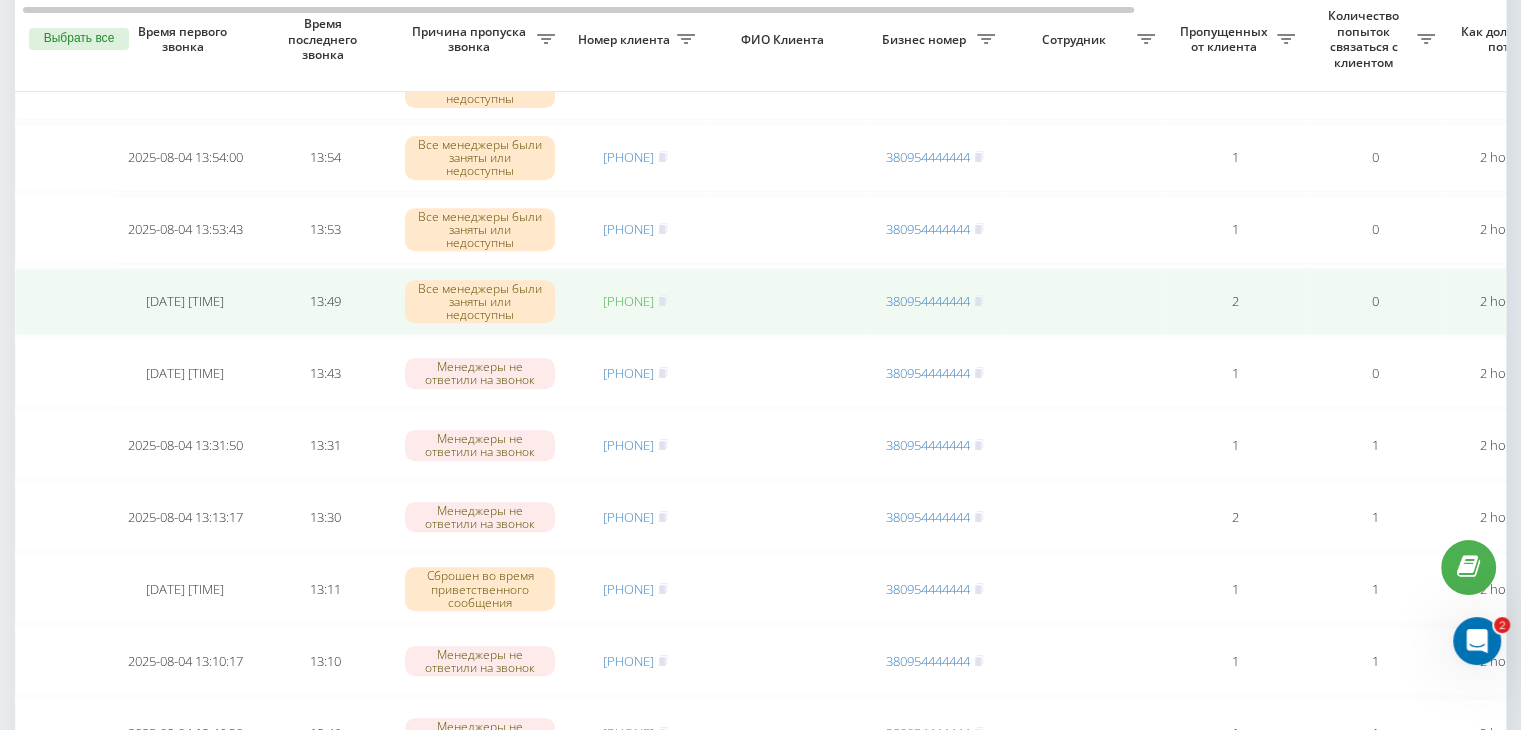 click on "[PHONE]" at bounding box center [628, 301] 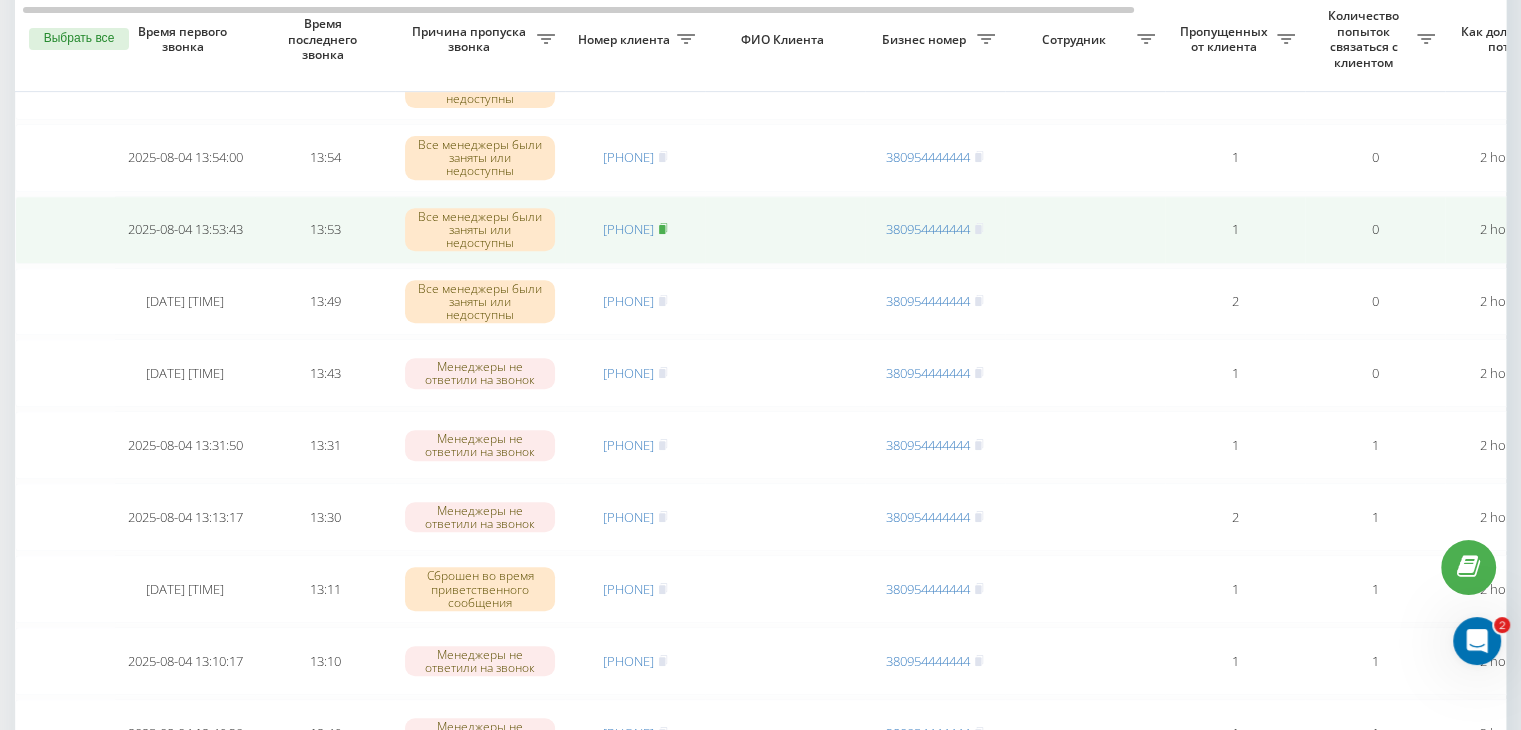 click 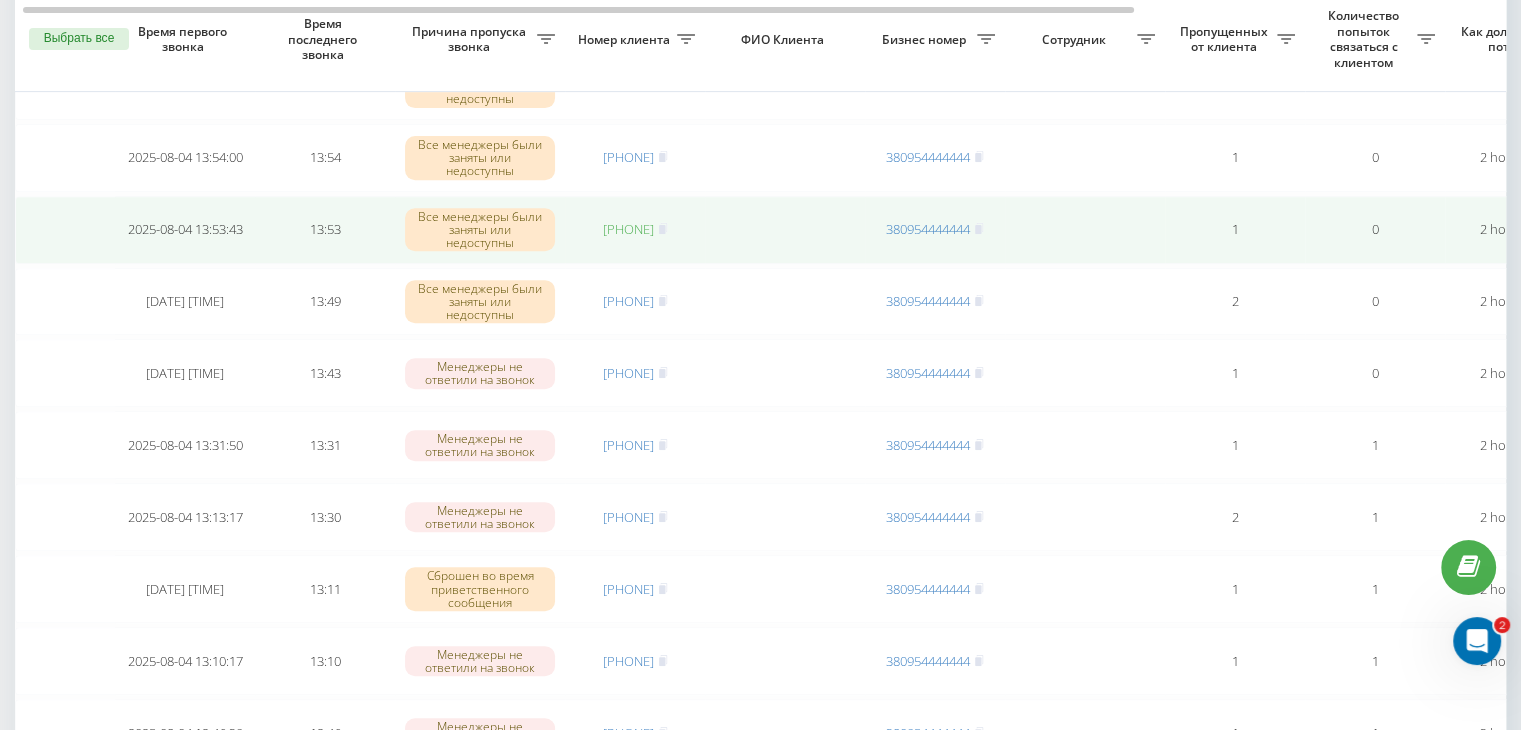click on "[PHONE]" at bounding box center (628, 229) 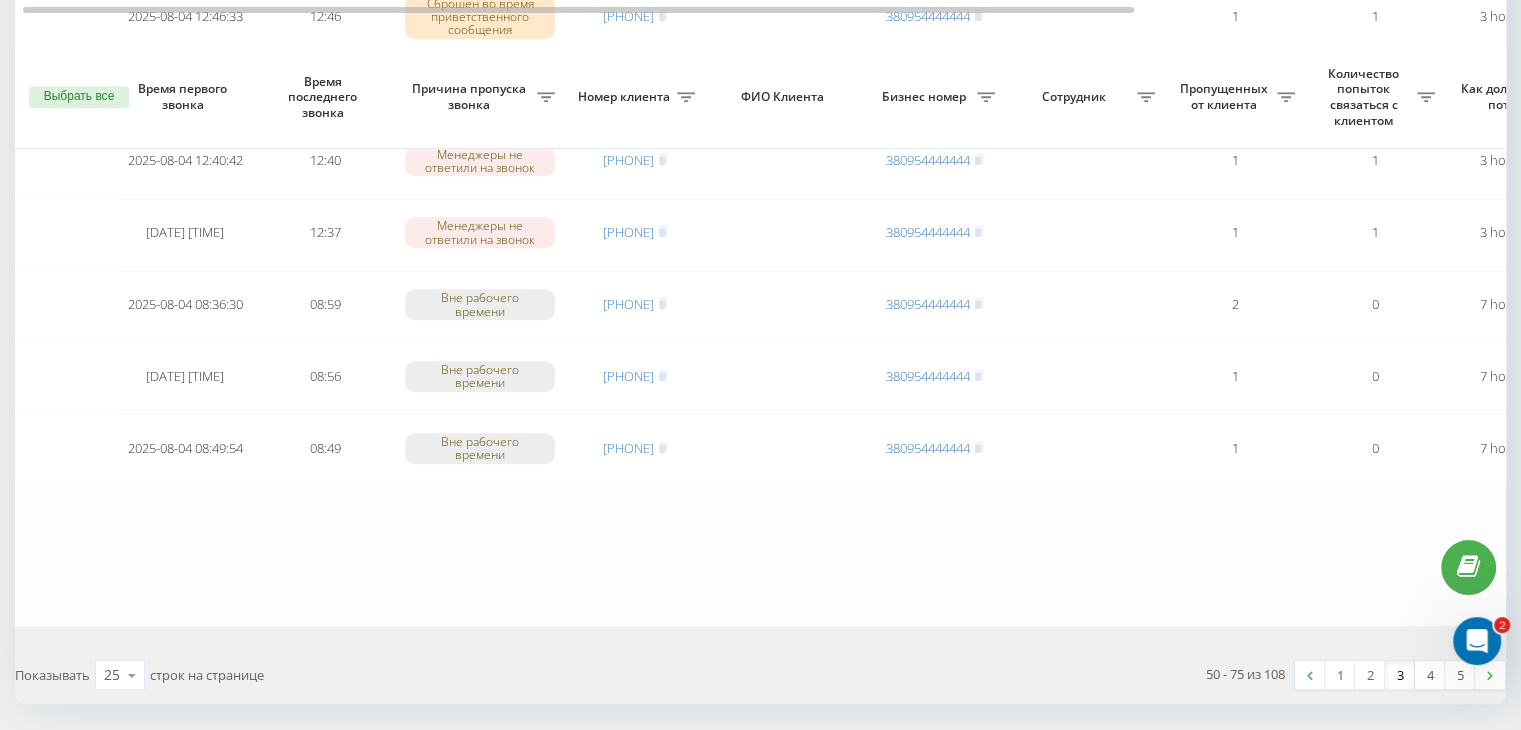 scroll, scrollTop: 1647, scrollLeft: 0, axis: vertical 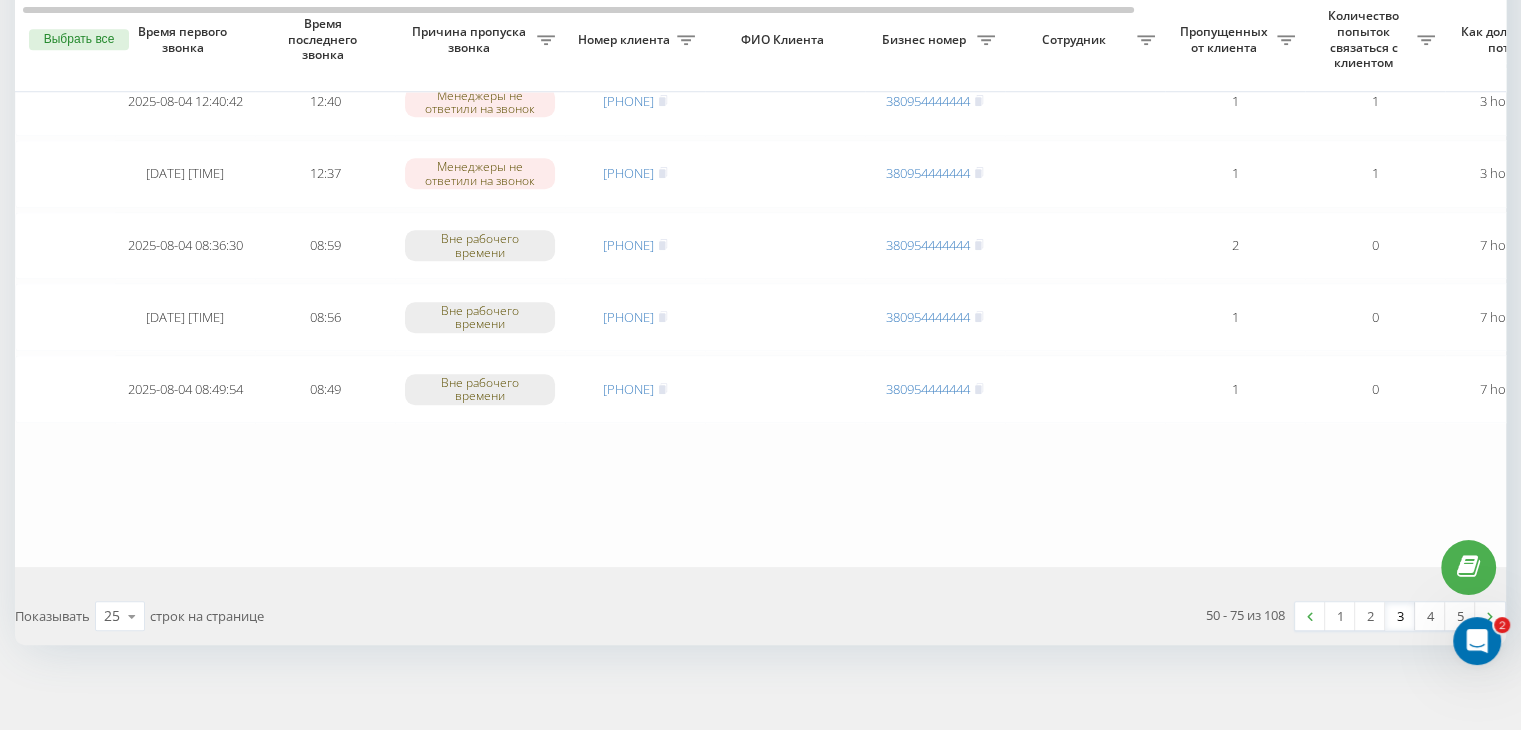 click on "3" at bounding box center [1400, 616] 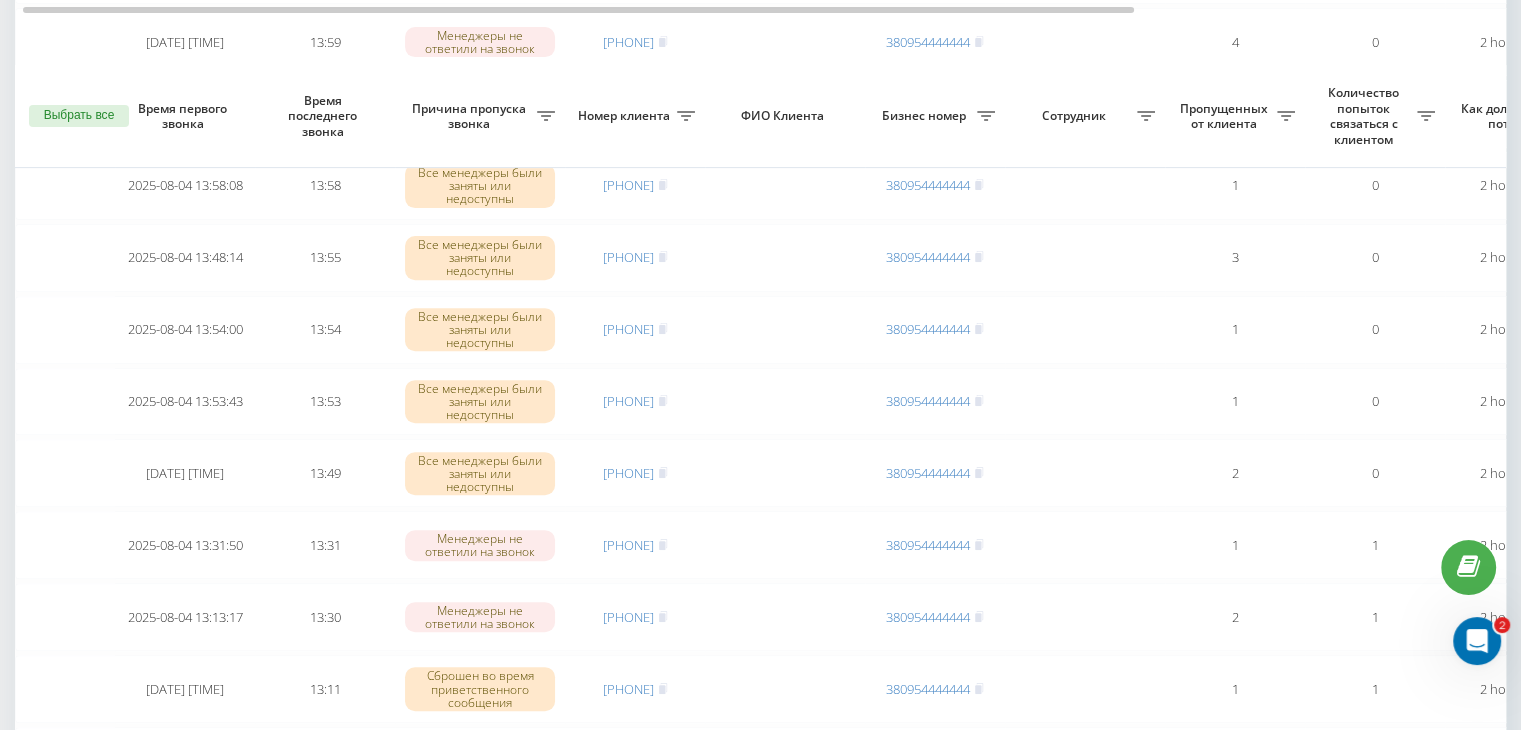 scroll, scrollTop: 800, scrollLeft: 0, axis: vertical 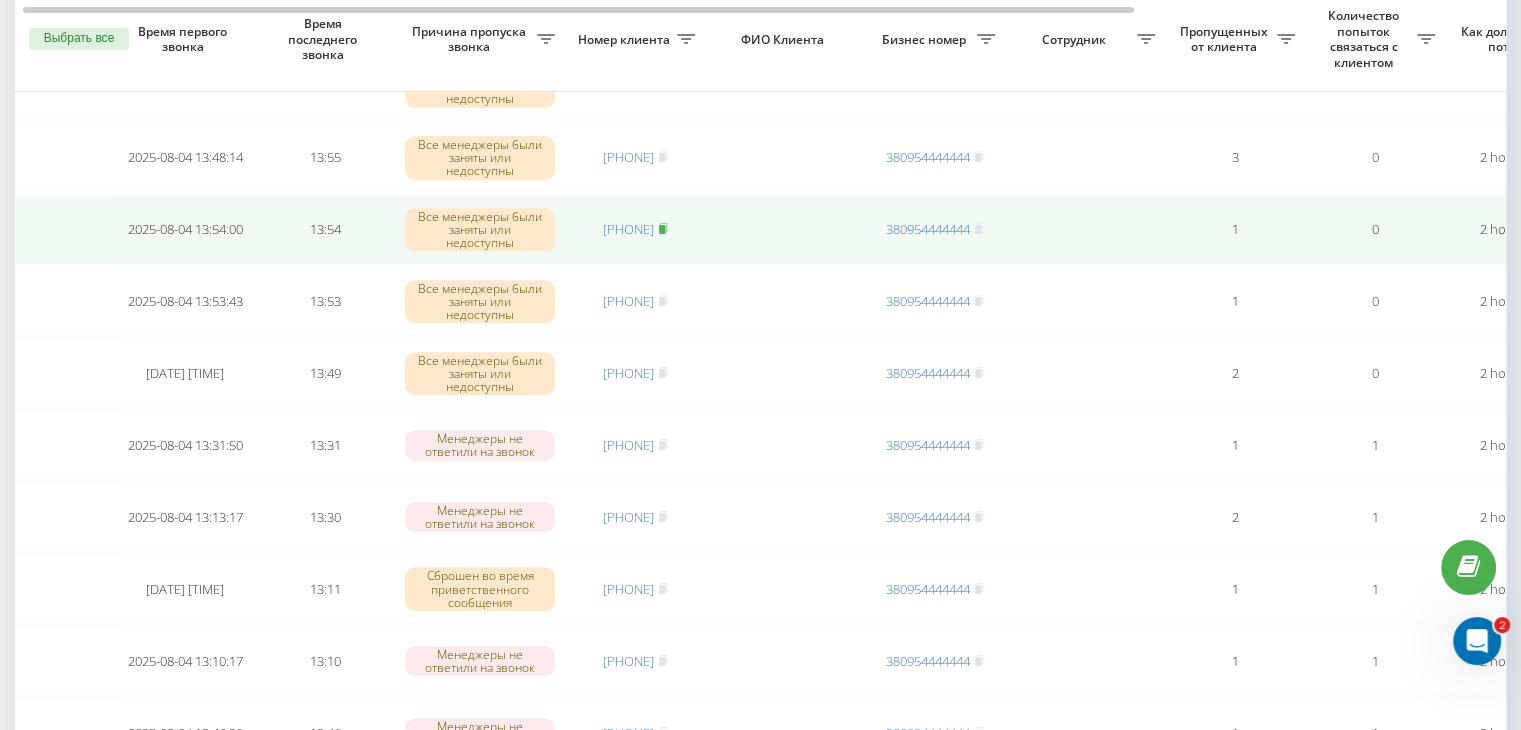 click 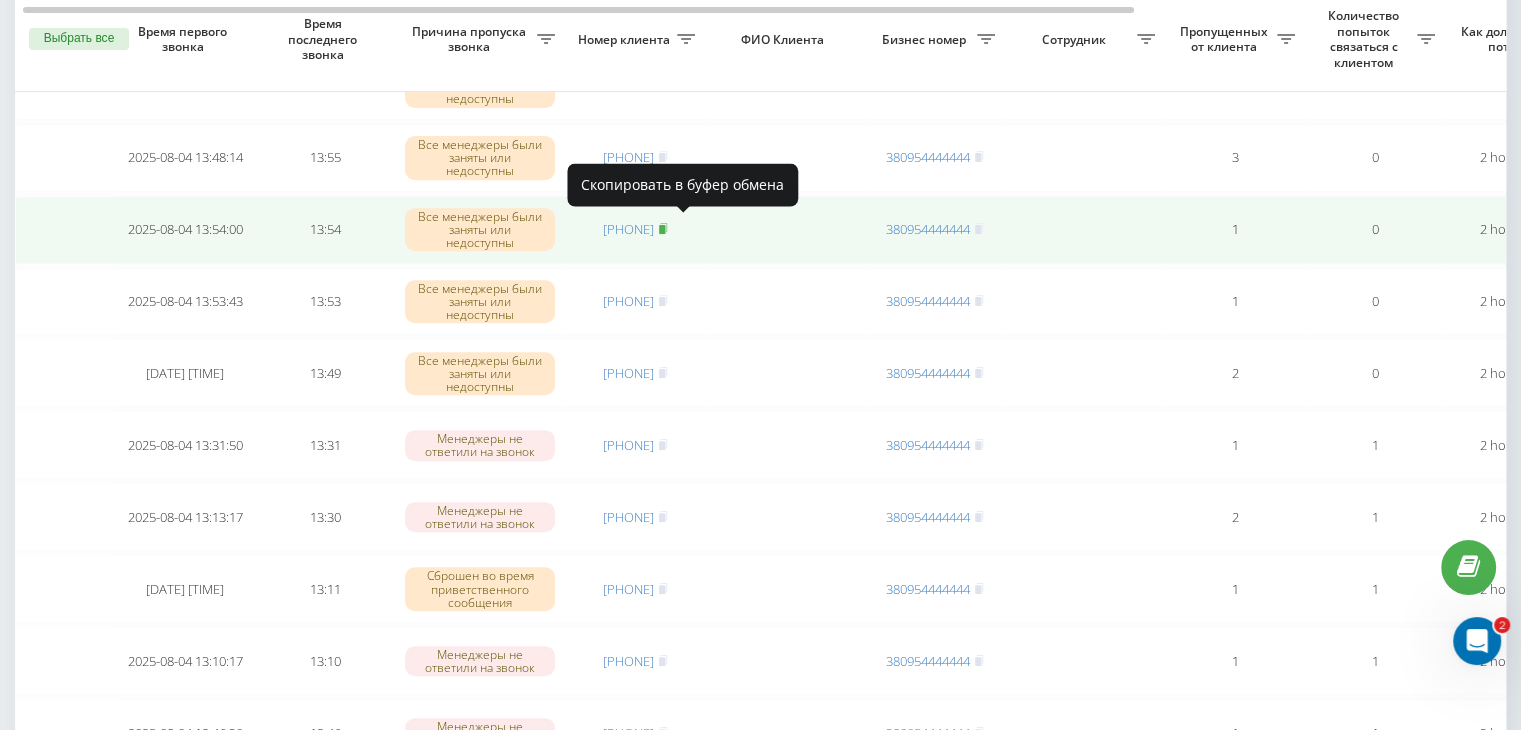 click 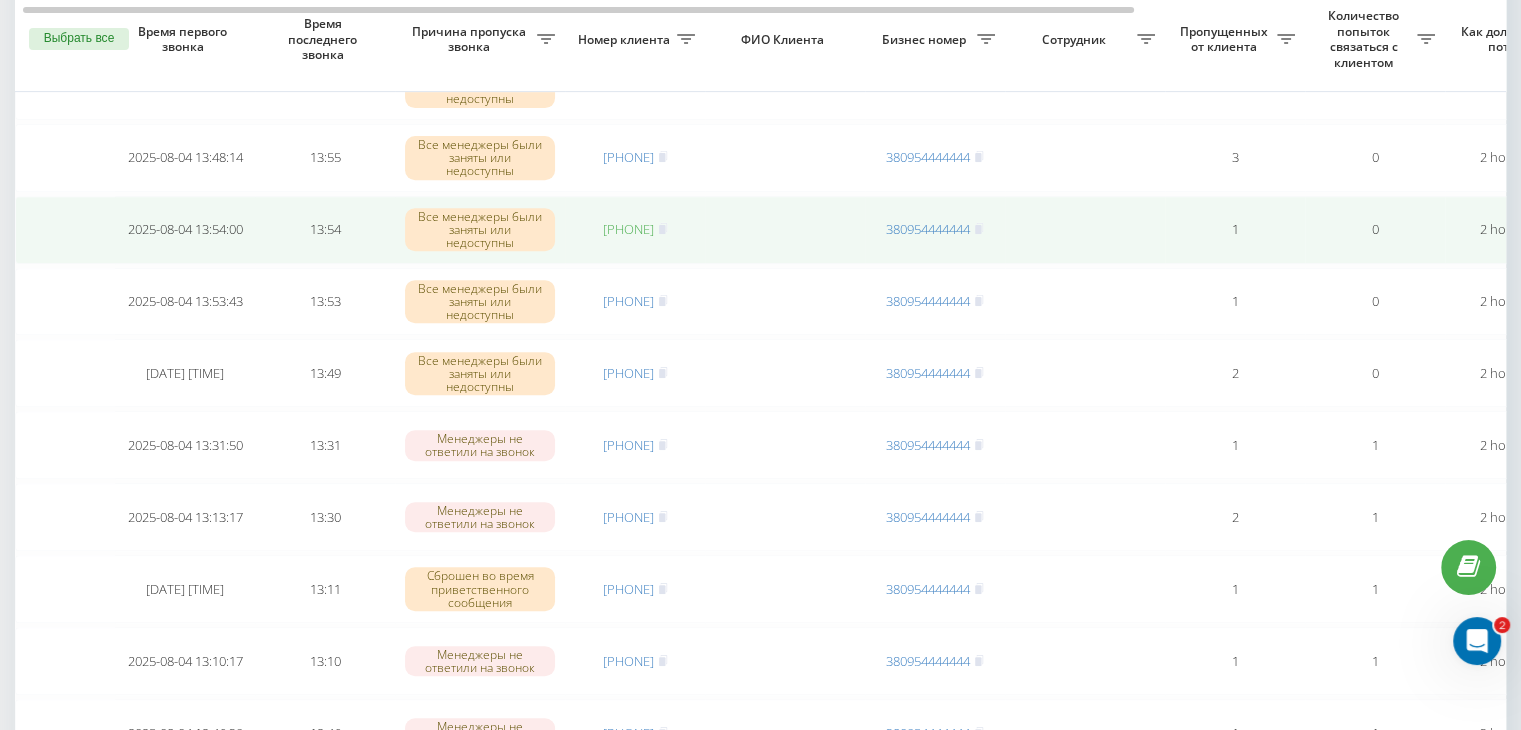 click on "[PHONE]" at bounding box center (628, 229) 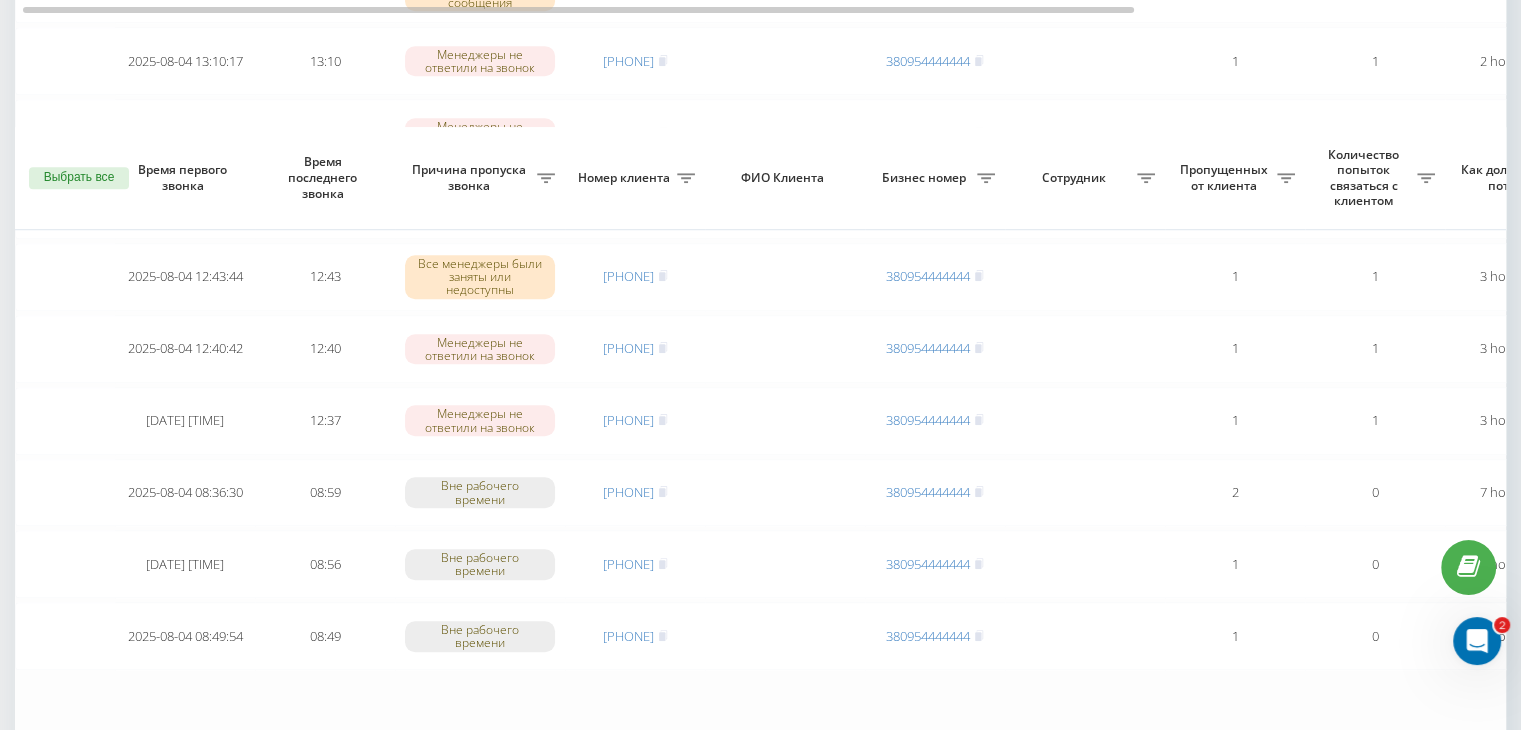 scroll, scrollTop: 1647, scrollLeft: 0, axis: vertical 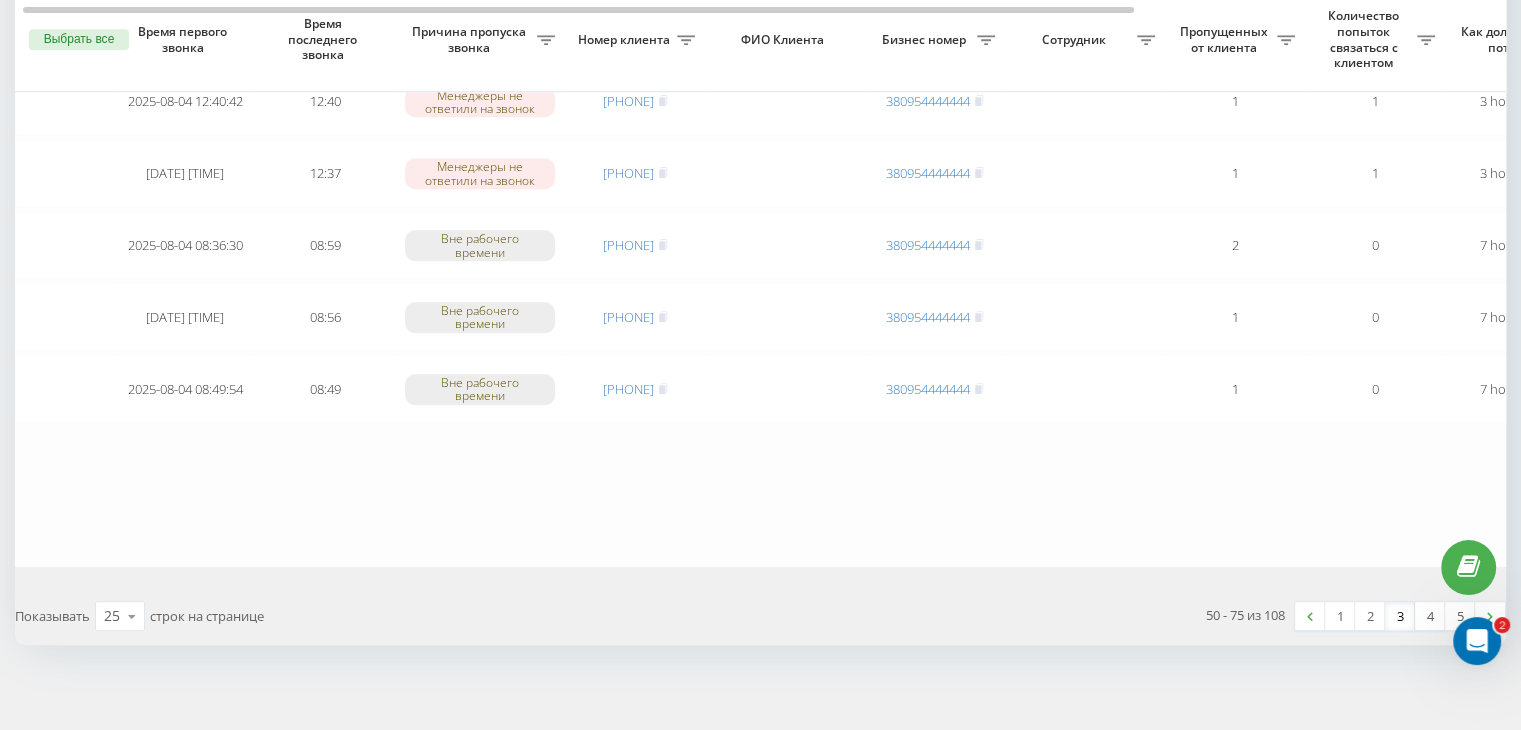 click on "3" at bounding box center [1400, 616] 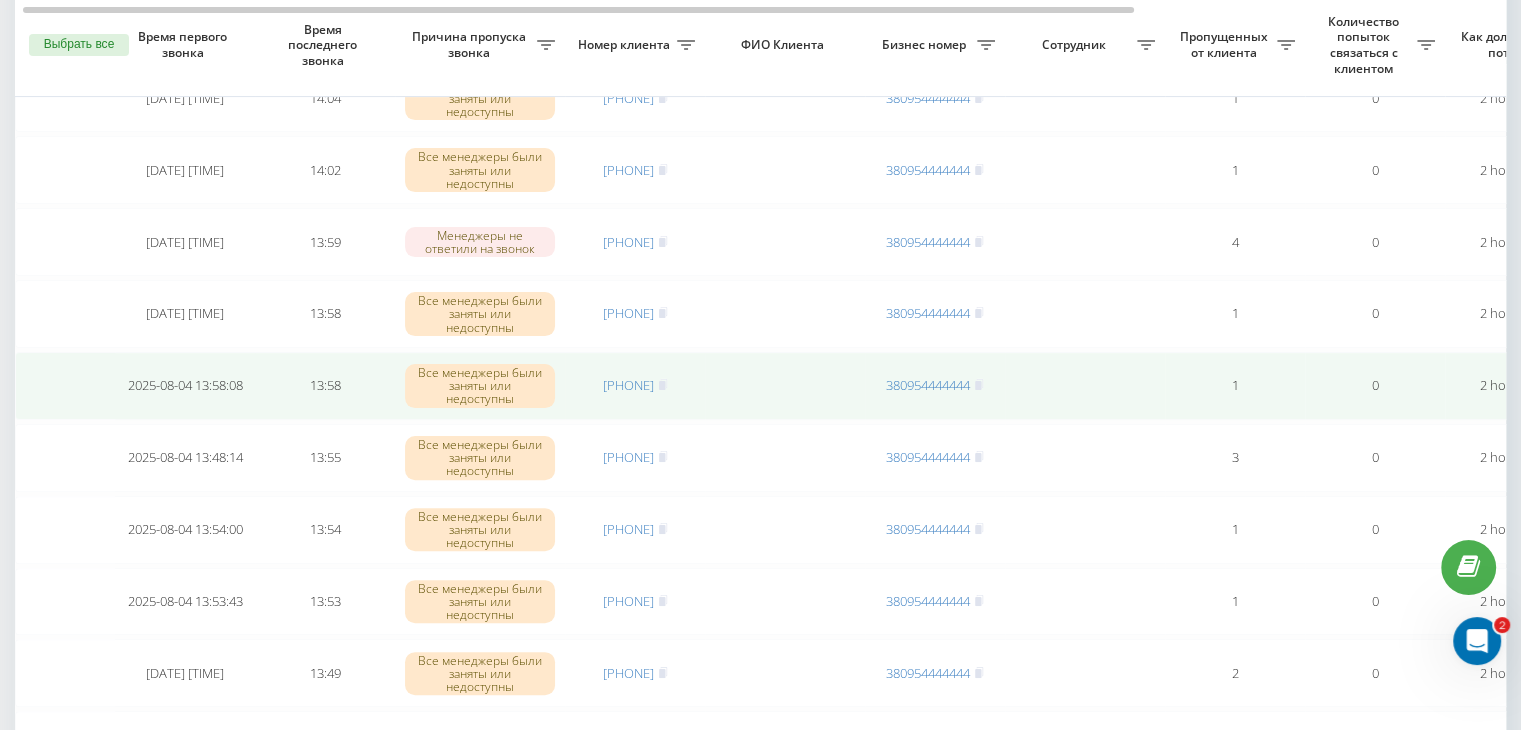 scroll, scrollTop: 600, scrollLeft: 0, axis: vertical 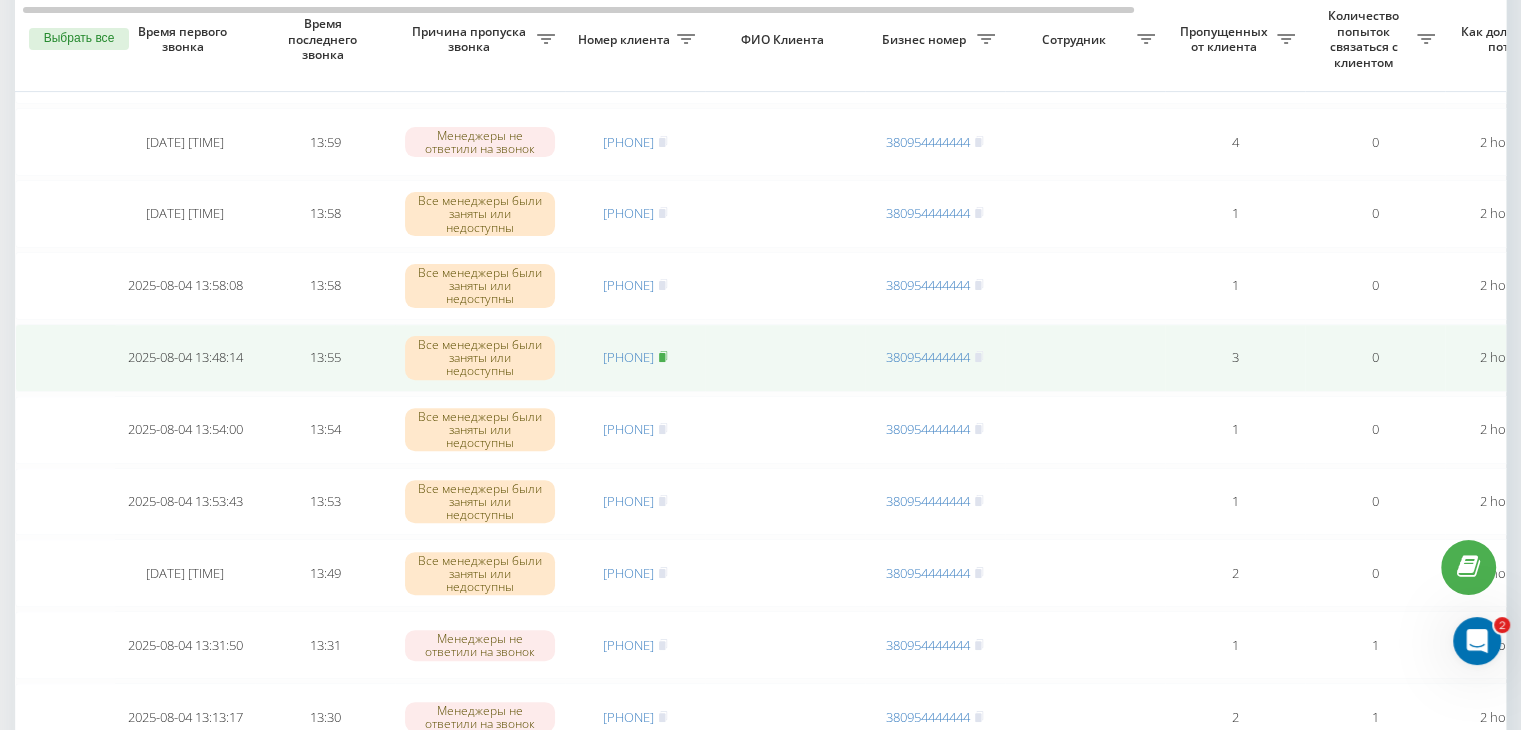 click 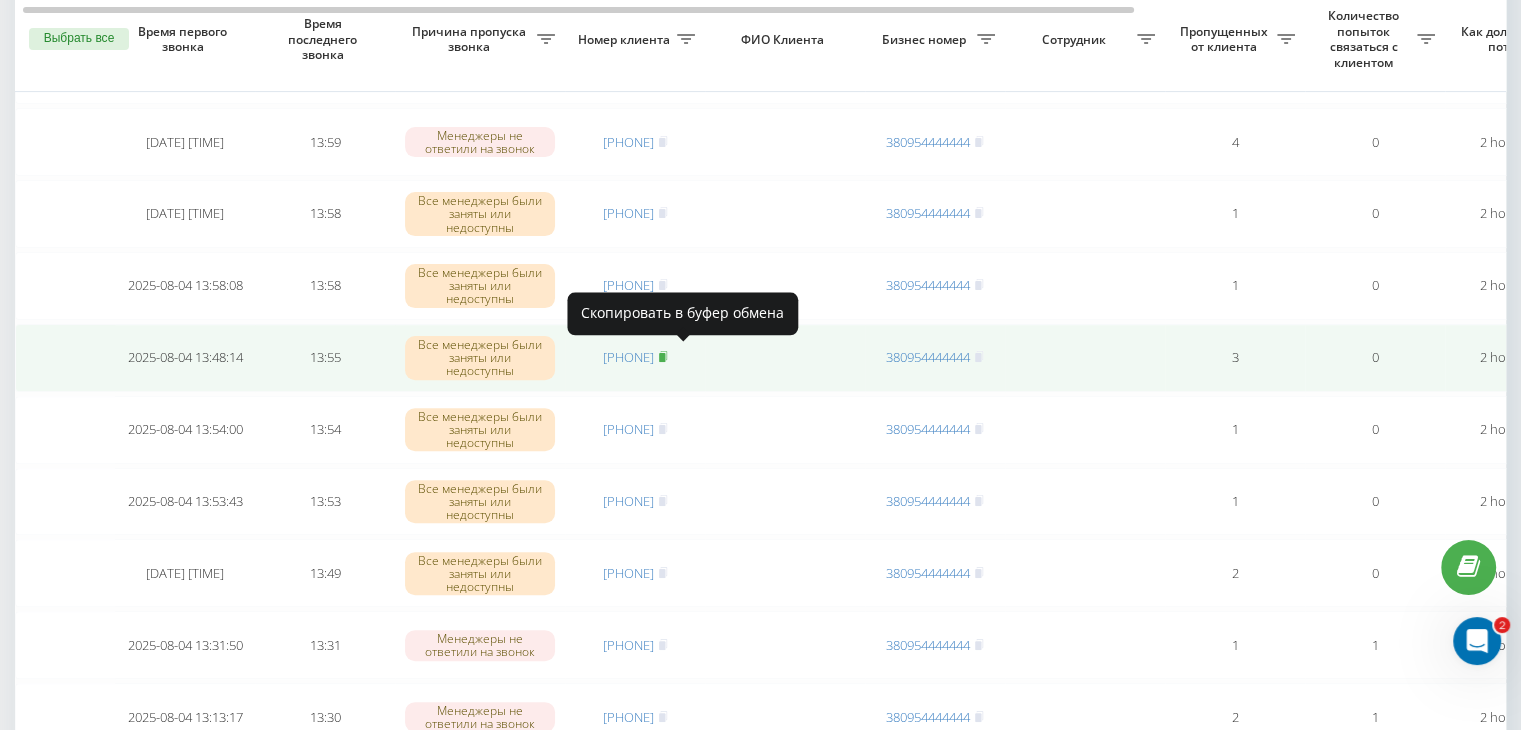 click 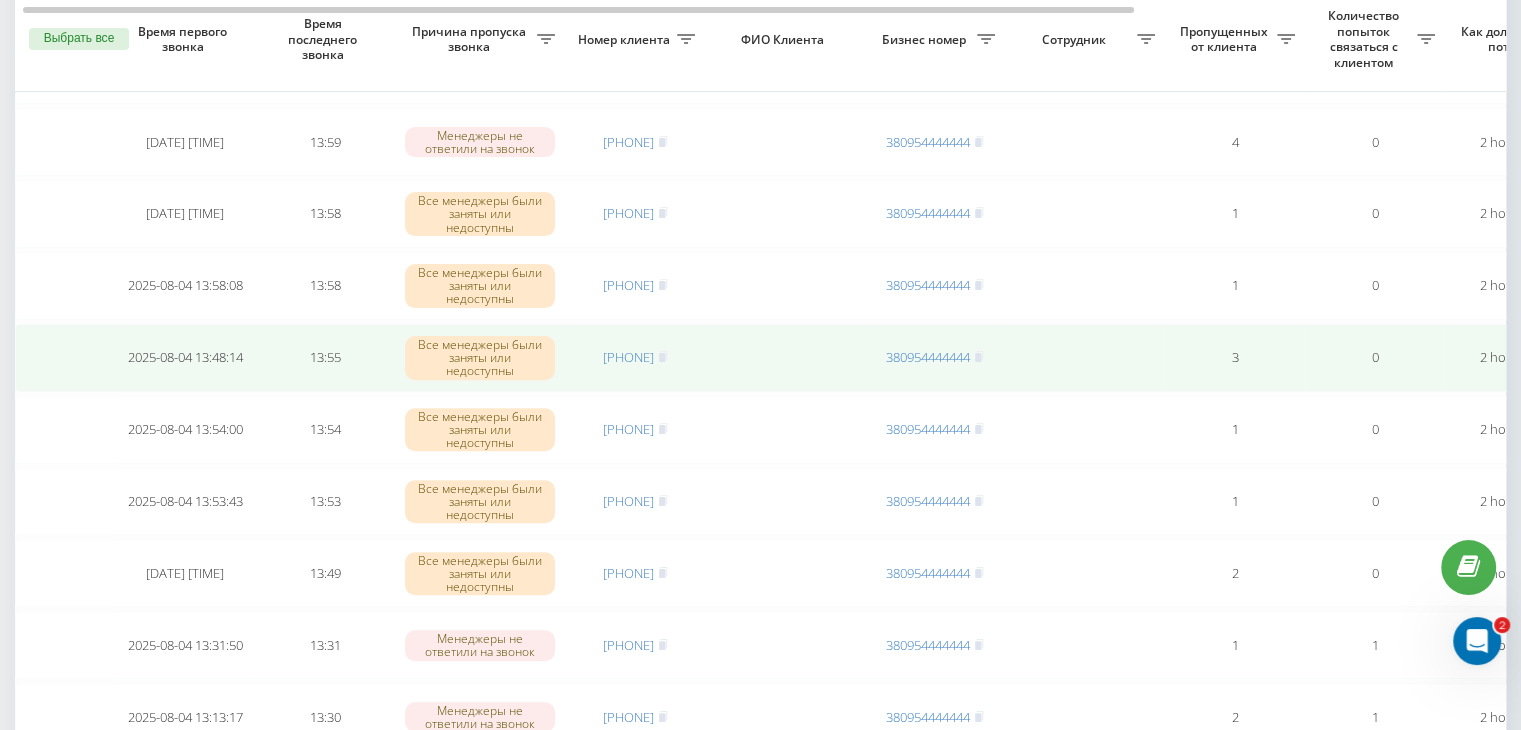 drag, startPoint x: 656, startPoint y: 355, endPoint x: 656, endPoint y: 332, distance: 23 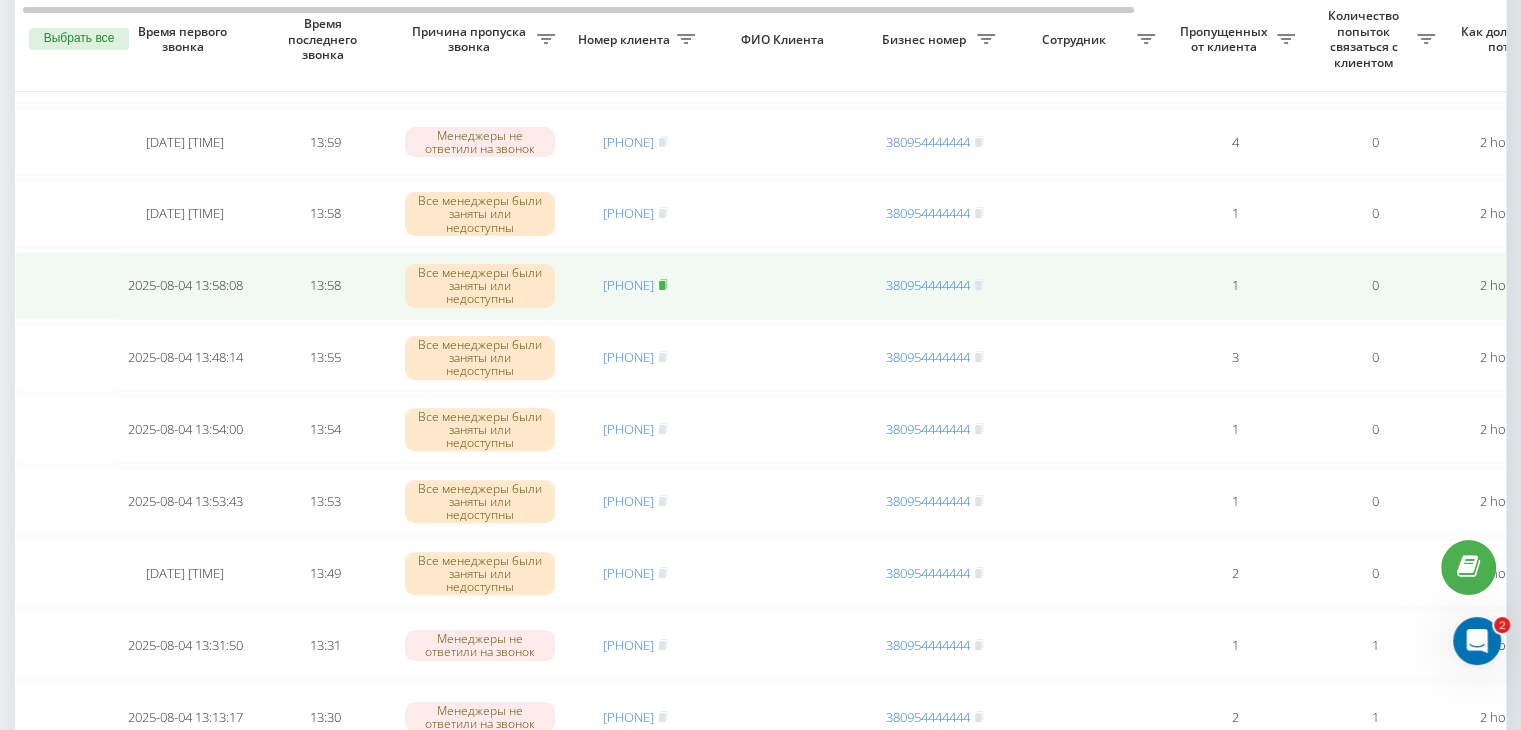 click 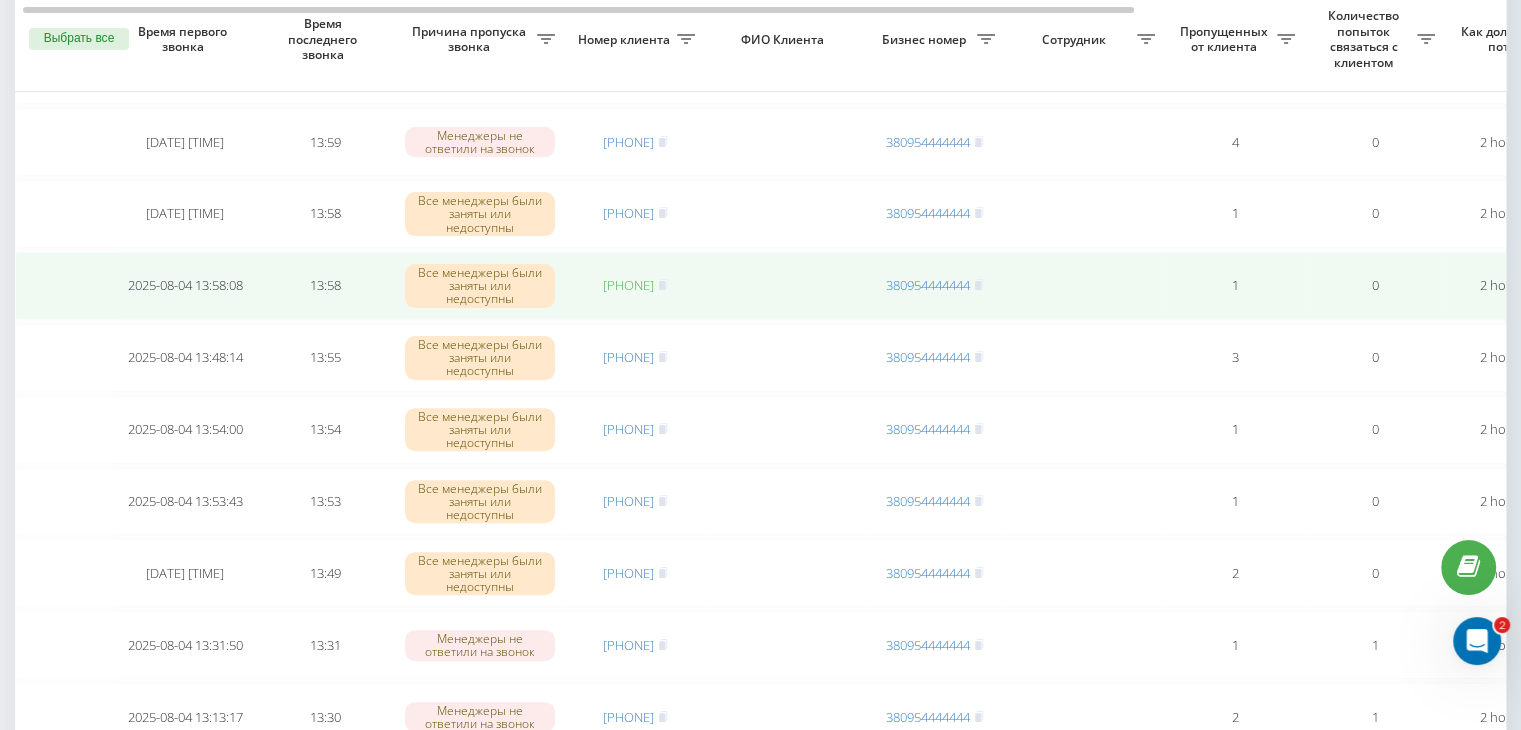 click on "[PHONE]" at bounding box center [628, 285] 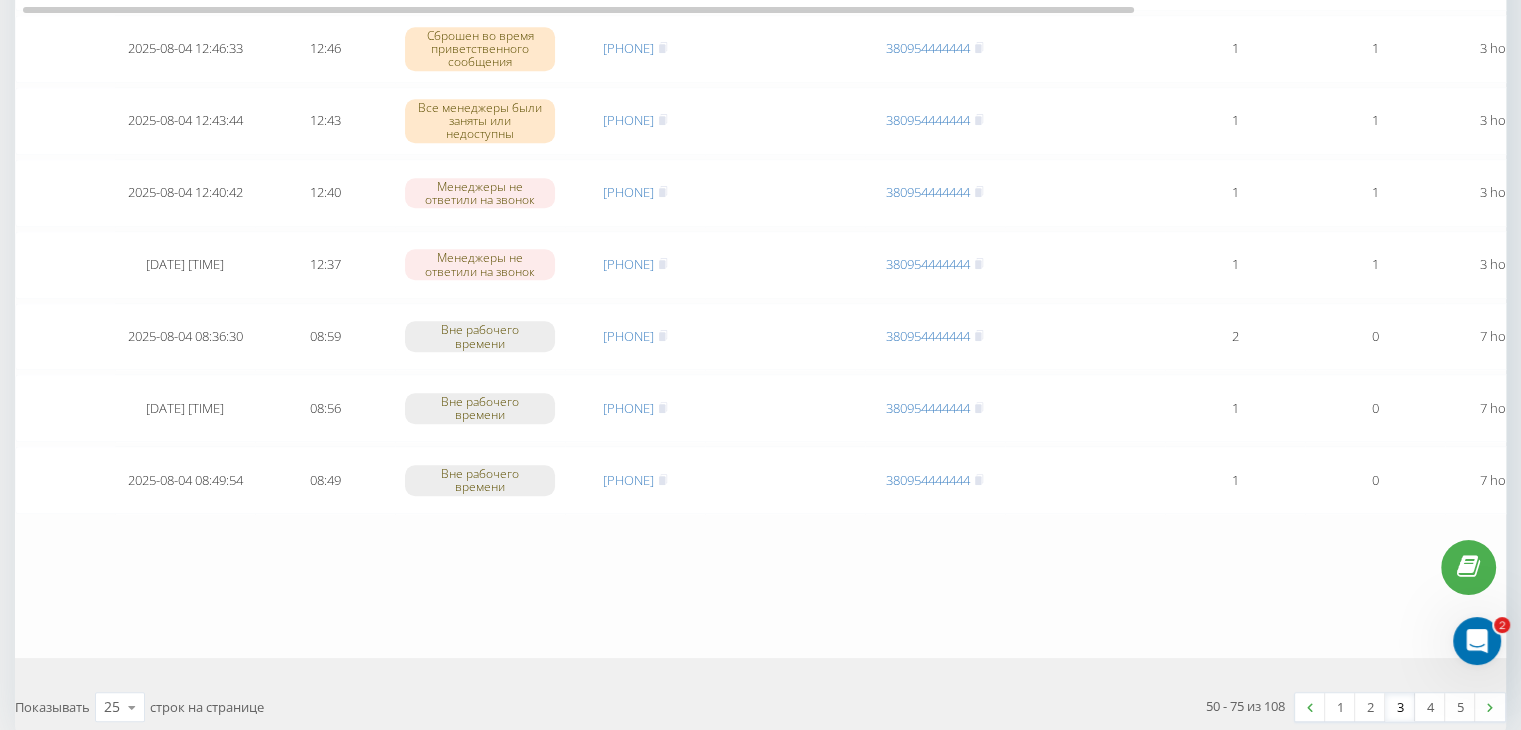 scroll, scrollTop: 1647, scrollLeft: 0, axis: vertical 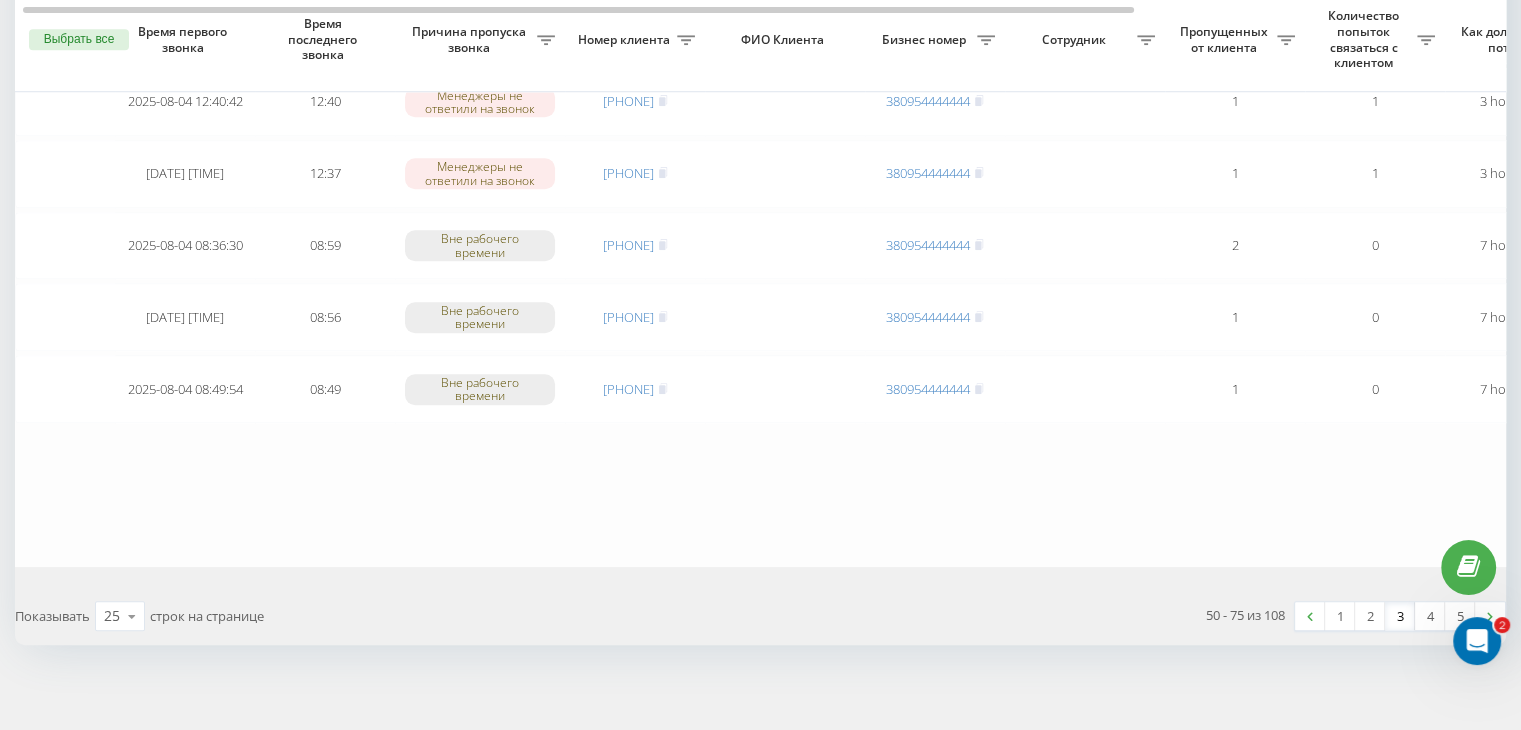 click on "3" at bounding box center [1400, 616] 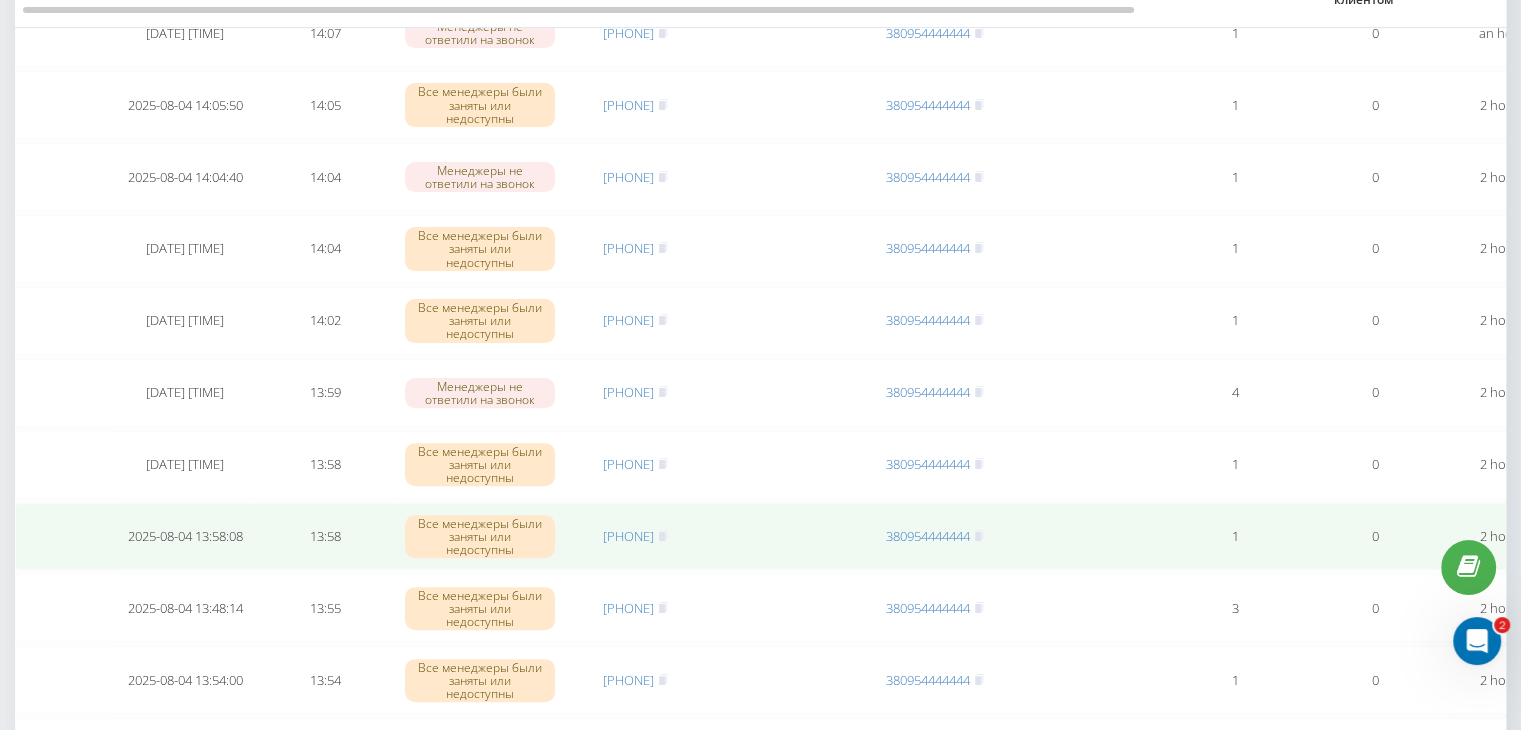 scroll, scrollTop: 600, scrollLeft: 0, axis: vertical 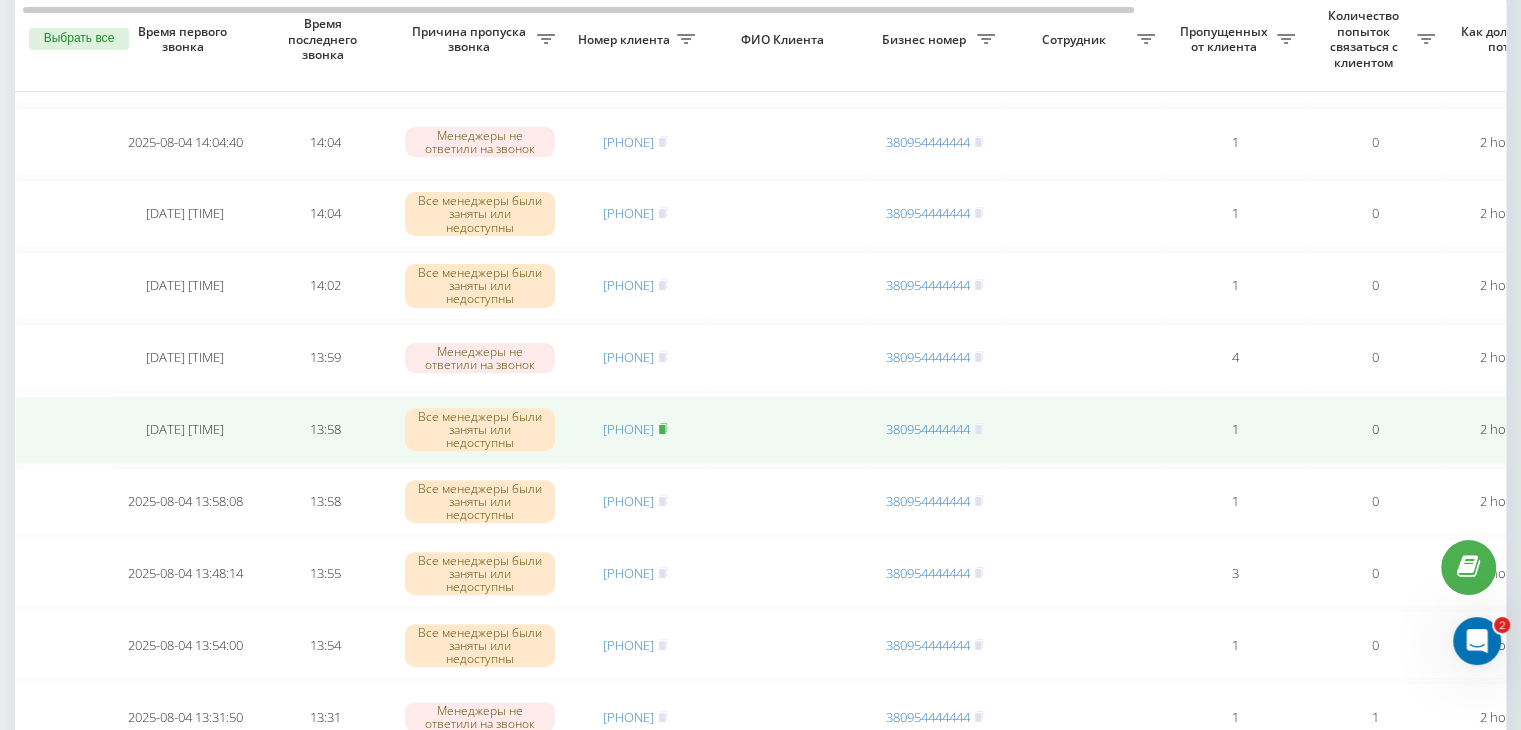 click 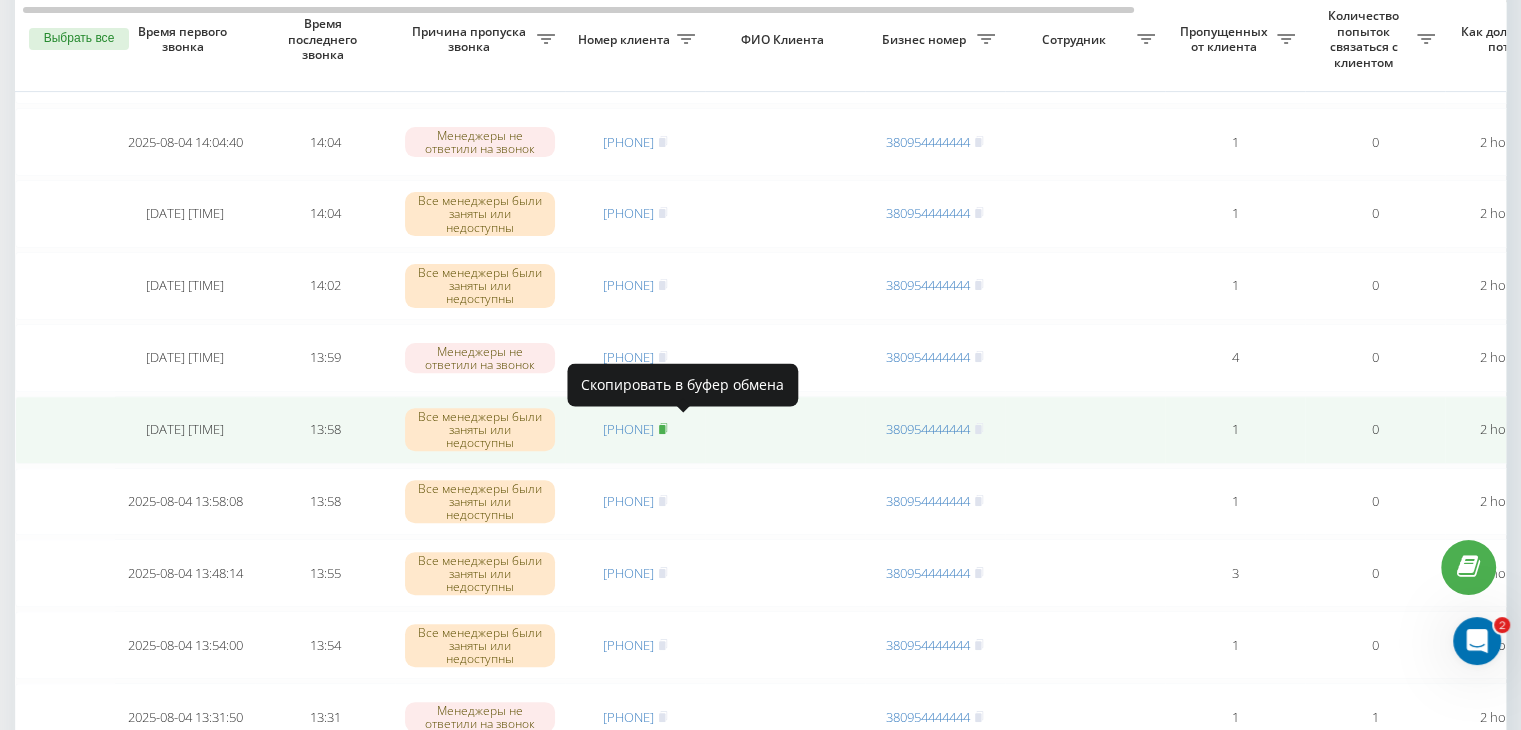 click 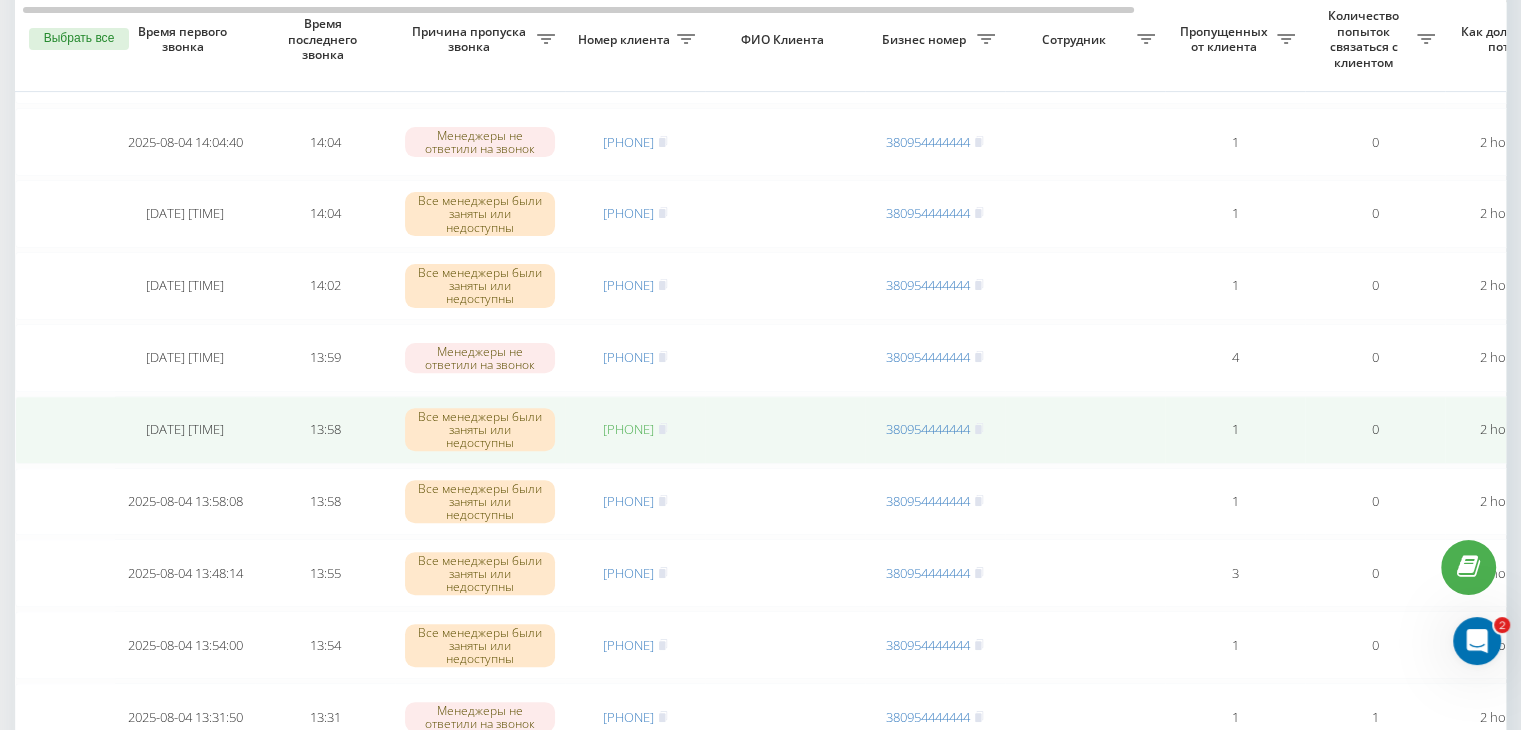 click on "[PHONE]" at bounding box center [628, 429] 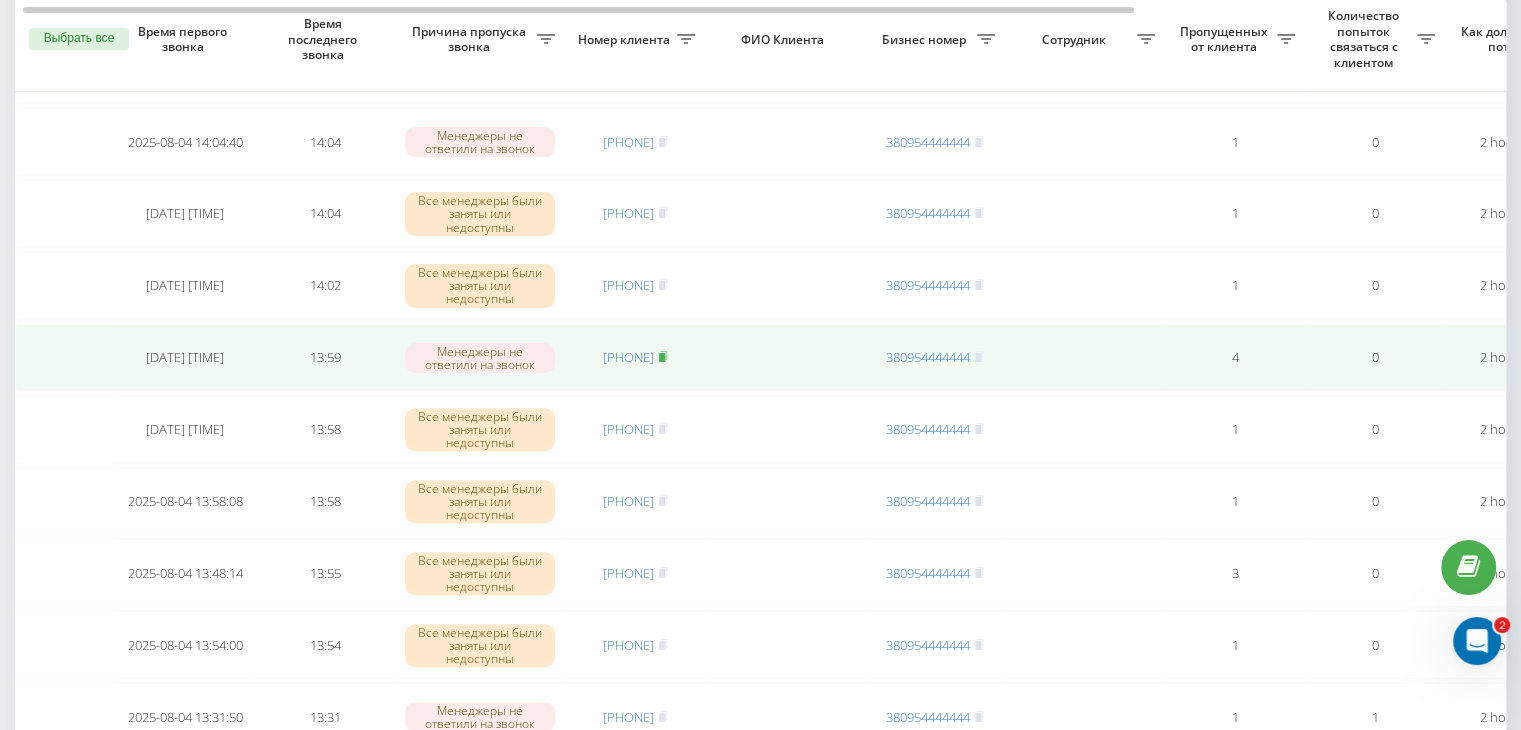 click 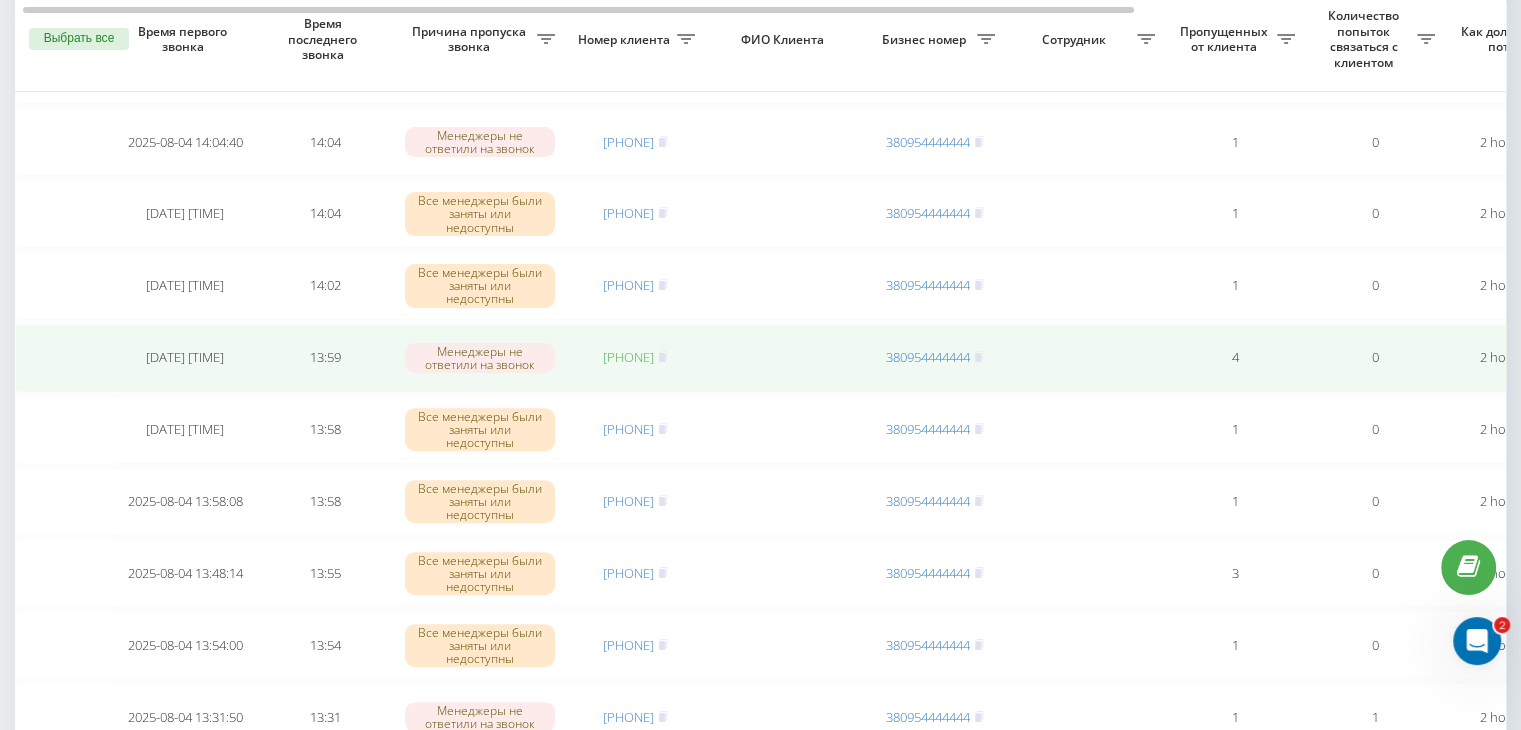 click on "[PHONE]" at bounding box center (628, 357) 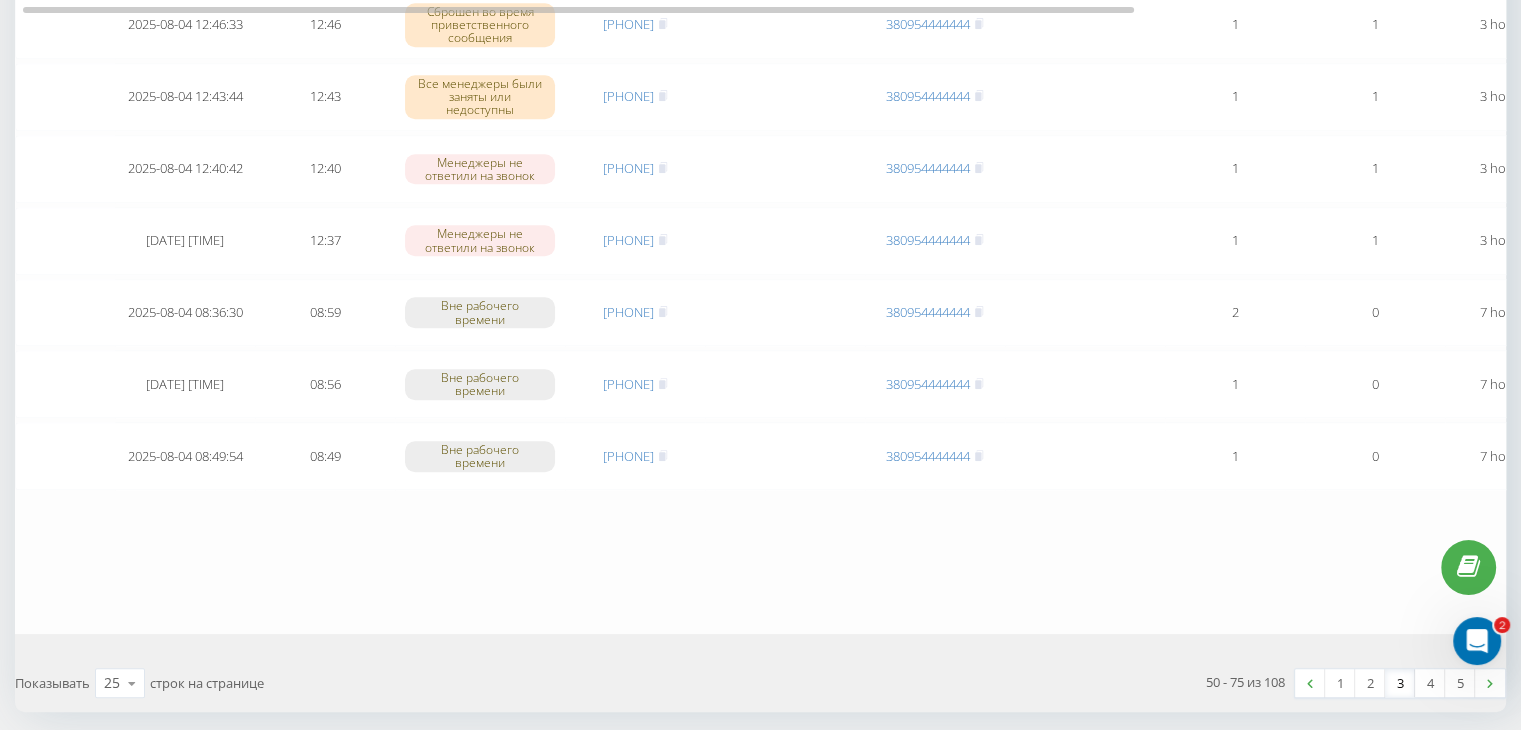 scroll, scrollTop: 1600, scrollLeft: 0, axis: vertical 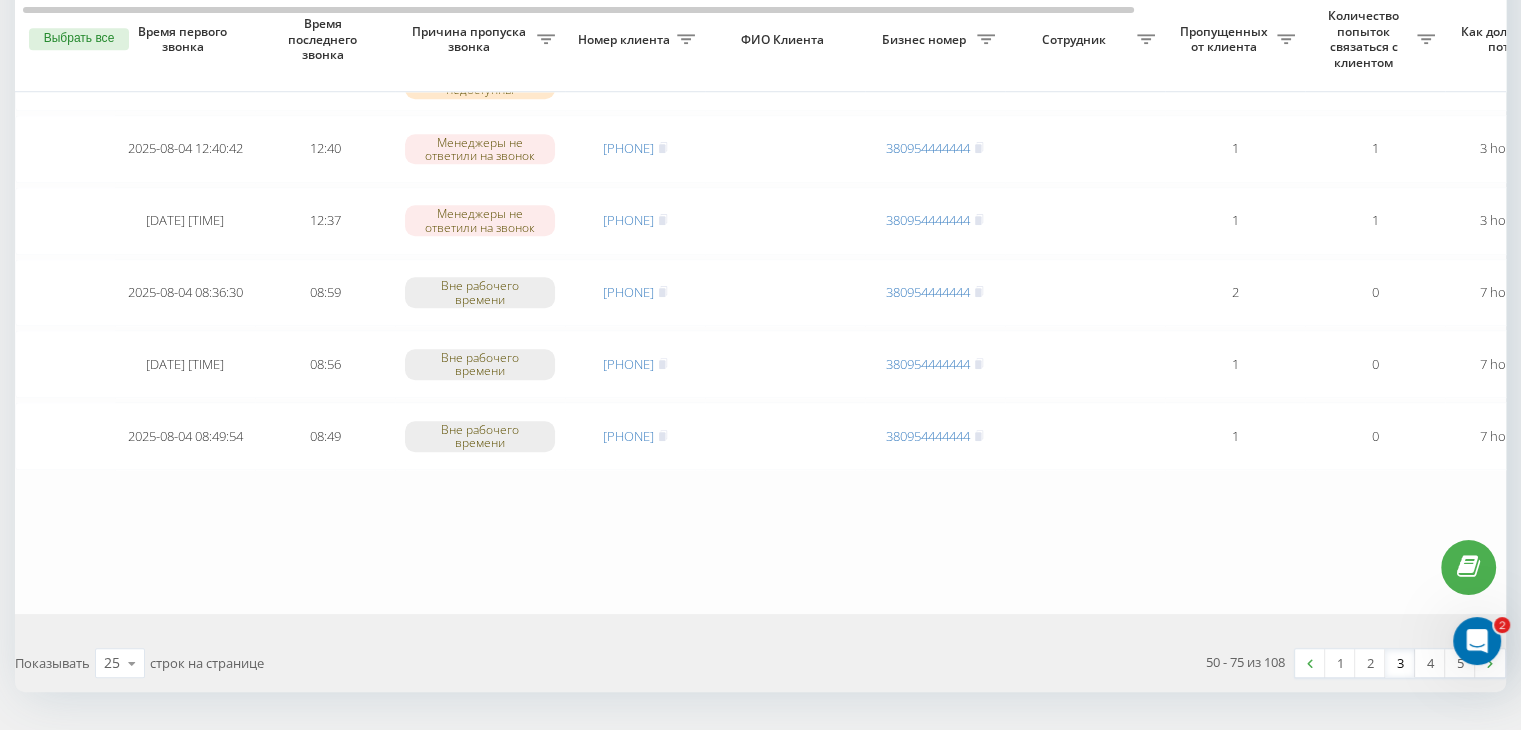 click on "3" at bounding box center (1400, 663) 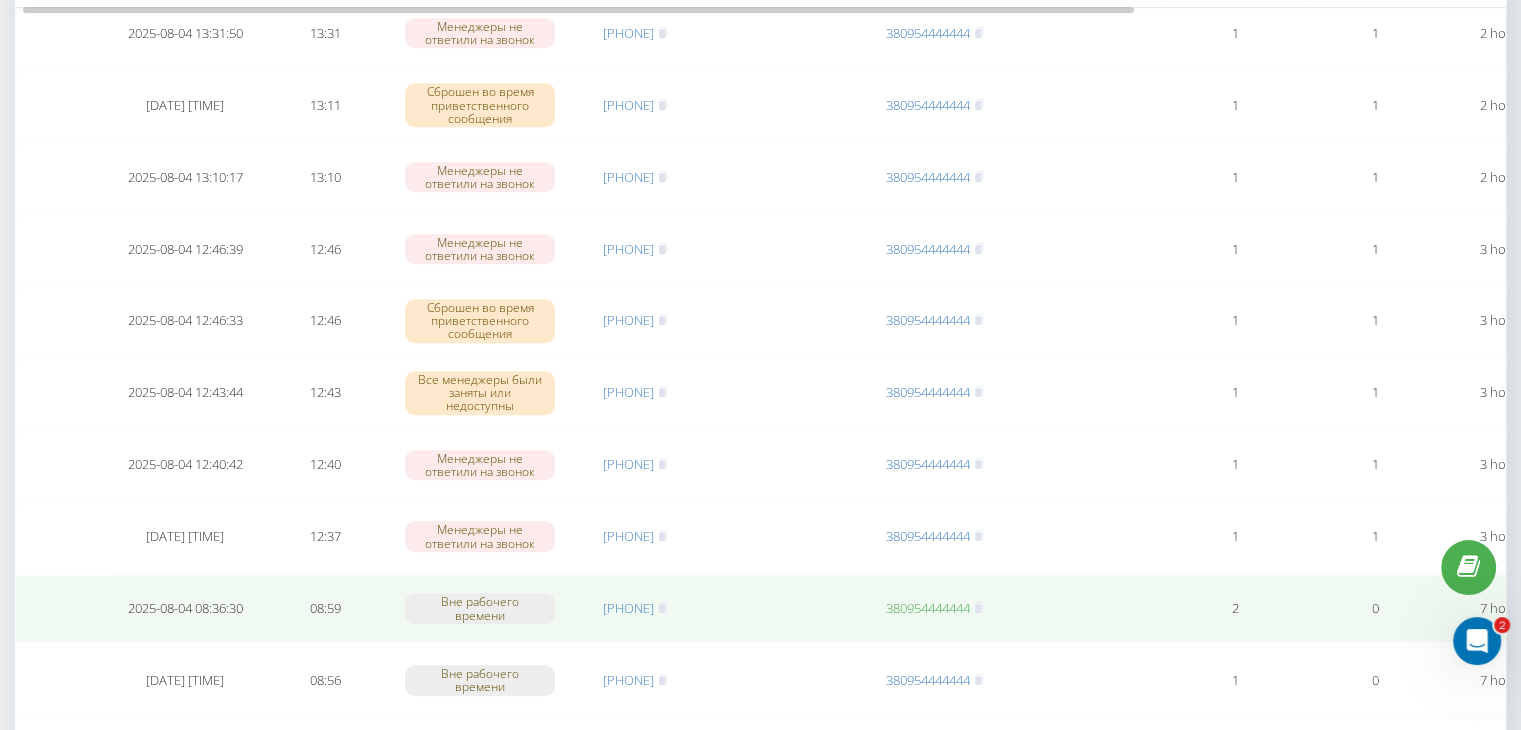 scroll, scrollTop: 1400, scrollLeft: 0, axis: vertical 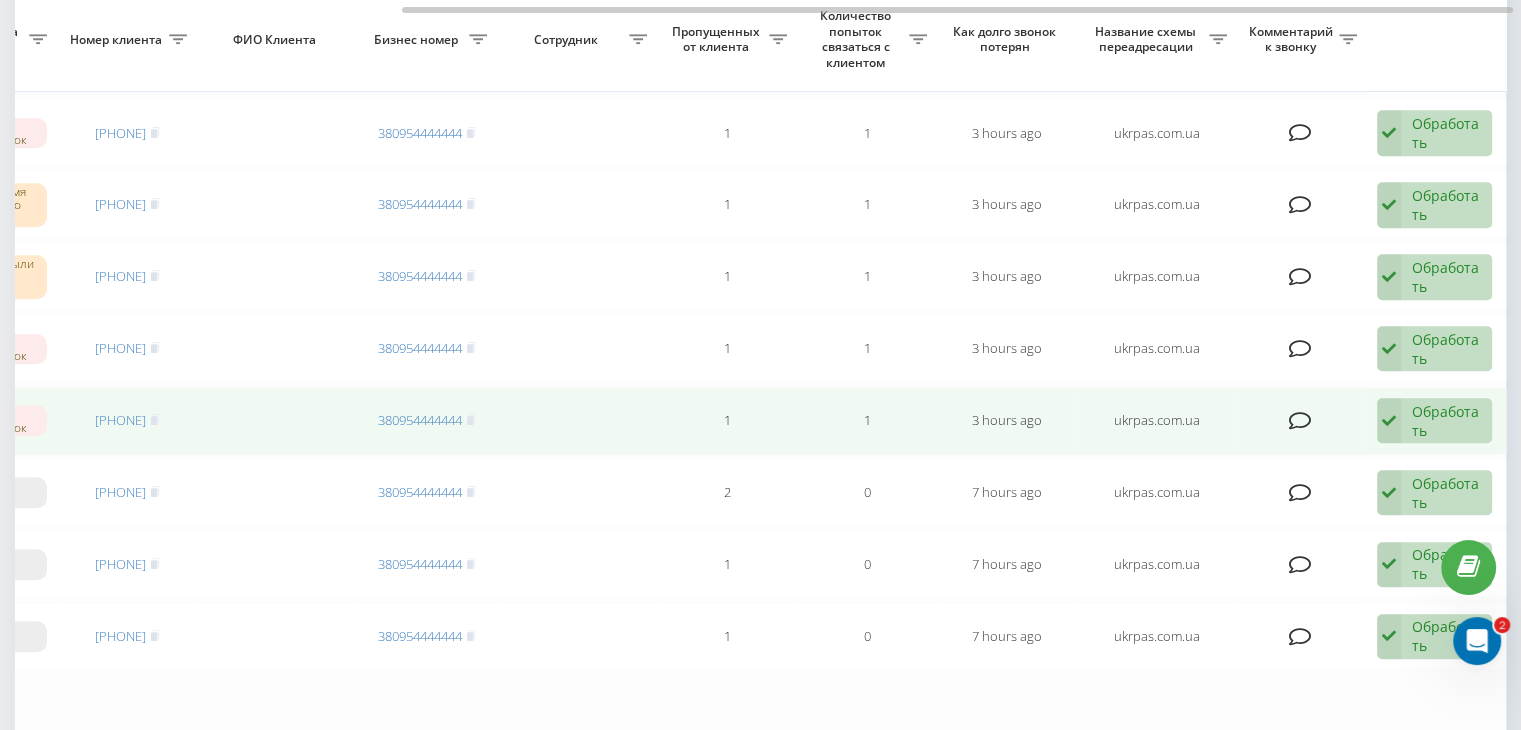click on "Обработать" at bounding box center (1446, 421) 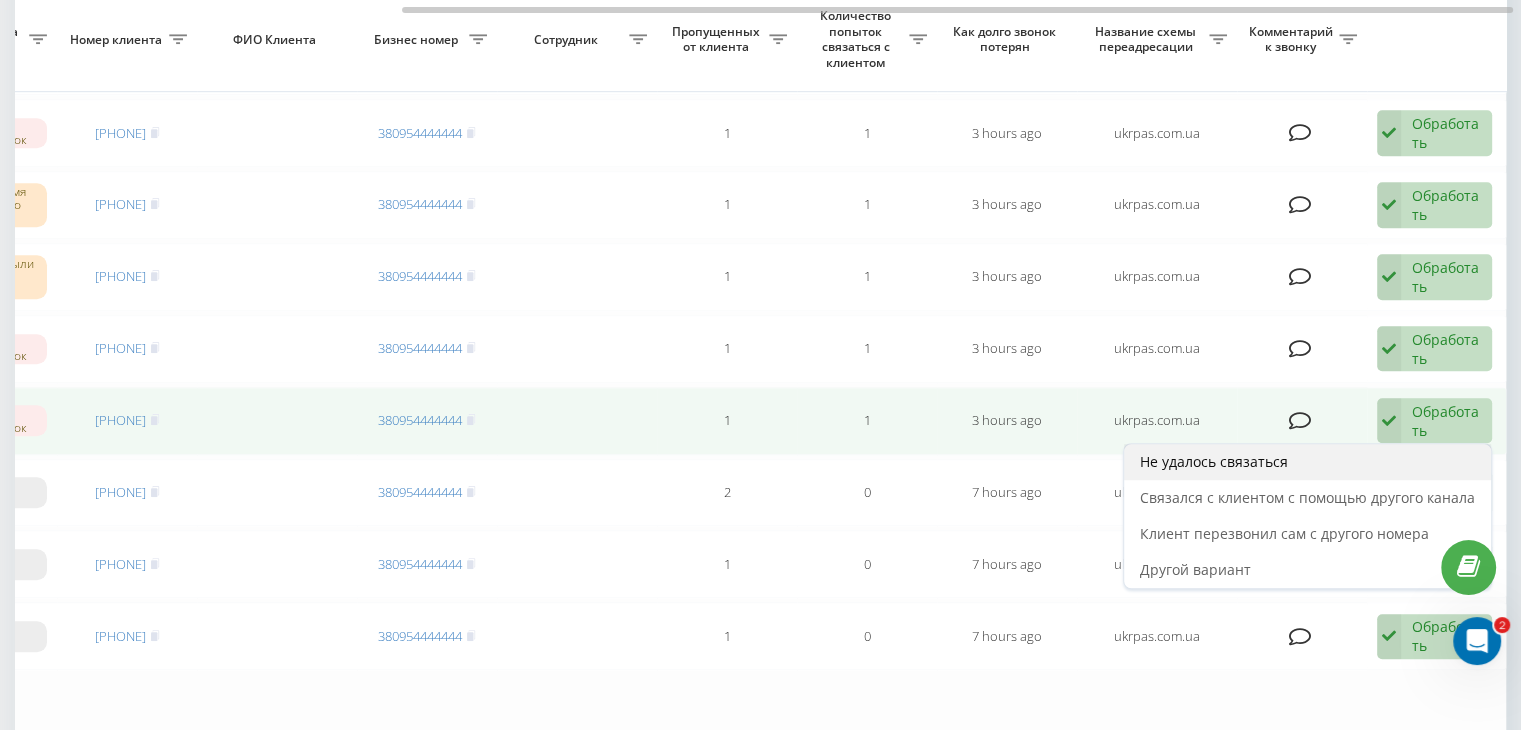 click on "Не удалось связаться" at bounding box center (1307, 462) 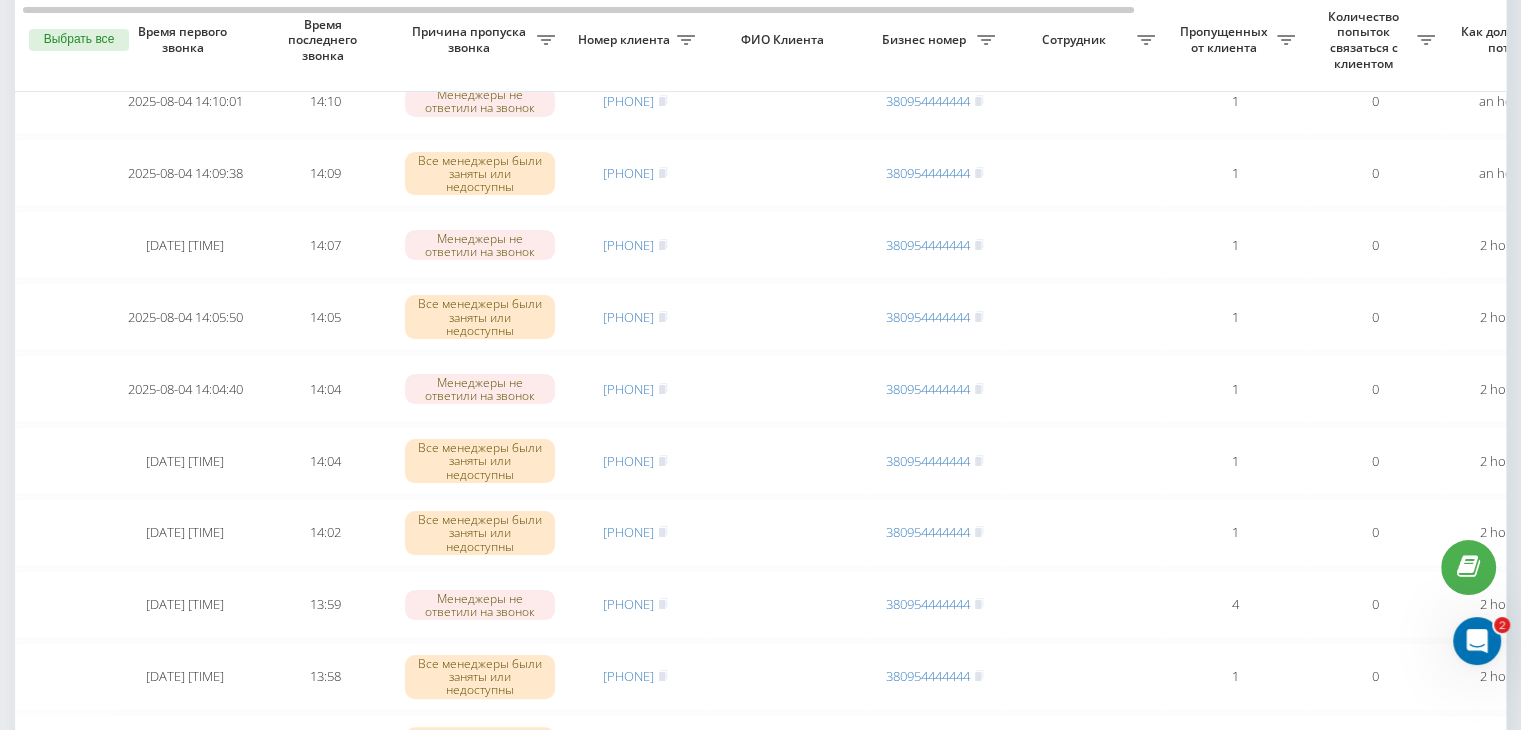 scroll, scrollTop: 500, scrollLeft: 0, axis: vertical 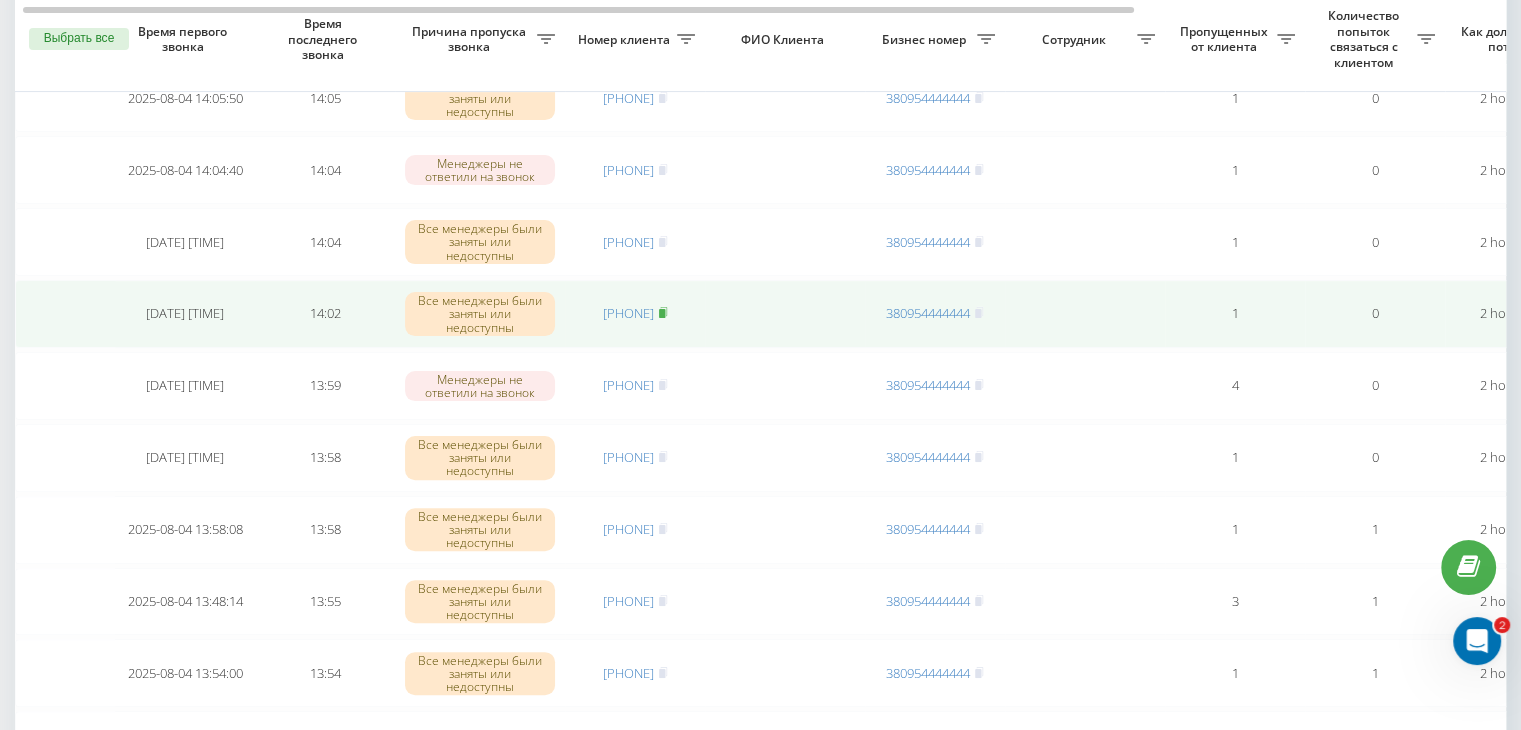 click 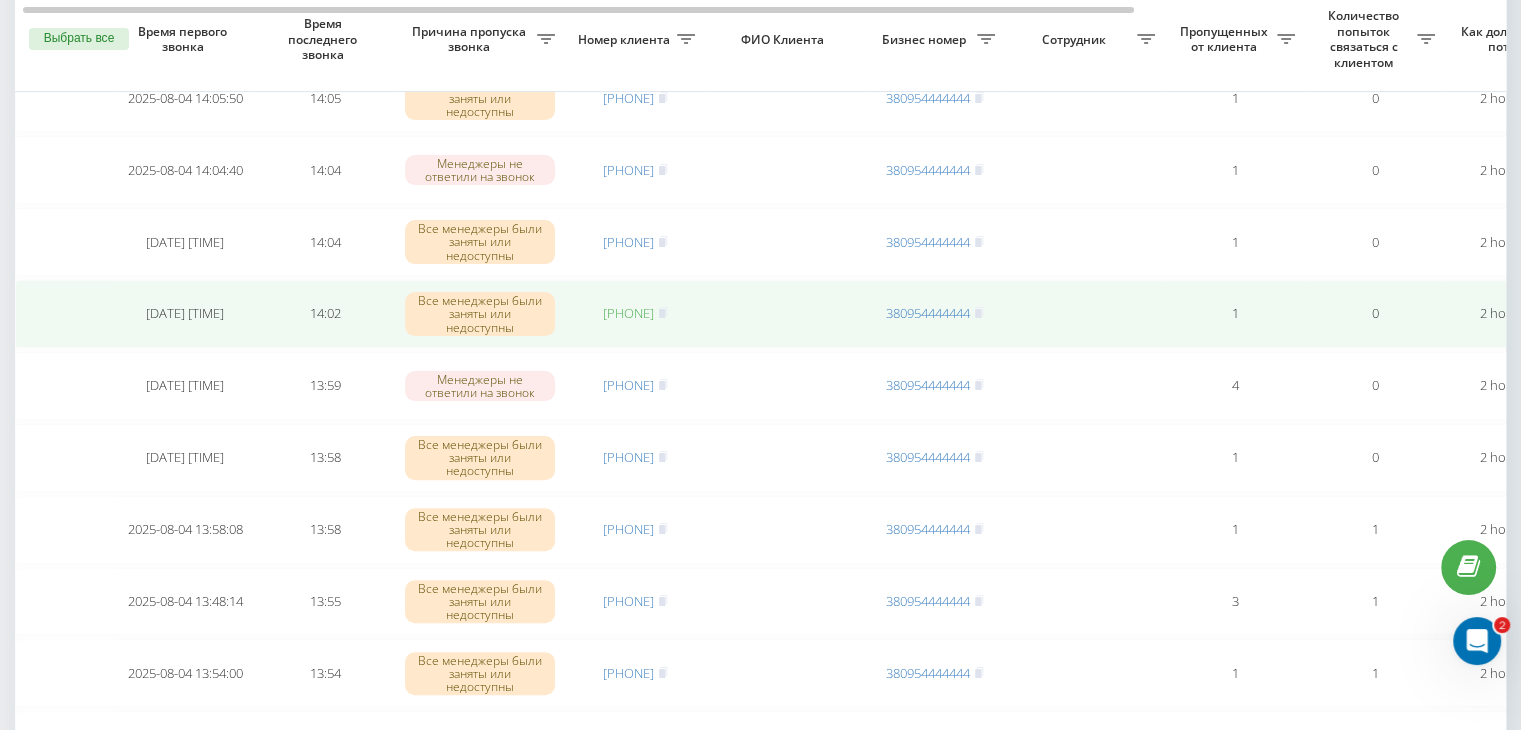 click on "[PHONE]" at bounding box center [628, 313] 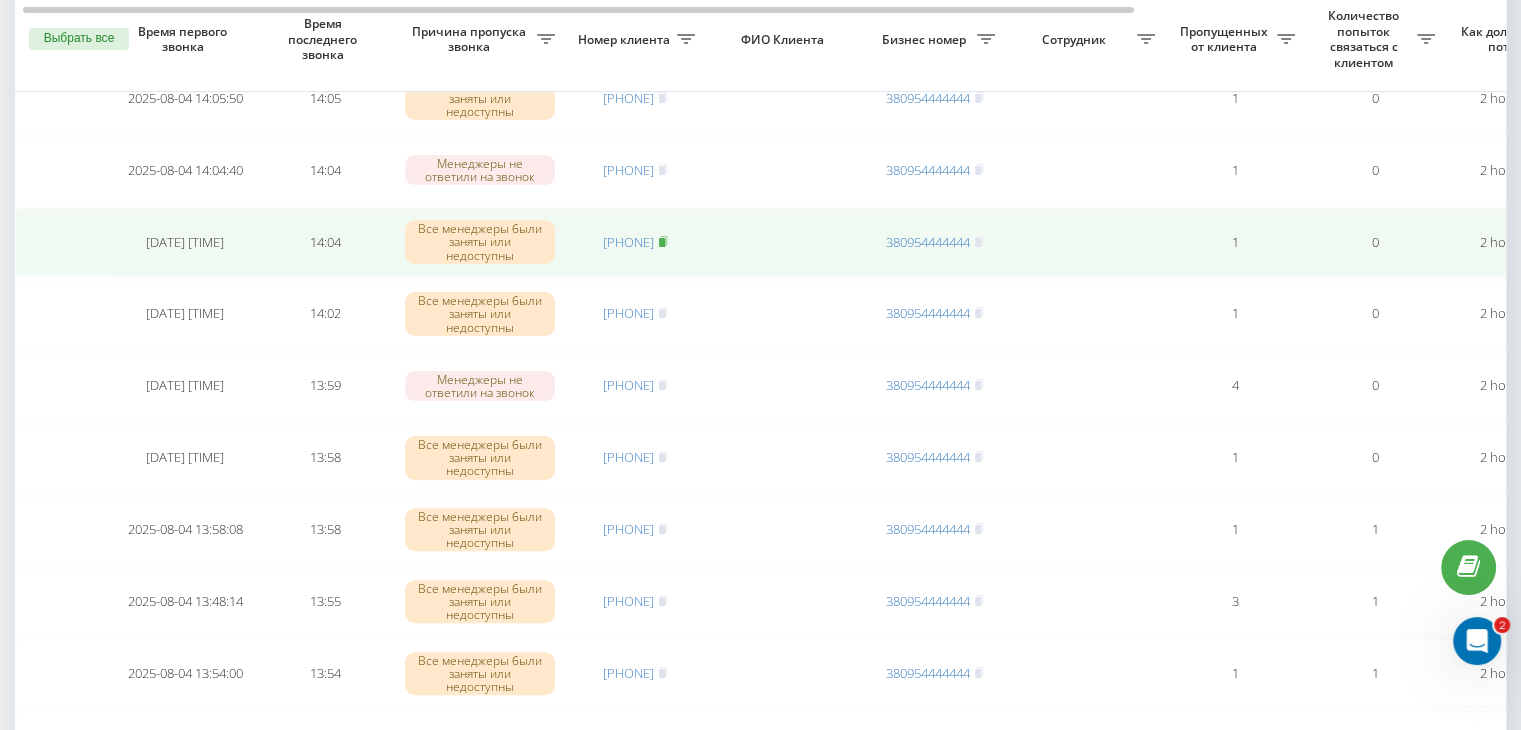 click 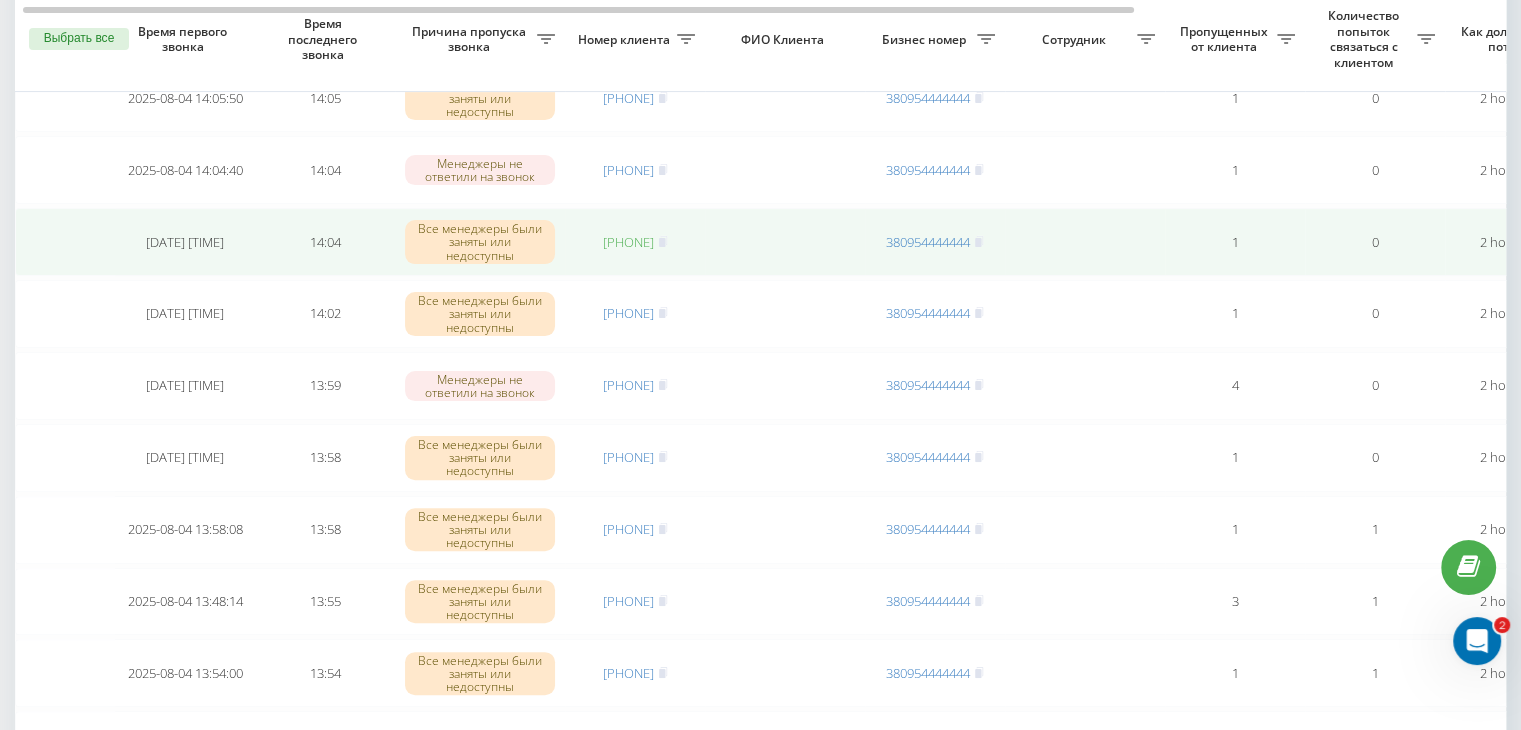 click on "[PHONE]" at bounding box center (628, 242) 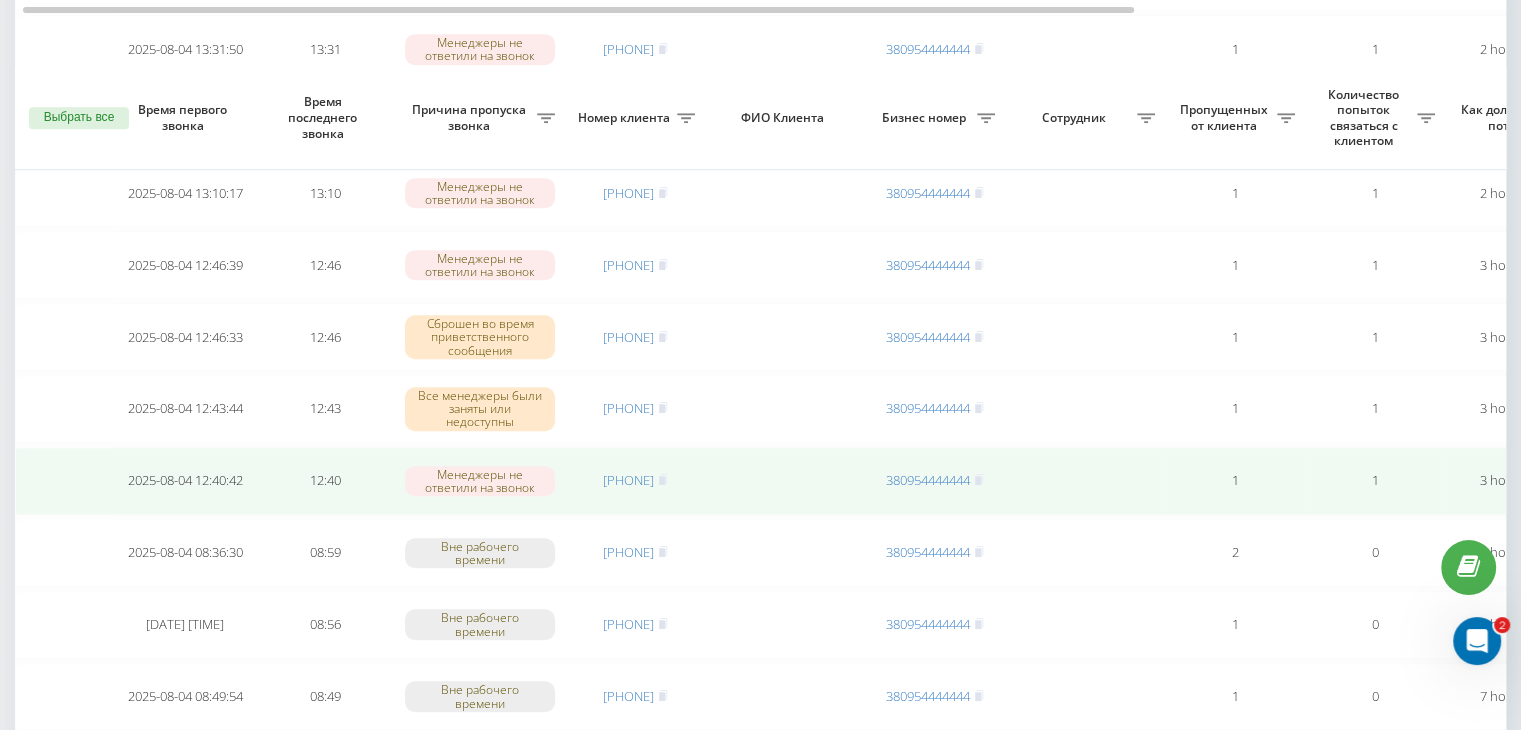 scroll, scrollTop: 1300, scrollLeft: 0, axis: vertical 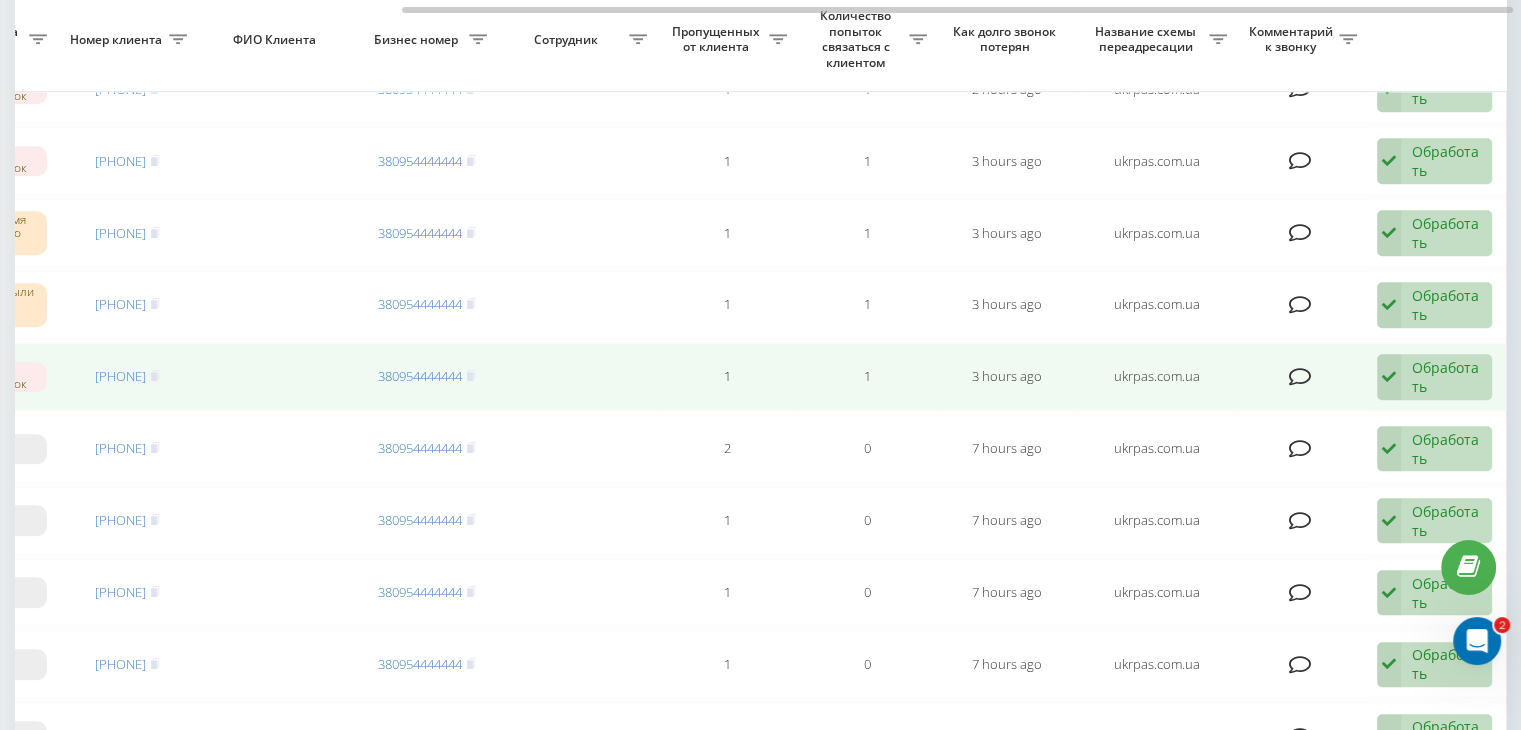 click on "Обработать" at bounding box center (1446, 377) 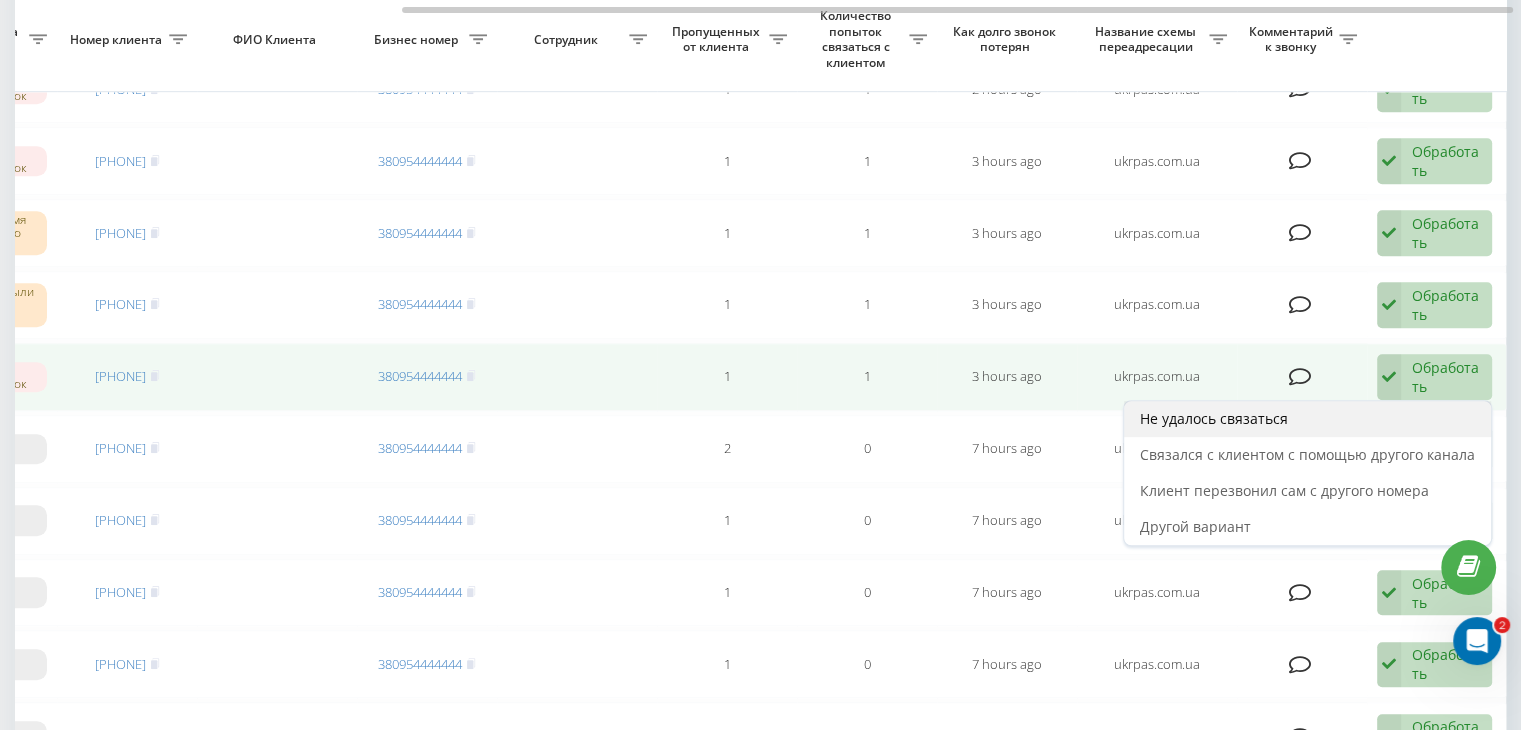 click on "Не удалось связаться" at bounding box center (1307, 419) 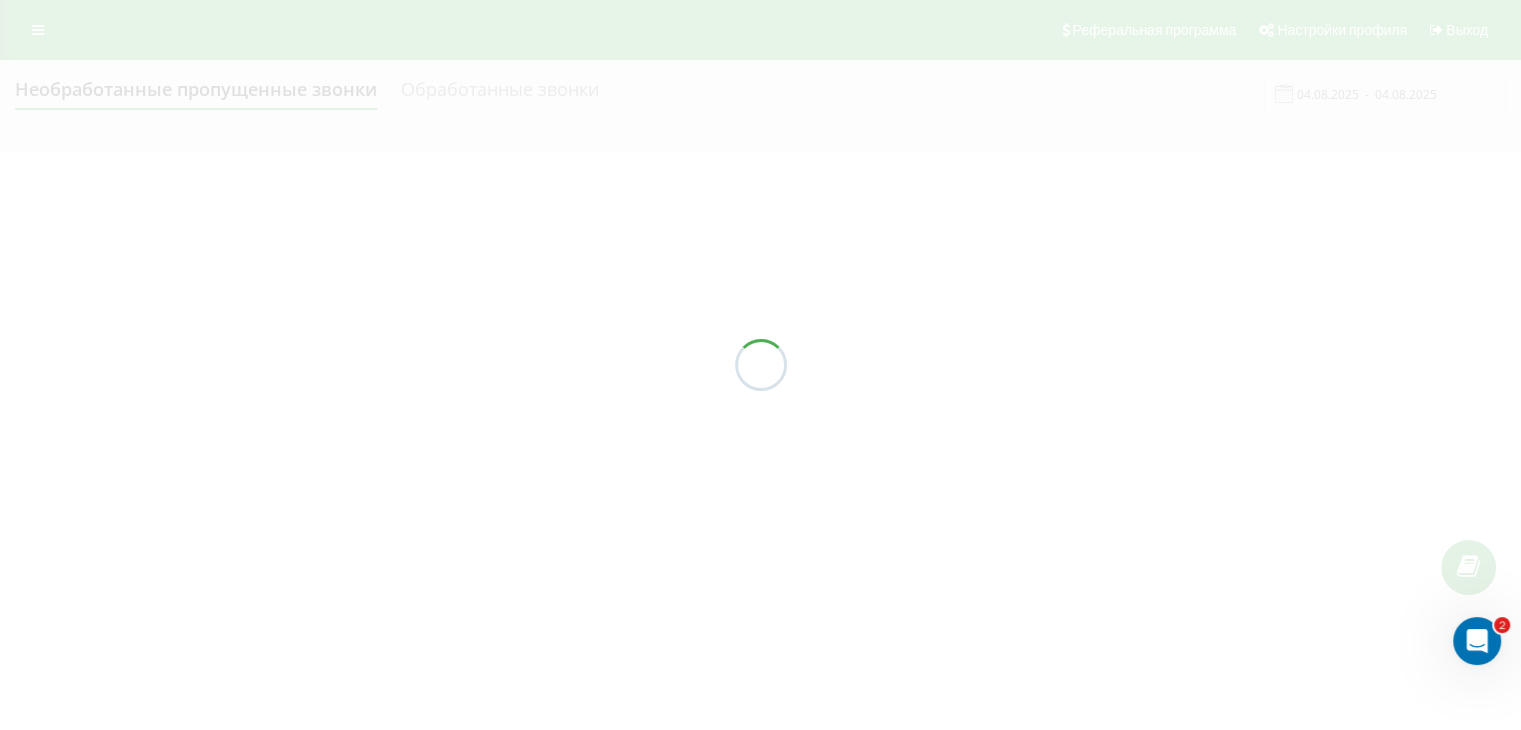 scroll, scrollTop: 0, scrollLeft: 0, axis: both 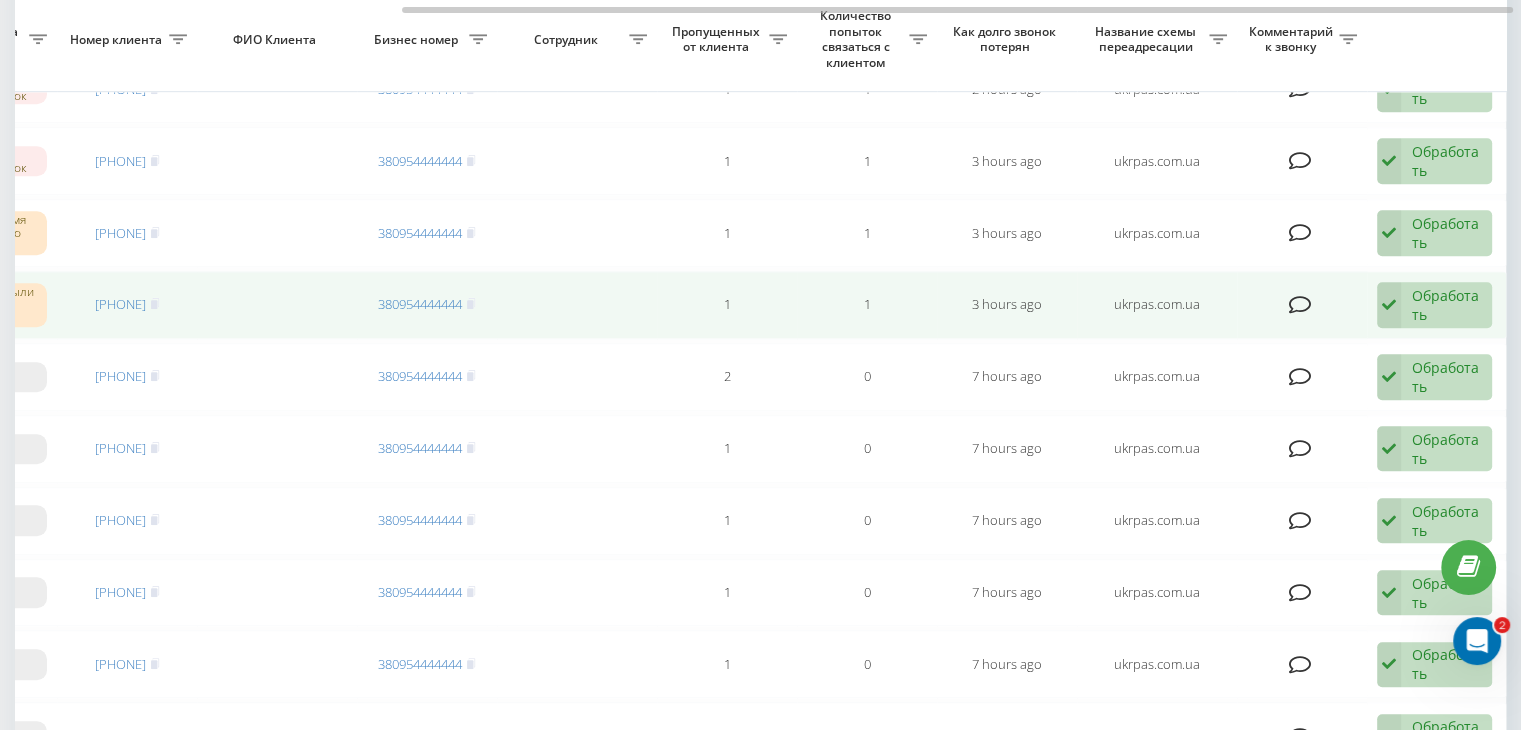 click on "Обработать" at bounding box center (1446, 305) 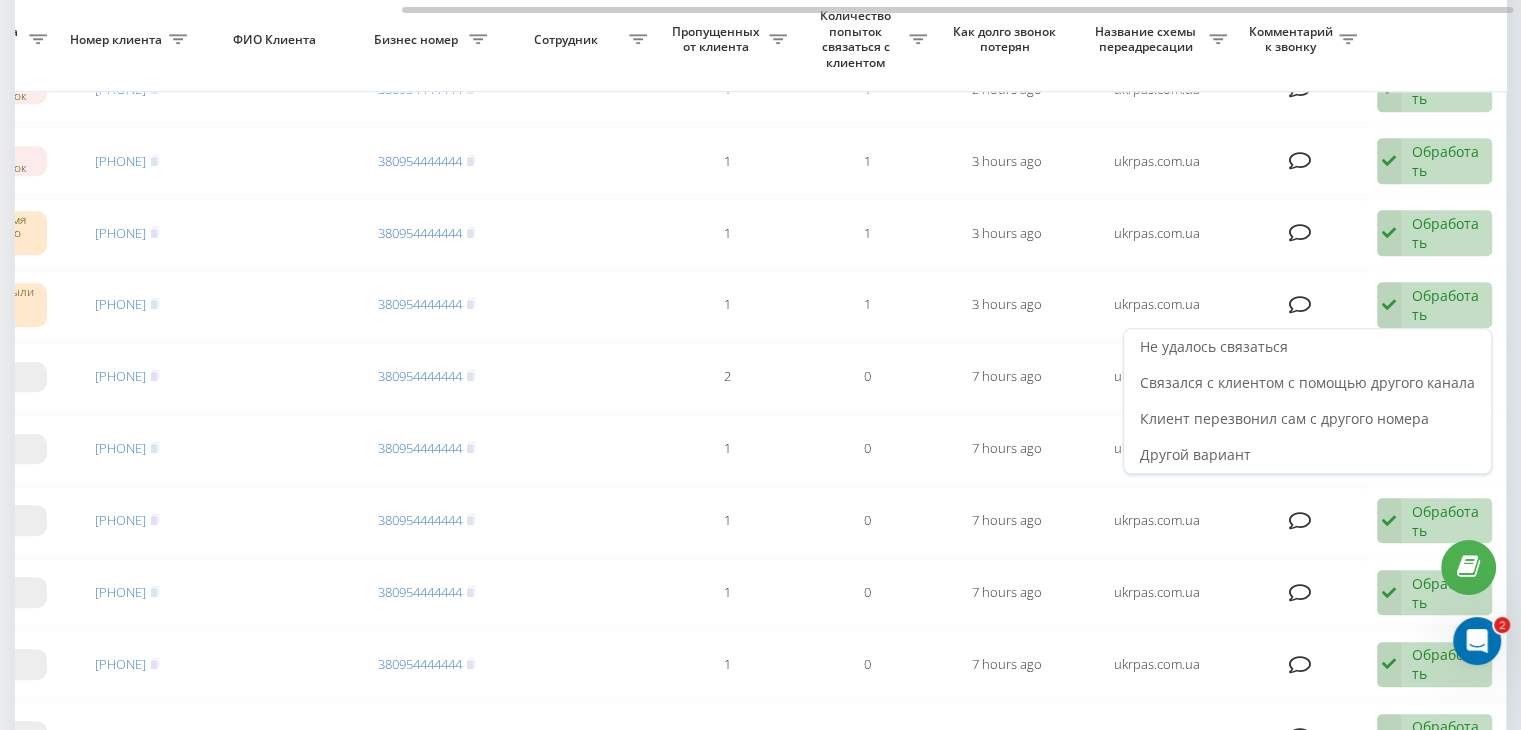 click on "Не удалось связаться" at bounding box center (1307, 347) 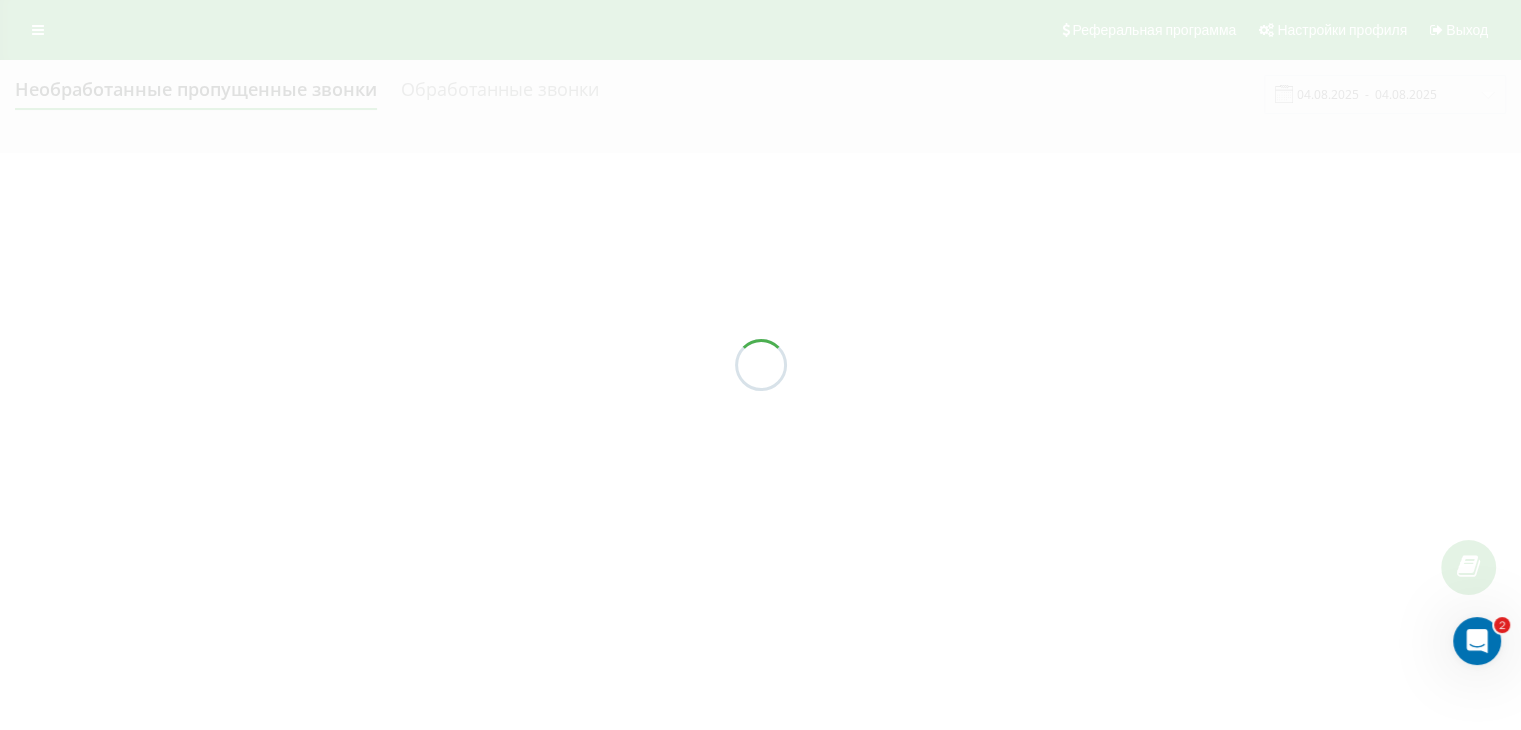 scroll, scrollTop: 0, scrollLeft: 0, axis: both 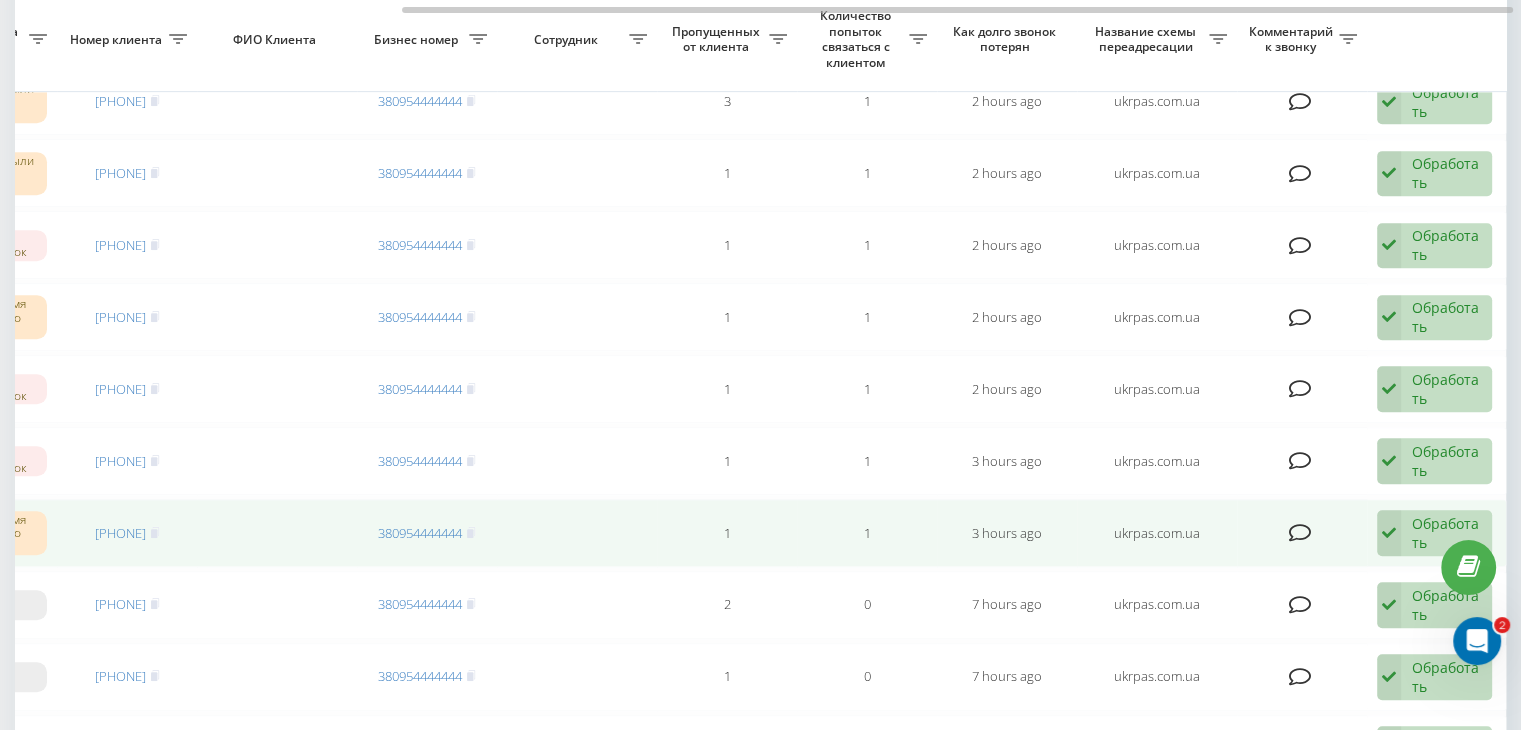 click at bounding box center (1389, 533) 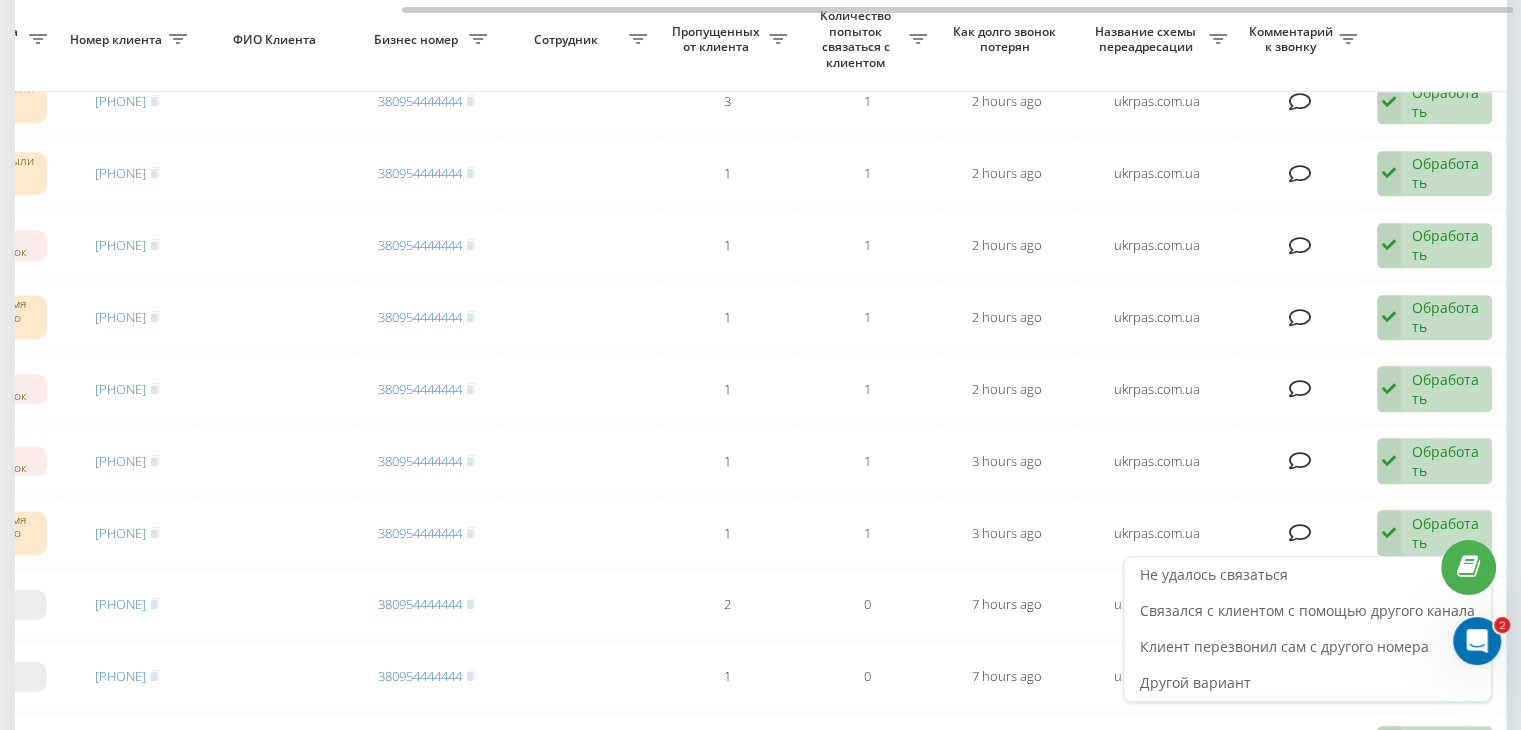 click on "Не удалось связаться" at bounding box center (1307, 575) 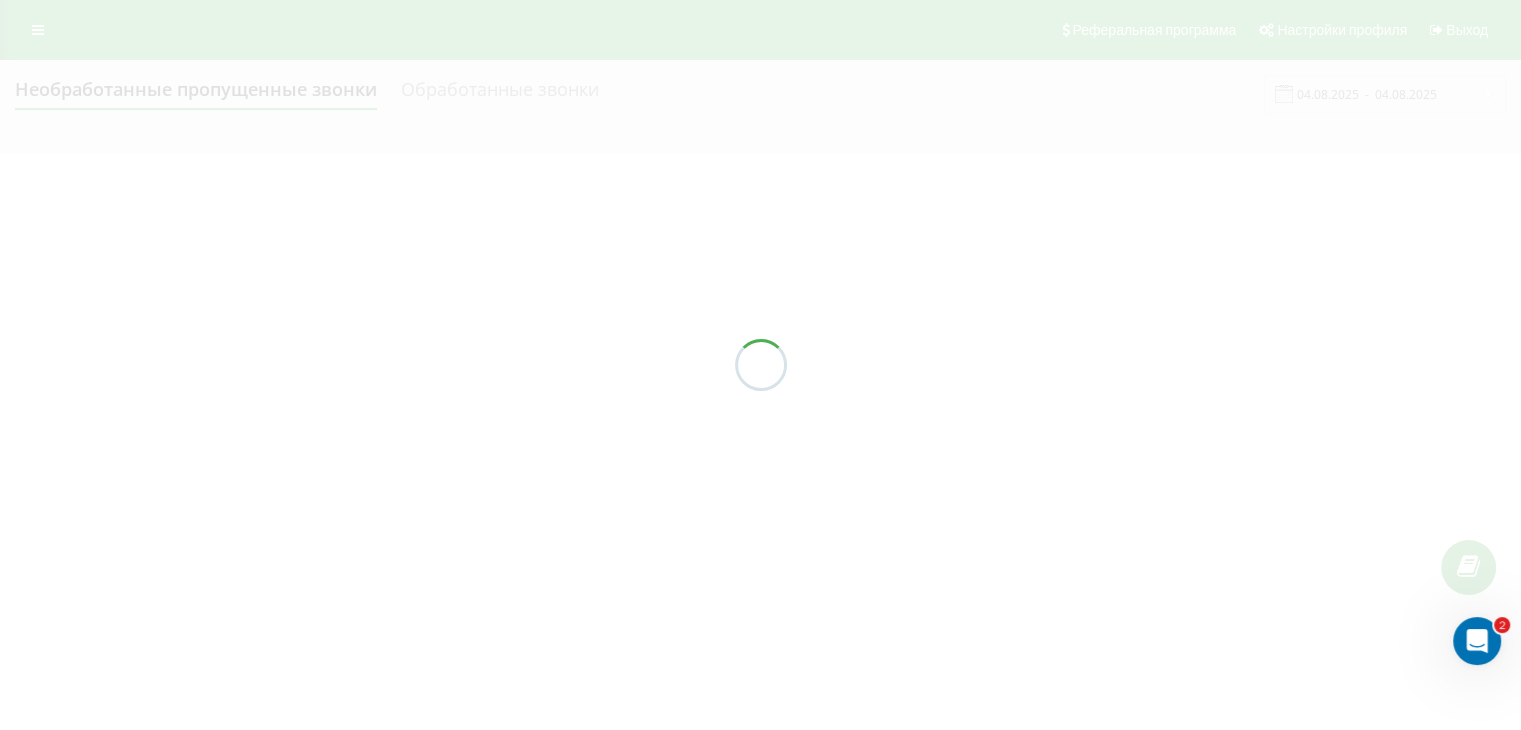 scroll, scrollTop: 0, scrollLeft: 0, axis: both 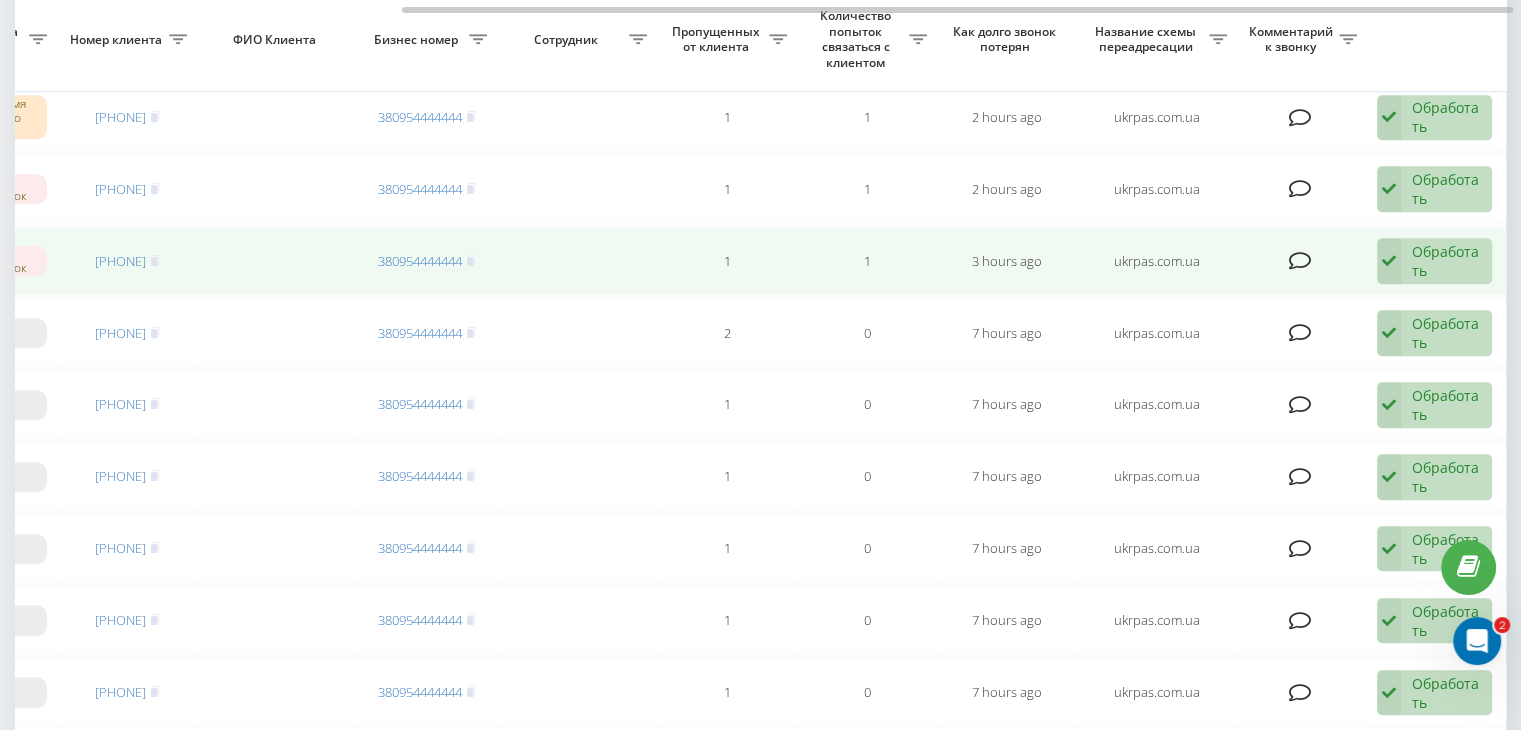 click on "Обработать" at bounding box center [1446, 261] 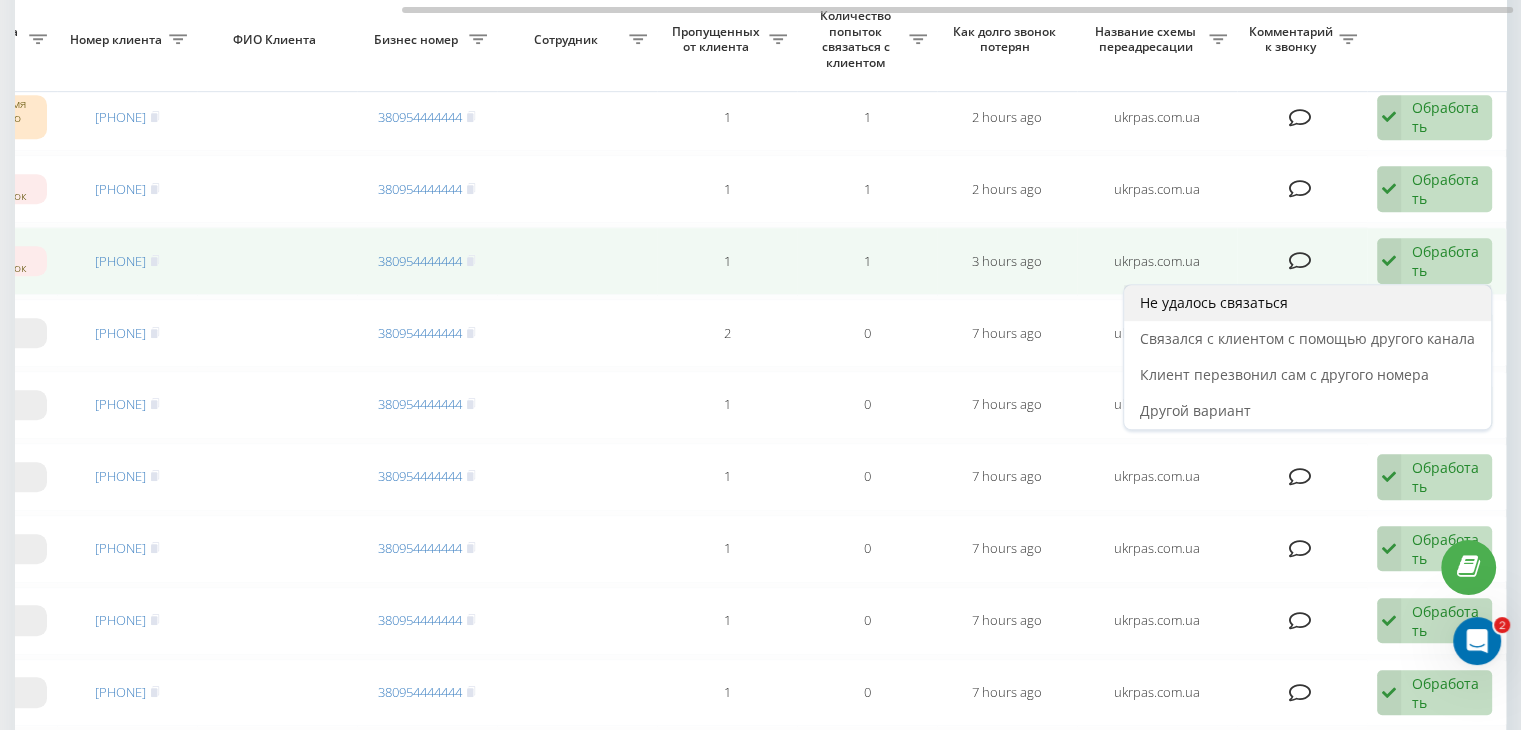 click on "Не удалось связаться" at bounding box center (1307, 303) 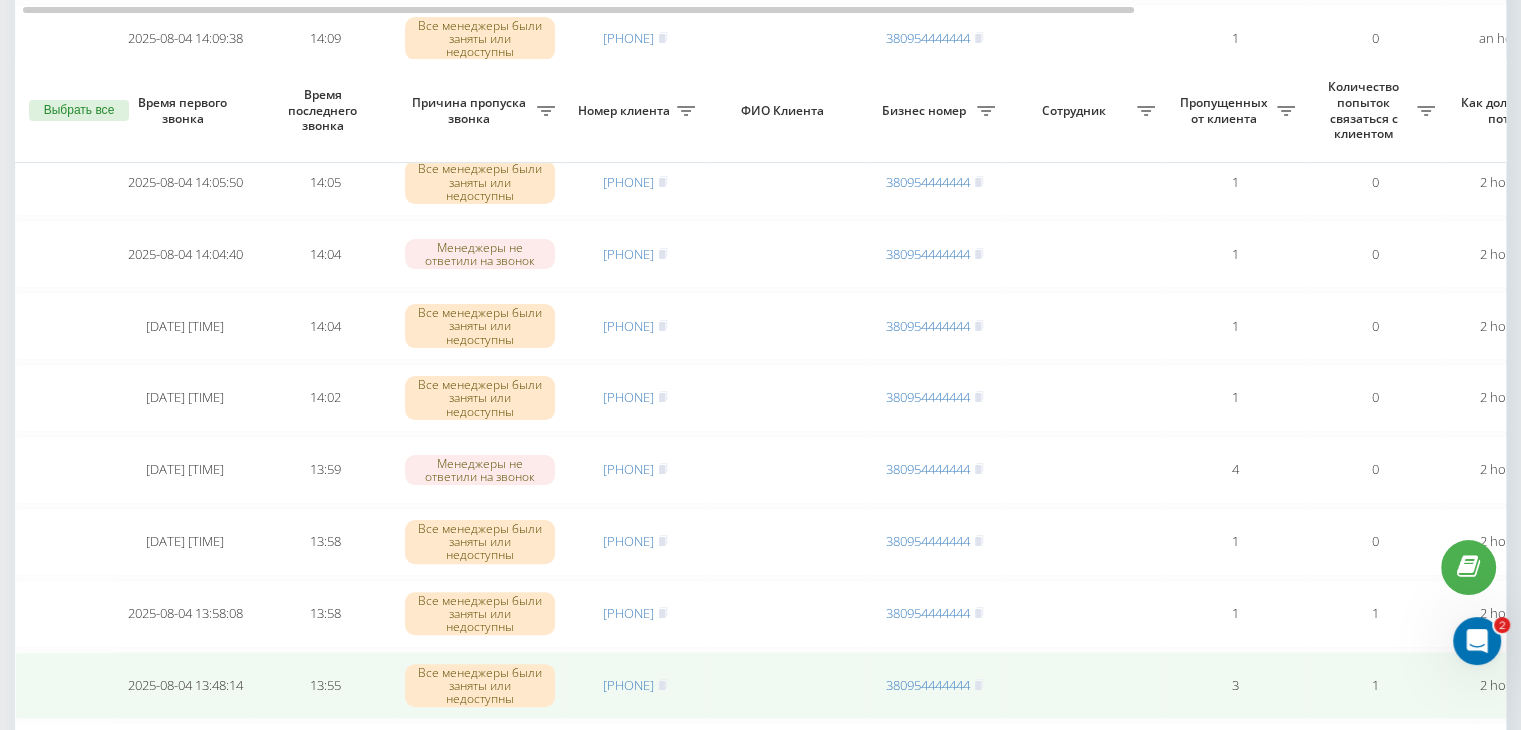 scroll, scrollTop: 500, scrollLeft: 0, axis: vertical 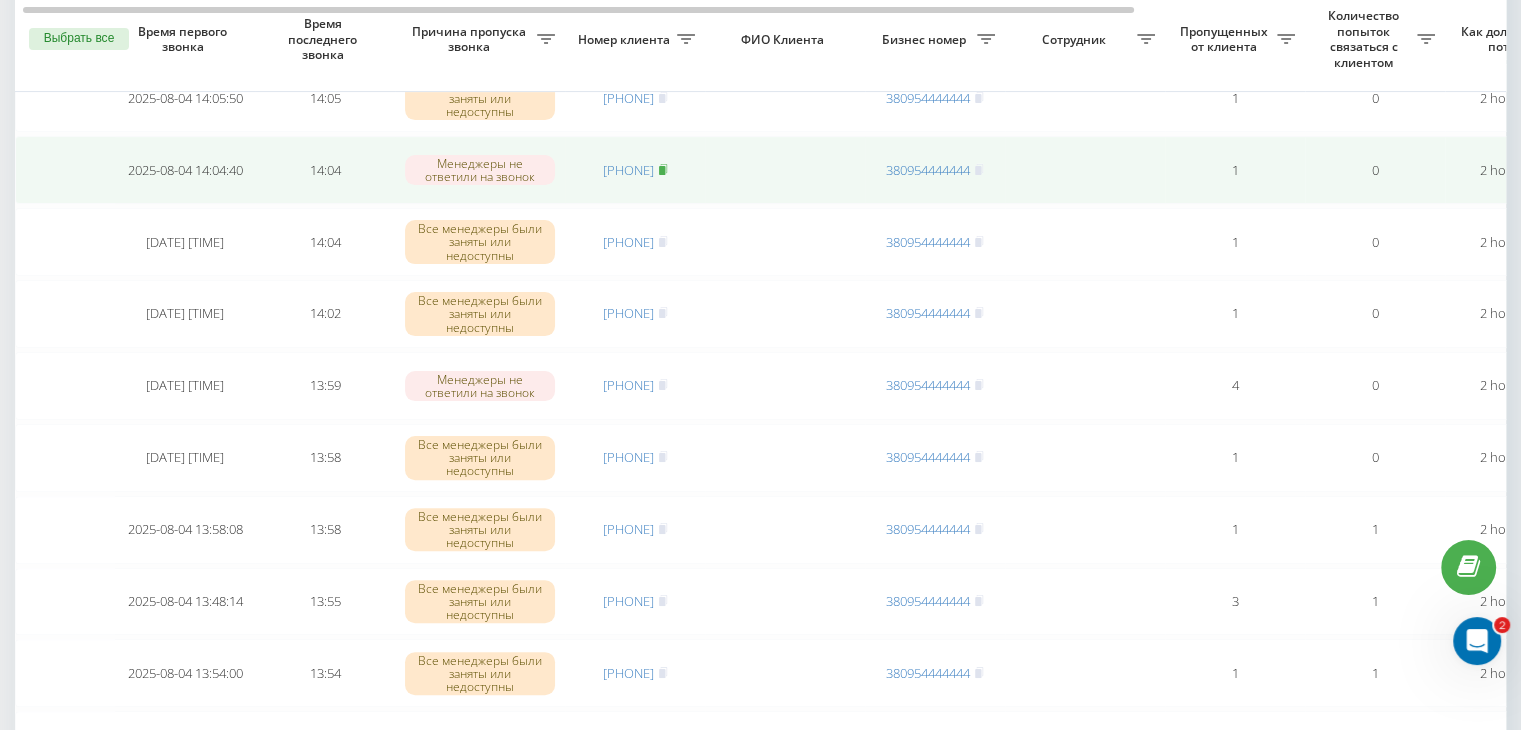 click 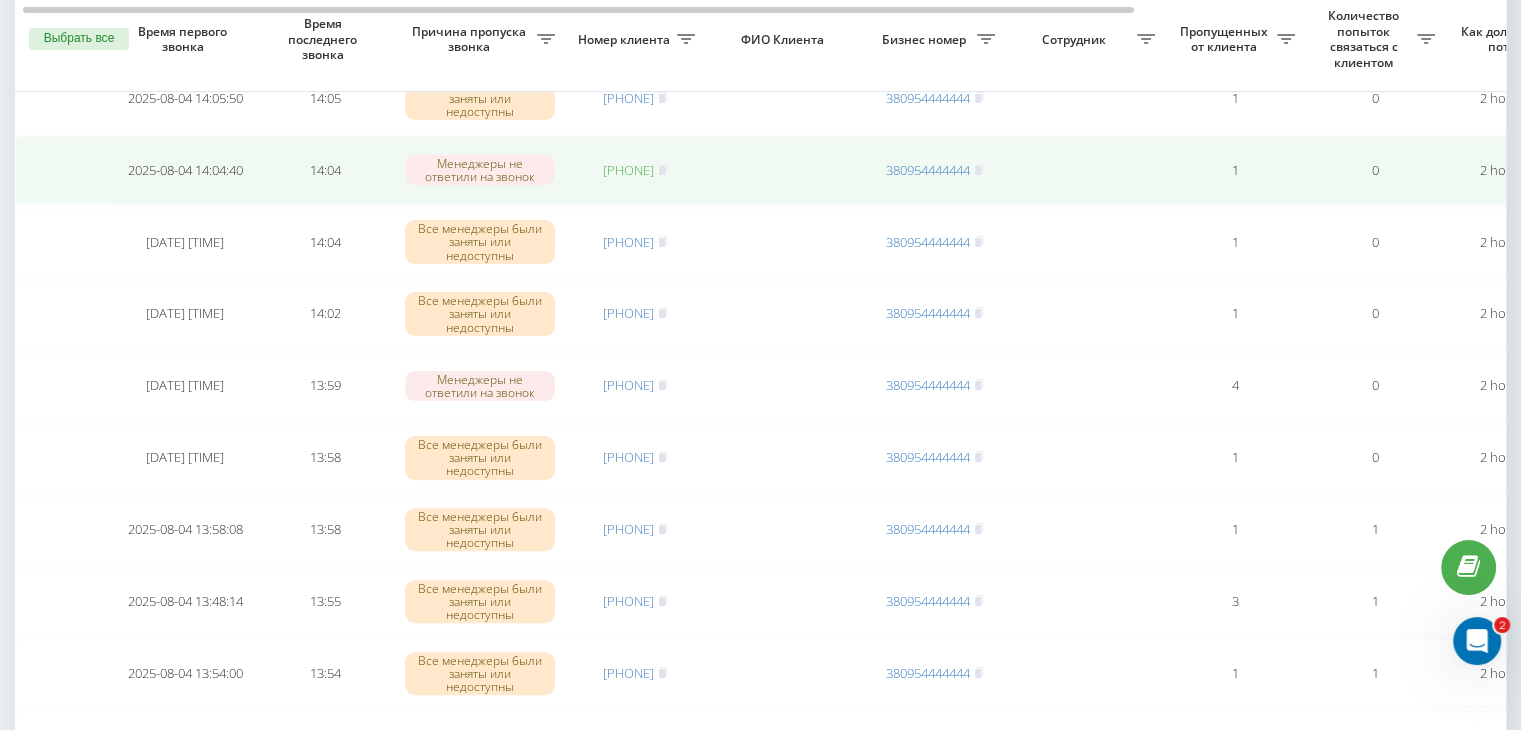 click on "[PHONE]" at bounding box center (628, 170) 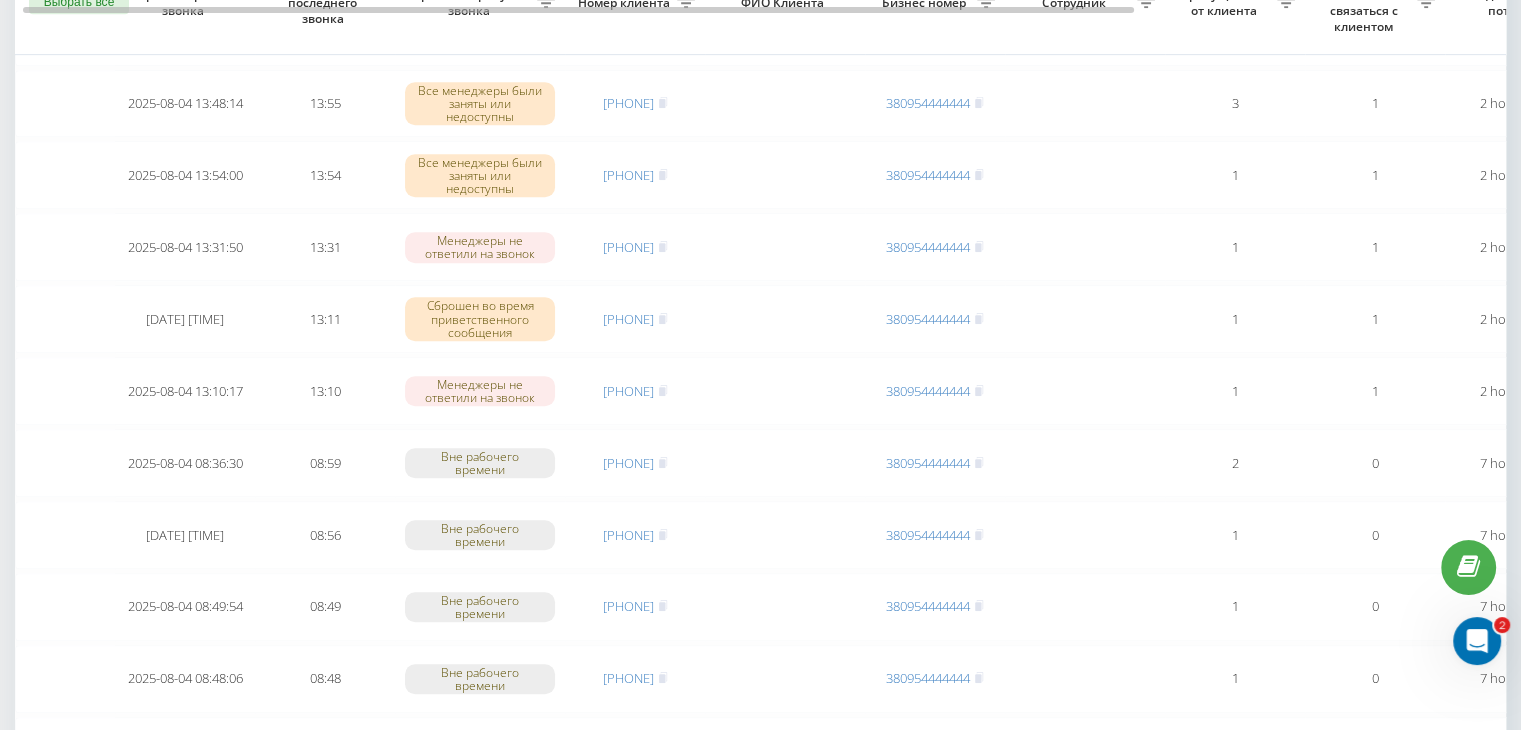 scroll, scrollTop: 1000, scrollLeft: 0, axis: vertical 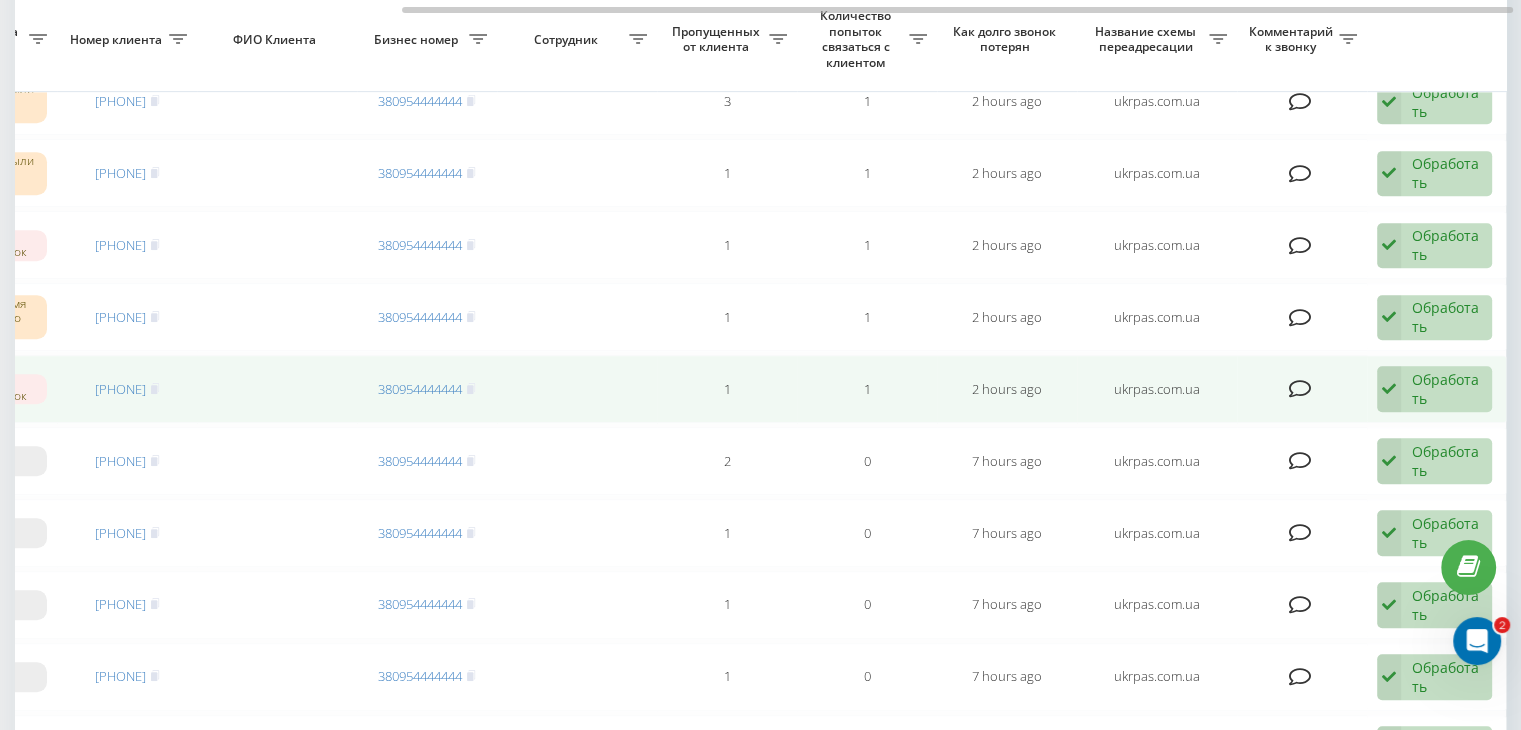 click on "Обработать" at bounding box center (1446, 389) 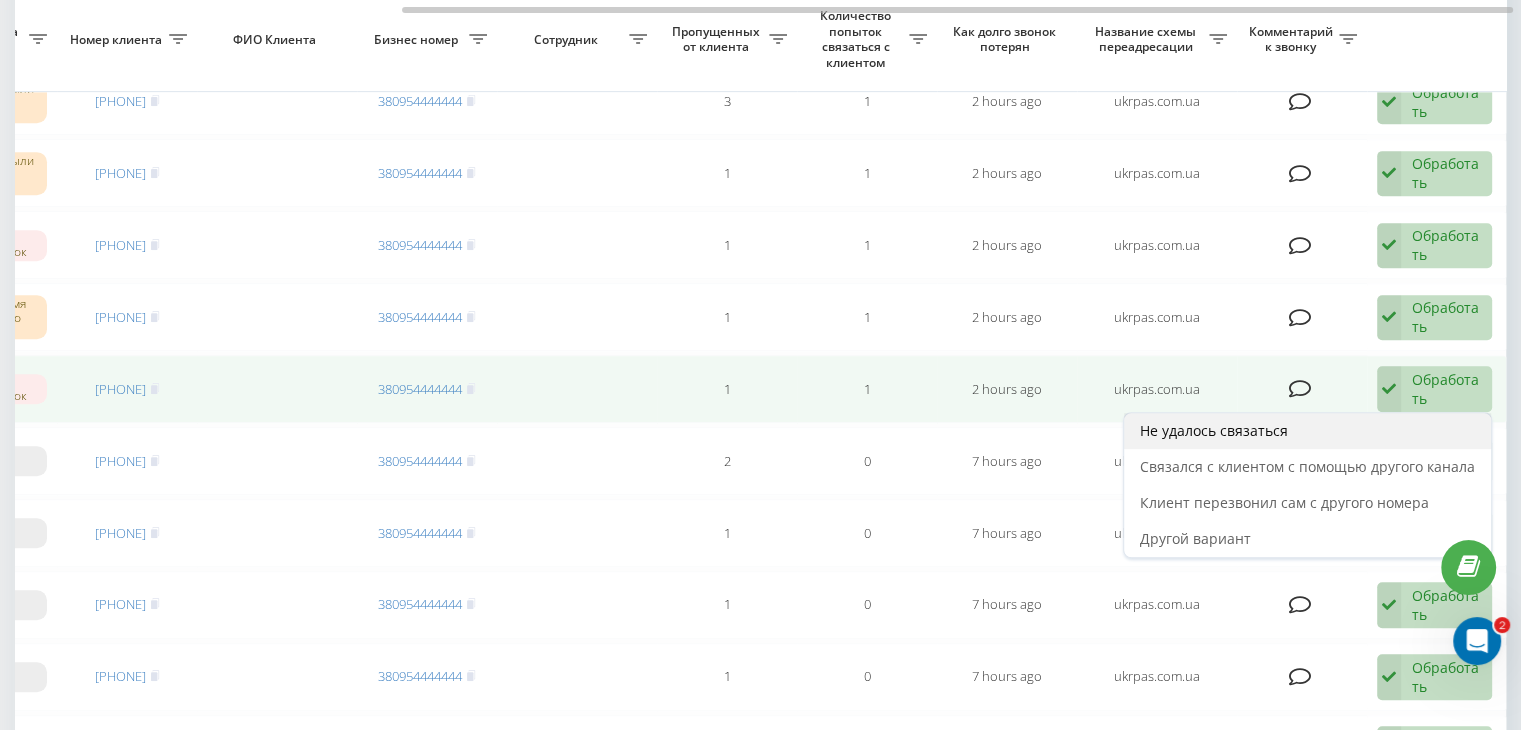 click on "Не удалось связаться" at bounding box center [1307, 431] 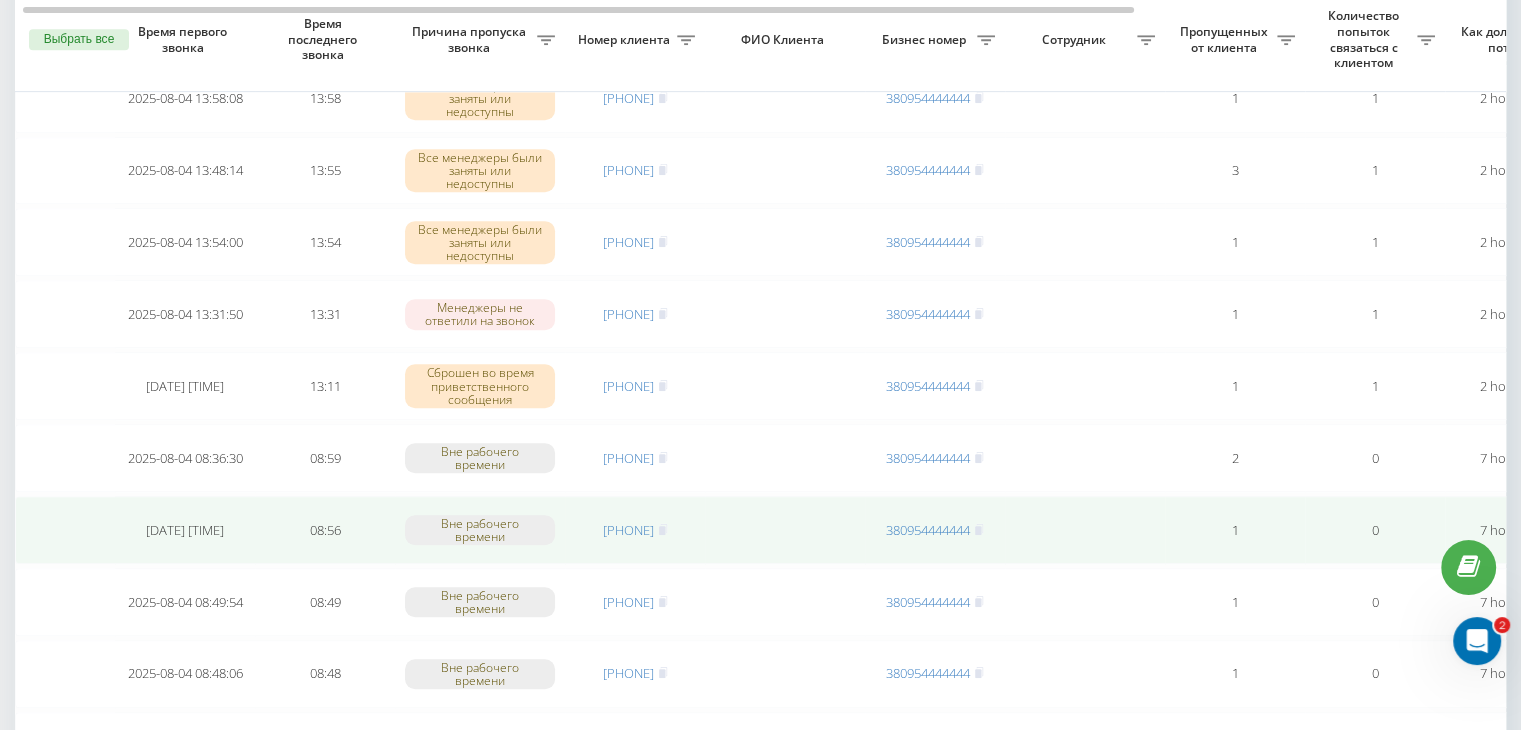 scroll, scrollTop: 900, scrollLeft: 0, axis: vertical 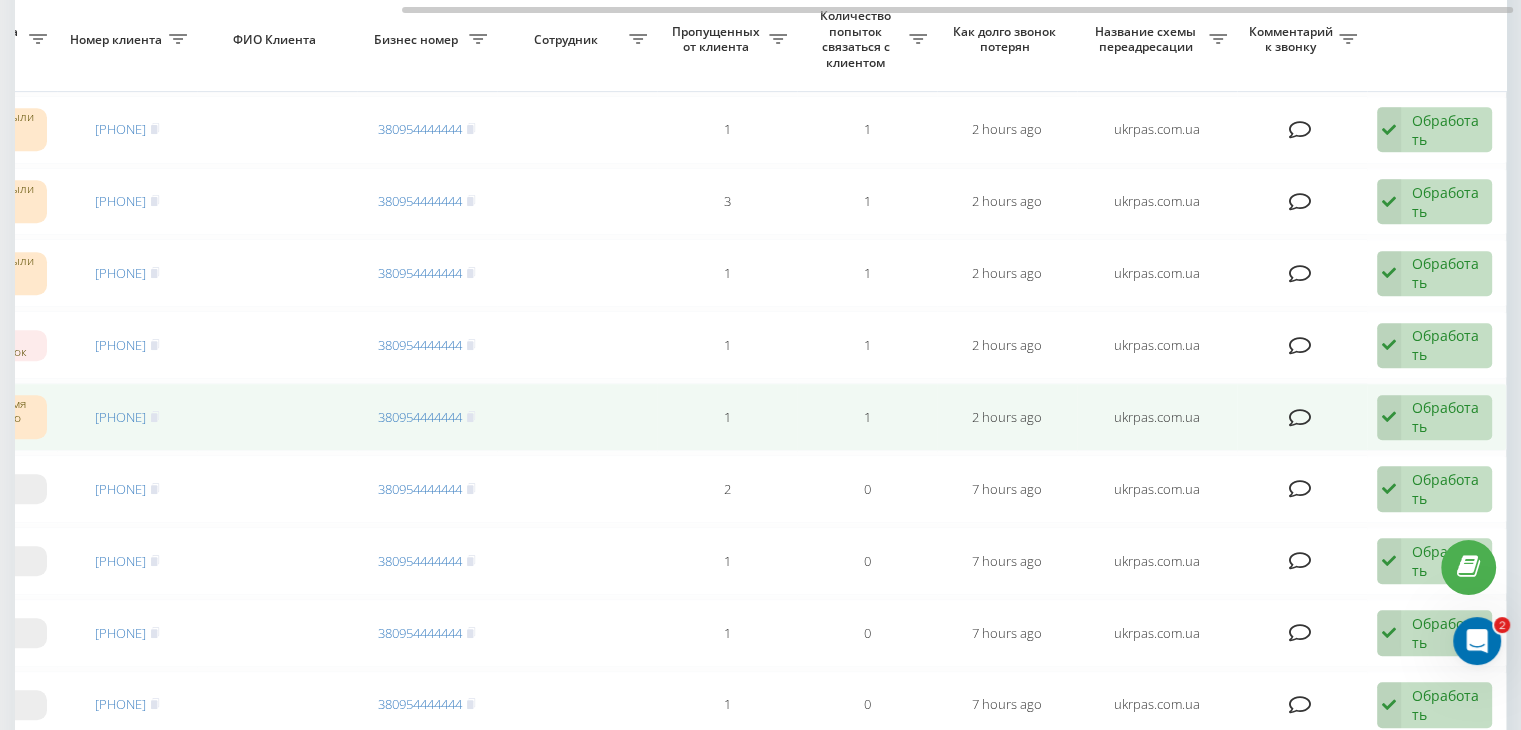 click at bounding box center (1389, 418) 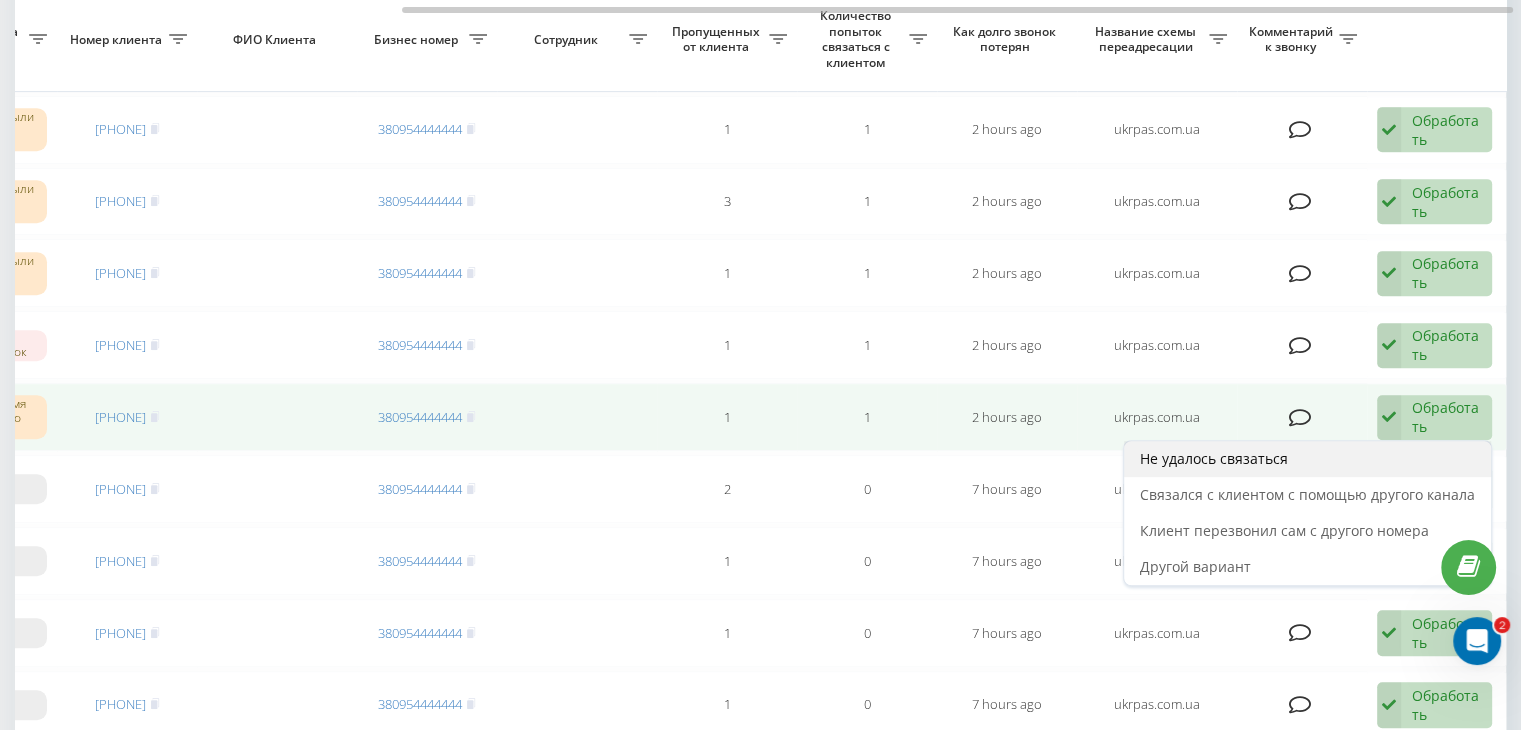 click on "Не удалось связаться" at bounding box center [1307, 459] 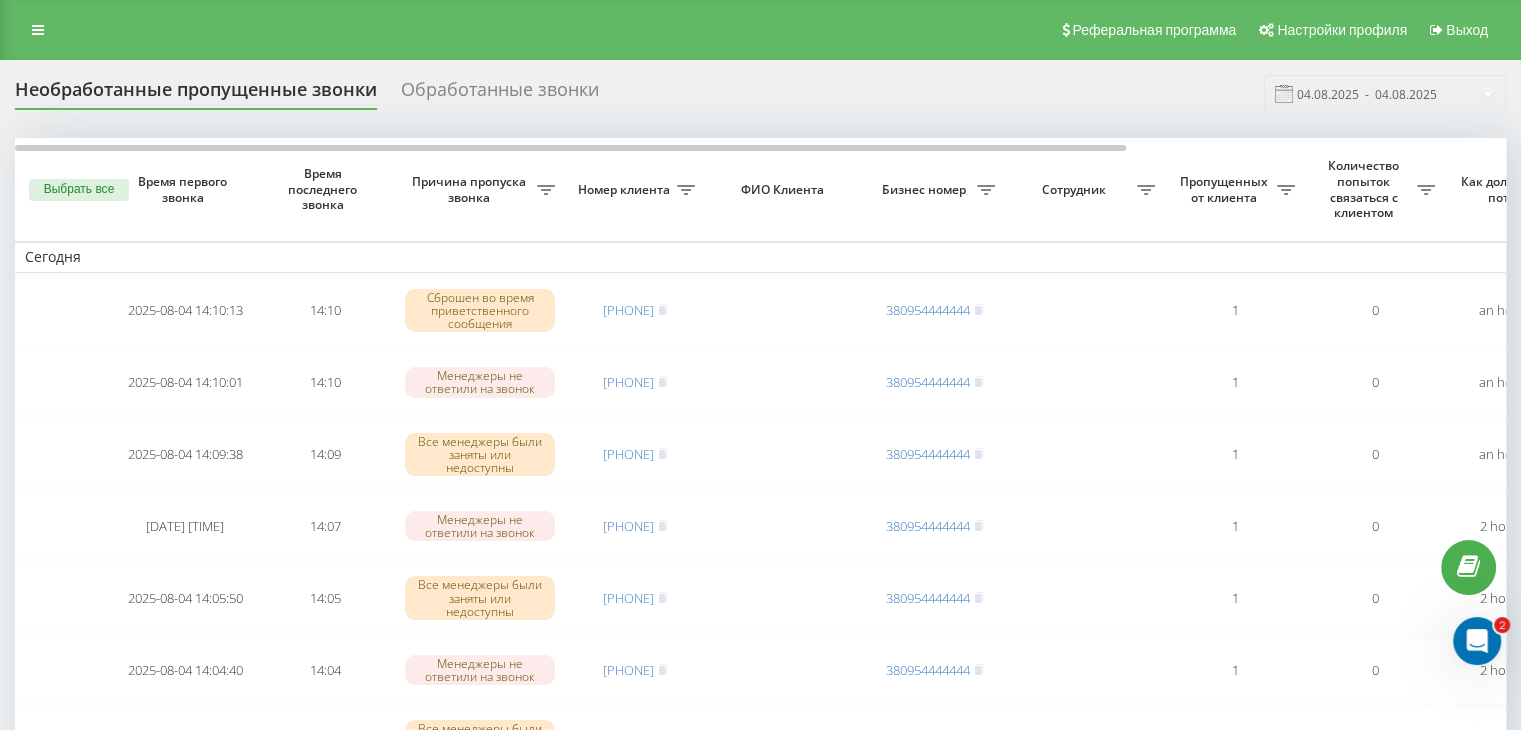 scroll, scrollTop: 700, scrollLeft: 0, axis: vertical 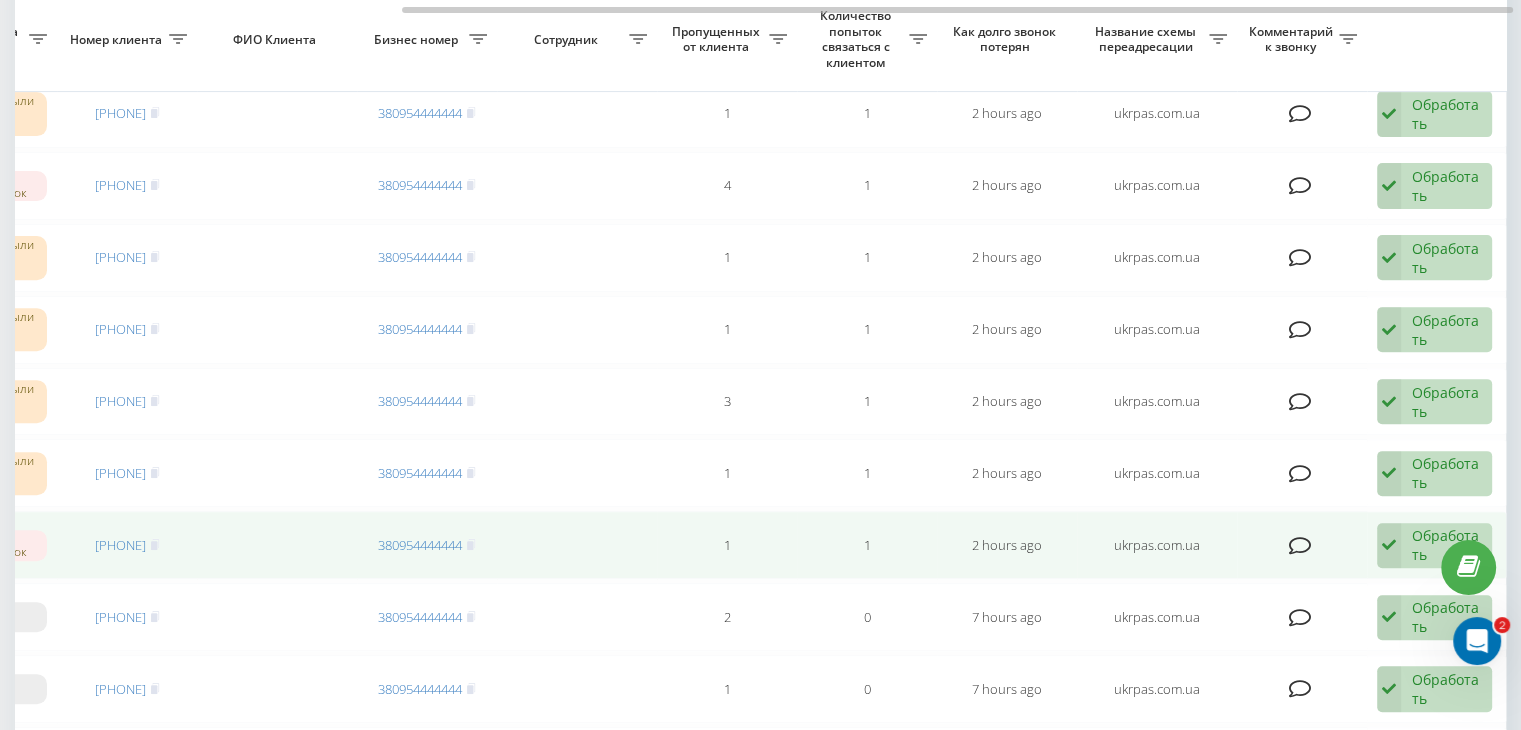 click at bounding box center (1389, 546) 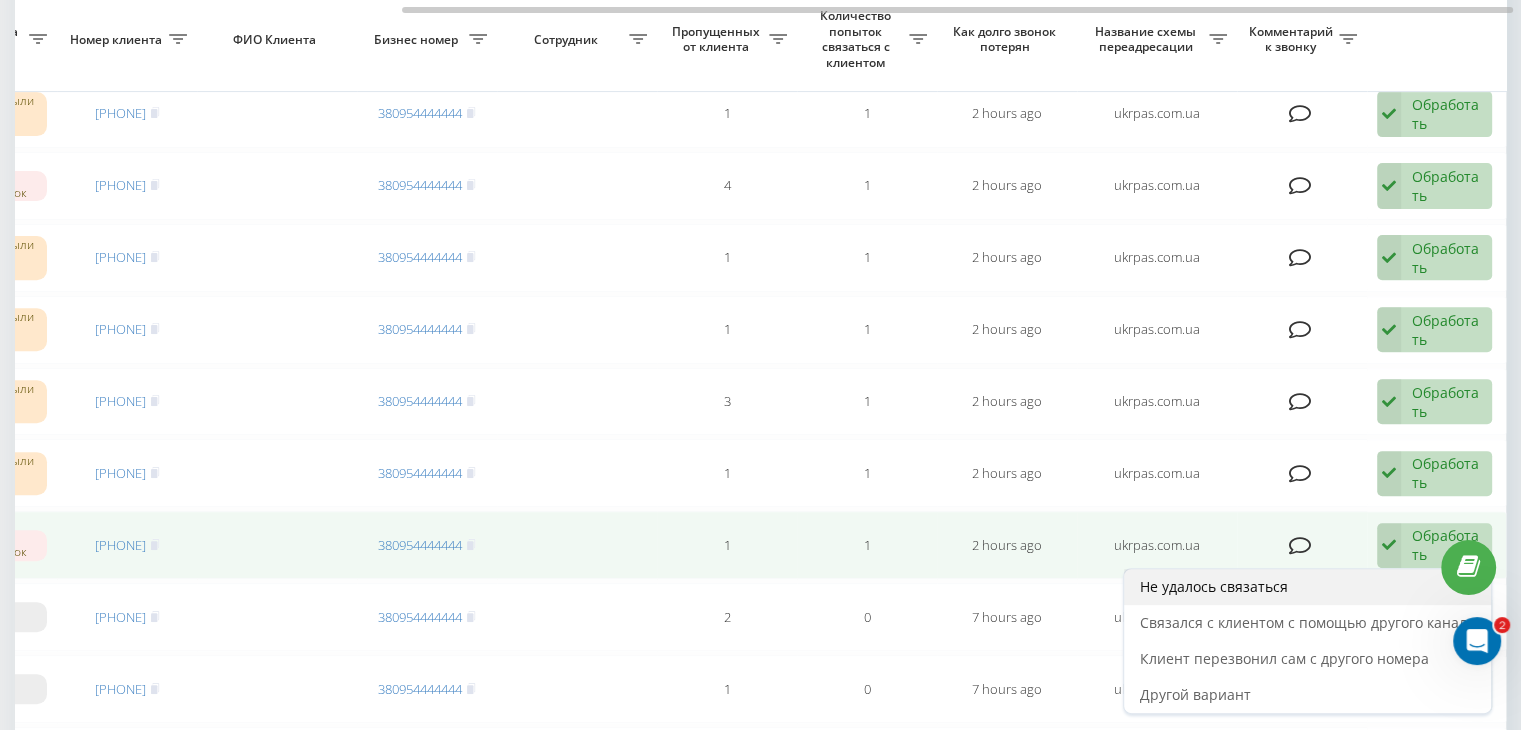 click on "Не удалось связаться" at bounding box center [1307, 587] 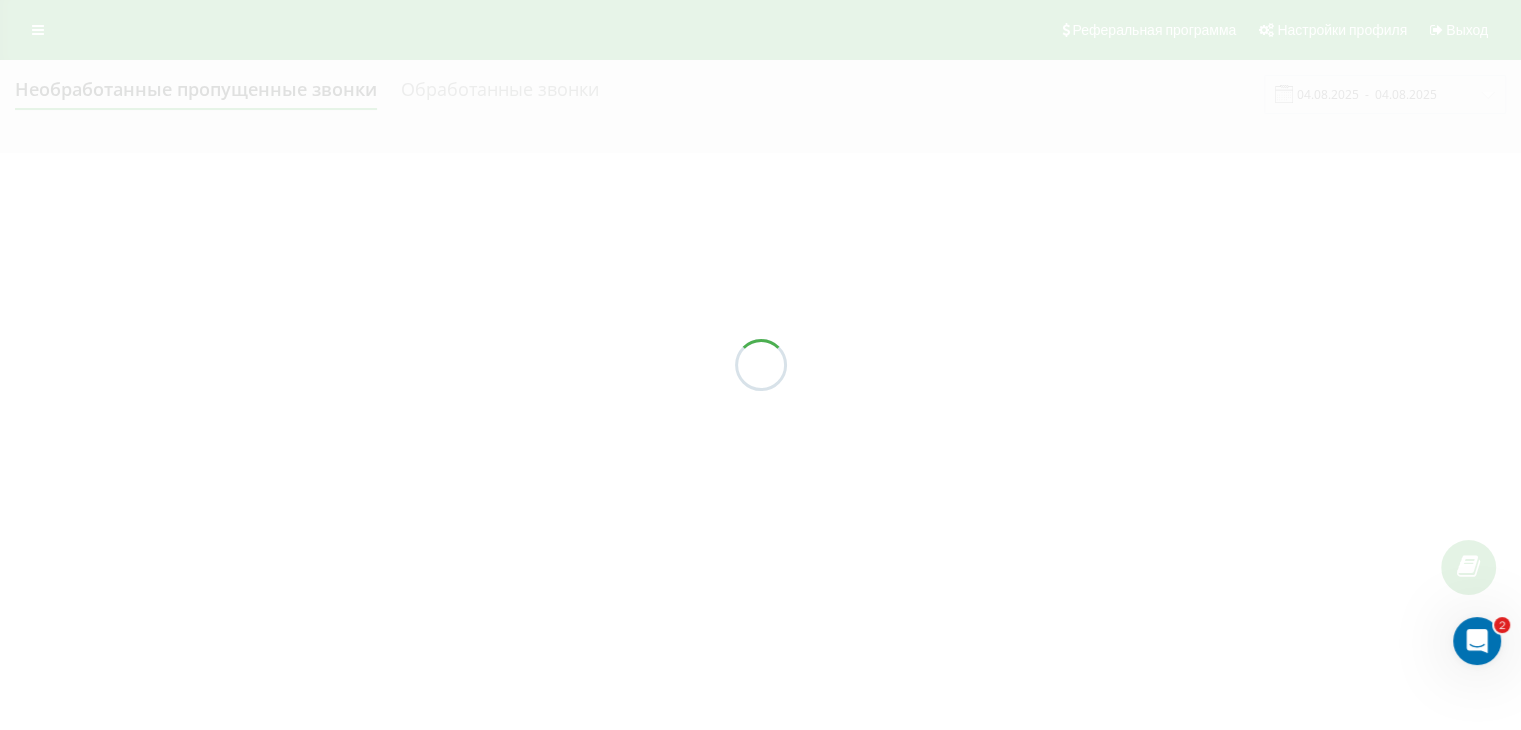 scroll, scrollTop: 0, scrollLeft: 0, axis: both 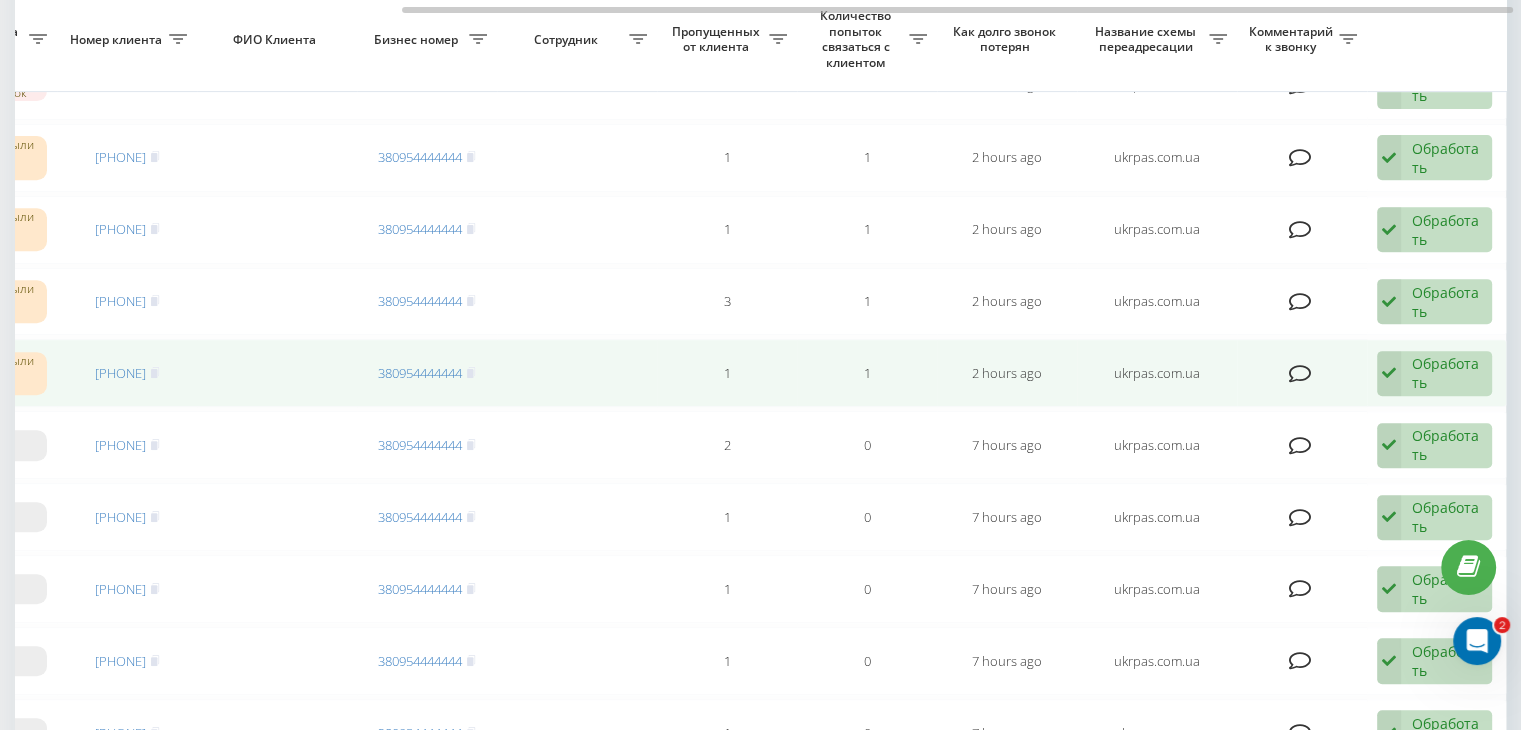 click on "Обработать" at bounding box center (1446, 373) 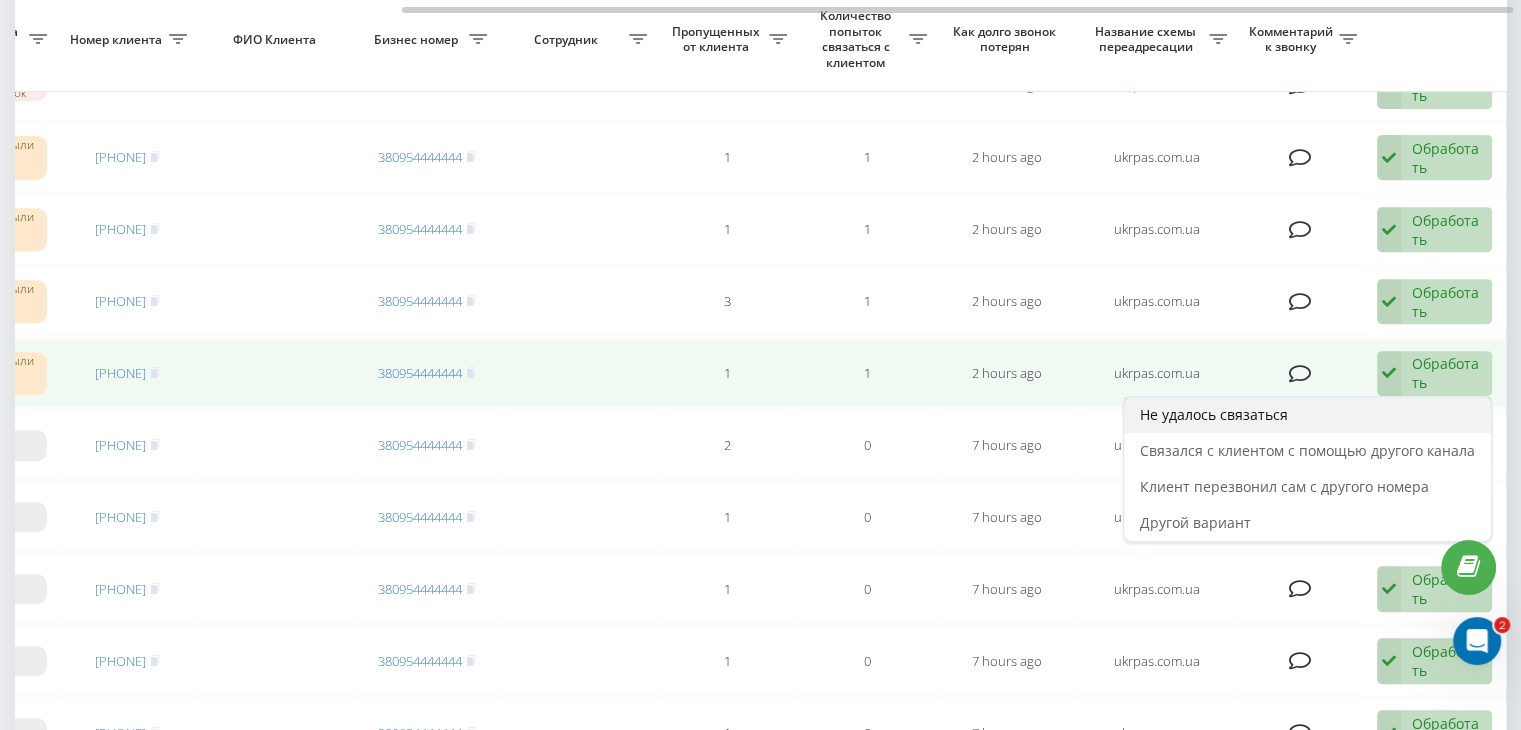 click on "Не удалось связаться" at bounding box center [1307, 415] 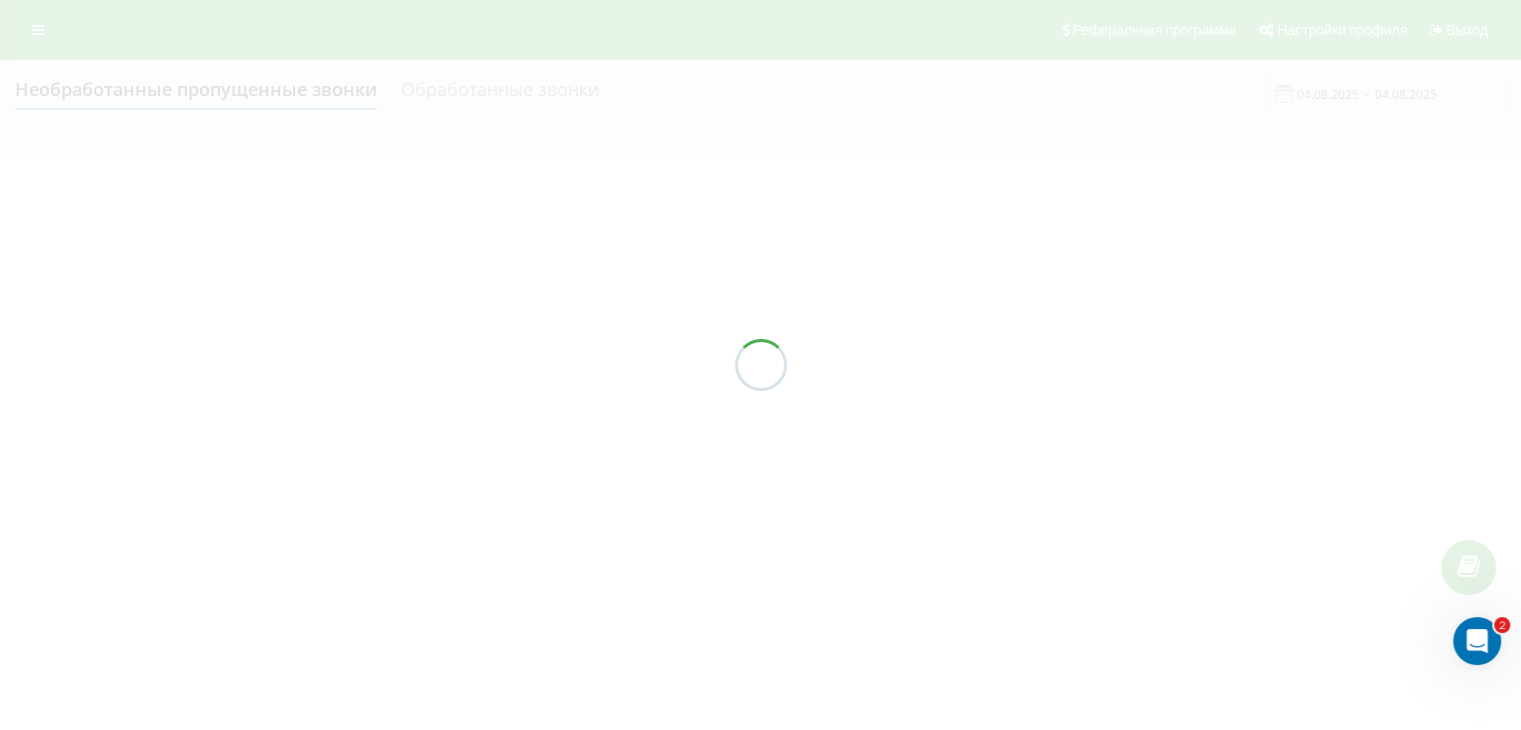 scroll, scrollTop: 0, scrollLeft: 0, axis: both 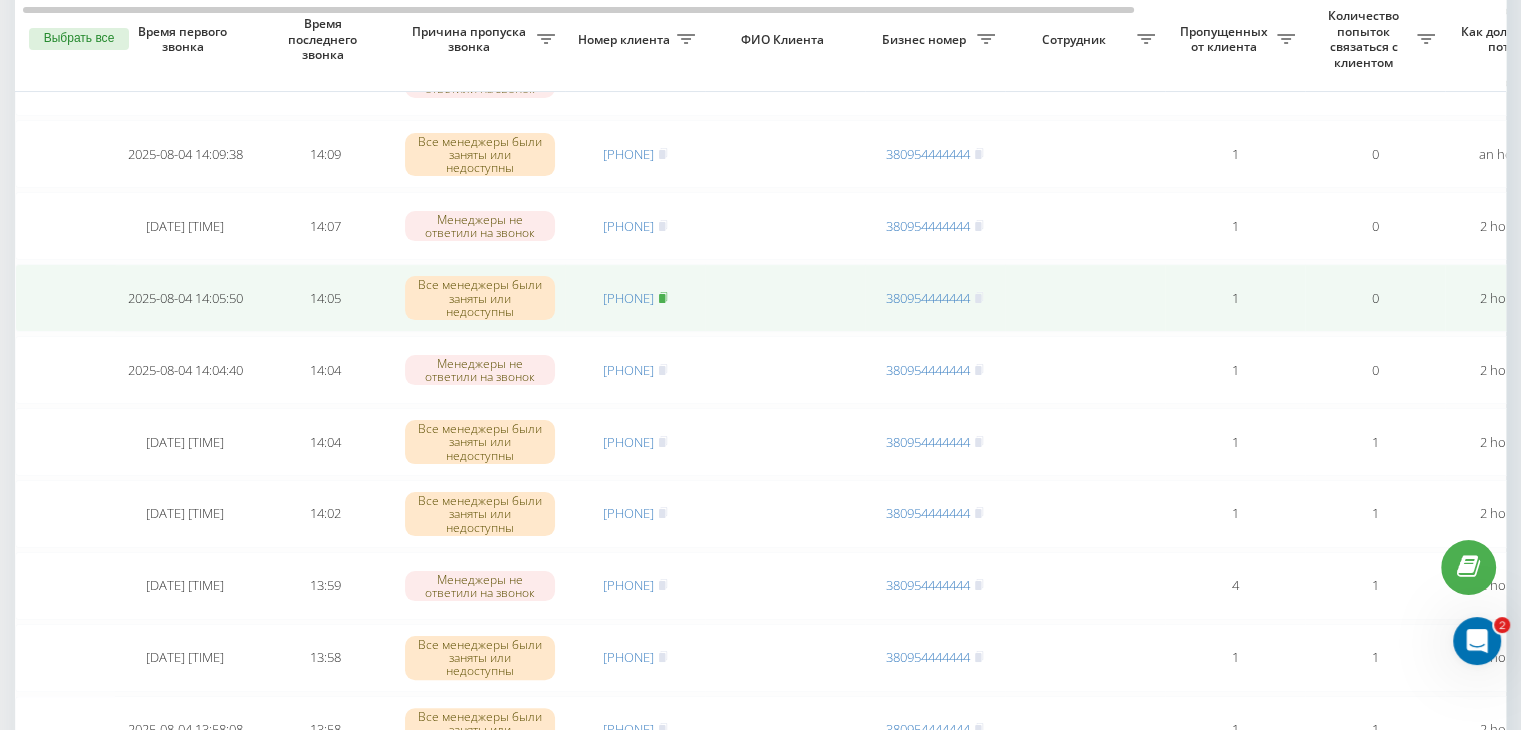 click 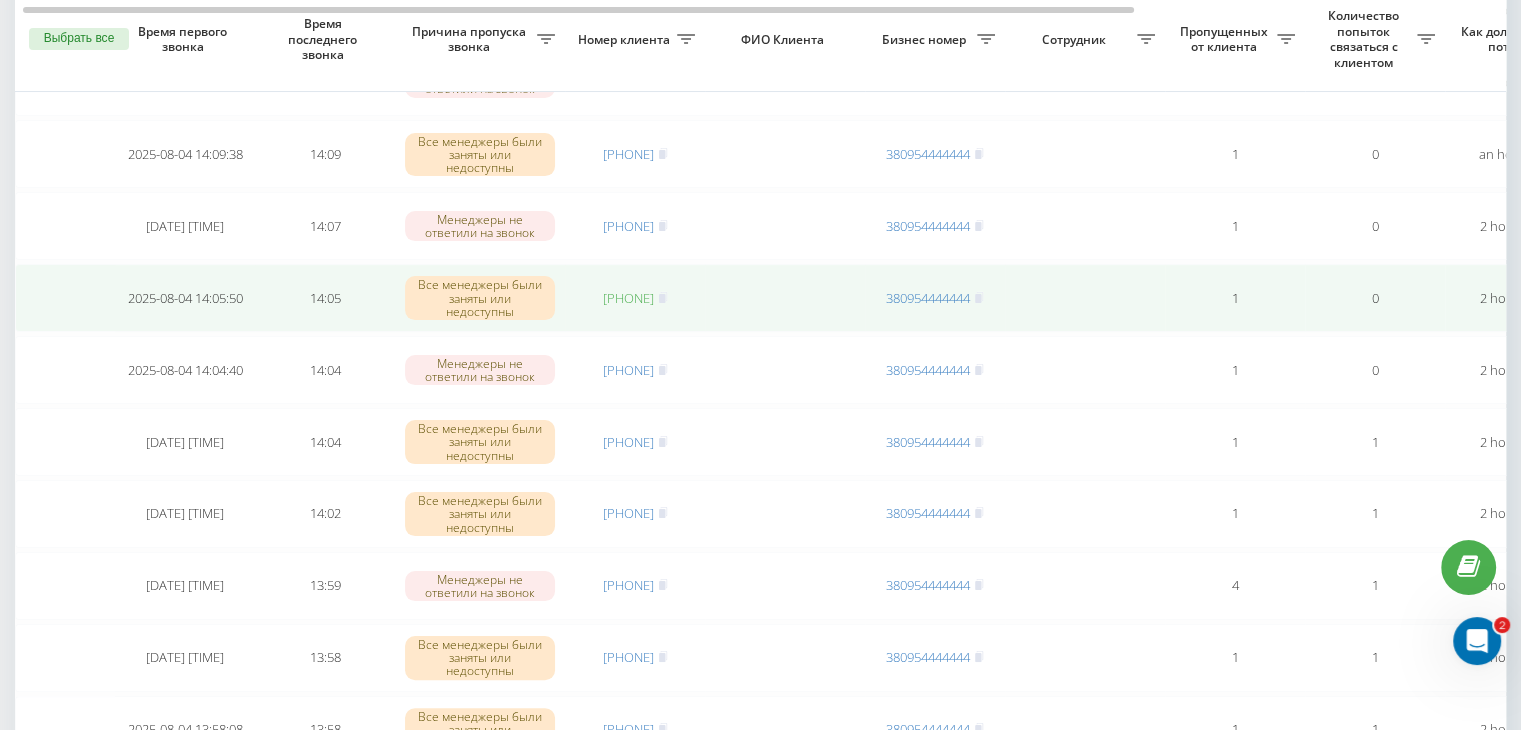 click on "[PHONE]" at bounding box center [628, 298] 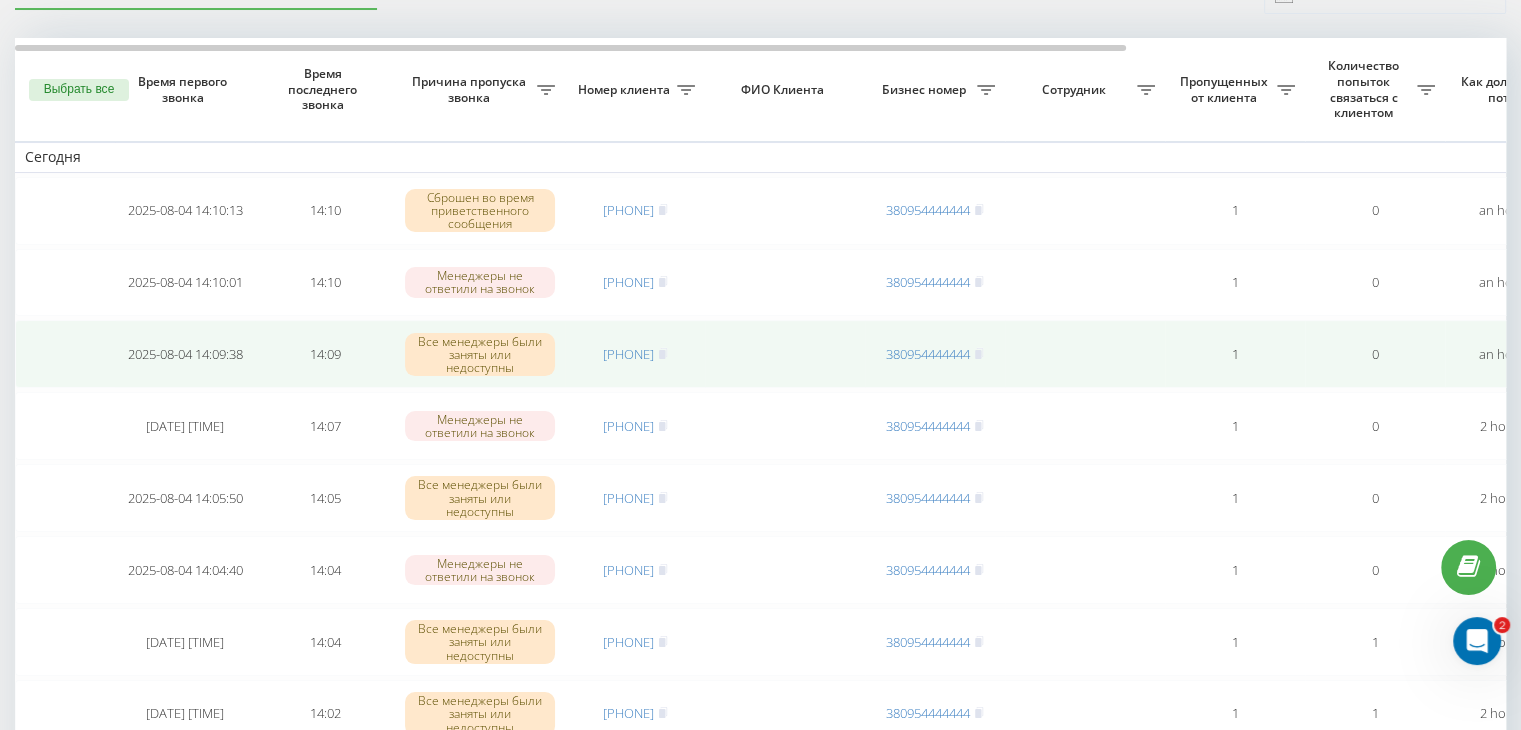 scroll, scrollTop: 200, scrollLeft: 0, axis: vertical 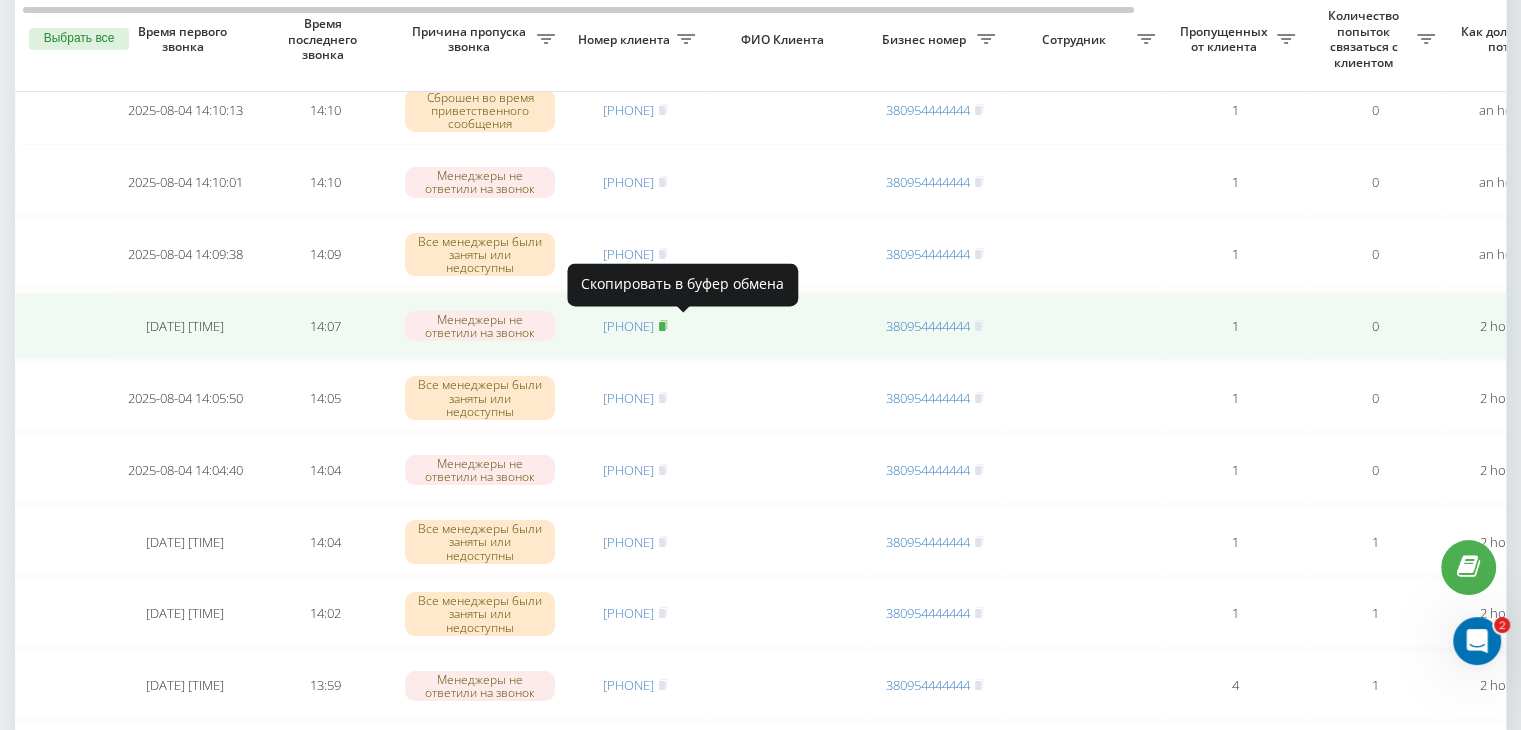 click 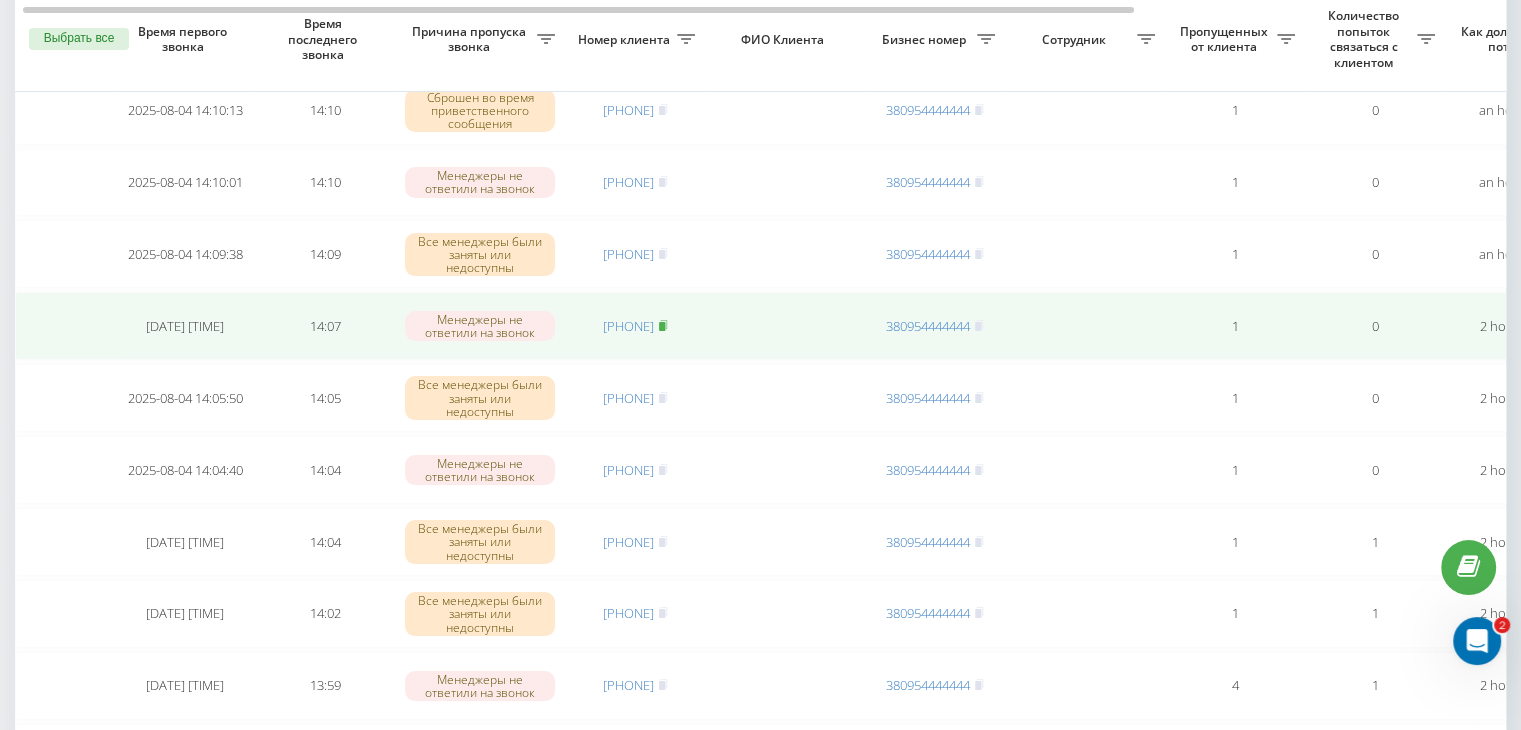 click 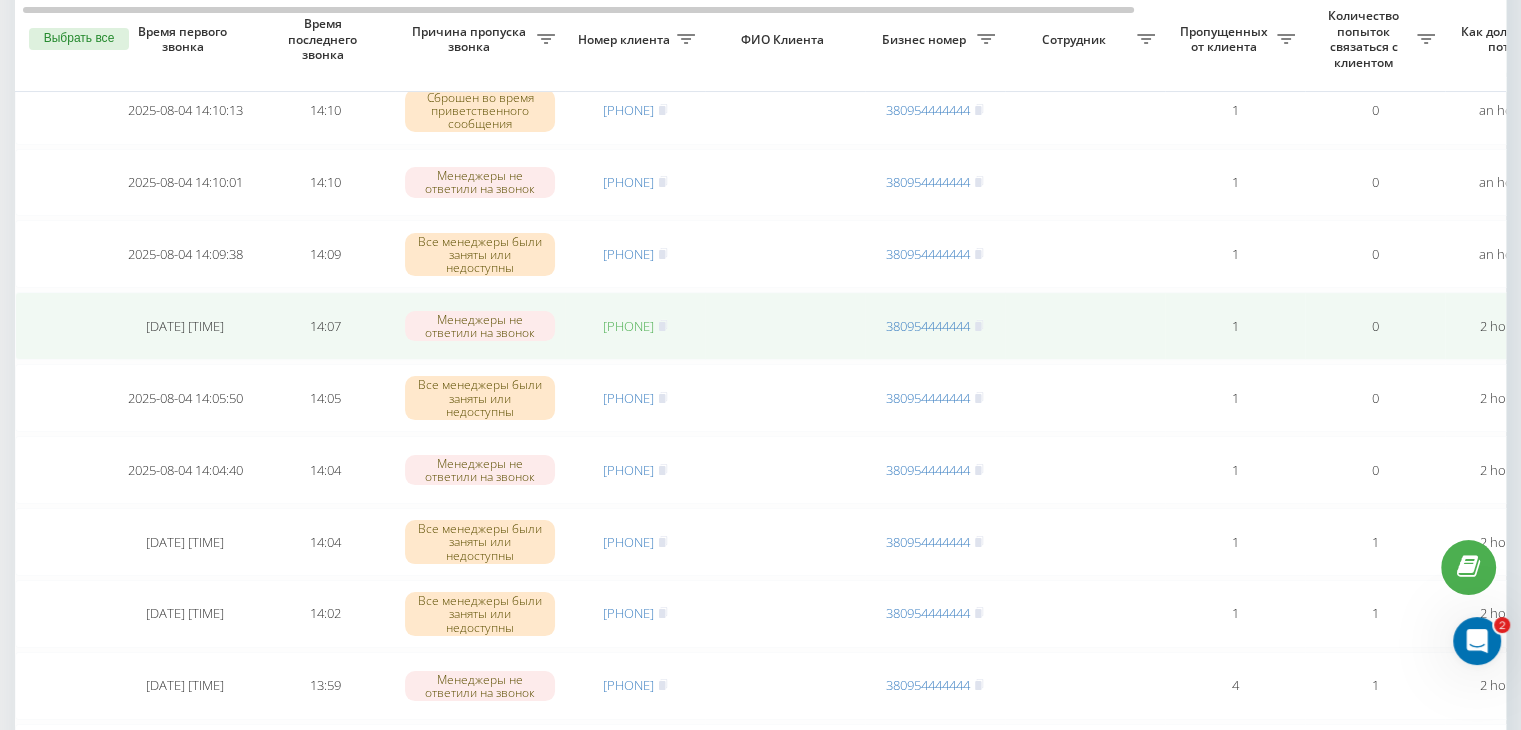click on "[PHONE]" at bounding box center (628, 326) 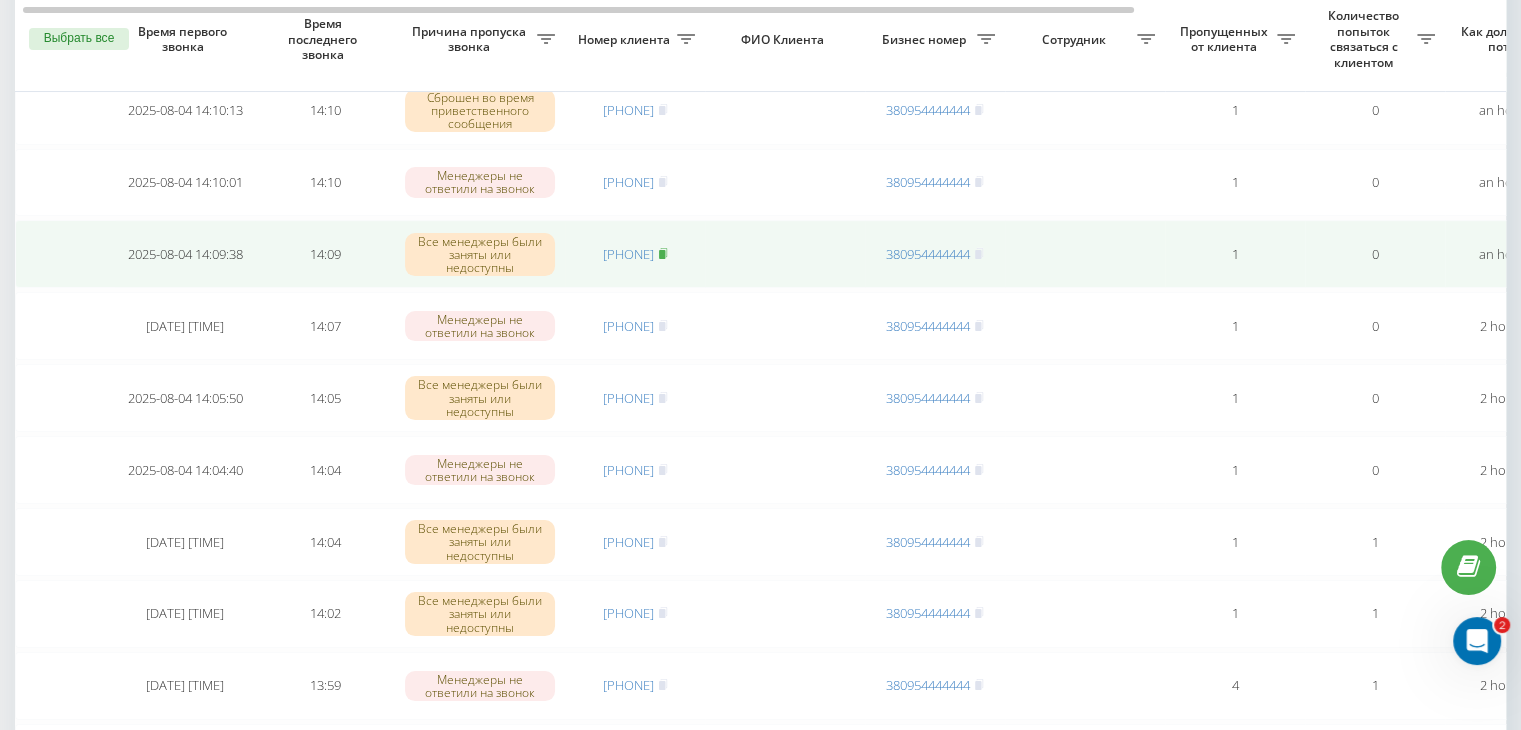click 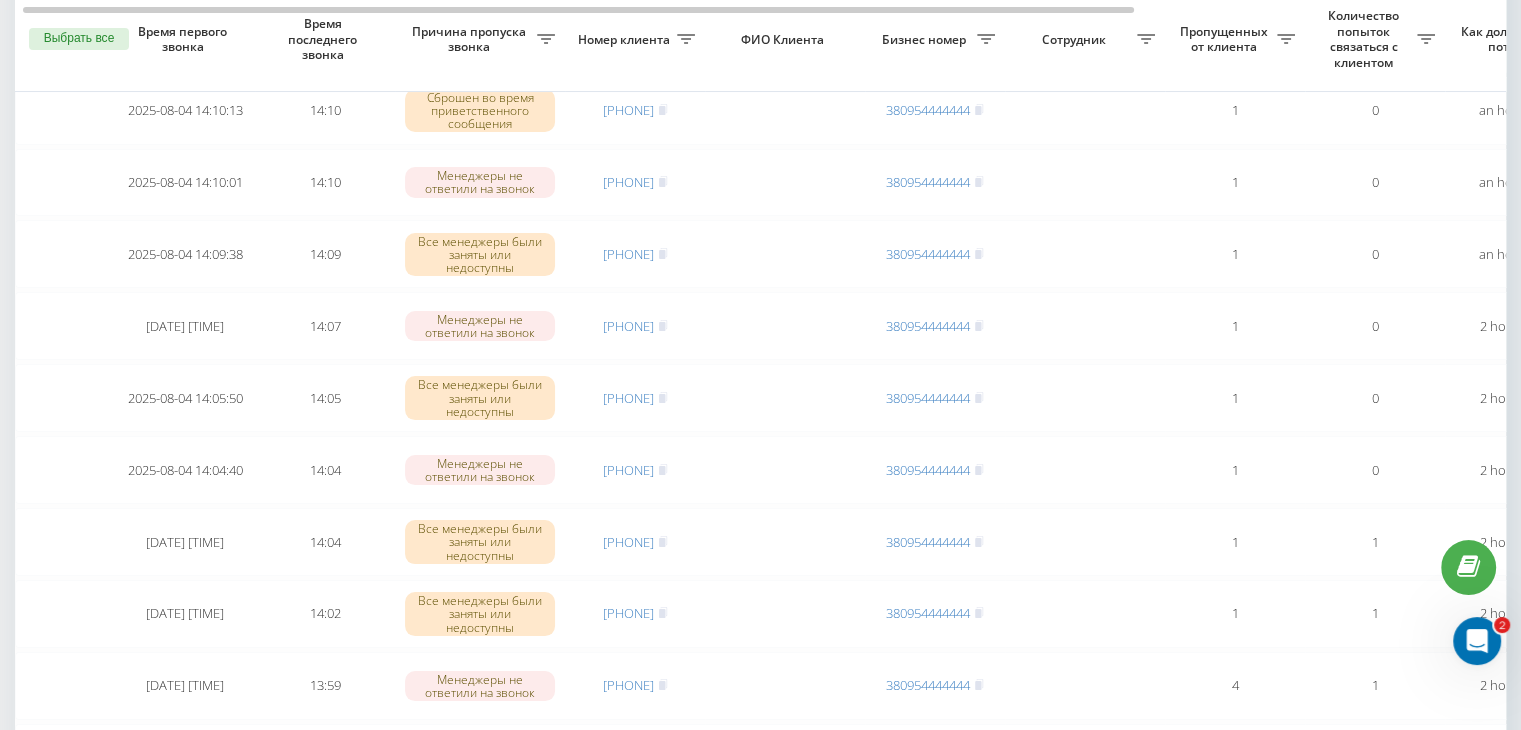click on "Необработанные пропущенные звонки Обработанные звонки 04.08.2025  -  04.08.2025 Выбрать все Время первого звонка Время последнего звонка Причина пропуска звонка Номер клиента ФИО Клиента Бизнес номер Сотрудник Пропущенных от клиента Количество попыток связаться с клиентом Как долго звонок потерян Название схемы переадресации Комментарий к звонку Сегодня 2025-08-04 14:10:13 14:10 Сброшен во время приветственного сообщения [PHONE] [PHONE] 1 0 an hour ago ukrpas.com.ua Обработать Не удалось связаться Связался с клиентом с помощью другого канала Клиент перезвонил сам с другого номера 1" at bounding box center [760, 1023] 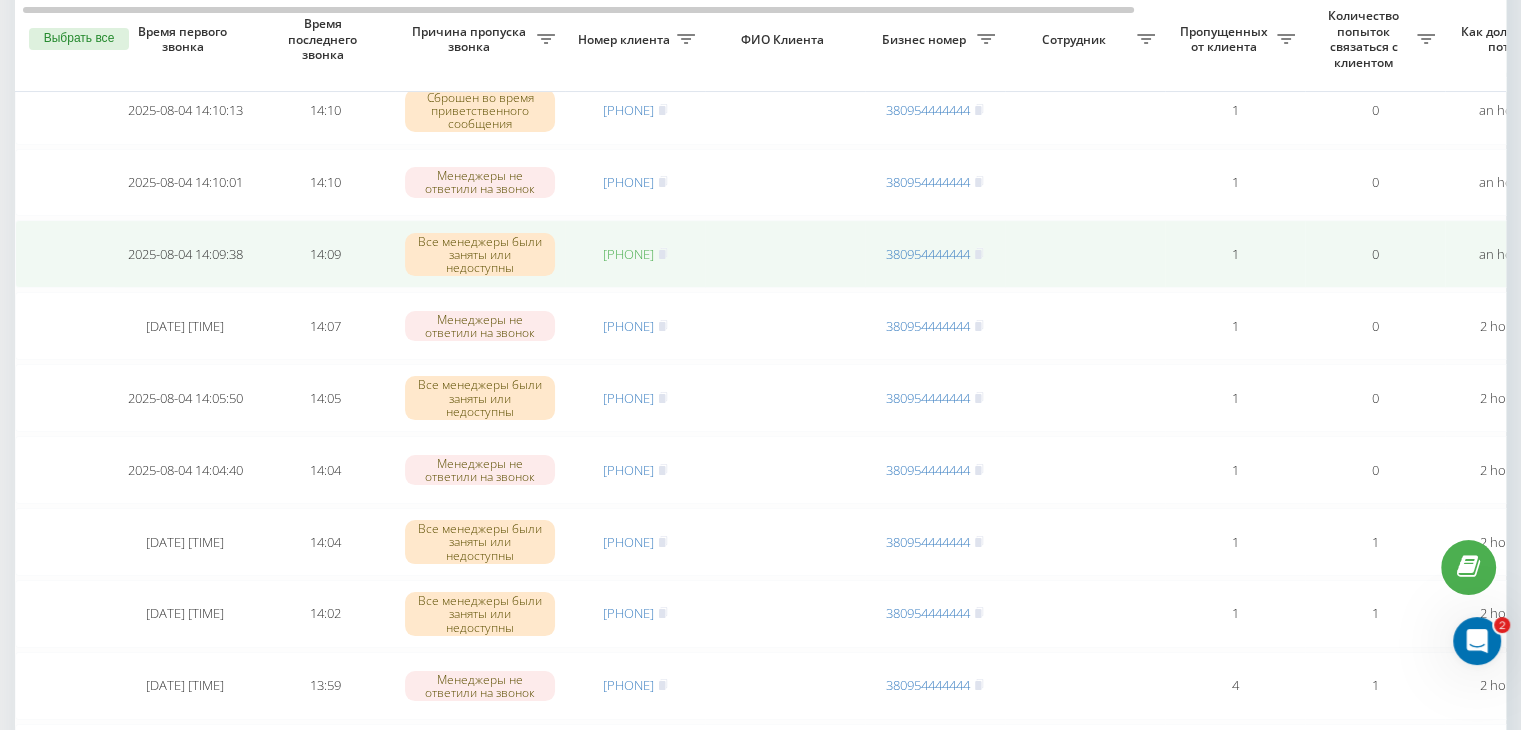 click on "[PHONE]" at bounding box center (628, 254) 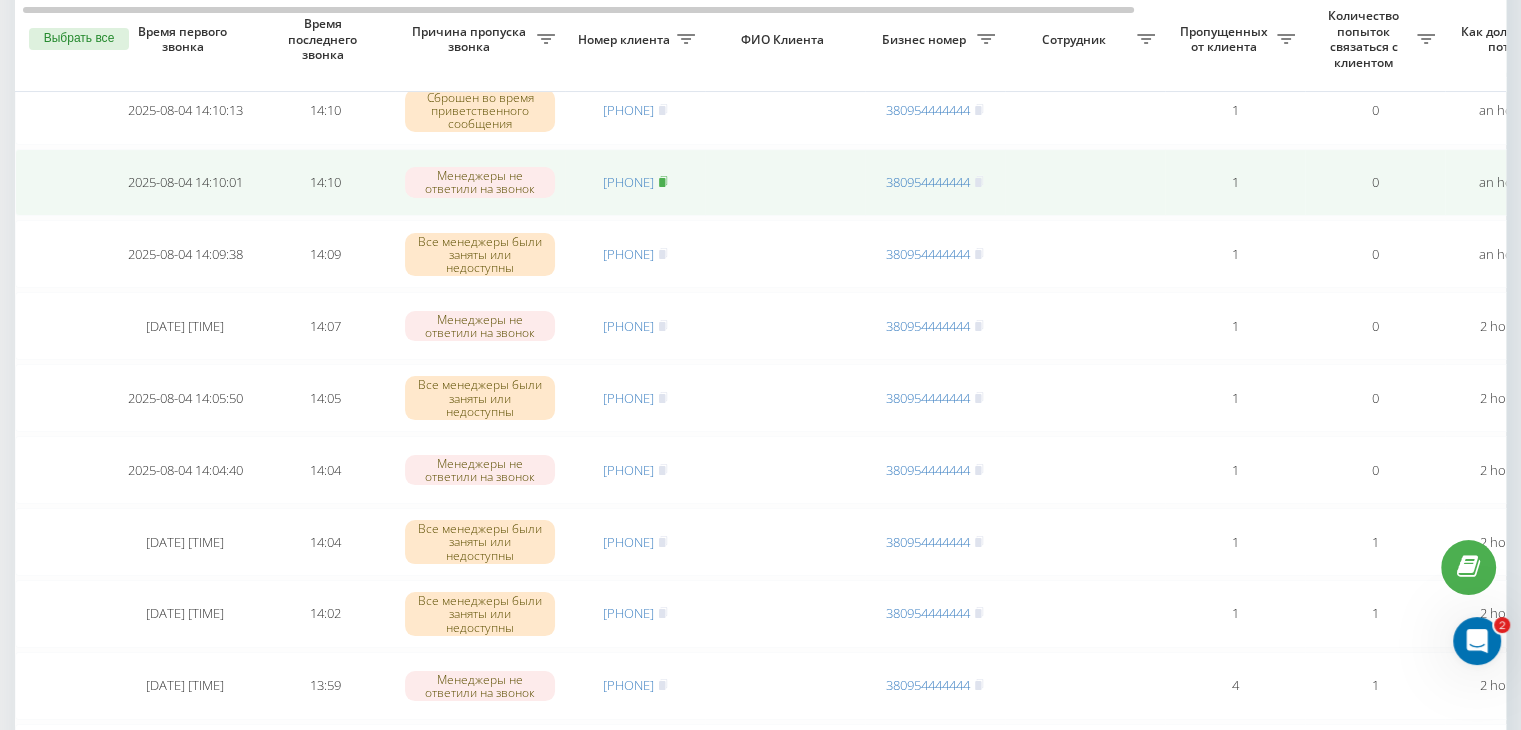 click 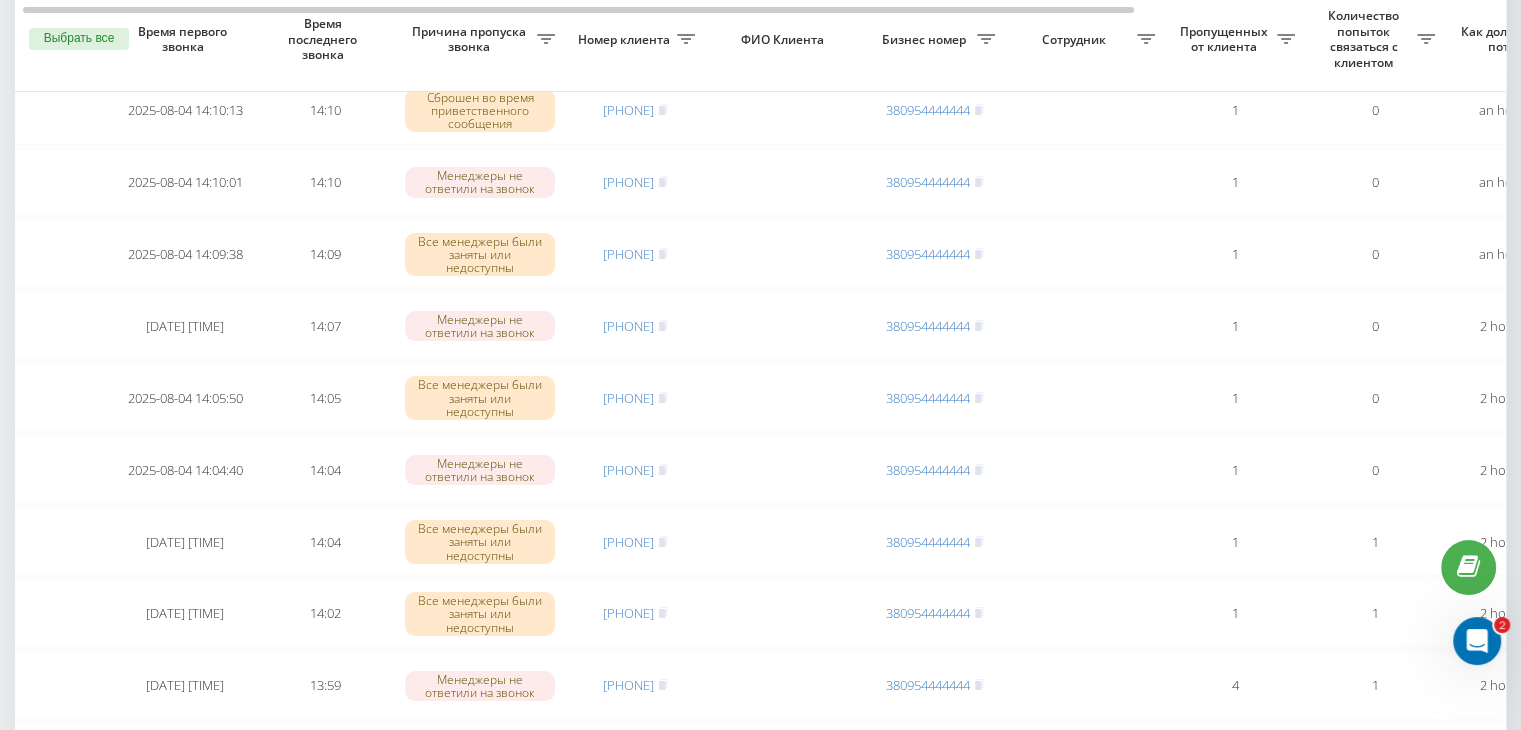 click on "Необработанные пропущенные звонки Обработанные звонки 04.08.2025  -  04.08.2025 Выбрать все Время первого звонка Время последнего звонка Причина пропуска звонка Номер клиента ФИО Клиента Бизнес номер Сотрудник Пропущенных от клиента Количество попыток связаться с клиентом Как долго звонок потерян Название схемы переадресации Комментарий к звонку Сегодня 2025-08-04 14:10:13 14:10 Сброшен во время приветственного сообщения [PHONE] [PHONE] 1 0 an hour ago ukrpas.com.ua Обработать Не удалось связаться Связался с клиентом с помощью другого канала Клиент перезвонил сам с другого номера 1" at bounding box center (760, 1023) 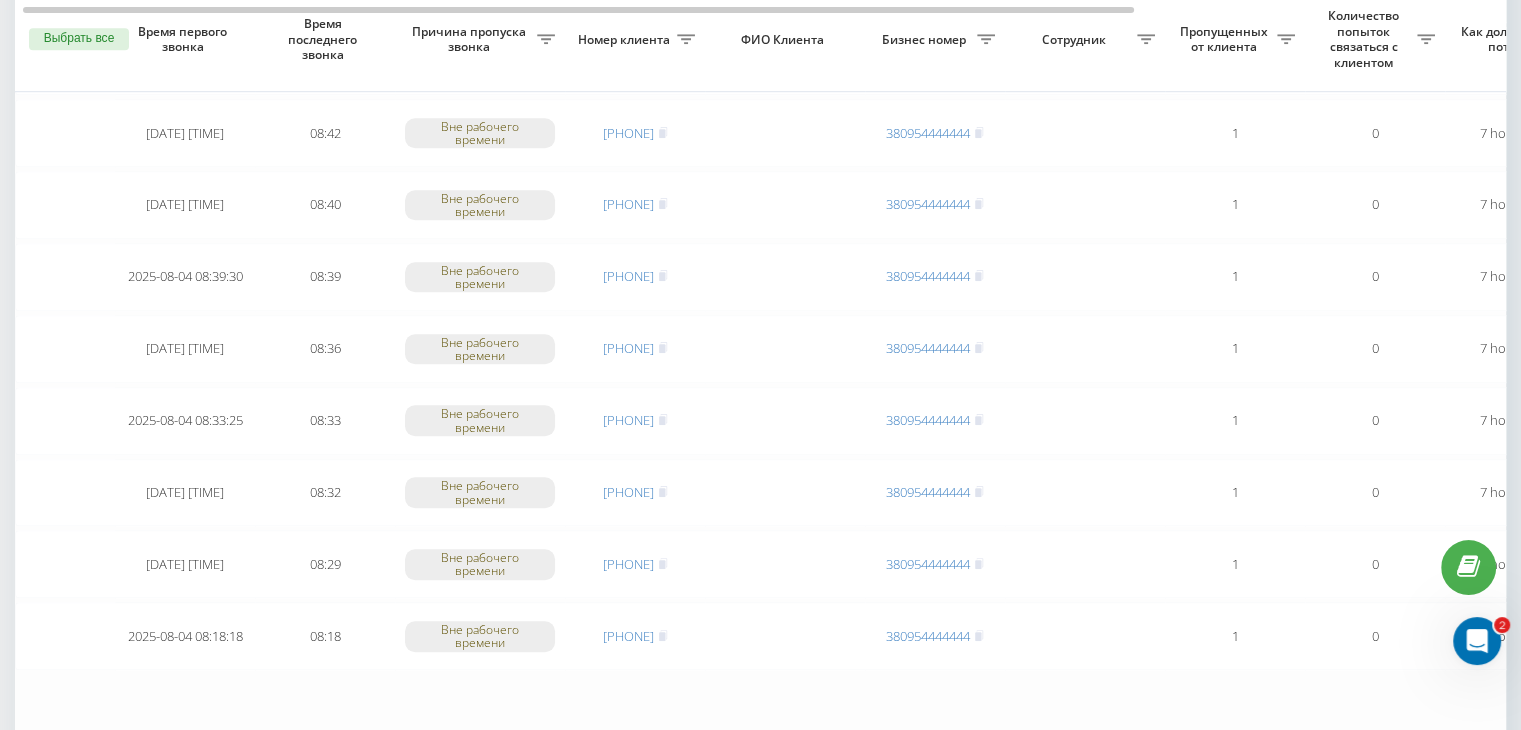 scroll, scrollTop: 1647, scrollLeft: 0, axis: vertical 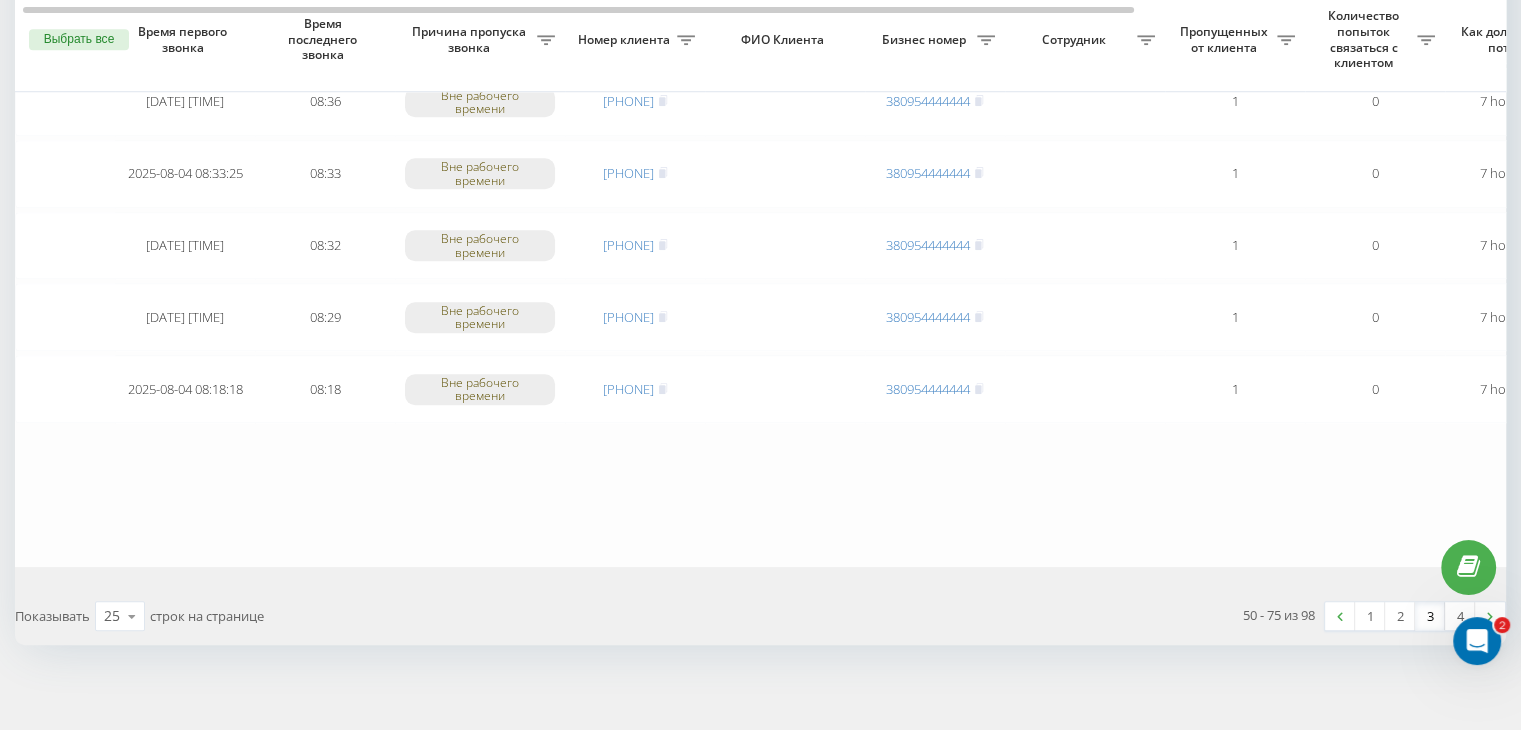 click on "3" at bounding box center [1430, 616] 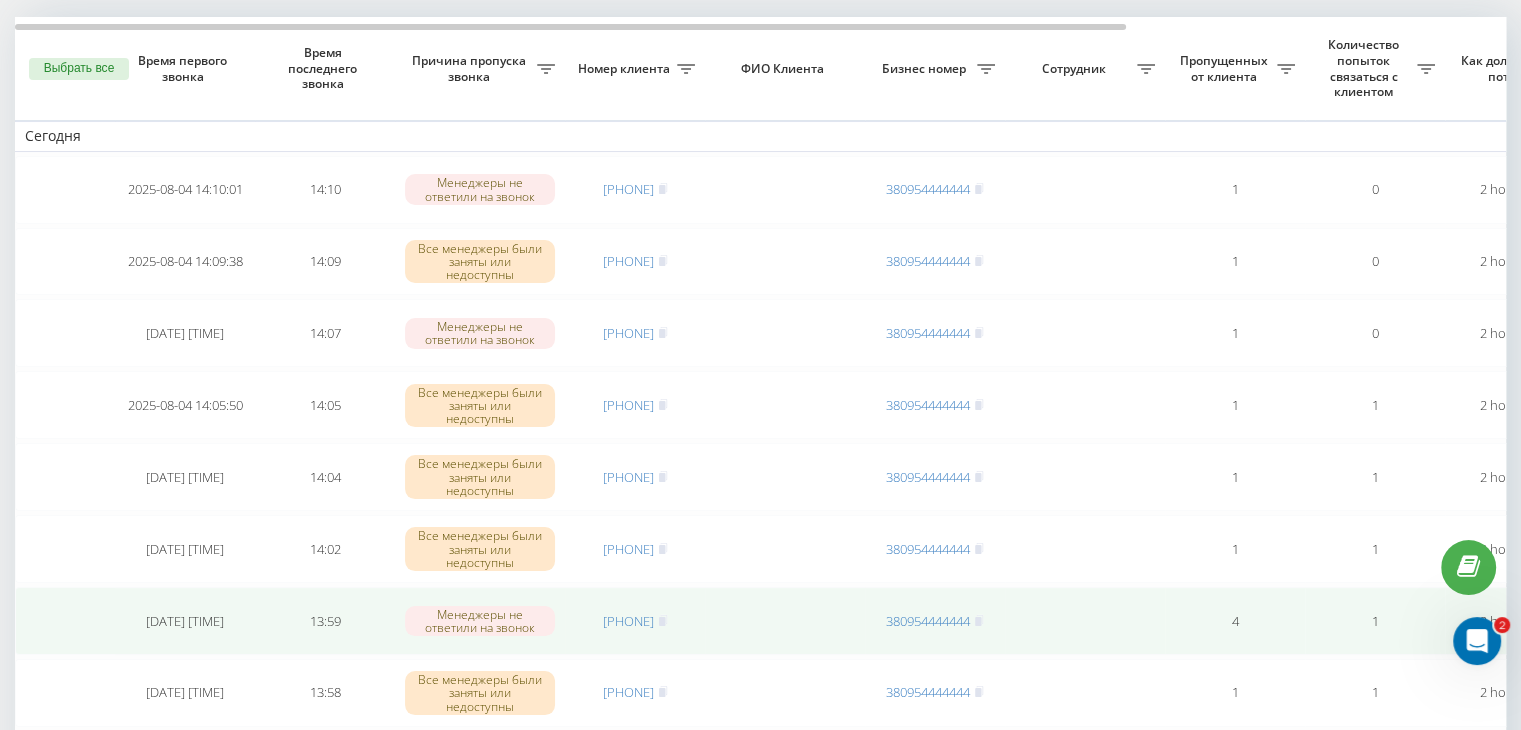 scroll, scrollTop: 0, scrollLeft: 0, axis: both 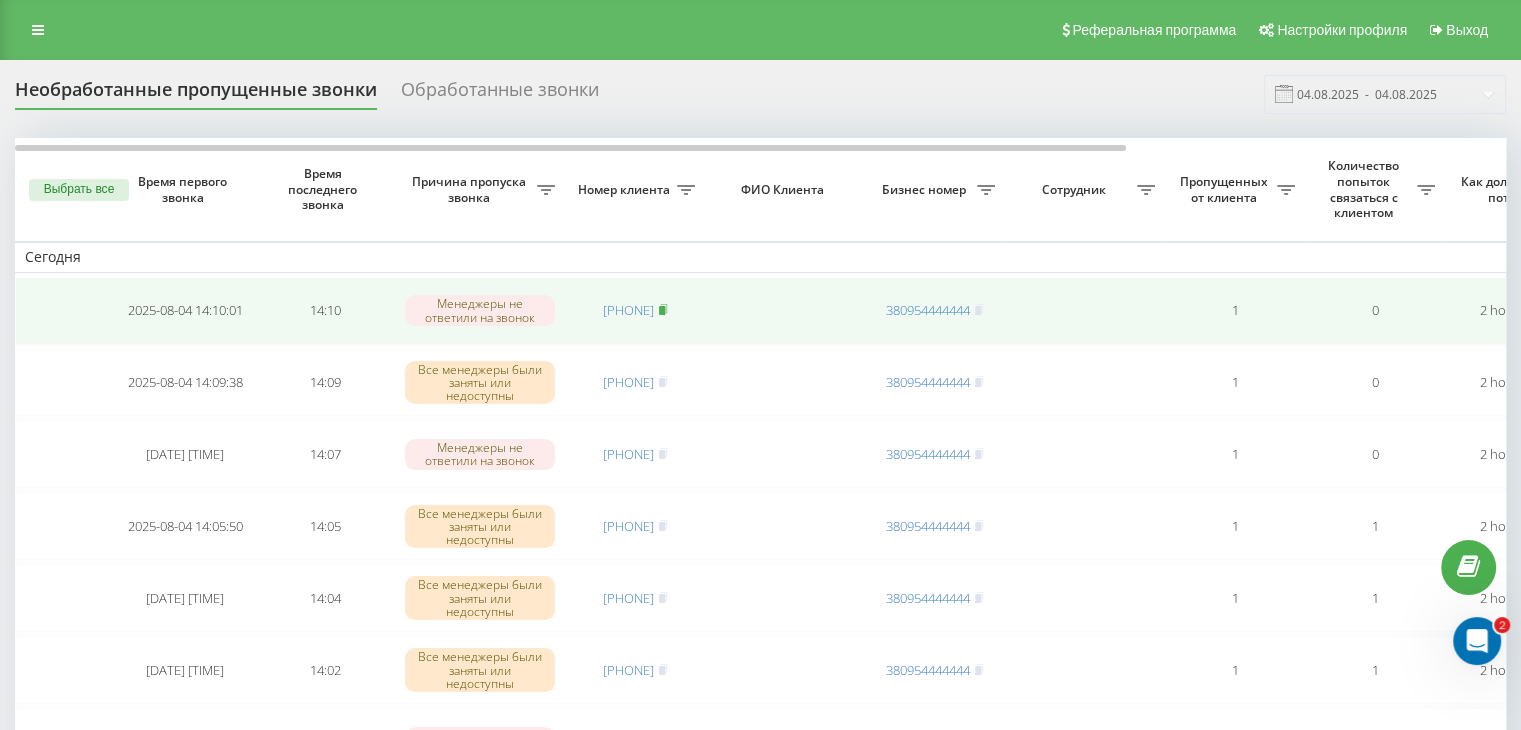 click 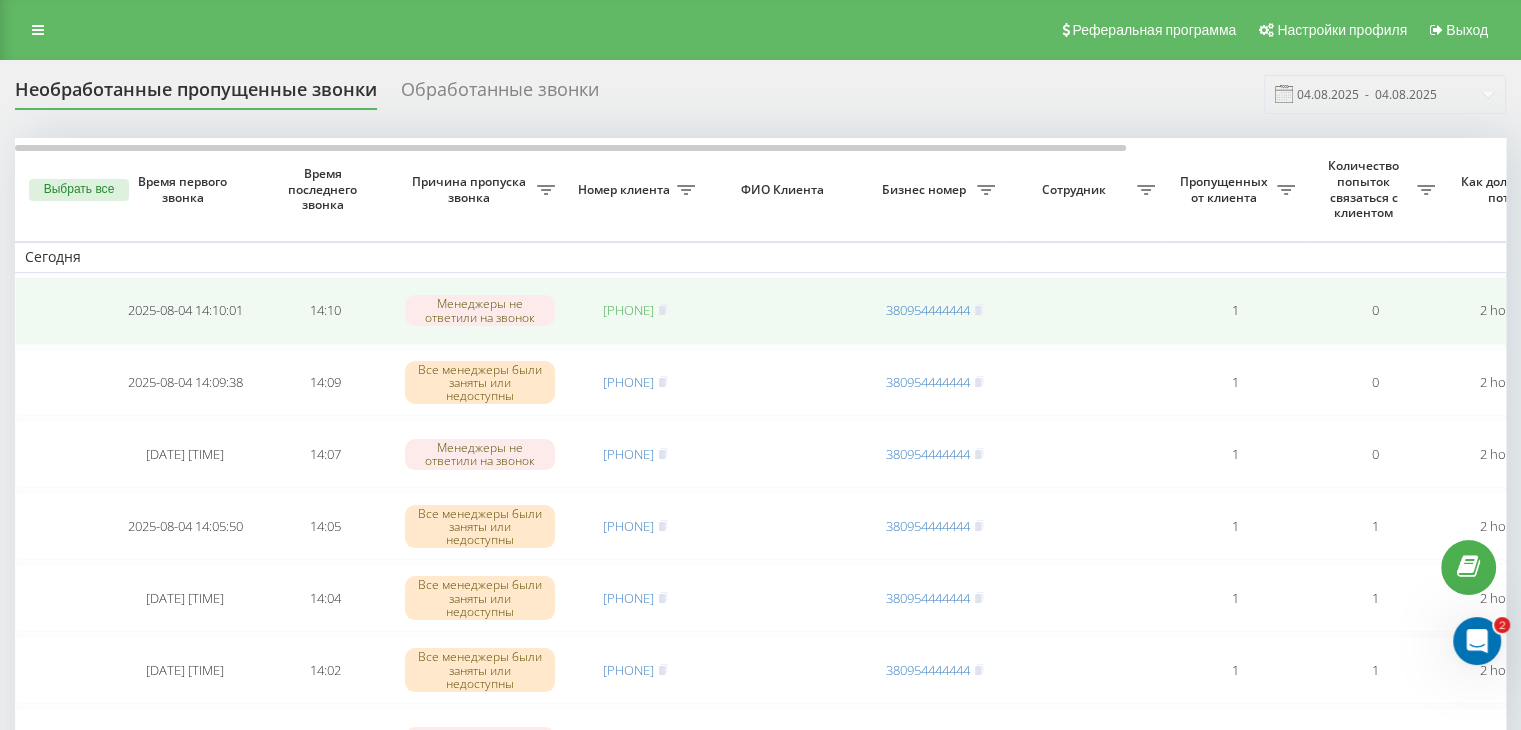 click on "[PHONE]" at bounding box center [628, 310] 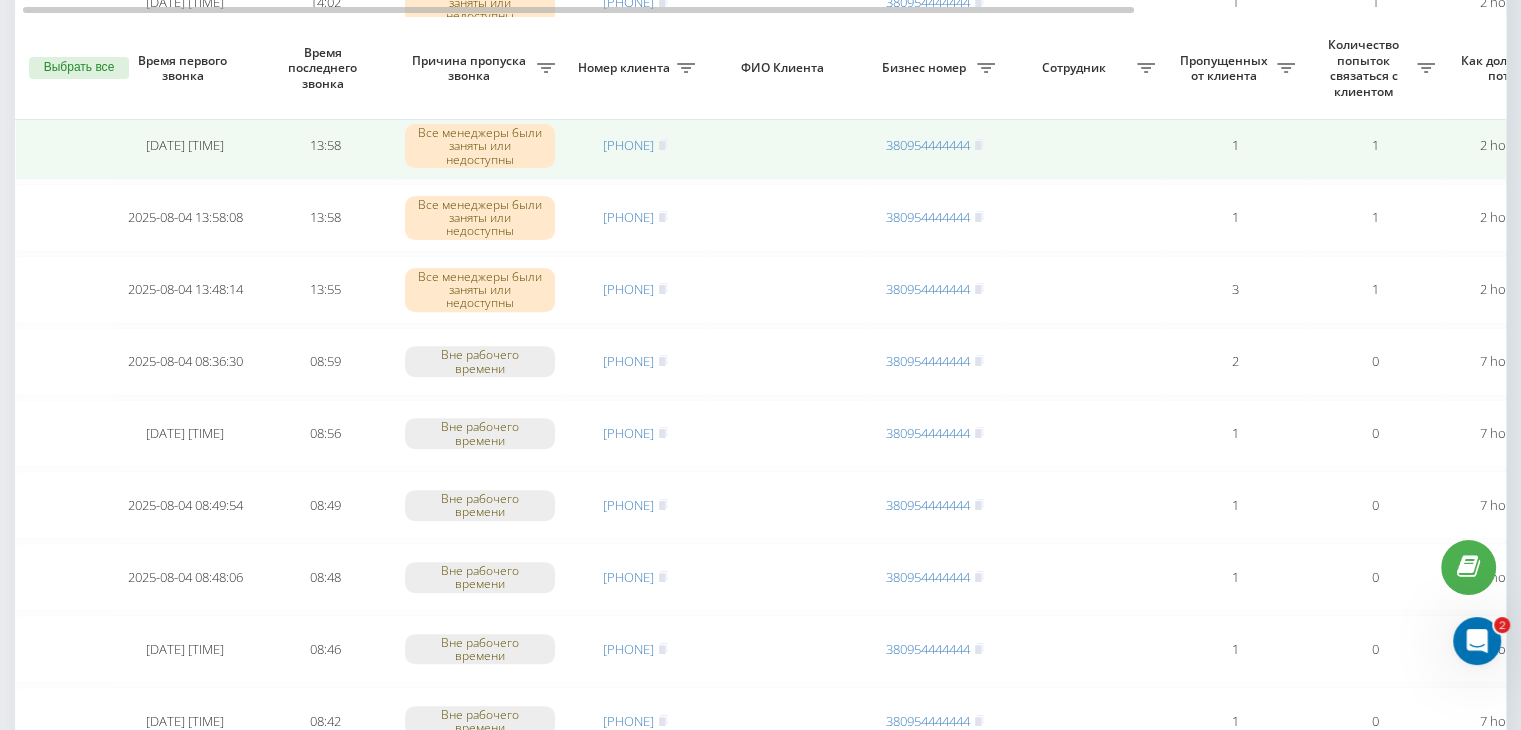 scroll, scrollTop: 700, scrollLeft: 0, axis: vertical 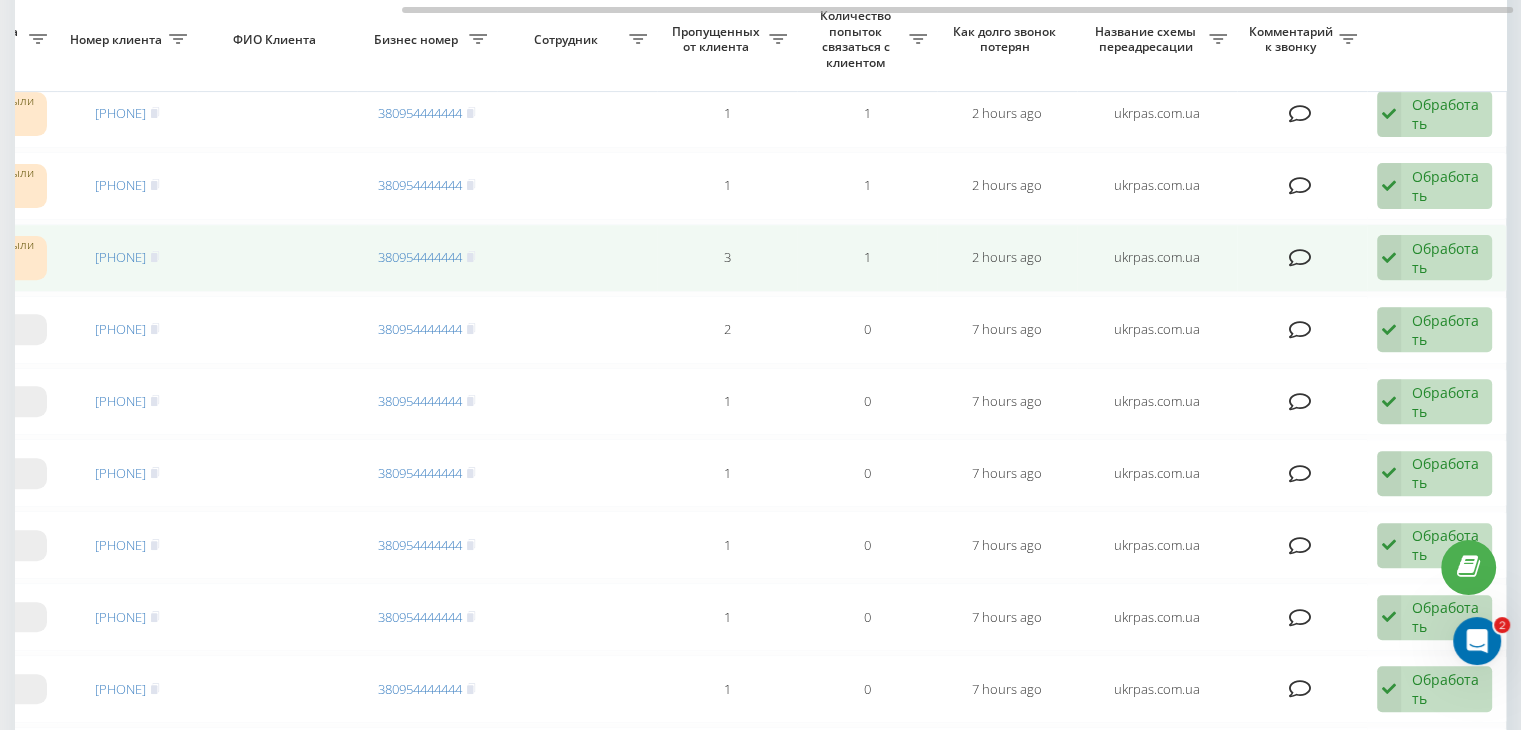 click on "Обработать" at bounding box center [1446, 258] 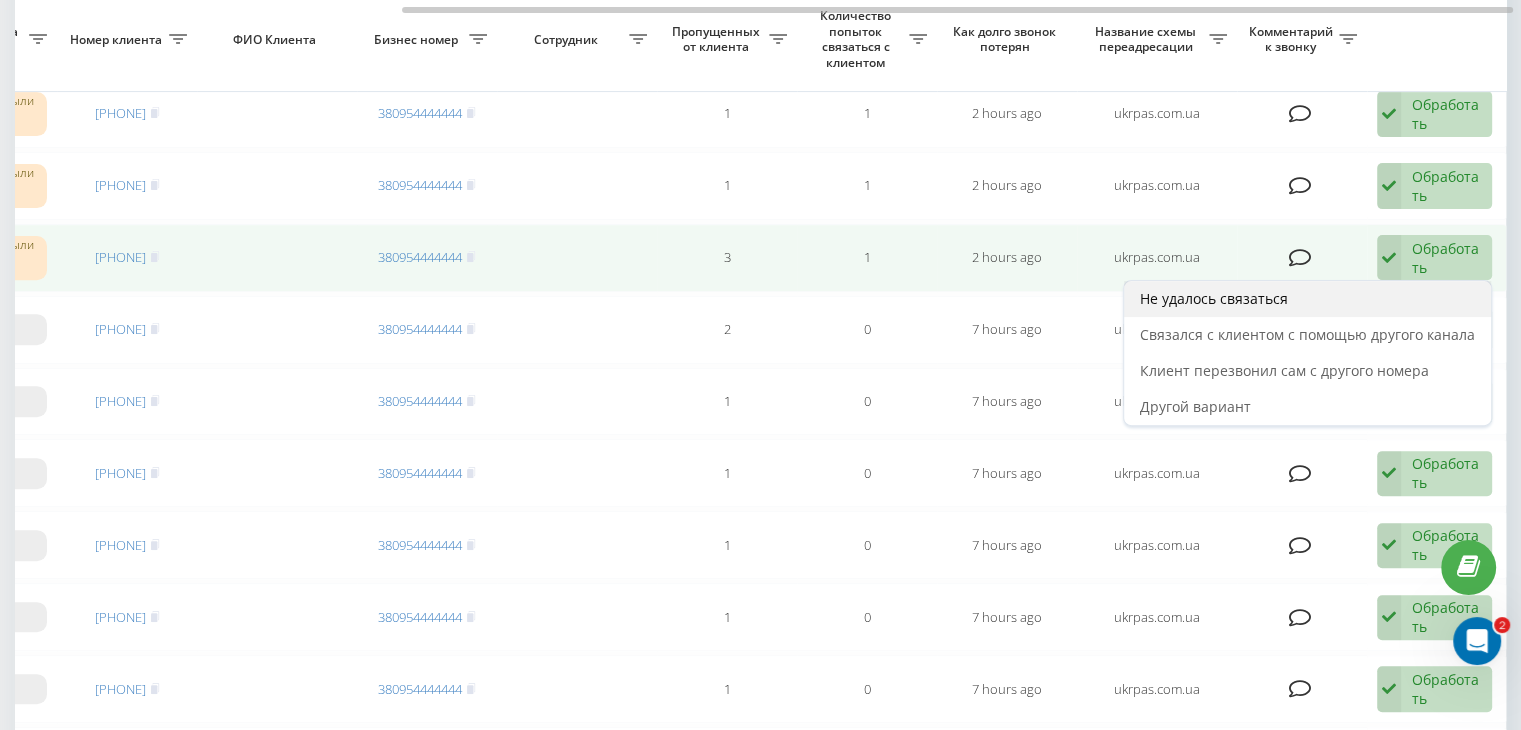 click on "Не удалось связаться" at bounding box center (1307, 299) 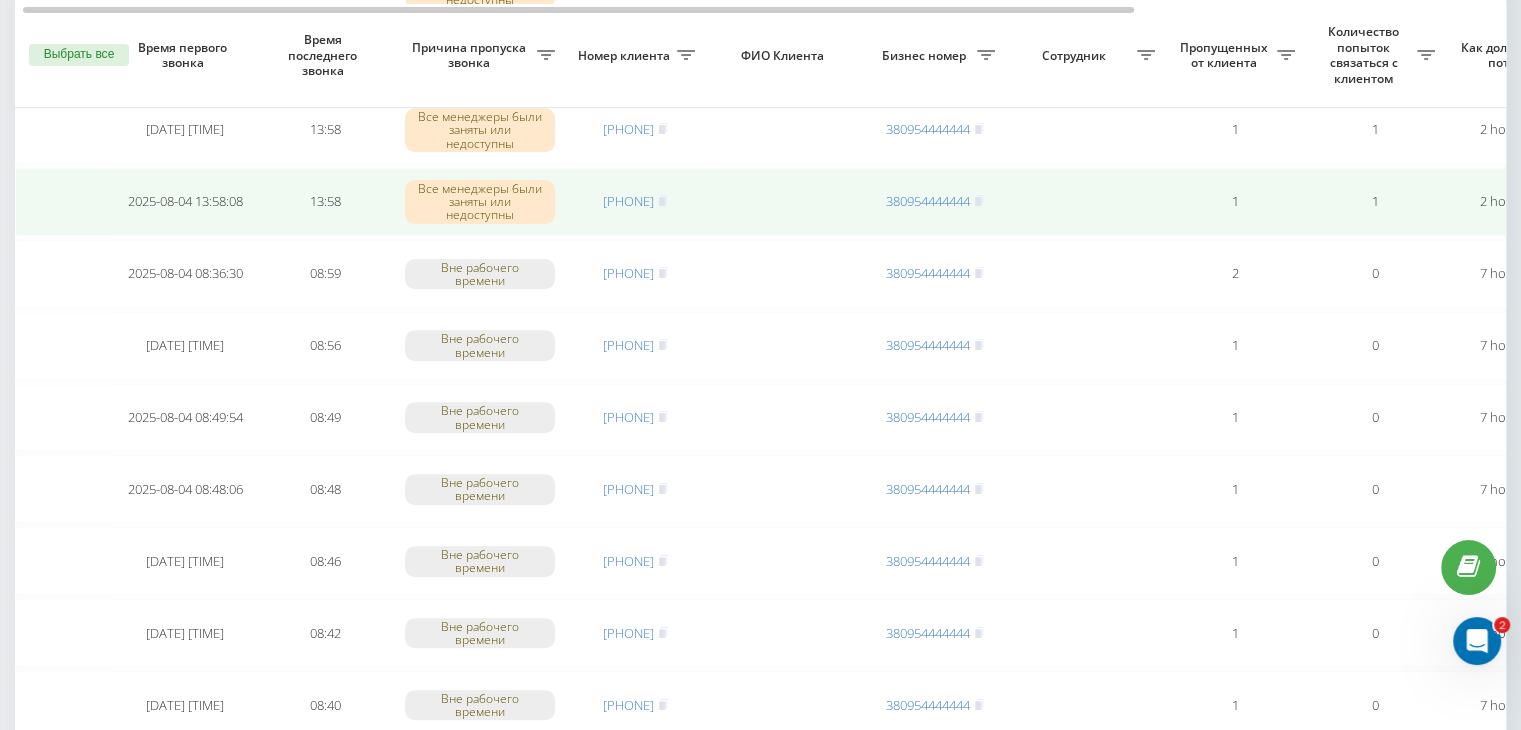 scroll, scrollTop: 600, scrollLeft: 0, axis: vertical 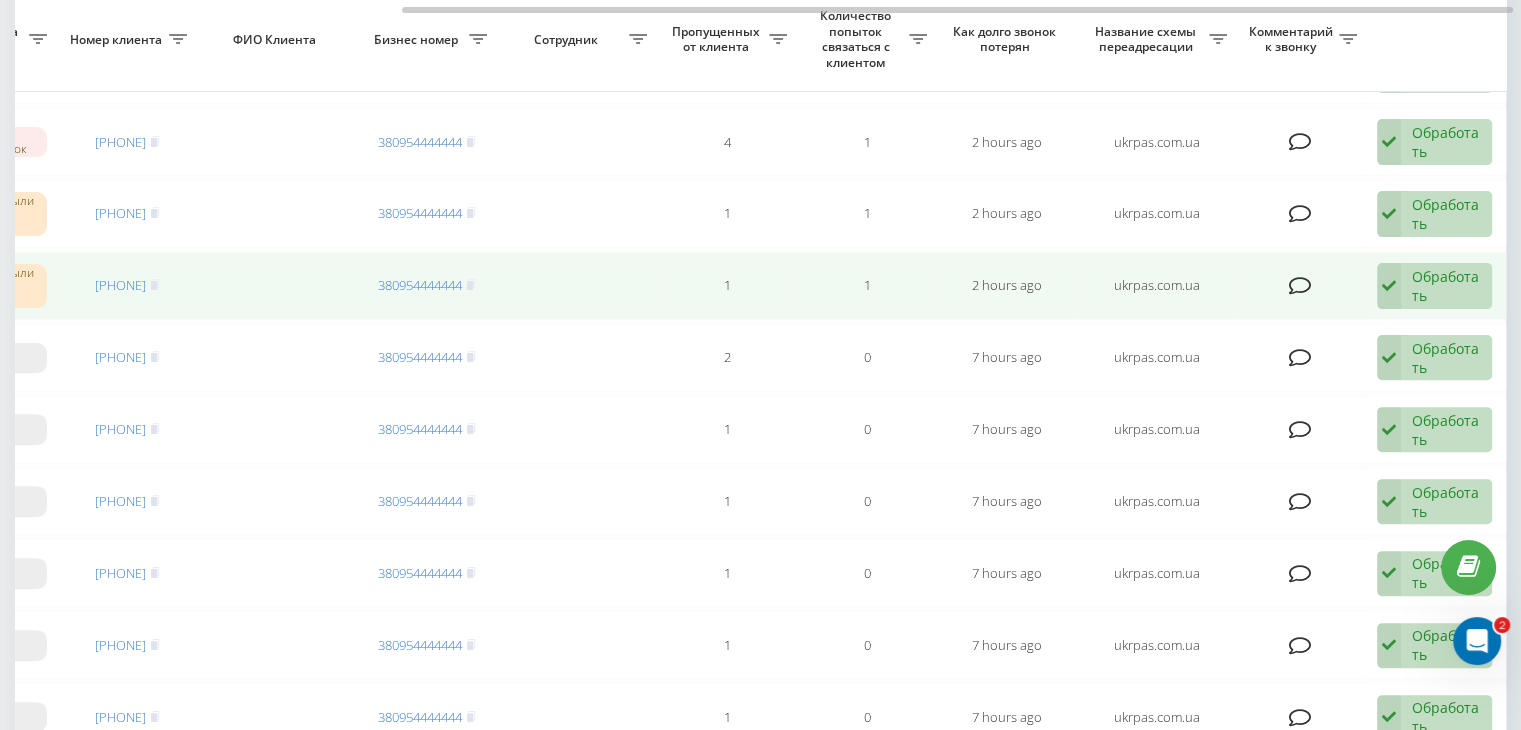 click on "Обработать" at bounding box center [1446, 286] 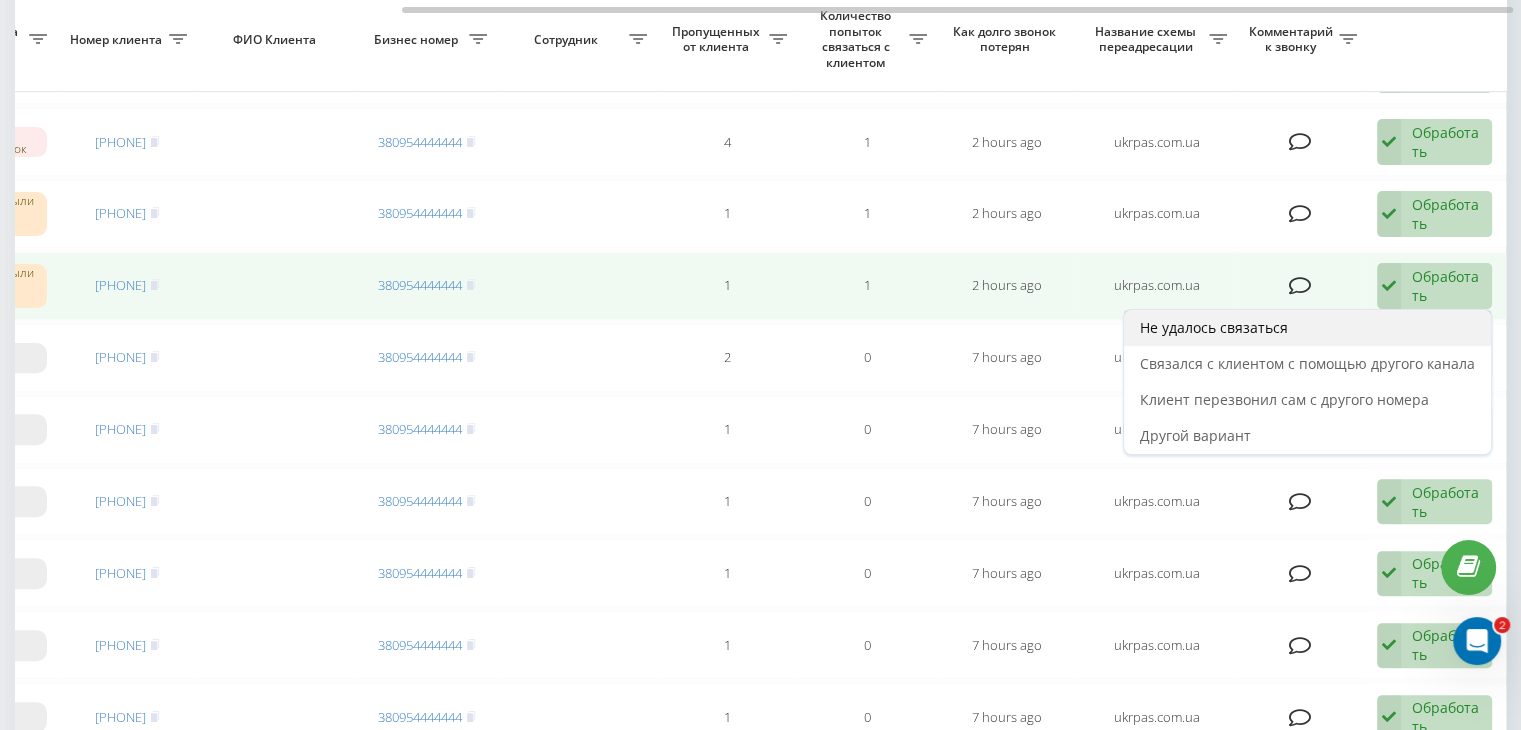 click on "Не удалось связаться" at bounding box center [1307, 328] 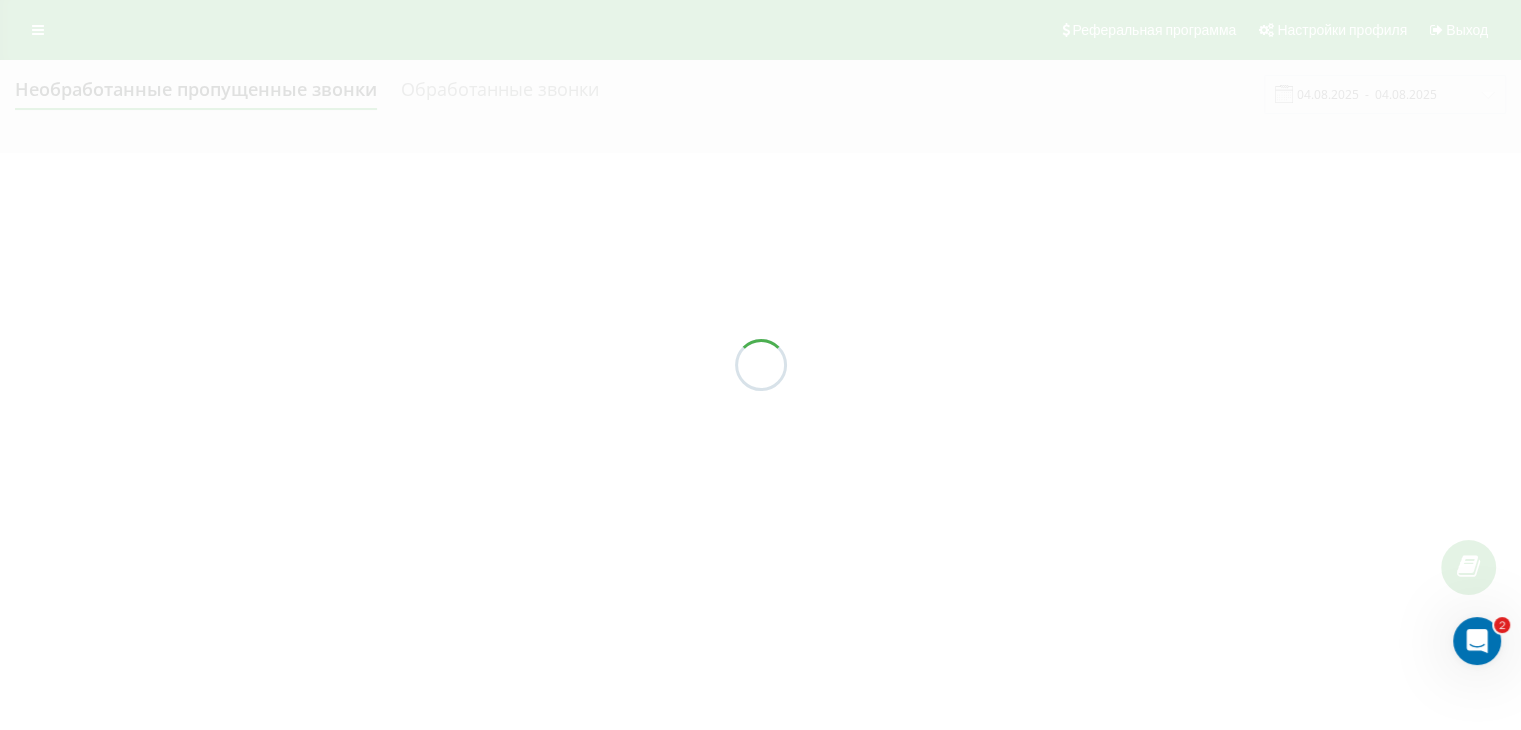 scroll, scrollTop: 0, scrollLeft: 0, axis: both 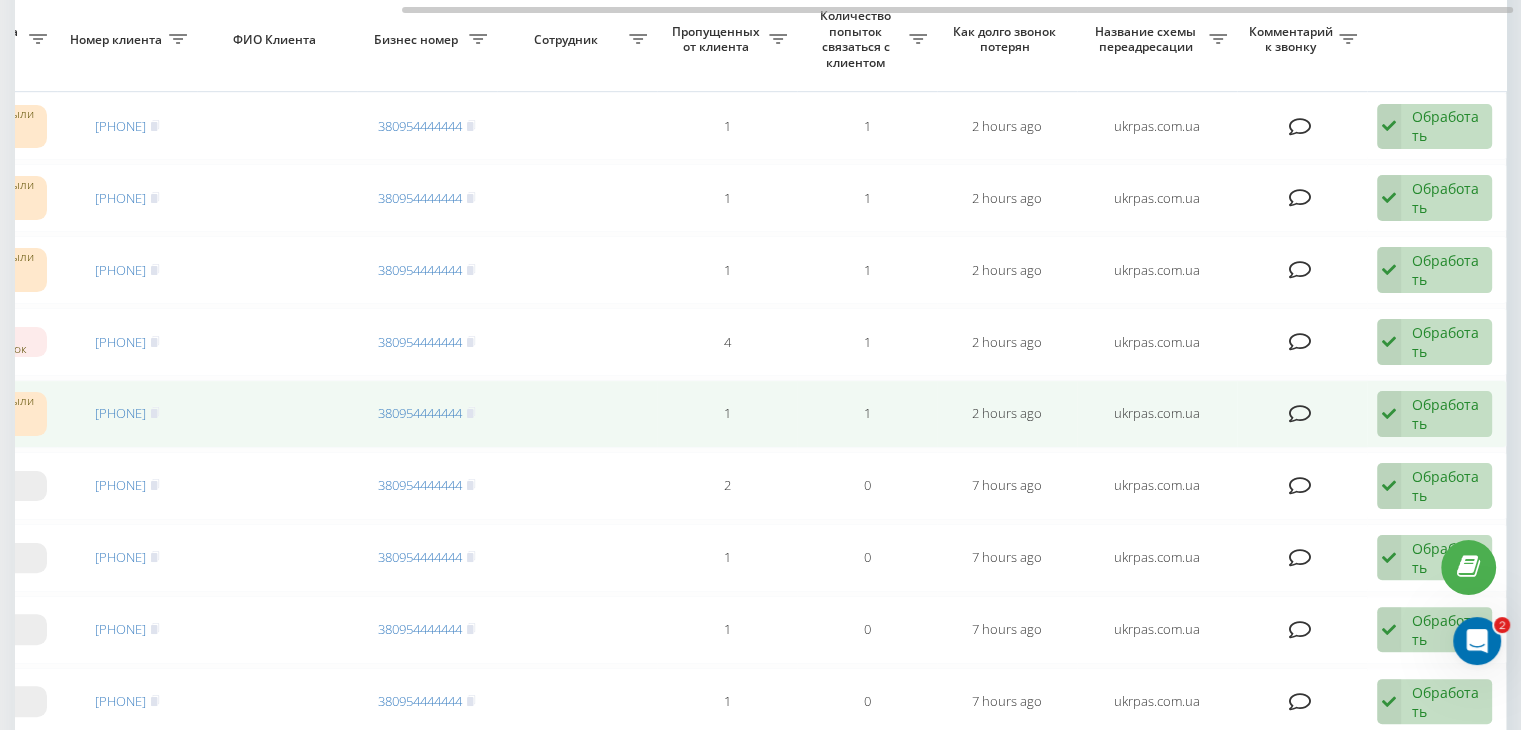 click on "Обработать" at bounding box center (1446, 414) 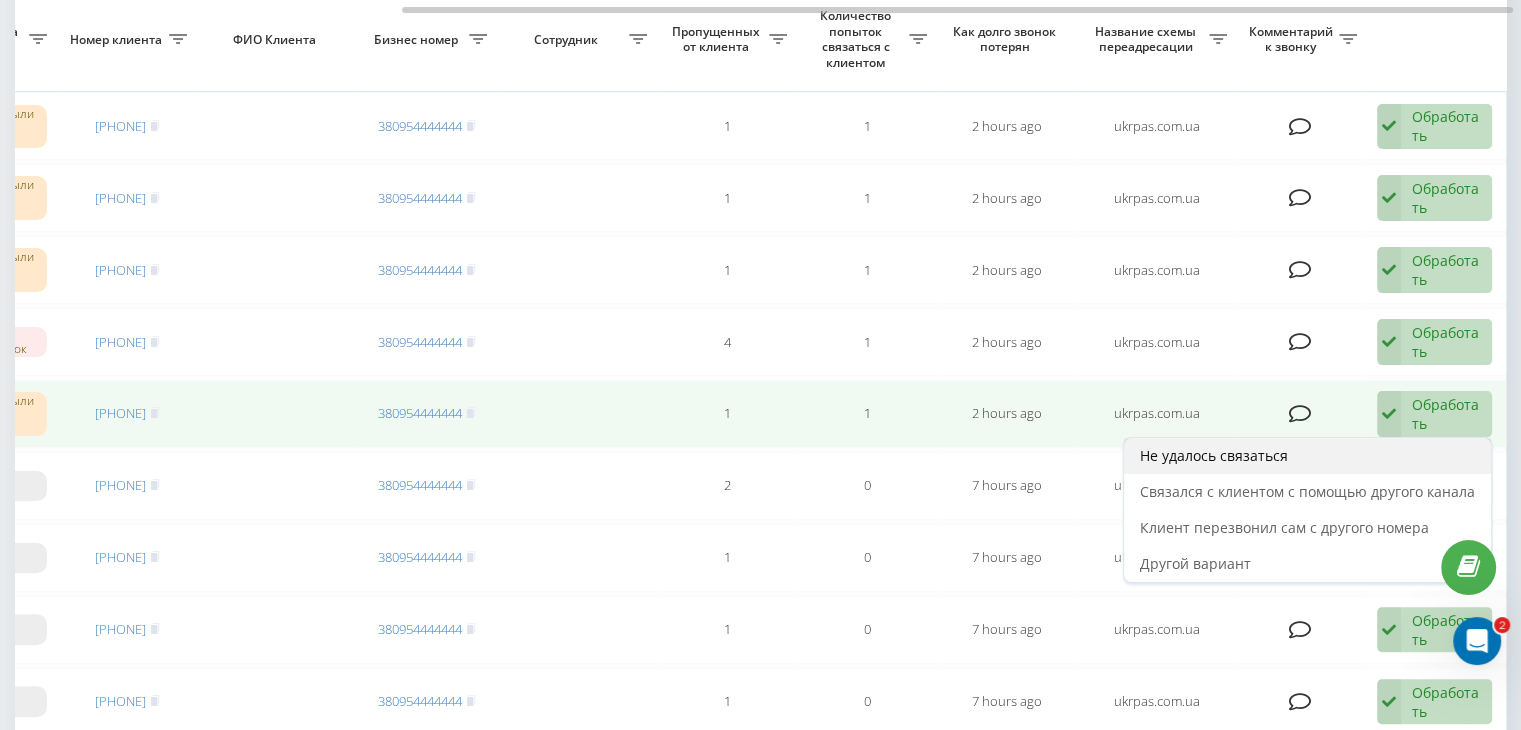 click on "Не удалось связаться" at bounding box center [1307, 456] 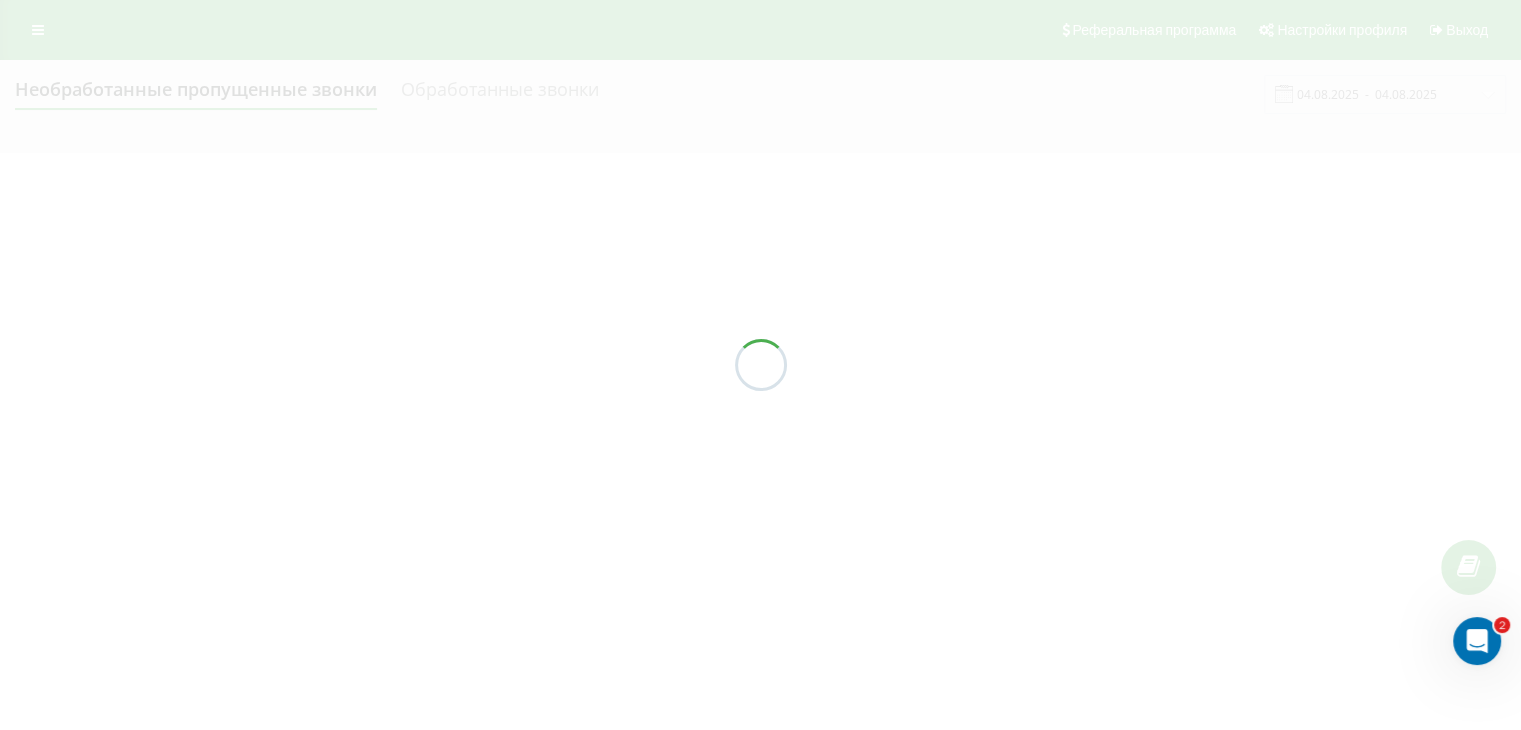 scroll, scrollTop: 0, scrollLeft: 0, axis: both 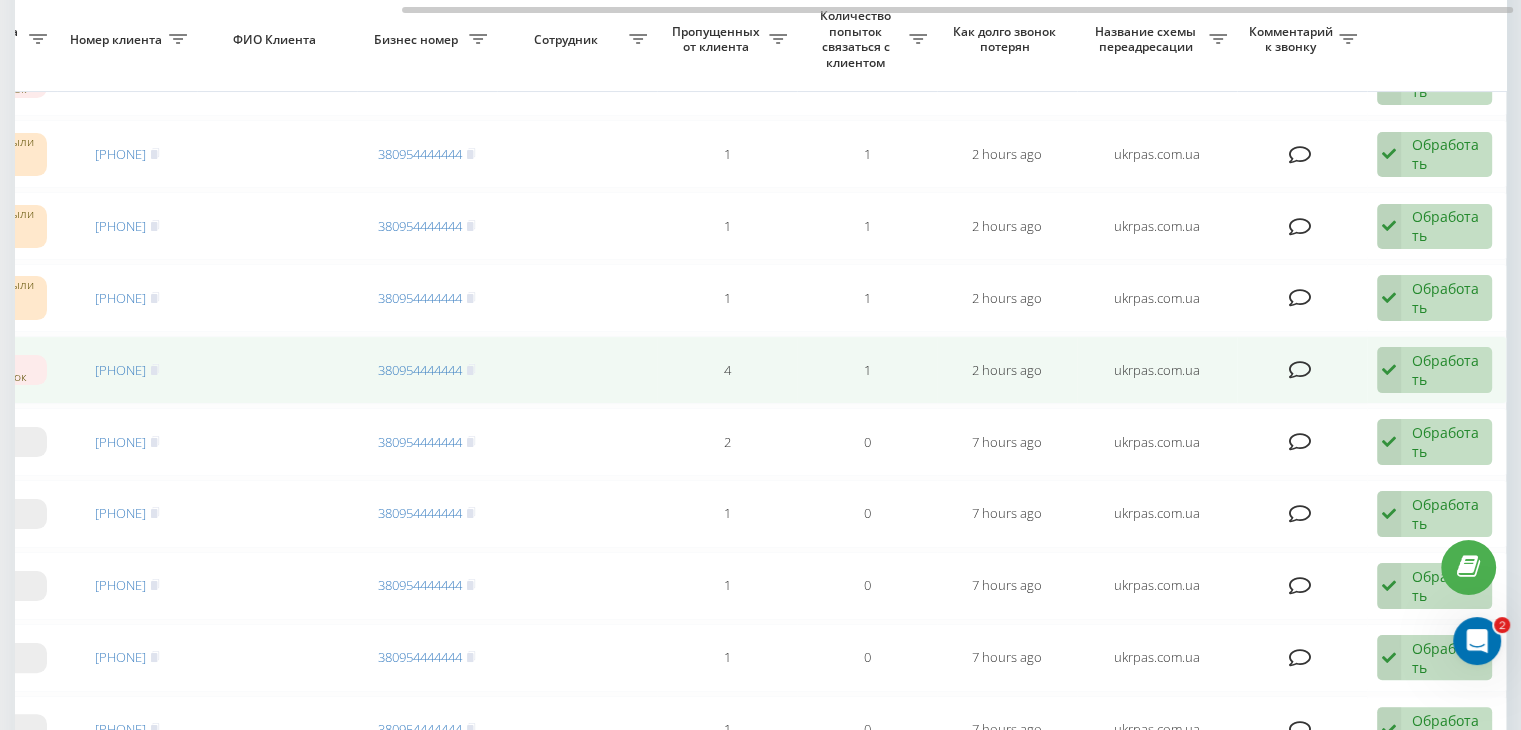 click on "Обработать" at bounding box center (1446, 370) 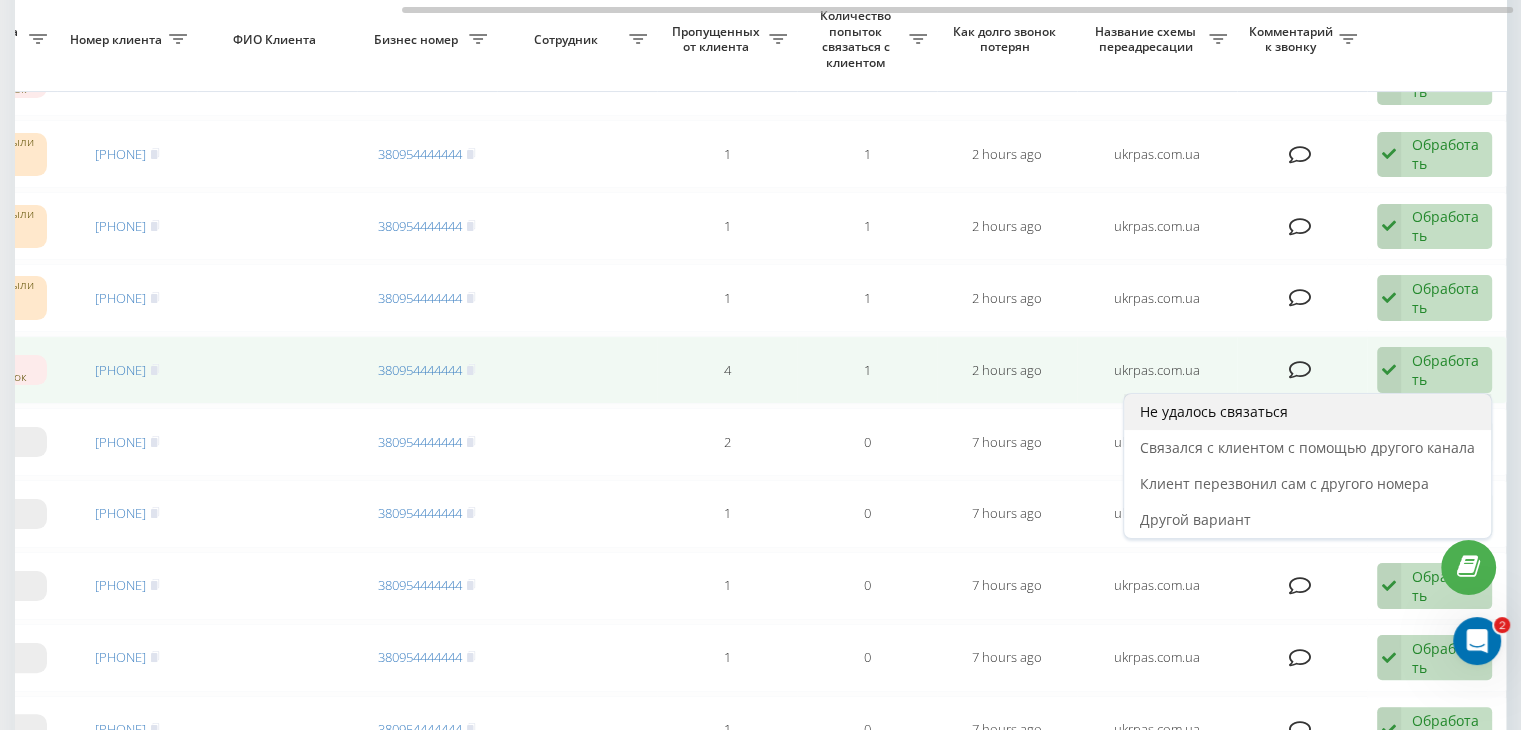 click on "Не удалось связаться" at bounding box center [1307, 412] 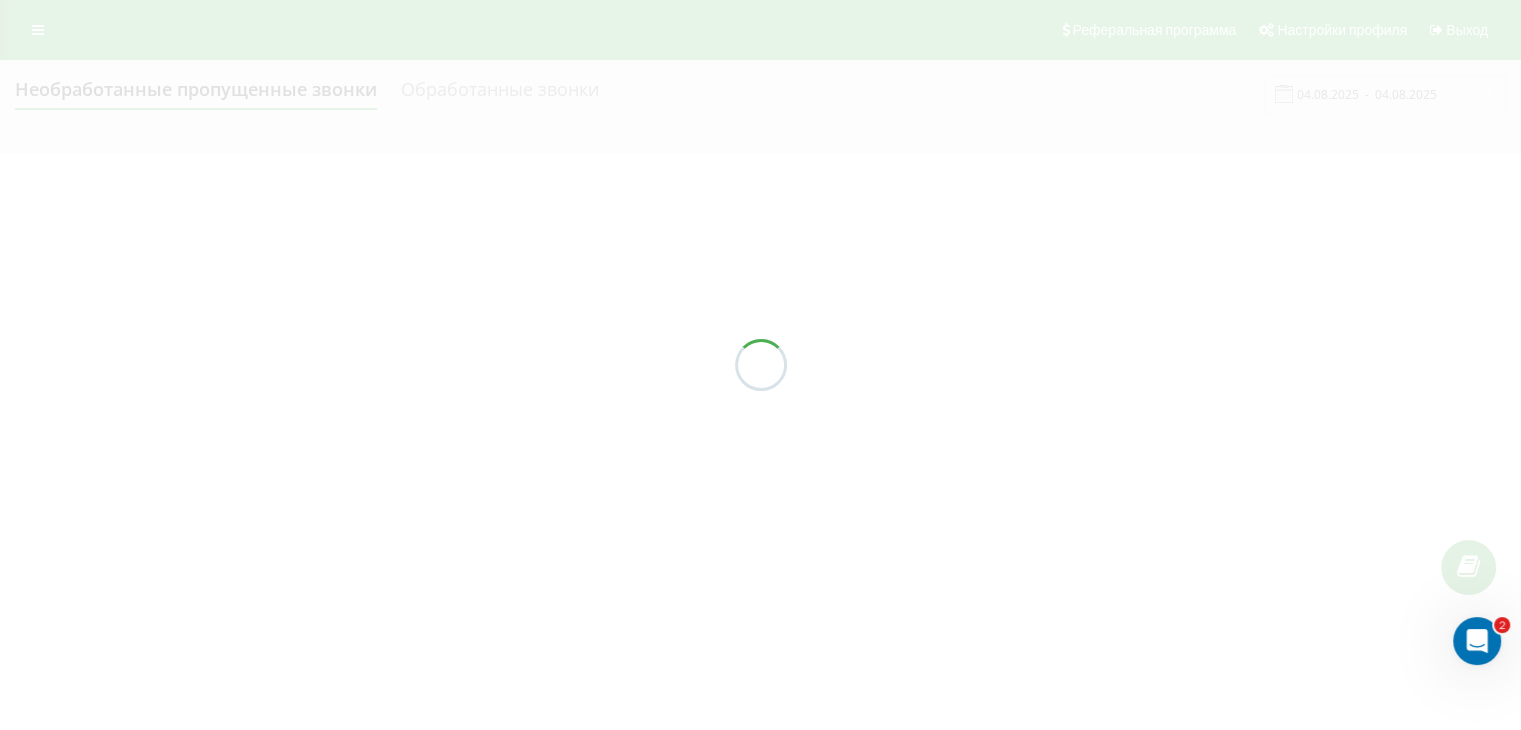 scroll, scrollTop: 0, scrollLeft: 0, axis: both 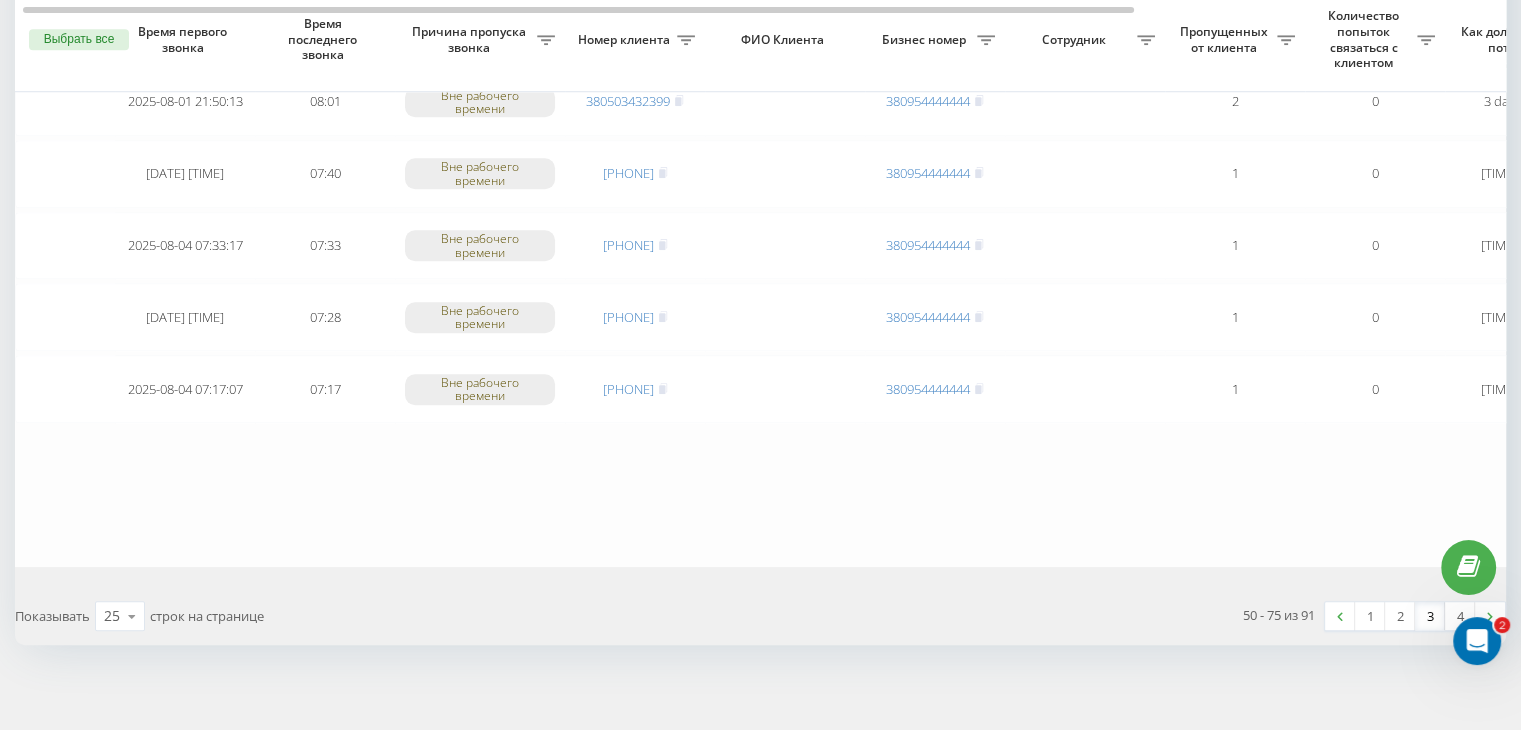 click on "2" at bounding box center (1400, 616) 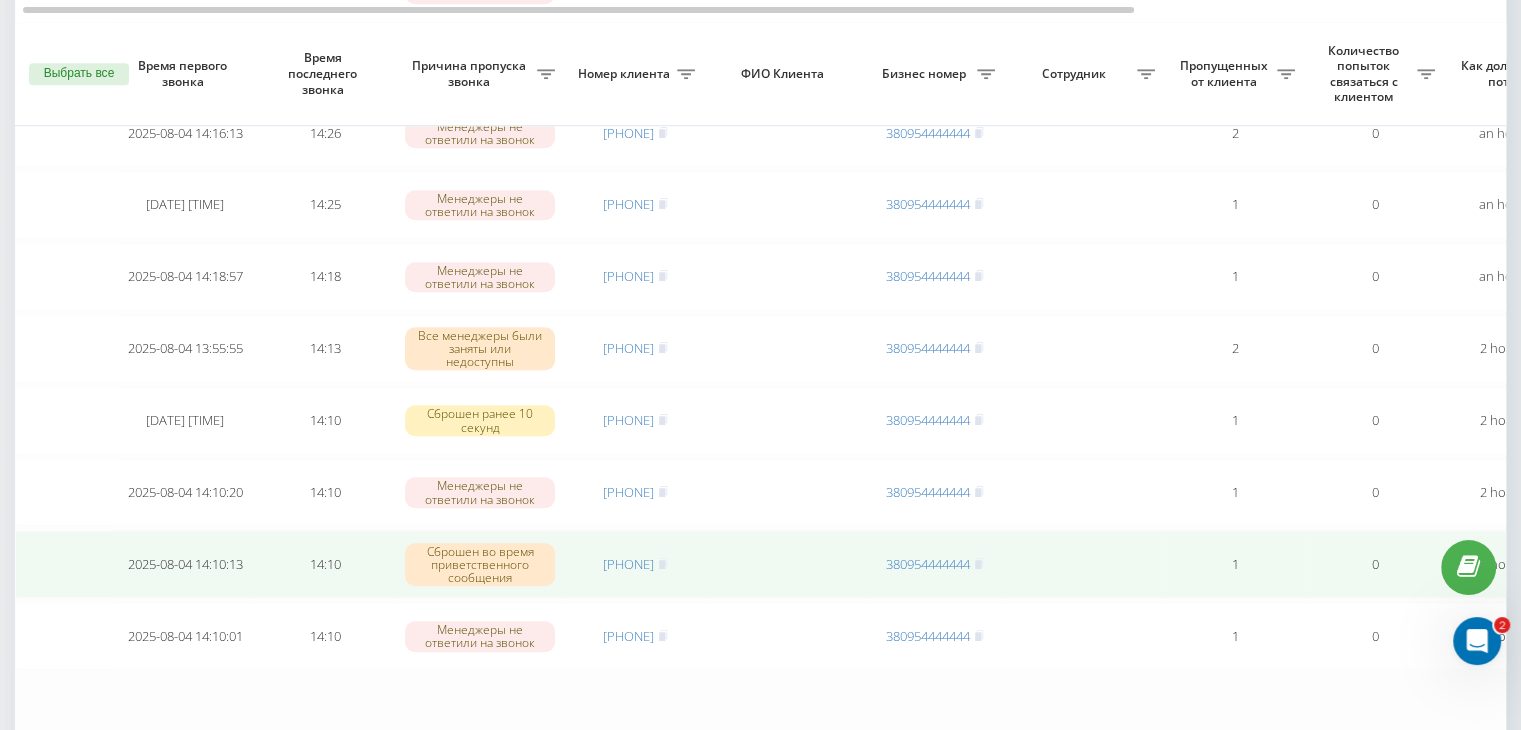 scroll, scrollTop: 1647, scrollLeft: 0, axis: vertical 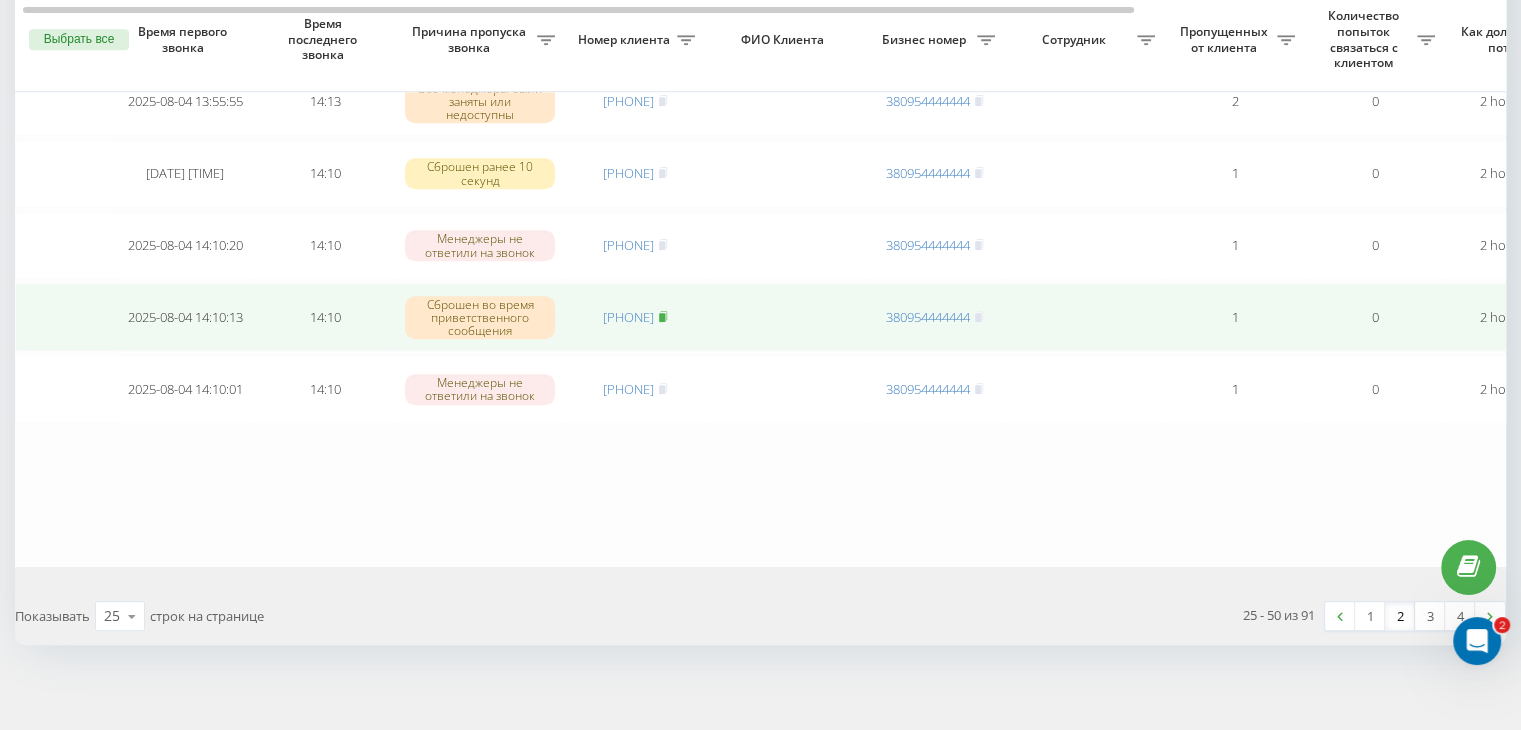 click 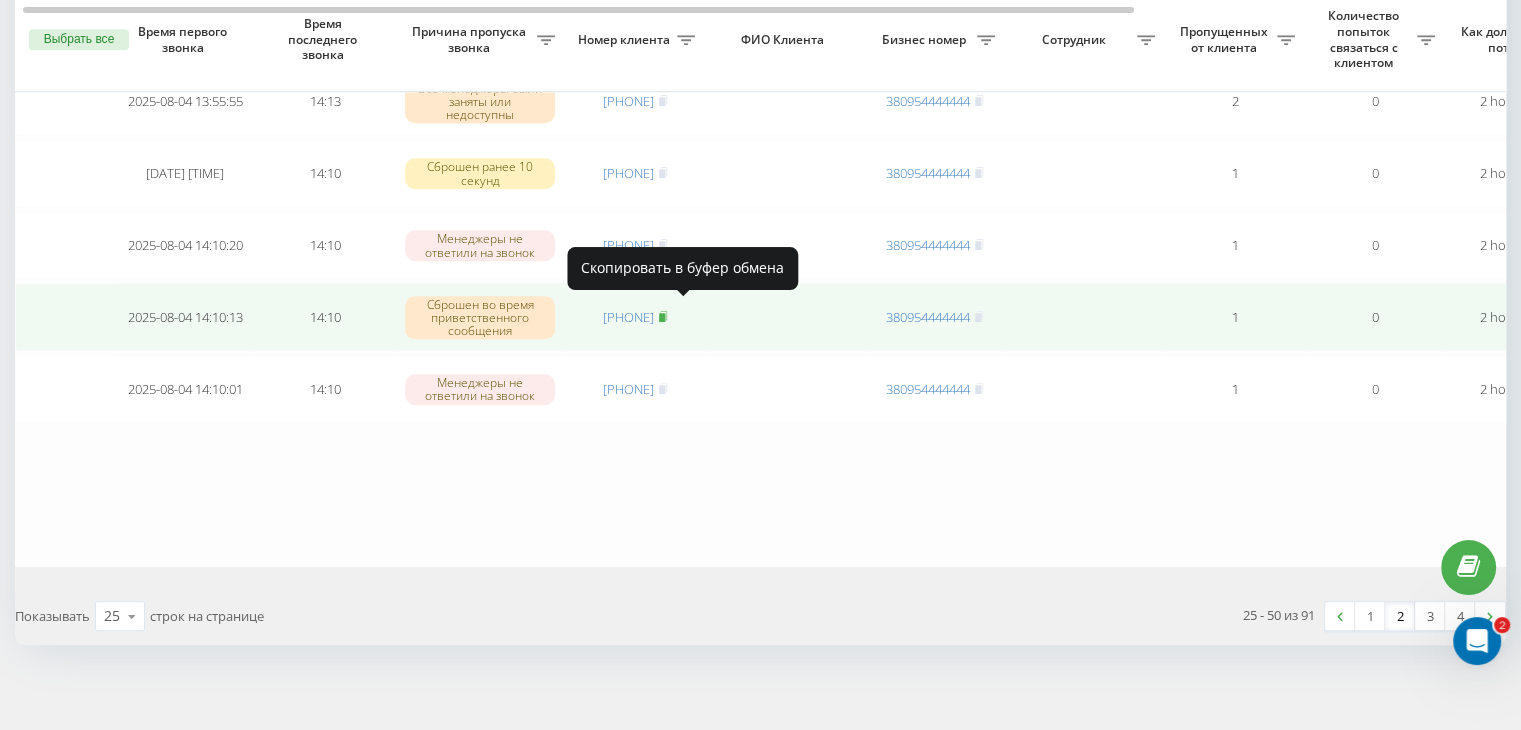 click 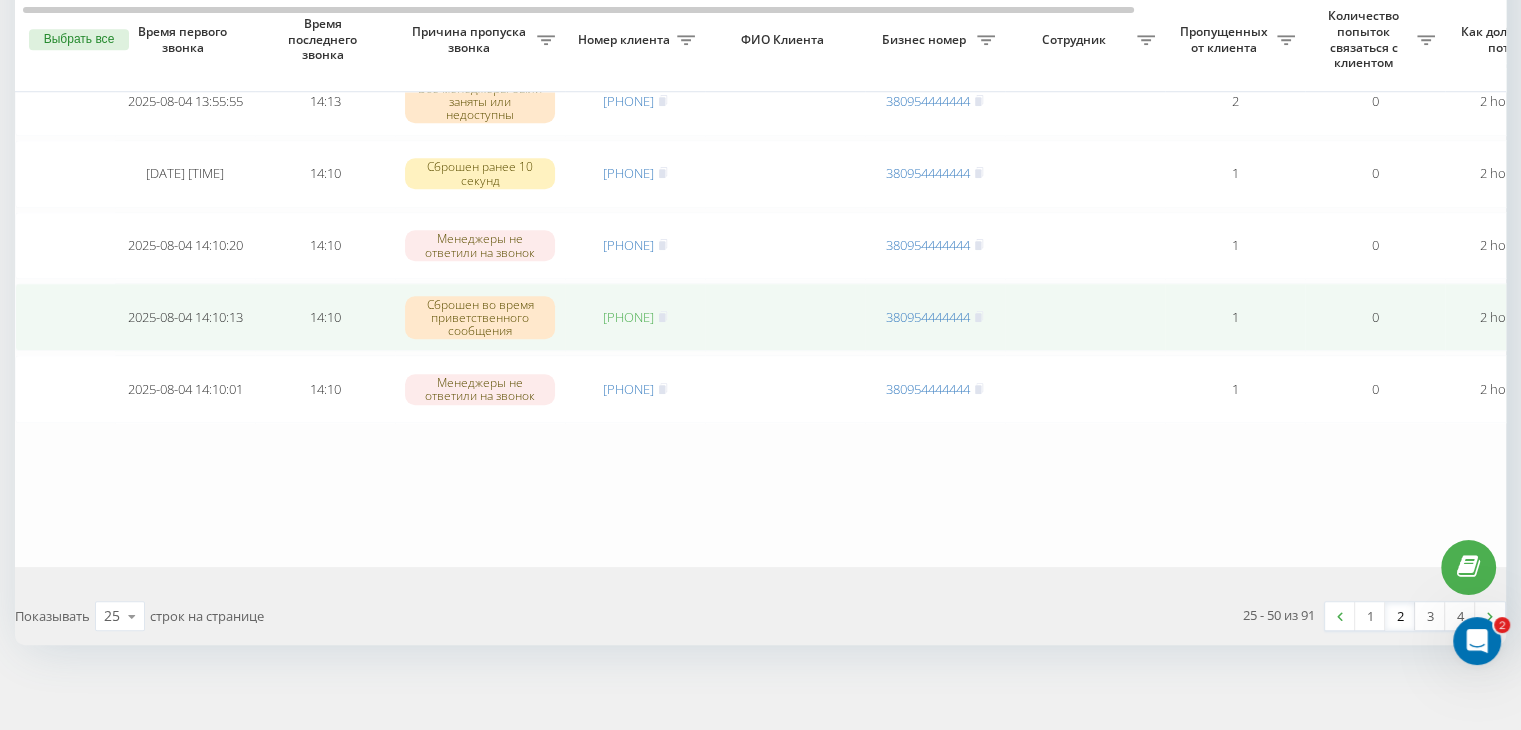 click on "[PHONE]" at bounding box center [628, 317] 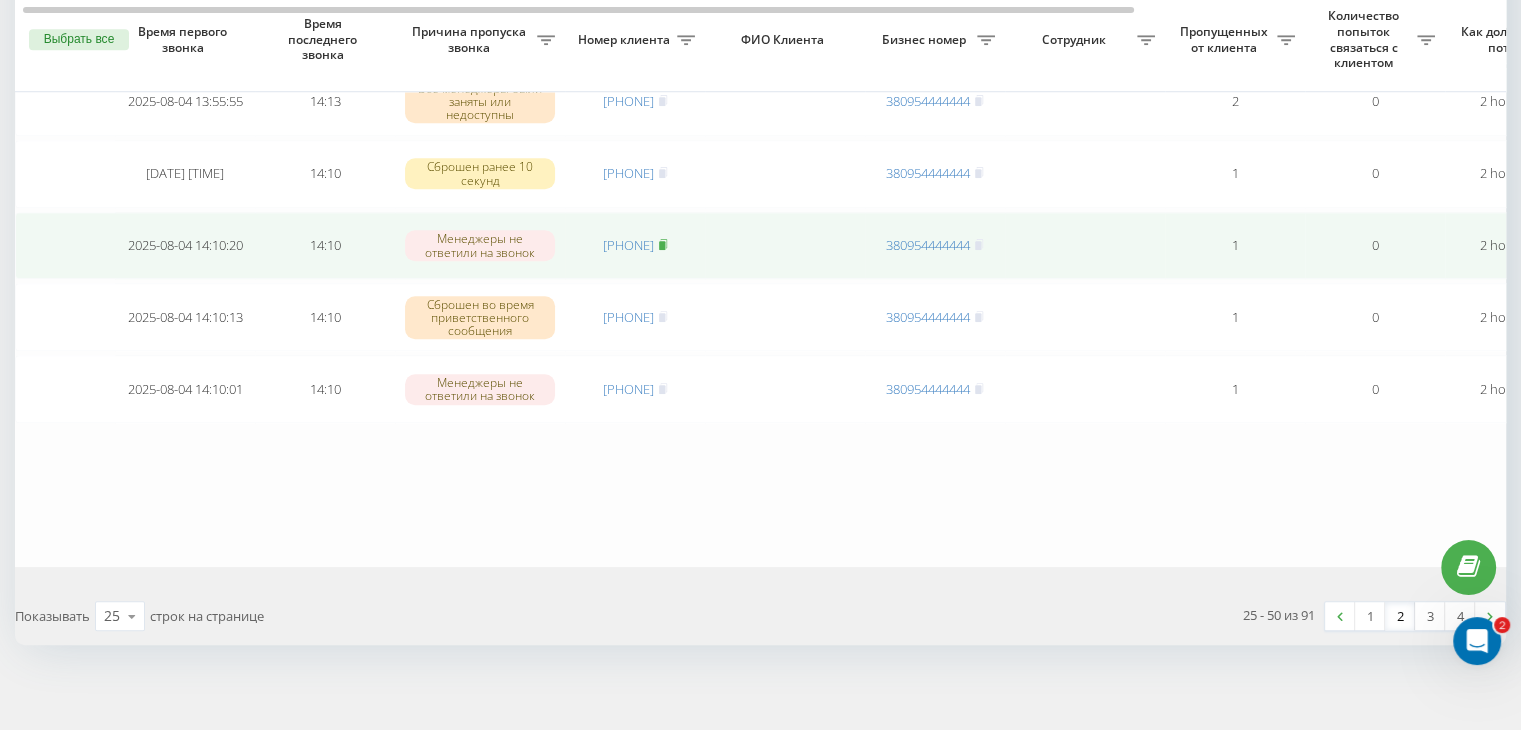 click 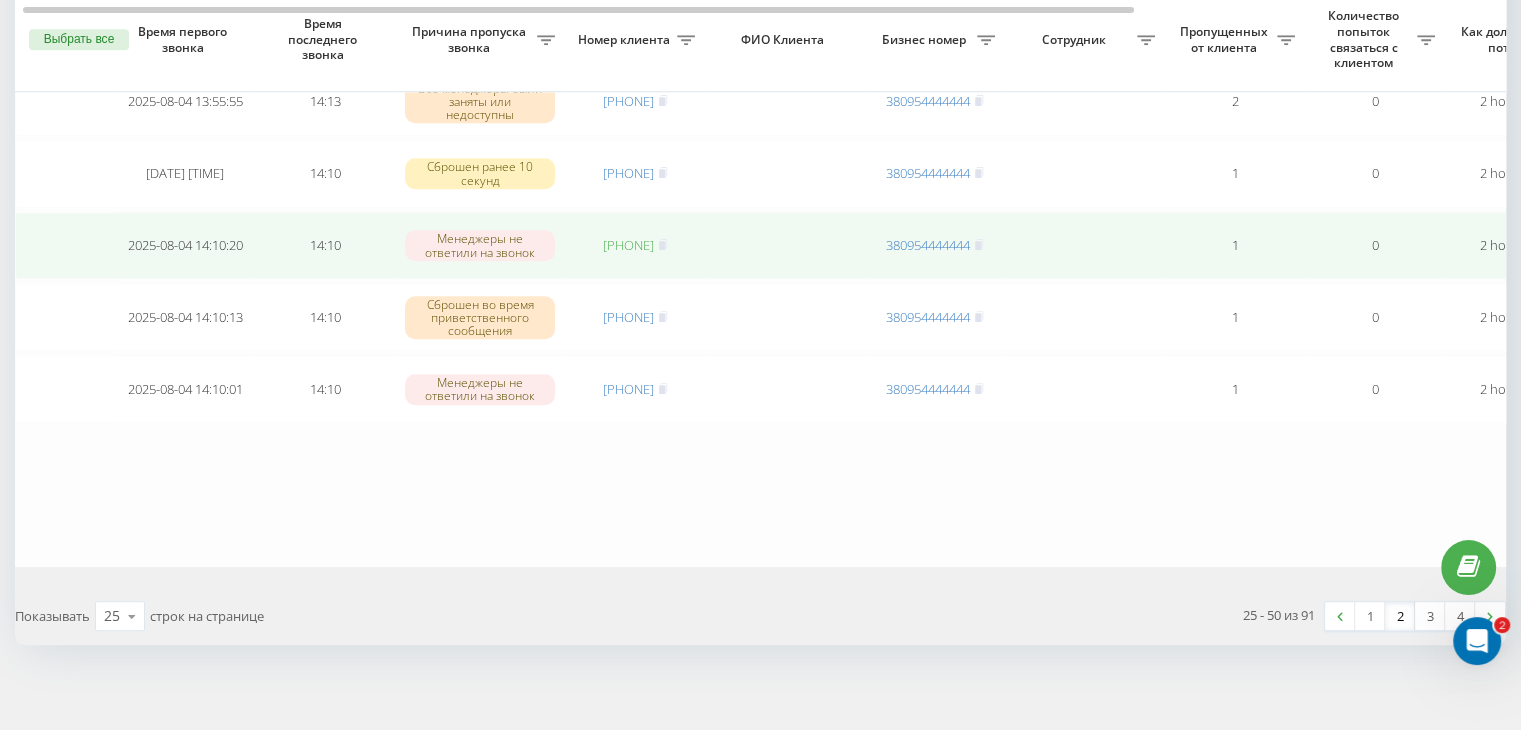 click on "[PHONE]" at bounding box center [628, 245] 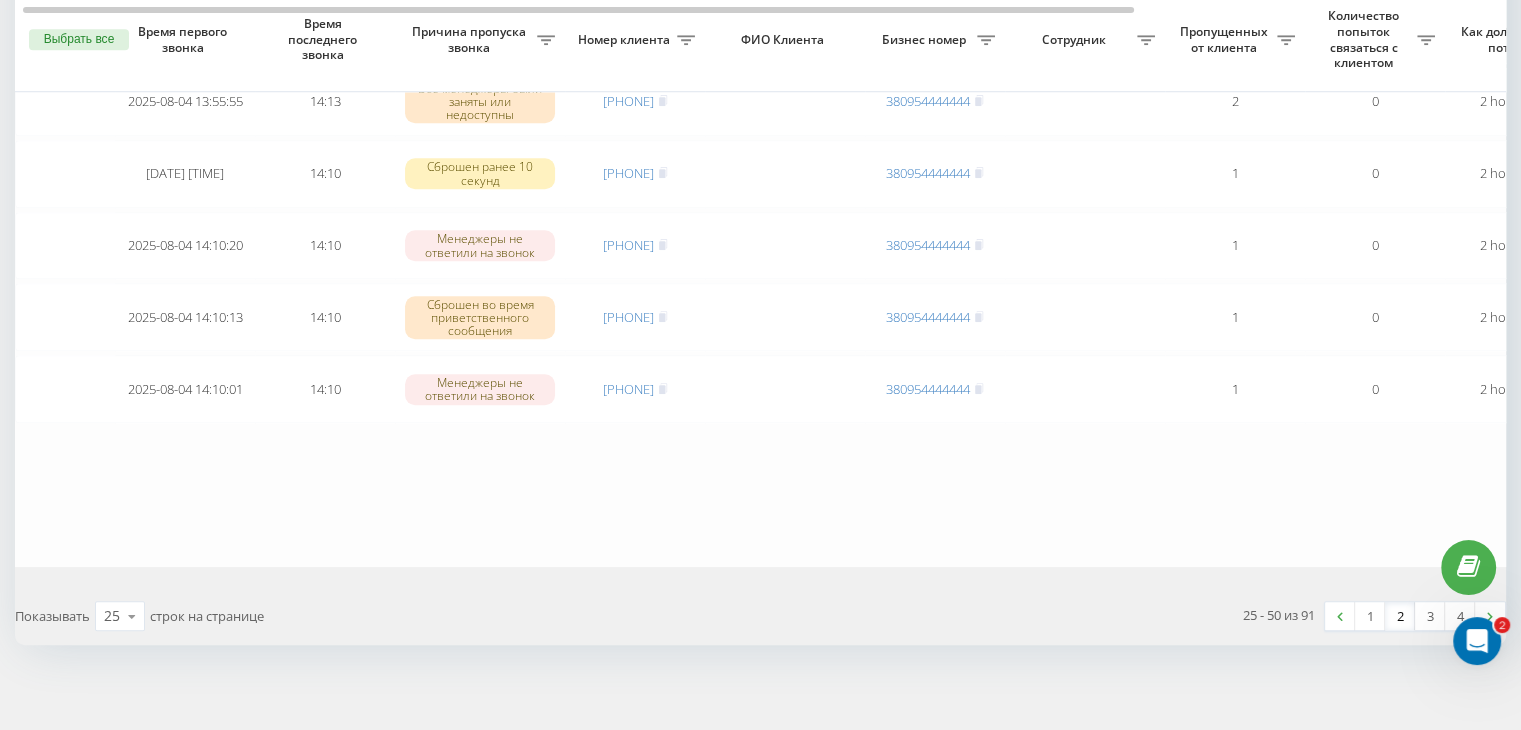 click on "Сегодня [DATE] [TIME] [TIME] Менеджеры не ответили на звонок [PHONE] [PHONE] 1 0 [TIME_AGO] ukrpas.com.ua Обработать Не удалось связаться Связался с клиентом с помощью другого канала Клиент перезвонил сам с другого номера Другой вариант [DATE] [TIME] [TIME] Сброшен во время приветственного сообщения [PHONE] [PHONE] 1 1 [TIME_AGO] ukrpas.com.ua Обработать Не удалось связаться Связался с клиентом с помощью другого канала Клиент перезвонил сам с другого номера Другой вариант [DATE] [TIME] [TIME] Менеджеры не ответили на звонок [PHONE] [PHONE] 1 0 [TIME_AGO] ukrpas.com.ua Обработать Не удалось связаться 14:36 [PHONE]" at bounding box center (1015, -471) 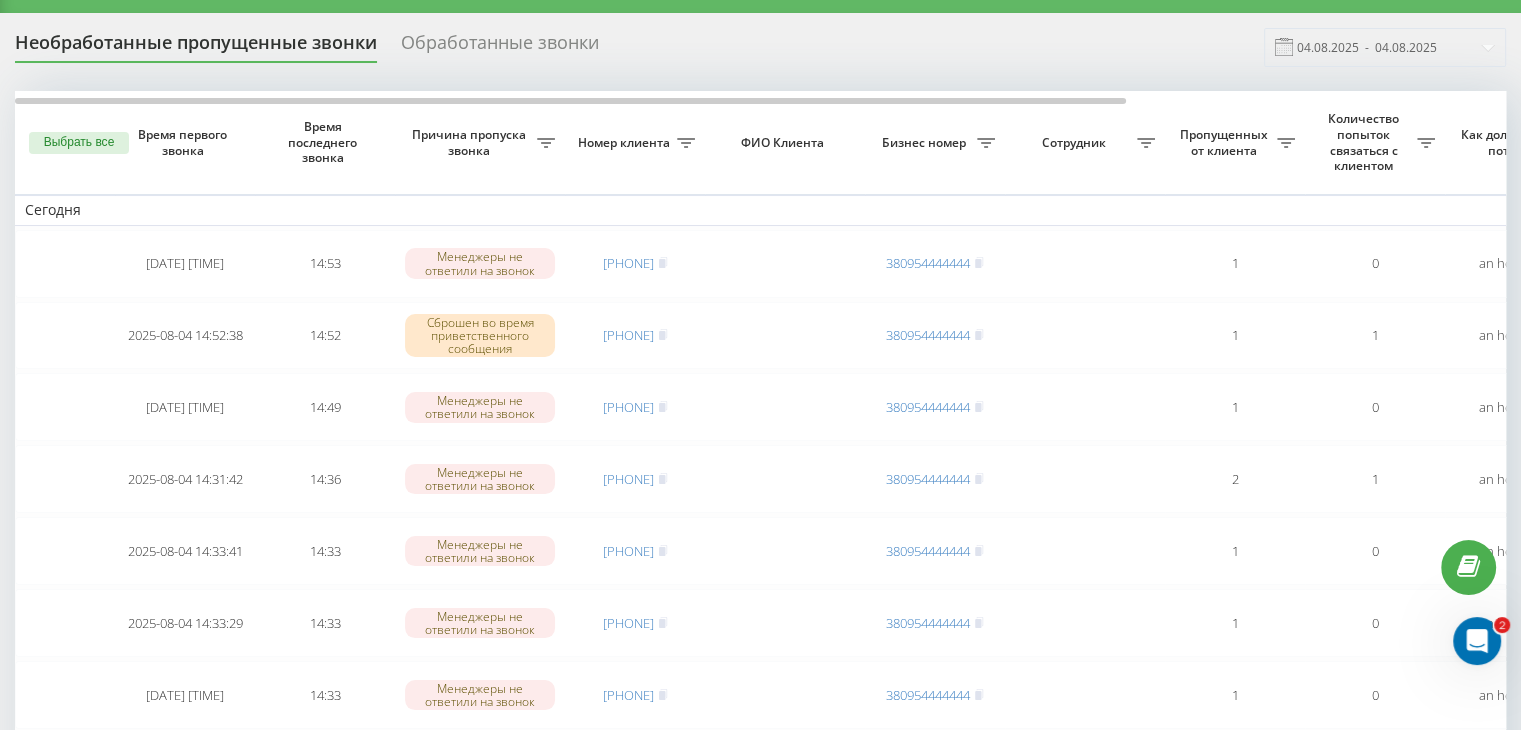 scroll, scrollTop: 0, scrollLeft: 0, axis: both 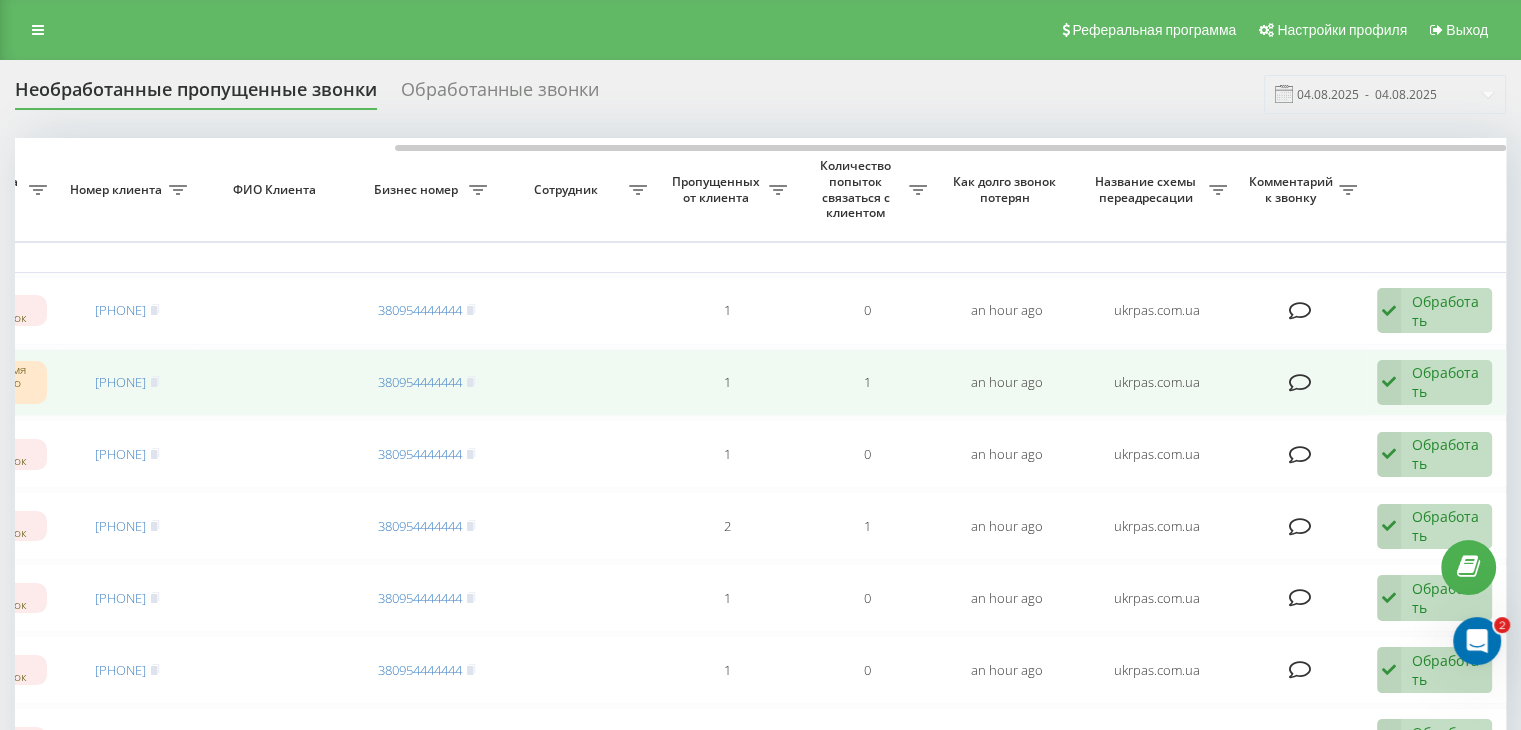 click on "Обработать" at bounding box center (1446, 382) 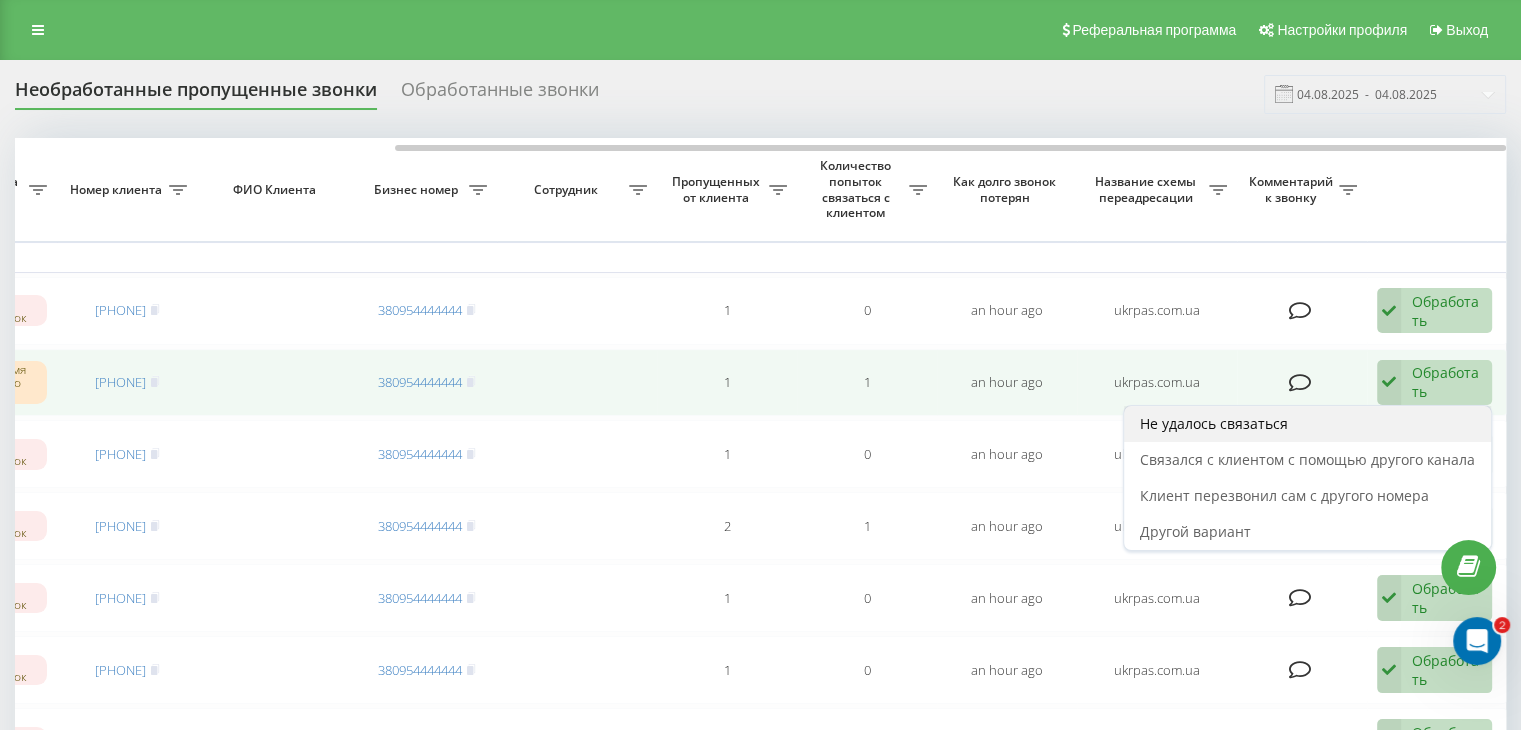 click on "Не удалось связаться" at bounding box center (1307, 424) 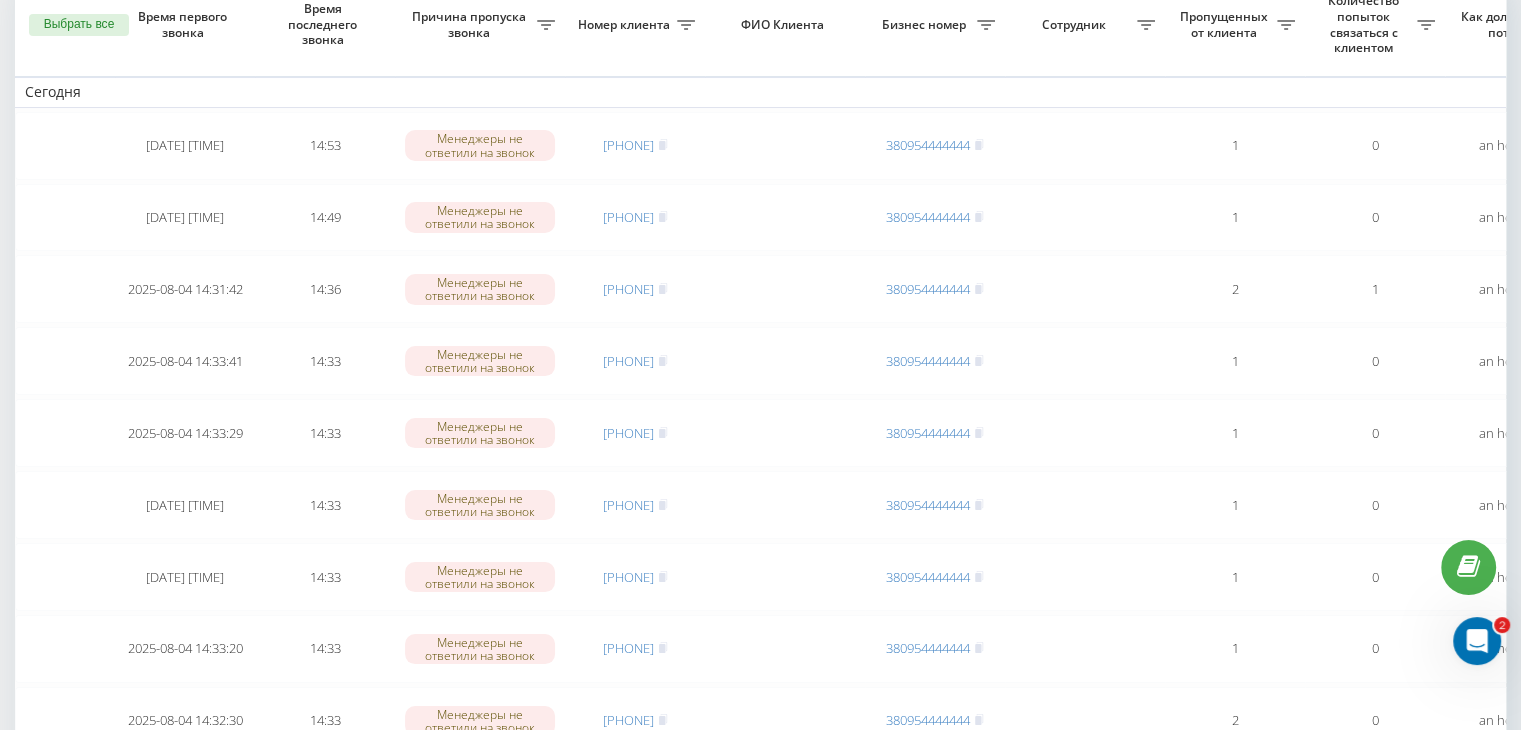 scroll, scrollTop: 100, scrollLeft: 0, axis: vertical 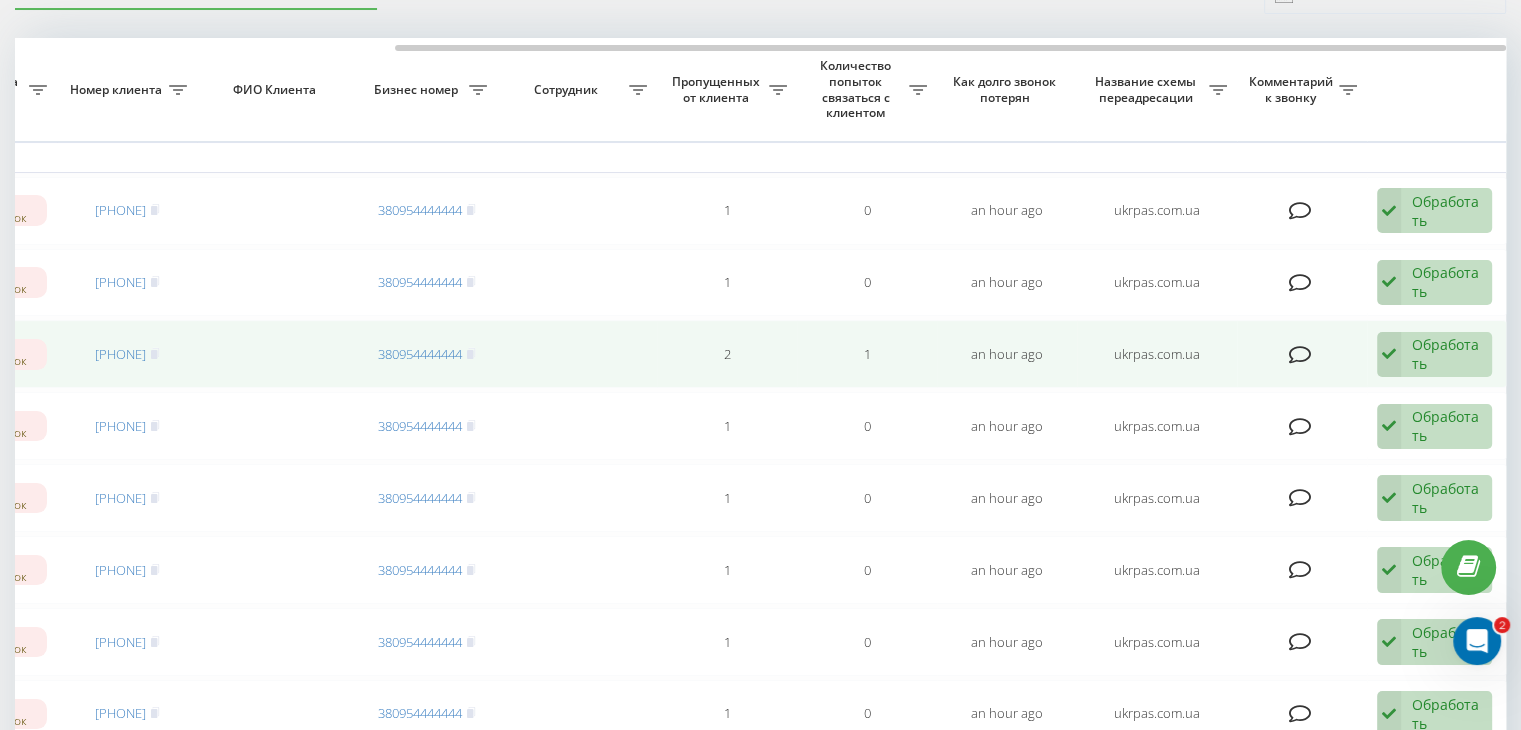click at bounding box center [1389, 355] 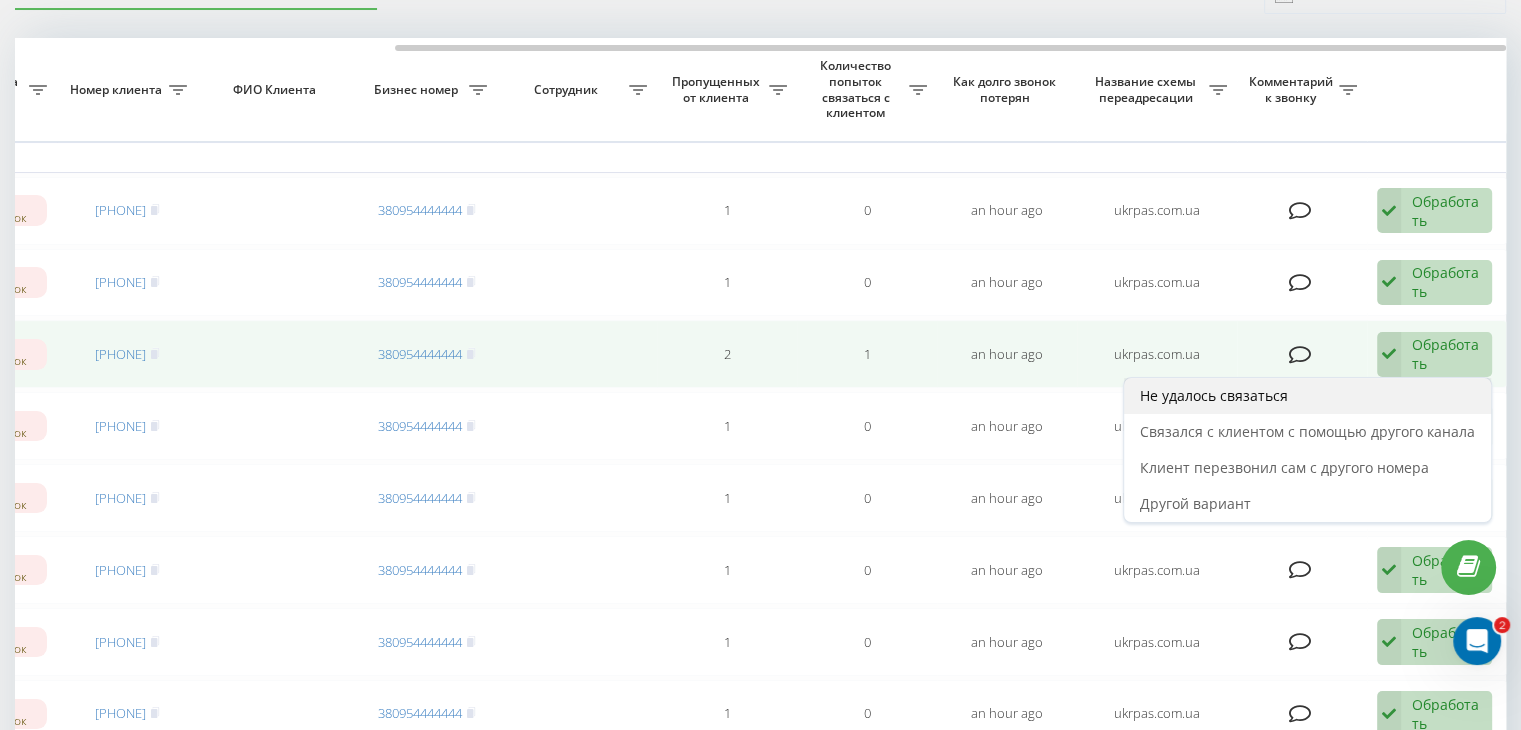 click on "Не удалось связаться" at bounding box center [1307, 396] 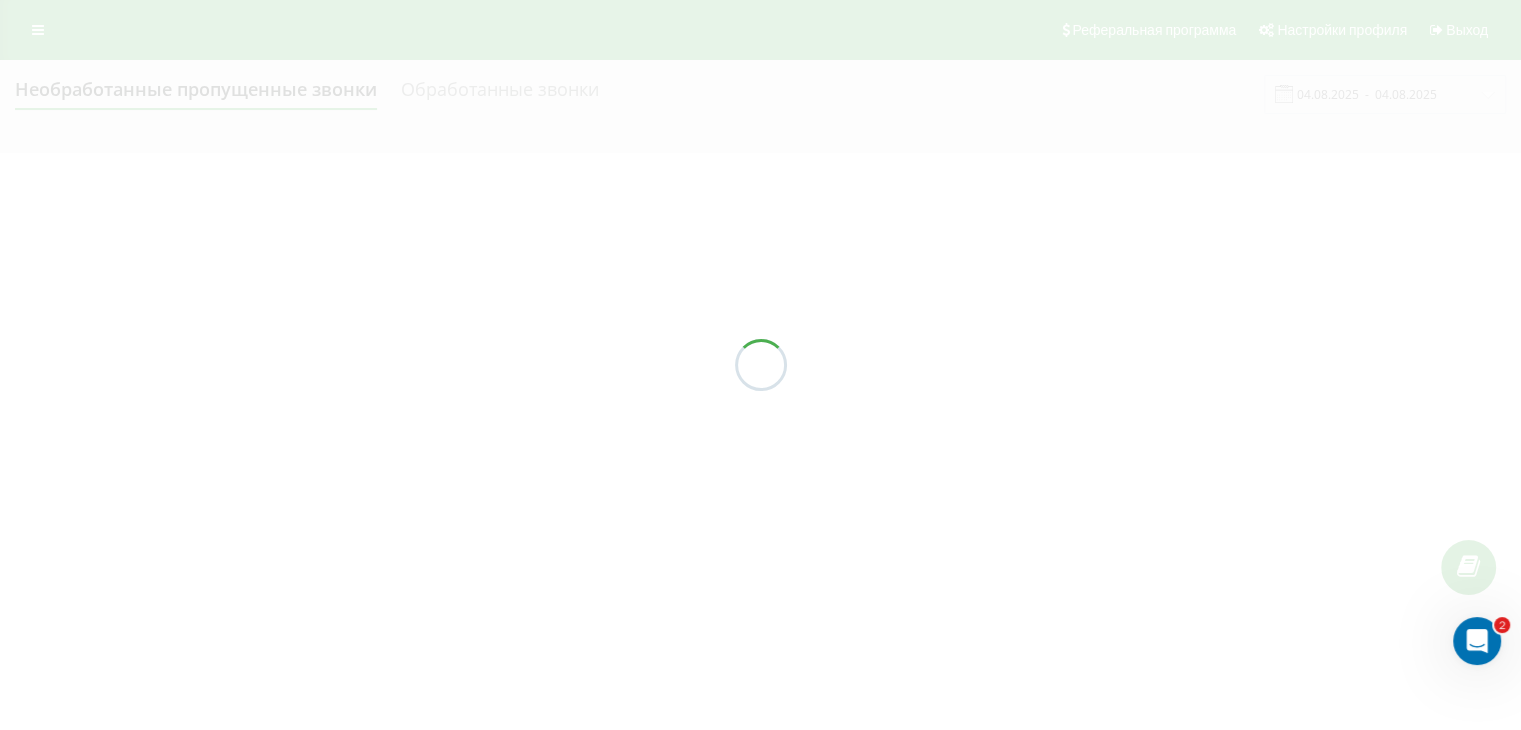 scroll, scrollTop: 0, scrollLeft: 0, axis: both 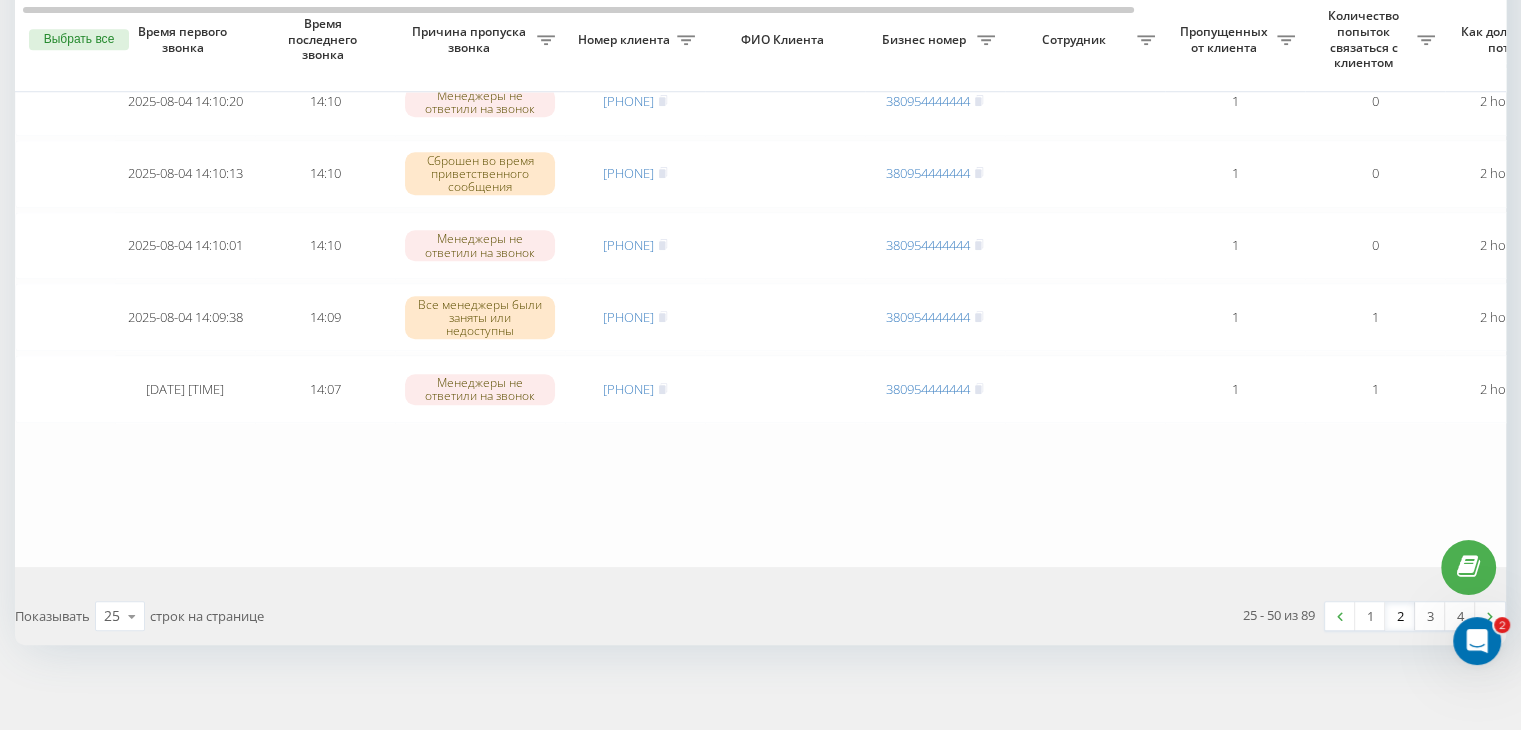 drag, startPoint x: 1403, startPoint y: 595, endPoint x: 1336, endPoint y: 596, distance: 67.00746 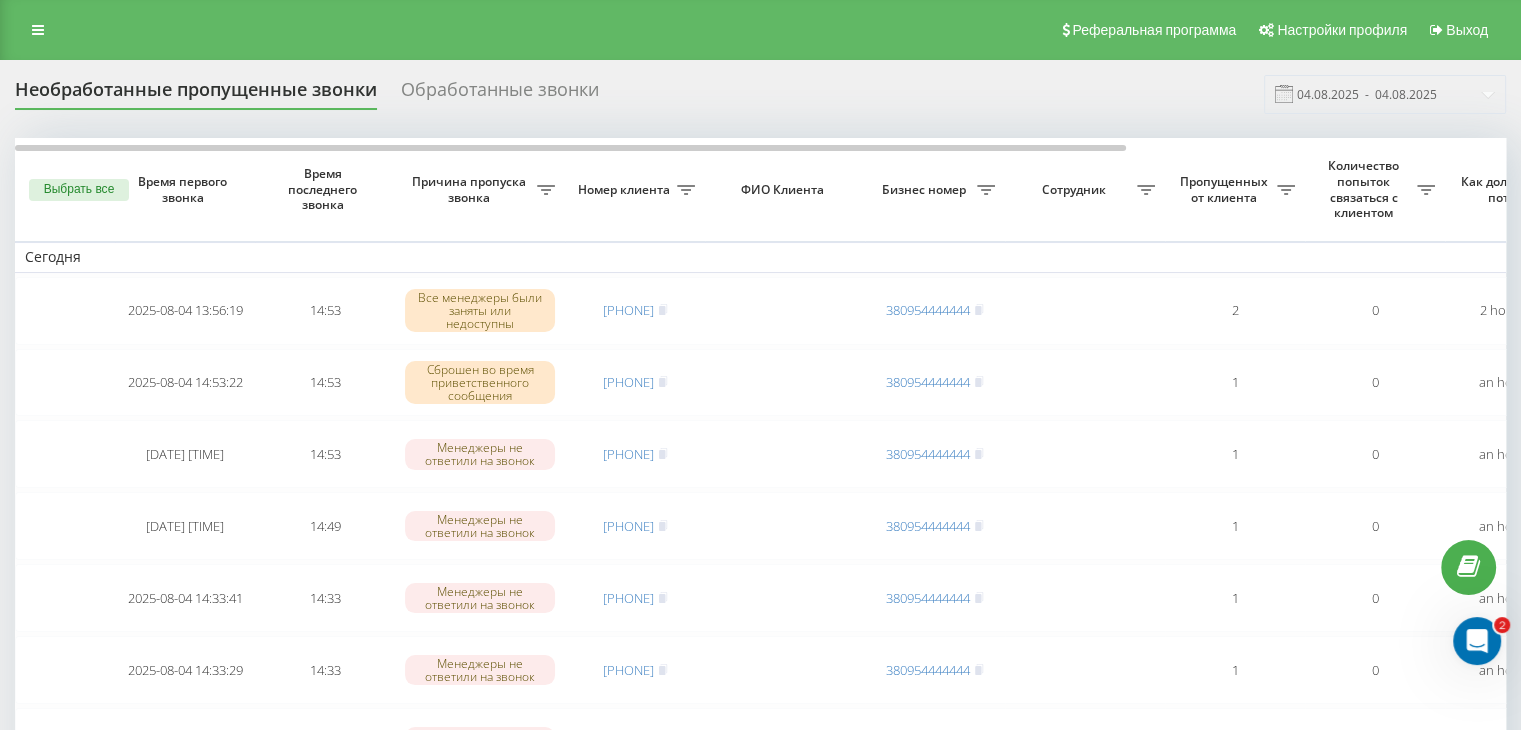 click on "Необработанные пропущенные звонки Обработанные звонки 04.08.2025  -  04.08.2025" at bounding box center [760, 94] 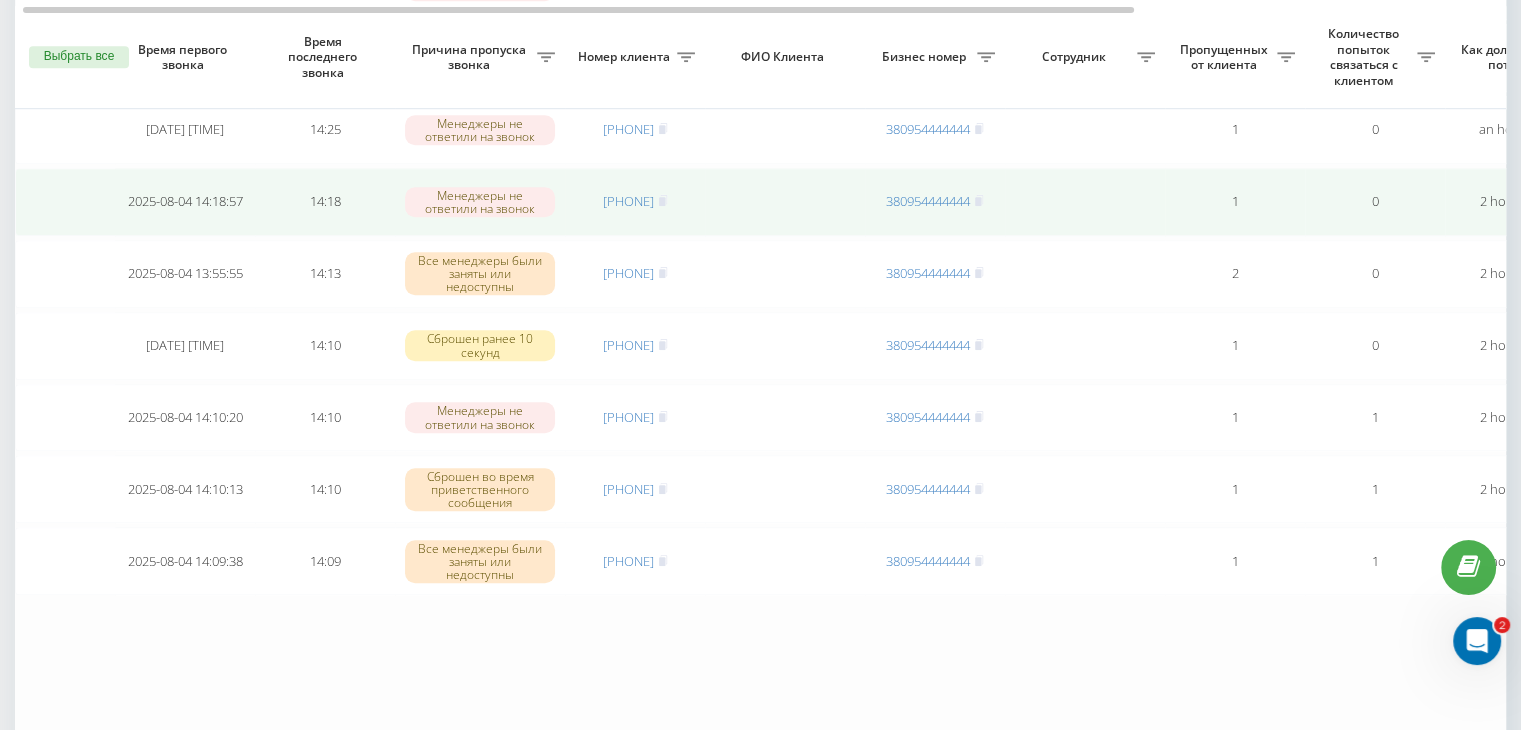 scroll, scrollTop: 1500, scrollLeft: 0, axis: vertical 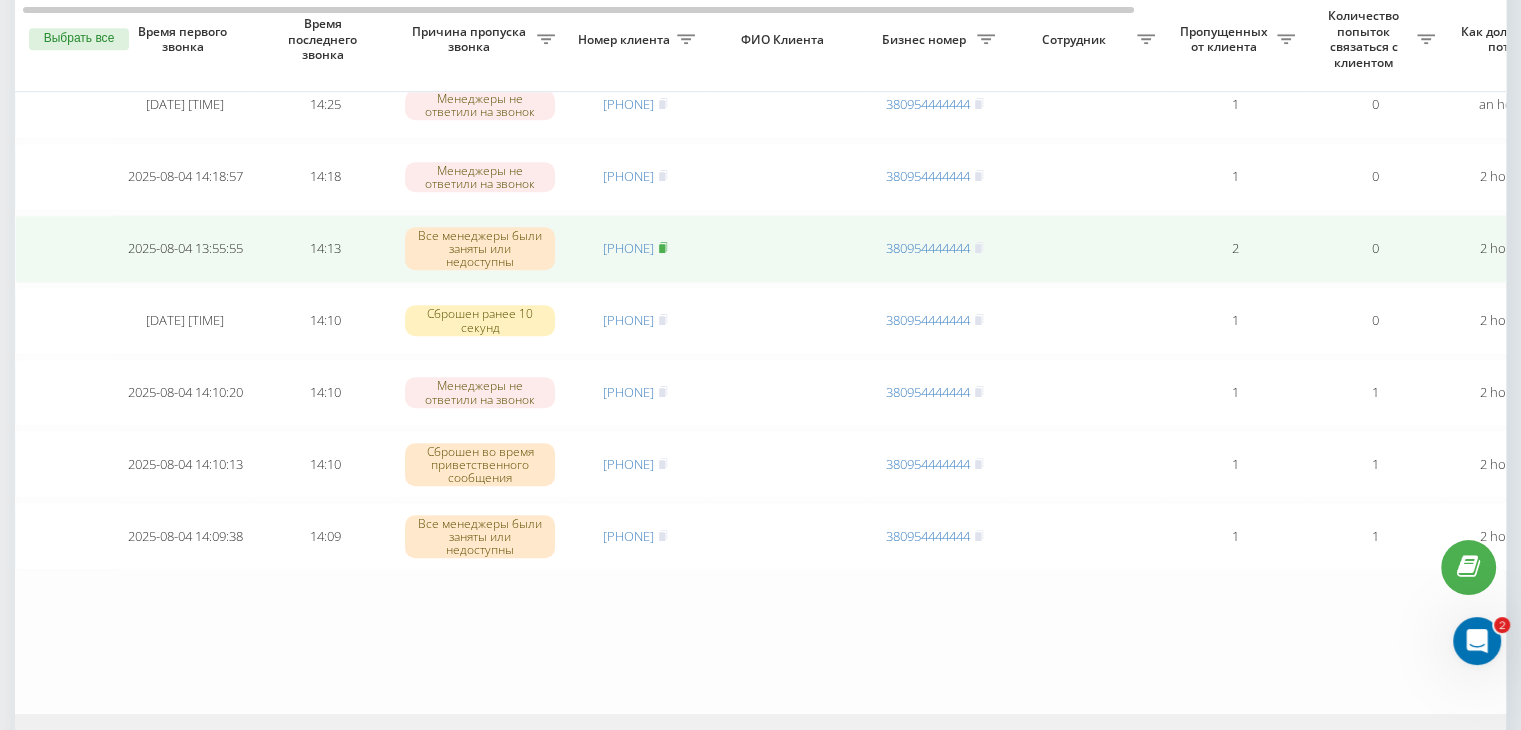 click 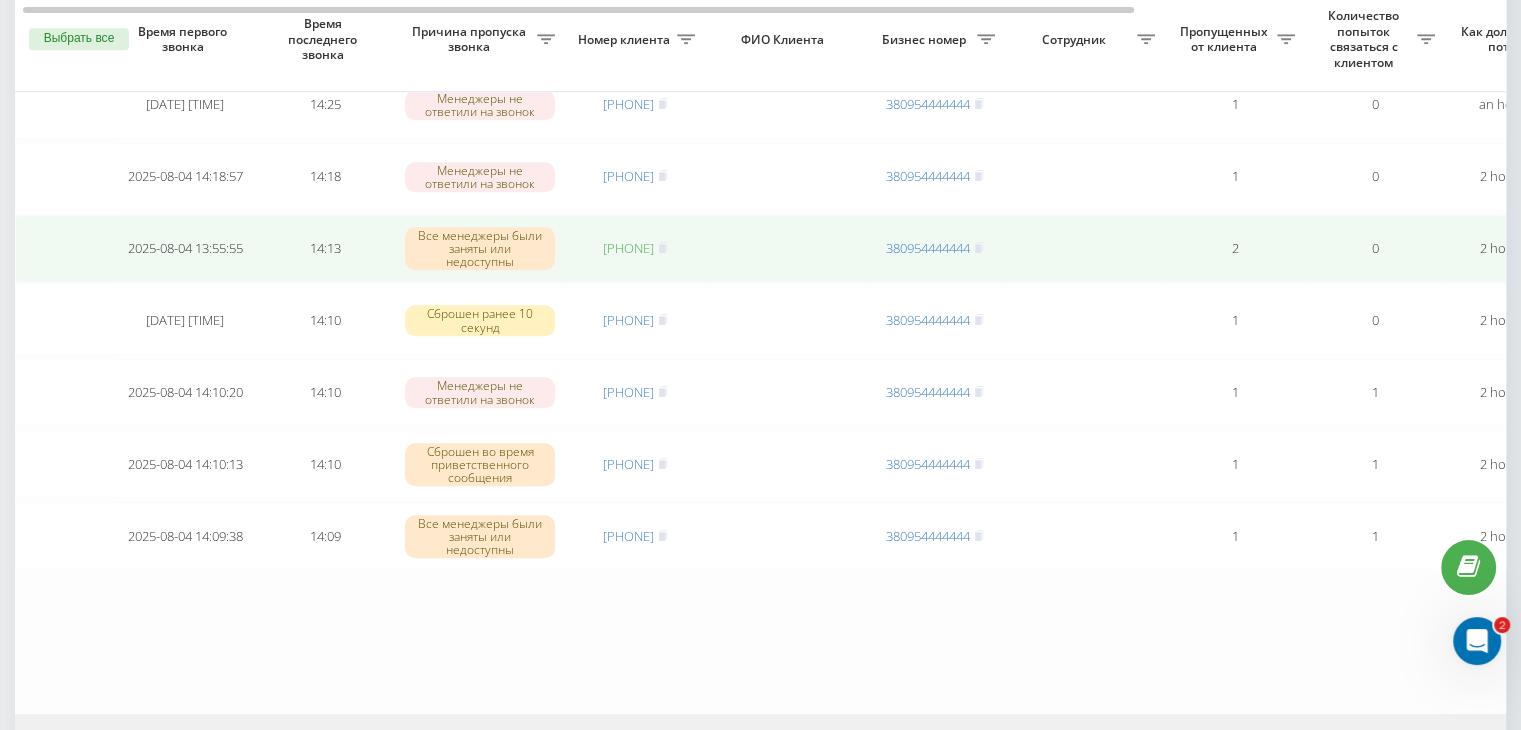 click on "[PHONE]" at bounding box center [628, 248] 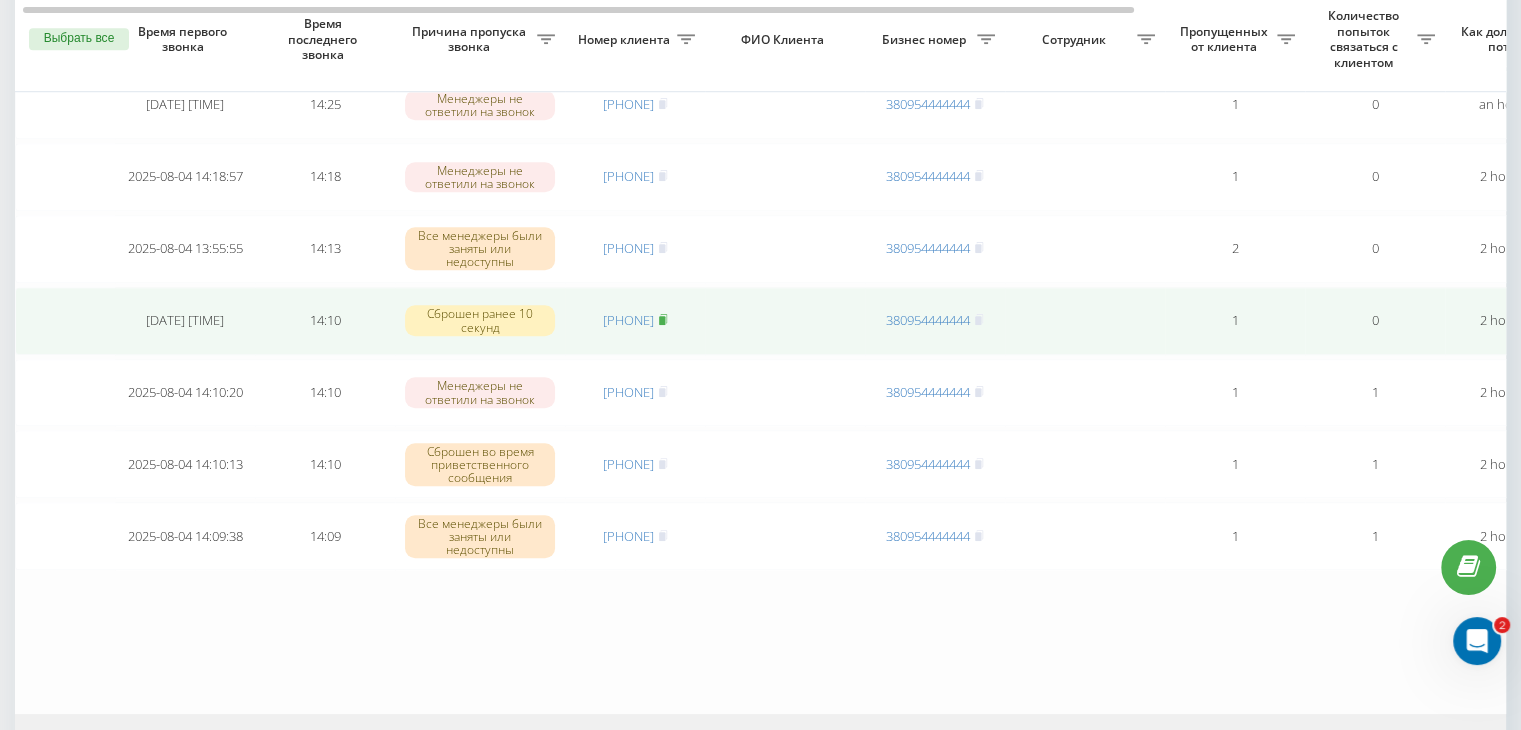 click 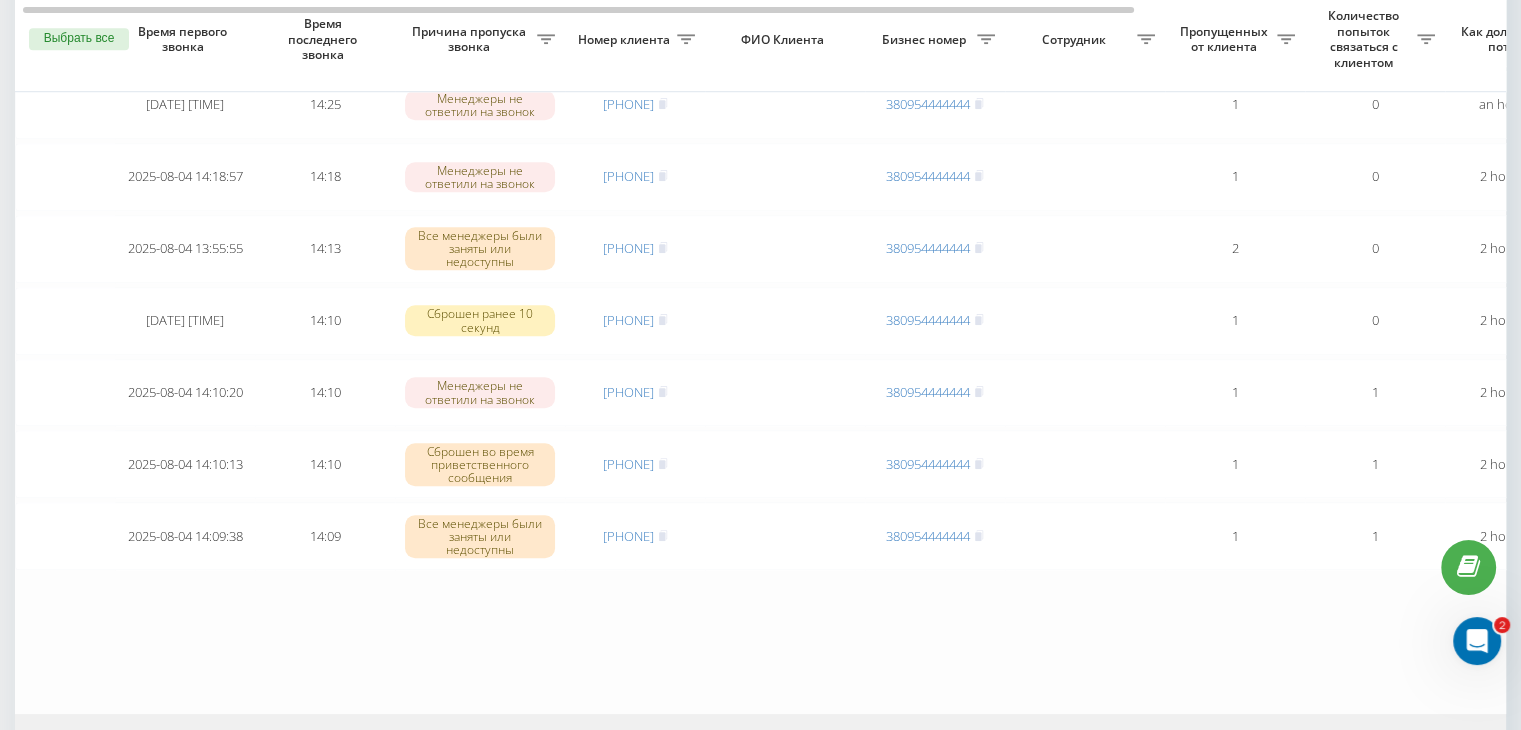 click on "Сегодня [DATE] [TIME] [TIME] Менеджеры не ответили на звонок [PHONE] [PHONE] 1 0 [TIME_AGO] ukrpas.com.ua Обработать Не удалось связаться Связался с клиентом с помощью другого канала Клиент перезвонил сам с другого номера Другой вариант [DATE] [TIME] [TIME] Сброшен во время приветственного сообщения [PHONE] [PHONE] 1 0 [TIME_AGO] ukrpas.com.ua Обработать Не удалось связаться Связался с клиентом с помощью другого канала Клиент перезвонил сам с другого номера Другой вариант [DATE] [TIME] [TIME] Менеджеры не ответили на звонок [PHONE] [PHONE] 1 0 [TIME_AGO] ukrpas.com.ua Обработать Не удалось связаться 1" at bounding box center [1015, -324] 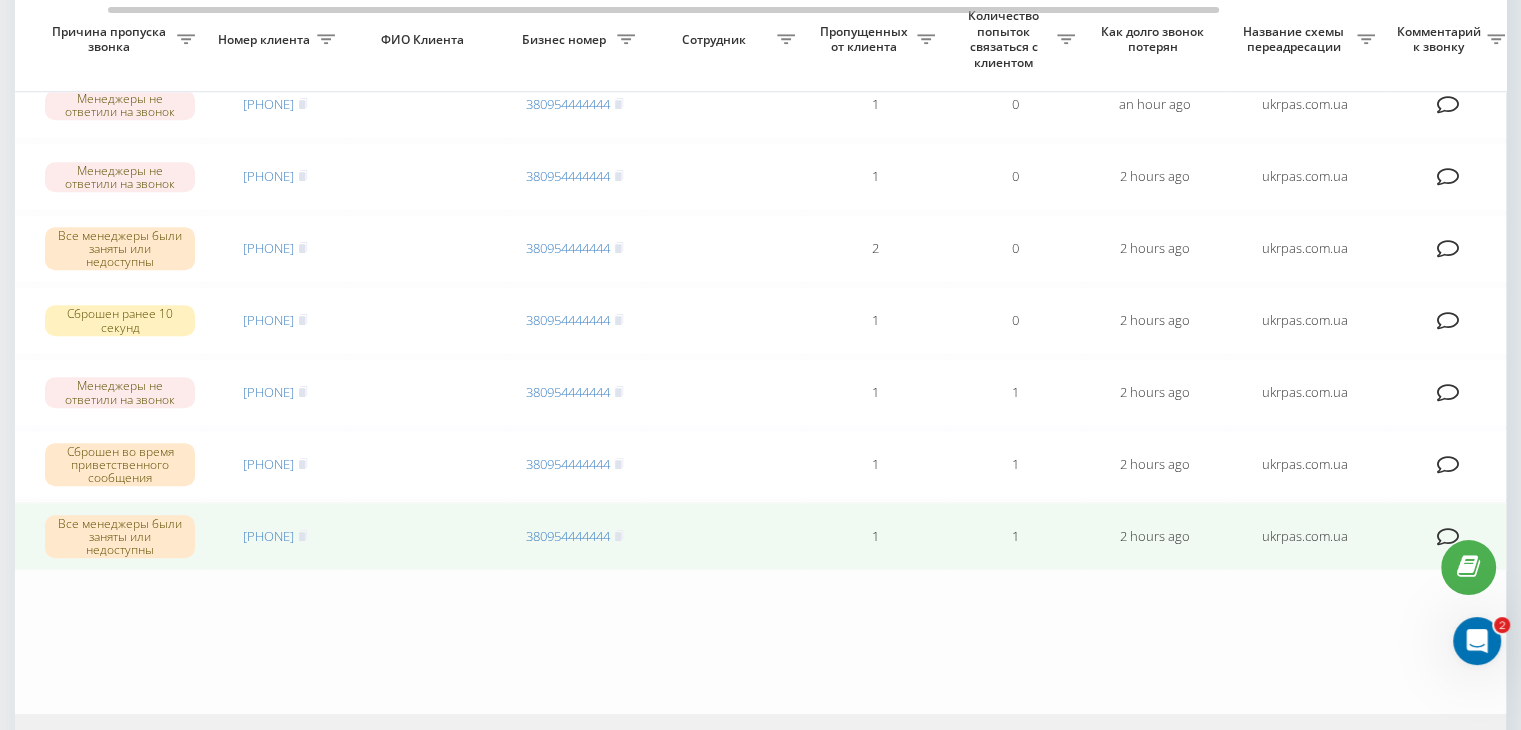 scroll, scrollTop: 0, scrollLeft: 508, axis: horizontal 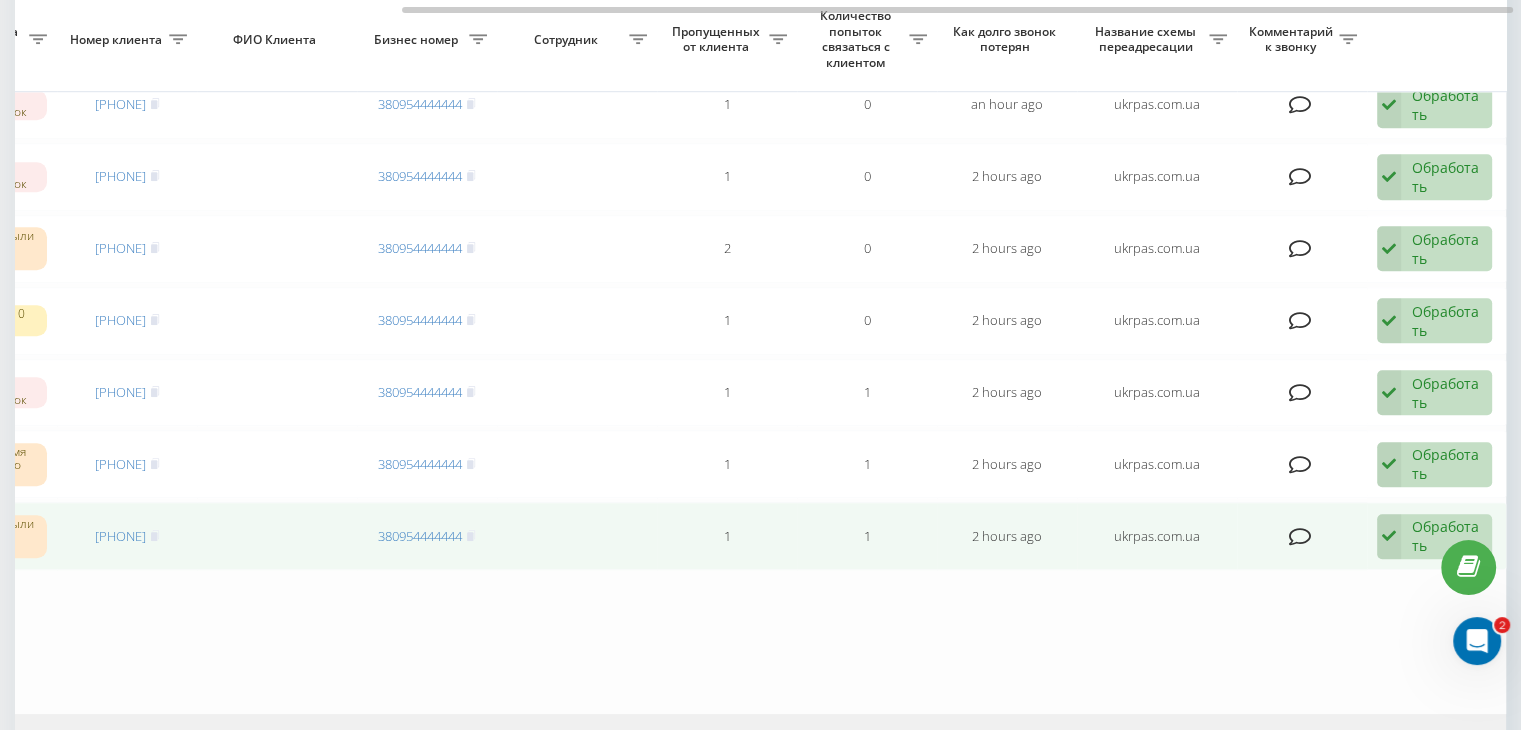 drag, startPoint x: 1405, startPoint y: 525, endPoint x: 1342, endPoint y: 557, distance: 70.66116 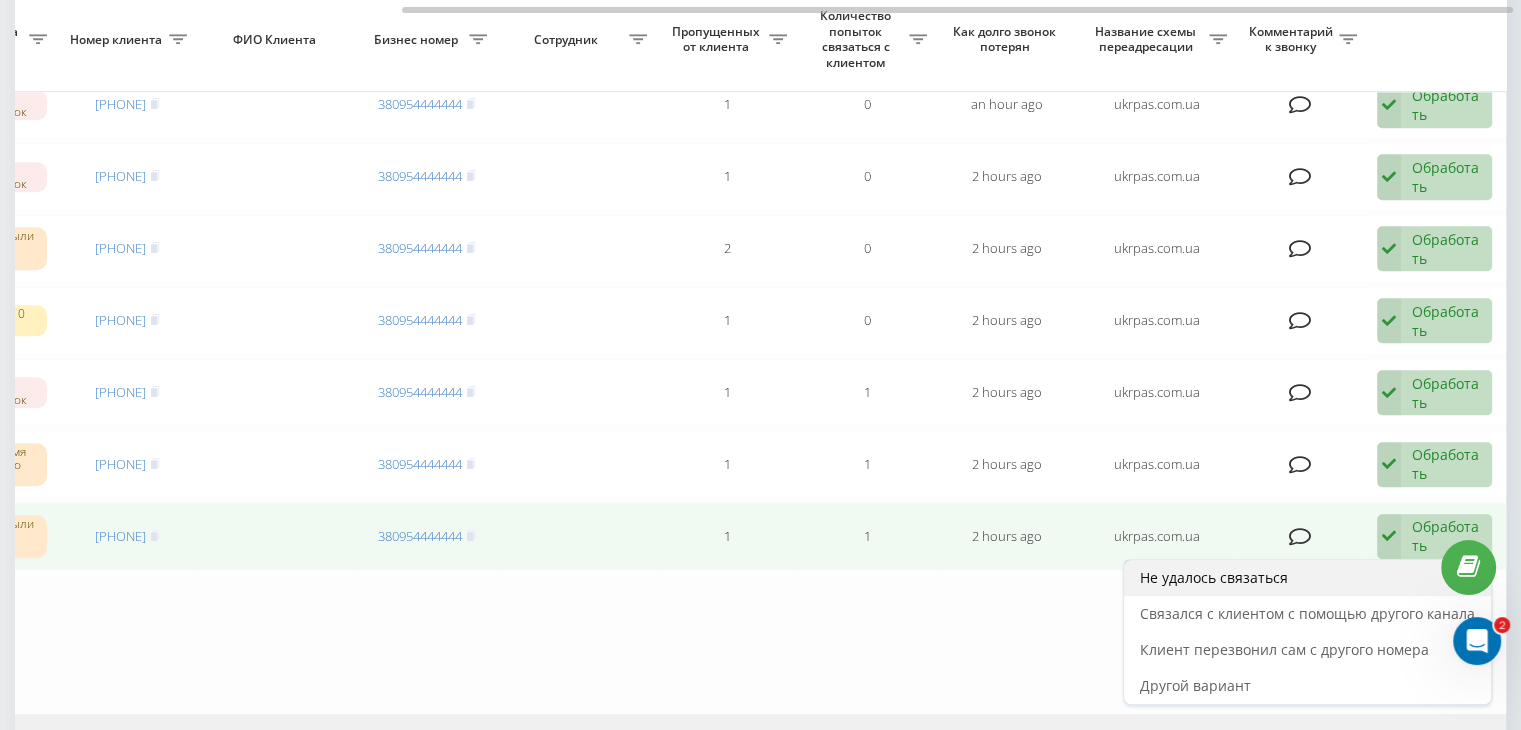 click on "Не удалось связаться" at bounding box center (1307, 578) 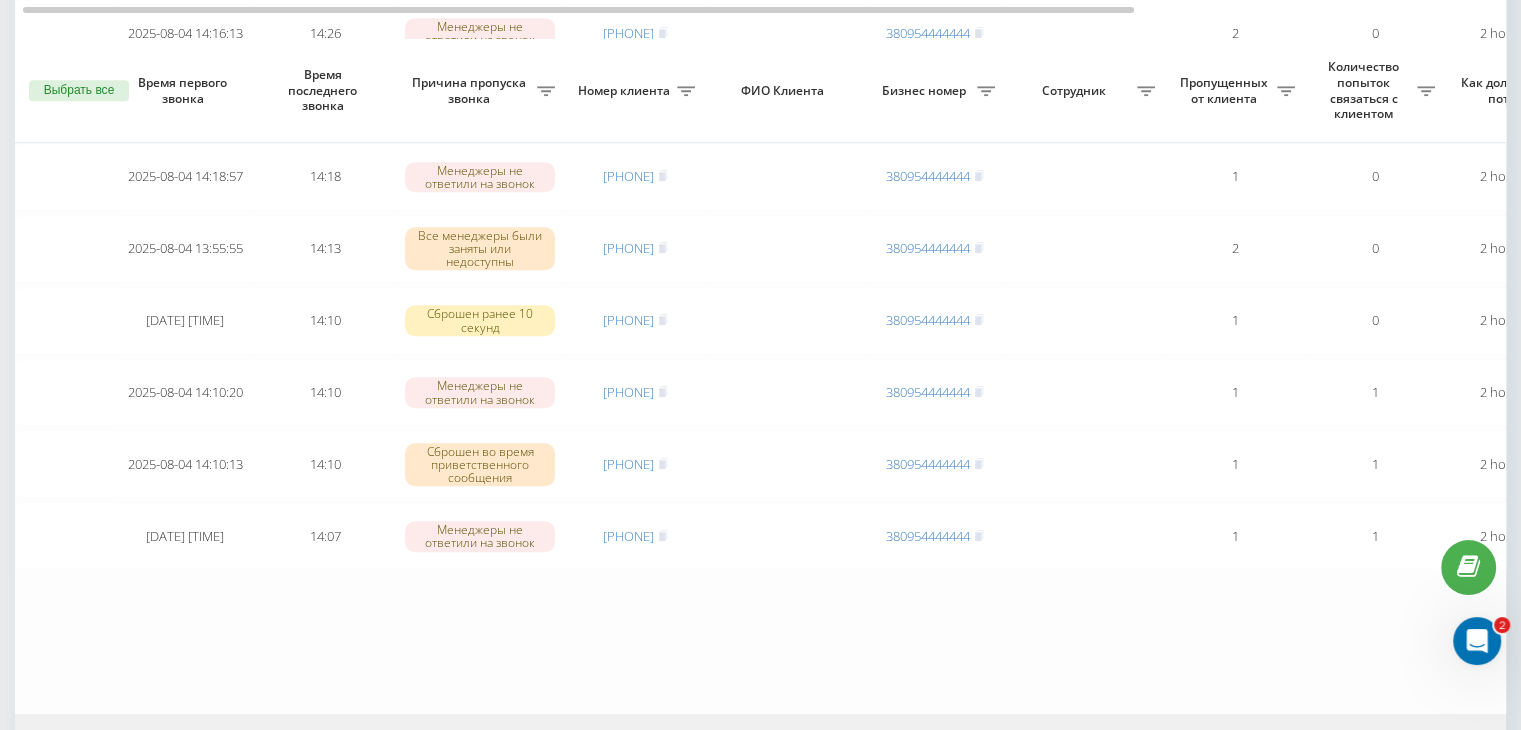 scroll, scrollTop: 1647, scrollLeft: 0, axis: vertical 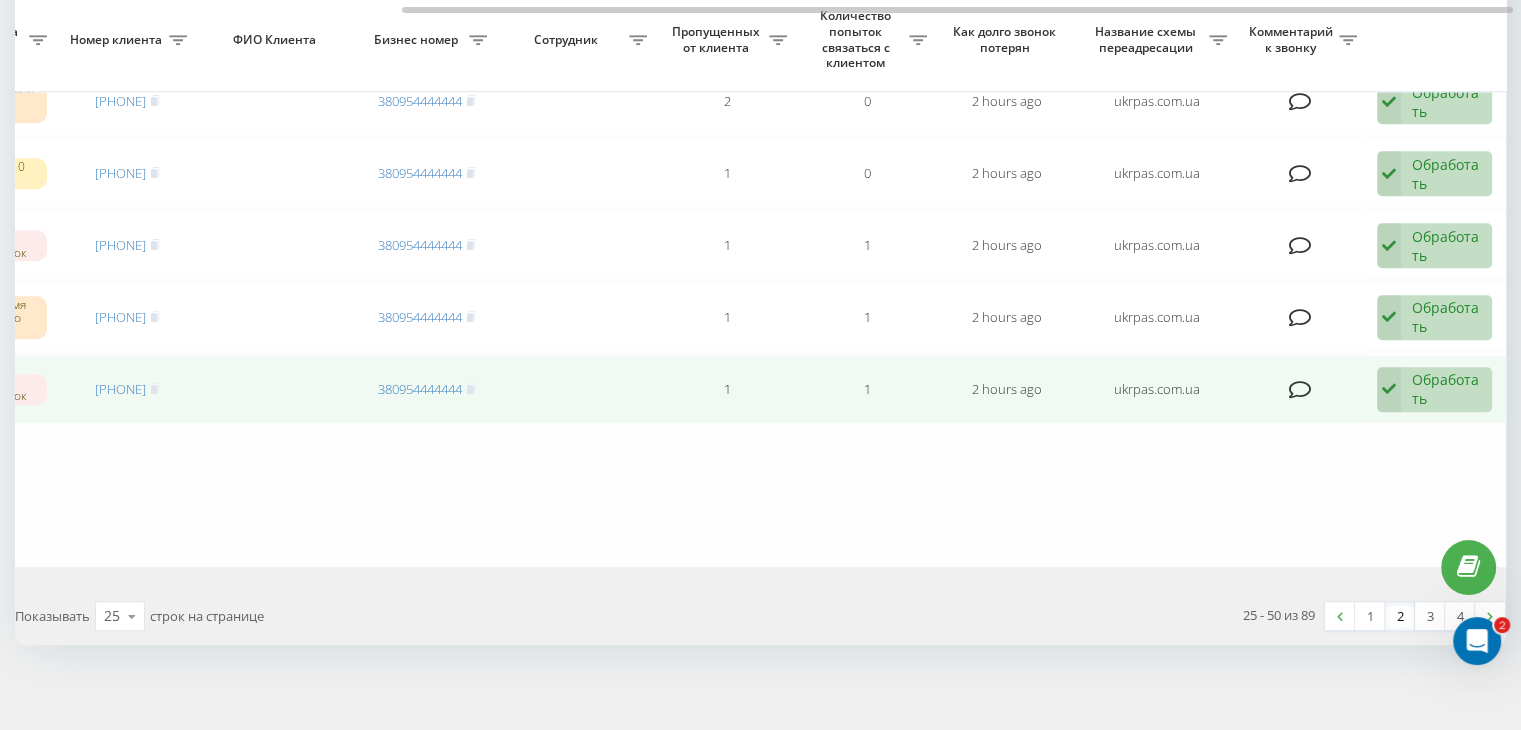 click on "Обработать" at bounding box center (1446, 389) 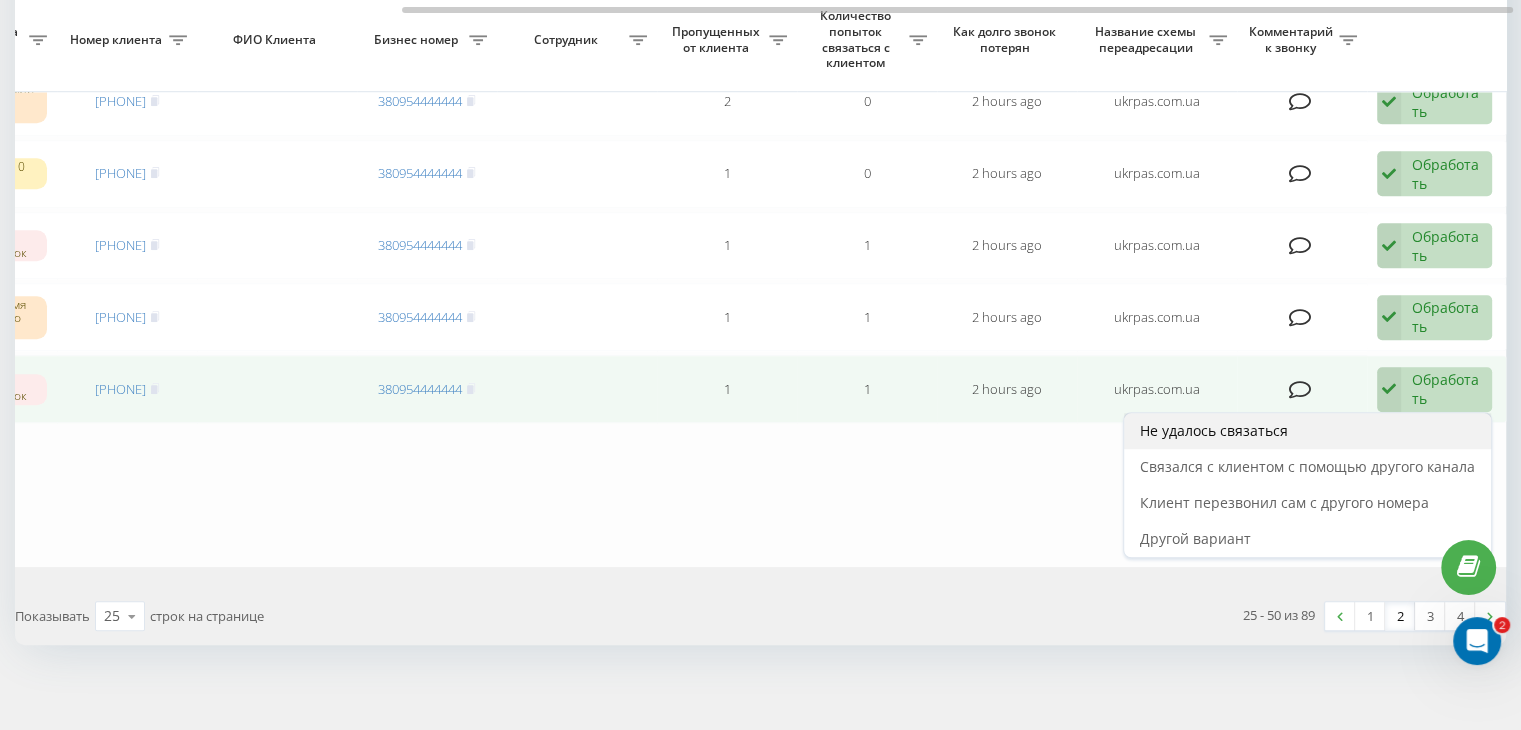 click on "Не удалось связаться" at bounding box center [1307, 431] 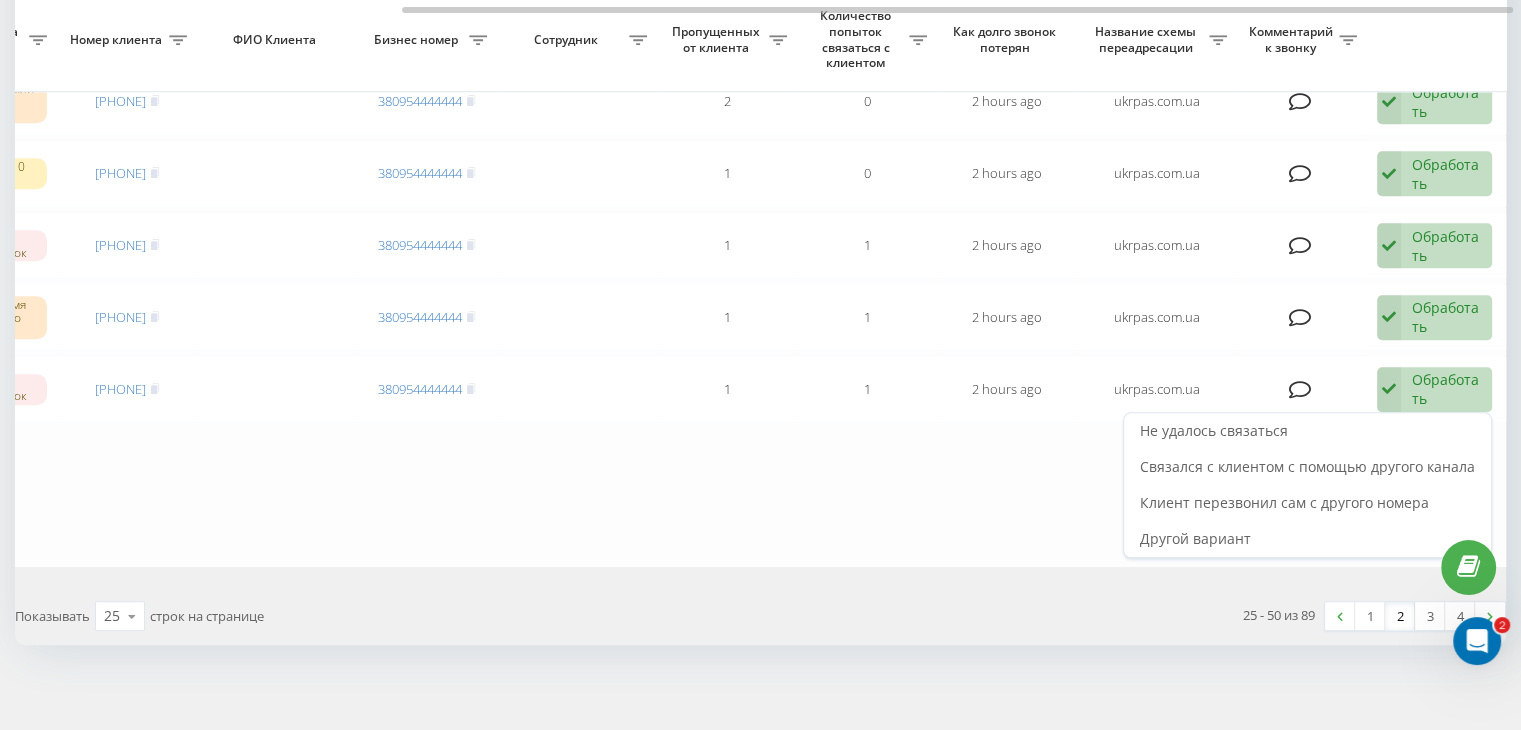 scroll, scrollTop: 0, scrollLeft: 0, axis: both 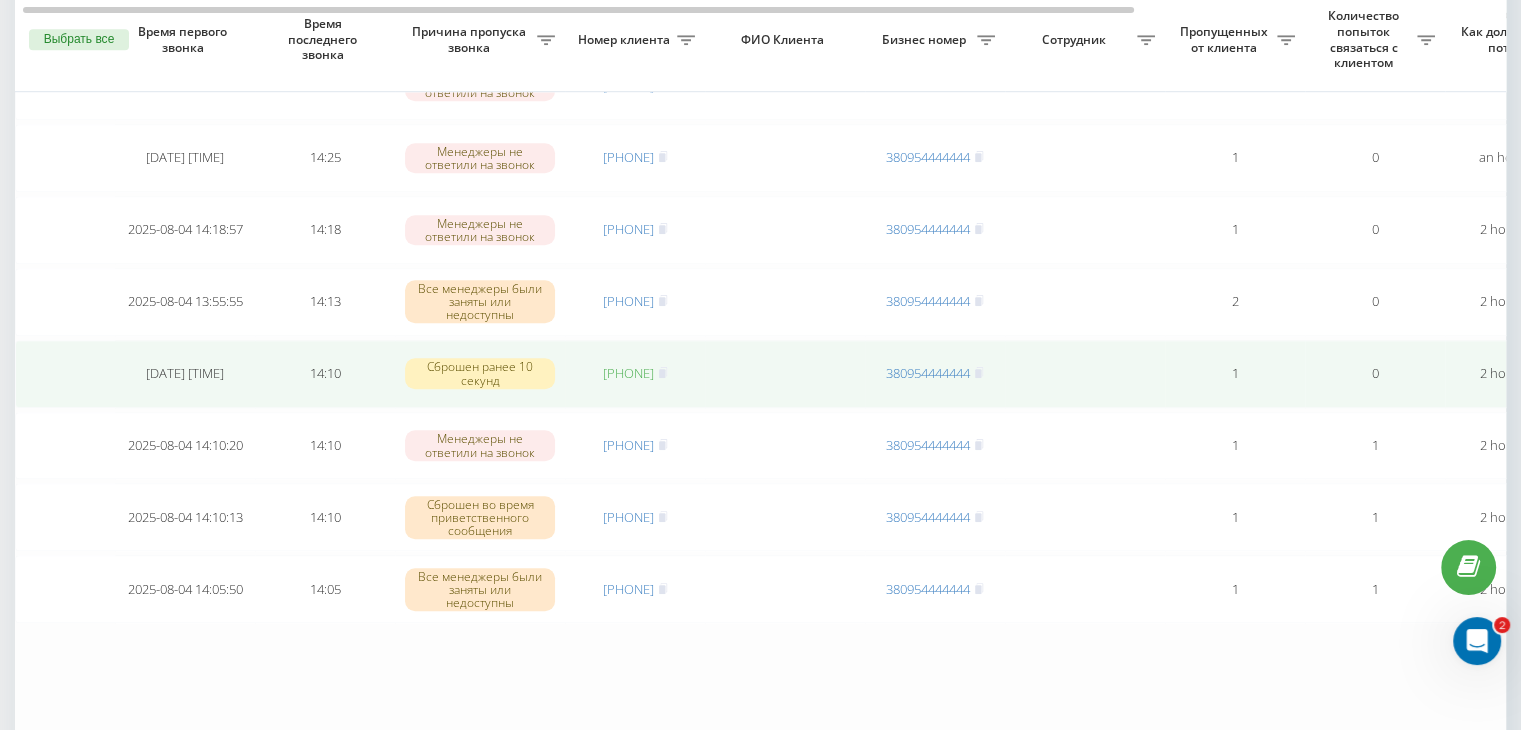 click on "[PHONE]" at bounding box center [628, 373] 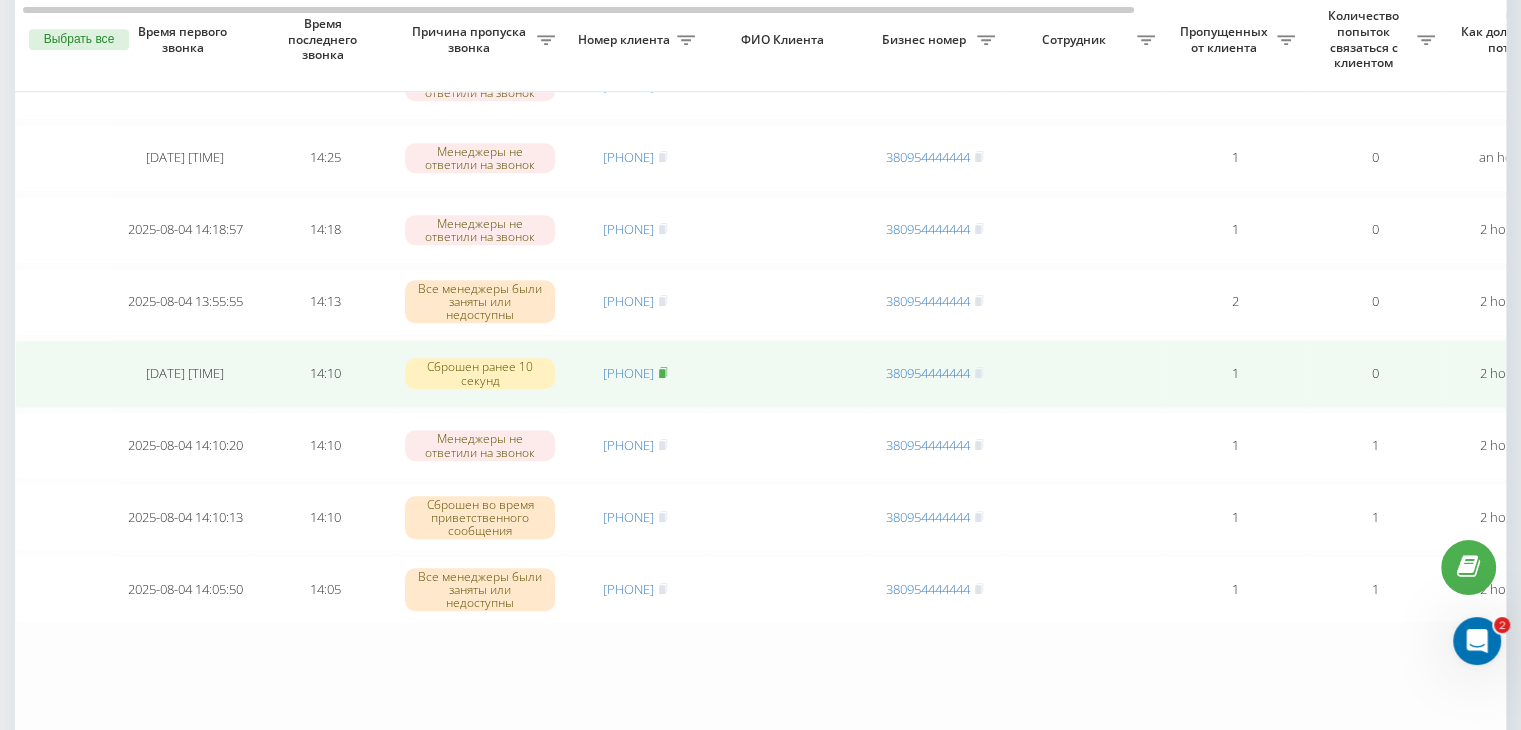 click 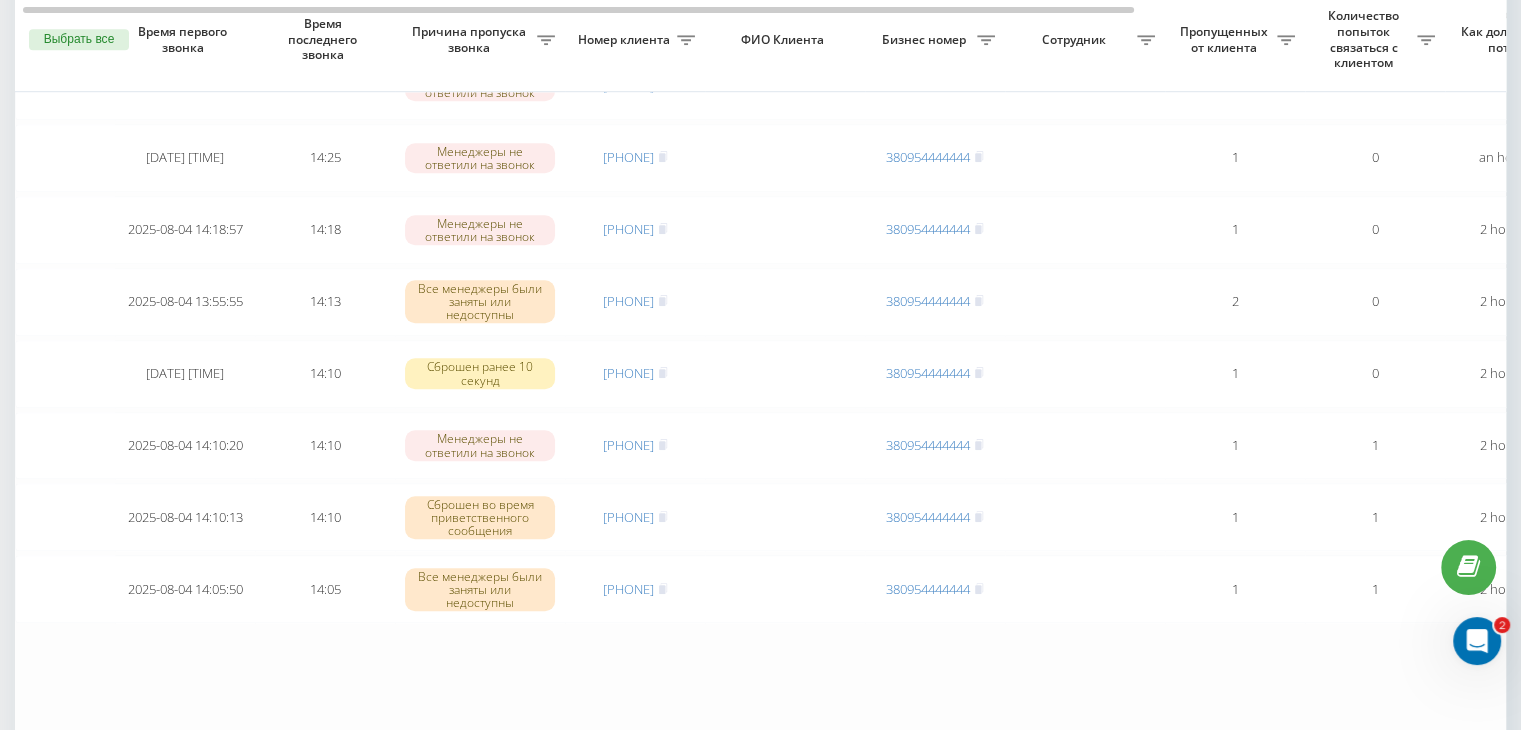 click on "Сегодня [DATE] [TIME] [TIME] Менеджеры не ответили на звонок [PHONE] [PHONE] 1 0 [TIME_AGO] ukrpas.com.ua Обработать Не удалось связаться Связался с клиентом с помощью другого канала Клиент перезвонил сам с другого номера Другой вариант [DATE] [TIME] [TIME] Сброшен во время приветственного сообщения [PHONE] [PHONE] 1 0 [TIME_AGO] ukrpas.com.ua Обработать Не удалось связаться Связался с клиентом с помощью другого канала Клиент перезвонил сам с другого номера Другой вариант [DATE] [TIME] [TIME] Менеджеры не ответили на звонок [PHONE] [PHONE] 1 0 [TIME_AGO] ukrpas.com.ua Обработать Не удалось связаться 1" at bounding box center [1015, -271] 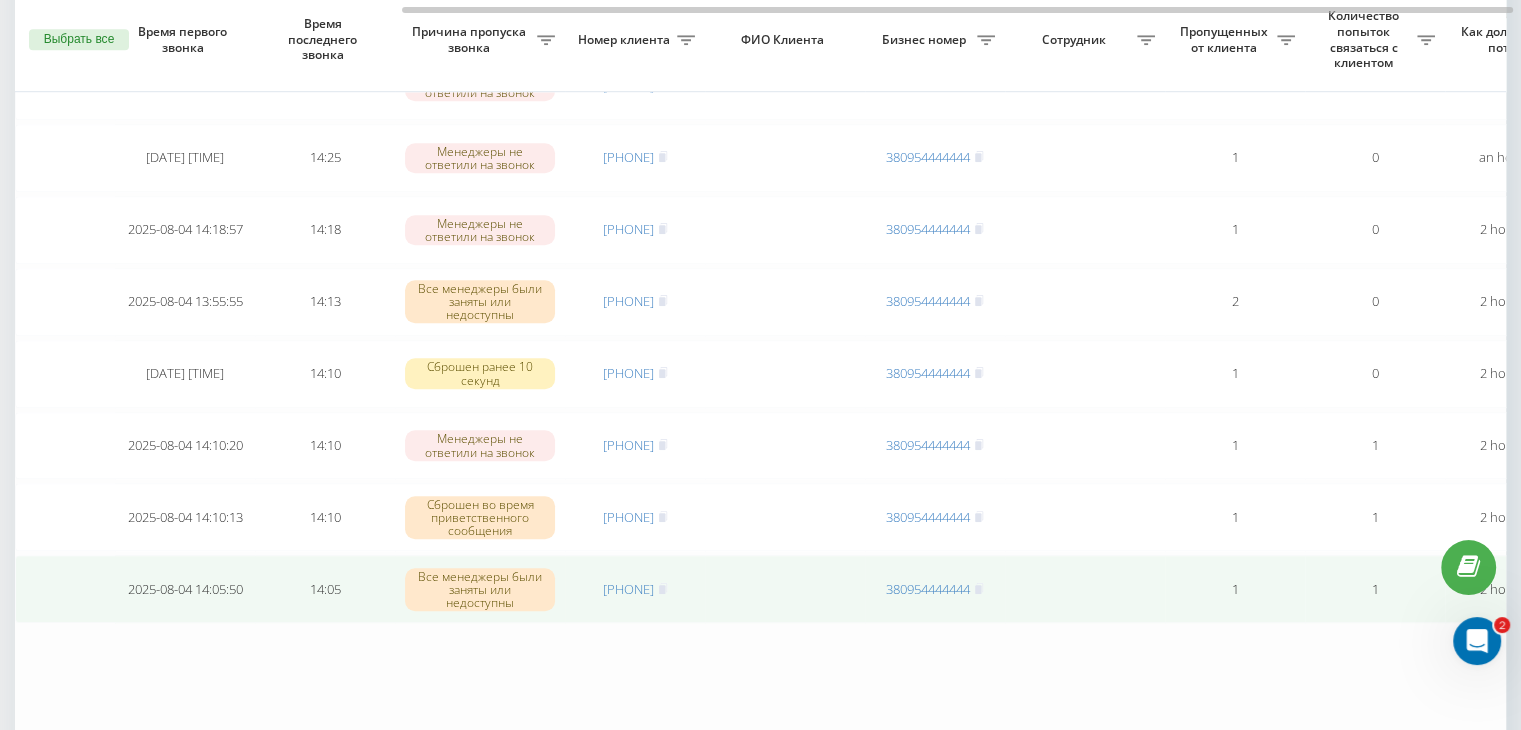scroll, scrollTop: 0, scrollLeft: 508, axis: horizontal 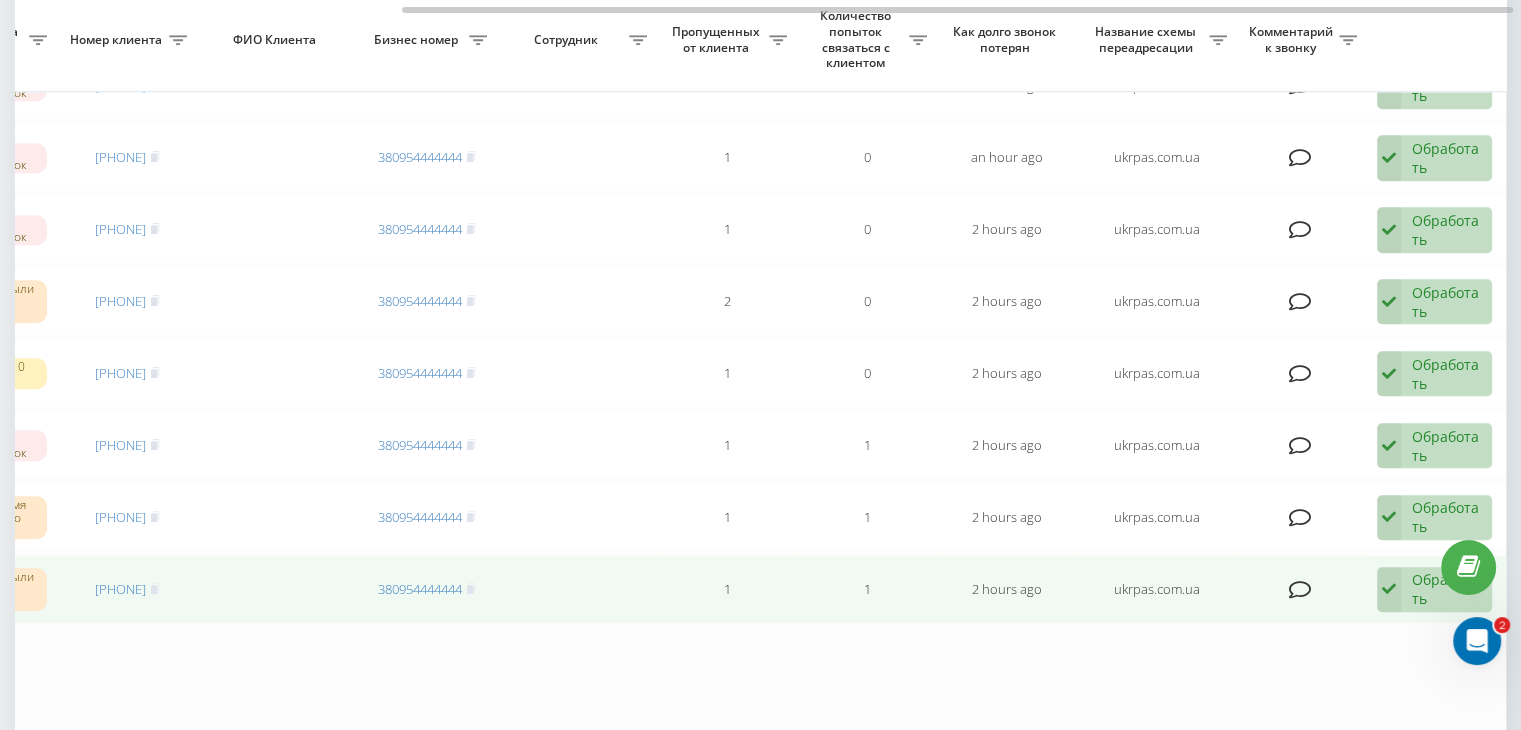 click at bounding box center (1389, 590) 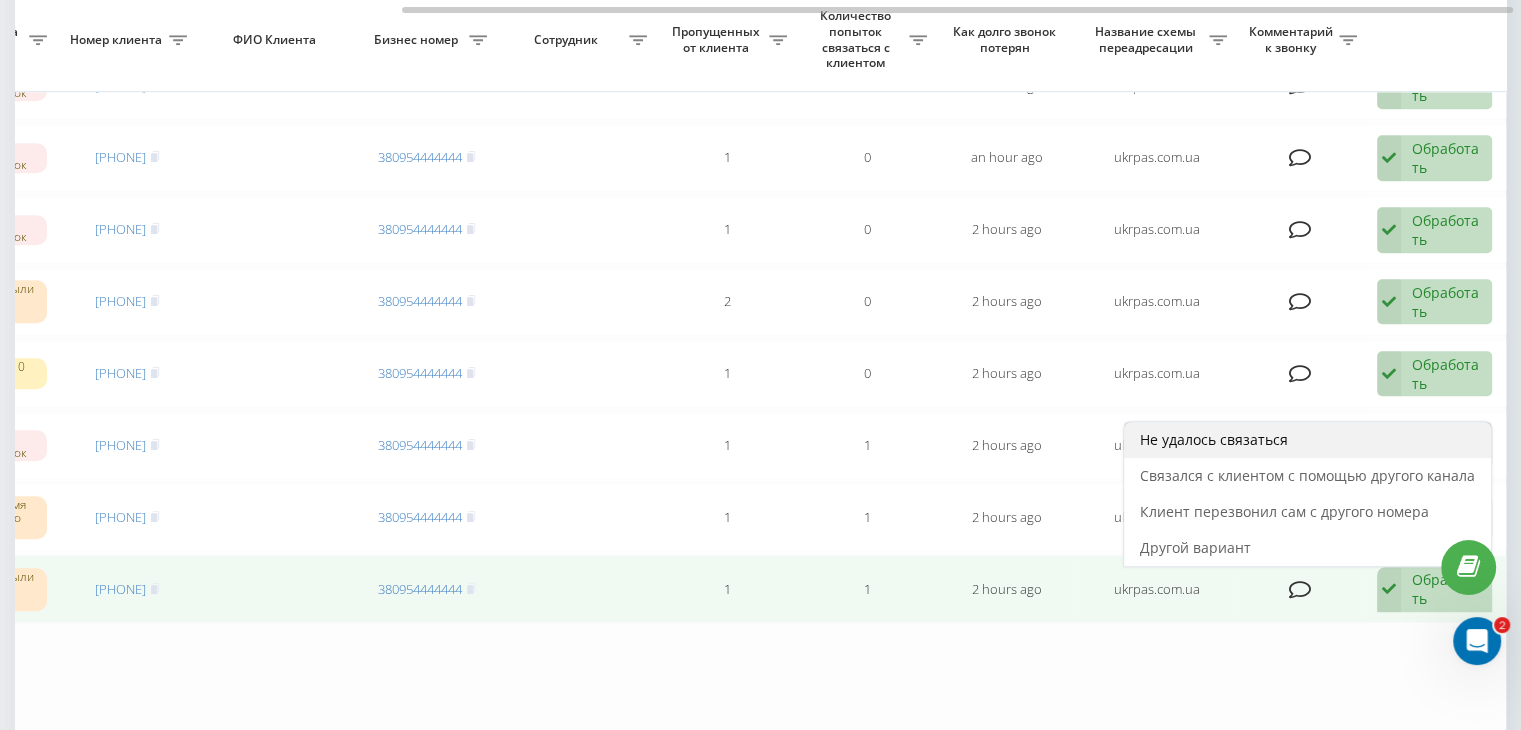 click on "Не удалось связаться" at bounding box center (1214, 439) 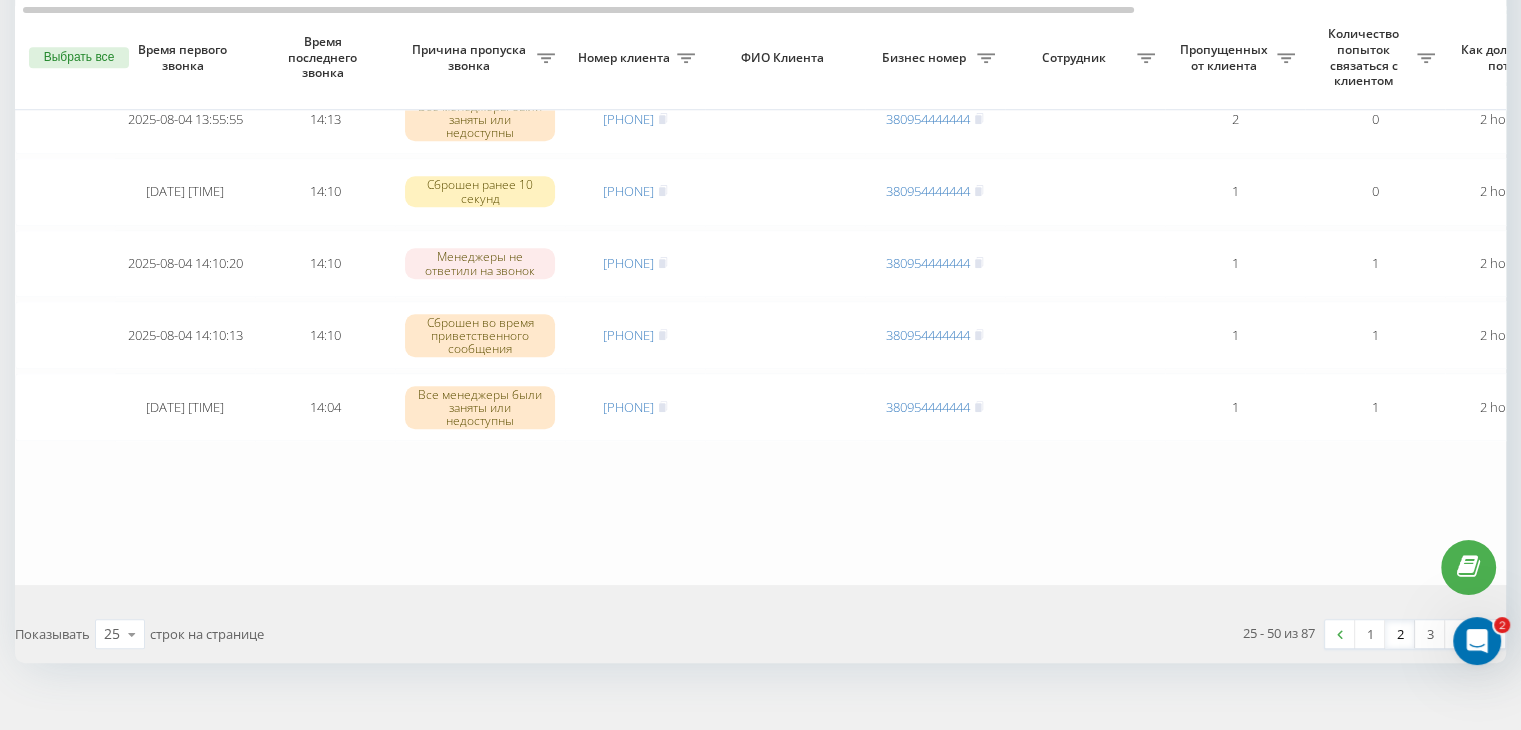 scroll, scrollTop: 1647, scrollLeft: 0, axis: vertical 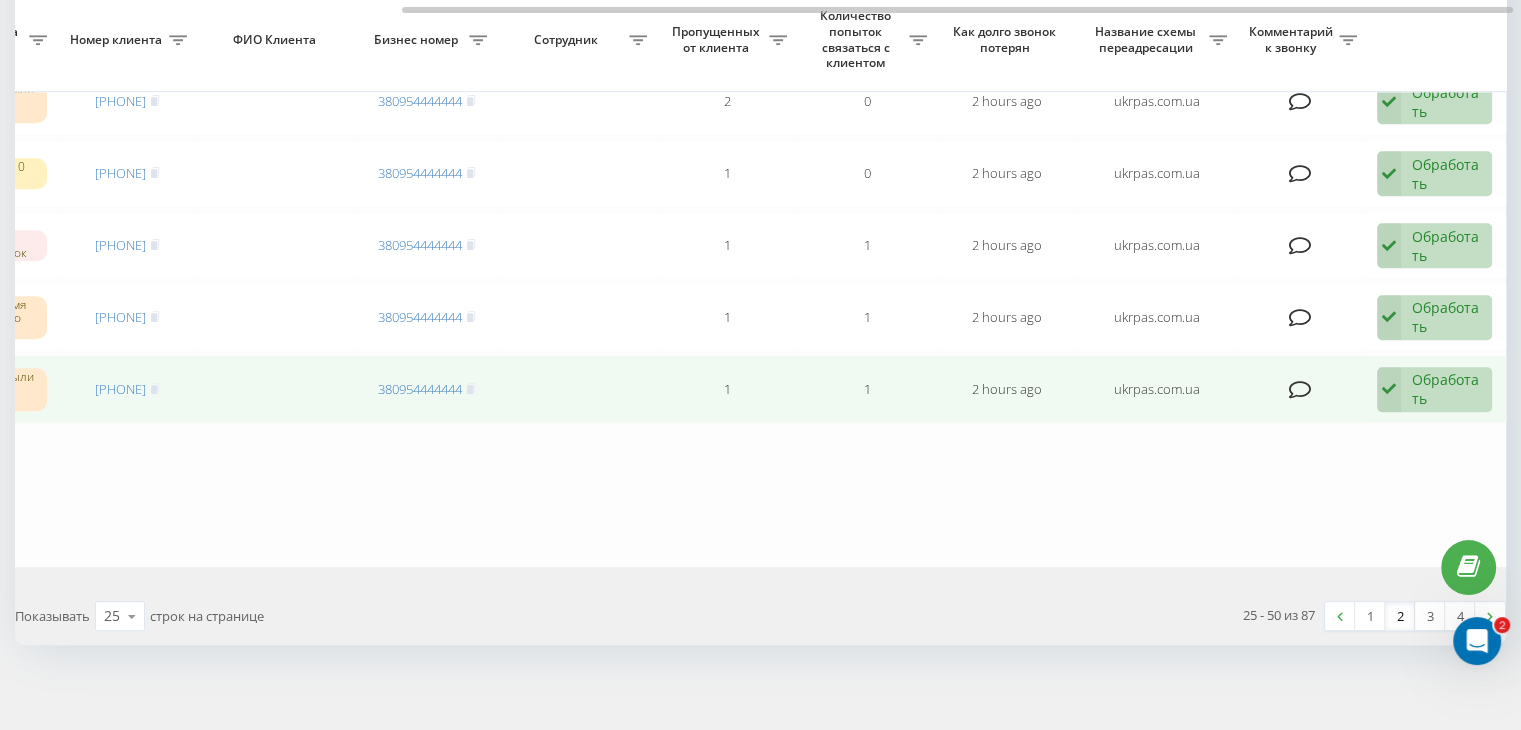 drag, startPoint x: 1413, startPoint y: 376, endPoint x: 1402, endPoint y: 385, distance: 14.21267 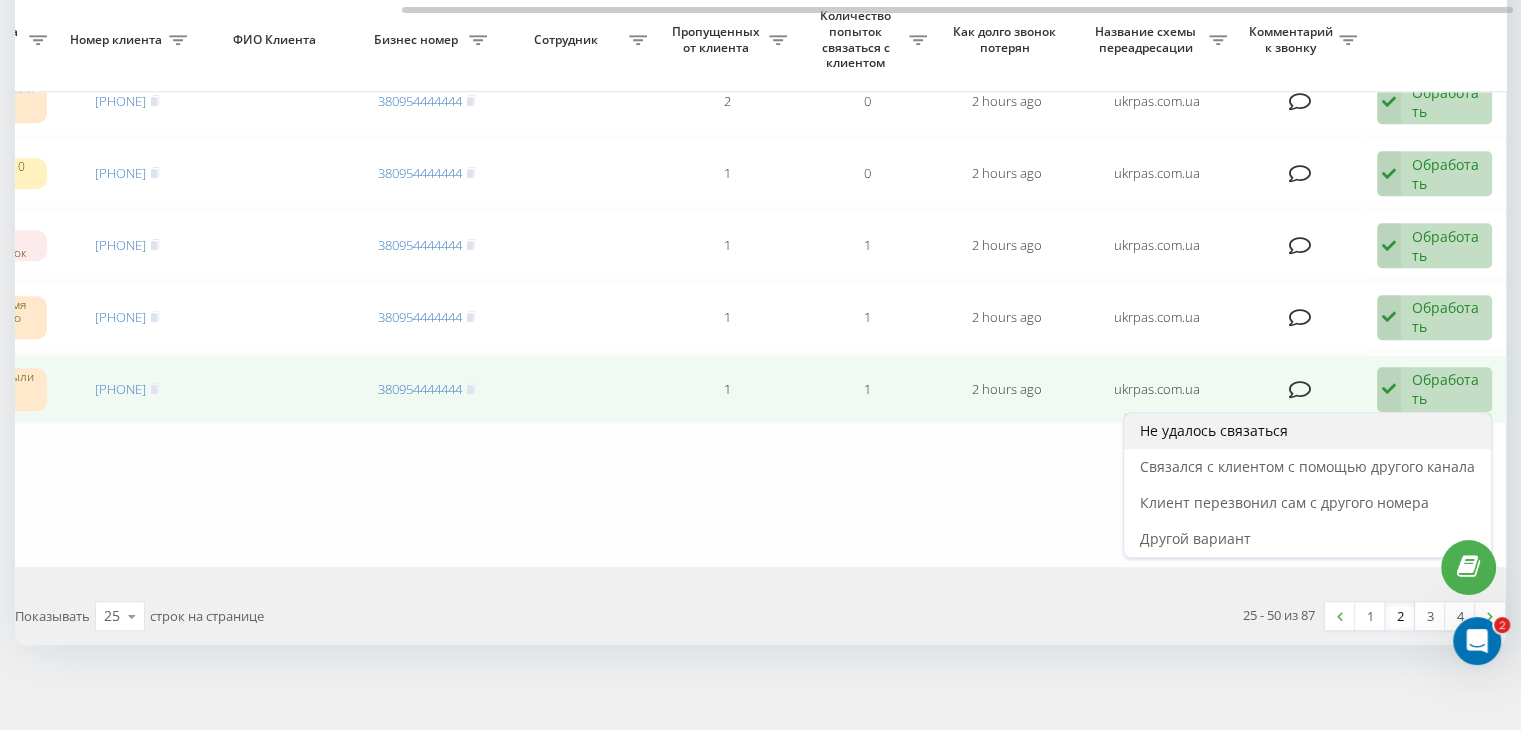 click on "Не удалось связаться" at bounding box center [1307, 431] 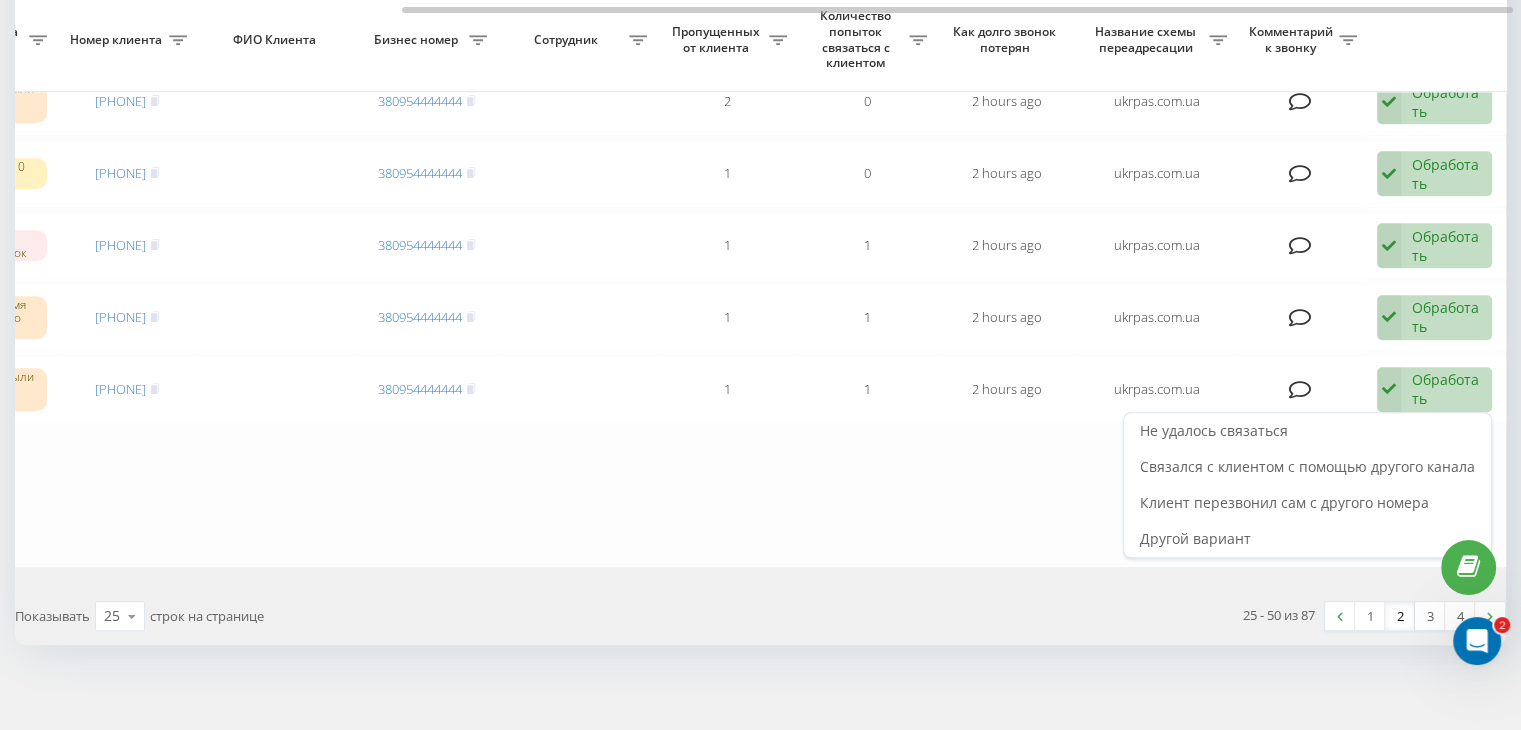 scroll, scrollTop: 0, scrollLeft: 0, axis: both 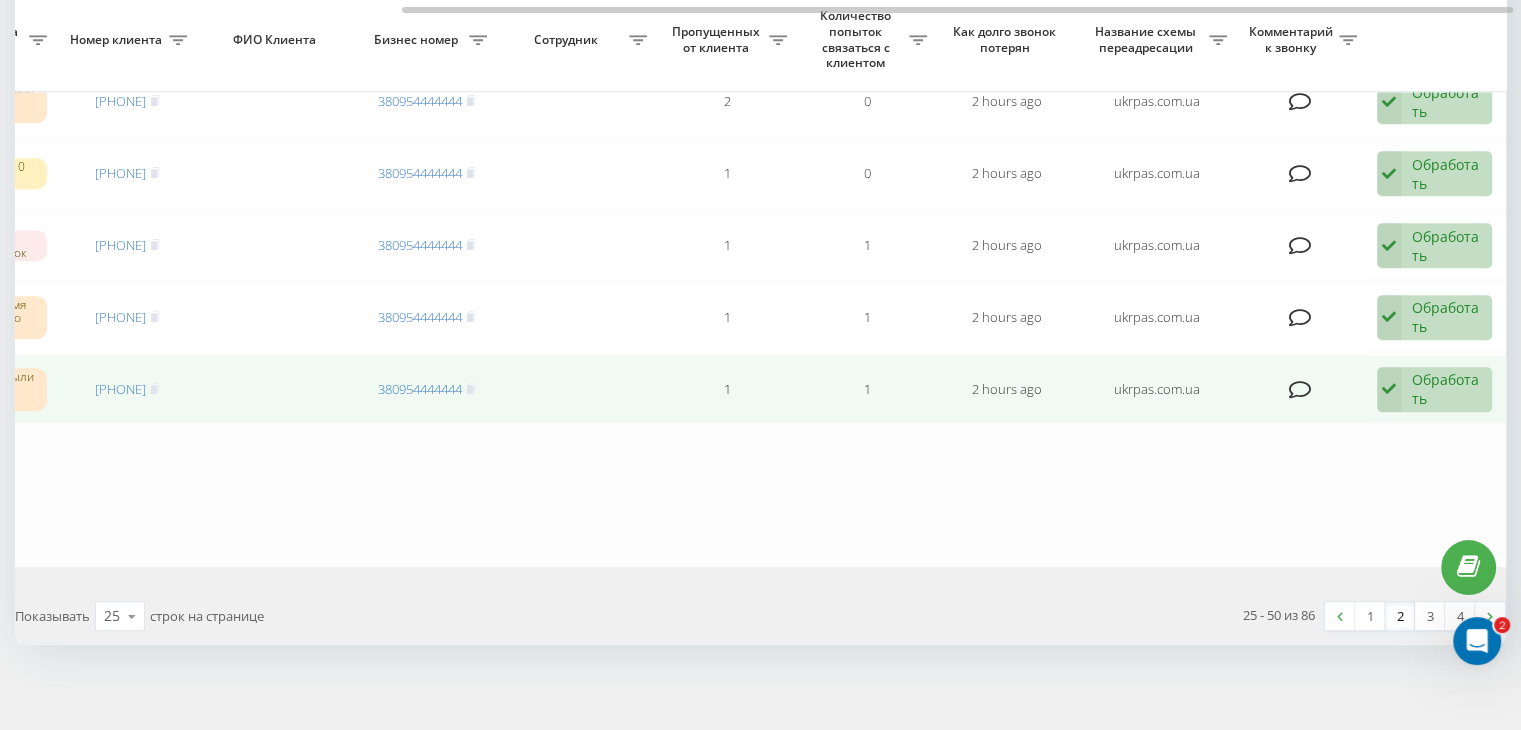 click on "Обработать" at bounding box center [1446, 389] 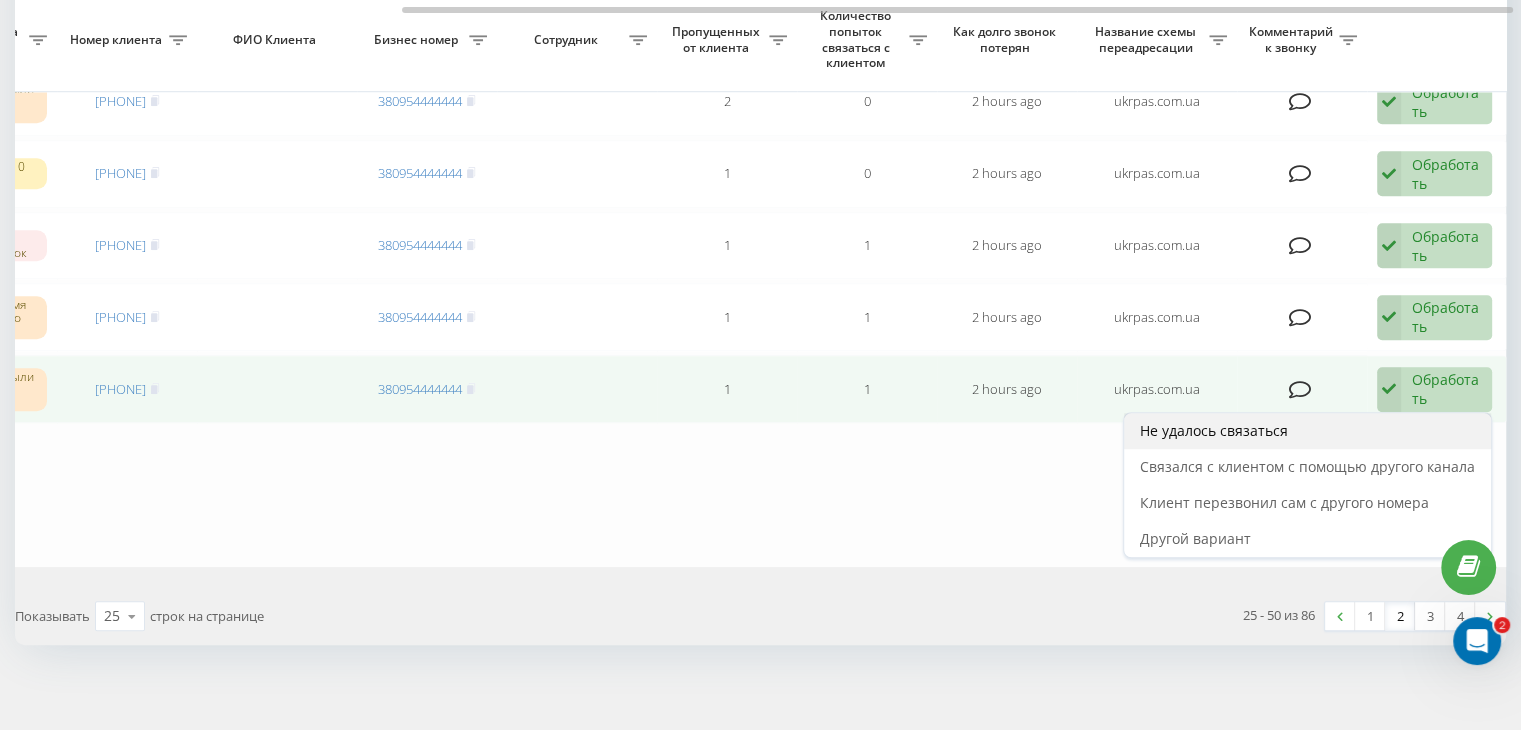 click on "Не удалось связаться" at bounding box center [1307, 431] 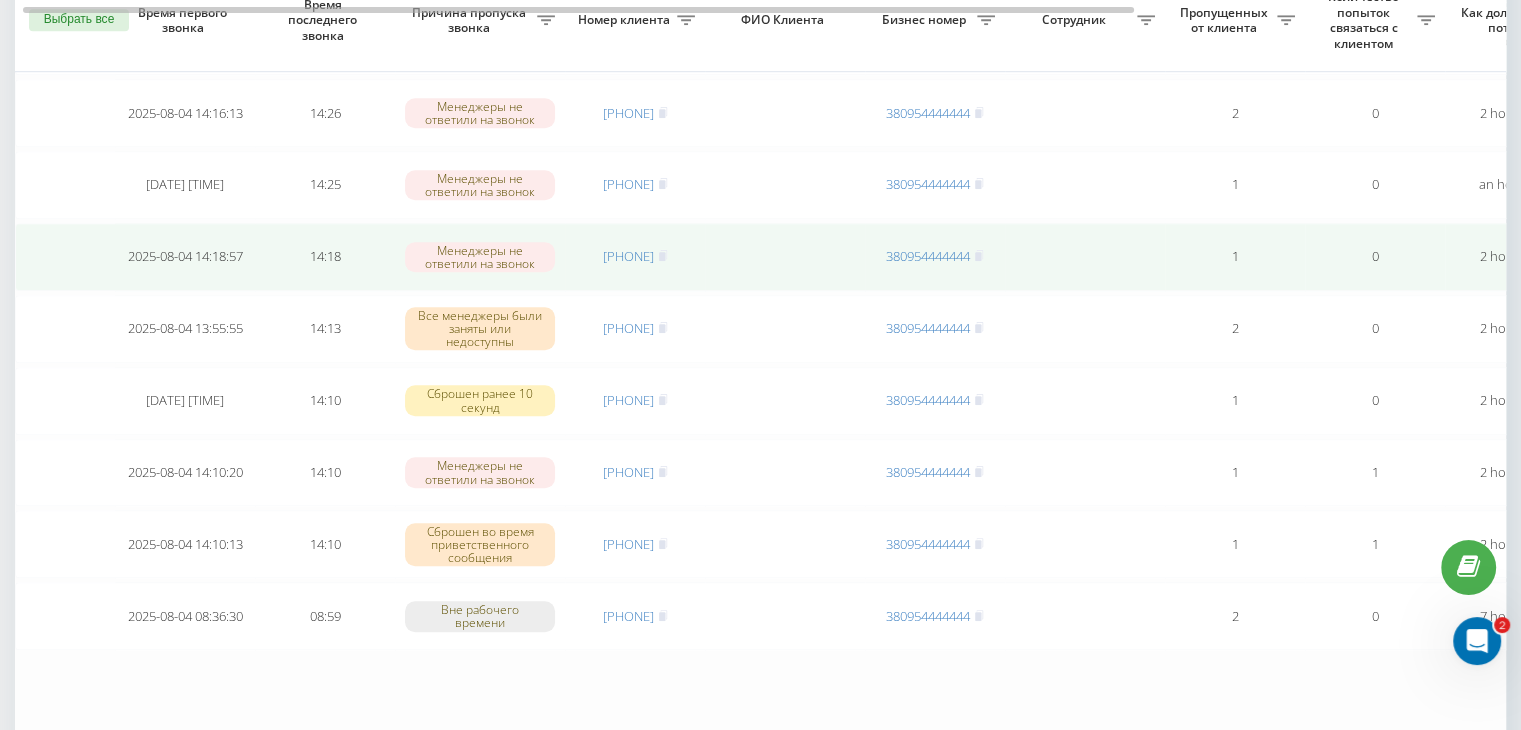 scroll, scrollTop: 1400, scrollLeft: 0, axis: vertical 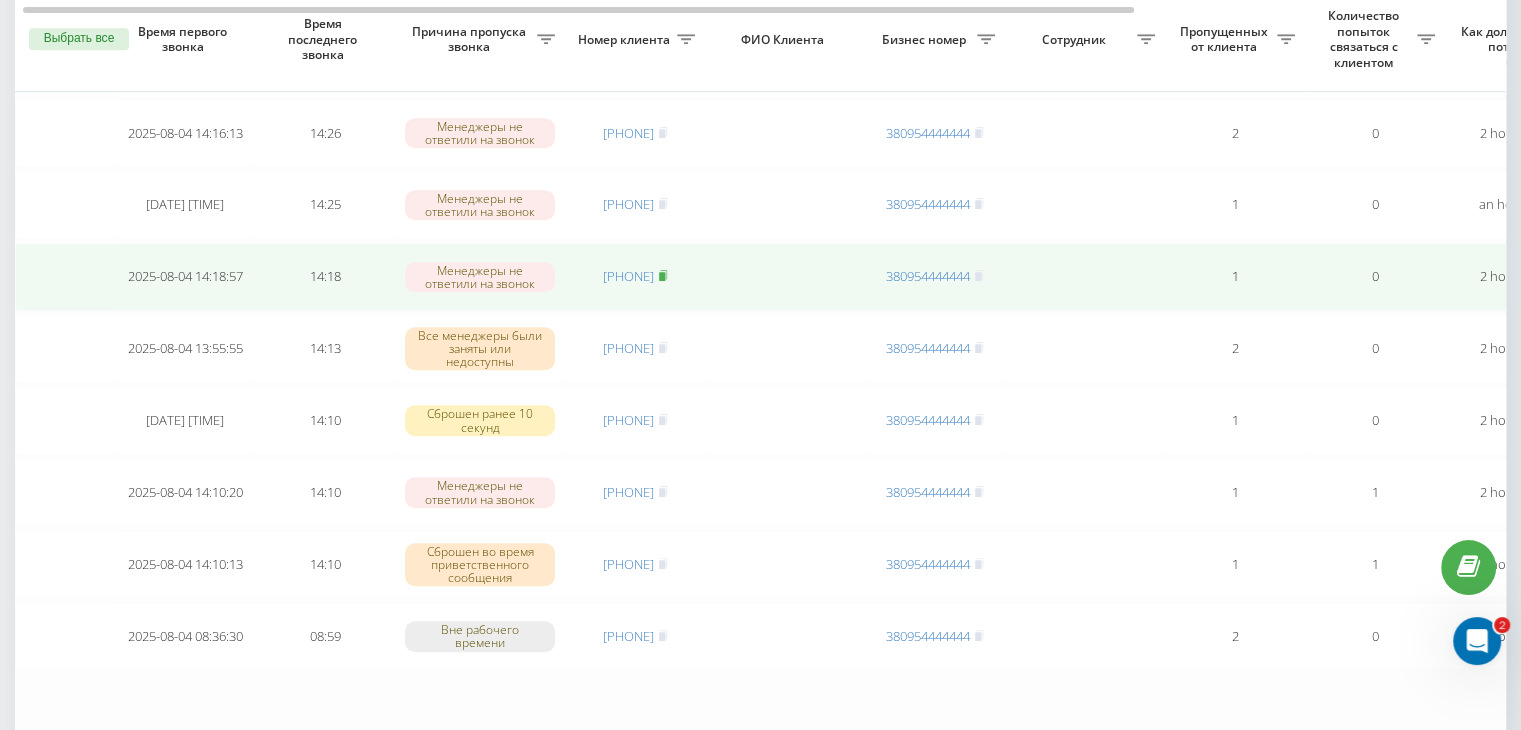 click 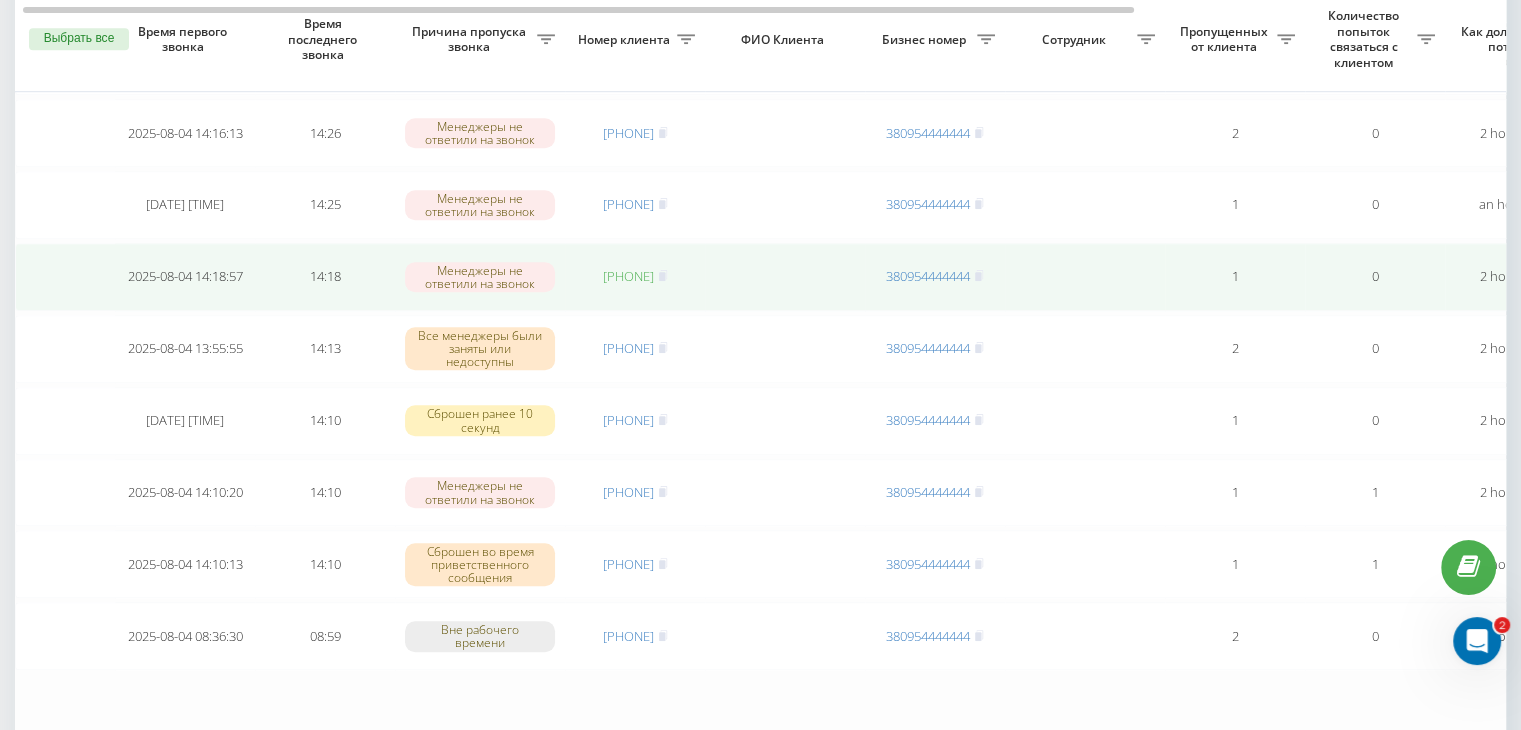 click on "[PHONE]" at bounding box center [628, 276] 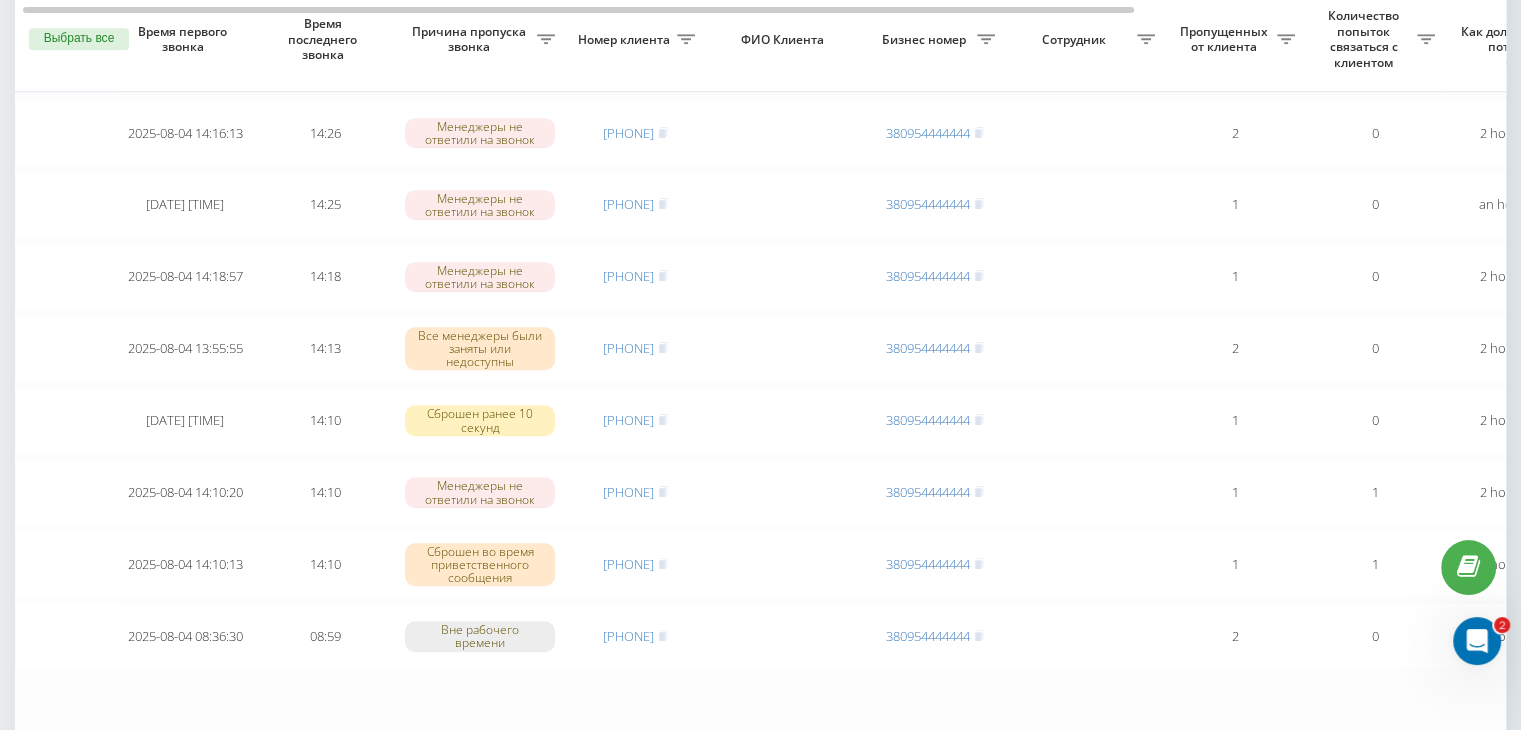 drag, startPoint x: 678, startPoint y: 189, endPoint x: 692, endPoint y: 230, distance: 43.32436 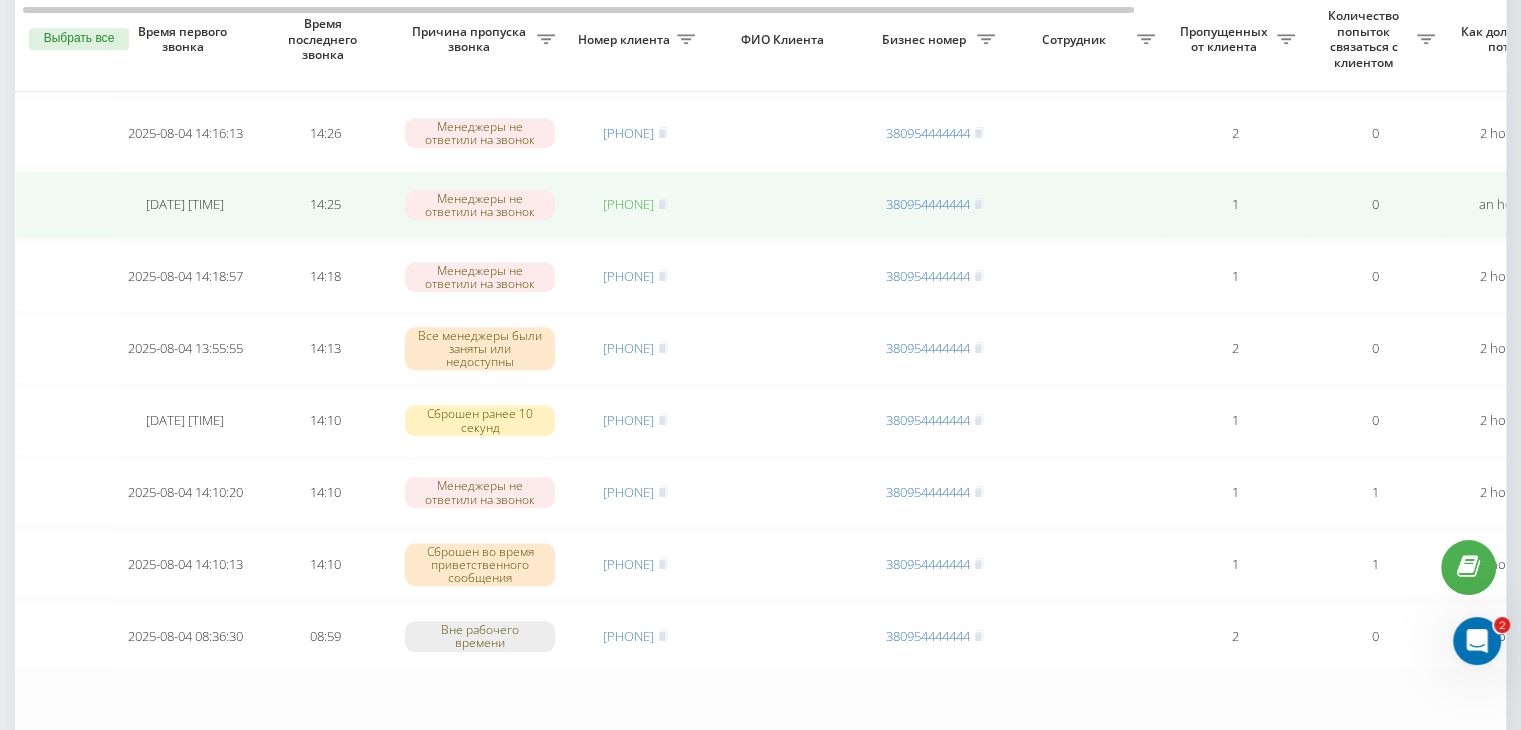 click on "[PHONE]" at bounding box center [628, 204] 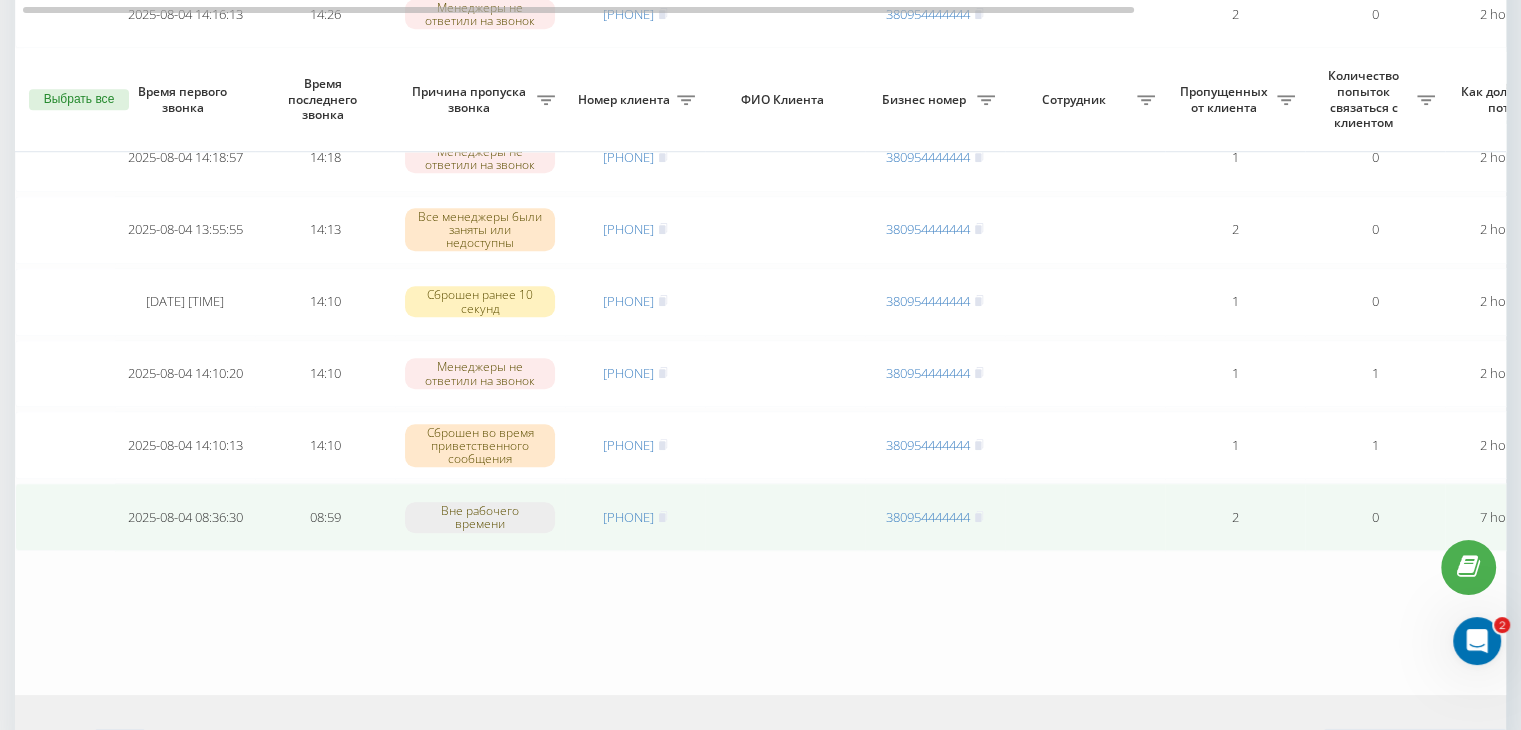 scroll, scrollTop: 1600, scrollLeft: 0, axis: vertical 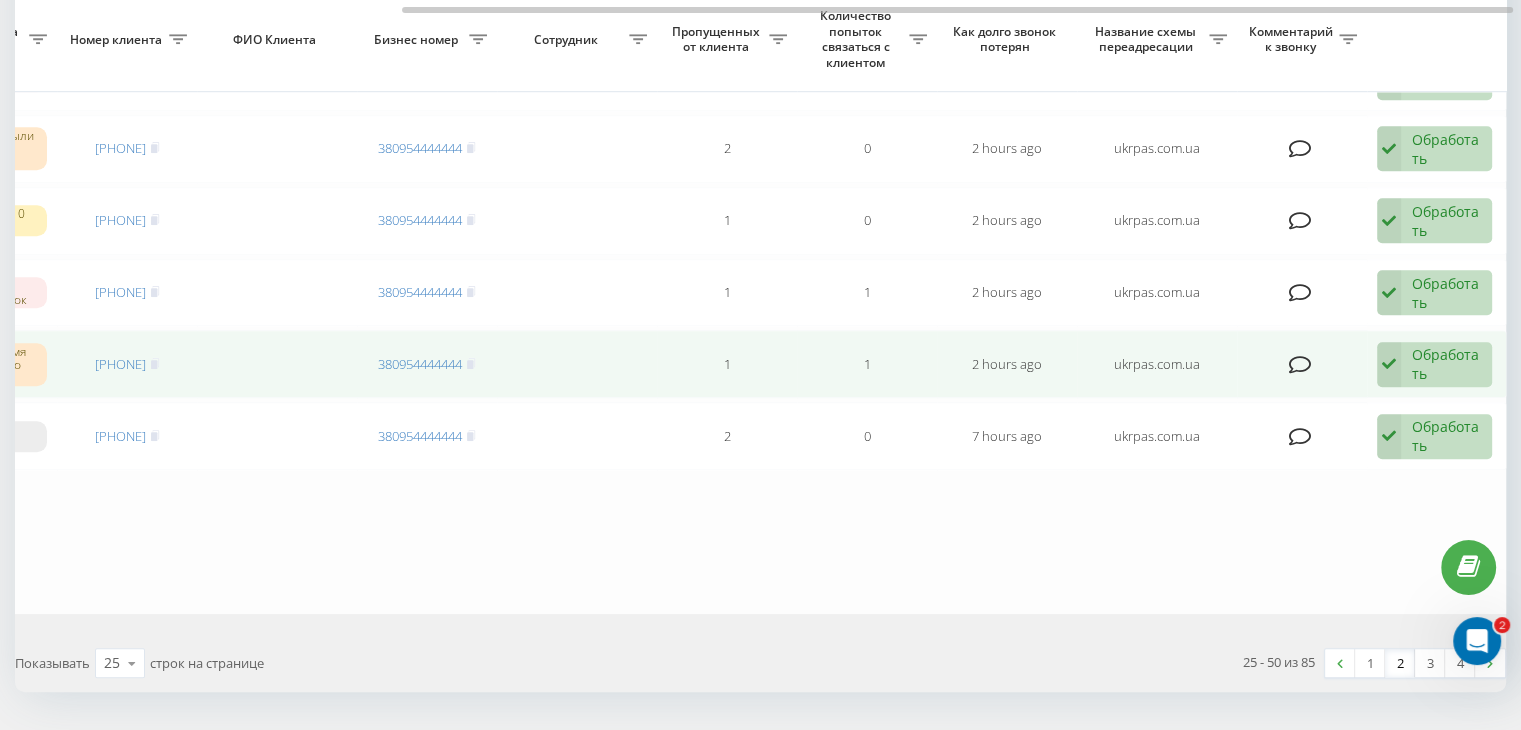 click on "Обработать" at bounding box center (1446, 364) 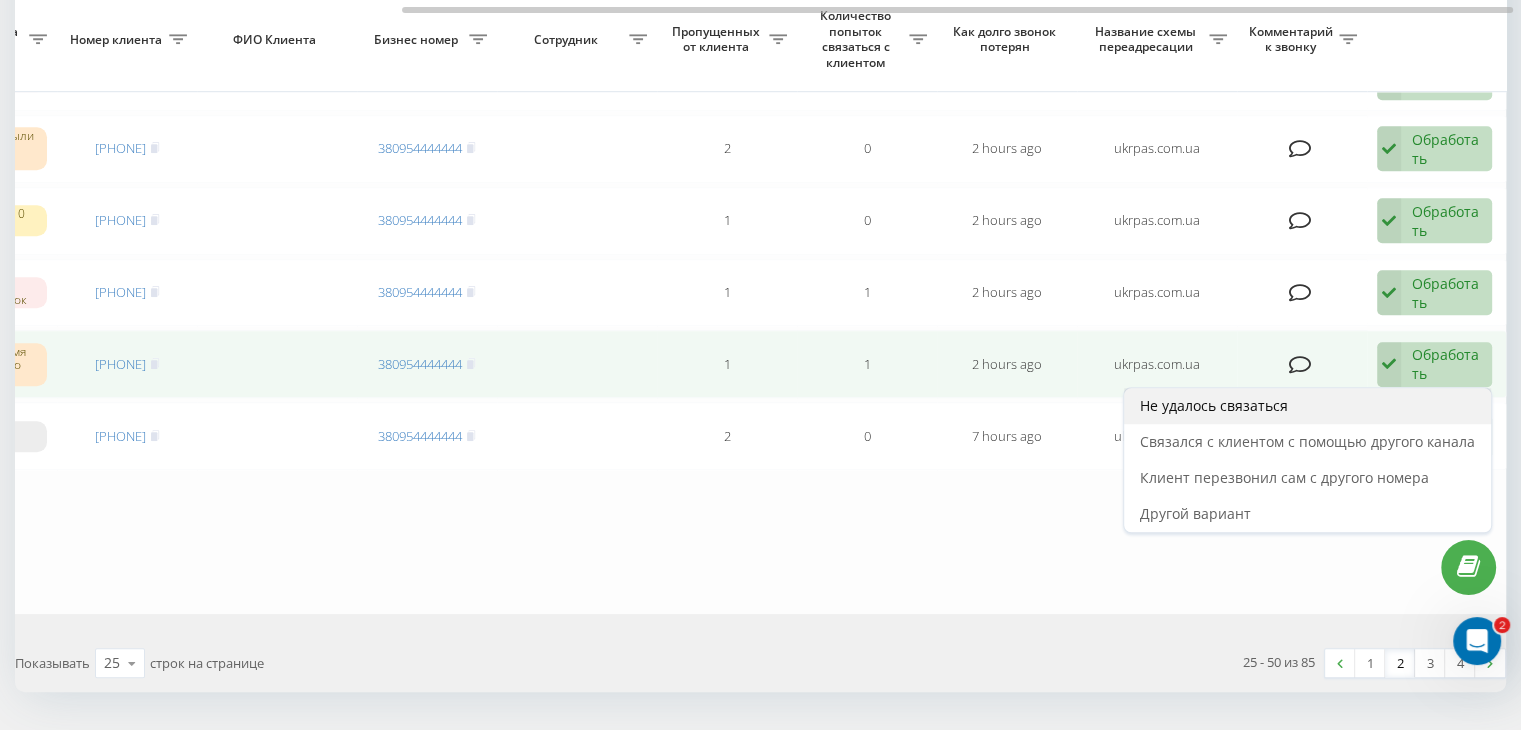 click on "Не удалось связаться" at bounding box center [1307, 406] 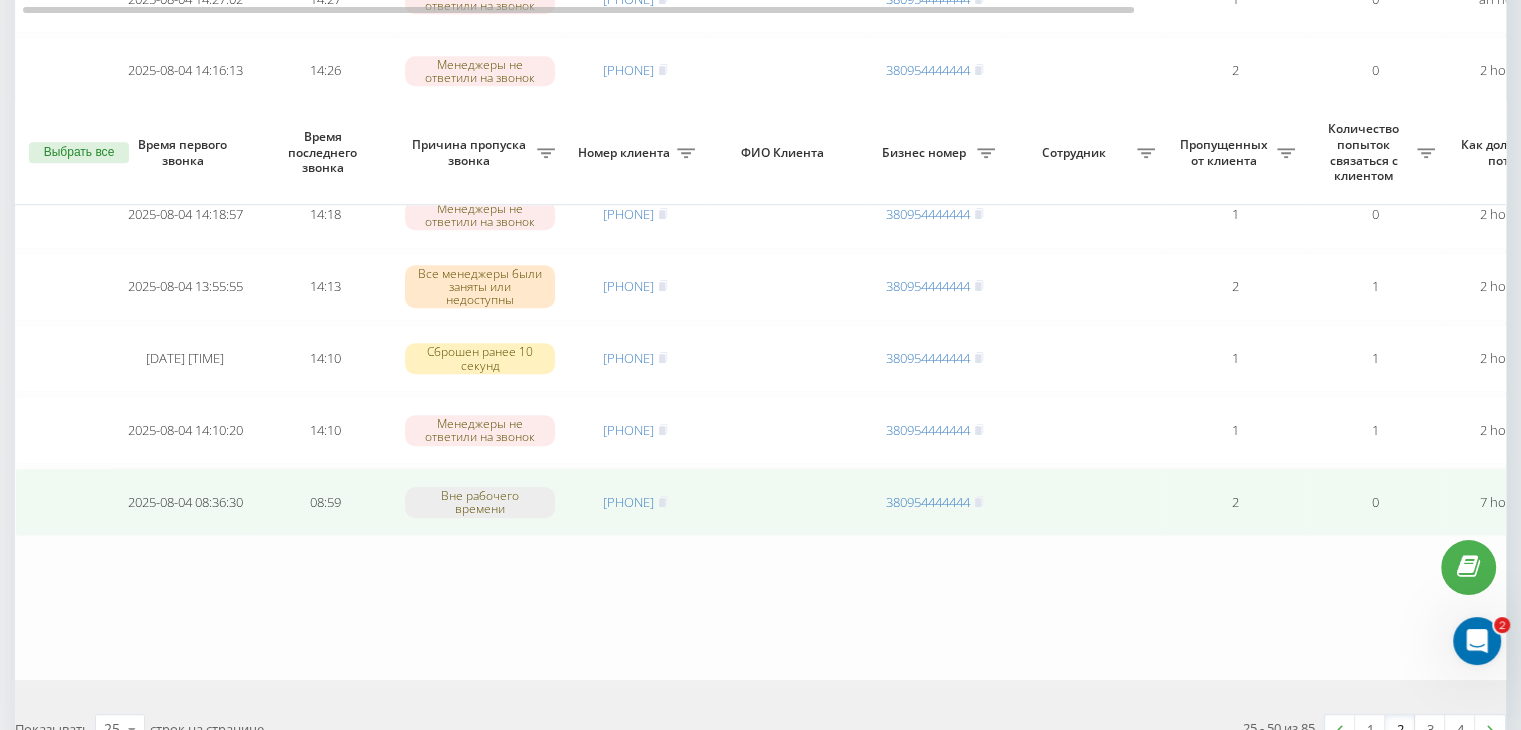 scroll, scrollTop: 1647, scrollLeft: 0, axis: vertical 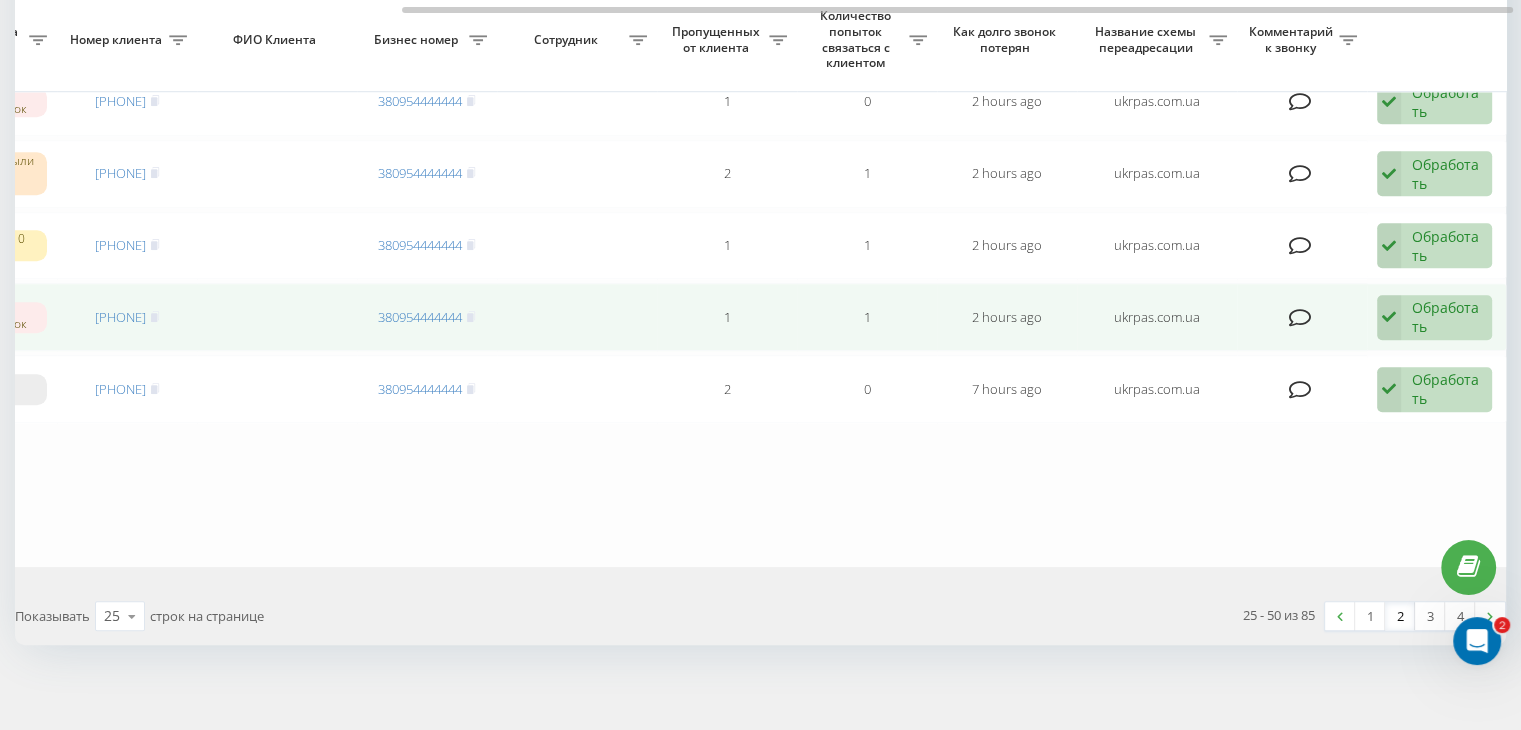 click on "Обработать" at bounding box center (1446, 317) 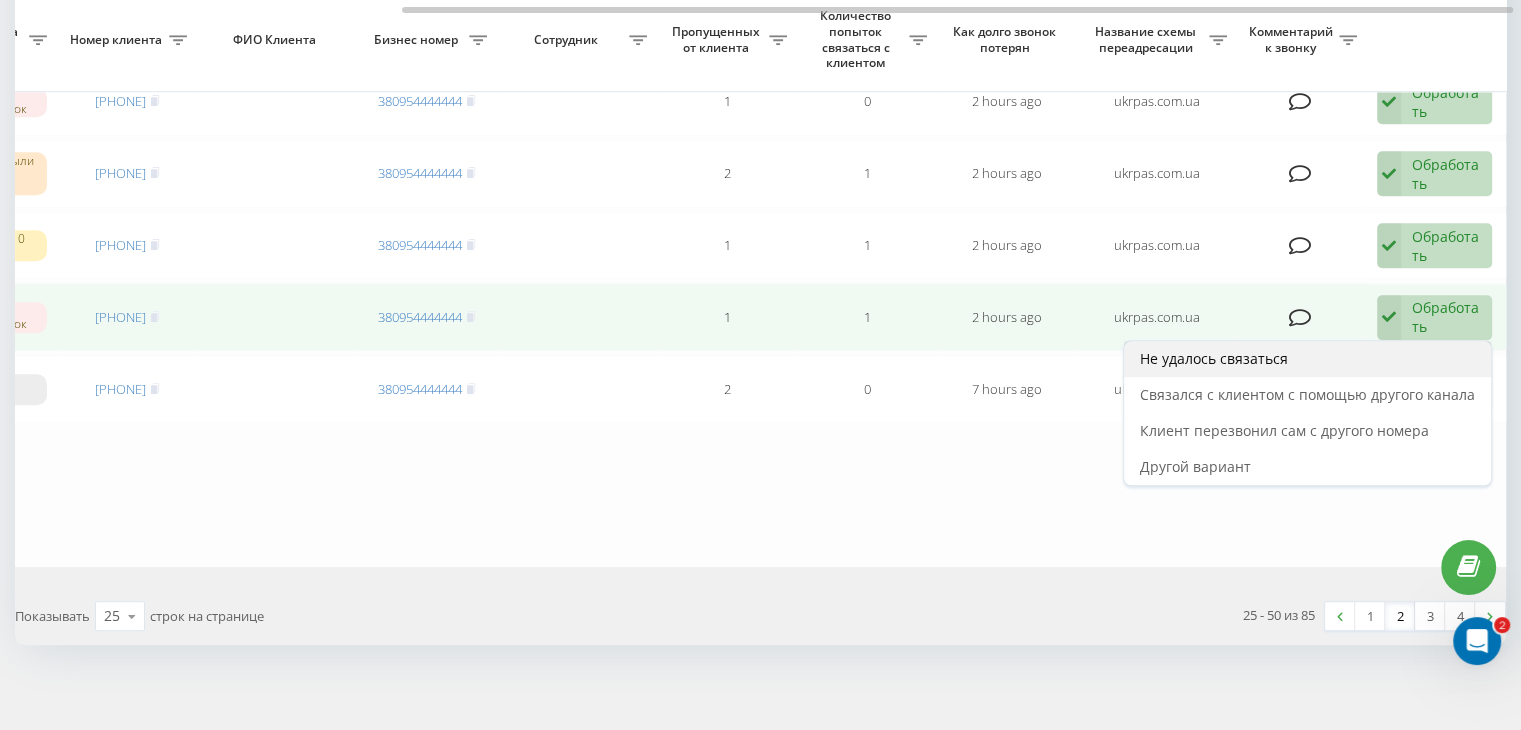 click on "Не удалось связаться" at bounding box center (1307, 359) 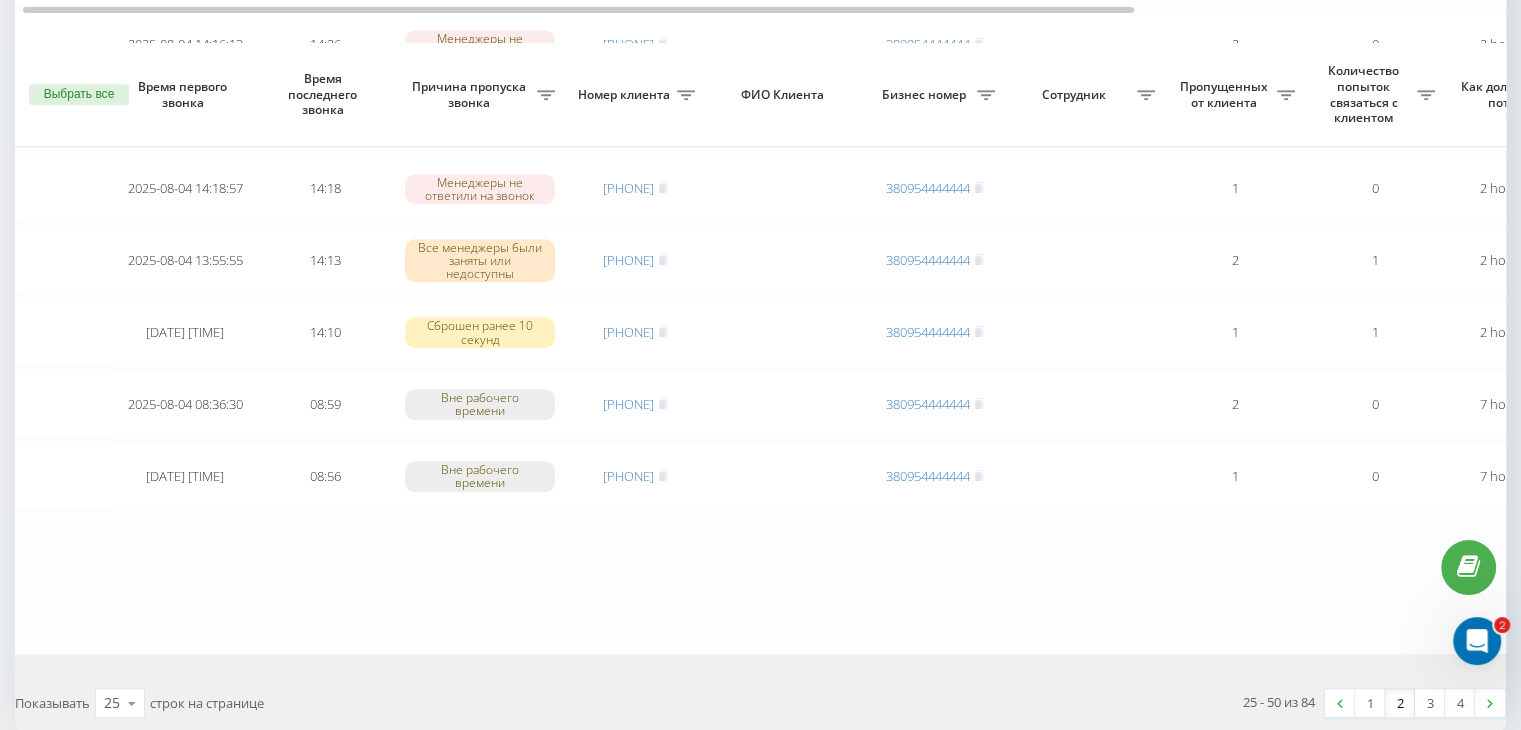 scroll, scrollTop: 1647, scrollLeft: 0, axis: vertical 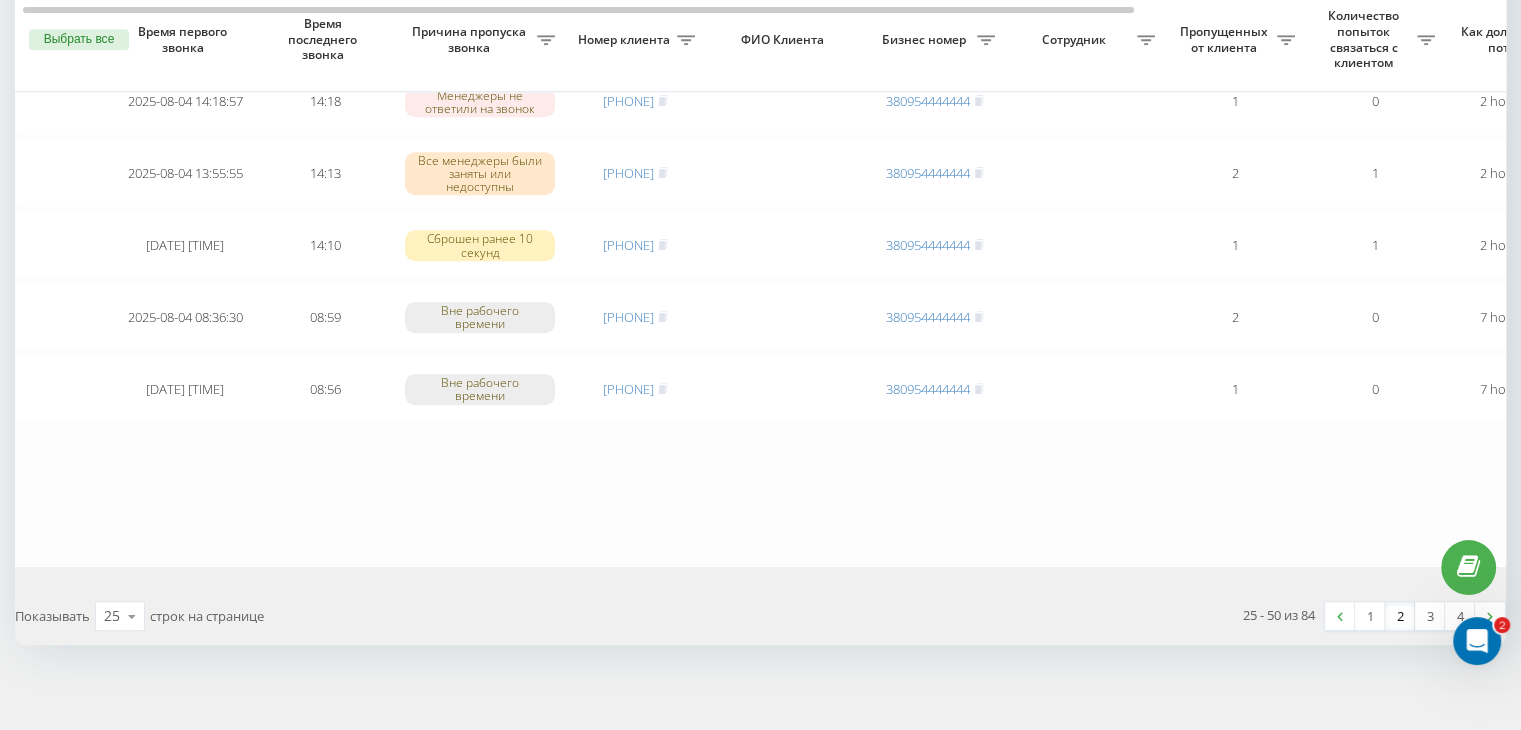 click on "2" at bounding box center (1400, 616) 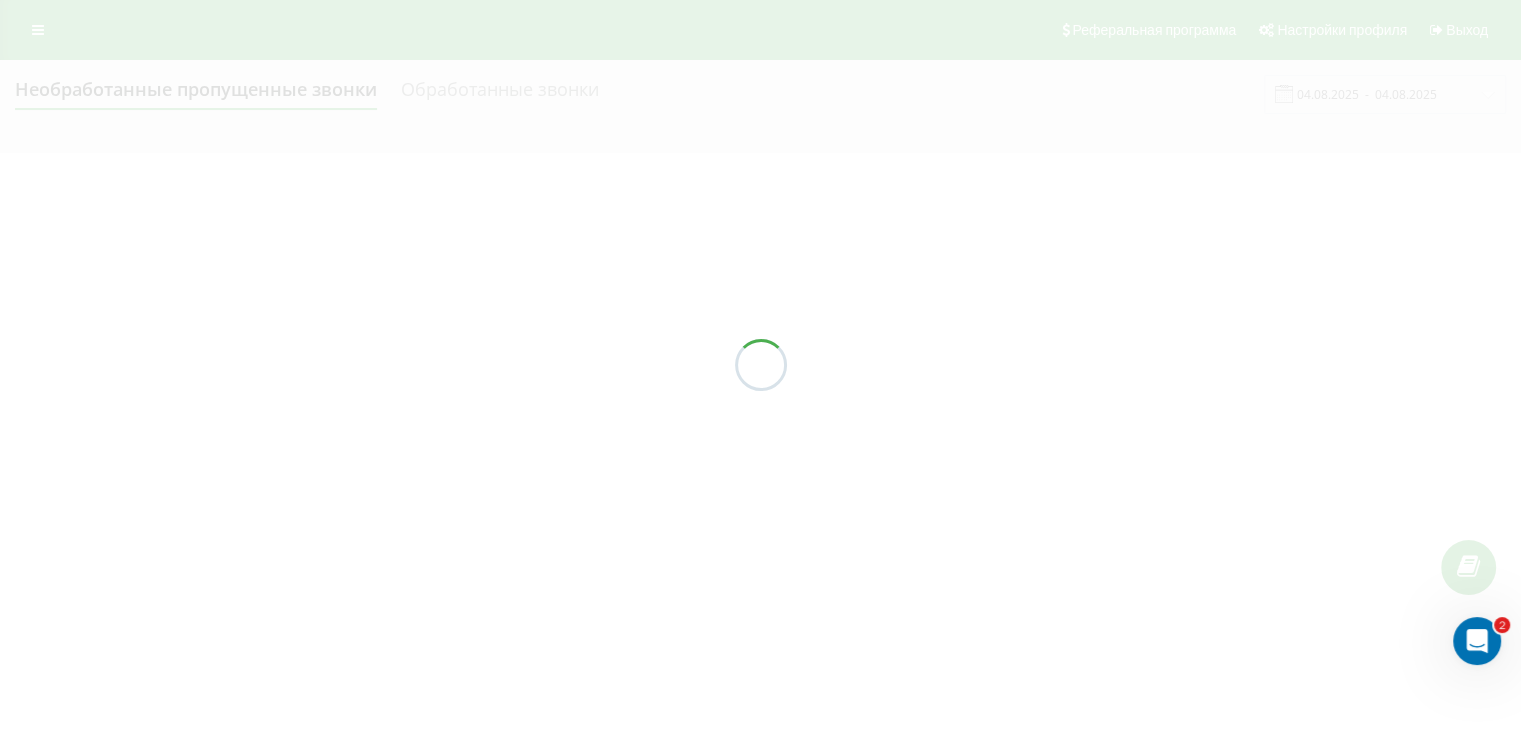 scroll, scrollTop: 0, scrollLeft: 0, axis: both 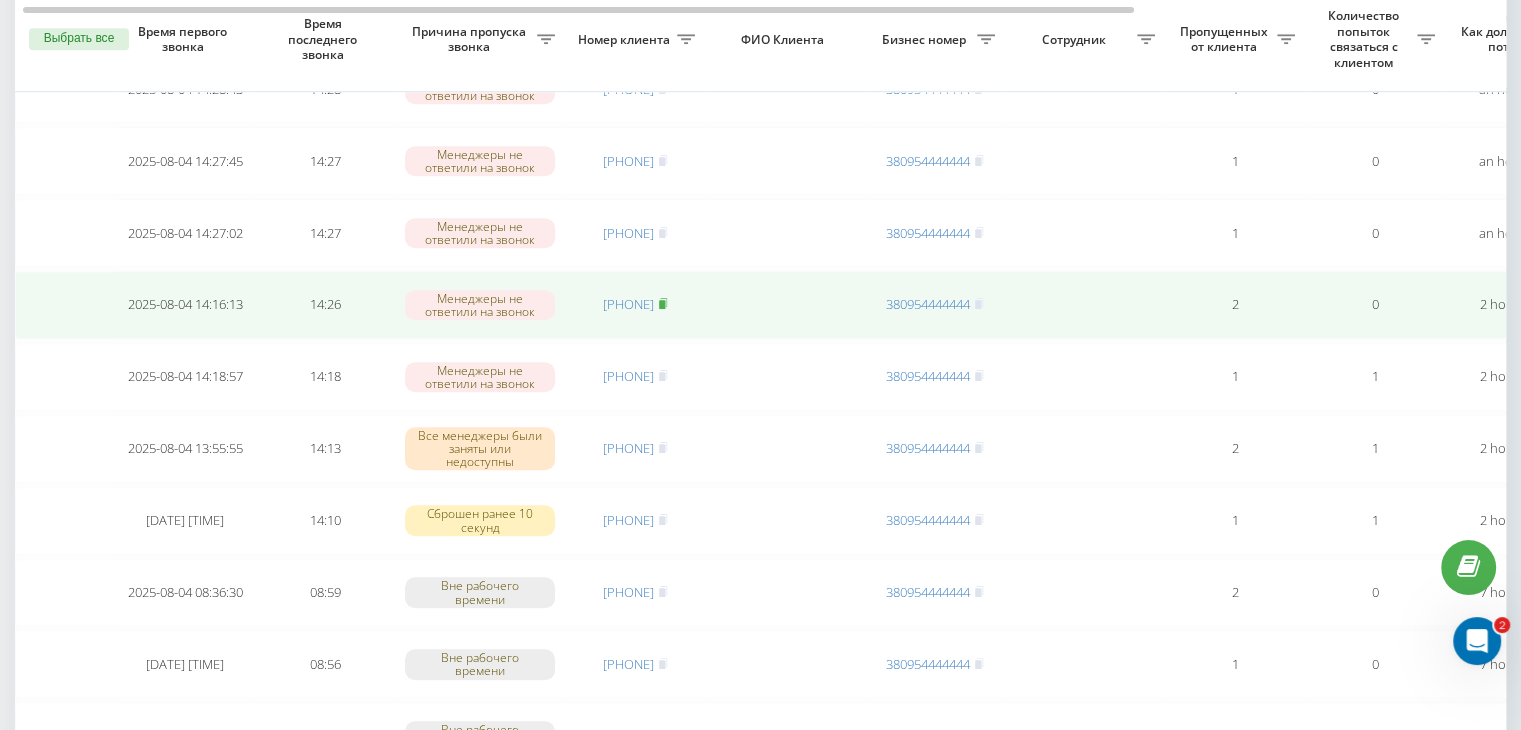 click 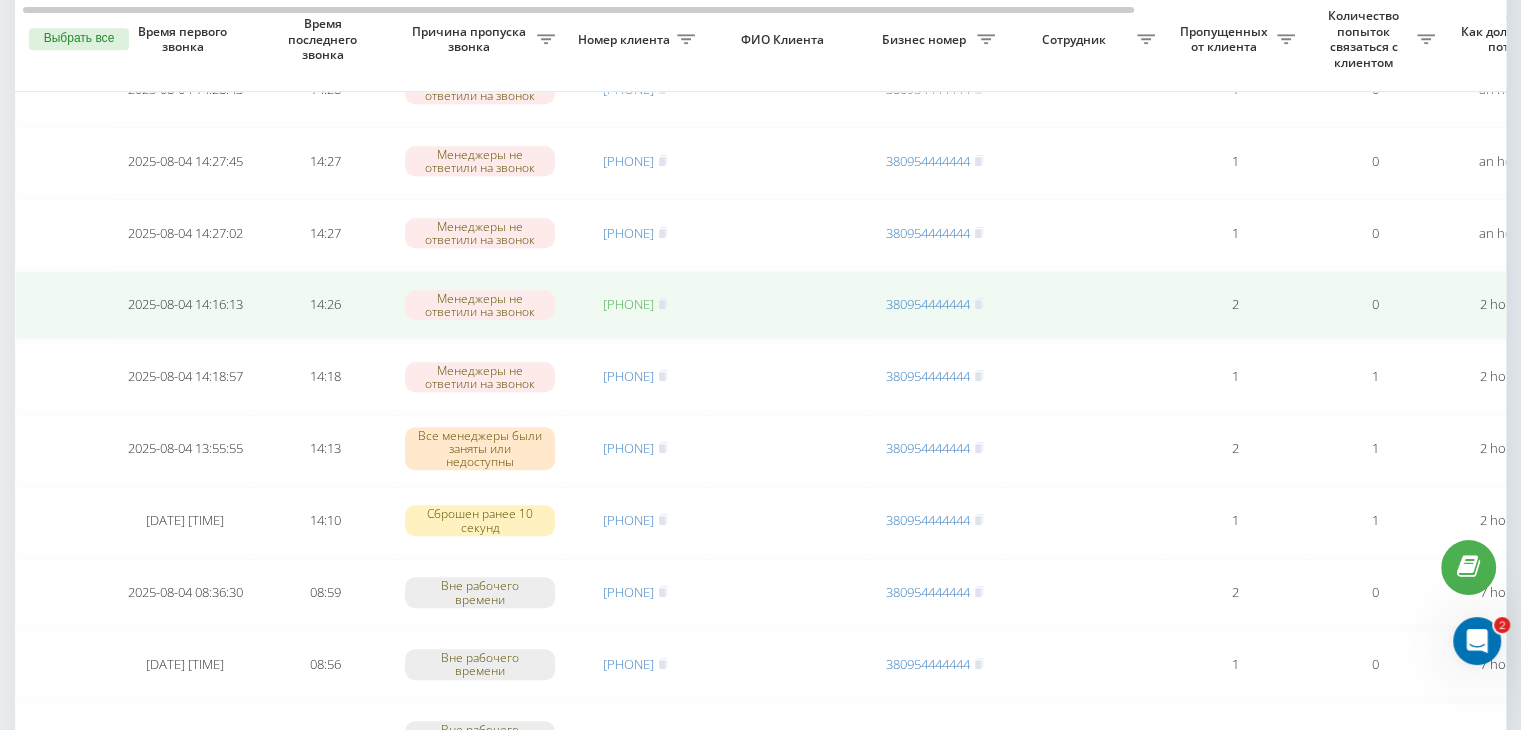 click on "[PHONE]" at bounding box center (628, 304) 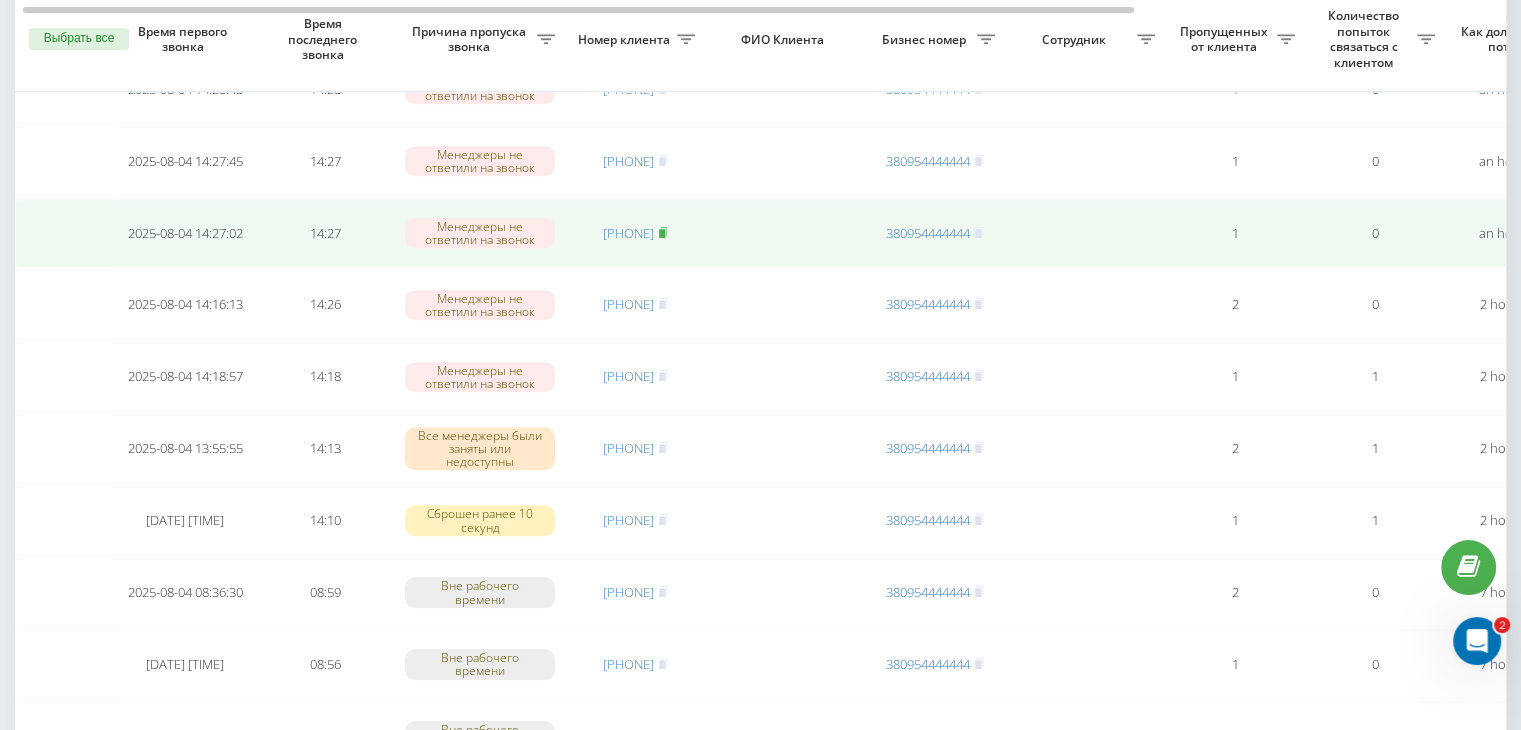 click 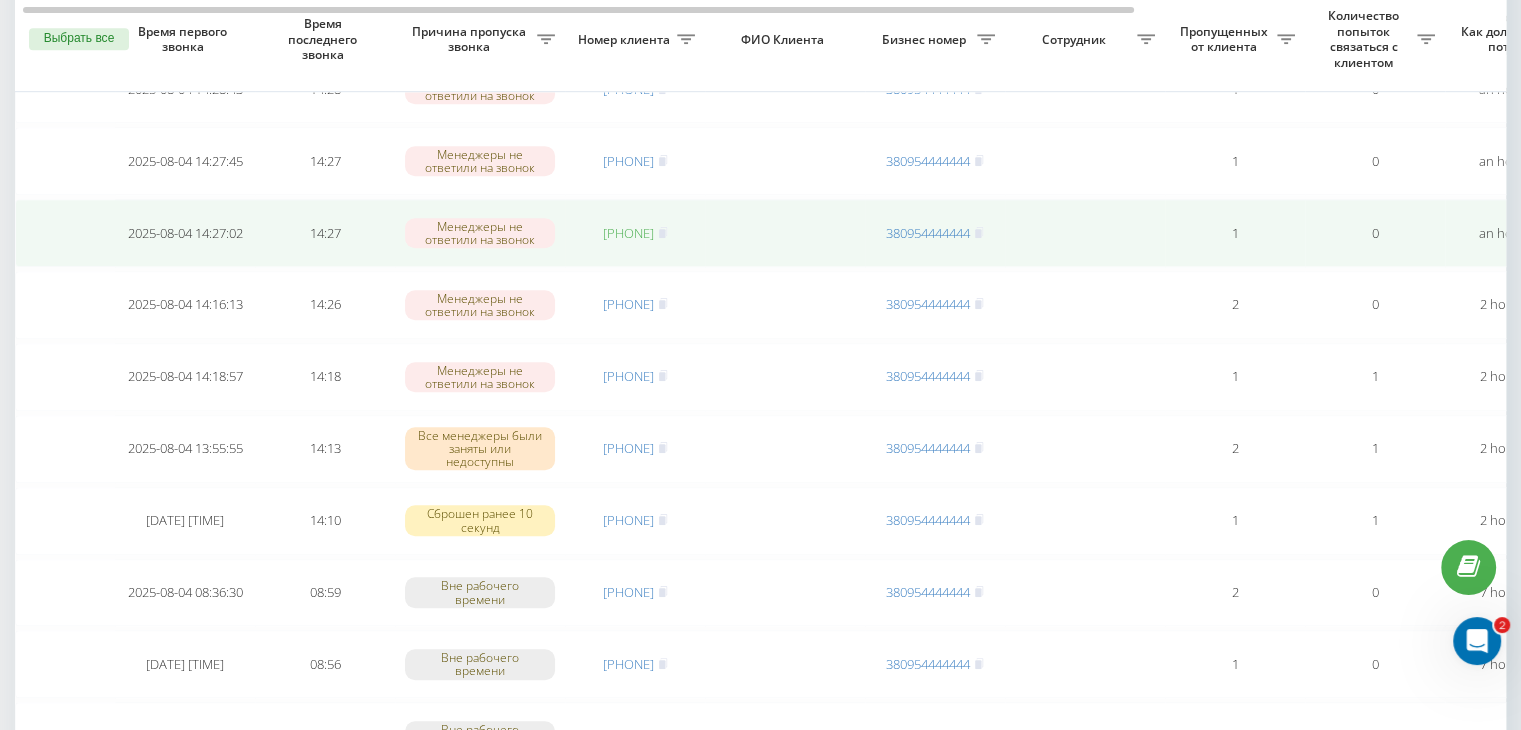 click on "[PHONE]" at bounding box center (628, 233) 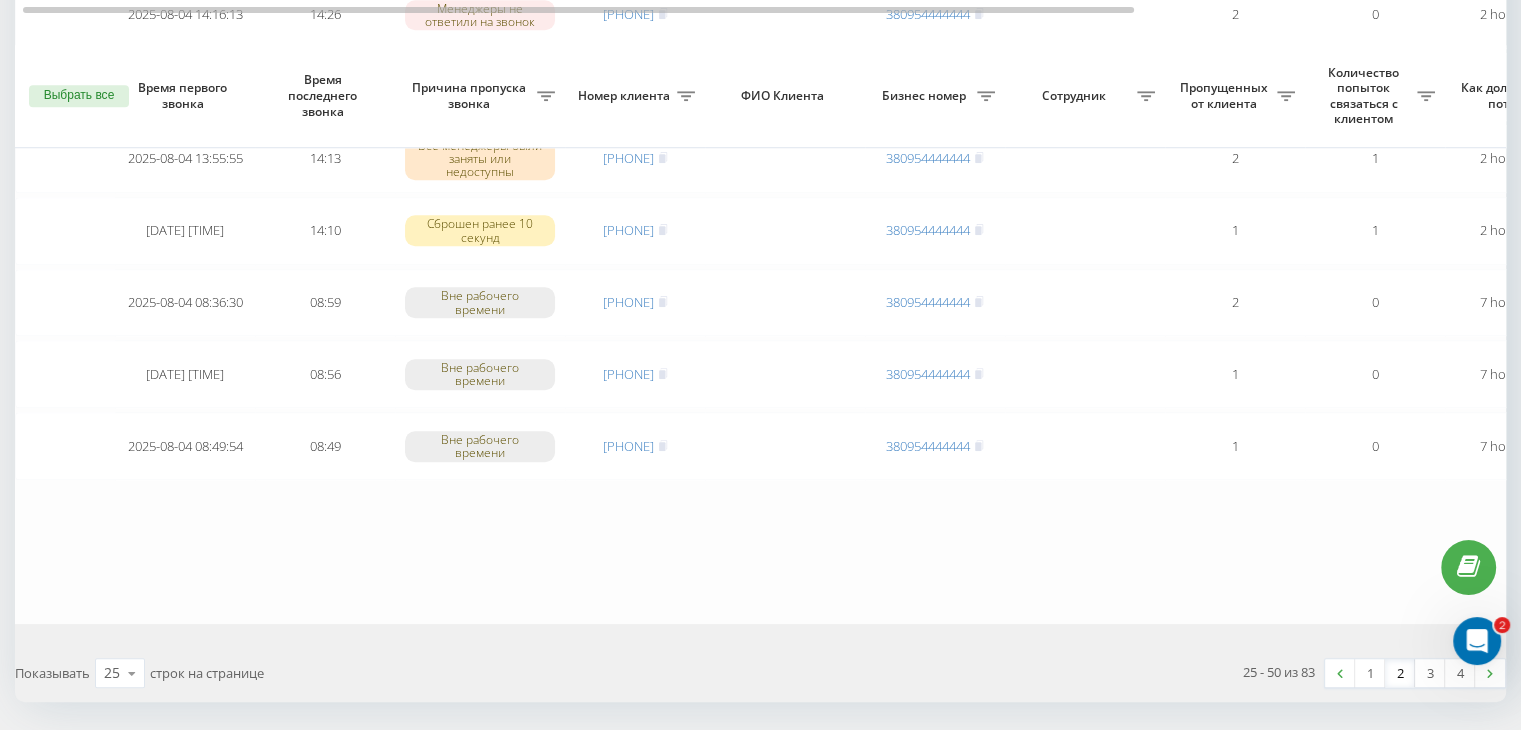 scroll, scrollTop: 1647, scrollLeft: 0, axis: vertical 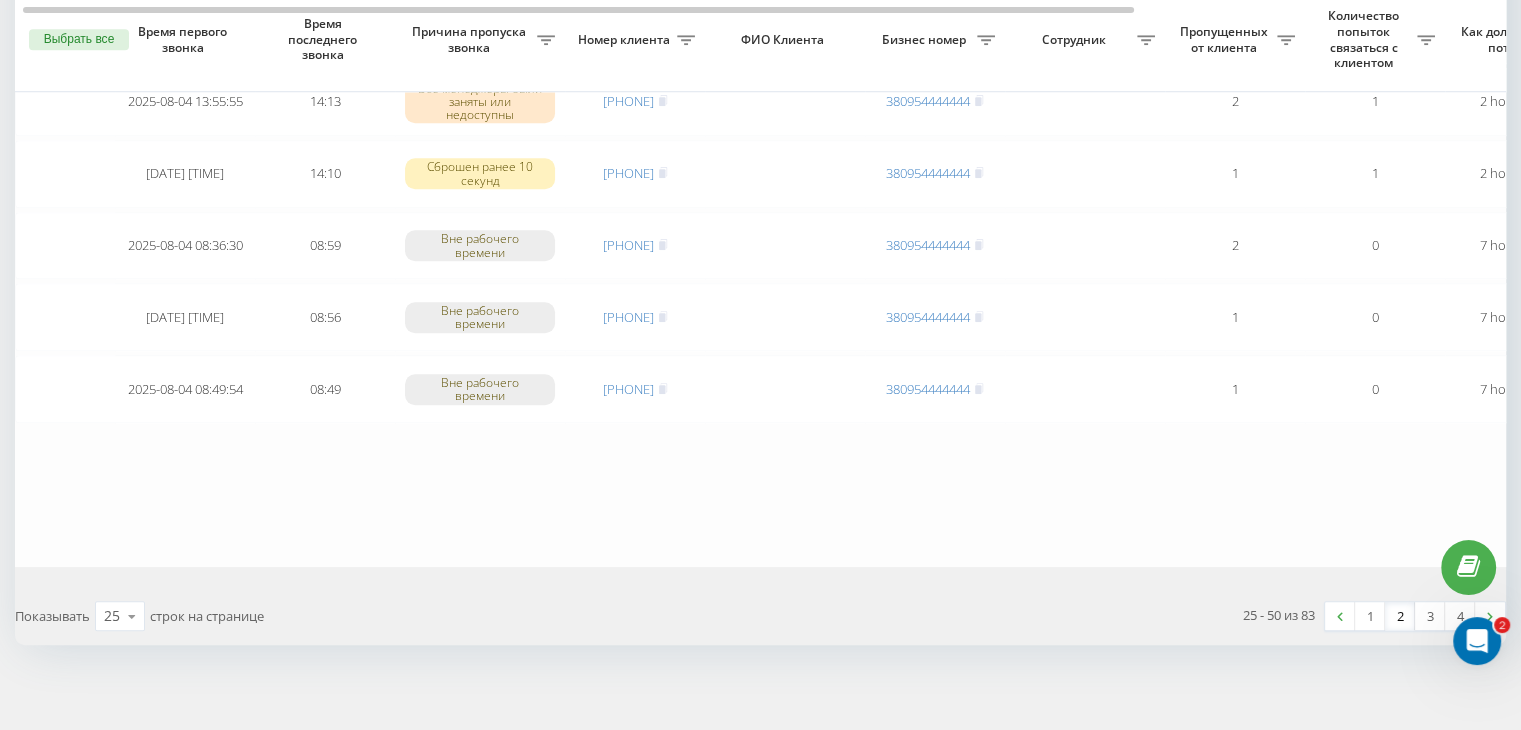 click on "2" at bounding box center [1400, 616] 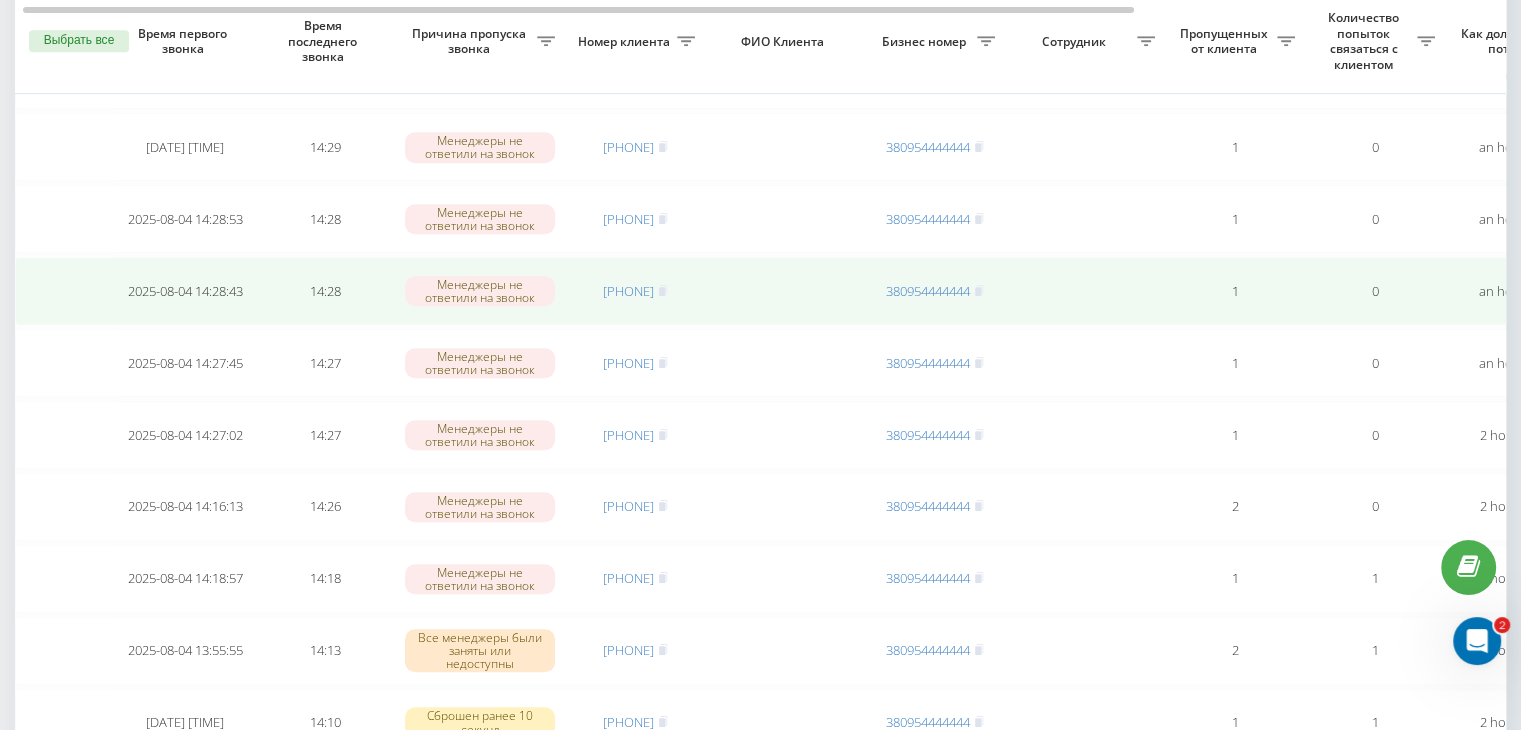 scroll, scrollTop: 1100, scrollLeft: 0, axis: vertical 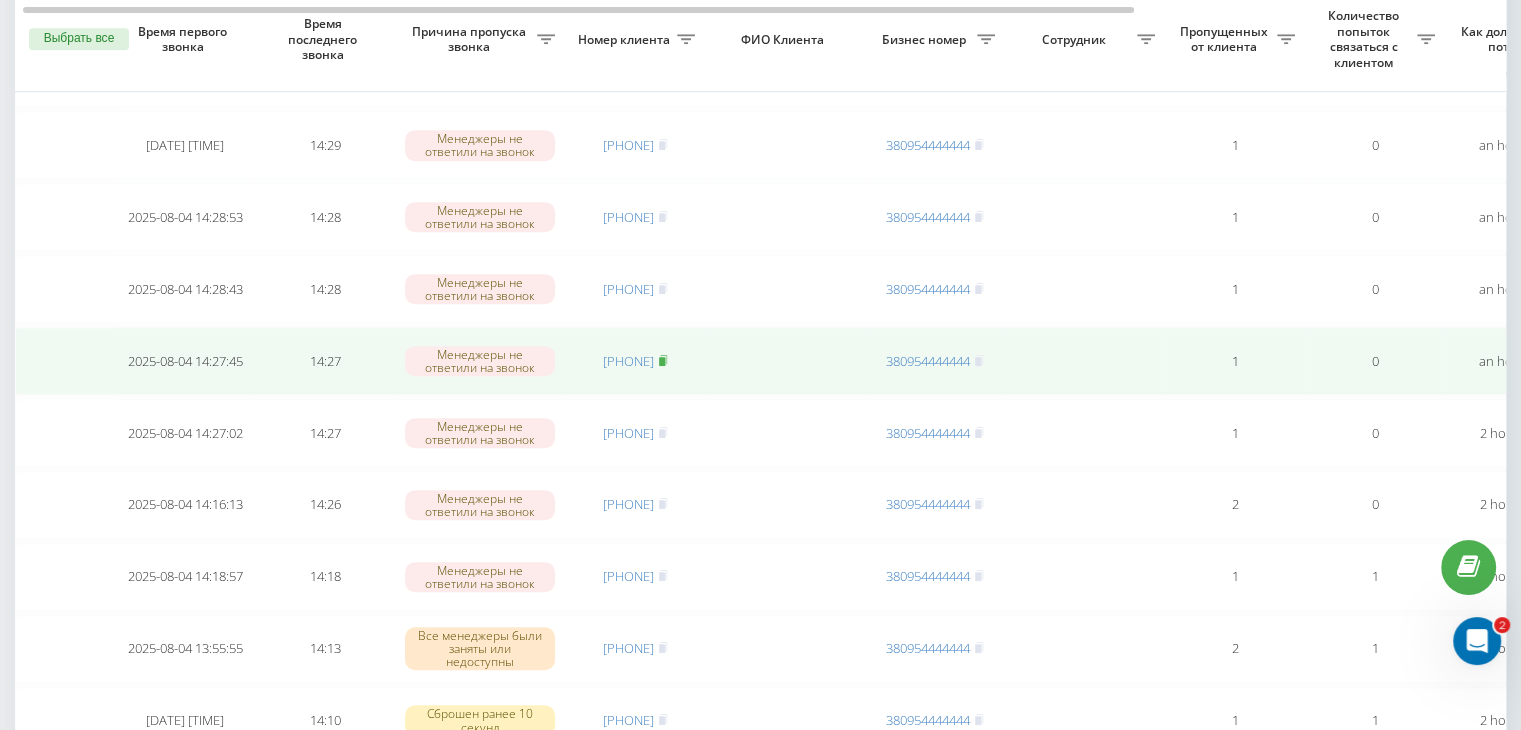 click 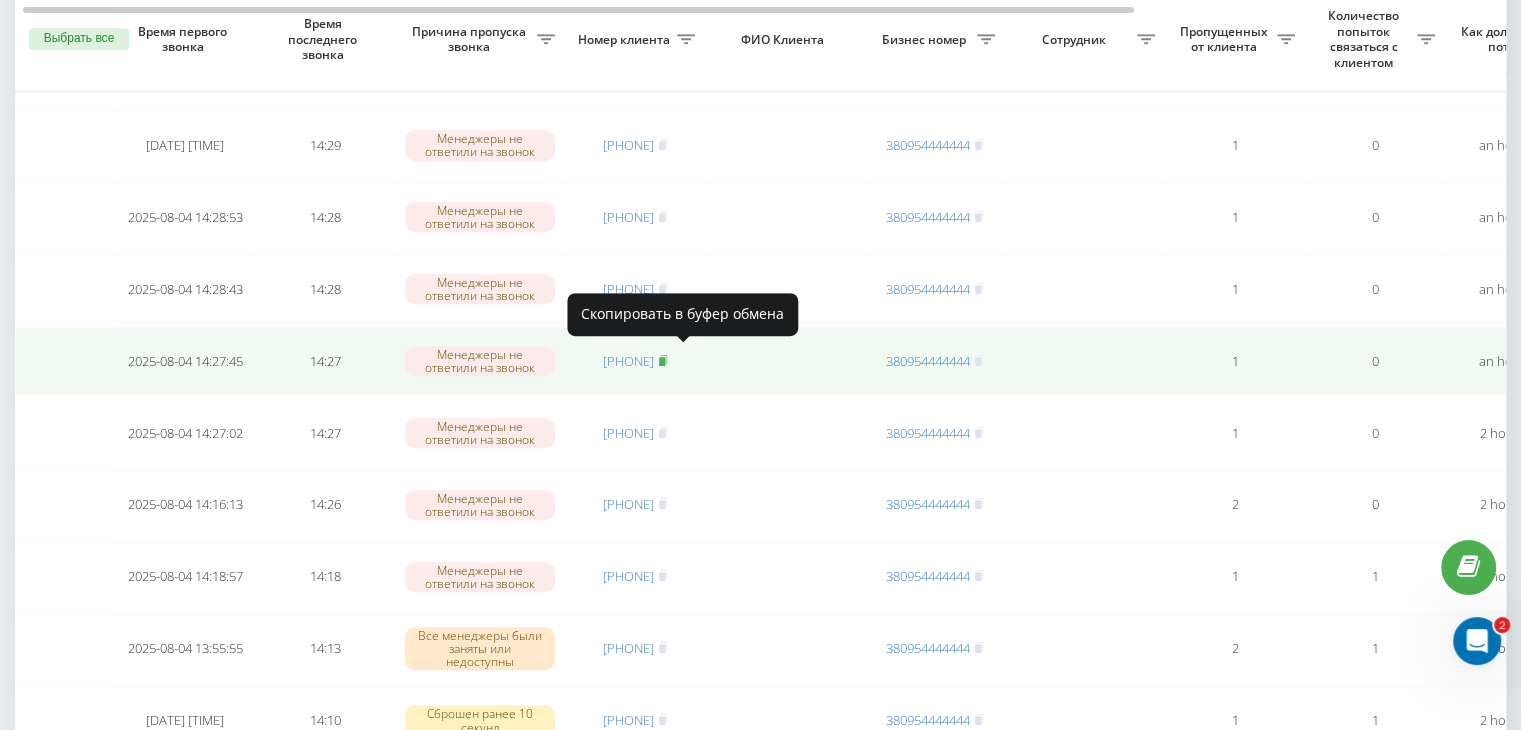 click 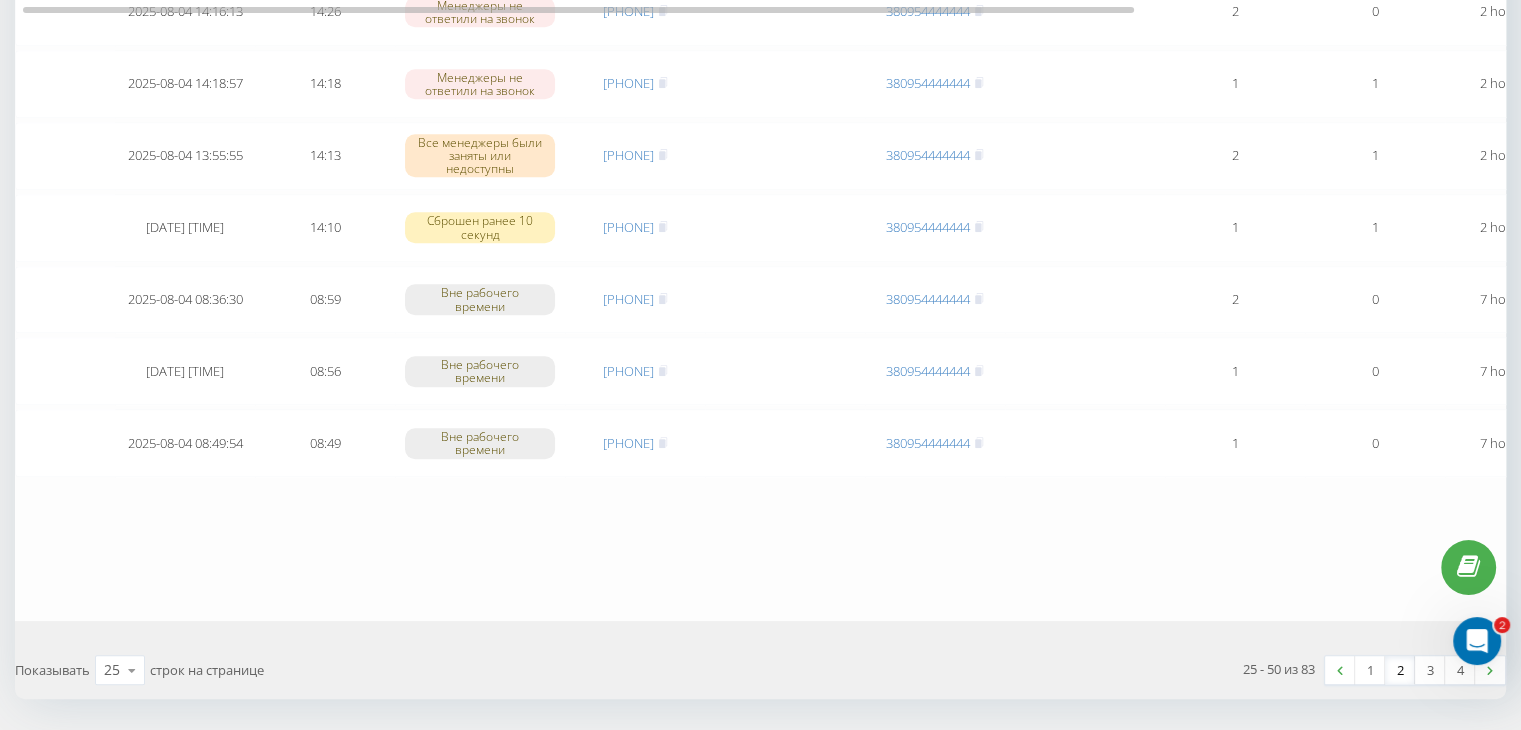 scroll, scrollTop: 1600, scrollLeft: 0, axis: vertical 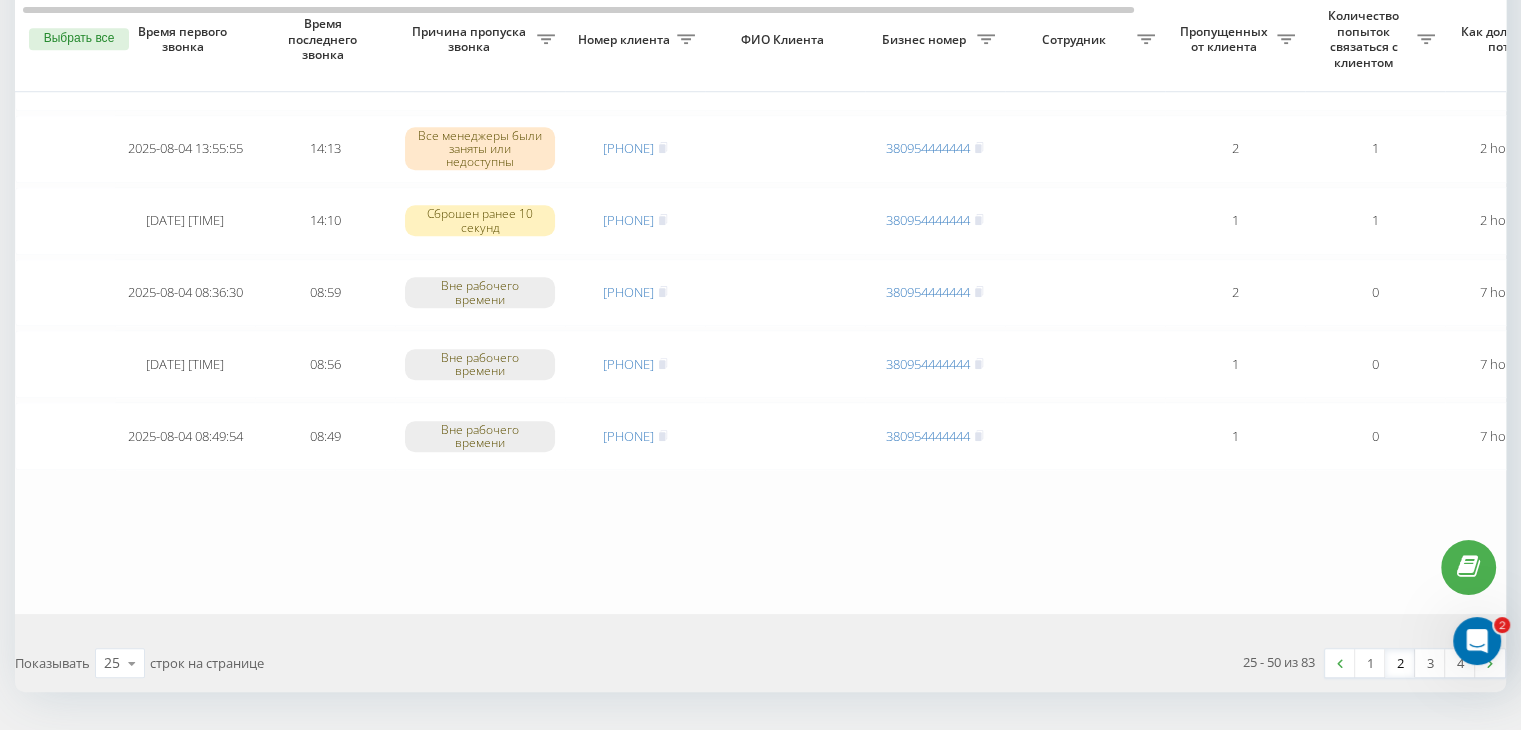 click on "2" at bounding box center (1400, 663) 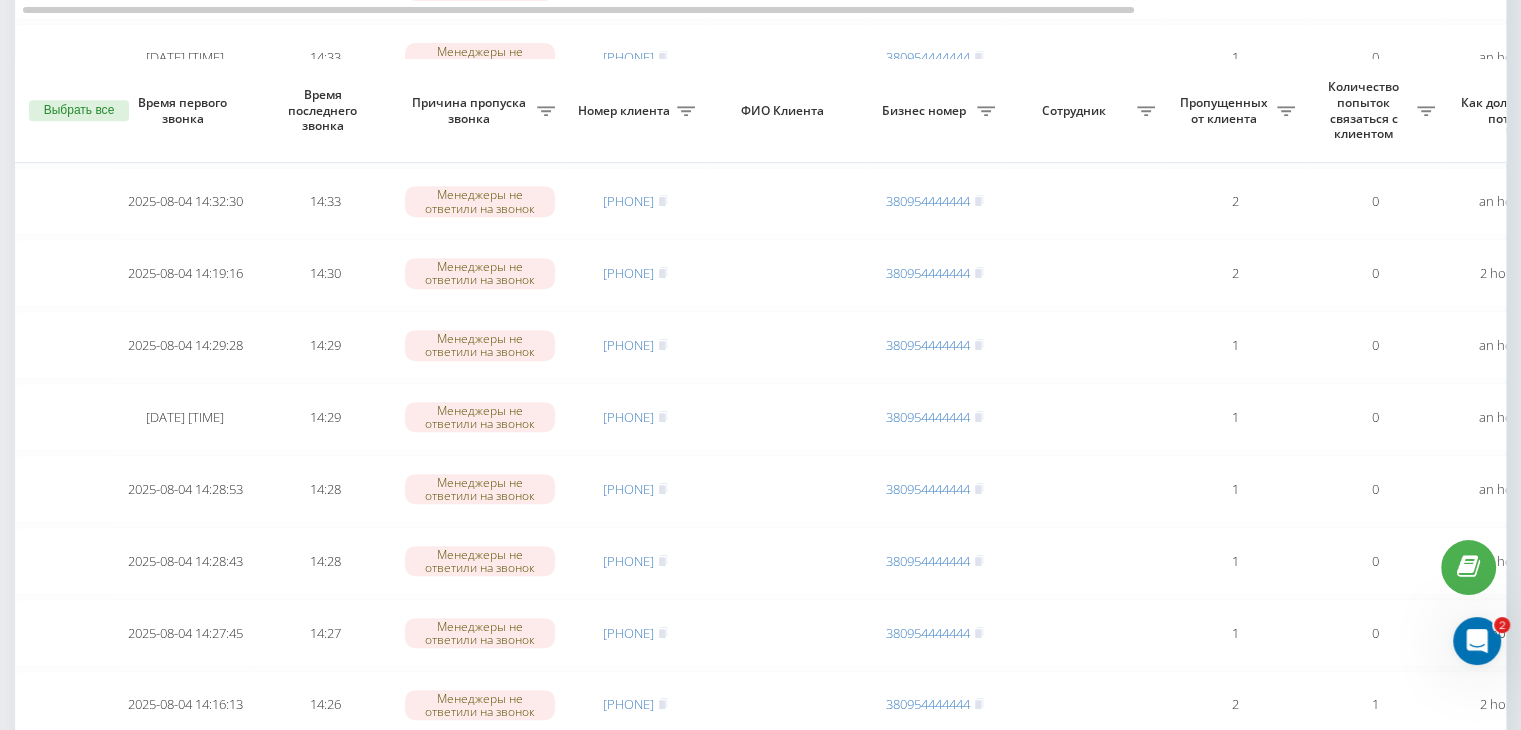 scroll, scrollTop: 1100, scrollLeft: 0, axis: vertical 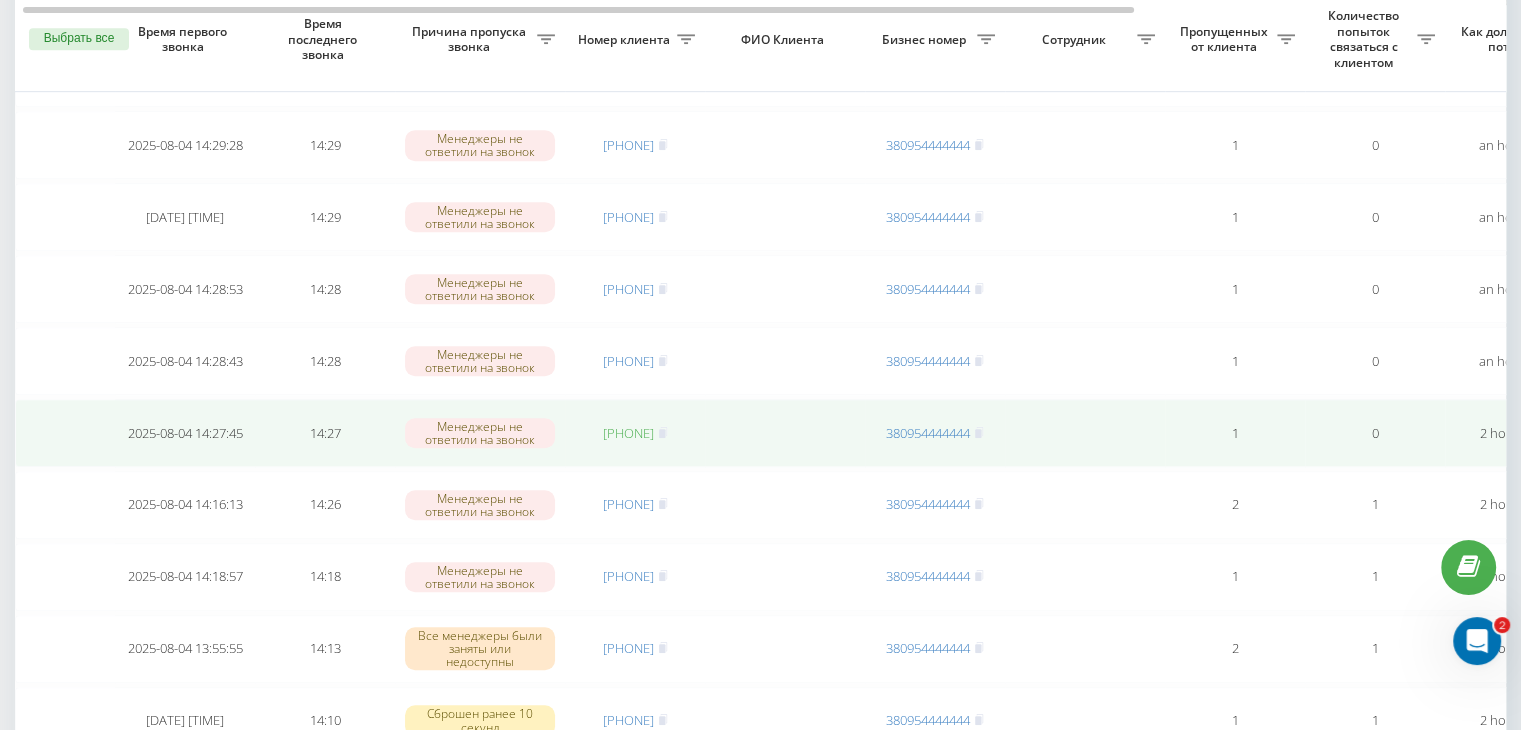 click on "[PHONE]" at bounding box center (628, 433) 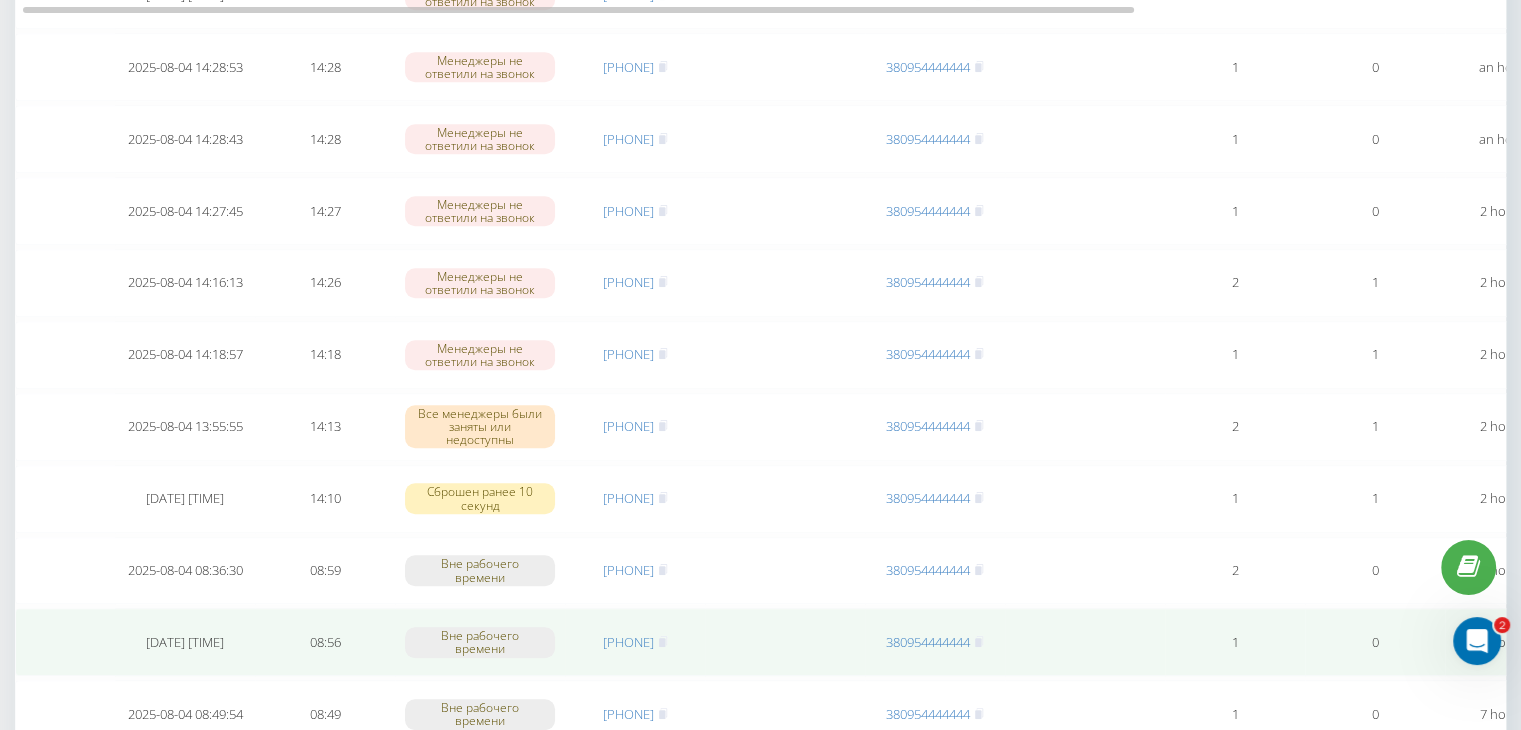 scroll, scrollTop: 1647, scrollLeft: 0, axis: vertical 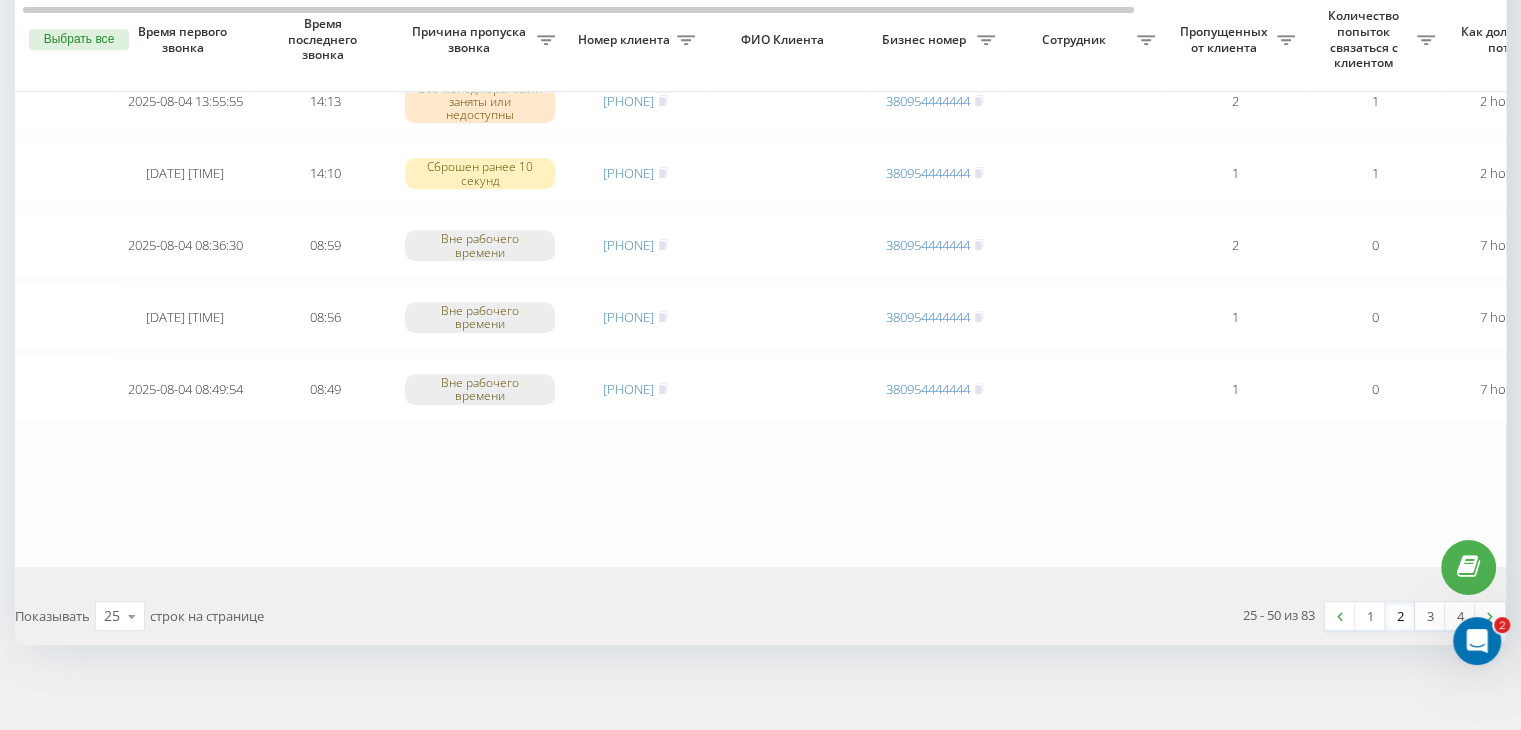 click on "2" at bounding box center [1400, 616] 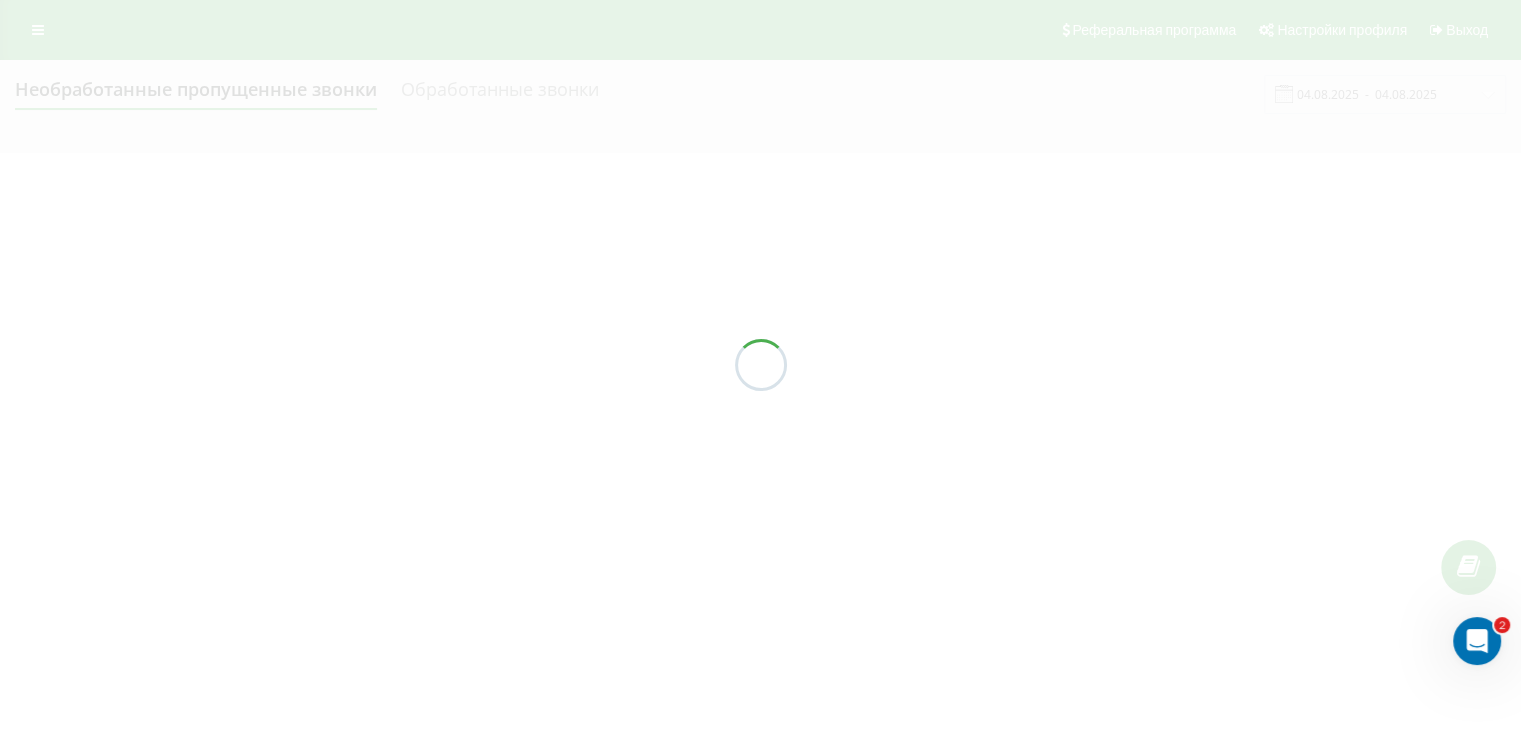 scroll, scrollTop: 0, scrollLeft: 0, axis: both 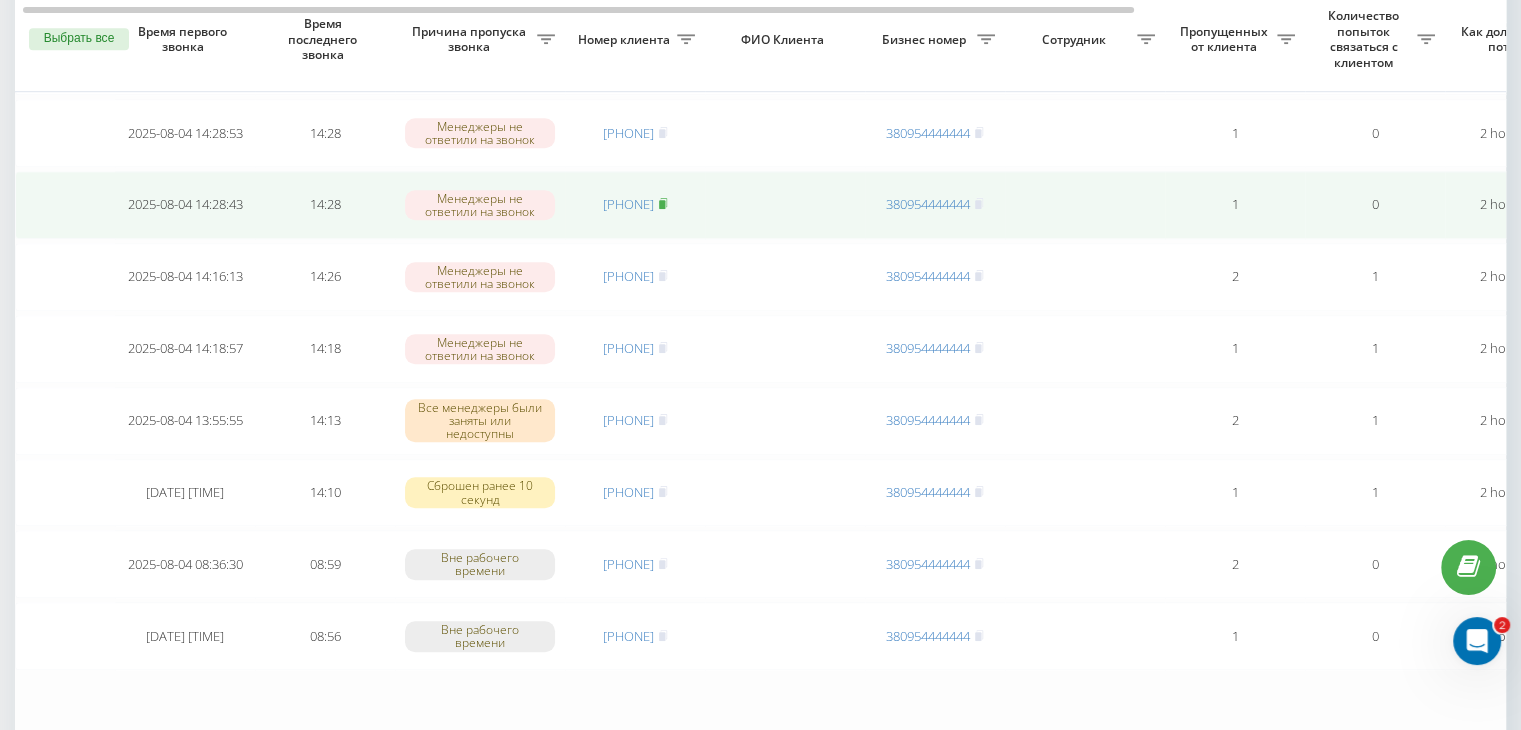 click 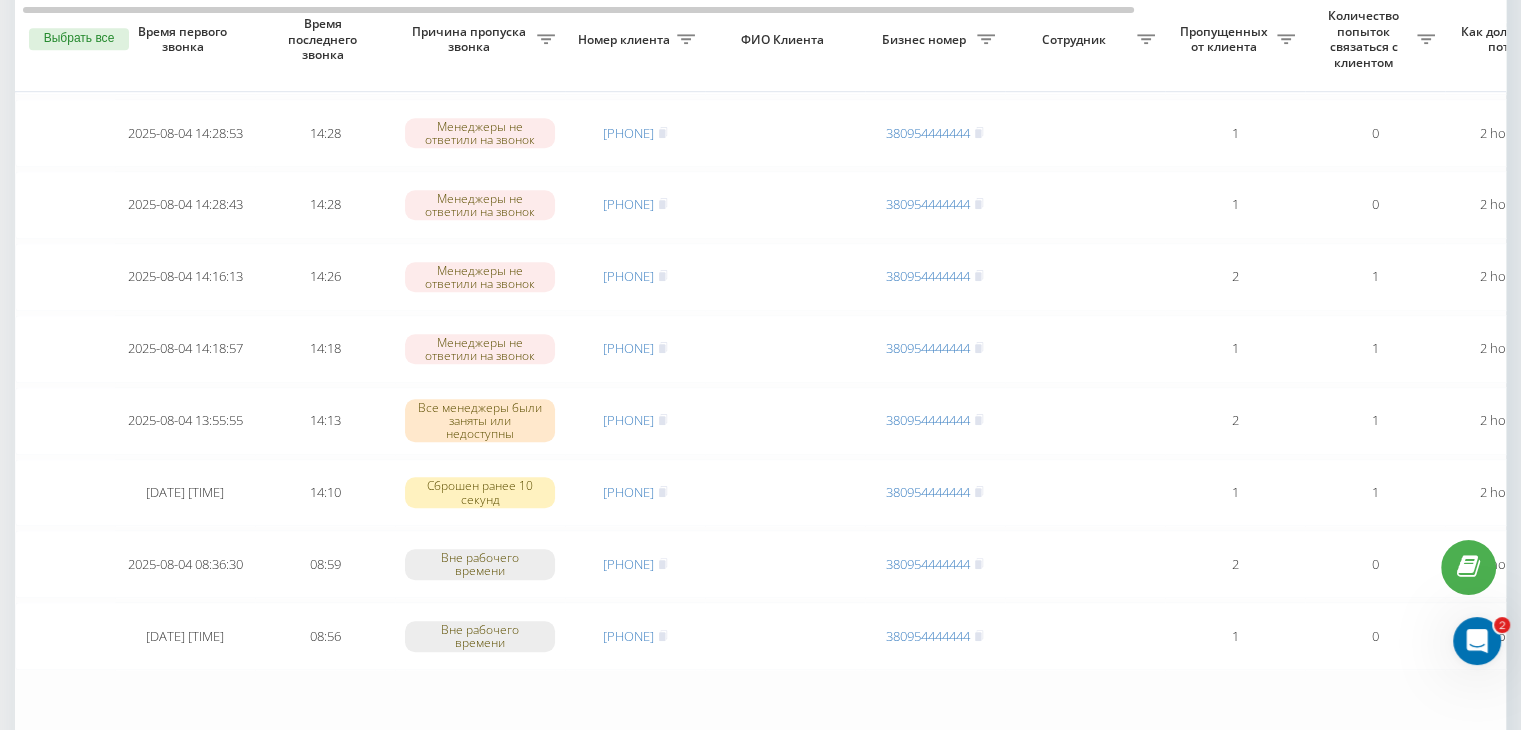 click on "Необработанные пропущенные звонки Обработанные звонки 04.08.2025  -  04.08.2025 Выбрать все Время первого звонка Время последнего звонка Причина пропуска звонка Номер клиента ФИО Клиента Бизнес номер Сотрудник Пропущенных от клиента Количество попыток связаться с клиентом Как долго звонок потерян Название схемы переадресации Комментарий к звонку Сегодня 2025-08-04 15:00:50 15:00 Все менеджеры были заняты или недоступны [PHONE] [PHONE] 1 0 an hour ago ukrpas.com.ua Обработать Не удалось связаться Связался с клиентом с помощью другого канала Клиент перезвонил сам с другого номера 15:00 1" at bounding box center [760, -177] 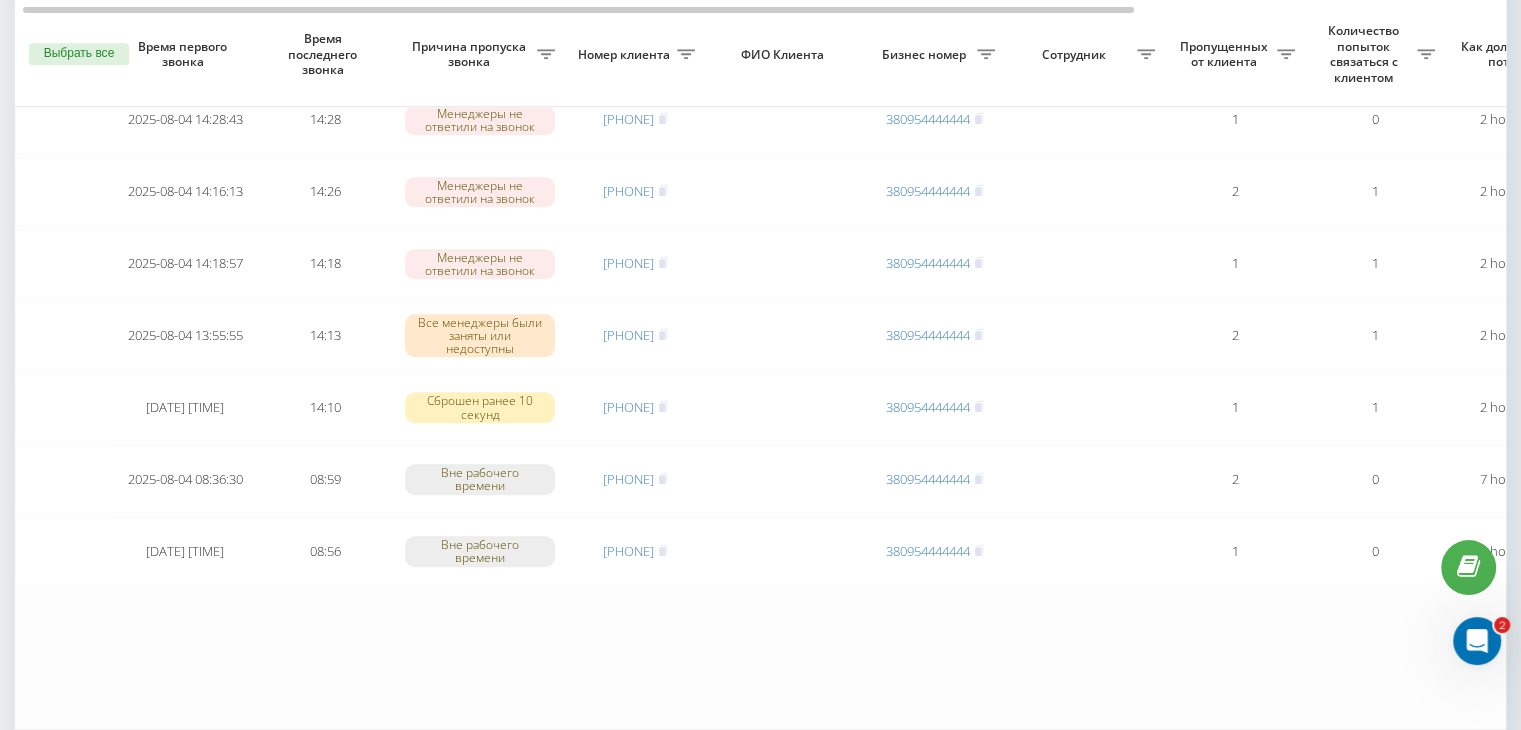 scroll, scrollTop: 1500, scrollLeft: 0, axis: vertical 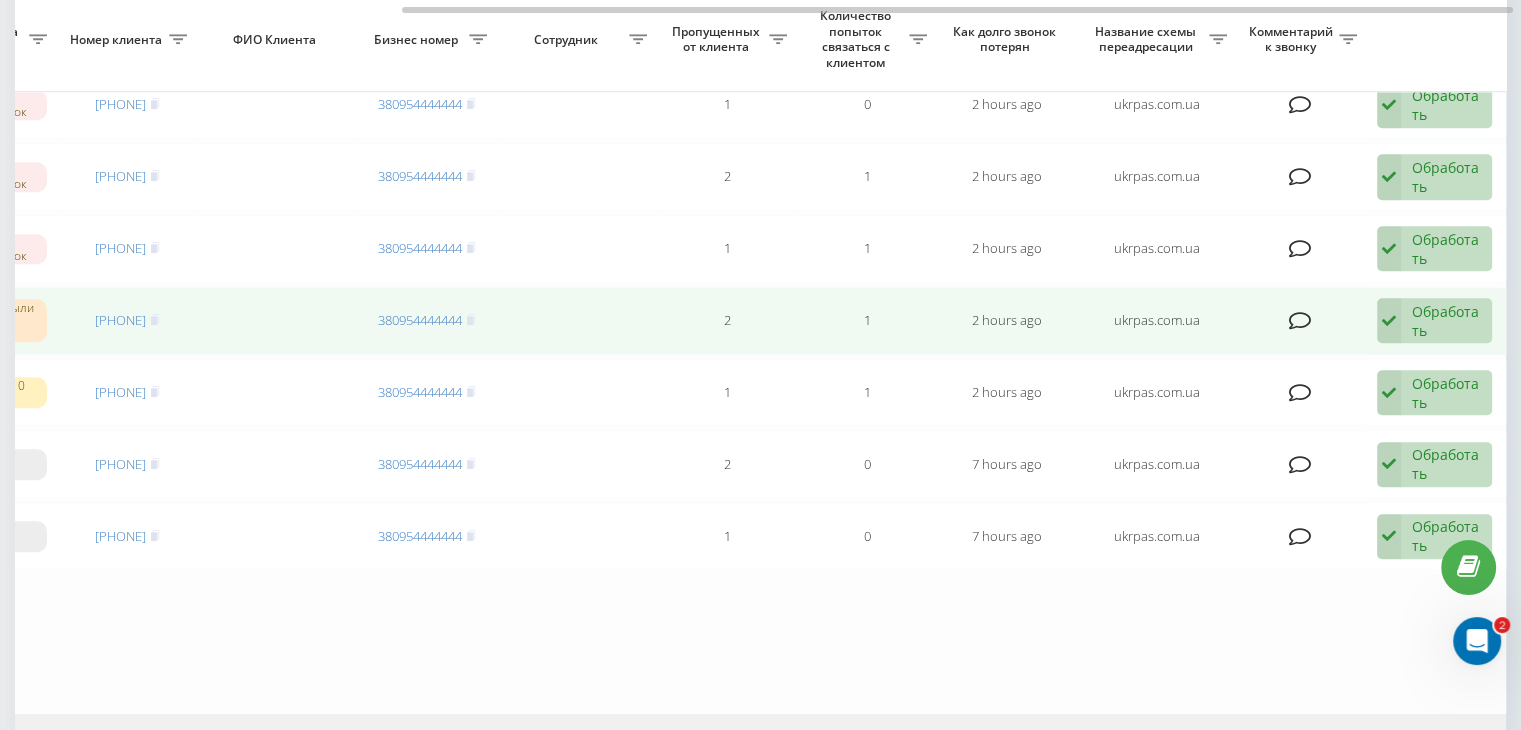 click on "Обработать" at bounding box center (1446, 321) 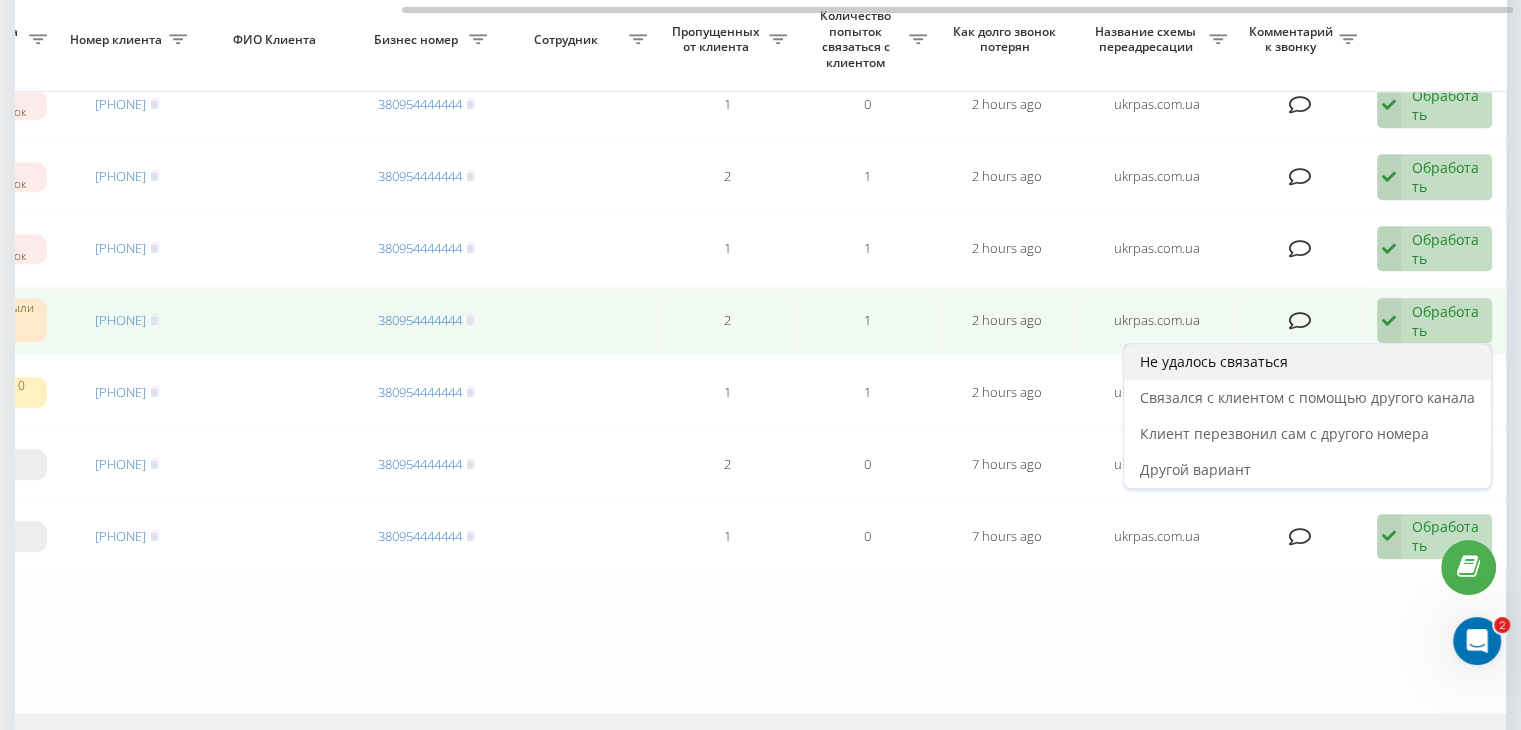 click on "Не удалось связаться" at bounding box center (1307, 362) 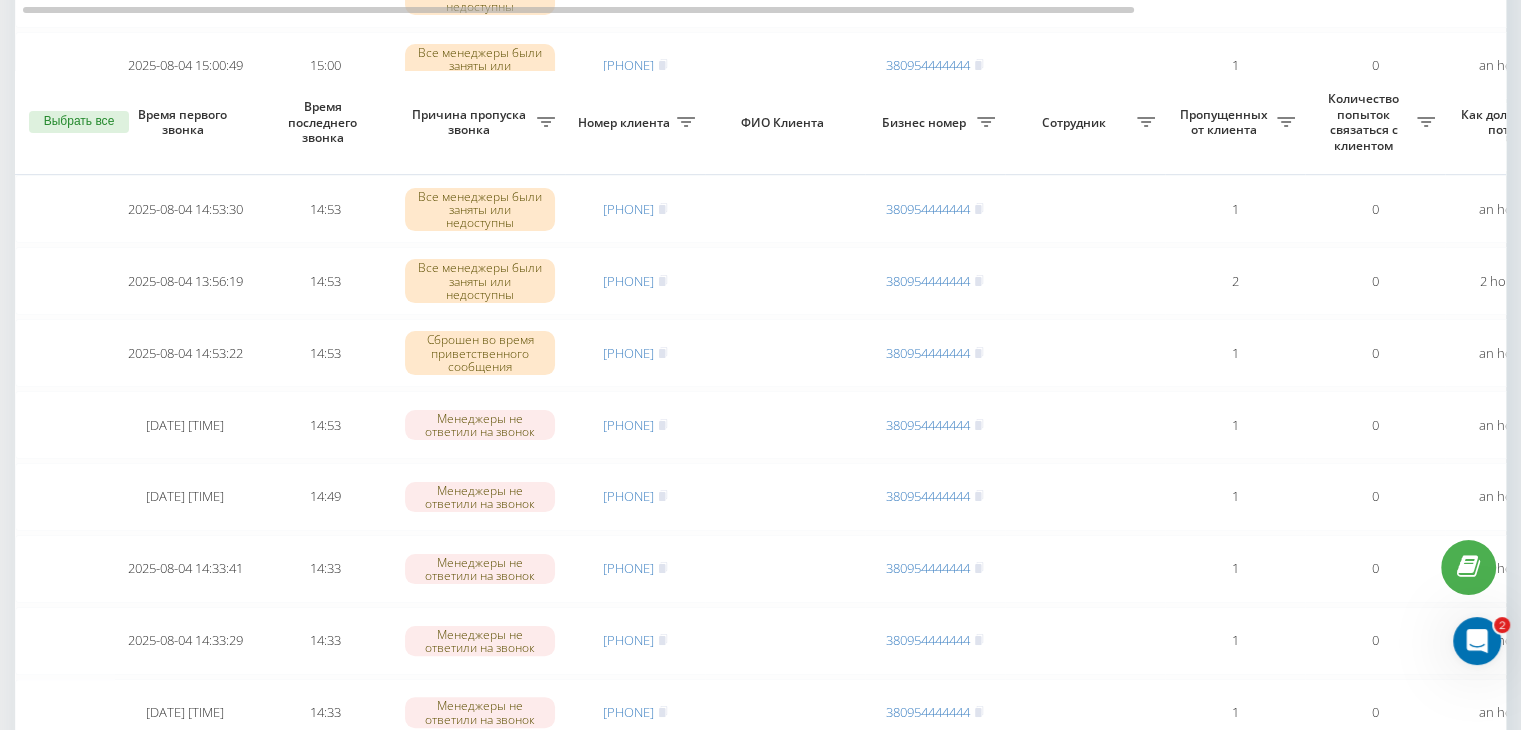 scroll, scrollTop: 300, scrollLeft: 0, axis: vertical 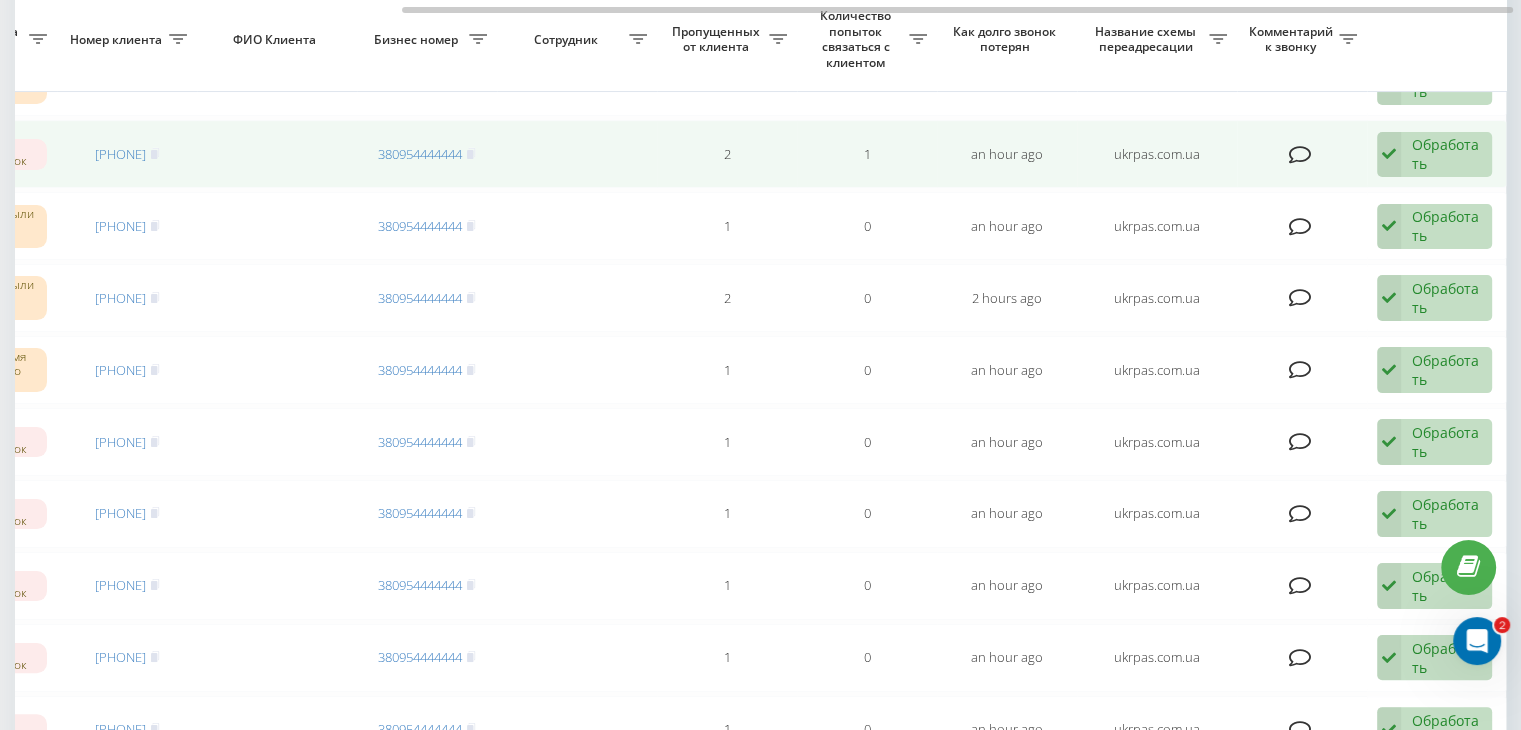 click on "Обработать" at bounding box center [1446, 154] 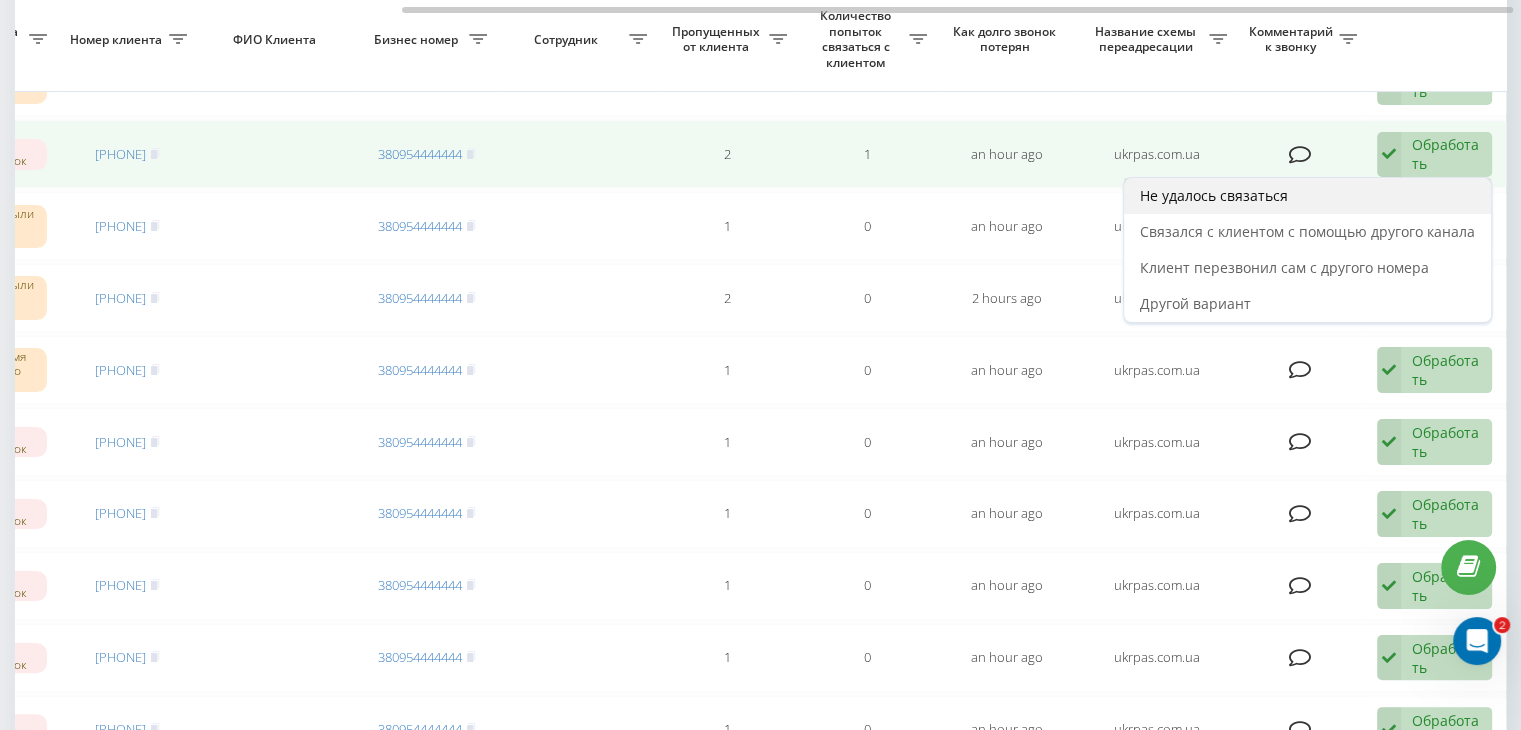 click on "Не удалось связаться" at bounding box center (1307, 196) 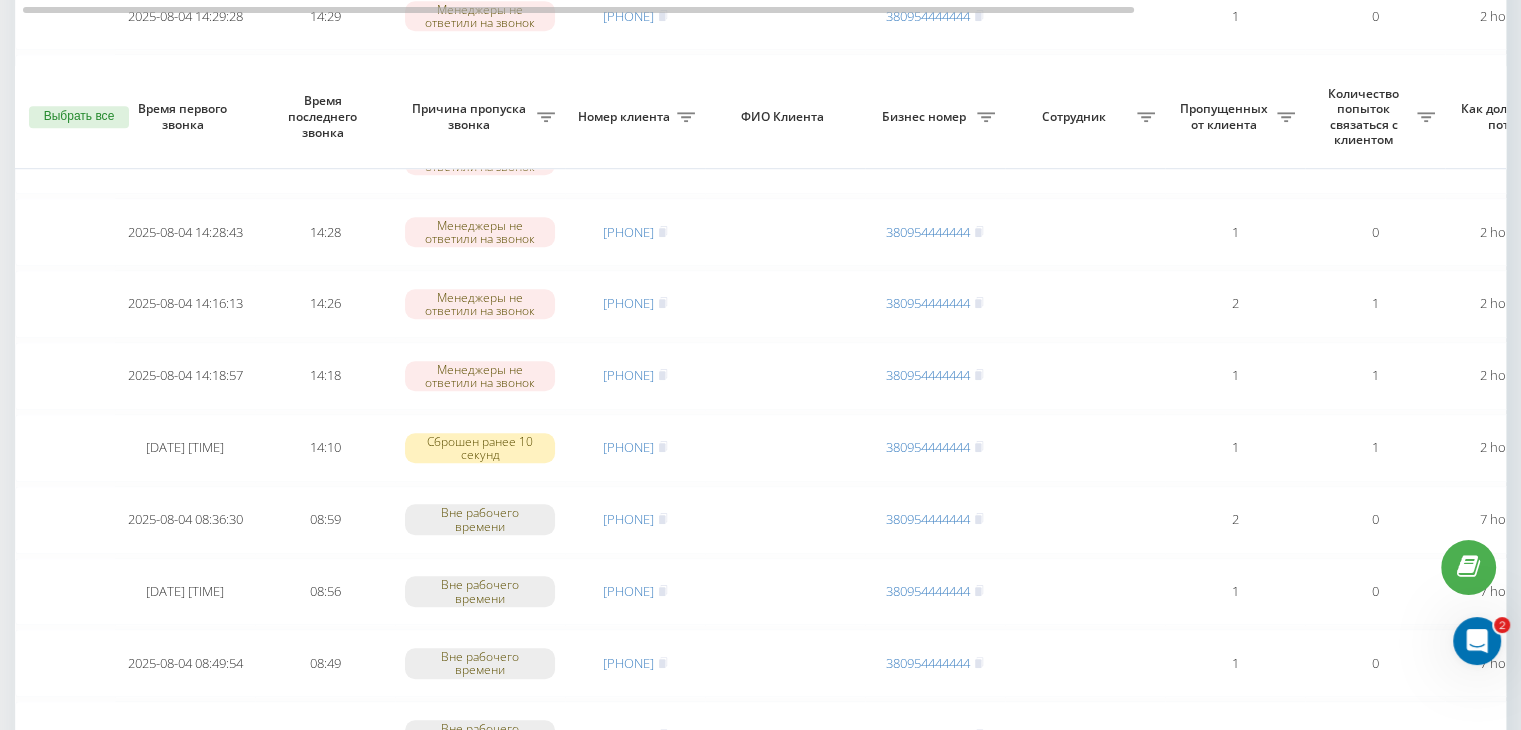 scroll, scrollTop: 1400, scrollLeft: 0, axis: vertical 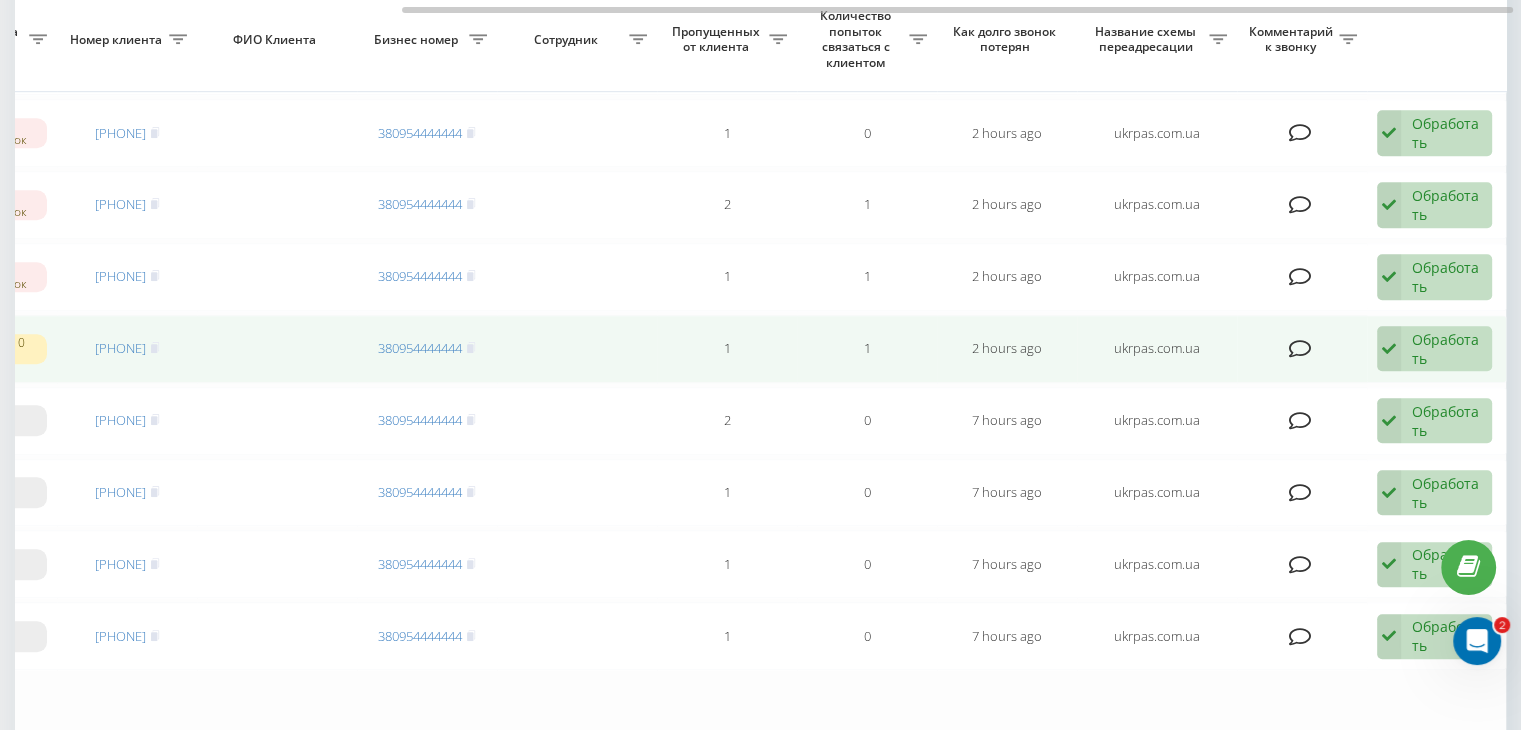 click on "Обработать" at bounding box center (1446, 349) 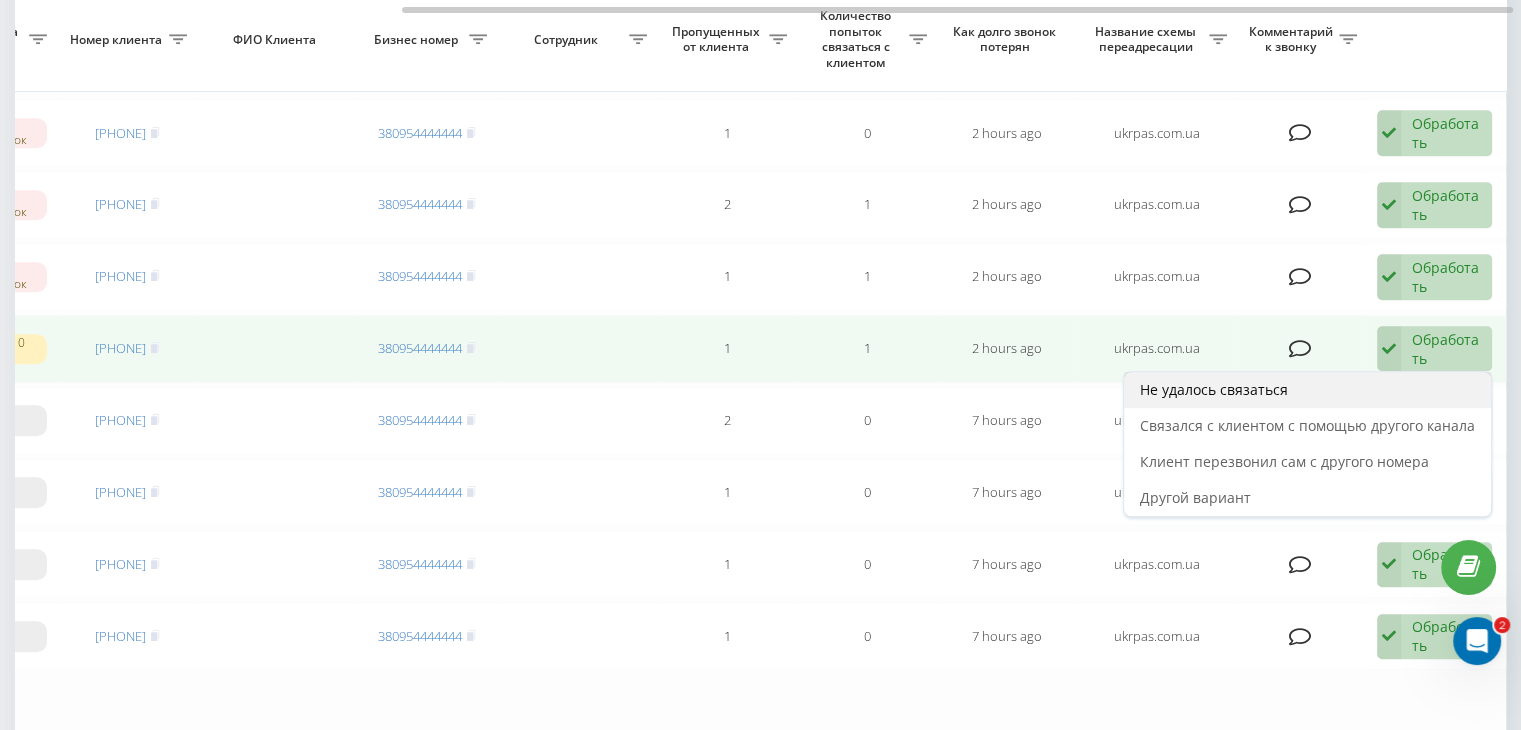 click on "Не удалось связаться" at bounding box center (1307, 390) 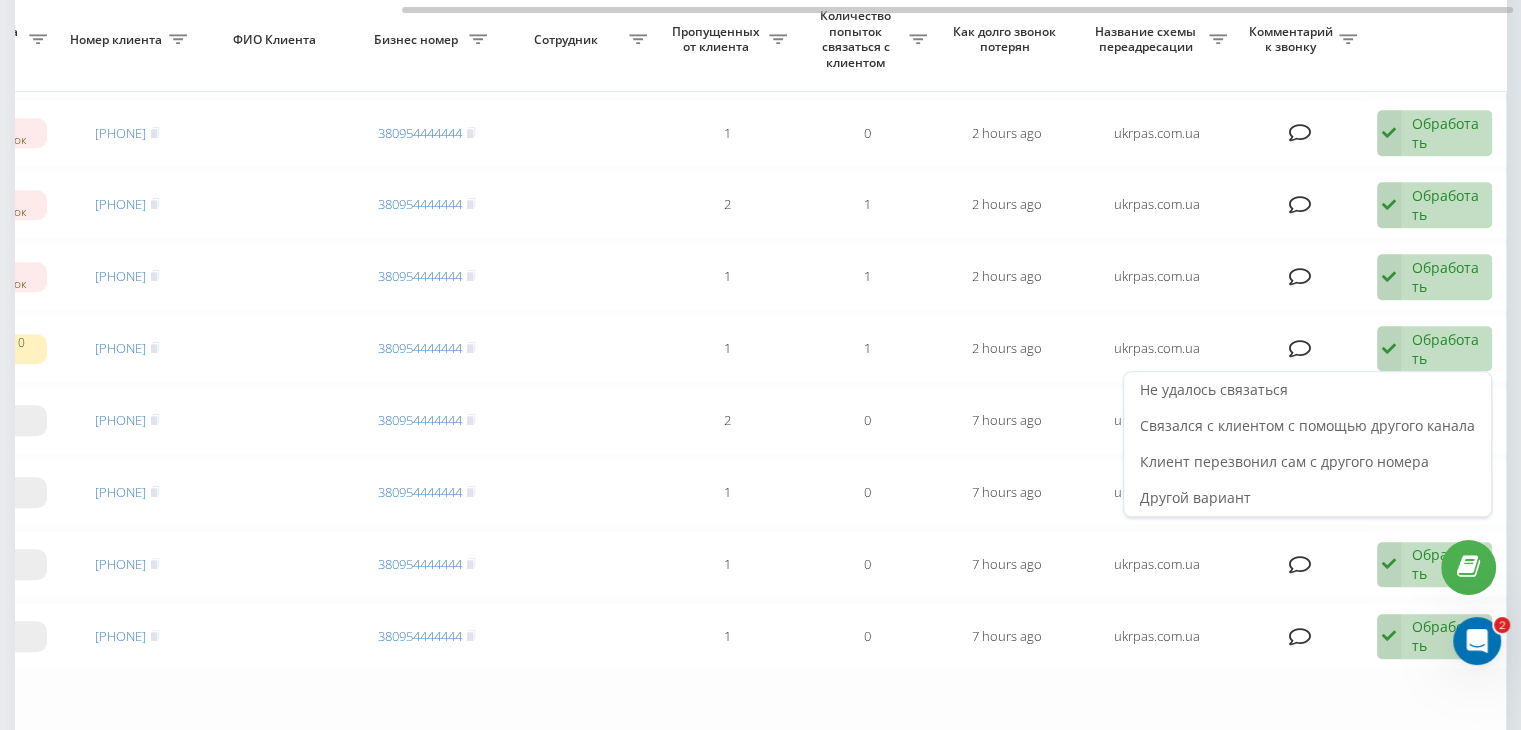 scroll, scrollTop: 0, scrollLeft: 0, axis: both 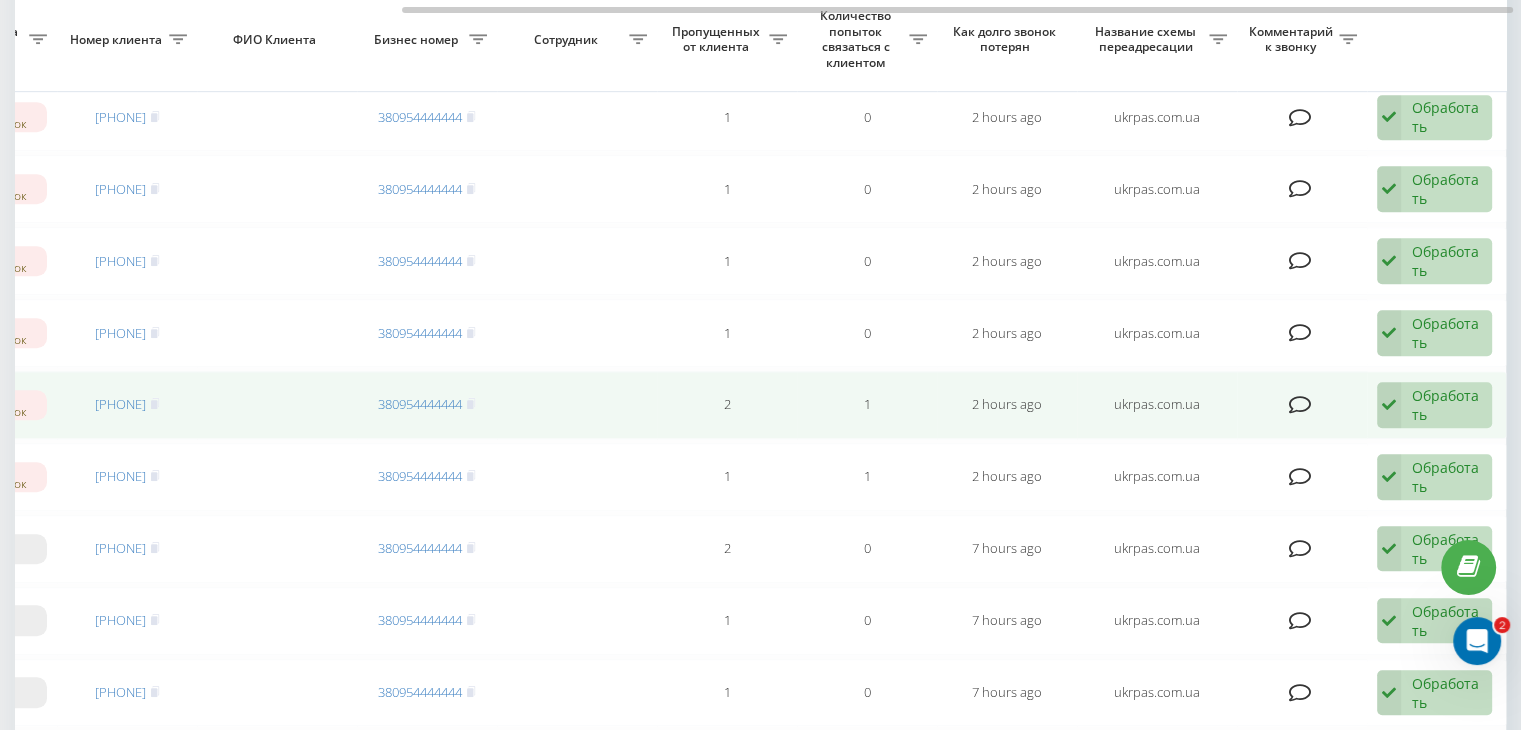 click on "Обработать" at bounding box center [1446, 405] 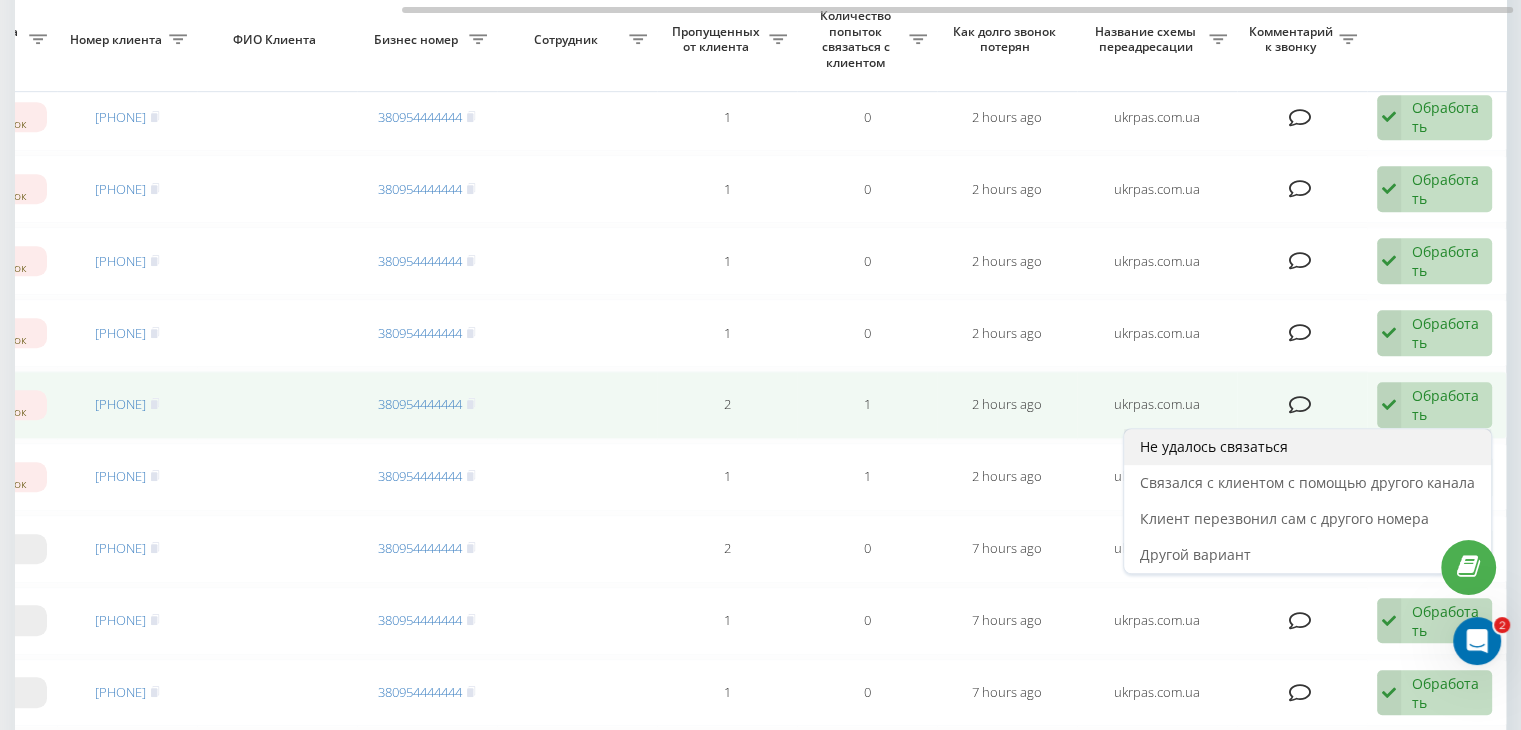 click on "Не удалось связаться" at bounding box center [1307, 447] 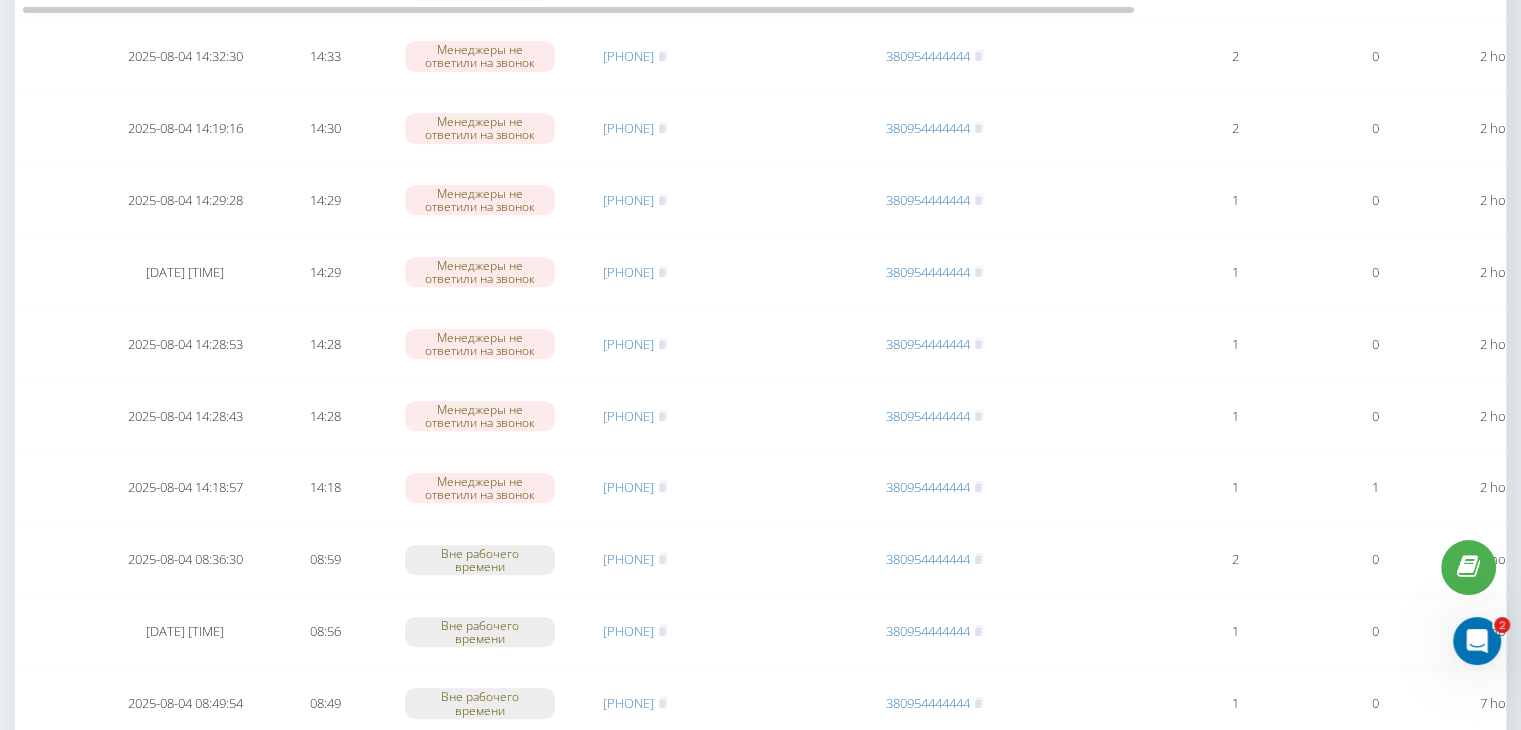 scroll, scrollTop: 1200, scrollLeft: 0, axis: vertical 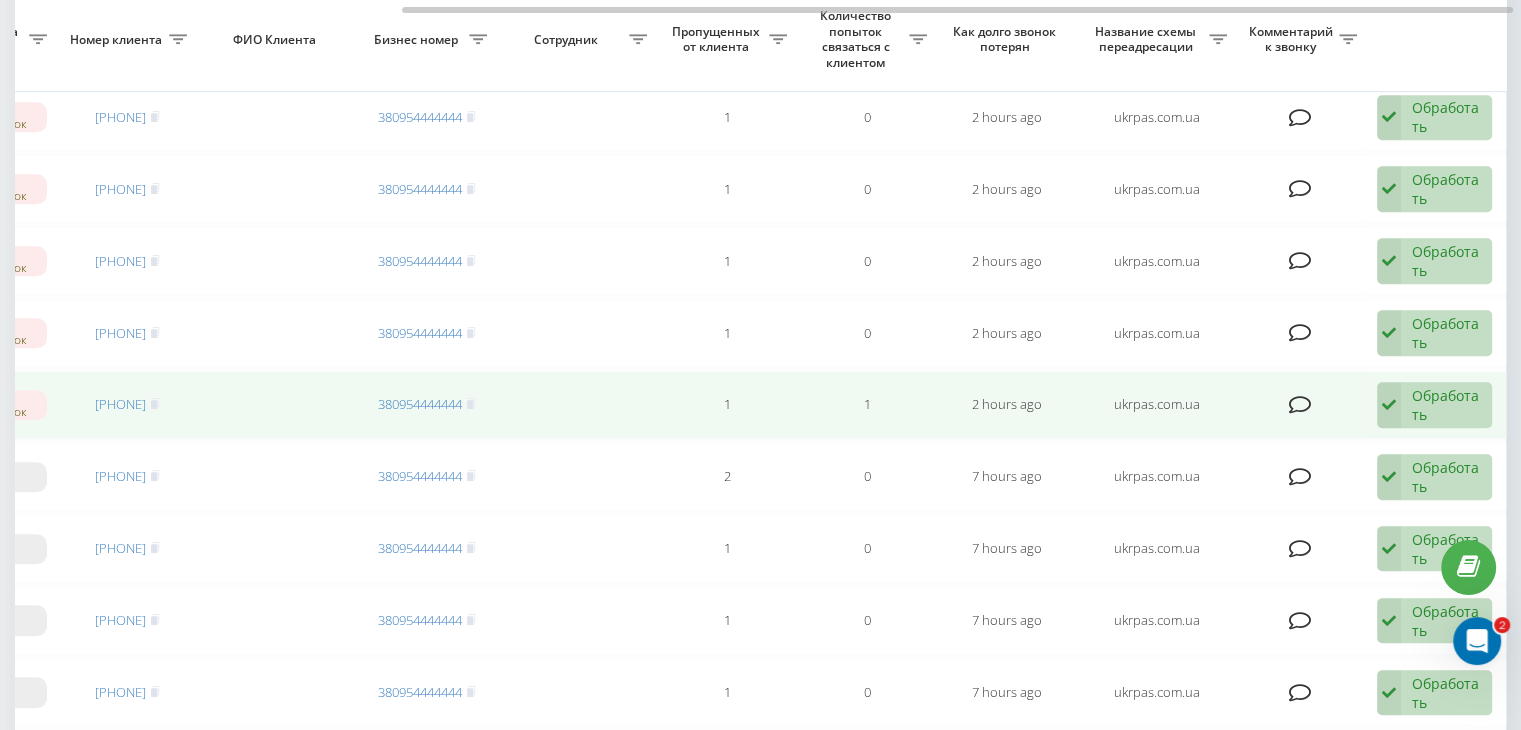 click on "Обработать" at bounding box center (1446, 405) 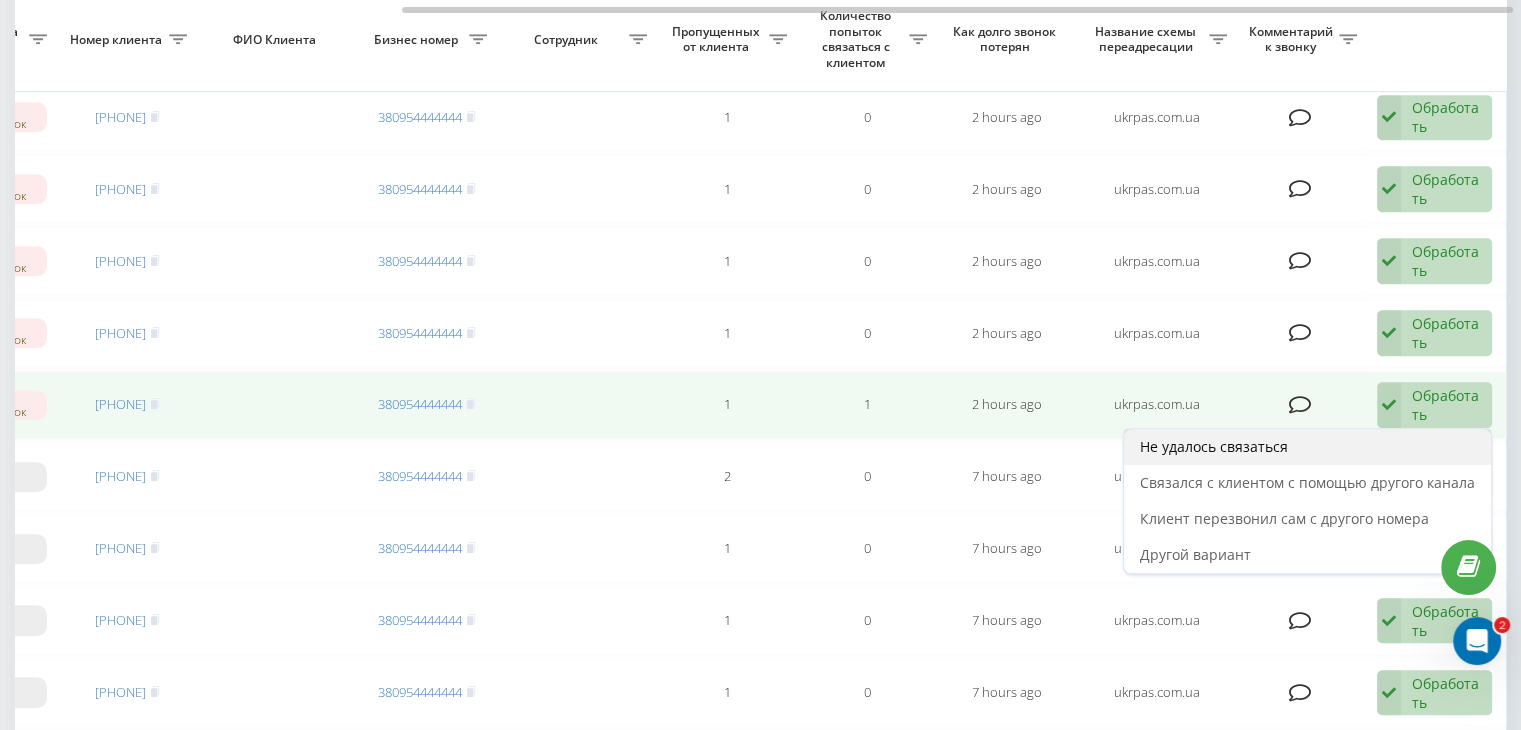click on "Не удалось связаться" at bounding box center [1307, 447] 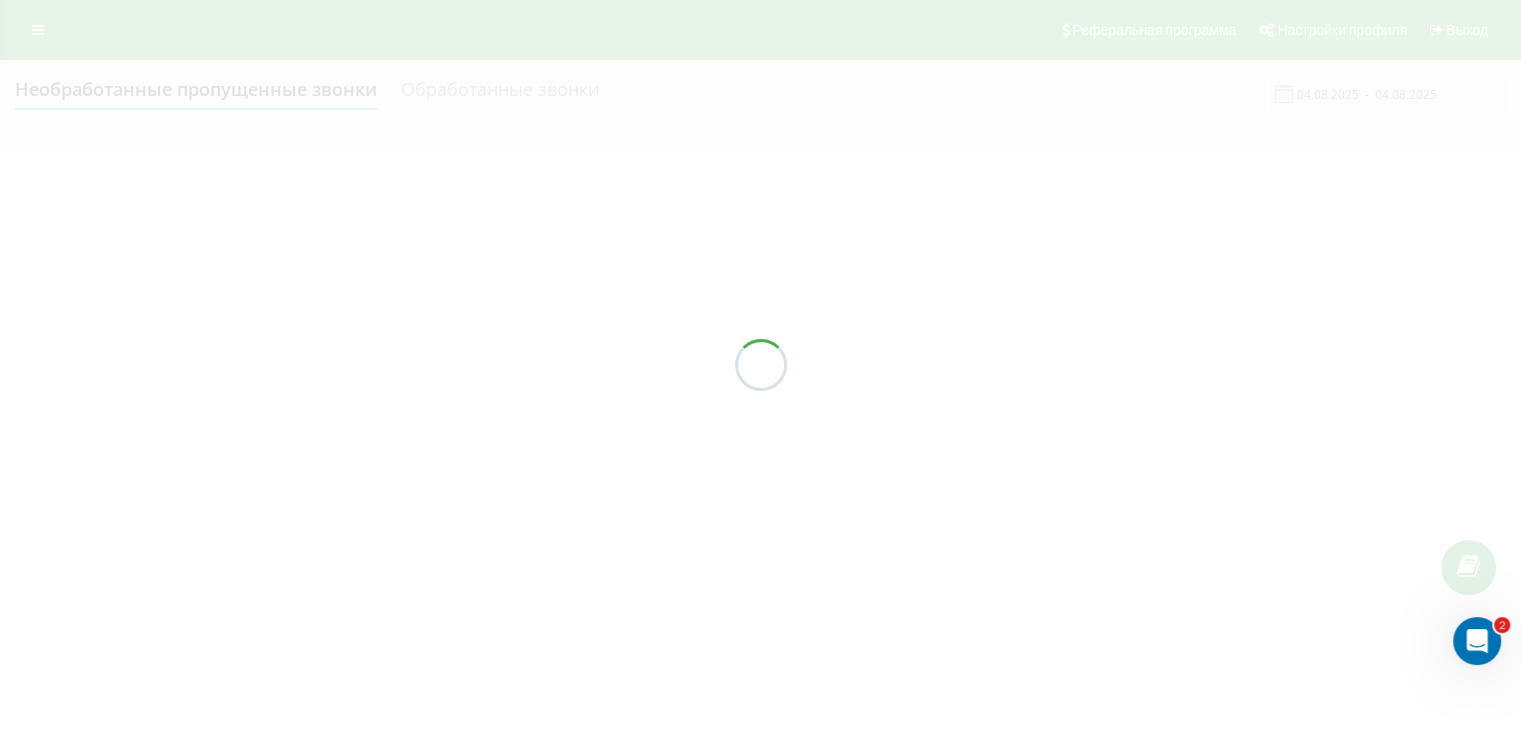 scroll, scrollTop: 0, scrollLeft: 0, axis: both 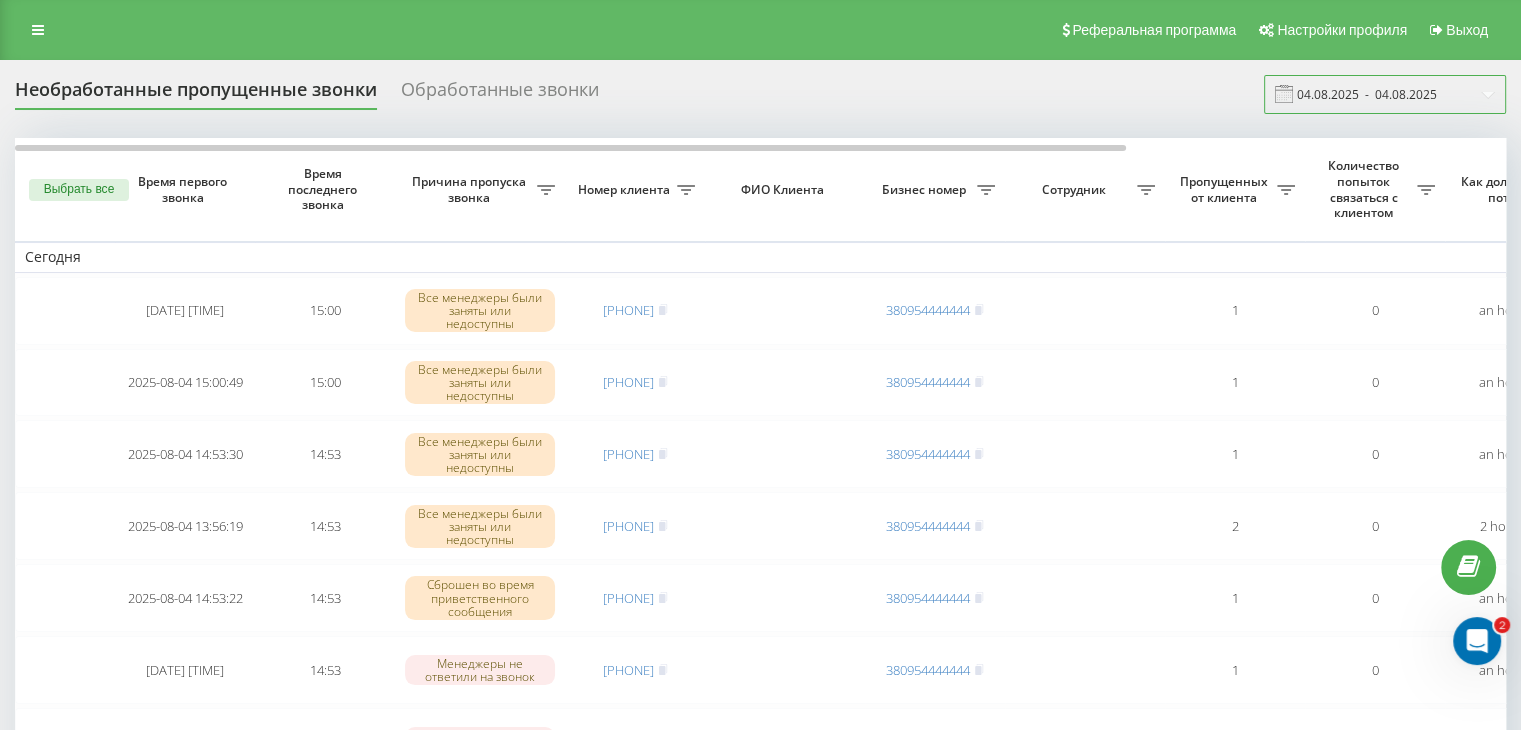 click on "04.08.2025  -  04.08.2025" at bounding box center (1385, 94) 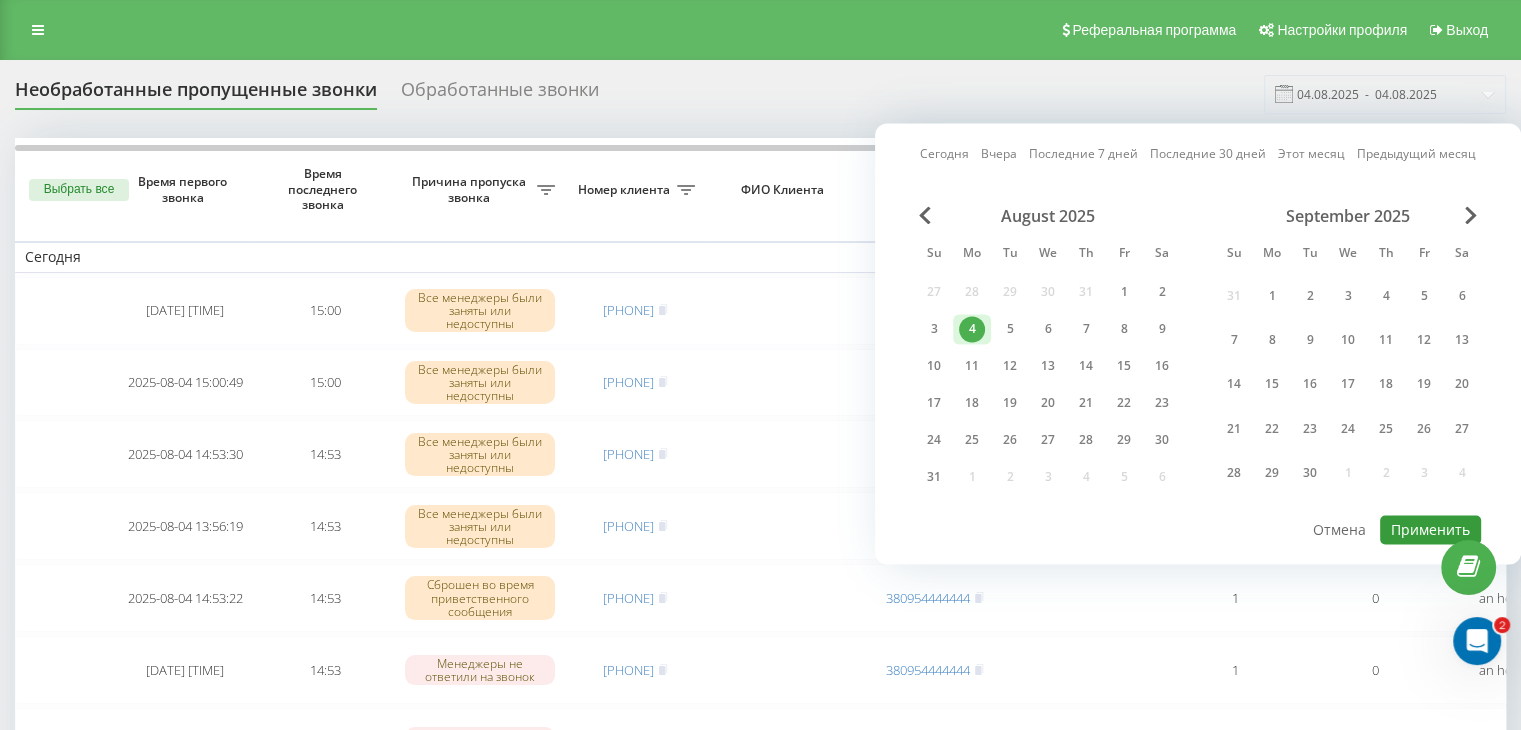 click on "Применить" at bounding box center [1430, 529] 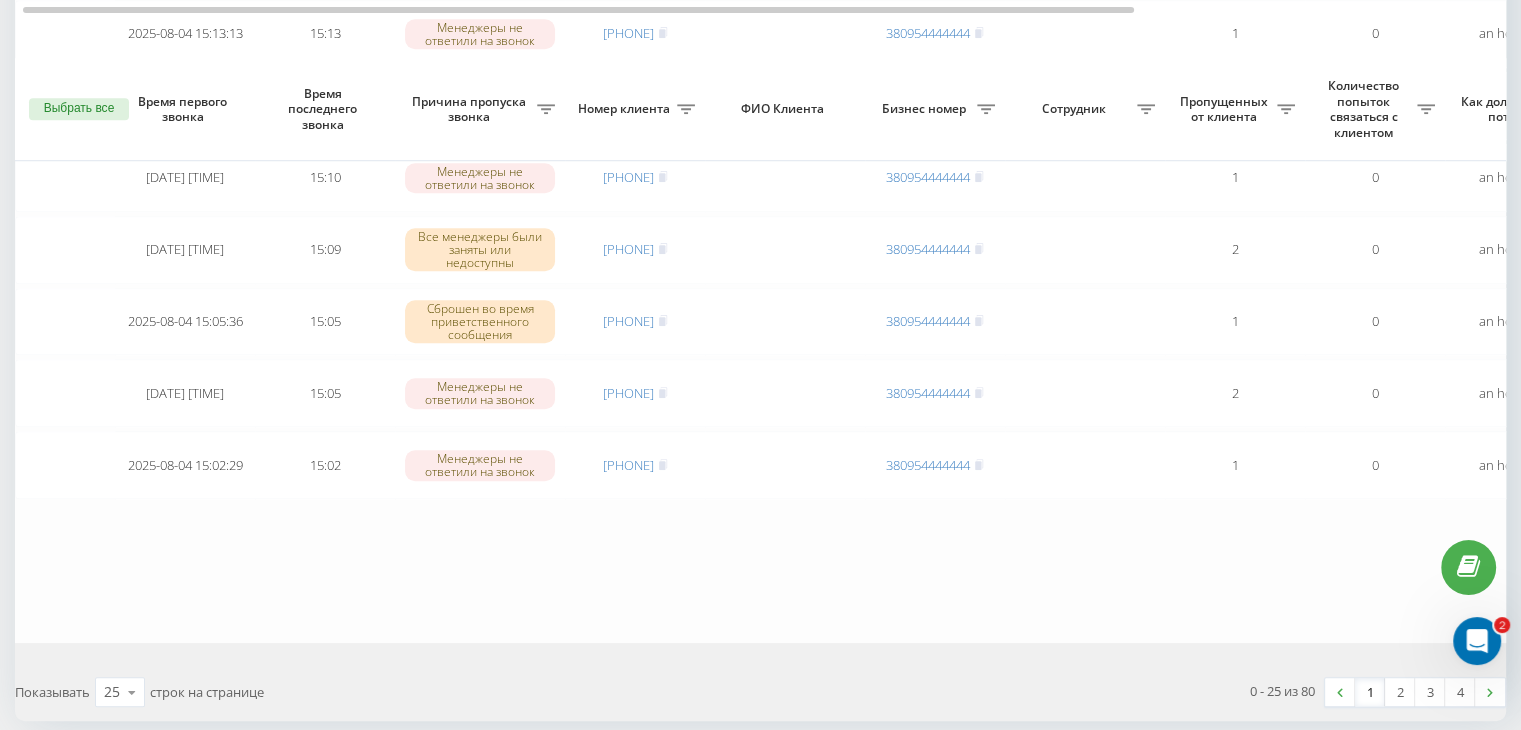 scroll, scrollTop: 1647, scrollLeft: 0, axis: vertical 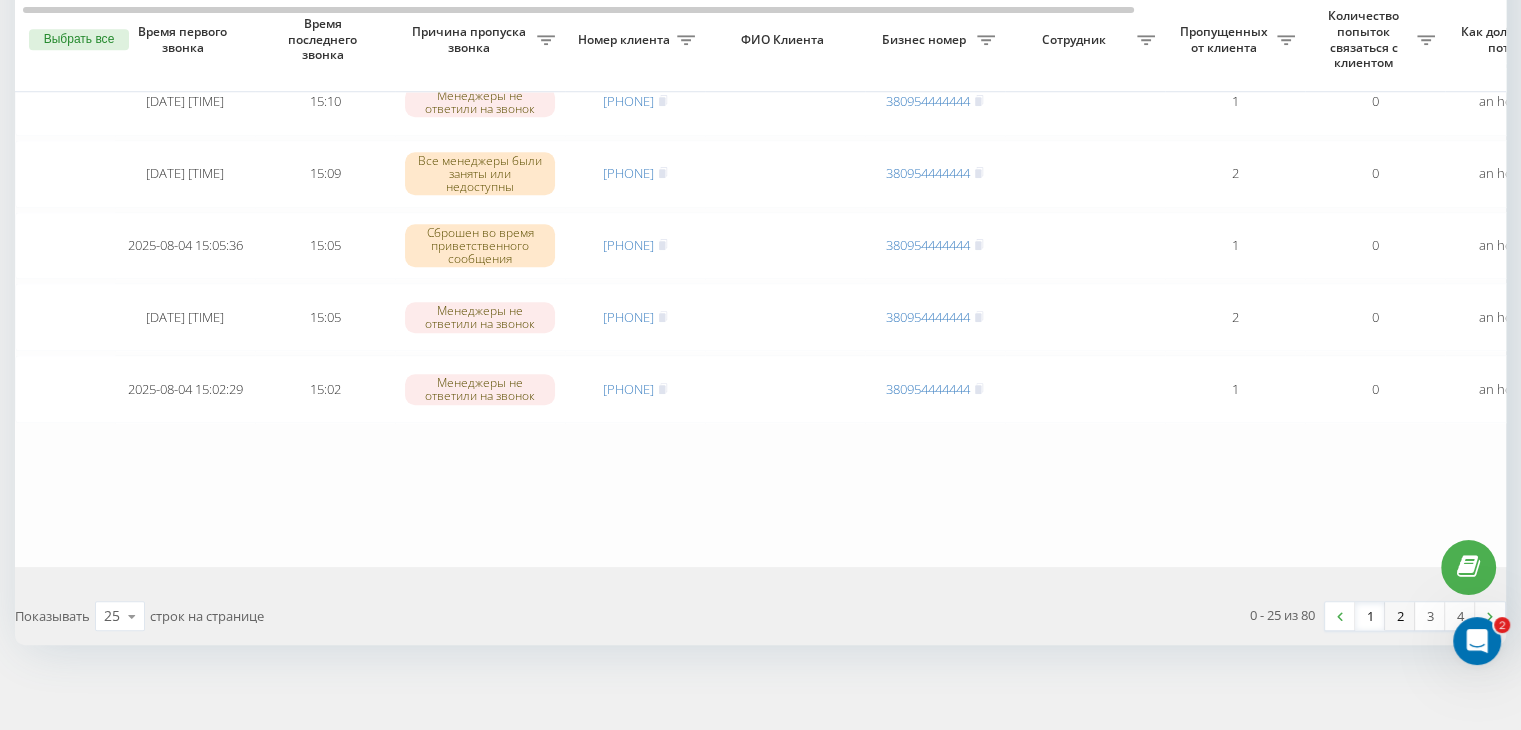 click on "2" at bounding box center (1400, 616) 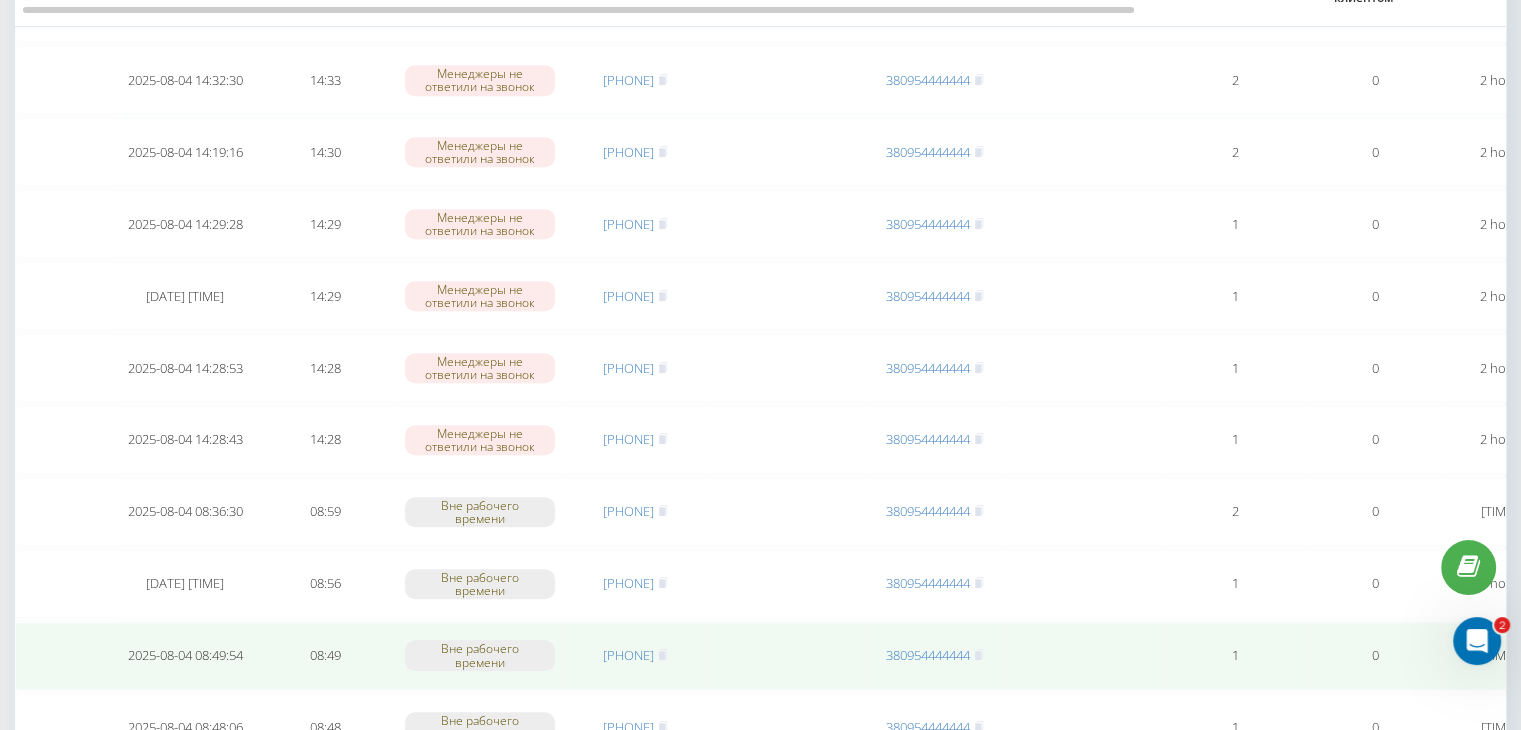 scroll, scrollTop: 1200, scrollLeft: 0, axis: vertical 